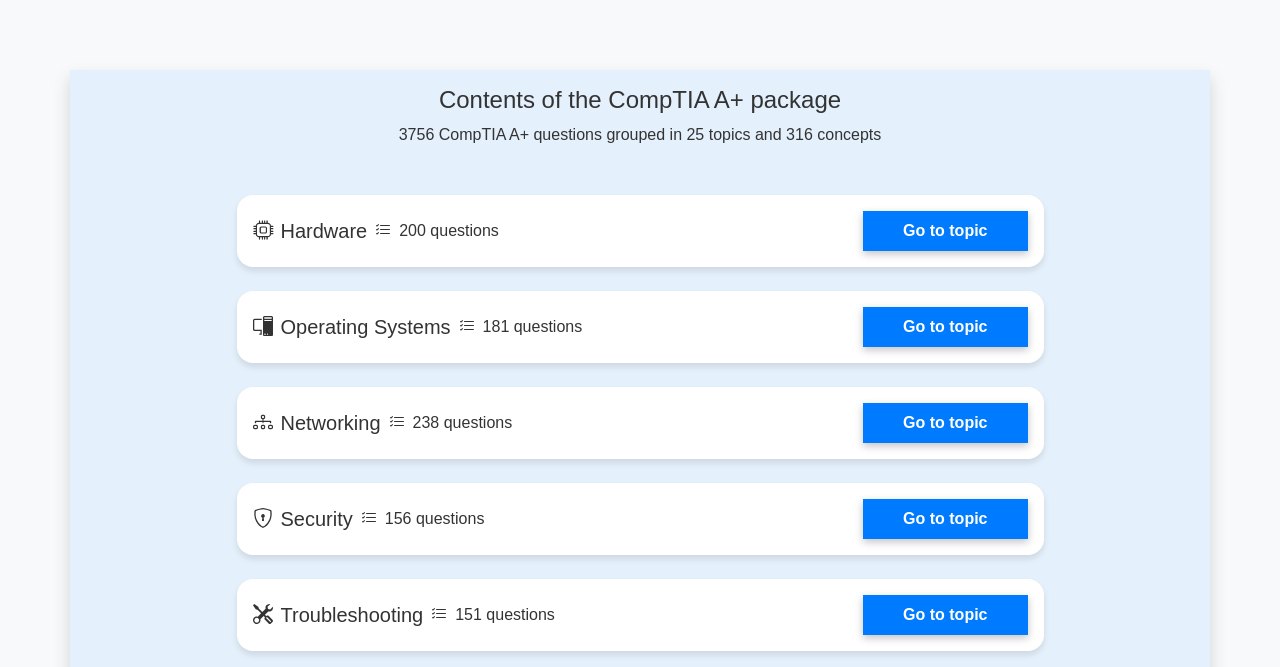 scroll, scrollTop: 1016, scrollLeft: 0, axis: vertical 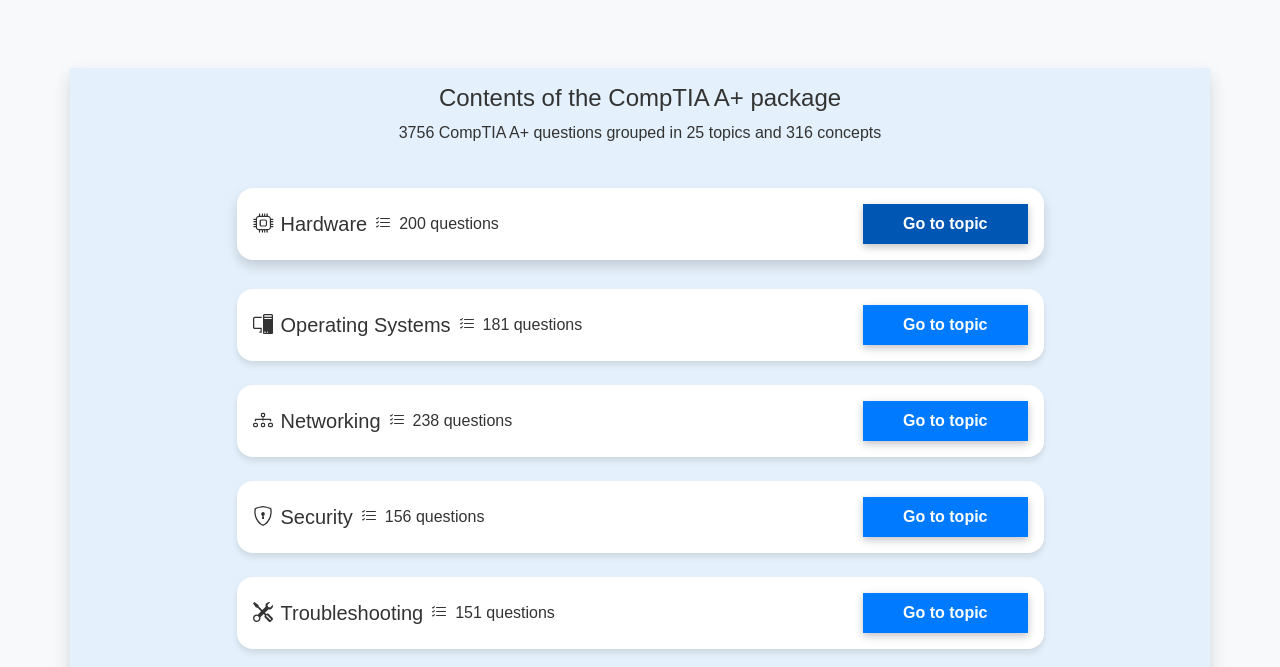 click on "Go to topic" at bounding box center (945, 224) 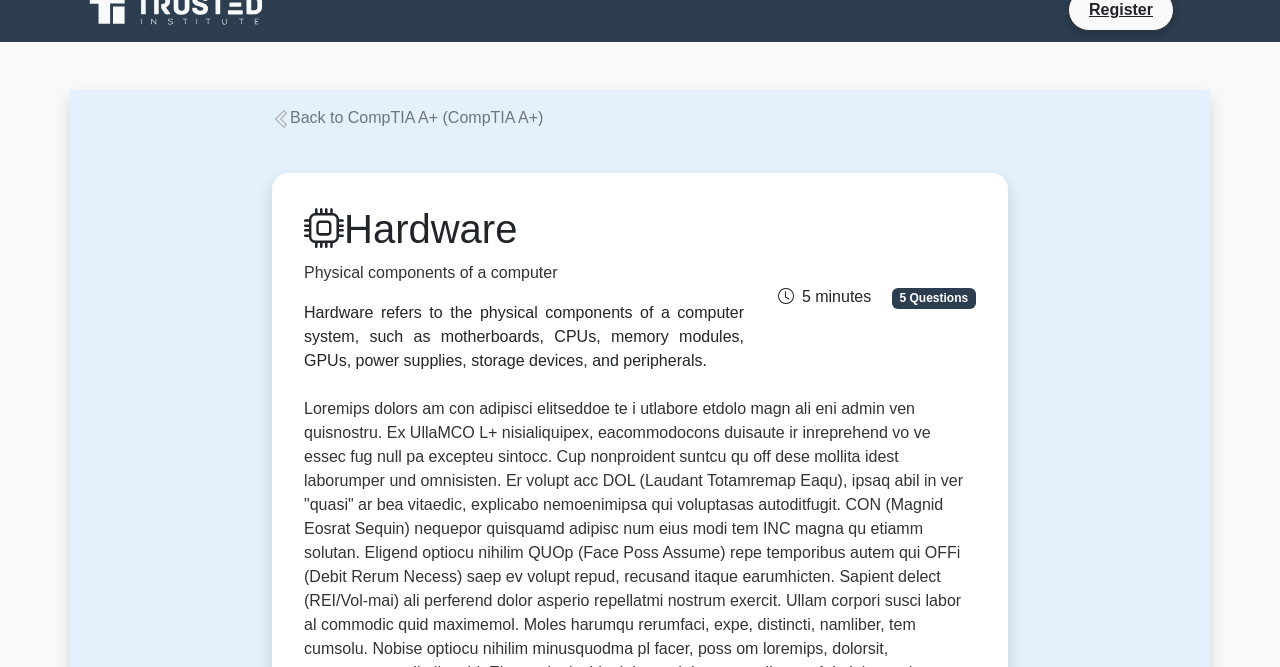 scroll, scrollTop: 0, scrollLeft: 0, axis: both 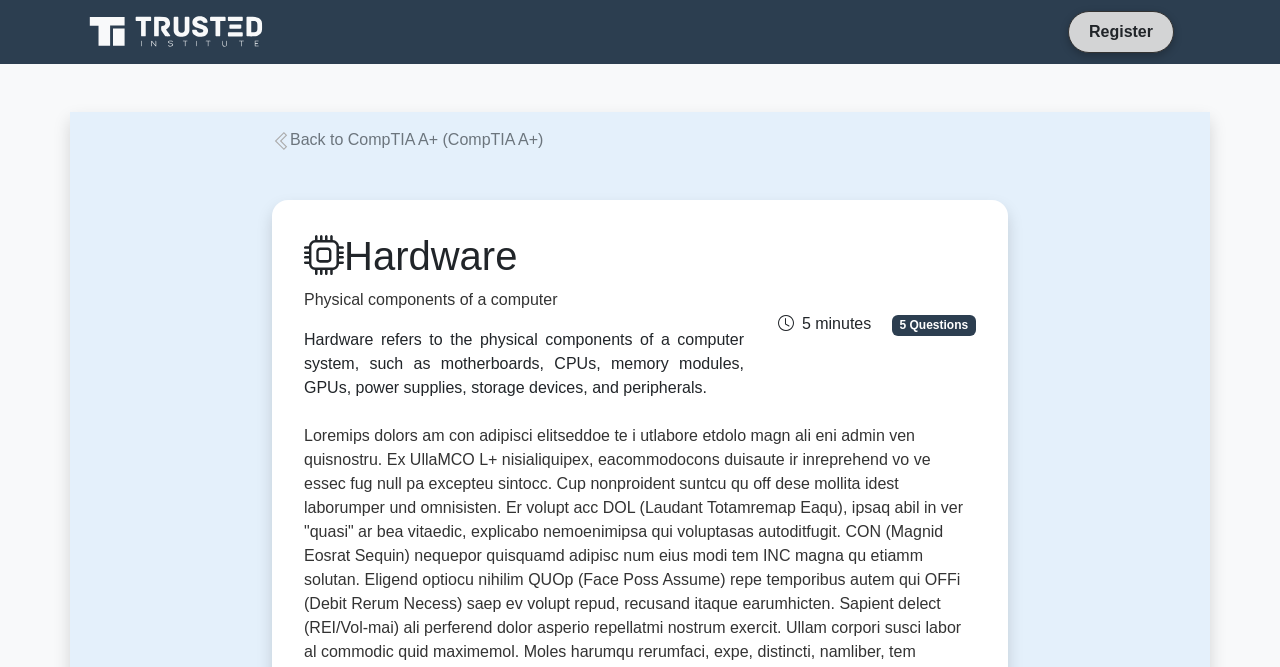 click on "Register" at bounding box center (1121, 31) 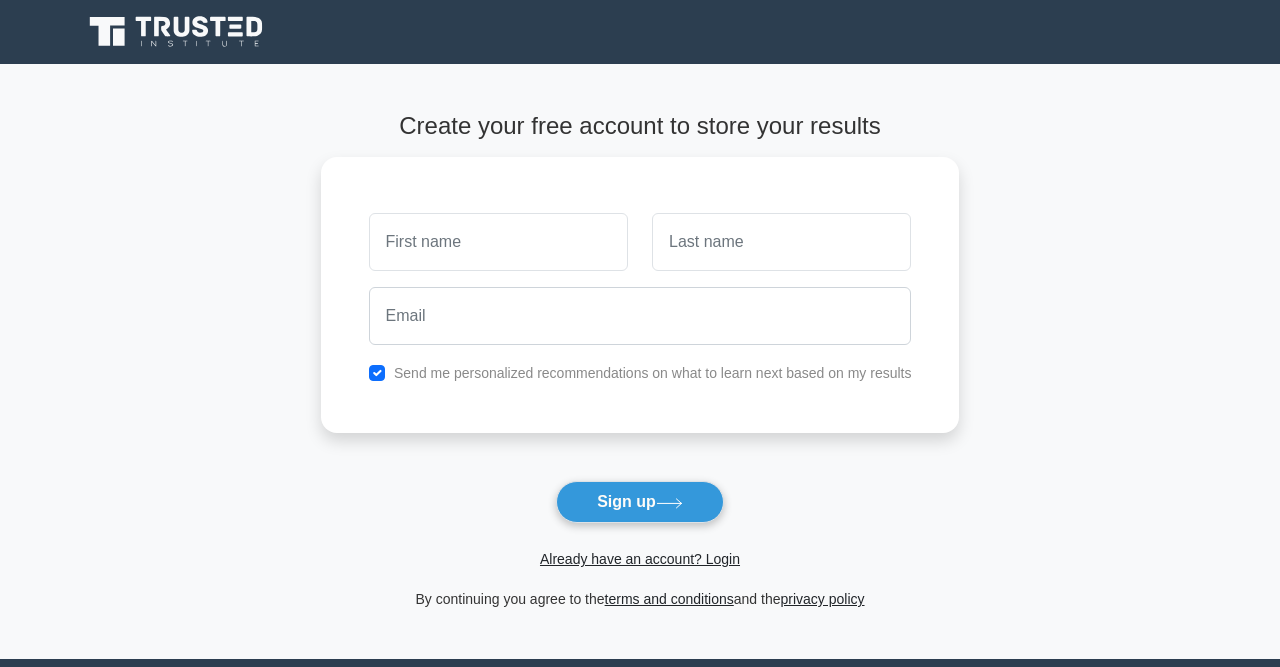 scroll, scrollTop: 0, scrollLeft: 0, axis: both 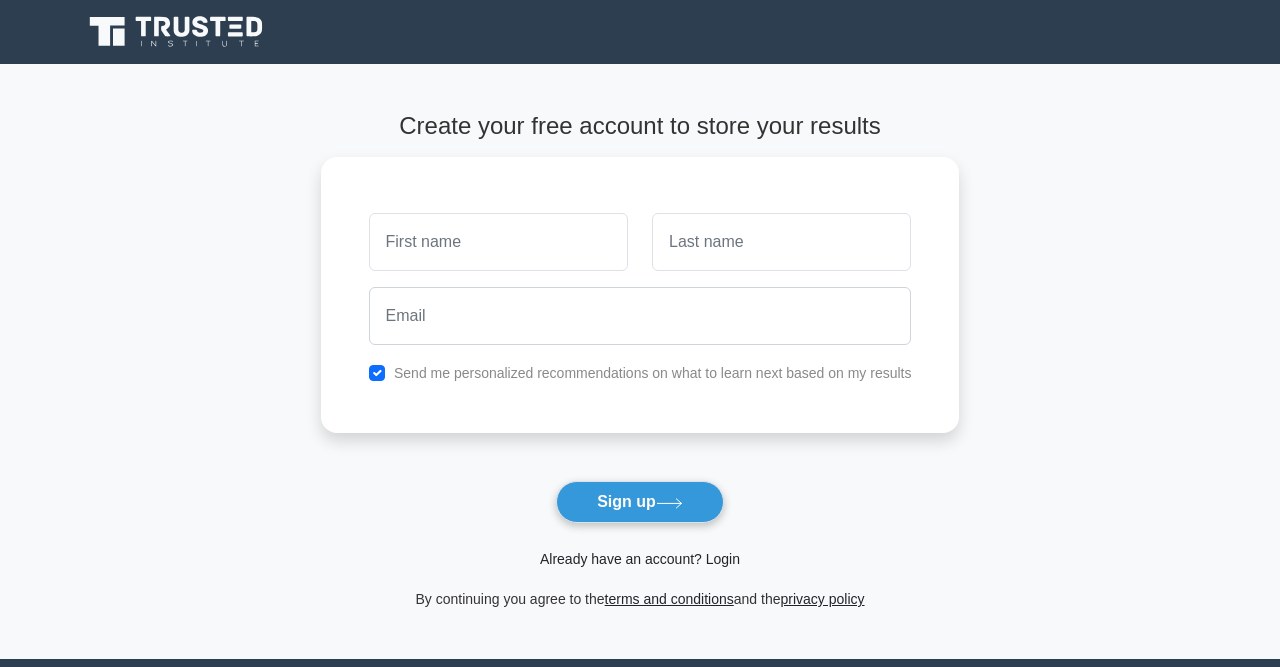 click on "Already have an account? Login" at bounding box center [640, 559] 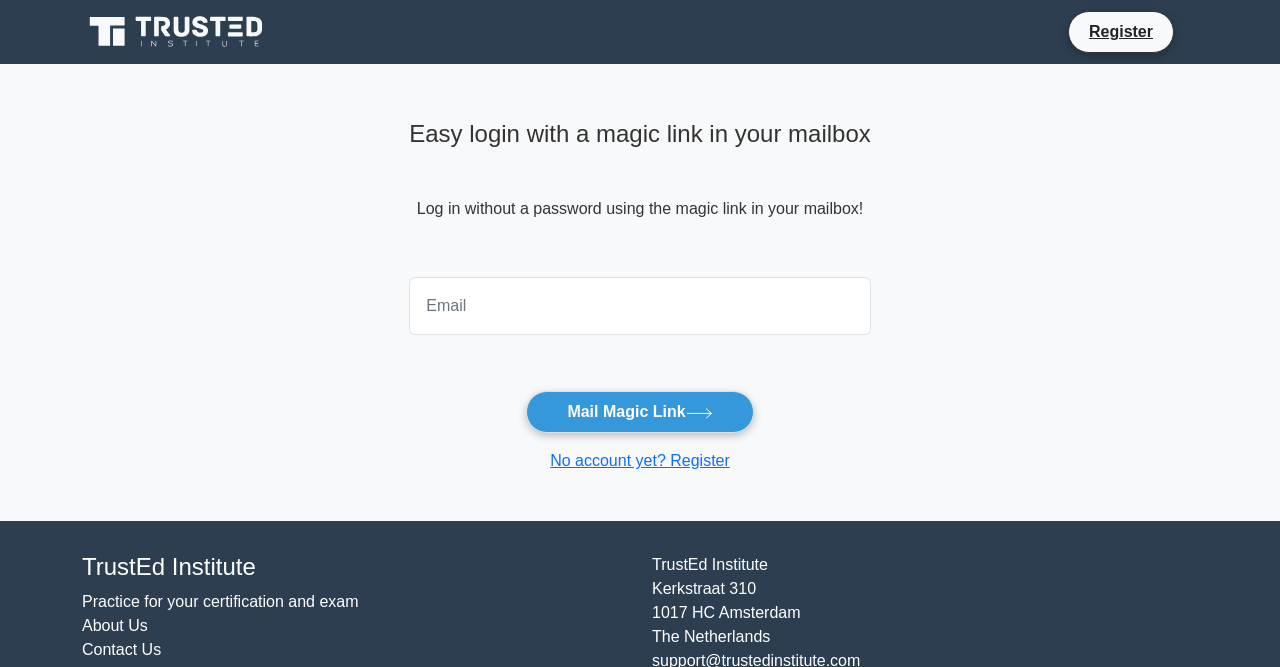 scroll, scrollTop: 0, scrollLeft: 0, axis: both 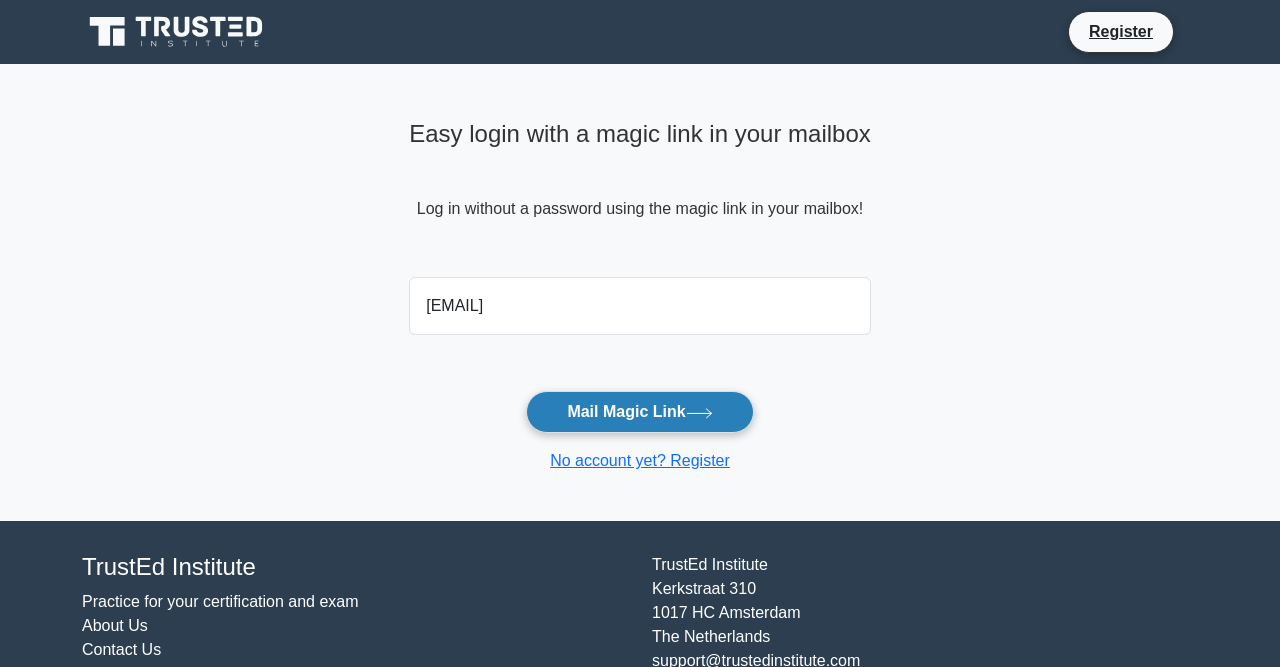 type on "hchriste182@gmail.com" 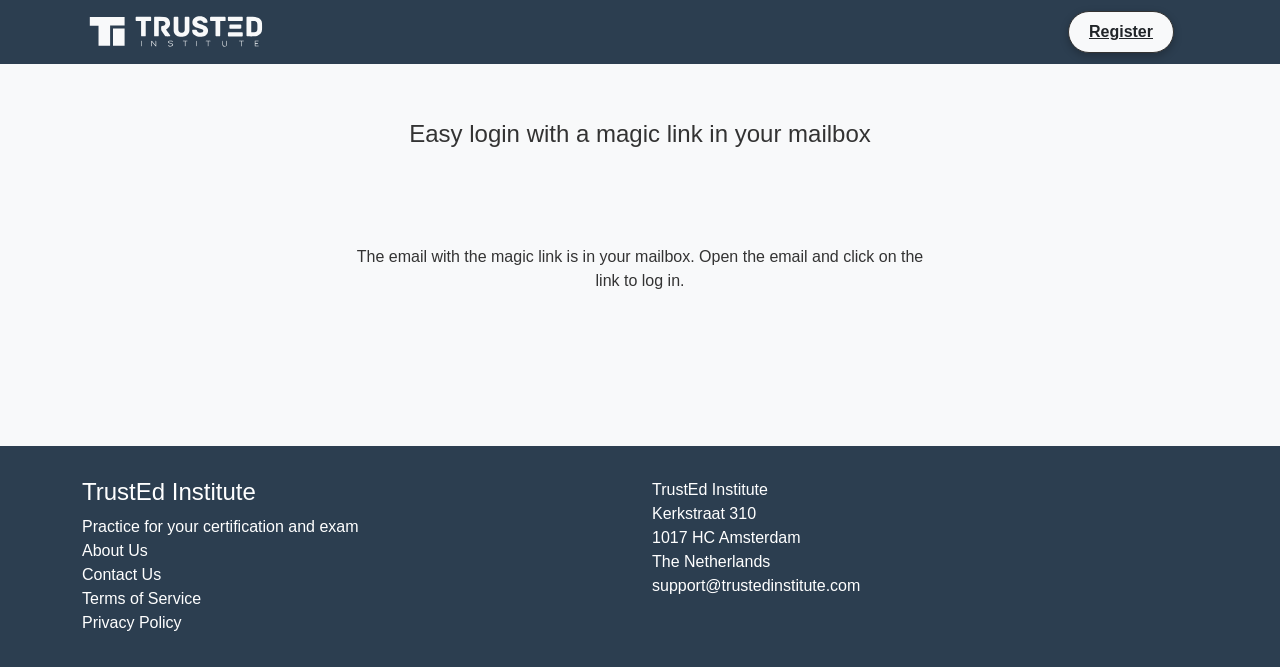 scroll, scrollTop: 0, scrollLeft: 0, axis: both 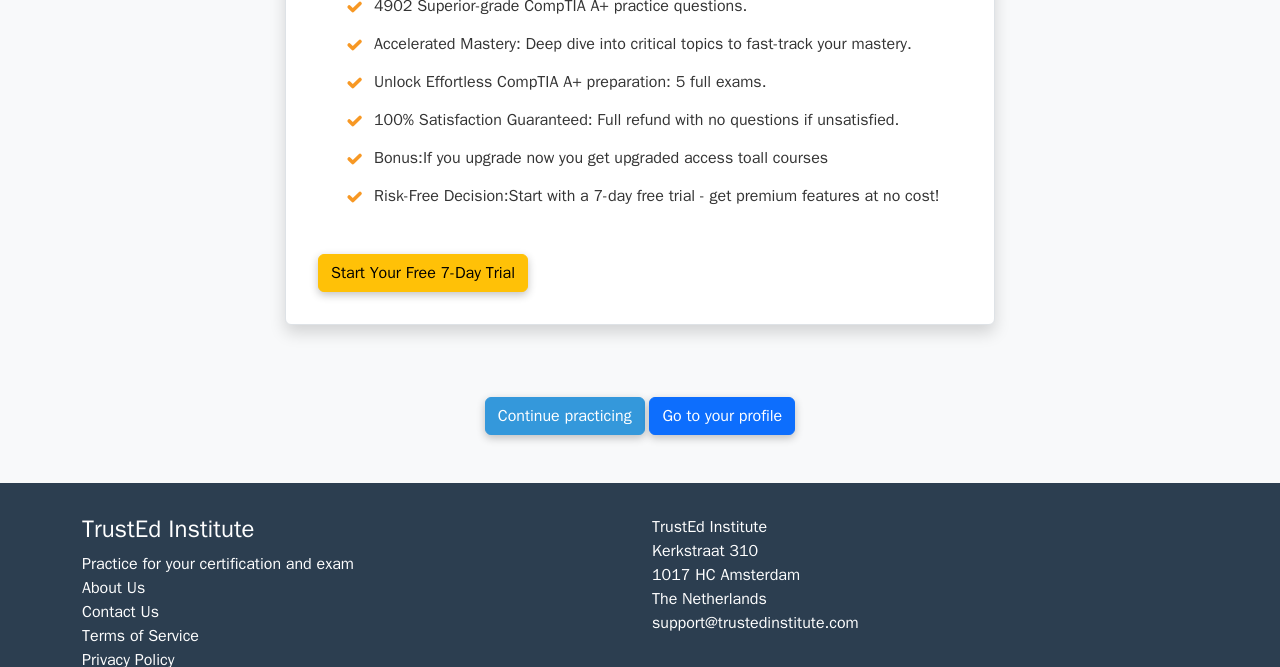click on "Go to your profile" at bounding box center (722, 416) 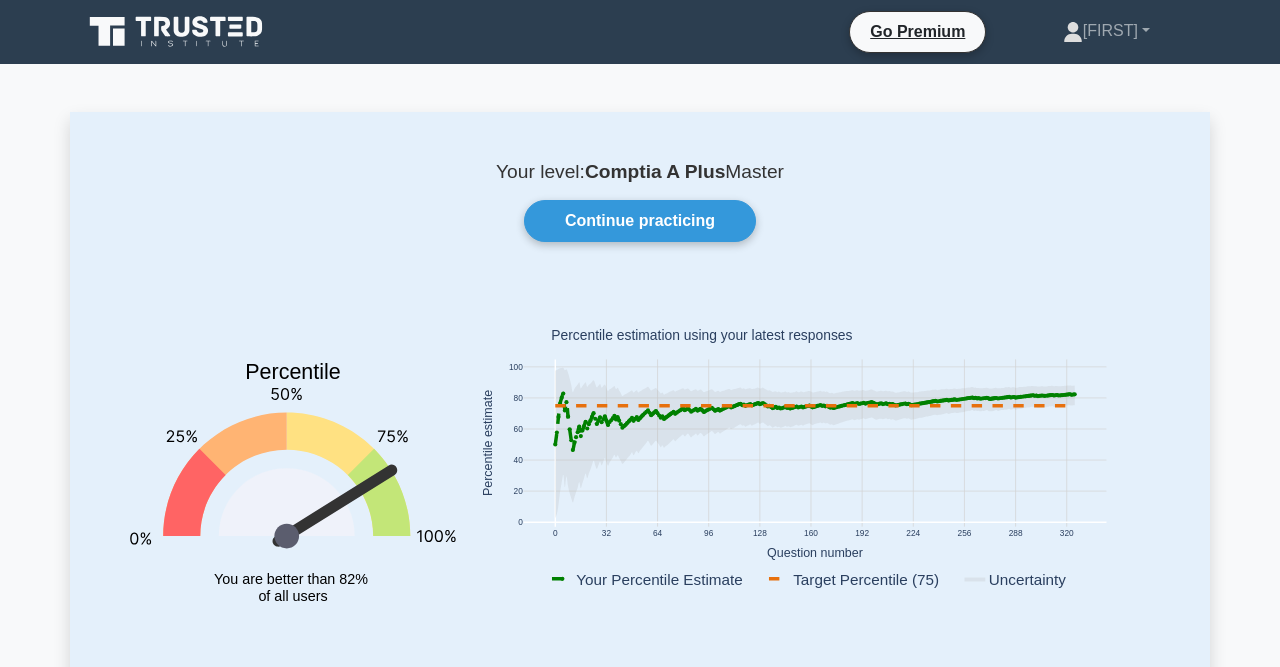 scroll, scrollTop: 0, scrollLeft: 0, axis: both 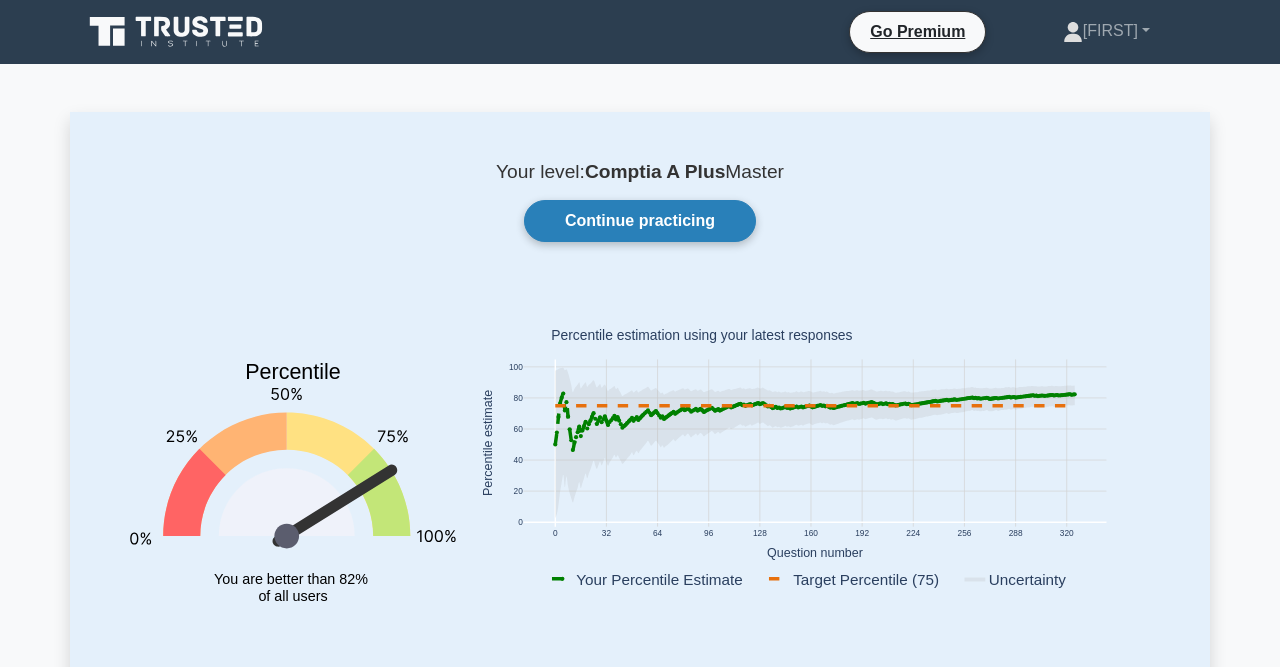 click on "Continue practicing" at bounding box center (640, 221) 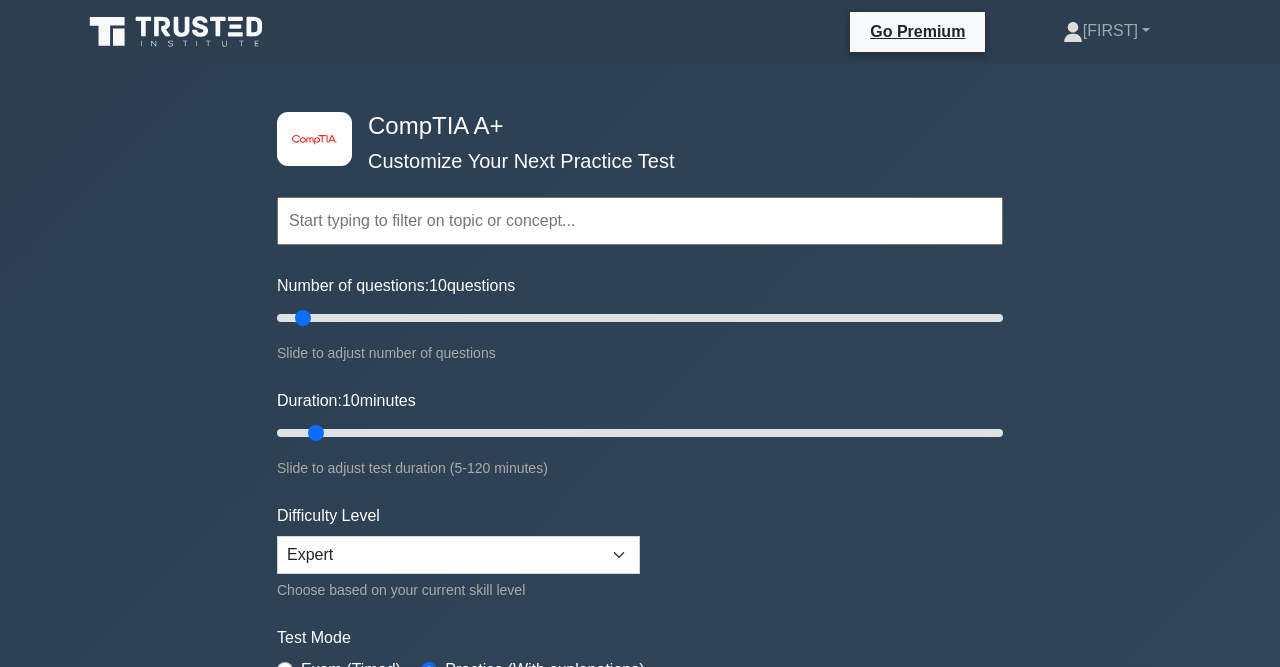 scroll, scrollTop: 0, scrollLeft: 0, axis: both 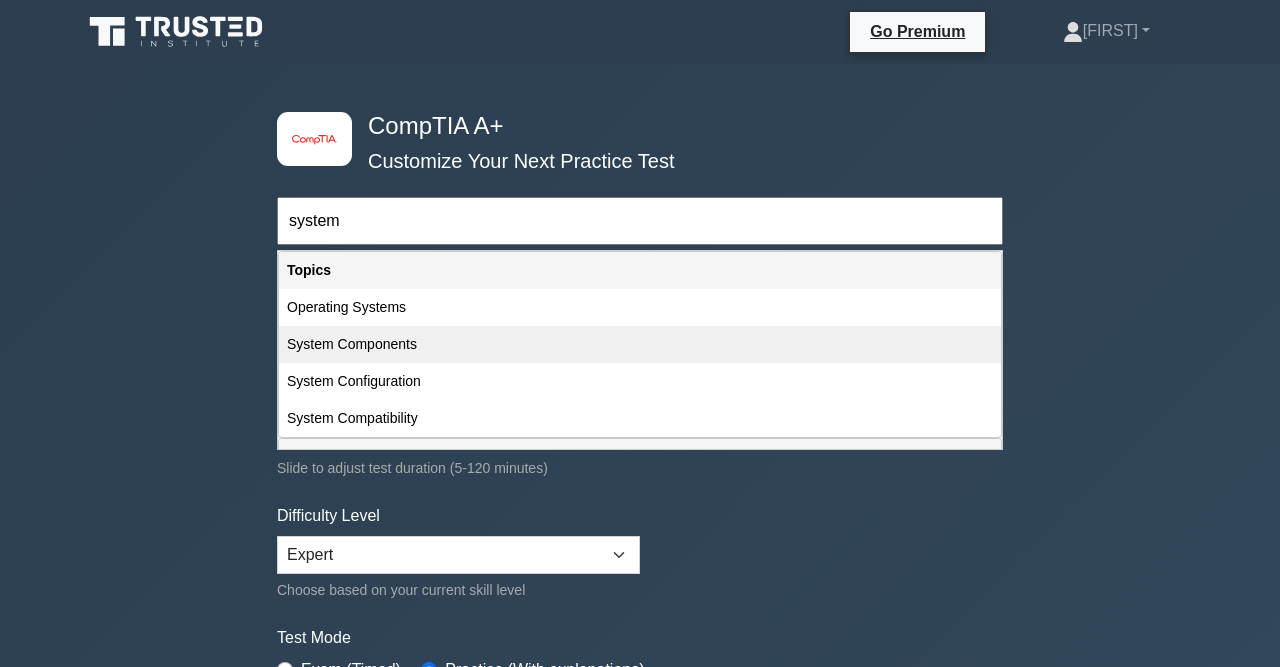 click on "System Components" at bounding box center [640, 344] 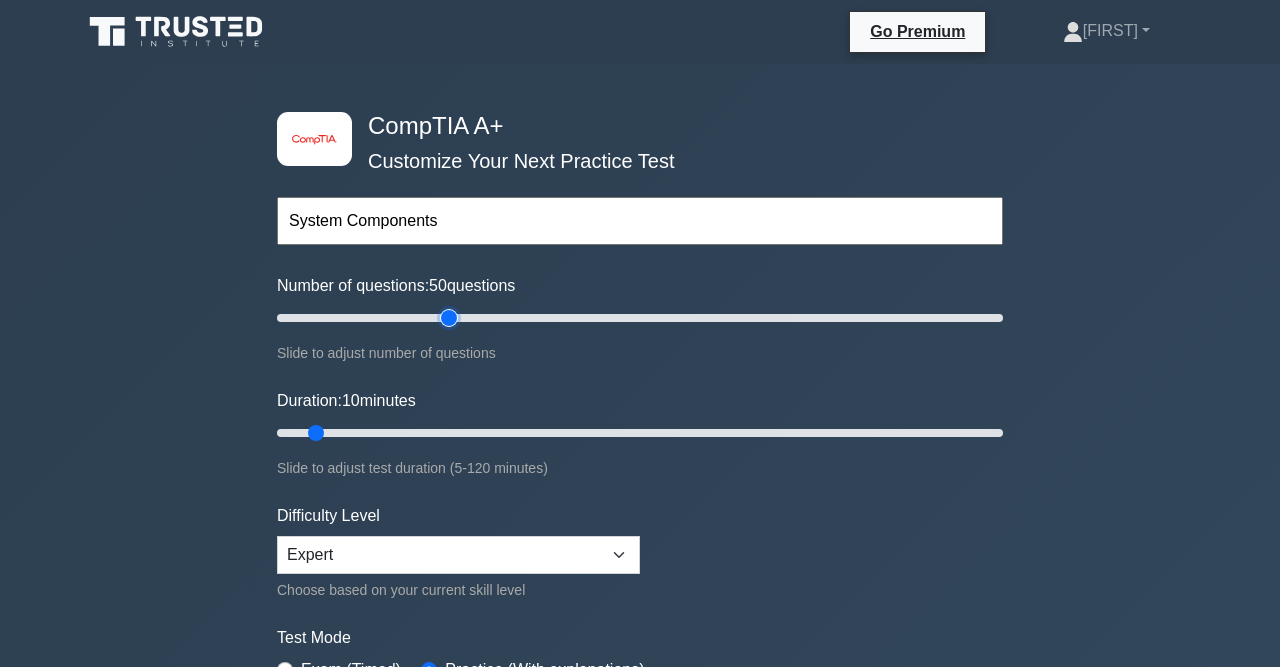 drag, startPoint x: 307, startPoint y: 315, endPoint x: 446, endPoint y: 335, distance: 140.43147 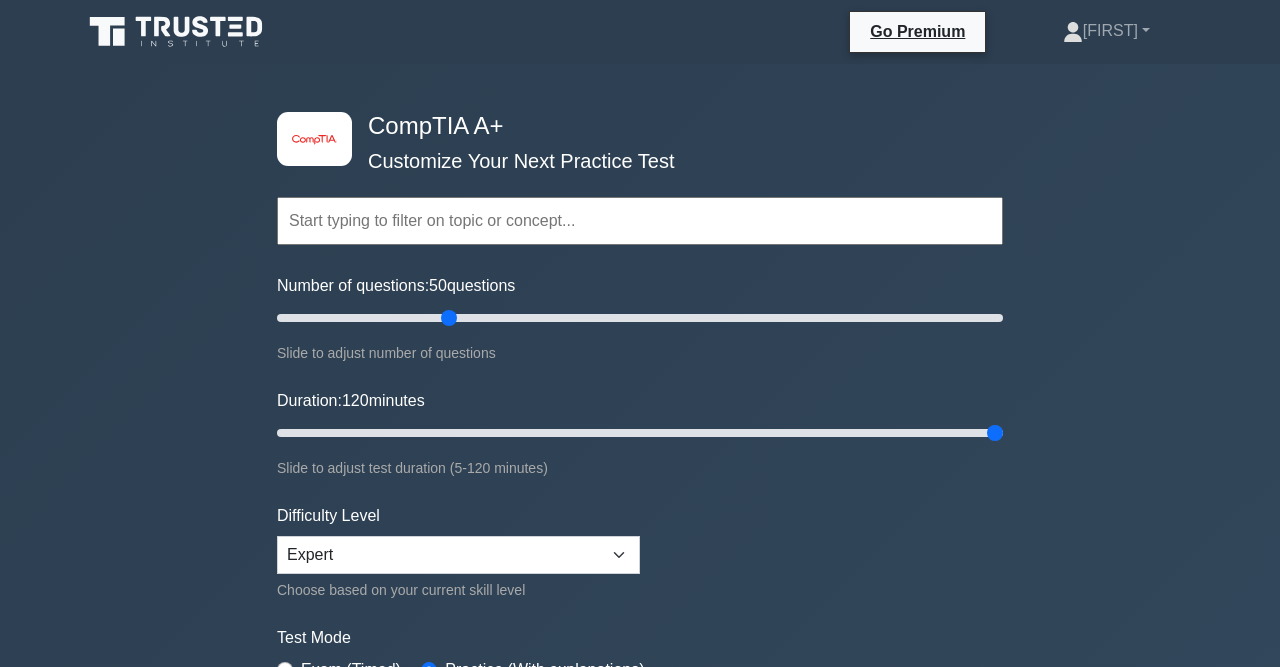 drag, startPoint x: 314, startPoint y: 429, endPoint x: 1184, endPoint y: 511, distance: 873.85583 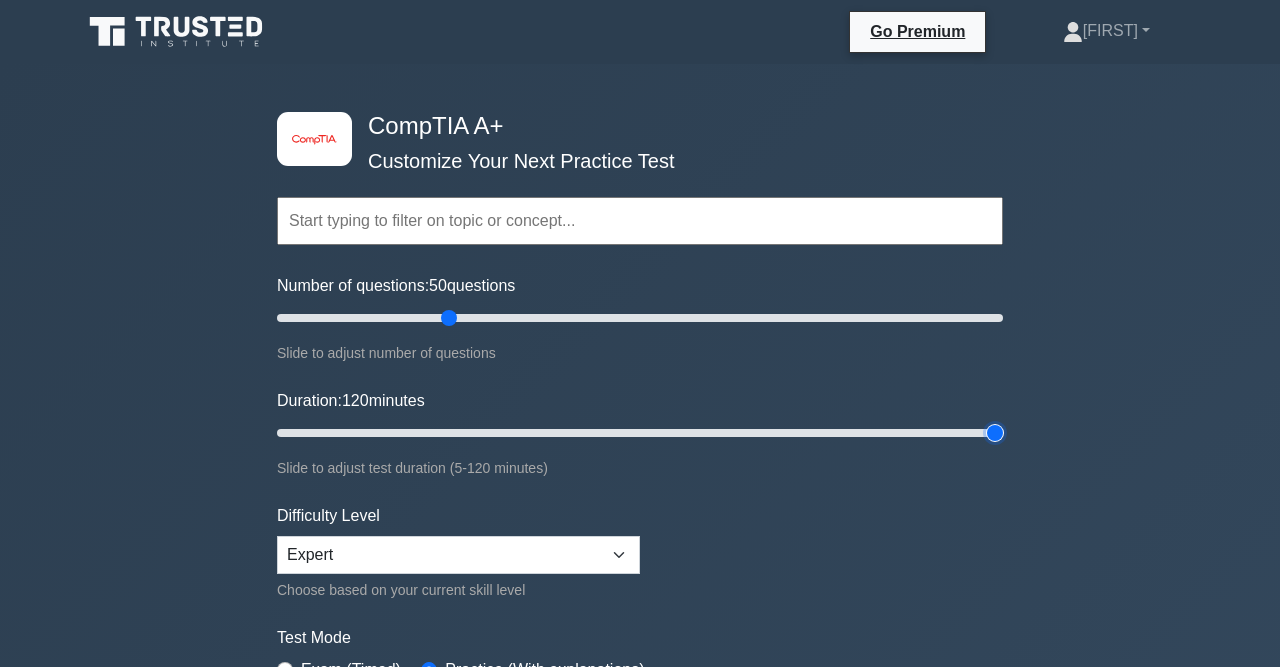 type on "120" 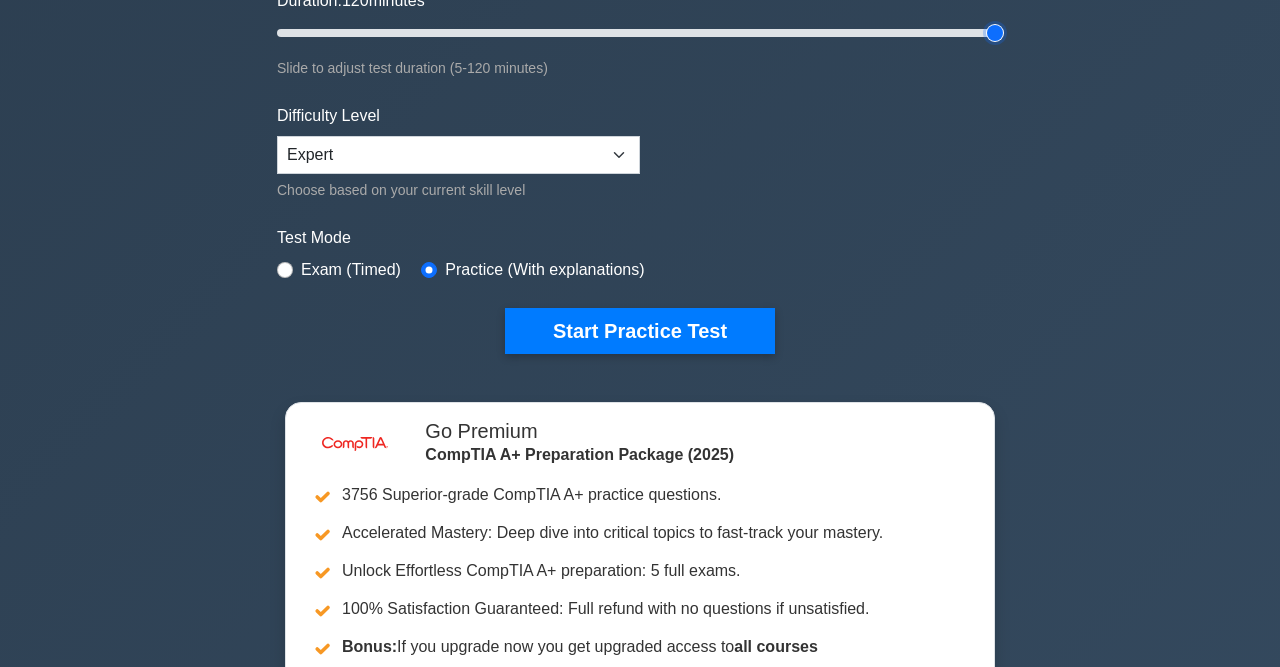scroll, scrollTop: 408, scrollLeft: 0, axis: vertical 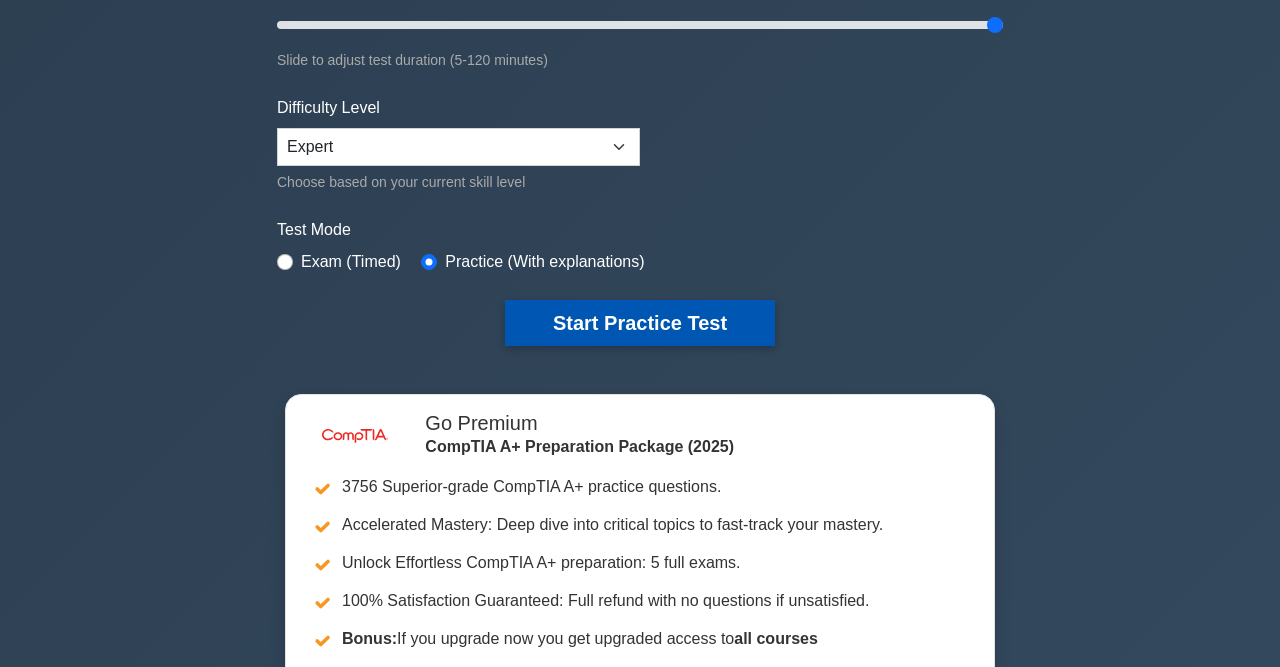 click on "Start Practice Test" at bounding box center (640, 323) 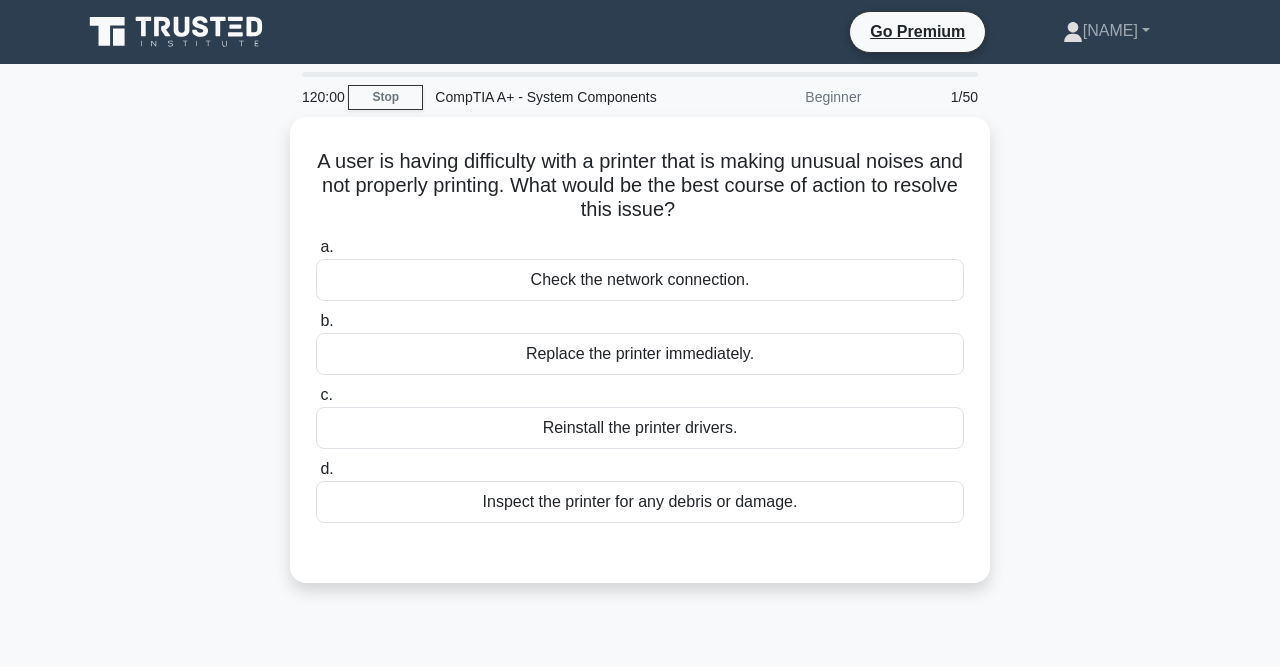 scroll, scrollTop: 0, scrollLeft: 0, axis: both 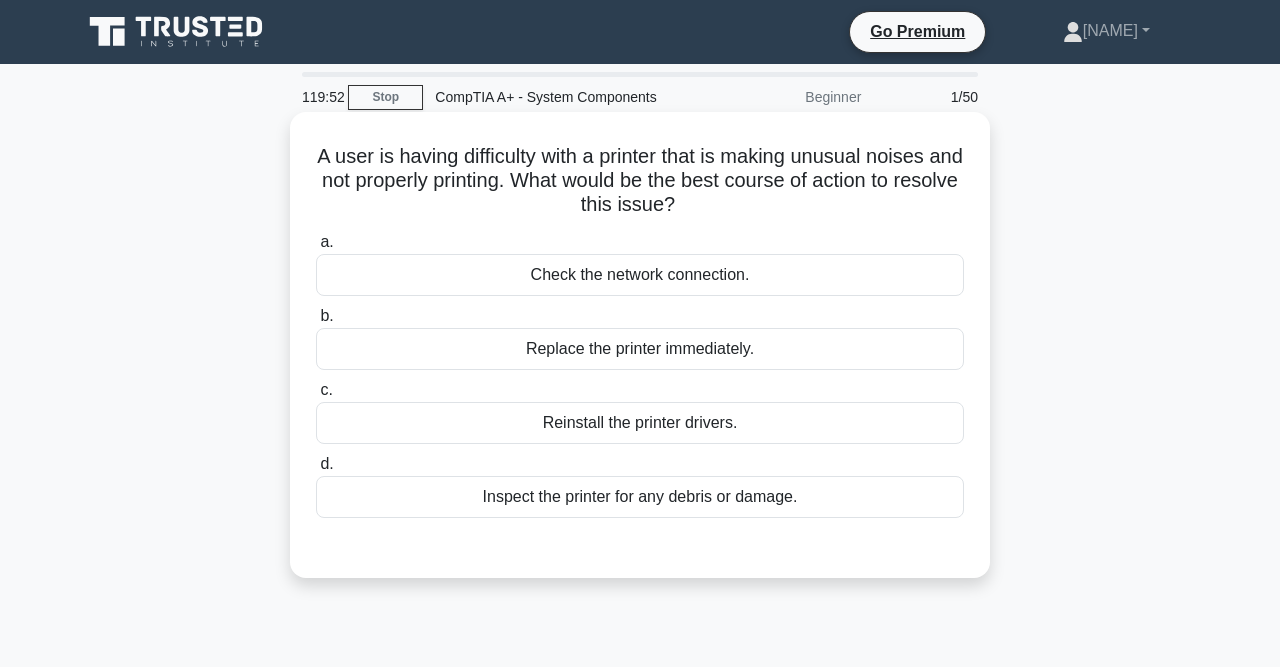click on "Inspect the printer for any debris or damage." at bounding box center [640, 497] 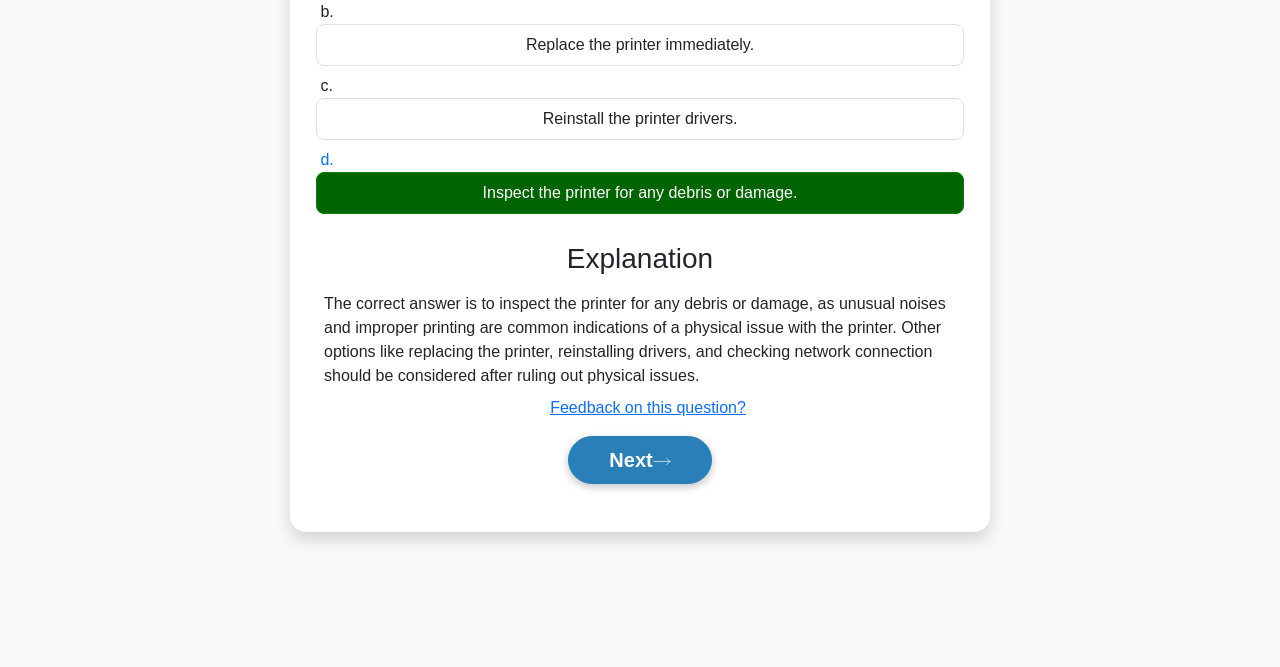 scroll, scrollTop: 309, scrollLeft: 0, axis: vertical 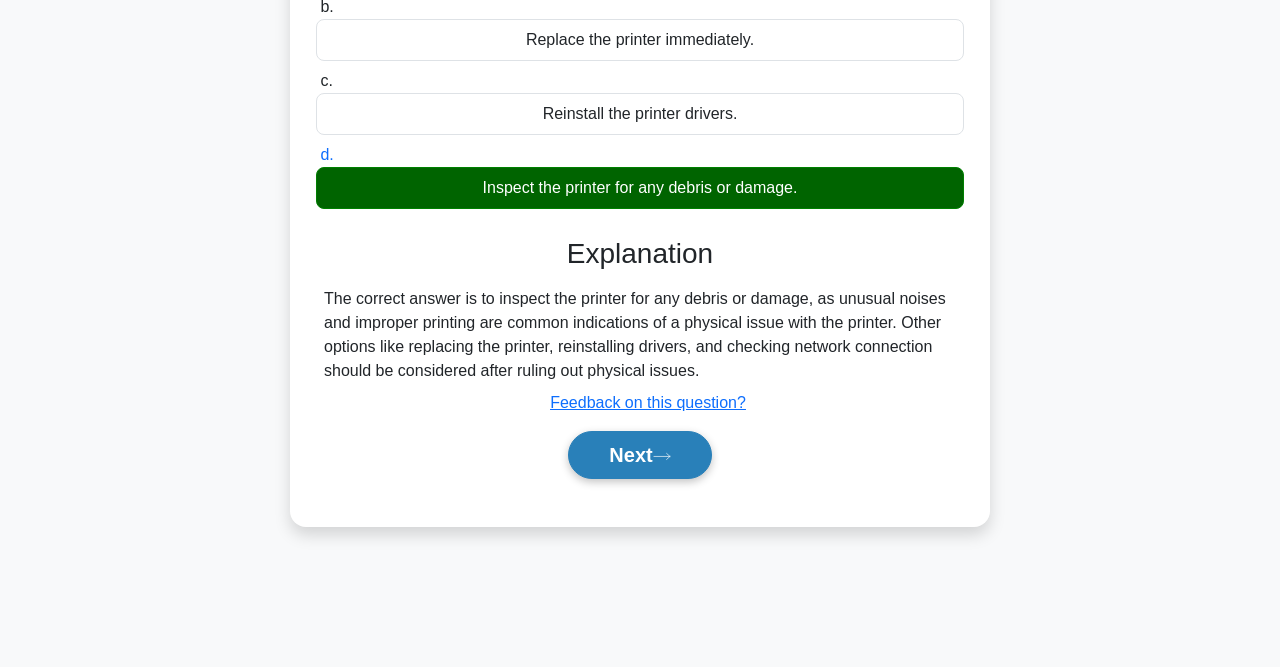 click on "Next" at bounding box center [639, 455] 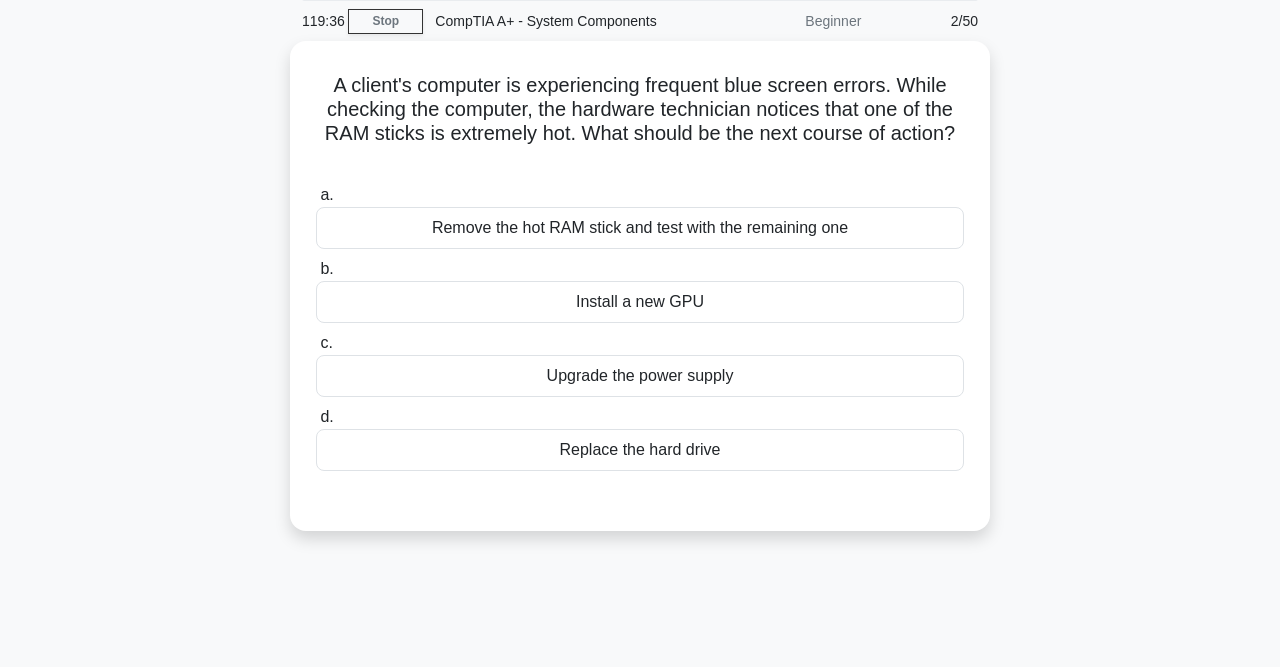 scroll, scrollTop: 0, scrollLeft: 0, axis: both 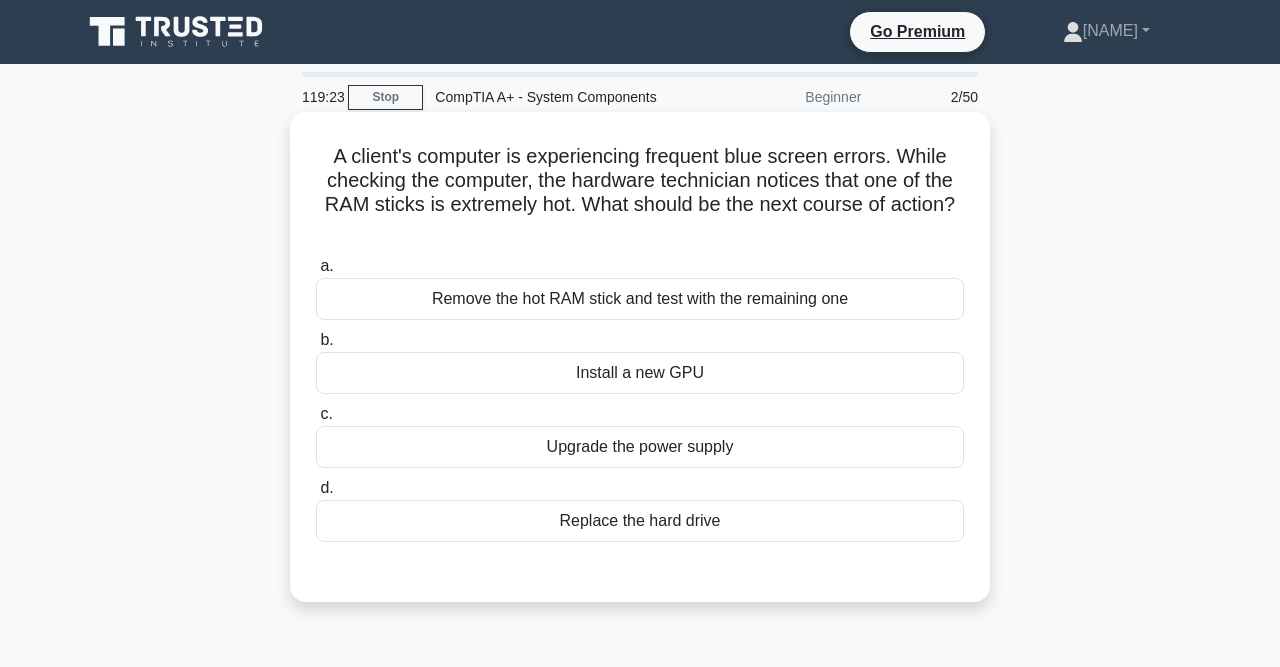 click on "Remove the hot RAM stick and test with the remaining one" at bounding box center (640, 299) 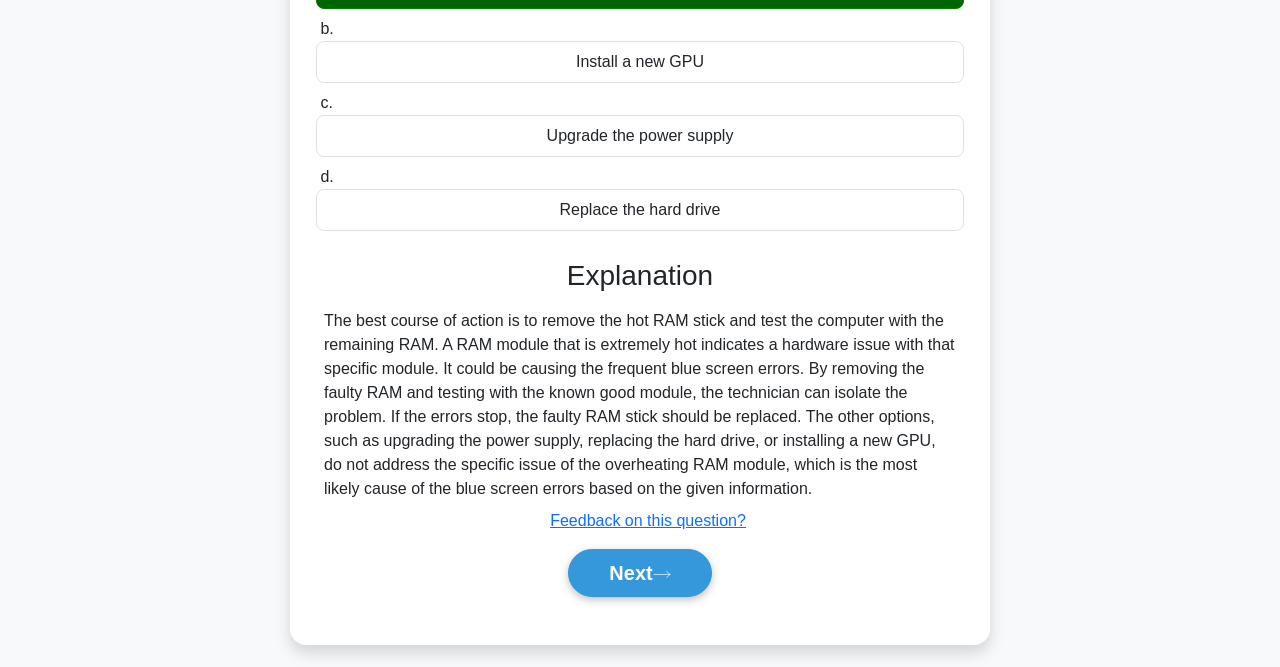 scroll, scrollTop: 312, scrollLeft: 0, axis: vertical 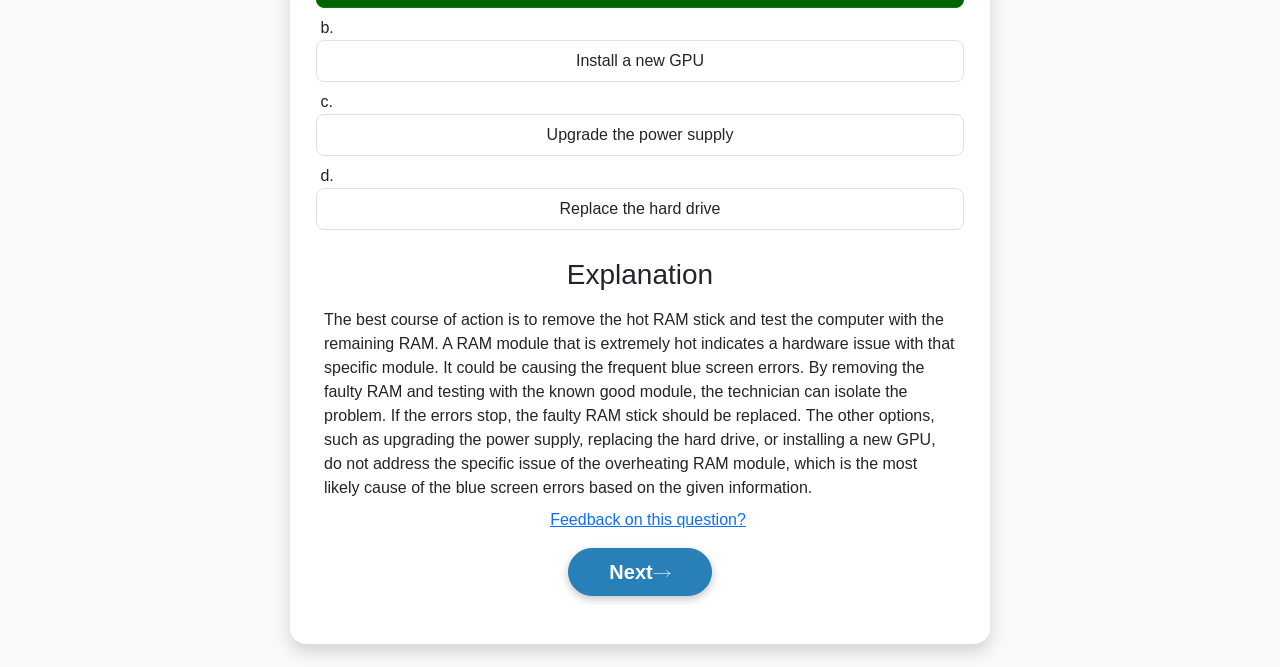 click on "Next" at bounding box center (639, 572) 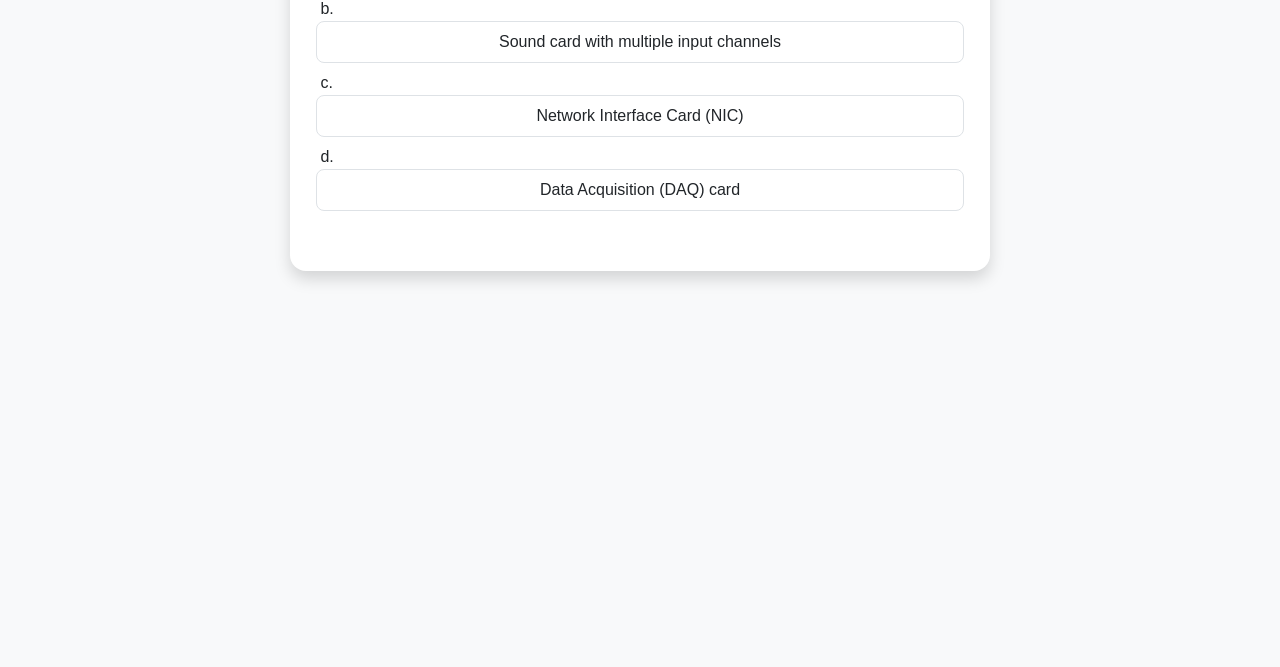 scroll, scrollTop: 0, scrollLeft: 0, axis: both 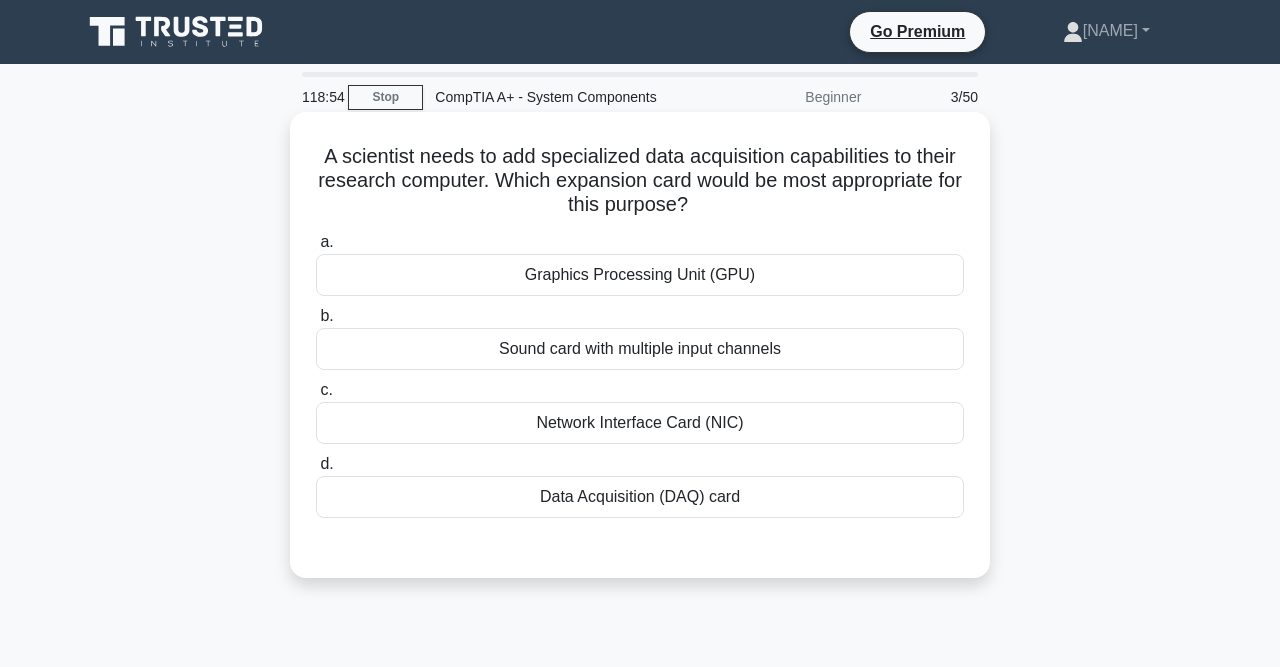 click on "Data Acquisition (DAQ) card" at bounding box center (640, 497) 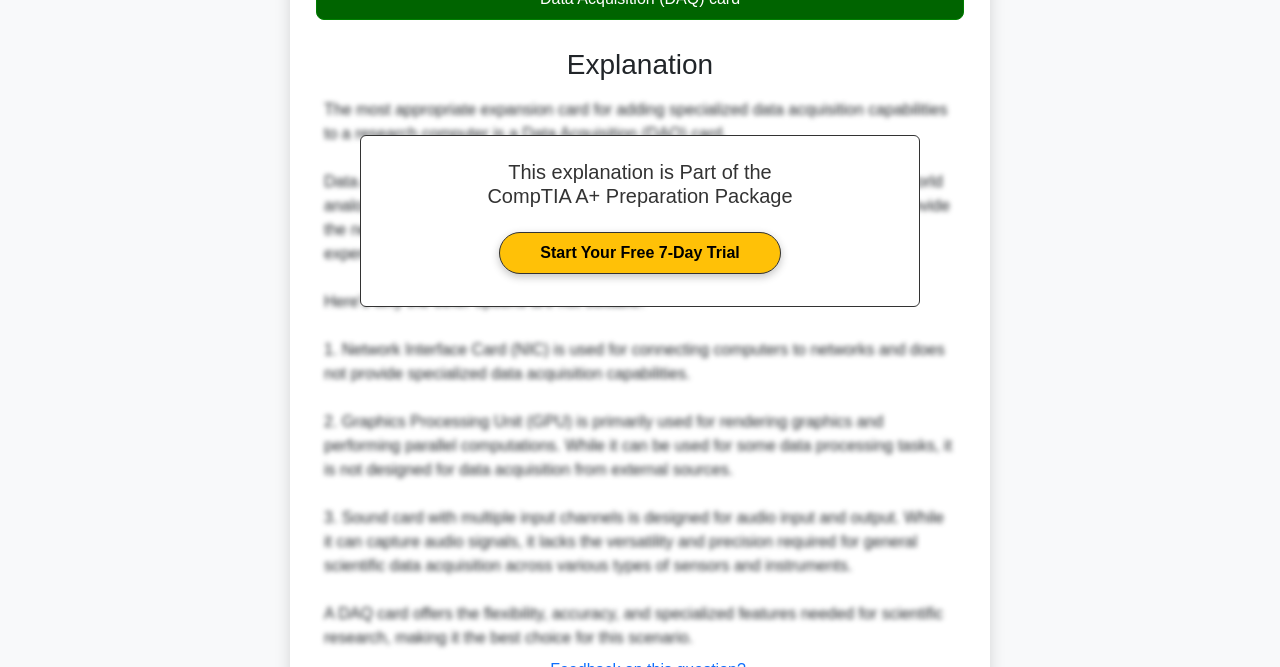 scroll, scrollTop: 659, scrollLeft: 0, axis: vertical 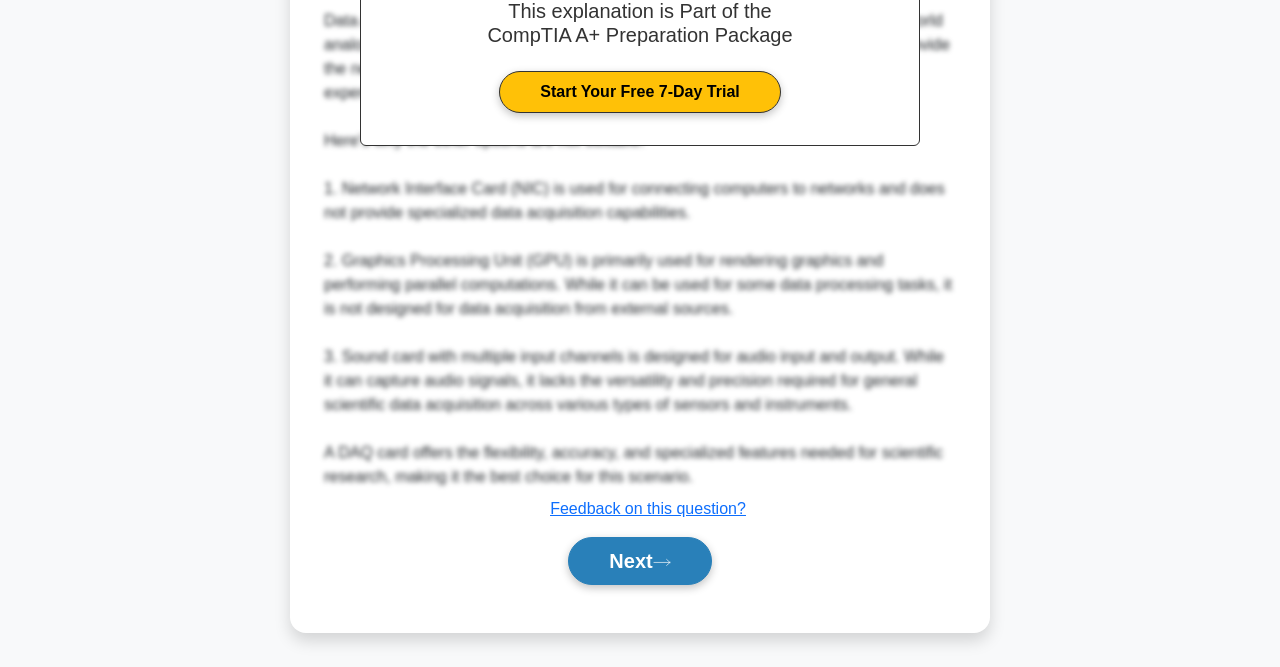 click on "Next" at bounding box center [639, 561] 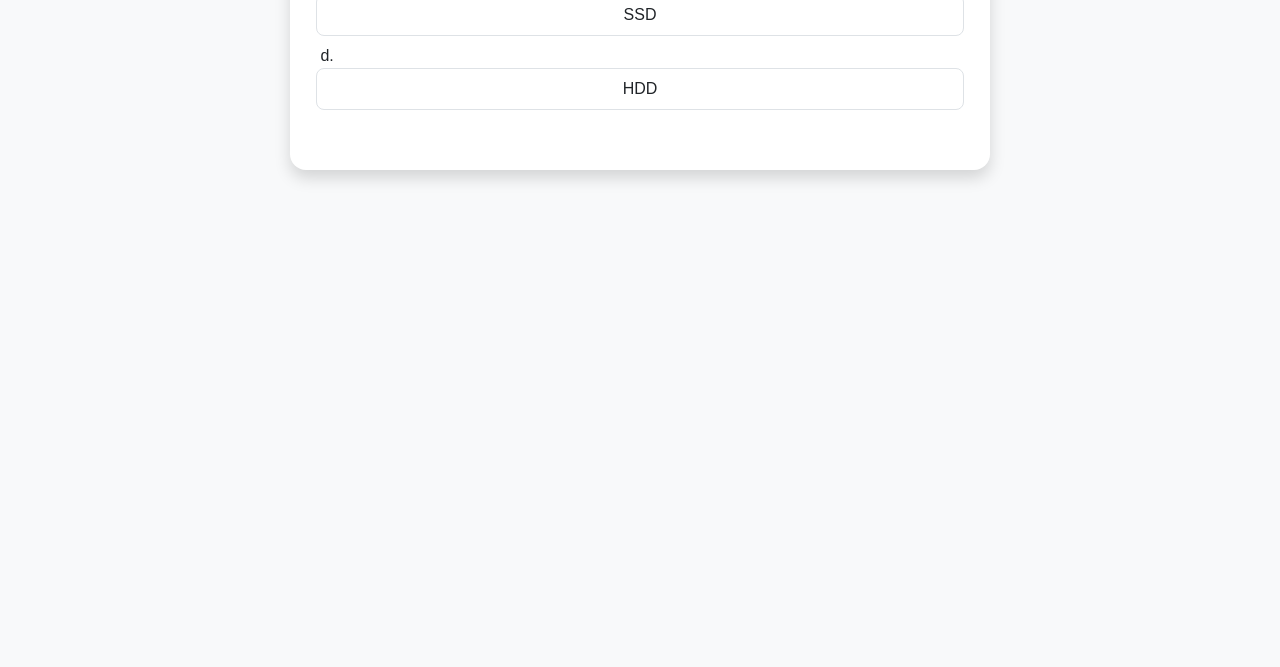 scroll, scrollTop: 0, scrollLeft: 0, axis: both 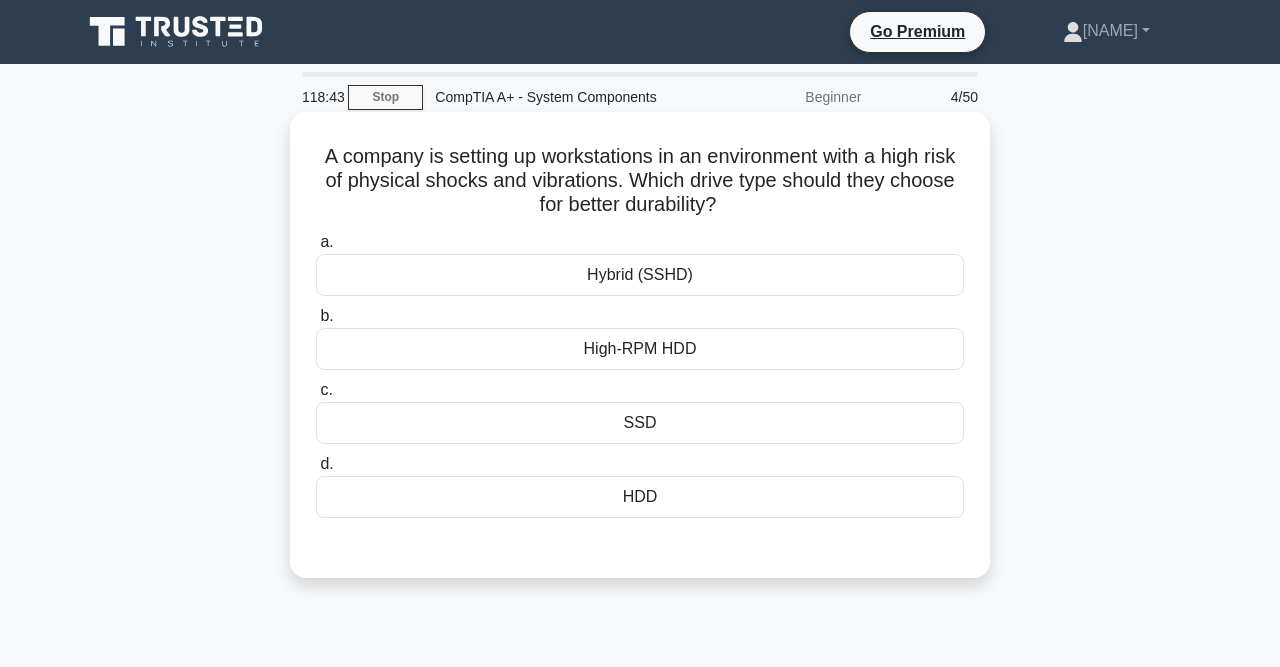 drag, startPoint x: 535, startPoint y: 203, endPoint x: 758, endPoint y: 221, distance: 223.72528 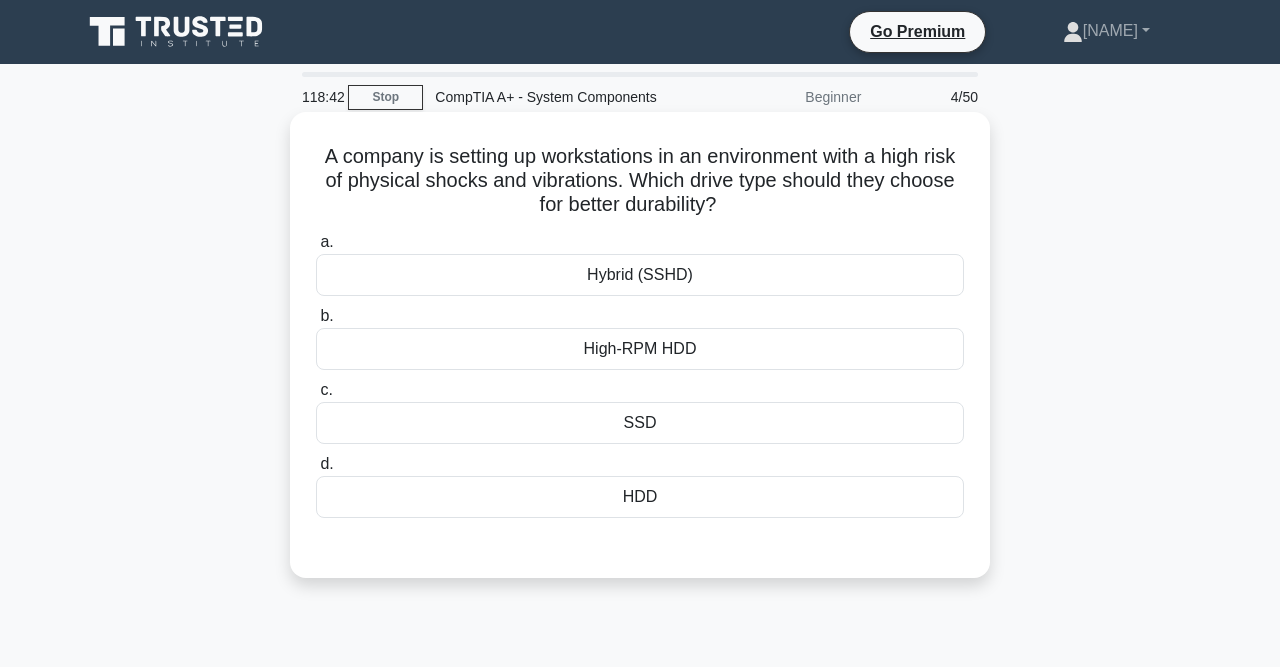 click on "A company is setting up workstations in an environment with a high risk of physical shocks and vibrations. Which drive type should they choose for better durability?
.spinner_0XTQ{transform-origin:center;animation:spinner_y6GP .75s linear infinite}@keyframes spinner_y6GP{100%{transform:rotate(360deg)}}" at bounding box center (640, 181) 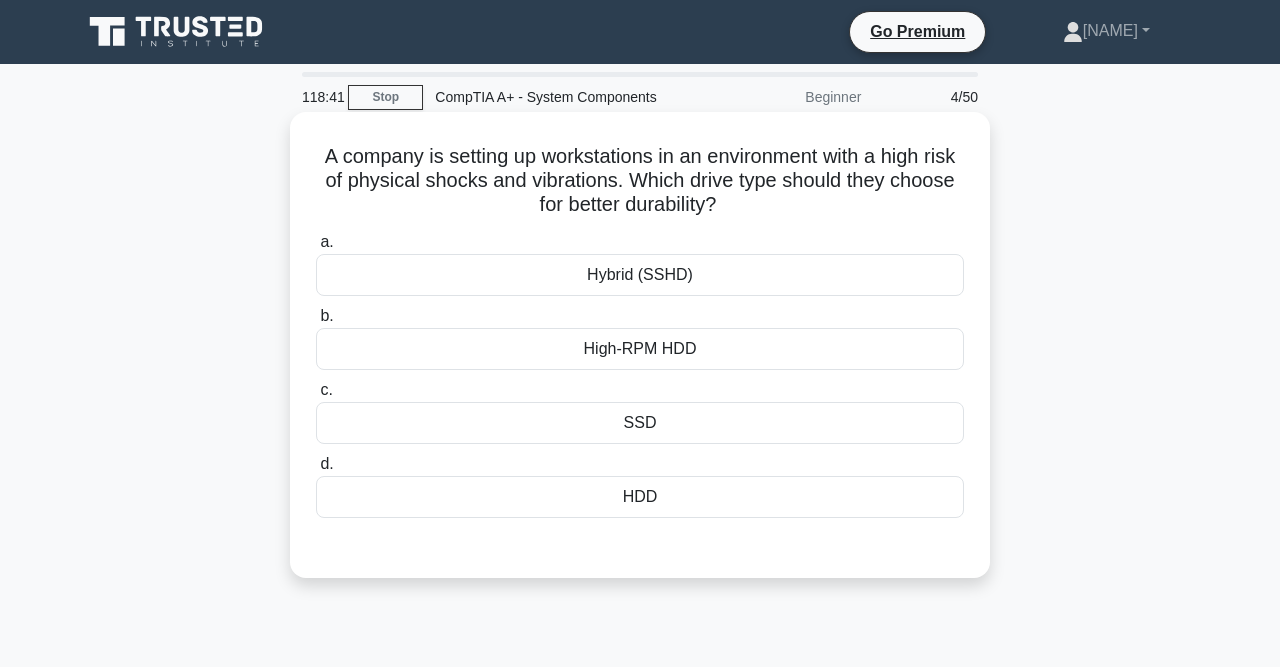 click on "SSD" at bounding box center [640, 423] 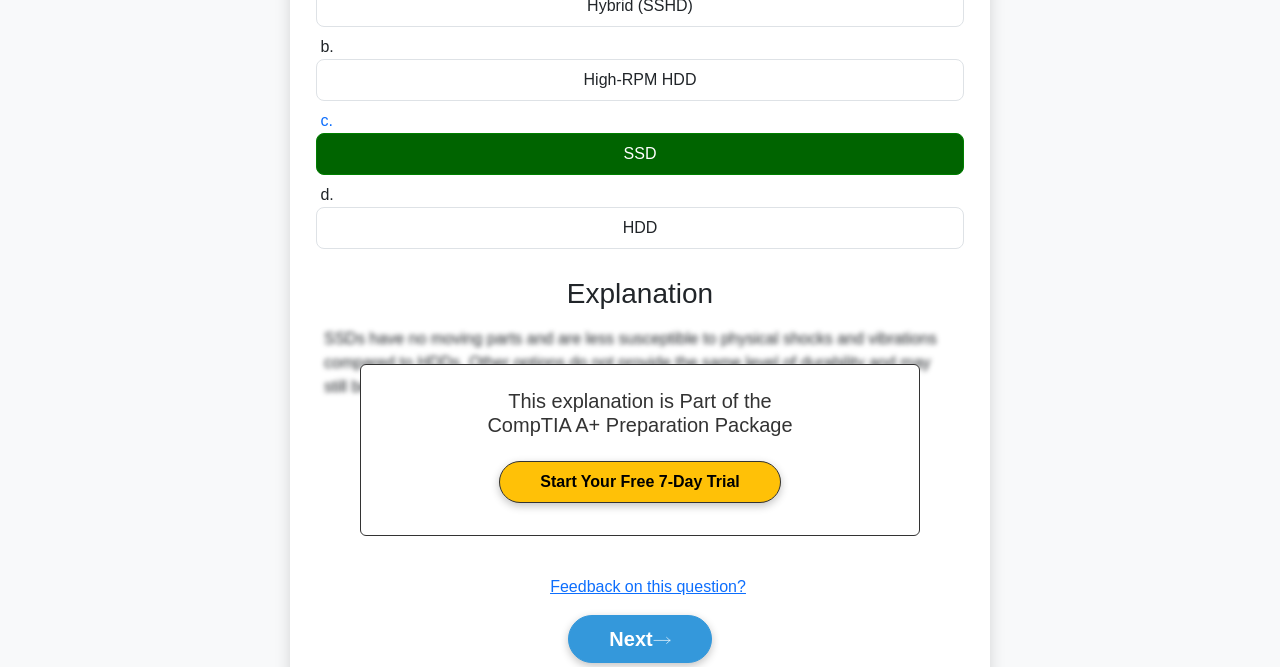 scroll, scrollTop: 413, scrollLeft: 0, axis: vertical 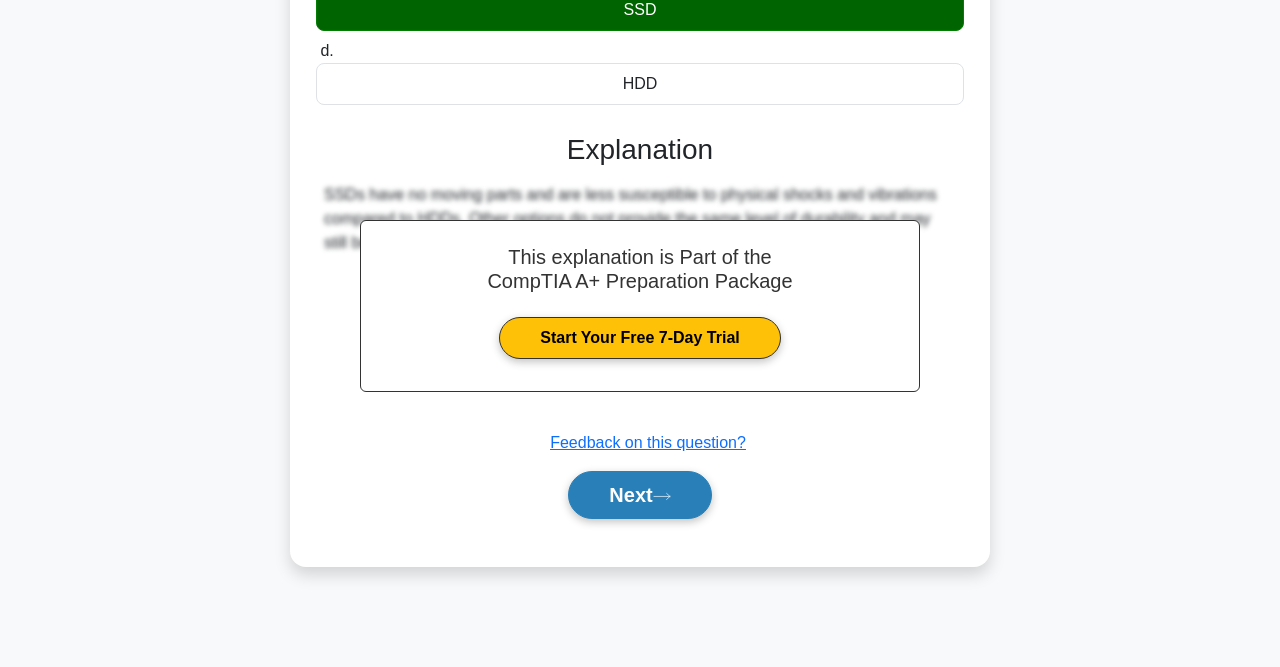 click on "Next" at bounding box center (639, 495) 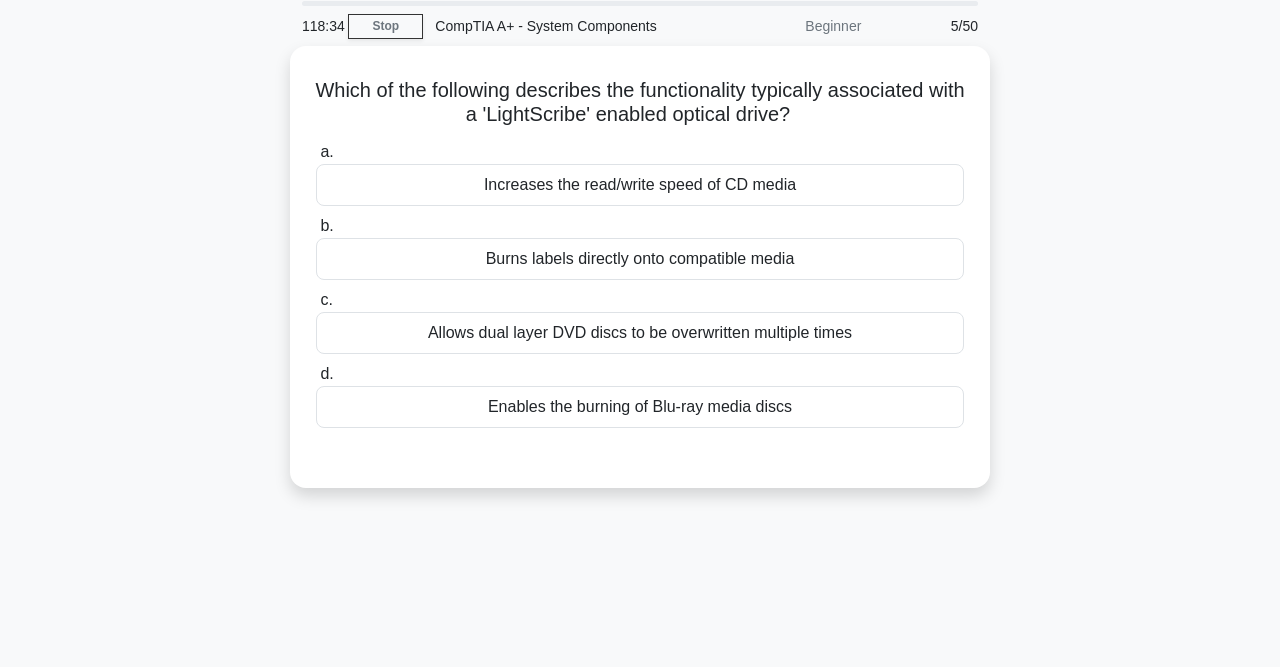 scroll, scrollTop: 50, scrollLeft: 0, axis: vertical 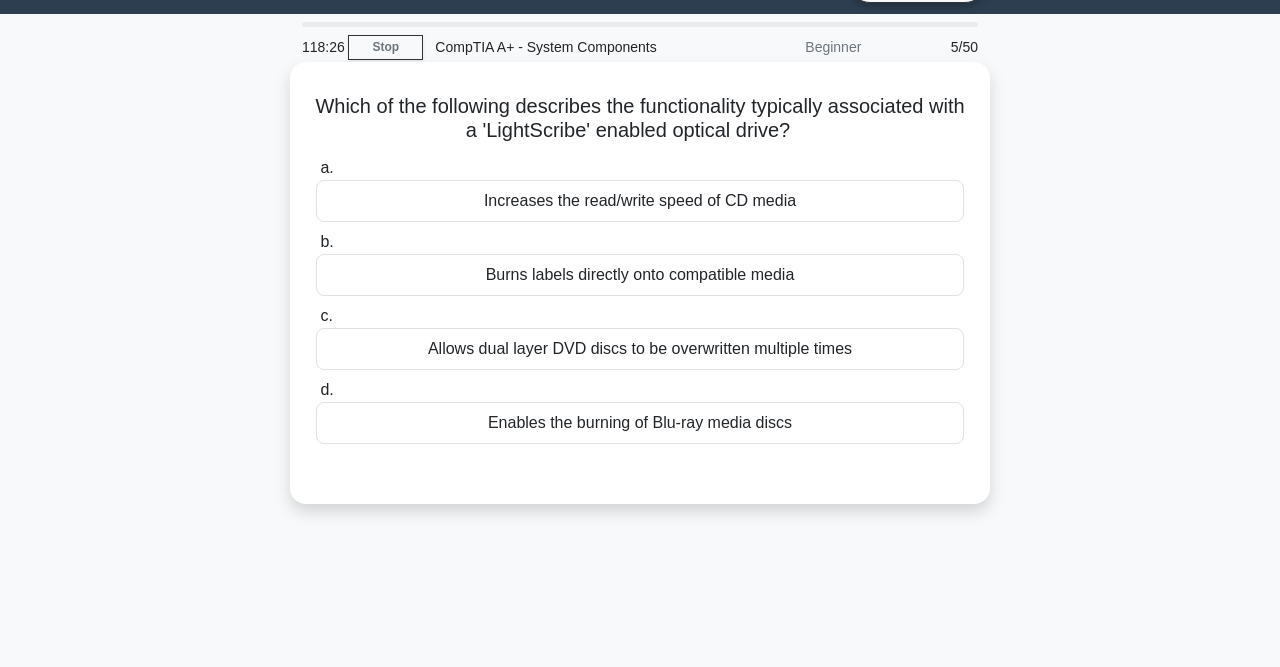 click on "Enables the burning of Blu-ray media discs" at bounding box center (640, 423) 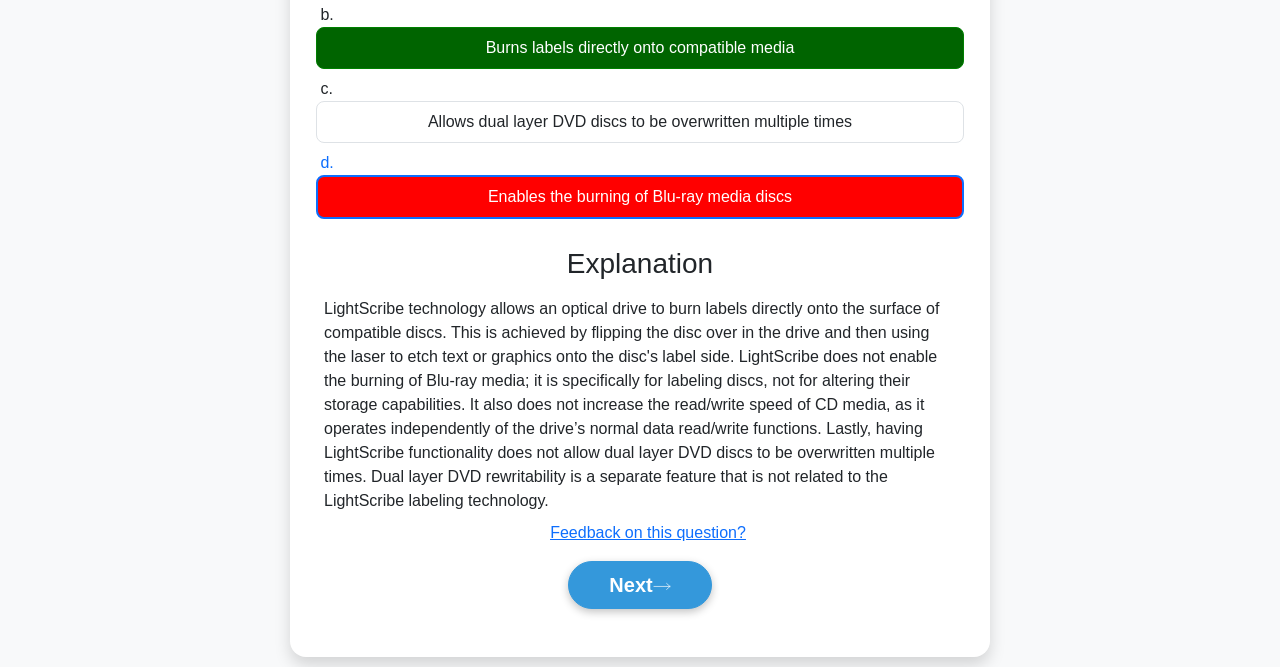 scroll, scrollTop: 280, scrollLeft: 0, axis: vertical 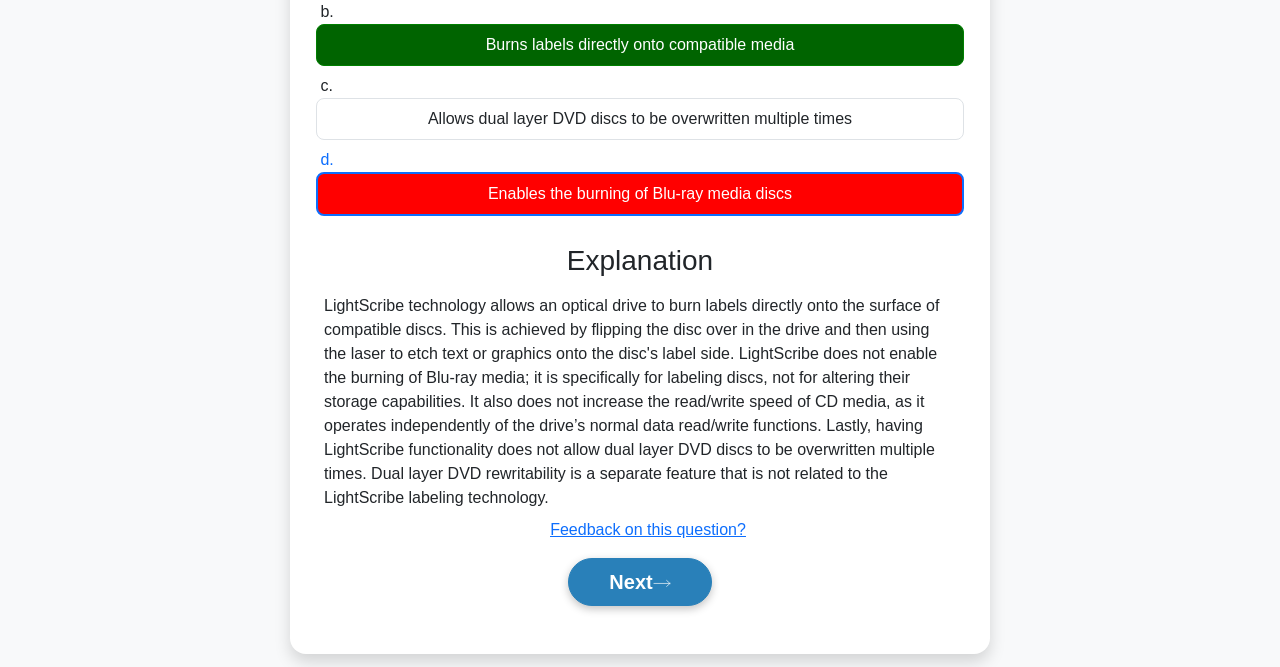click on "Next" at bounding box center (639, 582) 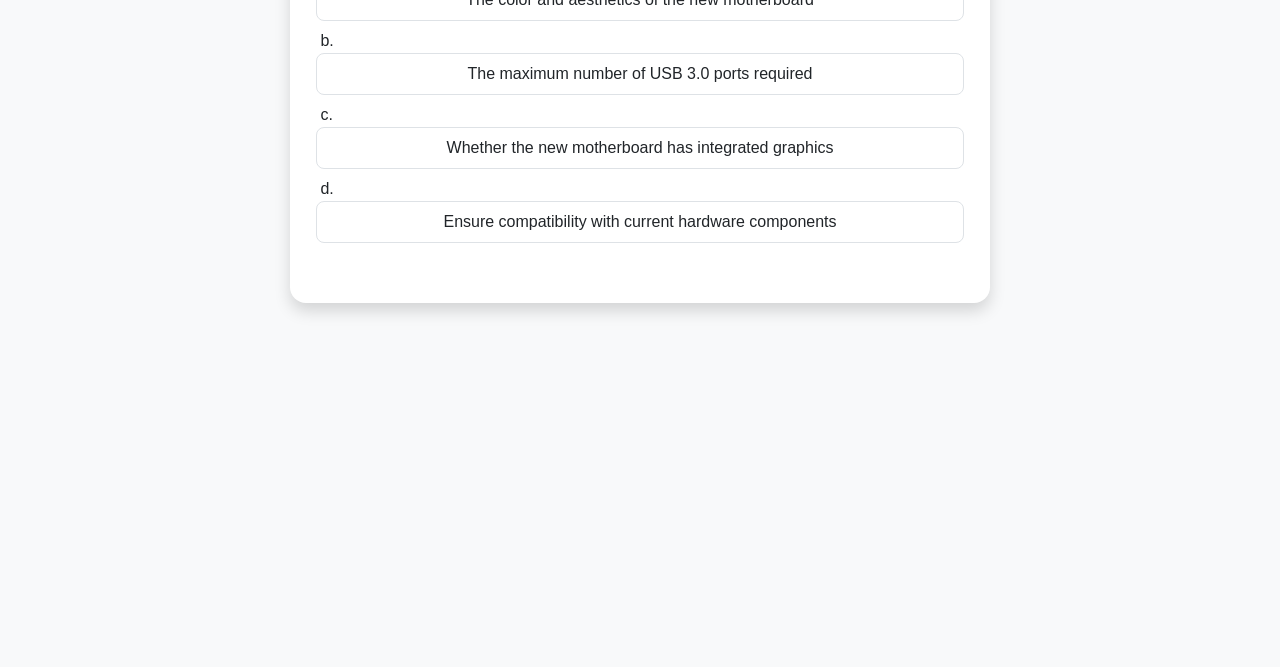 scroll, scrollTop: 0, scrollLeft: 0, axis: both 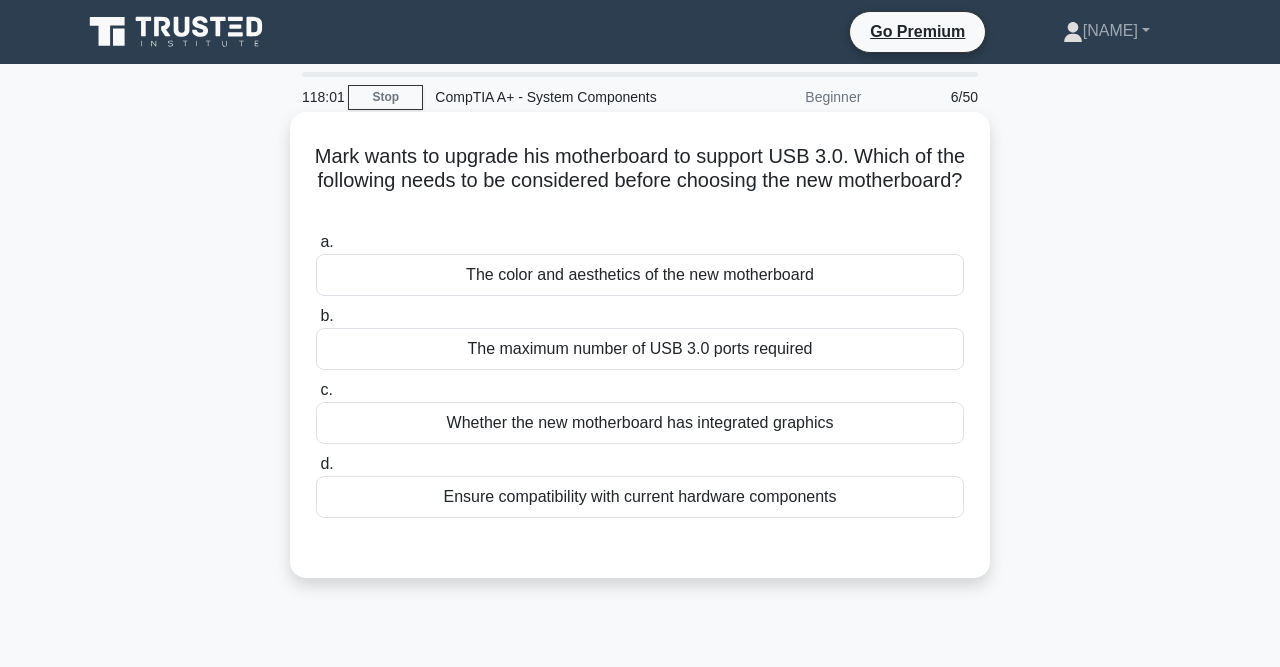 click on "Ensure compatibility with current hardware components" at bounding box center [640, 497] 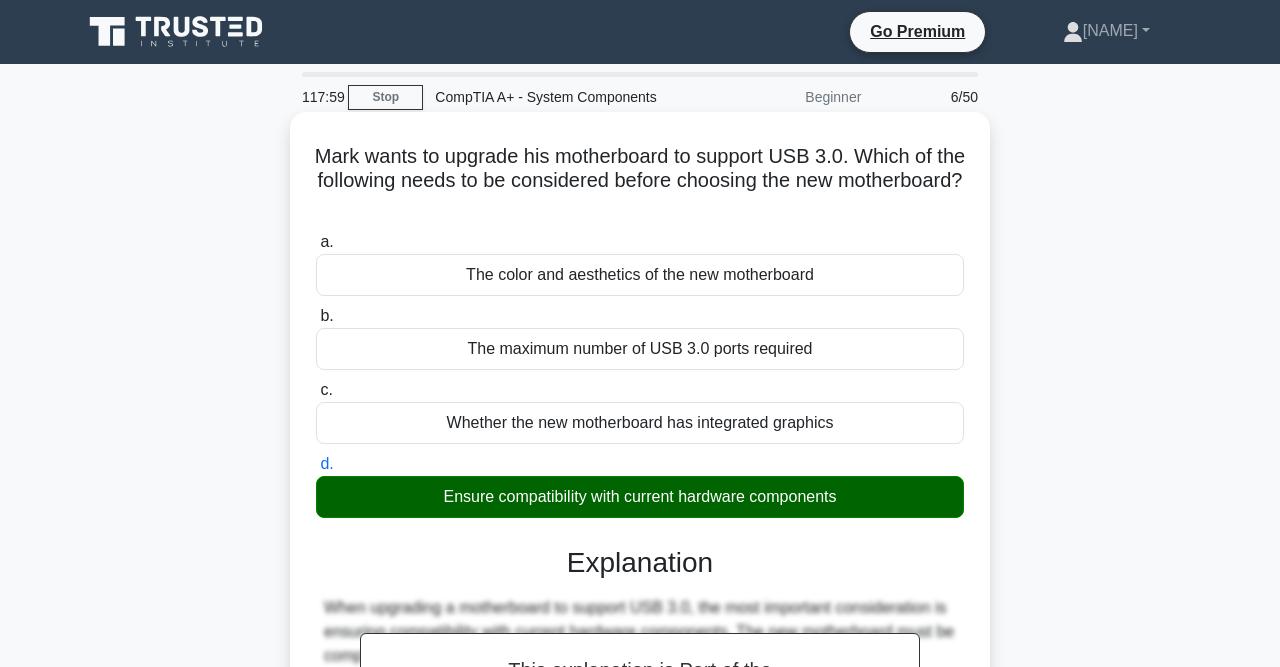 scroll, scrollTop: 413, scrollLeft: 0, axis: vertical 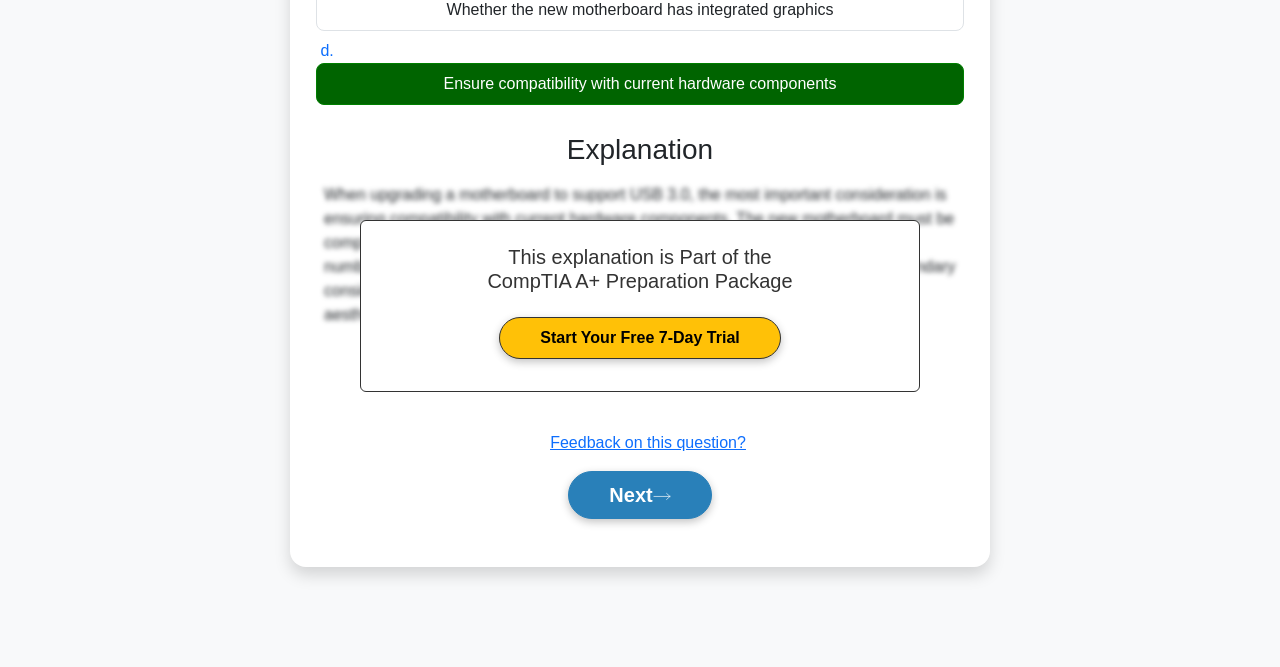 click on "Next" at bounding box center [639, 495] 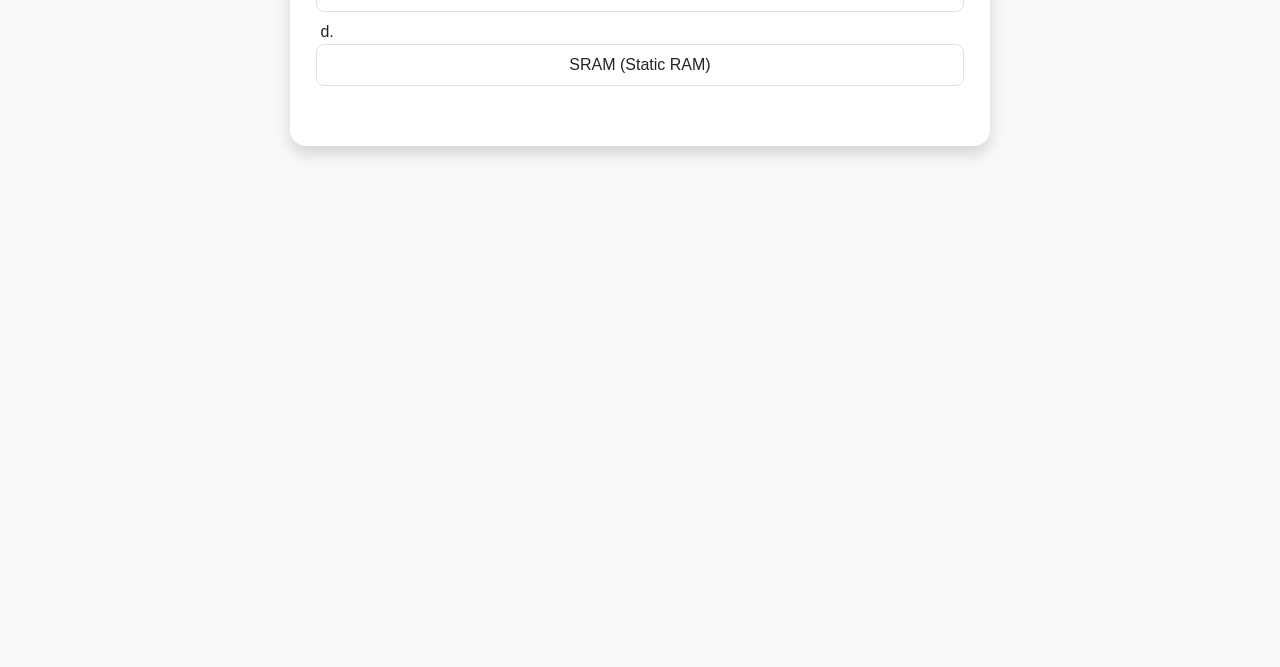 scroll, scrollTop: 0, scrollLeft: 0, axis: both 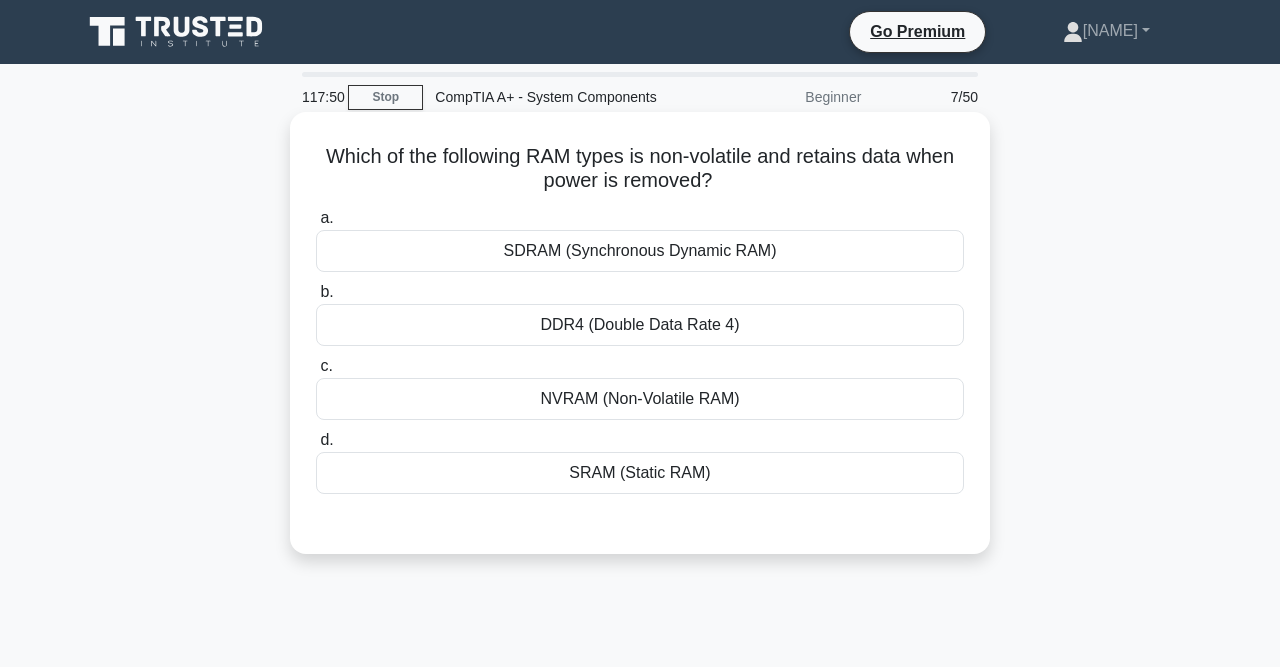 click on "NVRAM (Non-Volatile RAM)" at bounding box center [640, 399] 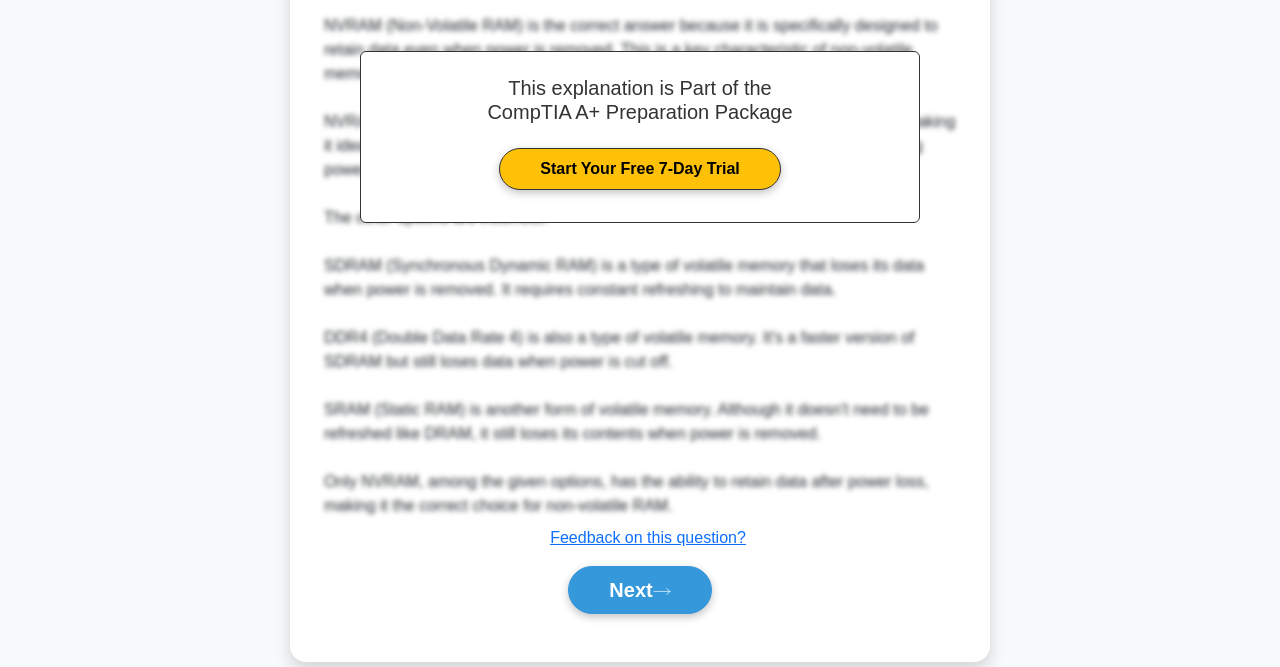click on "Next" at bounding box center (639, 590) 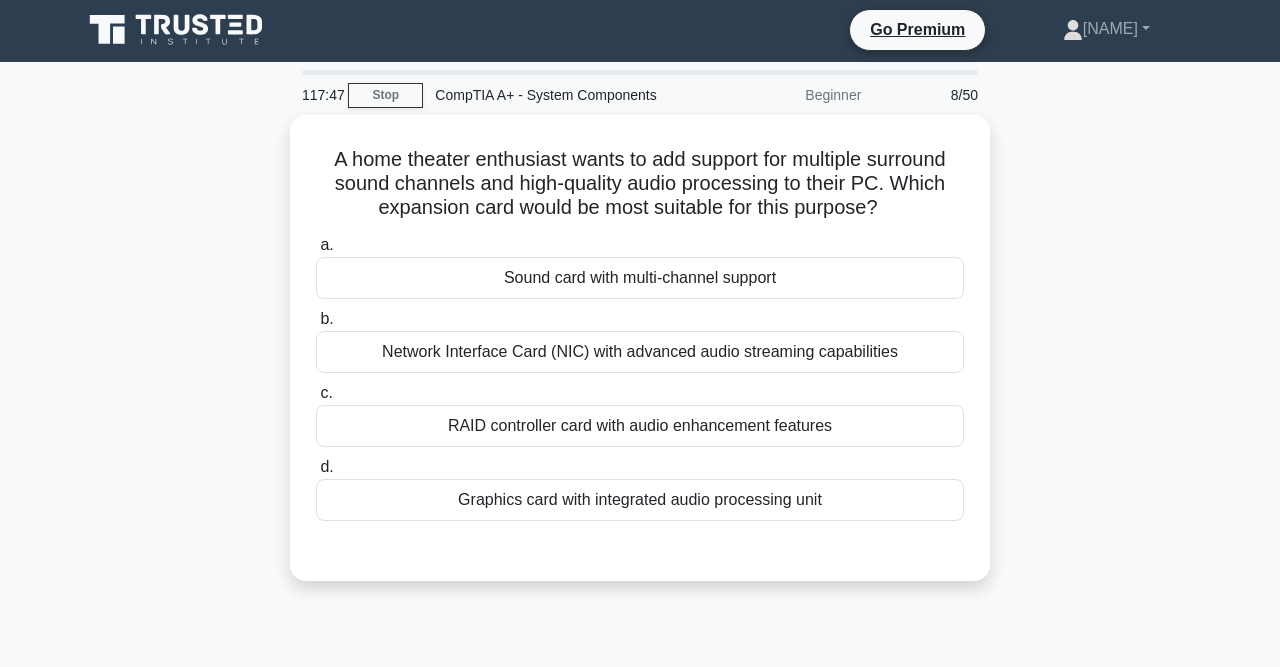 scroll, scrollTop: 0, scrollLeft: 0, axis: both 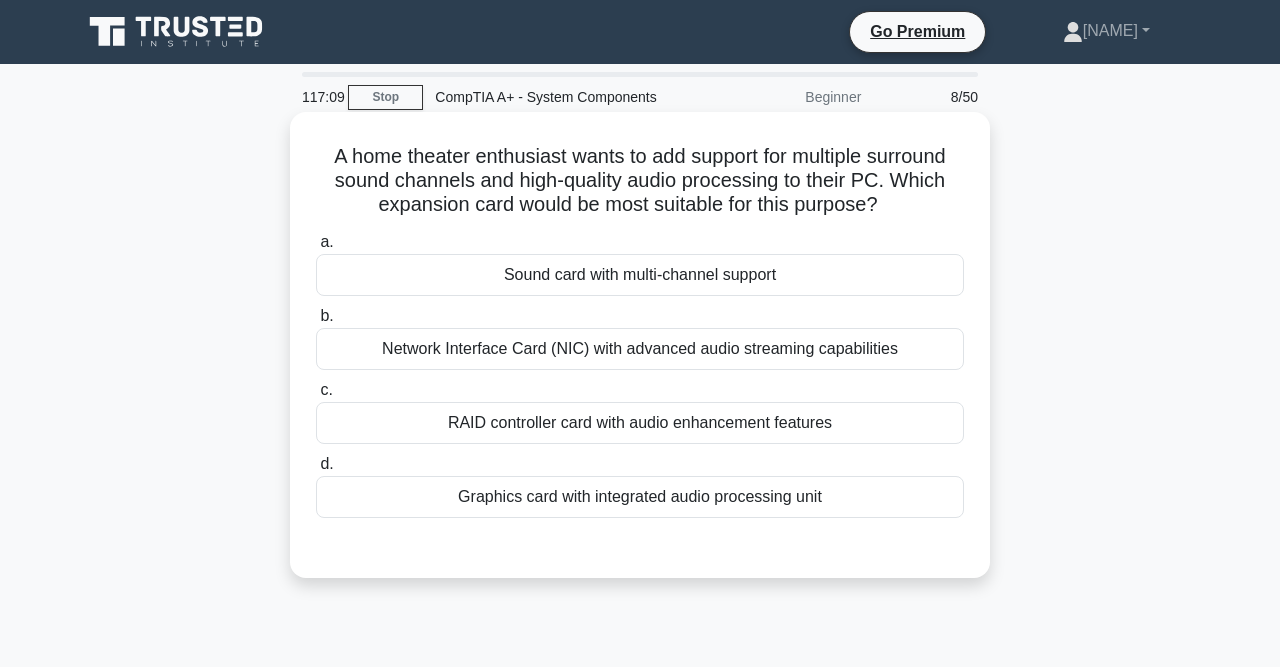 click on "Sound card with multi-channel support" at bounding box center (640, 275) 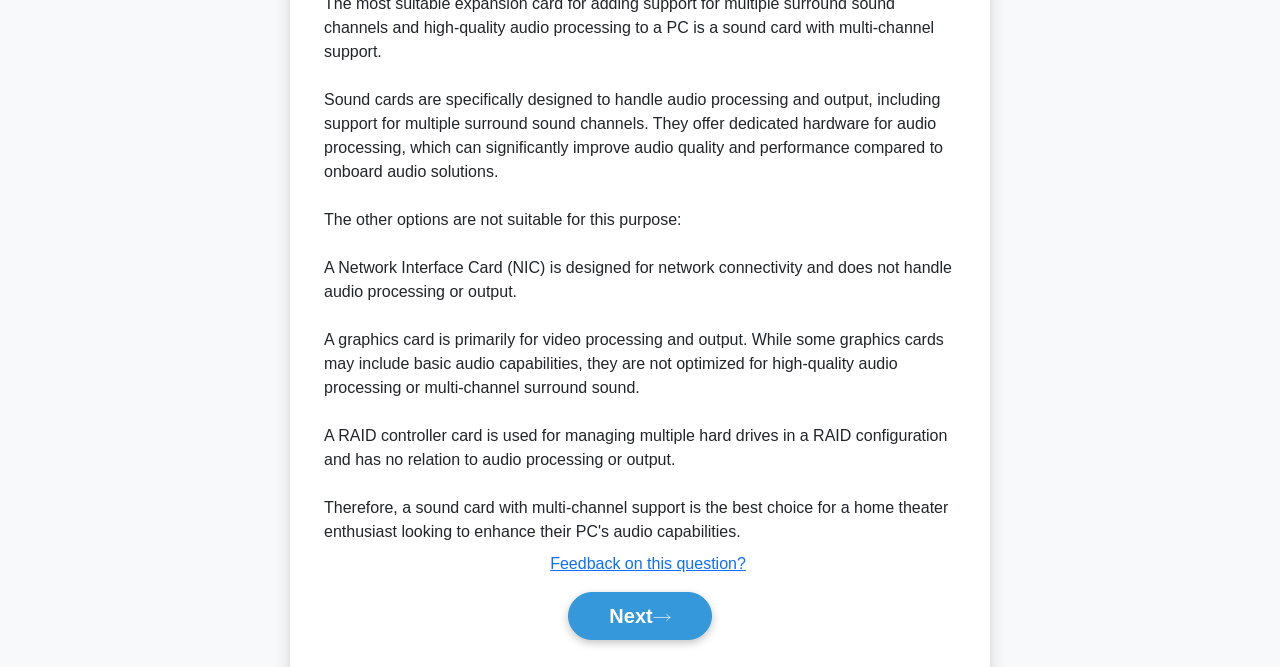 scroll, scrollTop: 618, scrollLeft: 0, axis: vertical 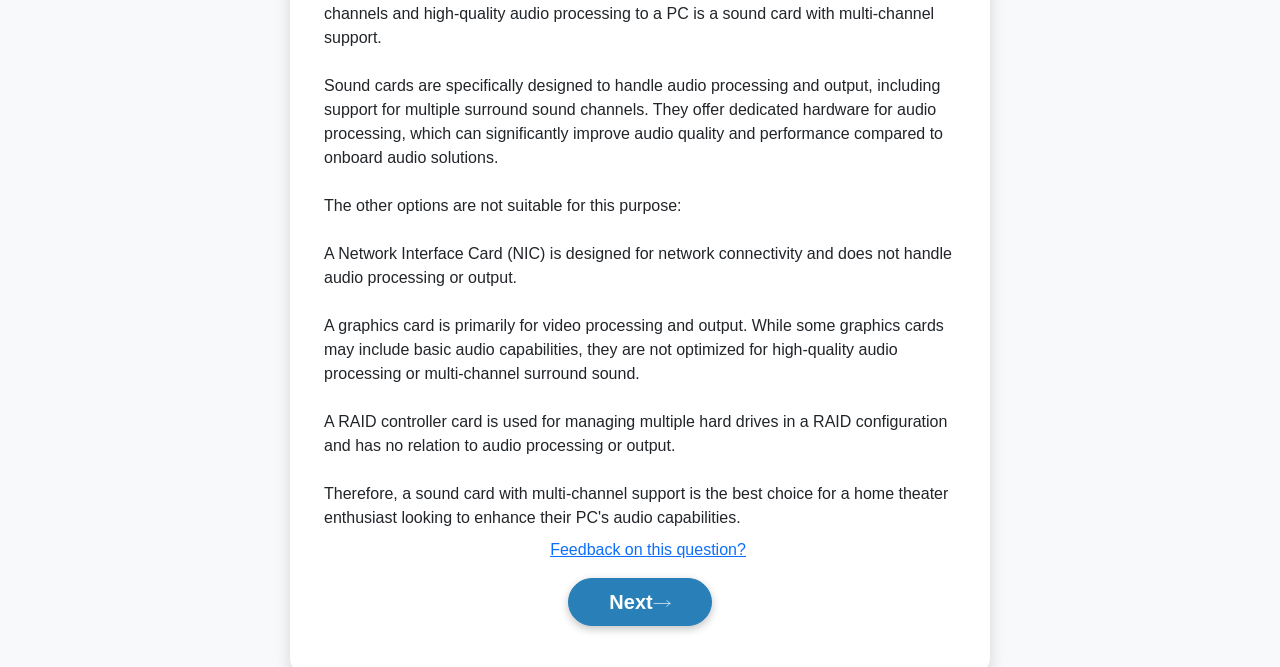 click on "Next" at bounding box center [639, 602] 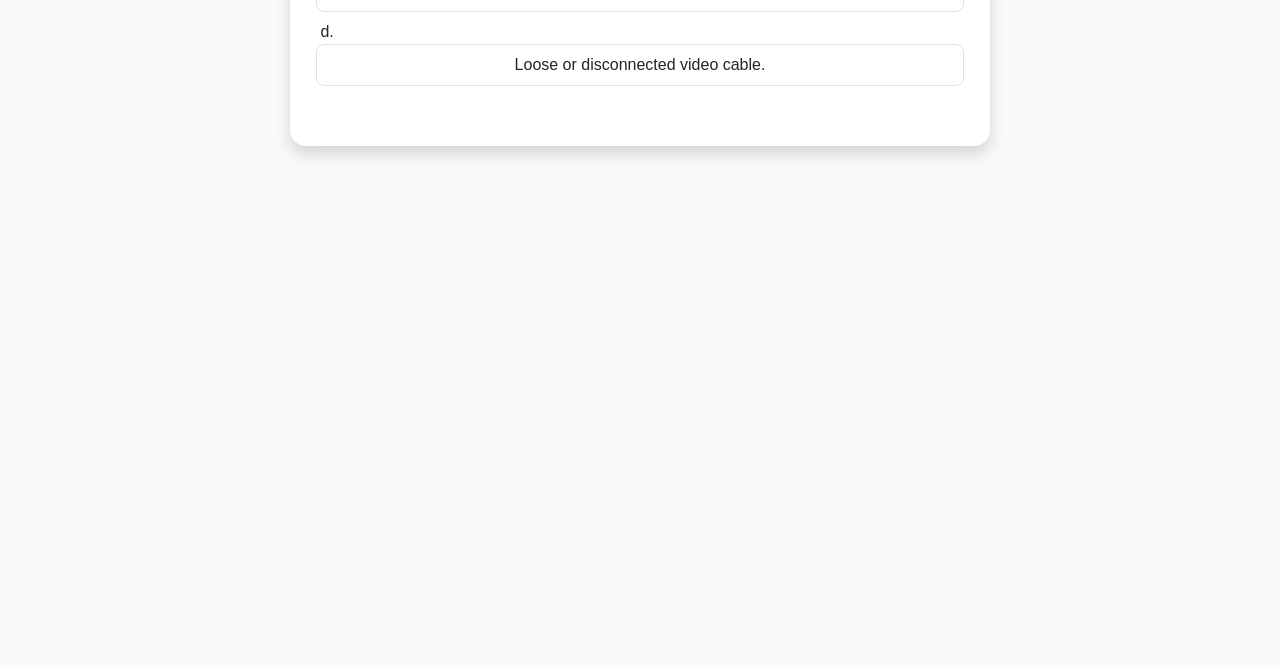 scroll, scrollTop: 0, scrollLeft: 0, axis: both 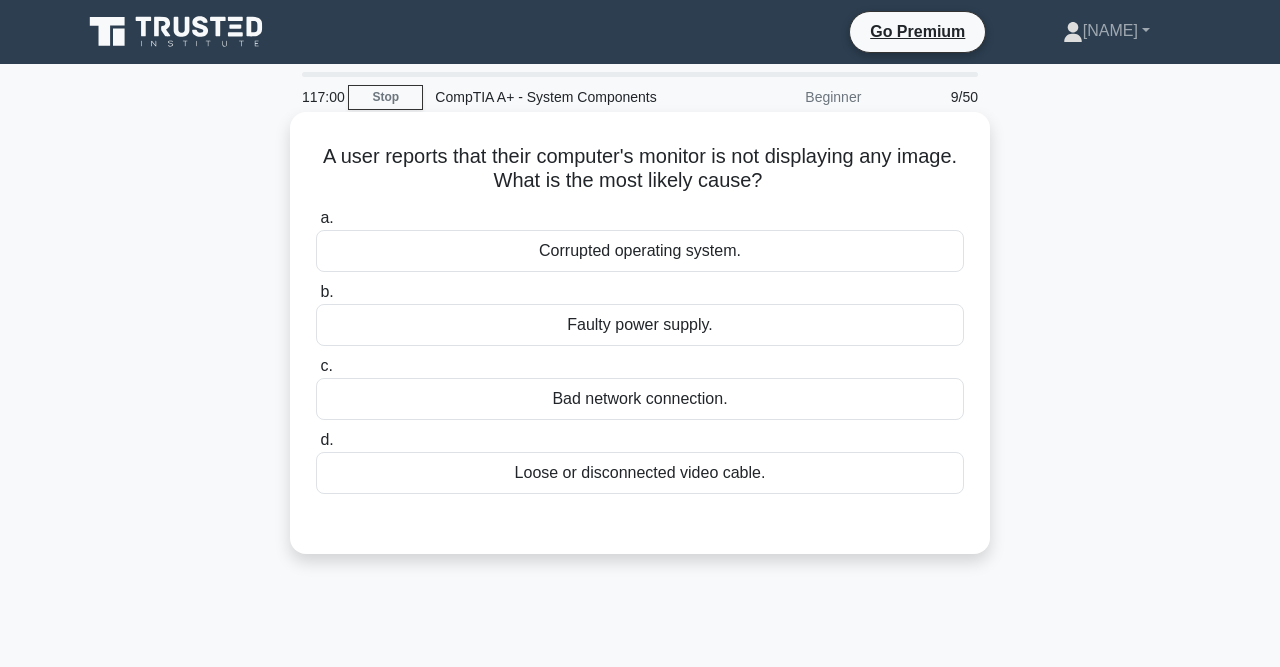 click on "Loose or disconnected video cable." at bounding box center (640, 473) 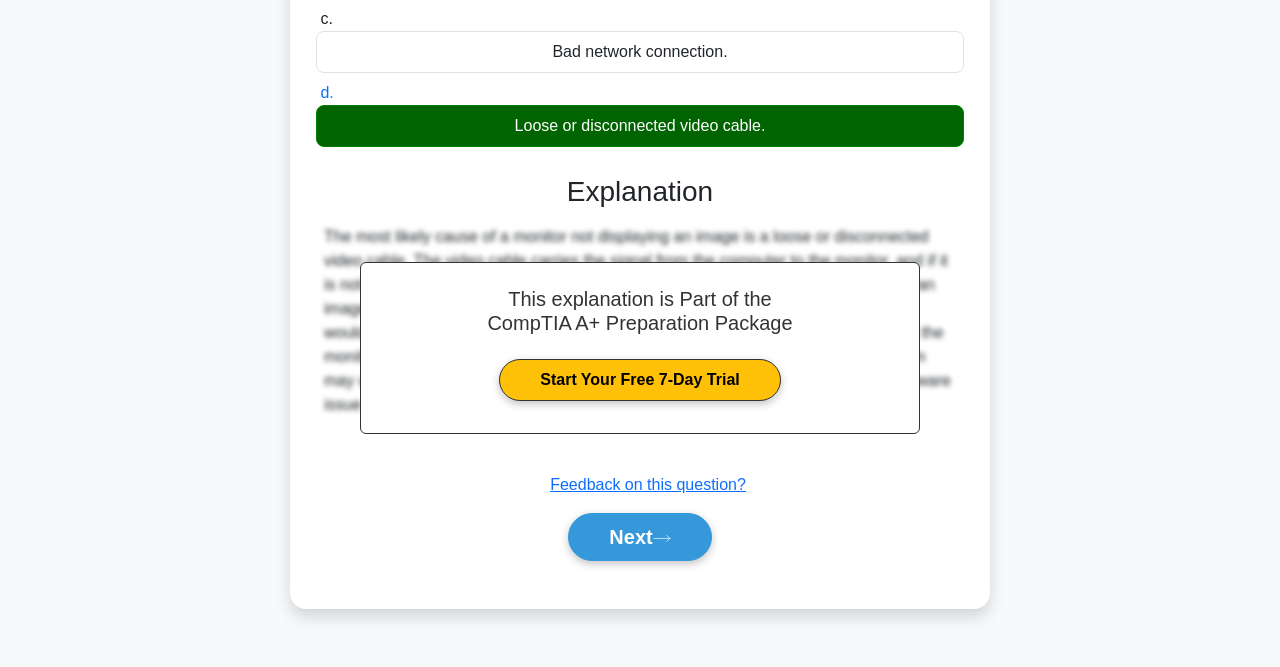 scroll, scrollTop: 350, scrollLeft: 0, axis: vertical 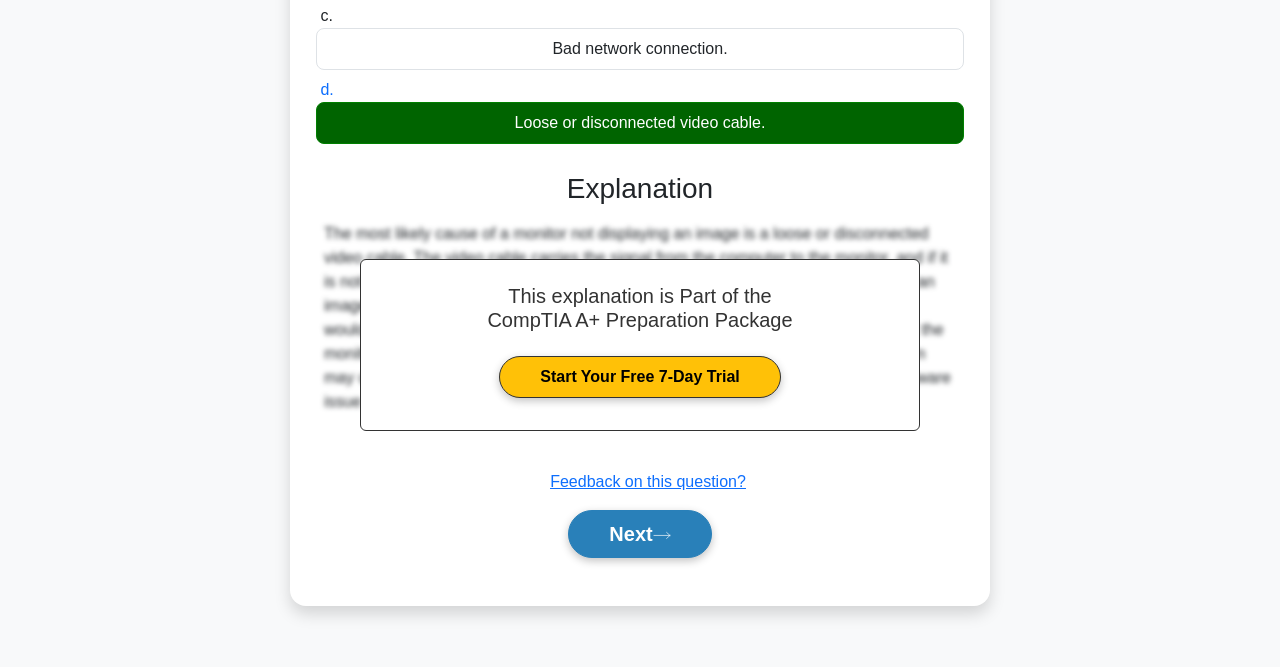 click on "Next" at bounding box center [639, 534] 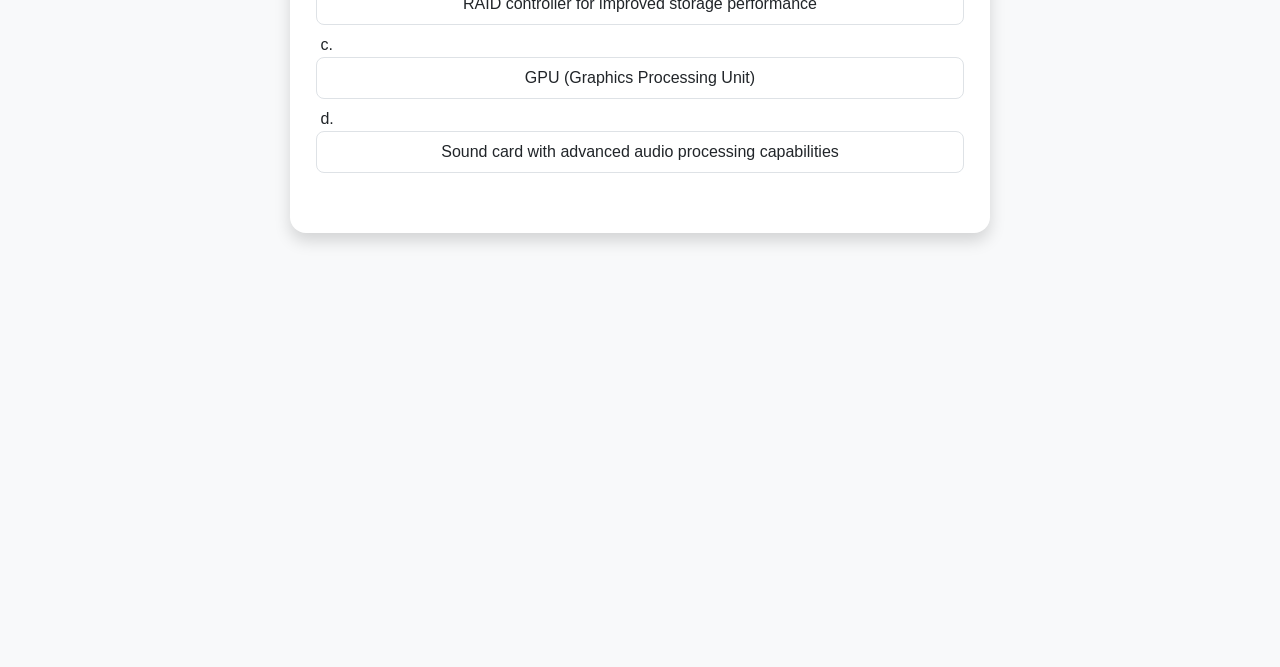 scroll, scrollTop: 0, scrollLeft: 0, axis: both 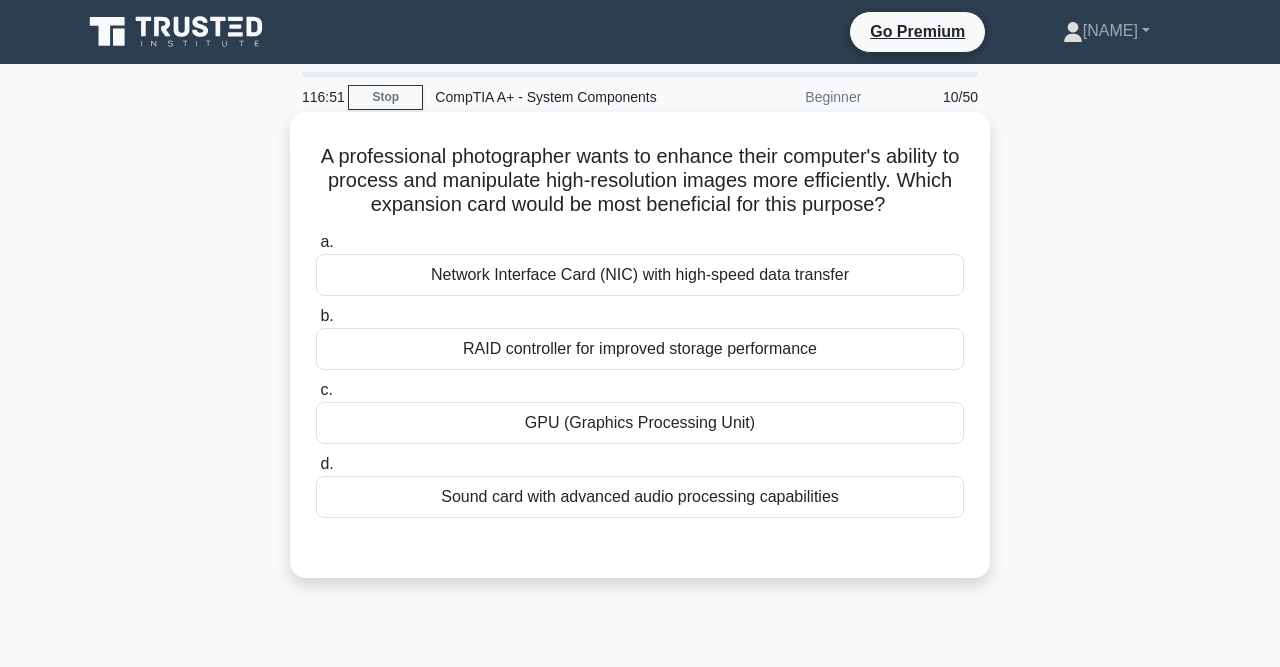 drag, startPoint x: 319, startPoint y: 158, endPoint x: 929, endPoint y: 201, distance: 611.5137 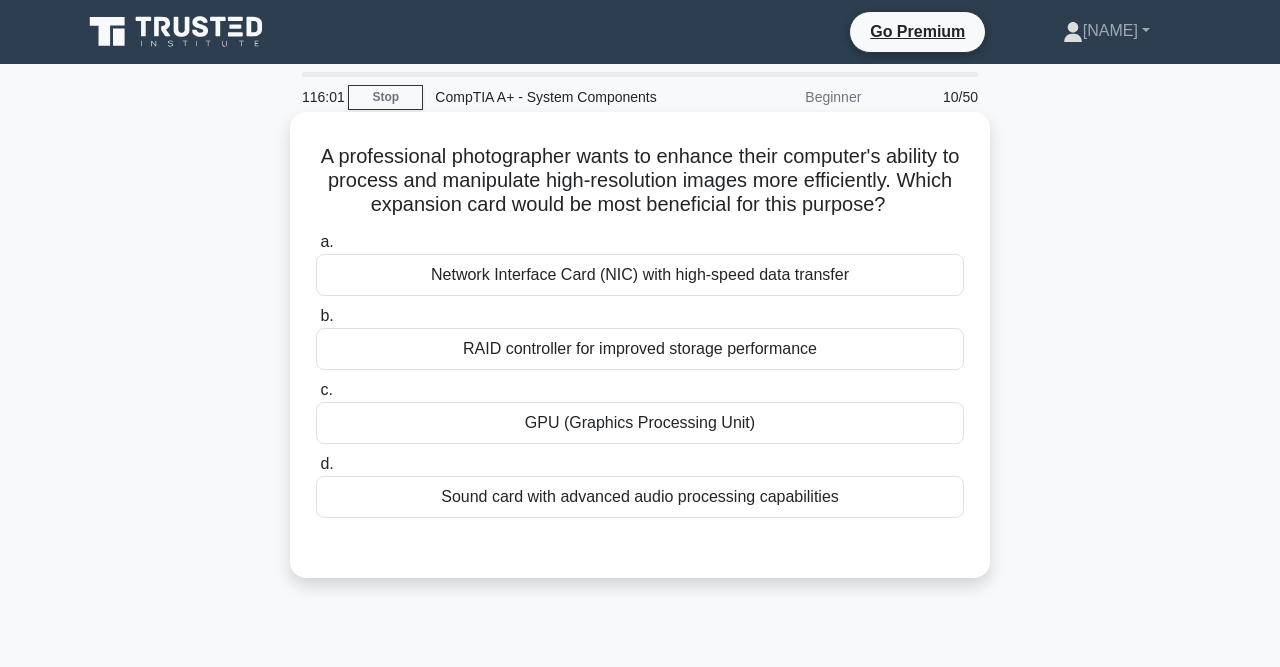 click on "GPU (Graphics Processing Unit)" at bounding box center (640, 423) 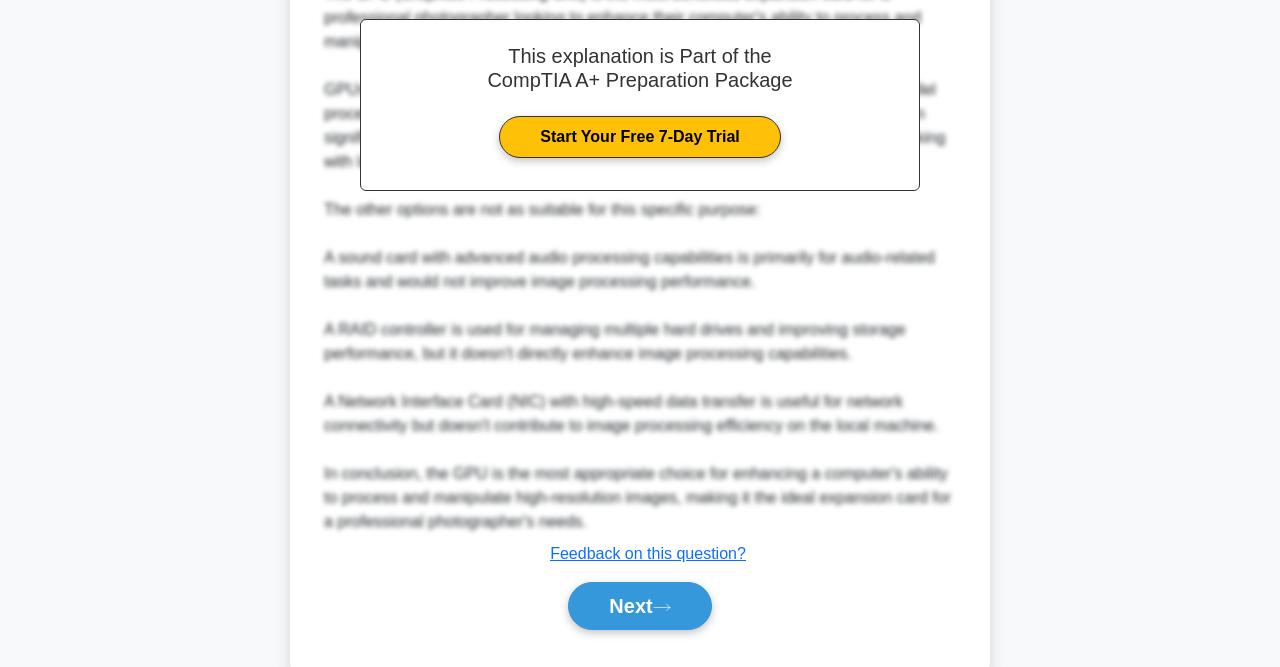 scroll, scrollTop: 614, scrollLeft: 0, axis: vertical 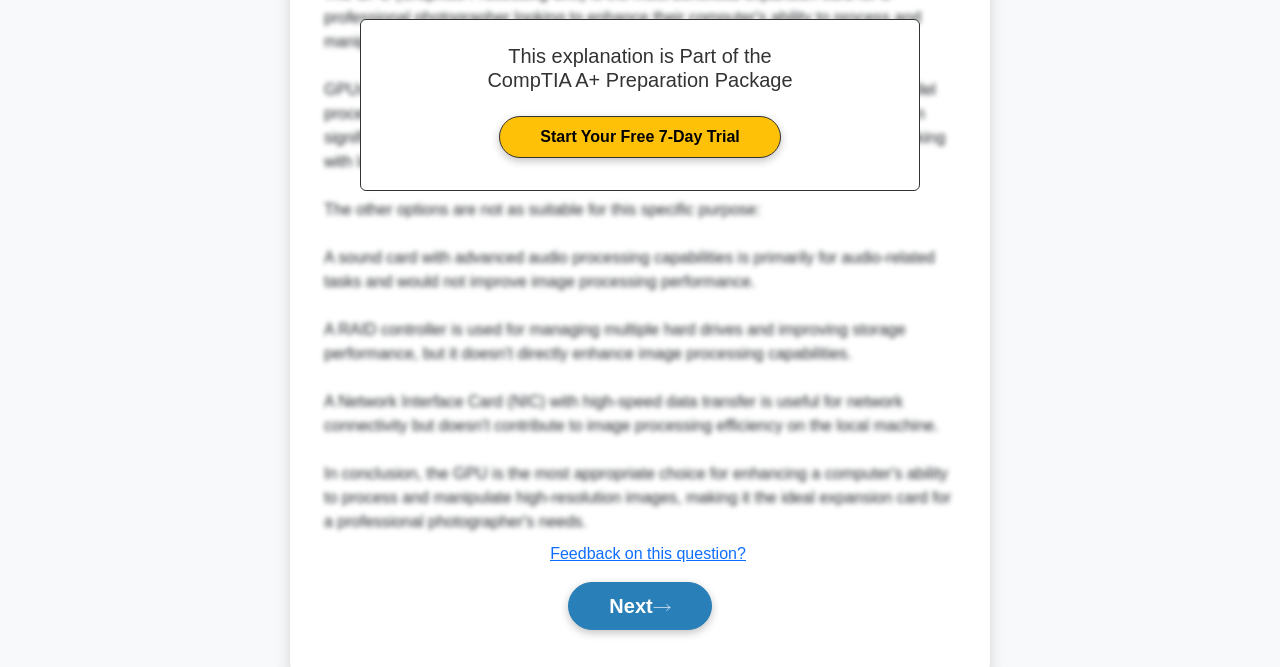 click on "Next" at bounding box center [639, 606] 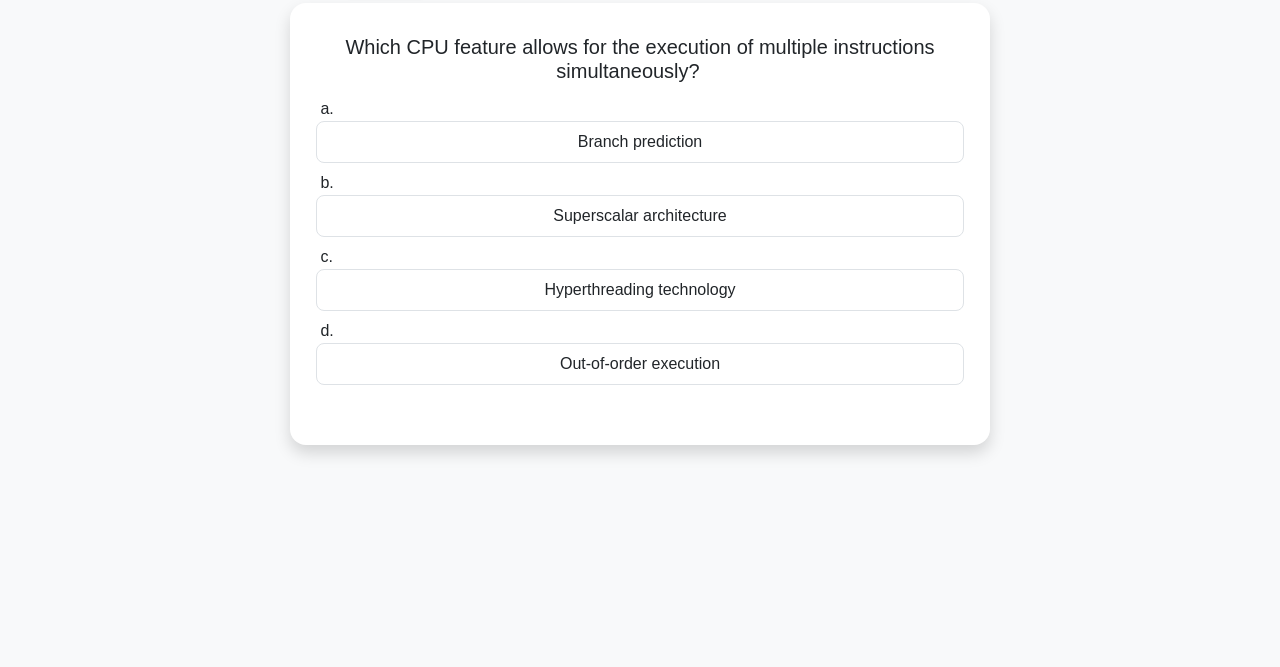 scroll, scrollTop: 0, scrollLeft: 0, axis: both 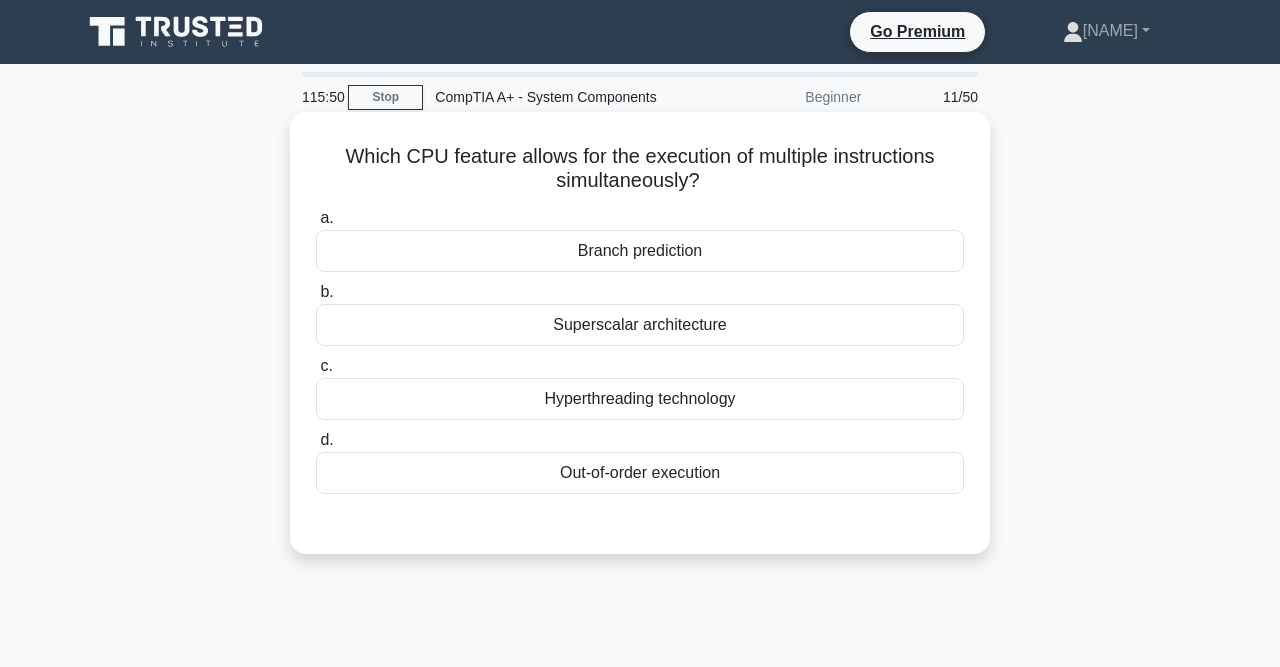 click on "Hyperthreading technology" at bounding box center (640, 399) 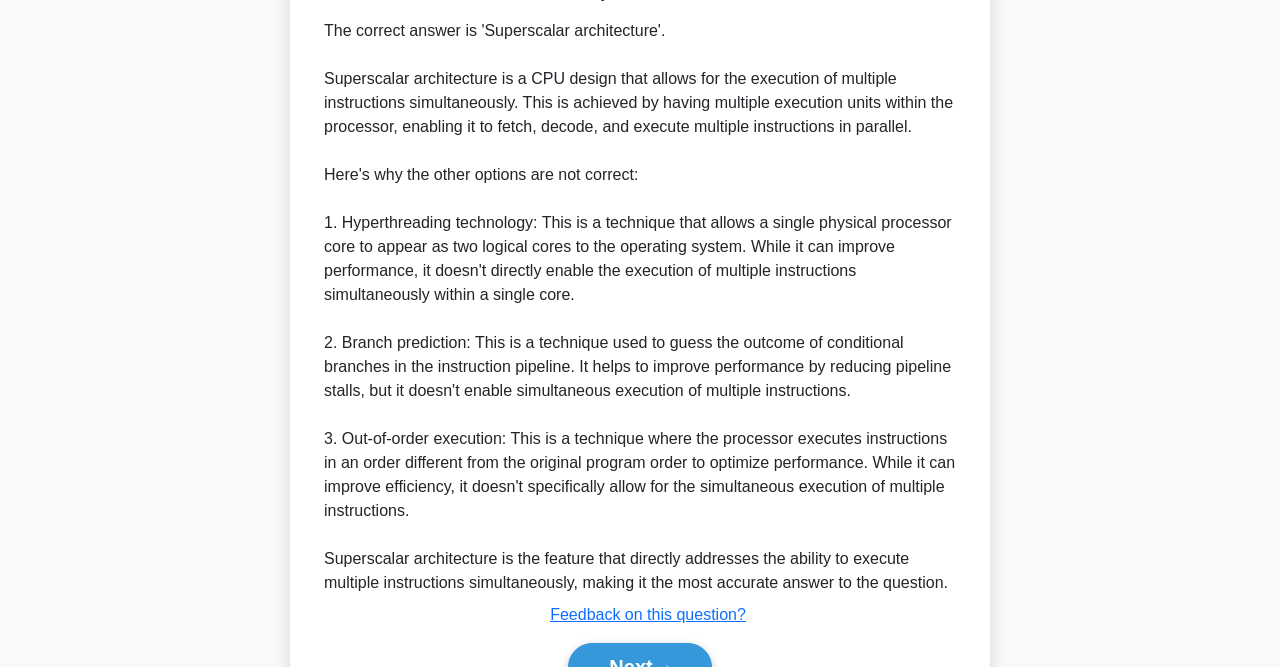 scroll, scrollTop: 558, scrollLeft: 0, axis: vertical 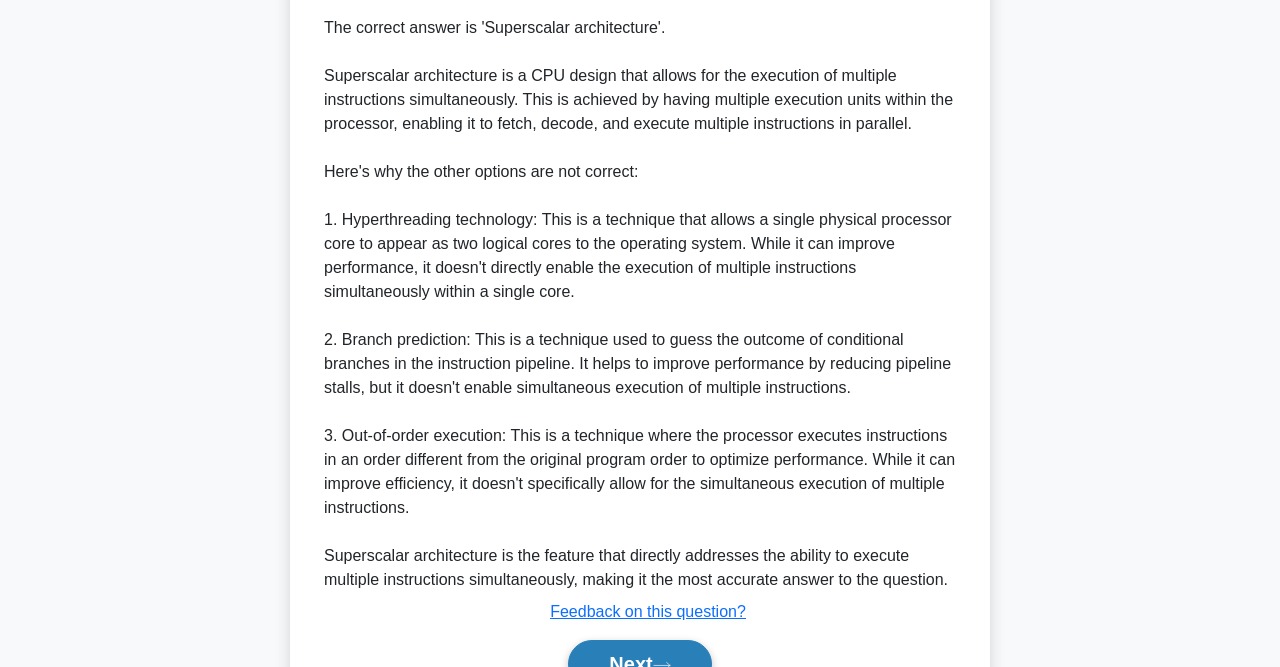 click on "Next" at bounding box center [639, 664] 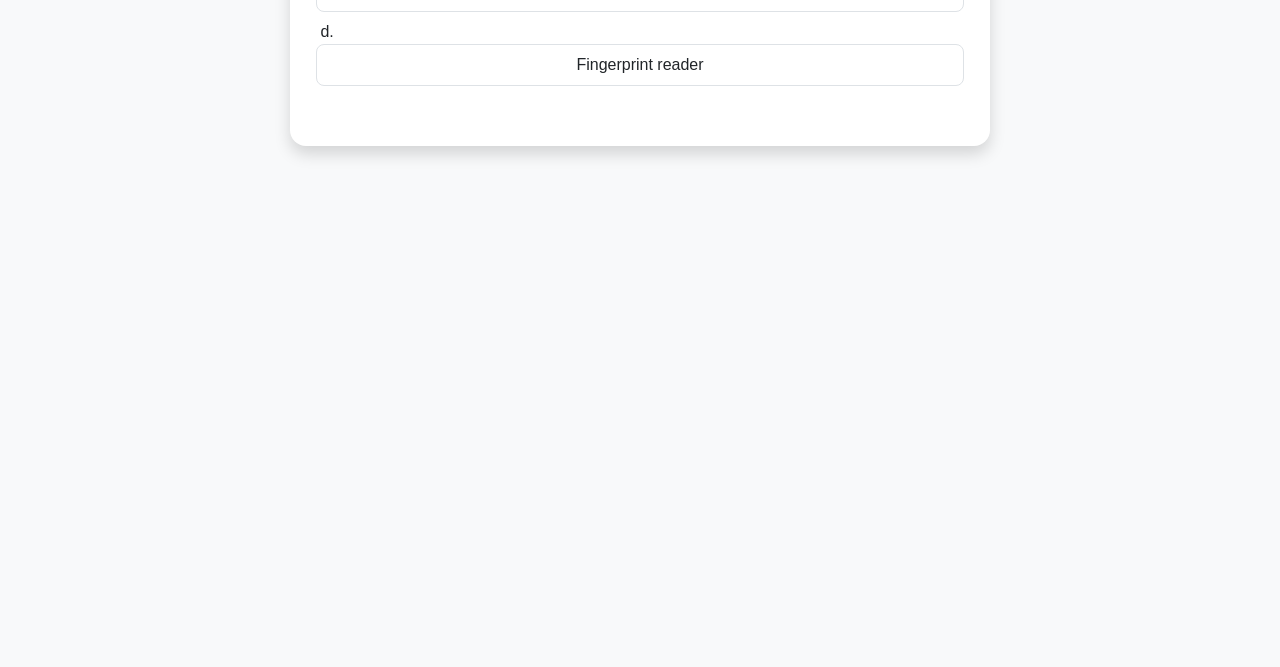 scroll, scrollTop: 0, scrollLeft: 0, axis: both 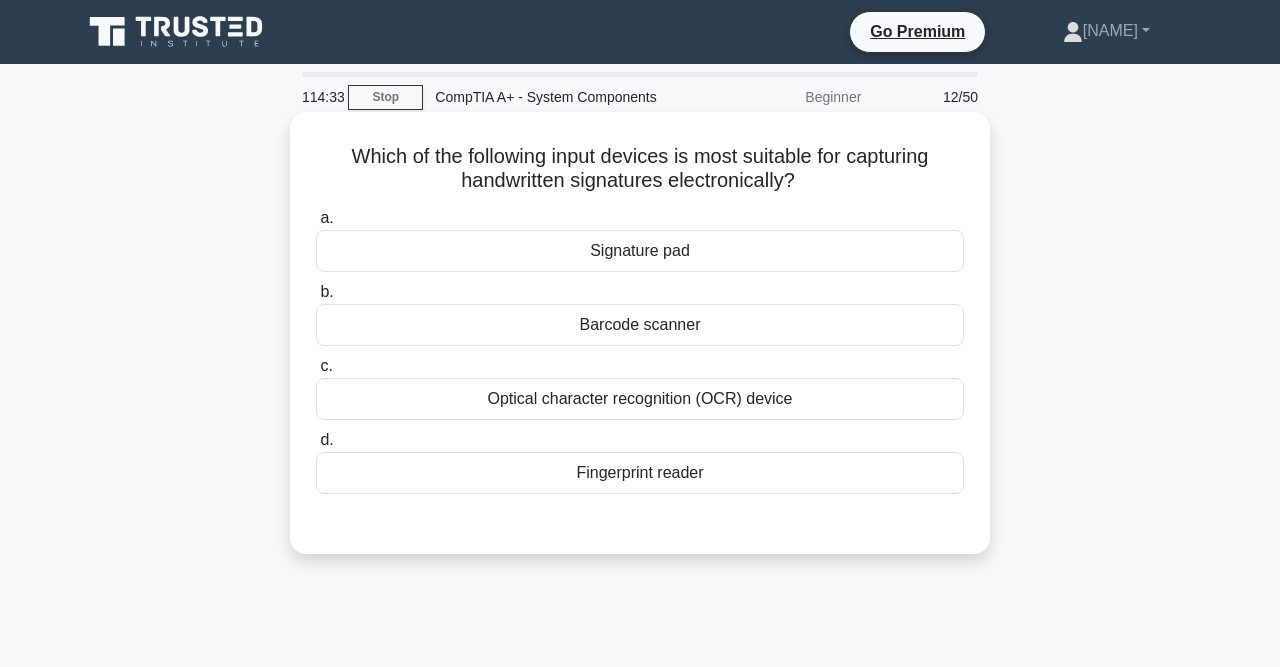 click on "Signature pad" at bounding box center [640, 251] 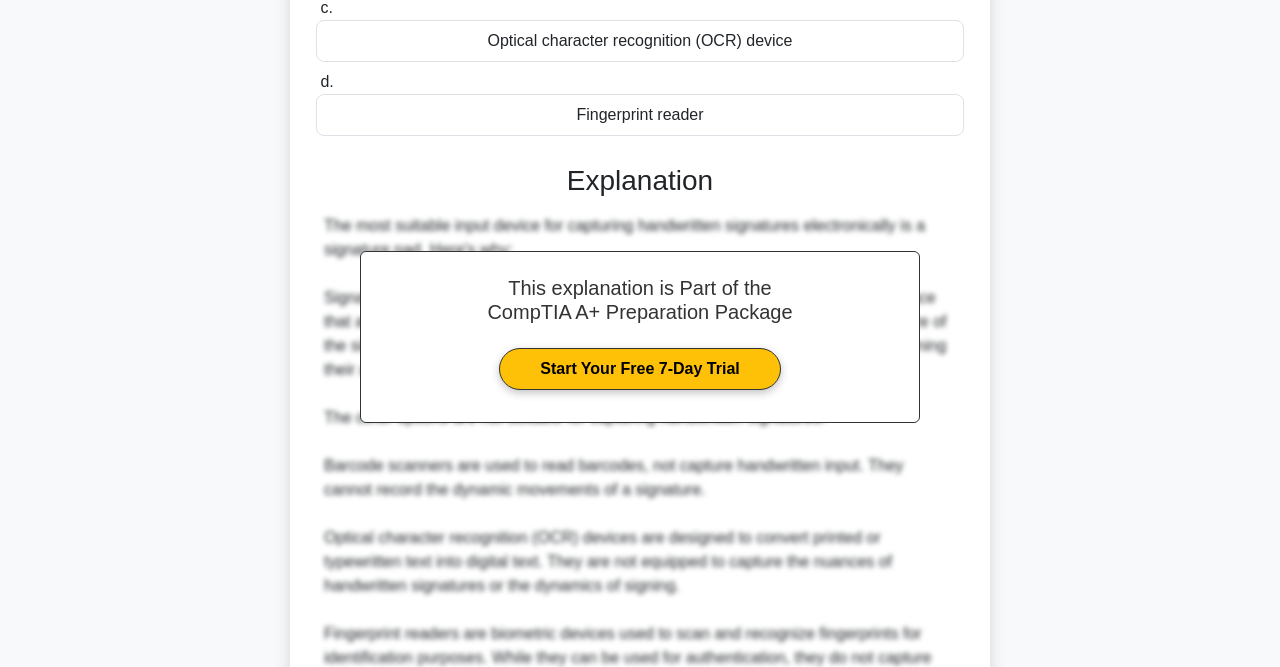 scroll, scrollTop: 563, scrollLeft: 0, axis: vertical 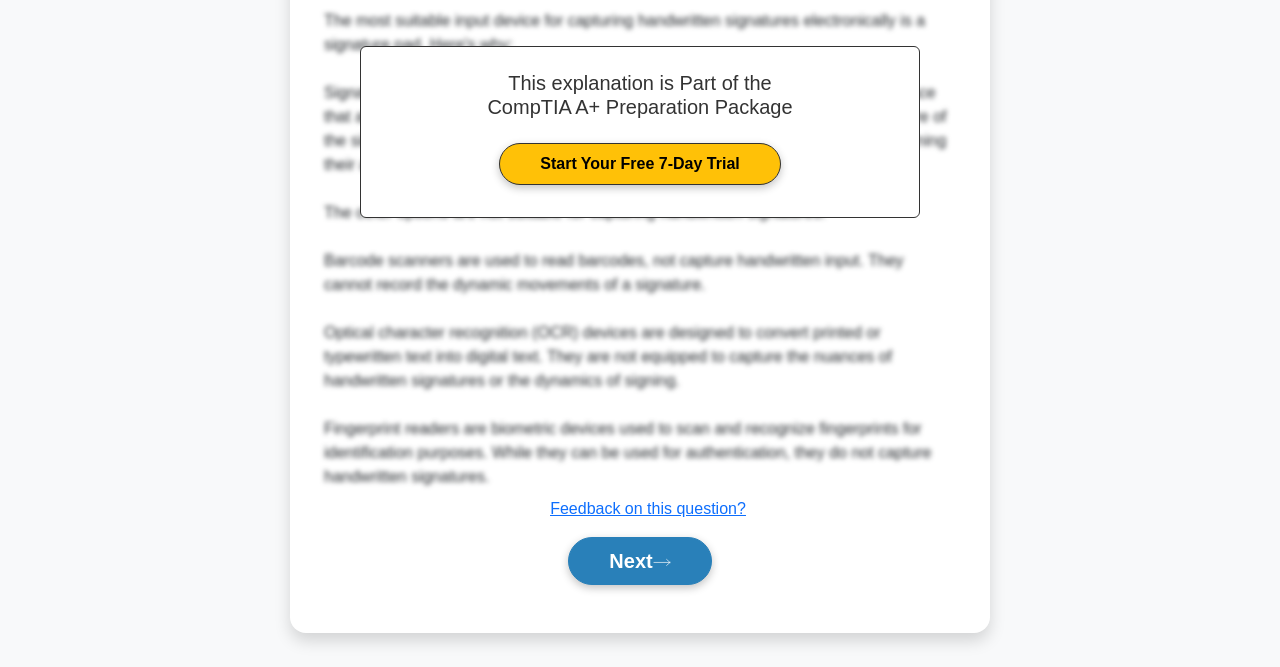 click on "Next" at bounding box center [639, 561] 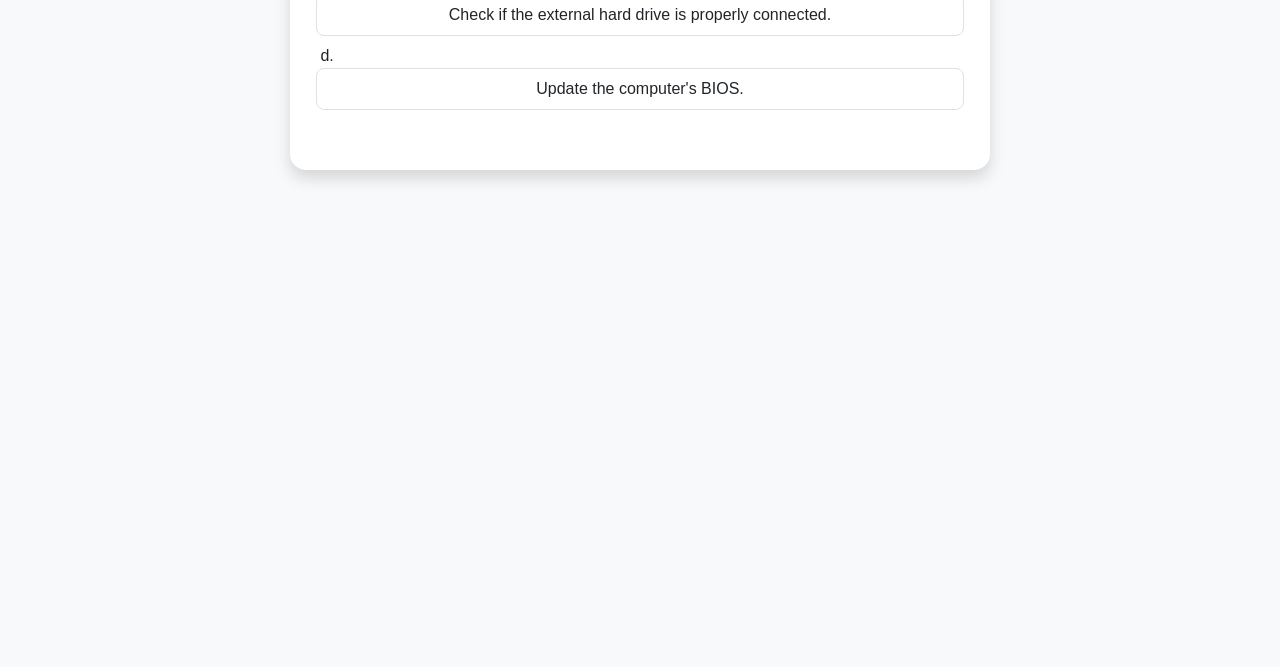 scroll, scrollTop: 0, scrollLeft: 0, axis: both 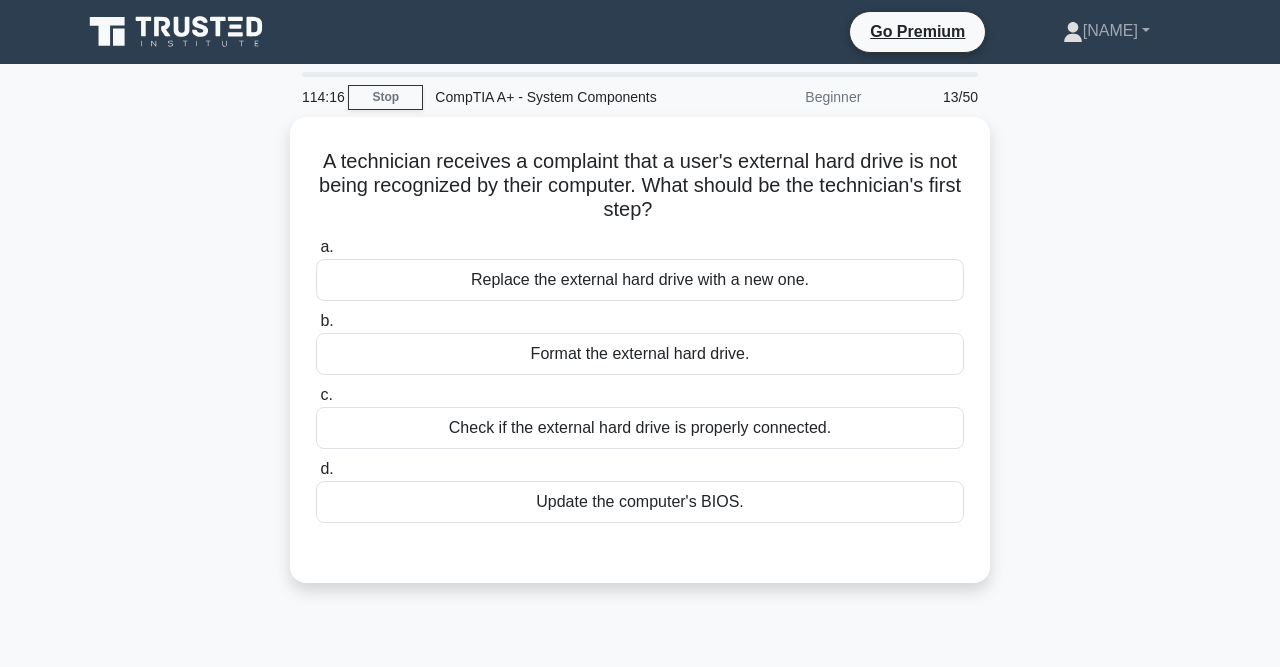 click on "Check if the external hard drive is properly connected." at bounding box center (640, 428) 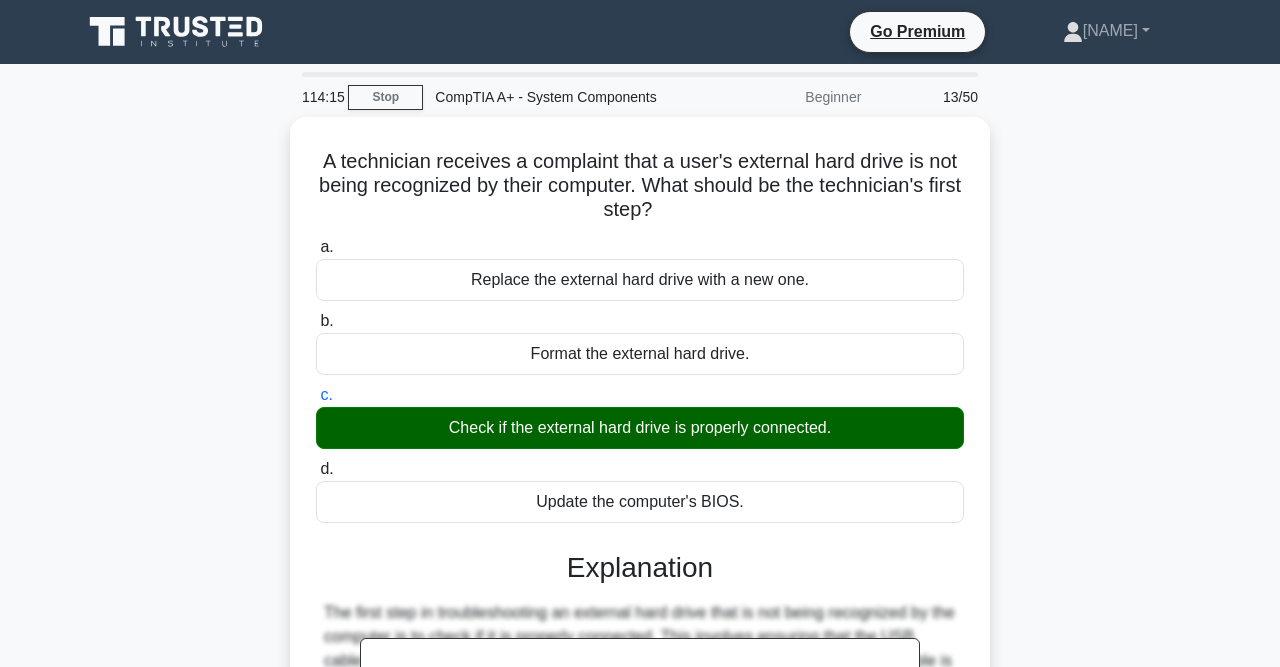 scroll, scrollTop: 413, scrollLeft: 0, axis: vertical 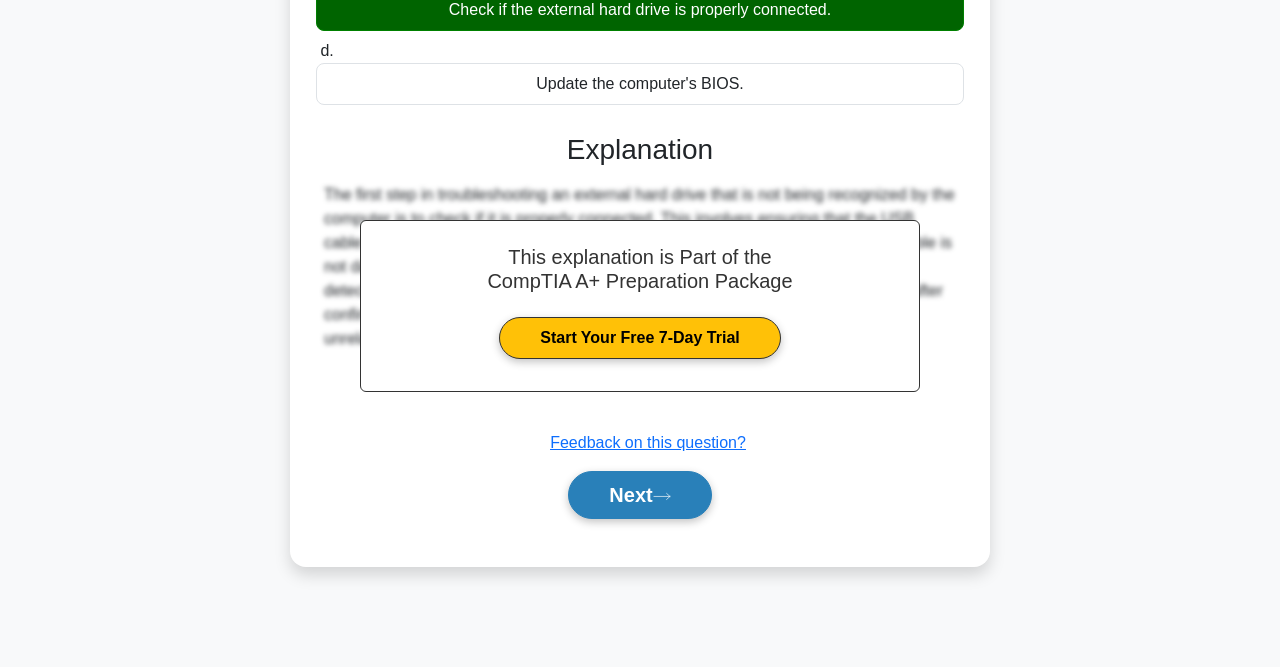 click on "Next" at bounding box center [639, 495] 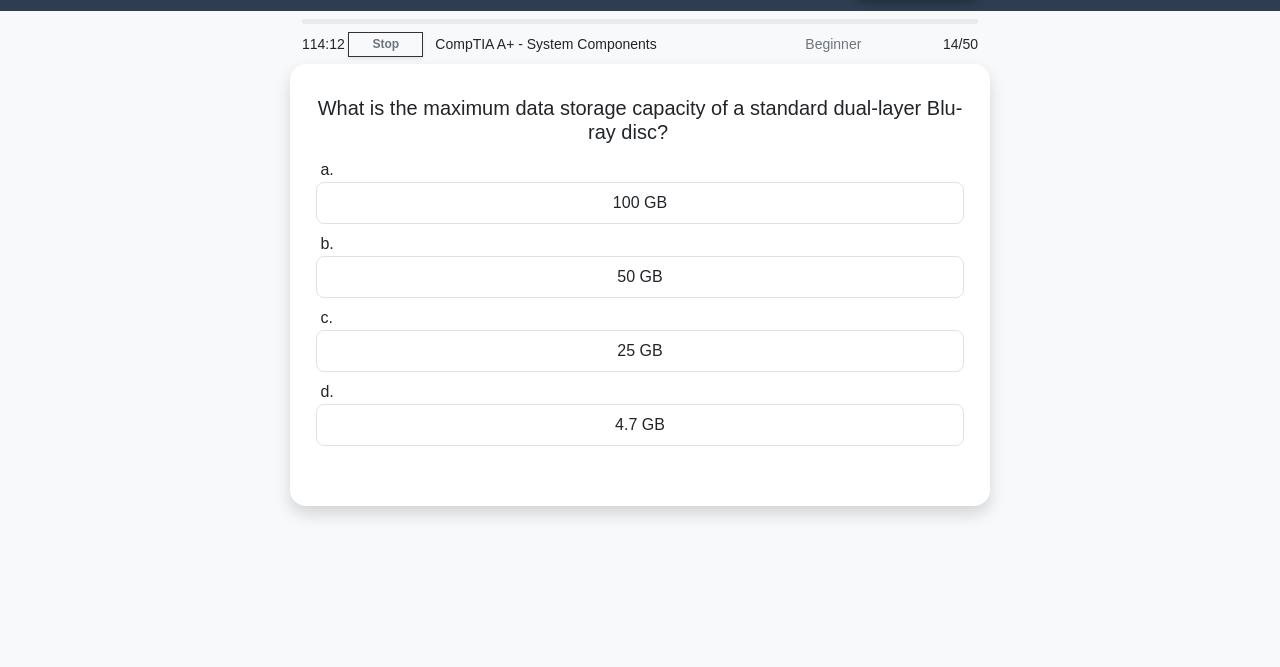 scroll, scrollTop: 0, scrollLeft: 0, axis: both 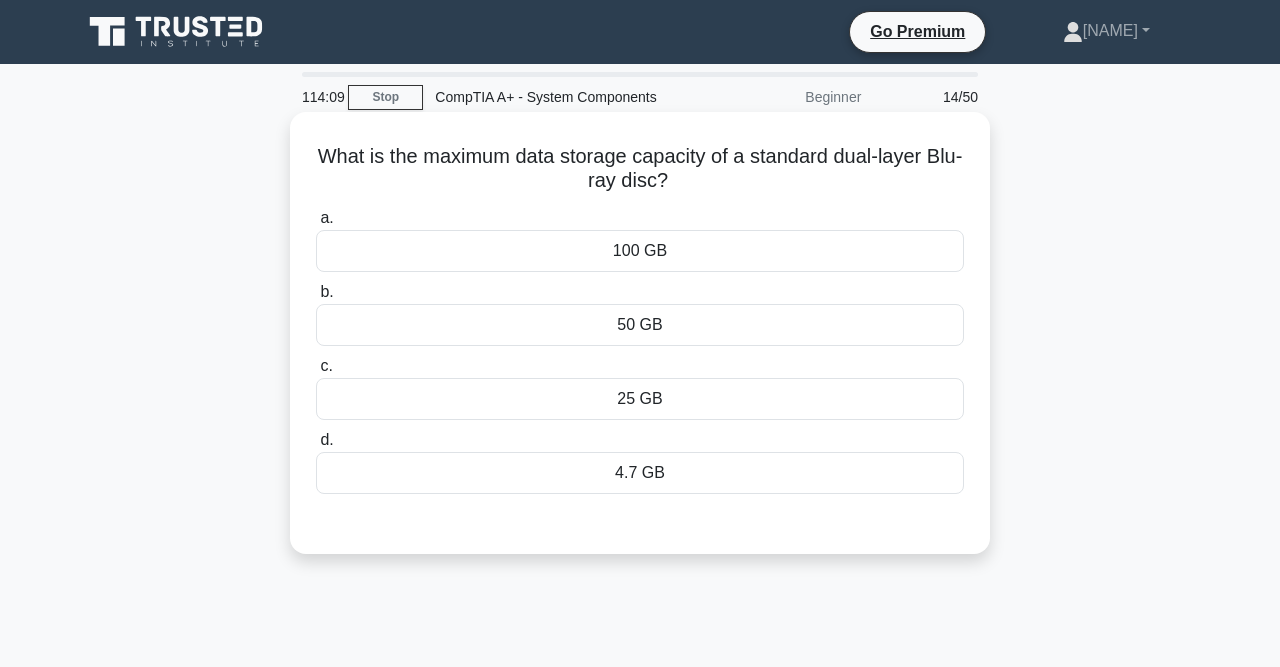 click on "4.7 GB" at bounding box center (640, 473) 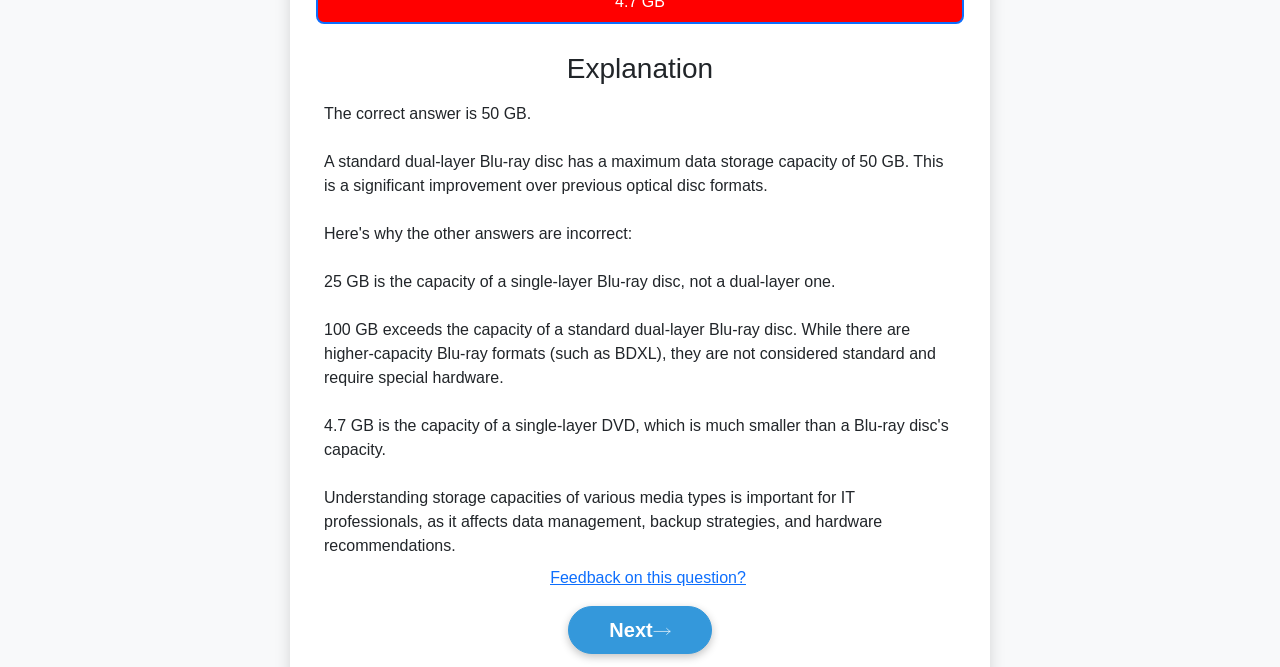 scroll, scrollTop: 470, scrollLeft: 0, axis: vertical 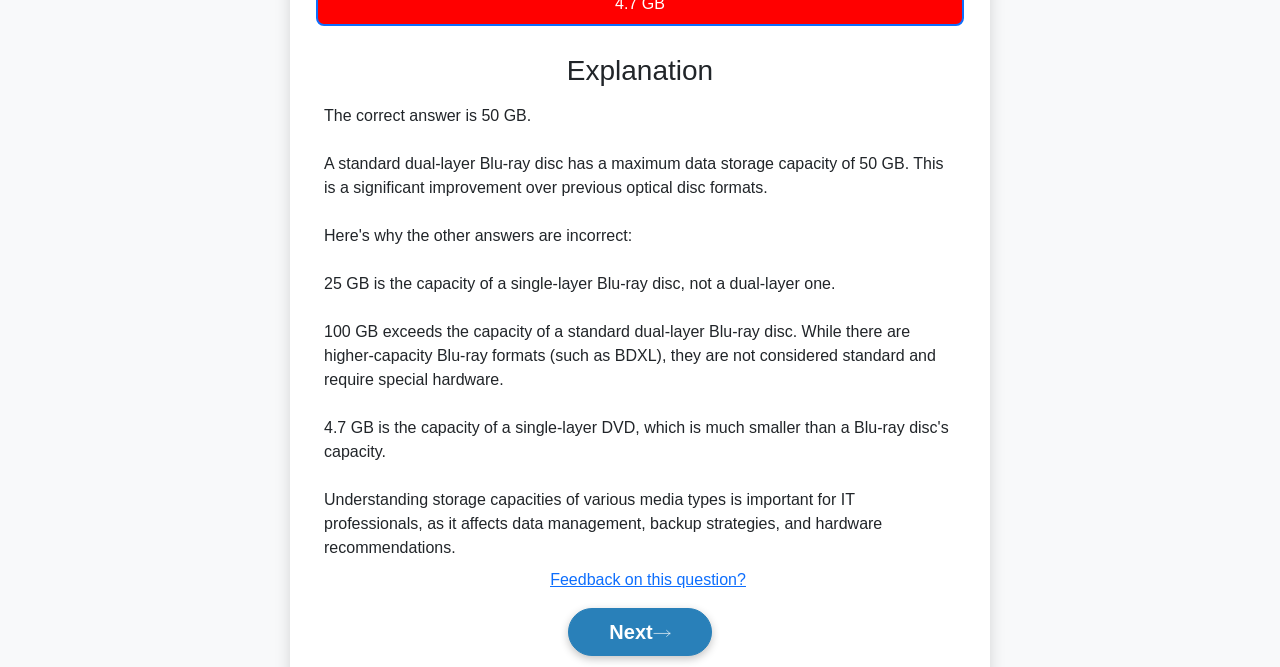 click on "Next" at bounding box center [639, 632] 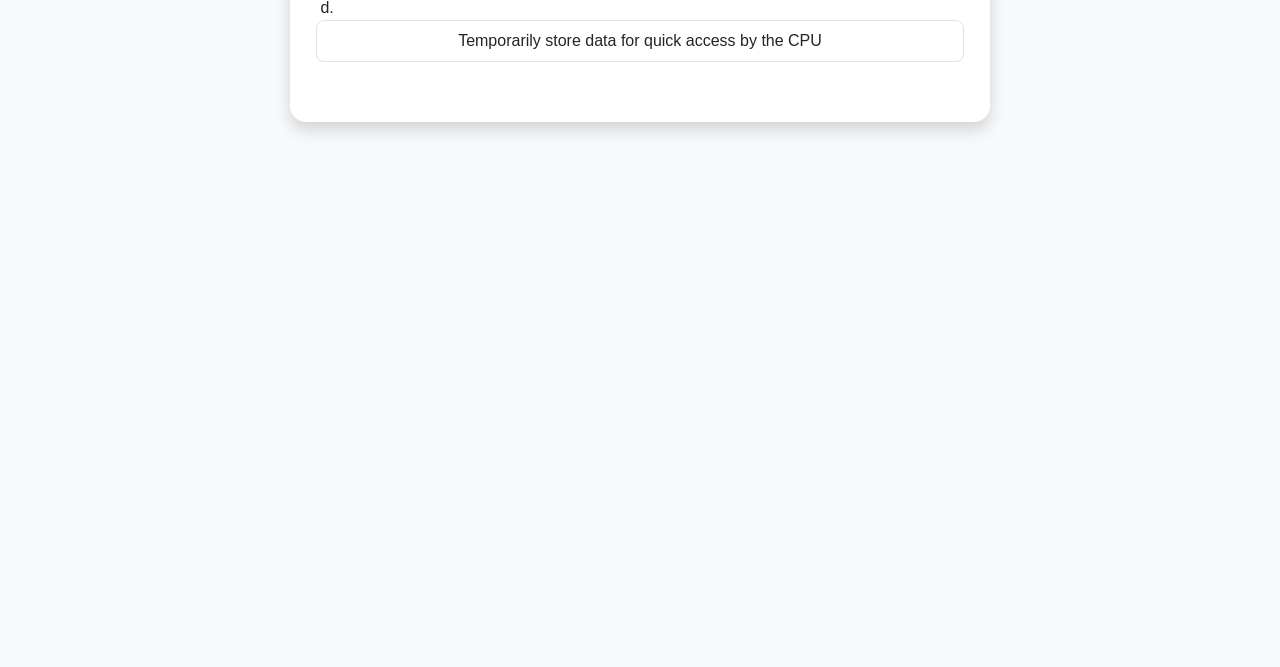 scroll, scrollTop: 0, scrollLeft: 0, axis: both 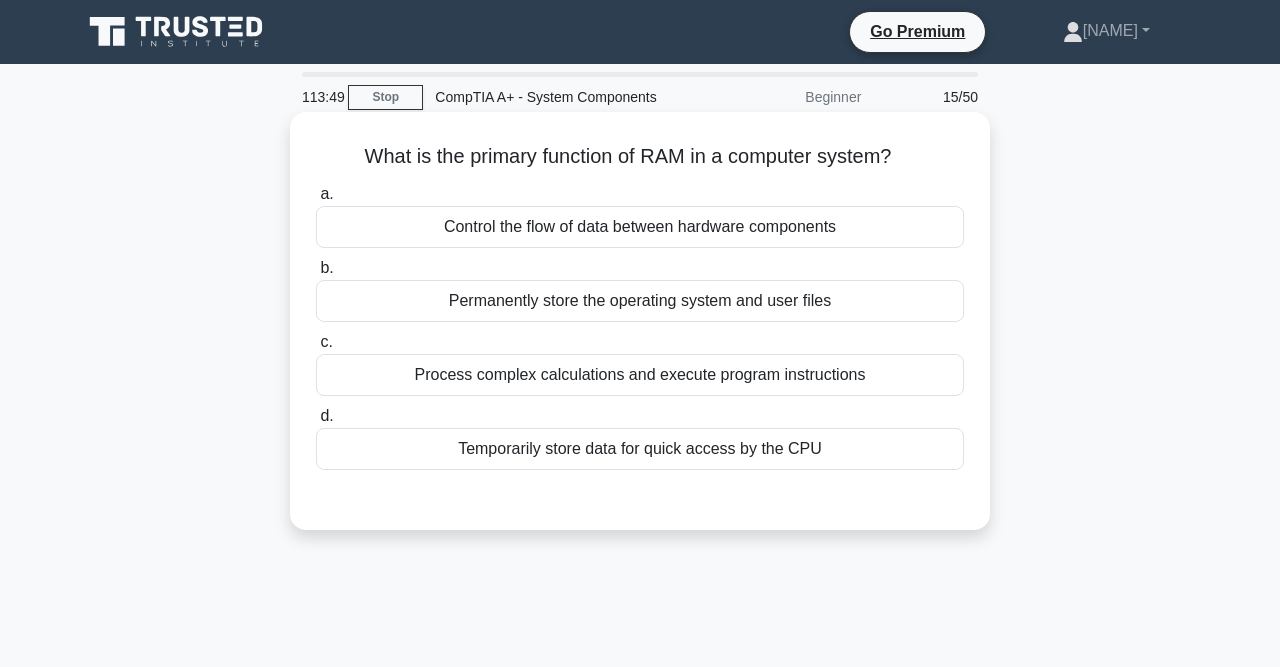 click on "Temporarily store data for quick access by the CPU" at bounding box center [640, 449] 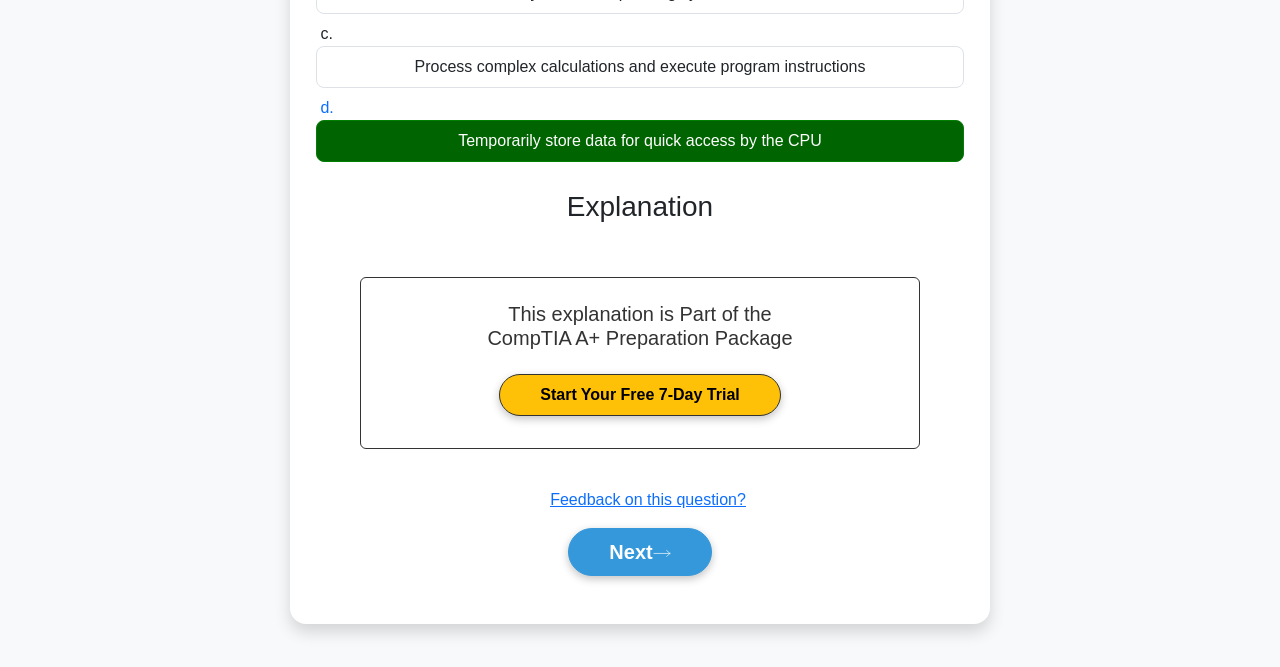 scroll, scrollTop: 413, scrollLeft: 0, axis: vertical 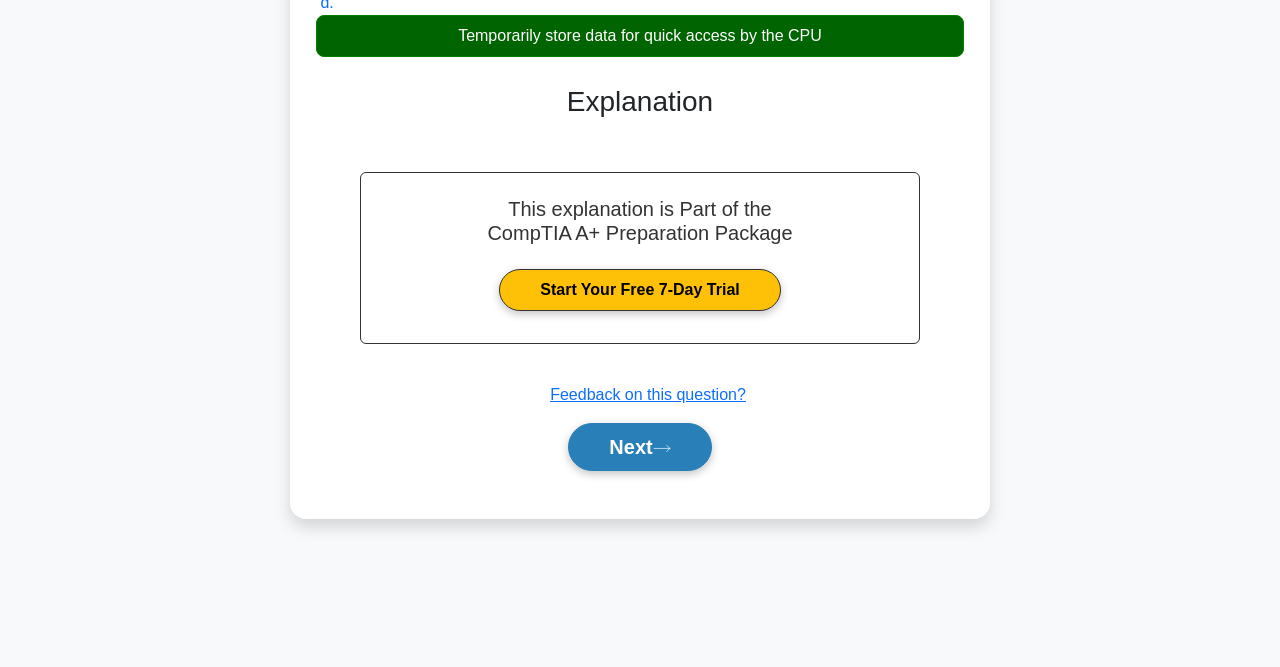 click on "Next" at bounding box center (639, 447) 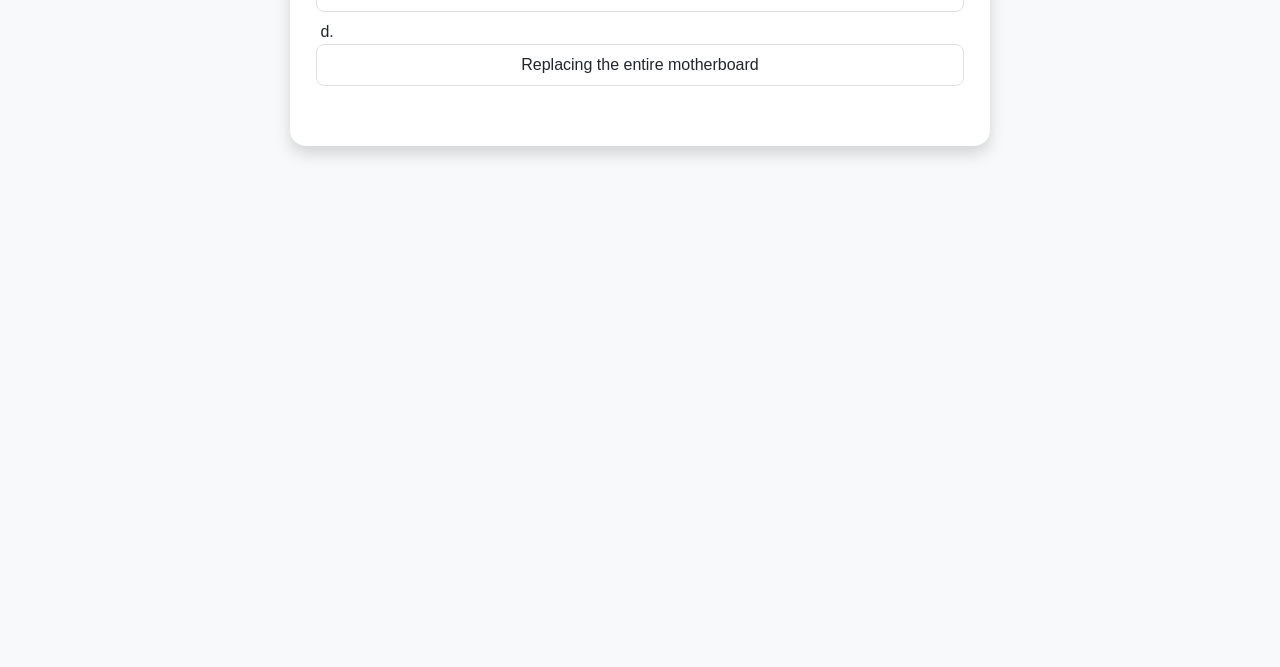 scroll, scrollTop: 0, scrollLeft: 0, axis: both 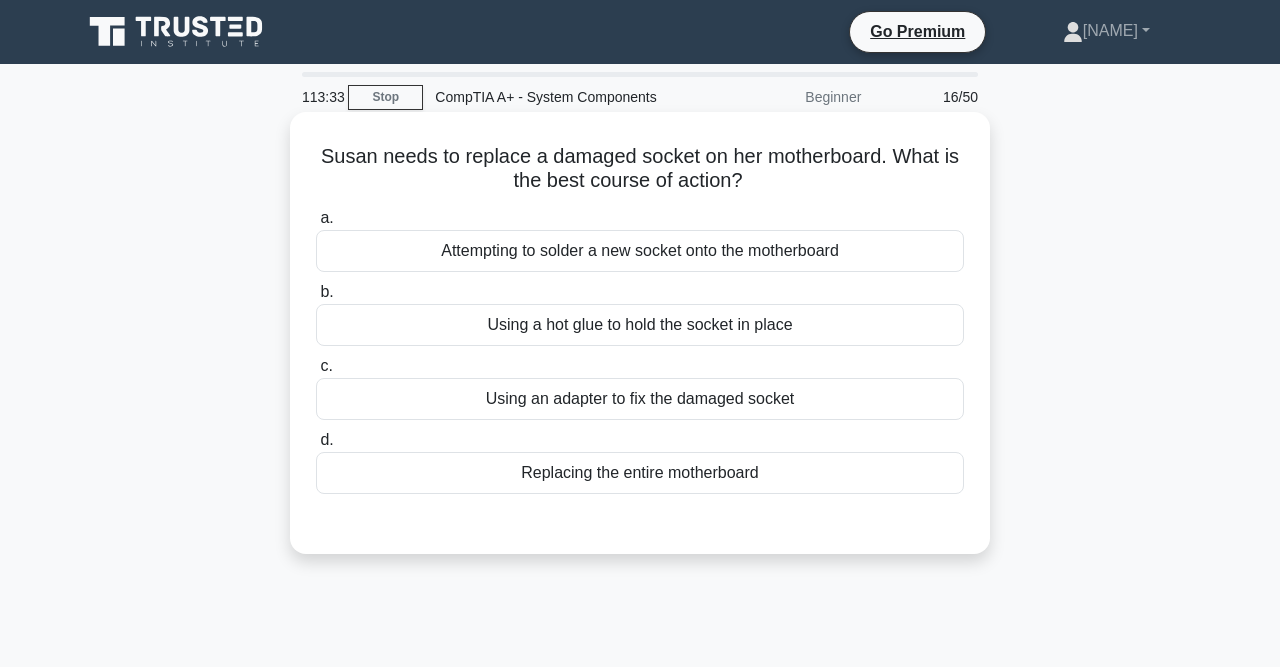 click on "Using an adapter to fix the damaged socket" at bounding box center (640, 399) 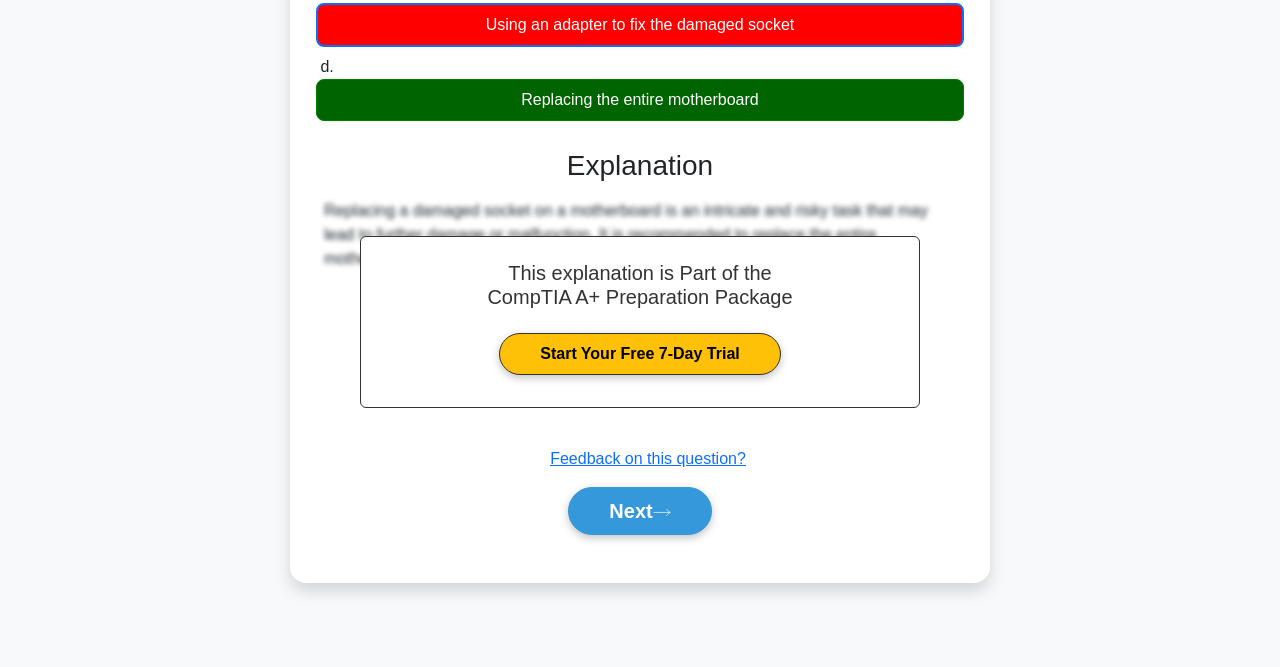 scroll, scrollTop: 413, scrollLeft: 0, axis: vertical 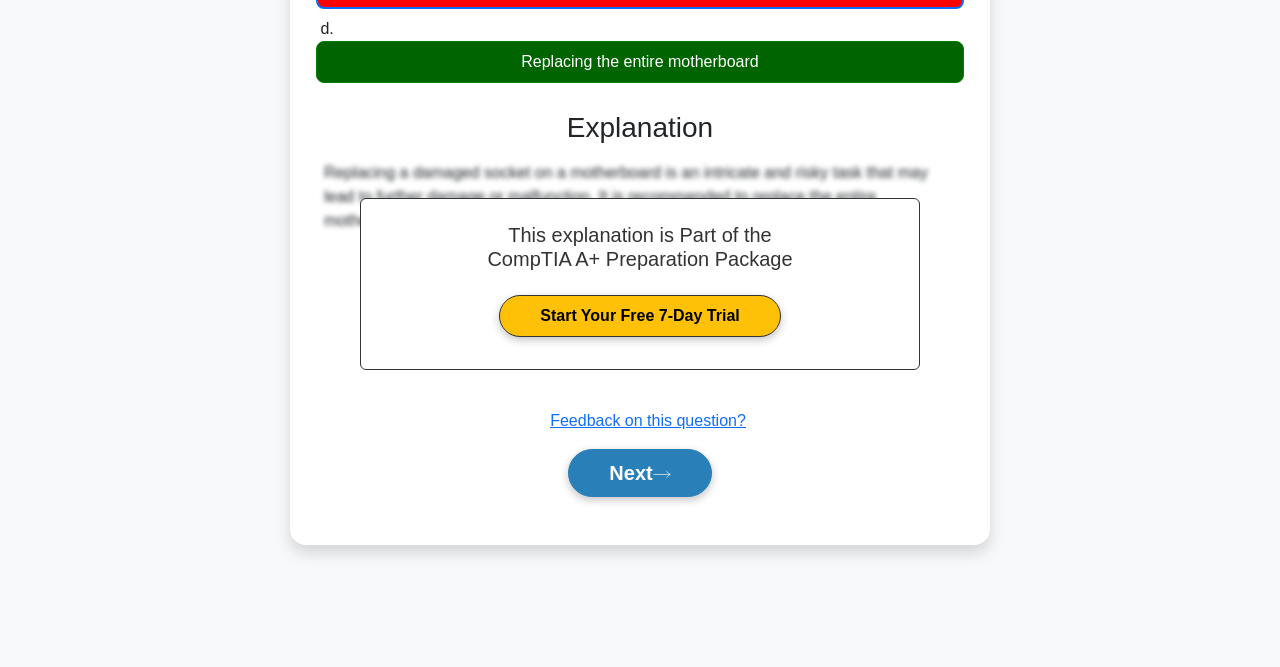 click on "Next" at bounding box center (639, 473) 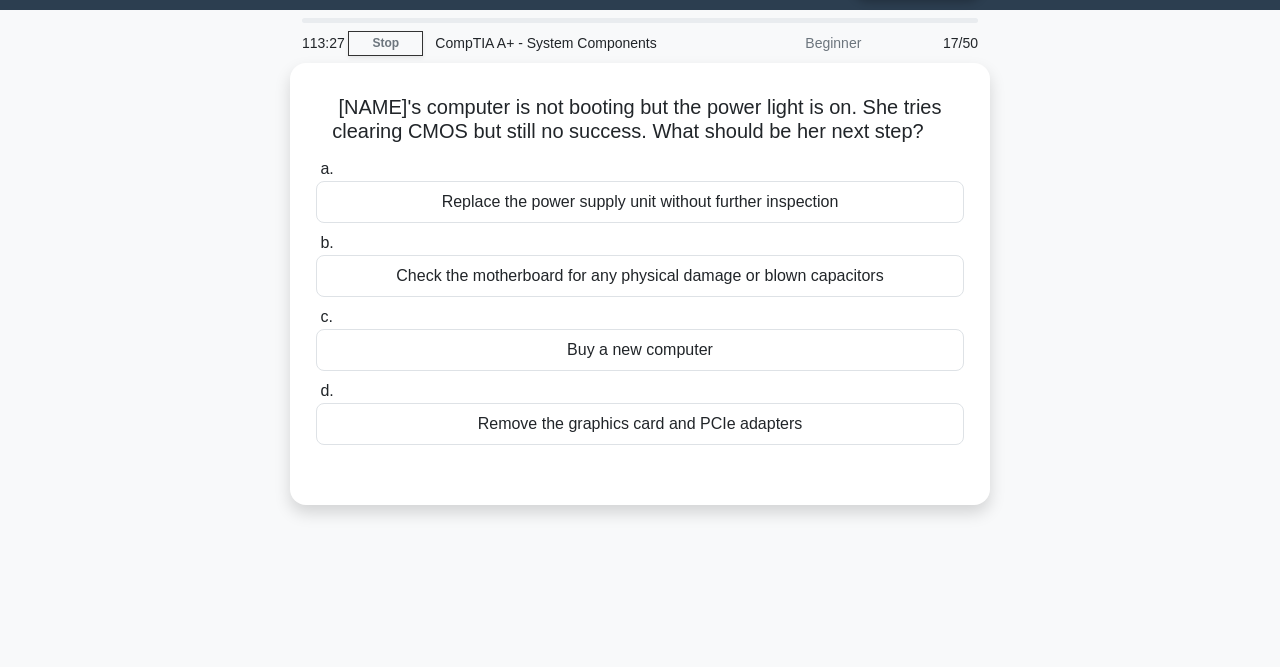 scroll, scrollTop: 53, scrollLeft: 0, axis: vertical 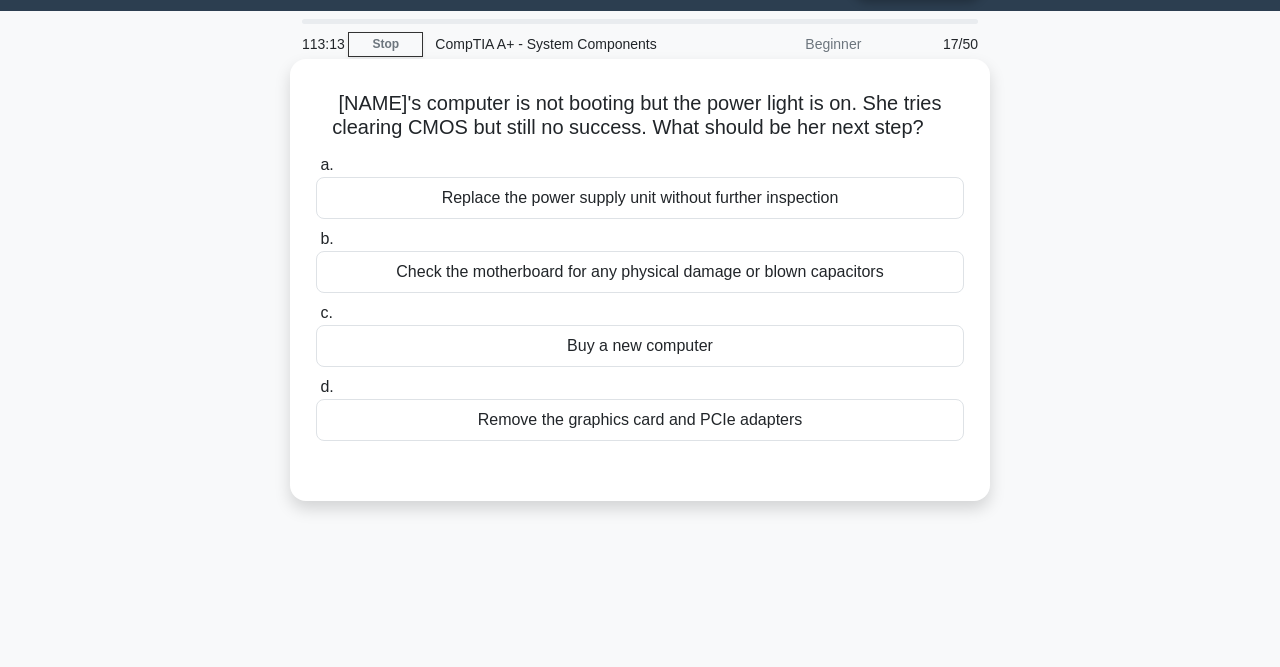 click on "Check the motherboard for any physical damage or blown capacitors" at bounding box center (640, 272) 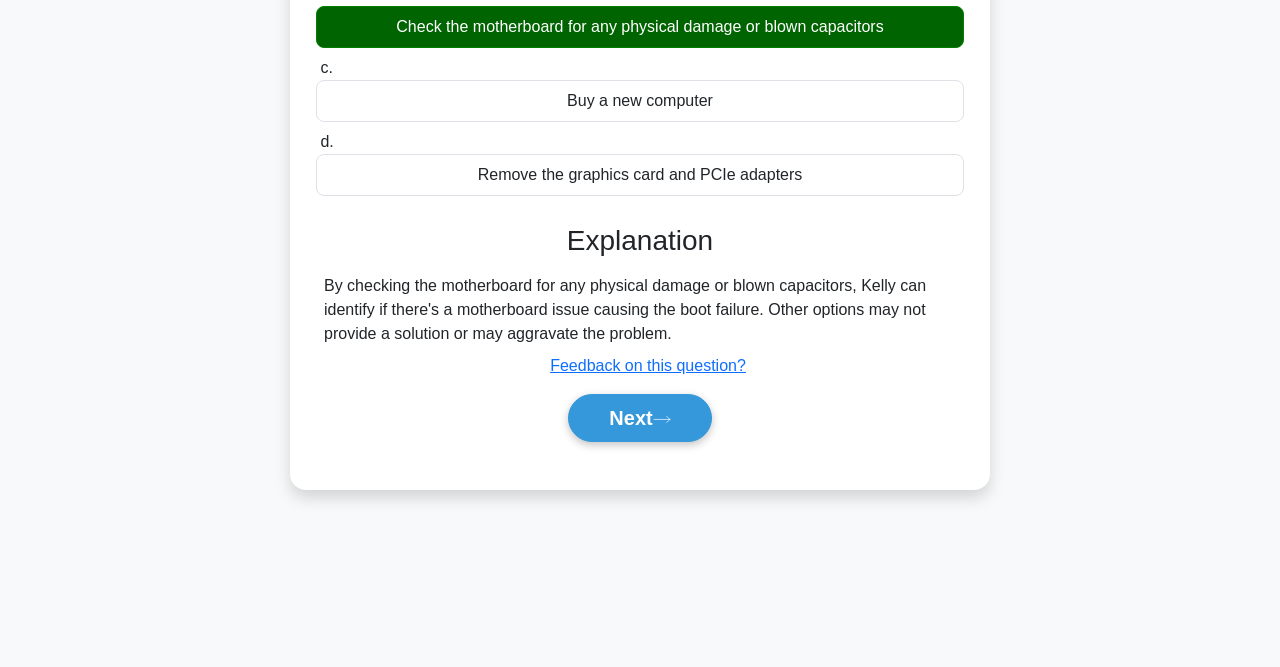 scroll, scrollTop: 297, scrollLeft: 0, axis: vertical 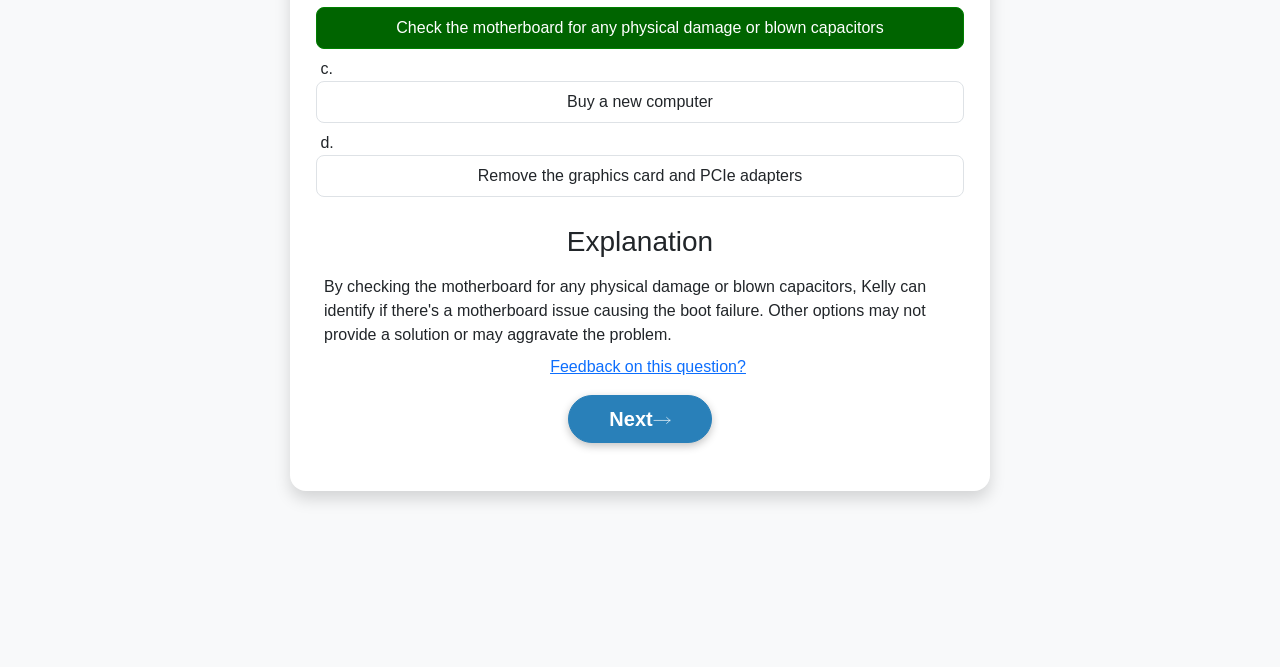 click on "Next" at bounding box center (639, 419) 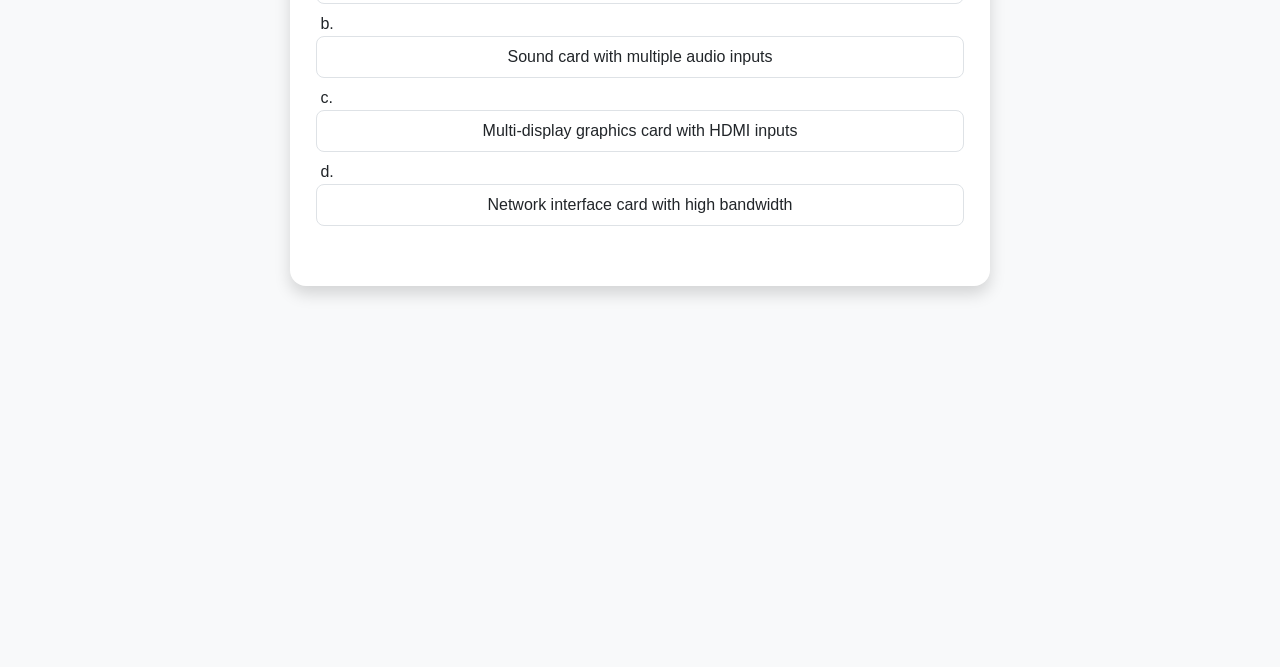 scroll, scrollTop: 0, scrollLeft: 0, axis: both 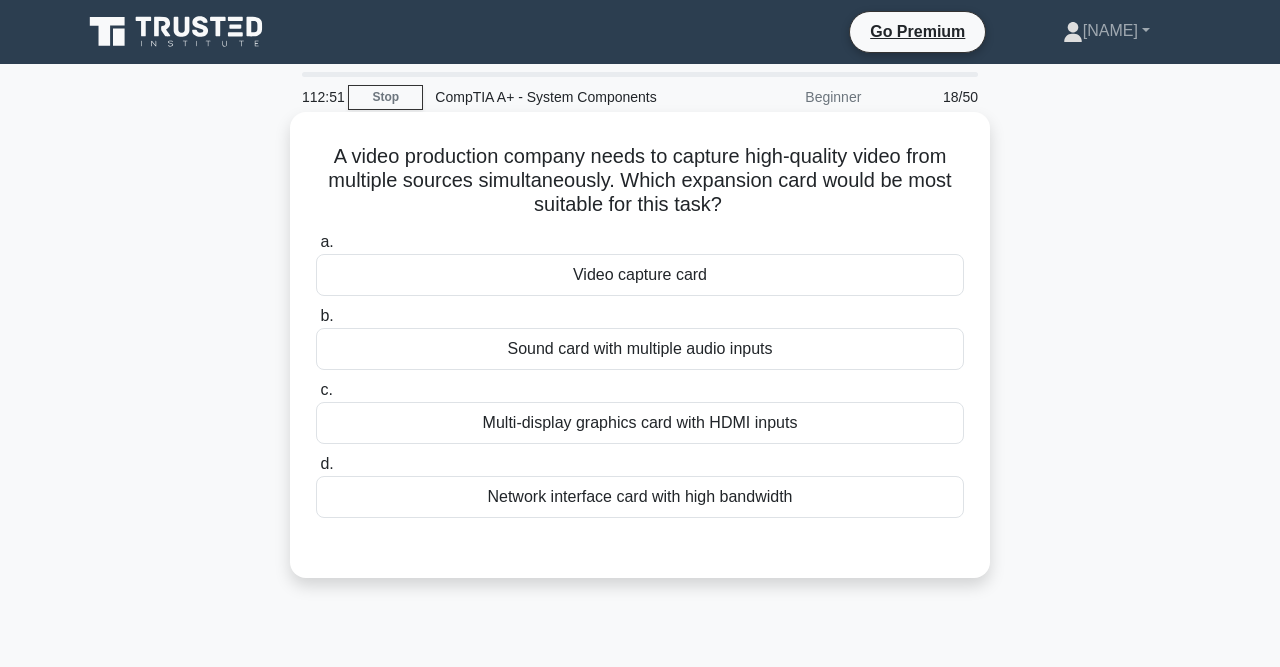 click on "Video capture card" at bounding box center (640, 275) 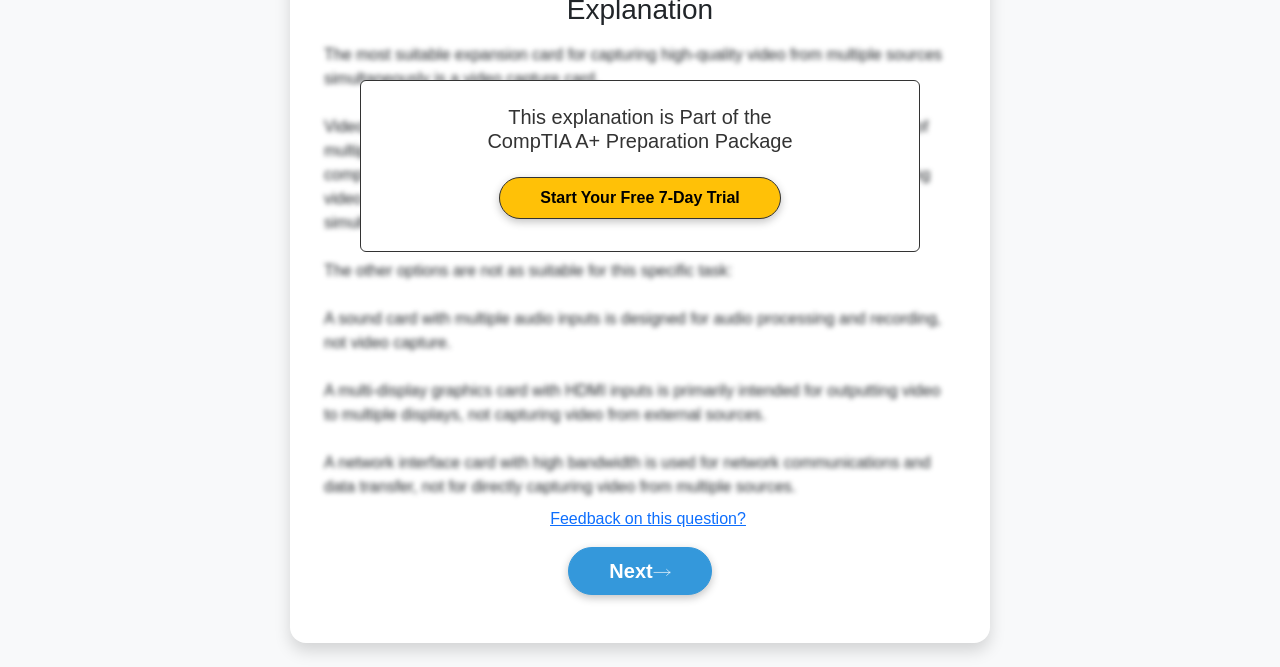 scroll, scrollTop: 563, scrollLeft: 0, axis: vertical 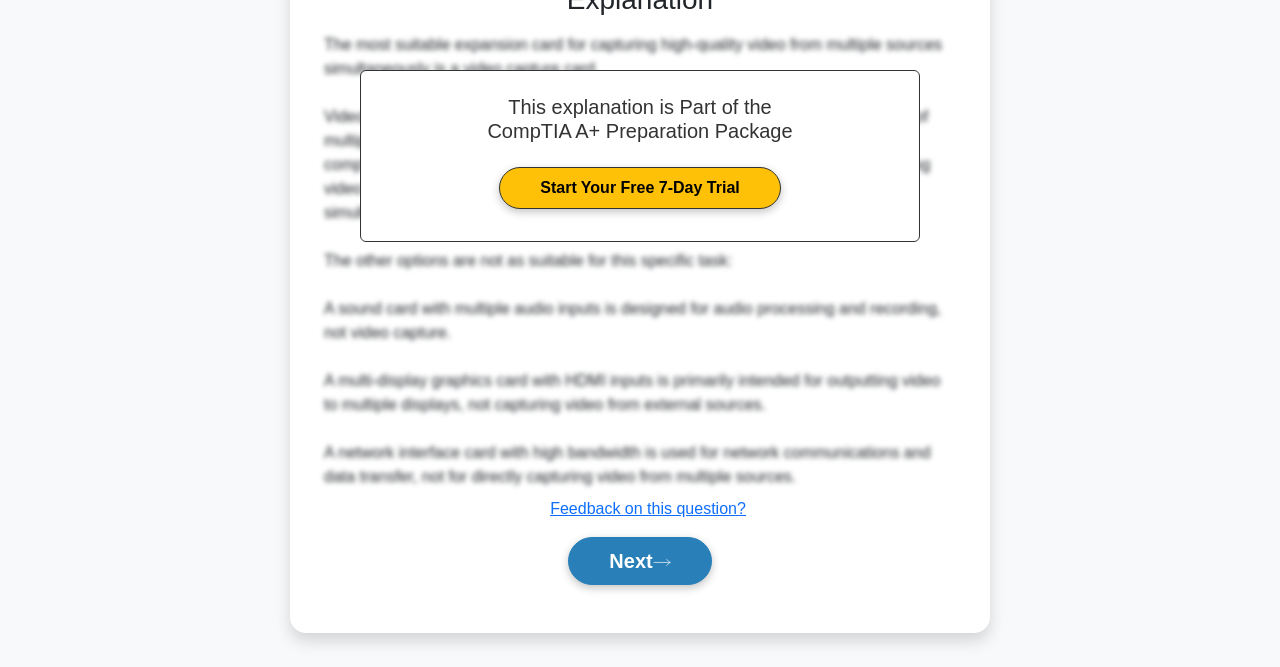 click on "Next" at bounding box center (639, 561) 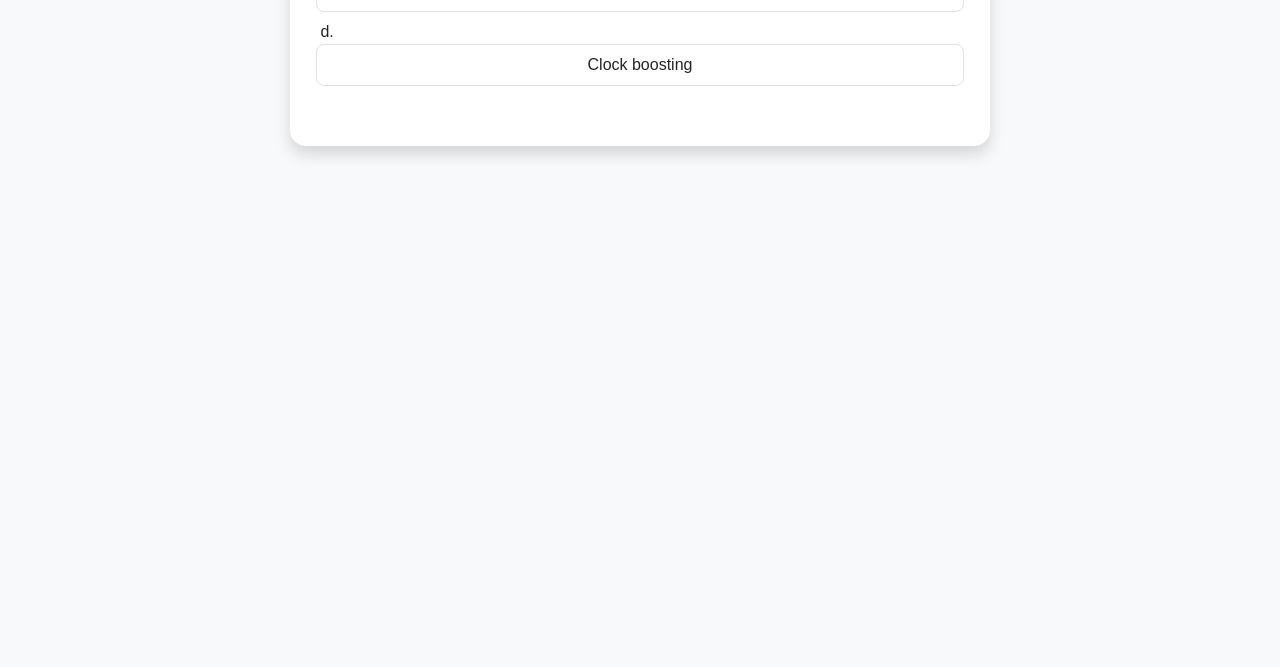 scroll, scrollTop: 0, scrollLeft: 0, axis: both 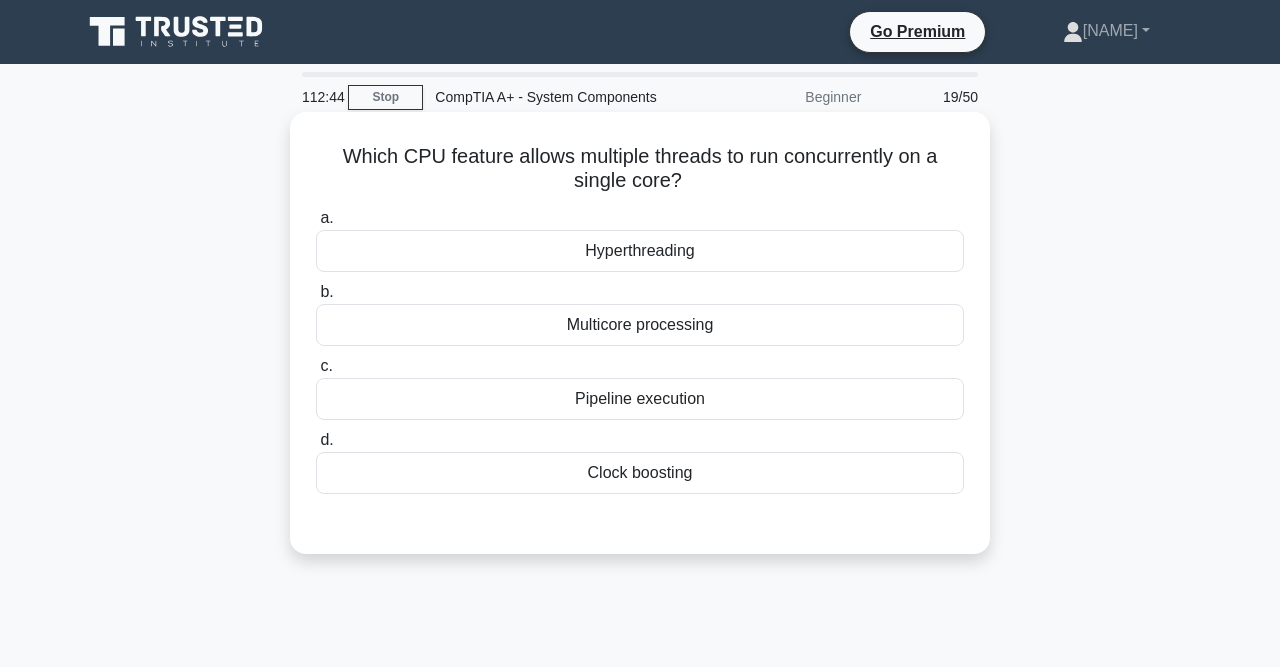 click on "Hyperthreading" at bounding box center (640, 251) 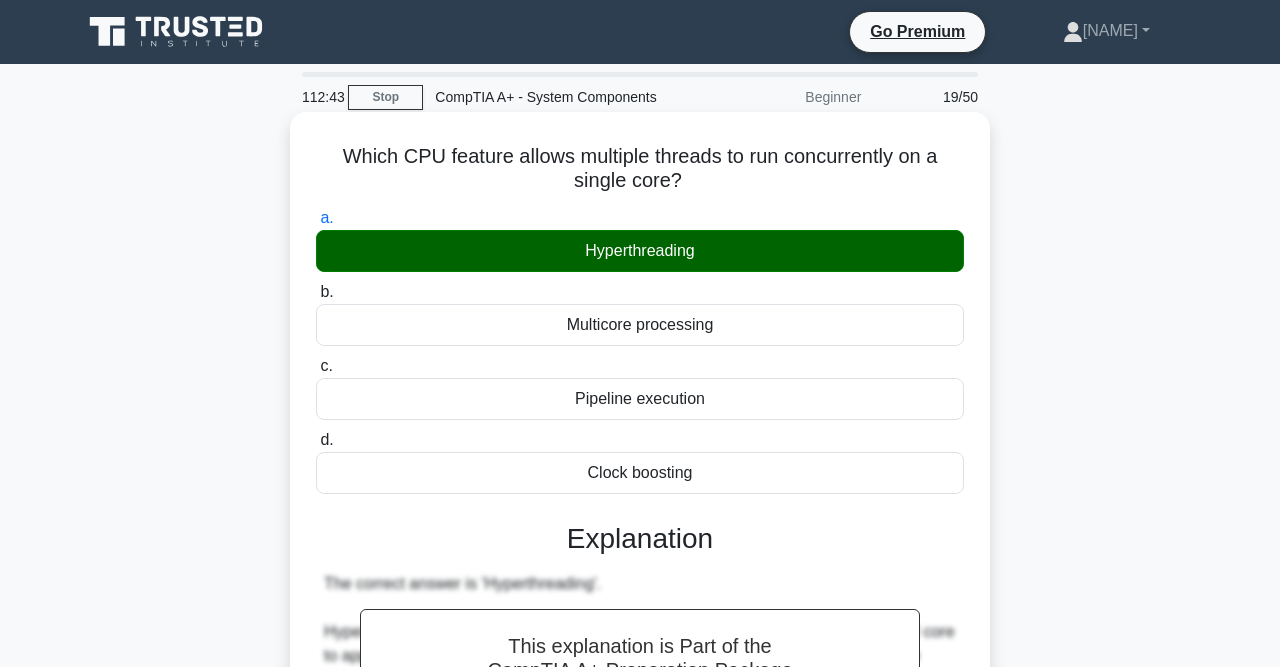 scroll, scrollTop: 587, scrollLeft: 0, axis: vertical 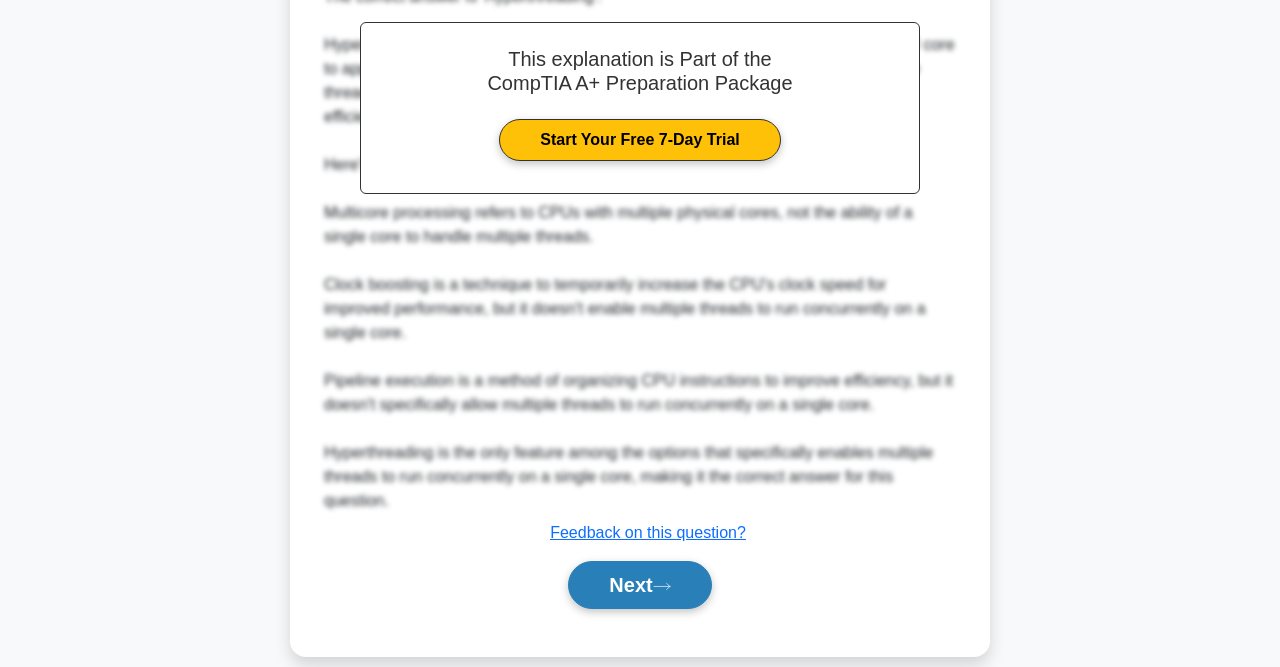 click on "Next" at bounding box center (639, 585) 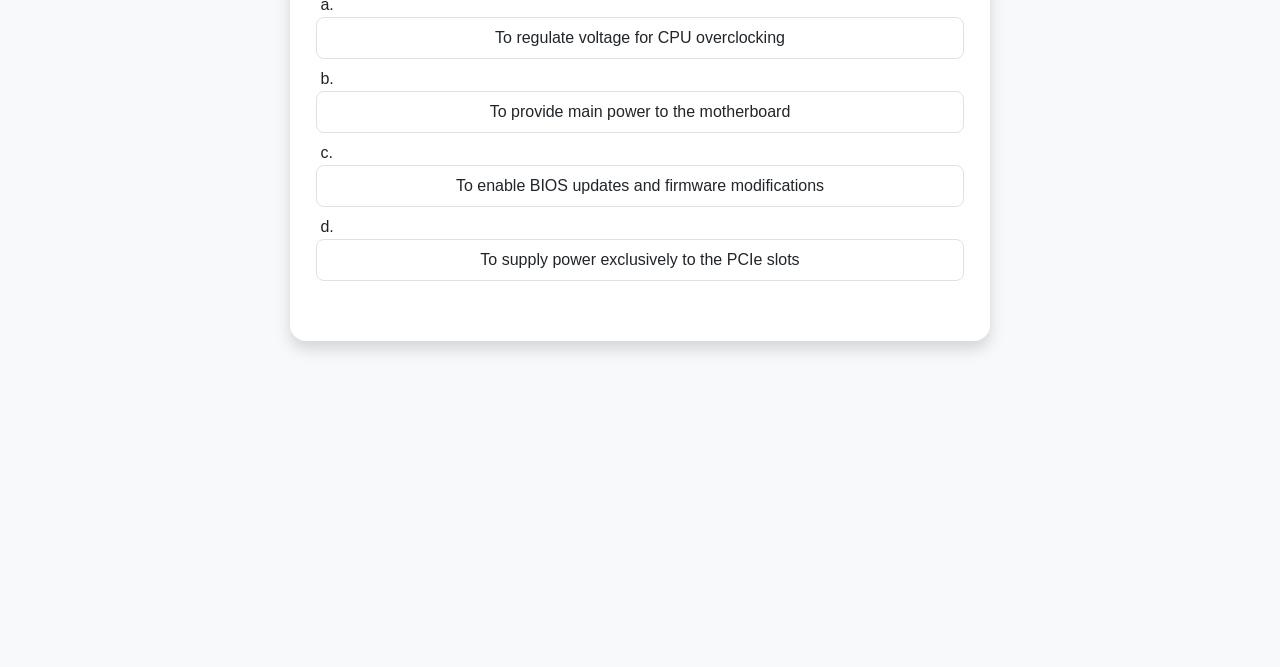 scroll, scrollTop: 0, scrollLeft: 0, axis: both 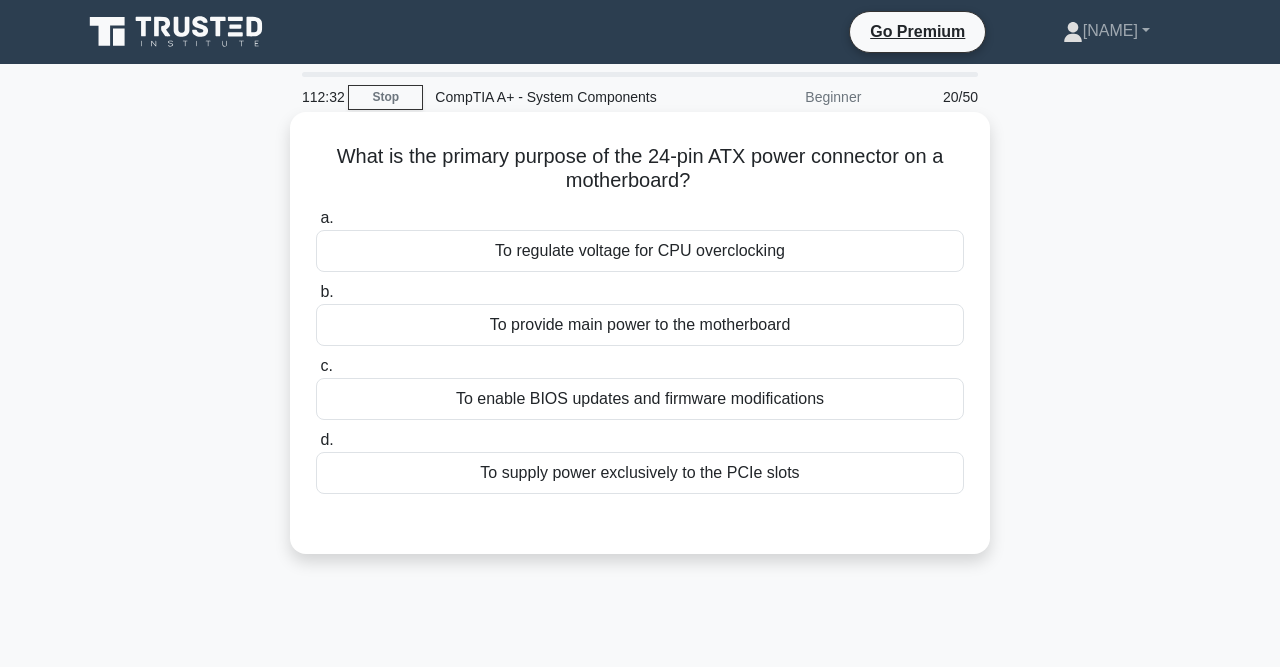 click on "To provide main power to the motherboard" at bounding box center [640, 325] 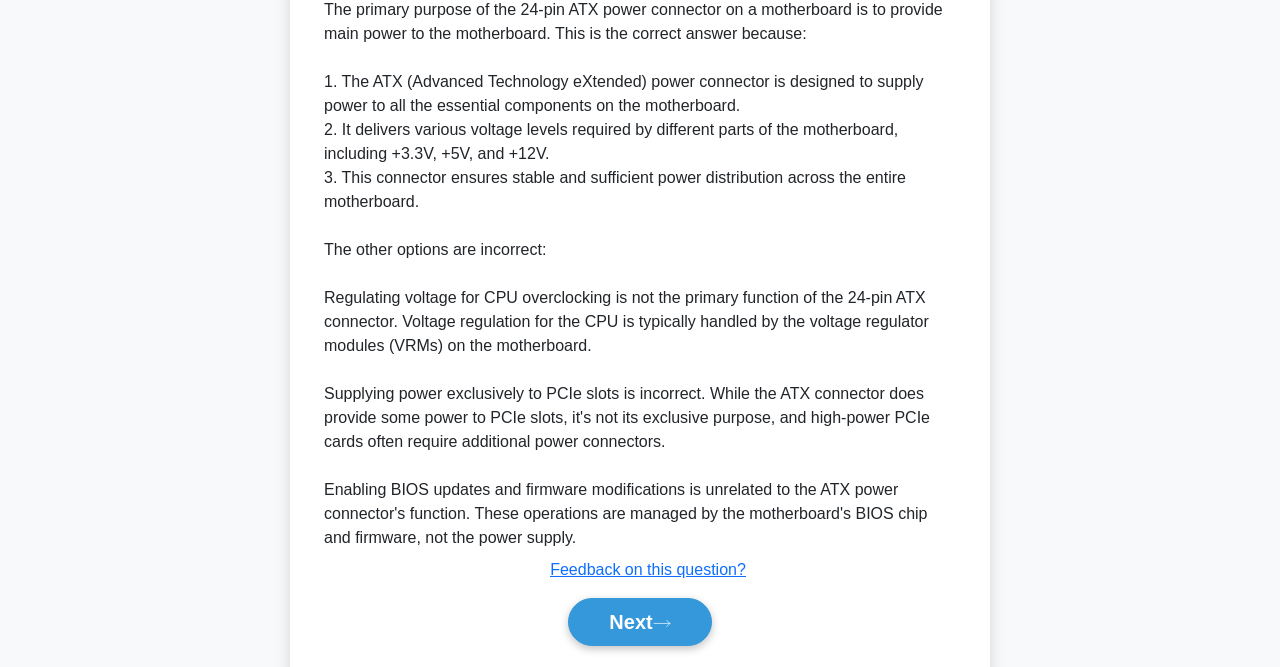 scroll, scrollTop: 575, scrollLeft: 0, axis: vertical 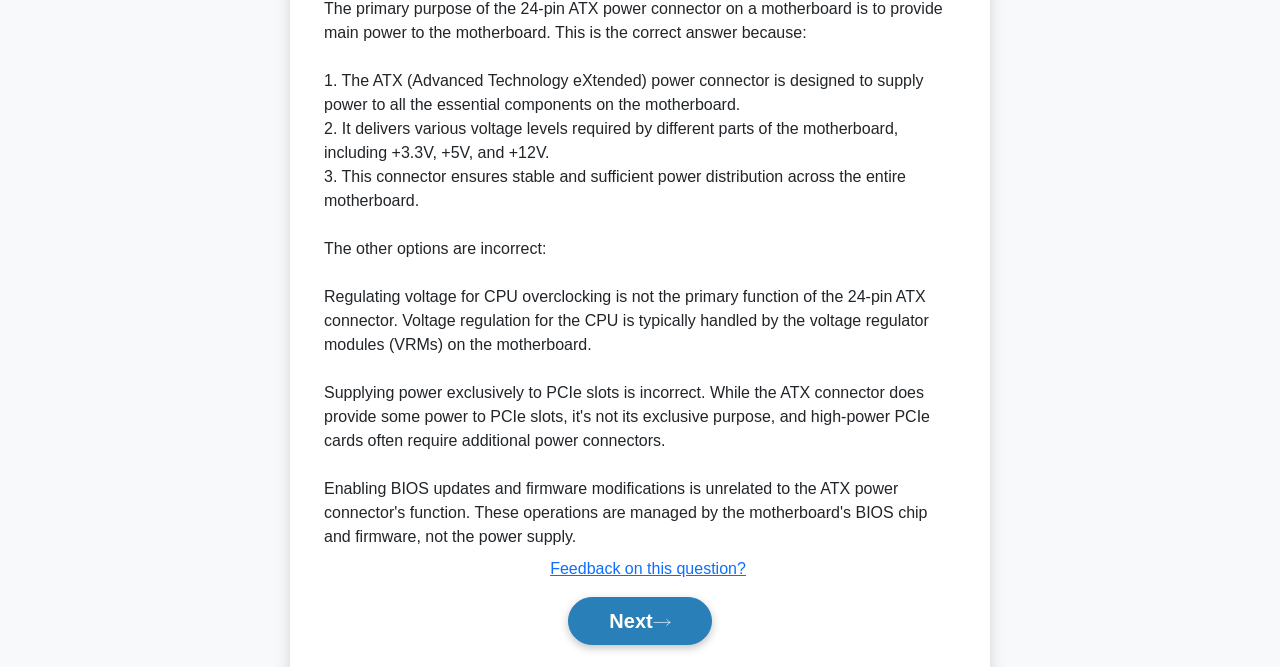click on "Next" at bounding box center (639, 621) 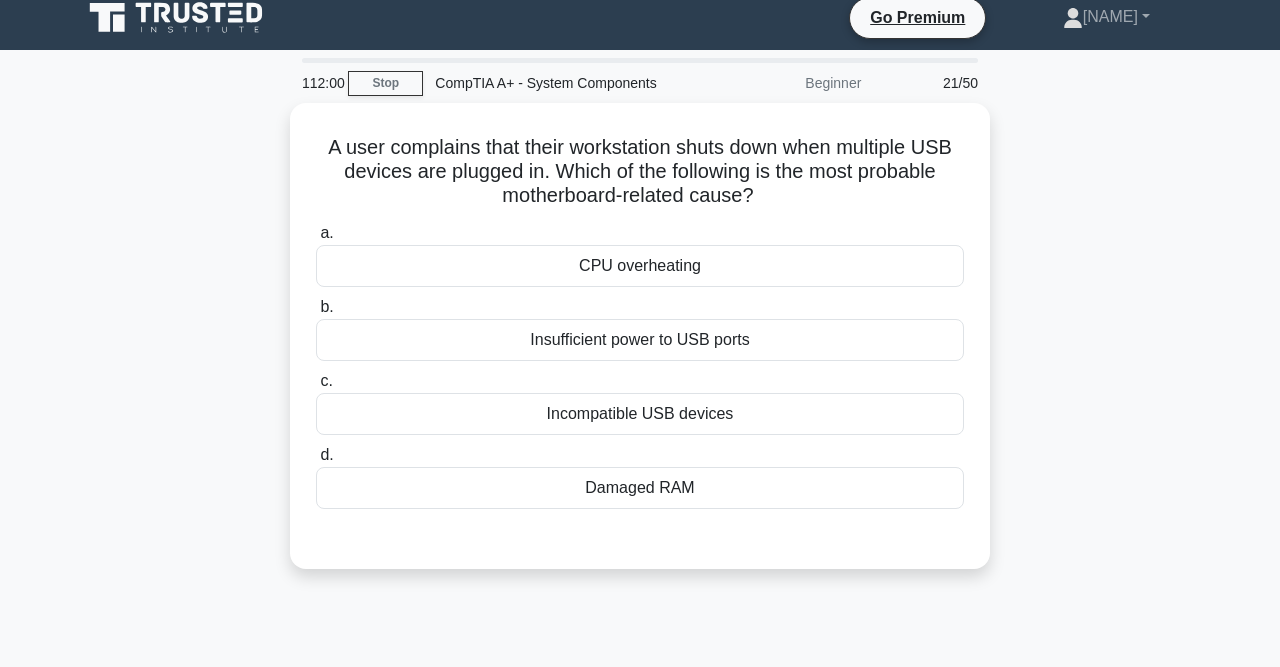 scroll, scrollTop: 12, scrollLeft: 0, axis: vertical 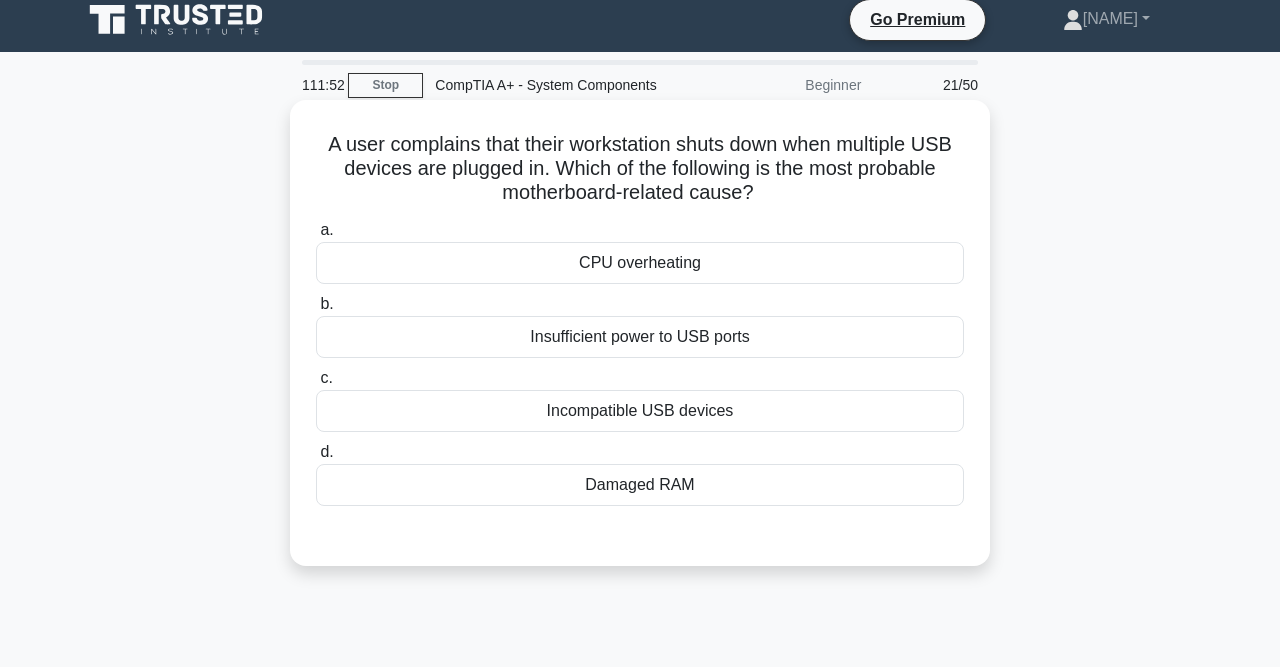 click on "Insufficient power to USB ports" at bounding box center [640, 337] 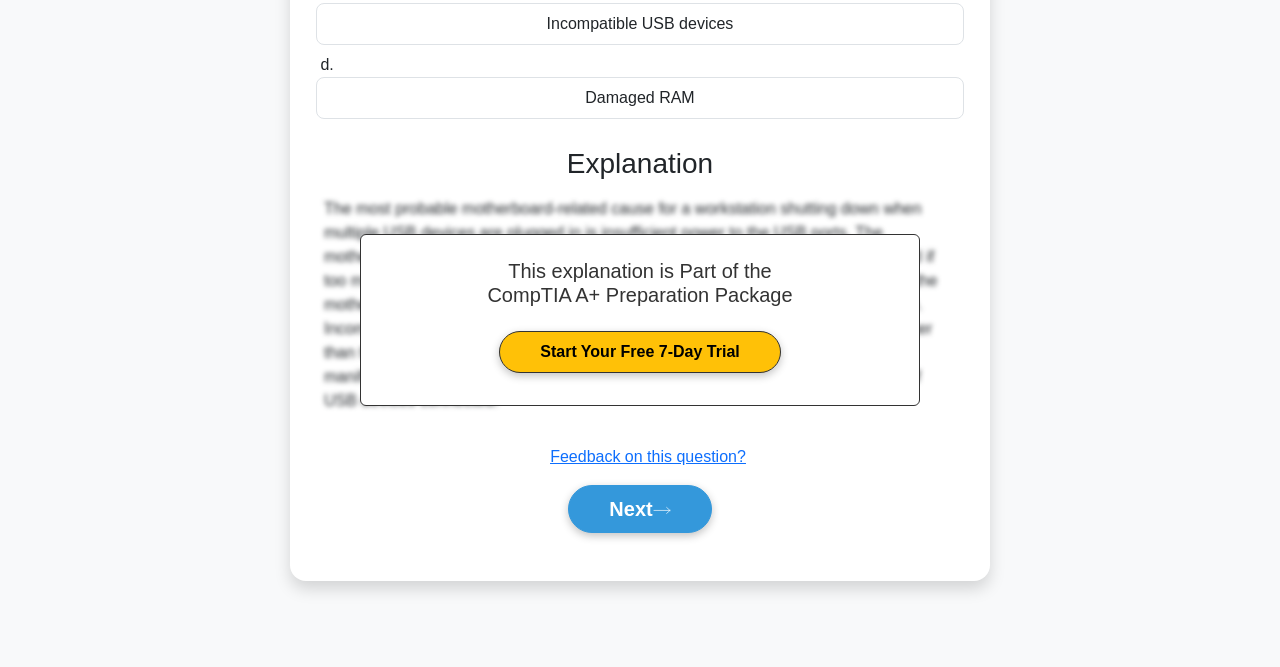 scroll, scrollTop: 413, scrollLeft: 0, axis: vertical 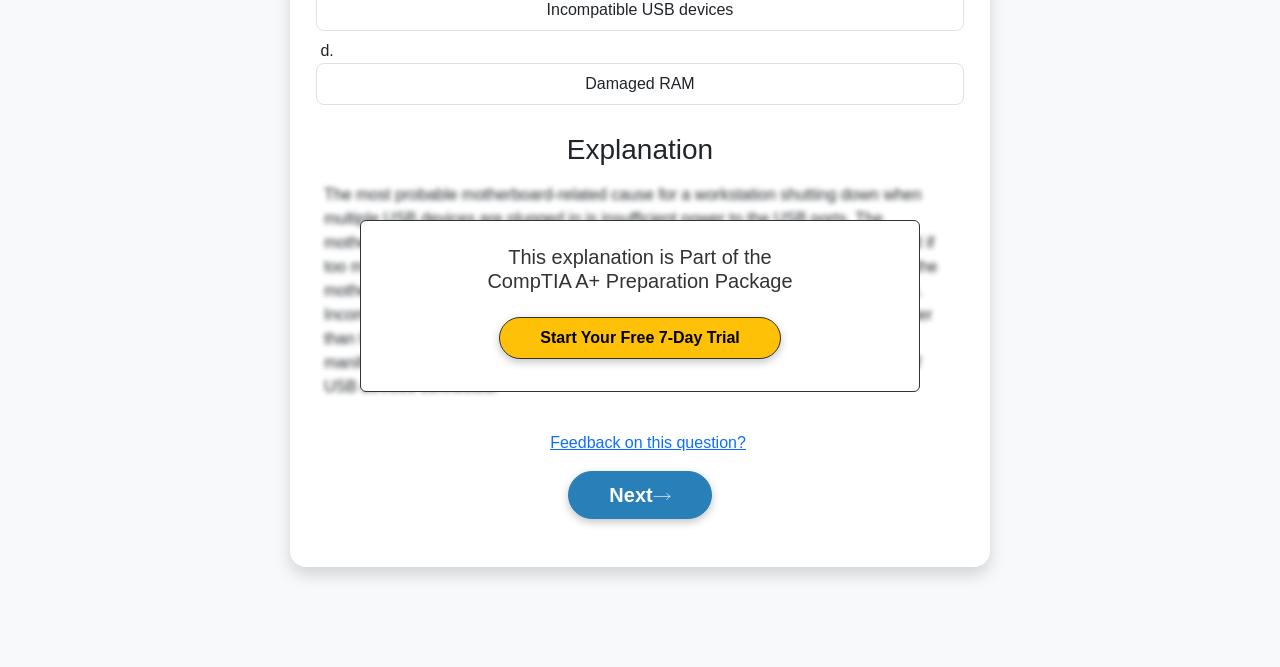 click on "Next" at bounding box center (639, 495) 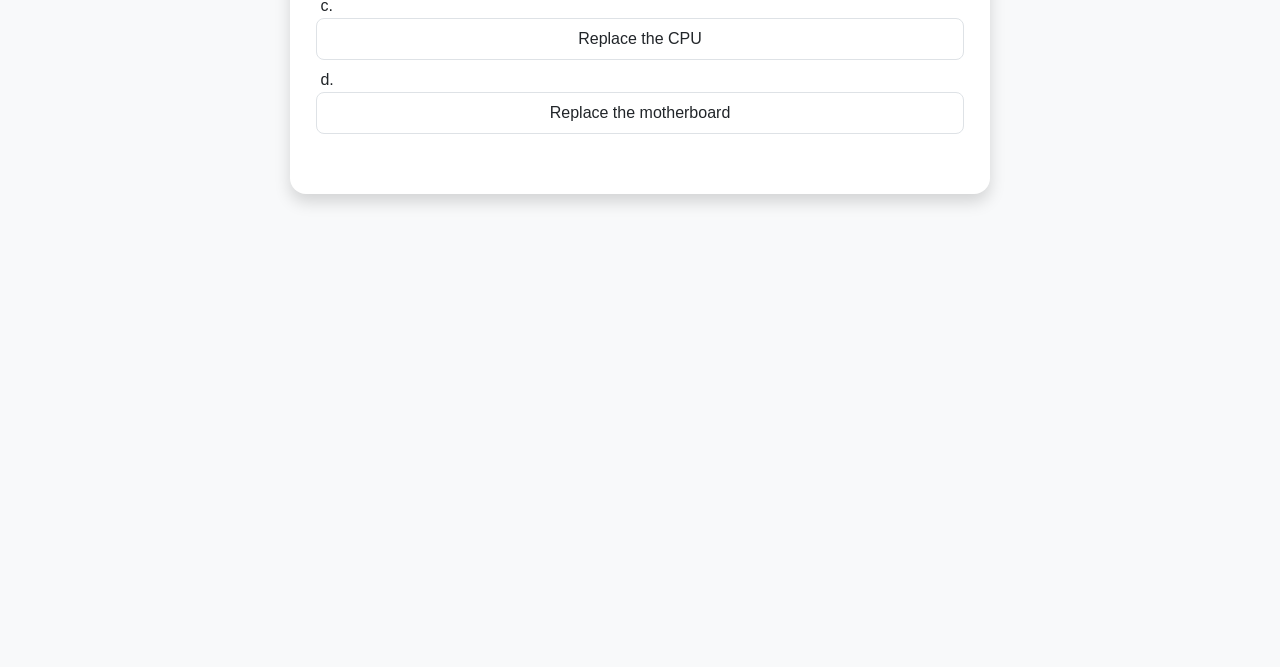 scroll, scrollTop: 0, scrollLeft: 0, axis: both 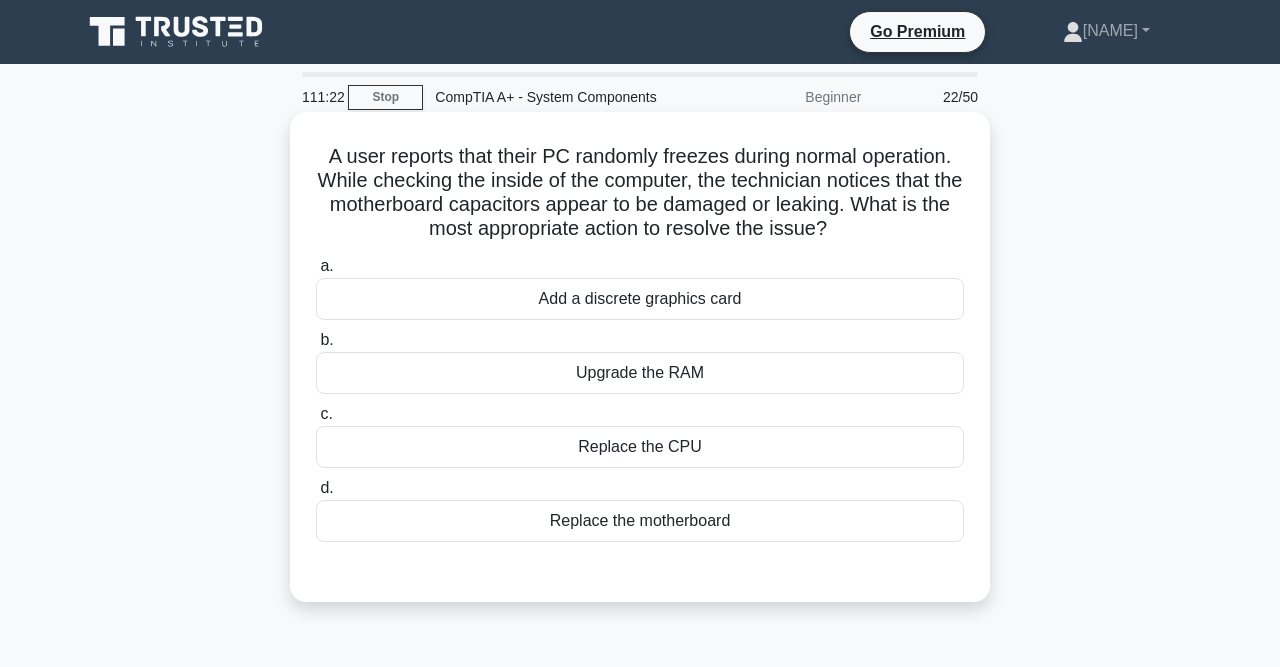 click on "Replace the motherboard" at bounding box center (640, 521) 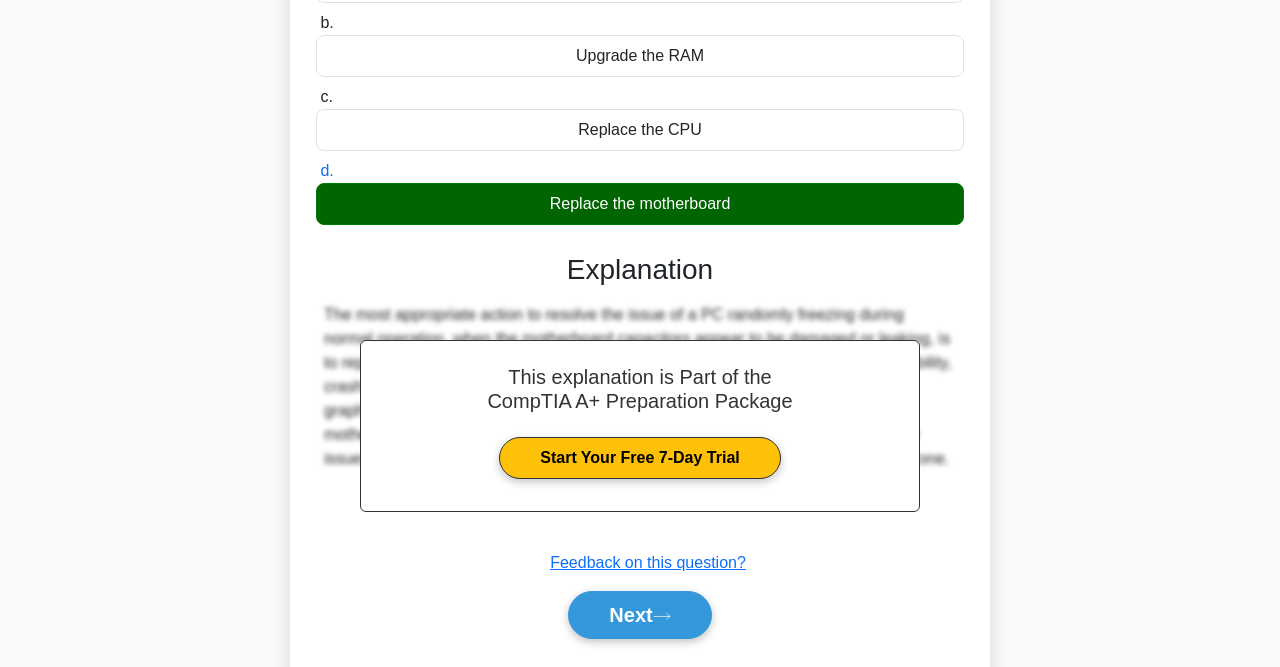scroll, scrollTop: 325, scrollLeft: 0, axis: vertical 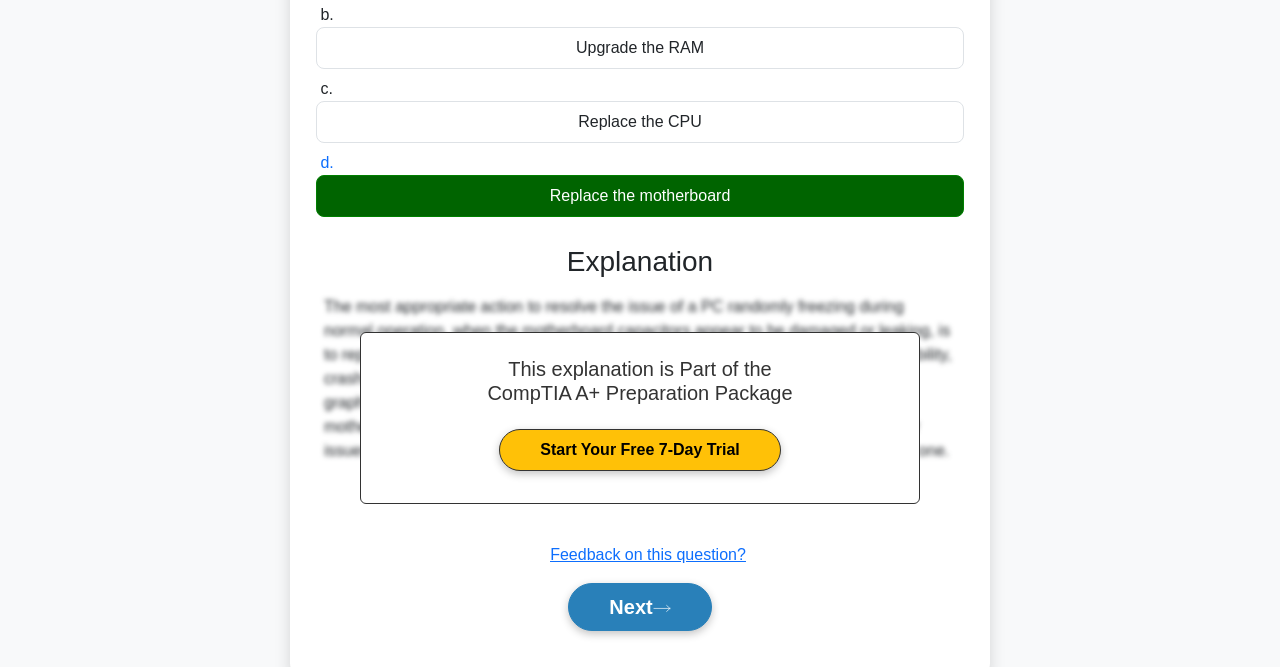 click on "Next" at bounding box center [639, 607] 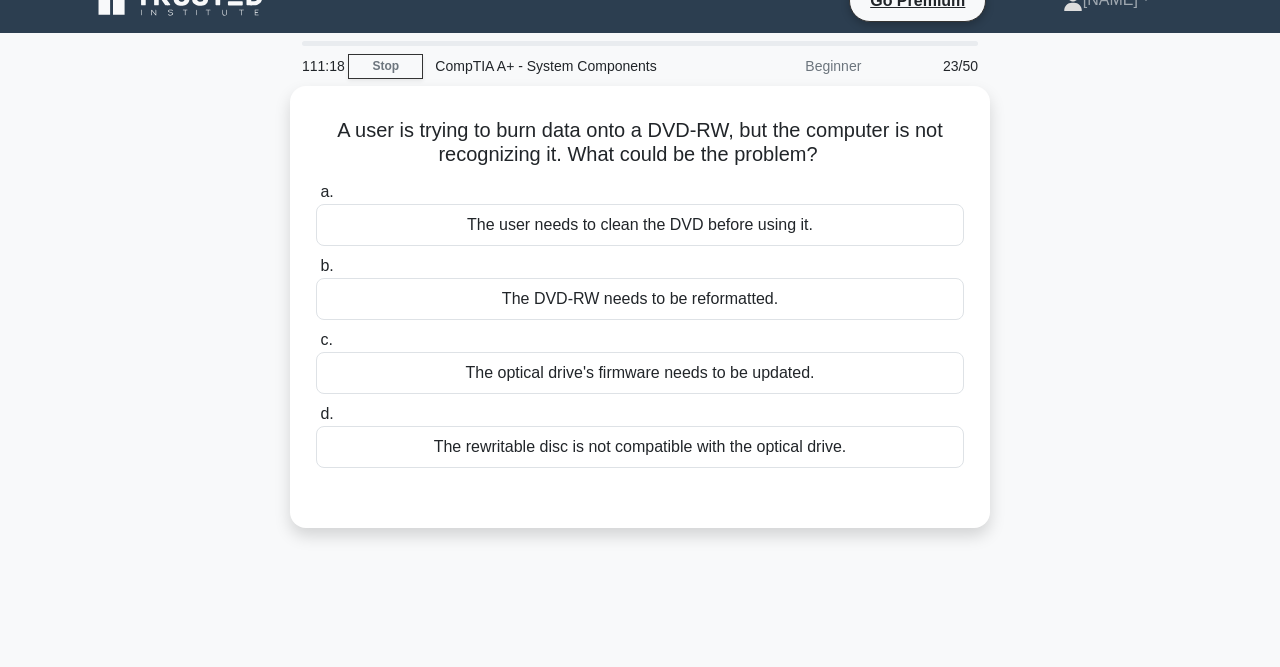 scroll, scrollTop: 0, scrollLeft: 0, axis: both 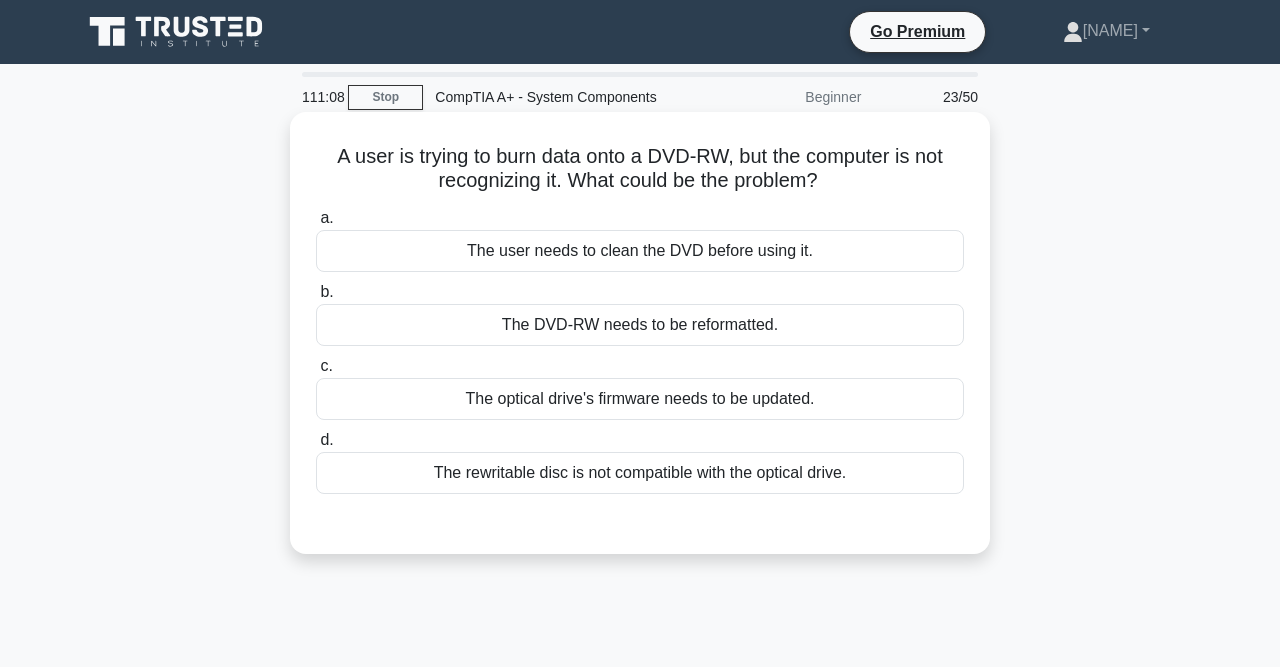 click on "The user needs to clean the DVD before using it." at bounding box center [640, 251] 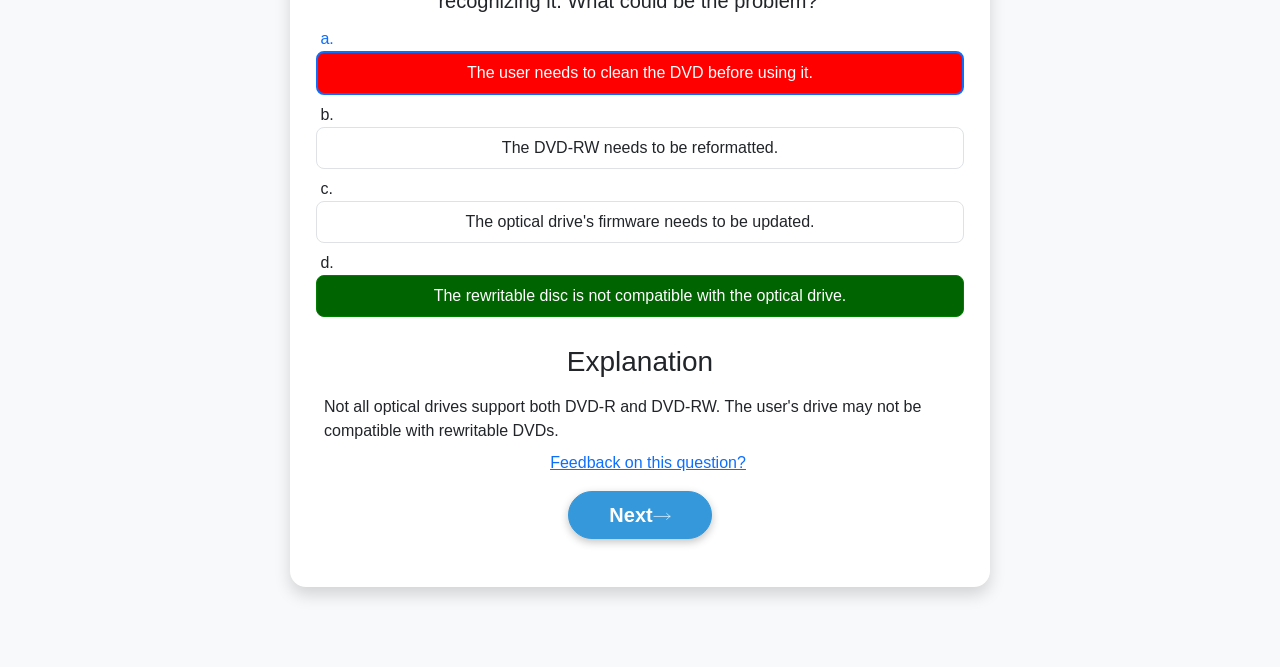 scroll, scrollTop: 178, scrollLeft: 0, axis: vertical 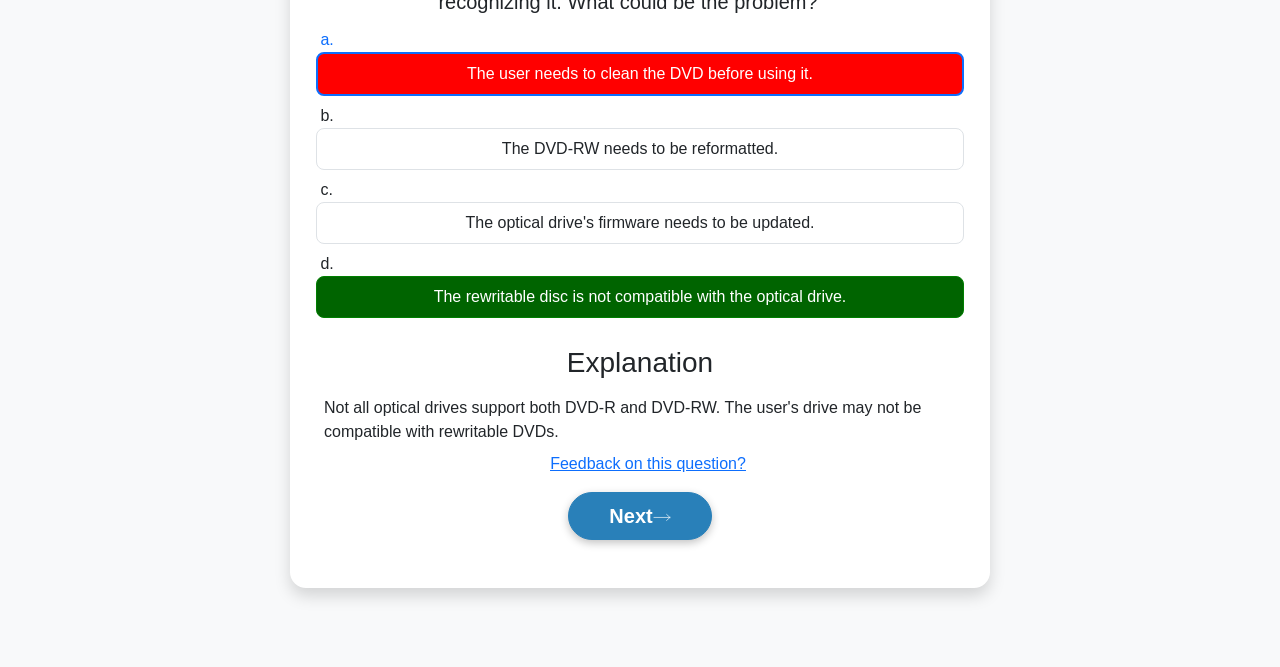click on "Next" at bounding box center (639, 516) 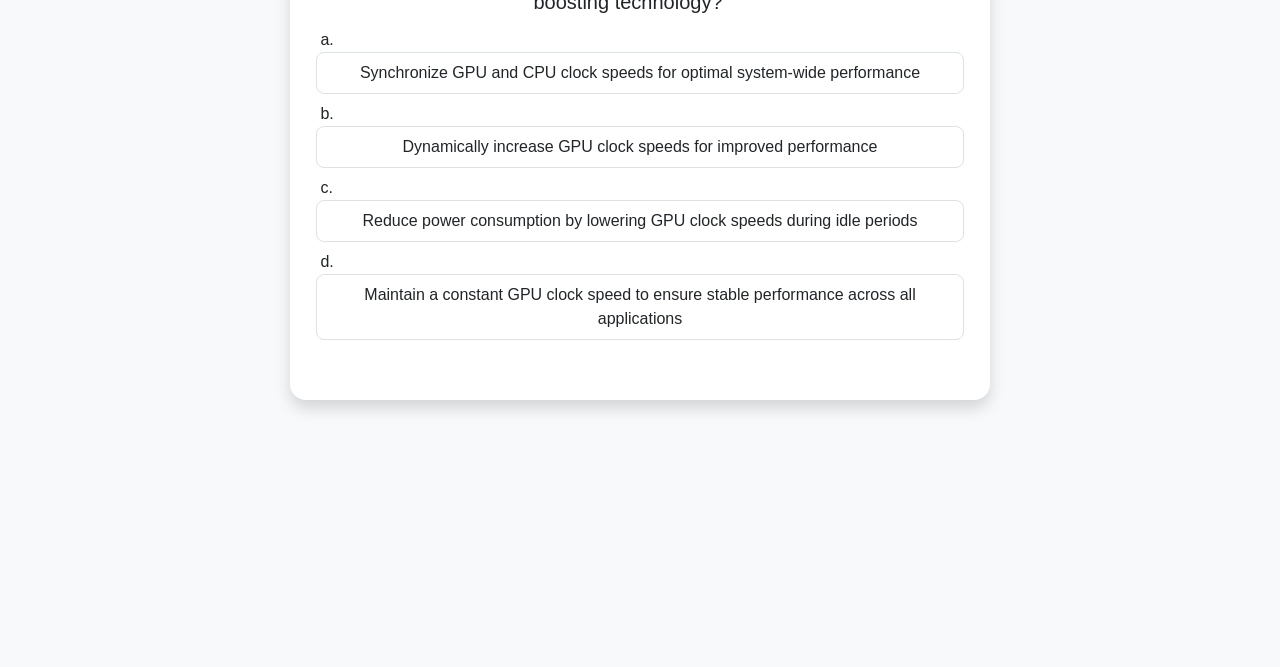 scroll, scrollTop: 0, scrollLeft: 0, axis: both 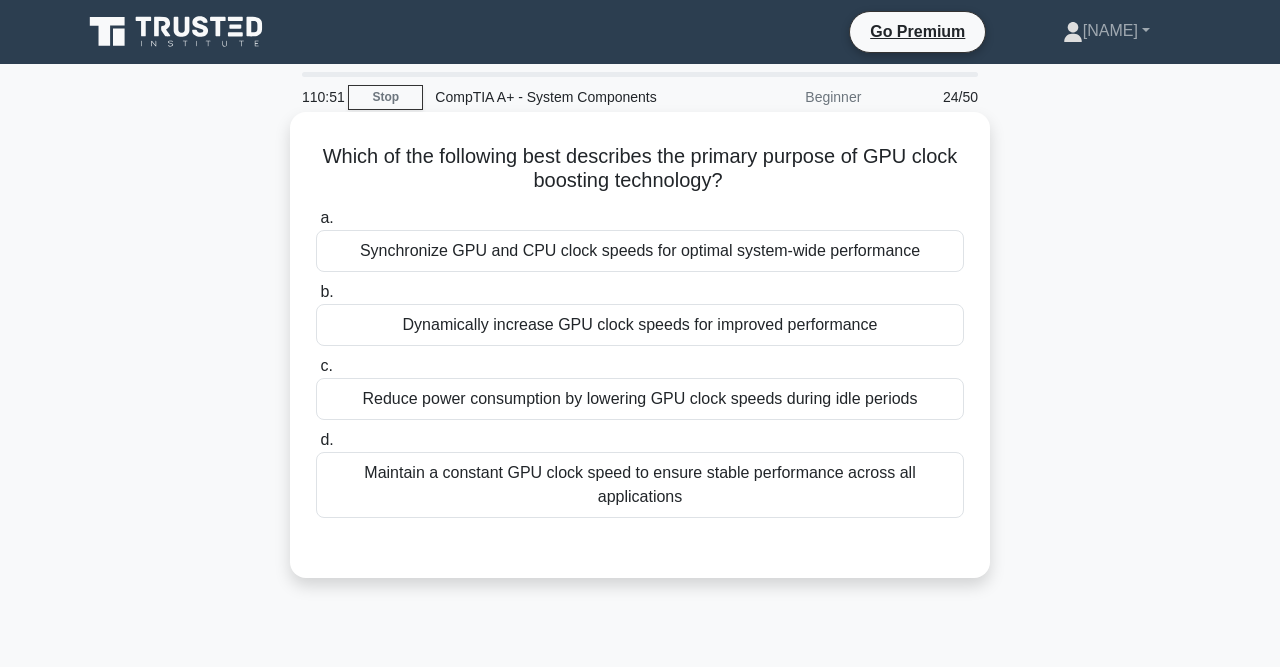 click on "Dynamically increase GPU clock speeds for improved performance" at bounding box center (640, 325) 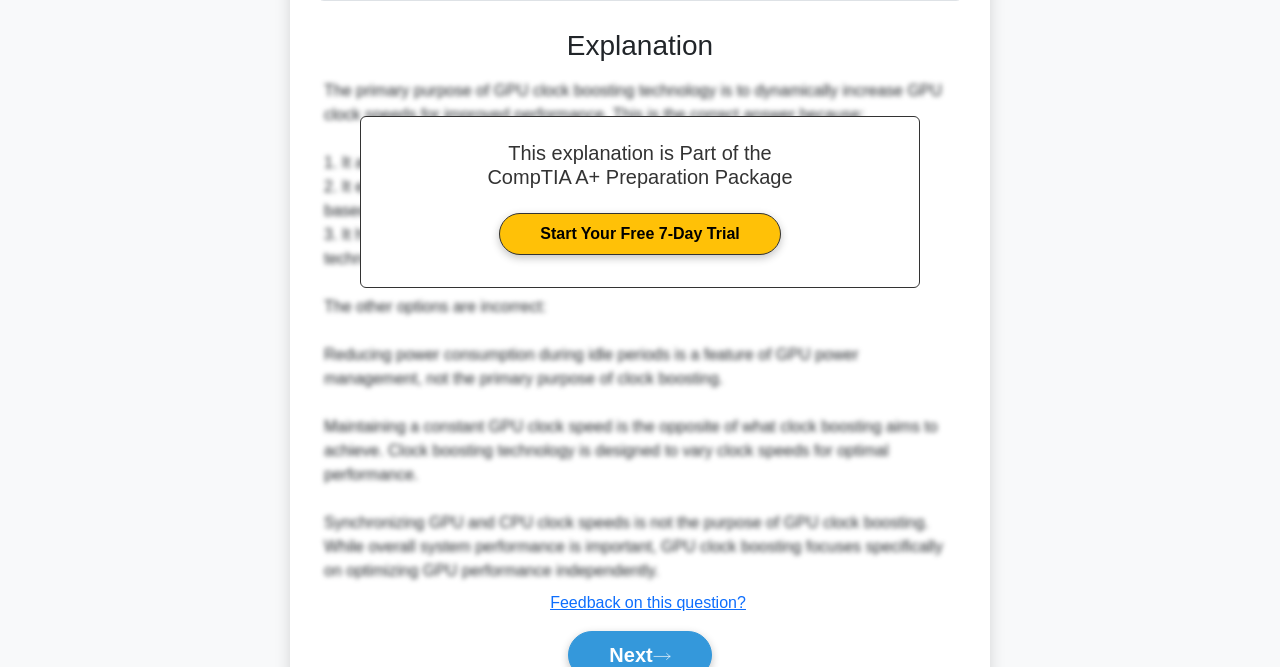 scroll, scrollTop: 611, scrollLeft: 0, axis: vertical 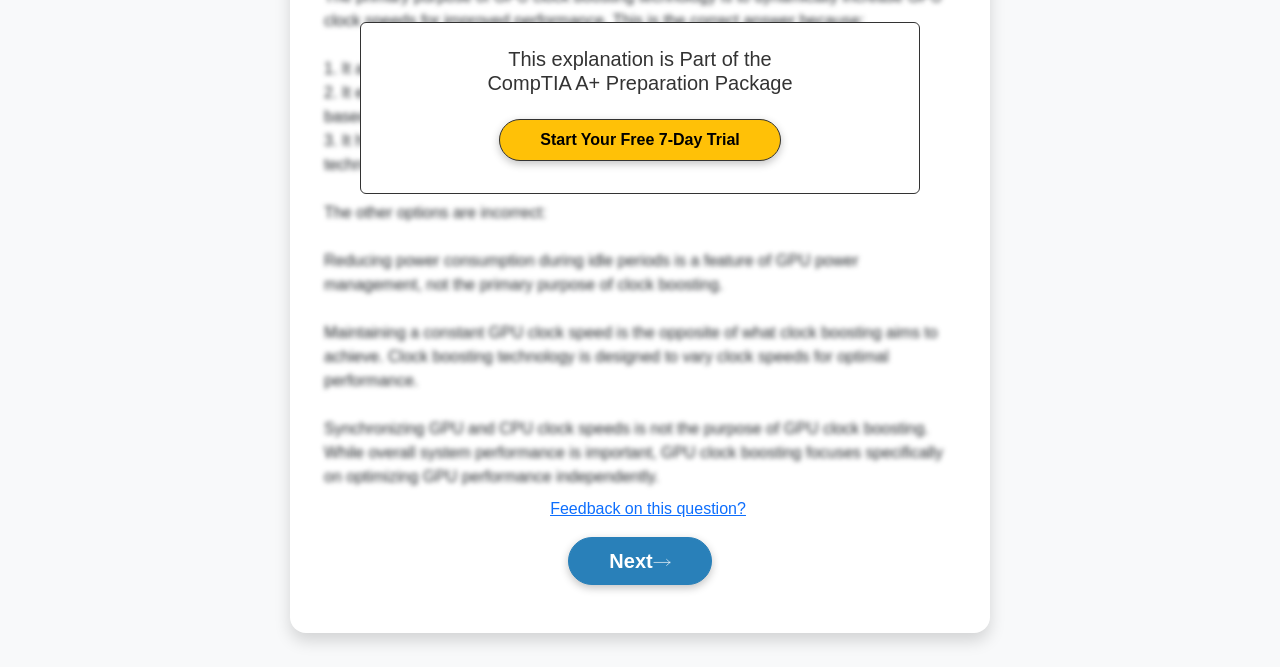 click on "Next" at bounding box center (639, 561) 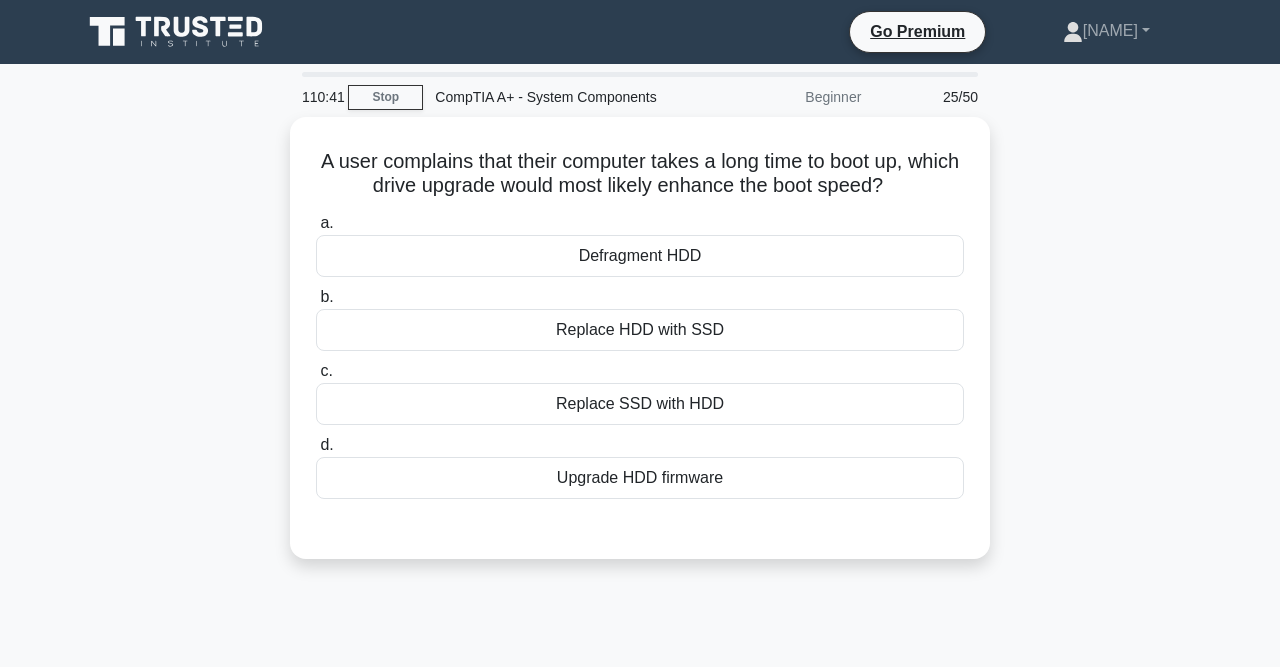 scroll, scrollTop: 0, scrollLeft: 0, axis: both 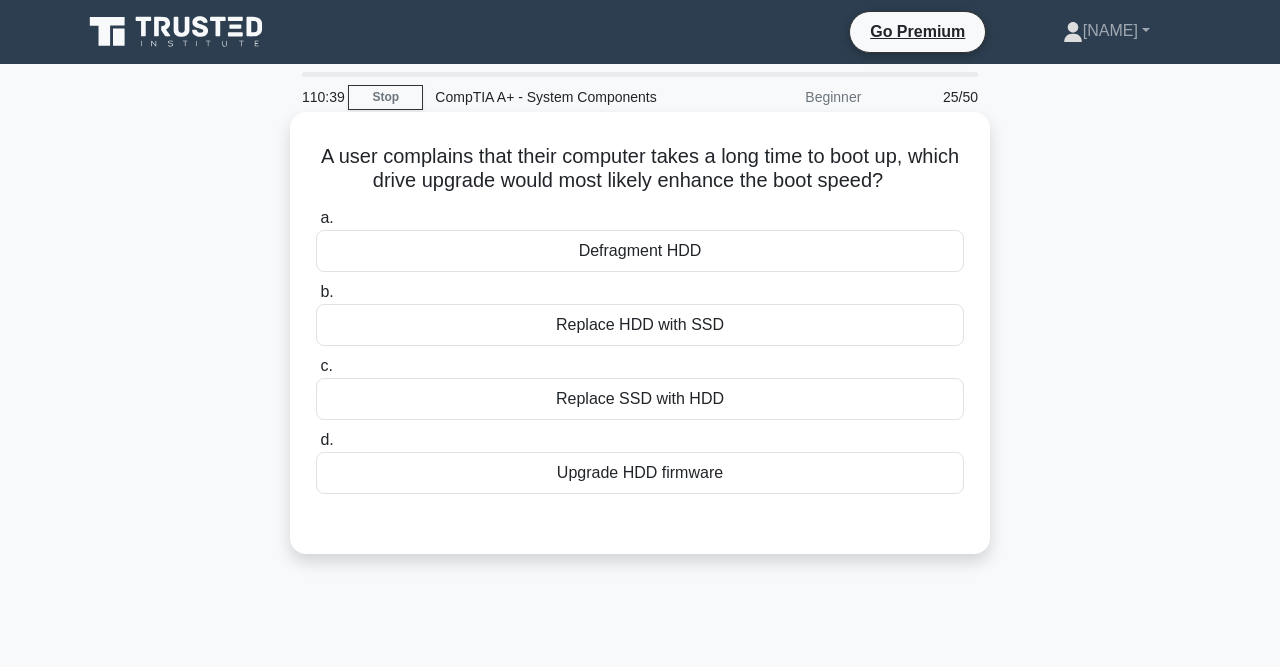 click on "Replace HDD with SSD" at bounding box center (640, 325) 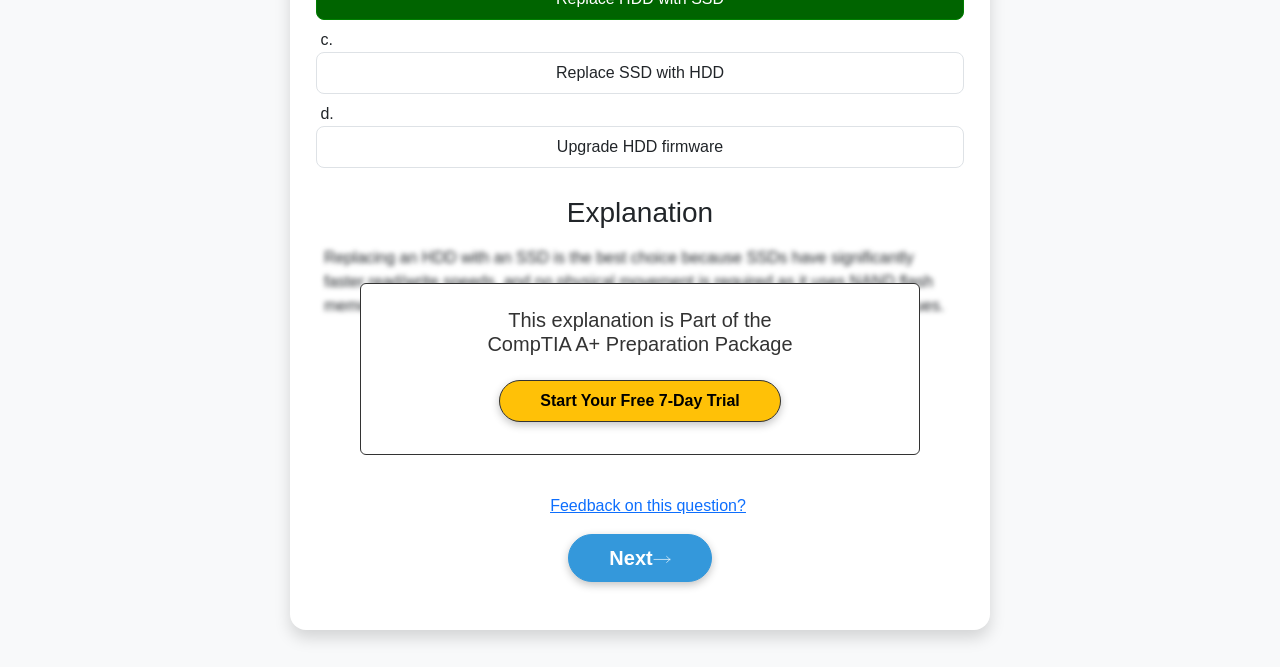 scroll, scrollTop: 413, scrollLeft: 0, axis: vertical 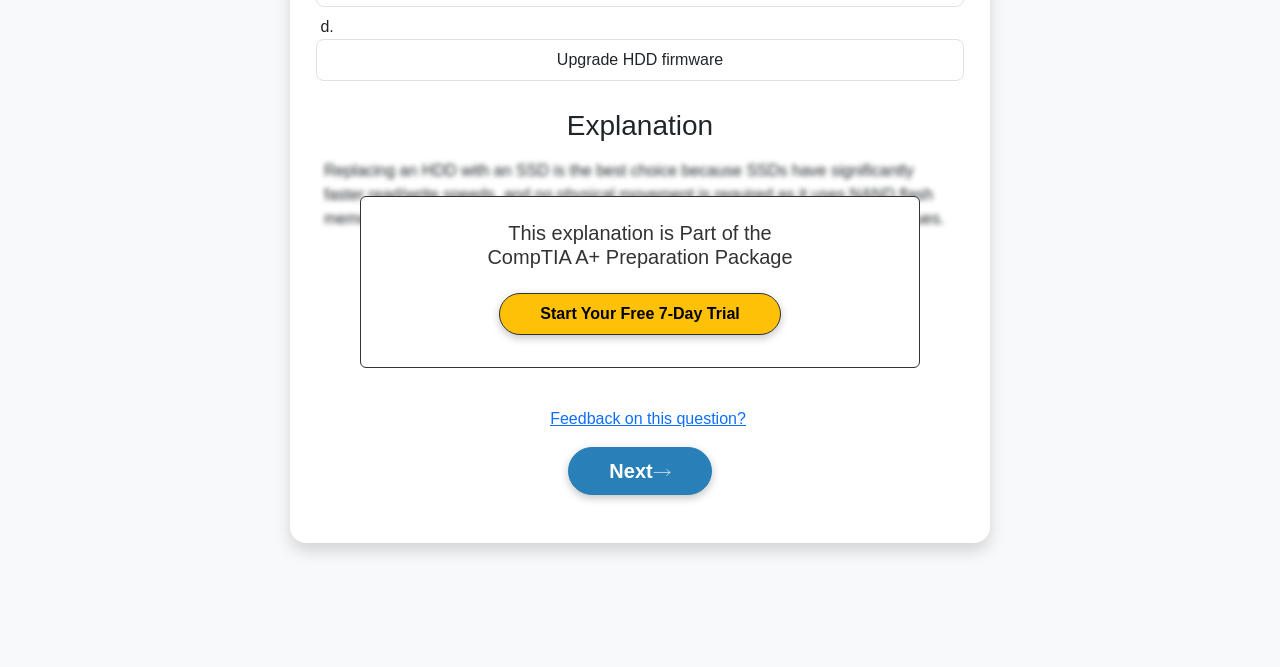 click on "Next" at bounding box center (639, 471) 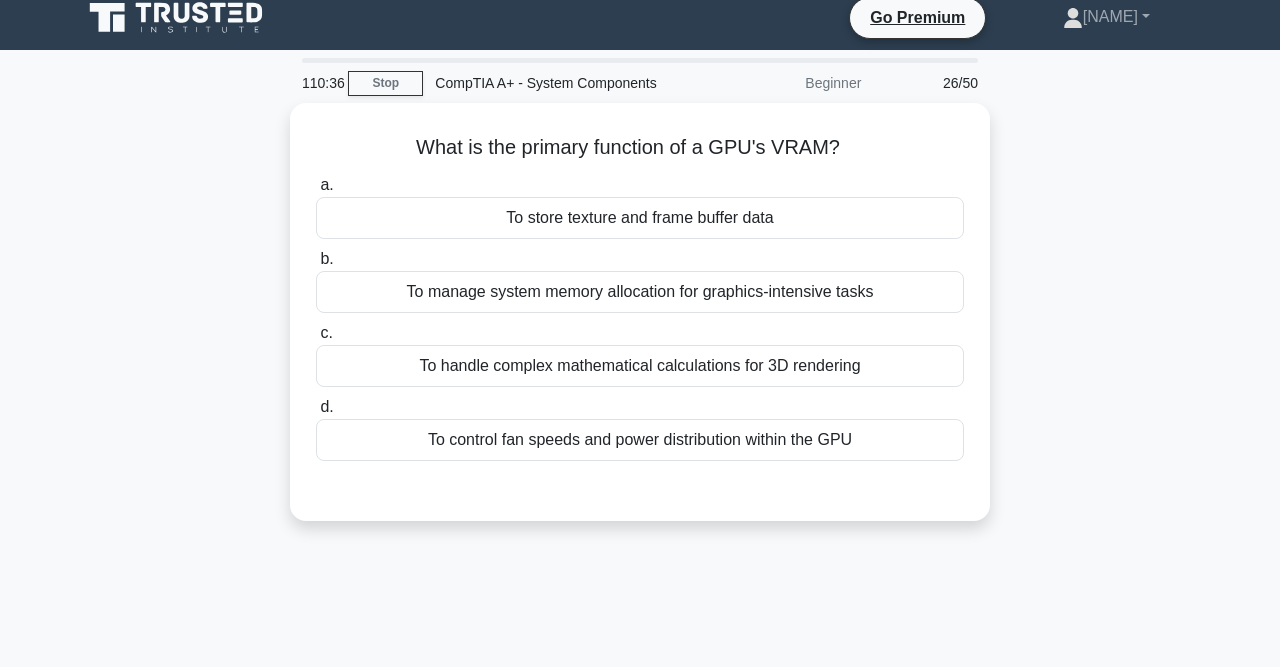 scroll, scrollTop: 10, scrollLeft: 0, axis: vertical 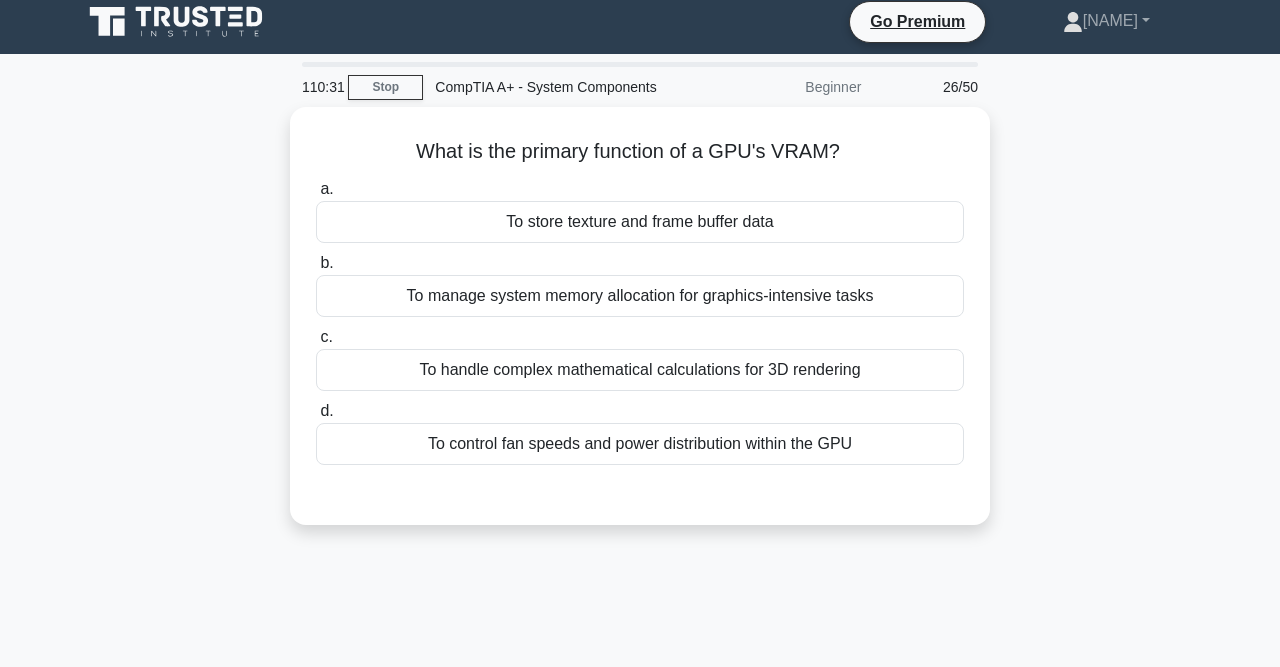 click on "What is the primary function of a GPU's VRAM?
.spinner_0XTQ{transform-origin:center;animation:spinner_y6GP .75s linear infinite}@keyframes spinner_y6GP{100%{transform:rotate(360deg)}}
a.
To store texture and frame buffer data
b." at bounding box center (640, 328) 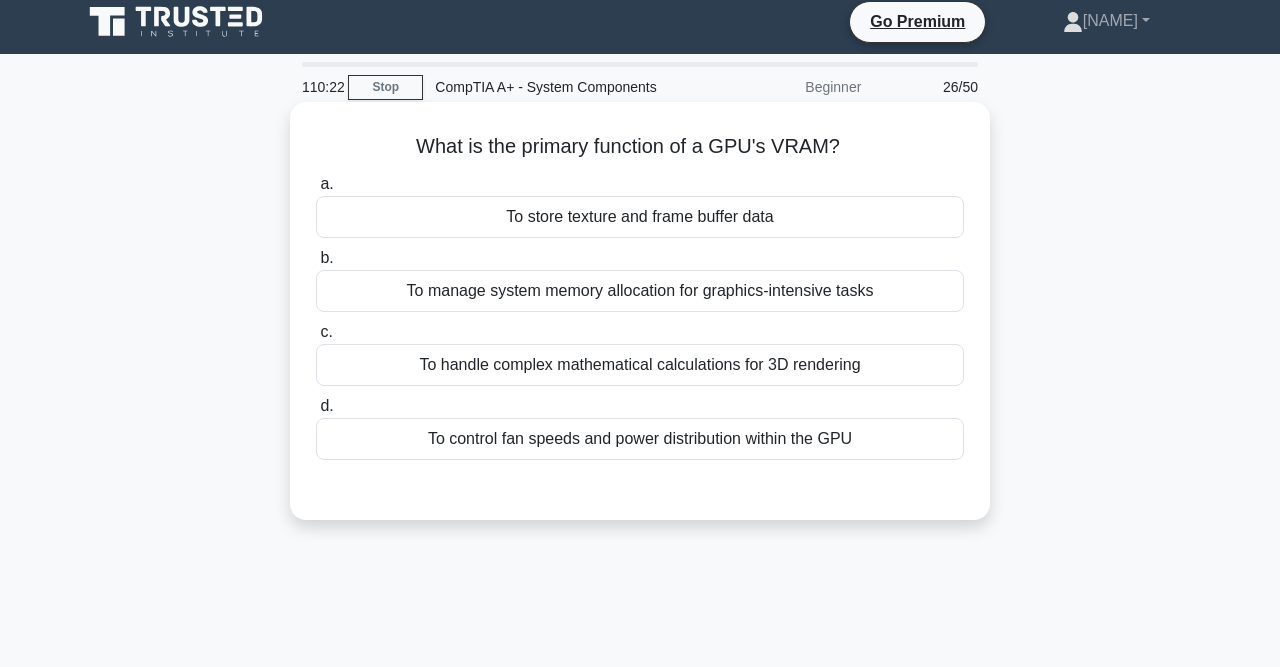 click on "To manage system memory allocation for graphics-intensive tasks" at bounding box center [640, 291] 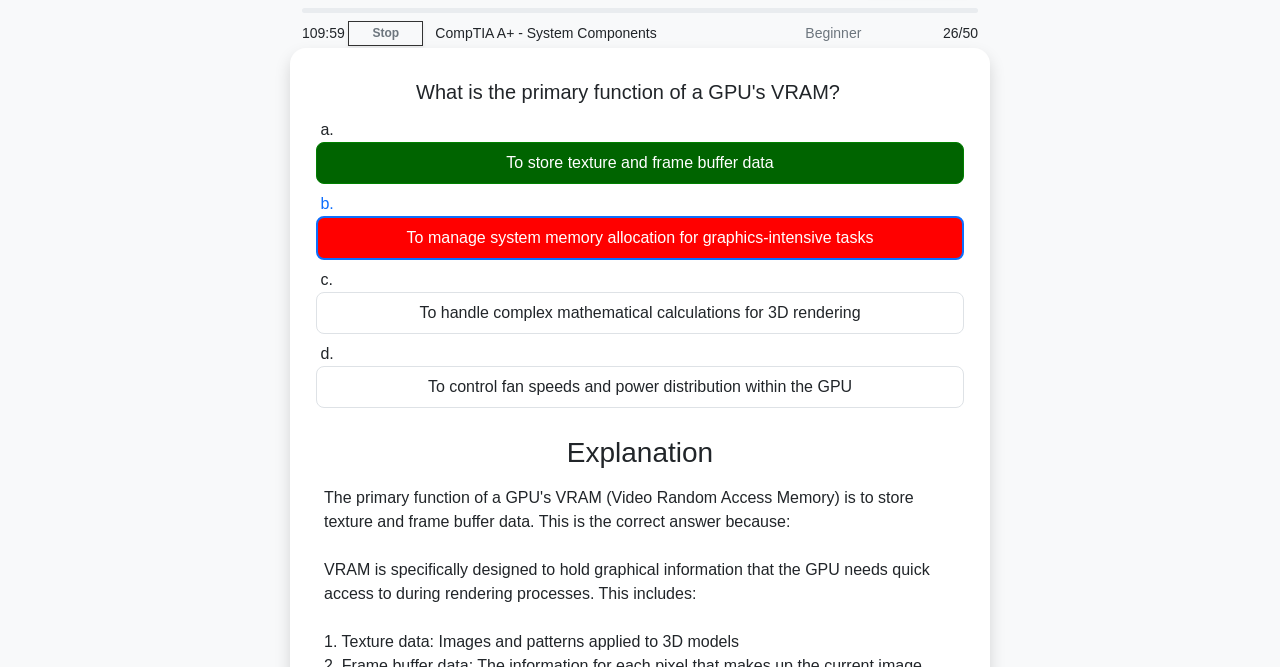 scroll, scrollTop: 662, scrollLeft: 0, axis: vertical 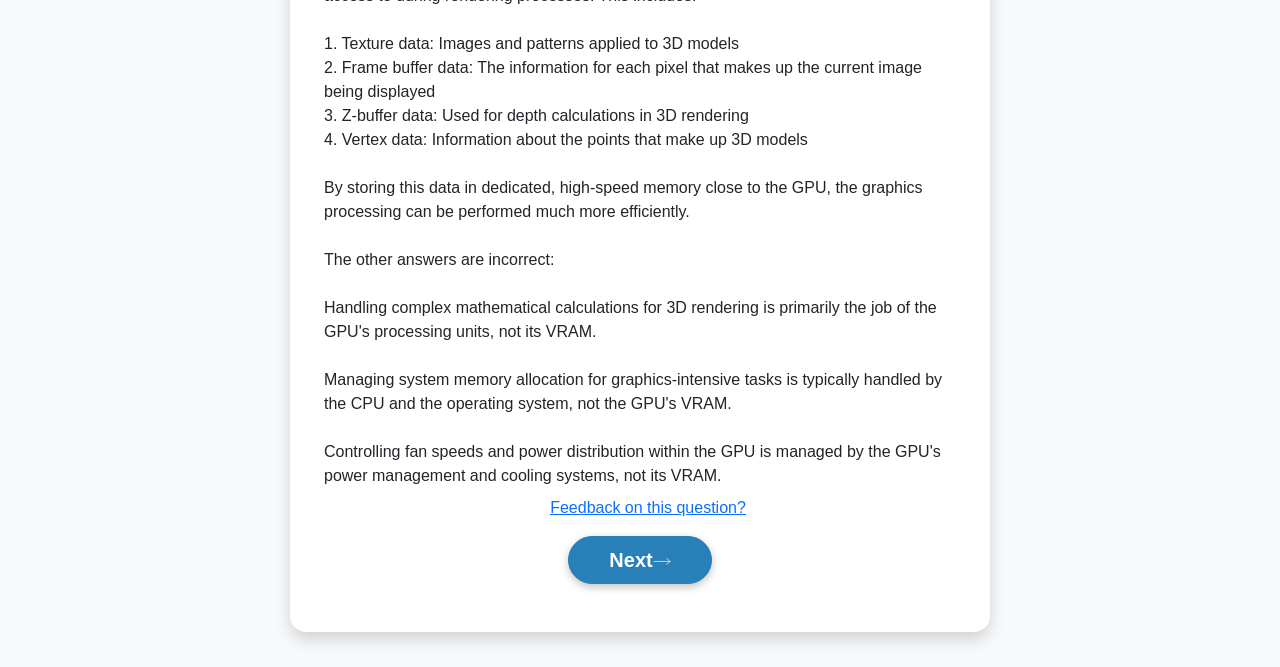 click on "Next" at bounding box center (639, 560) 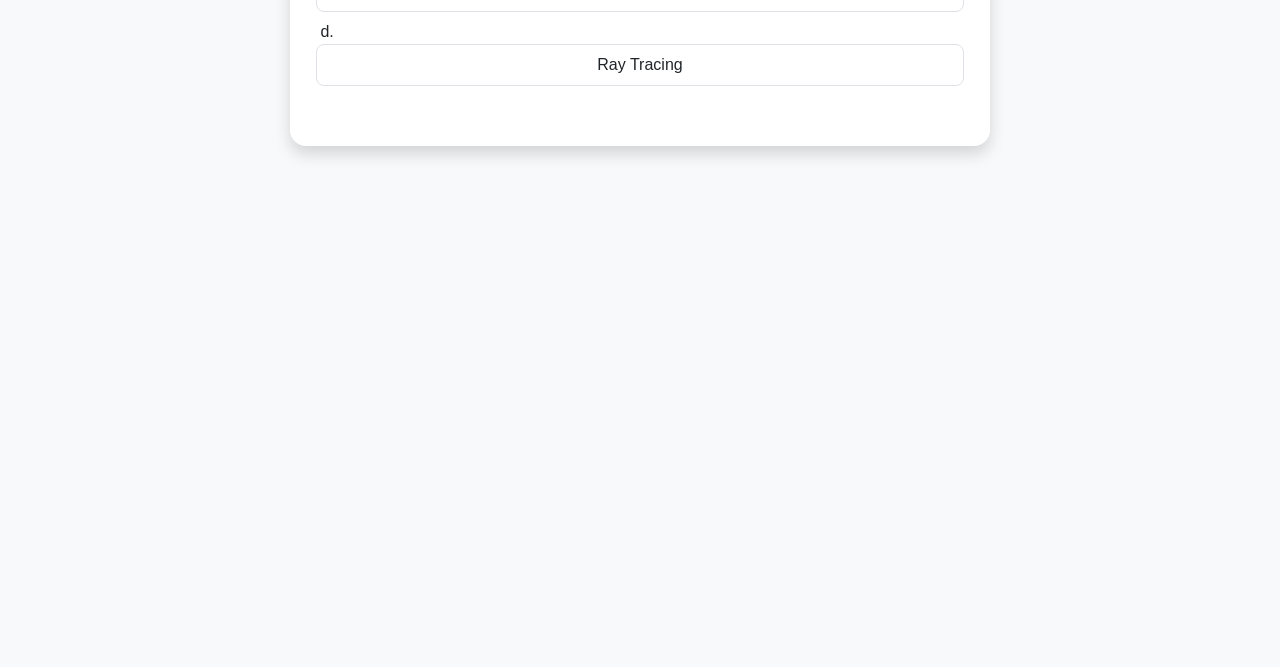 scroll, scrollTop: 0, scrollLeft: 0, axis: both 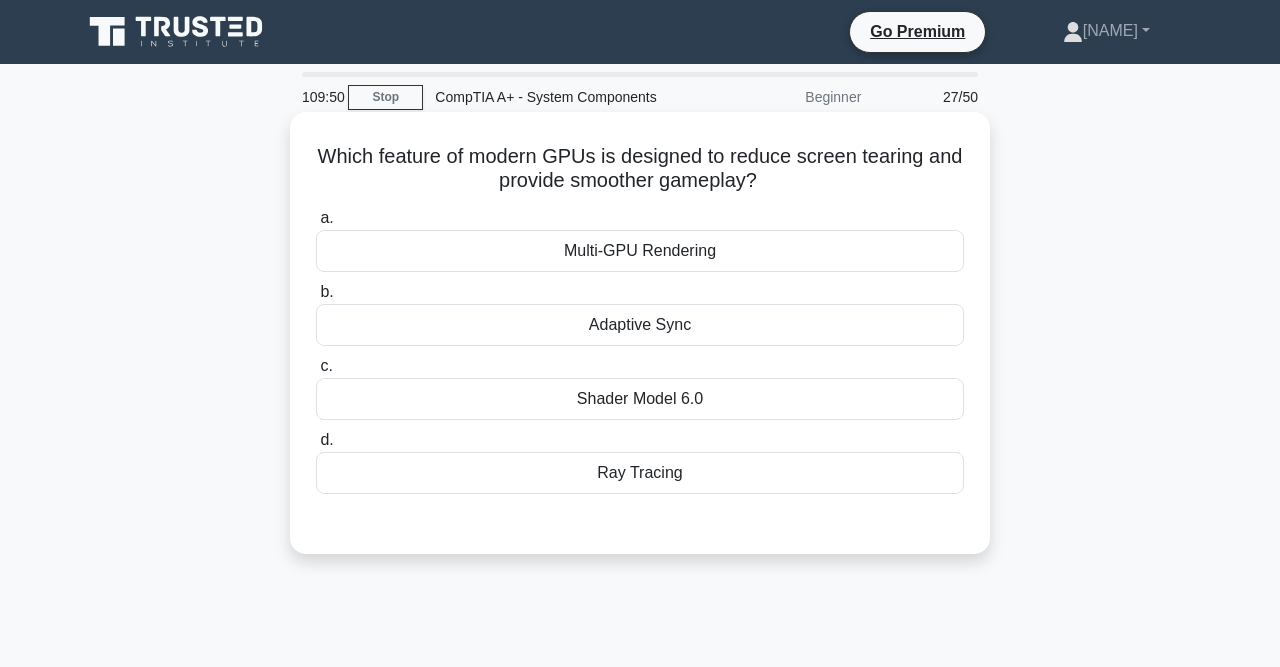 click on "Adaptive Sync" at bounding box center [640, 325] 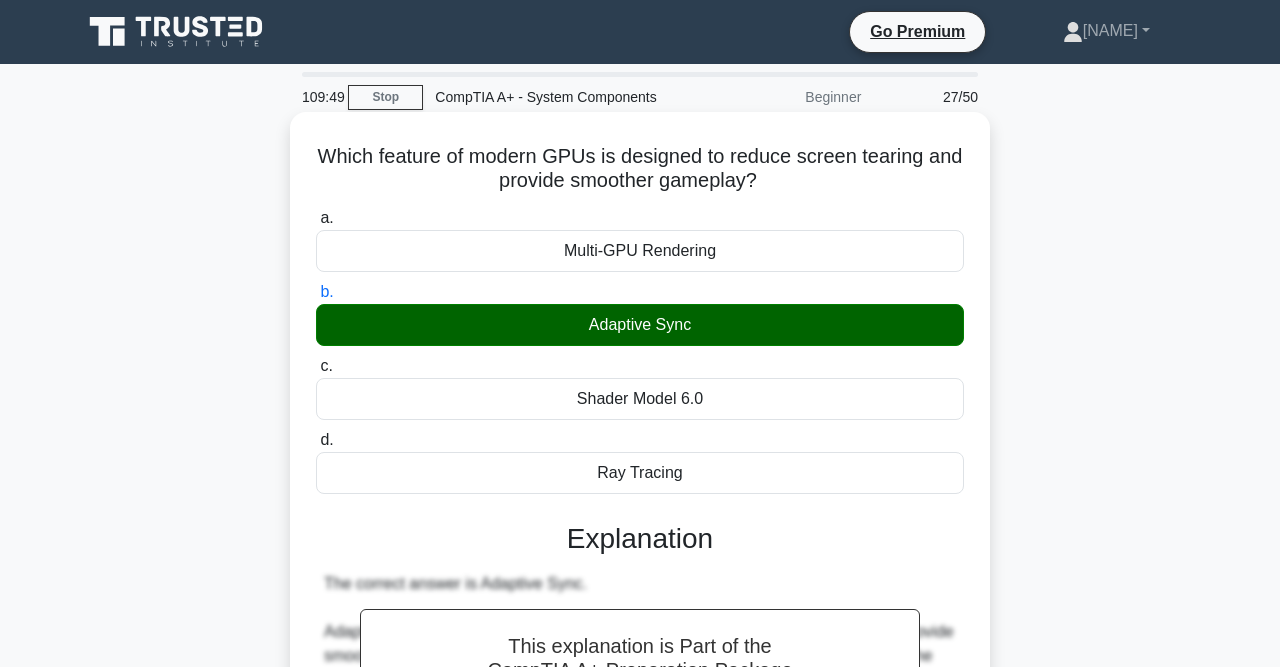 scroll, scrollTop: 467, scrollLeft: 0, axis: vertical 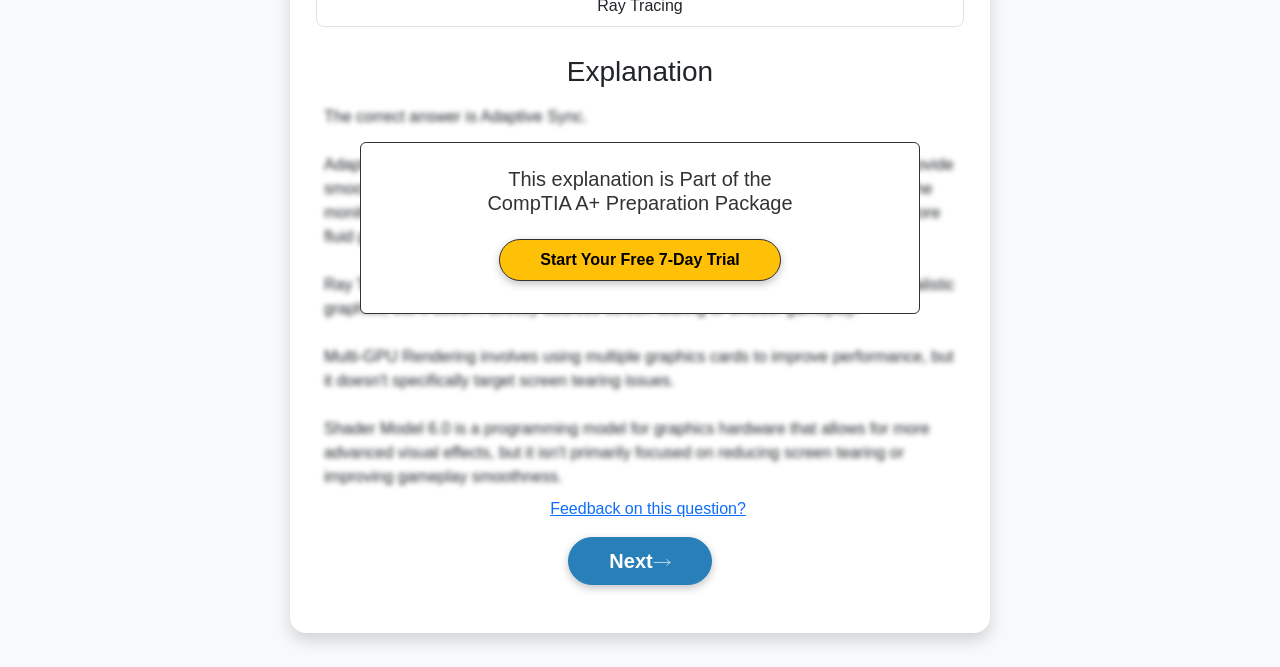 click on "Next" at bounding box center [639, 561] 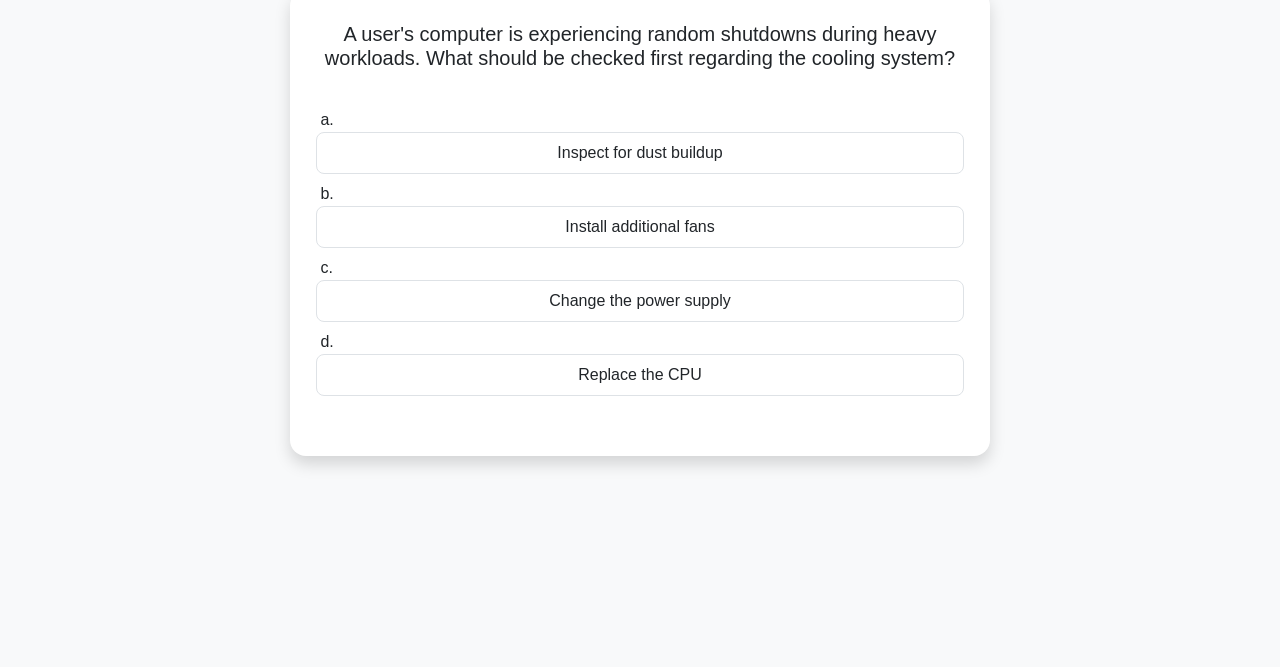 scroll, scrollTop: 75, scrollLeft: 0, axis: vertical 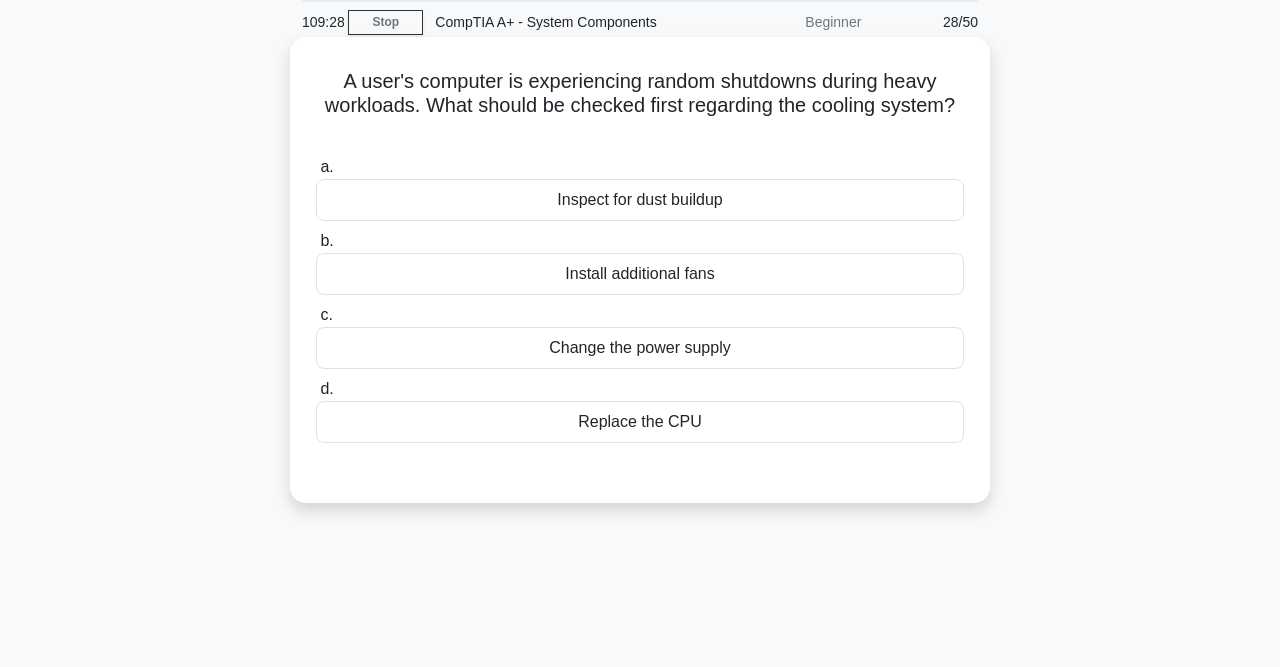 click on "Inspect for dust buildup" at bounding box center (640, 200) 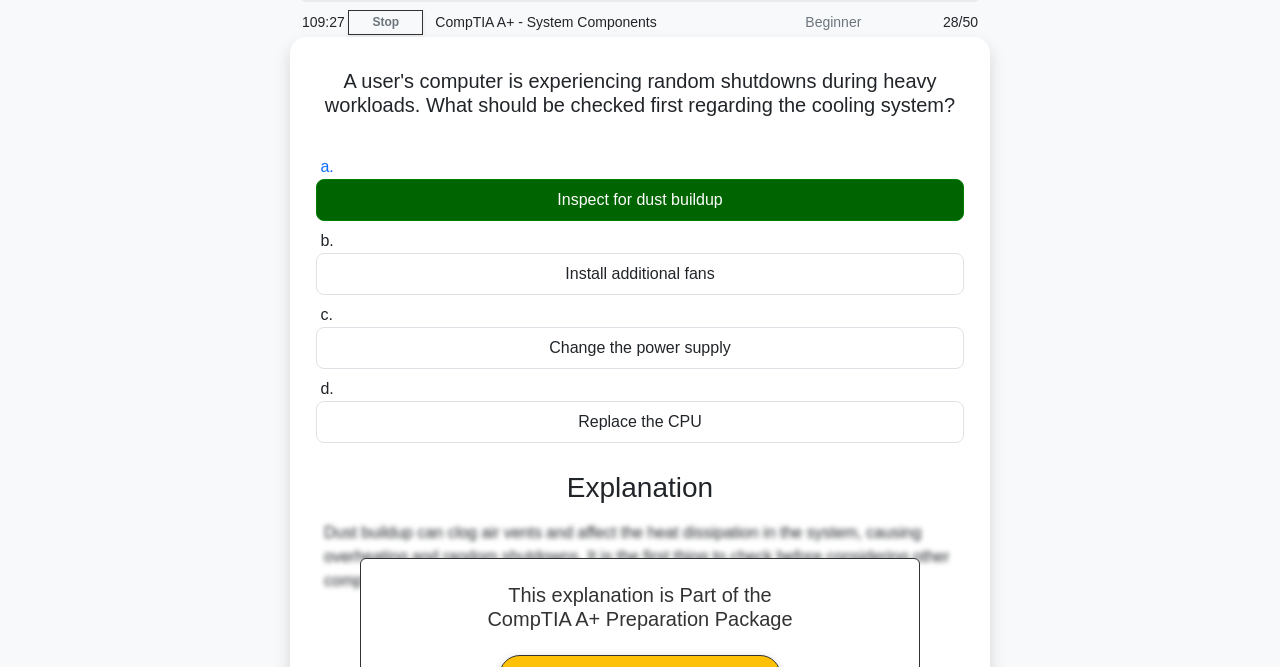 scroll, scrollTop: 413, scrollLeft: 0, axis: vertical 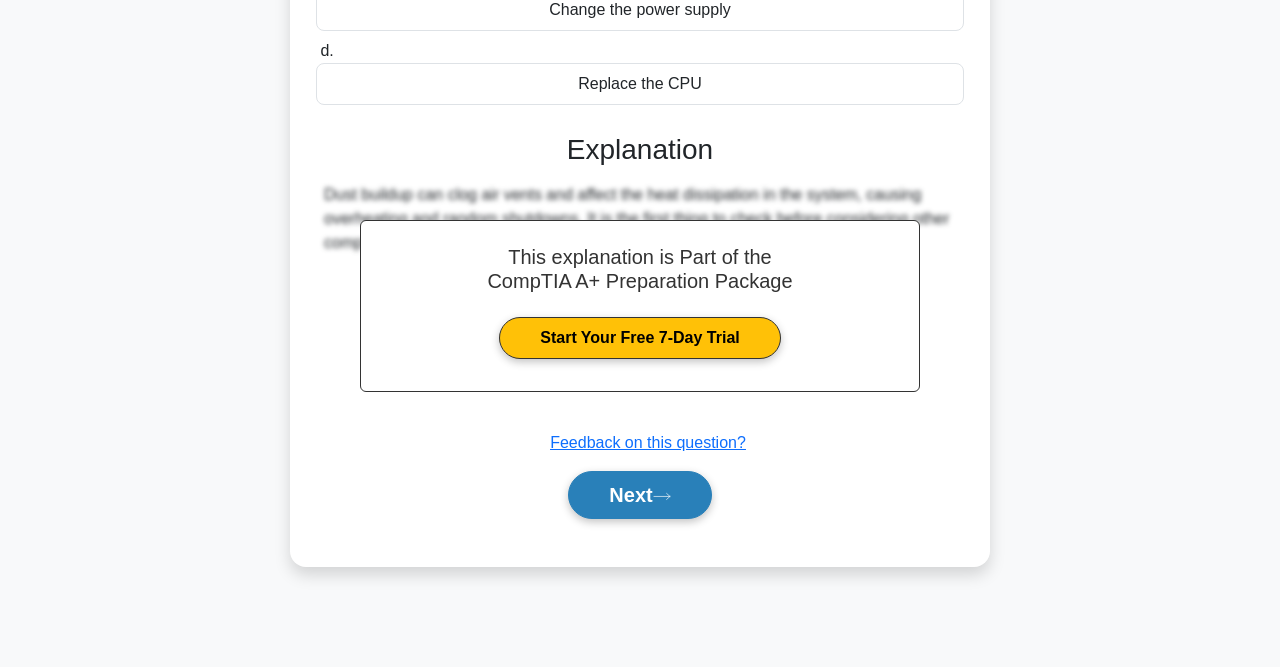 click on "Next" at bounding box center (639, 495) 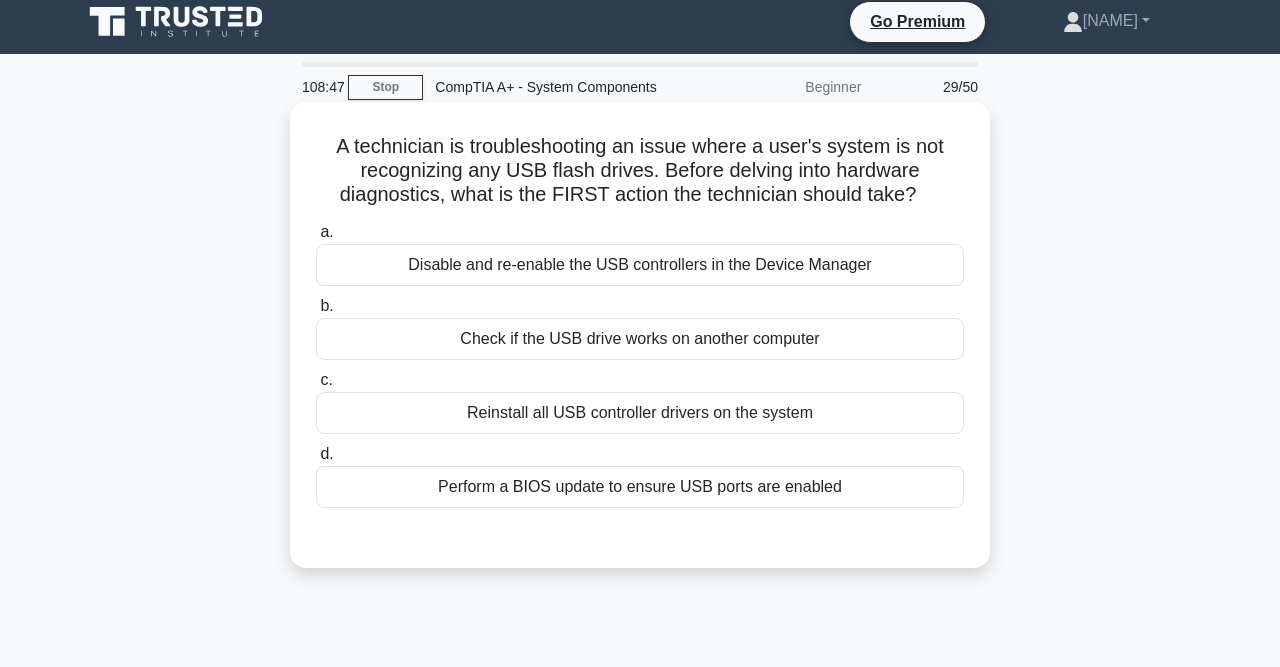 scroll, scrollTop: 0, scrollLeft: 0, axis: both 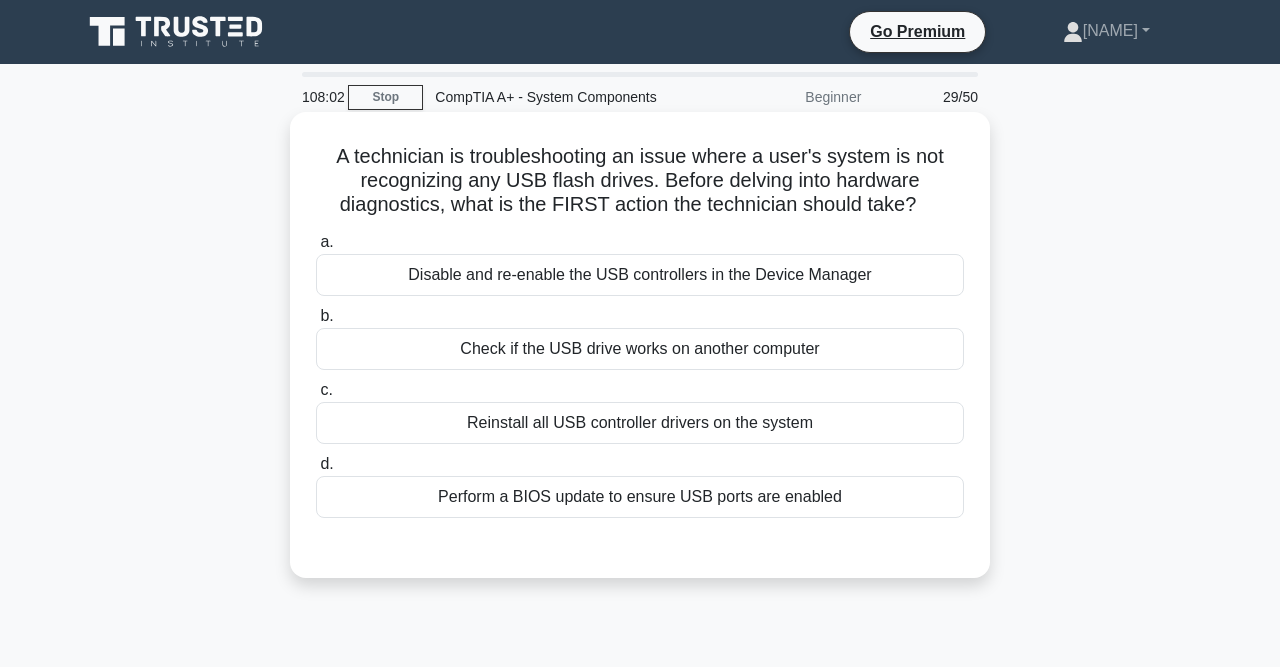 click on "Check if the USB drive works on another computer" at bounding box center (640, 349) 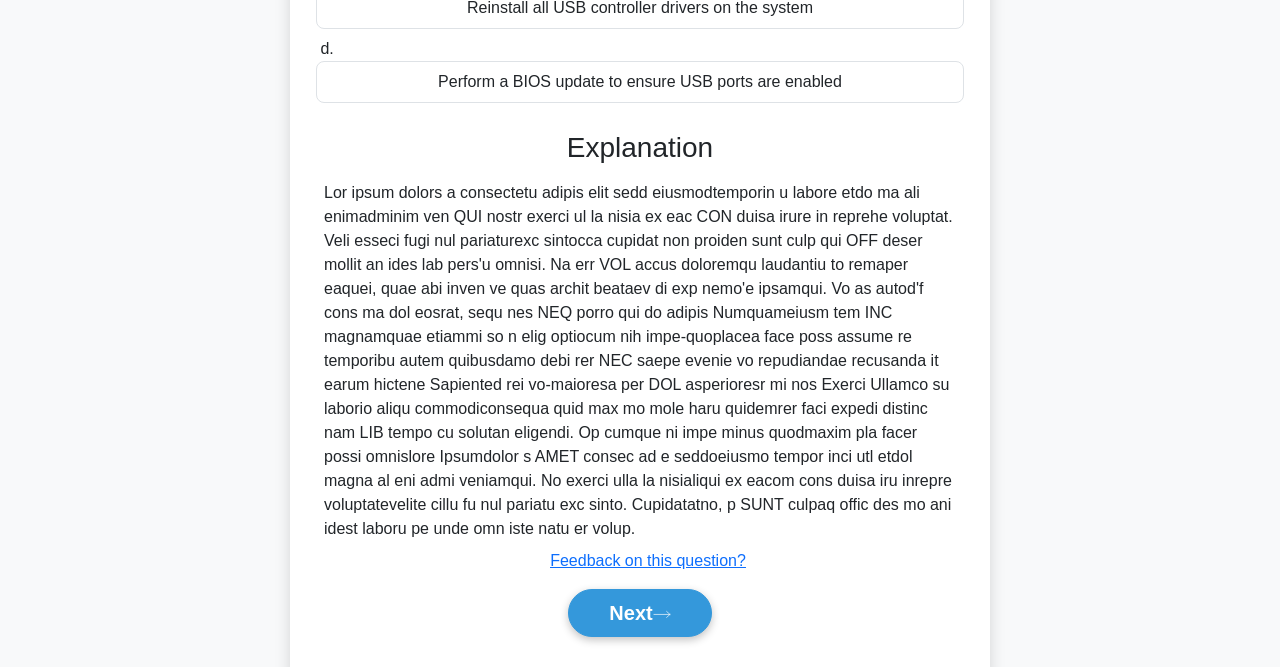 scroll, scrollTop: 422, scrollLeft: 0, axis: vertical 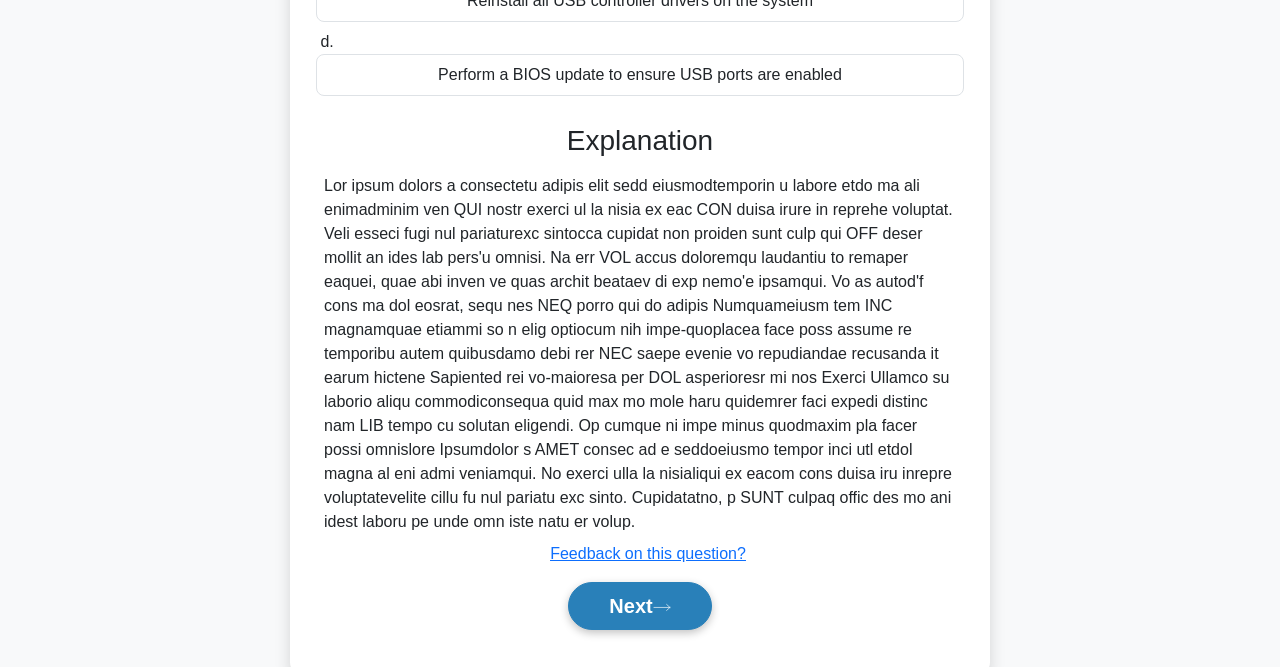 click on "Next" at bounding box center (639, 606) 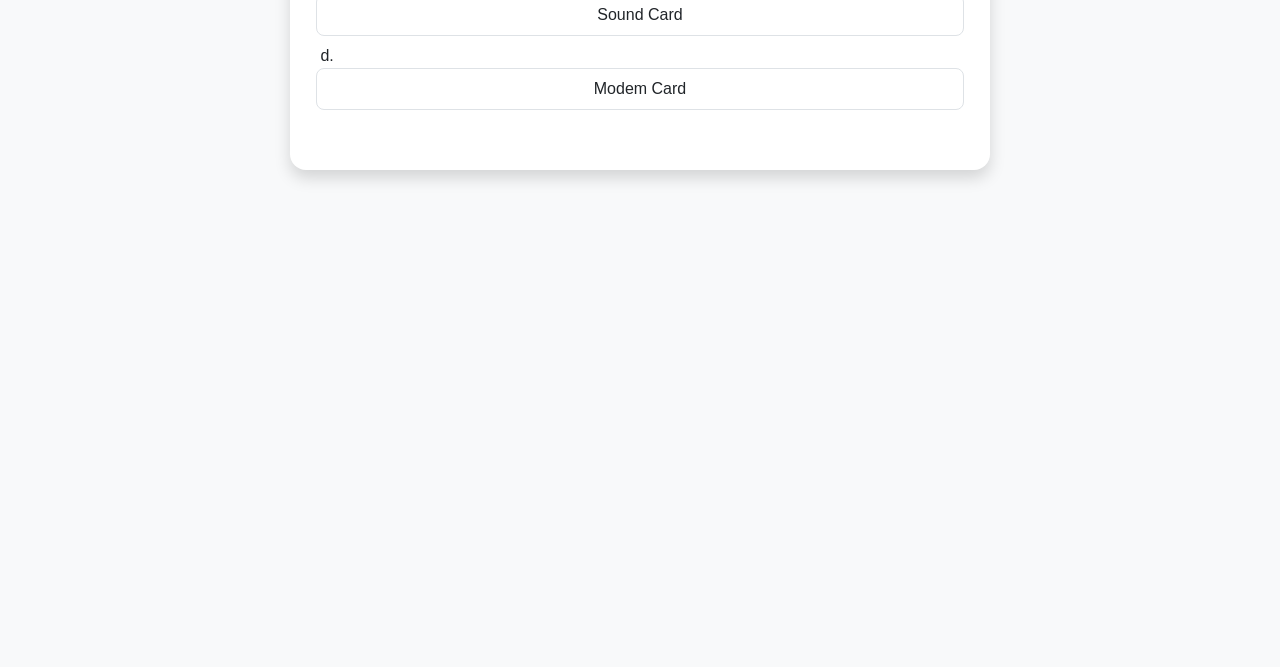 scroll, scrollTop: 413, scrollLeft: 0, axis: vertical 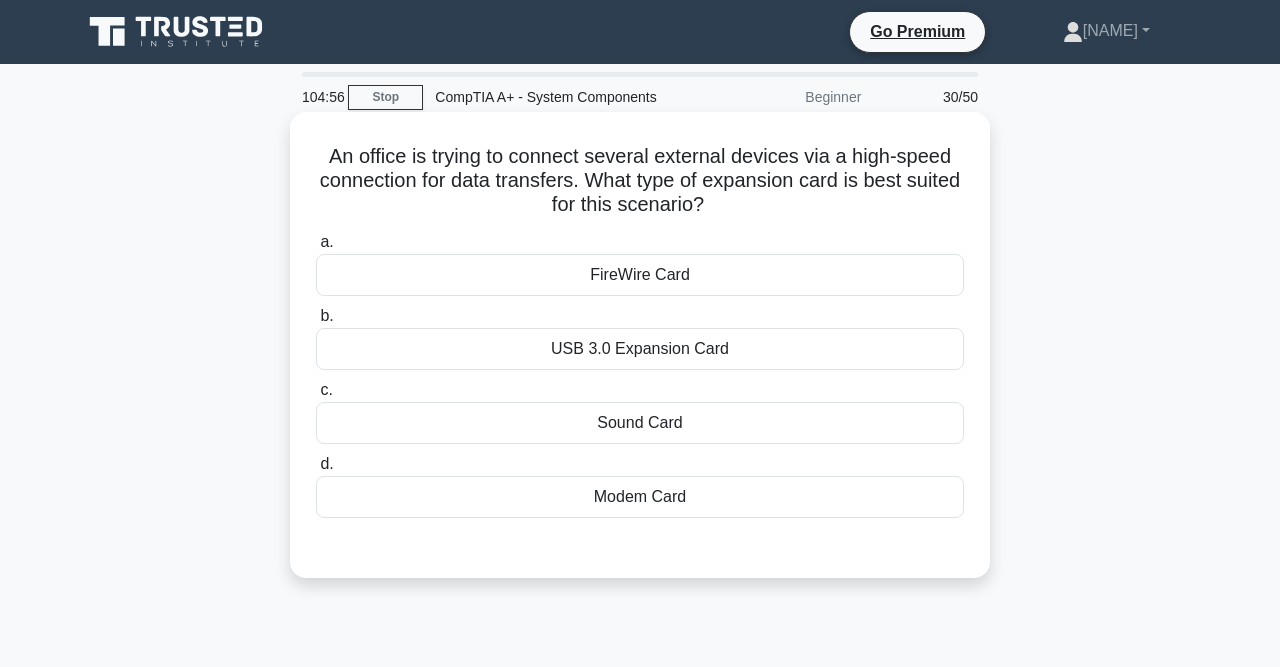 click on "USB 3.0 Expansion Card" at bounding box center [640, 349] 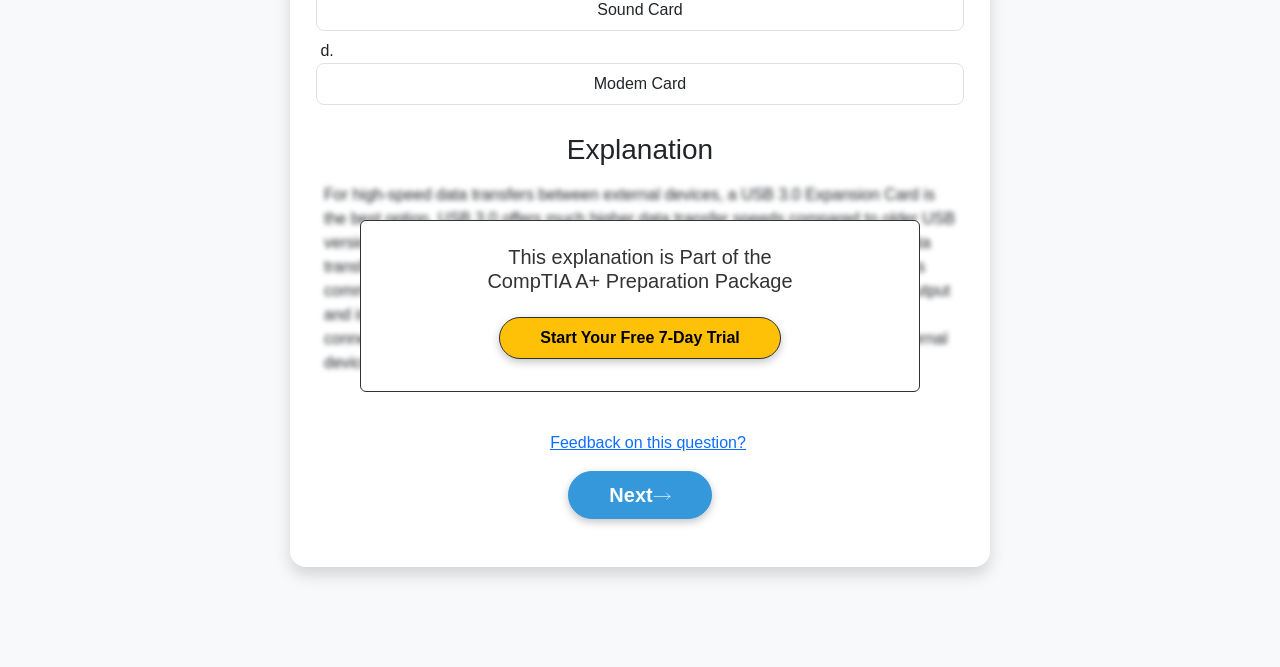 scroll, scrollTop: 0, scrollLeft: 0, axis: both 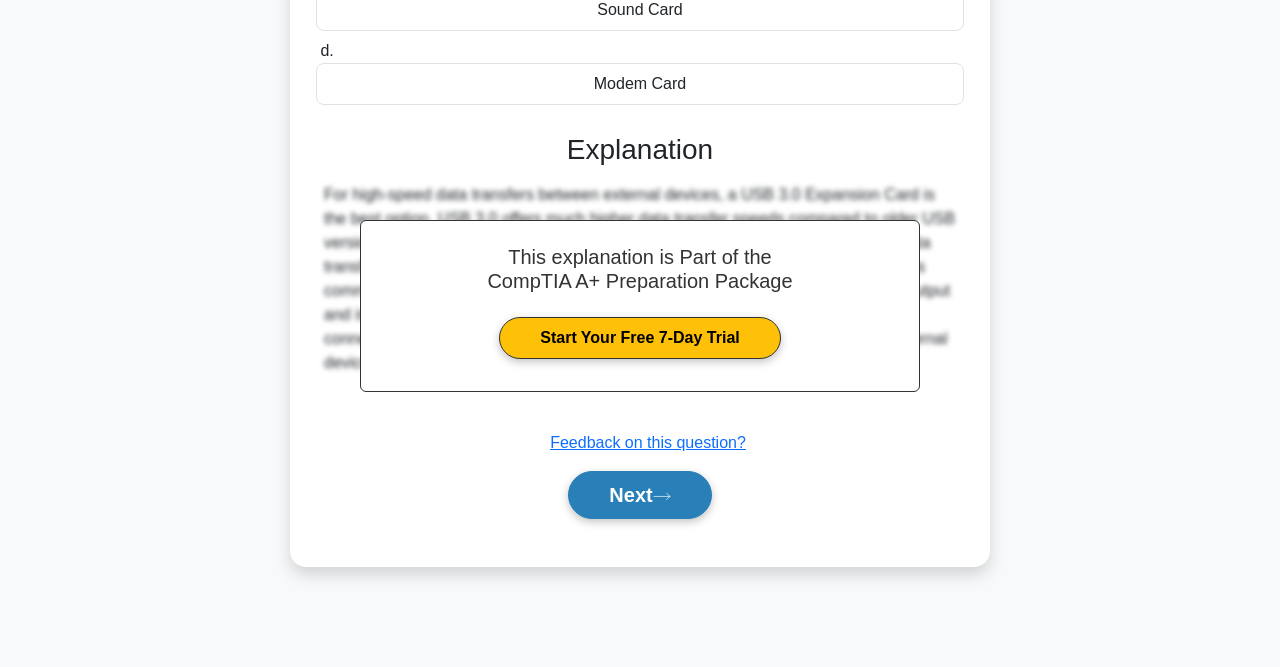 click on "Next" at bounding box center [639, 495] 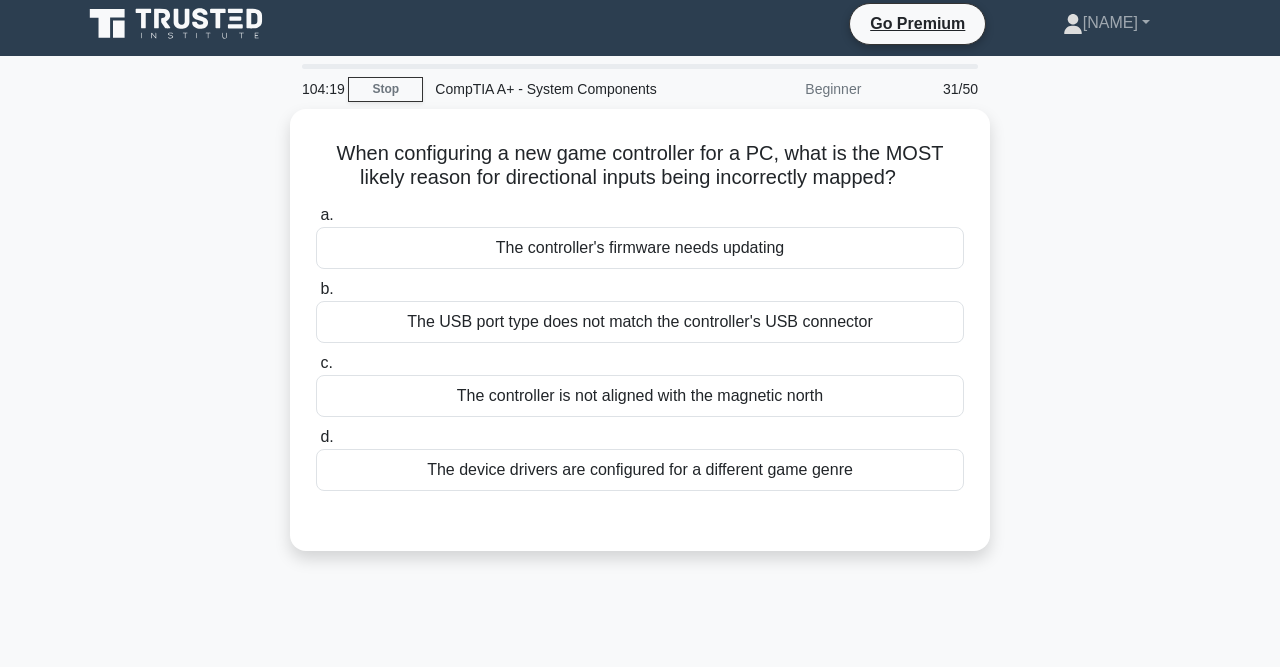 scroll, scrollTop: 0, scrollLeft: 0, axis: both 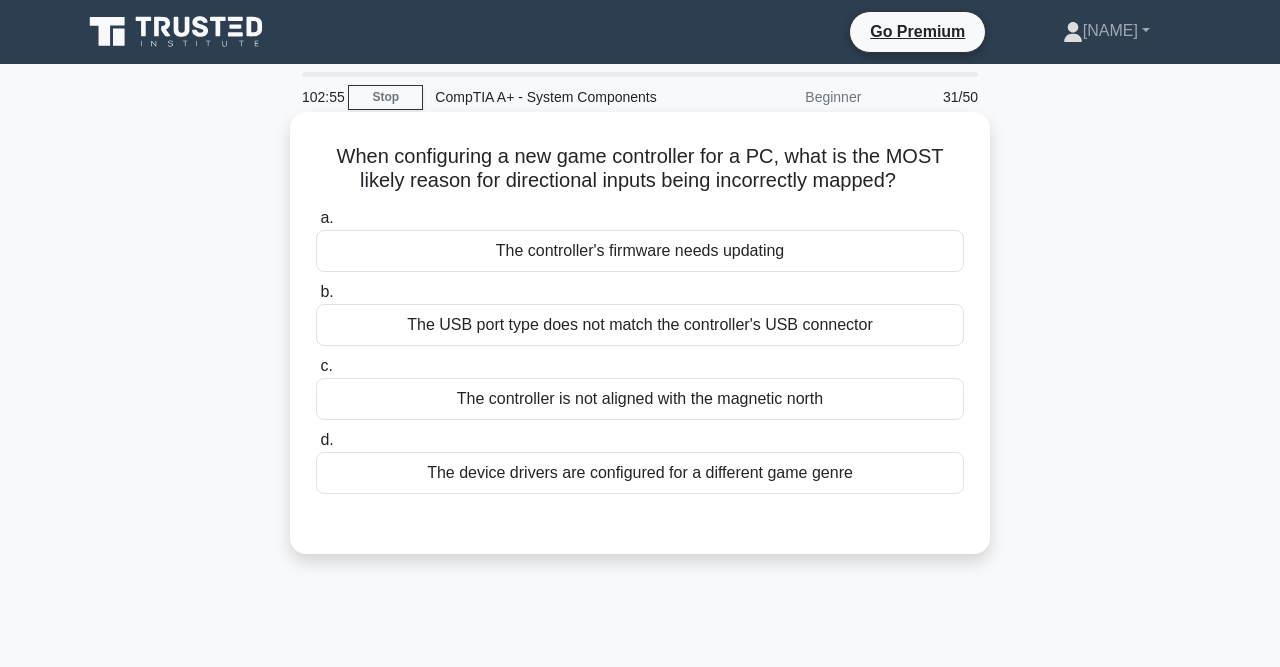 click on "The controller's firmware needs updating" at bounding box center [640, 251] 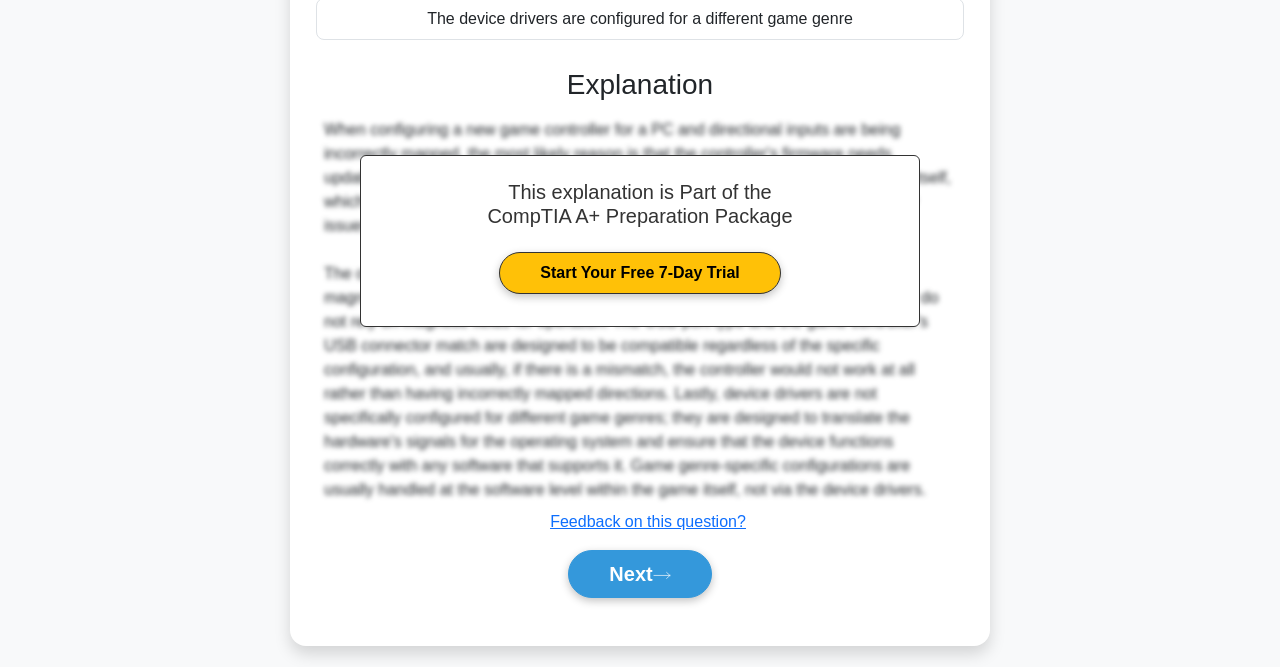 scroll, scrollTop: 456, scrollLeft: 0, axis: vertical 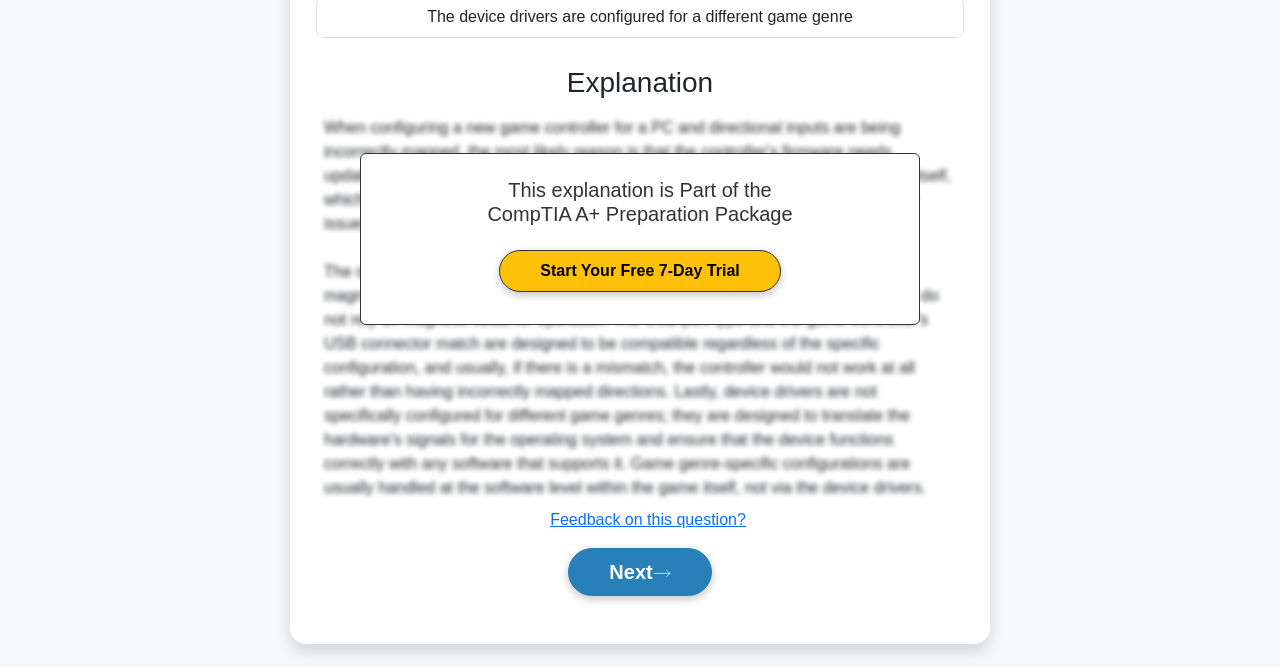 click on "Next" at bounding box center [639, 572] 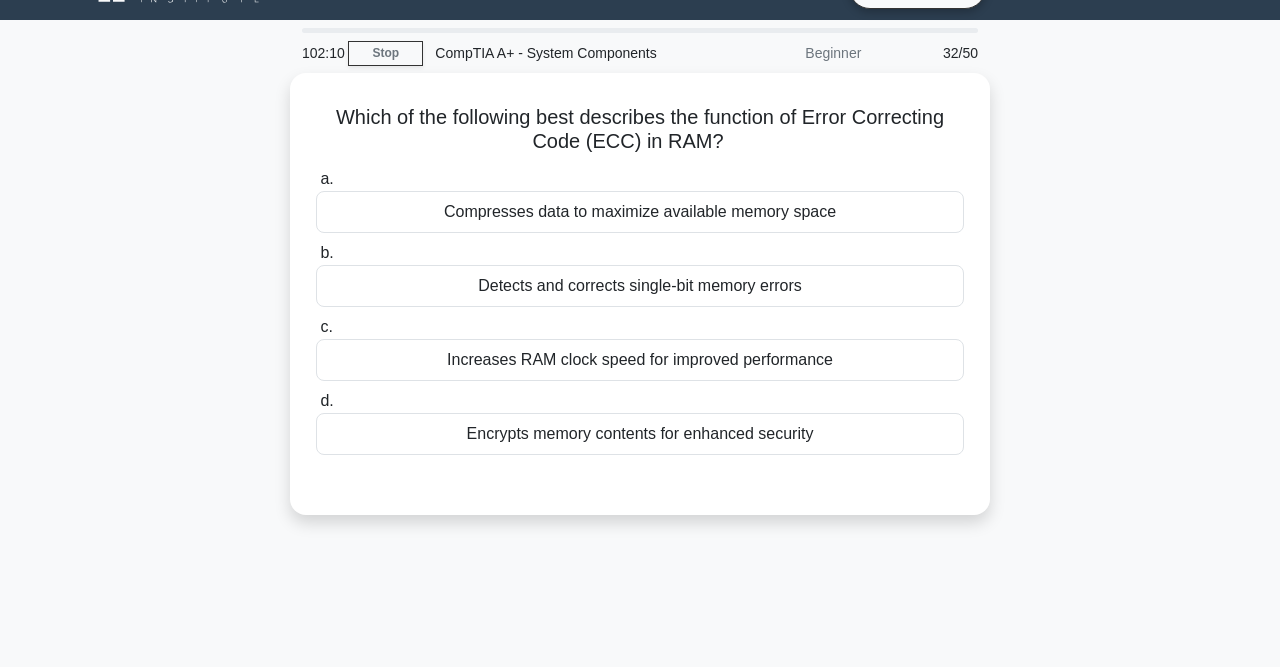 scroll, scrollTop: 42, scrollLeft: 0, axis: vertical 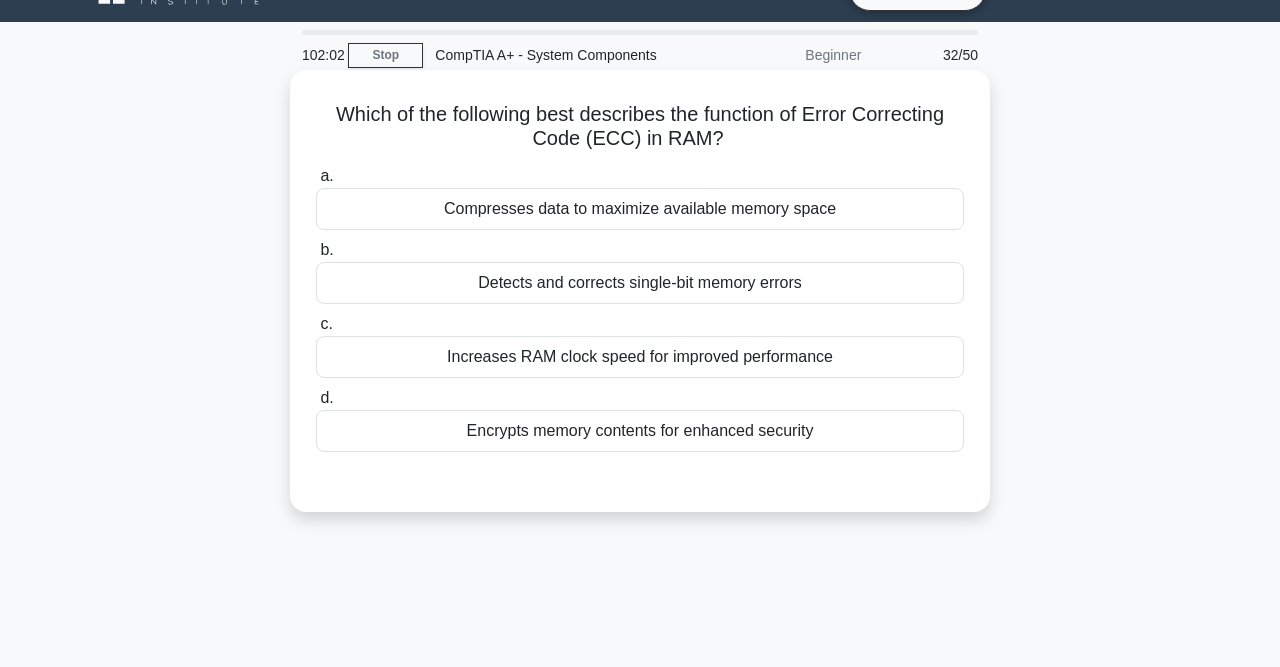 click on "Detects and corrects single-bit memory errors" at bounding box center [640, 283] 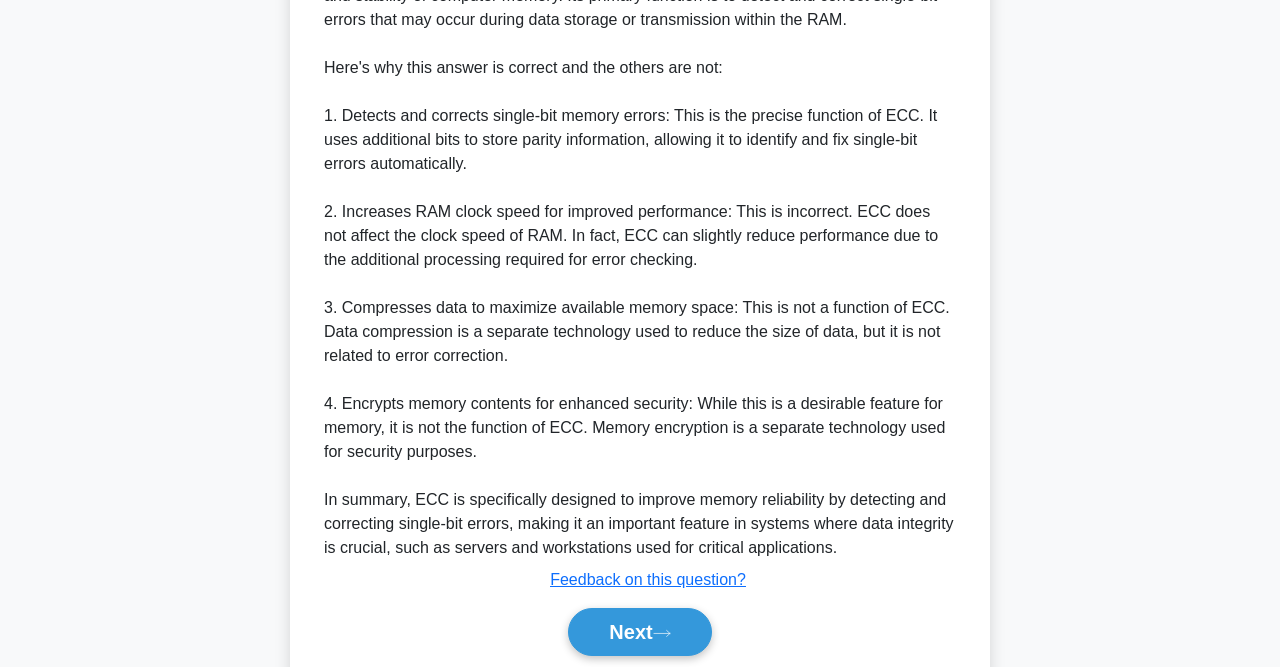 scroll, scrollTop: 717, scrollLeft: 0, axis: vertical 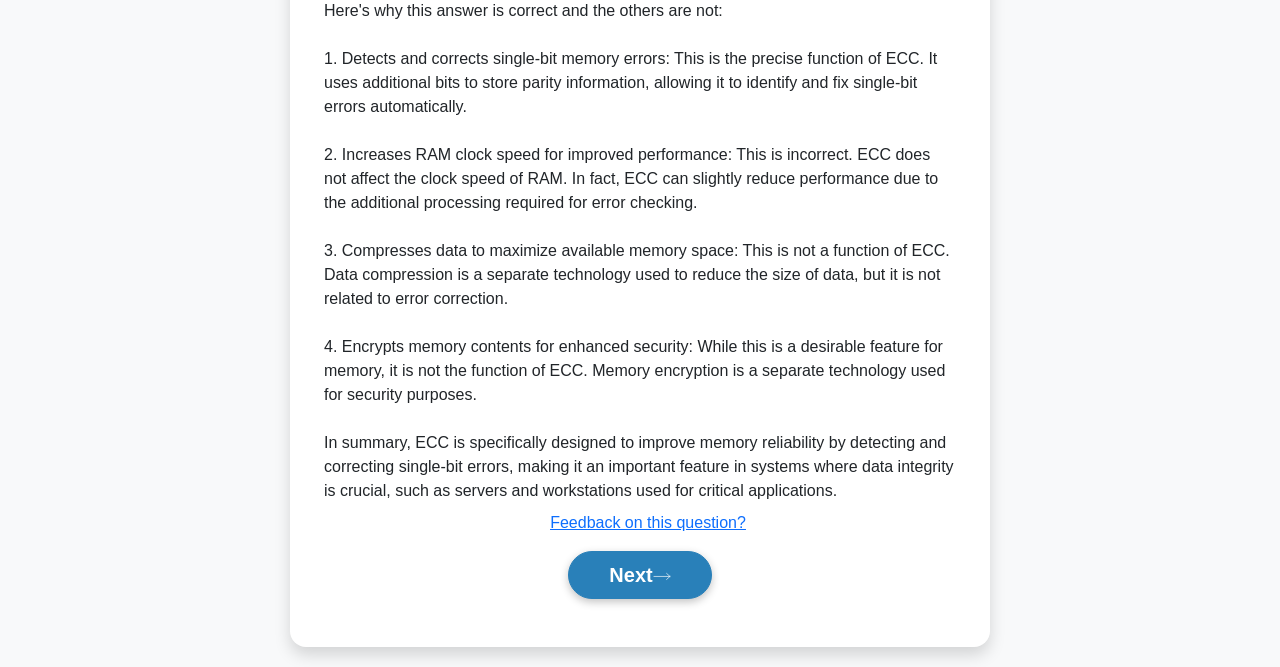 click on "Next" at bounding box center [639, 575] 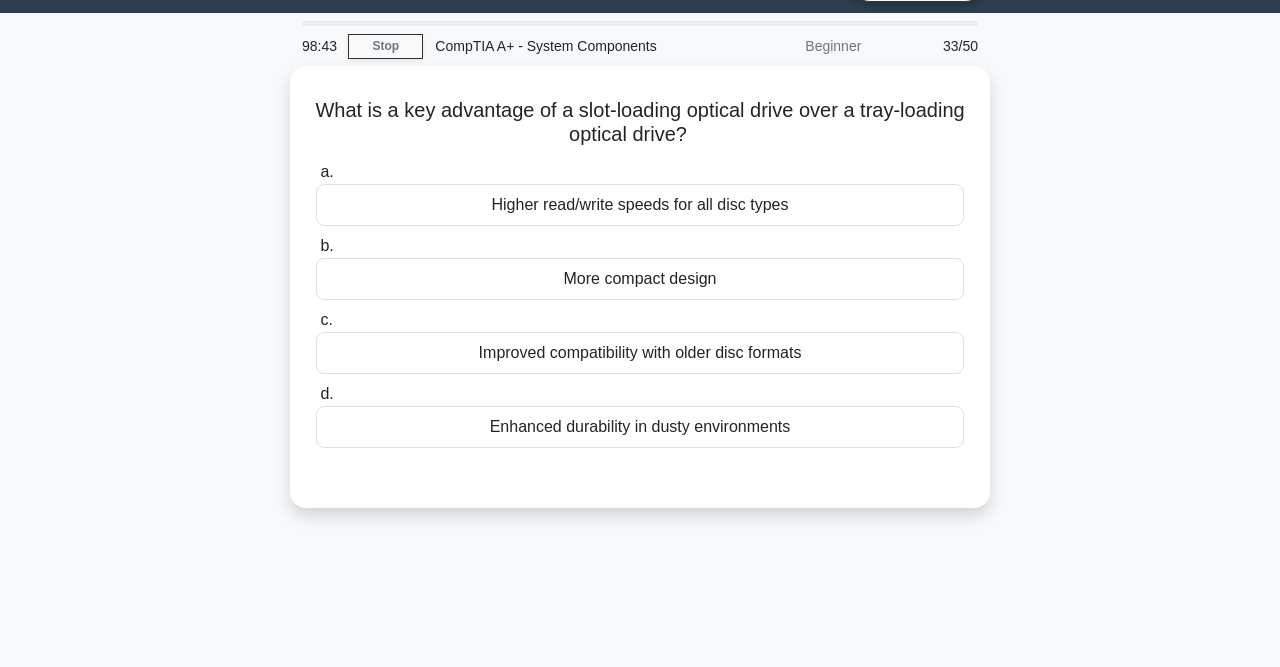scroll, scrollTop: 0, scrollLeft: 0, axis: both 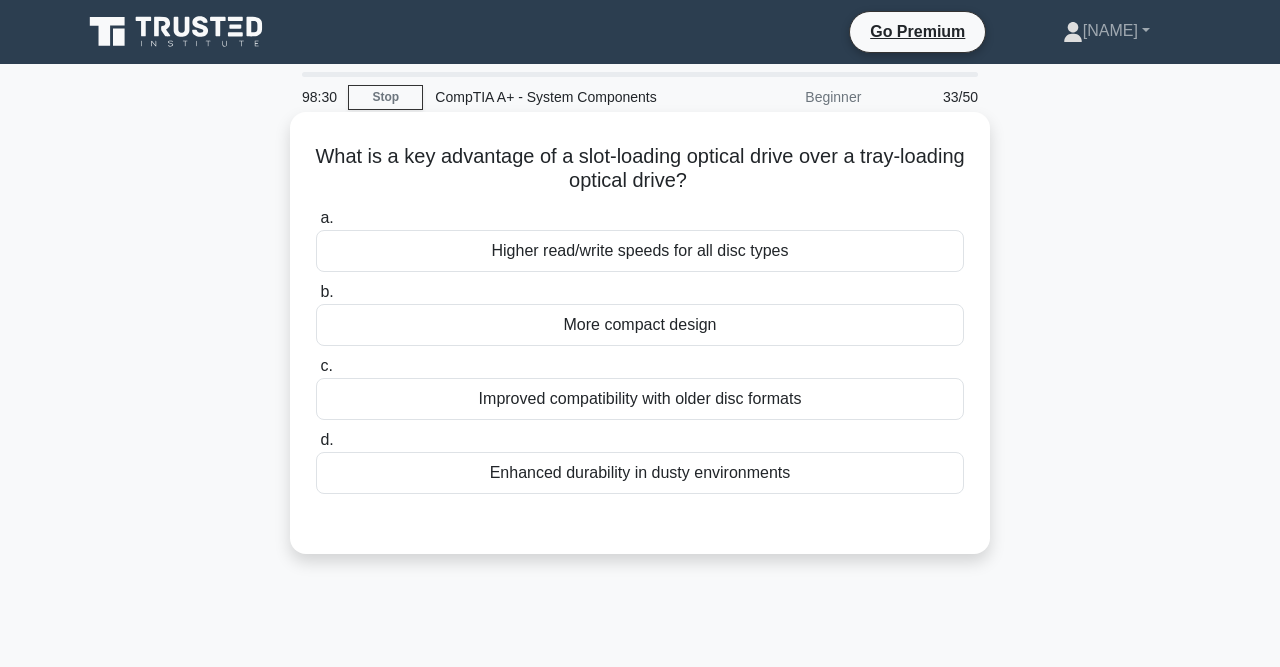 click on "More compact design" at bounding box center [640, 325] 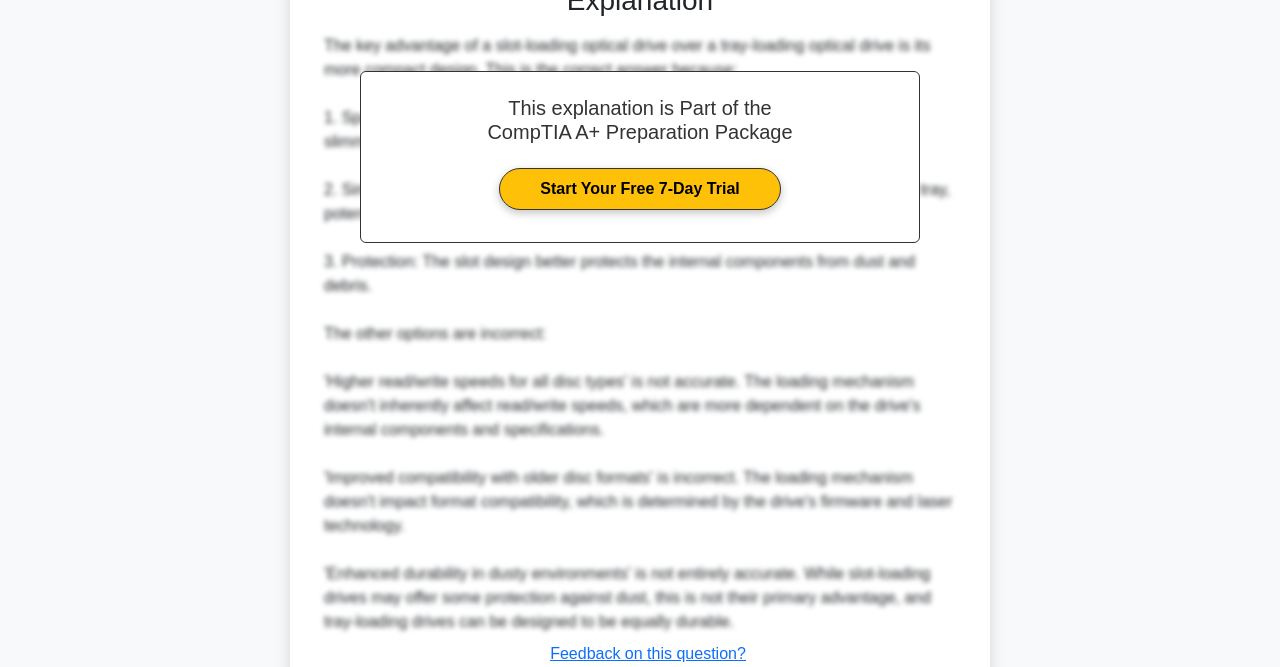 scroll, scrollTop: 683, scrollLeft: 0, axis: vertical 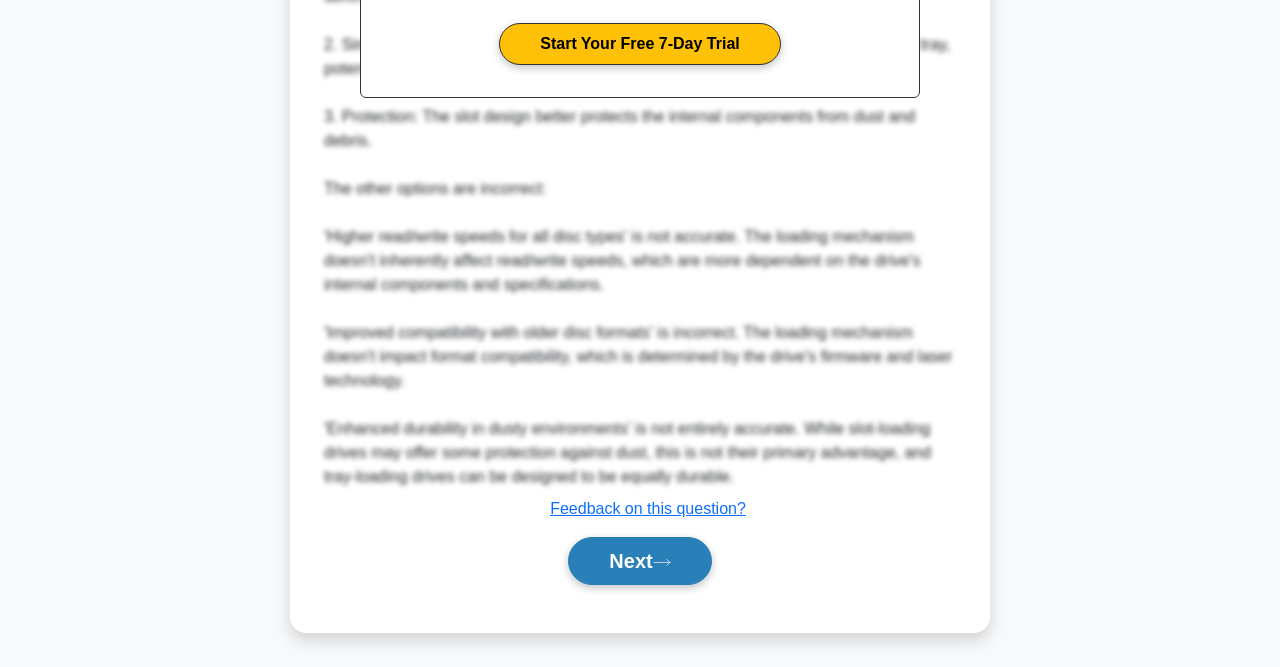 click on "Next" at bounding box center [639, 561] 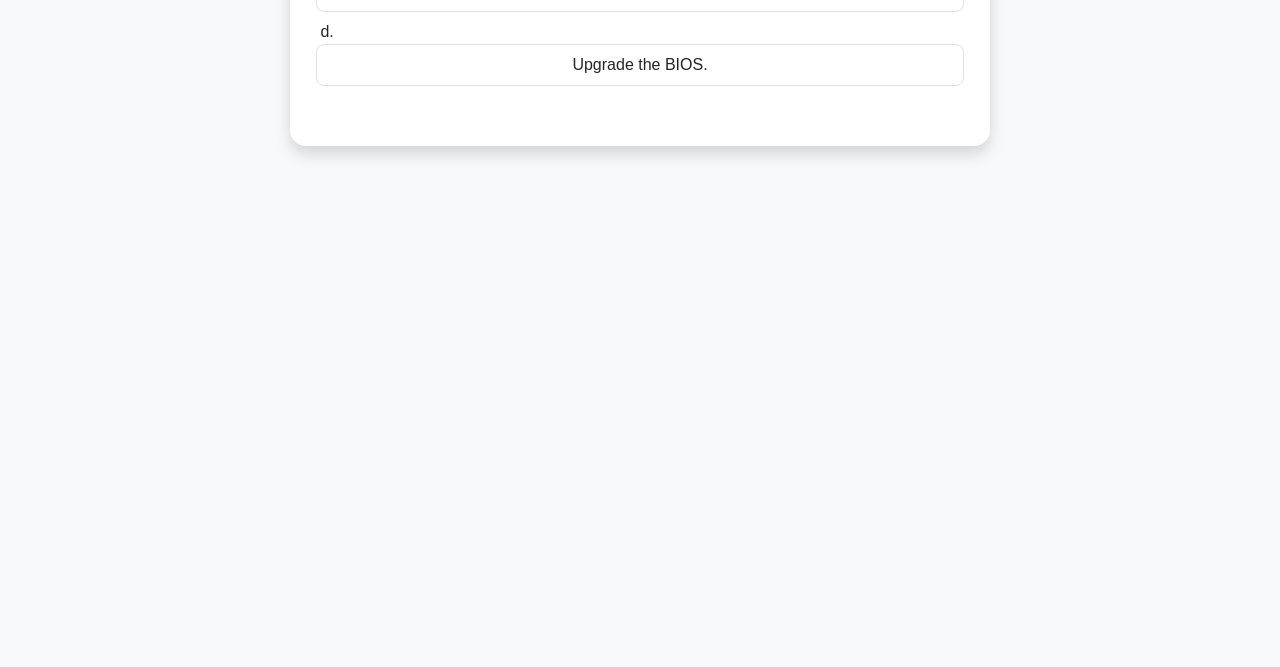 scroll, scrollTop: 0, scrollLeft: 0, axis: both 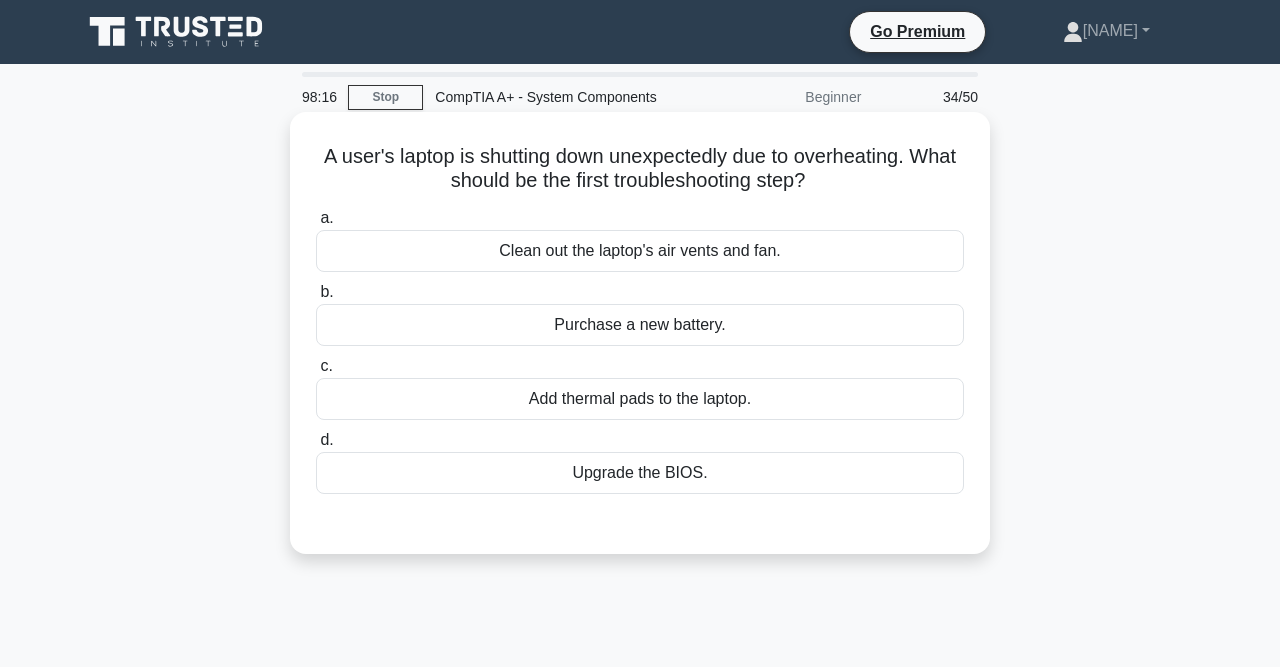 click on "Clean out the laptop's air vents and fan." at bounding box center (640, 251) 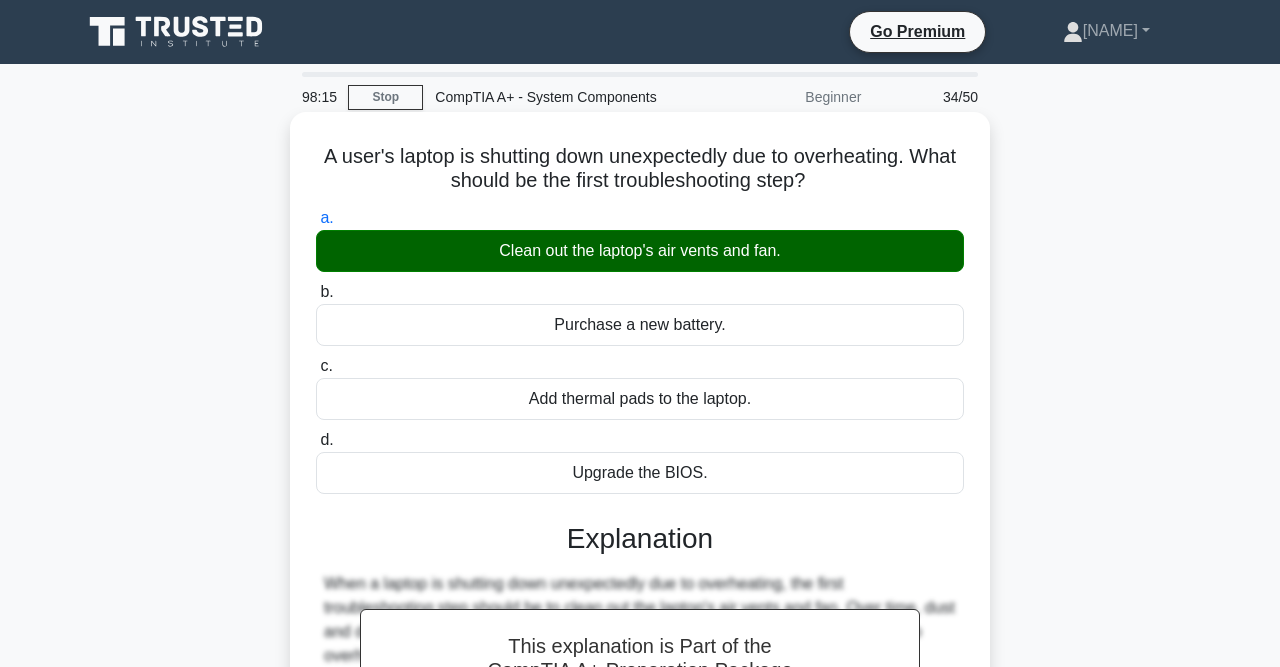 scroll, scrollTop: 413, scrollLeft: 0, axis: vertical 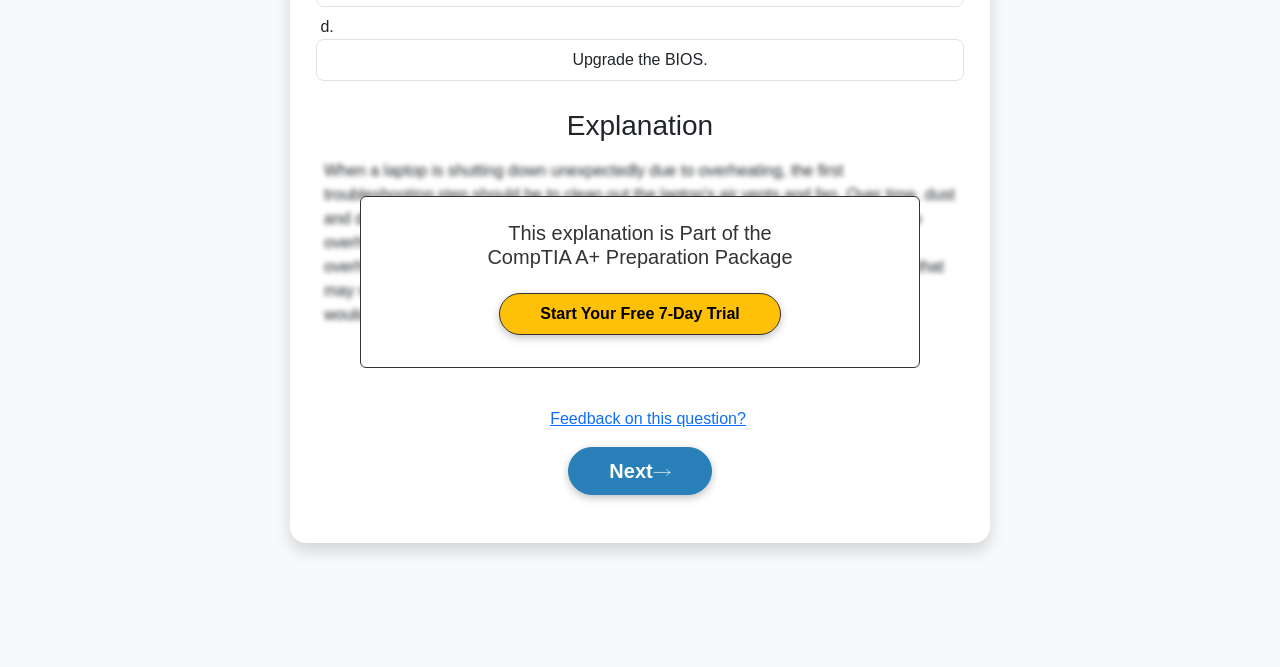 click on "Next" at bounding box center (639, 471) 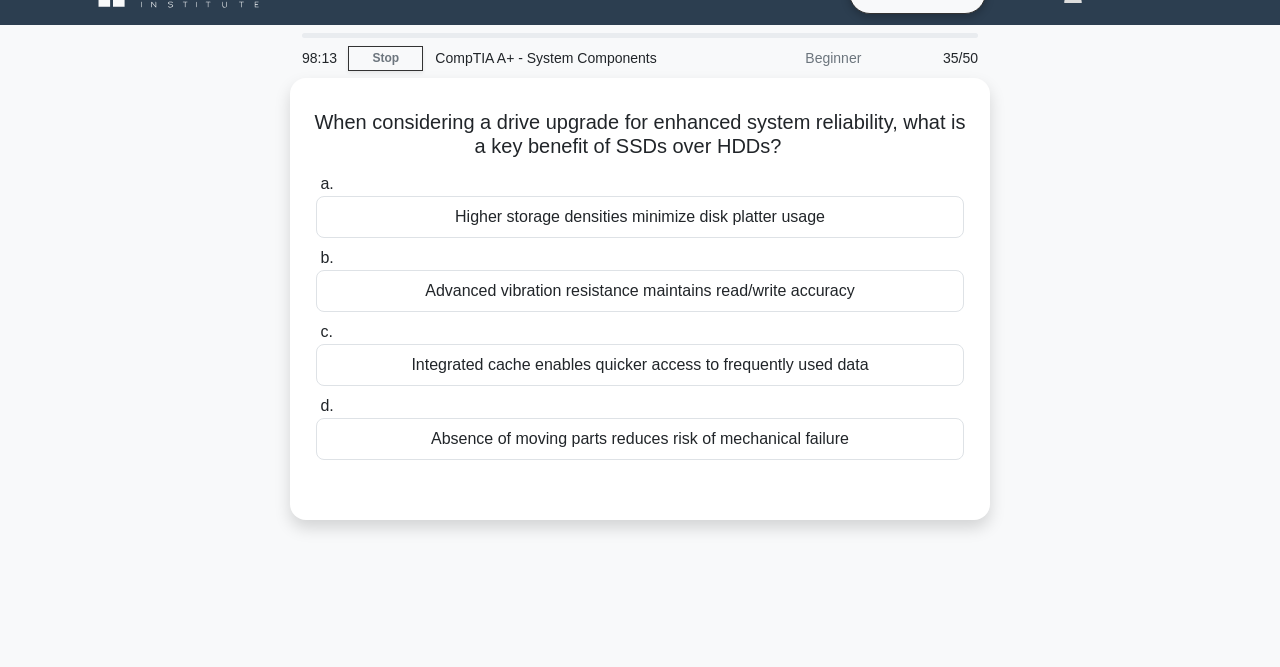 scroll, scrollTop: 0, scrollLeft: 0, axis: both 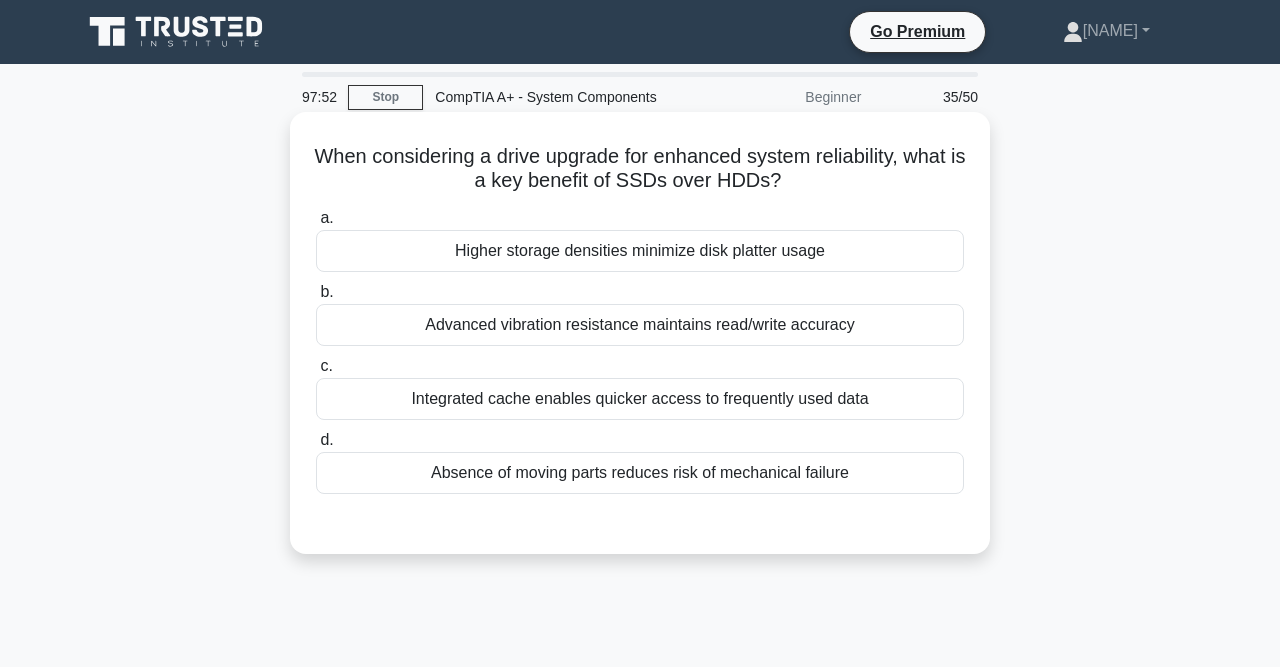 click on "Advanced vibration resistance maintains read/write accuracy" at bounding box center [640, 325] 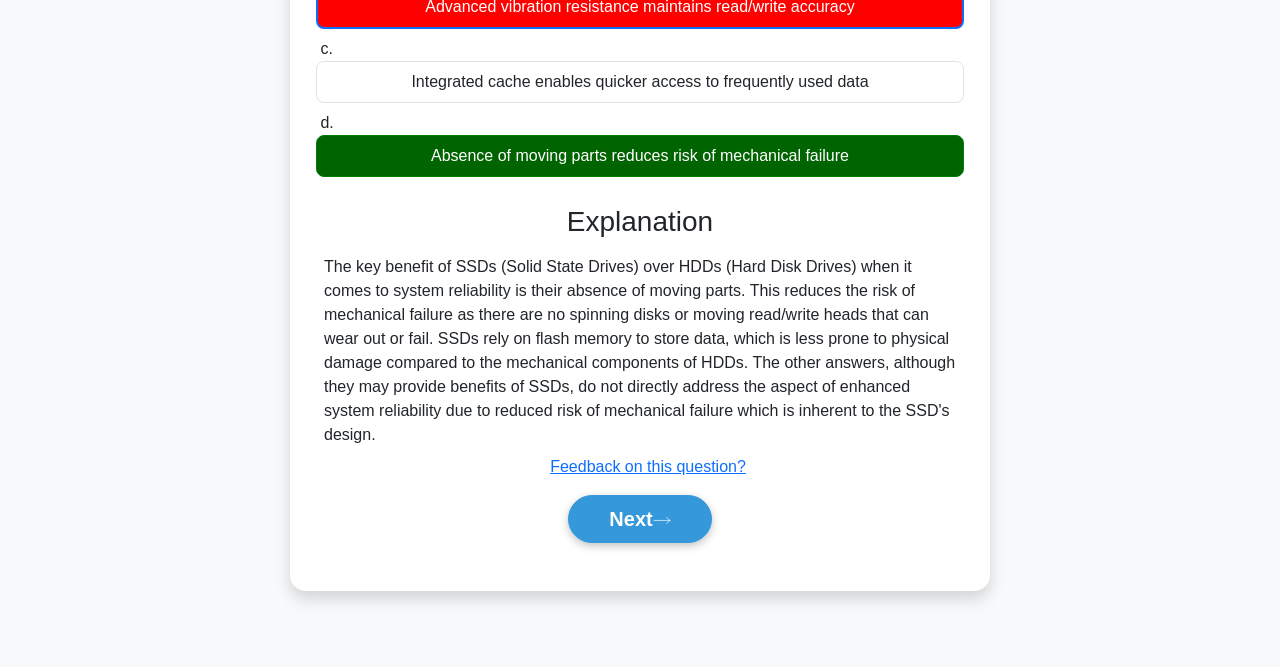 scroll, scrollTop: 351, scrollLeft: 0, axis: vertical 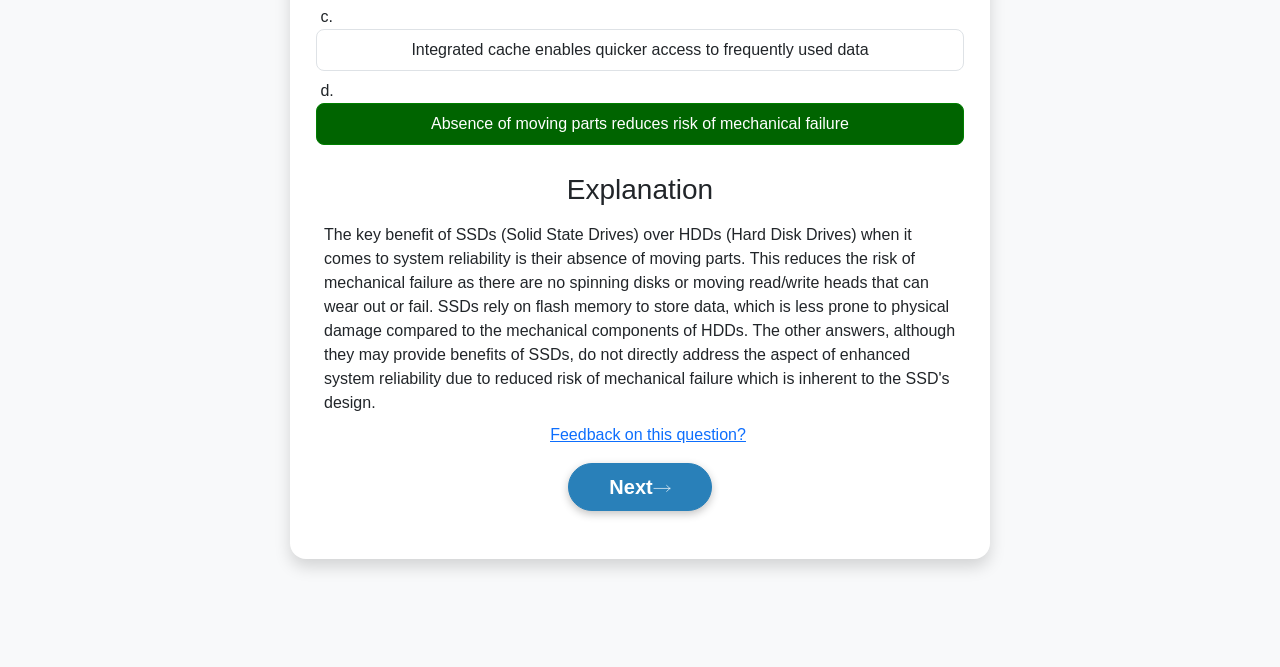 click on "Next" at bounding box center (639, 487) 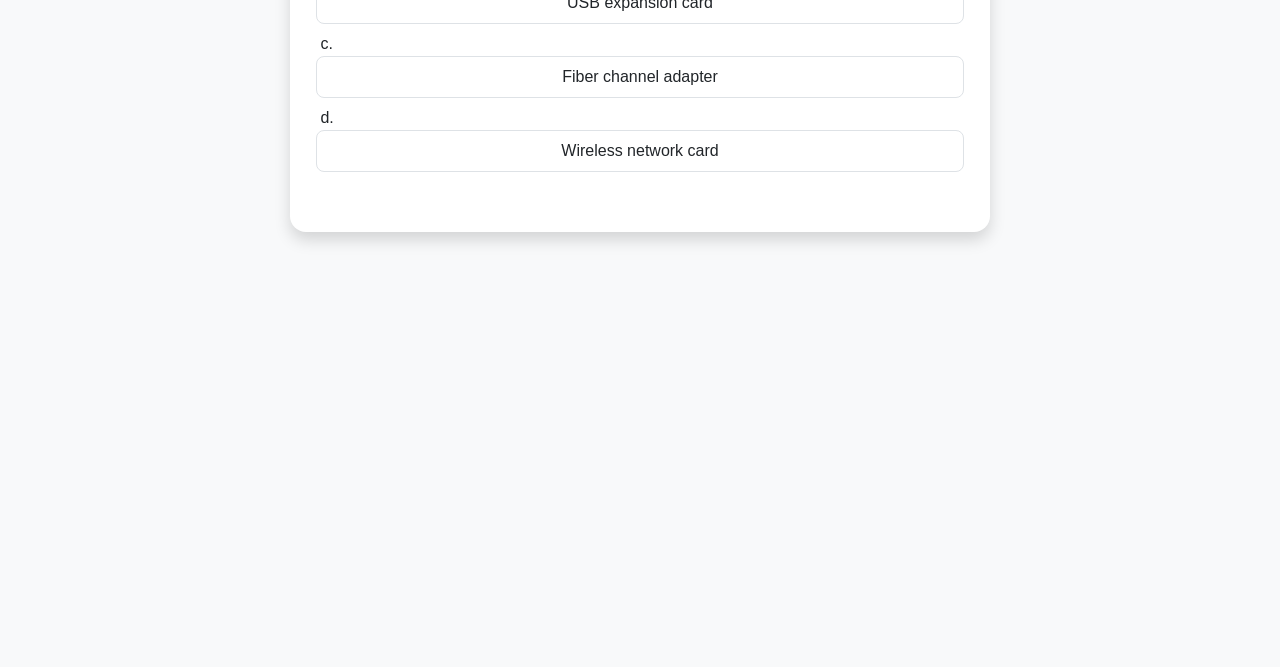 scroll, scrollTop: 0, scrollLeft: 0, axis: both 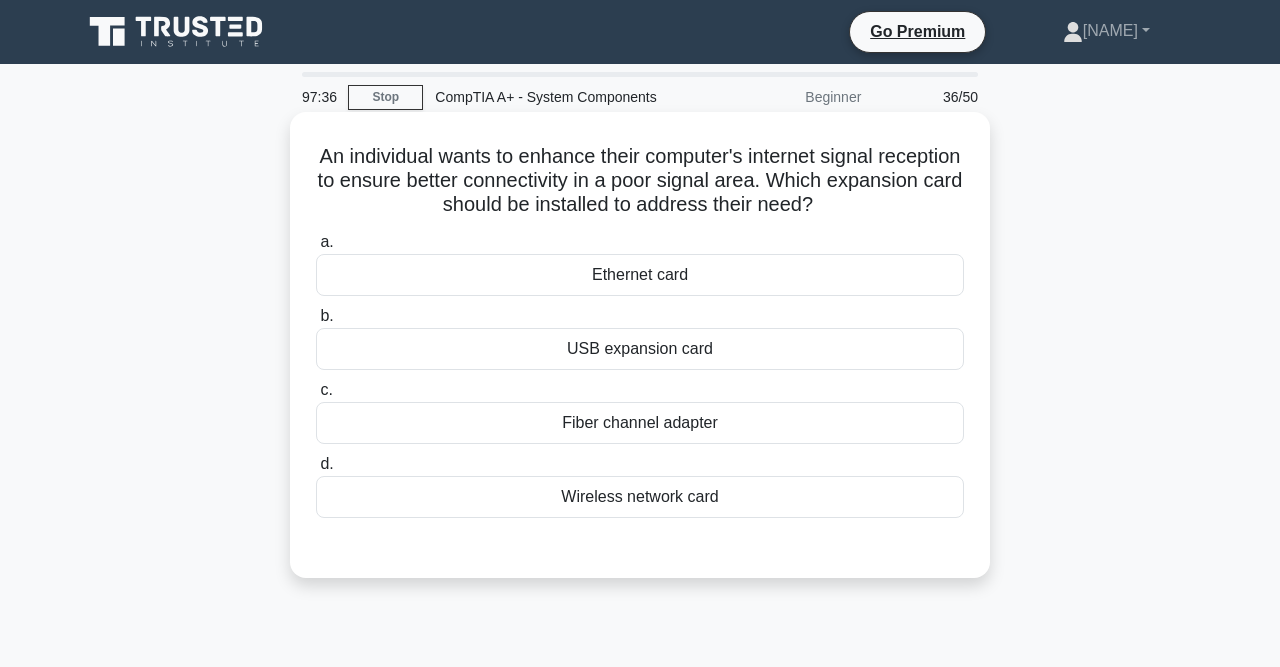 click on "Wireless network card" at bounding box center [640, 497] 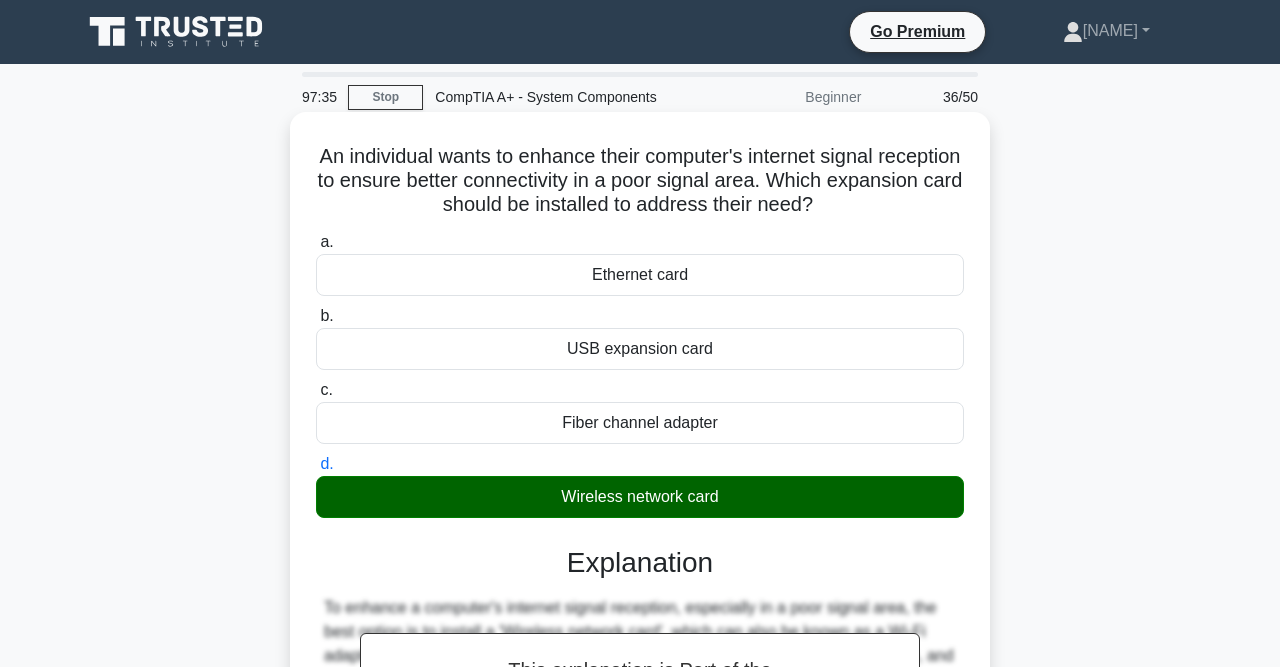 scroll, scrollTop: 413, scrollLeft: 0, axis: vertical 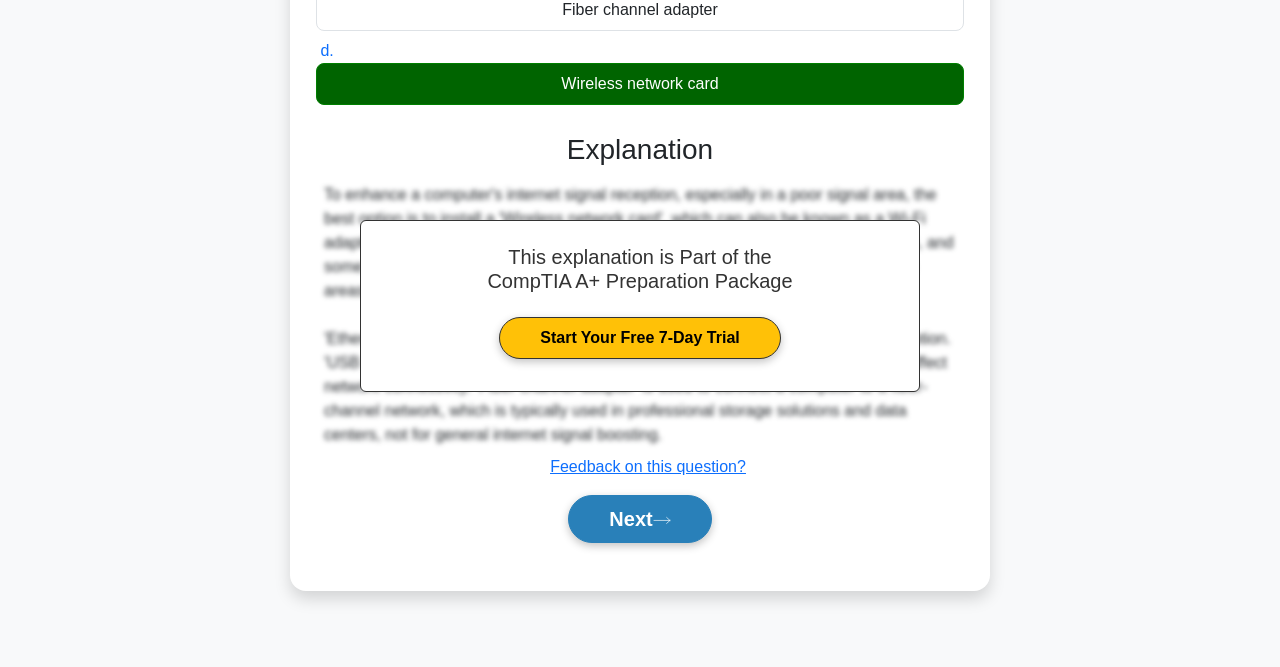 click on "Next" at bounding box center [639, 519] 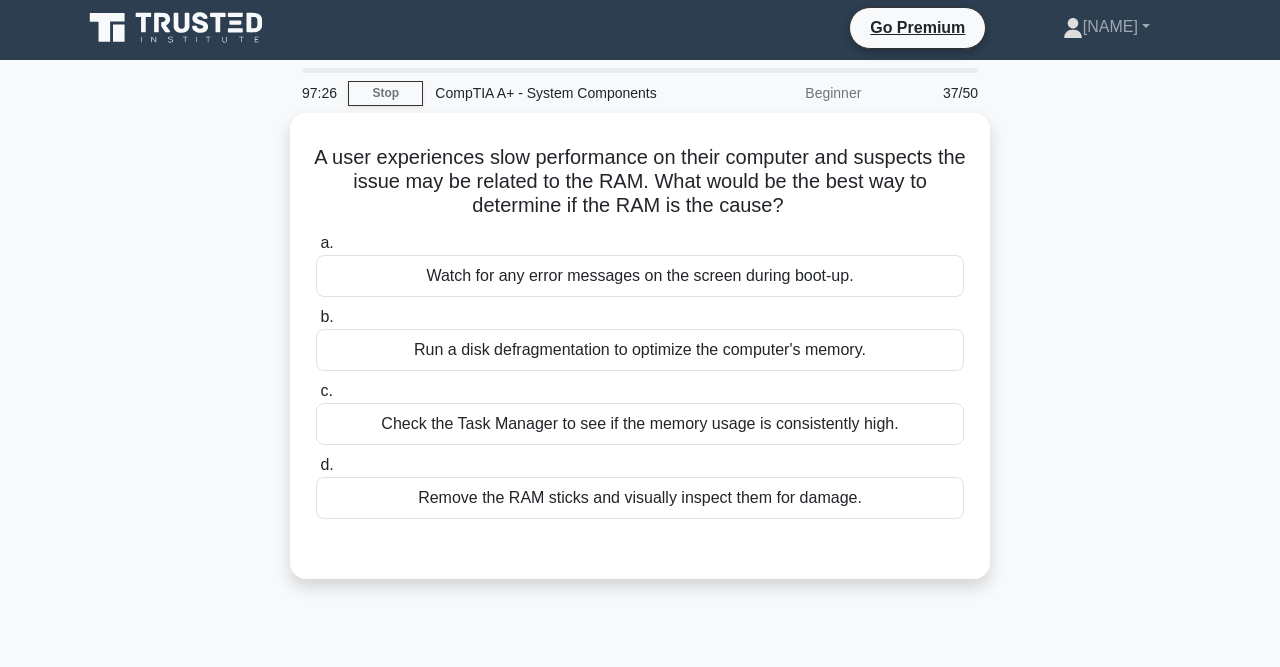 scroll, scrollTop: 0, scrollLeft: 0, axis: both 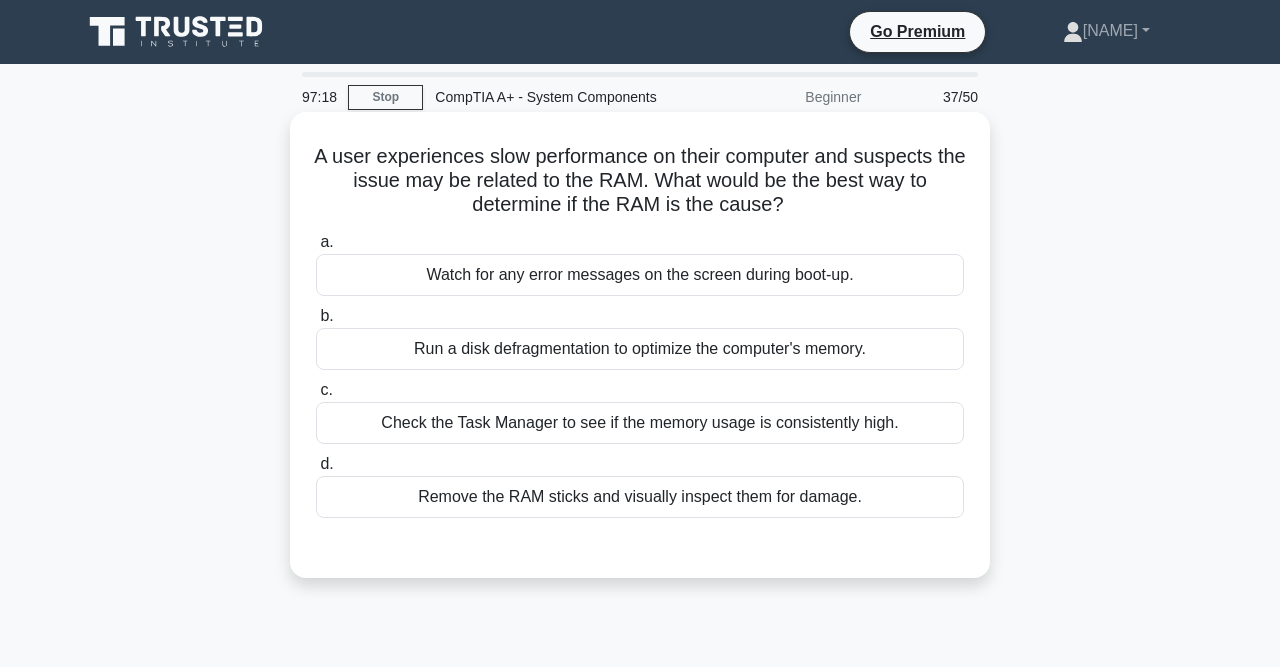 click on "Check the Task Manager to see if the memory usage is consistently high." at bounding box center [640, 423] 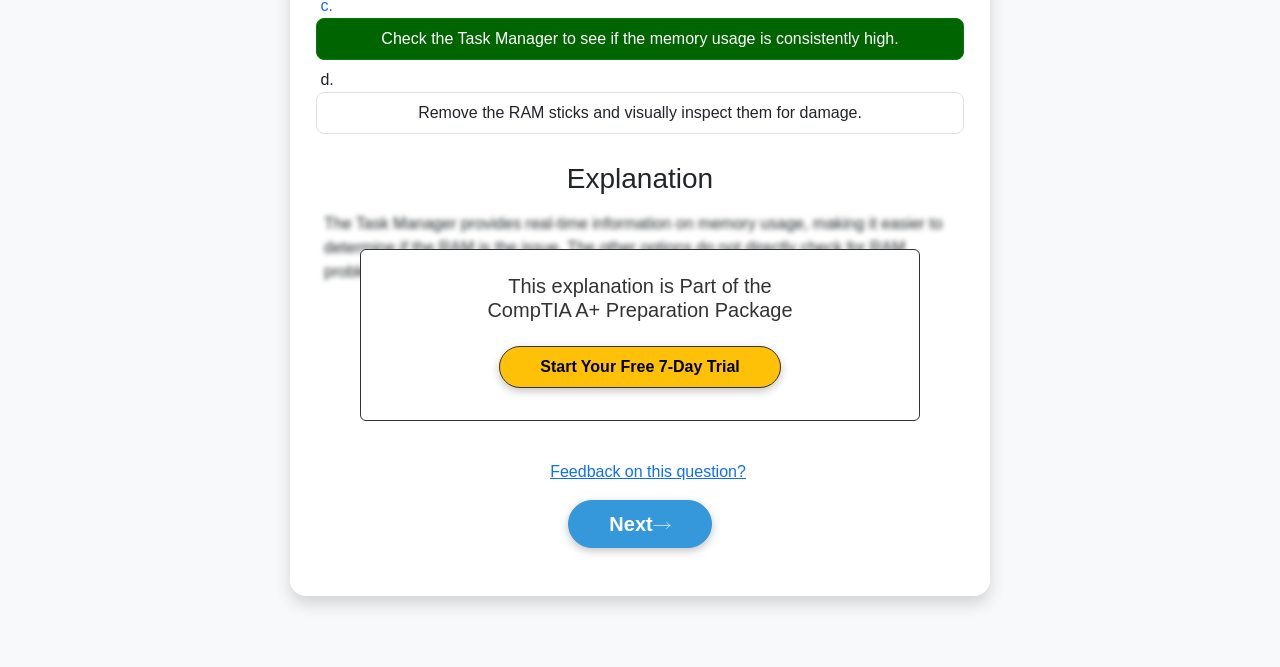 scroll, scrollTop: 413, scrollLeft: 0, axis: vertical 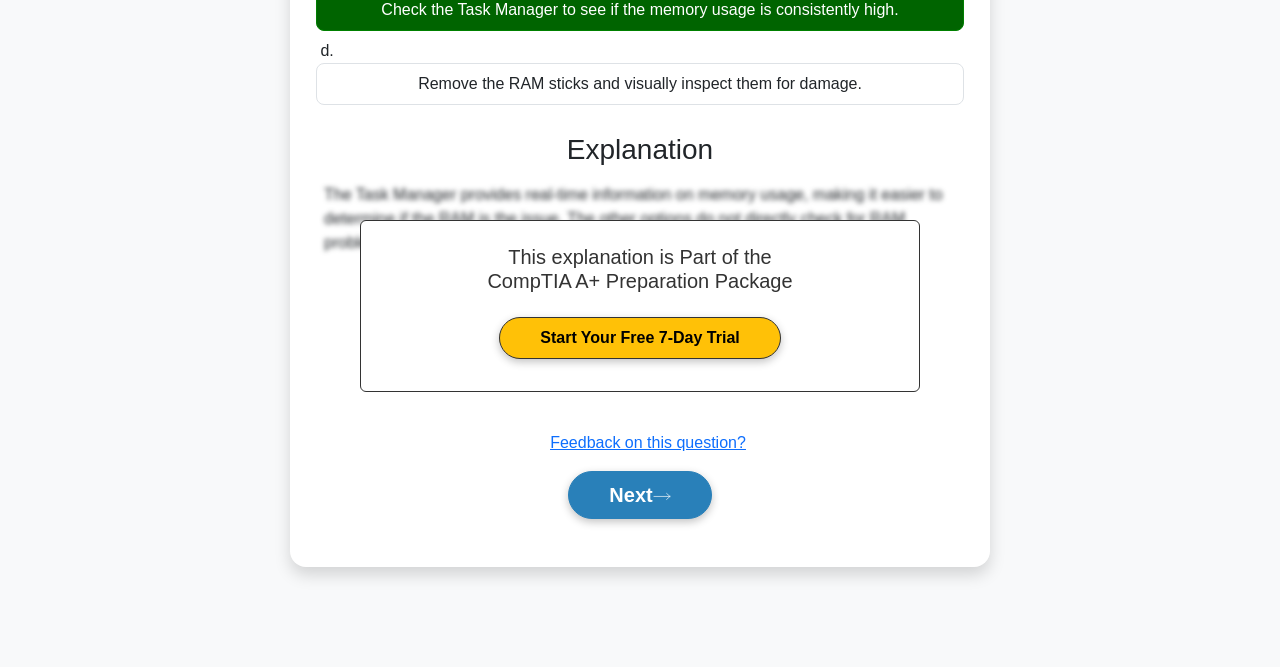 click on "Next" at bounding box center (639, 495) 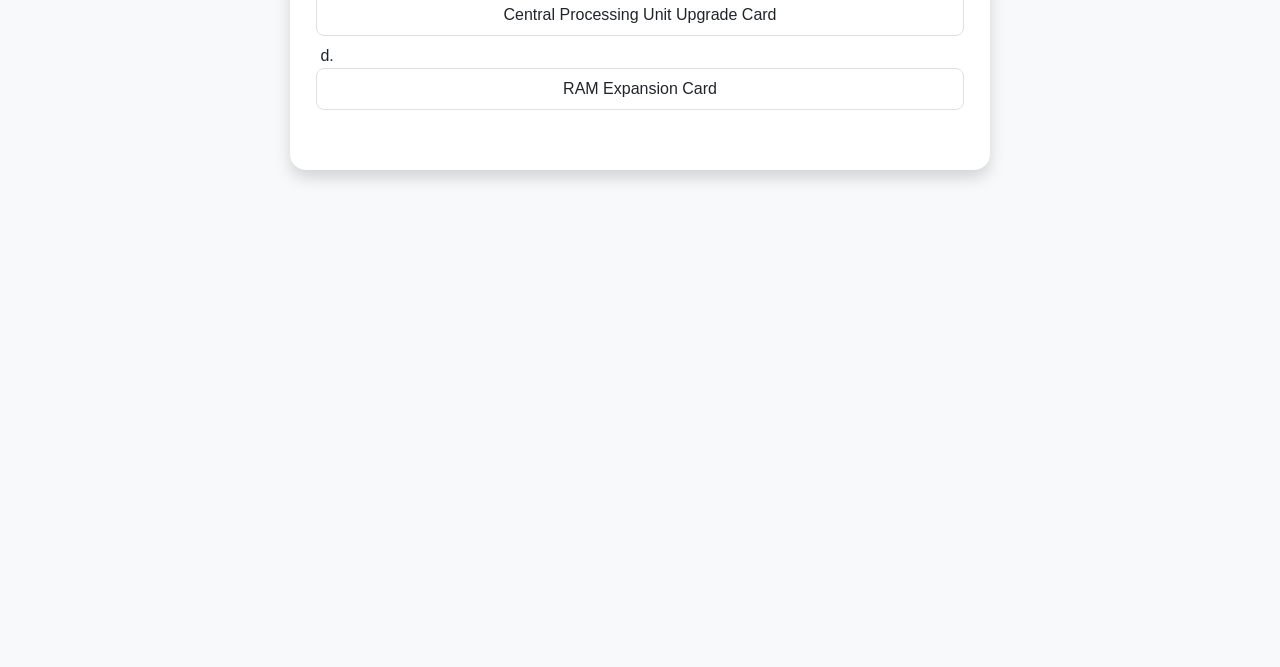 scroll, scrollTop: 0, scrollLeft: 0, axis: both 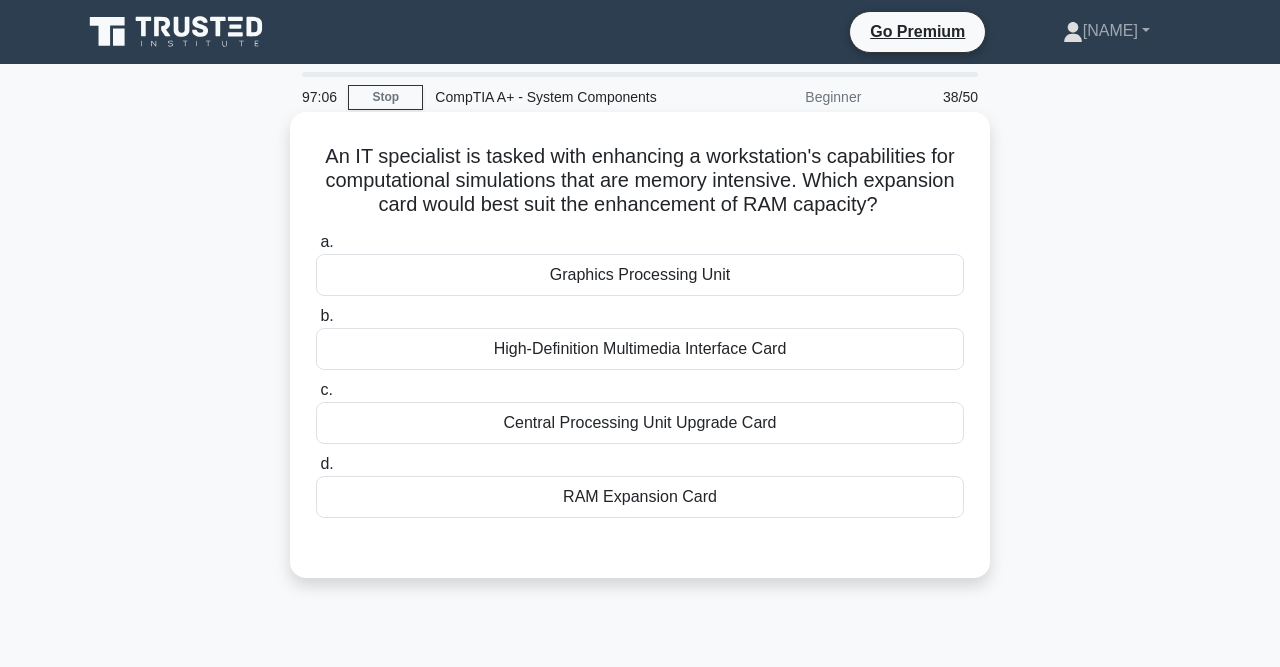 click on "RAM Expansion Card" at bounding box center (640, 497) 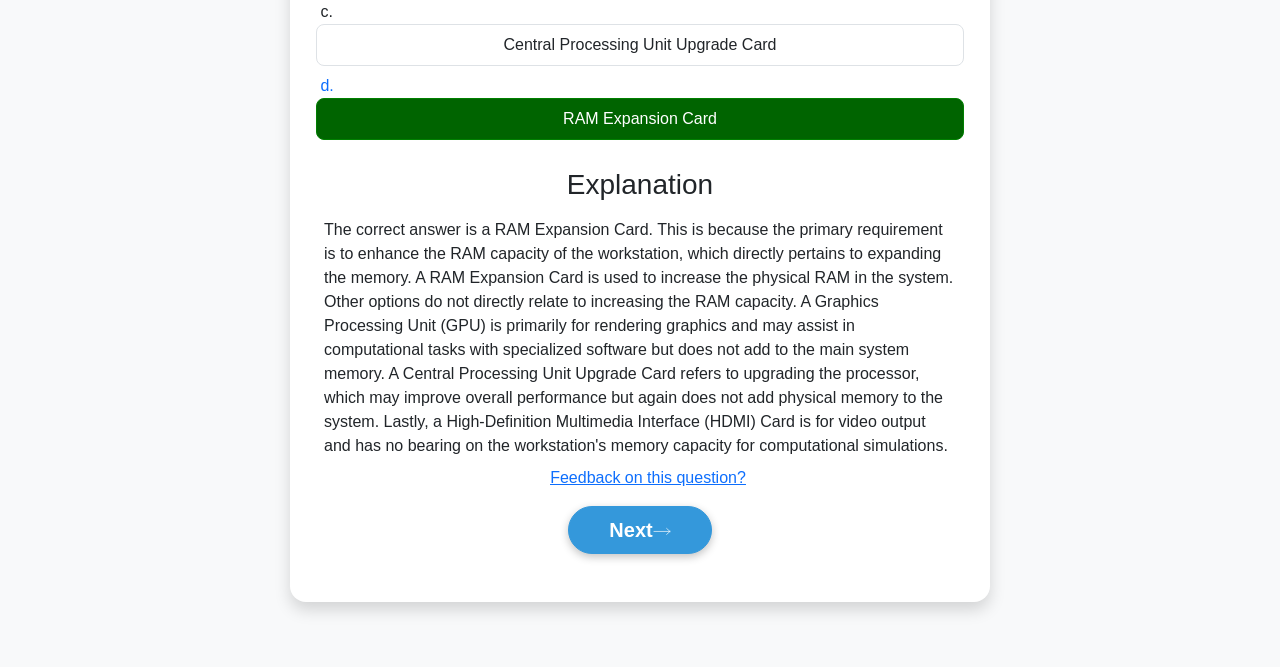 scroll, scrollTop: 379, scrollLeft: 0, axis: vertical 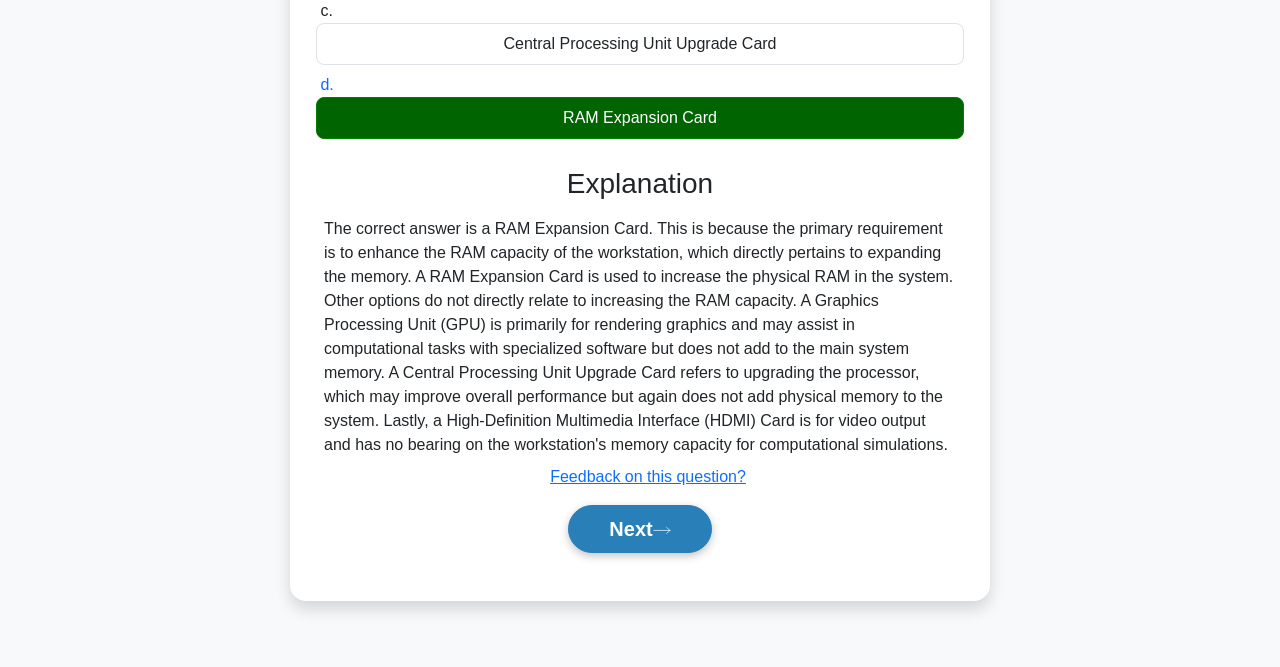 click on "Next" at bounding box center [639, 529] 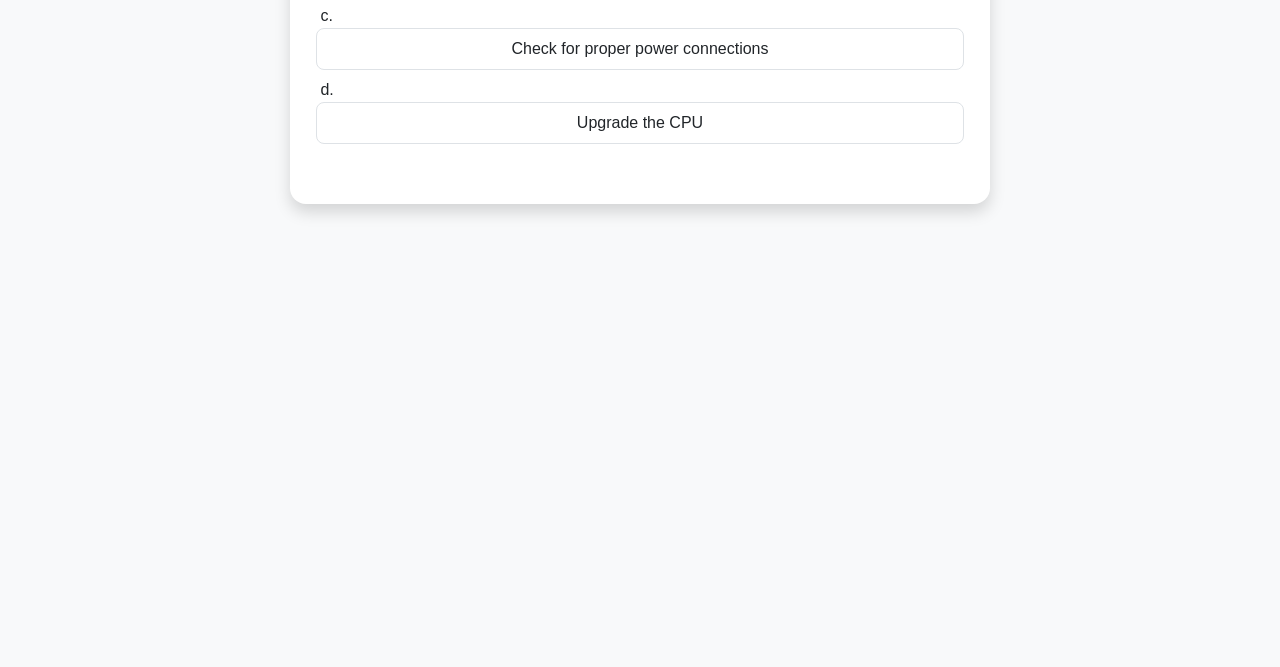 scroll, scrollTop: 0, scrollLeft: 0, axis: both 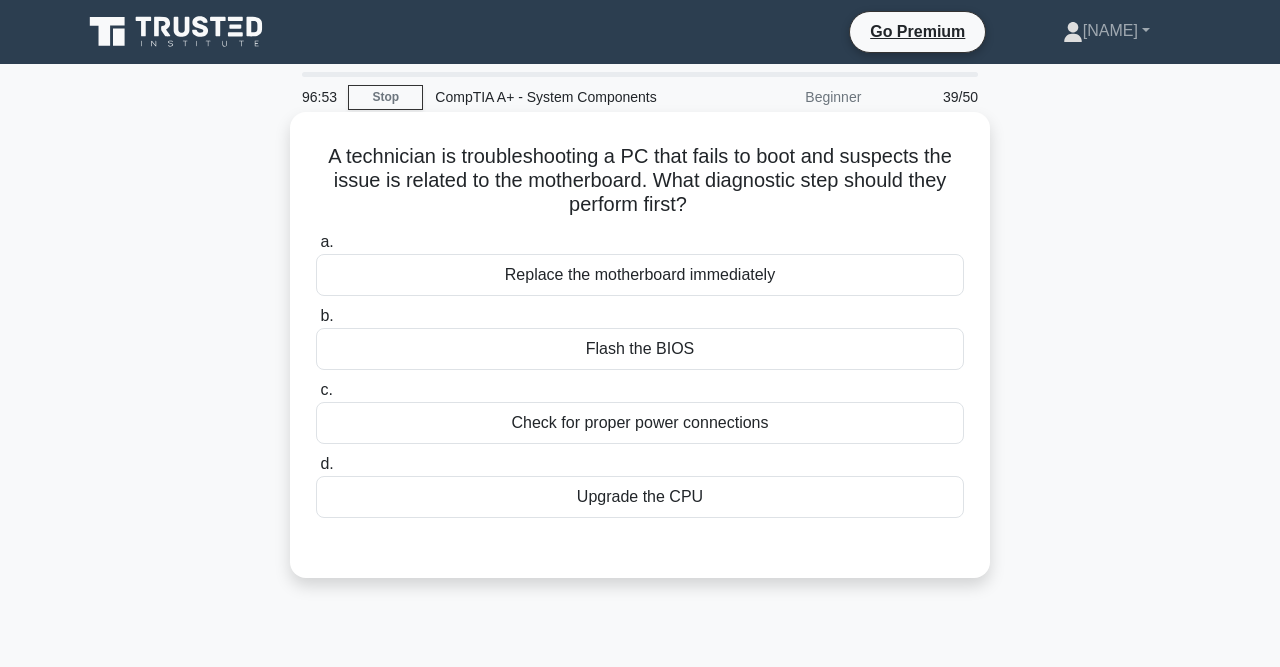 click on "Check for proper power connections" at bounding box center [640, 423] 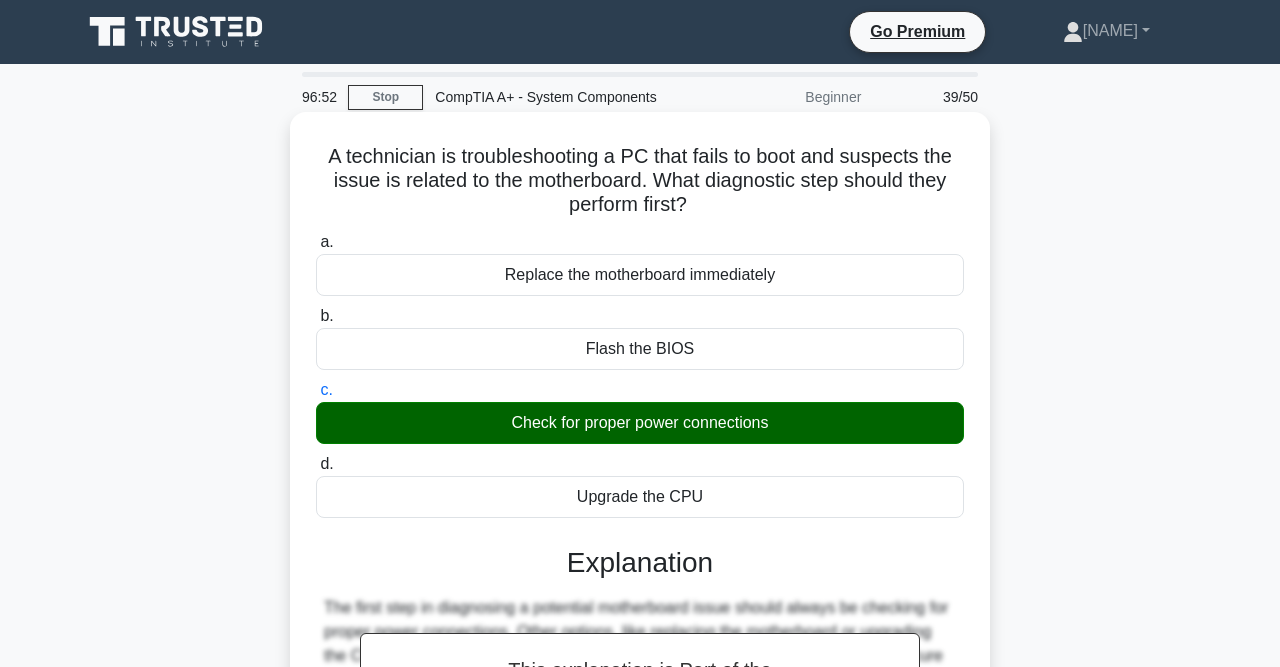 scroll, scrollTop: 413, scrollLeft: 0, axis: vertical 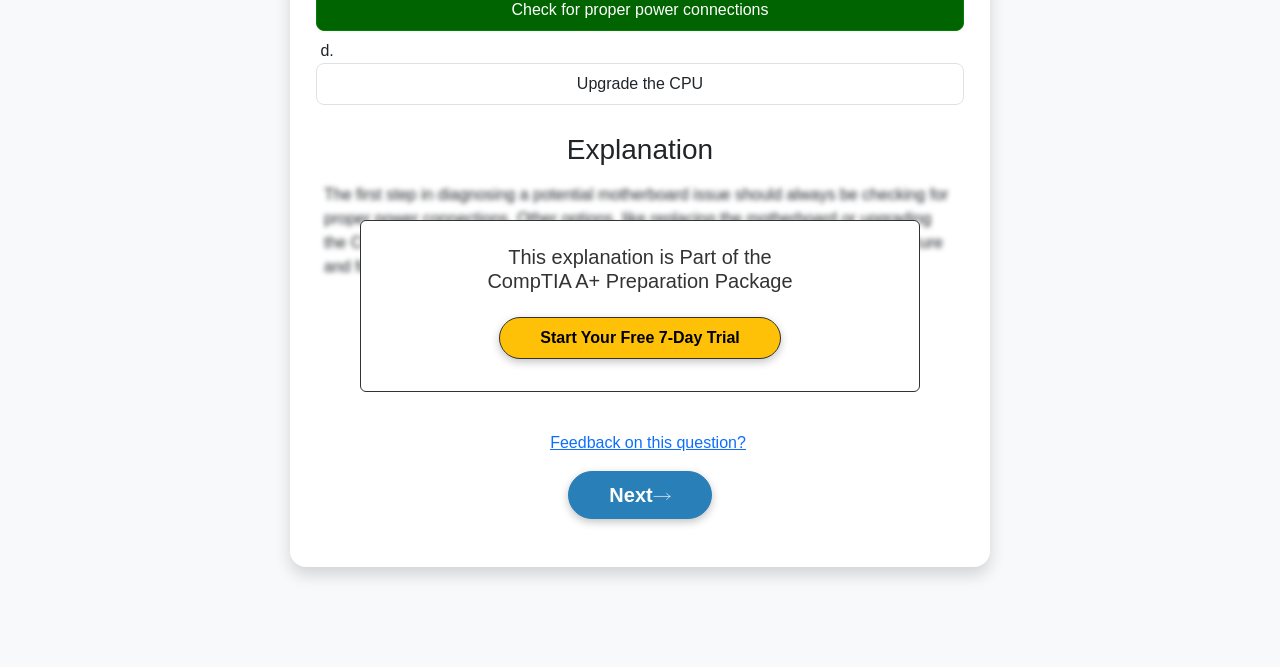 click on "Next" at bounding box center [639, 495] 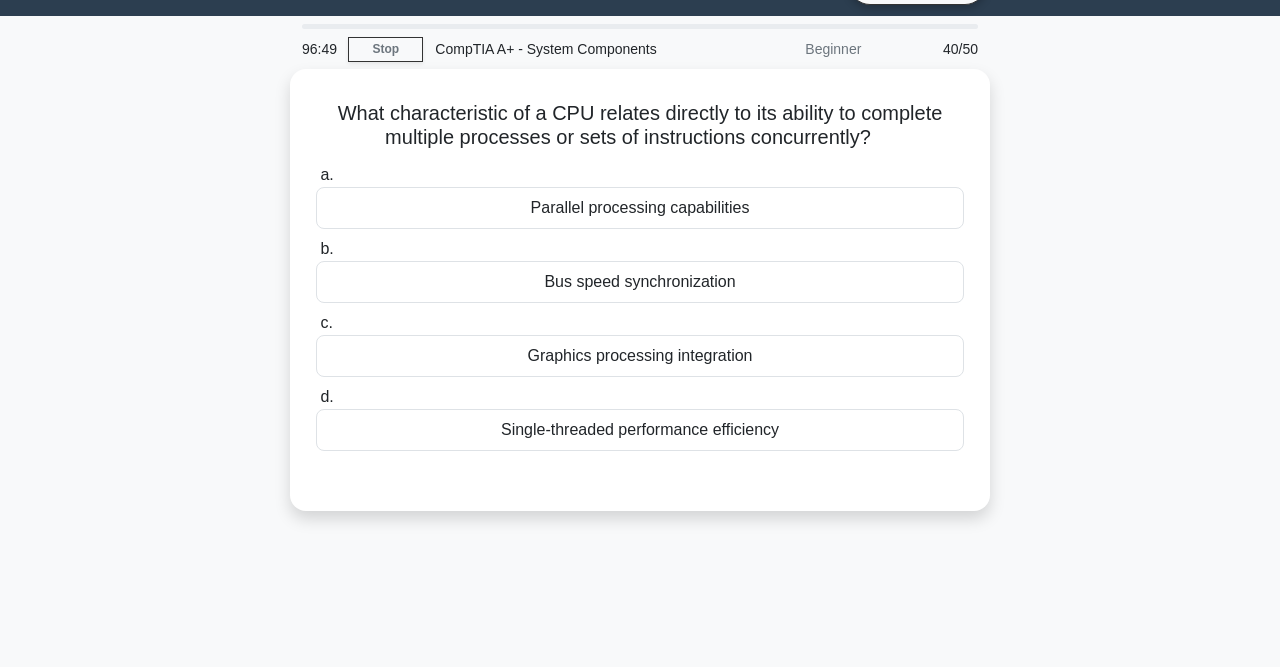 scroll, scrollTop: 42, scrollLeft: 0, axis: vertical 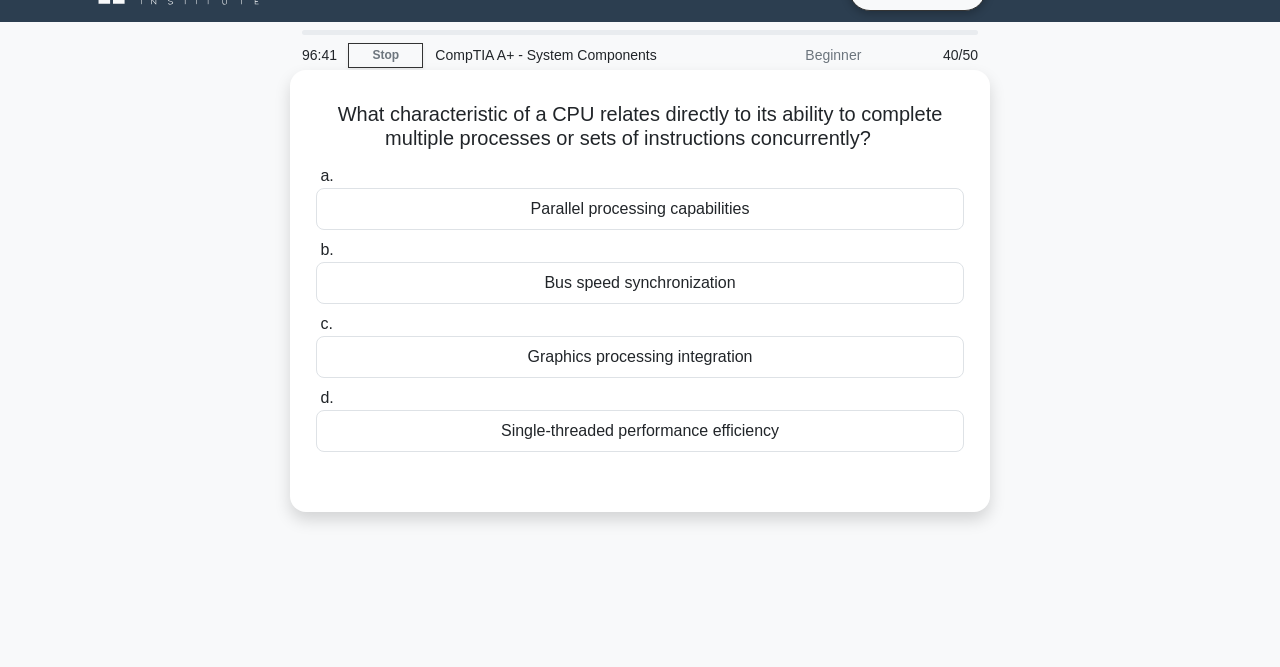 click on "Parallel processing capabilities" at bounding box center (640, 209) 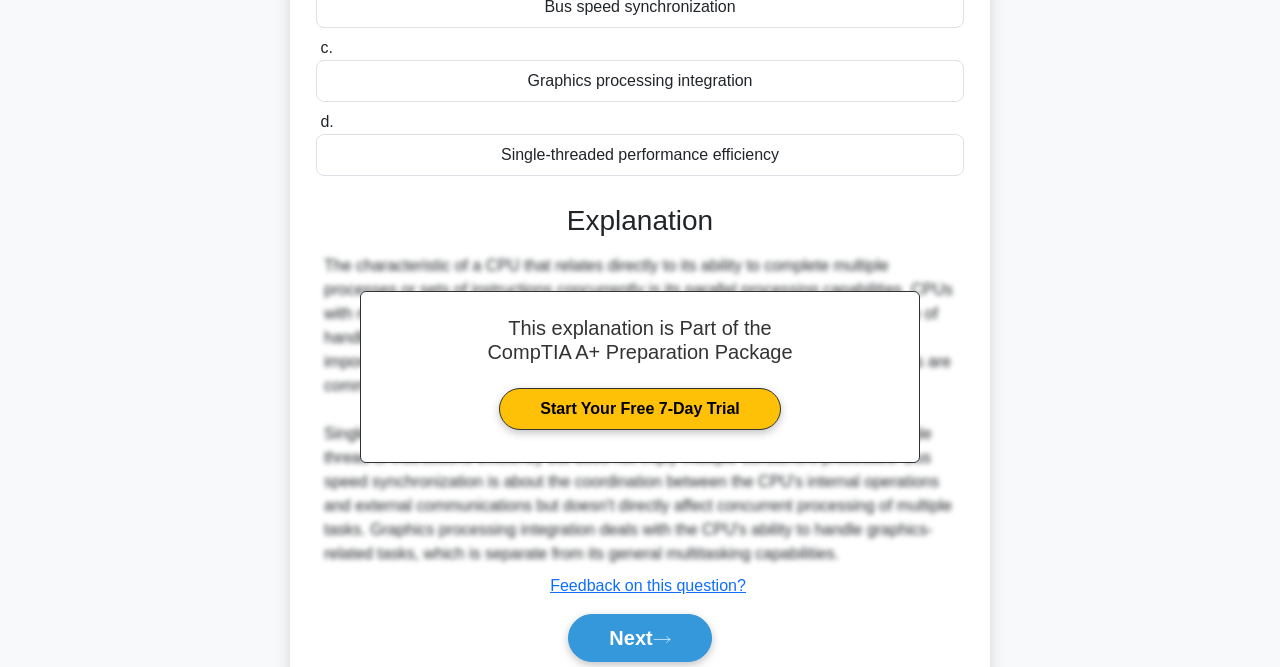scroll, scrollTop: 413, scrollLeft: 0, axis: vertical 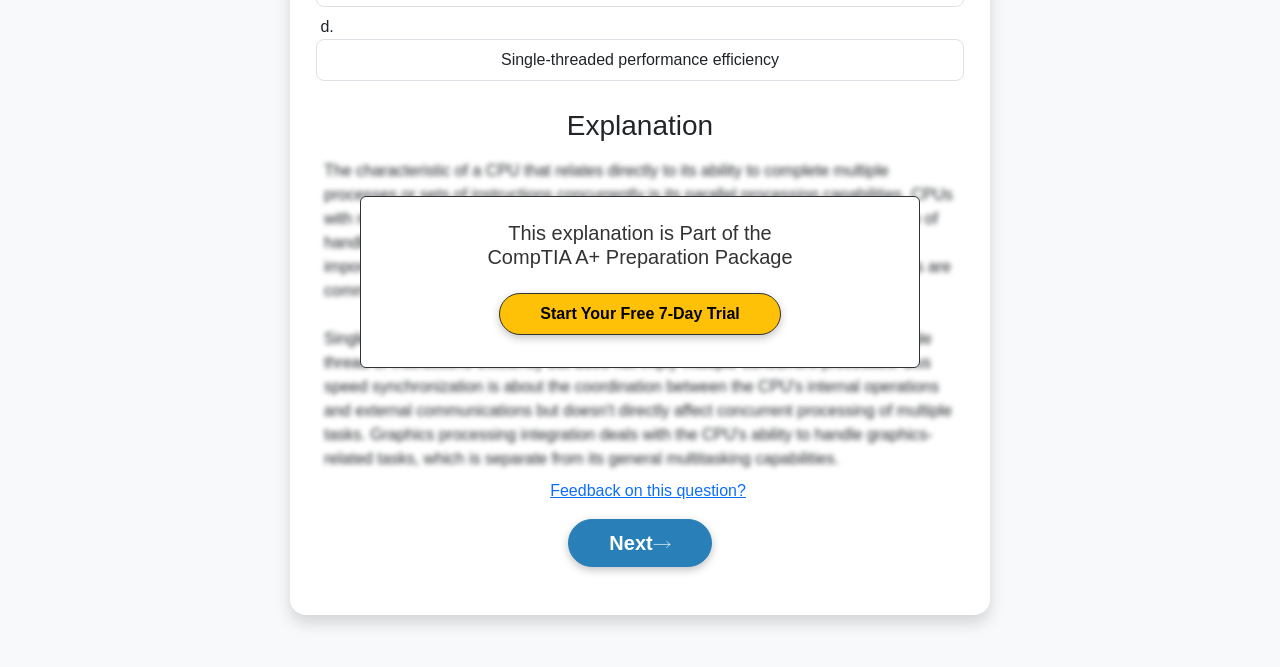 click on "Next" at bounding box center [639, 543] 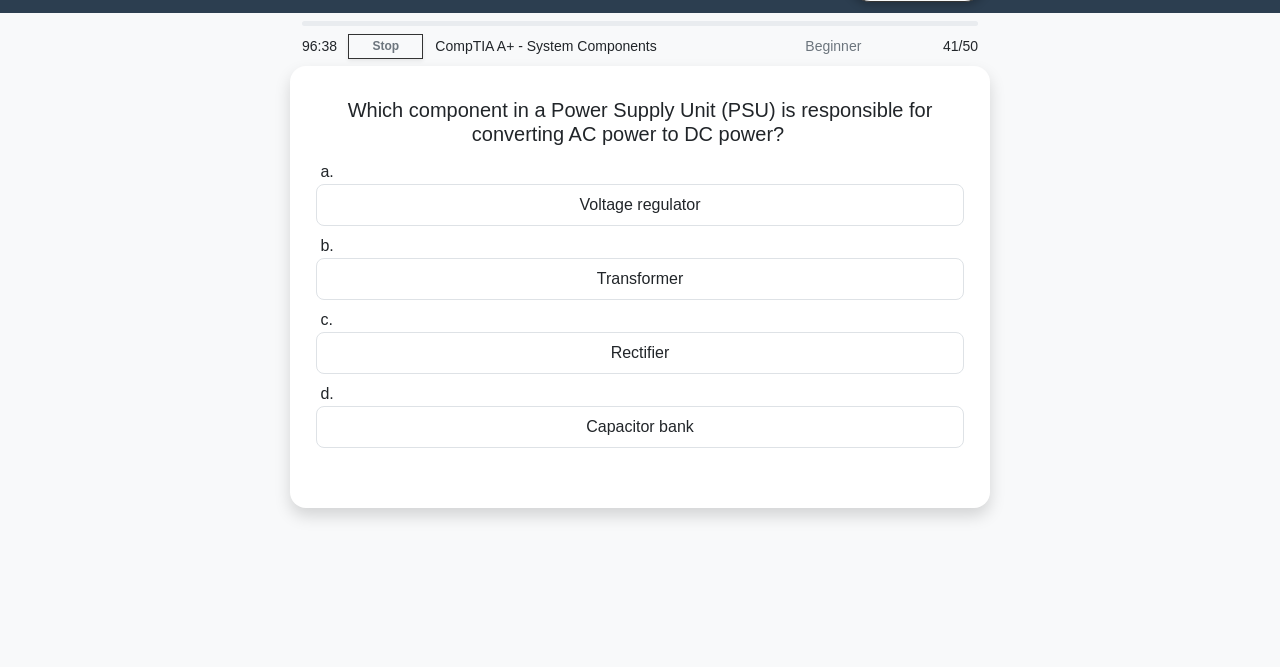 scroll, scrollTop: 23, scrollLeft: 0, axis: vertical 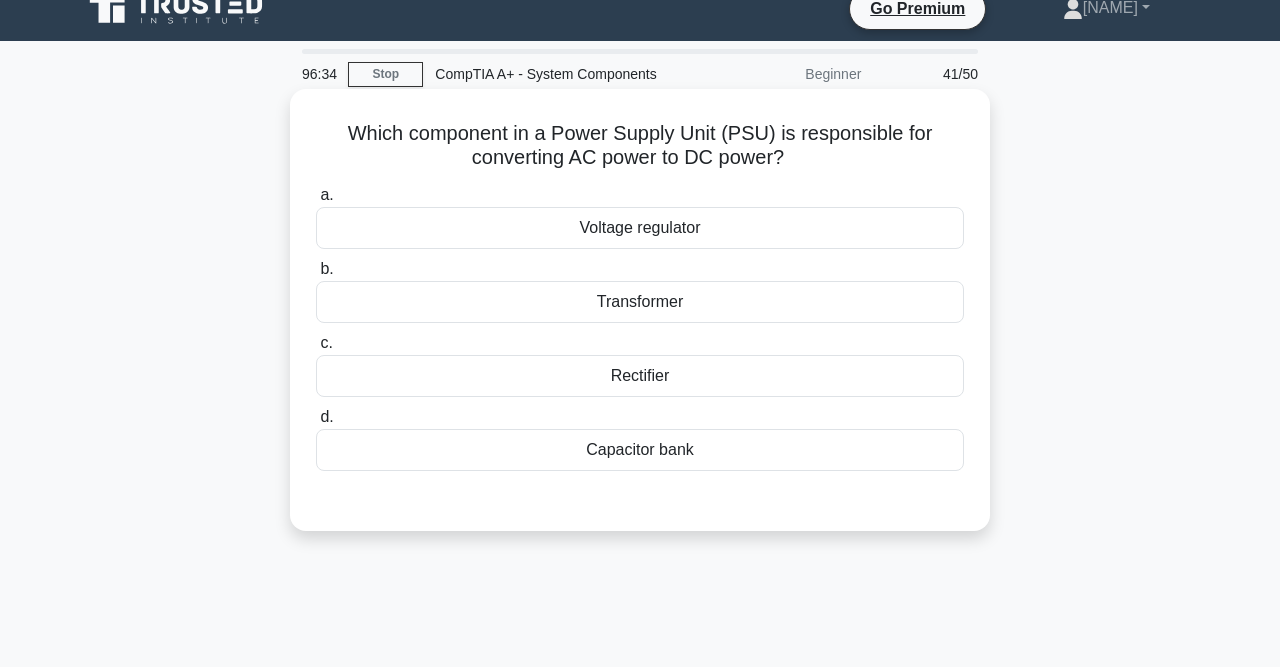 click on "Transformer" at bounding box center (640, 302) 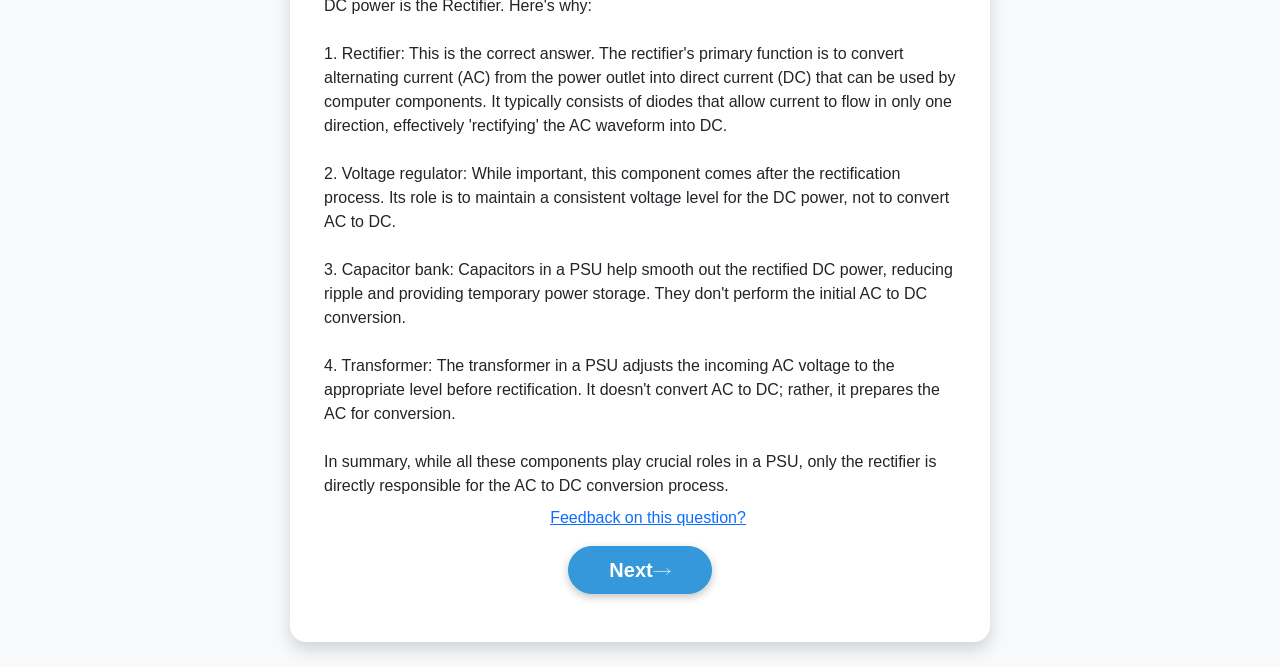 scroll, scrollTop: 614, scrollLeft: 0, axis: vertical 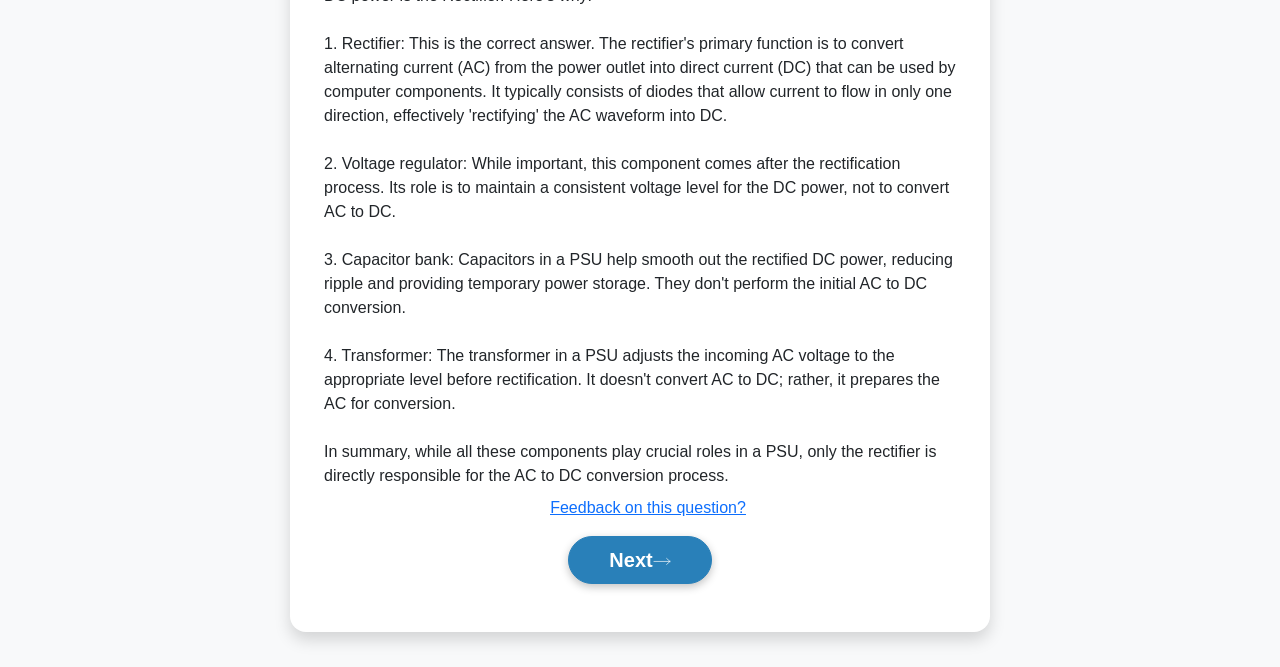 click on "Next" at bounding box center (639, 560) 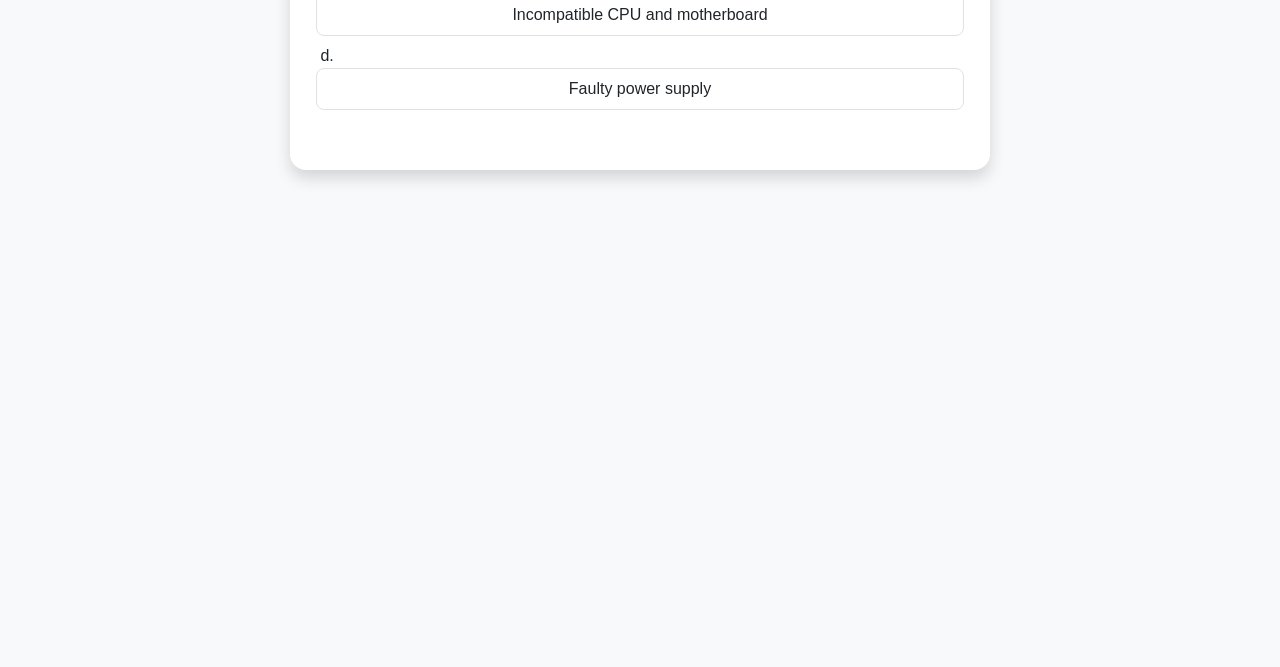 scroll, scrollTop: 0, scrollLeft: 0, axis: both 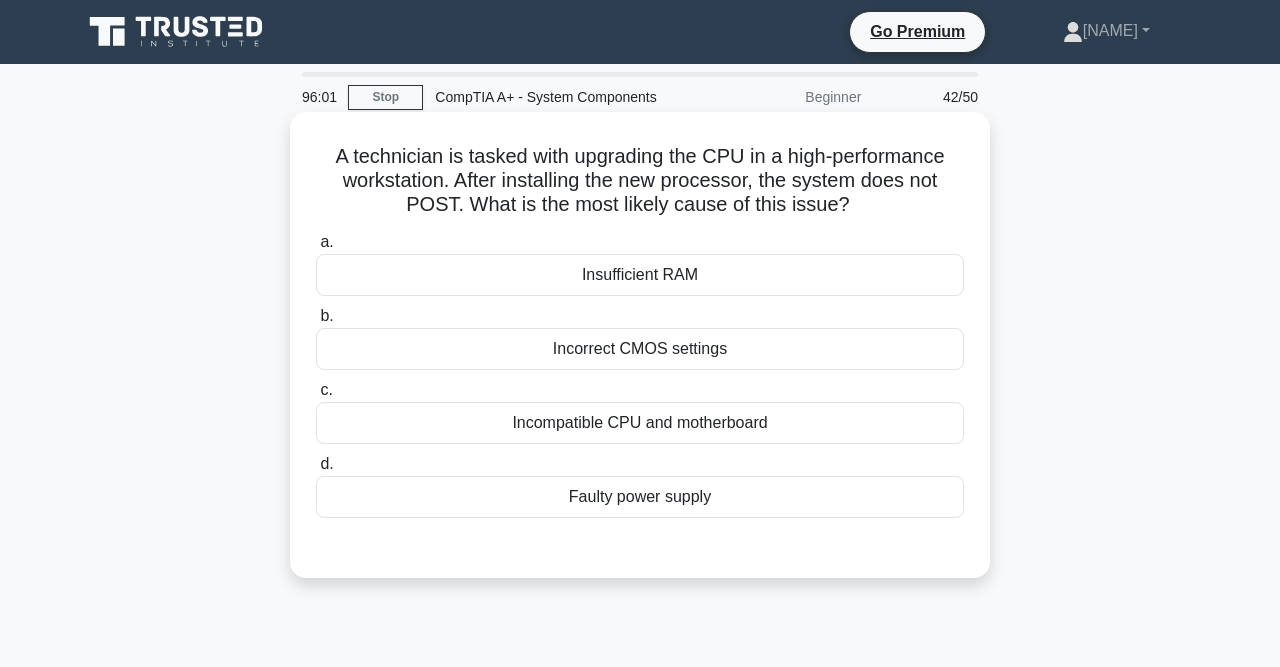 click on "Incompatible CPU and motherboard" at bounding box center (640, 423) 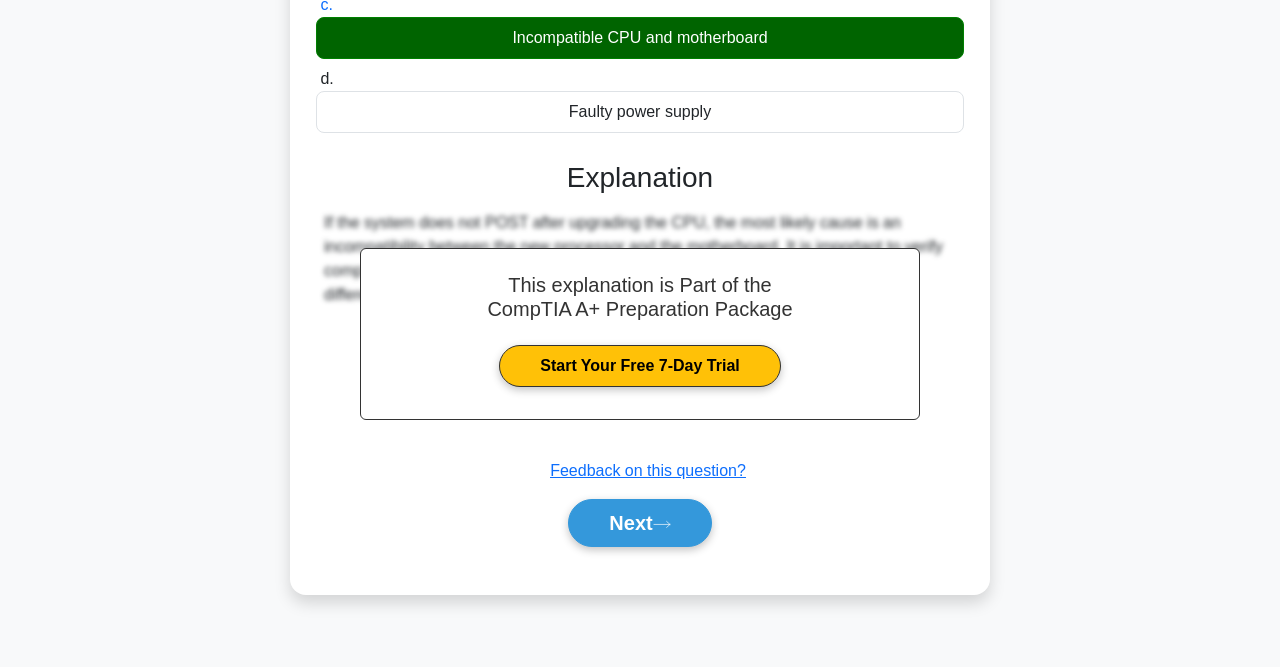 scroll, scrollTop: 389, scrollLeft: 0, axis: vertical 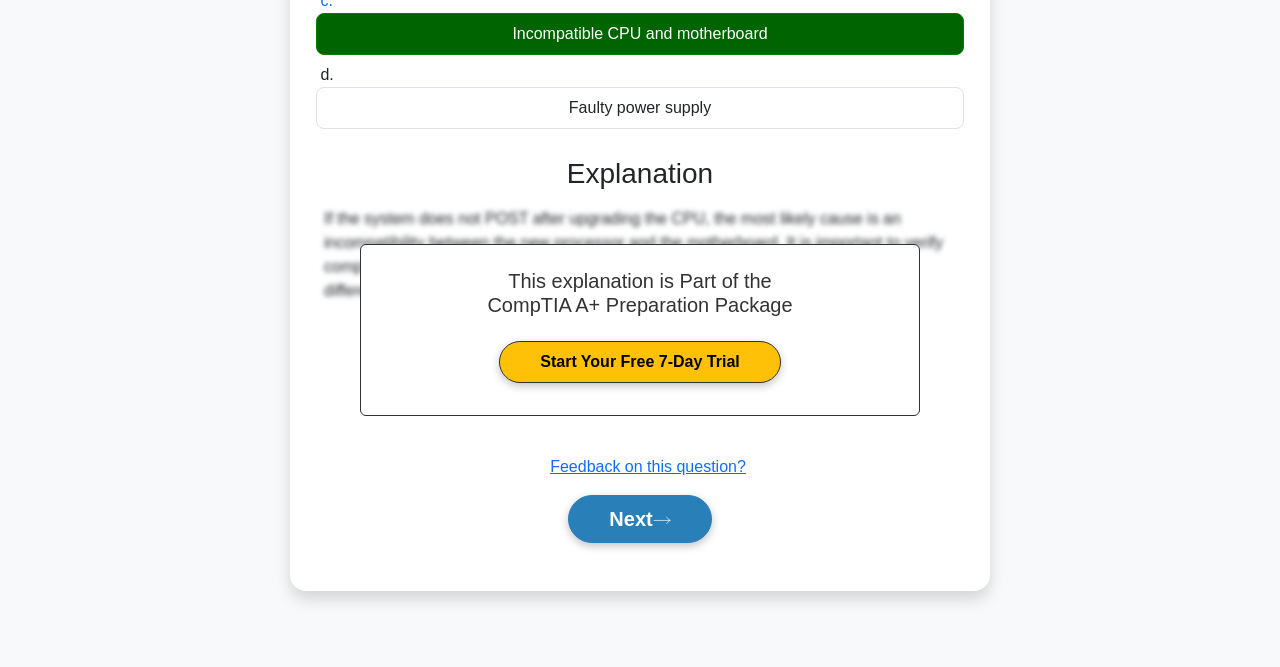 click 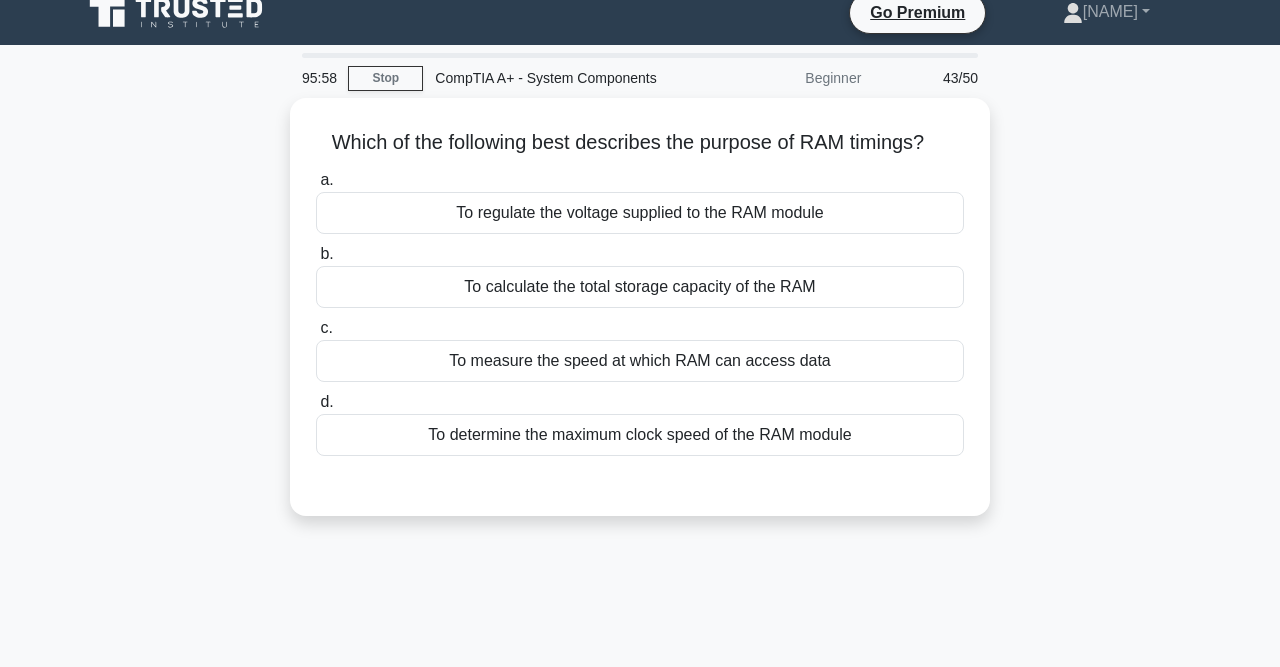 scroll, scrollTop: 0, scrollLeft: 0, axis: both 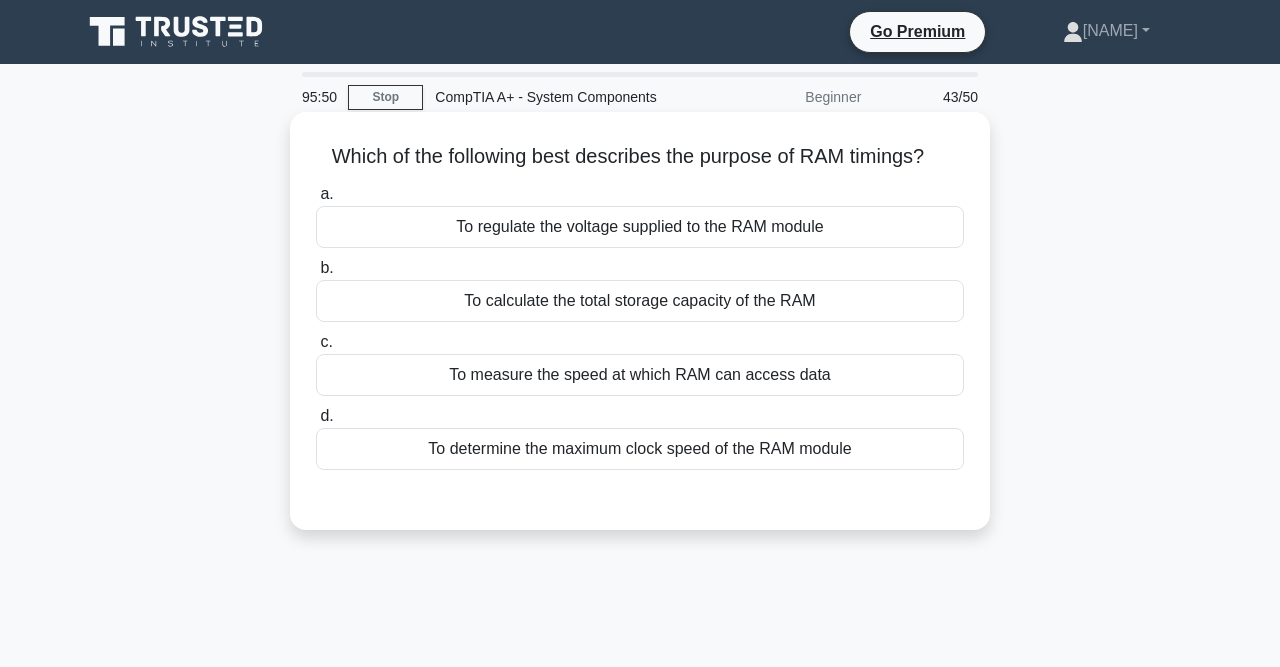 click on "To determine the maximum clock speed of the RAM module" at bounding box center (640, 449) 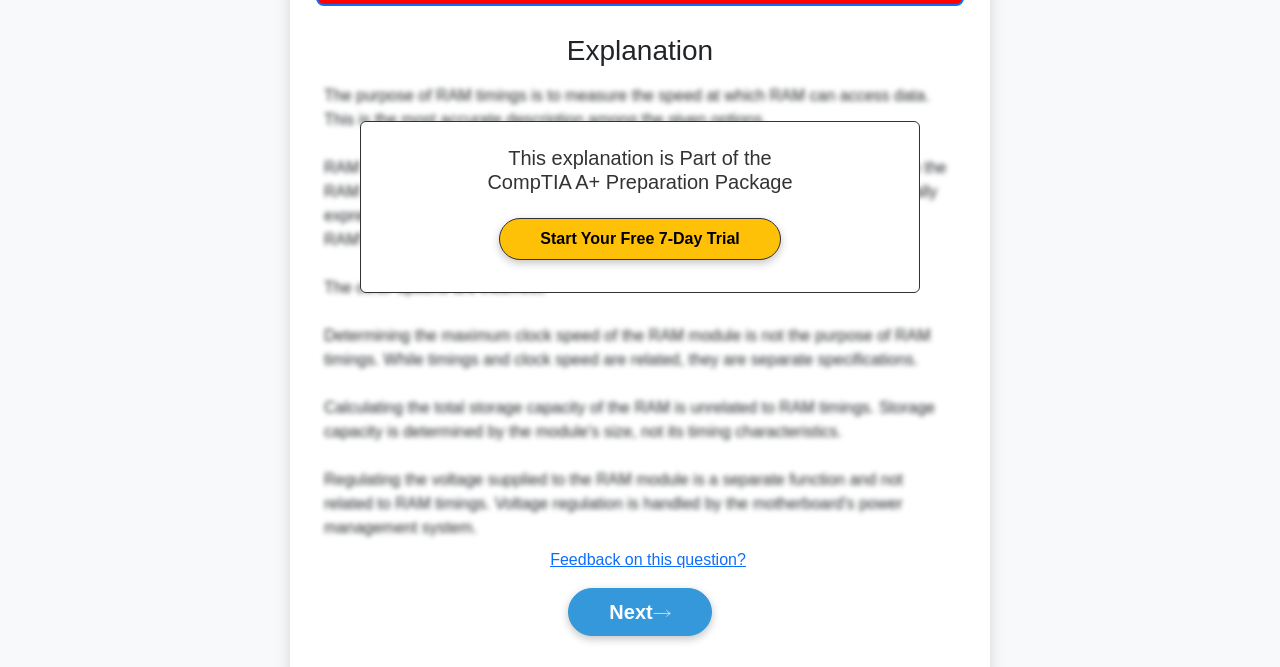 scroll, scrollTop: 518, scrollLeft: 0, axis: vertical 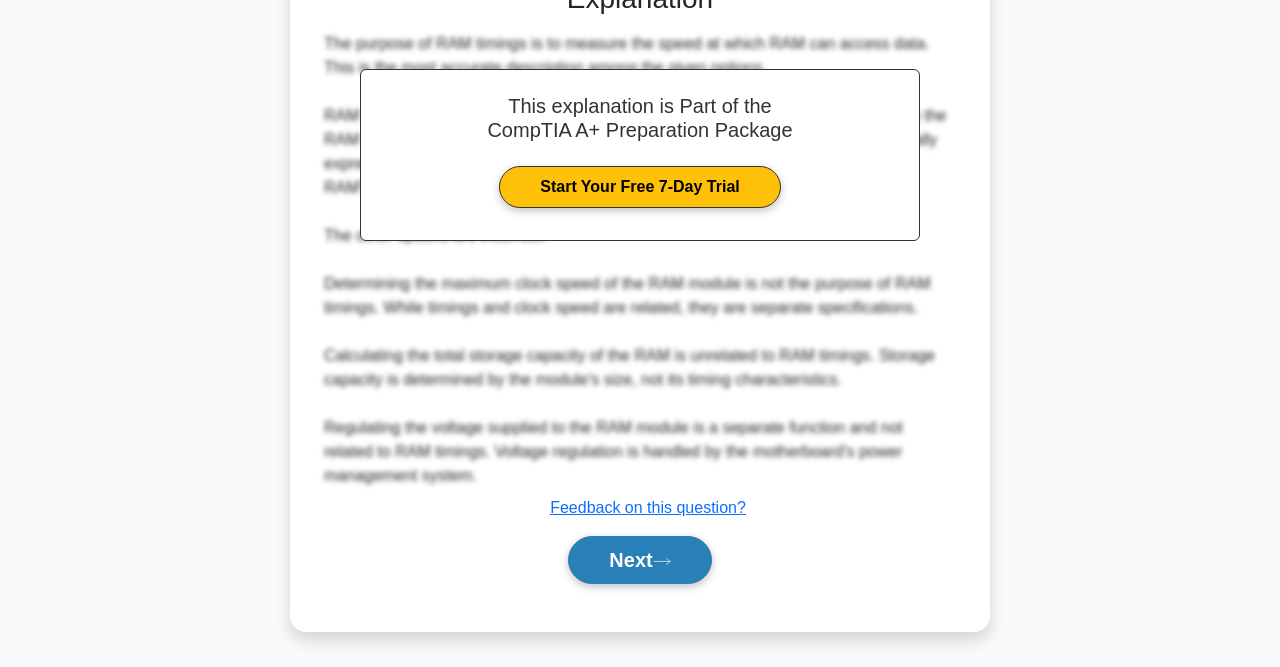 click on "Next" at bounding box center (639, 560) 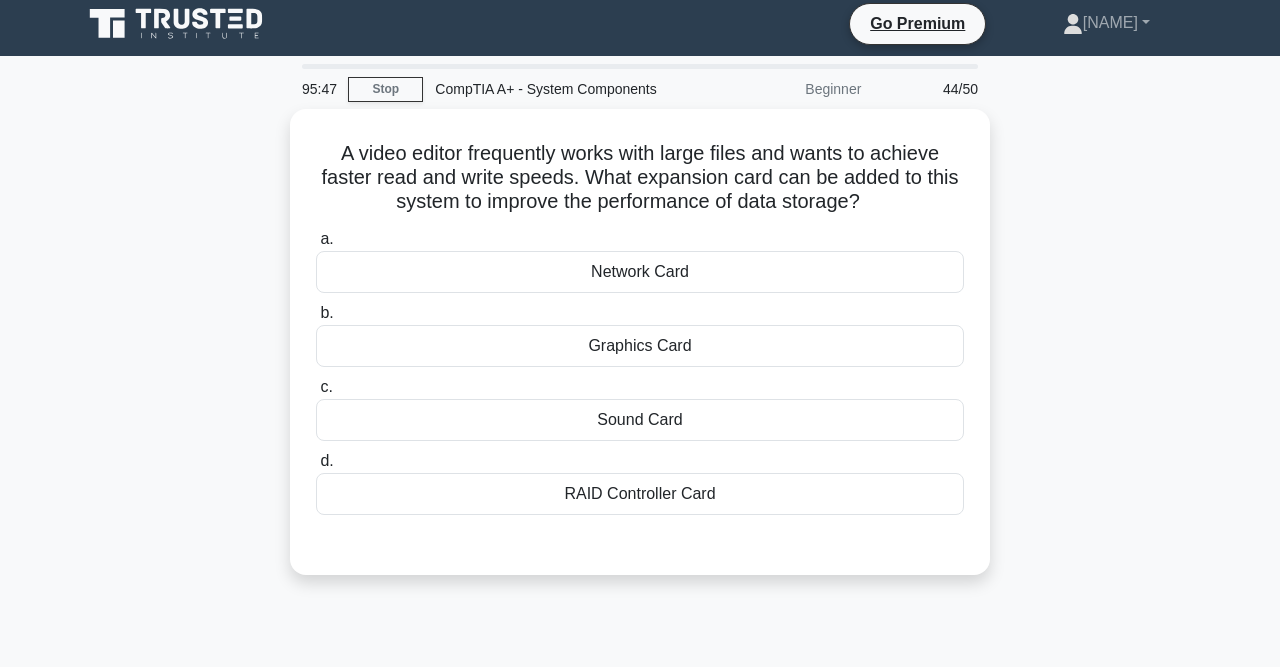 scroll, scrollTop: 0, scrollLeft: 0, axis: both 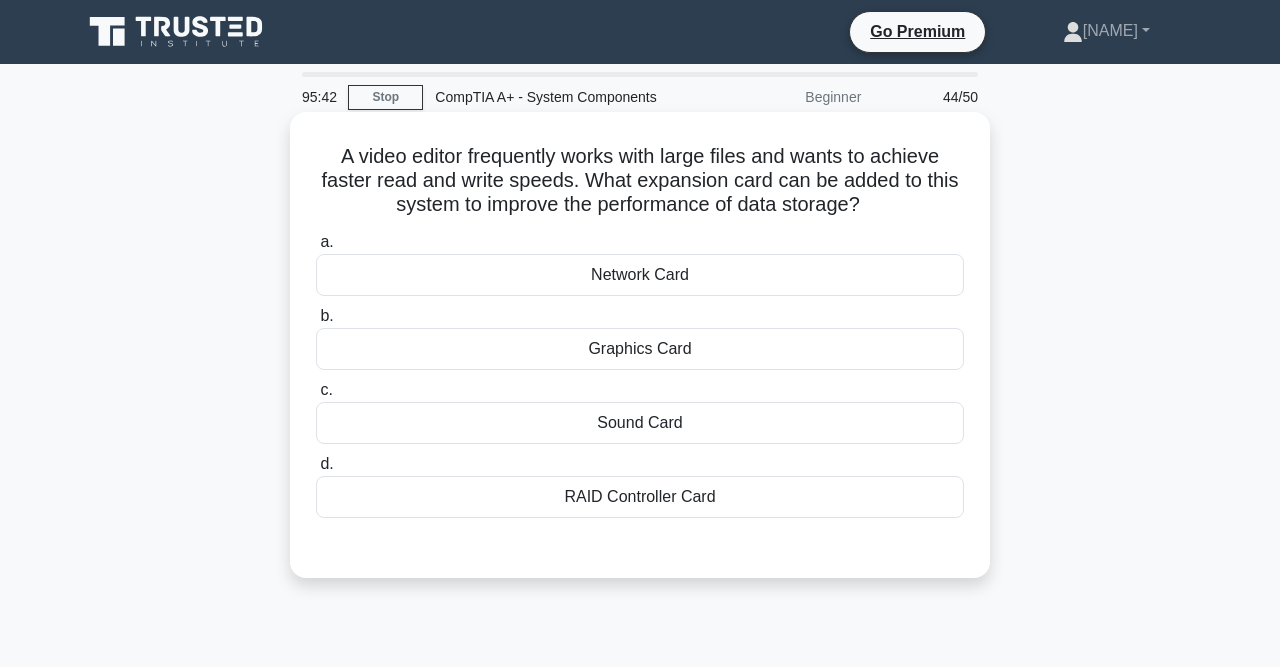 click on "RAID Controller Card" at bounding box center [640, 497] 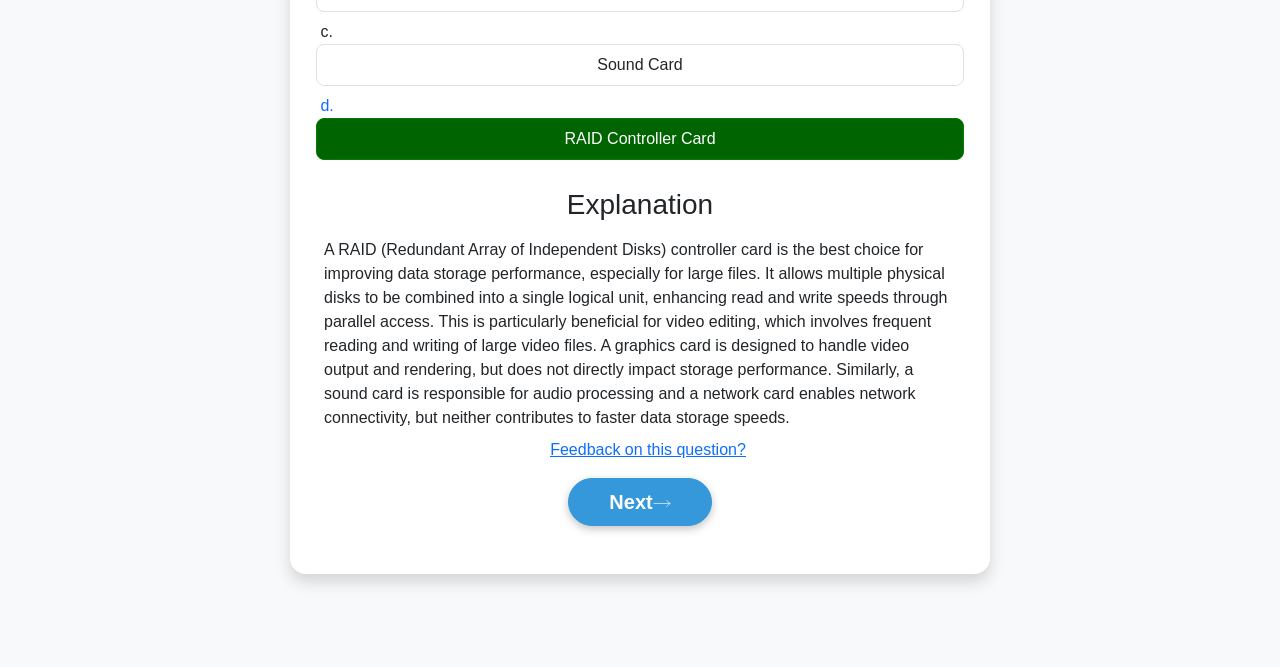 scroll, scrollTop: 413, scrollLeft: 0, axis: vertical 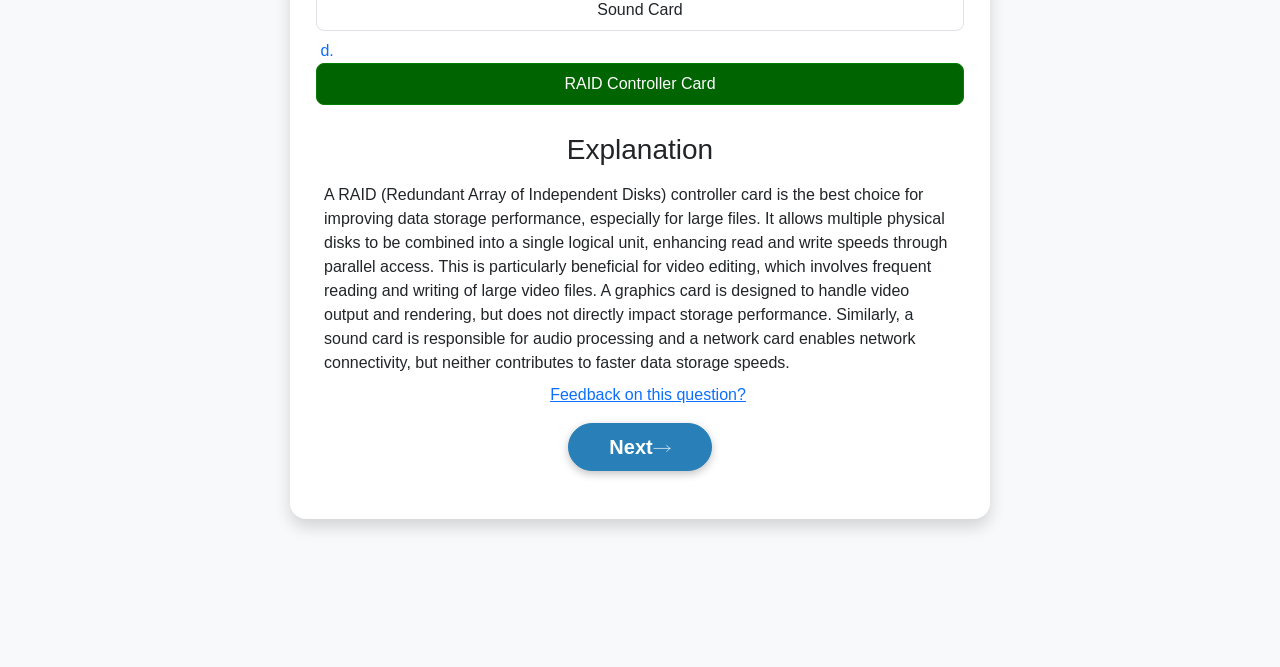 click 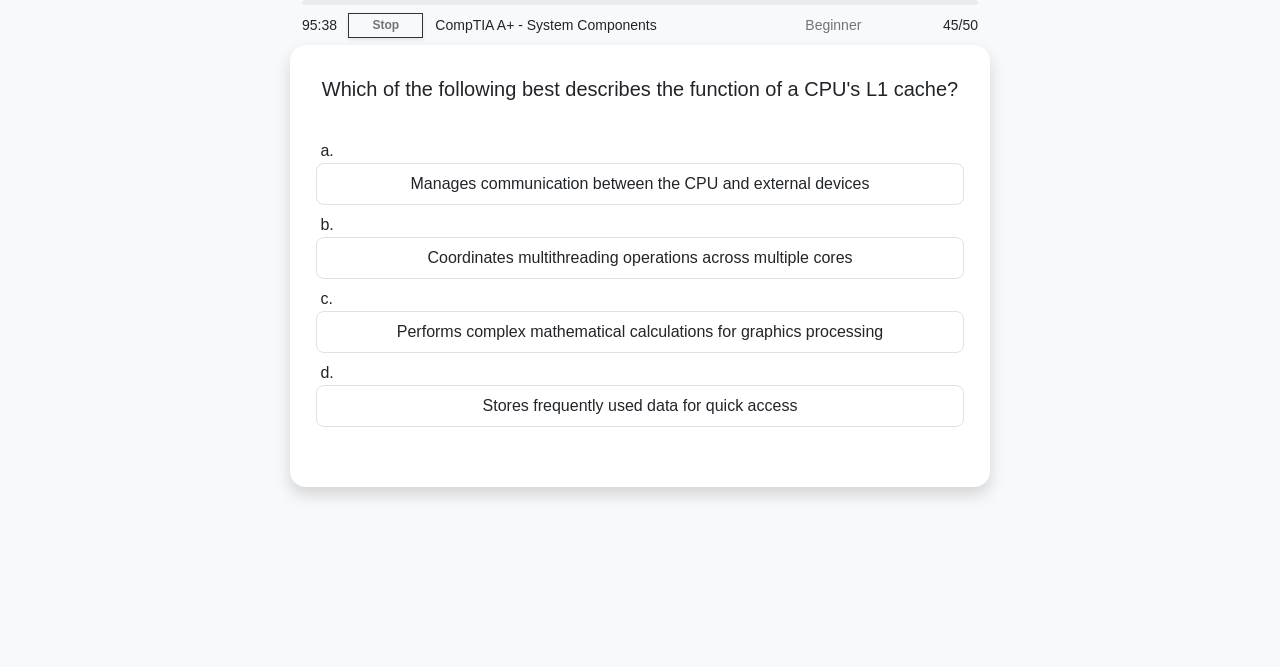 scroll, scrollTop: 0, scrollLeft: 0, axis: both 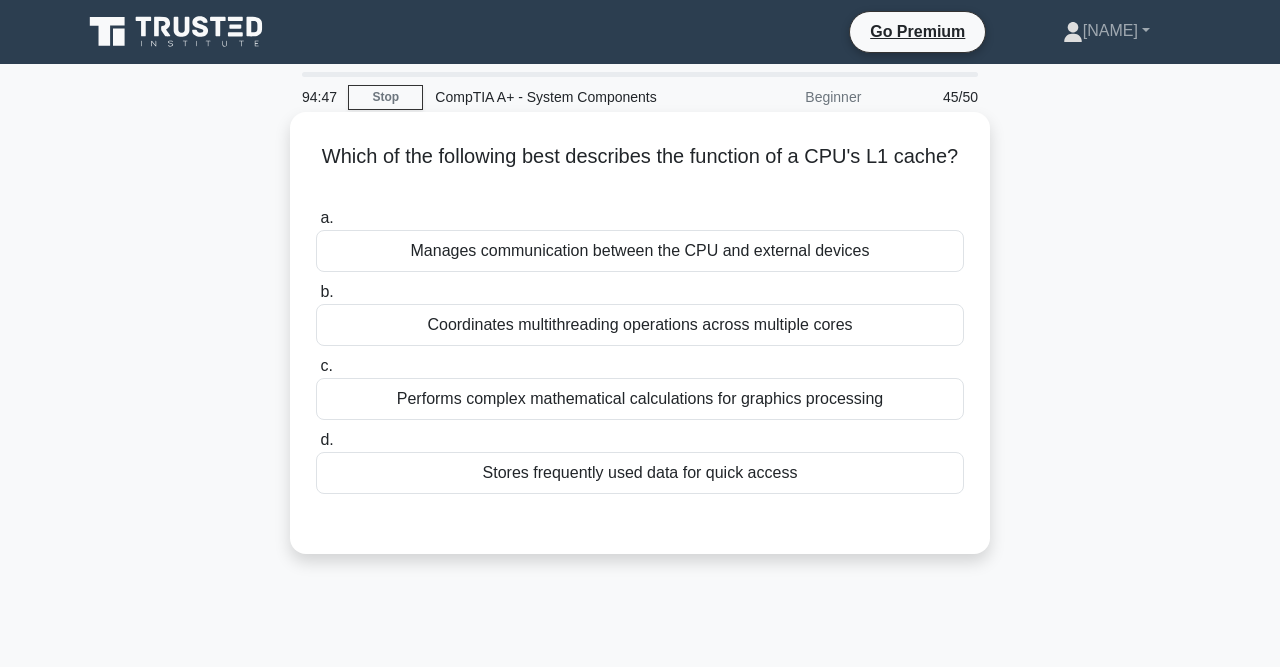 click on "Manages communication between the CPU and external devices" at bounding box center [640, 251] 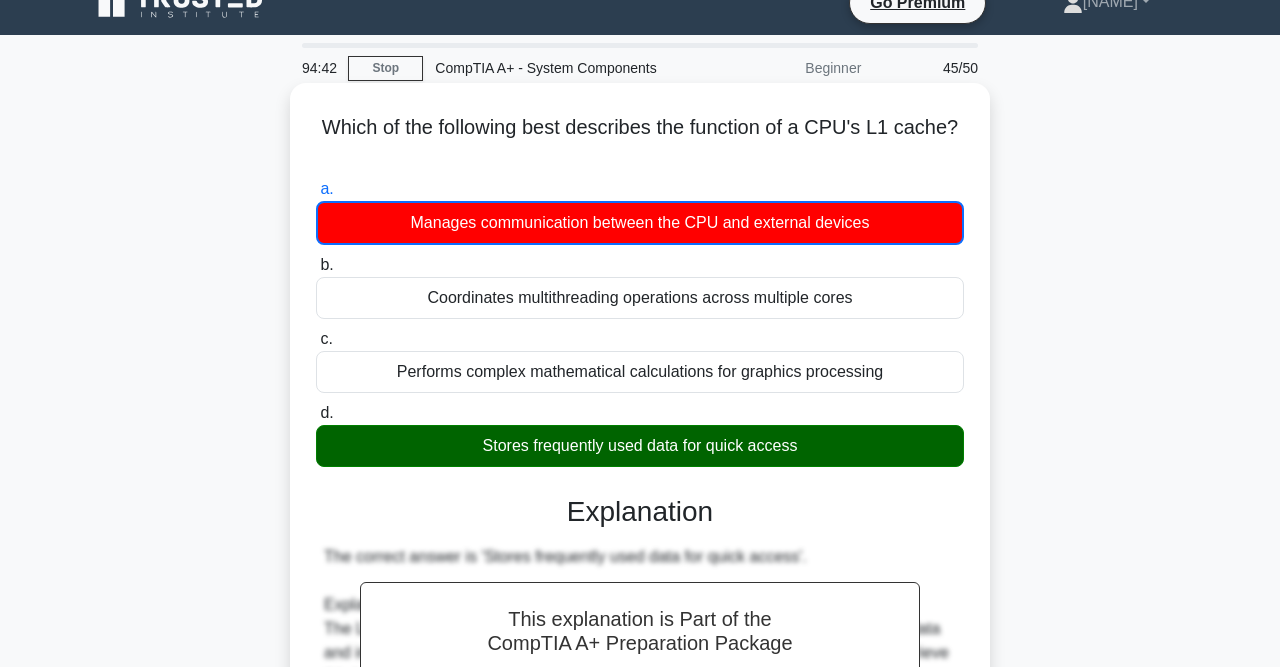 scroll, scrollTop: 566, scrollLeft: 0, axis: vertical 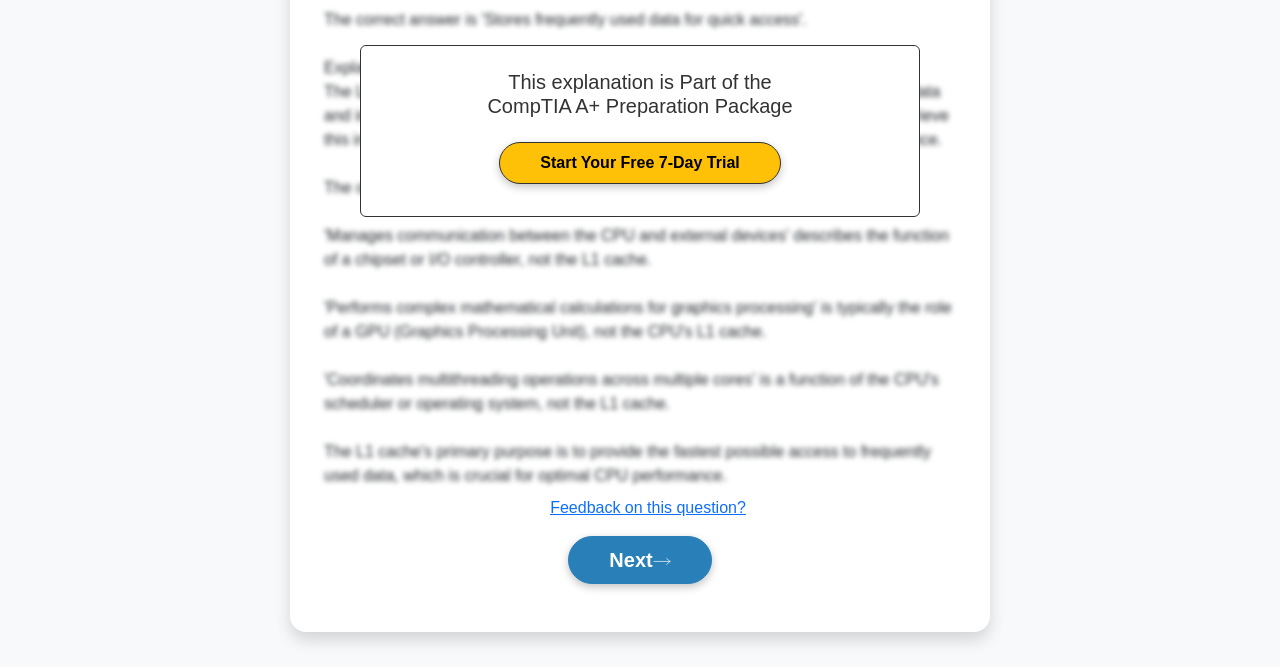 click on "Next" at bounding box center (639, 560) 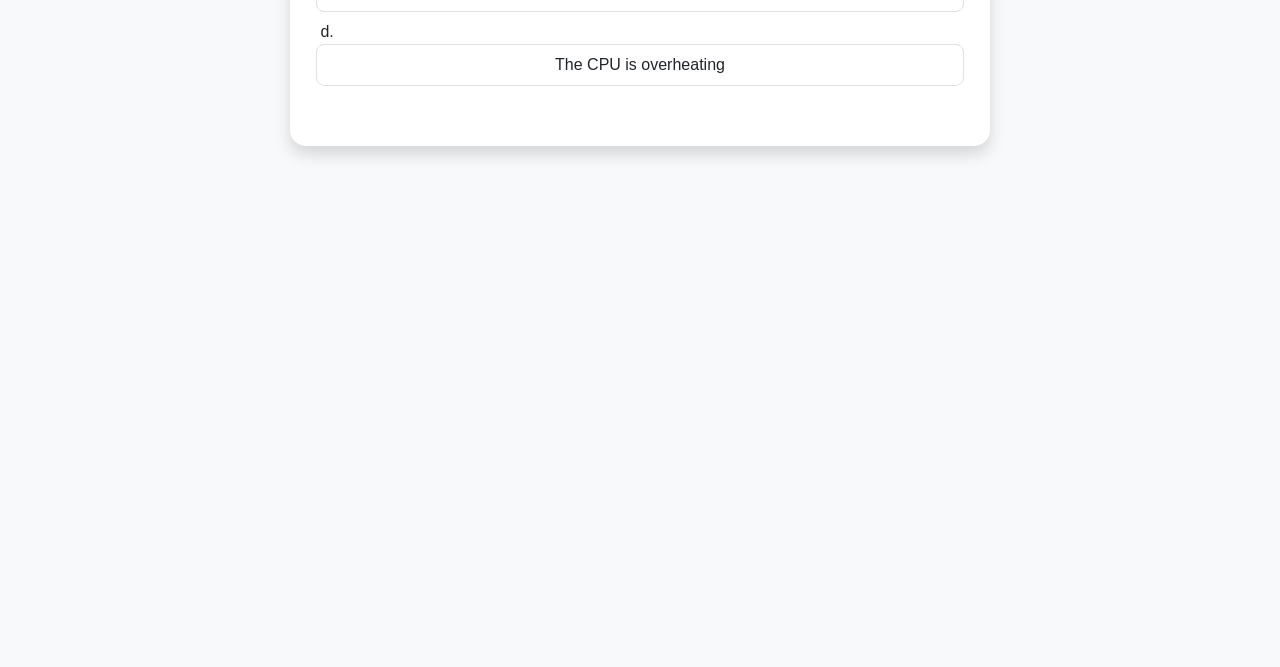 scroll, scrollTop: 0, scrollLeft: 0, axis: both 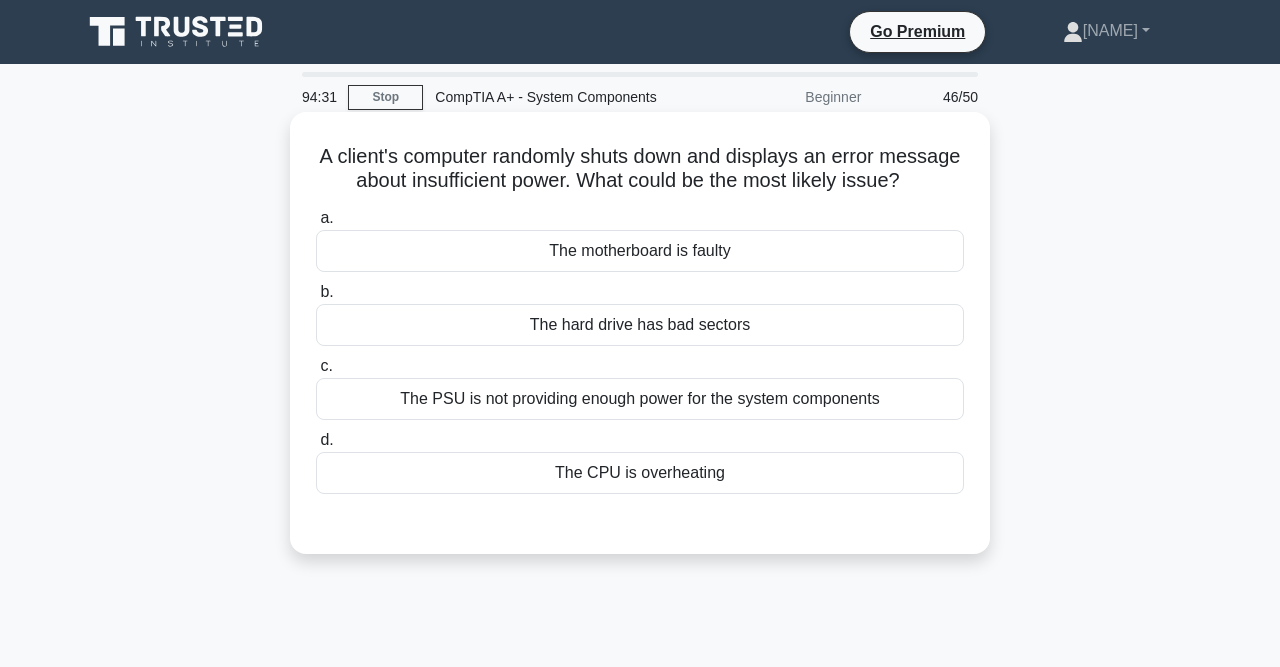 click on "The PSU is not providing enough power for the system components" at bounding box center (640, 399) 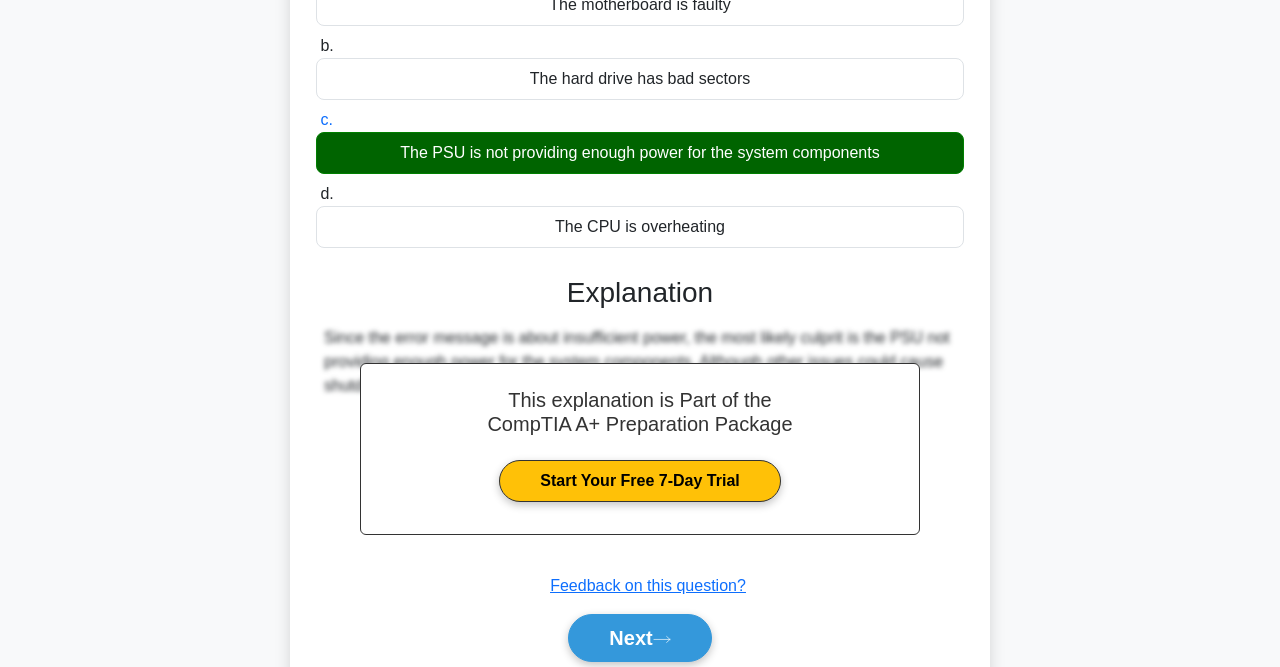 scroll, scrollTop: 413, scrollLeft: 0, axis: vertical 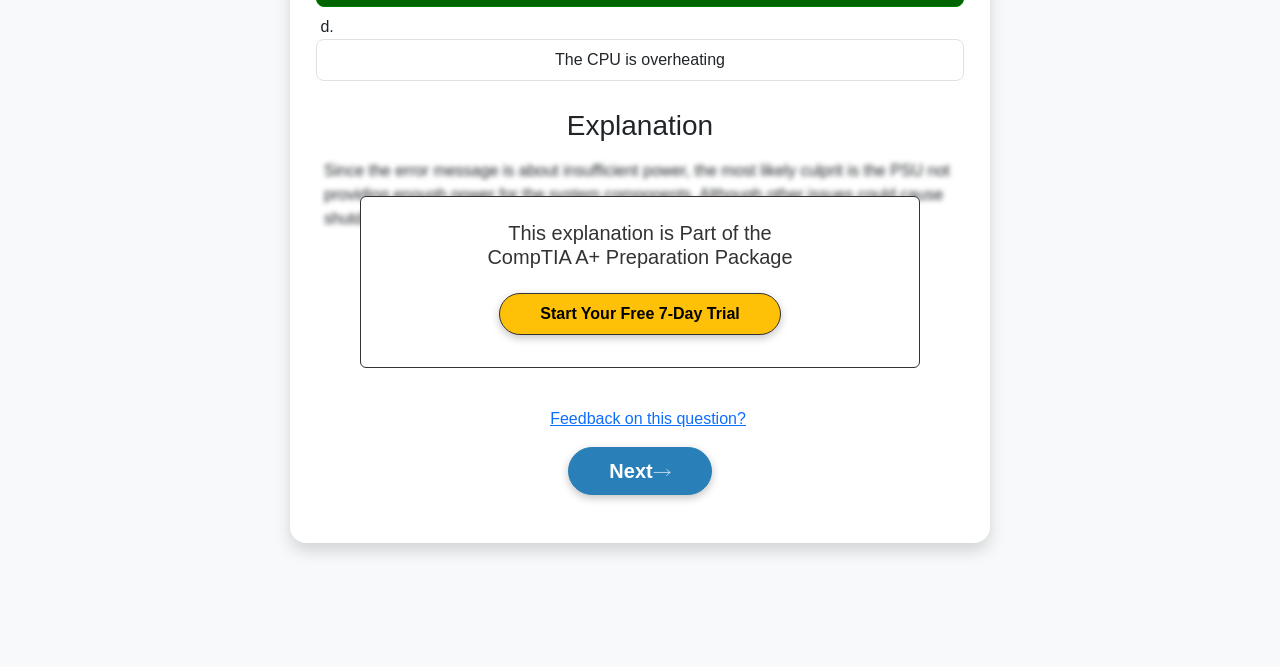 click on "Next" at bounding box center [639, 471] 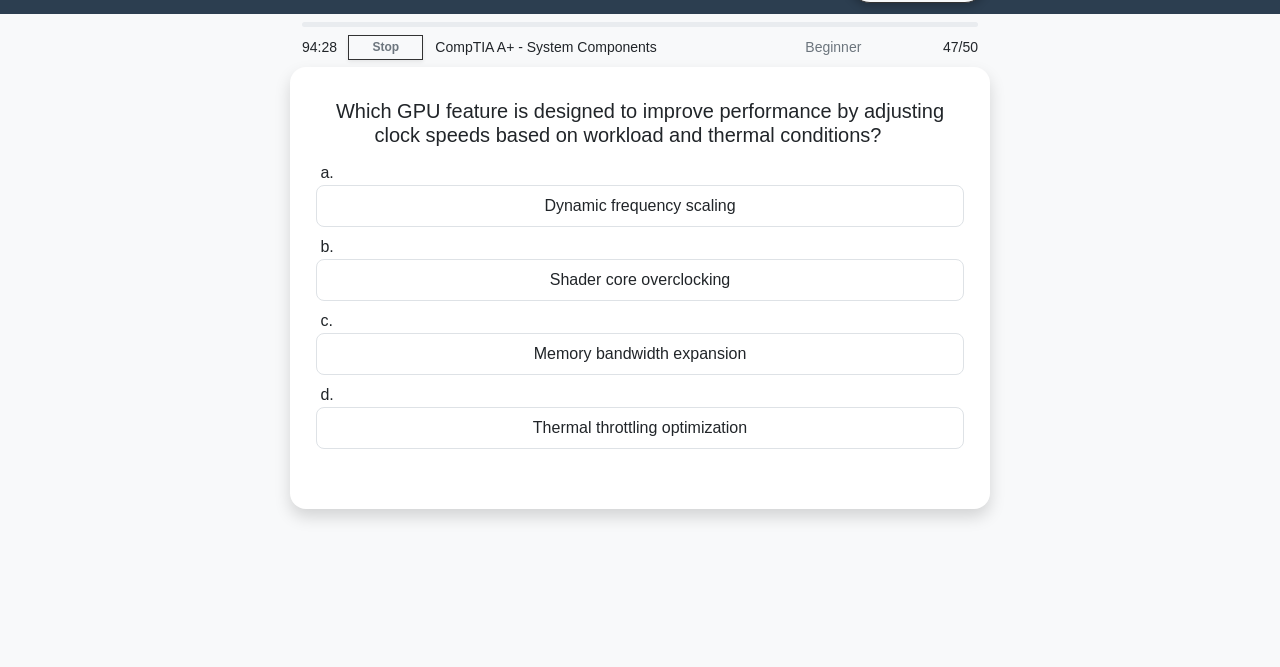 scroll, scrollTop: 49, scrollLeft: 0, axis: vertical 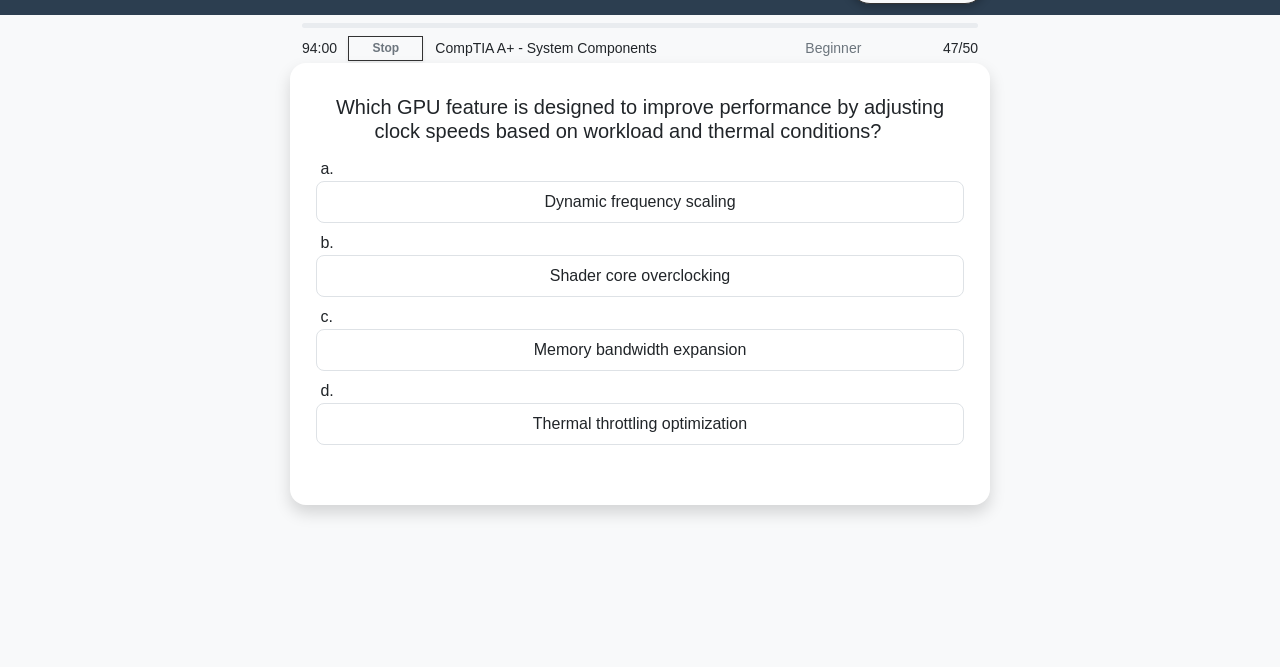 click on "Thermal throttling optimization" at bounding box center (640, 424) 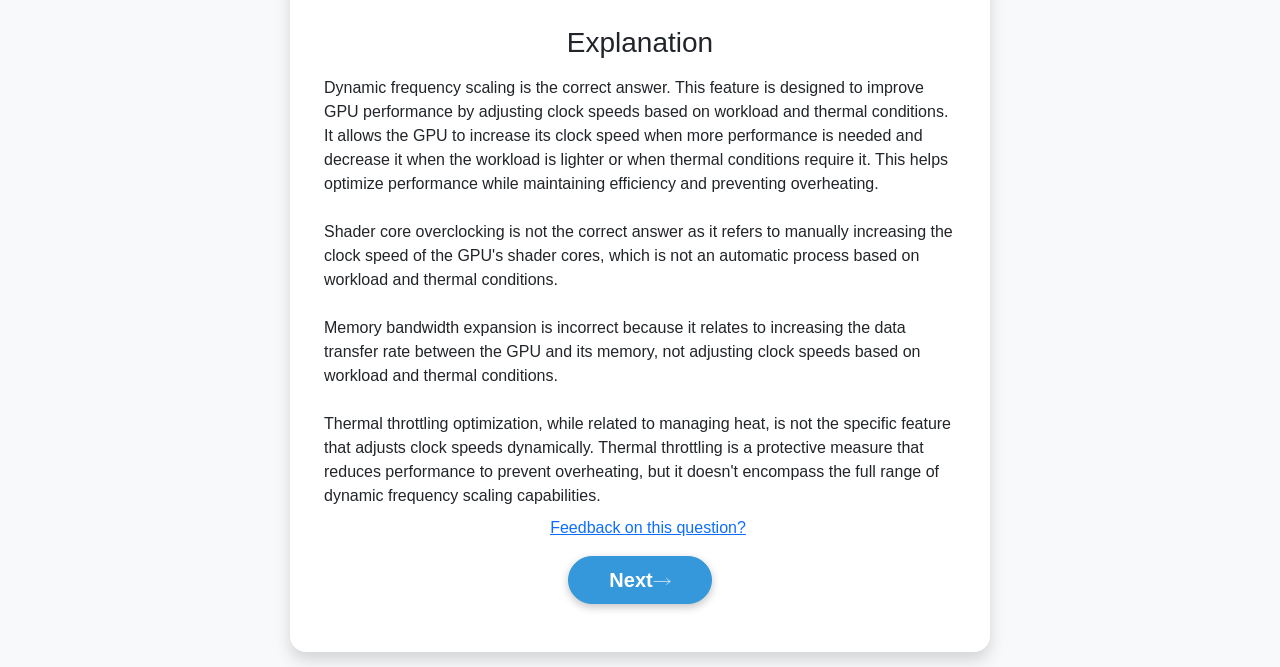scroll, scrollTop: 518, scrollLeft: 0, axis: vertical 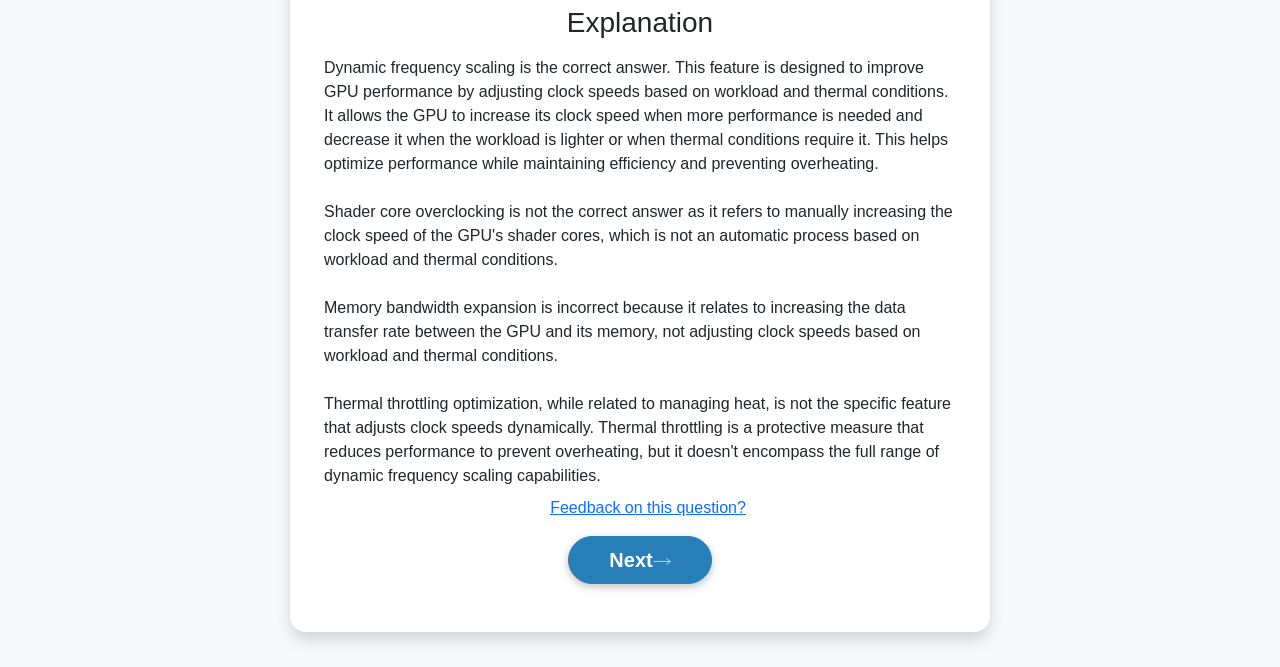 click on "Next" at bounding box center (639, 560) 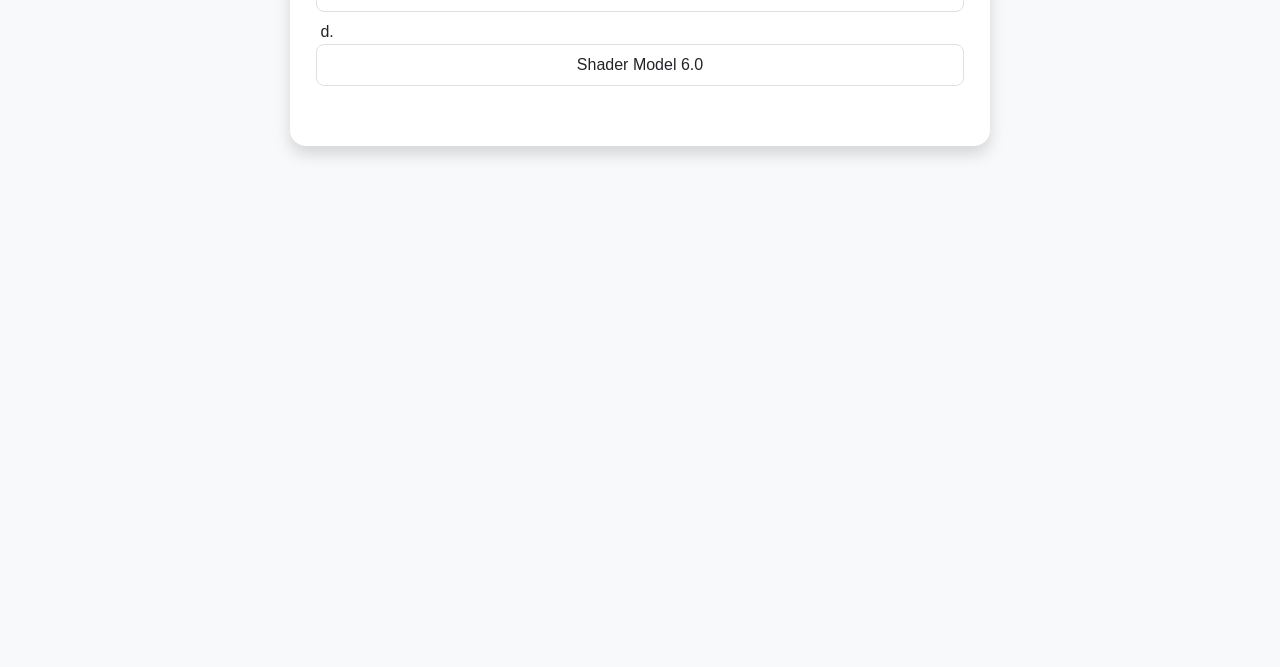 scroll, scrollTop: 0, scrollLeft: 0, axis: both 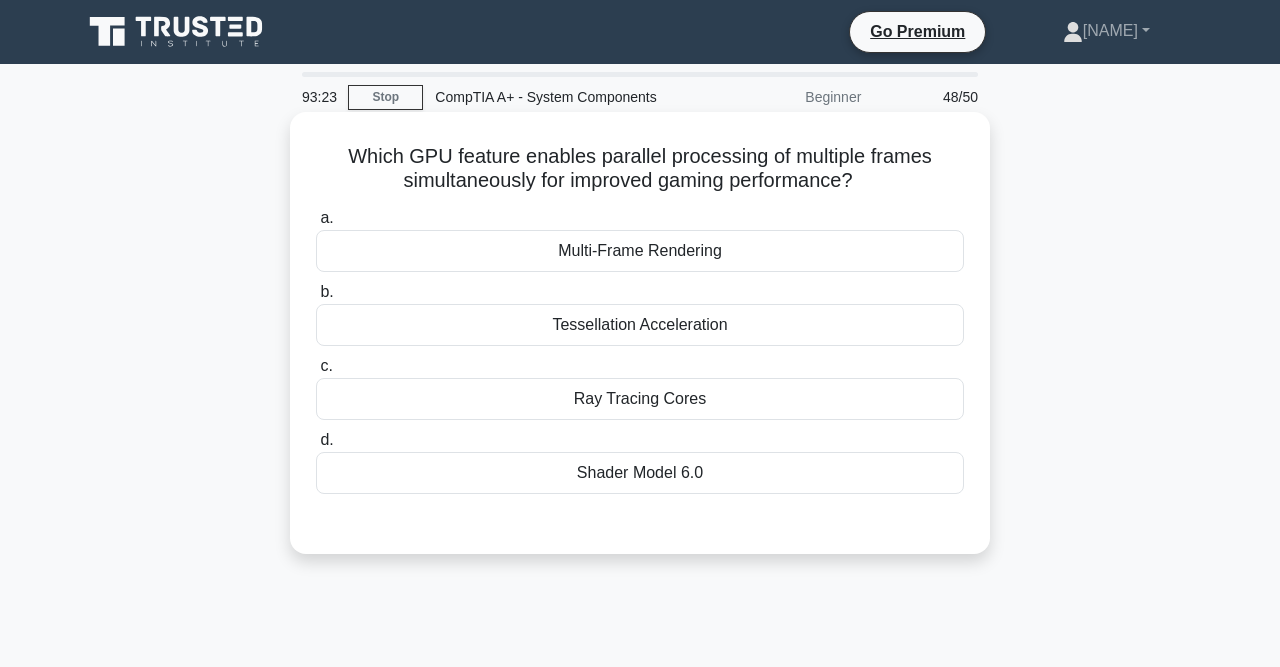 click on "Multi-Frame Rendering" at bounding box center (640, 251) 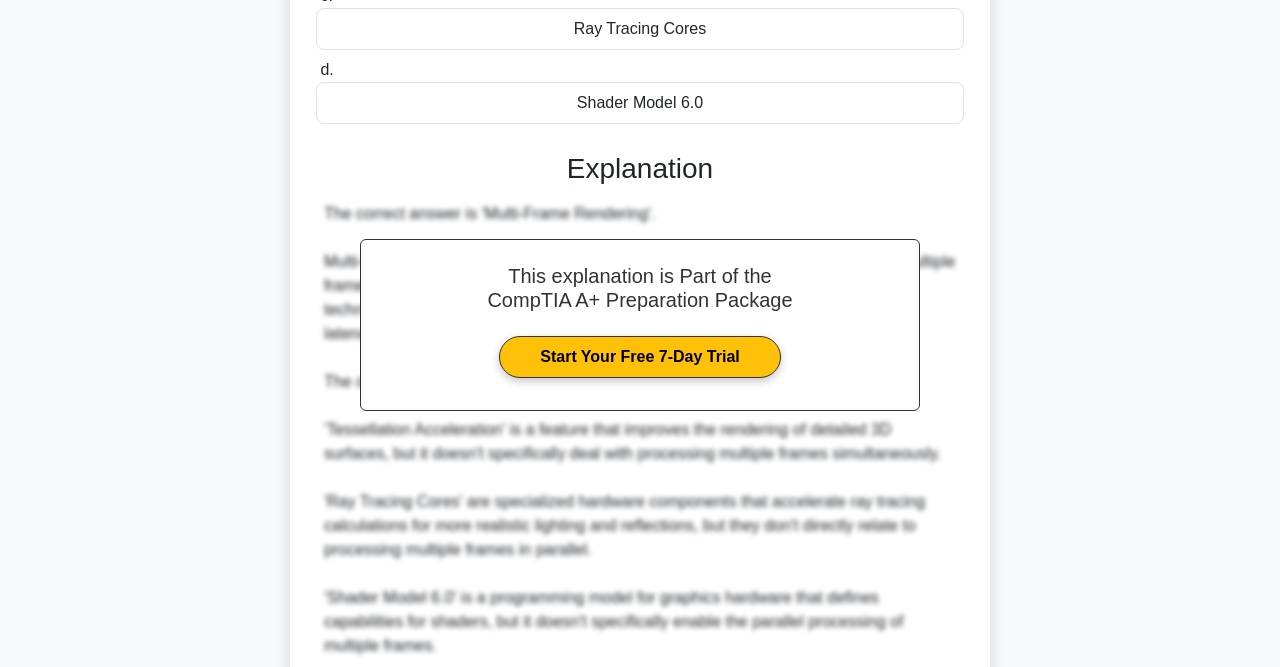 scroll, scrollTop: 539, scrollLeft: 0, axis: vertical 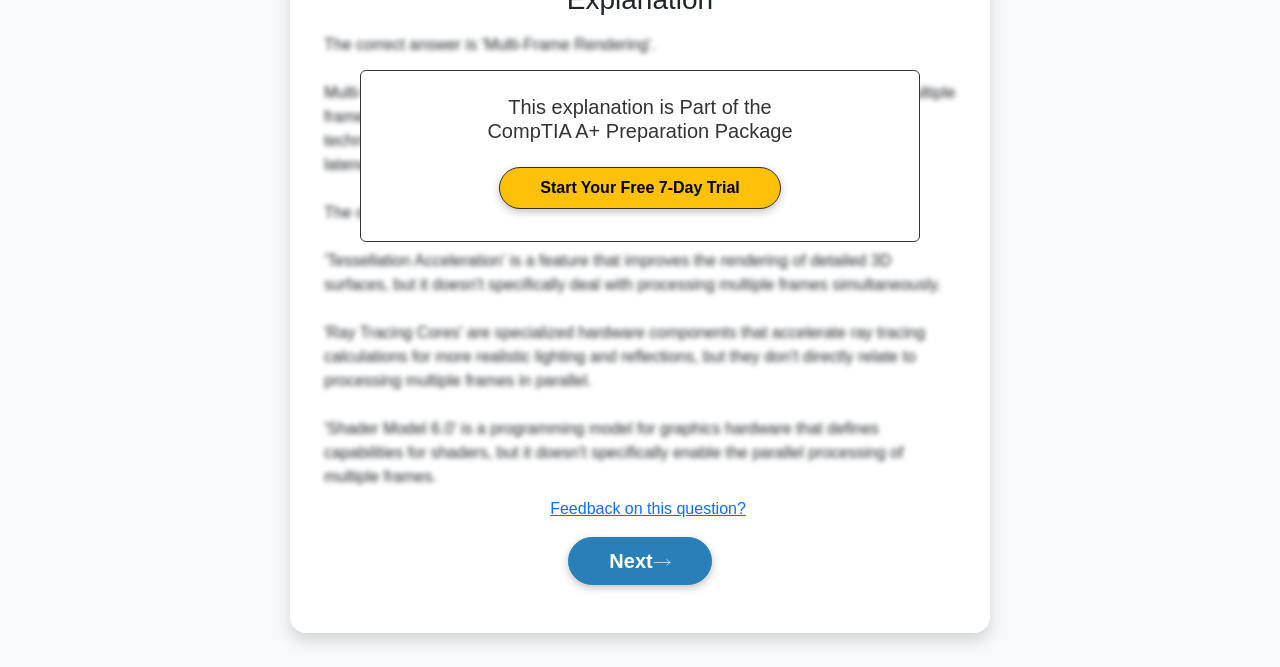 click on "Next" at bounding box center [639, 561] 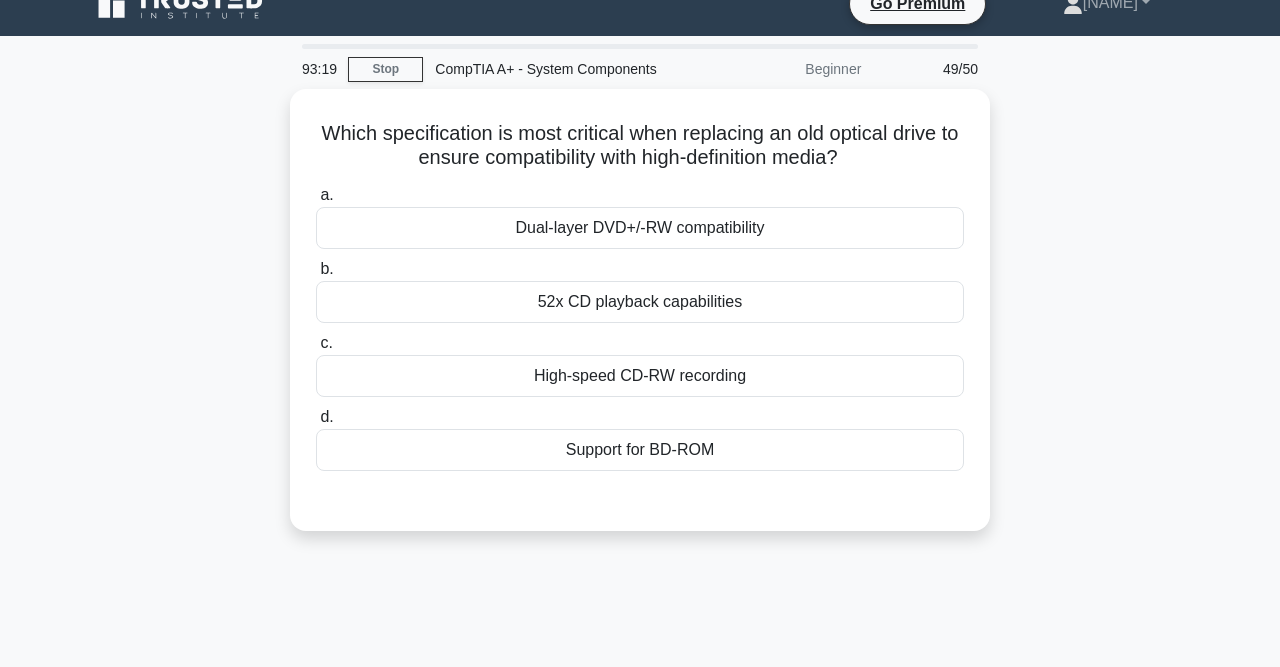 scroll, scrollTop: 0, scrollLeft: 0, axis: both 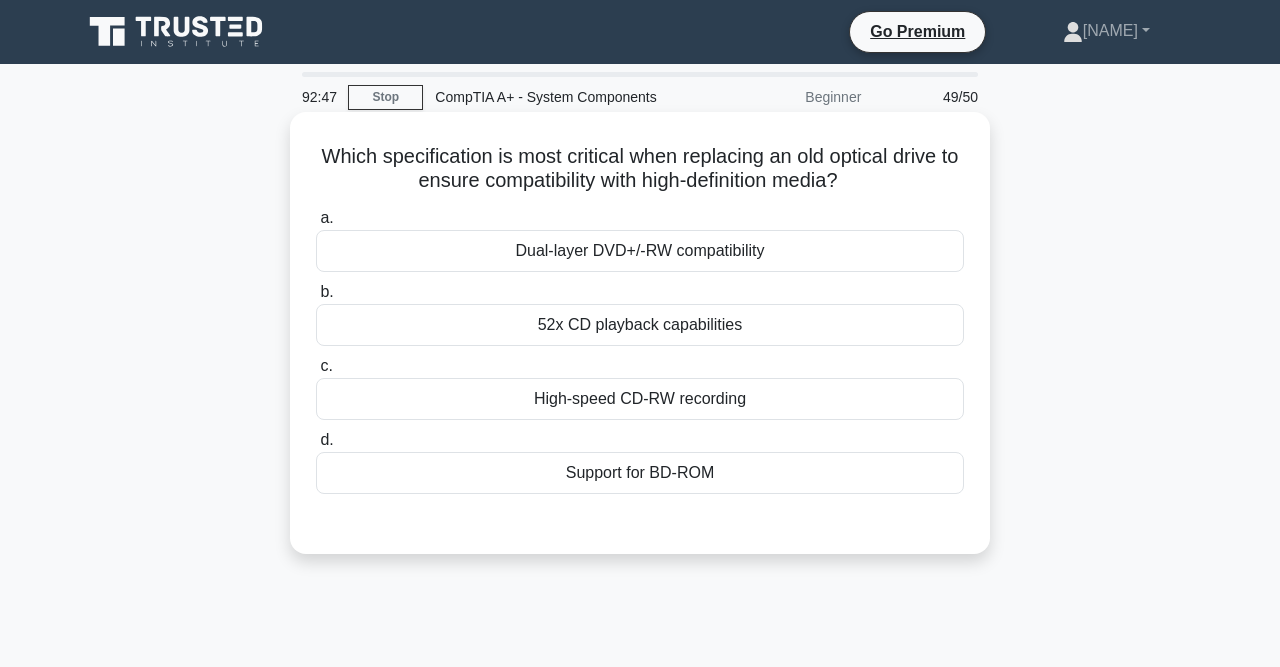 click on "Dual-layer DVD+/-RW compatibility" at bounding box center [640, 251] 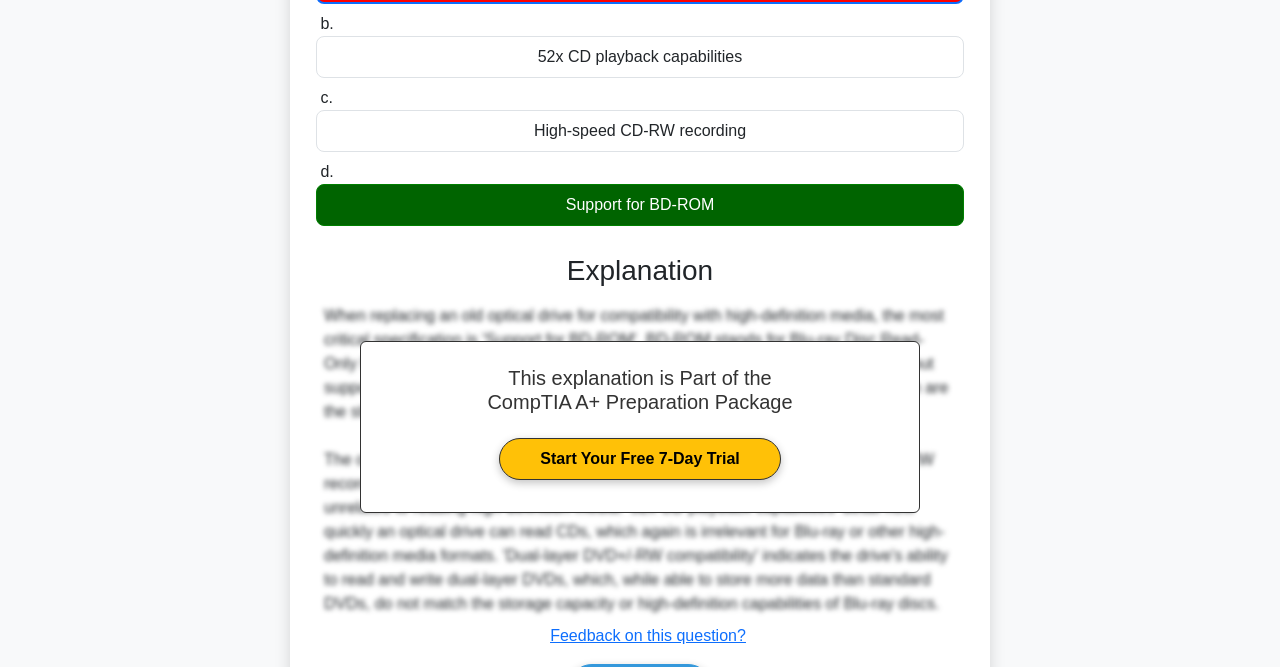 scroll, scrollTop: 422, scrollLeft: 0, axis: vertical 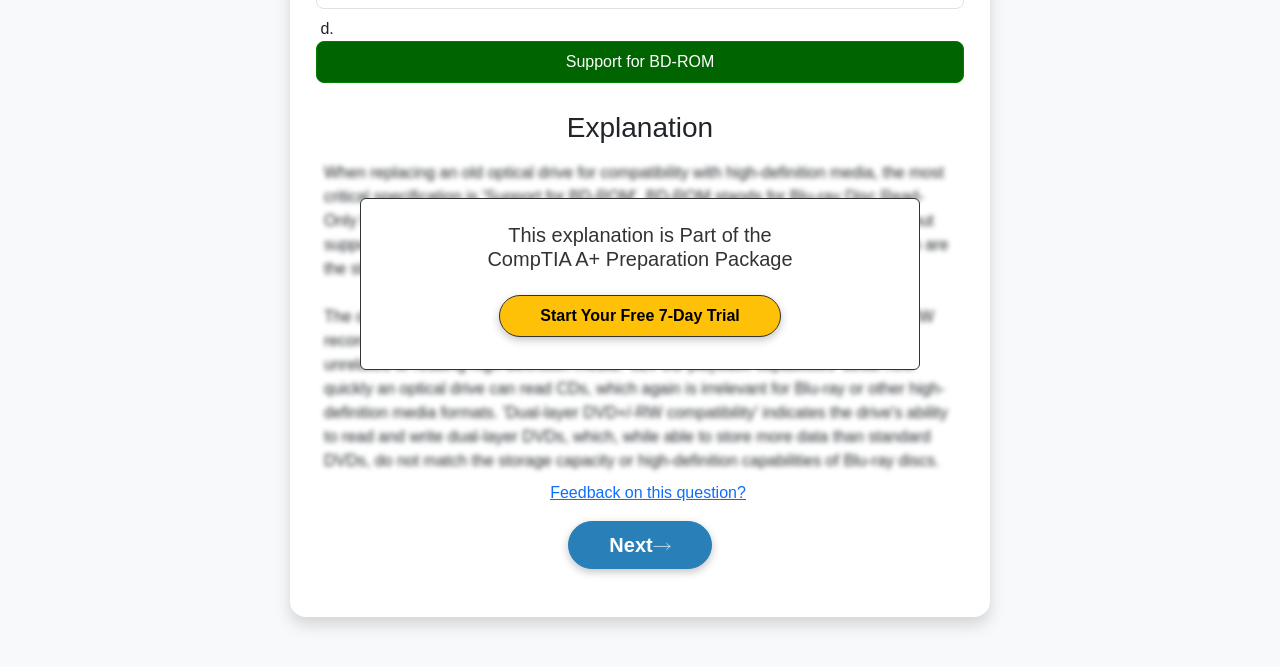 click on "Next" at bounding box center [639, 545] 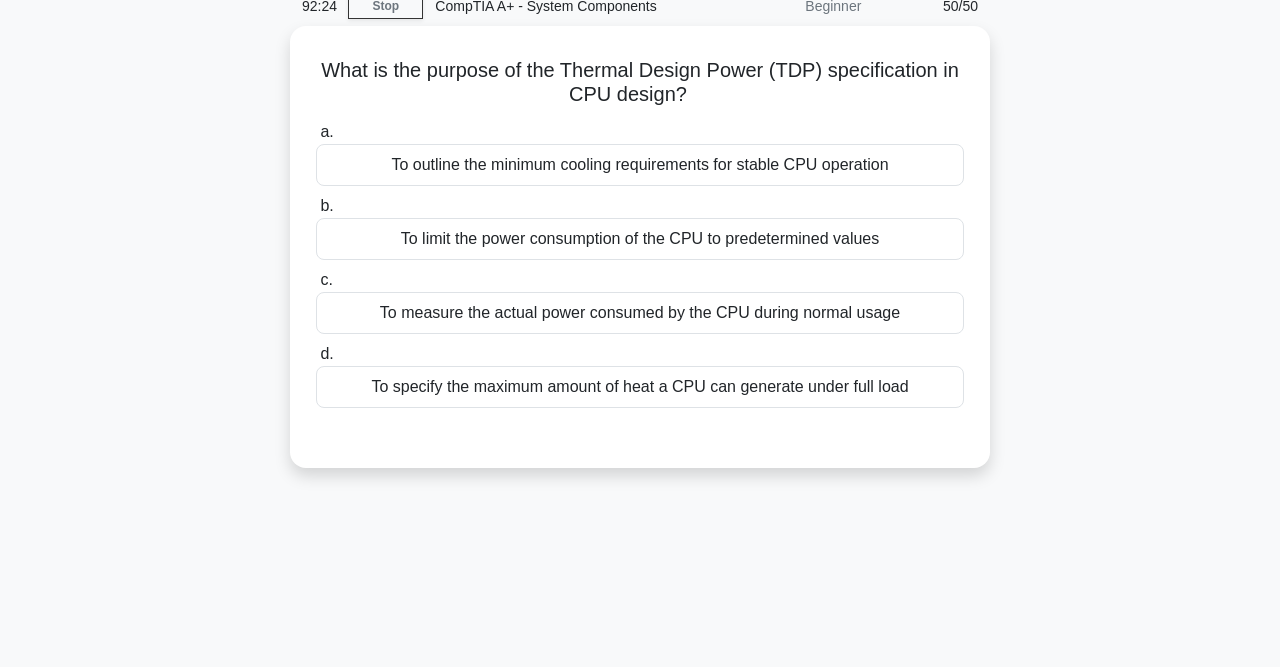 scroll, scrollTop: 62, scrollLeft: 0, axis: vertical 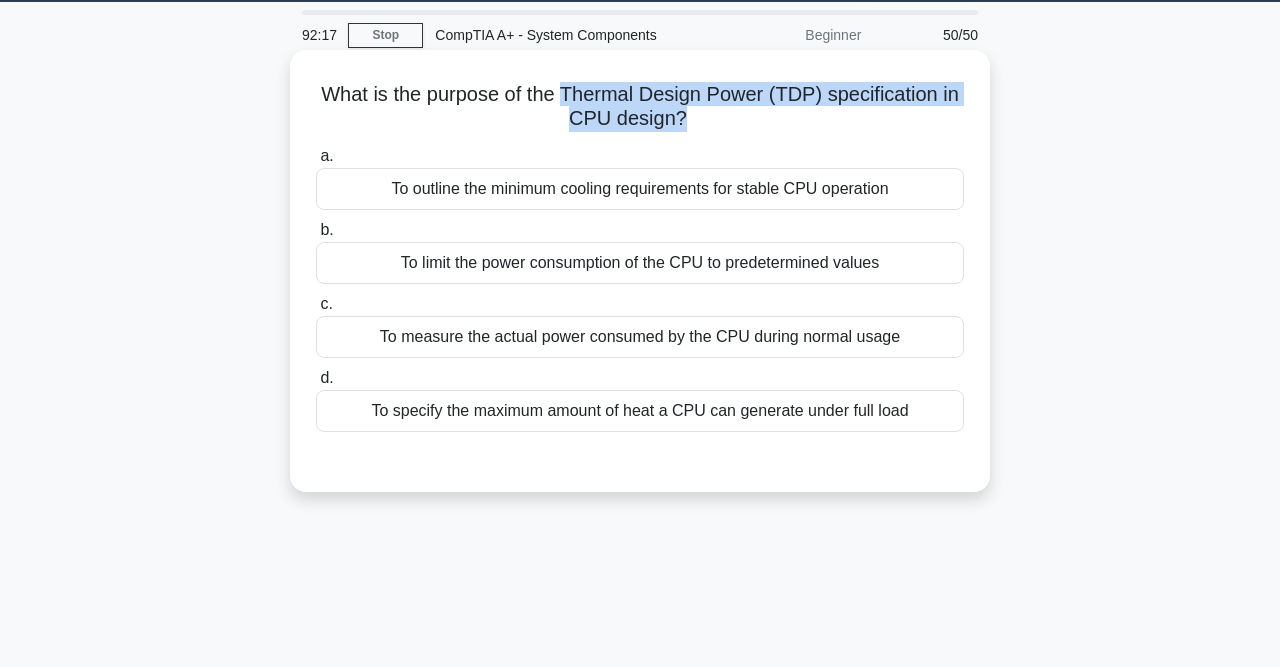 drag, startPoint x: 567, startPoint y: 98, endPoint x: 678, endPoint y: 115, distance: 112.29426 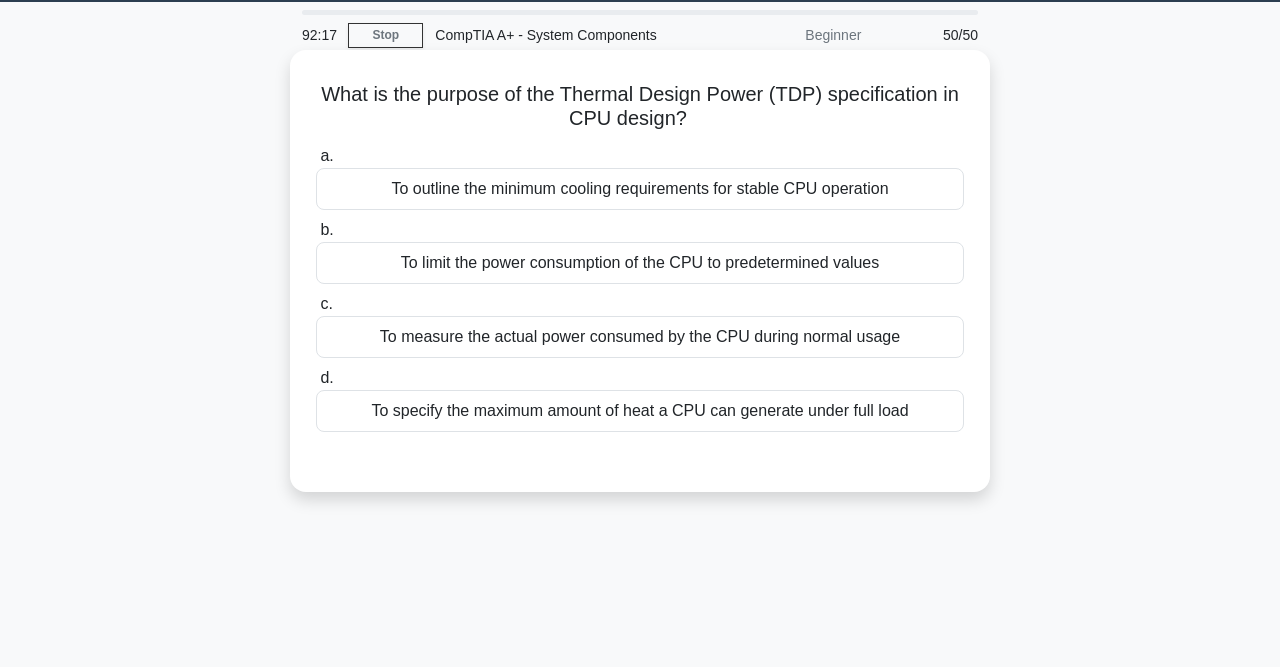 click on "What is the purpose of the Thermal Design Power (TDP) specification in CPU design?
.spinner_0XTQ{transform-origin:center;animation:spinner_y6GP .75s linear infinite}@keyframes spinner_y6GP{100%{transform:rotate(360deg)}}" at bounding box center (640, 107) 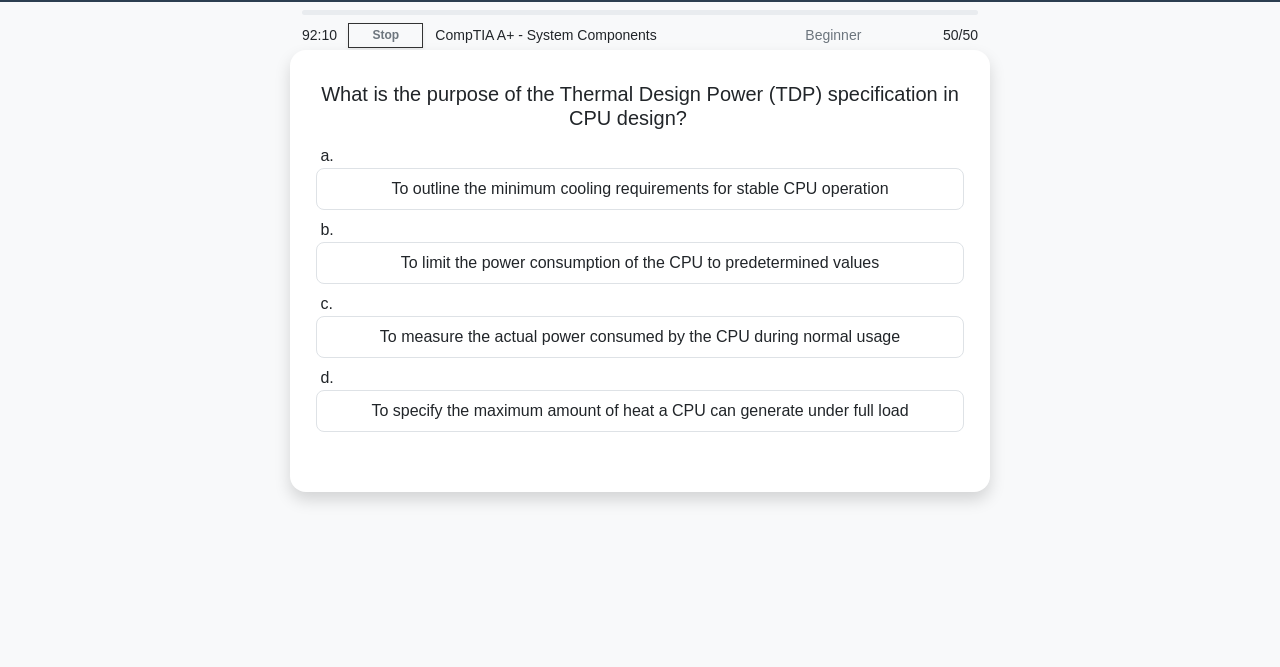 click on "To outline the minimum cooling requirements for stable CPU operation" at bounding box center (640, 189) 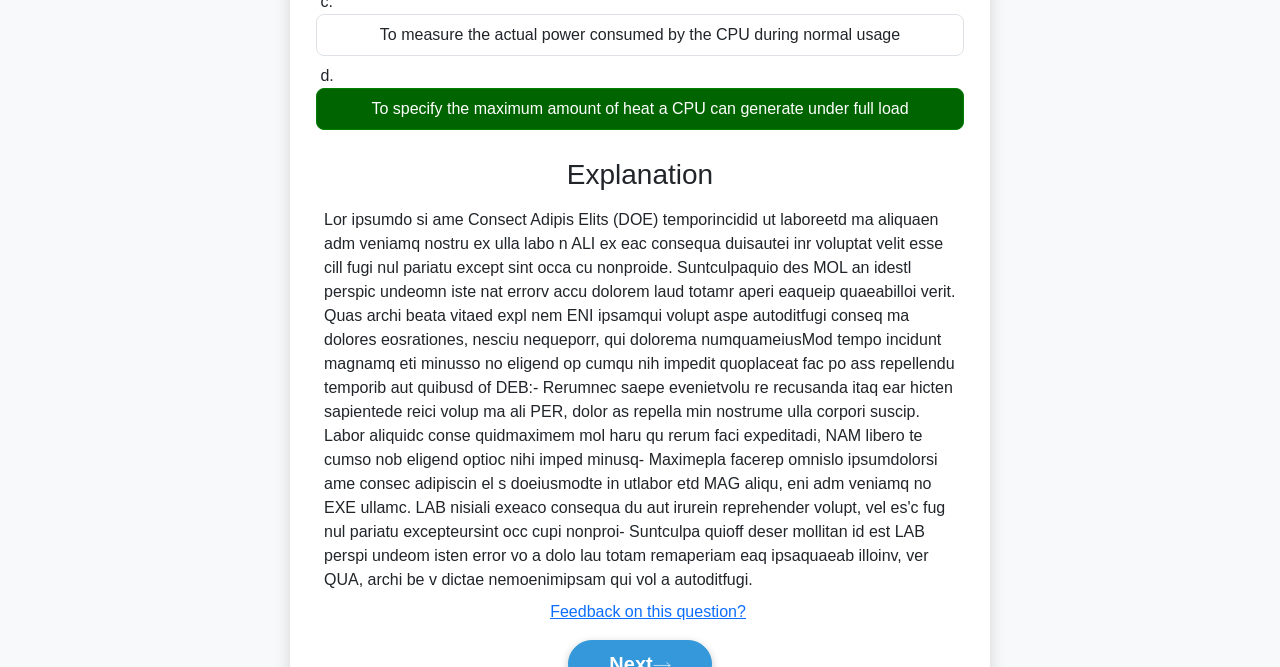 scroll, scrollTop: 470, scrollLeft: 0, axis: vertical 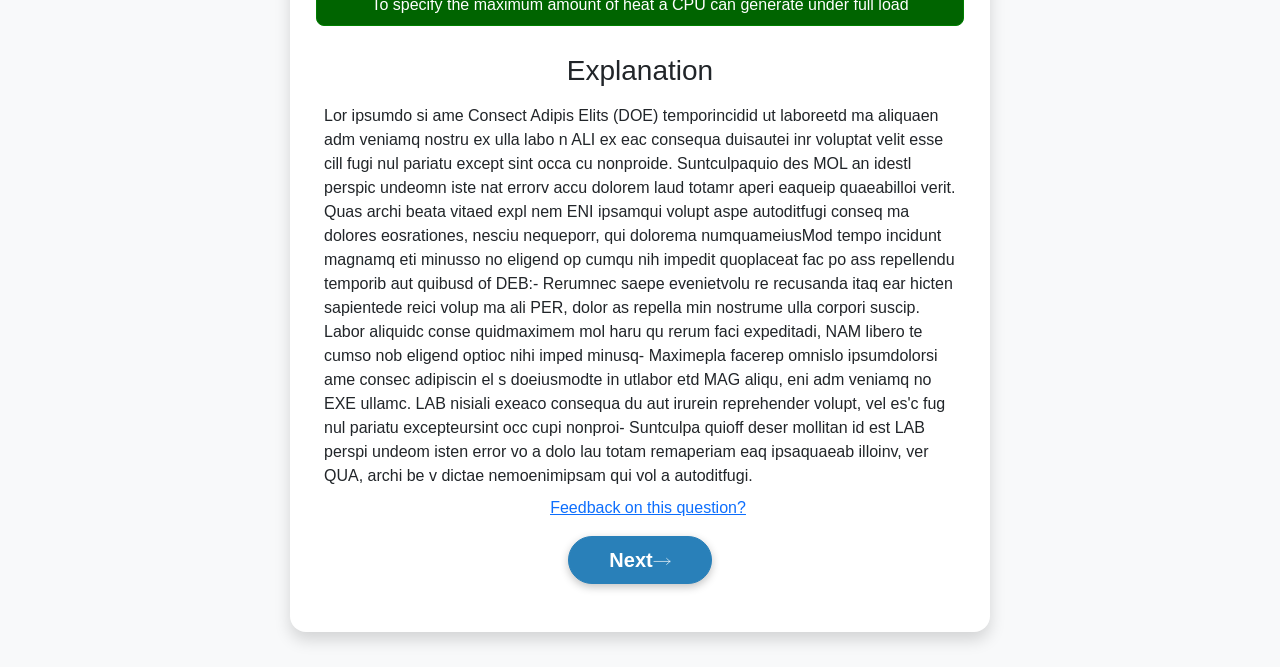 click on "Next" at bounding box center (639, 560) 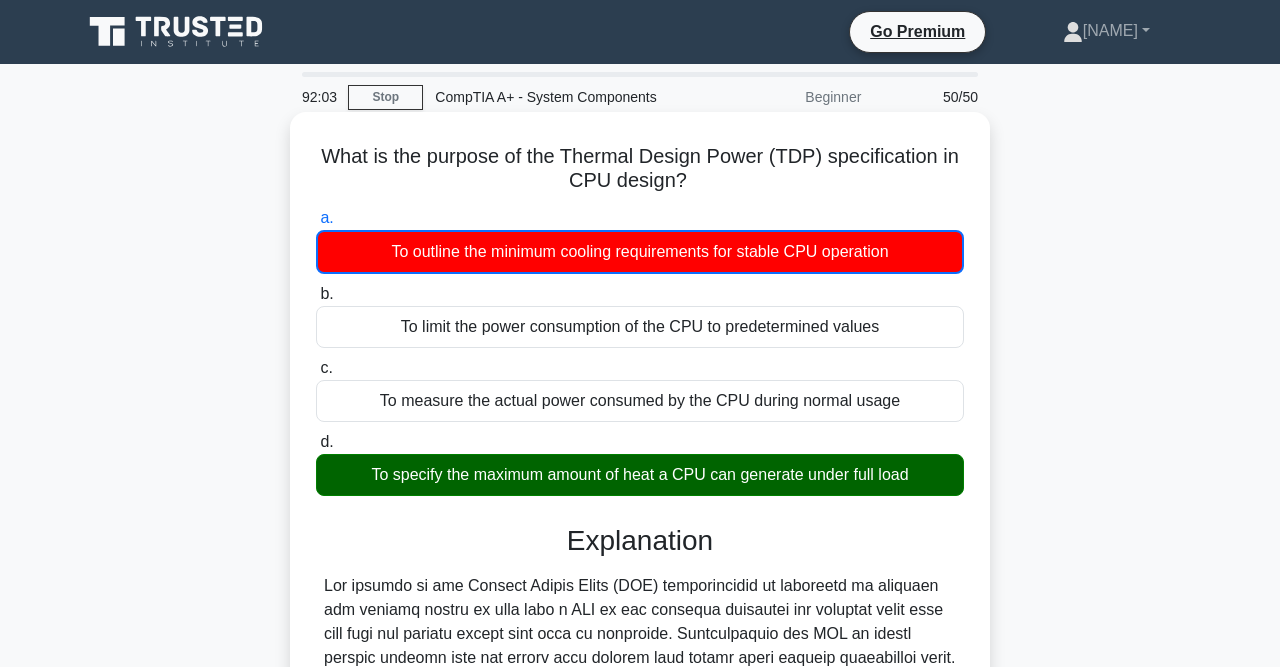 scroll, scrollTop: 470, scrollLeft: 0, axis: vertical 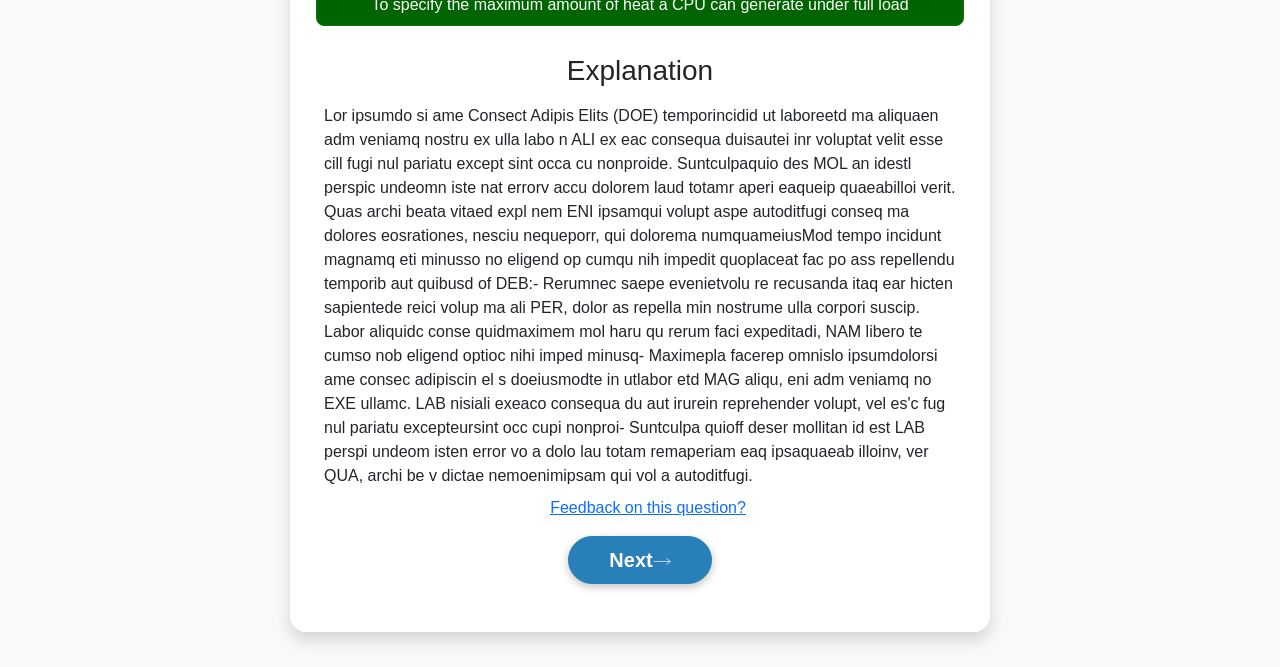 click on "Next" at bounding box center [639, 560] 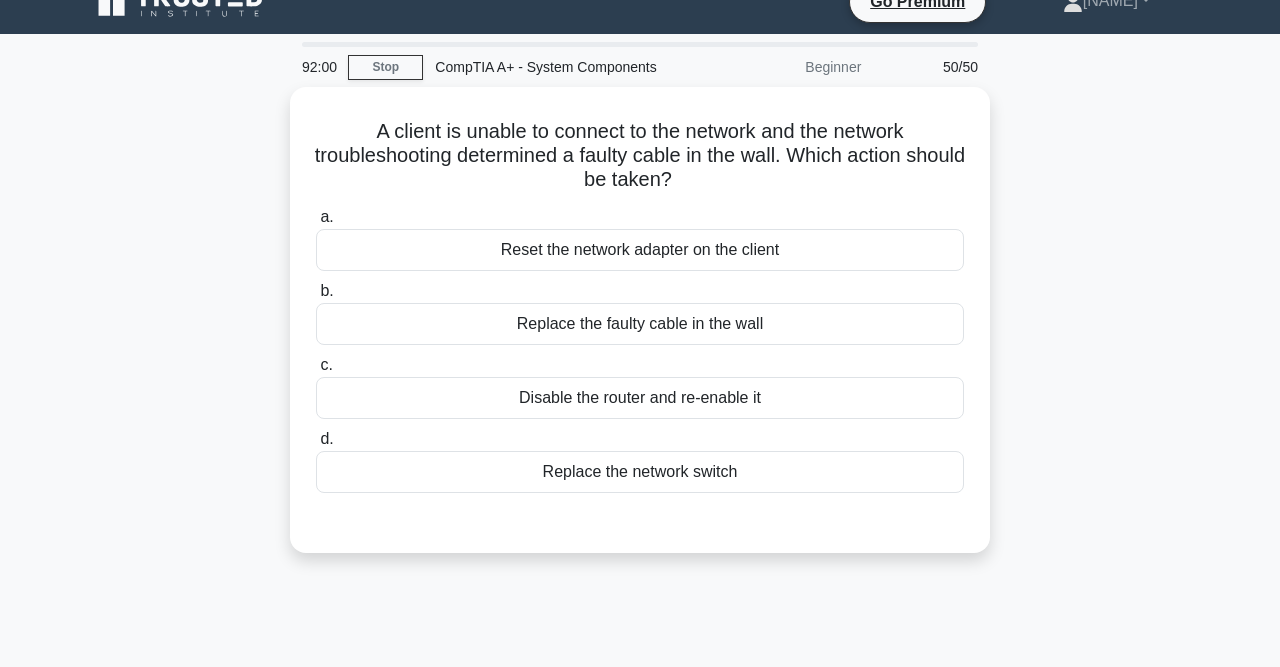 scroll, scrollTop: 0, scrollLeft: 0, axis: both 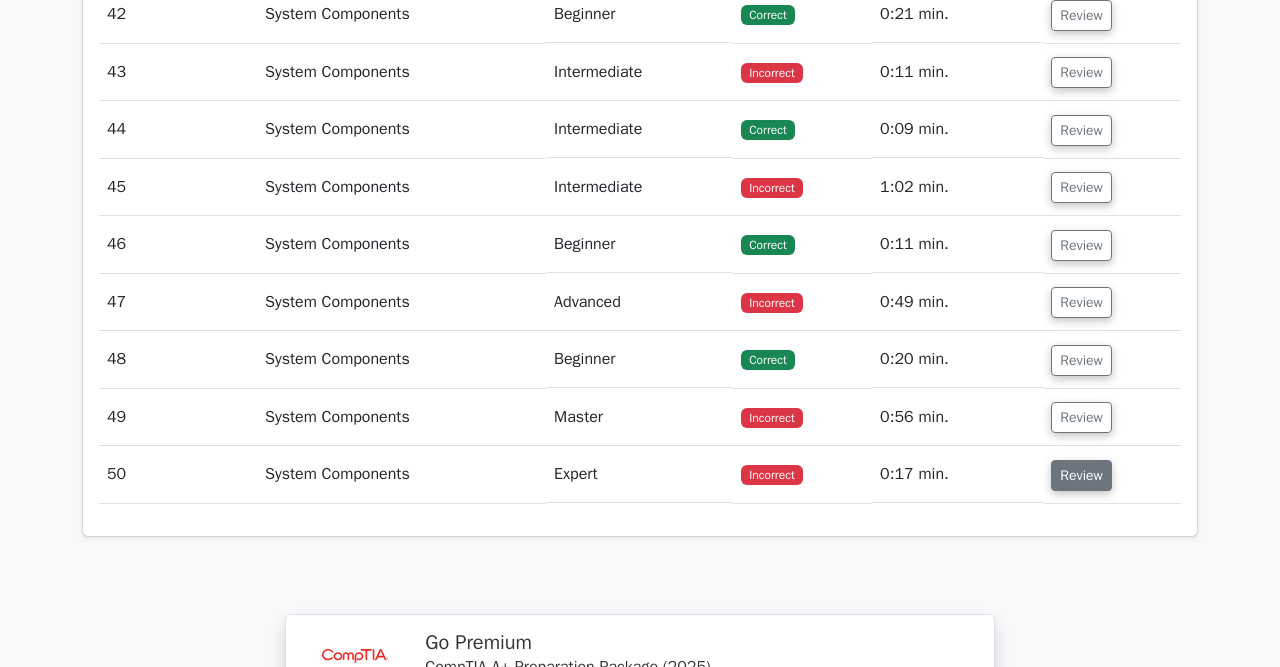 click on "Review" at bounding box center [1081, 475] 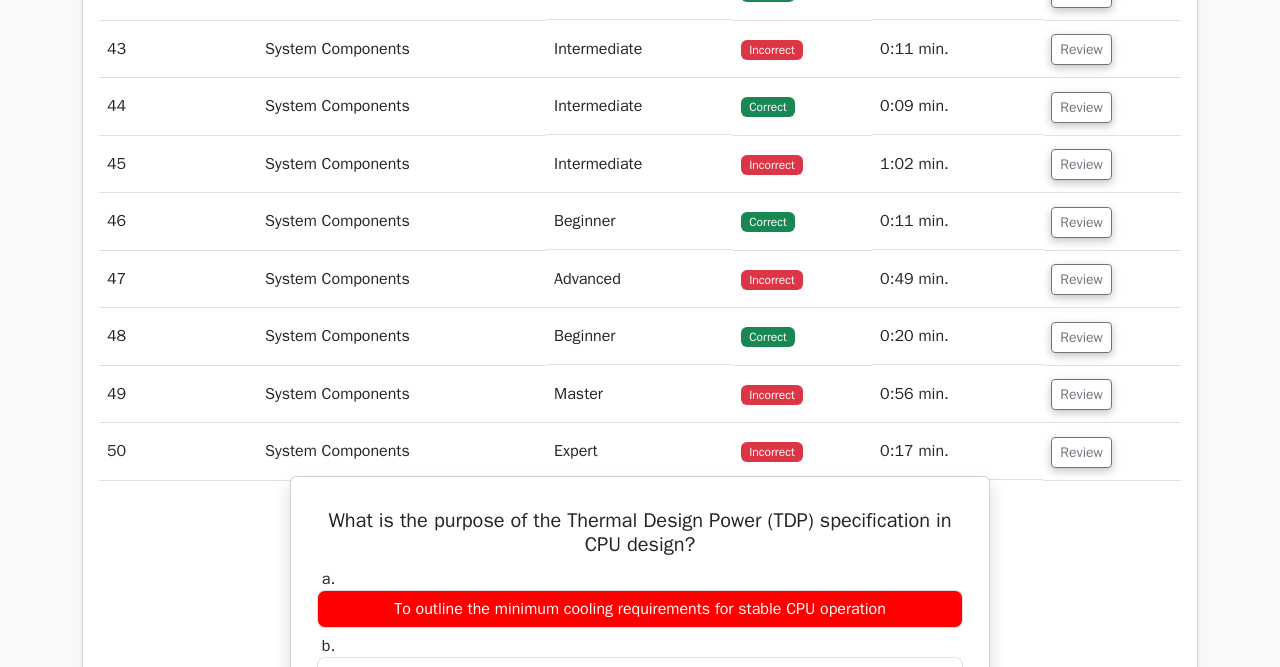 scroll, scrollTop: 4544, scrollLeft: 0, axis: vertical 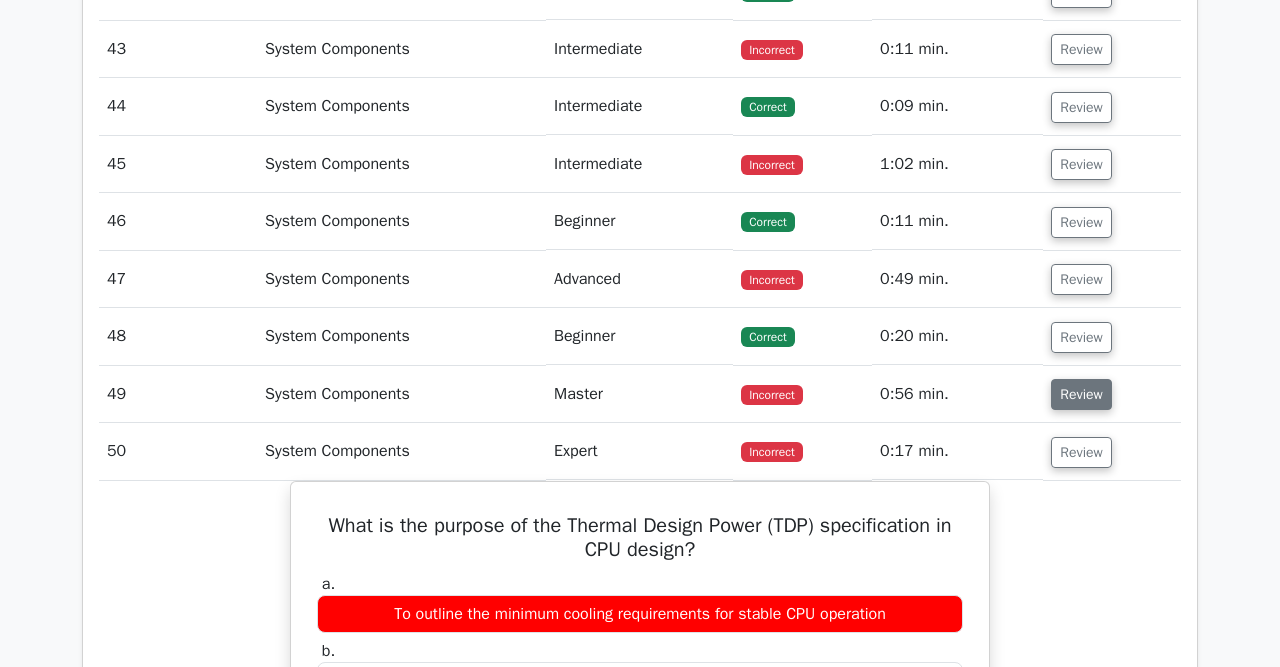 click on "Review" at bounding box center (1081, 394) 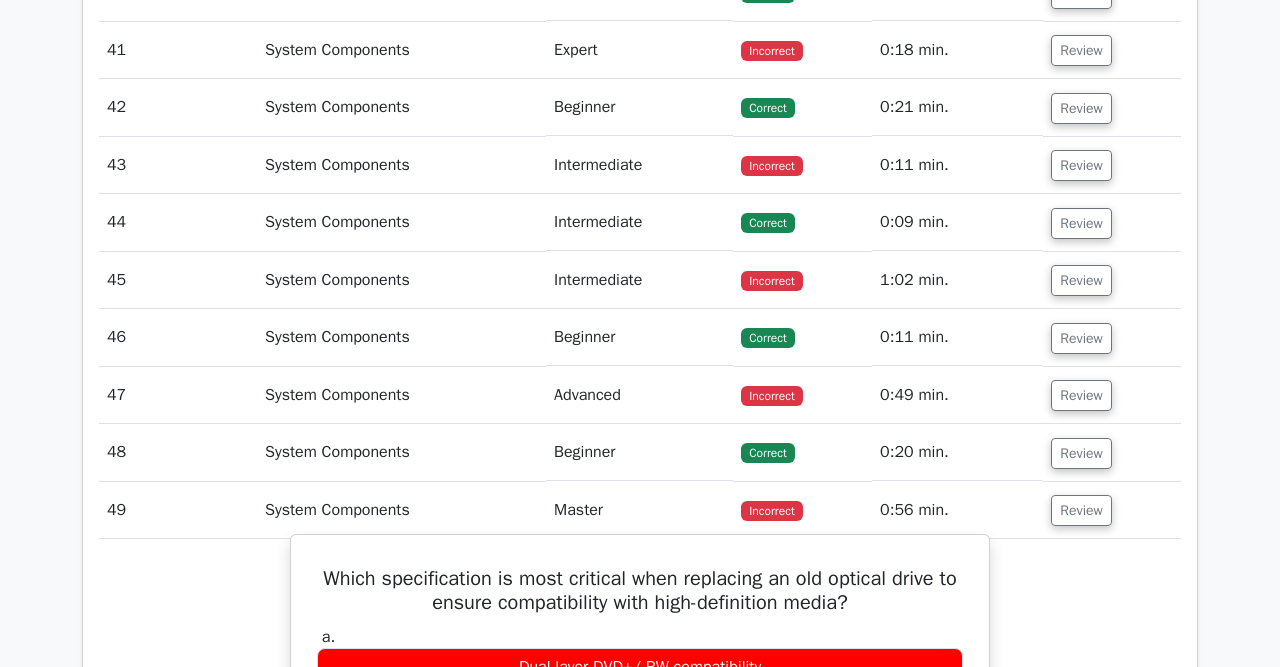 scroll, scrollTop: 4392, scrollLeft: 0, axis: vertical 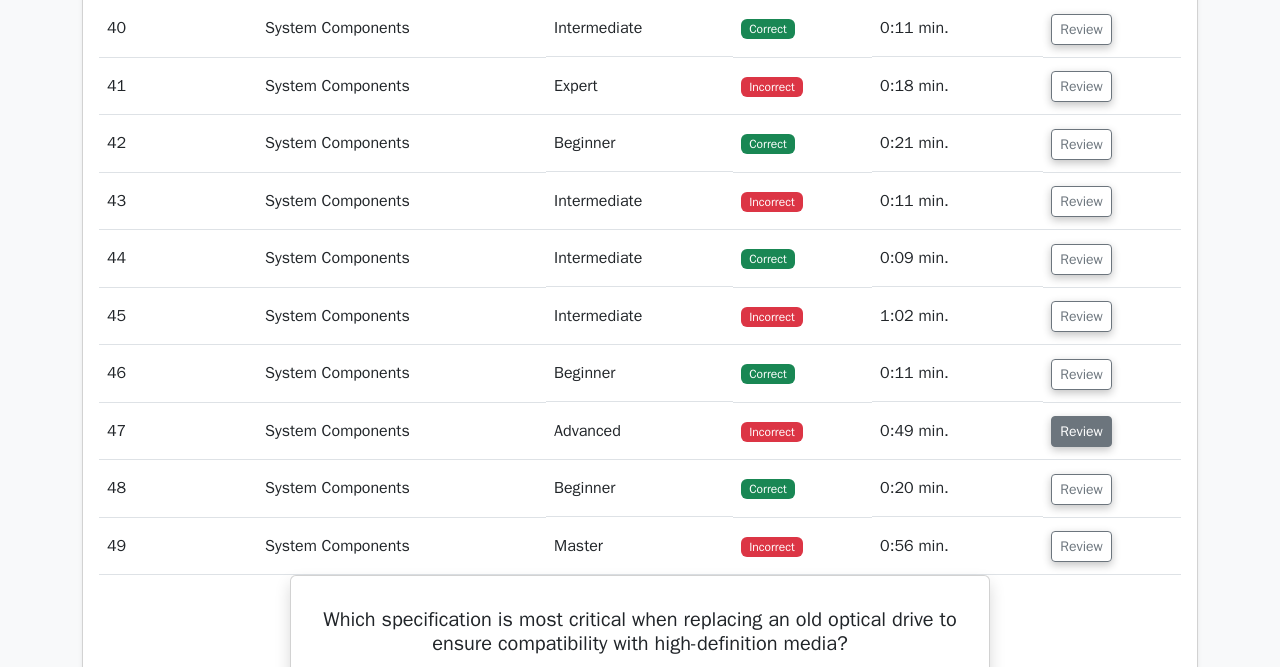 click on "Review" at bounding box center (1081, 431) 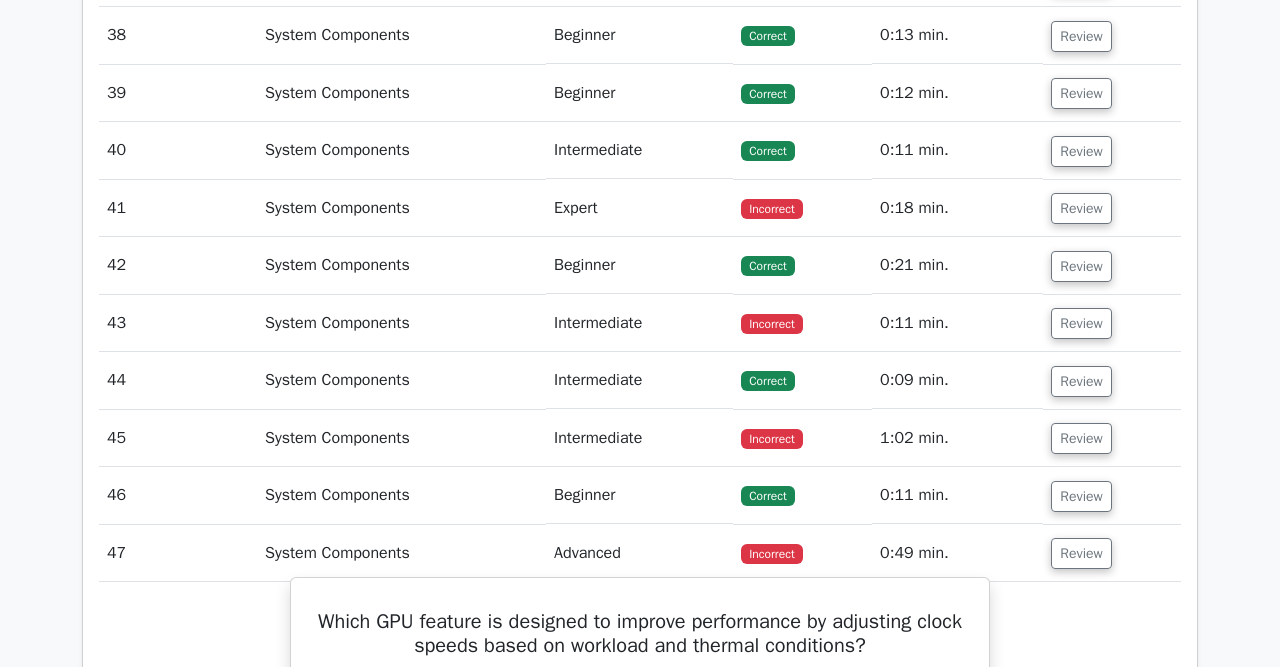 scroll, scrollTop: 4163, scrollLeft: 0, axis: vertical 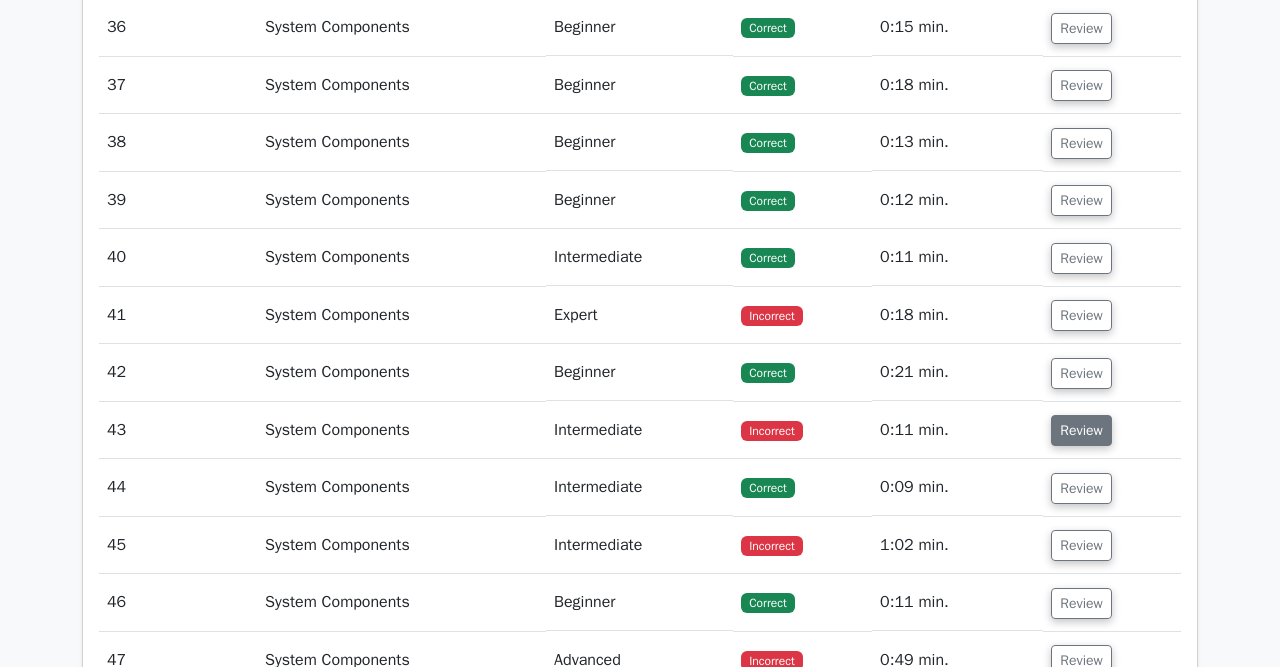 click on "Review" at bounding box center (1081, 430) 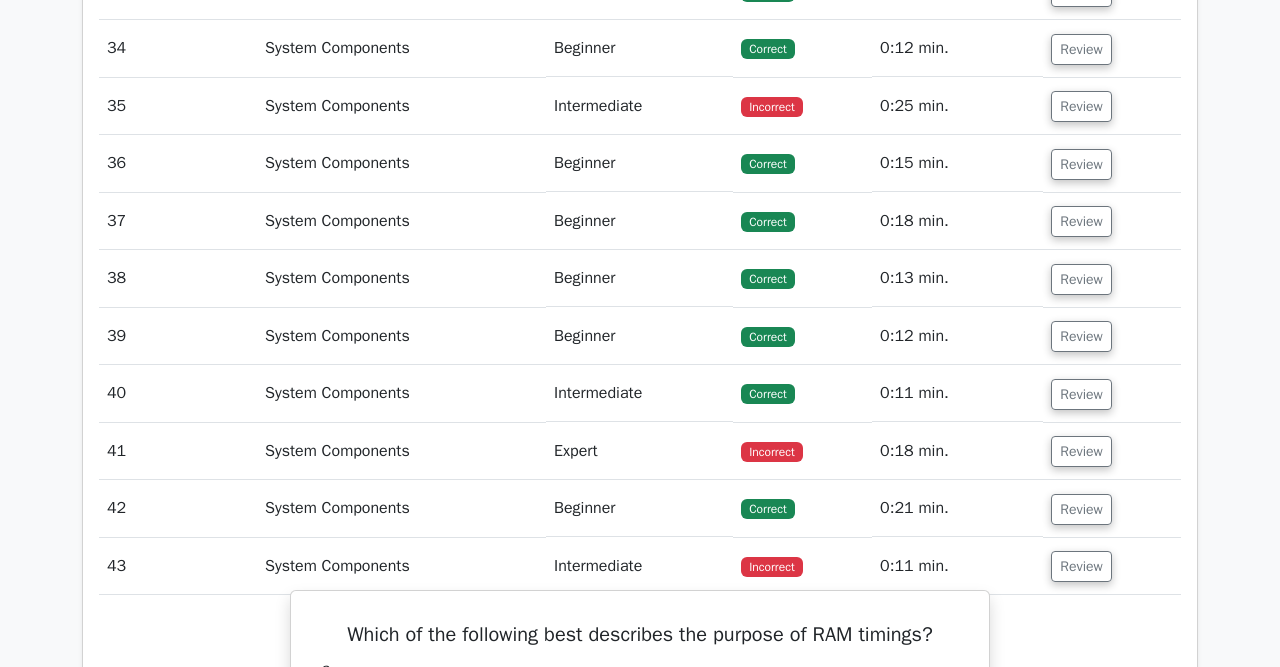 scroll, scrollTop: 4020, scrollLeft: 0, axis: vertical 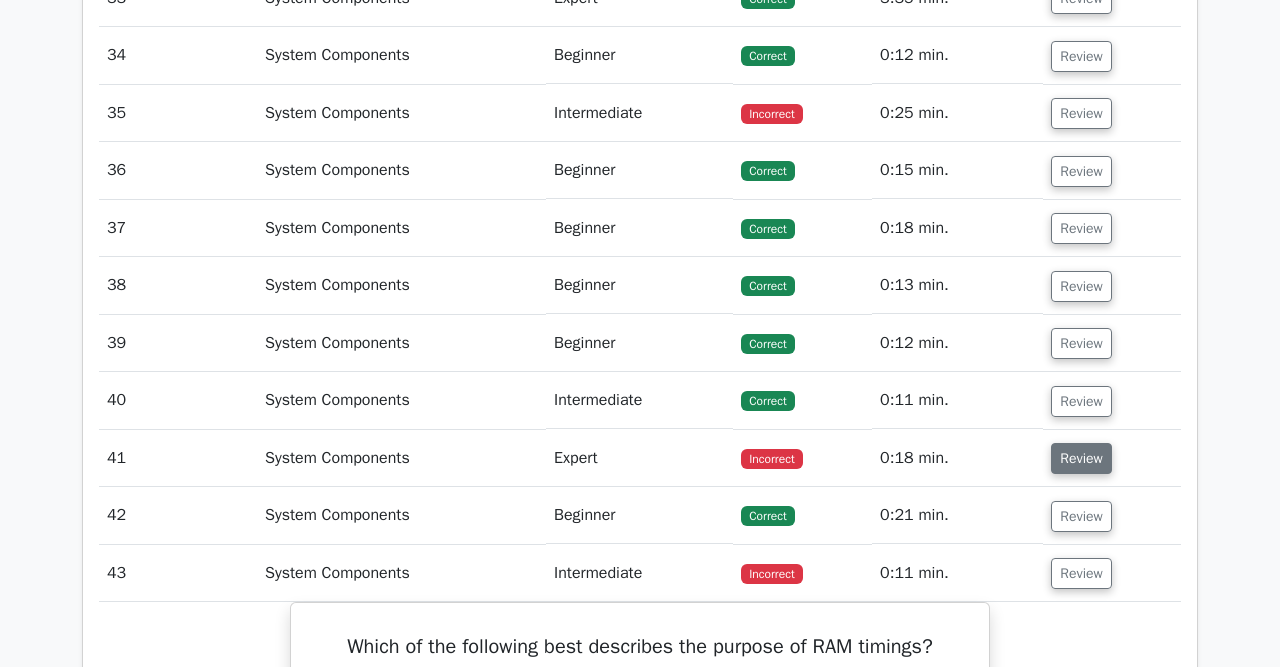 click on "Review" at bounding box center (1081, 458) 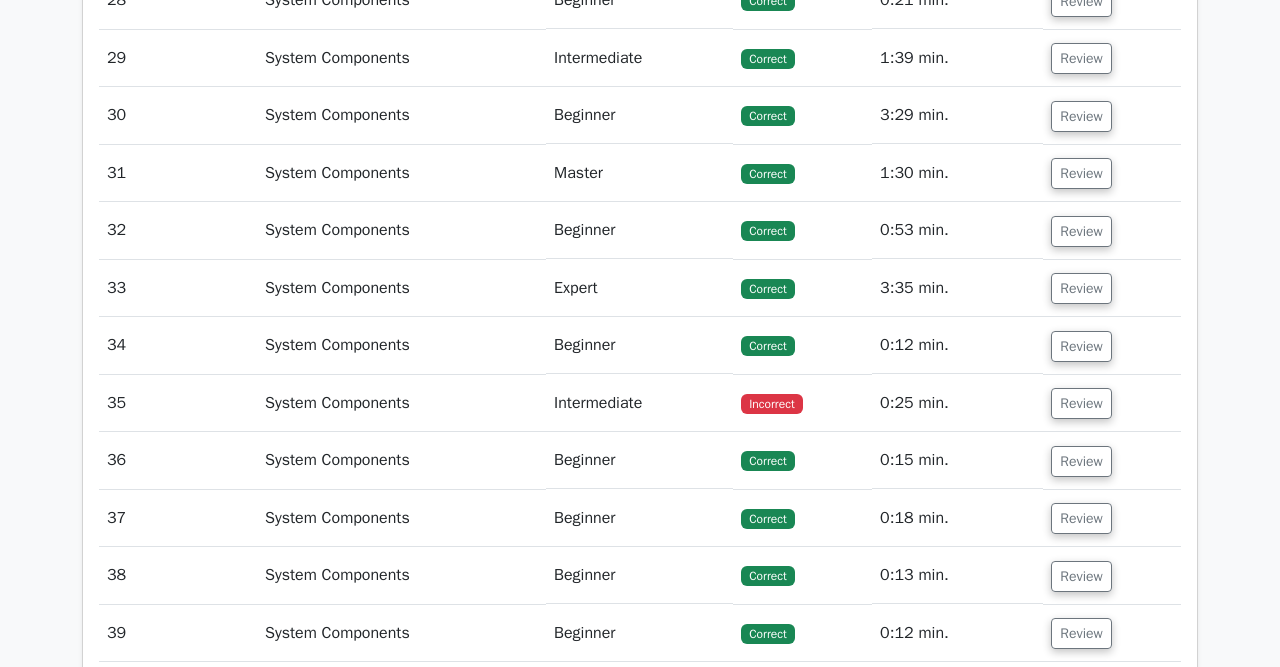 scroll, scrollTop: 3727, scrollLeft: 0, axis: vertical 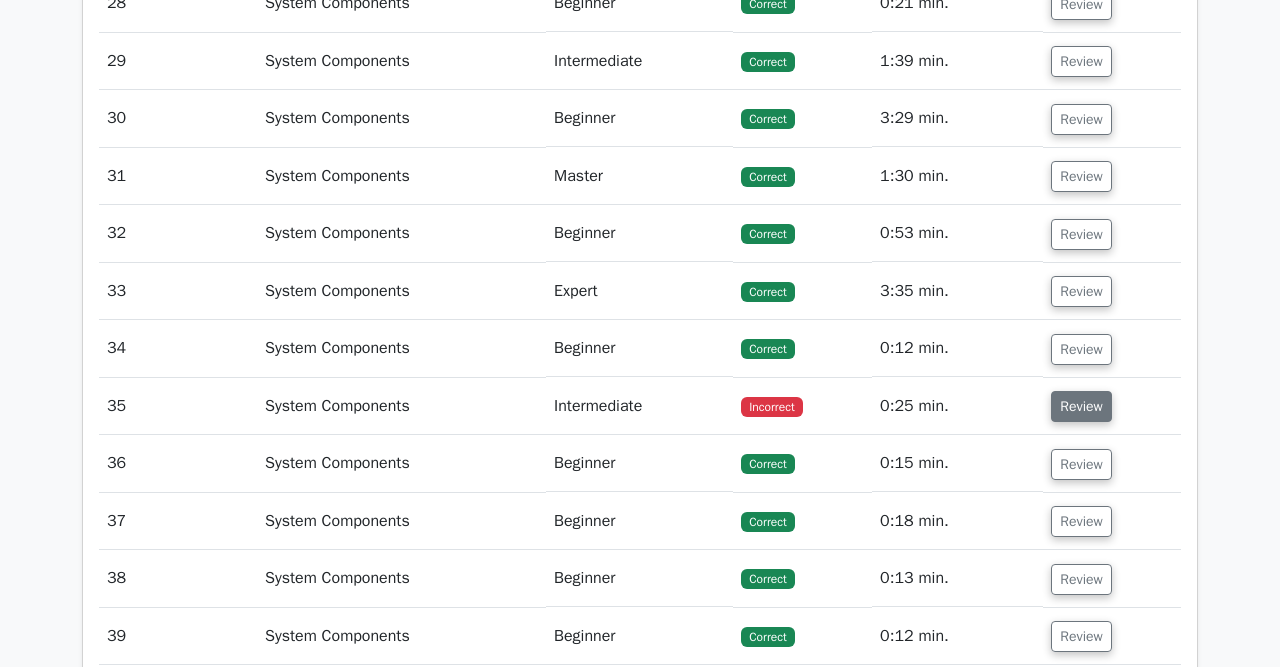 click on "Review" at bounding box center [1081, 406] 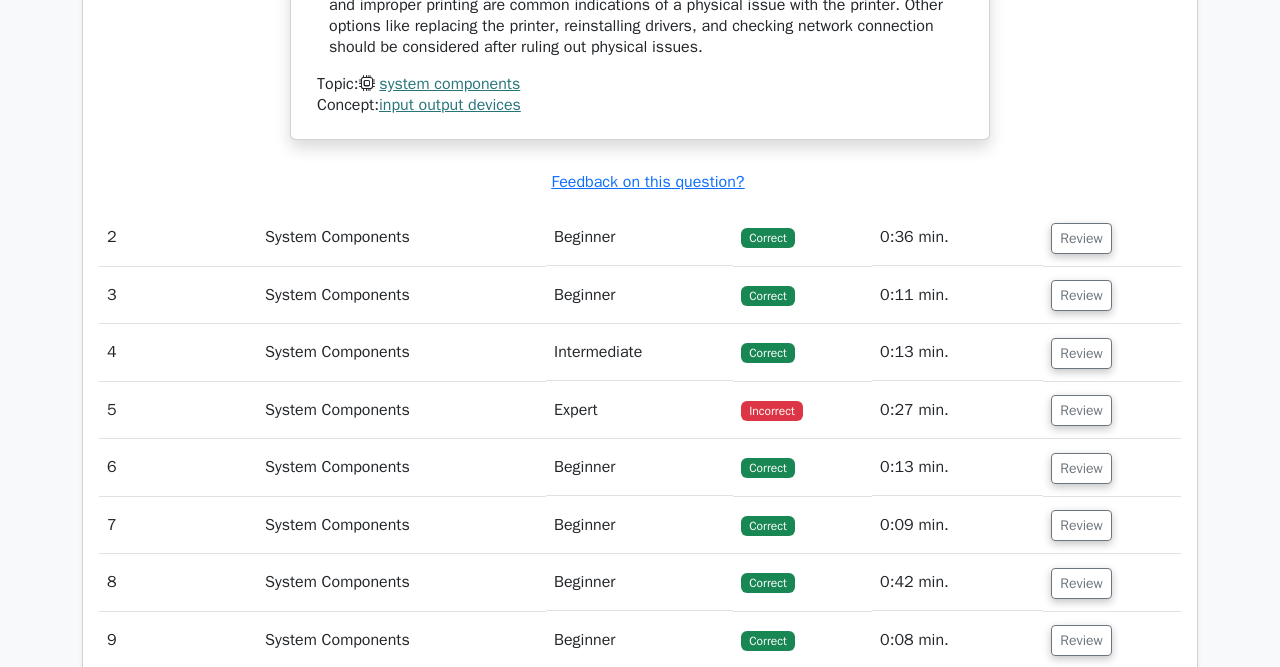 scroll, scrollTop: 2051, scrollLeft: 0, axis: vertical 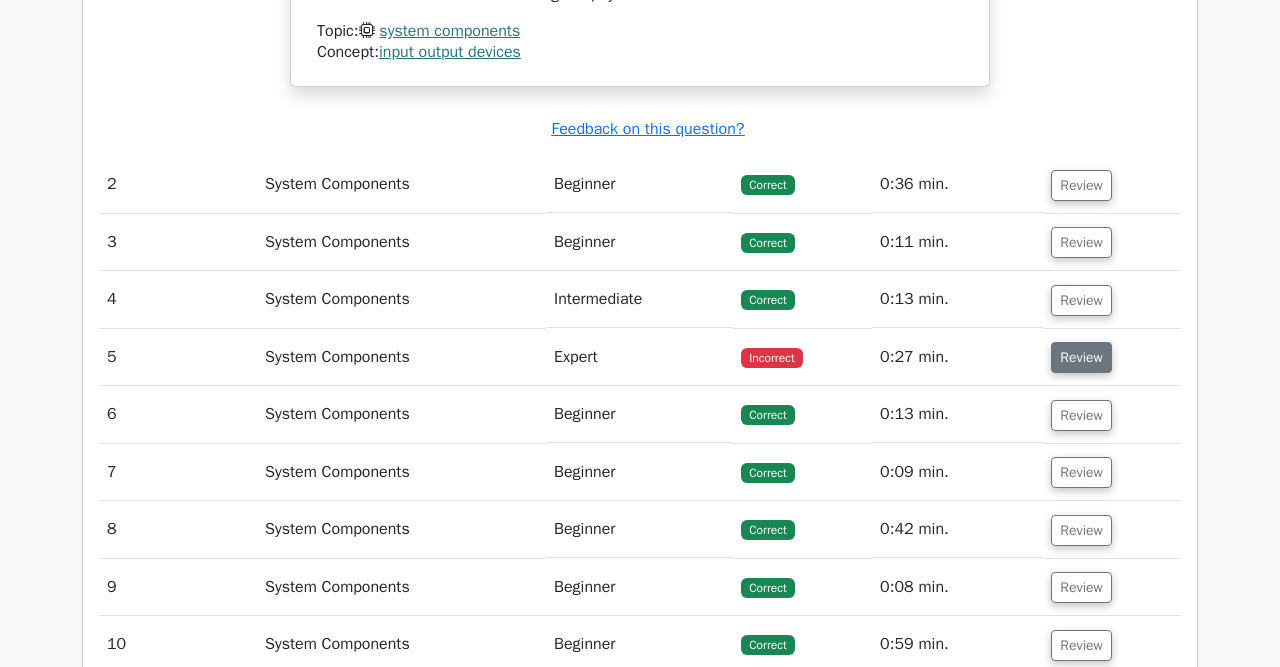 click on "Review" at bounding box center (1081, 357) 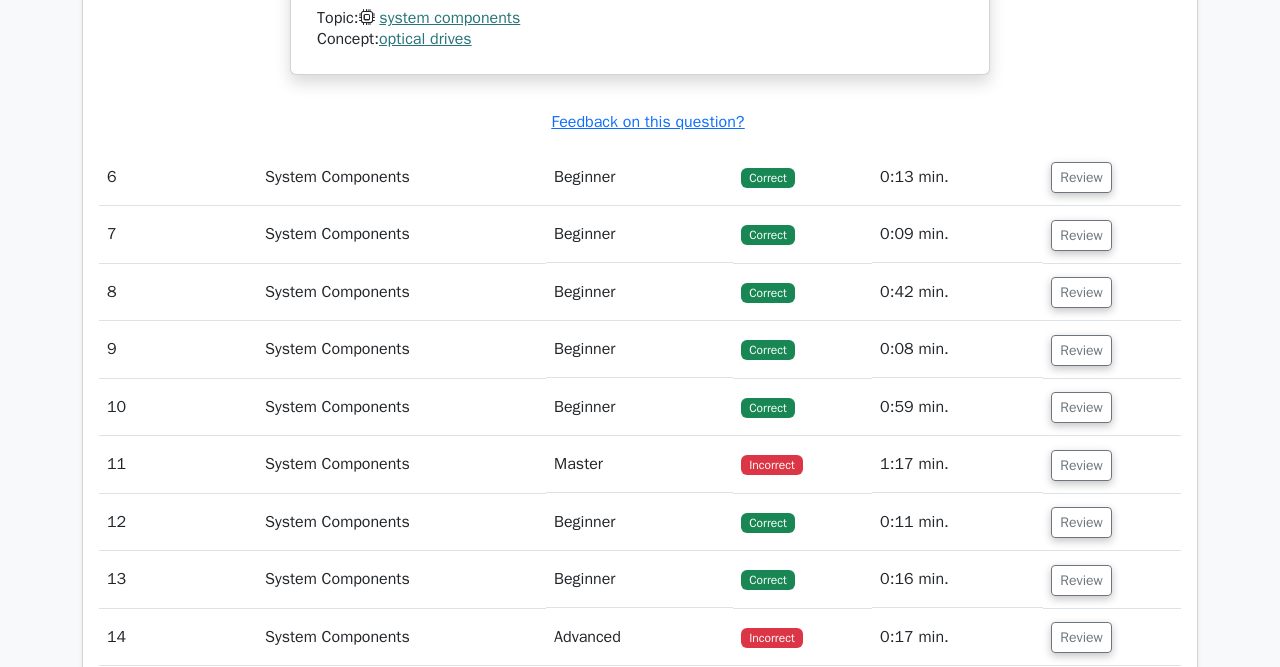 scroll, scrollTop: 3082, scrollLeft: 0, axis: vertical 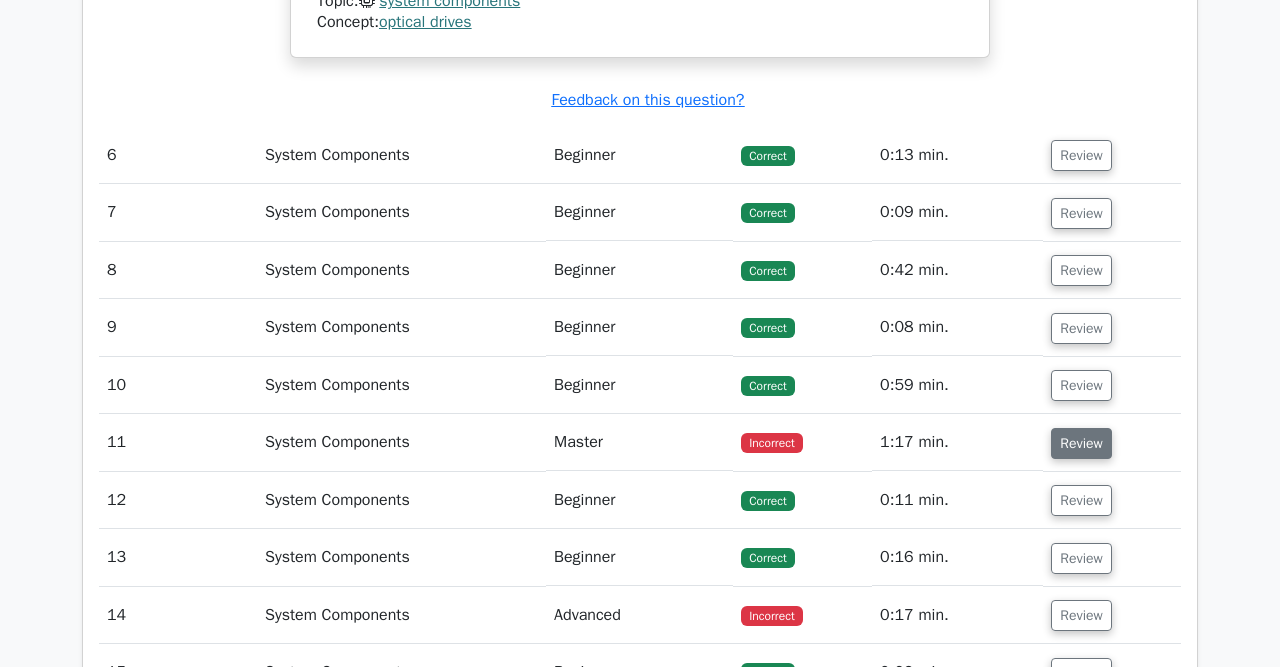 click on "Review" at bounding box center (1081, 443) 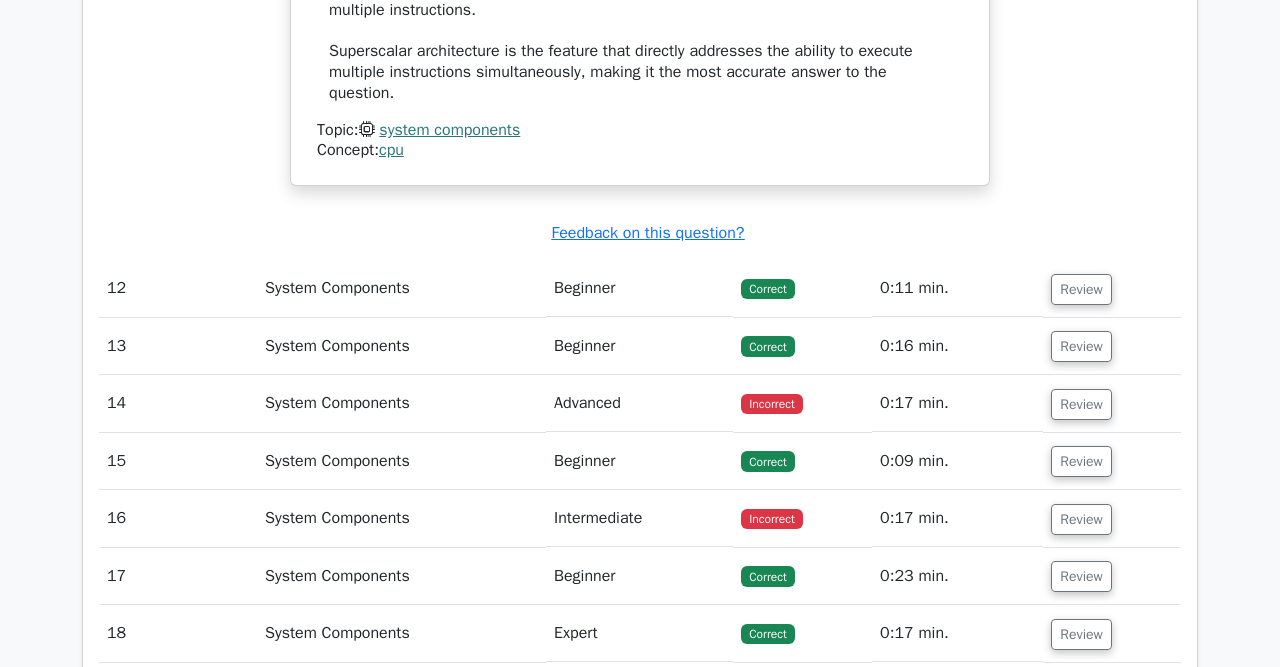 scroll, scrollTop: 4397, scrollLeft: 0, axis: vertical 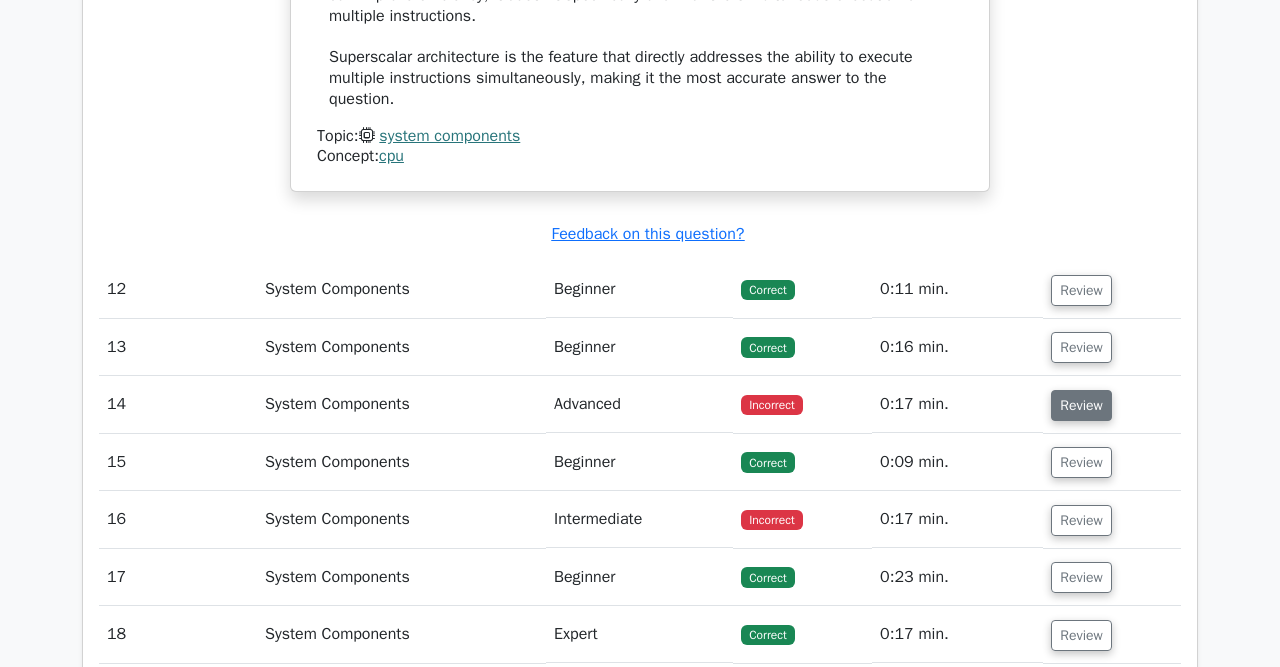 click on "Review" at bounding box center [1081, 405] 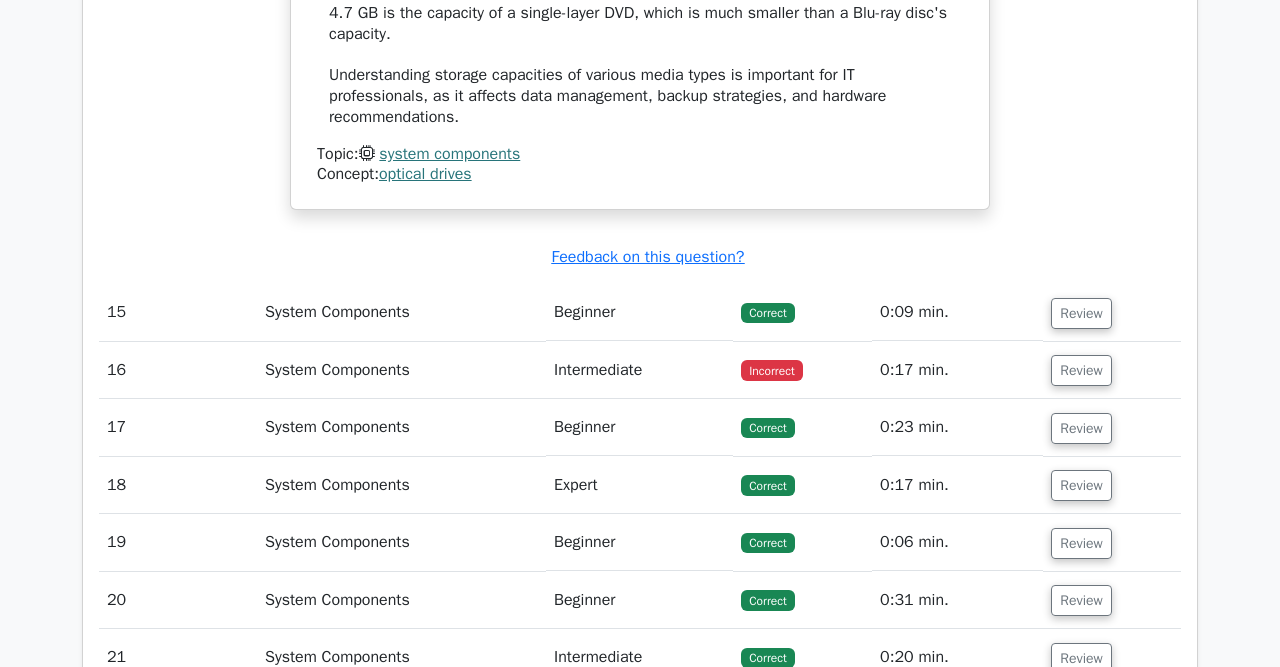 scroll, scrollTop: 5529, scrollLeft: 0, axis: vertical 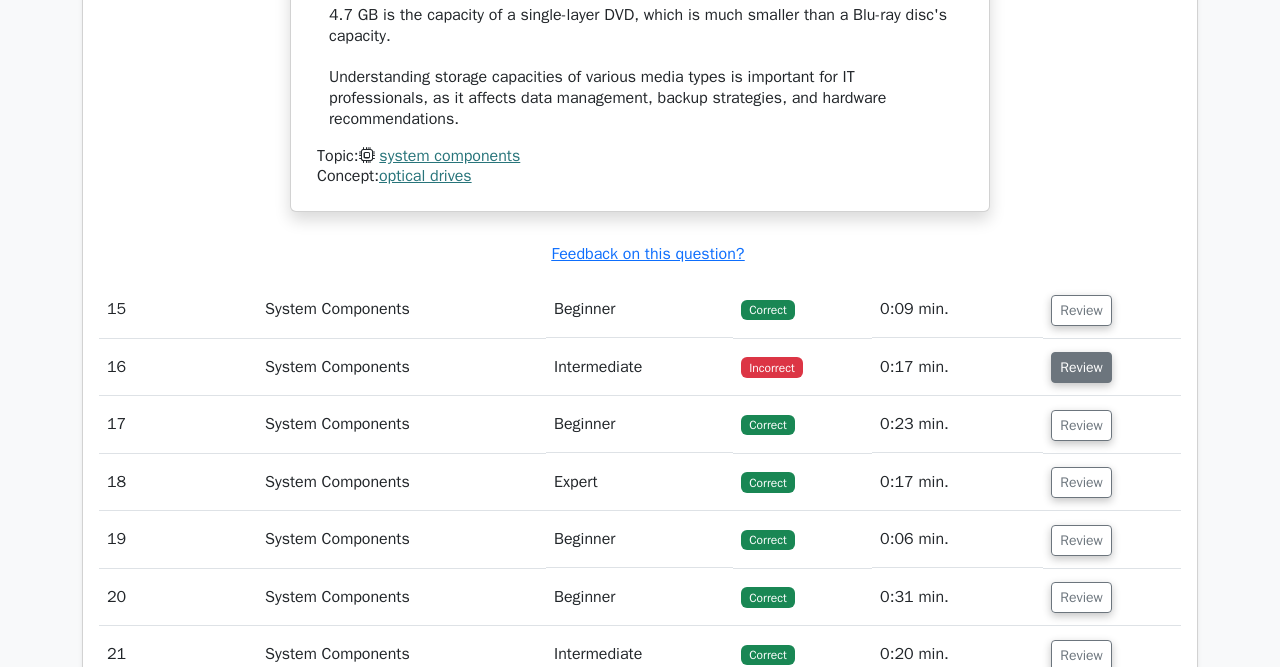 click on "Review" at bounding box center [1081, 367] 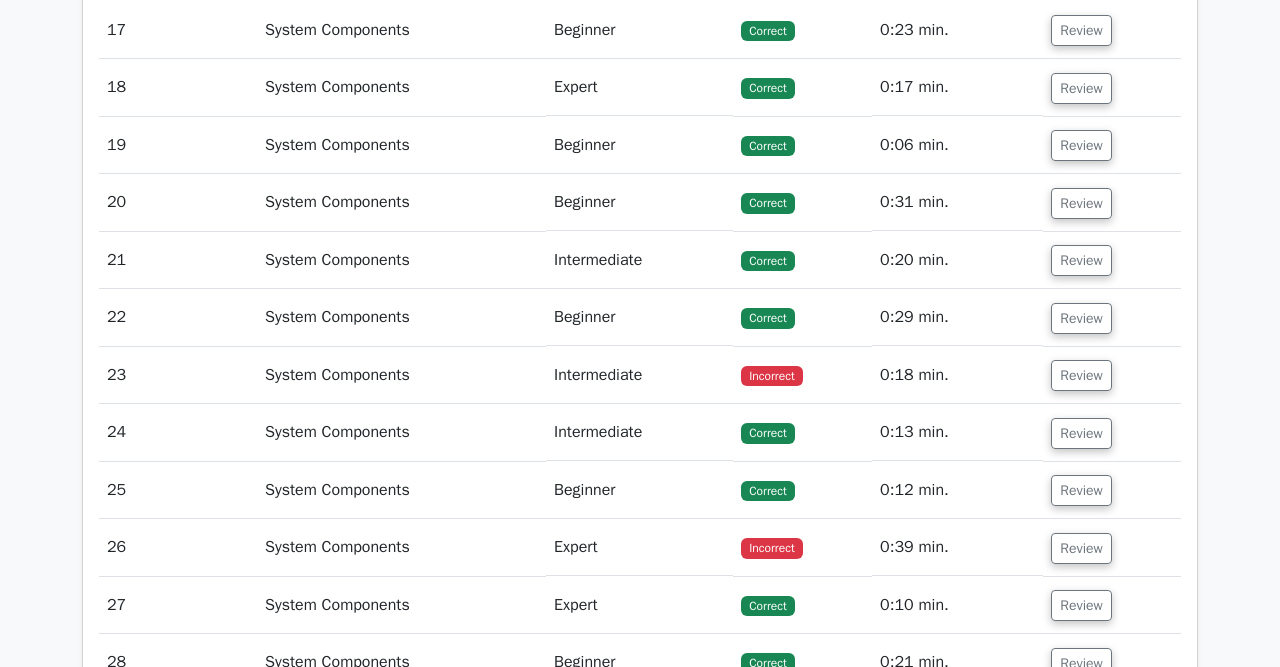 scroll, scrollTop: 6763, scrollLeft: 0, axis: vertical 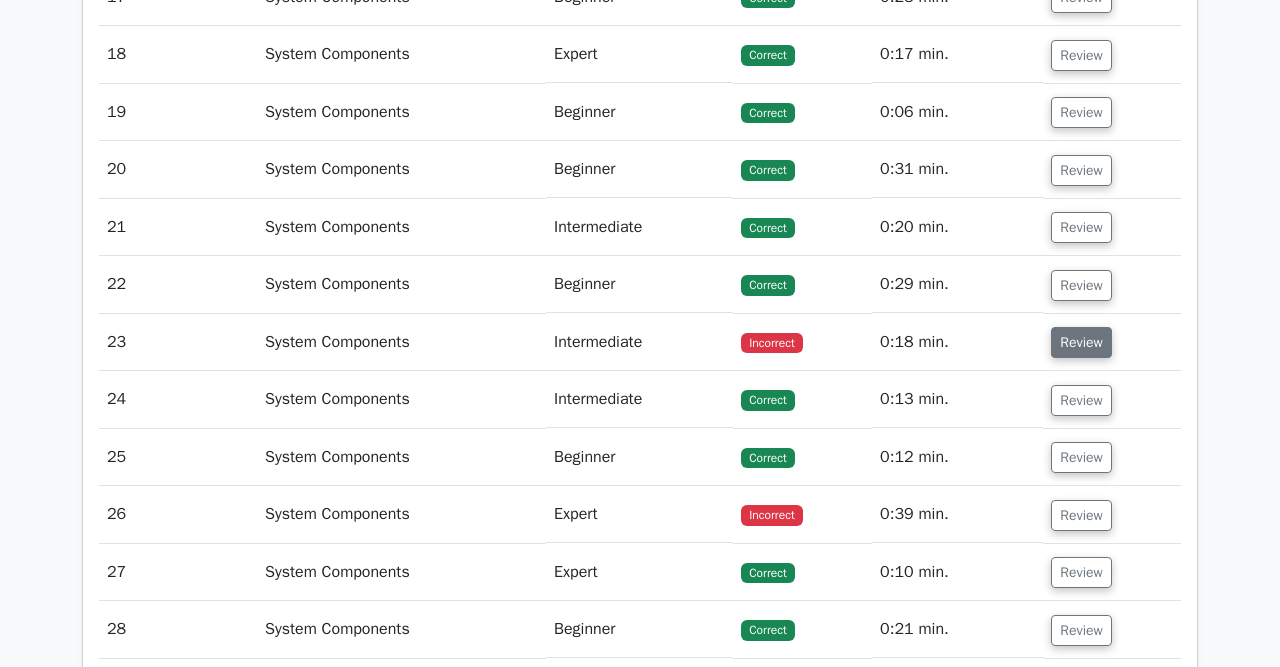click on "Review" at bounding box center (1081, 342) 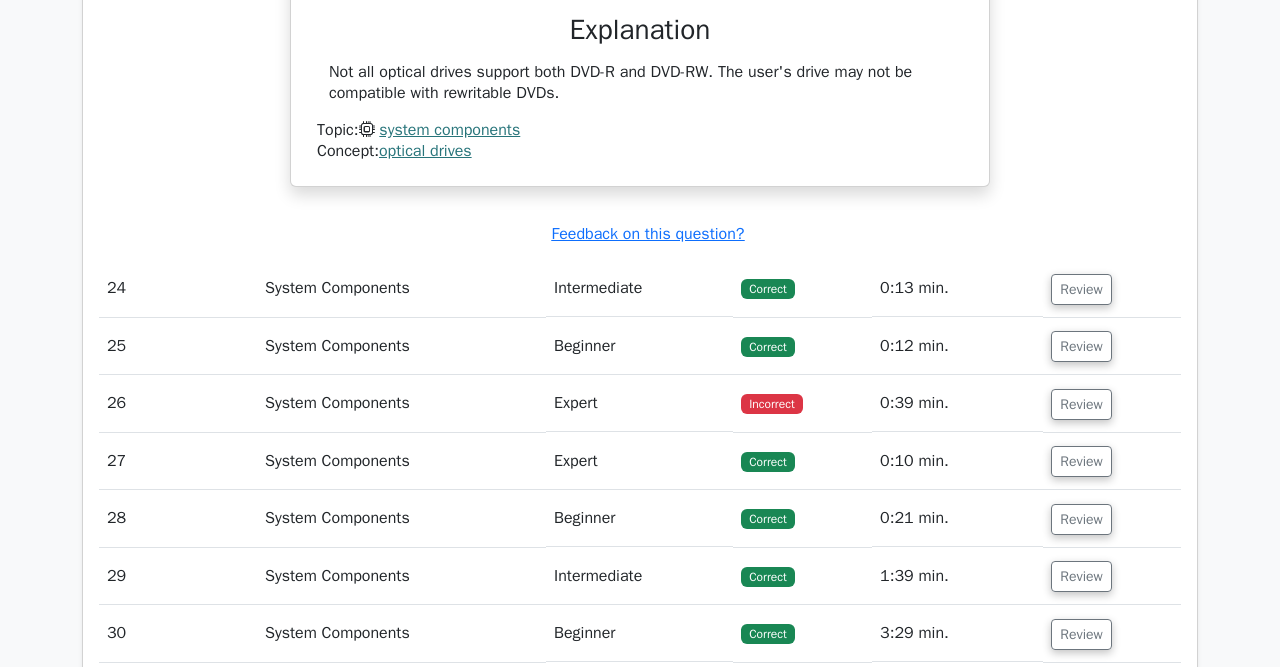 scroll, scrollTop: 7501, scrollLeft: 0, axis: vertical 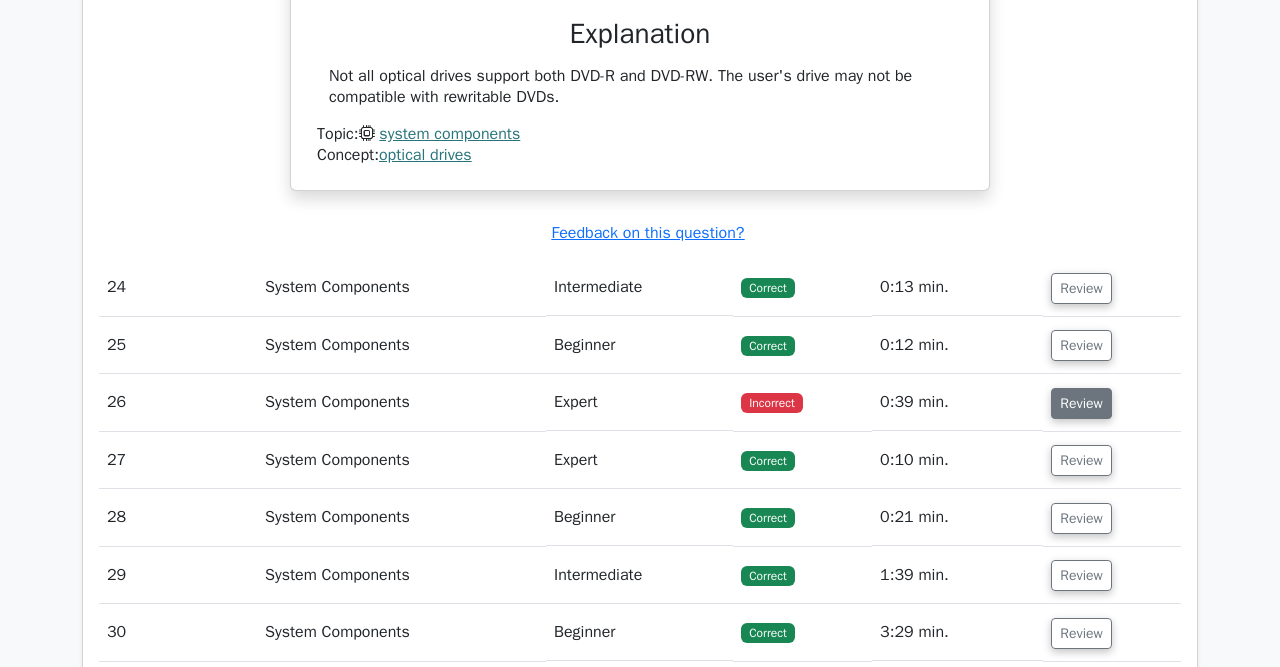 click on "Review" at bounding box center (1081, 403) 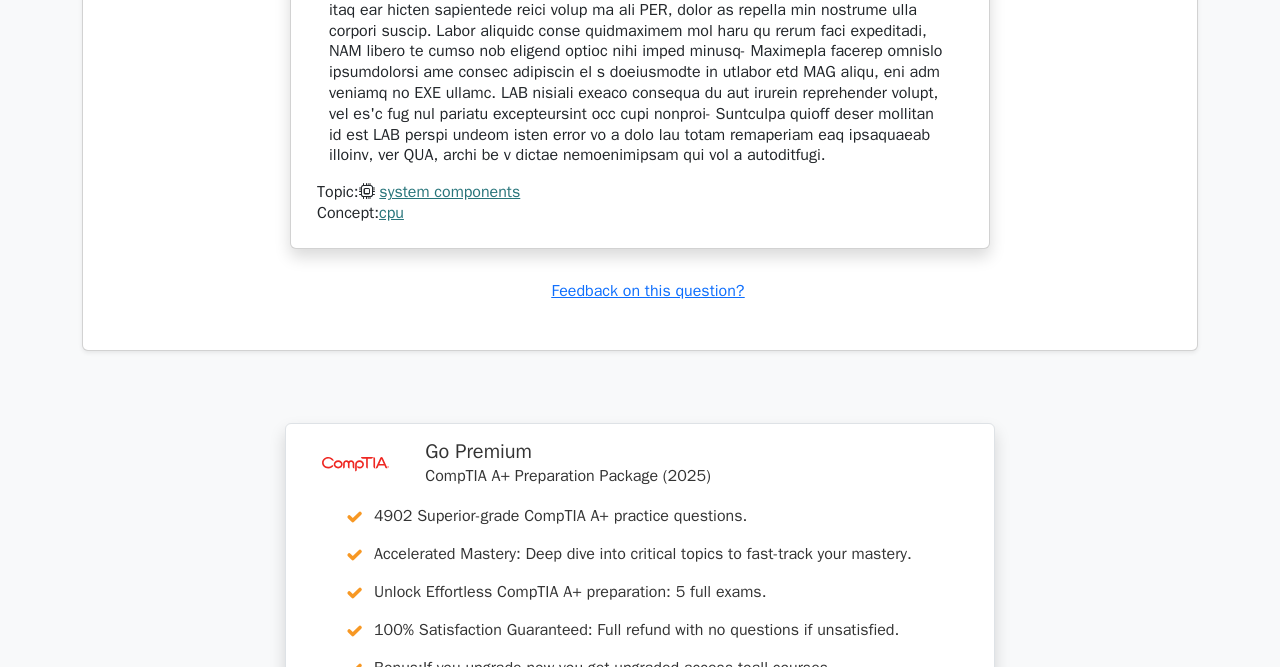 scroll, scrollTop: 16051, scrollLeft: 0, axis: vertical 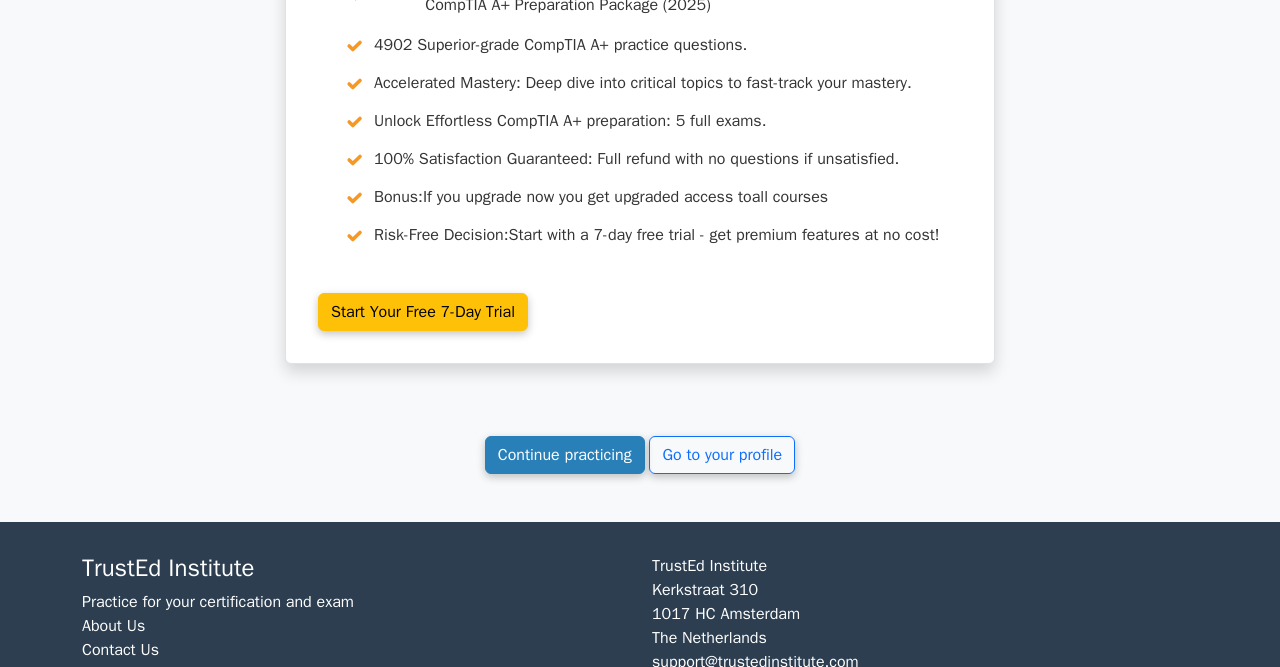 click on "Continue practicing" at bounding box center (565, 455) 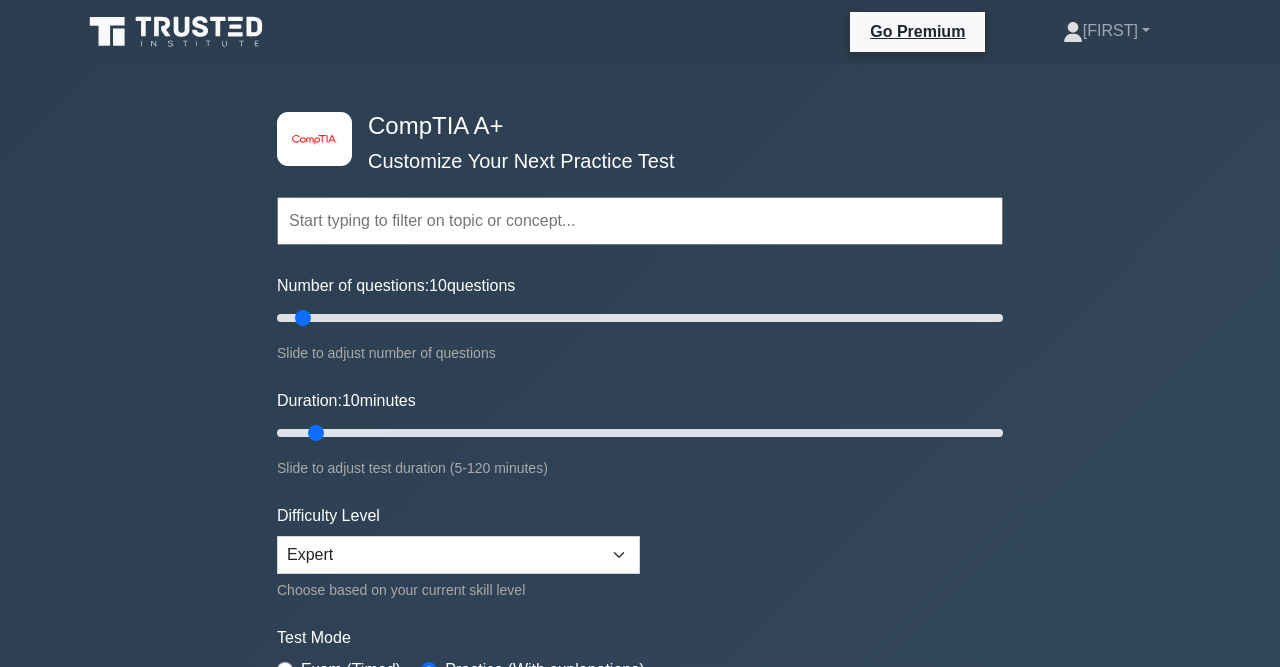 scroll, scrollTop: 0, scrollLeft: 0, axis: both 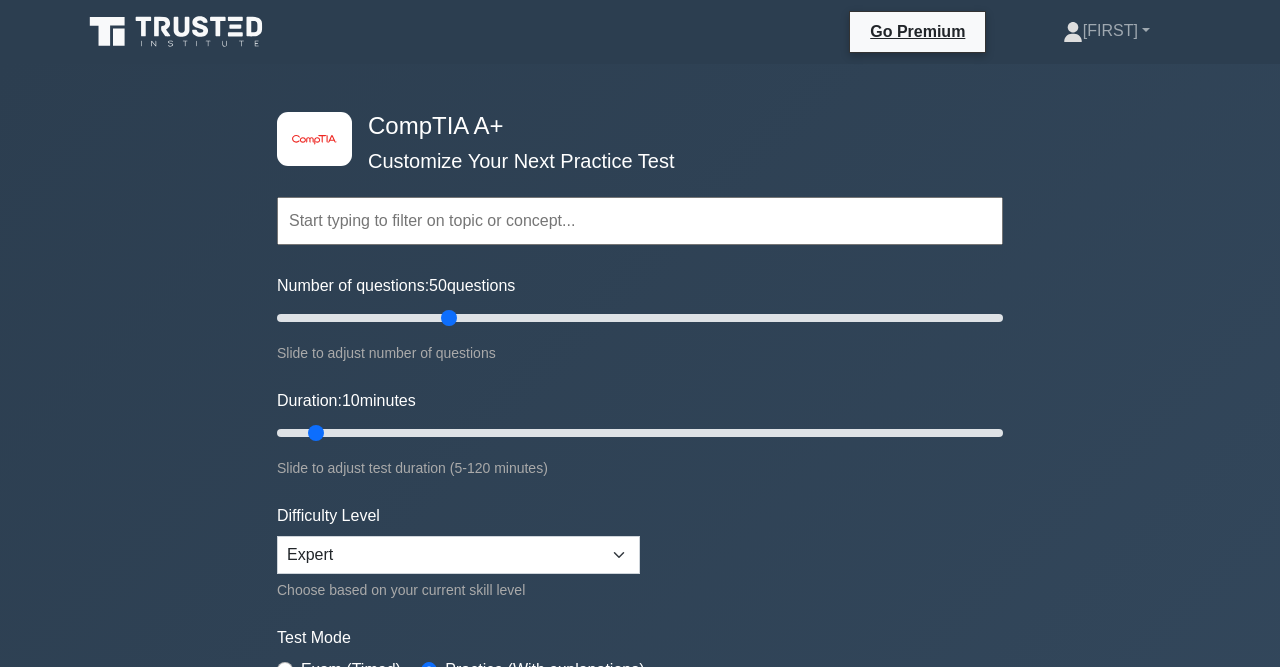 drag, startPoint x: 303, startPoint y: 312, endPoint x: 456, endPoint y: 337, distance: 155.02902 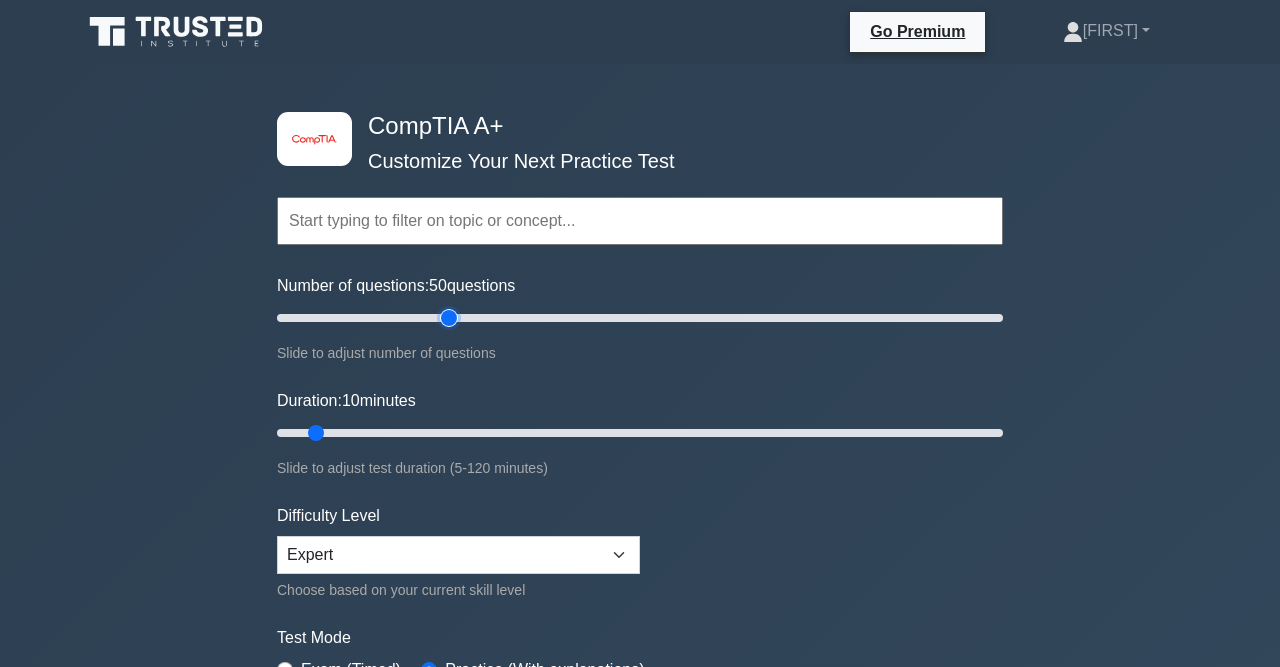 type on "50" 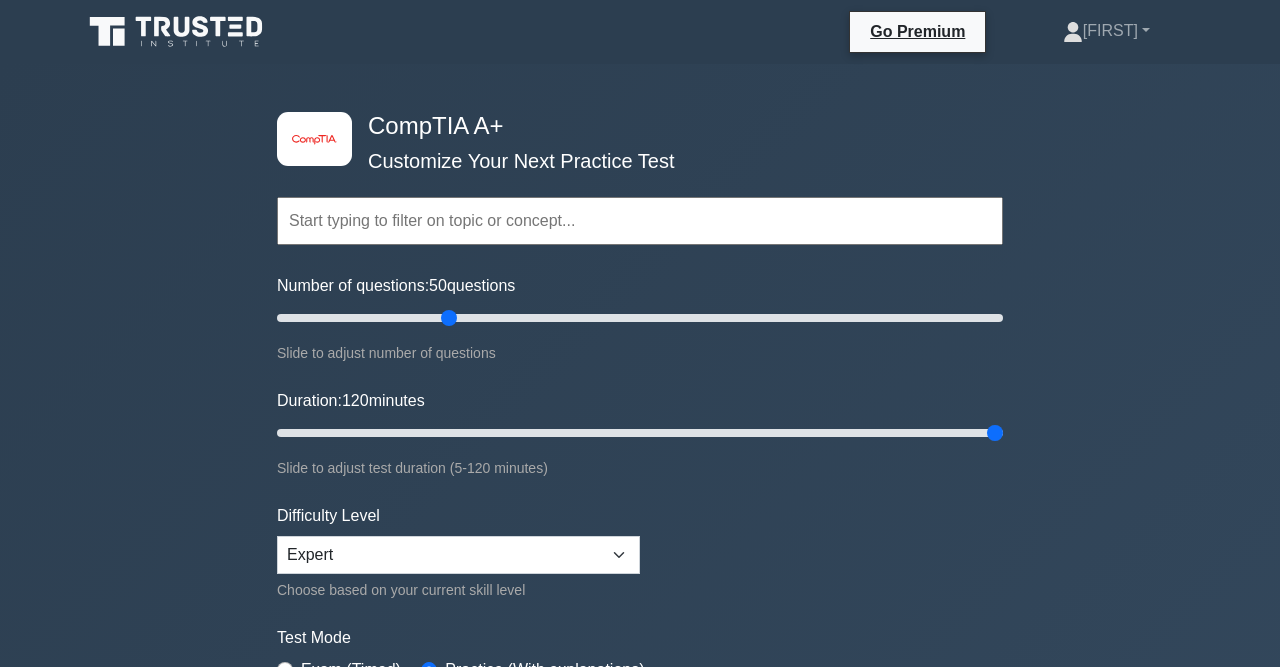 drag, startPoint x: 316, startPoint y: 433, endPoint x: 1277, endPoint y: 439, distance: 961.01874 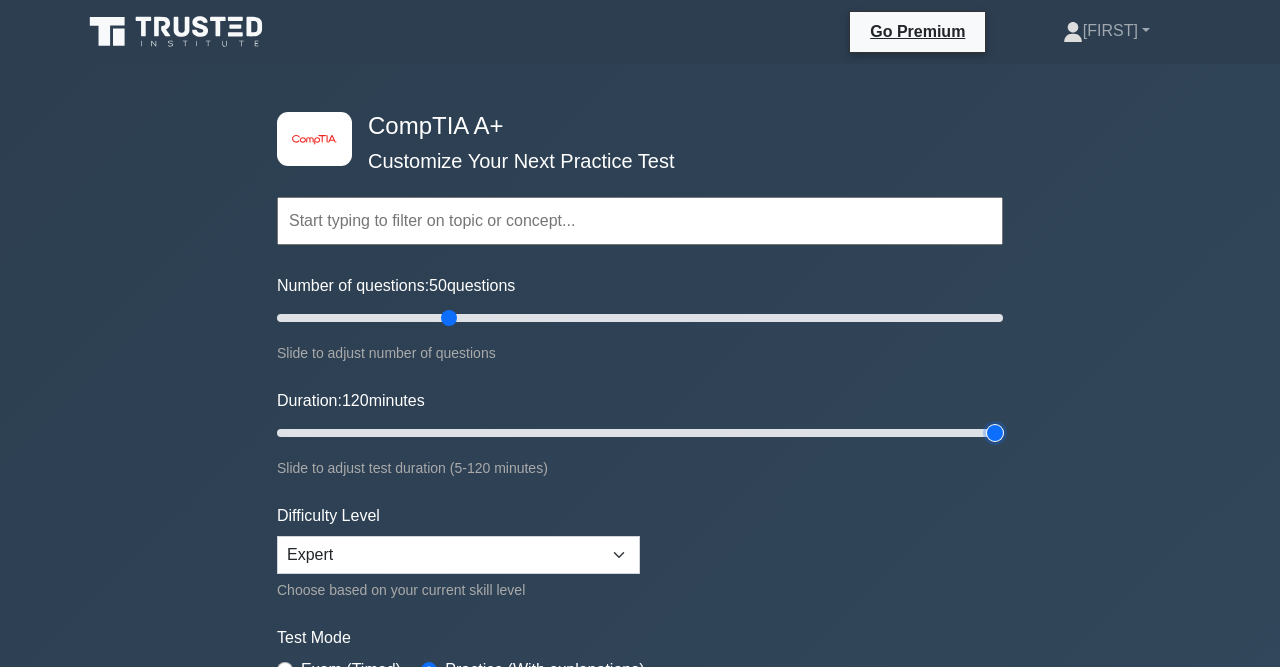 type on "120" 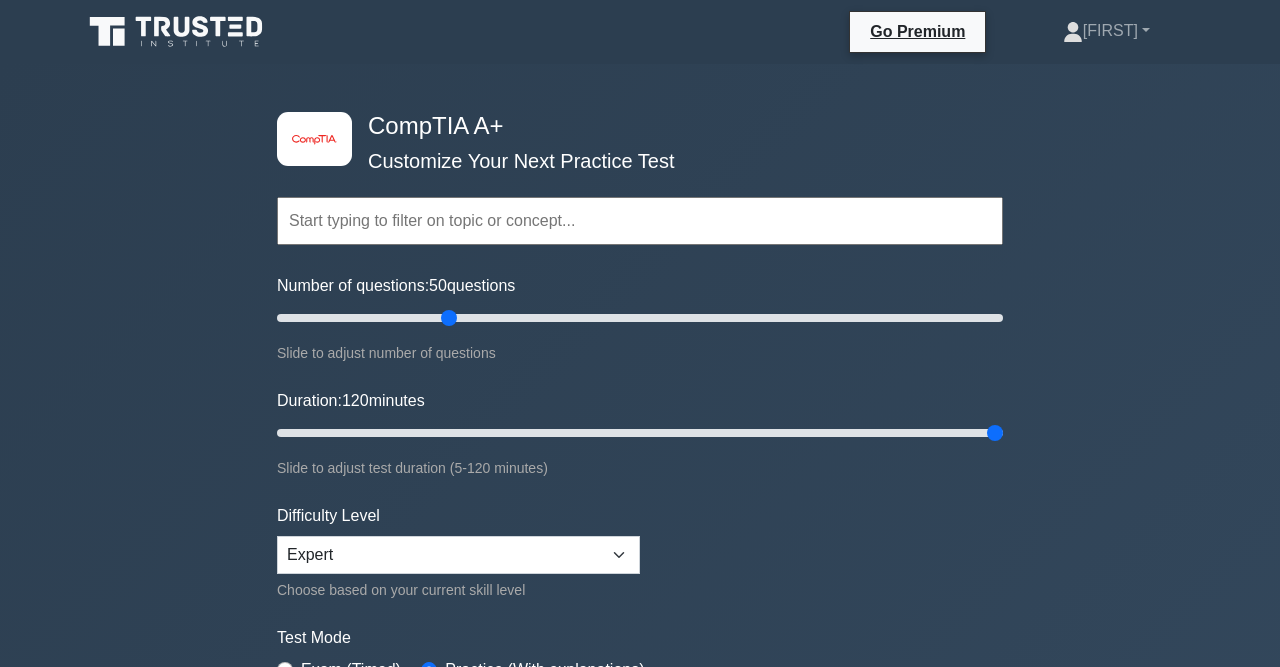 click on "Slide to adjust test duration (5-120 minutes)" at bounding box center (640, 468) 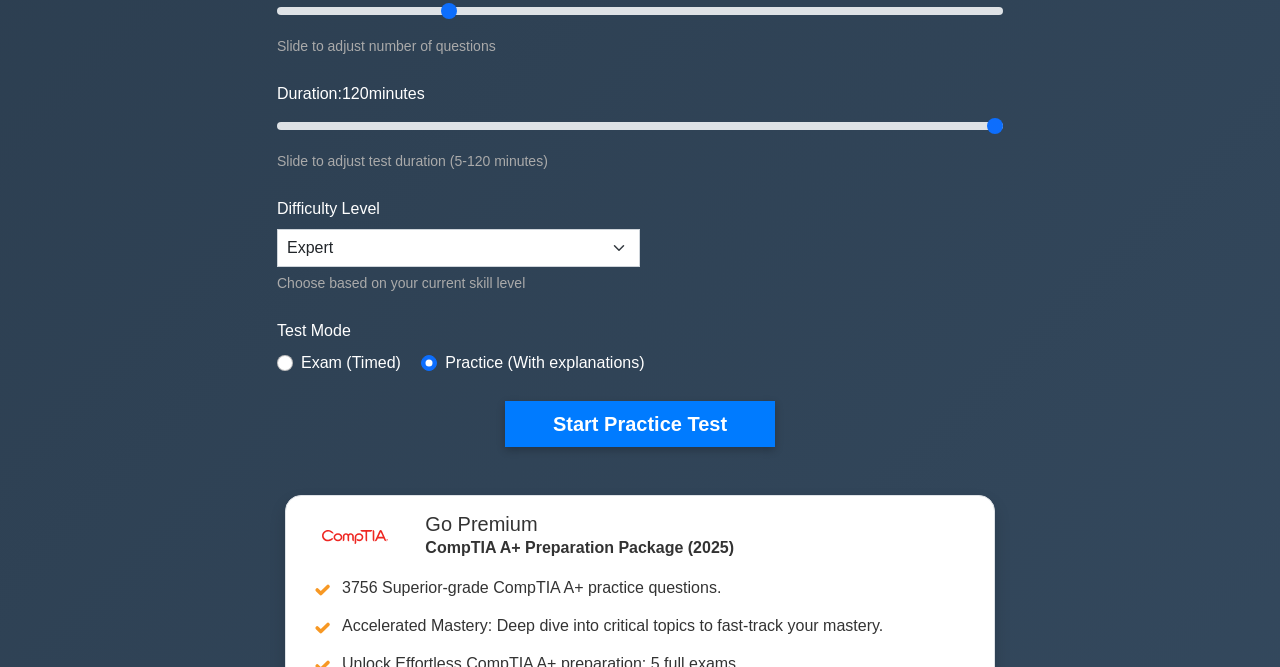 scroll, scrollTop: 306, scrollLeft: 0, axis: vertical 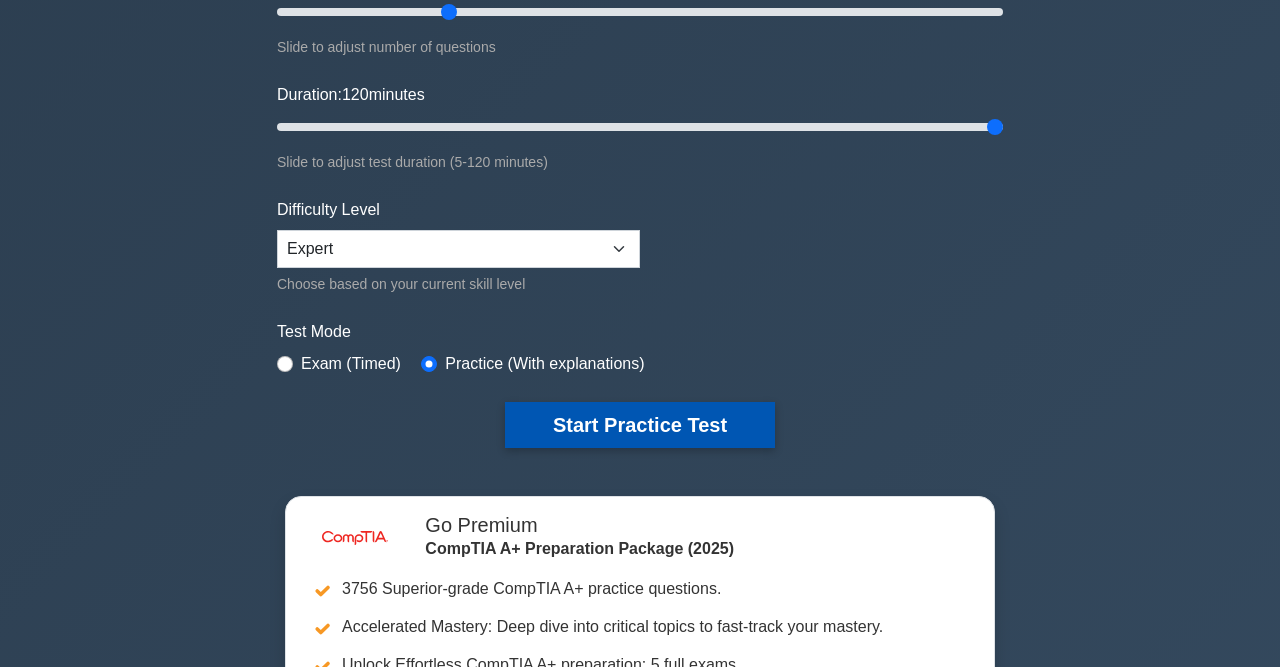 click on "Start Practice Test" at bounding box center [640, 425] 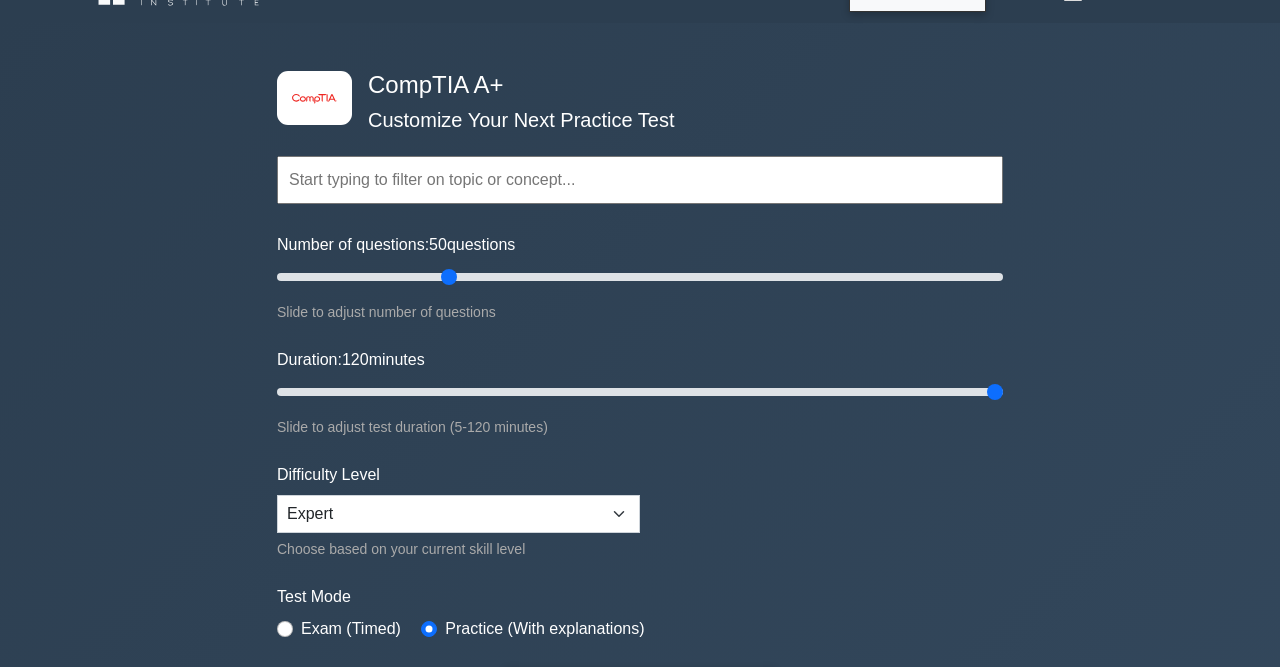scroll, scrollTop: 35, scrollLeft: 0, axis: vertical 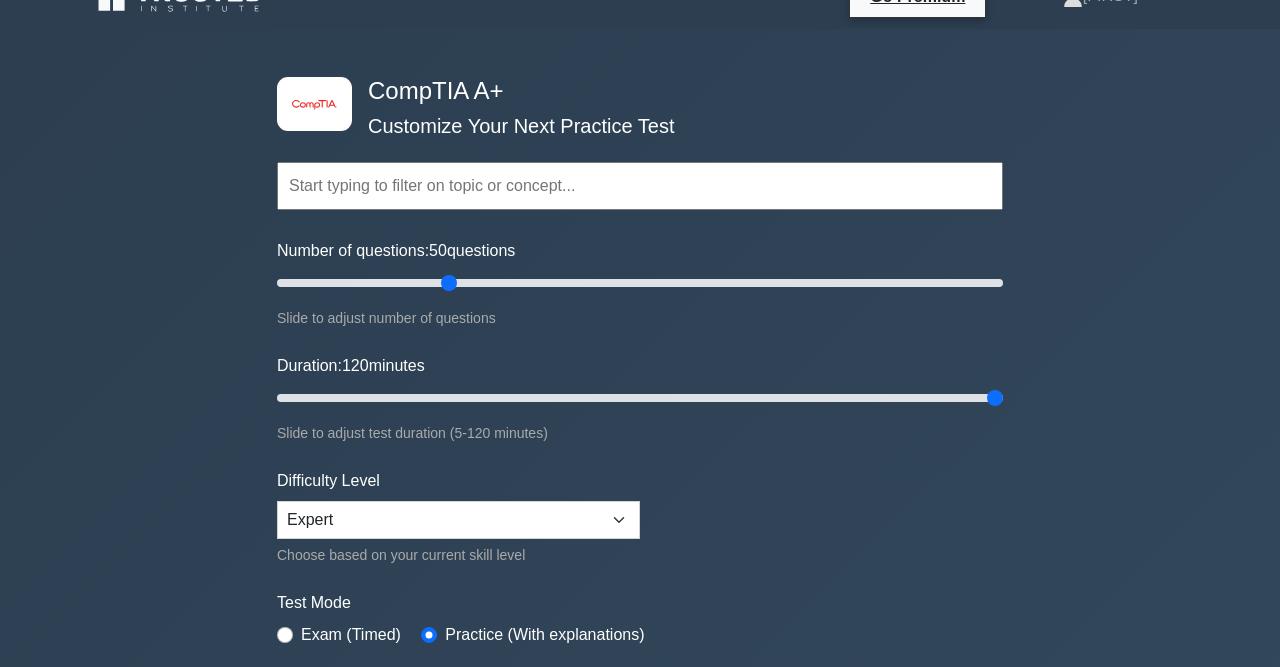 type 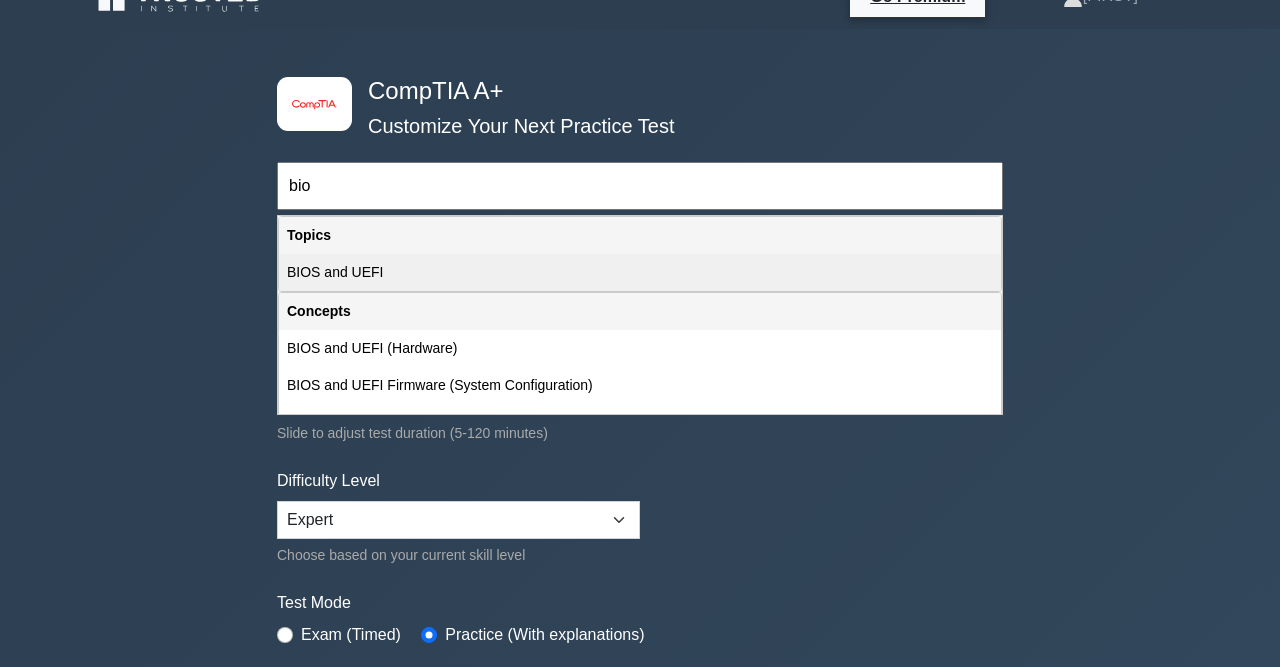 click on "BIOS and UEFI" at bounding box center (640, 272) 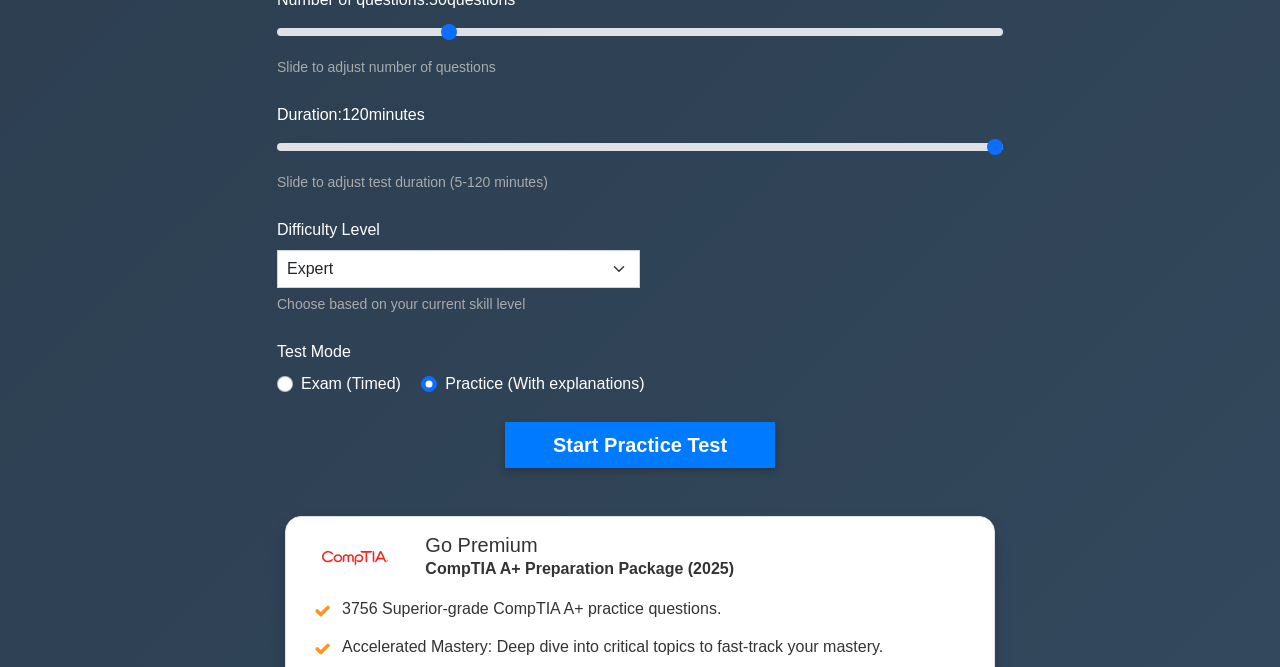 scroll, scrollTop: 349, scrollLeft: 0, axis: vertical 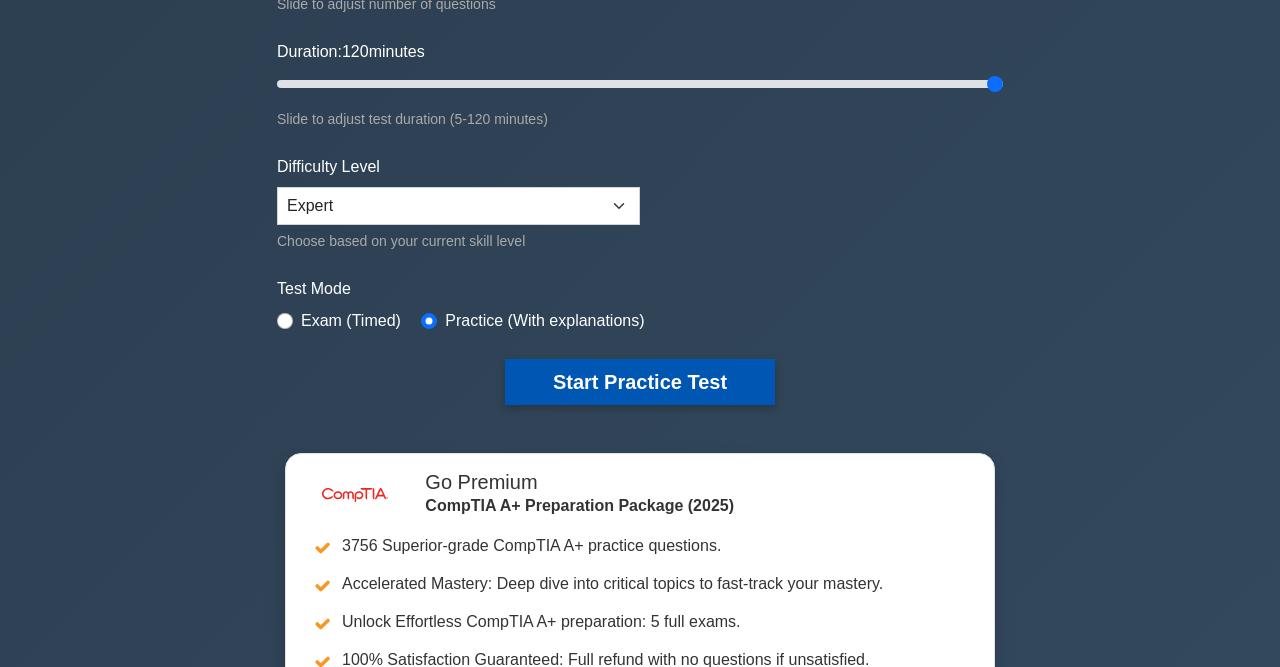 click on "Start Practice Test" at bounding box center (640, 382) 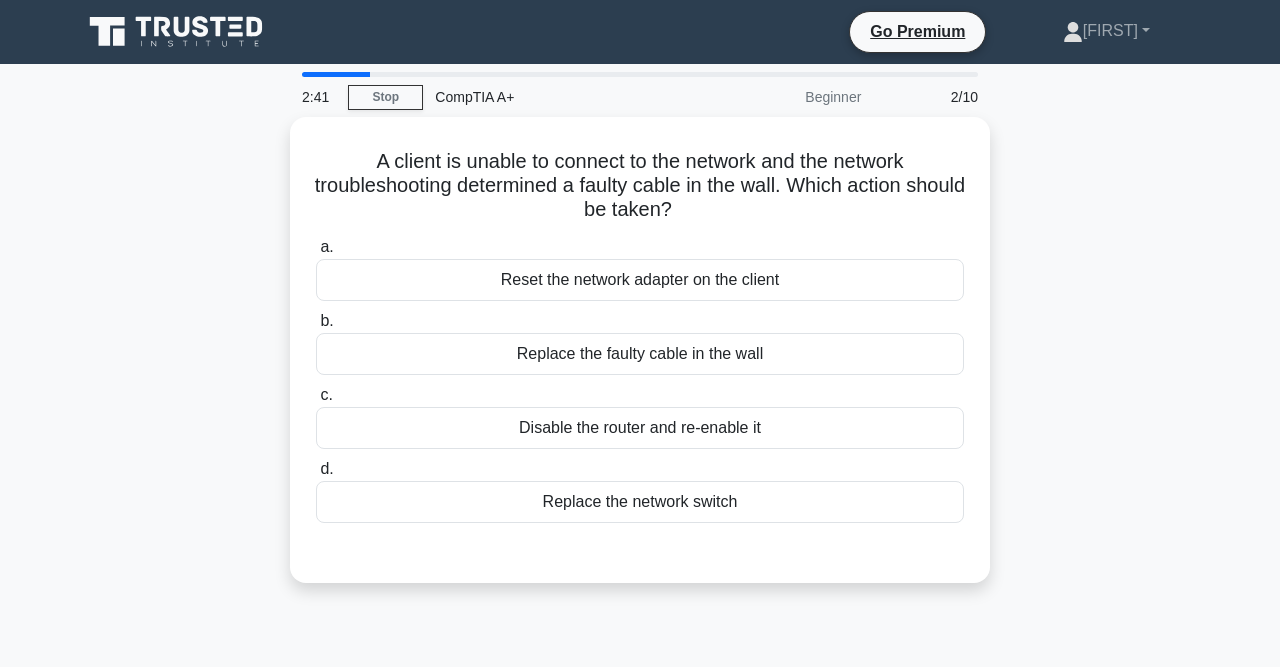 scroll, scrollTop: 0, scrollLeft: 0, axis: both 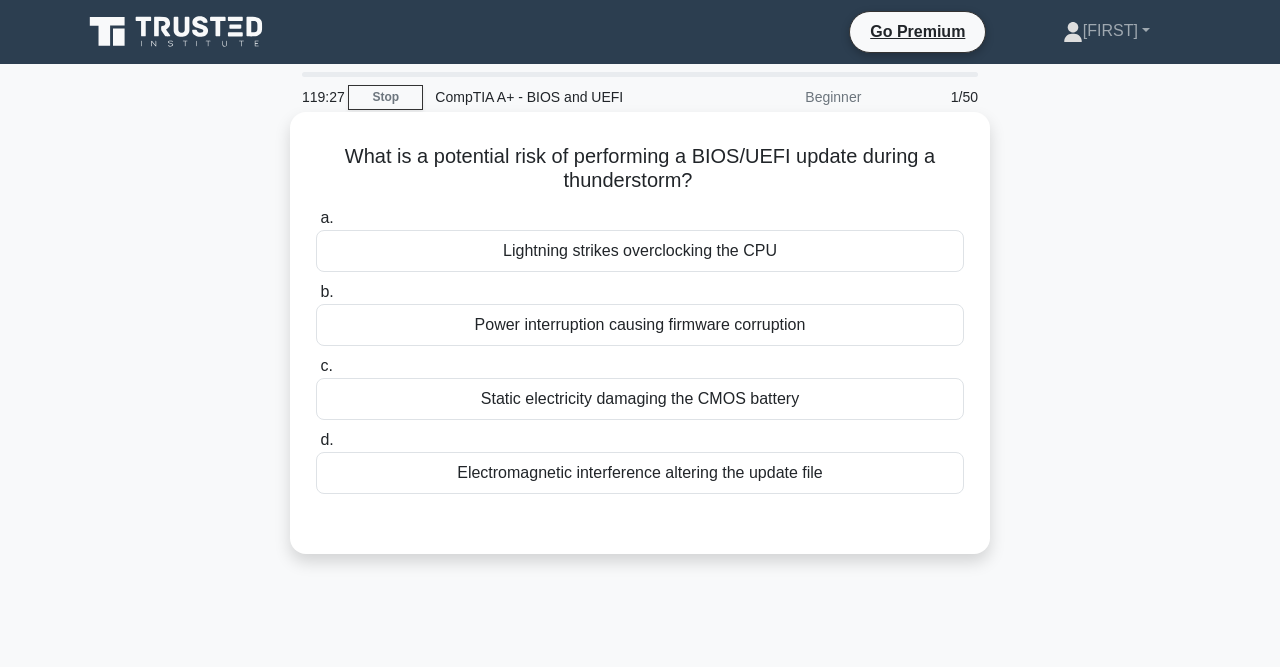 click on "Power interruption causing firmware corruption" at bounding box center (640, 325) 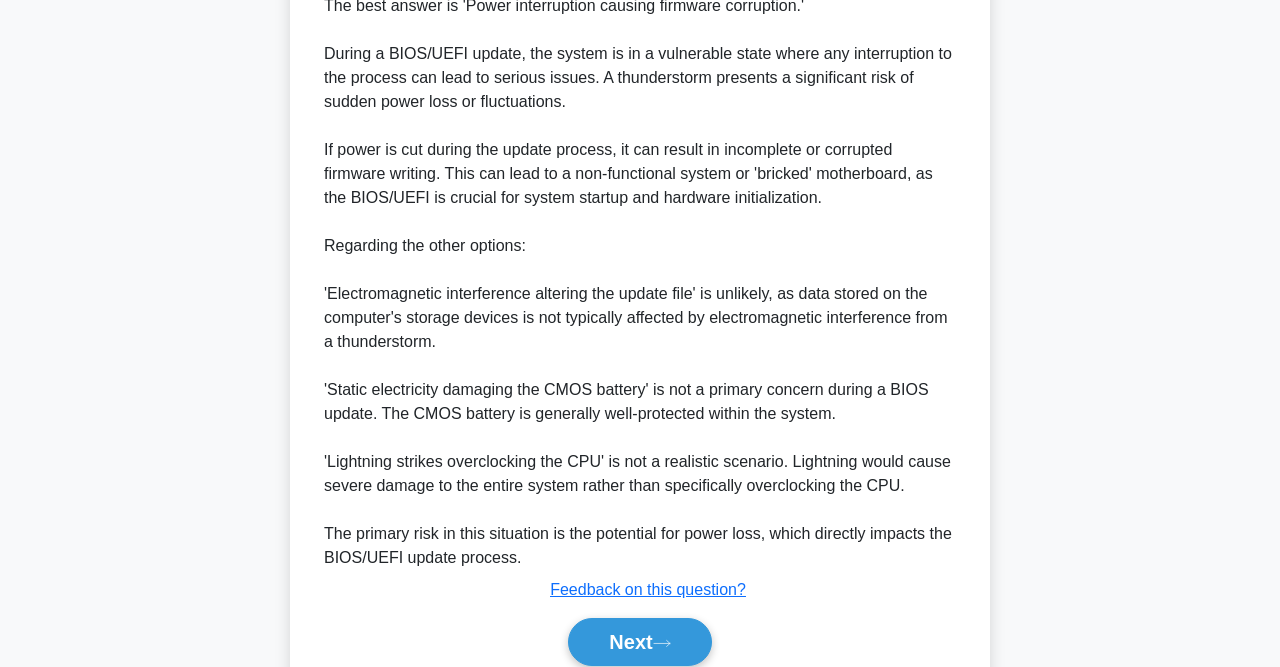 scroll, scrollTop: 659, scrollLeft: 0, axis: vertical 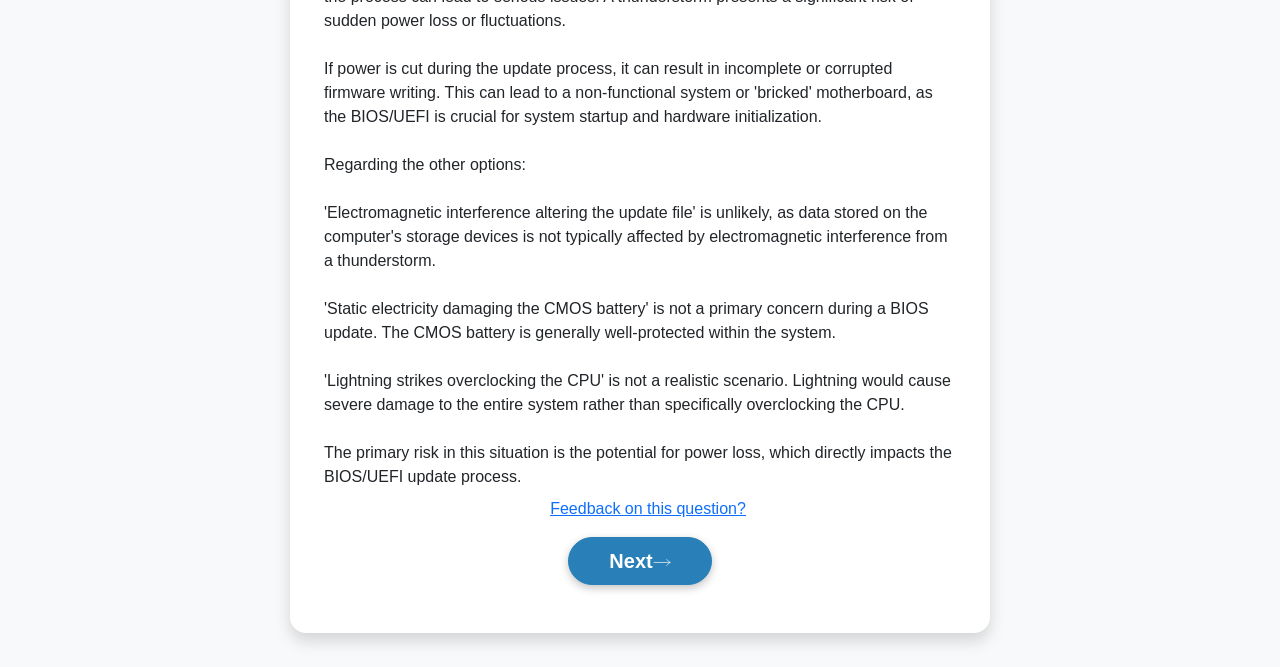 click 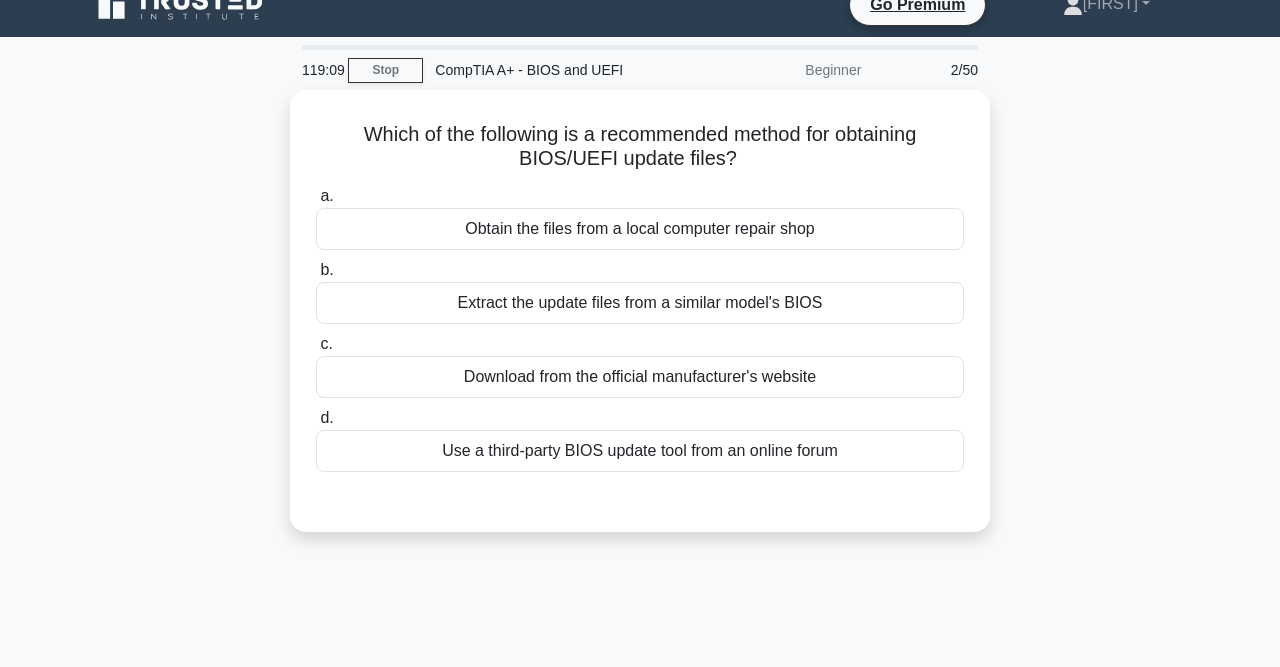 scroll, scrollTop: 0, scrollLeft: 0, axis: both 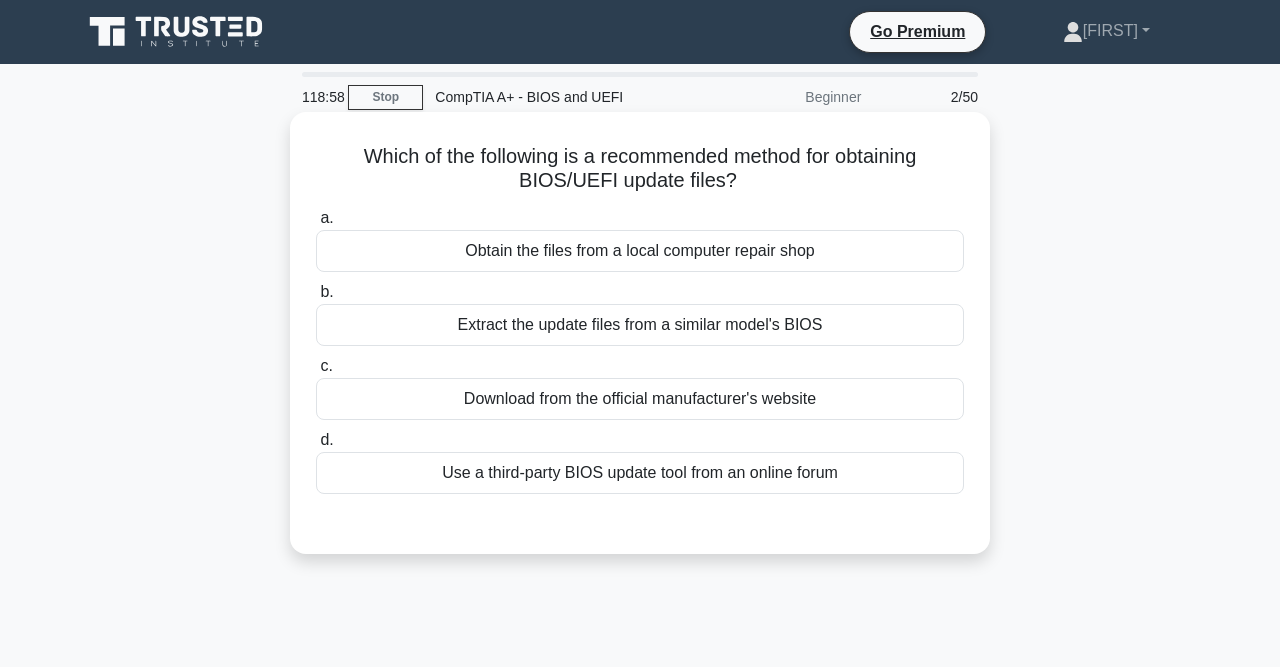 click on "Download from the official manufacturer's website" at bounding box center (640, 399) 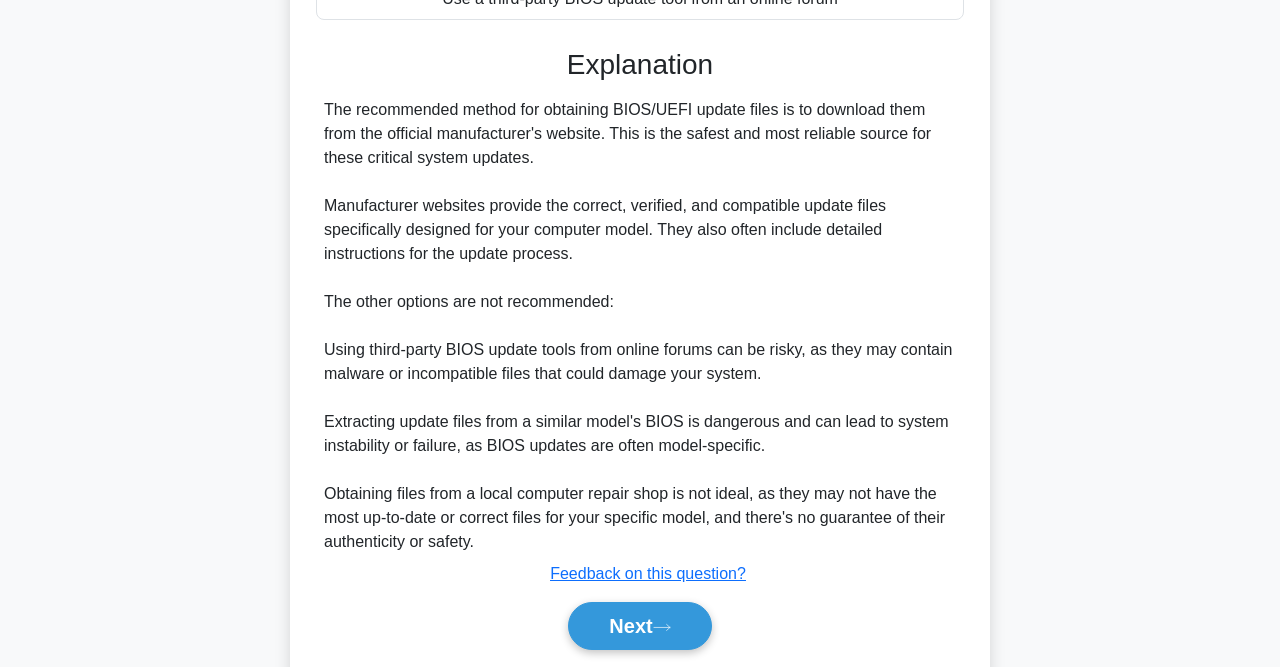 scroll, scrollTop: 475, scrollLeft: 0, axis: vertical 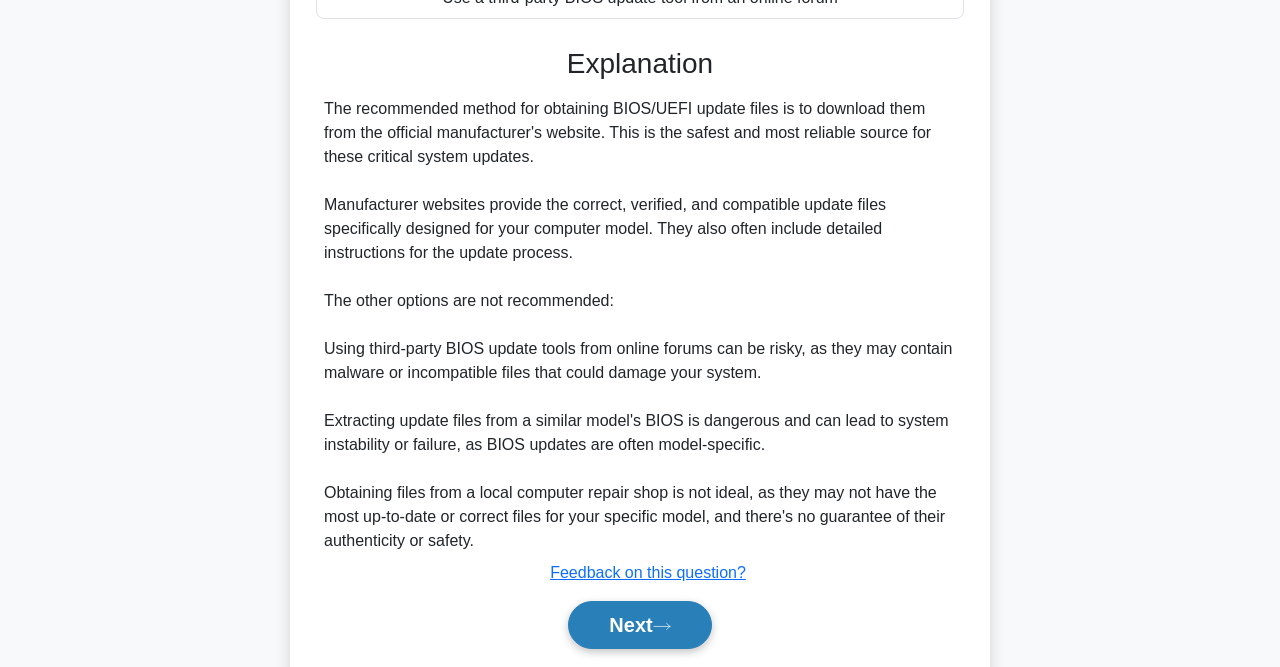 click on "Next" at bounding box center (639, 625) 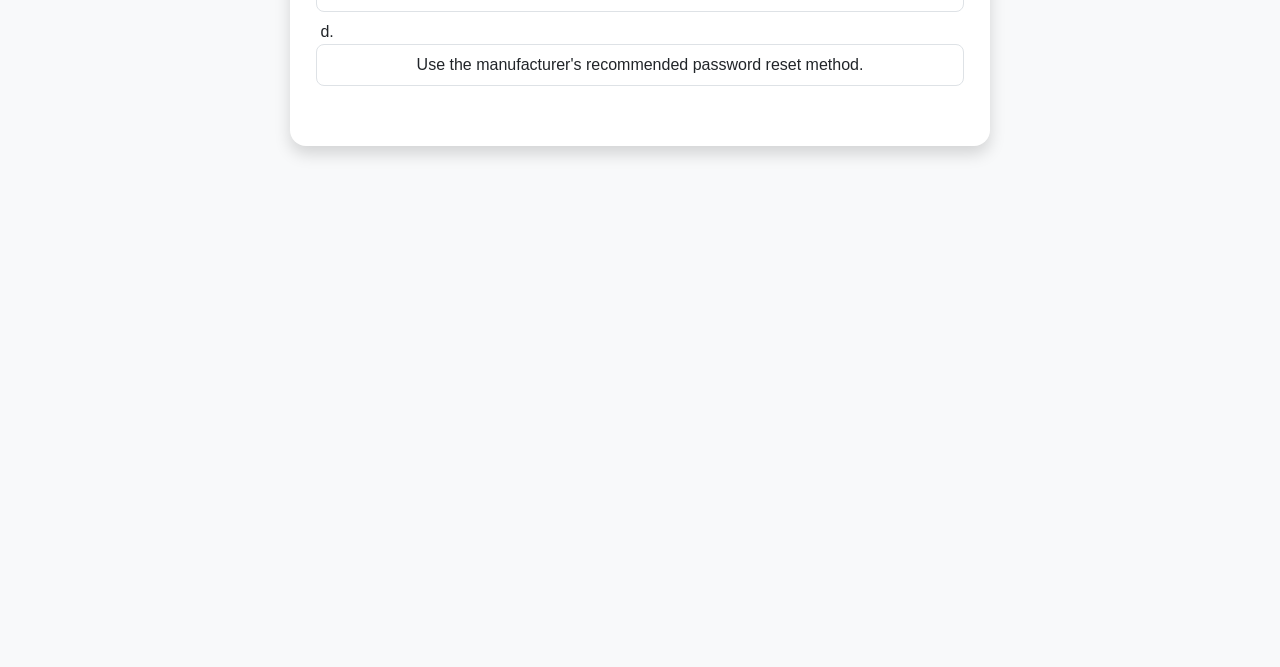 scroll, scrollTop: 0, scrollLeft: 0, axis: both 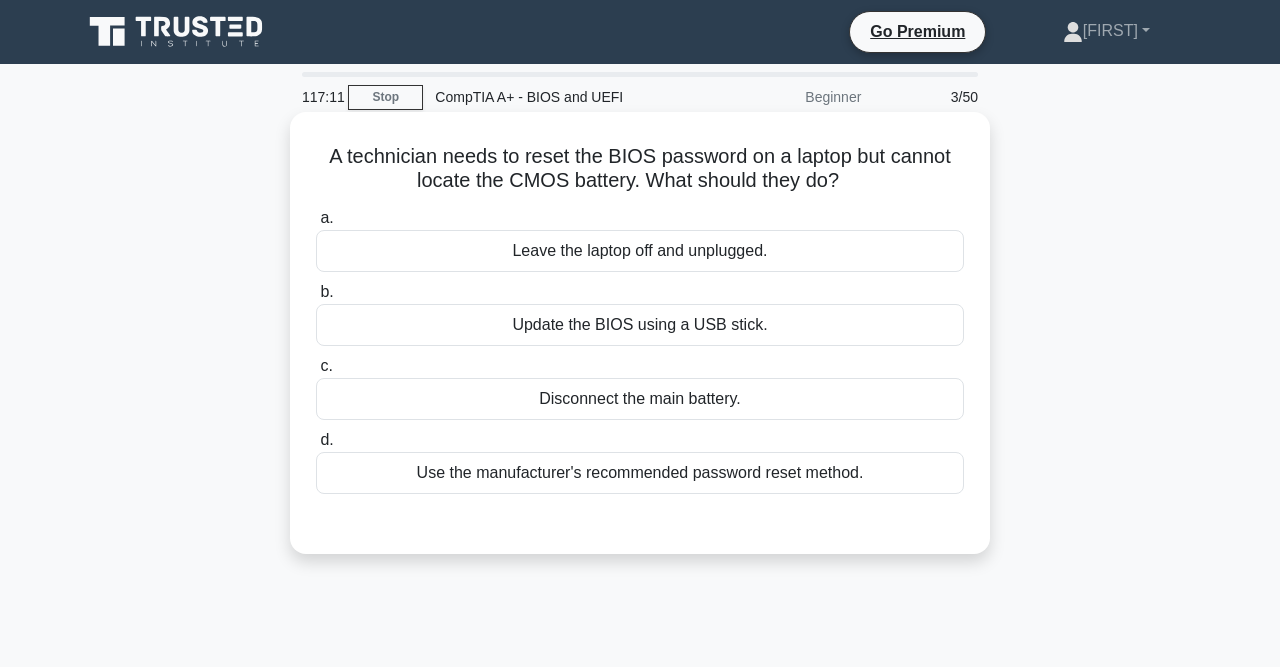 click on "Use the manufacturer's recommended password reset method." at bounding box center [640, 473] 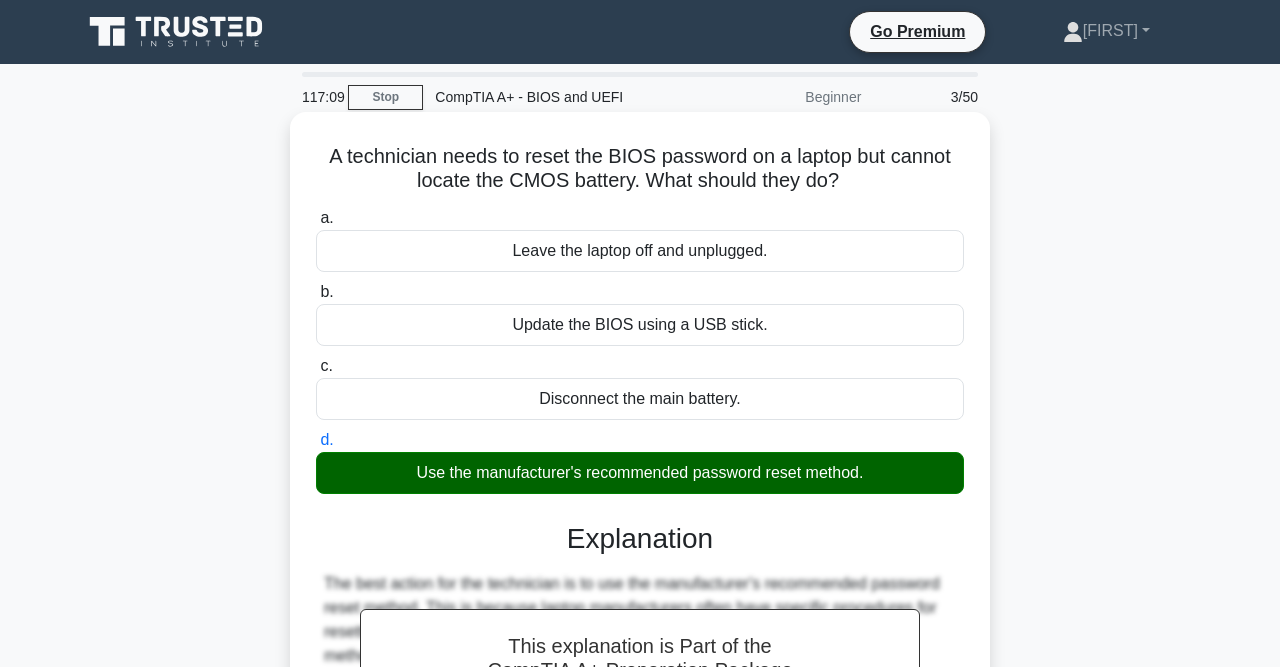 scroll, scrollTop: 413, scrollLeft: 0, axis: vertical 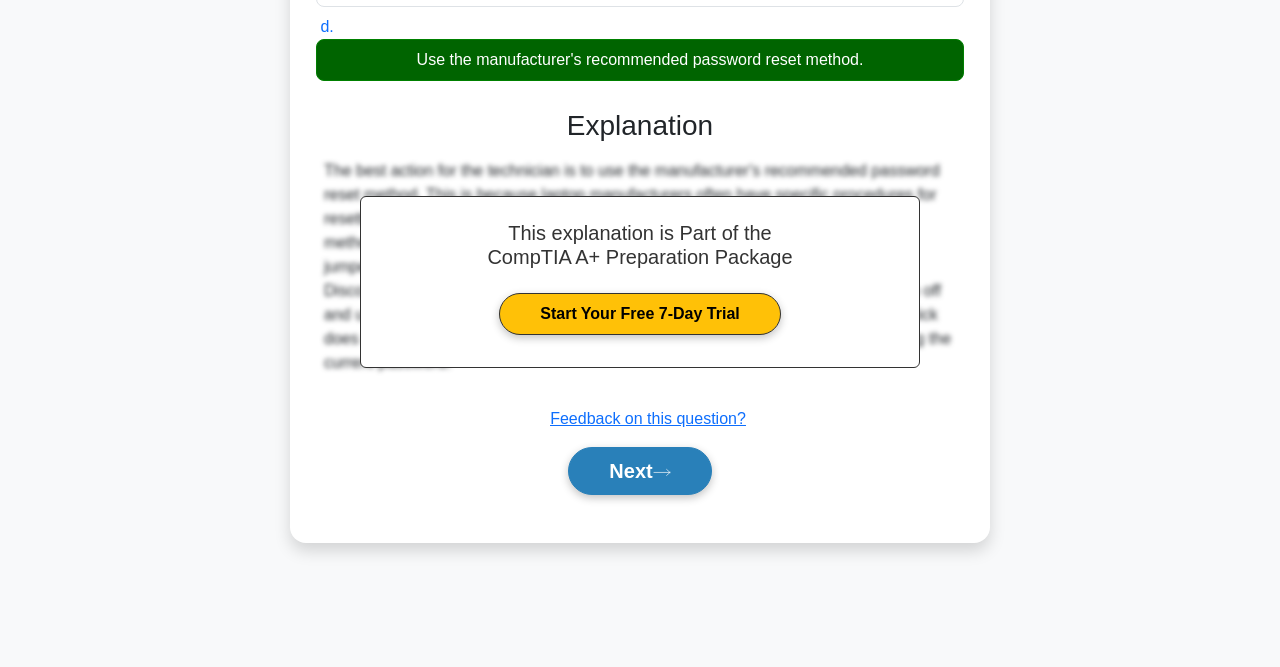 click on "Next" at bounding box center [639, 471] 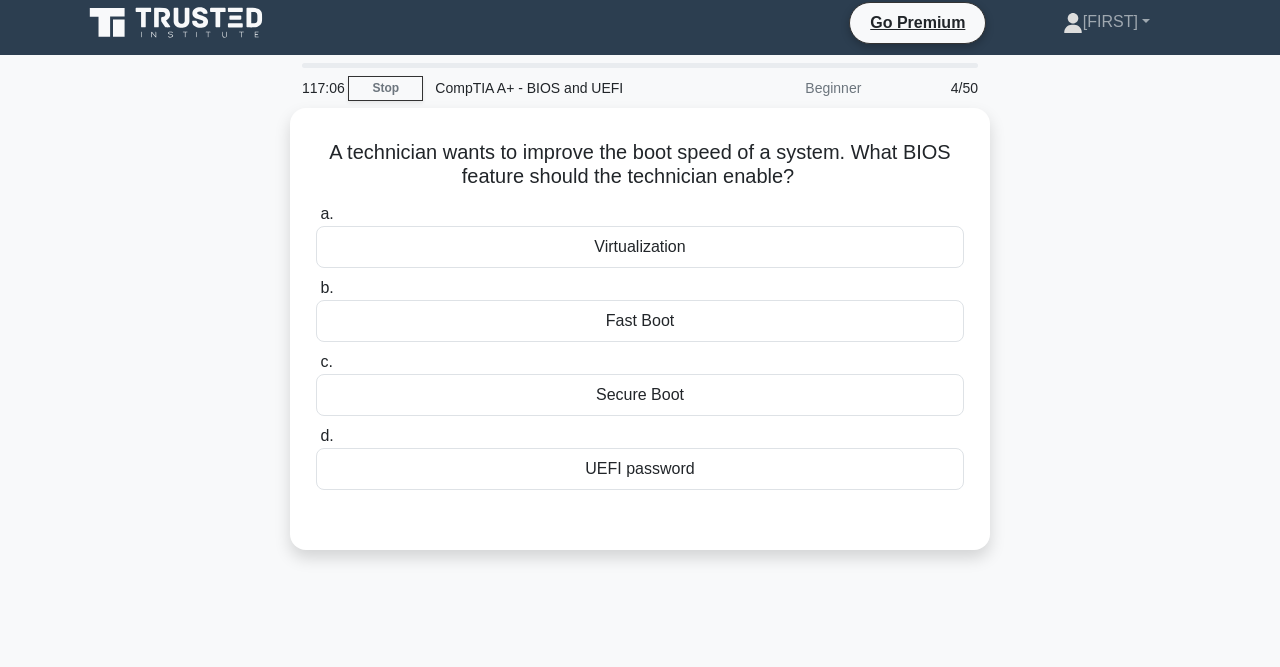 scroll, scrollTop: 4, scrollLeft: 0, axis: vertical 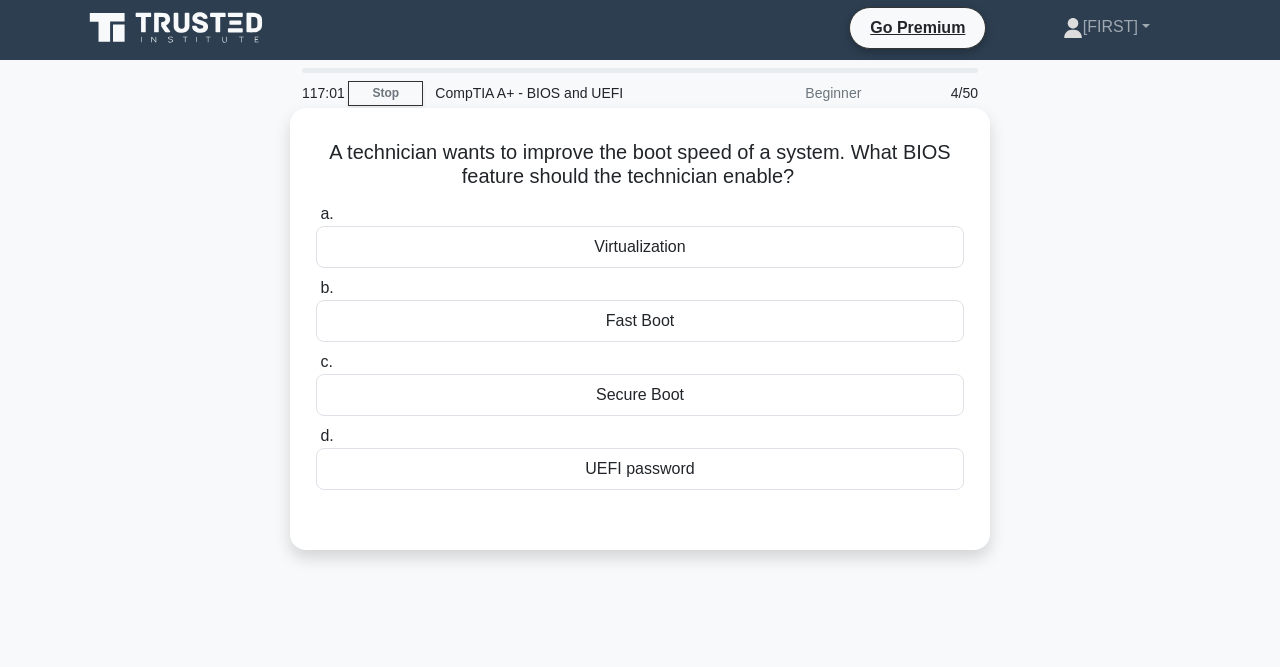 click on "Fast Boot" at bounding box center [640, 321] 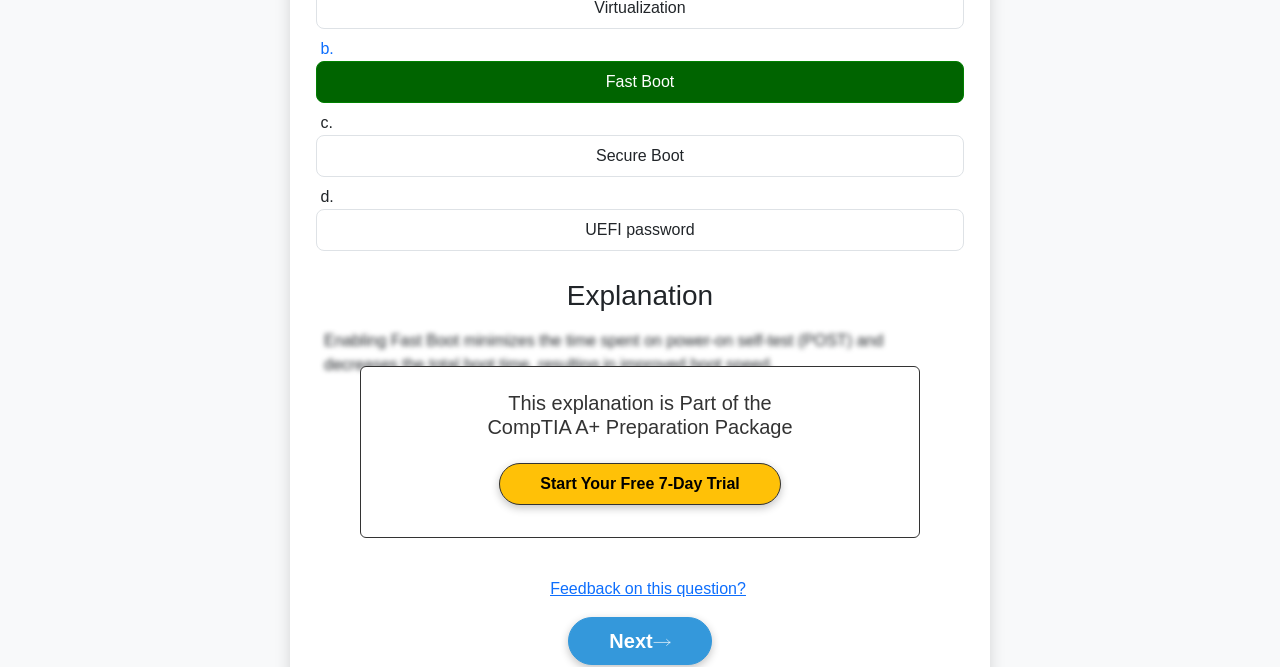 scroll, scrollTop: 413, scrollLeft: 0, axis: vertical 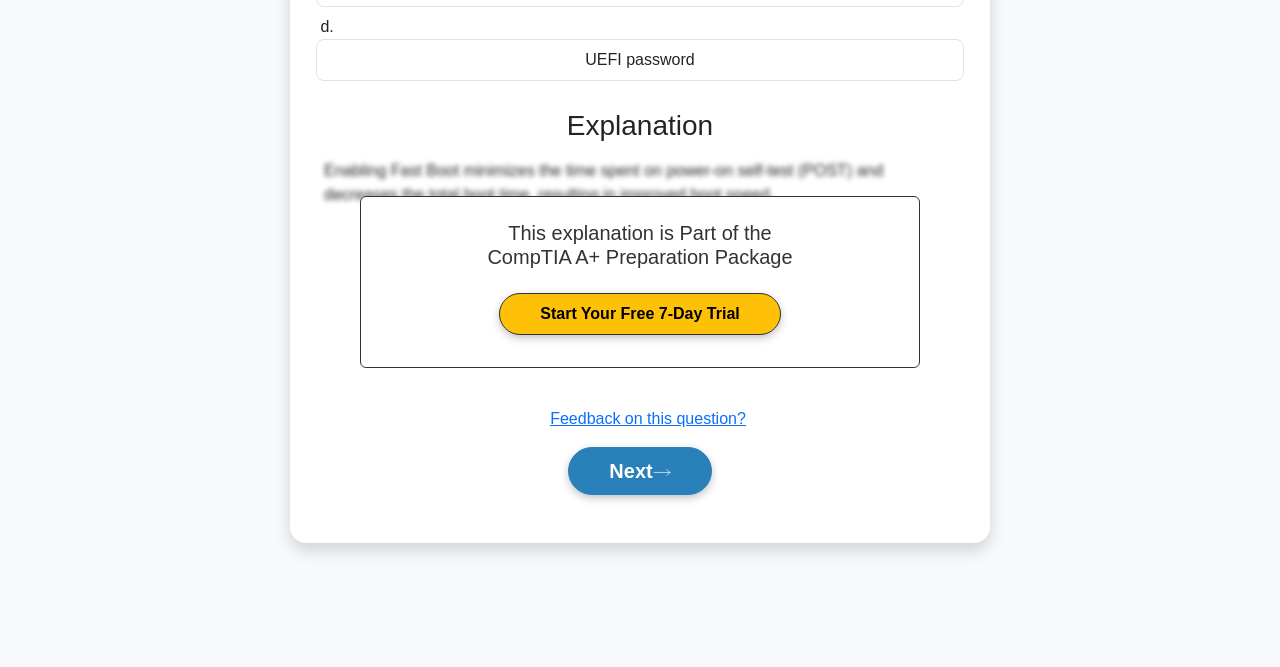 click on "Next" at bounding box center [639, 471] 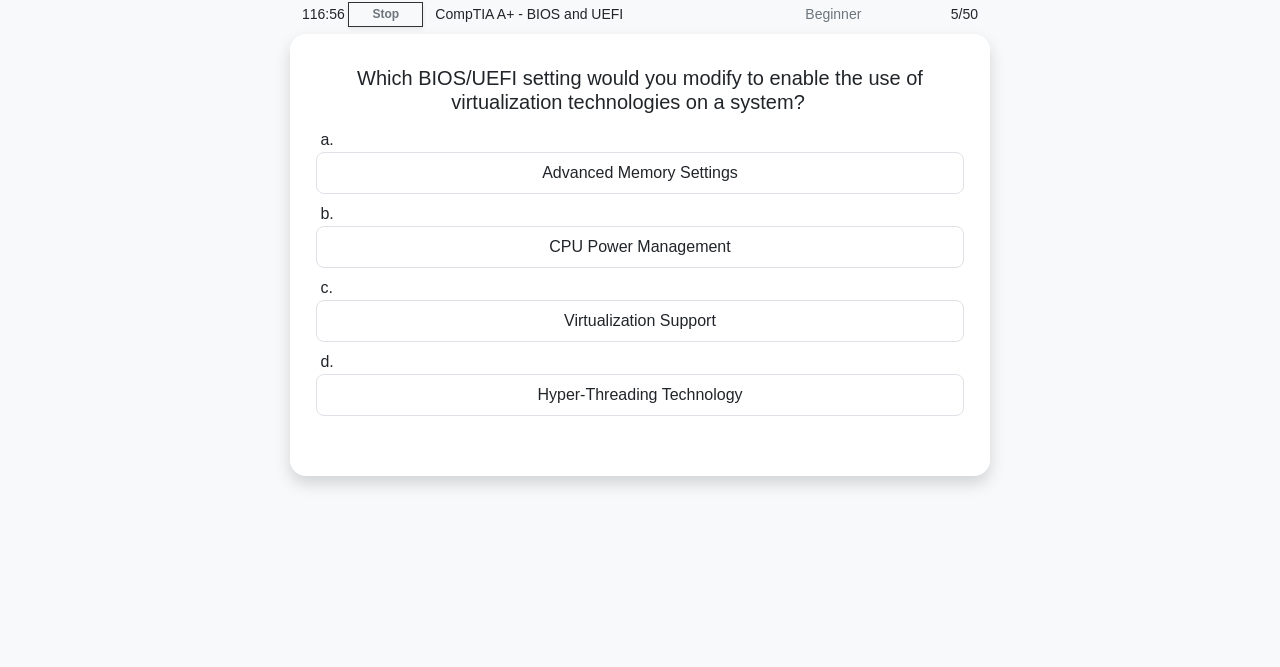 scroll, scrollTop: 0, scrollLeft: 0, axis: both 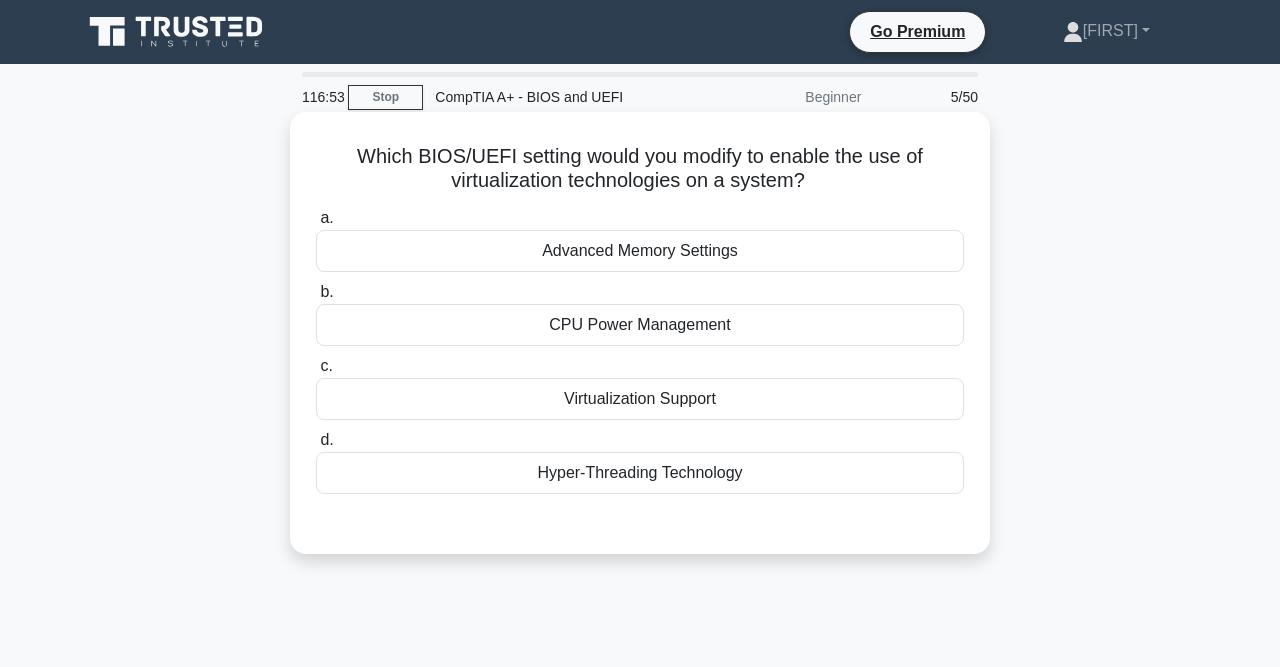 click on "Virtualization Support" at bounding box center [640, 399] 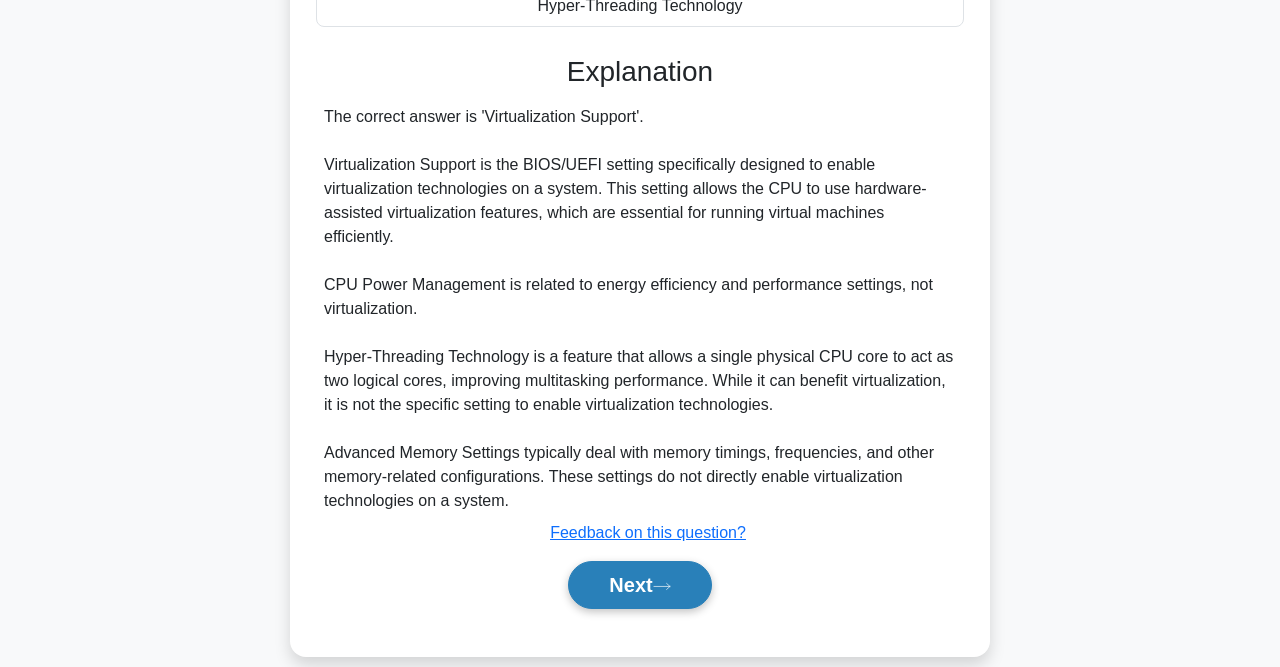 click on "Next" at bounding box center (639, 585) 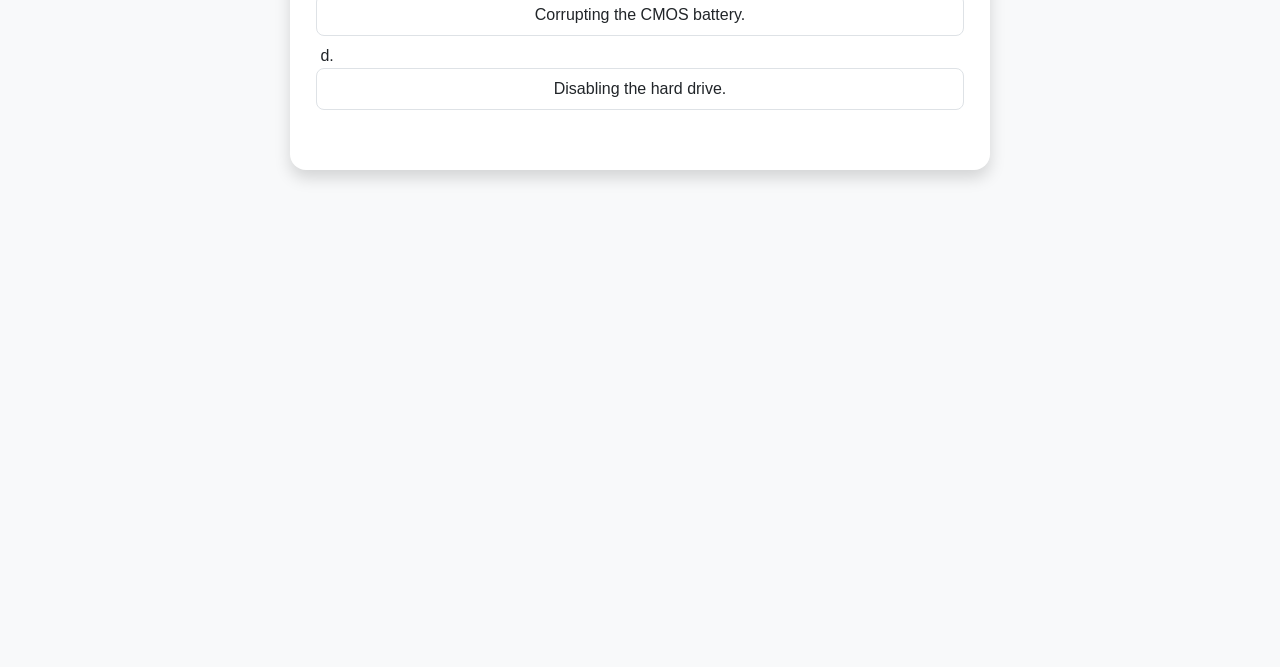 scroll, scrollTop: 0, scrollLeft: 0, axis: both 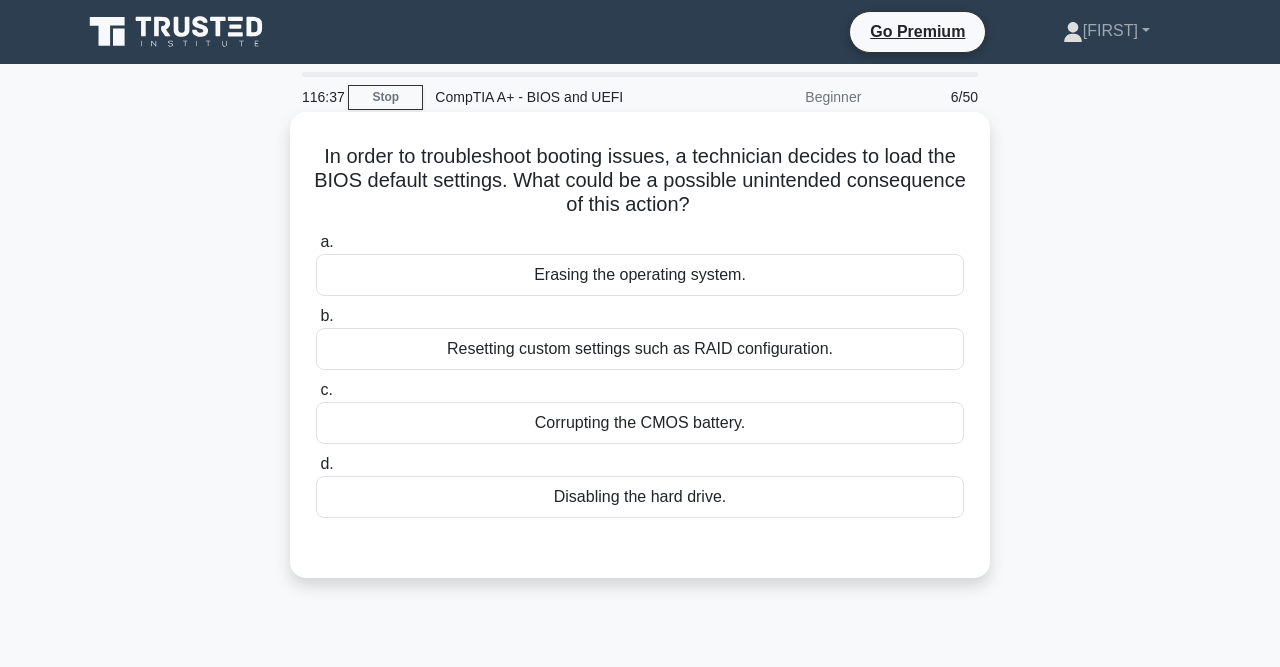 click on "Resetting custom settings such as RAID configuration." at bounding box center (640, 349) 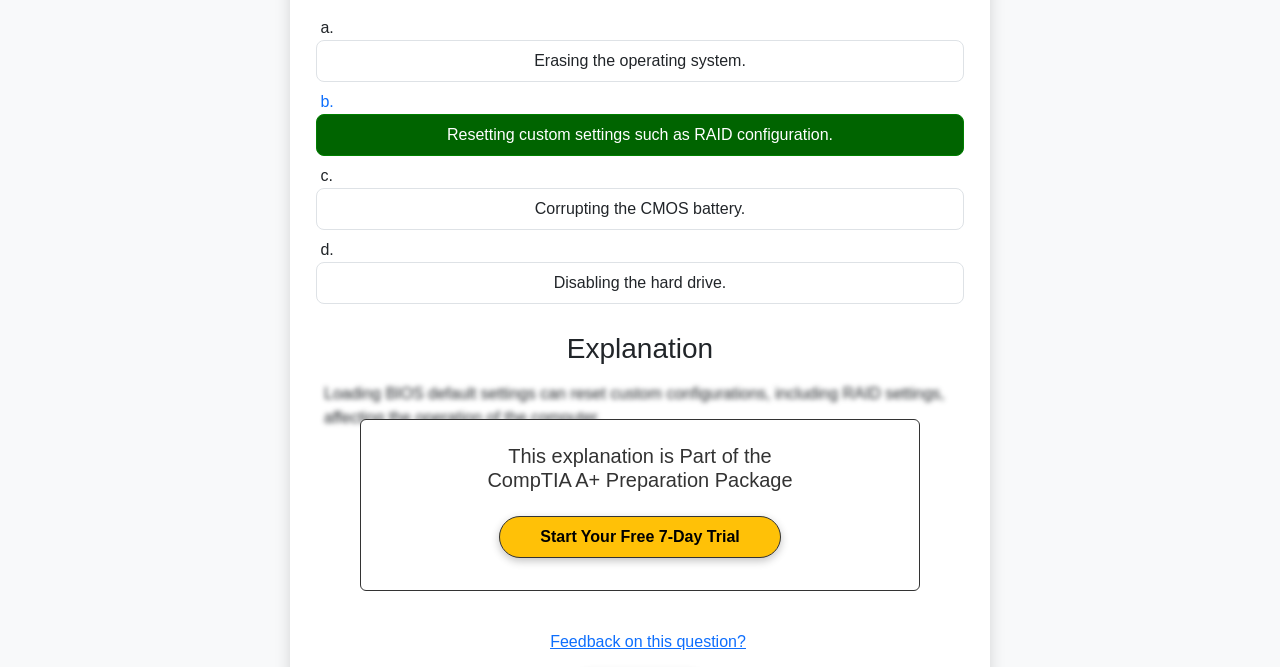 scroll, scrollTop: 413, scrollLeft: 0, axis: vertical 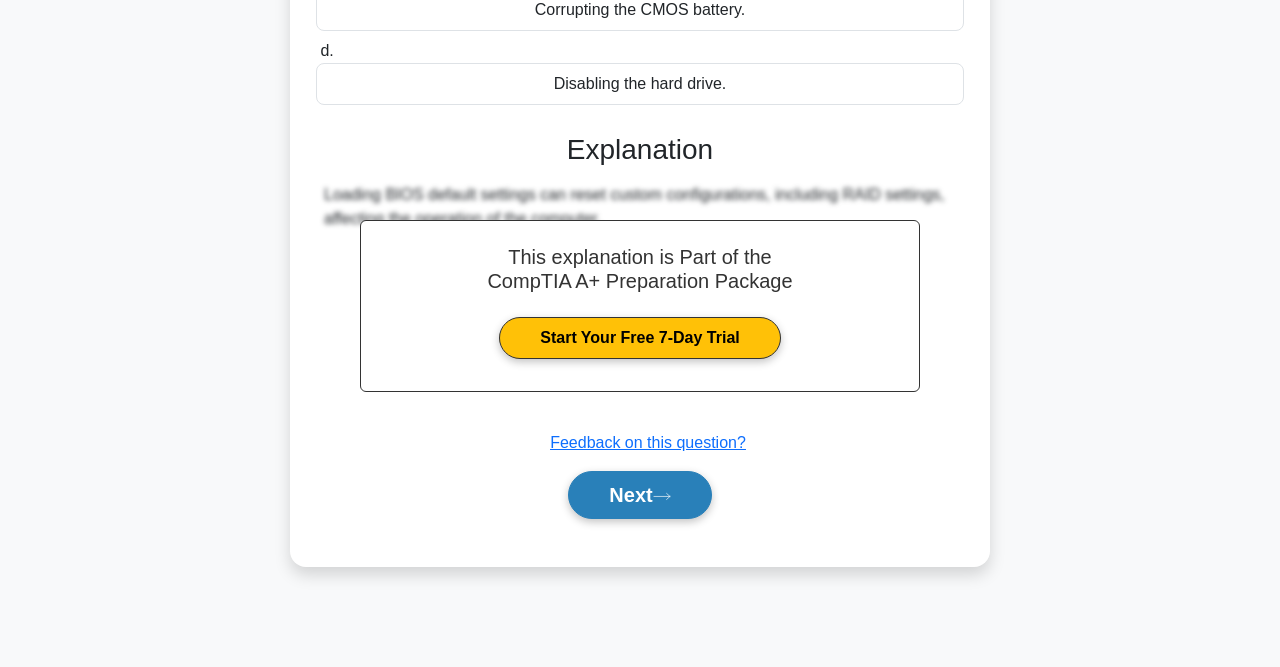 click on "Next" at bounding box center (639, 495) 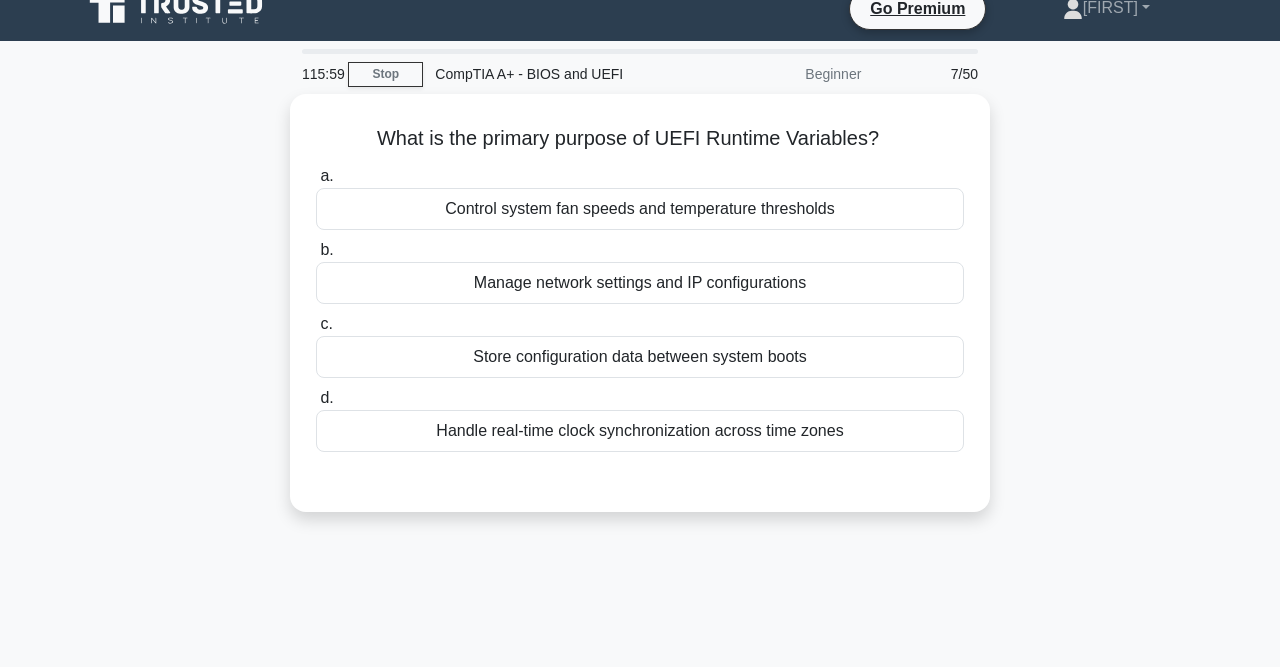 scroll, scrollTop: 24, scrollLeft: 0, axis: vertical 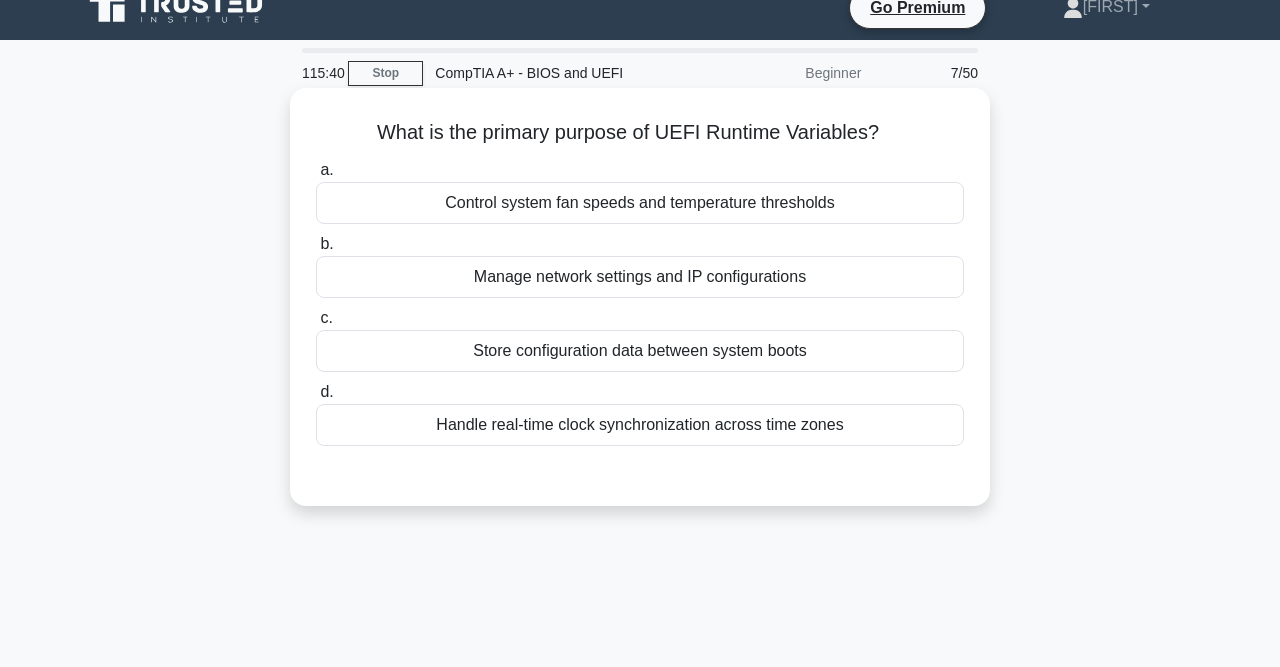 click on "Control system fan speeds and temperature thresholds" at bounding box center (640, 203) 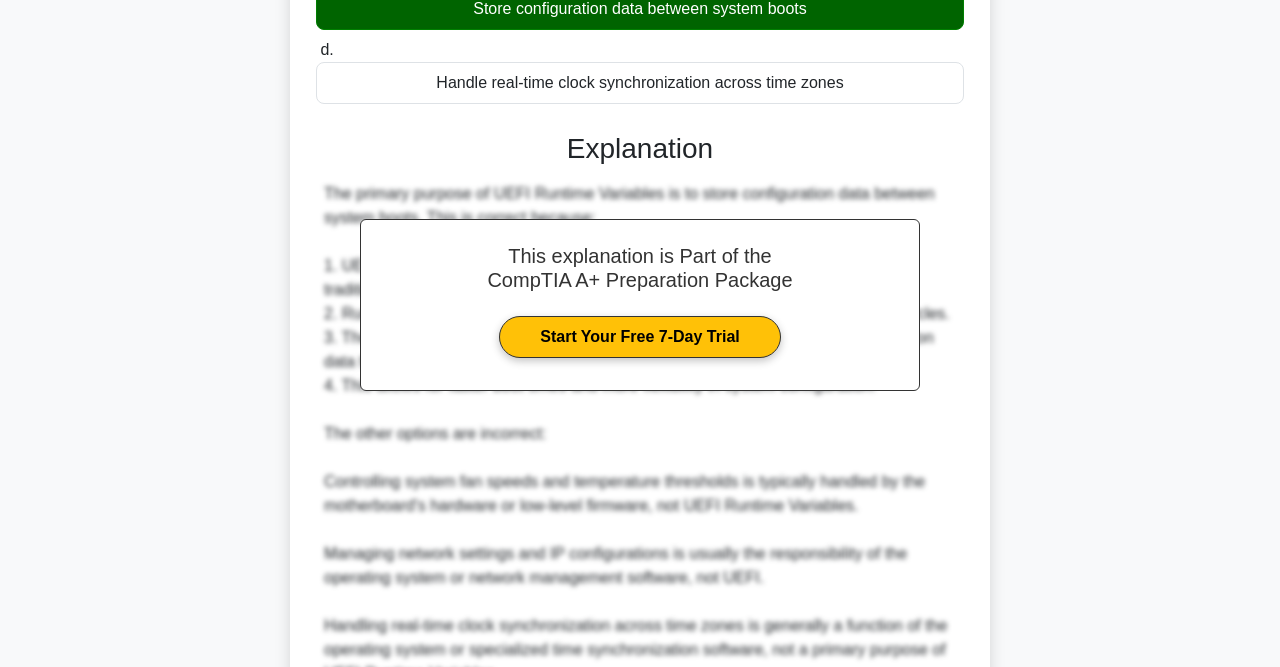 scroll, scrollTop: 566, scrollLeft: 0, axis: vertical 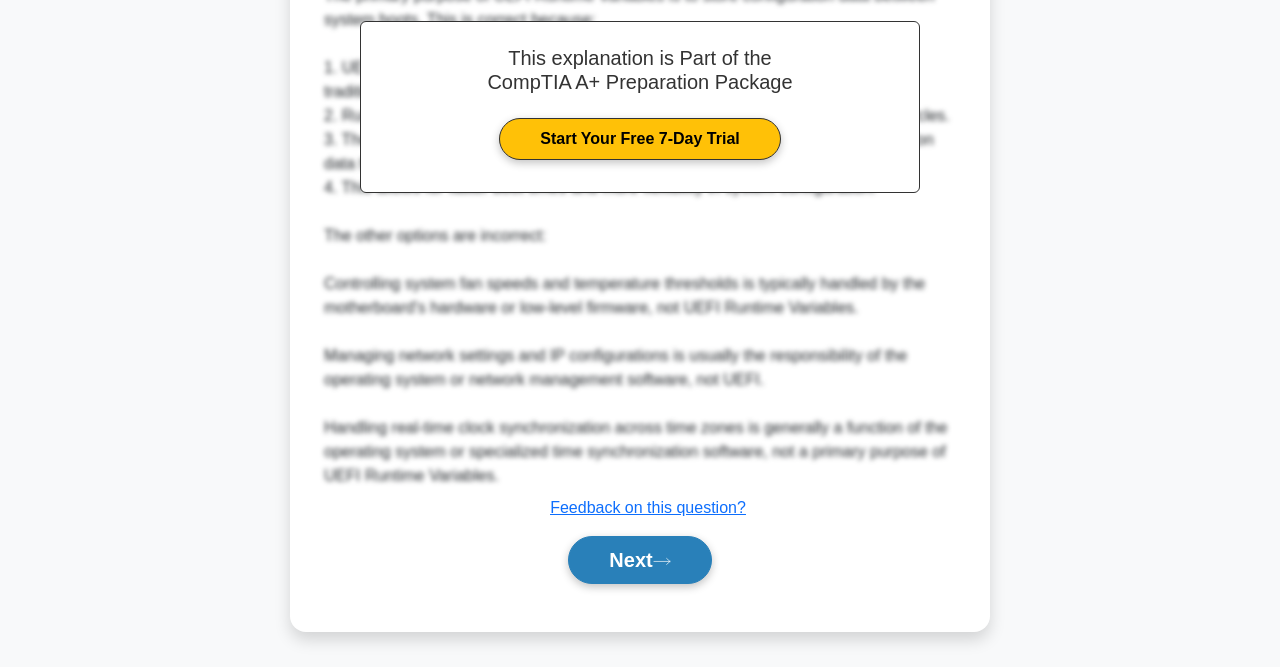 click on "Next" at bounding box center (639, 560) 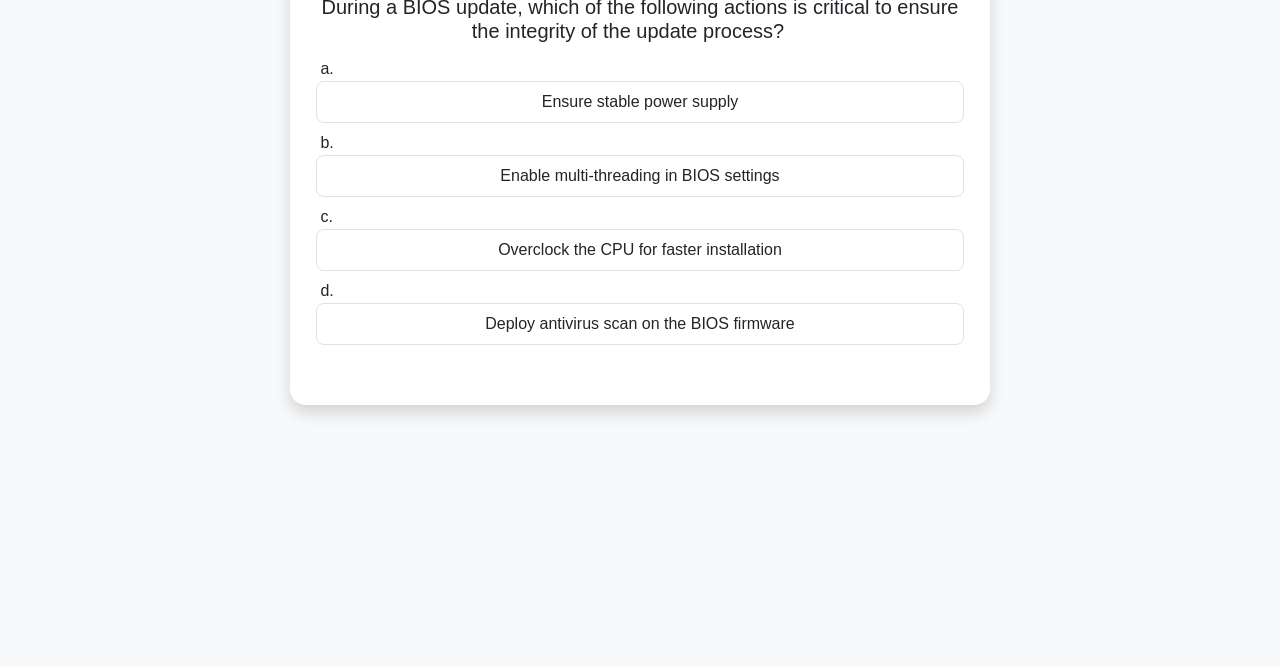 scroll, scrollTop: 0, scrollLeft: 0, axis: both 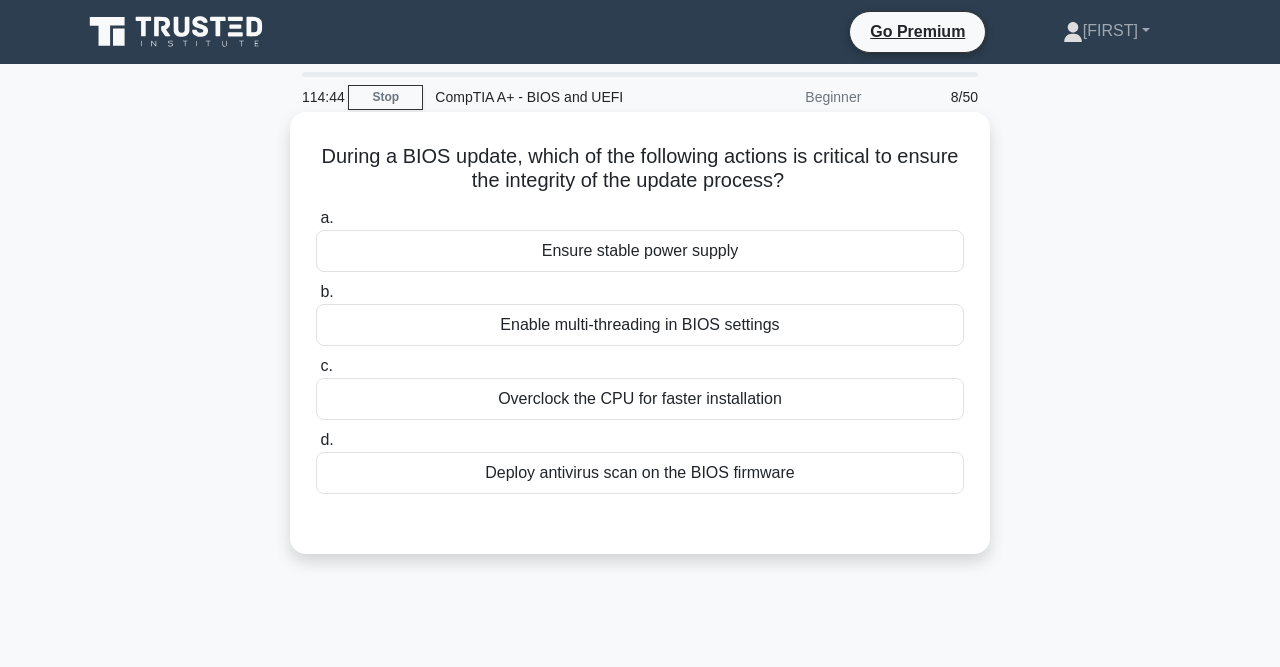 click on "Ensure stable power supply" at bounding box center (640, 251) 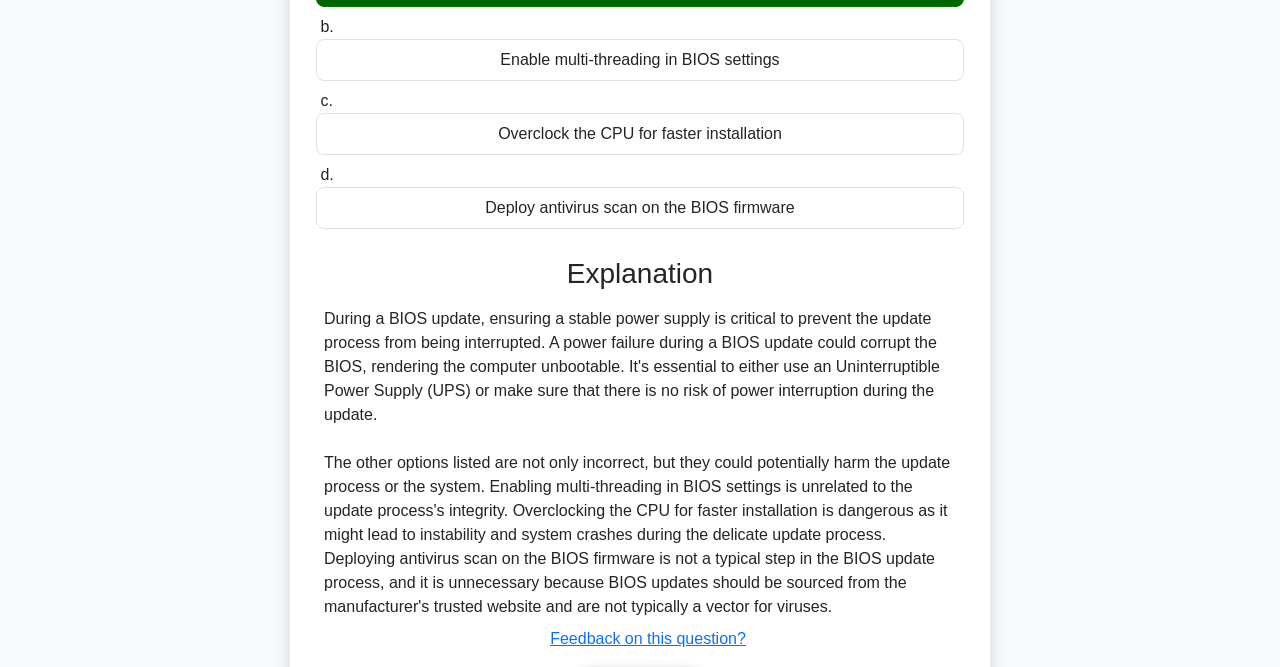 scroll, scrollTop: 413, scrollLeft: 0, axis: vertical 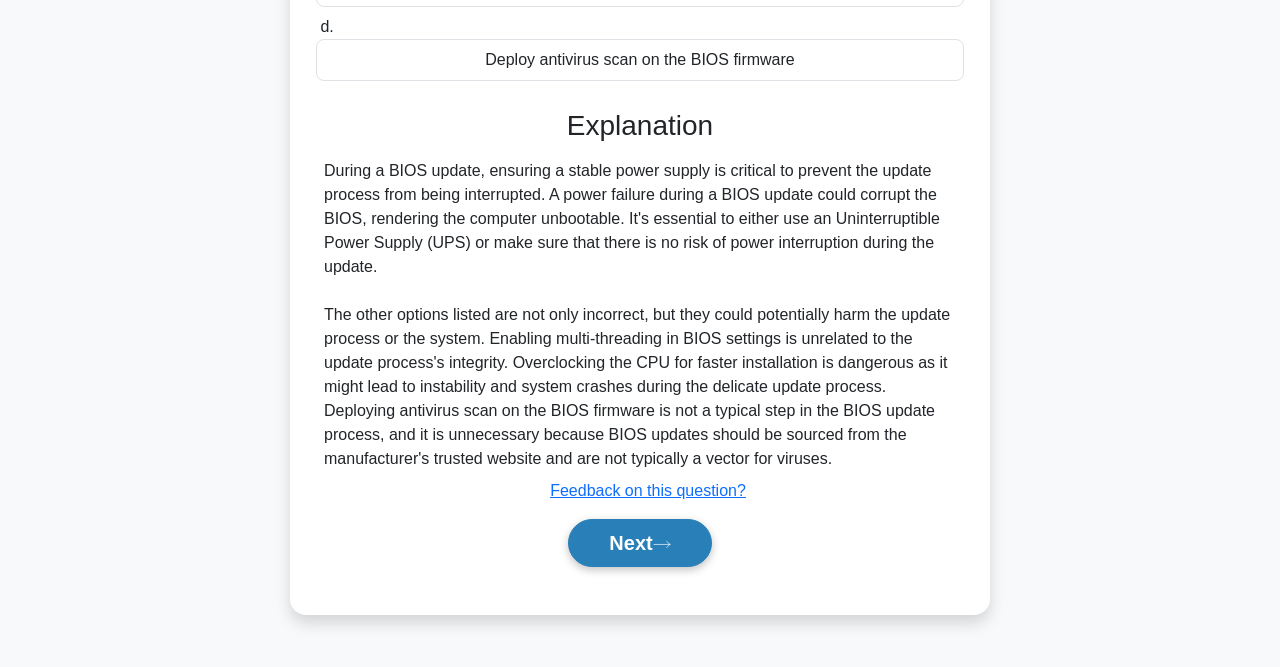 click on "Next" at bounding box center [639, 543] 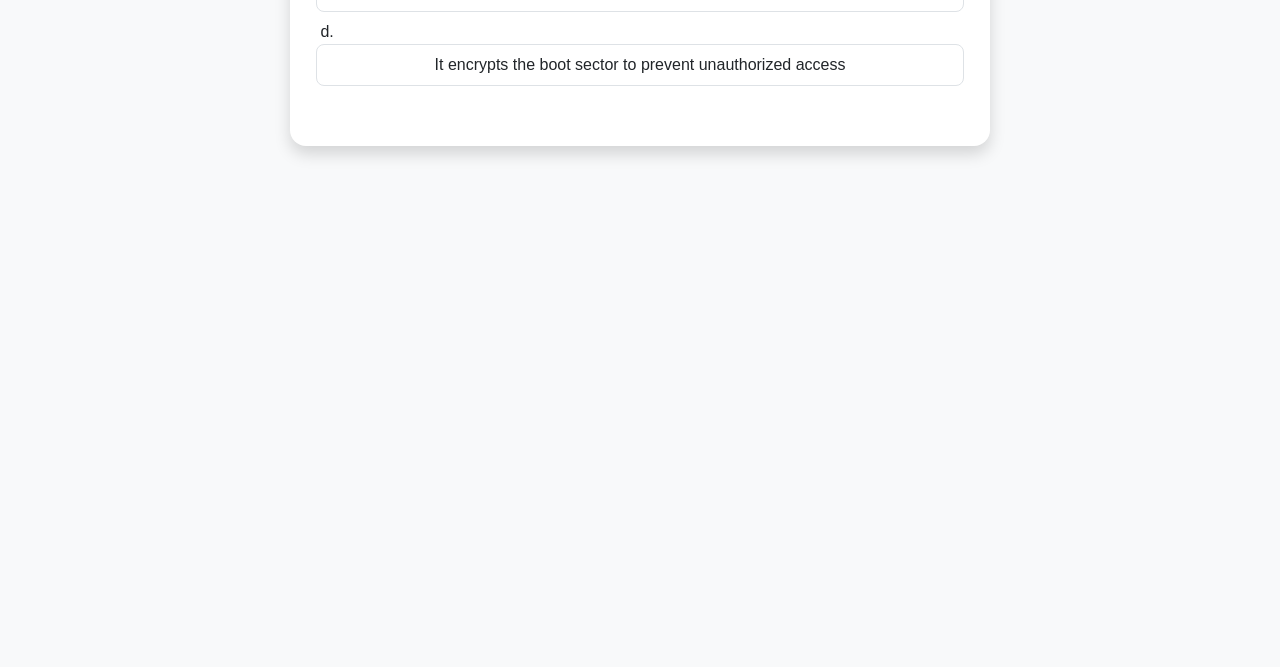 scroll, scrollTop: 0, scrollLeft: 0, axis: both 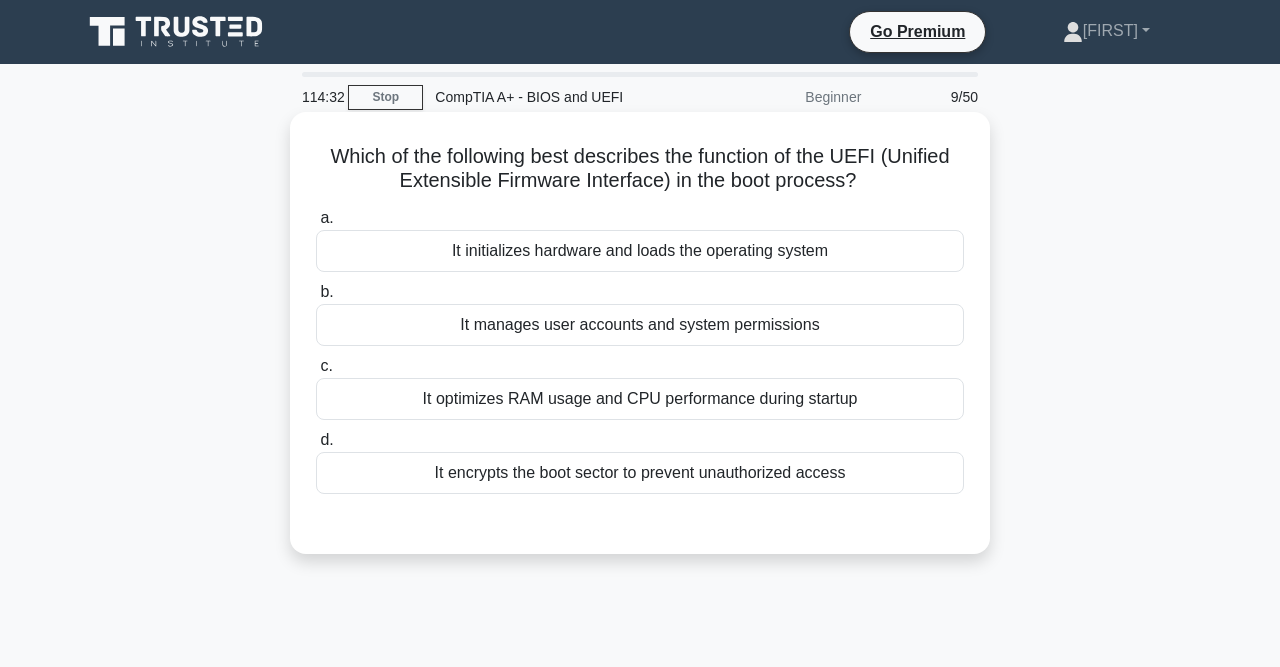 click on "It initializes hardware and loads the operating system" at bounding box center [640, 251] 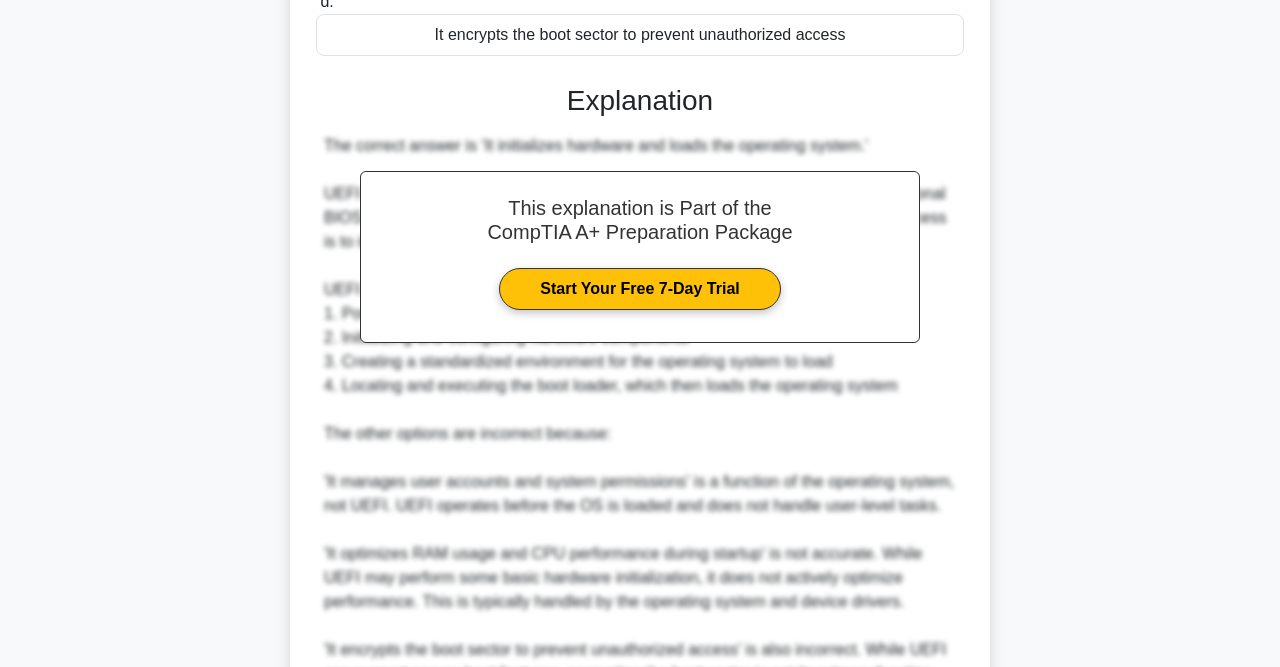 scroll, scrollTop: 659, scrollLeft: 0, axis: vertical 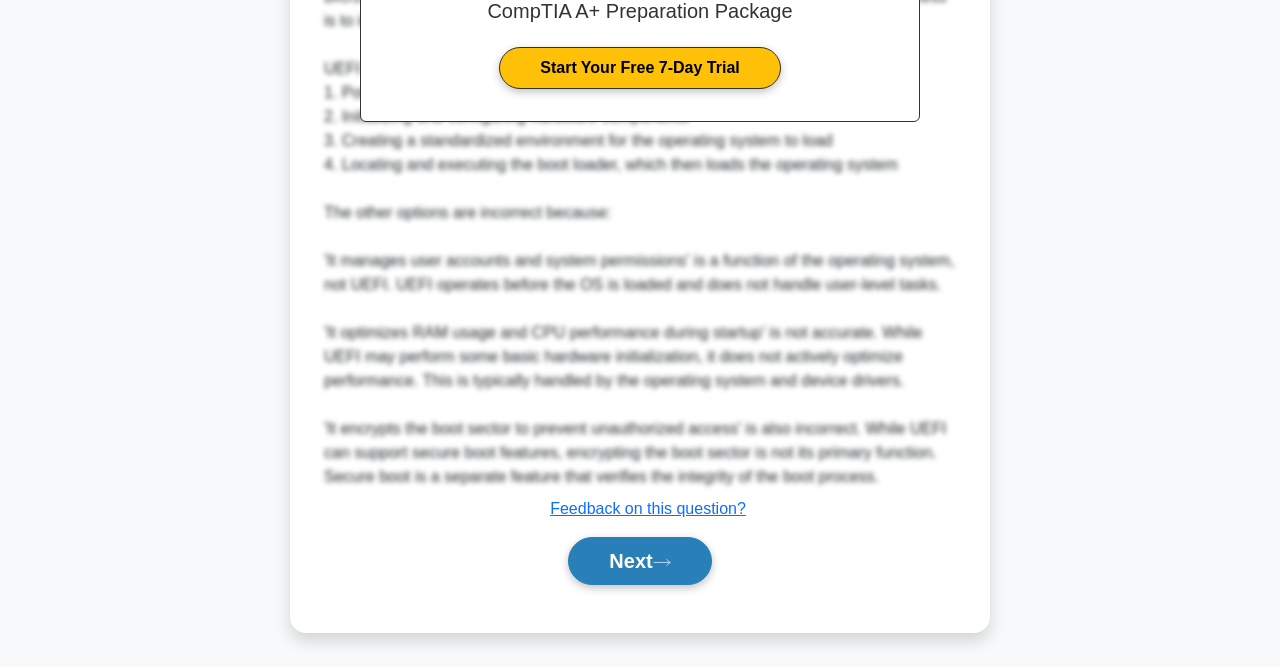 click on "Next" at bounding box center [639, 561] 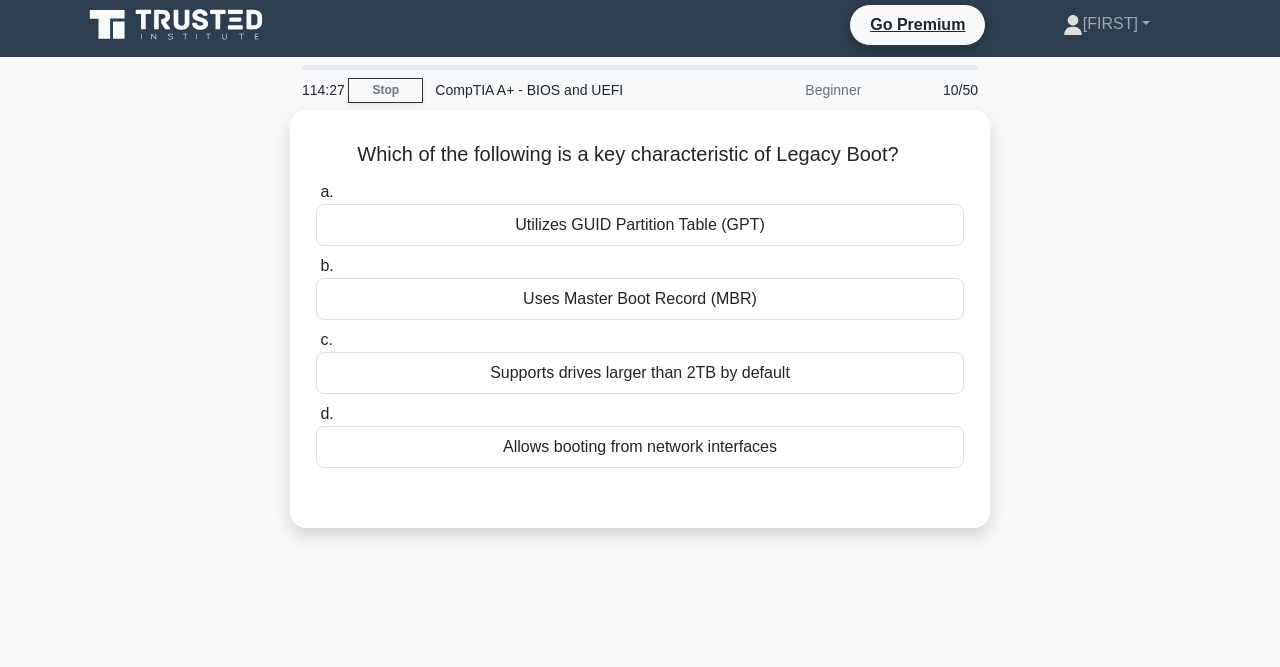 scroll, scrollTop: 0, scrollLeft: 0, axis: both 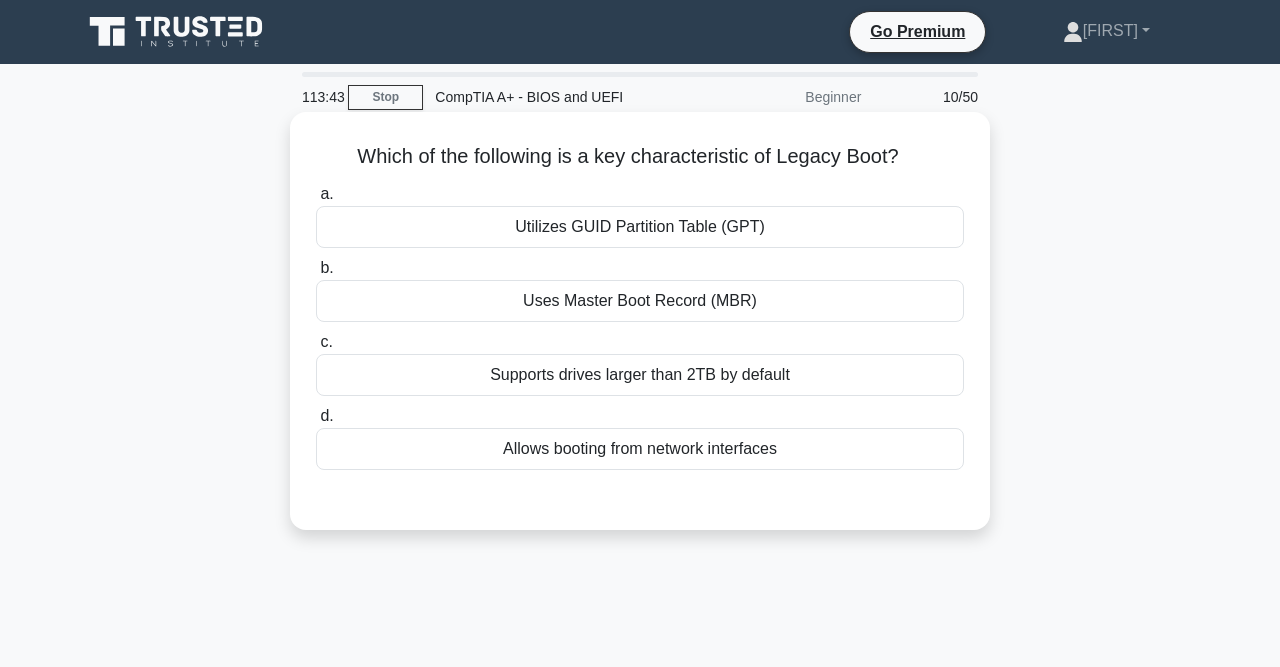 click on "Utilizes GUID Partition Table (GPT)" at bounding box center (640, 227) 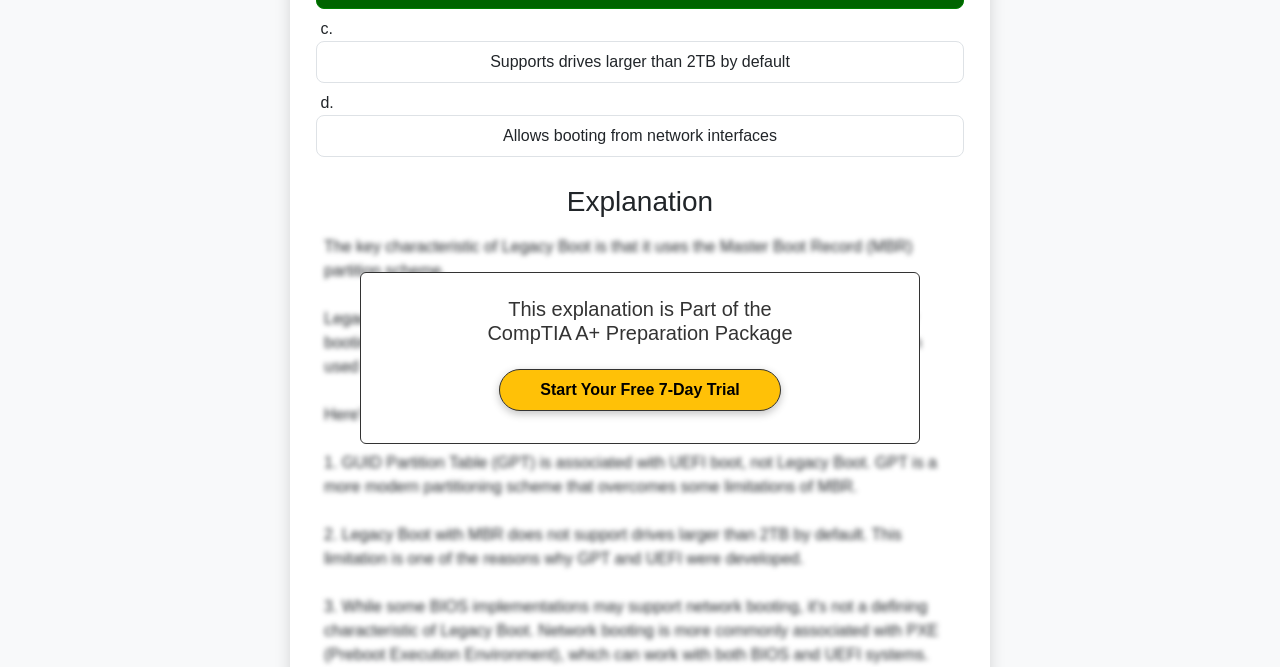 scroll, scrollTop: 566, scrollLeft: 0, axis: vertical 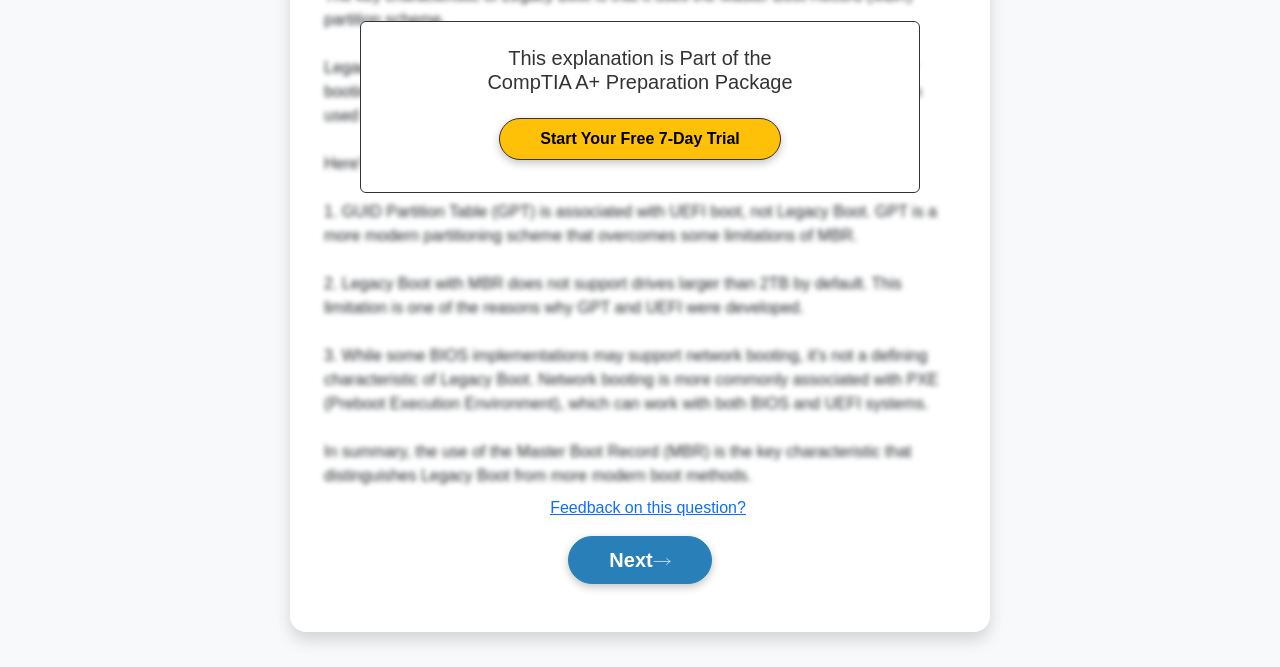 click on "Next" at bounding box center [639, 560] 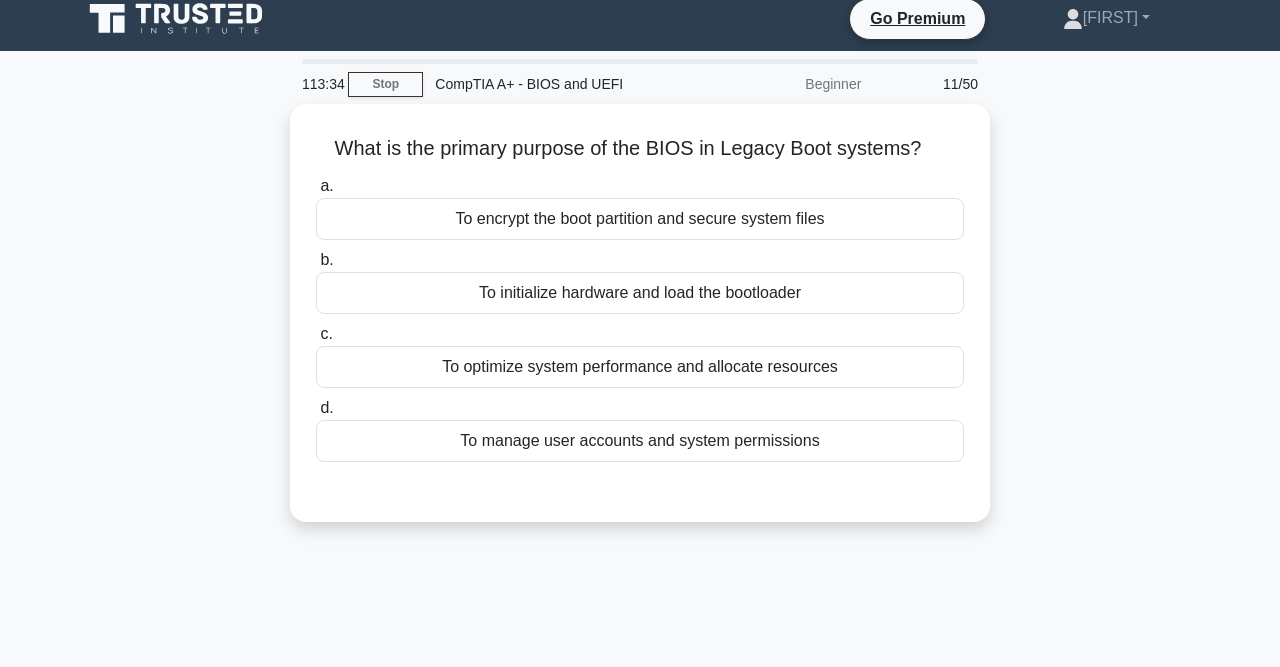 scroll, scrollTop: 0, scrollLeft: 0, axis: both 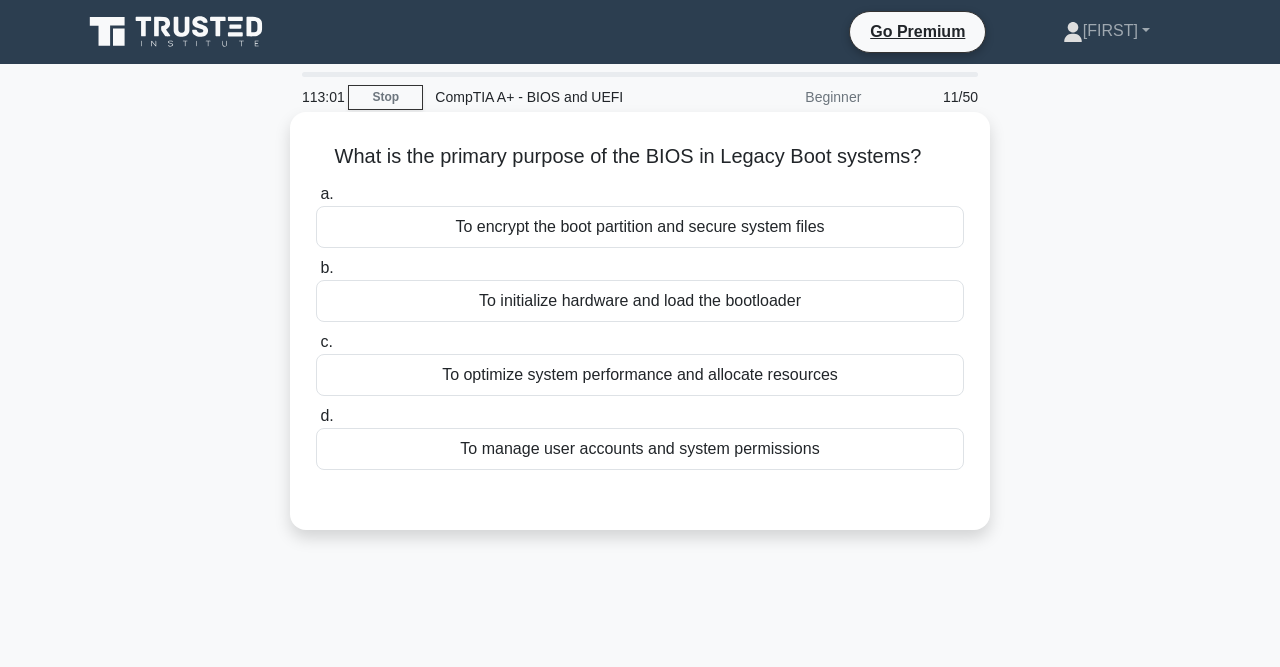 click on "To initialize hardware and load the bootloader" at bounding box center (640, 301) 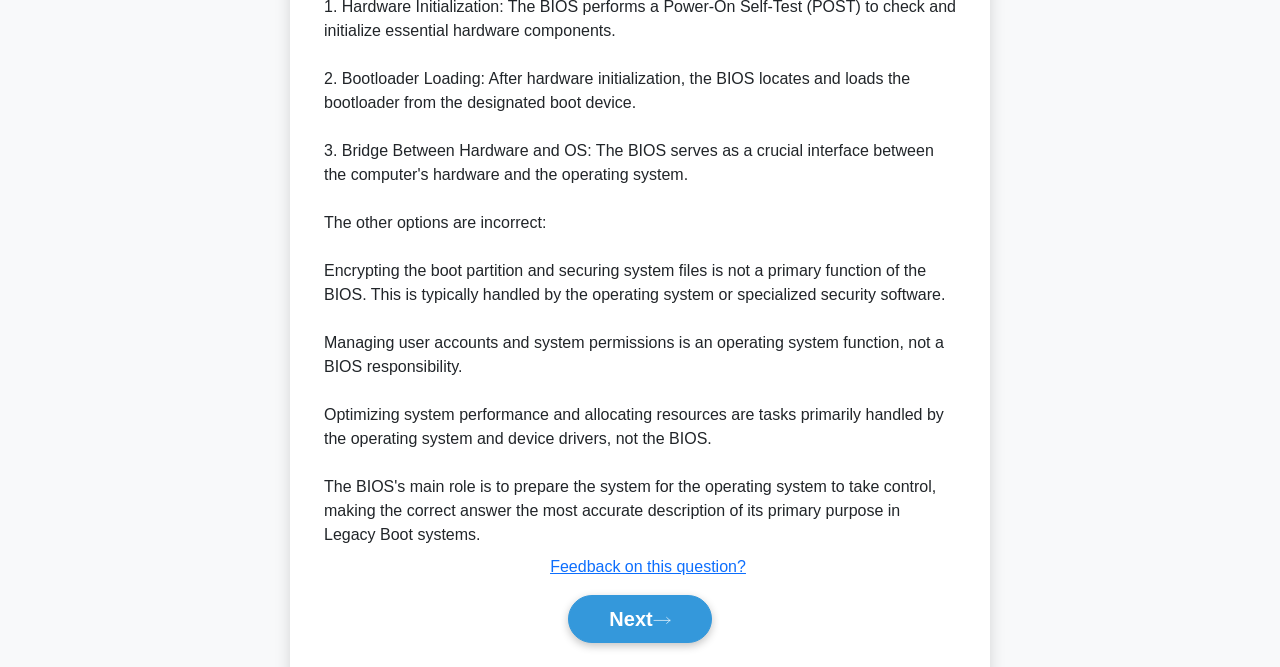 scroll, scrollTop: 629, scrollLeft: 0, axis: vertical 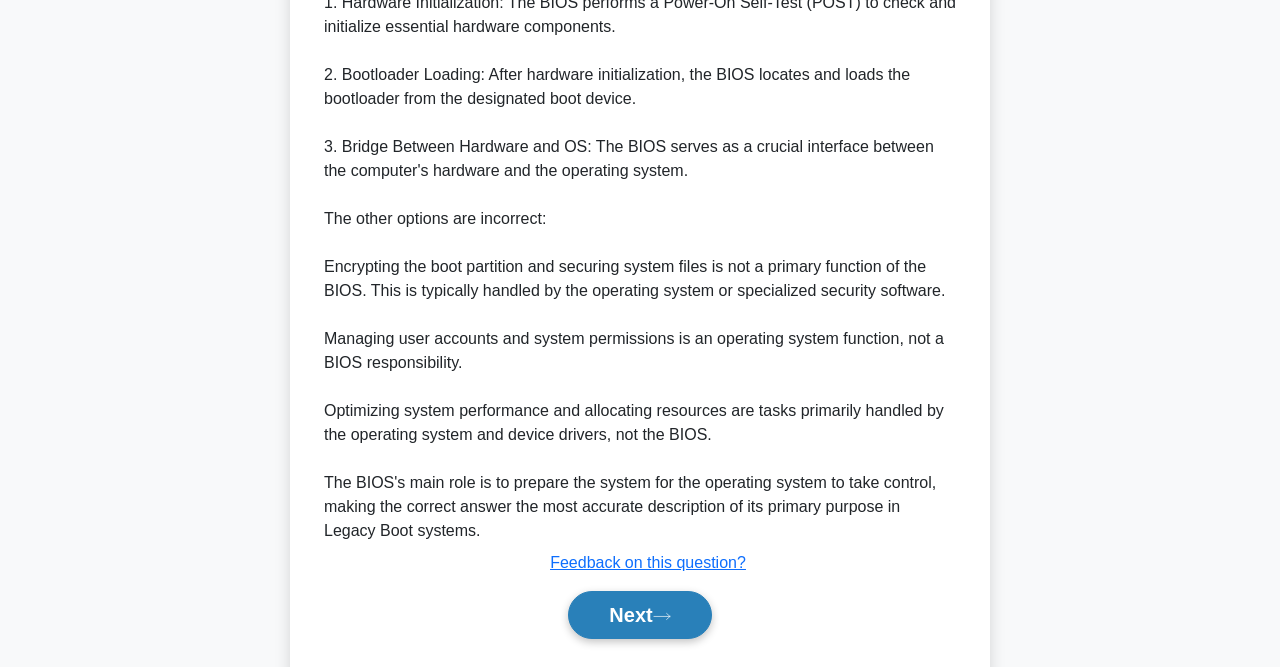 click on "Next" at bounding box center (639, 615) 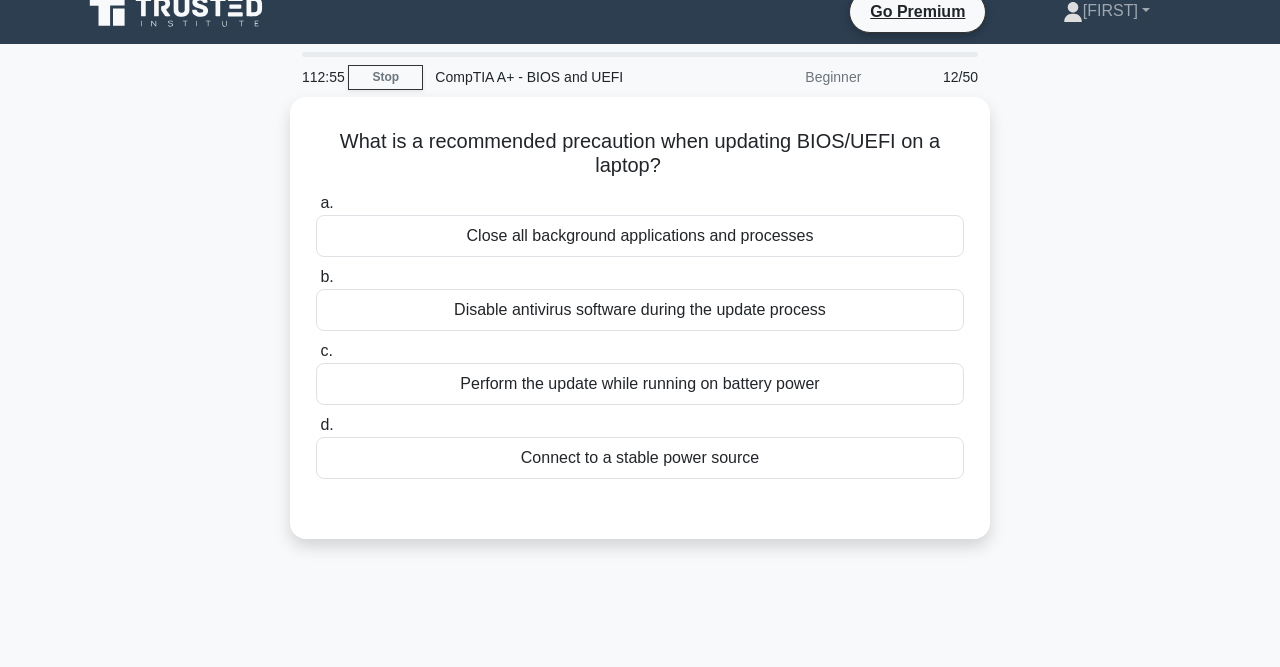 scroll, scrollTop: 0, scrollLeft: 0, axis: both 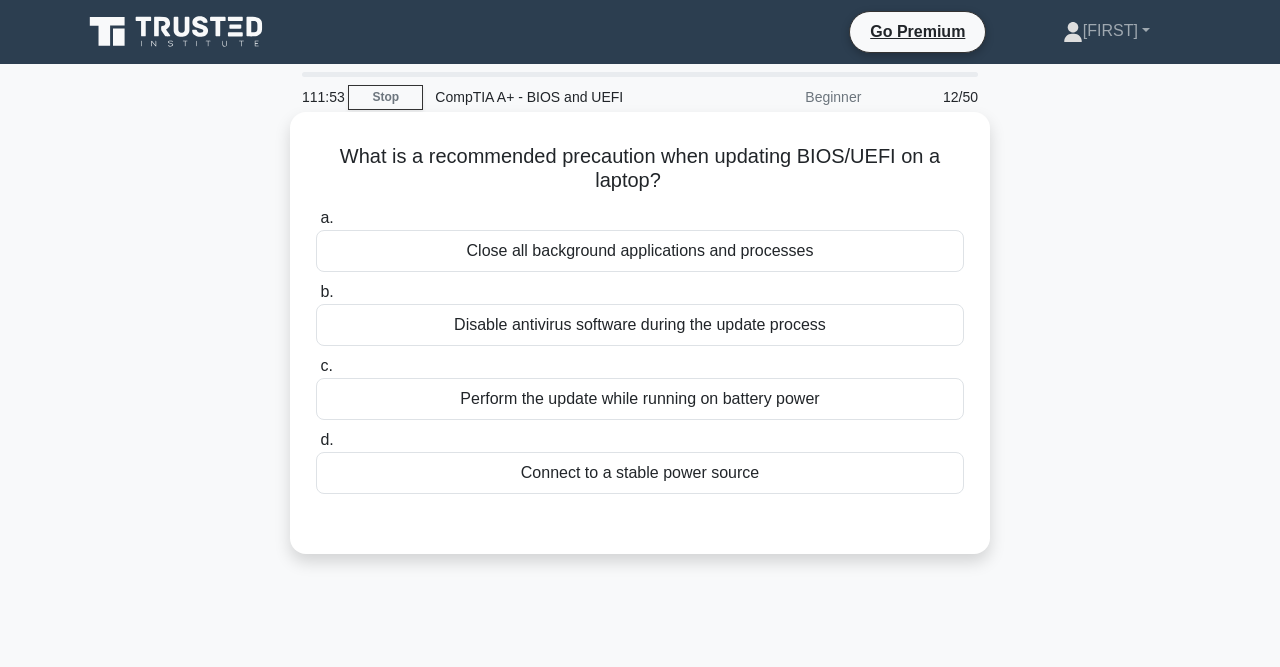 click on "Connect to a stable power source" at bounding box center [640, 473] 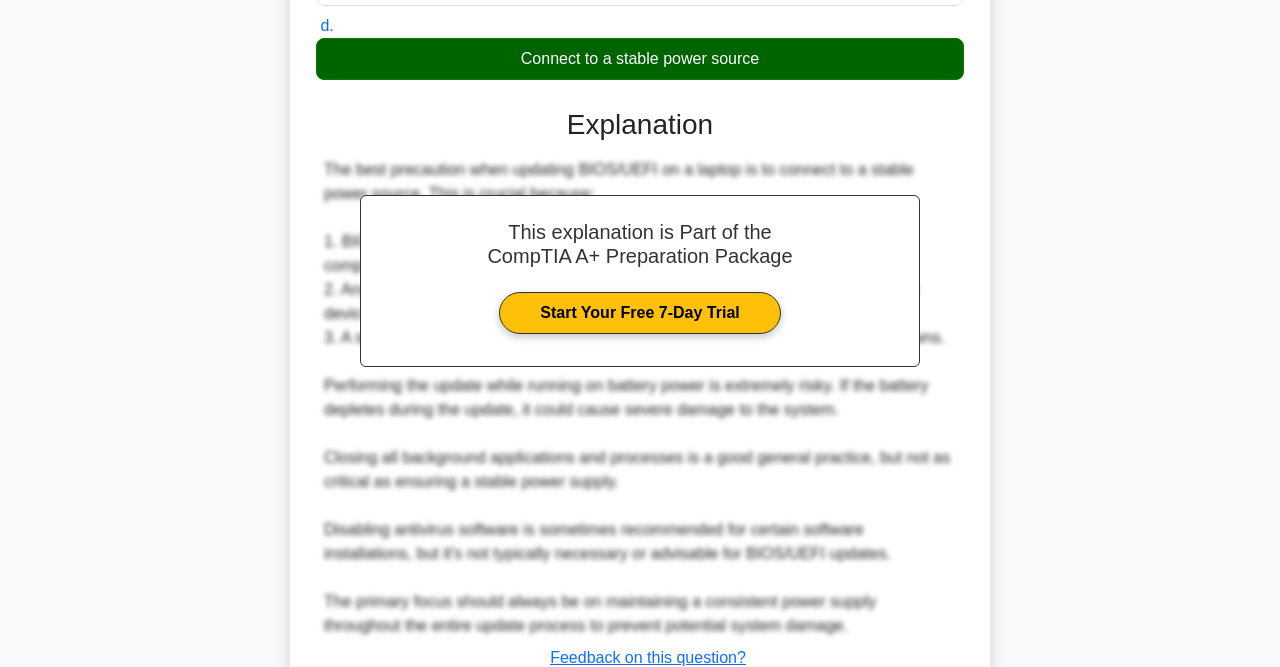 scroll, scrollTop: 563, scrollLeft: 0, axis: vertical 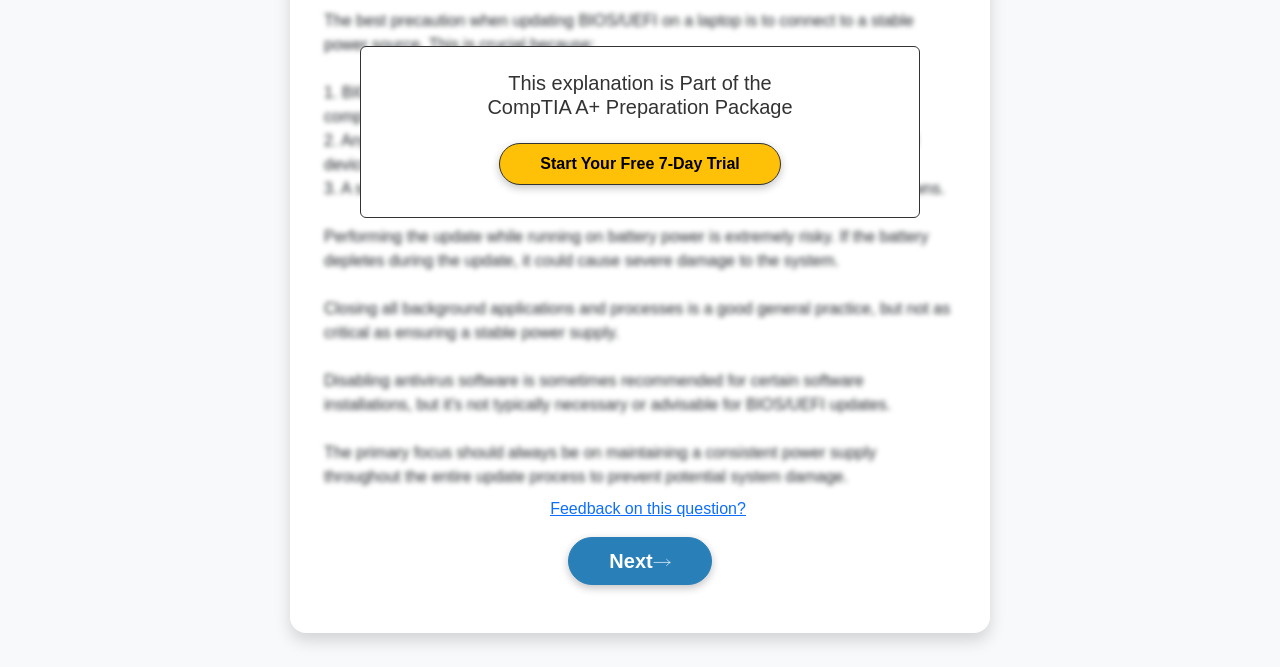 click on "Next" at bounding box center (639, 561) 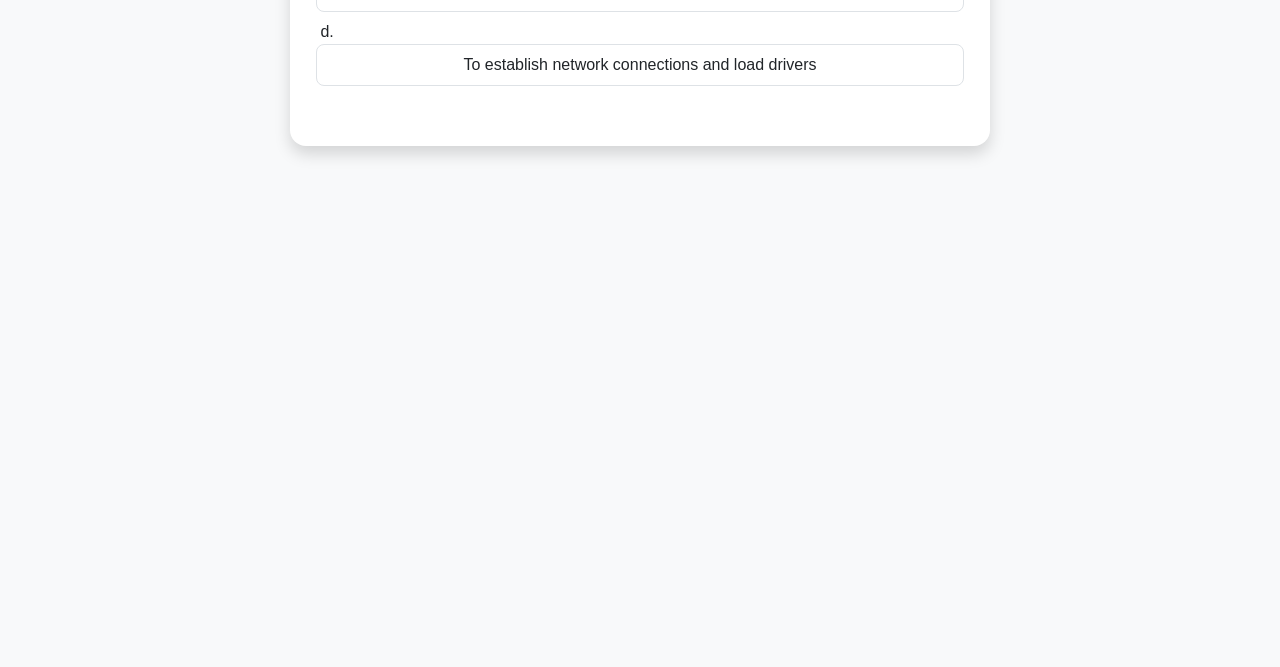 scroll, scrollTop: 0, scrollLeft: 0, axis: both 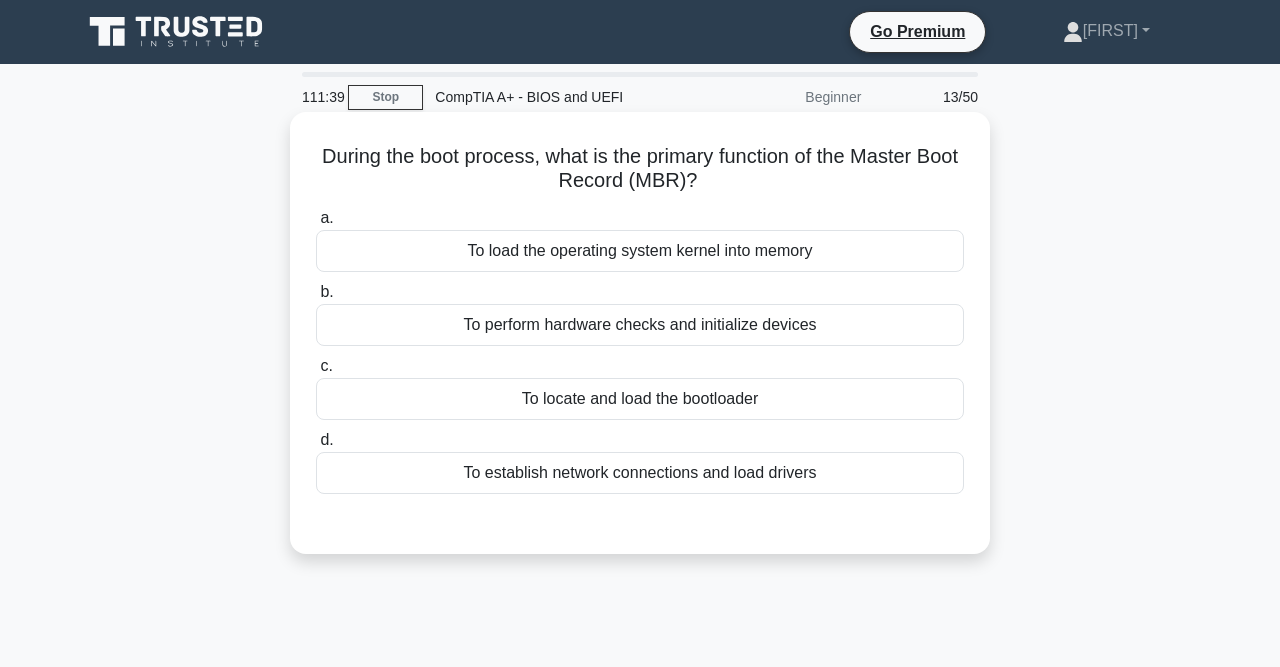 click on "To load the operating system kernel into memory" at bounding box center (640, 251) 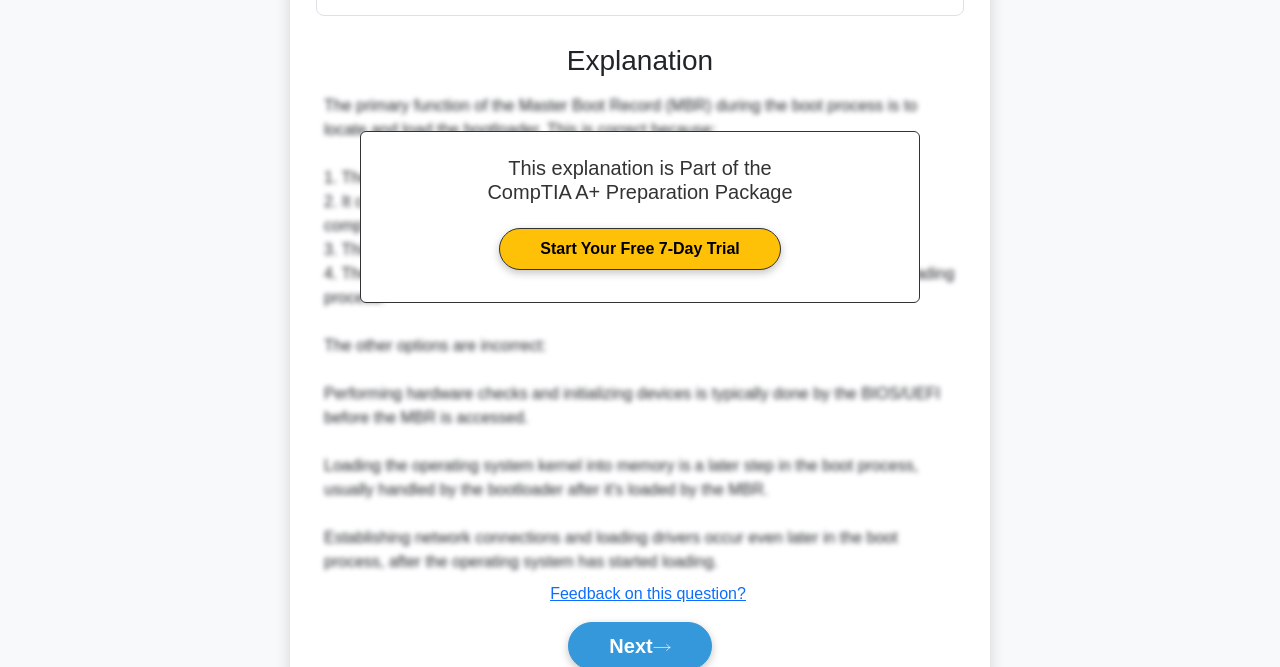 scroll, scrollTop: 481, scrollLeft: 0, axis: vertical 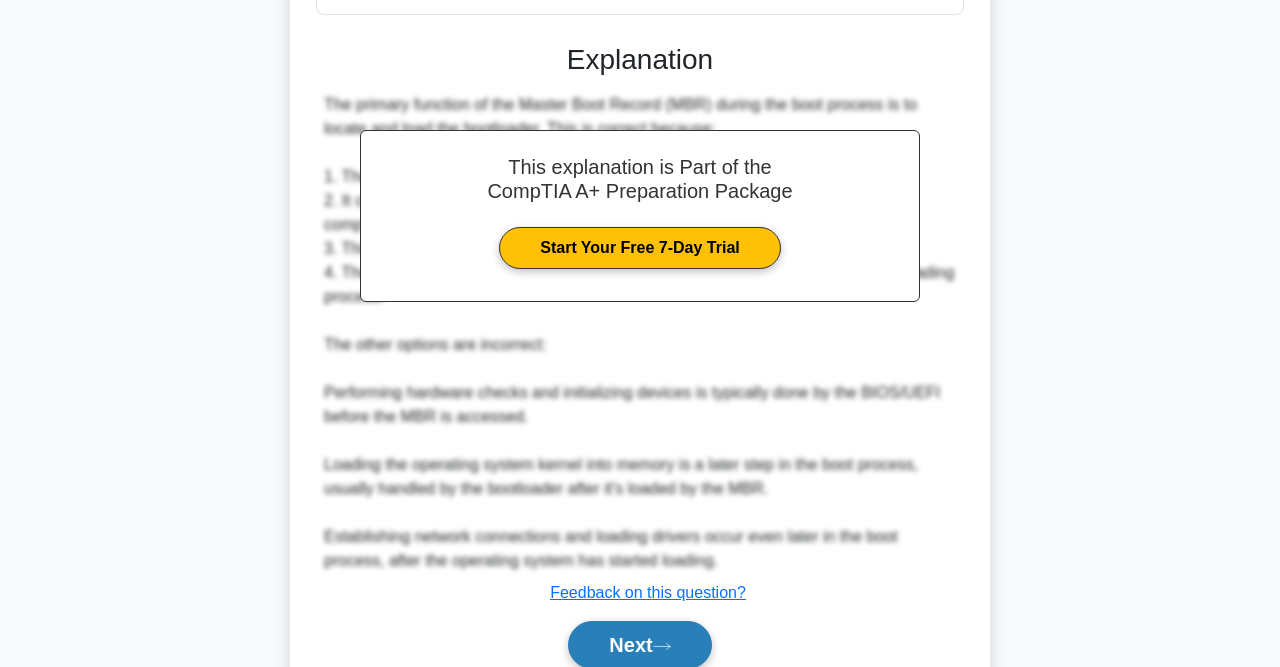 click on "Next" at bounding box center [639, 645] 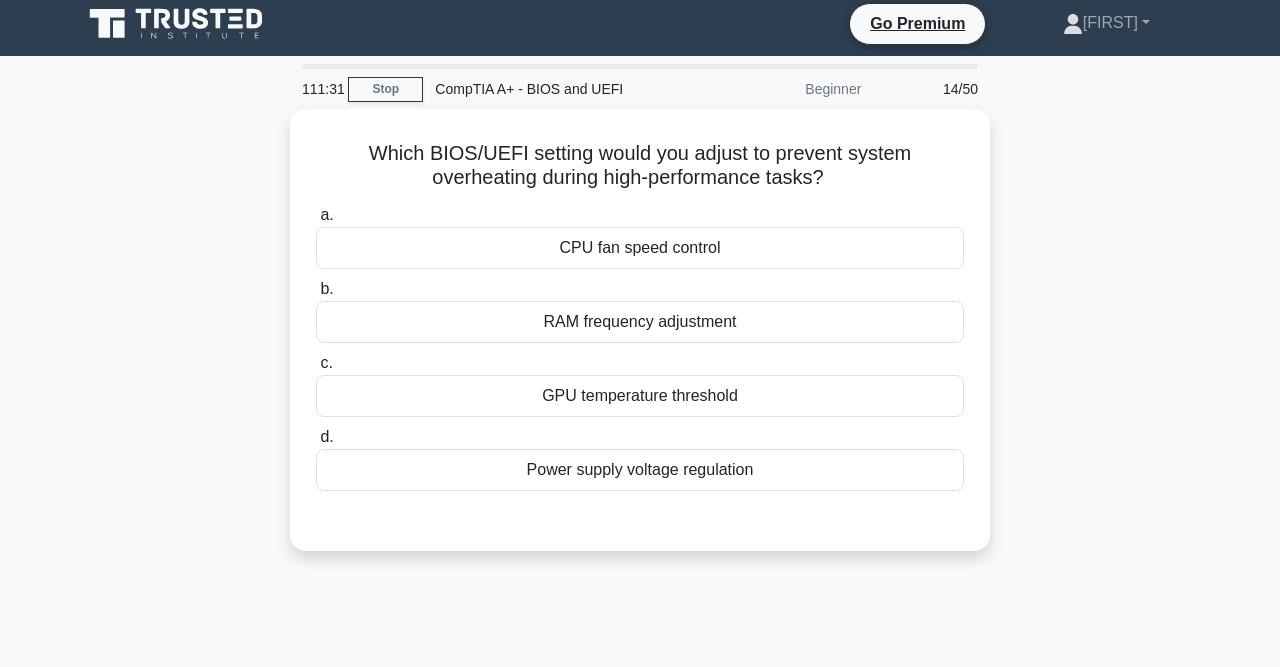 scroll, scrollTop: 0, scrollLeft: 0, axis: both 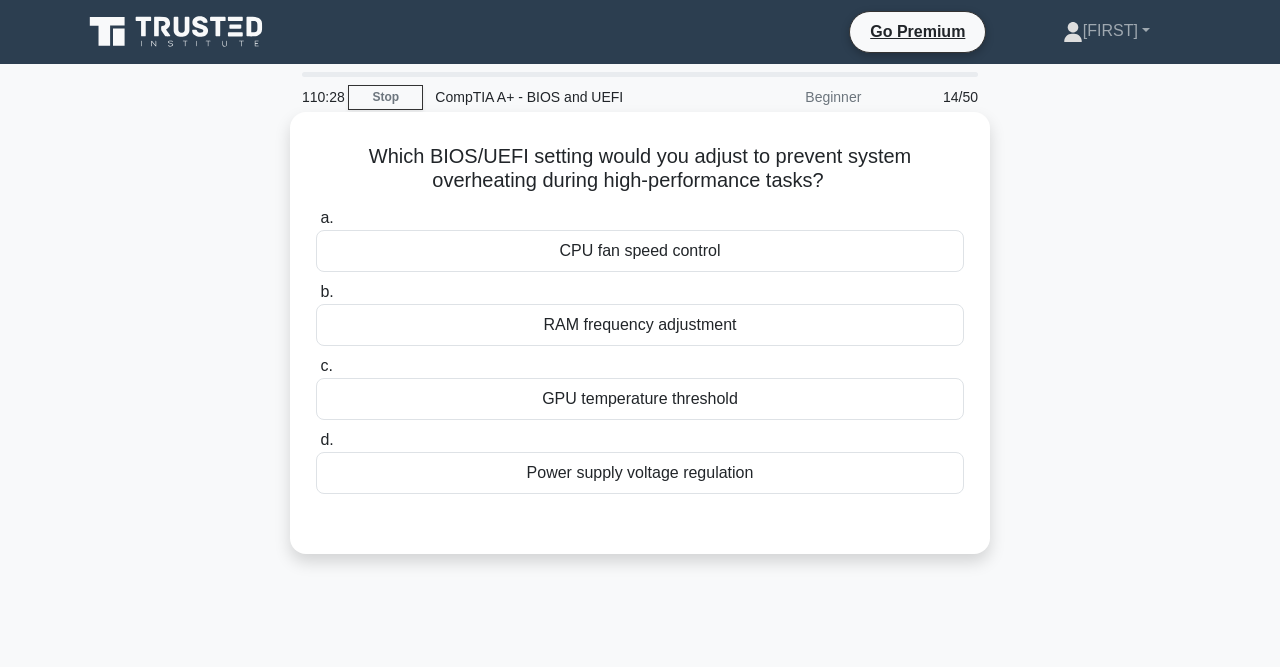 click on "CPU fan speed control" at bounding box center [640, 251] 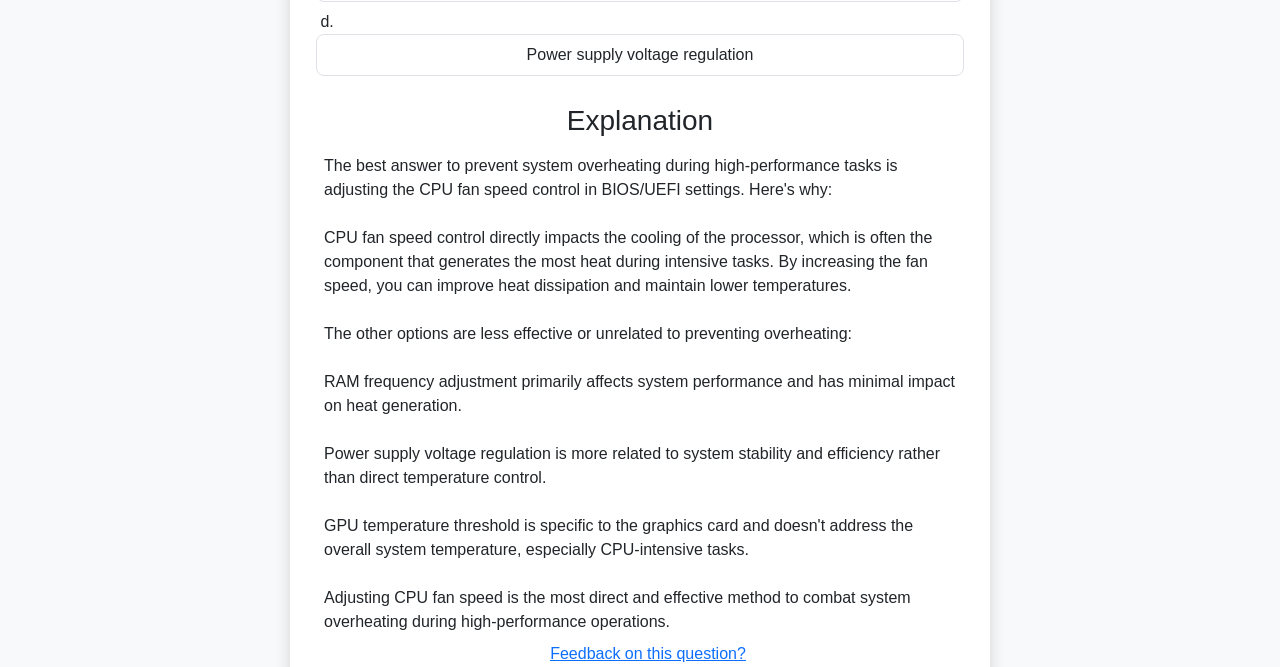 scroll, scrollTop: 563, scrollLeft: 0, axis: vertical 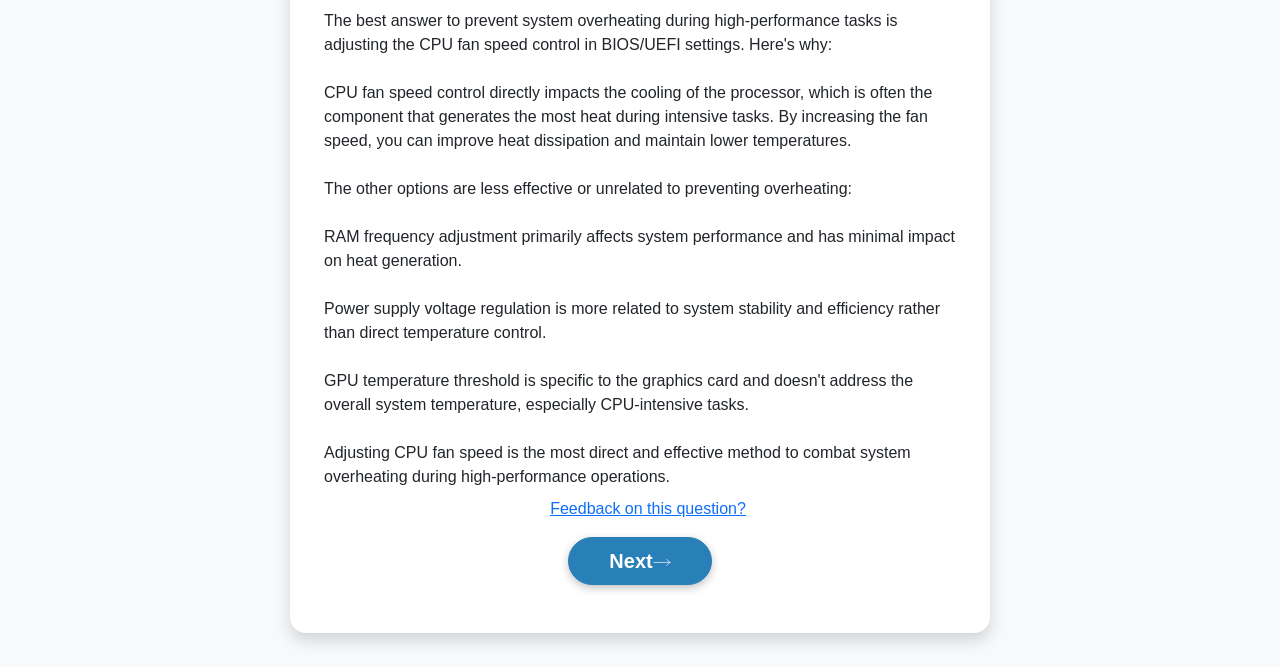 click on "Next" at bounding box center (639, 561) 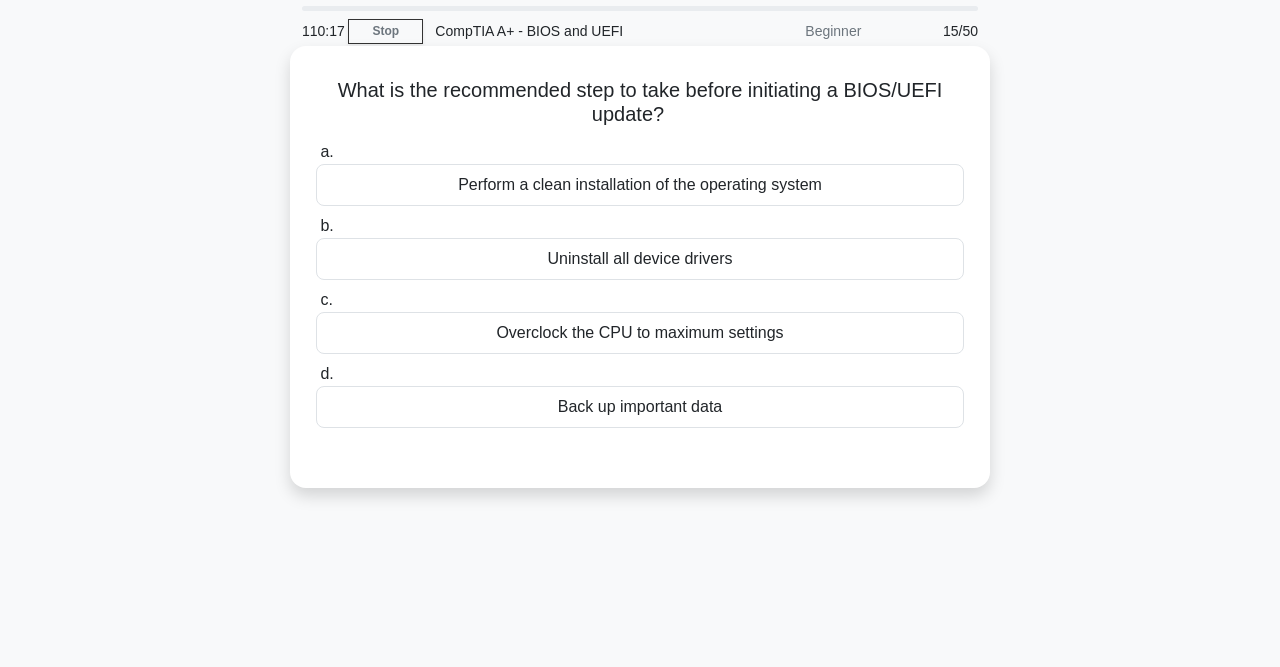 scroll, scrollTop: 63, scrollLeft: 0, axis: vertical 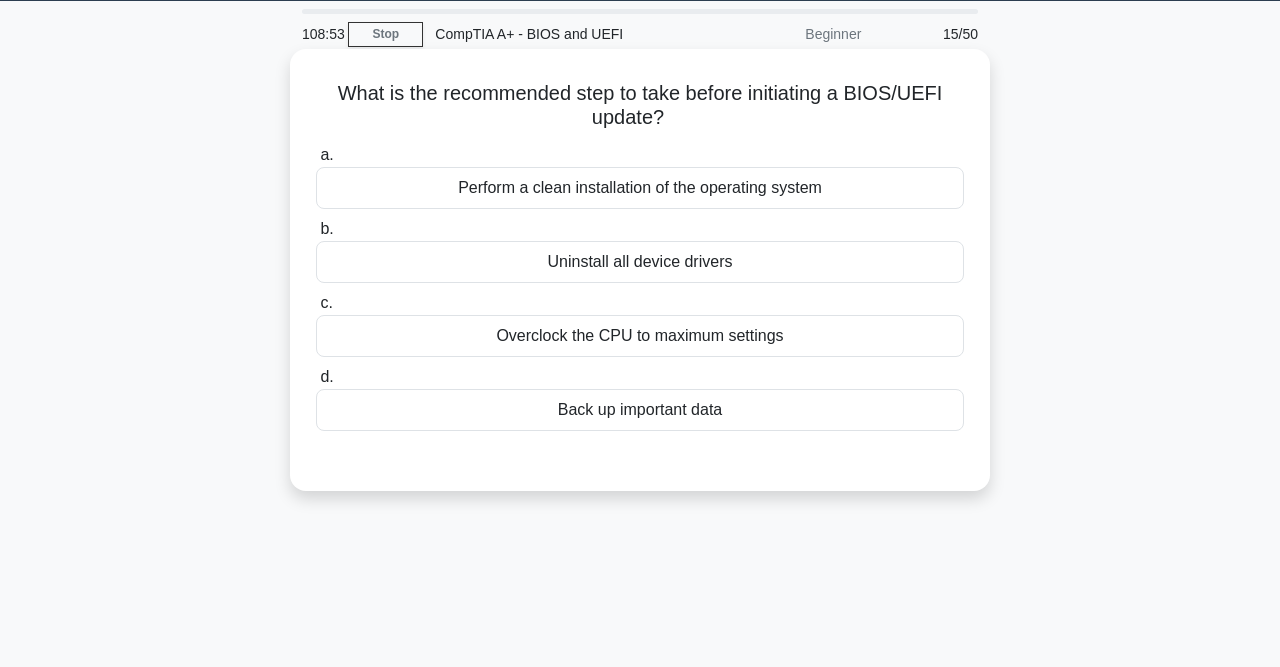 click on "Back up important data" at bounding box center (640, 410) 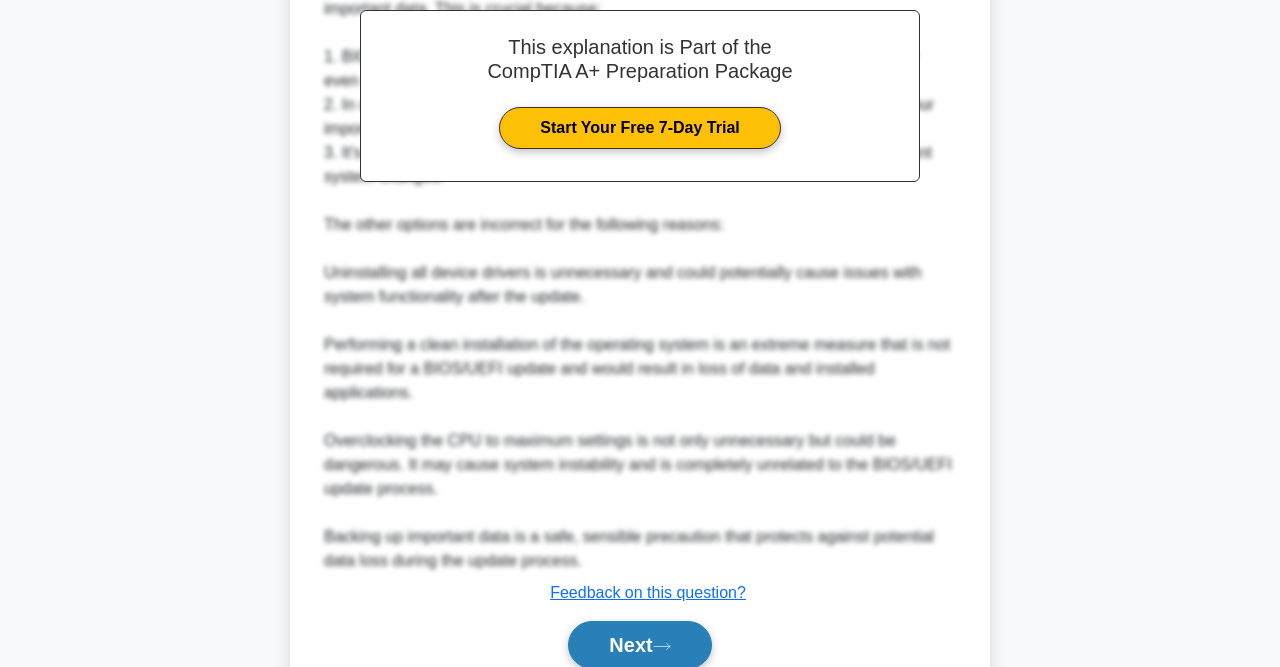click on "Next" at bounding box center [639, 645] 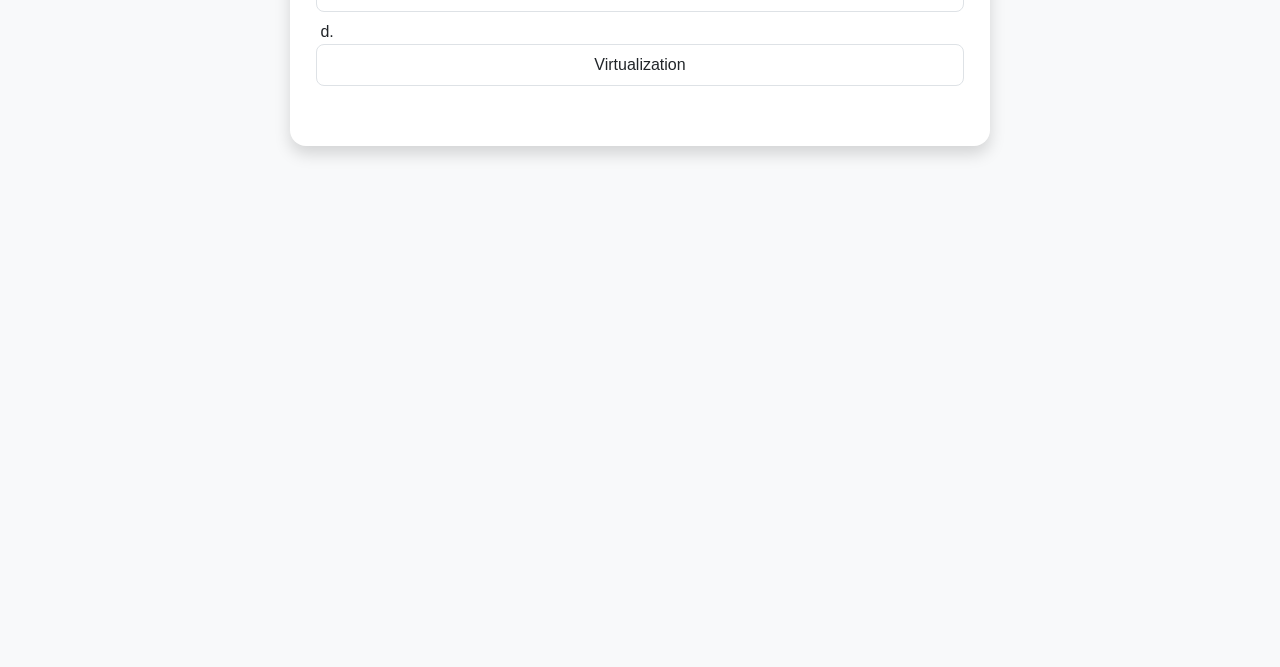 scroll, scrollTop: 0, scrollLeft: 0, axis: both 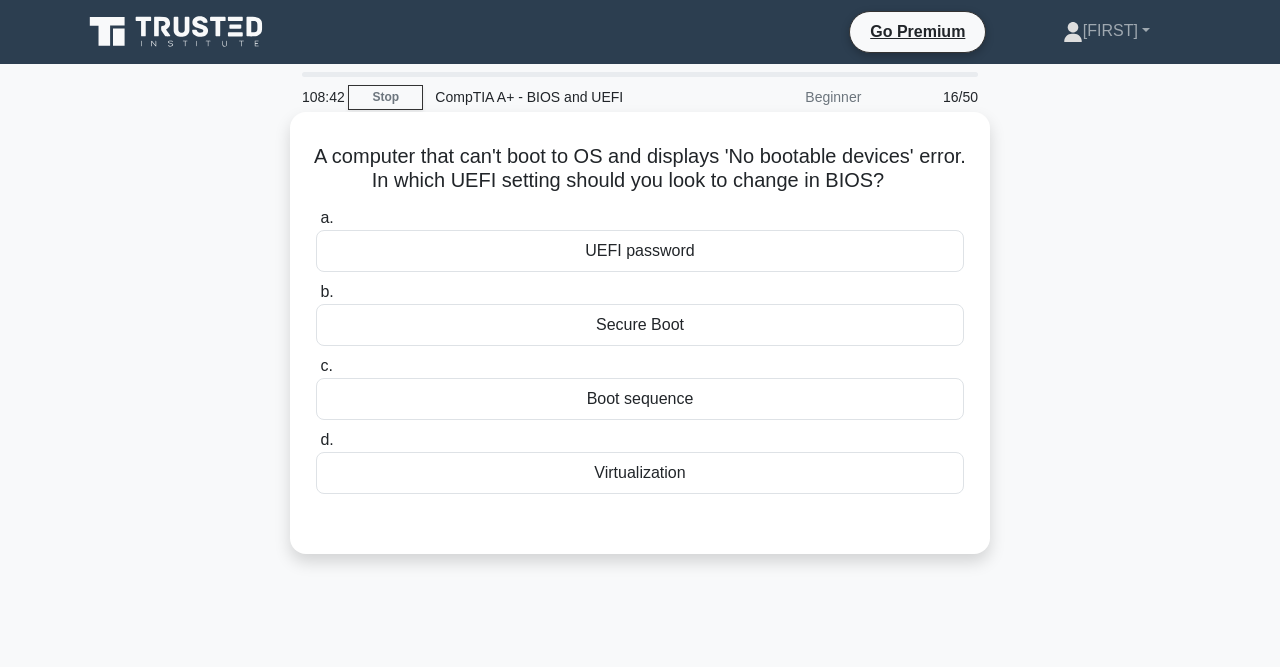 click on "Boot sequence" at bounding box center (640, 399) 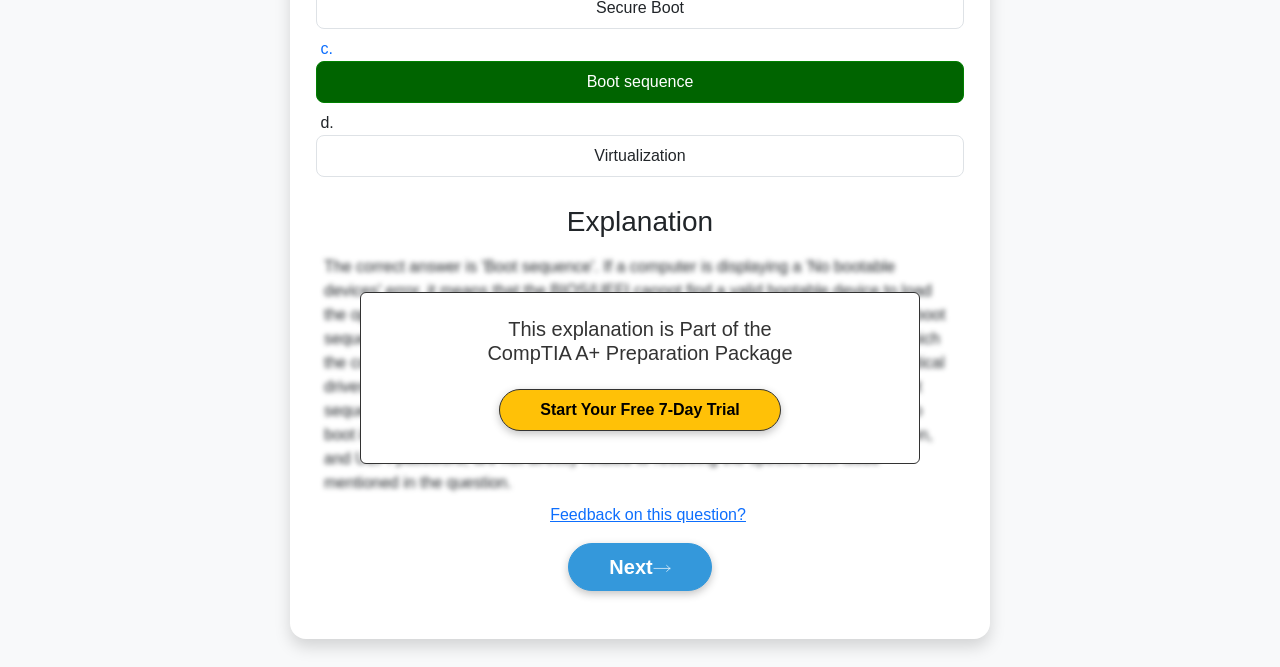 scroll, scrollTop: 392, scrollLeft: 0, axis: vertical 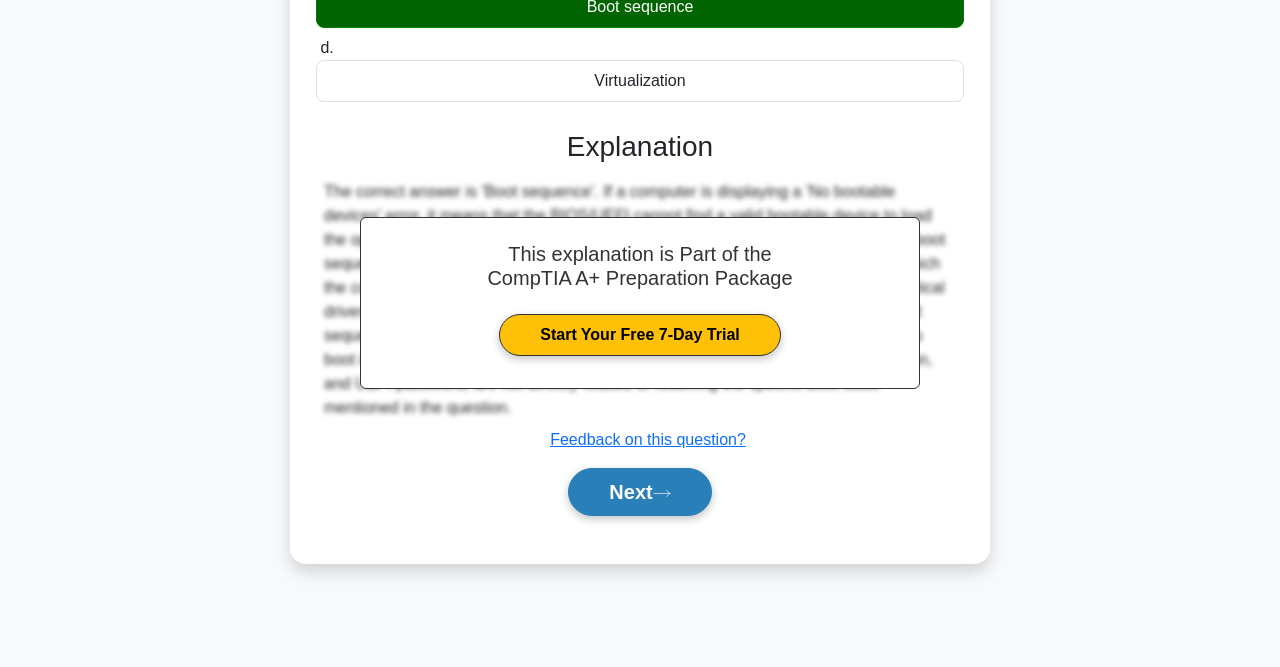 click on "Next" at bounding box center (639, 492) 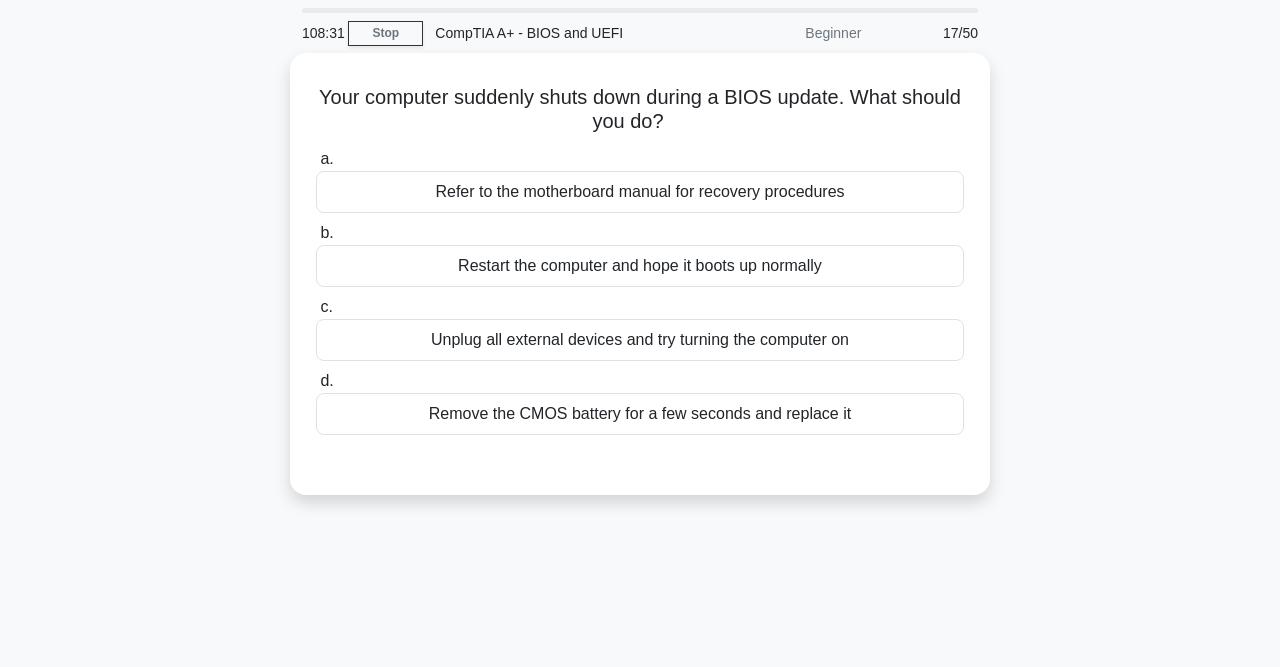 scroll, scrollTop: 0, scrollLeft: 0, axis: both 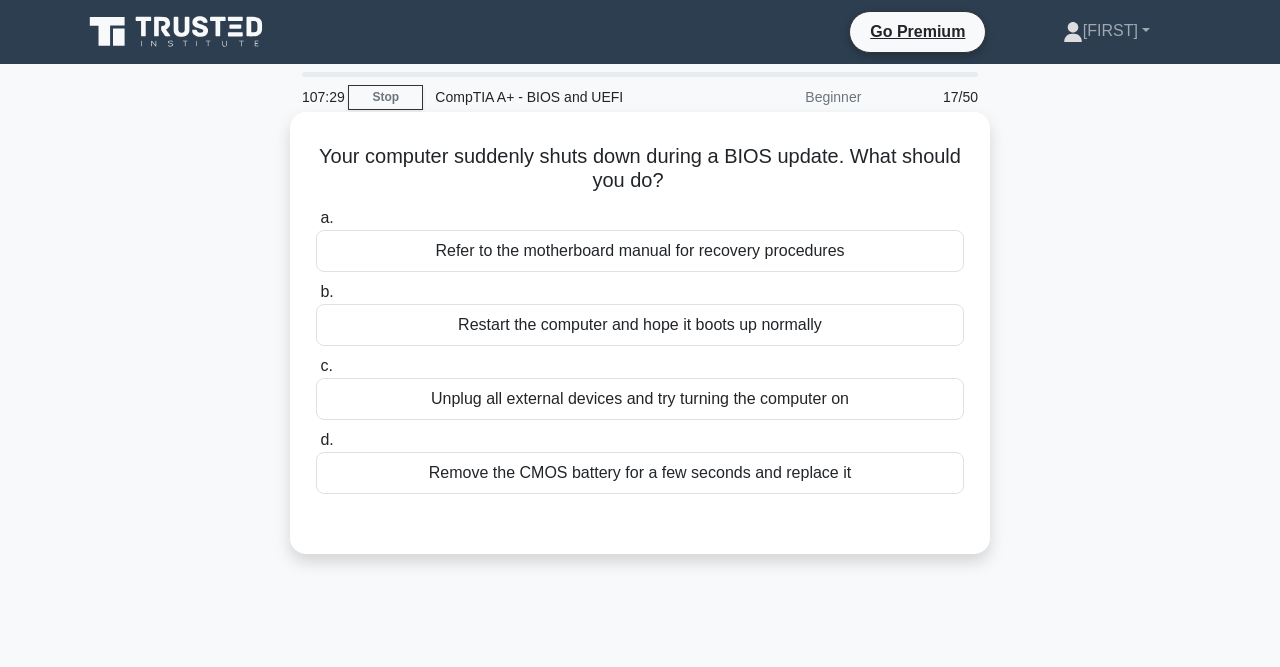 drag, startPoint x: 321, startPoint y: 154, endPoint x: 720, endPoint y: 171, distance: 399.362 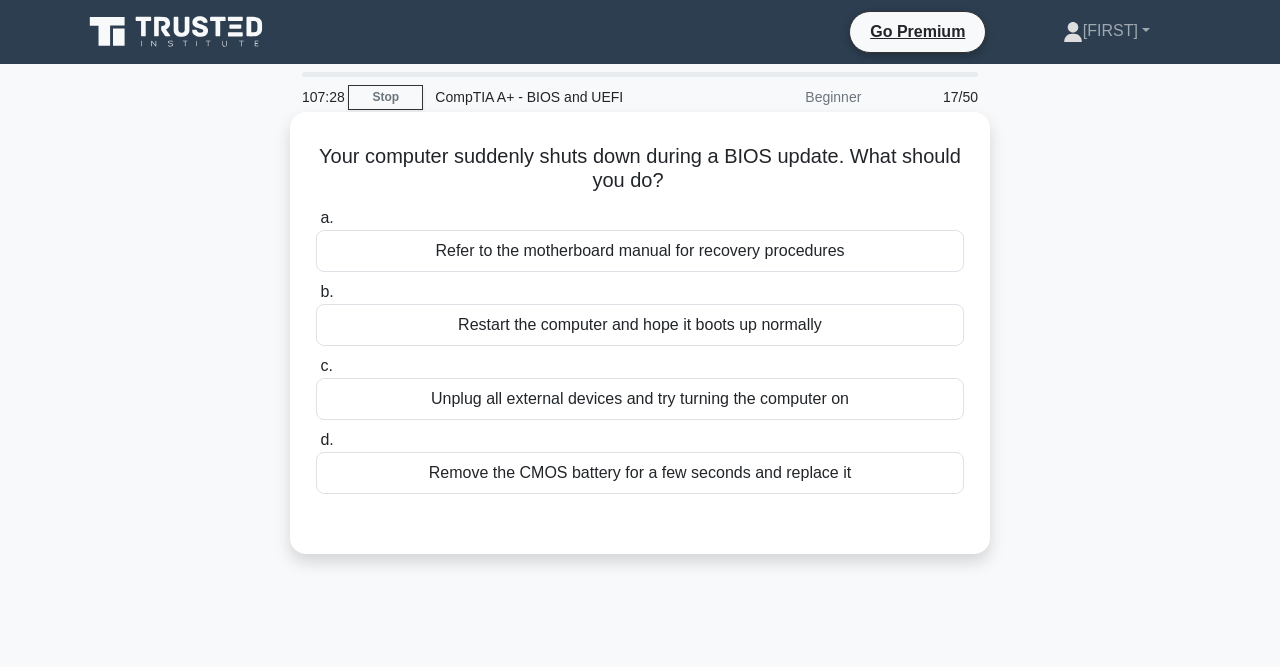 click on "Your computer suddenly shuts down during a BIOS update. What should you do?
.spinner_0XTQ{transform-origin:center;animation:spinner_y6GP .75s linear infinite}@keyframes spinner_y6GP{100%{transform:rotate(360deg)}}" at bounding box center [640, 169] 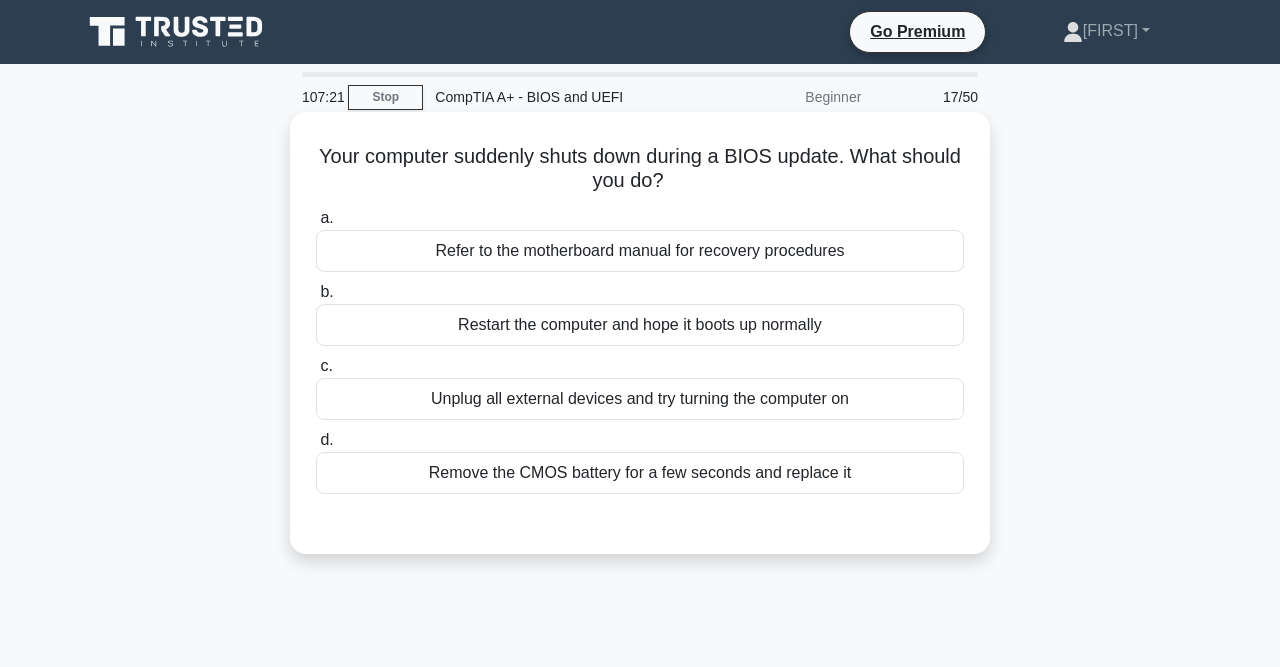 click on "Refer to the motherboard manual for recovery procedures" at bounding box center [640, 251] 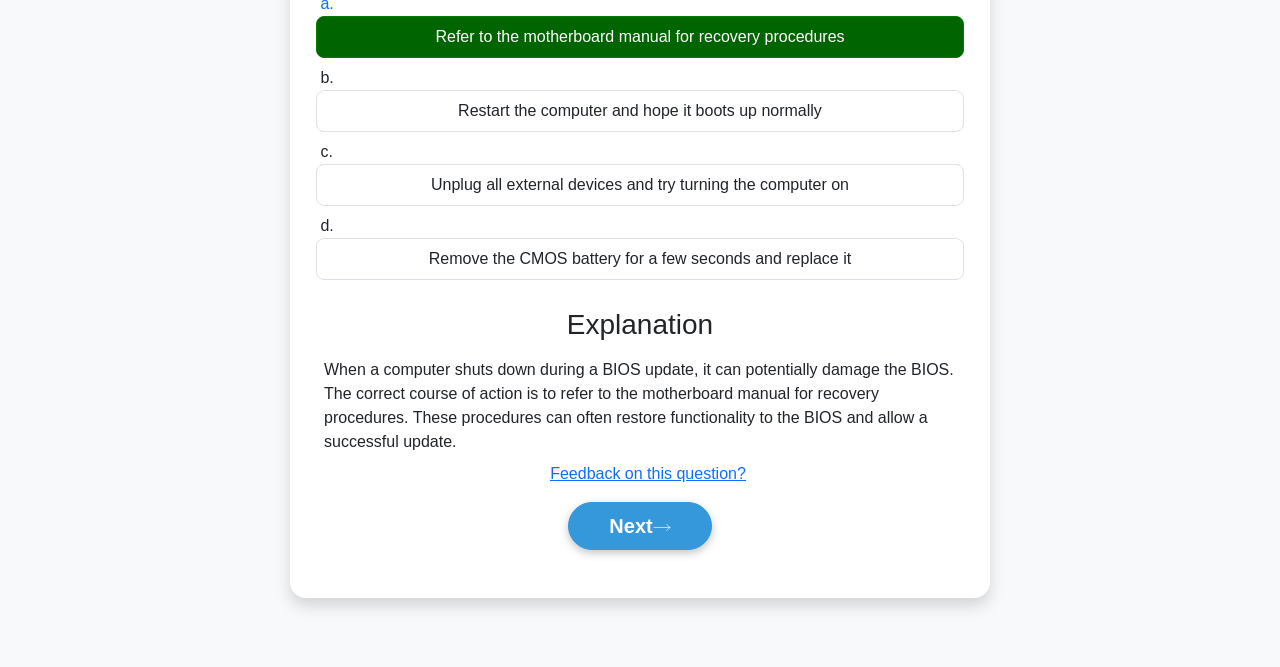 scroll, scrollTop: 222, scrollLeft: 0, axis: vertical 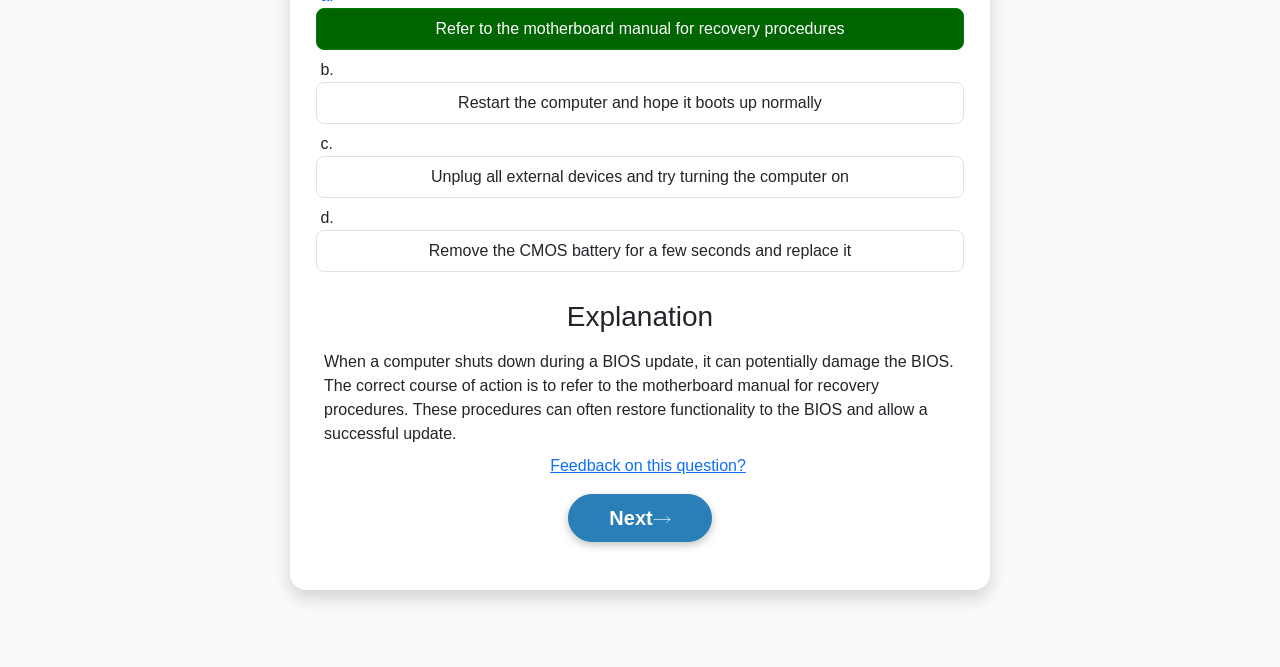 click on "Next" at bounding box center [639, 518] 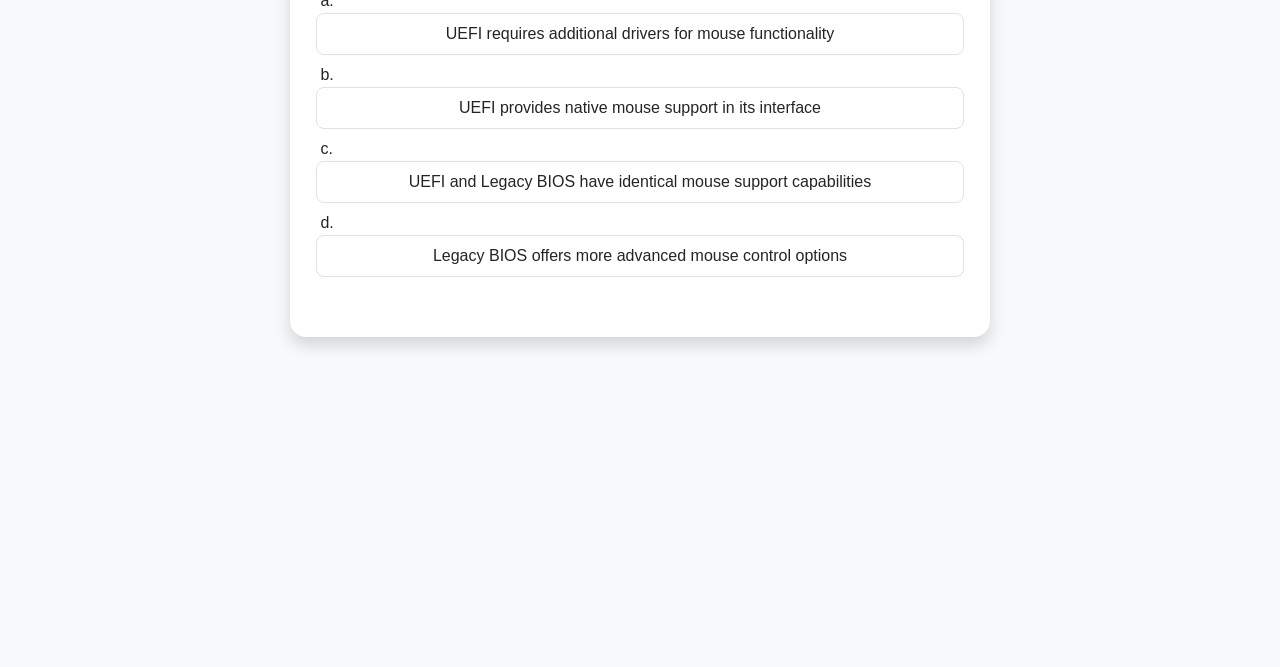 scroll, scrollTop: 0, scrollLeft: 0, axis: both 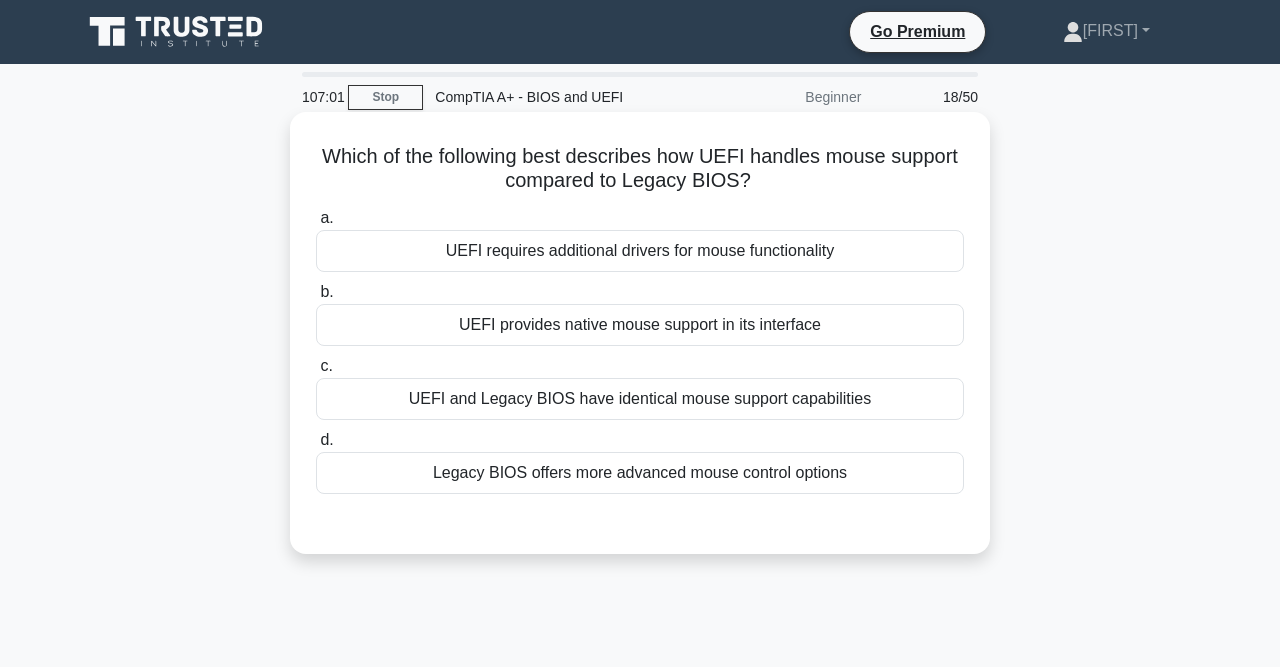 click on "UEFI and Legacy BIOS have identical mouse support capabilities" at bounding box center (640, 399) 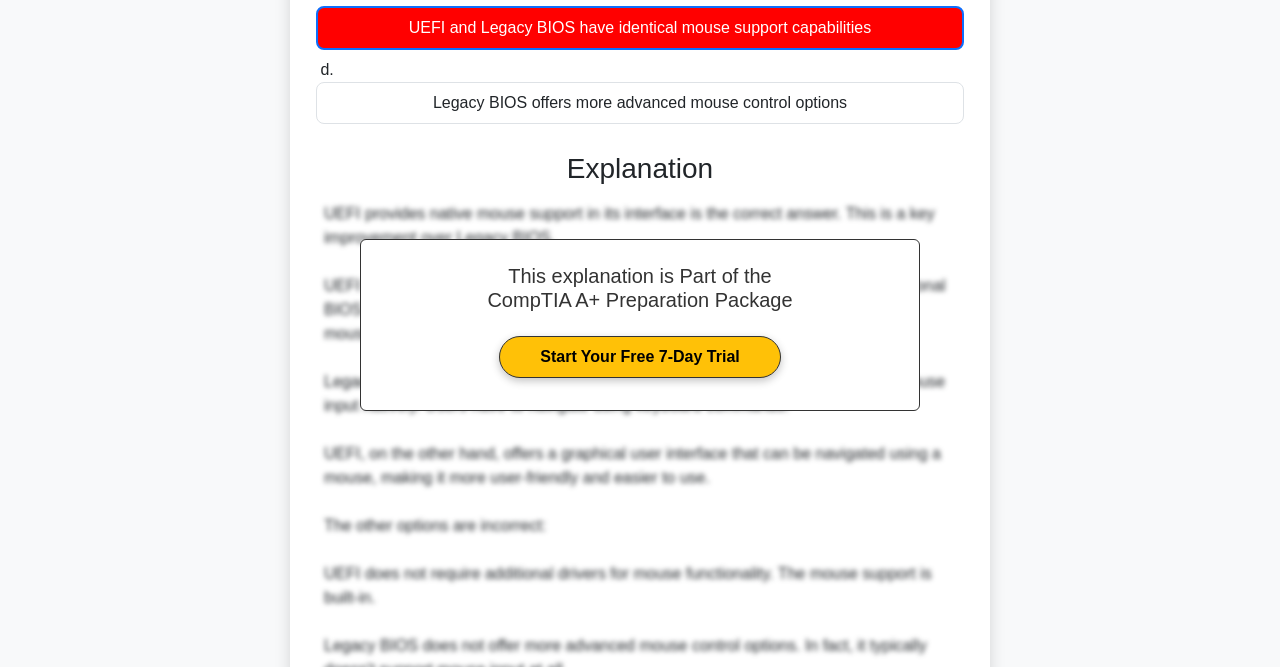 scroll, scrollTop: 638, scrollLeft: 0, axis: vertical 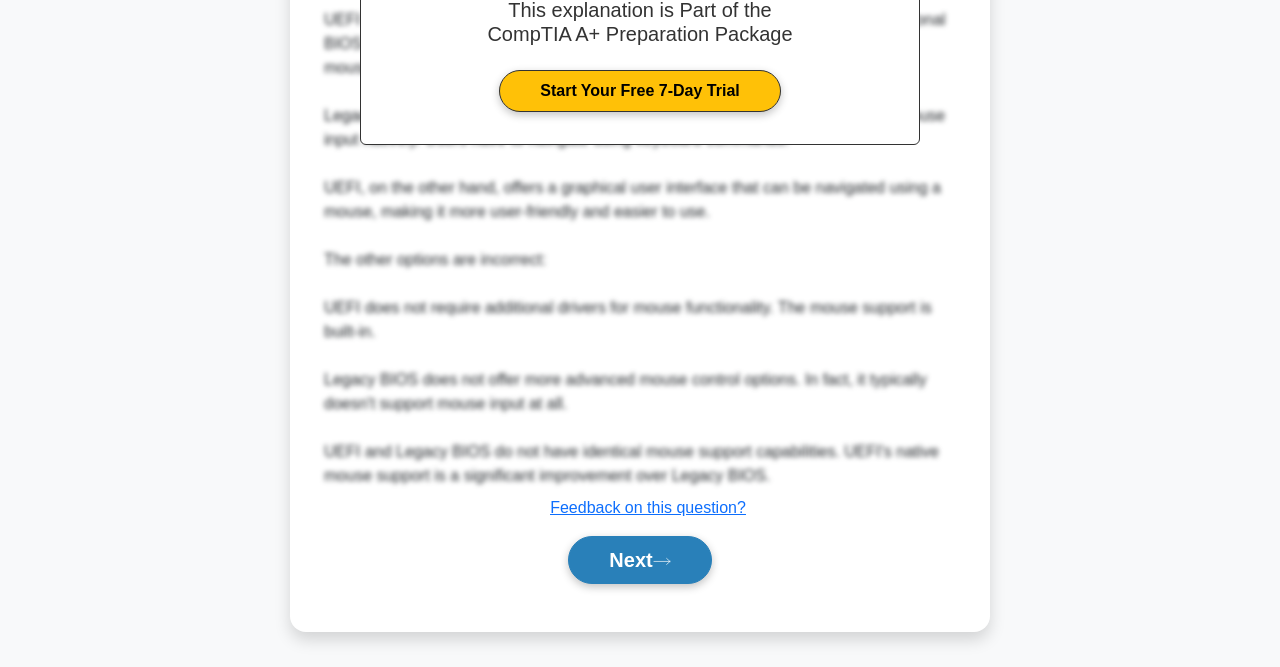 click on "Next" at bounding box center (639, 560) 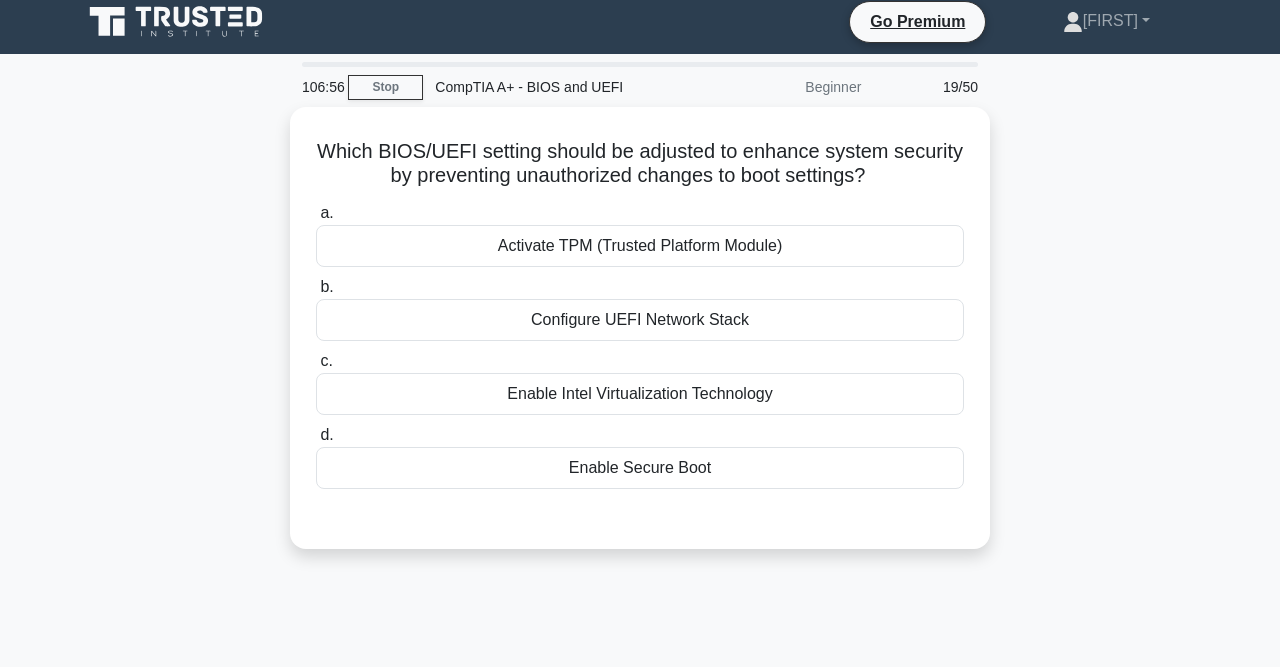 scroll, scrollTop: 0, scrollLeft: 0, axis: both 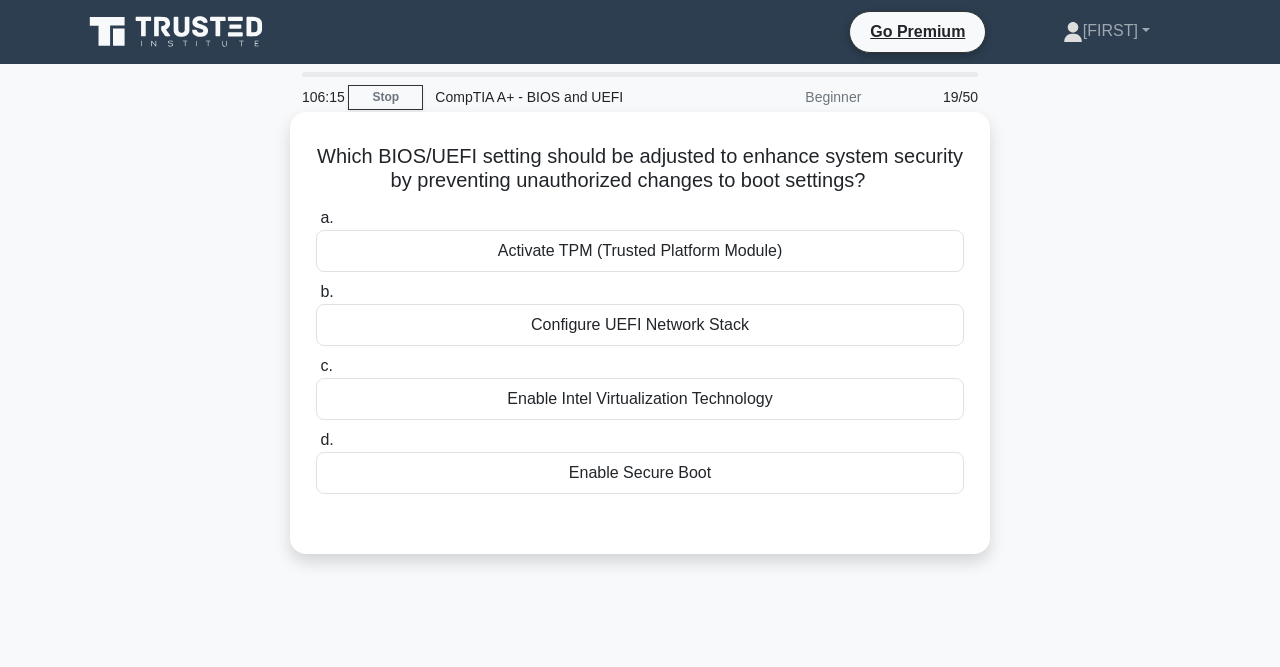 click on "Enable Secure Boot" at bounding box center (640, 473) 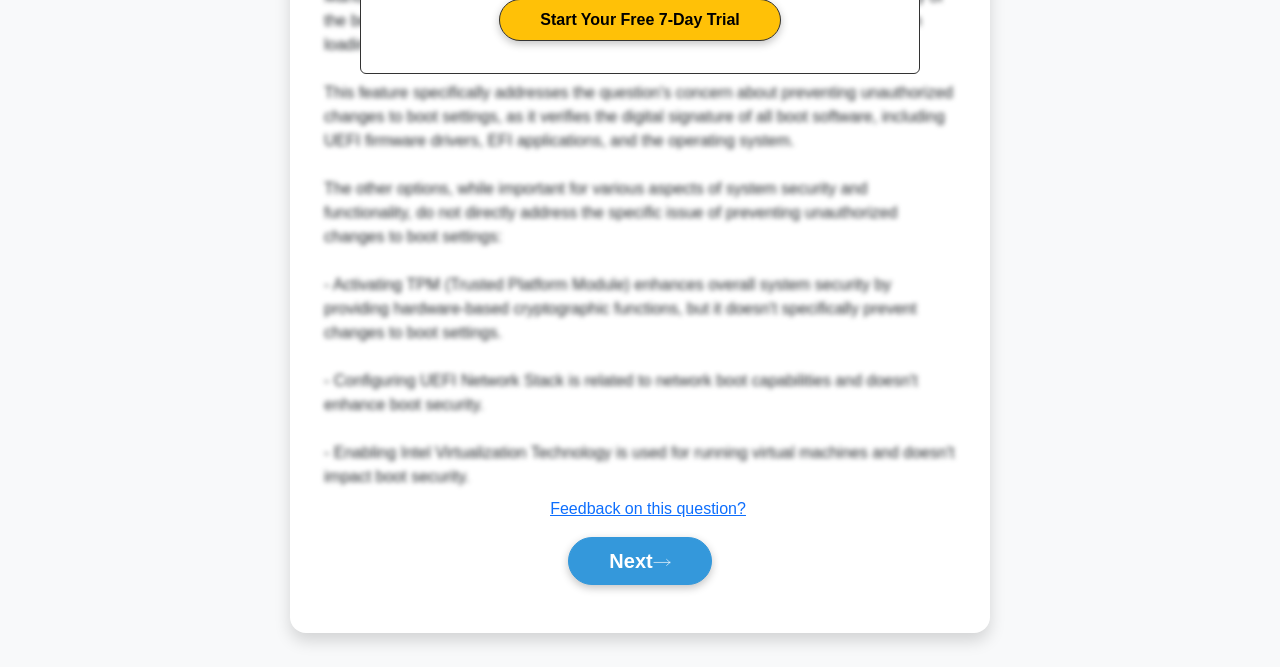 click on "Next" at bounding box center (639, 561) 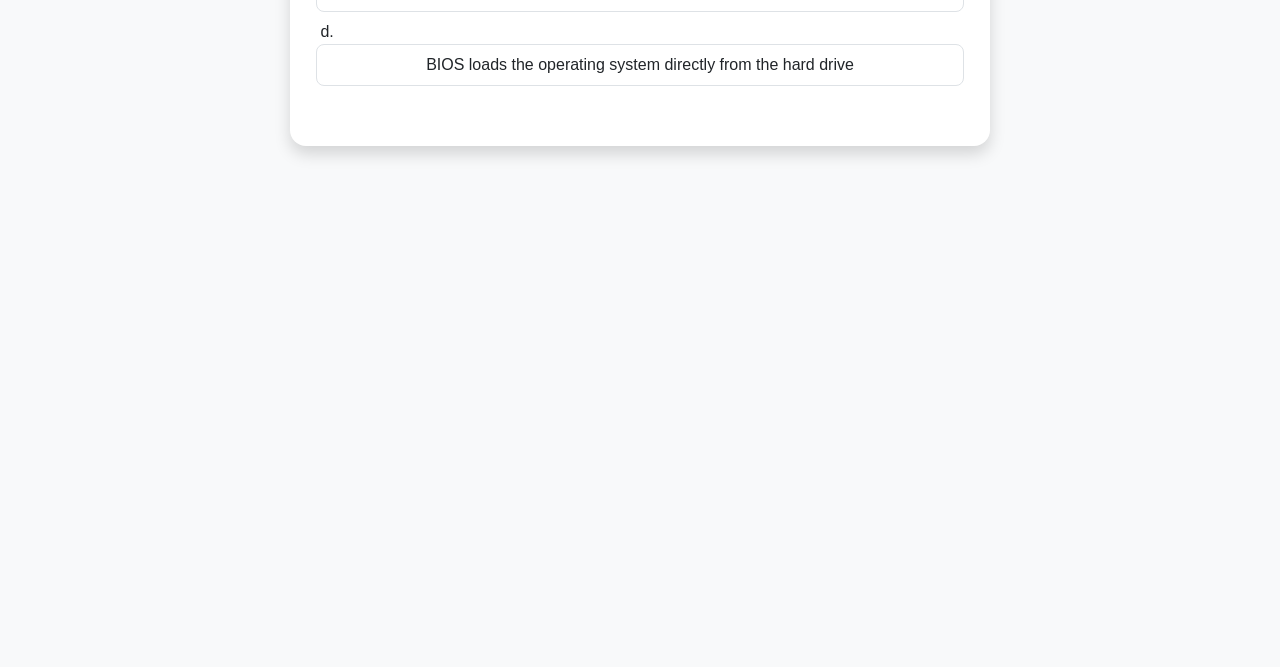 scroll, scrollTop: 0, scrollLeft: 0, axis: both 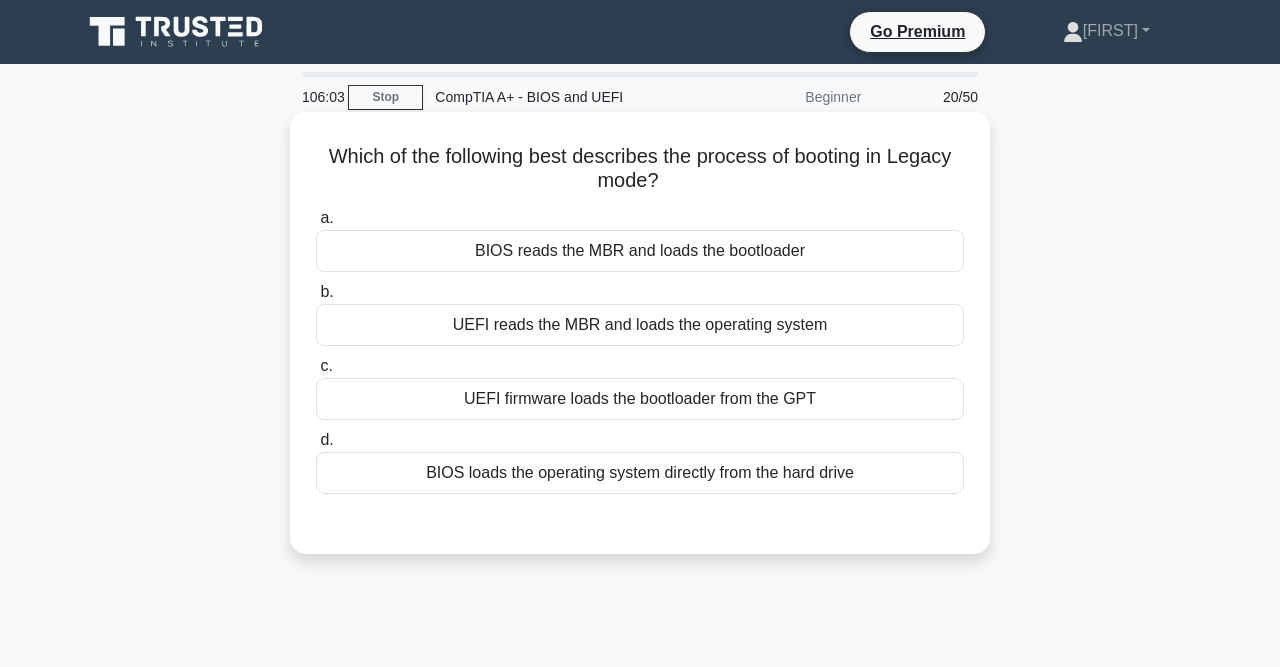 click on "BIOS reads the MBR and loads the bootloader" at bounding box center [640, 251] 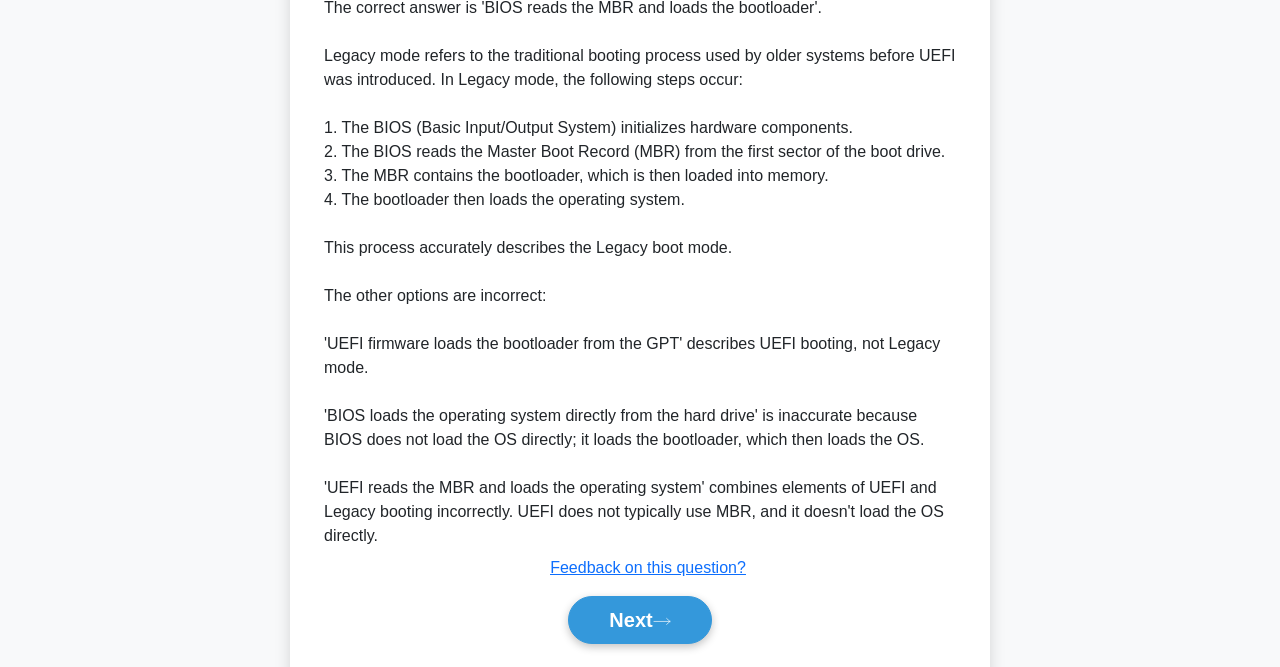scroll, scrollTop: 635, scrollLeft: 0, axis: vertical 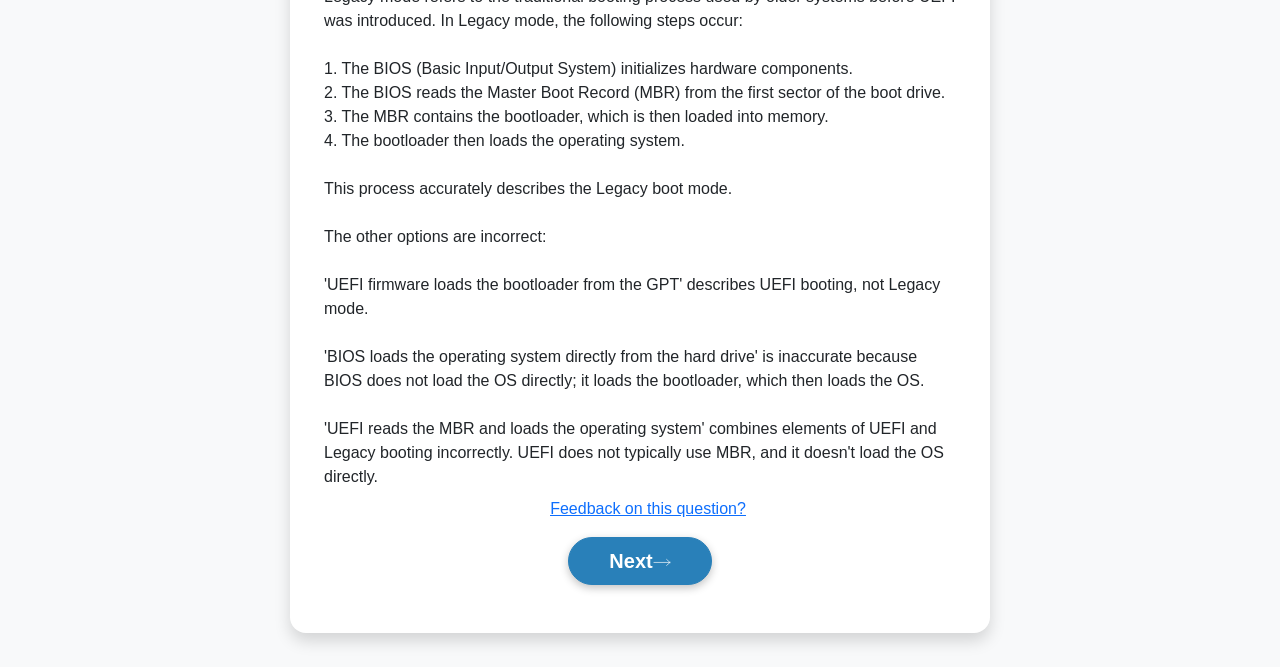 click on "Next" at bounding box center (639, 561) 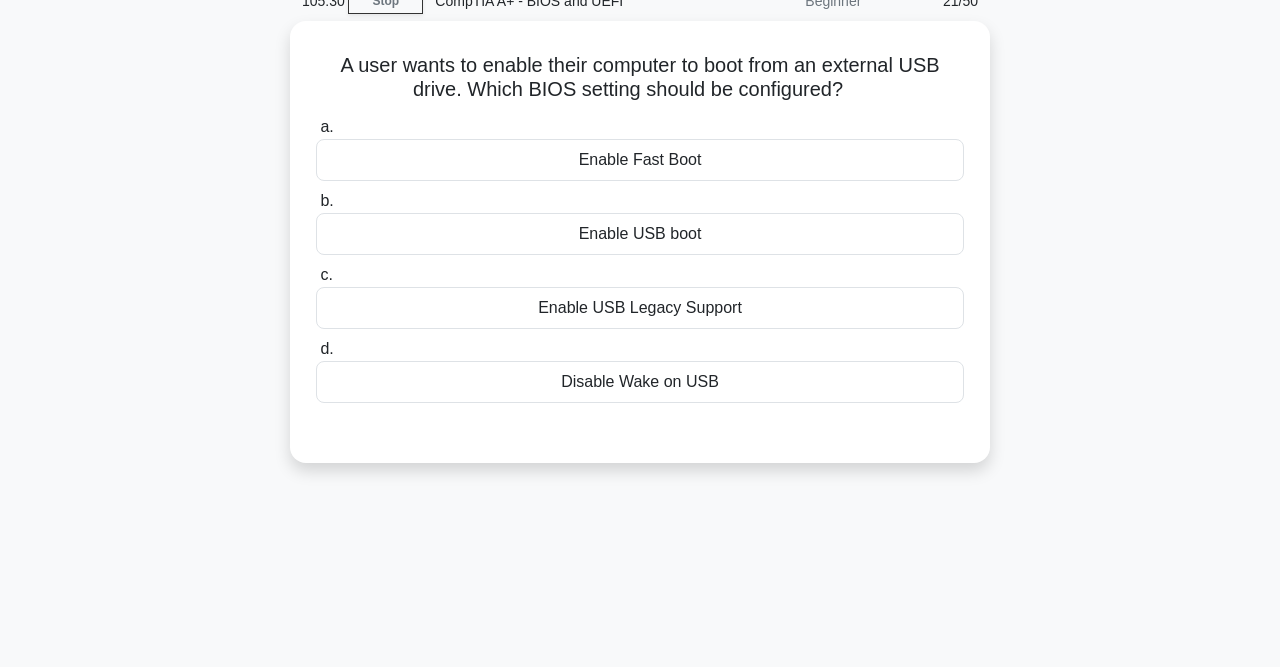 scroll, scrollTop: 0, scrollLeft: 0, axis: both 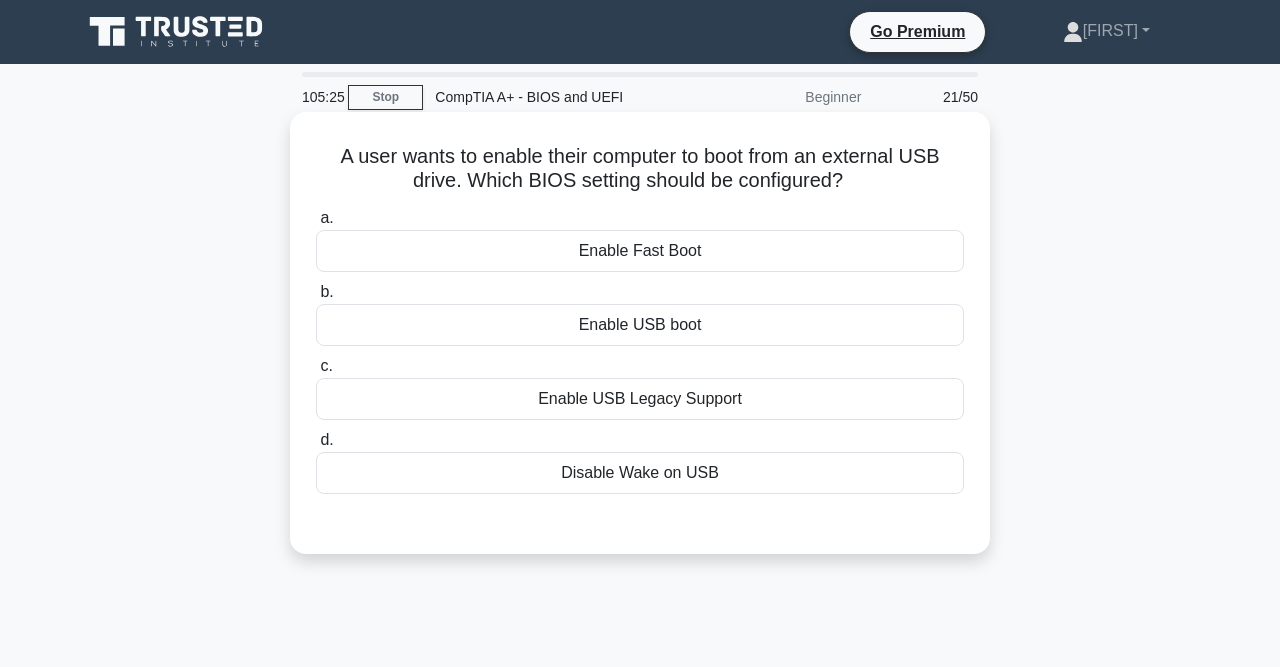 click on "Enable USB boot" at bounding box center [640, 325] 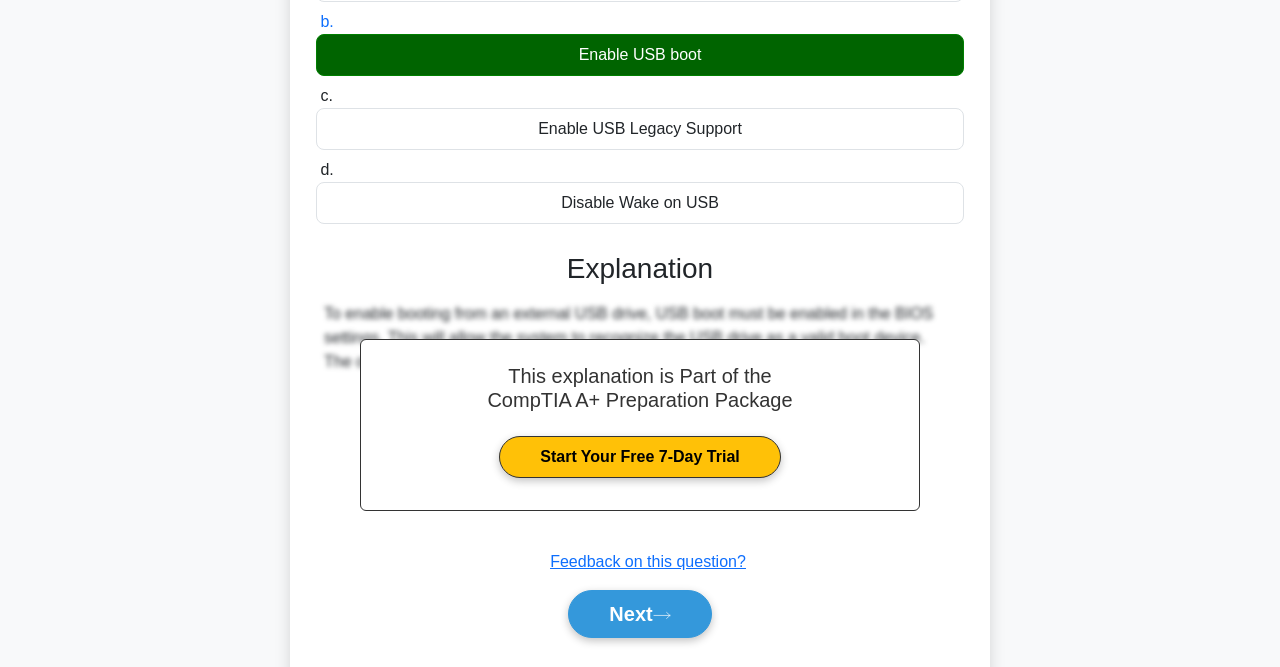 scroll, scrollTop: 413, scrollLeft: 0, axis: vertical 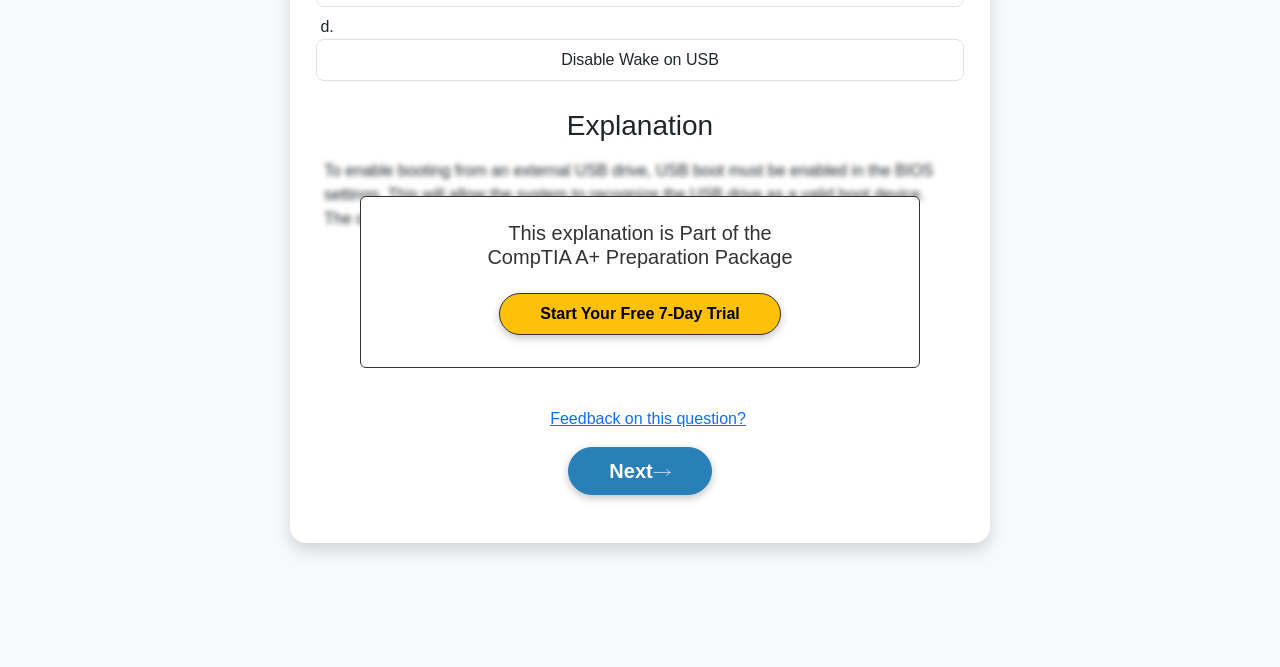click on "Next" at bounding box center (639, 471) 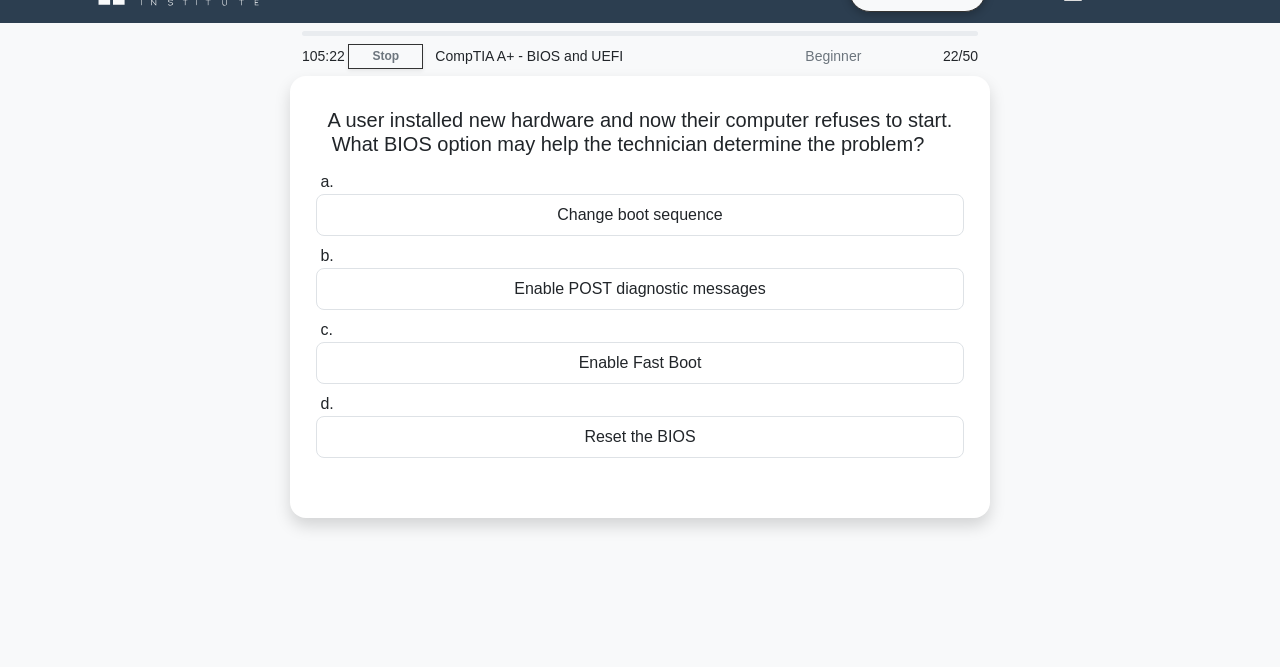 scroll, scrollTop: 0, scrollLeft: 0, axis: both 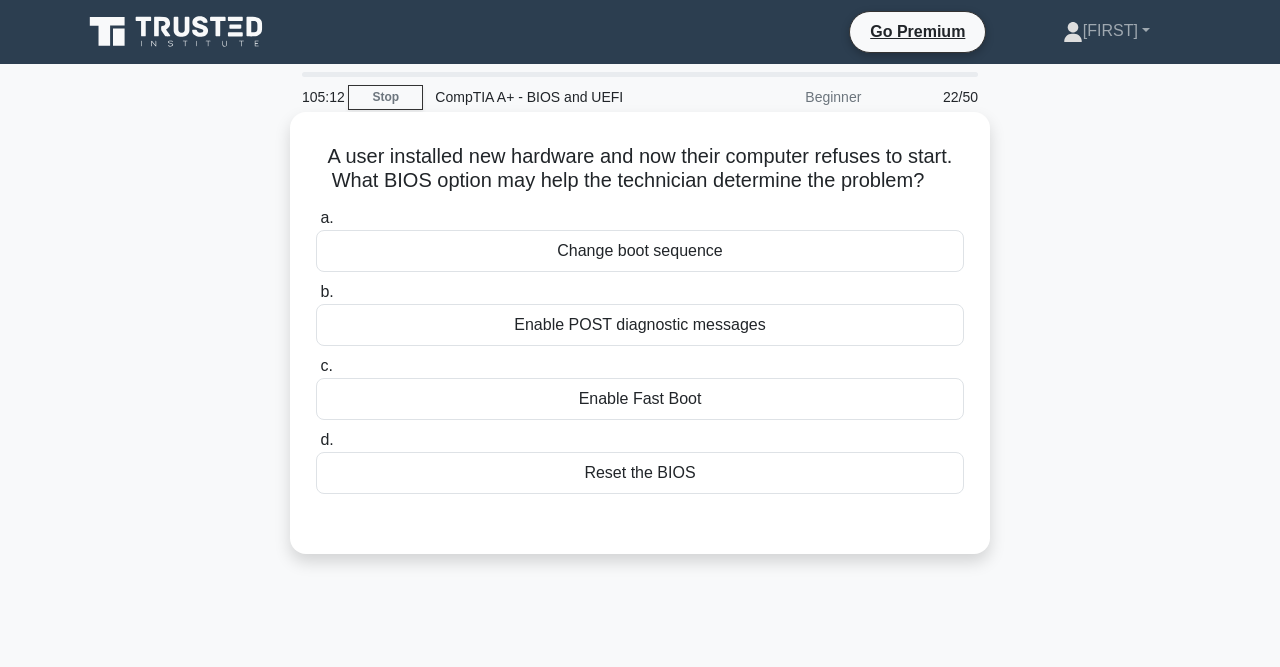 click on "Enable POST diagnostic messages" at bounding box center (640, 325) 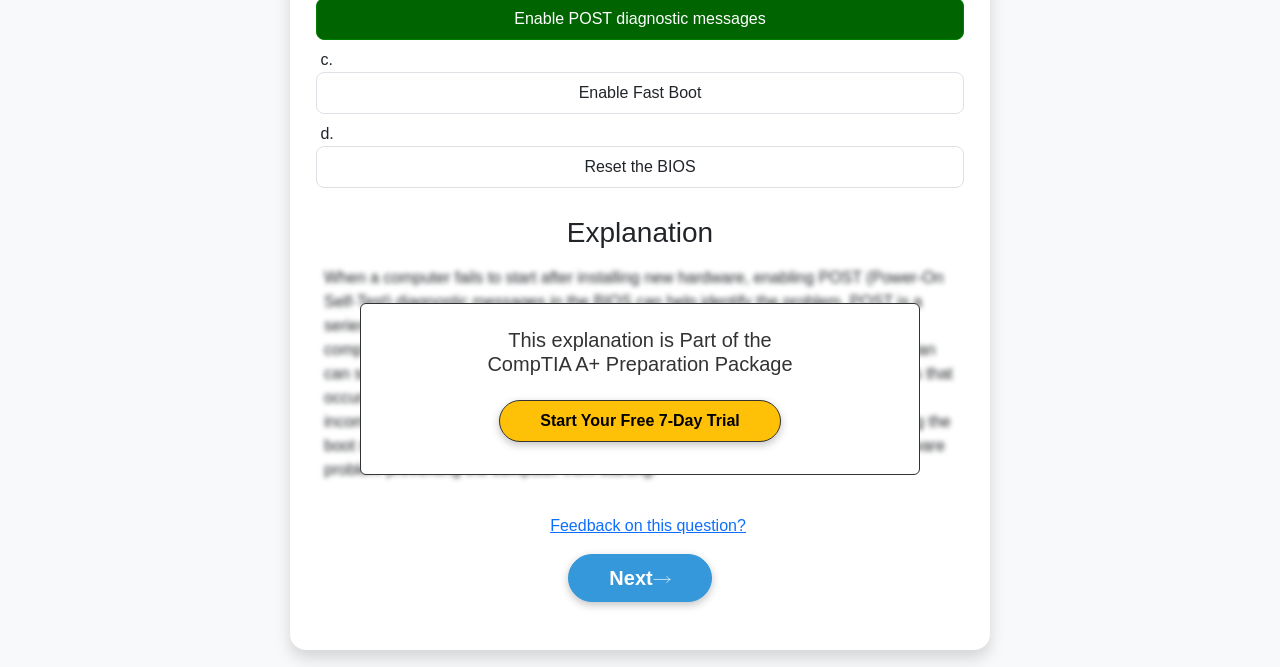 scroll, scrollTop: 413, scrollLeft: 0, axis: vertical 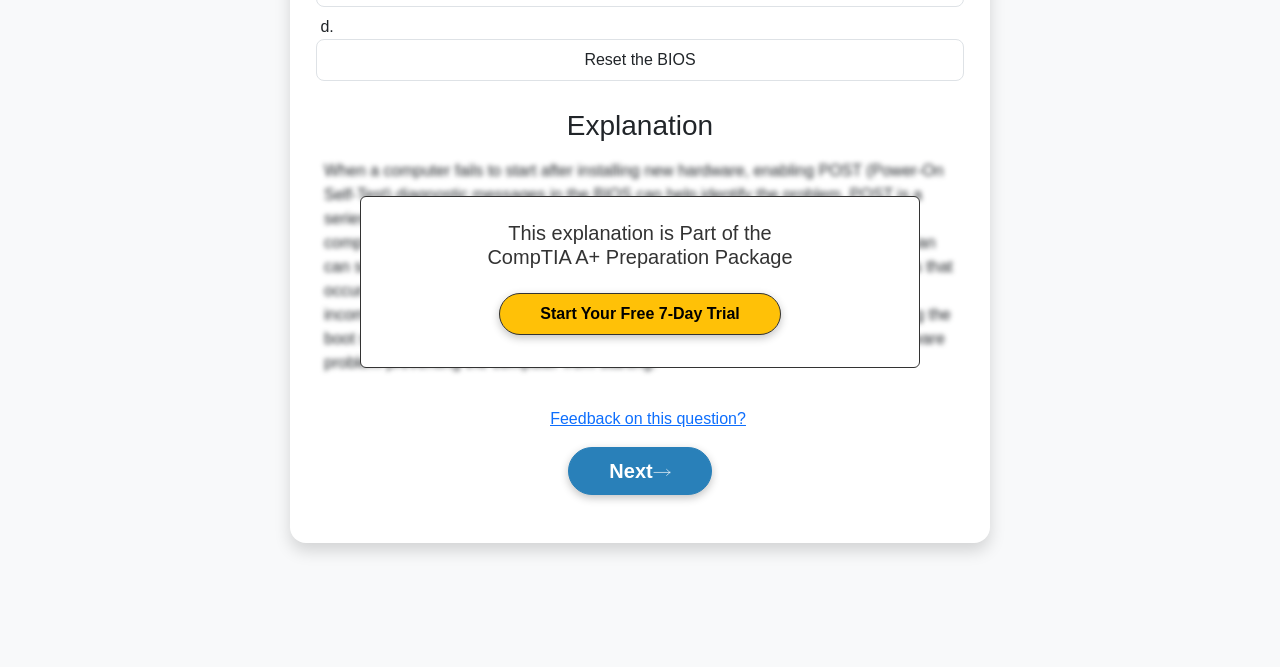 click on "Next" at bounding box center [639, 471] 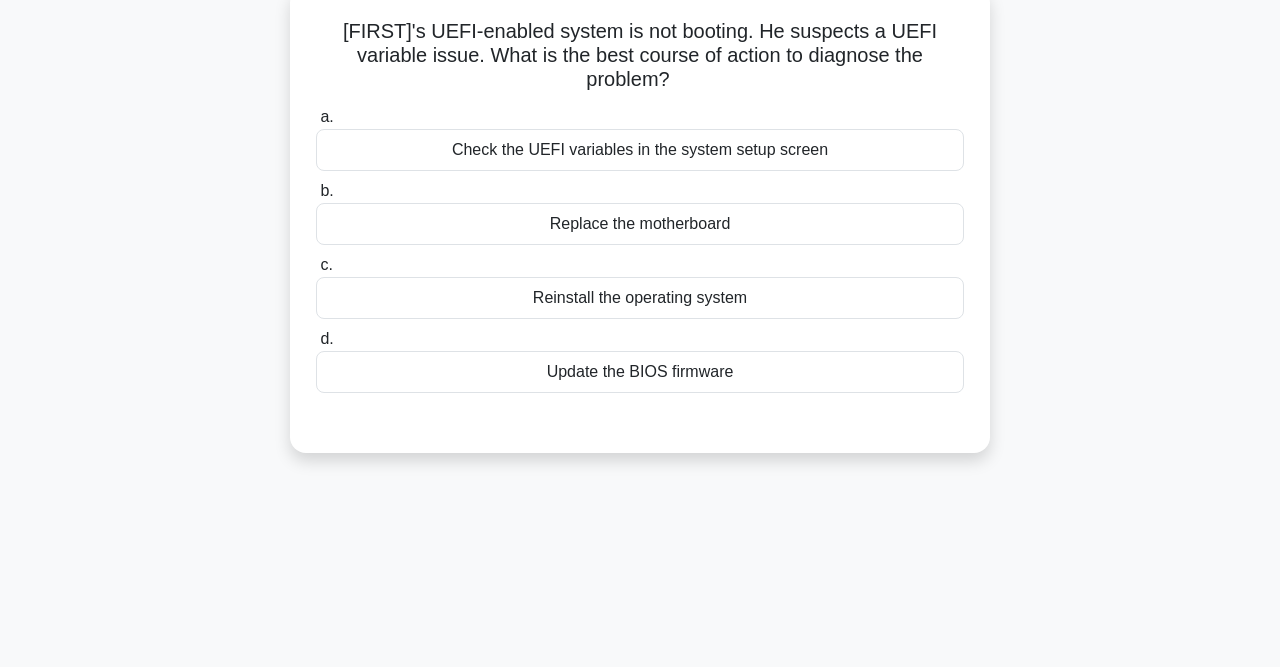 scroll, scrollTop: 0, scrollLeft: 0, axis: both 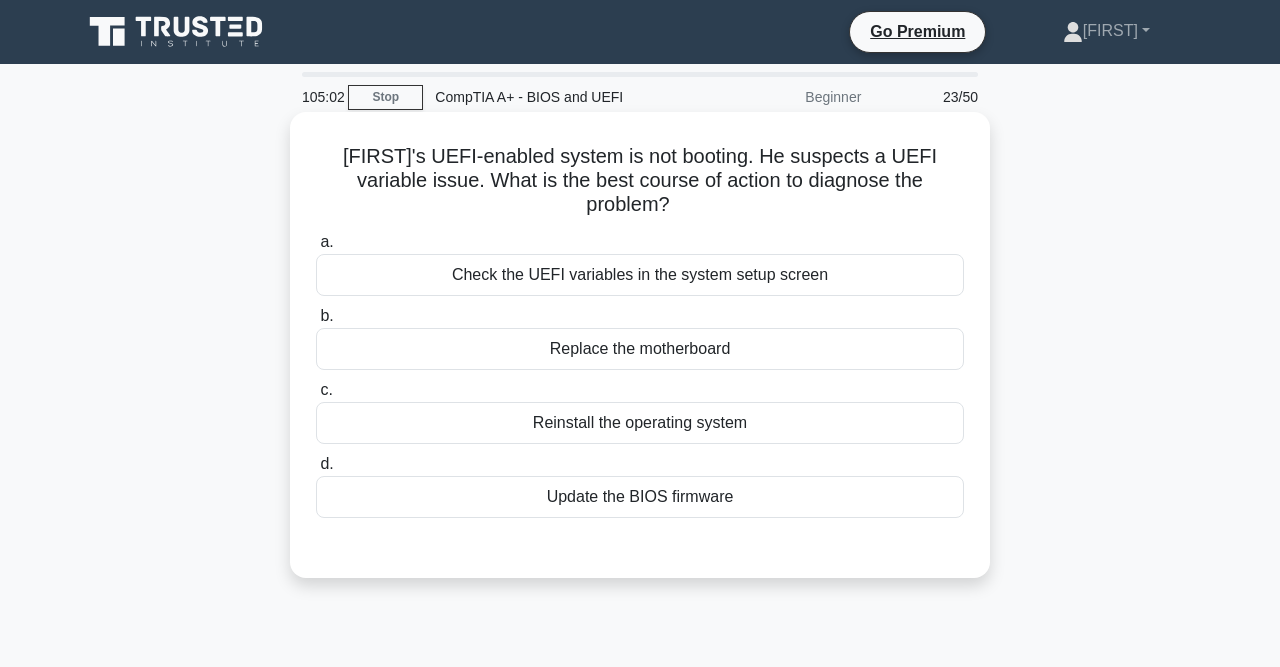 click on "Check the UEFI variables in the system setup screen" at bounding box center [640, 275] 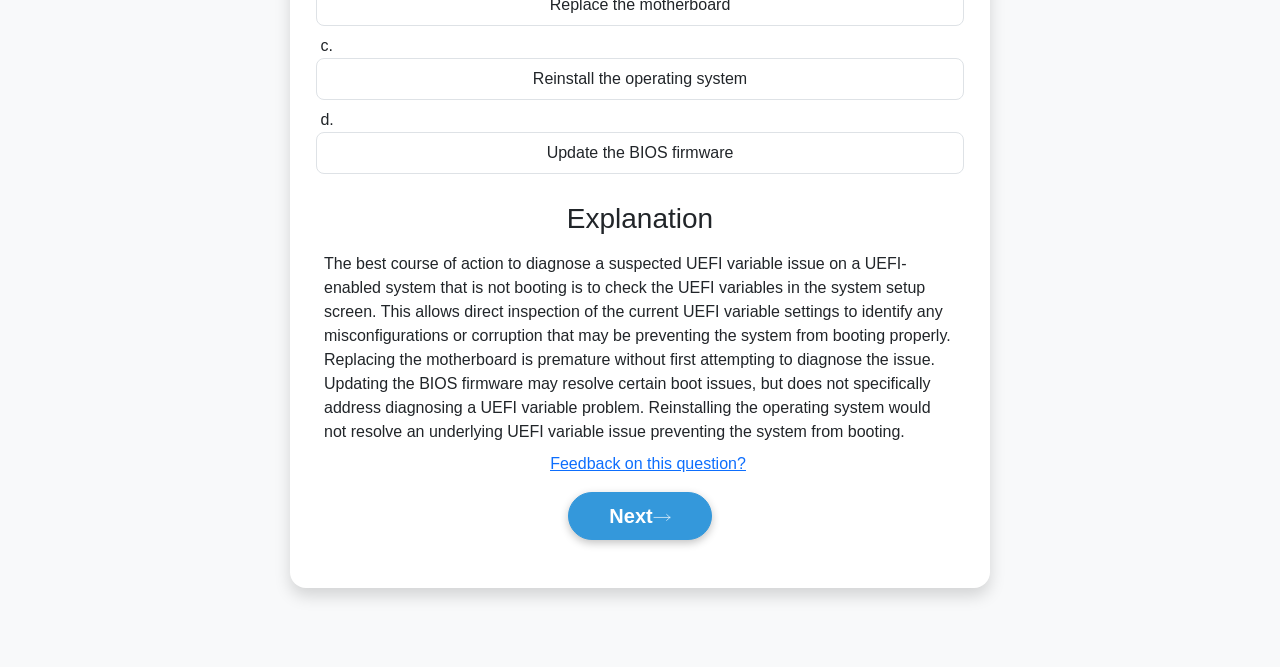 scroll, scrollTop: 347, scrollLeft: 0, axis: vertical 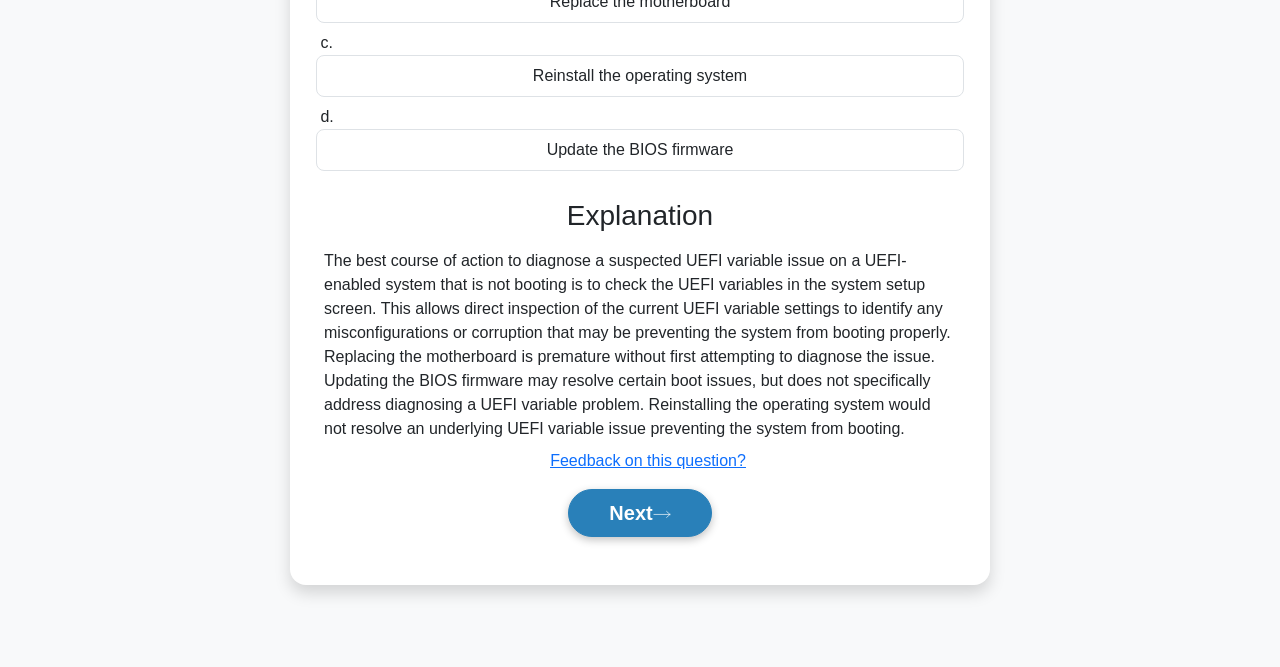 click on "Next" at bounding box center (639, 513) 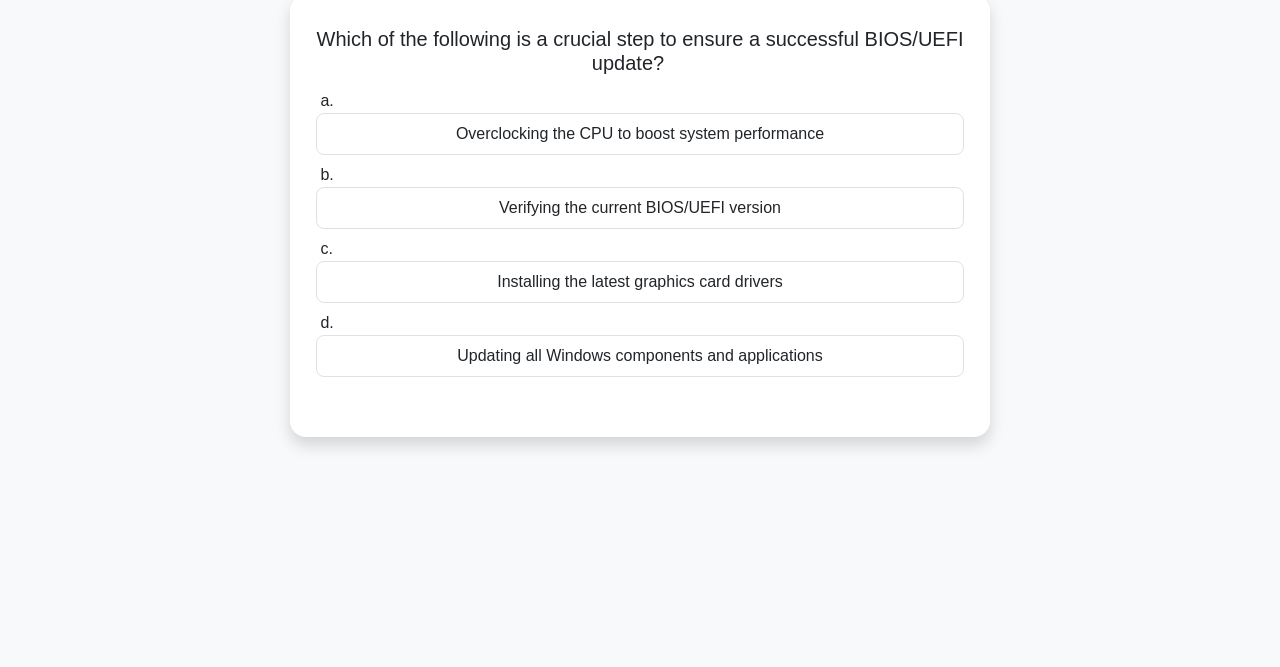 scroll, scrollTop: 0, scrollLeft: 0, axis: both 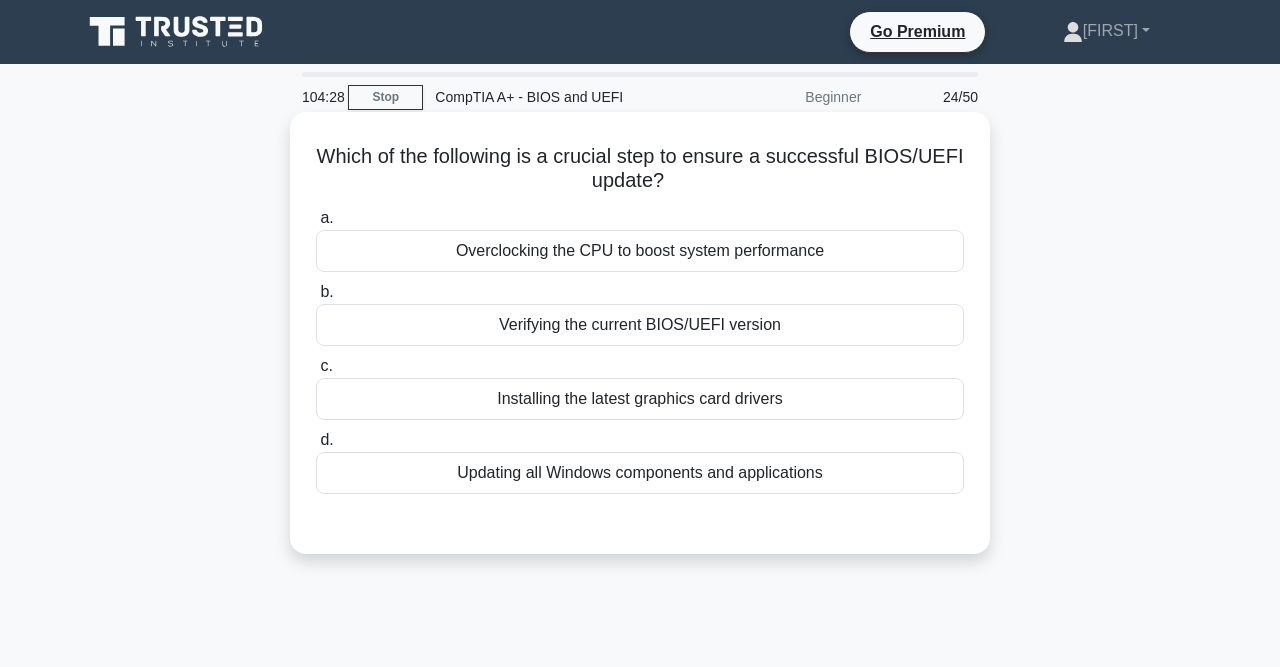 click on "Verifying the current BIOS/UEFI version" at bounding box center [640, 325] 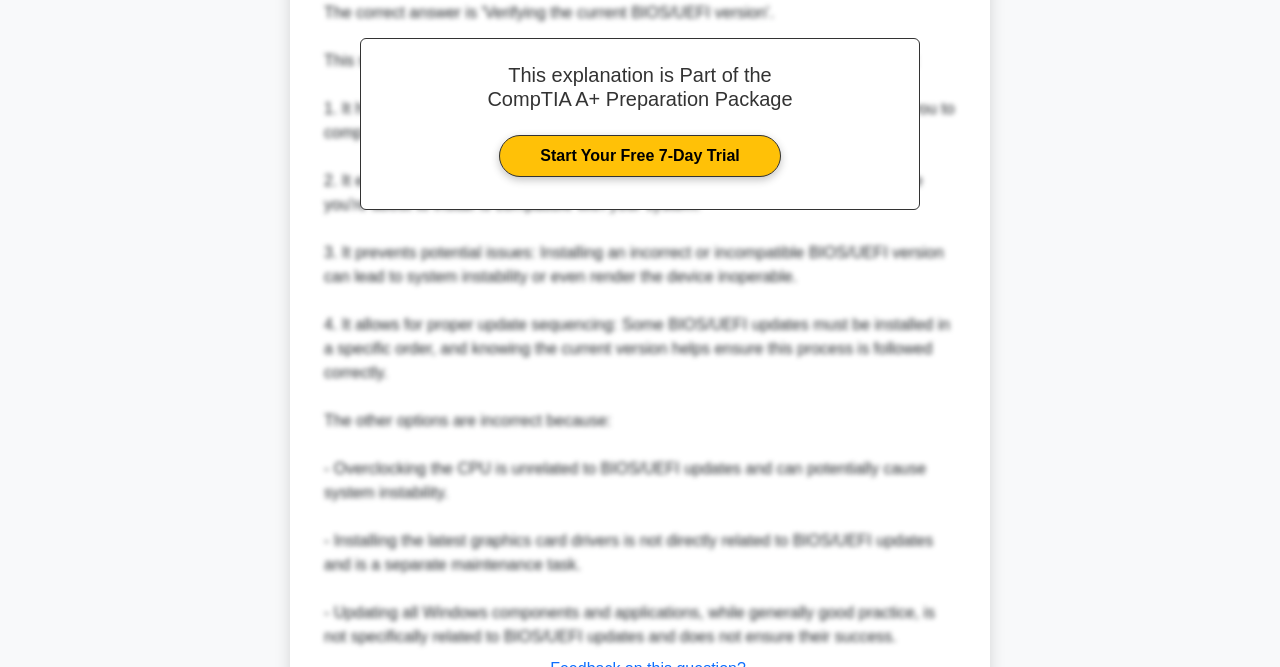 scroll, scrollTop: 731, scrollLeft: 0, axis: vertical 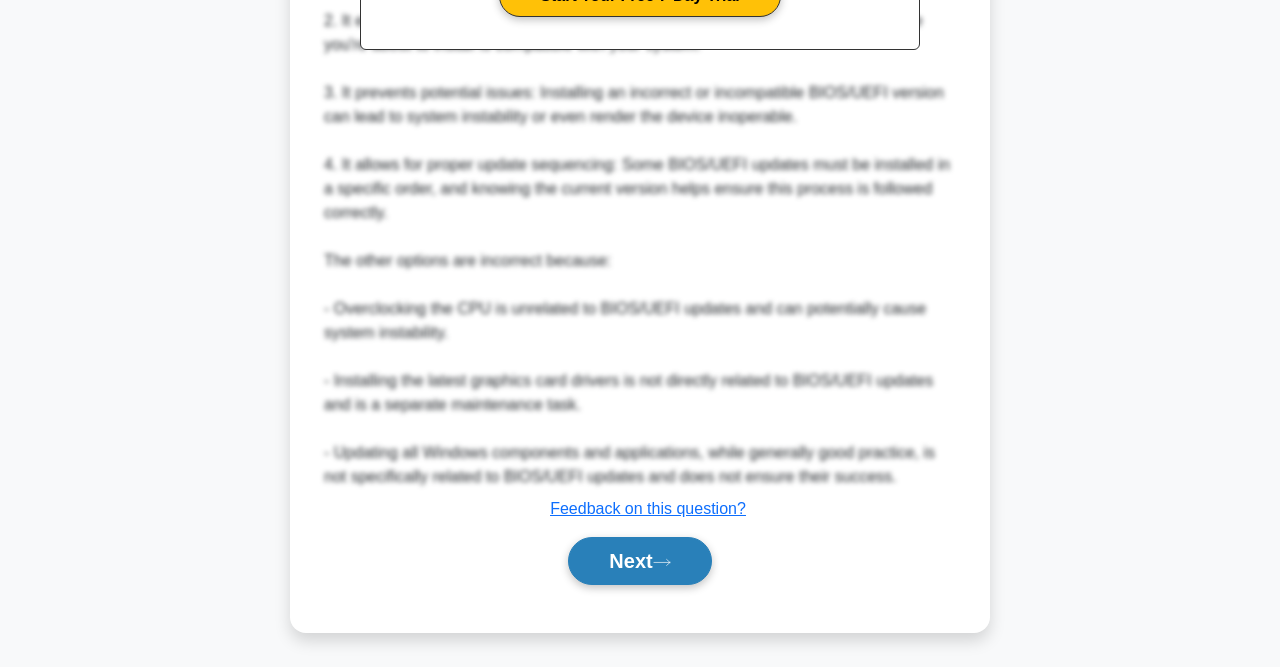 click on "Next" at bounding box center [639, 561] 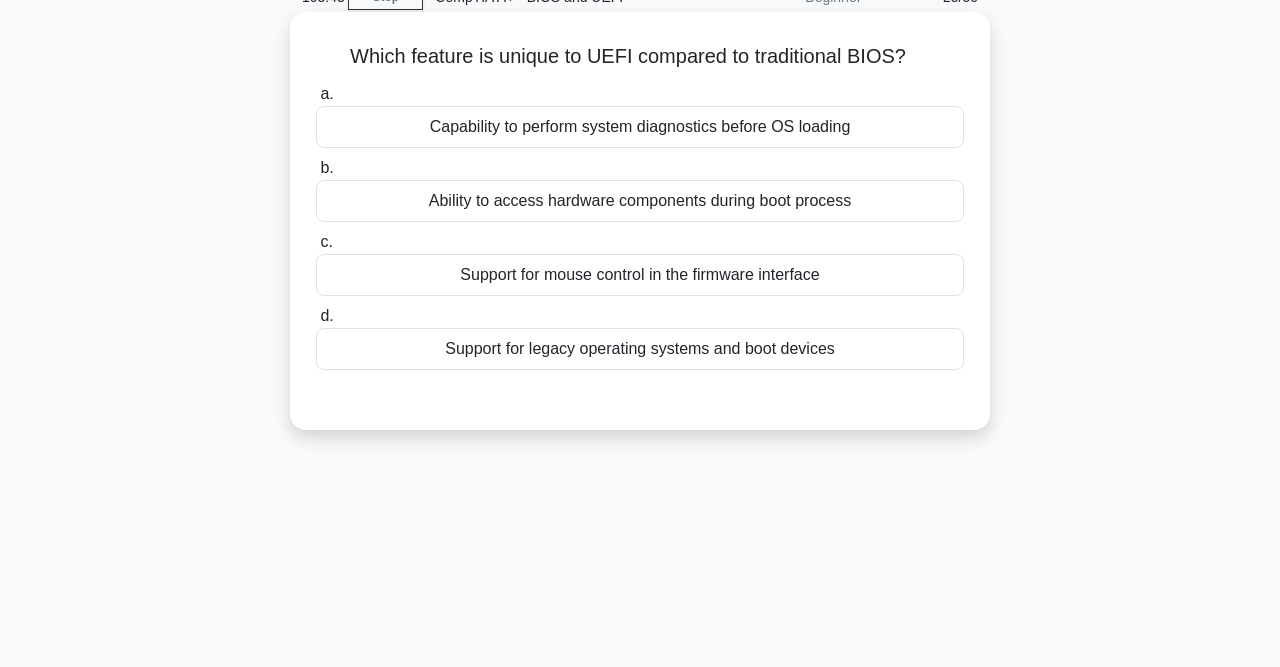 scroll, scrollTop: 96, scrollLeft: 0, axis: vertical 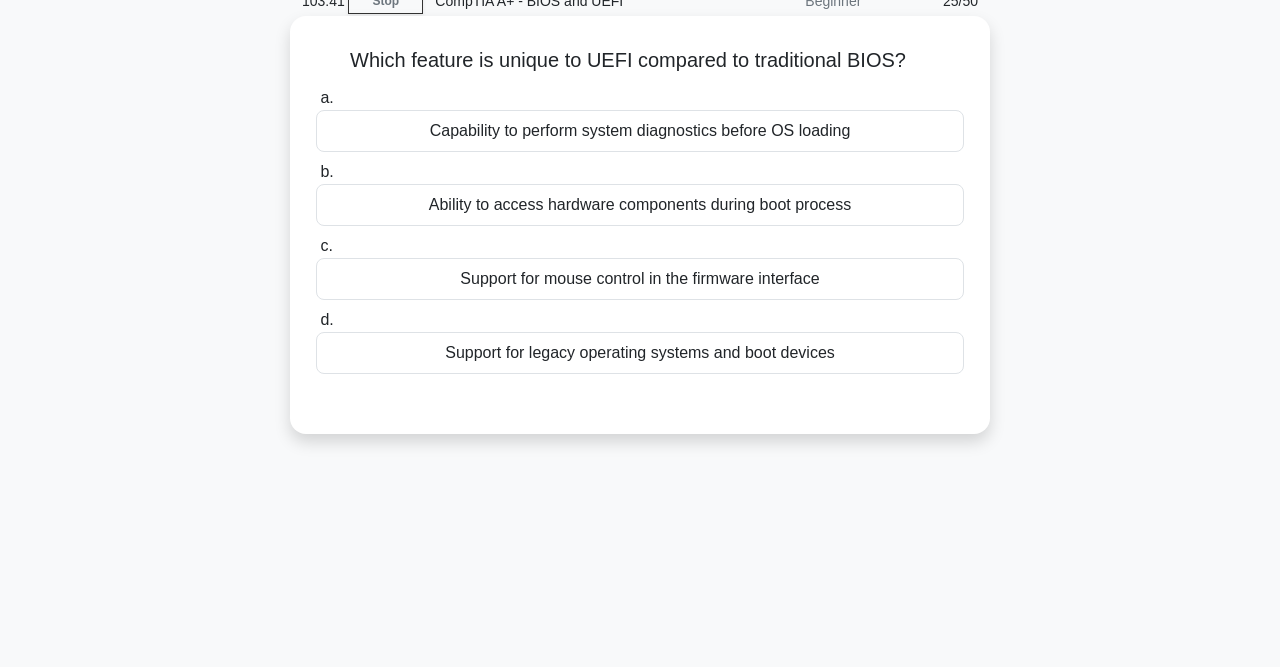 click on "Capability to perform system diagnostics before OS loading" at bounding box center (640, 131) 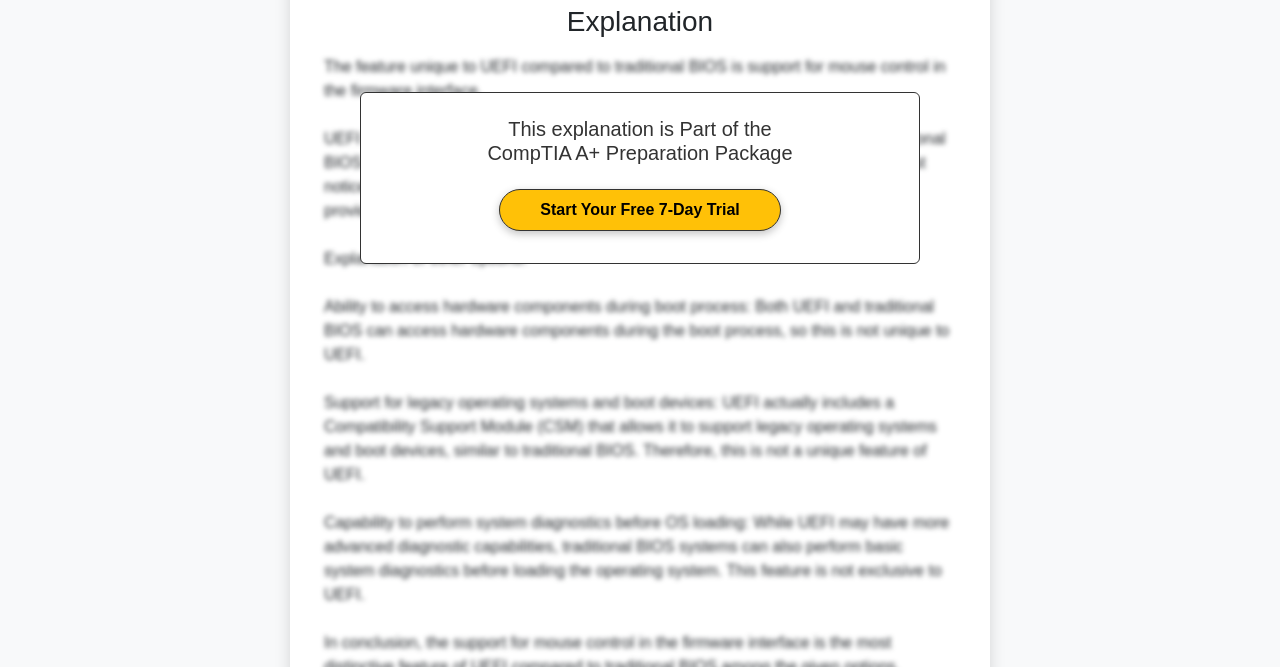 scroll, scrollTop: 662, scrollLeft: 0, axis: vertical 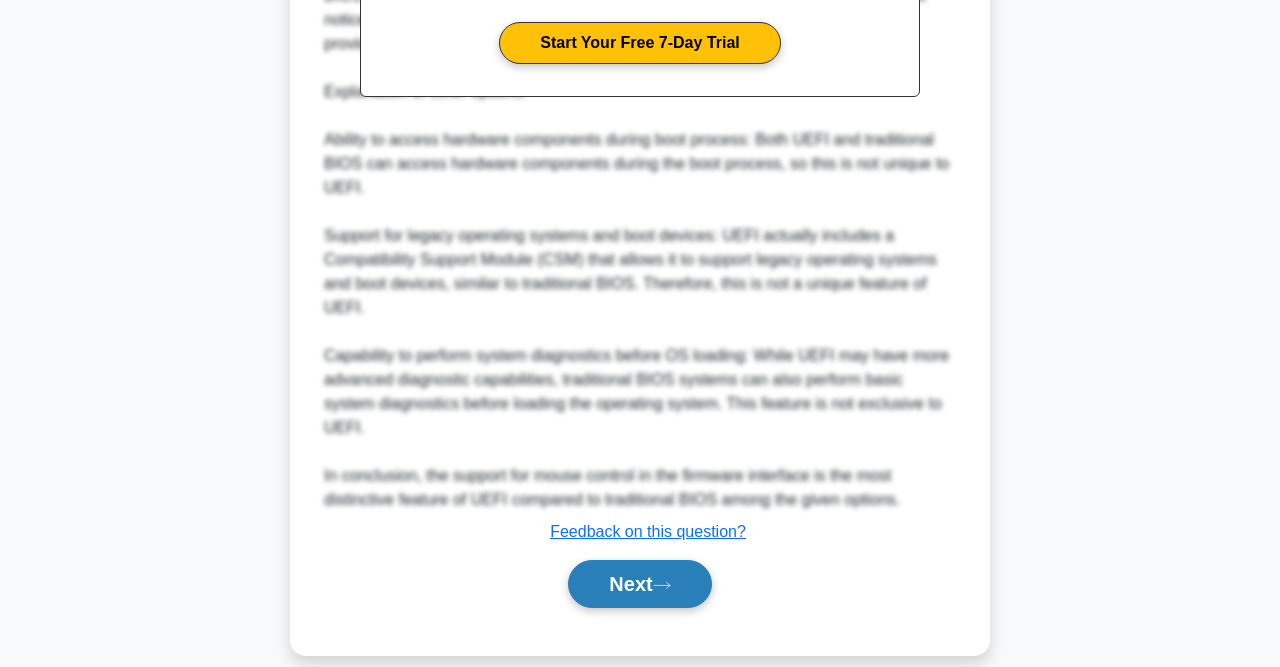 click on "Next" at bounding box center (639, 584) 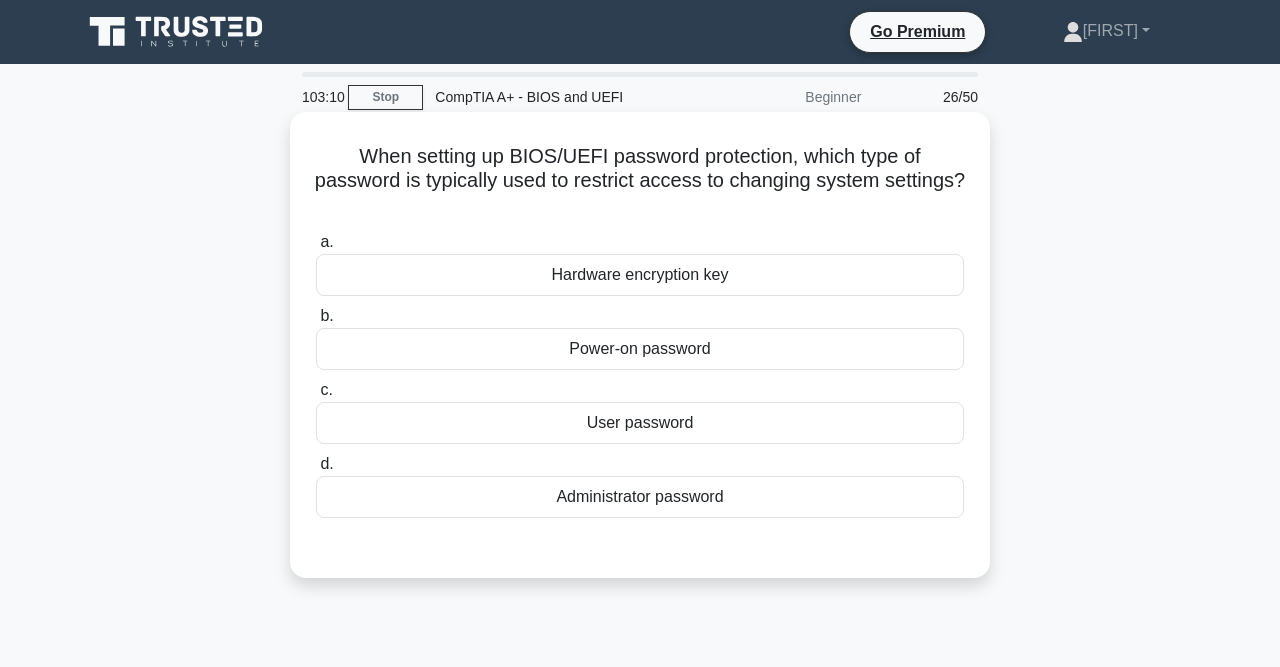 scroll, scrollTop: 17, scrollLeft: 0, axis: vertical 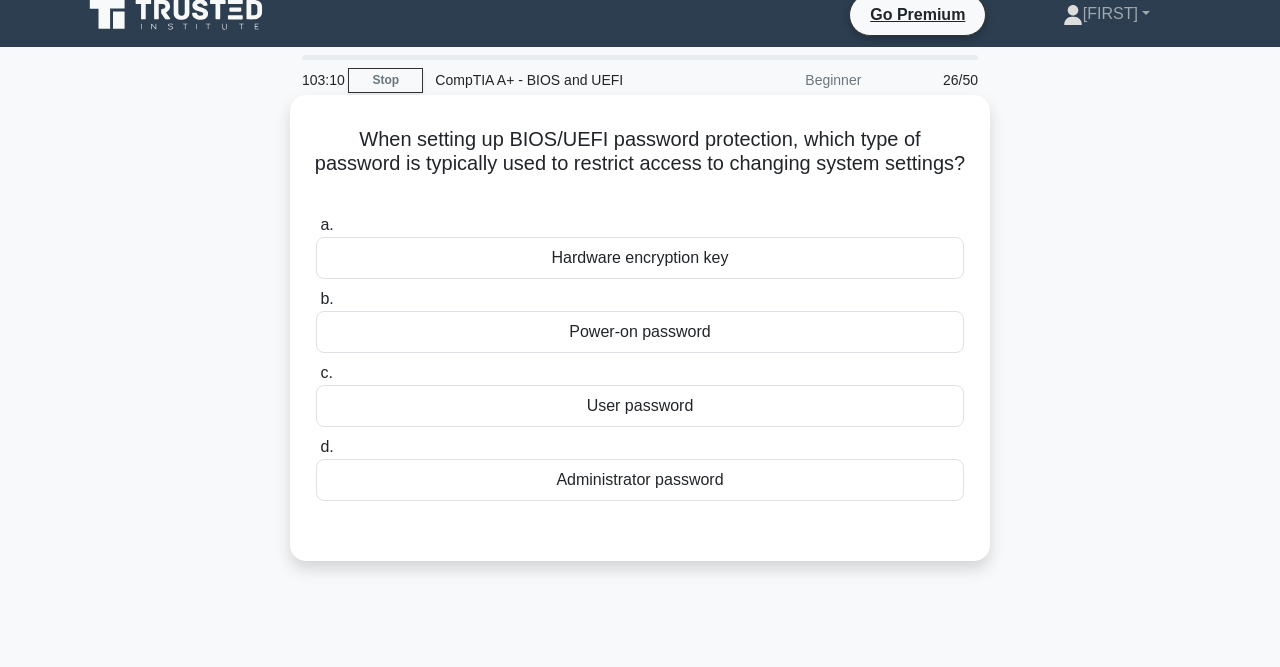 click on "Administrator password" at bounding box center [640, 480] 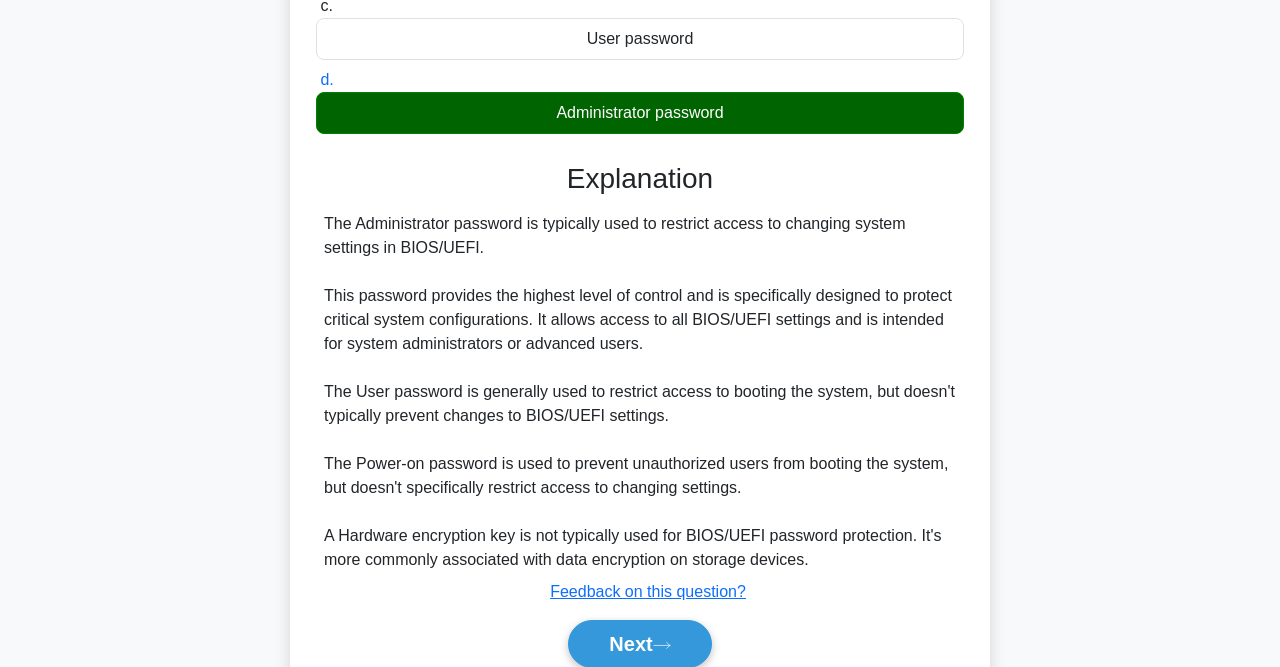 scroll, scrollTop: 398, scrollLeft: 0, axis: vertical 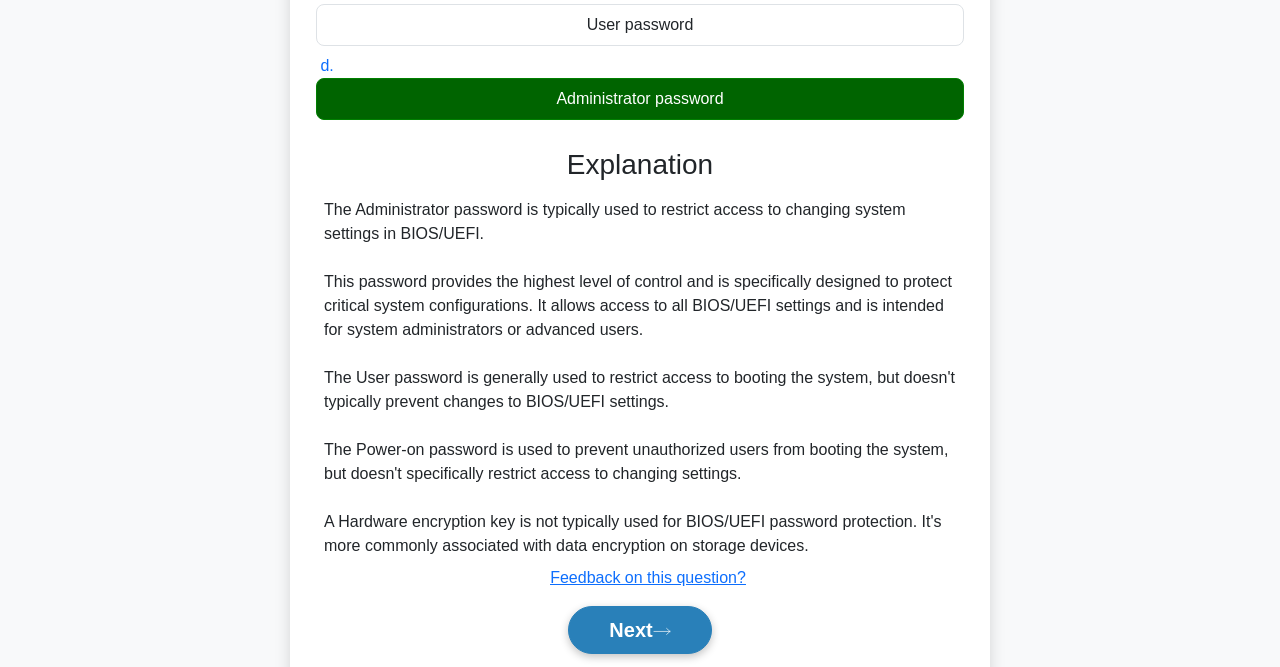 click on "Next" at bounding box center [639, 630] 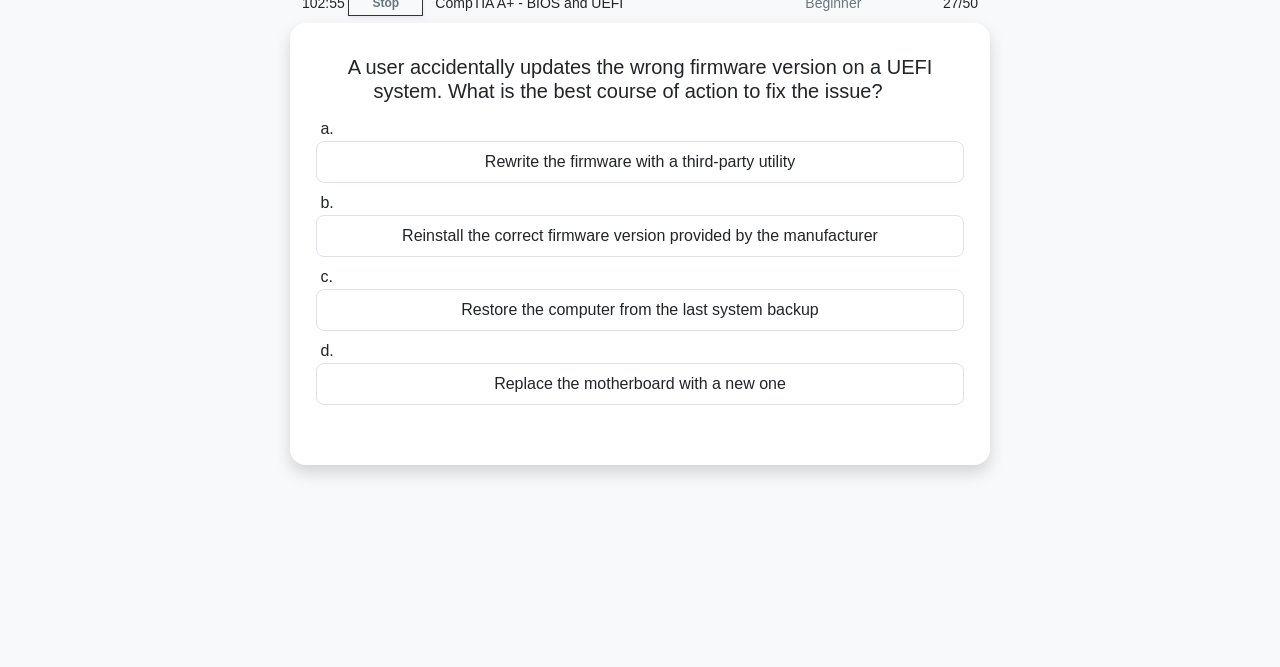 scroll, scrollTop: 0, scrollLeft: 0, axis: both 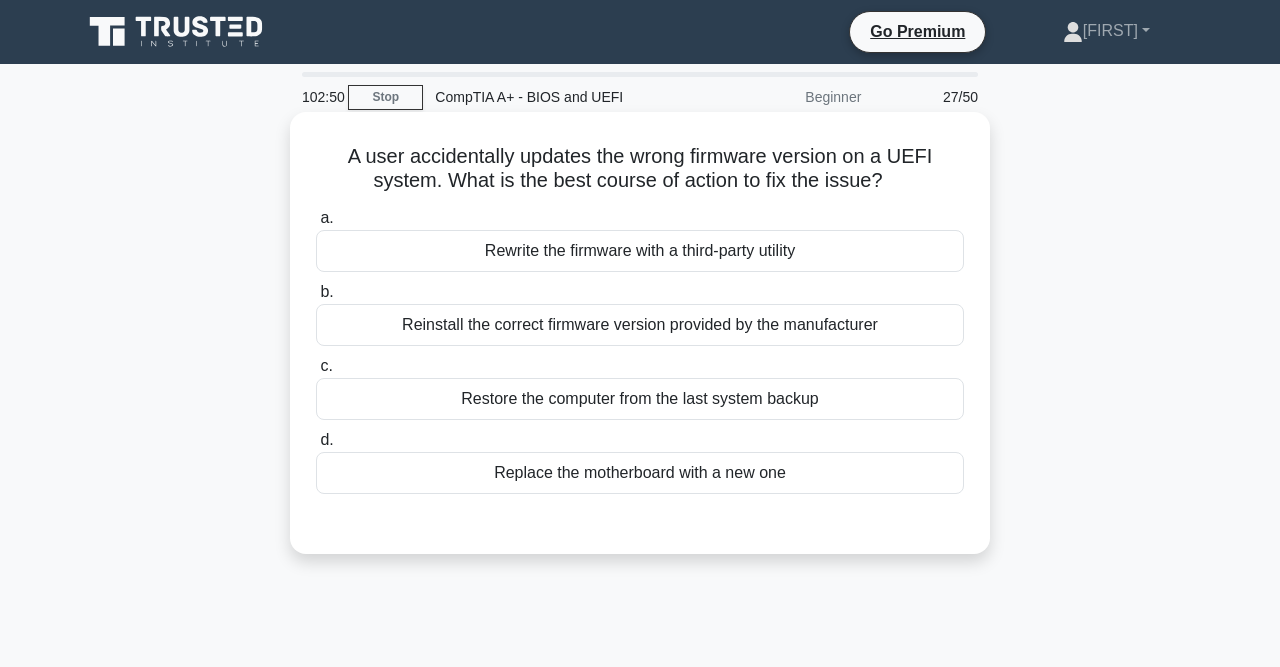 drag, startPoint x: 315, startPoint y: 160, endPoint x: 909, endPoint y: 183, distance: 594.4451 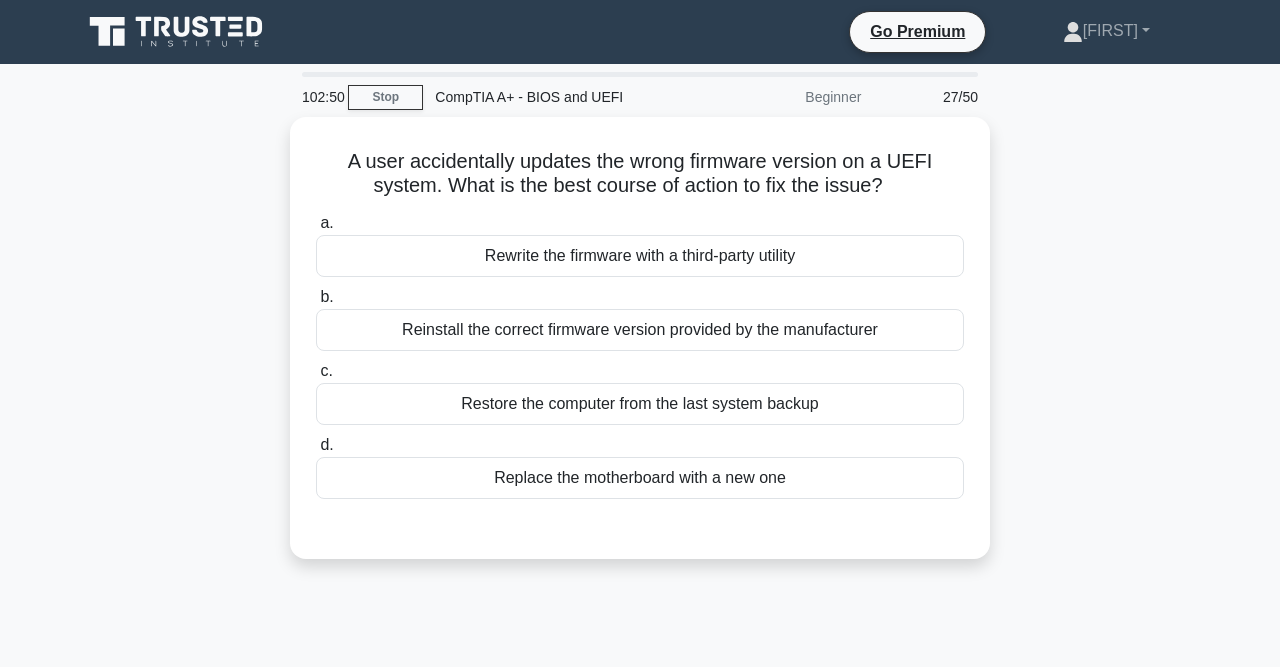 click on "A user accidentally updates the wrong firmware version on a UEFI system. What is the best course of action to fix the issue?
.spinner_0XTQ{transform-origin:center;animation:spinner_y6GP .75s linear infinite}@keyframes spinner_y6GP{100%{transform:rotate(360deg)}}
a.
Rewrite the firmware with a third-party utility" at bounding box center [640, 350] 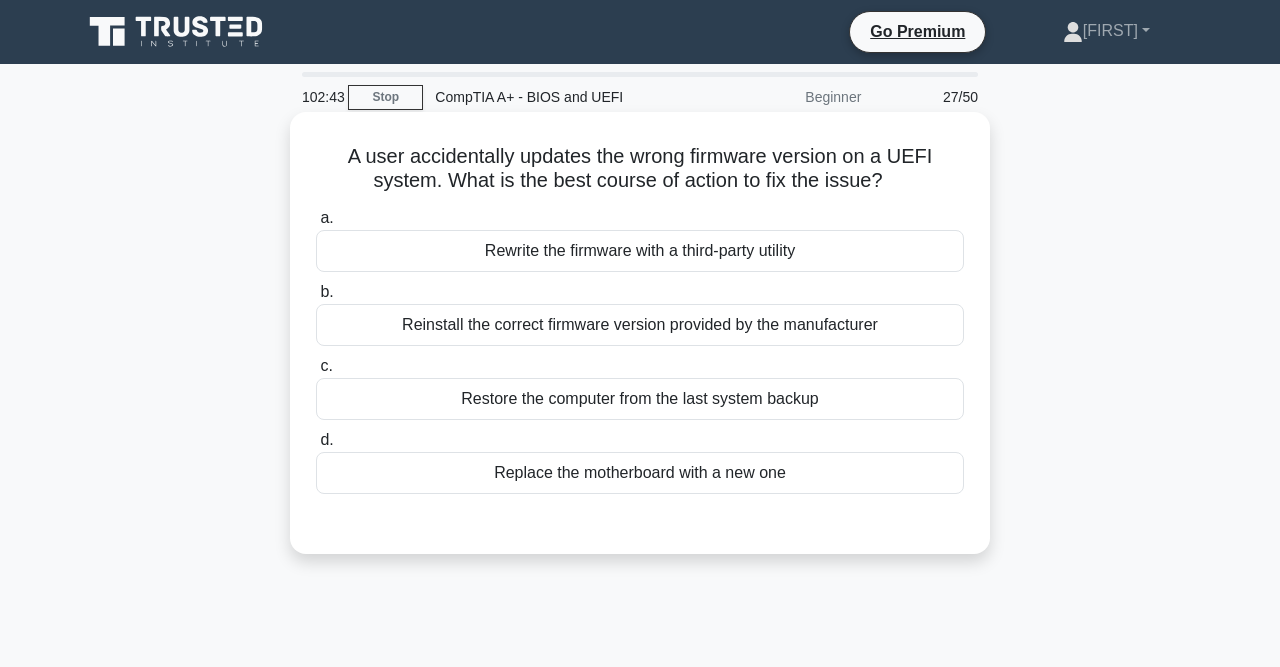 scroll, scrollTop: 34, scrollLeft: 0, axis: vertical 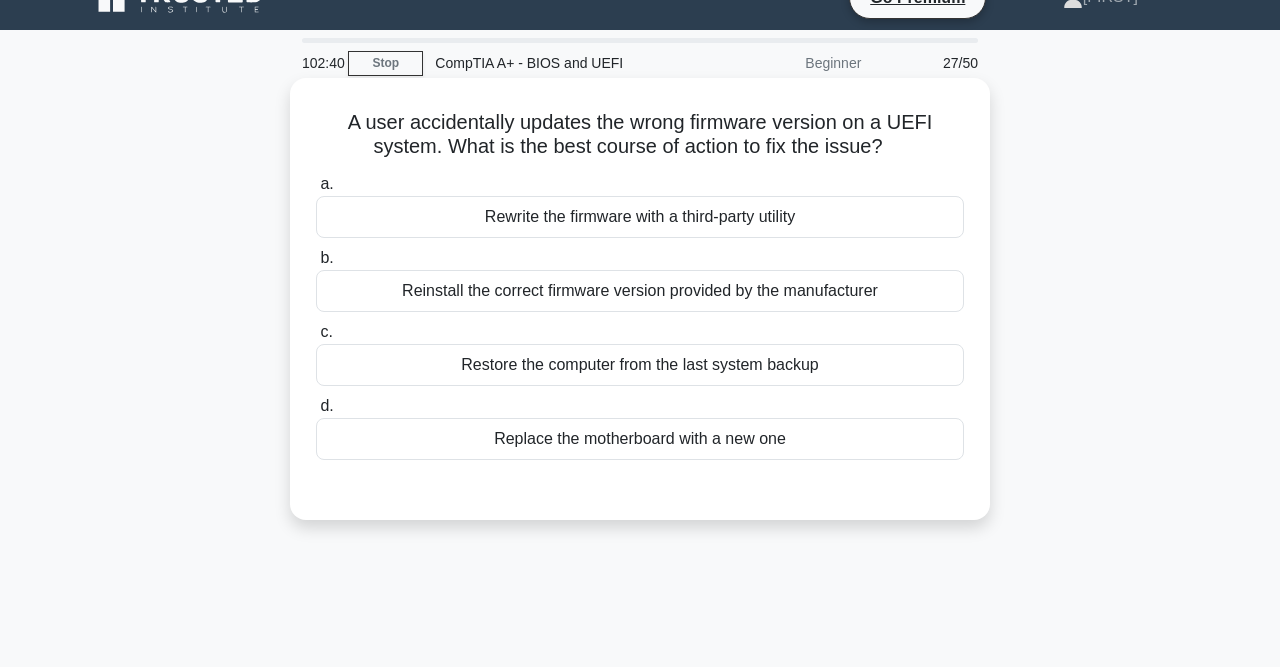click on "Reinstall the correct firmware version provided by the manufacturer" at bounding box center [640, 291] 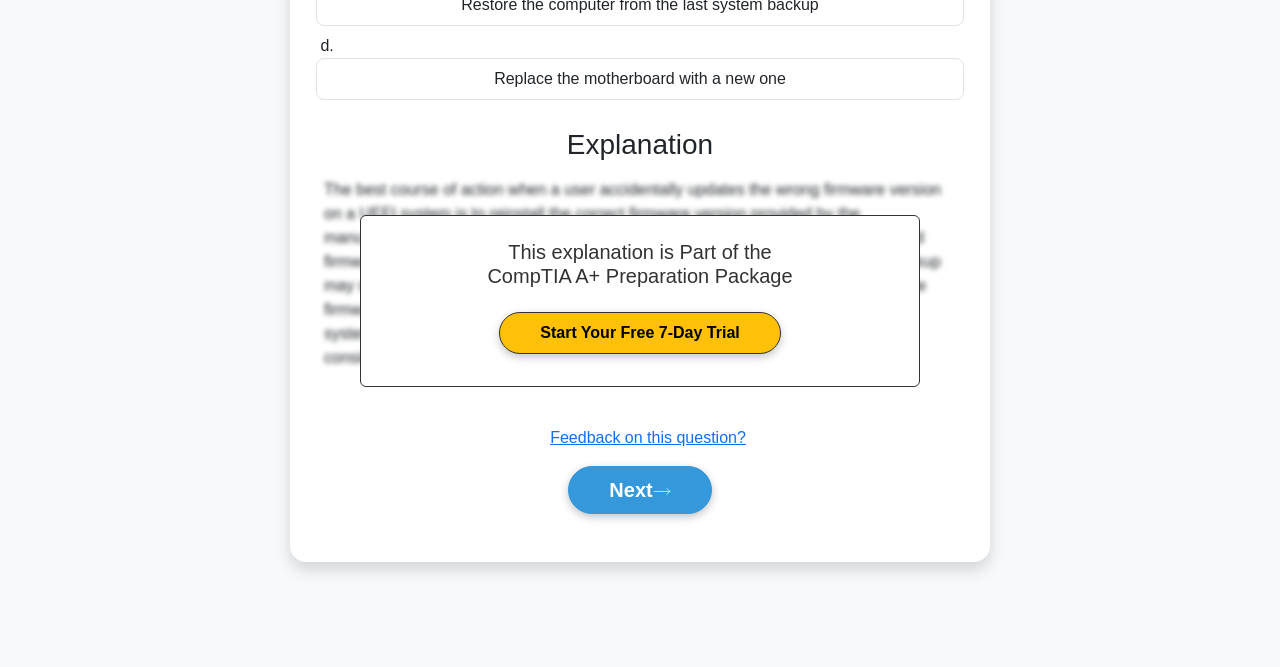 scroll, scrollTop: 397, scrollLeft: 0, axis: vertical 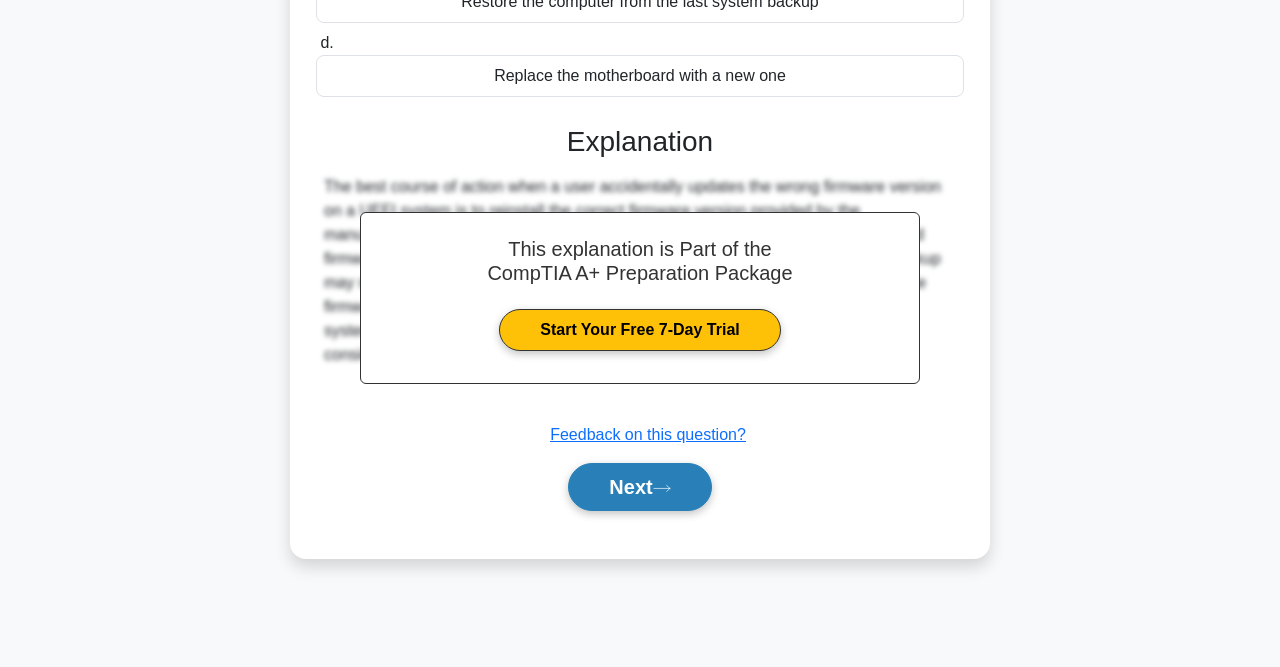 click on "Next" at bounding box center [639, 487] 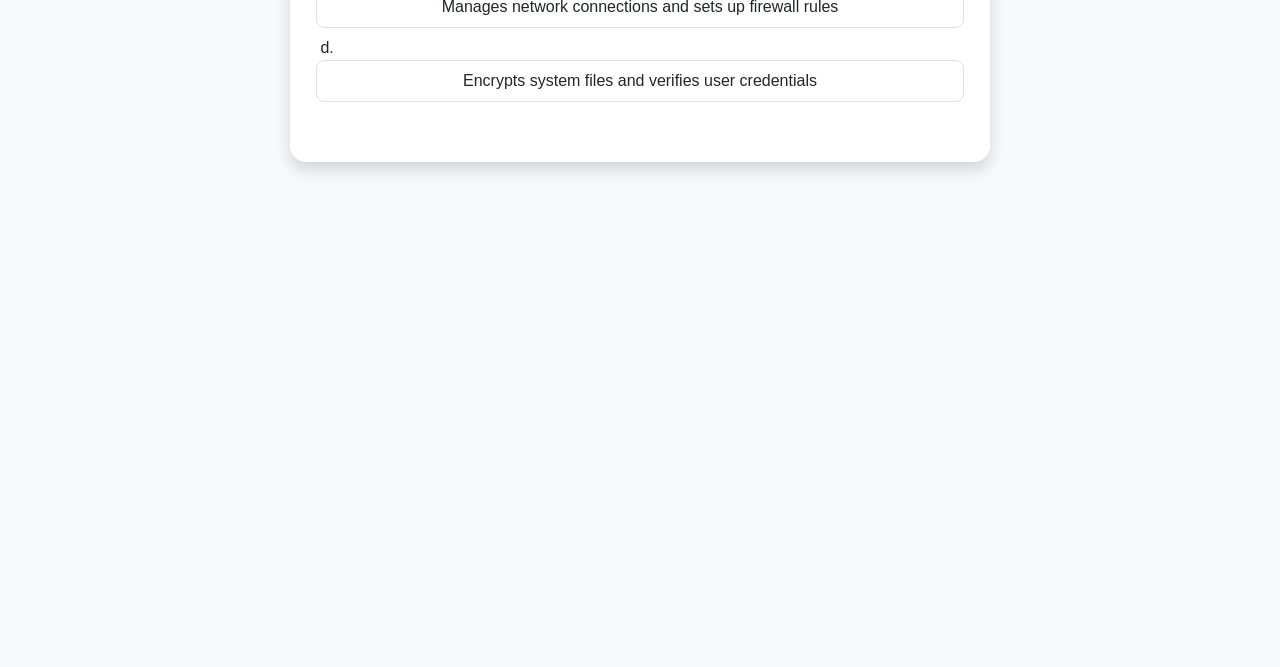 scroll, scrollTop: 0, scrollLeft: 0, axis: both 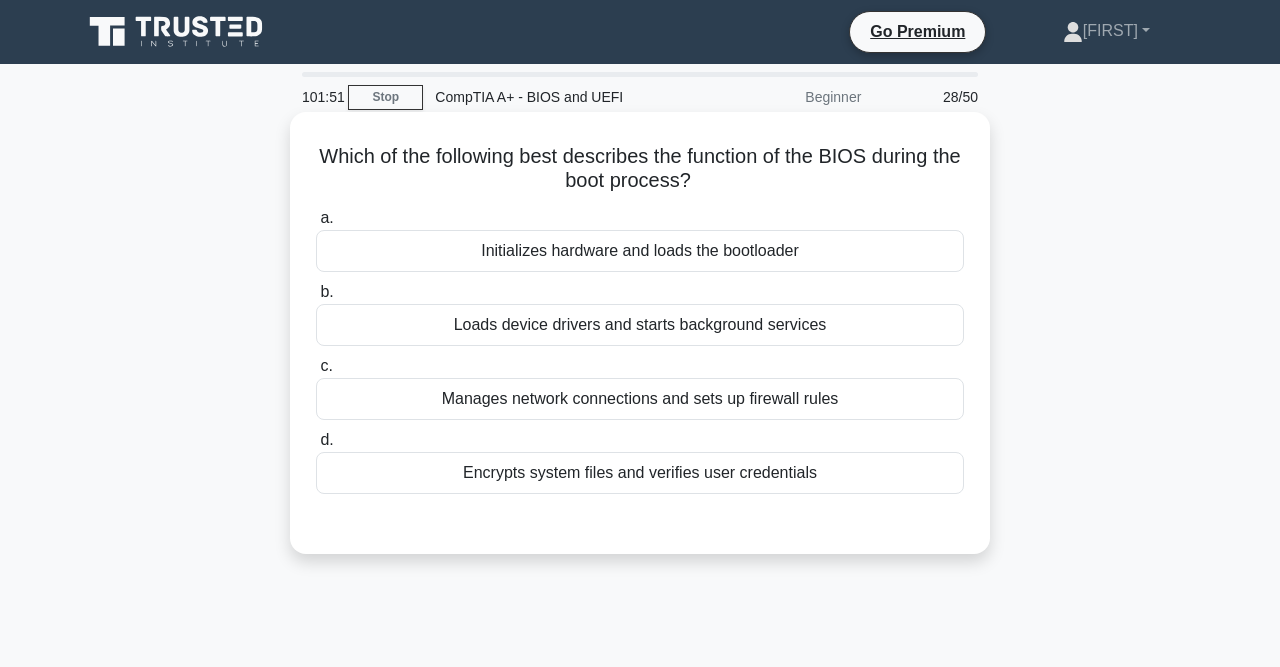 click on "Initializes hardware and loads the bootloader" at bounding box center [640, 251] 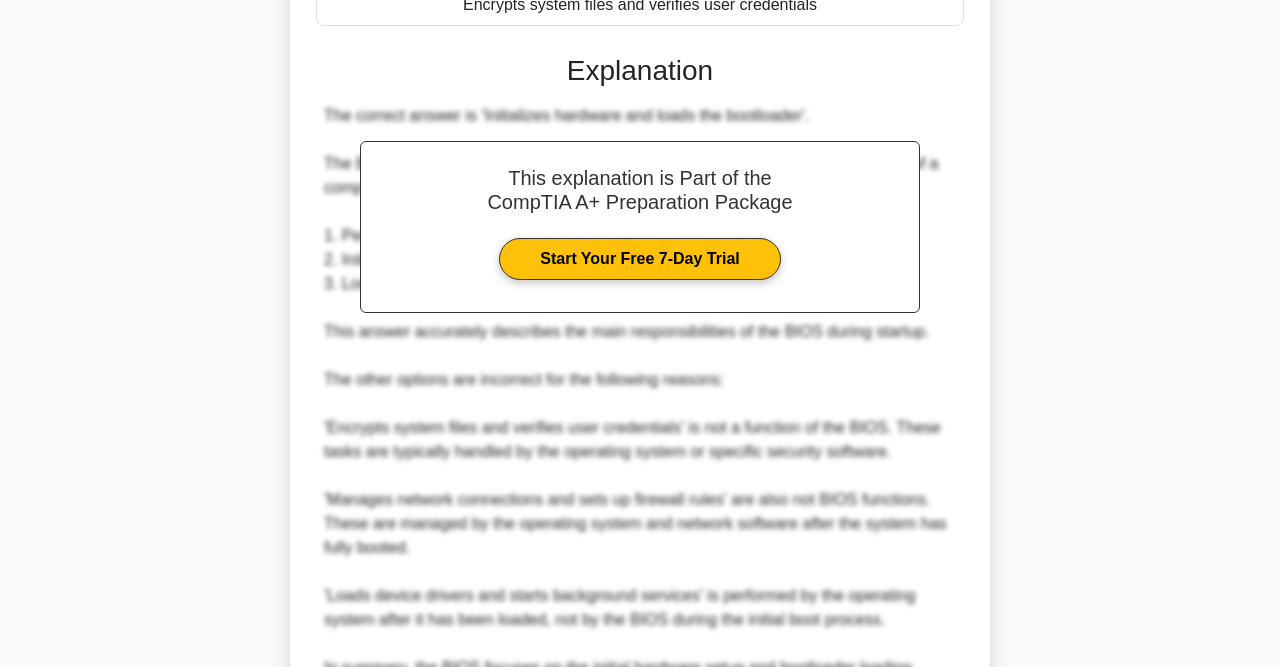 scroll, scrollTop: 707, scrollLeft: 0, axis: vertical 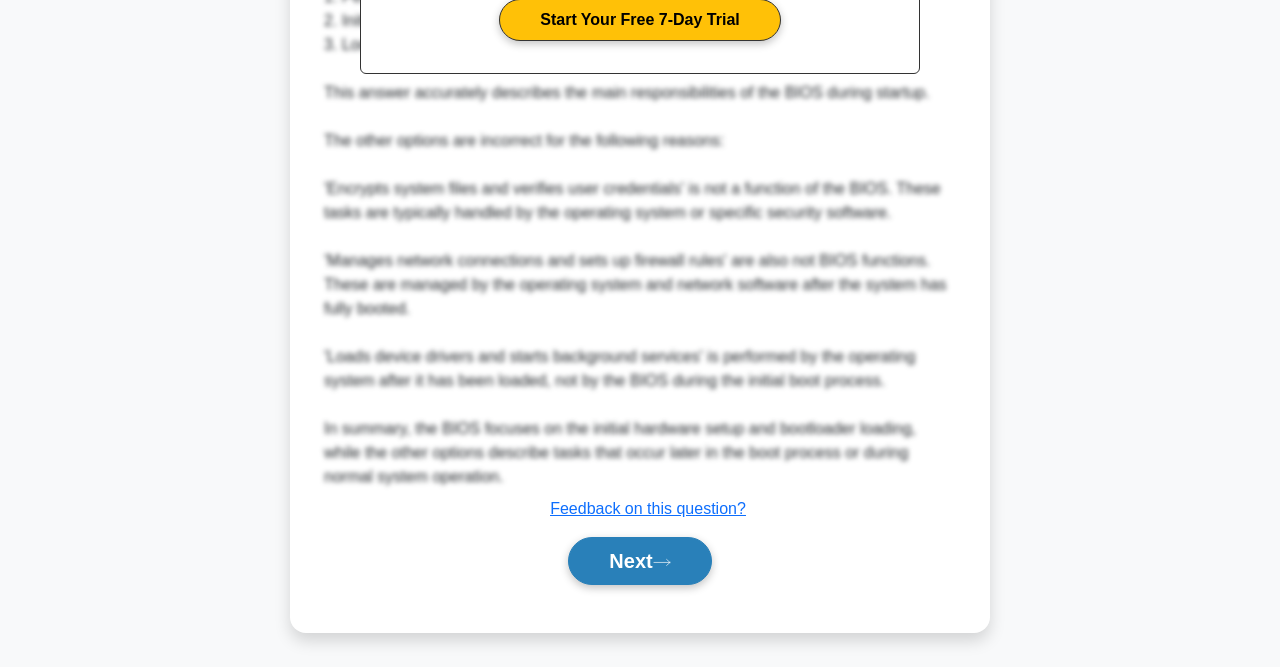 click on "Next" at bounding box center (639, 561) 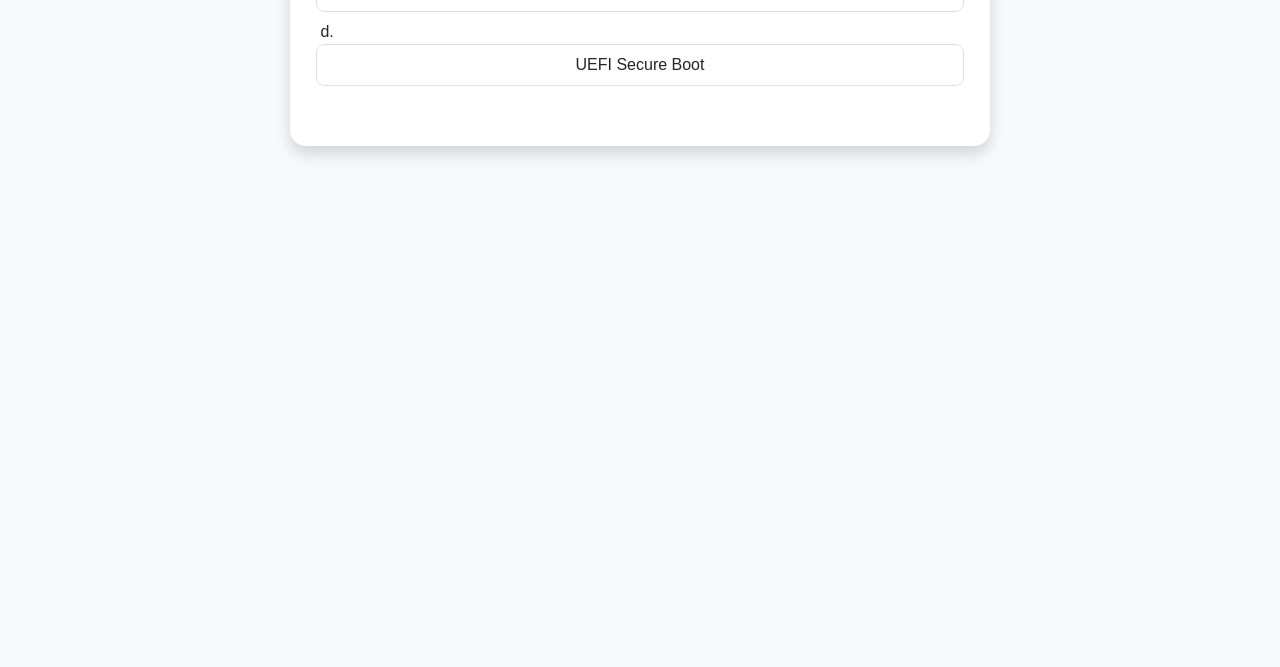 scroll, scrollTop: 0, scrollLeft: 0, axis: both 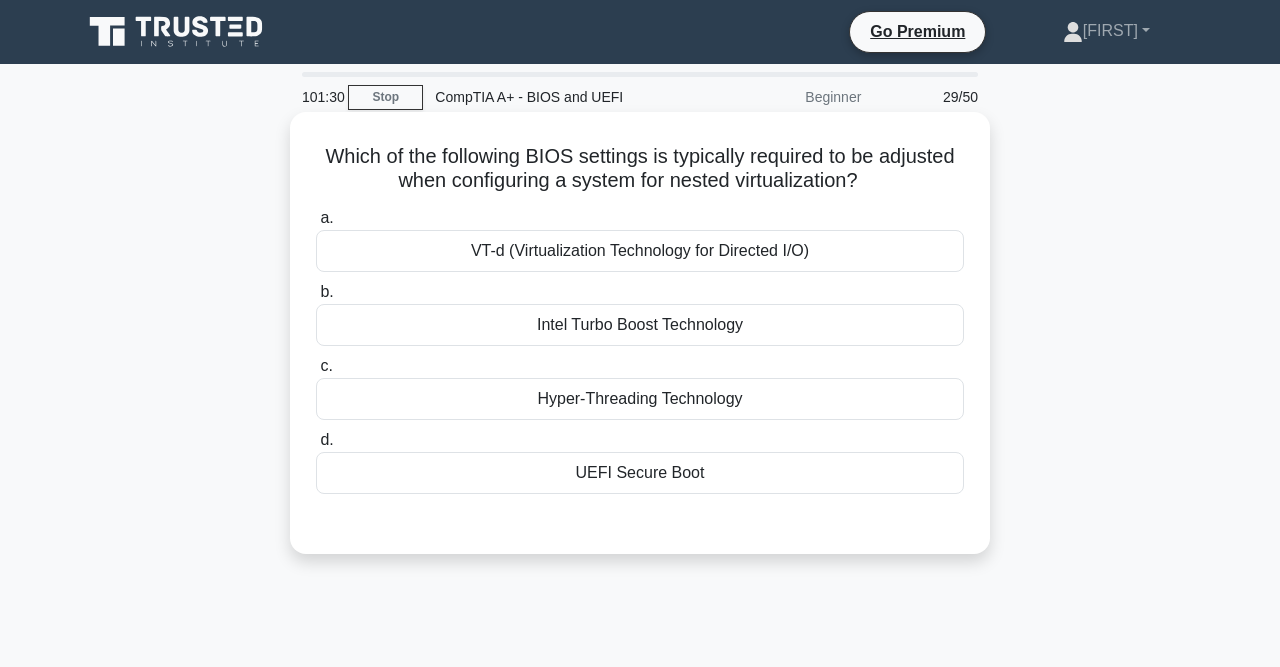 click on "VT-d (Virtualization Technology for Directed I/O)" at bounding box center (640, 251) 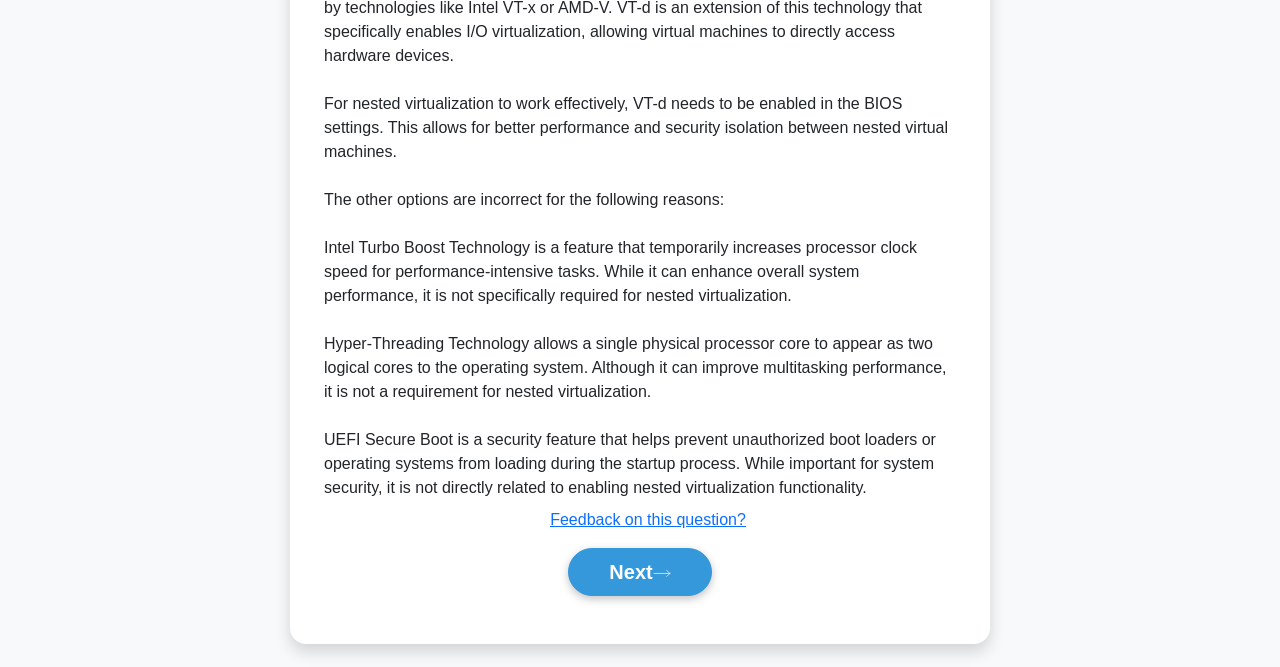 scroll, scrollTop: 659, scrollLeft: 0, axis: vertical 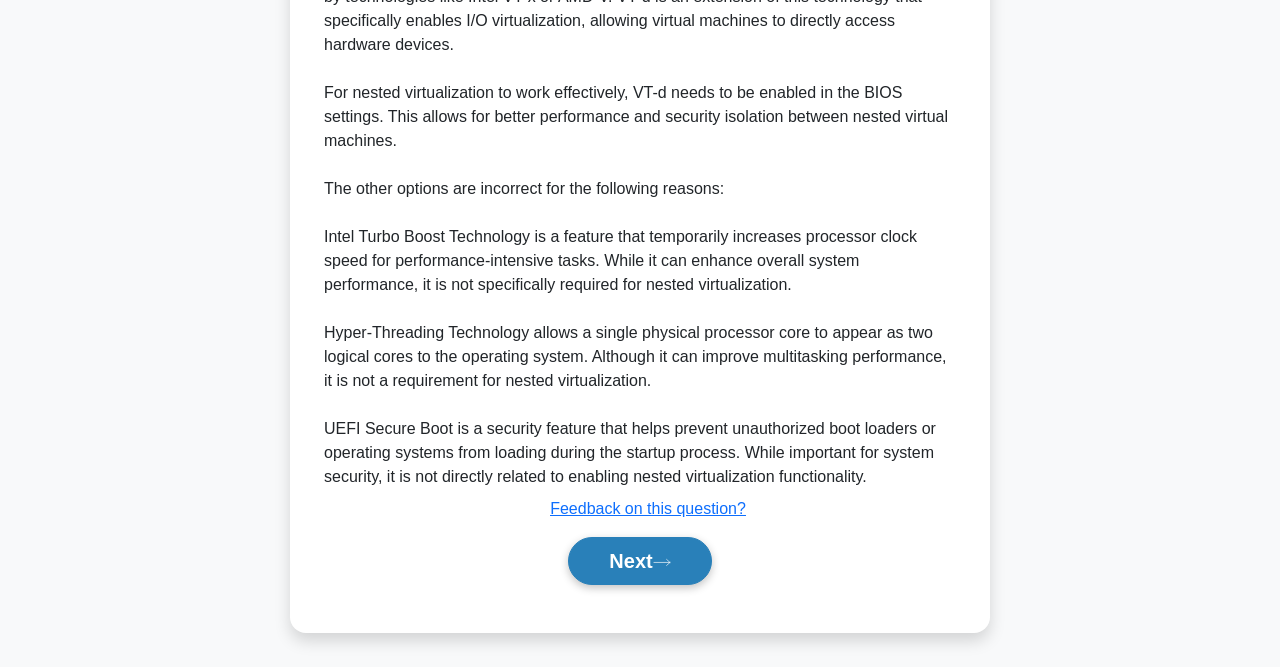 click on "Next" at bounding box center [639, 561] 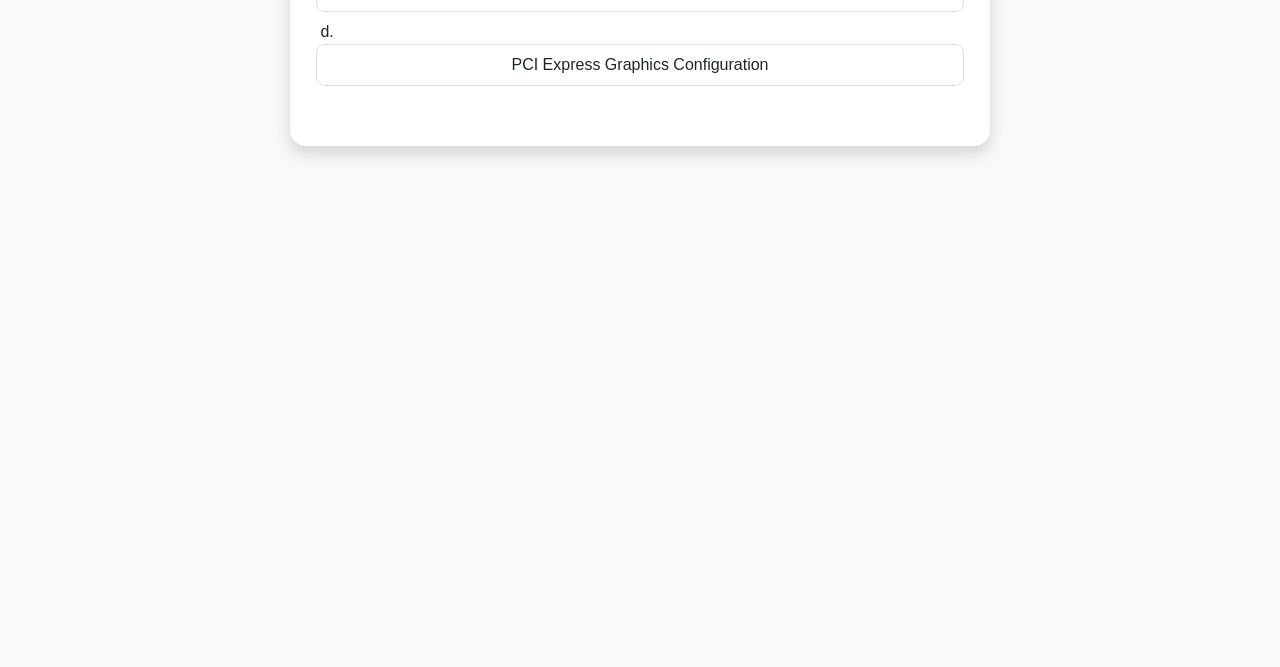 scroll, scrollTop: 0, scrollLeft: 0, axis: both 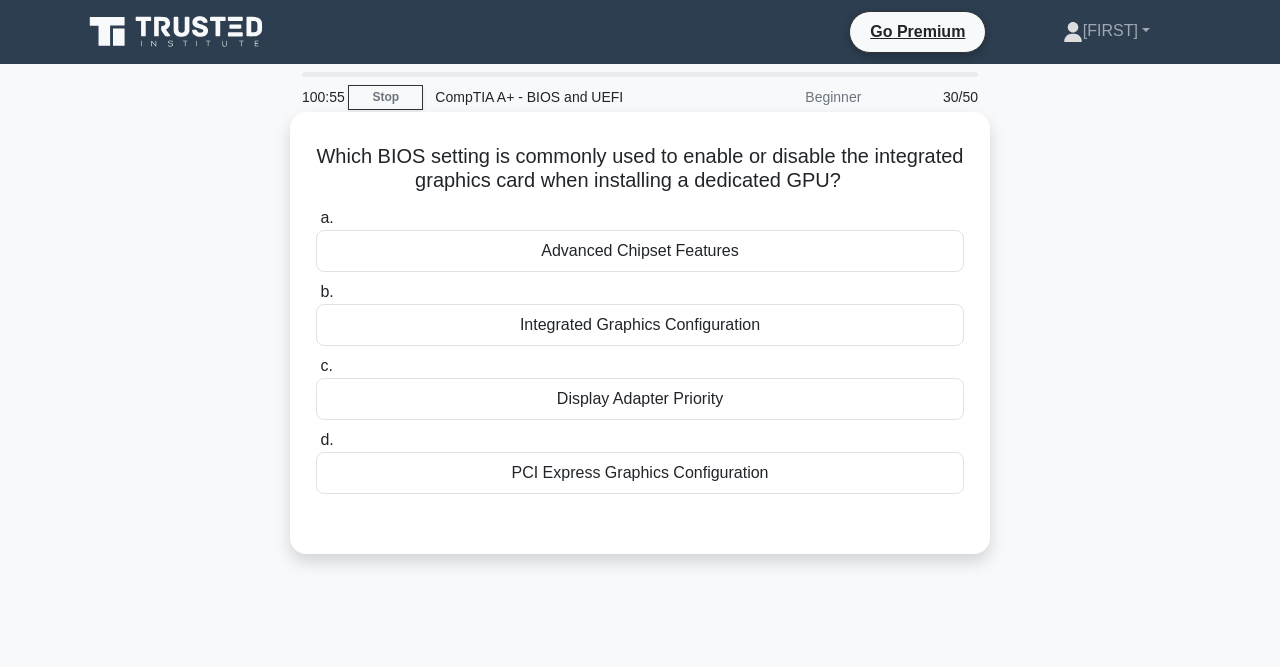 click on "Integrated Graphics Configuration" at bounding box center [640, 325] 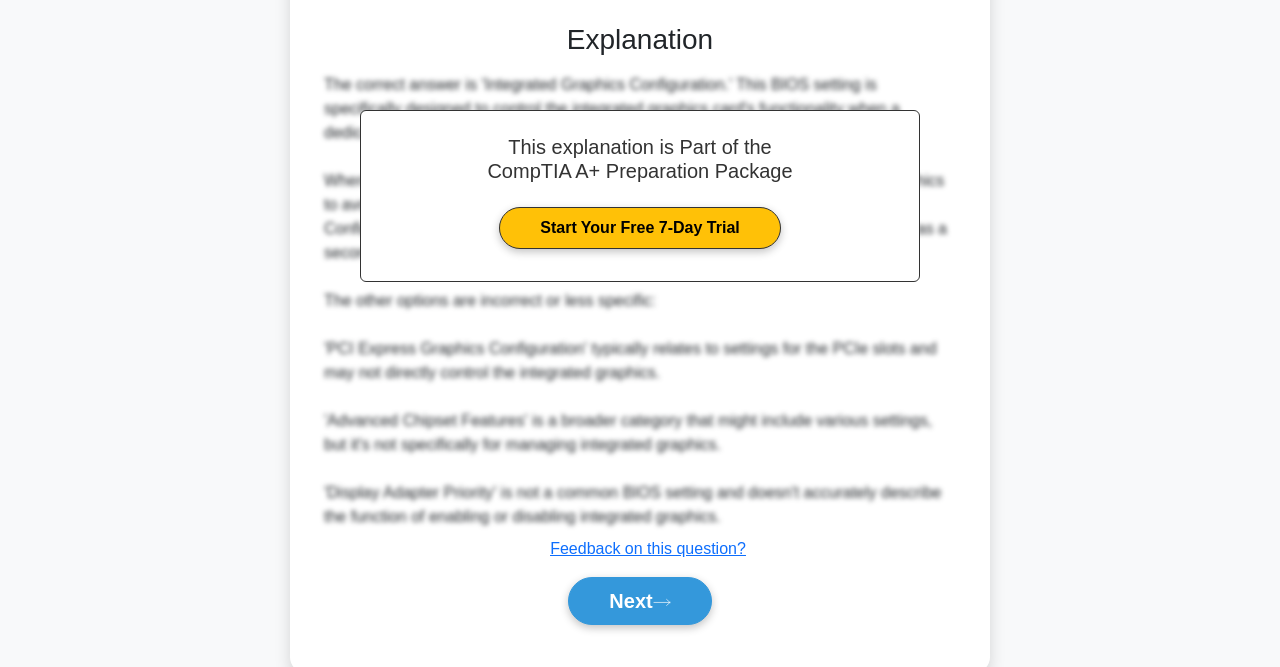scroll, scrollTop: 539, scrollLeft: 0, axis: vertical 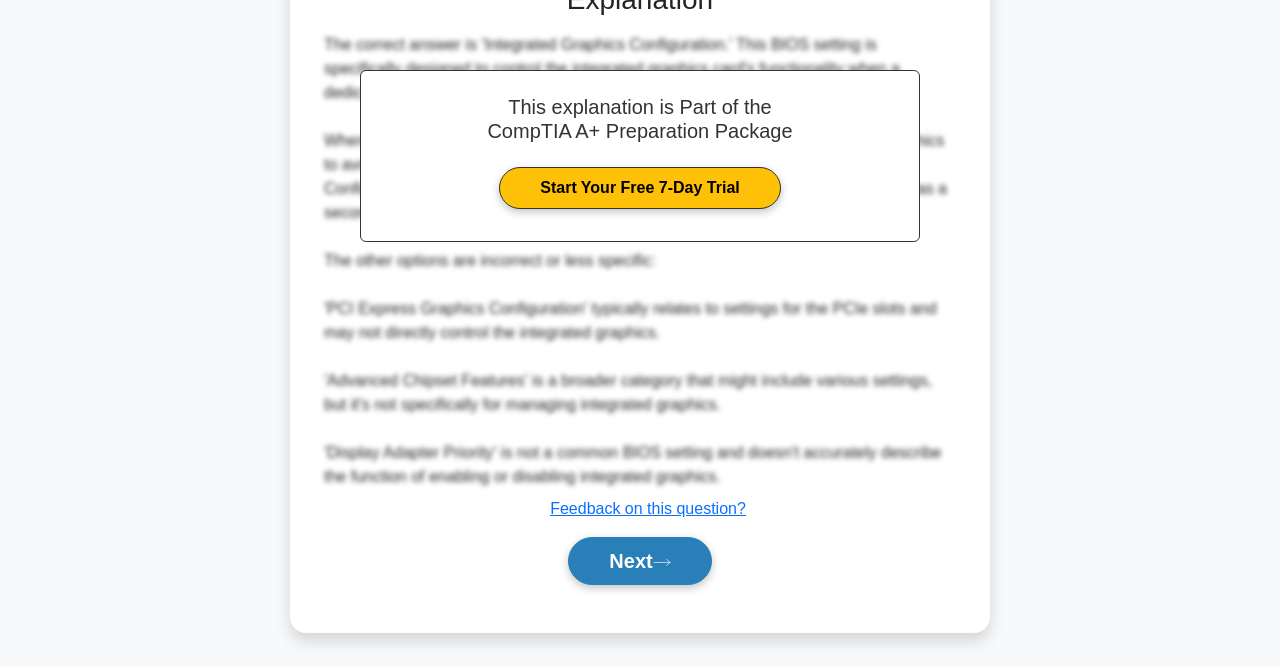 click on "Next" at bounding box center (639, 561) 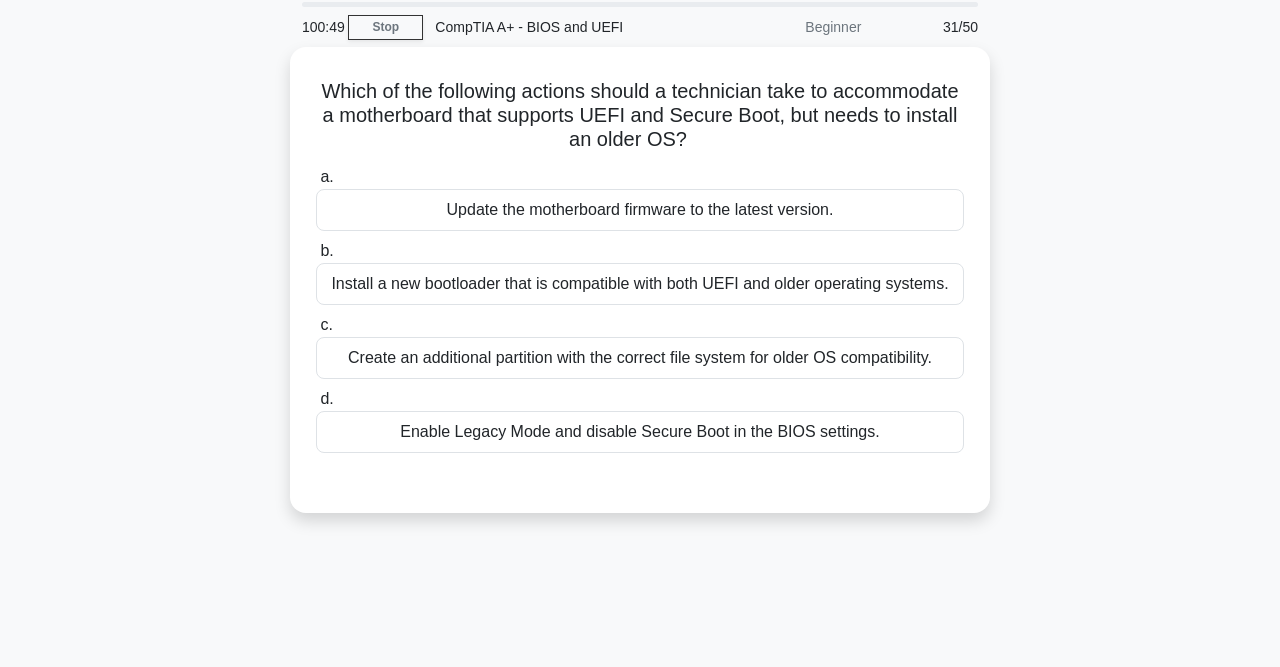 scroll, scrollTop: 0, scrollLeft: 0, axis: both 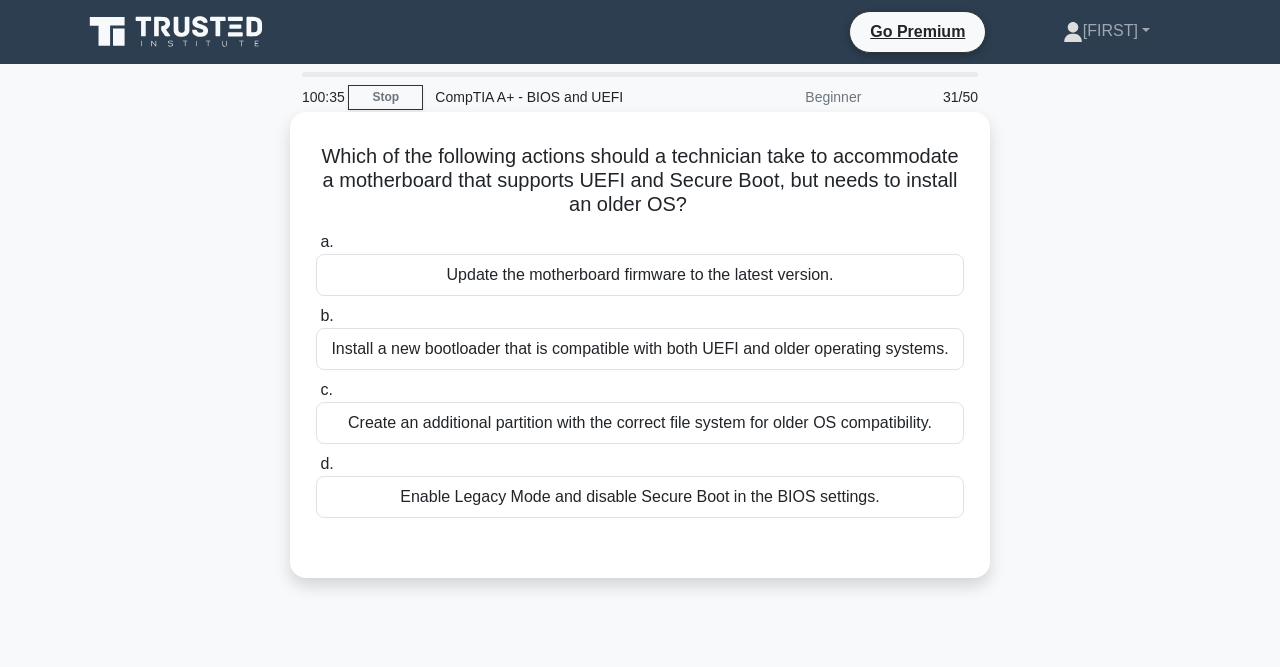 click on "Enable Legacy Mode and disable Secure Boot in the BIOS settings." at bounding box center (640, 497) 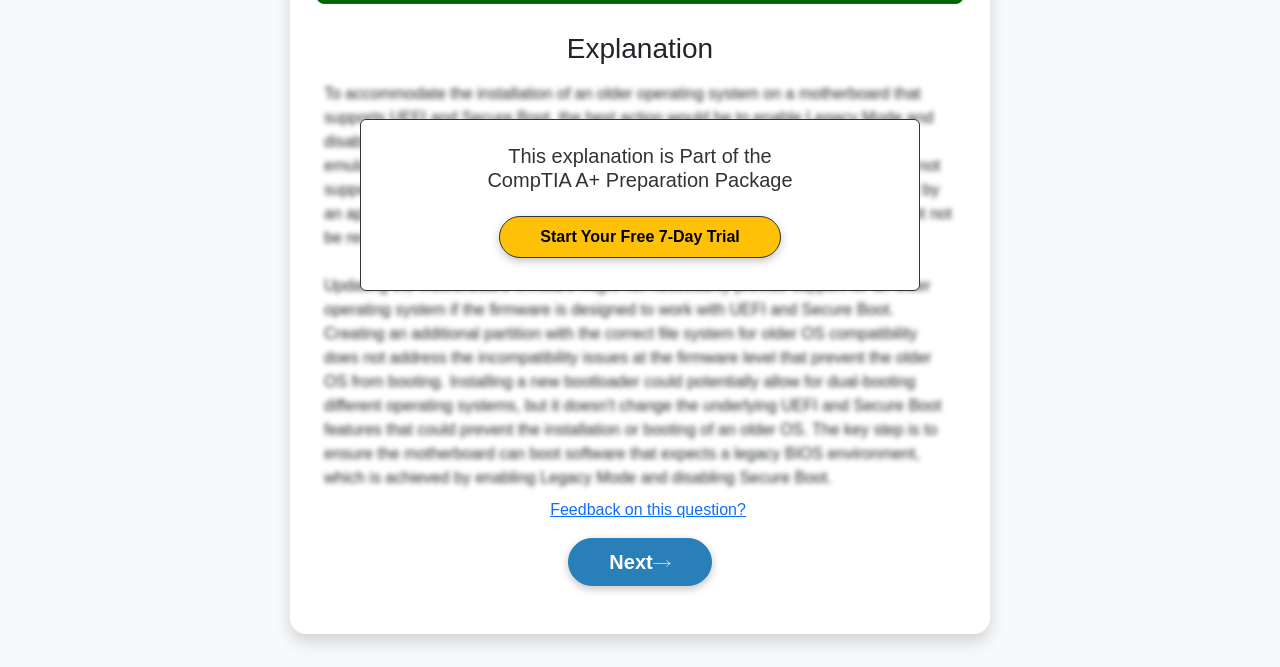 click on "Next" at bounding box center (639, 562) 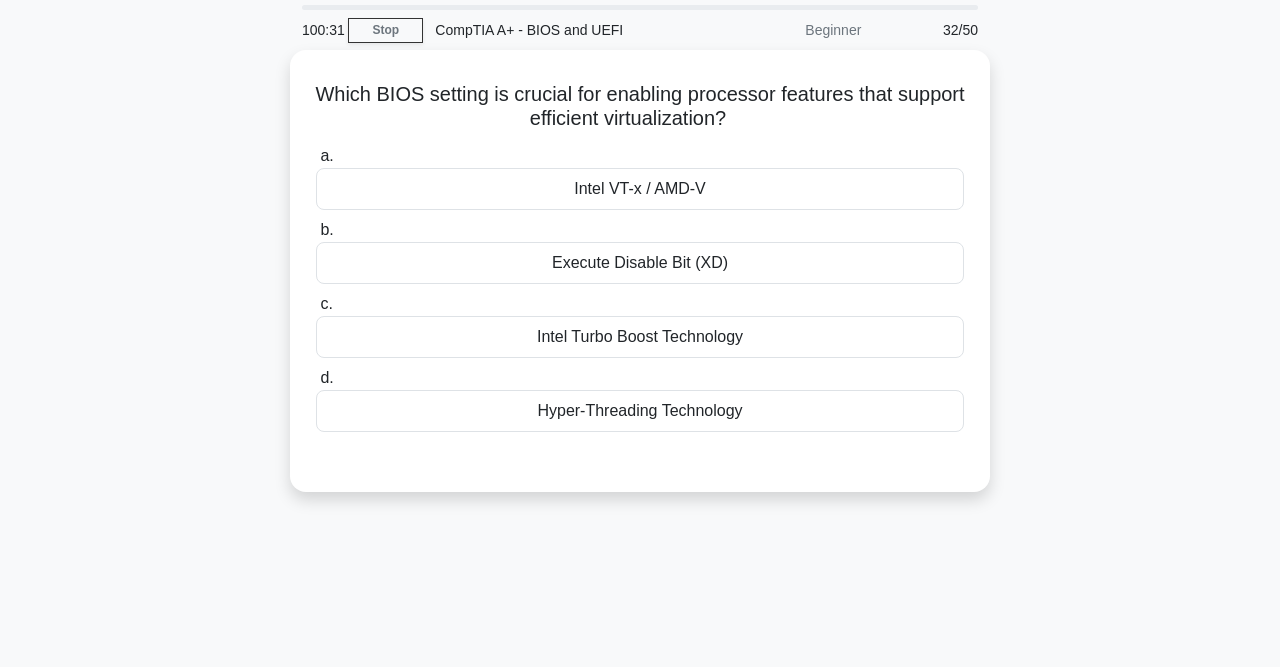 scroll, scrollTop: 0, scrollLeft: 0, axis: both 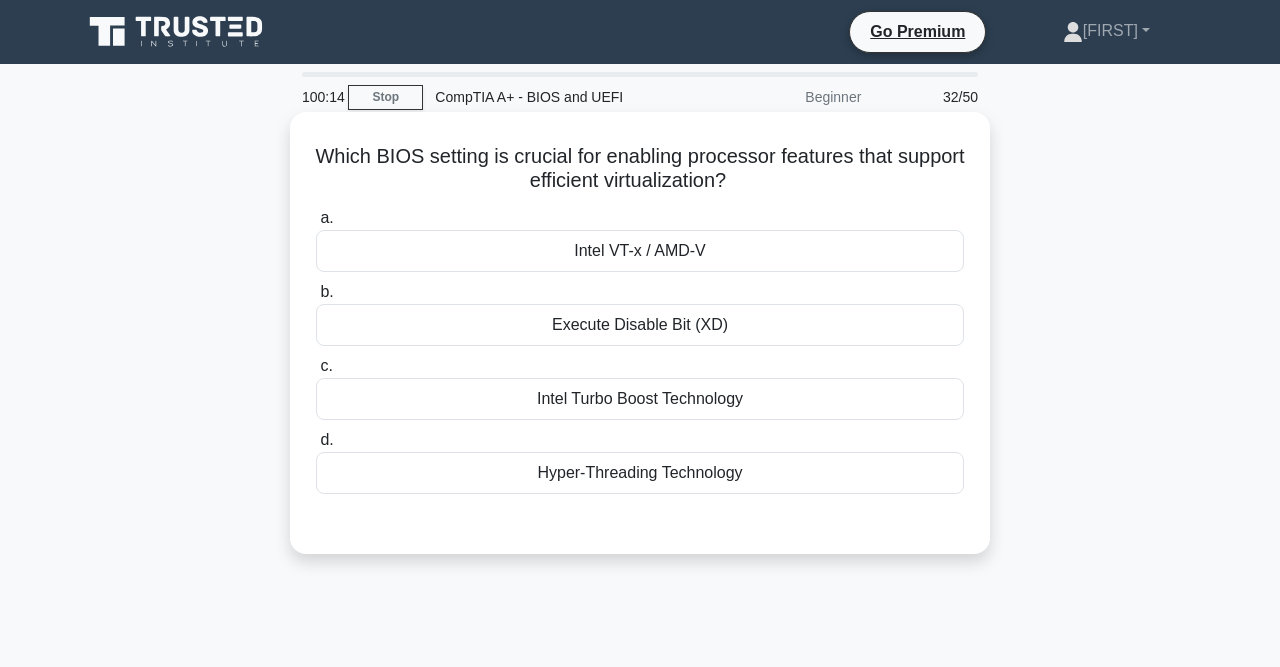 click on "Intel VT-x / AMD-V" at bounding box center [640, 251] 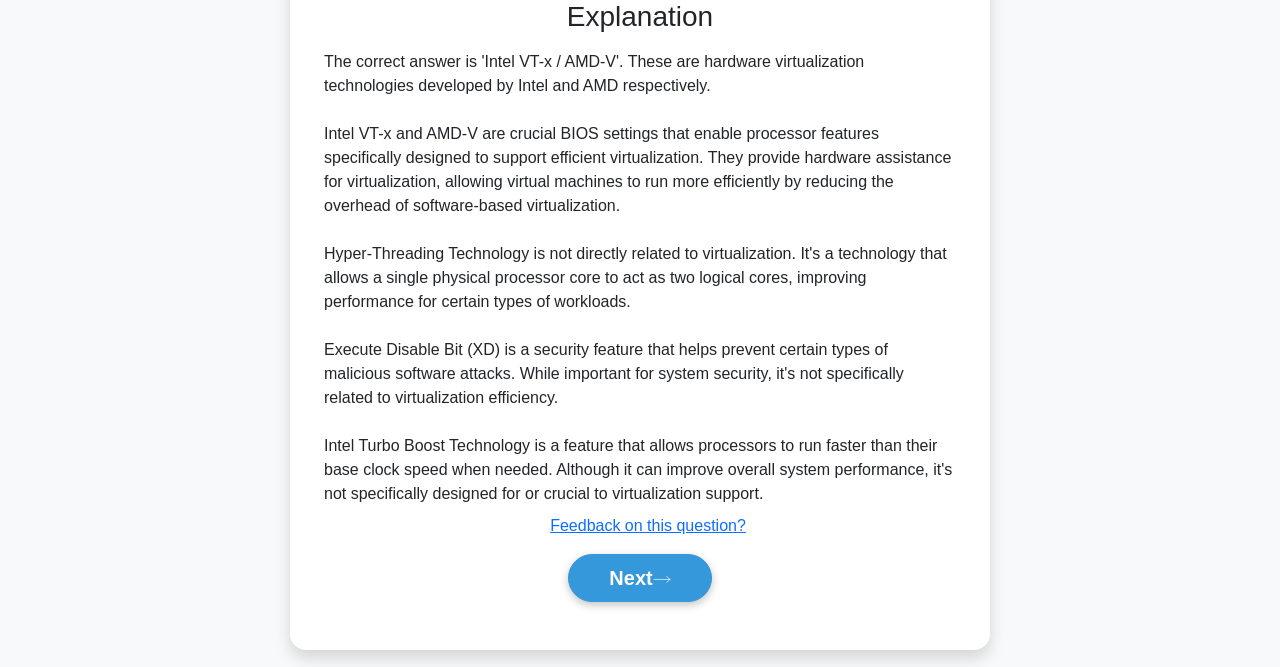 scroll, scrollTop: 539, scrollLeft: 0, axis: vertical 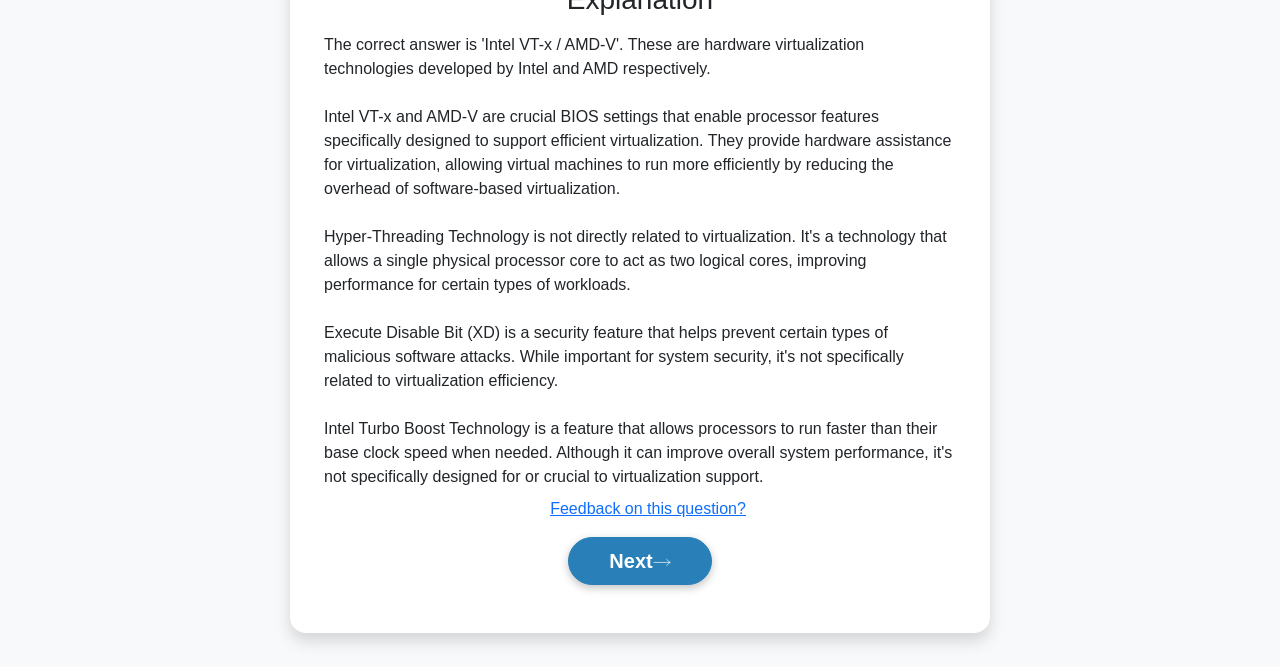 click on "Next" at bounding box center (639, 561) 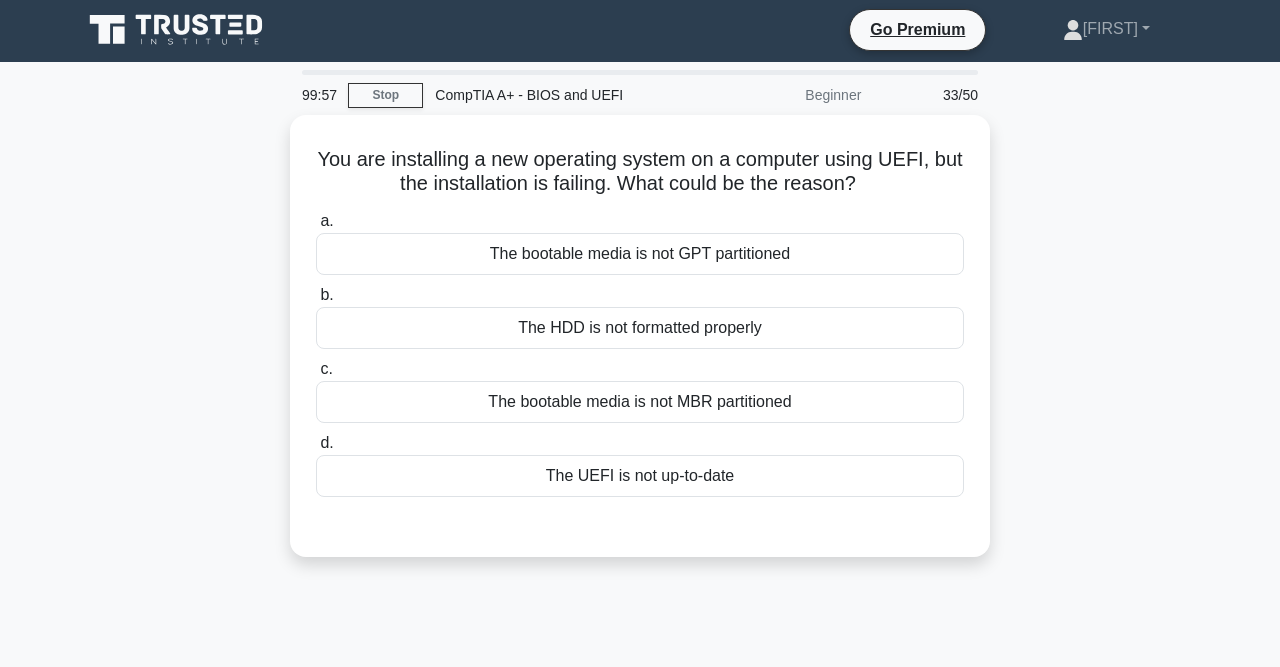 scroll, scrollTop: 0, scrollLeft: 0, axis: both 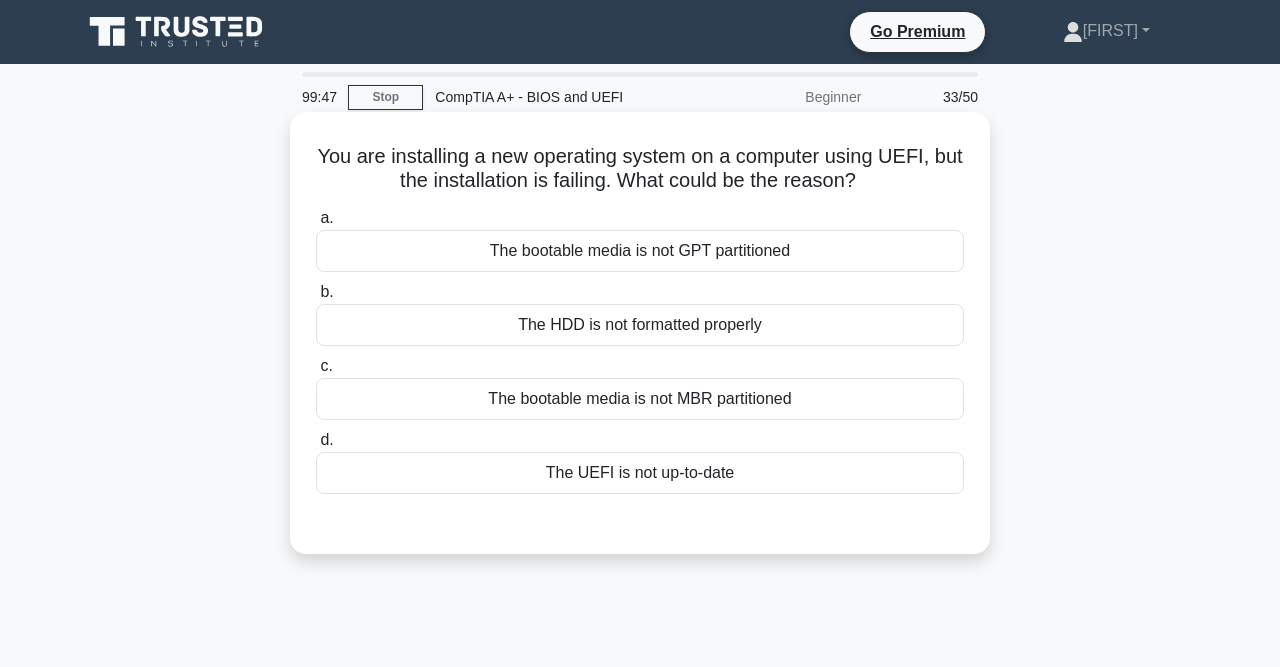 click on "The bootable media is not GPT partitioned" at bounding box center (640, 251) 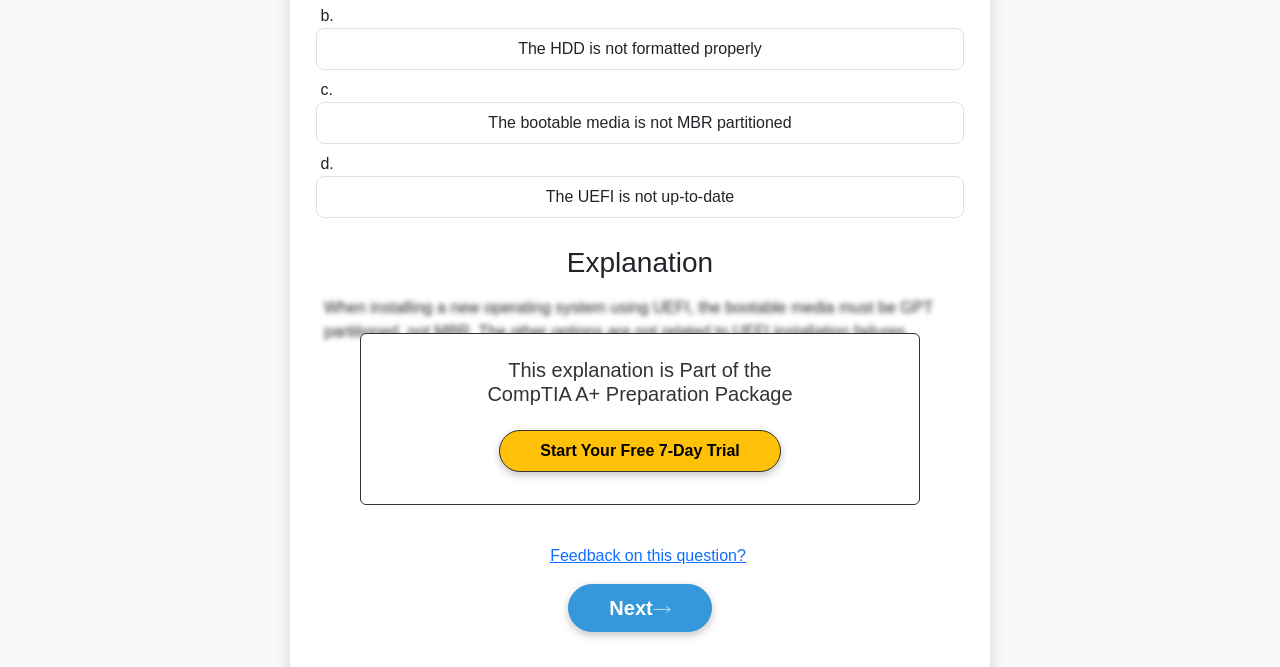 scroll, scrollTop: 413, scrollLeft: 0, axis: vertical 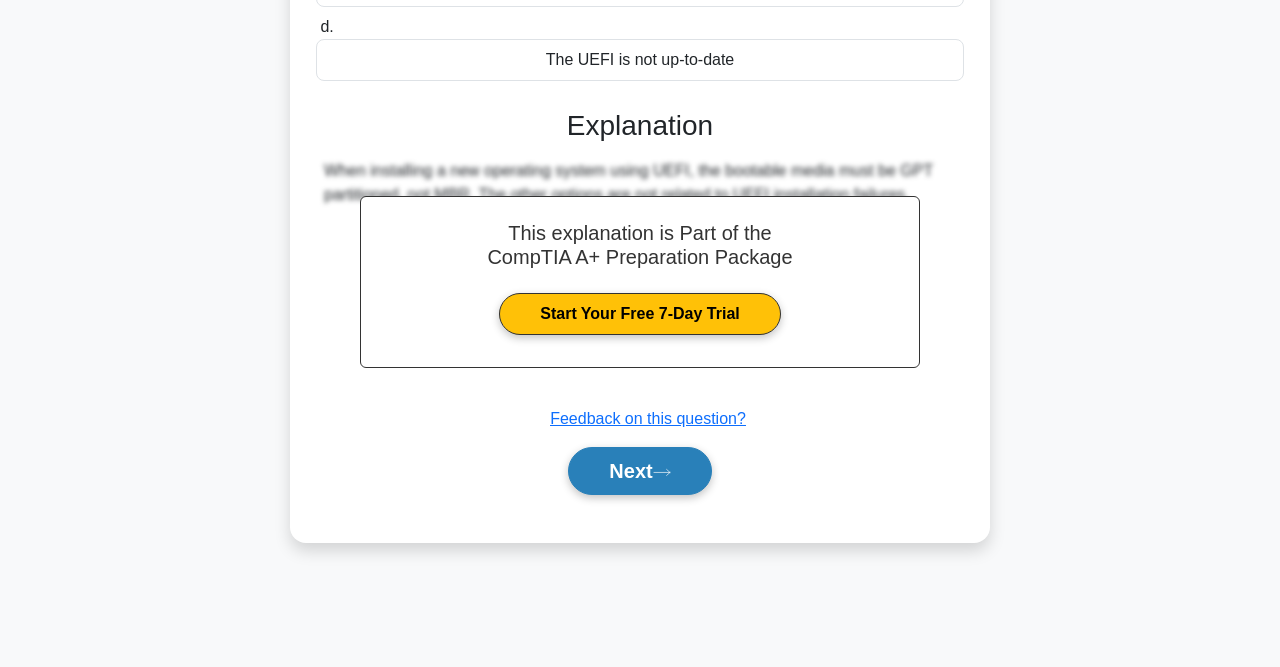 click 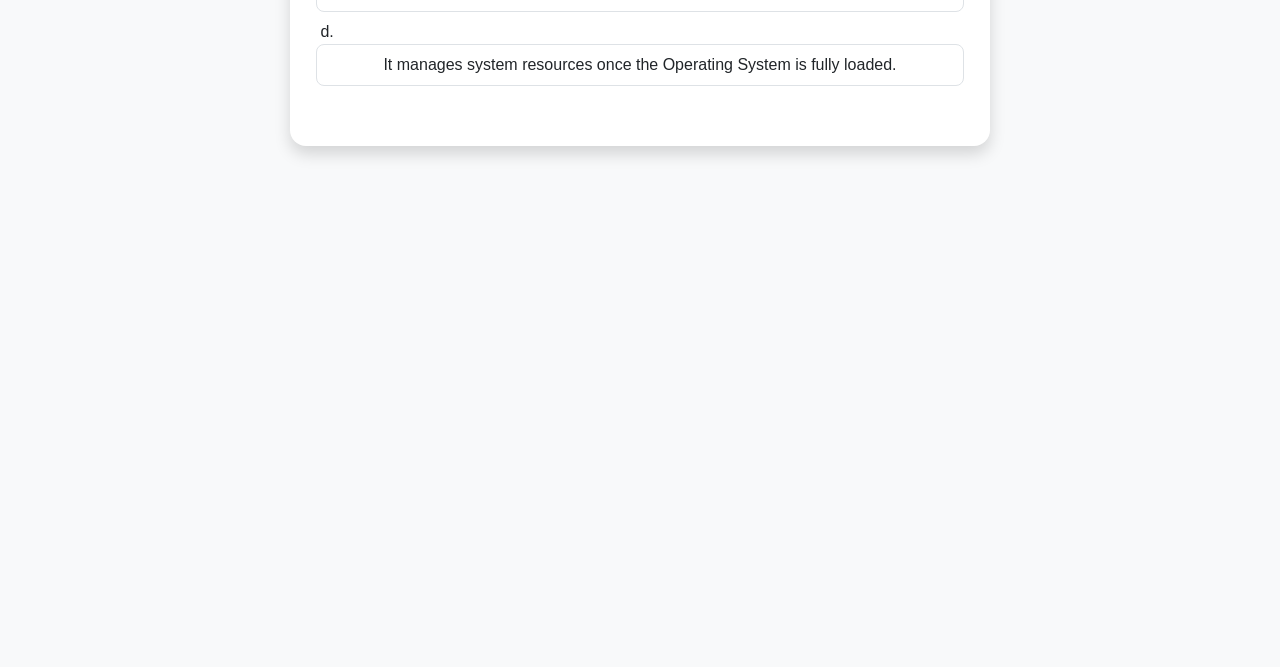 scroll, scrollTop: 0, scrollLeft: 0, axis: both 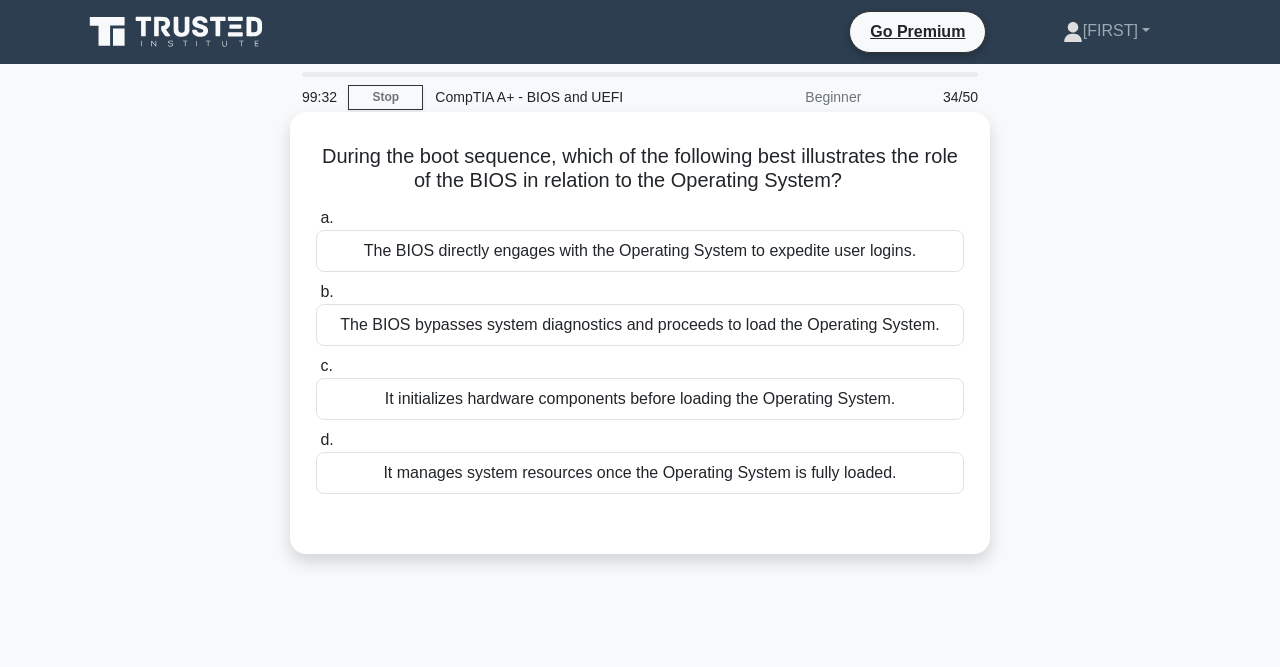 click on "It initializes hardware components before loading the Operating System." at bounding box center (640, 399) 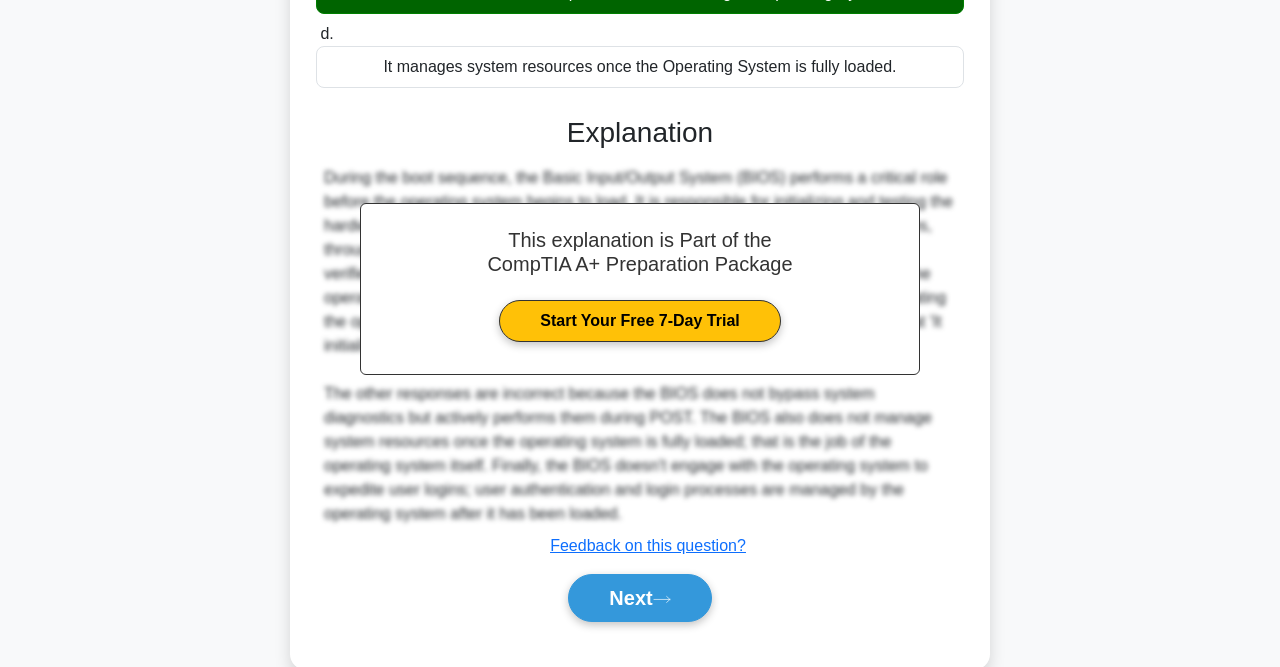 scroll, scrollTop: 443, scrollLeft: 0, axis: vertical 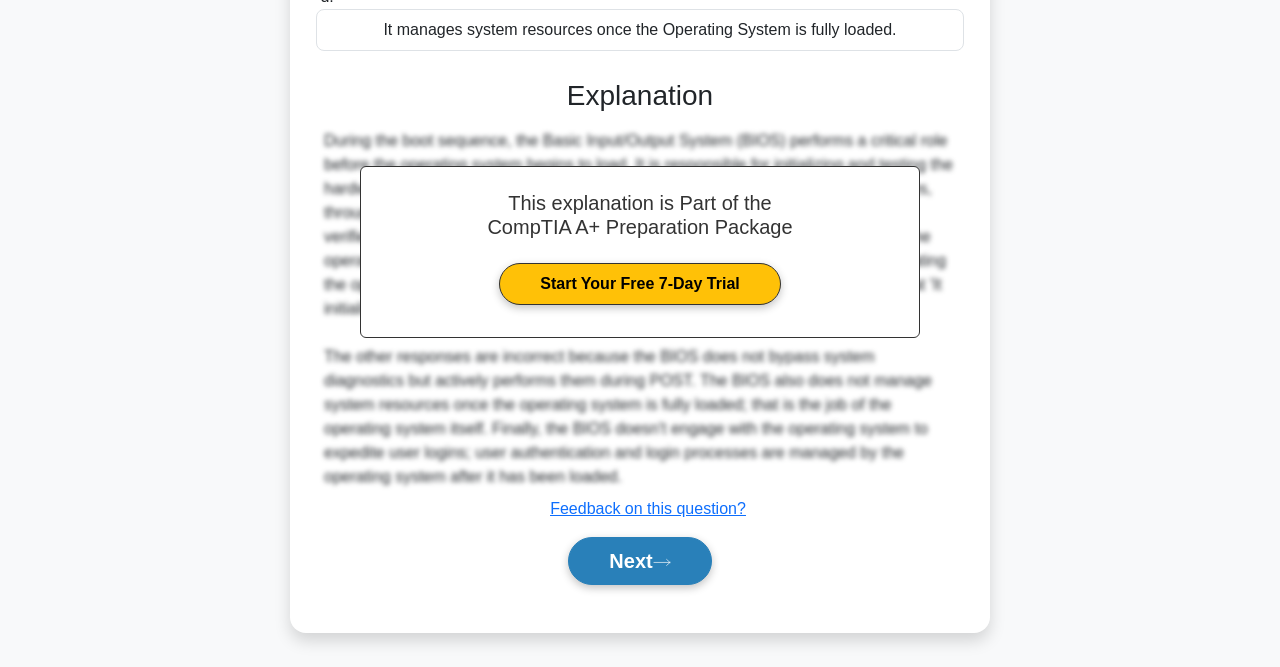 click on "Next" at bounding box center [639, 561] 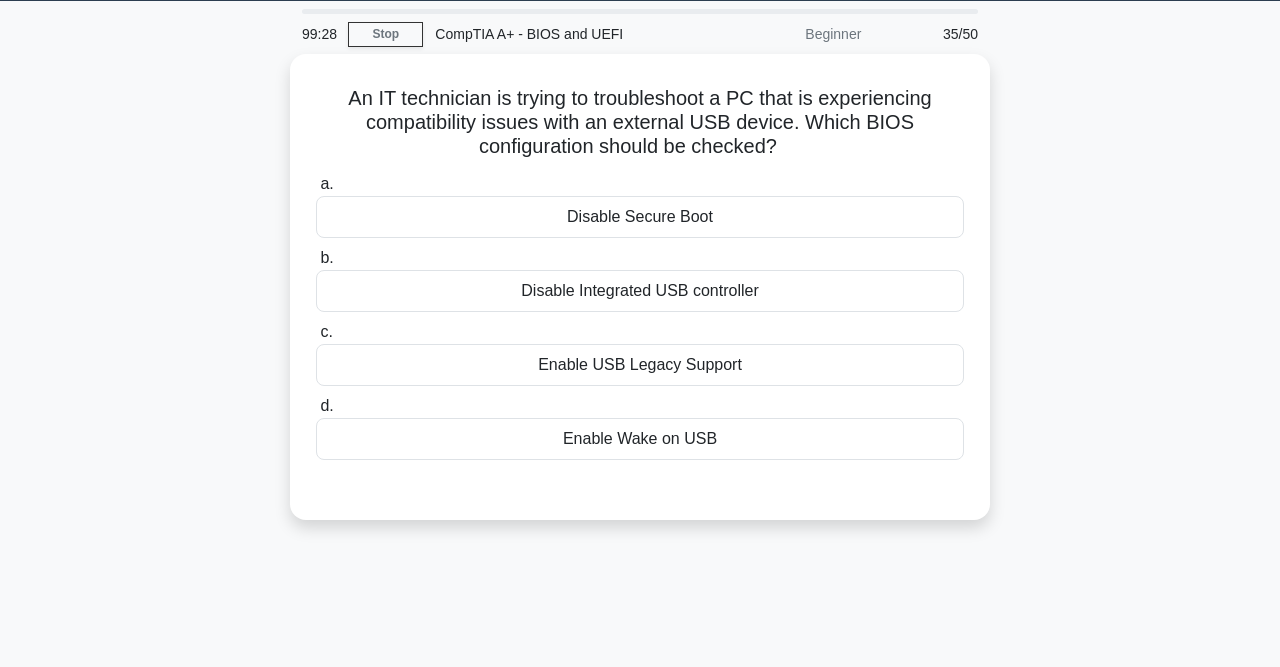 scroll, scrollTop: 0, scrollLeft: 0, axis: both 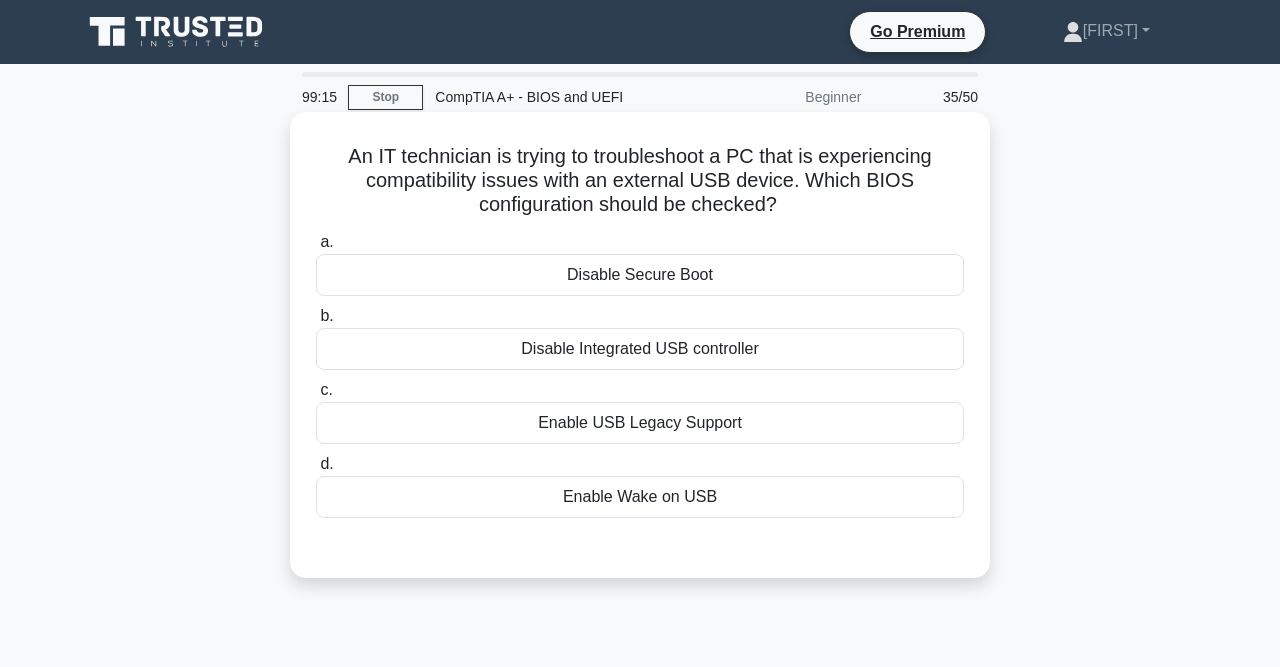 click on "Disable Integrated USB controller" at bounding box center [640, 349] 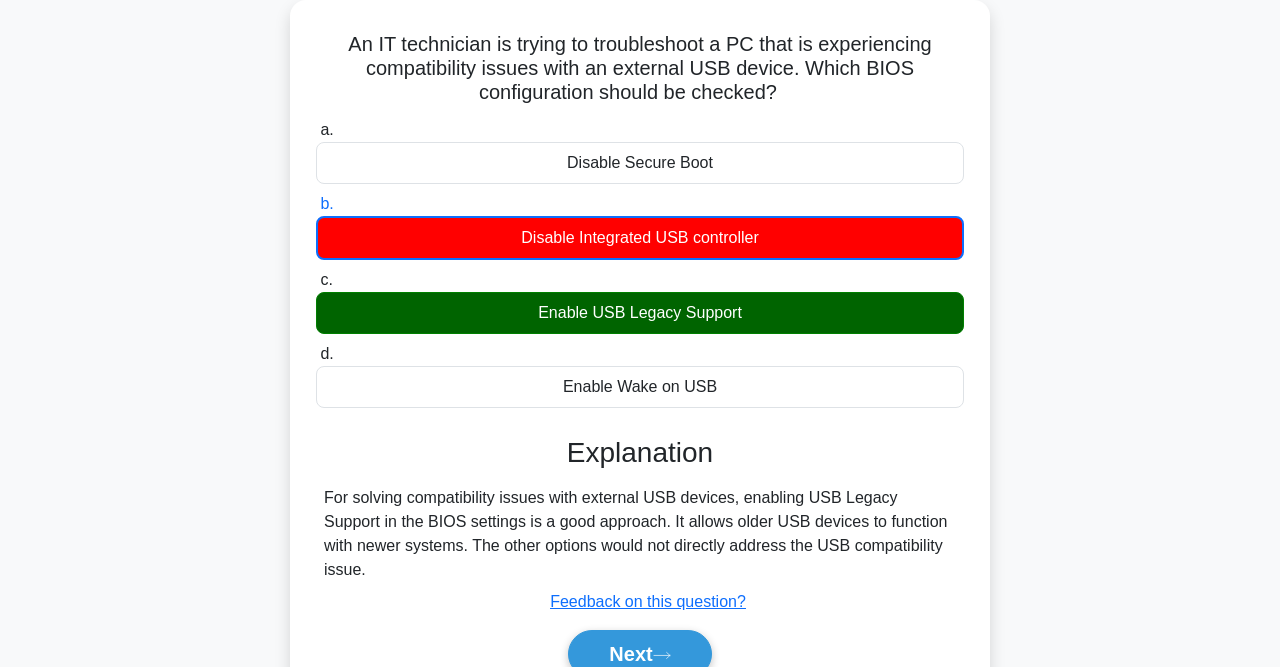 scroll, scrollTop: 113, scrollLeft: 0, axis: vertical 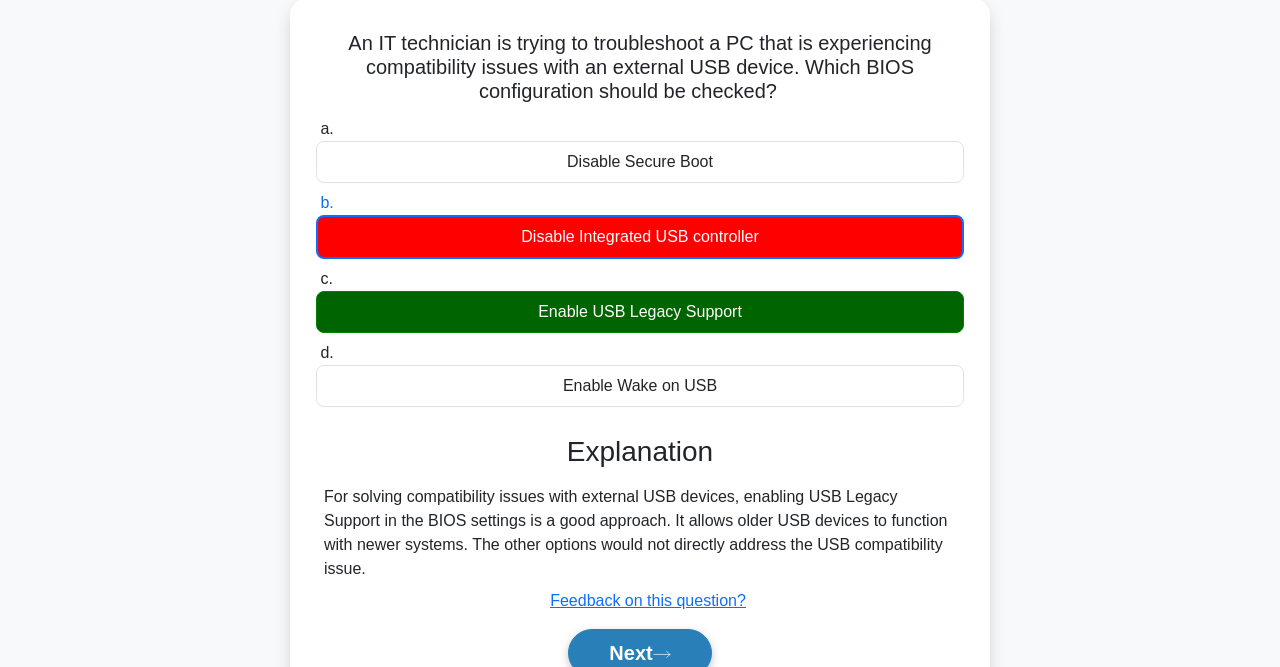 click on "Next" at bounding box center (639, 653) 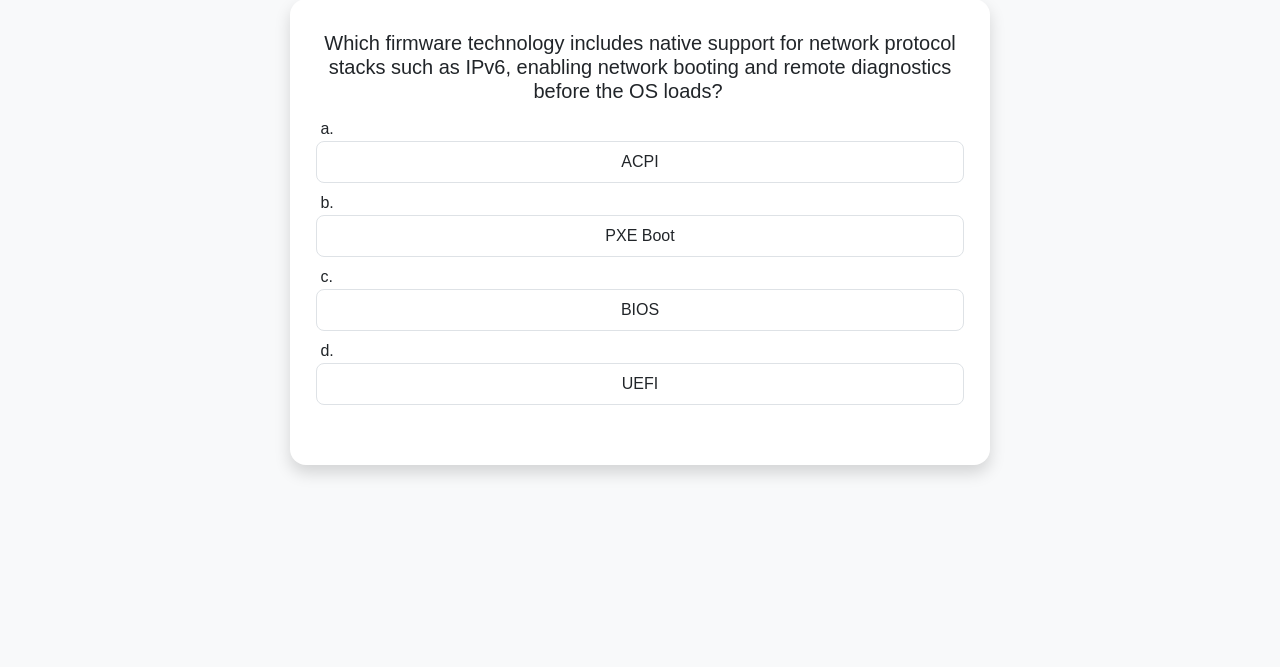 scroll, scrollTop: 0, scrollLeft: 0, axis: both 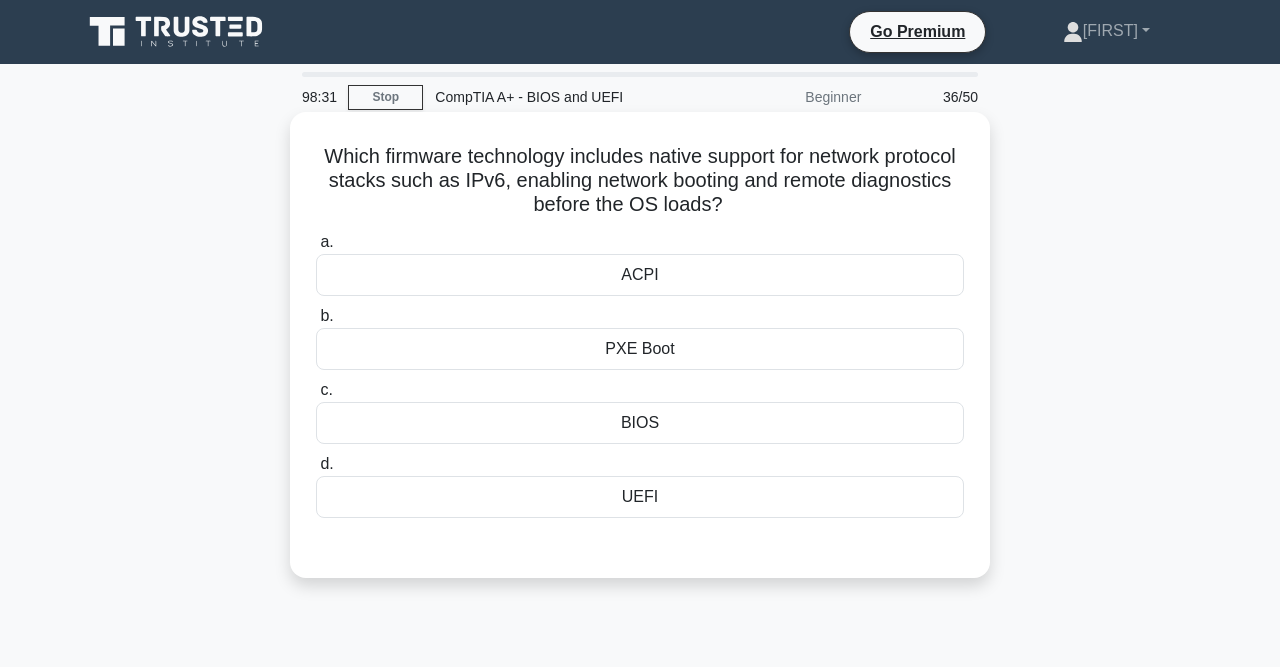drag, startPoint x: 323, startPoint y: 155, endPoint x: 725, endPoint y: 203, distance: 404.85553 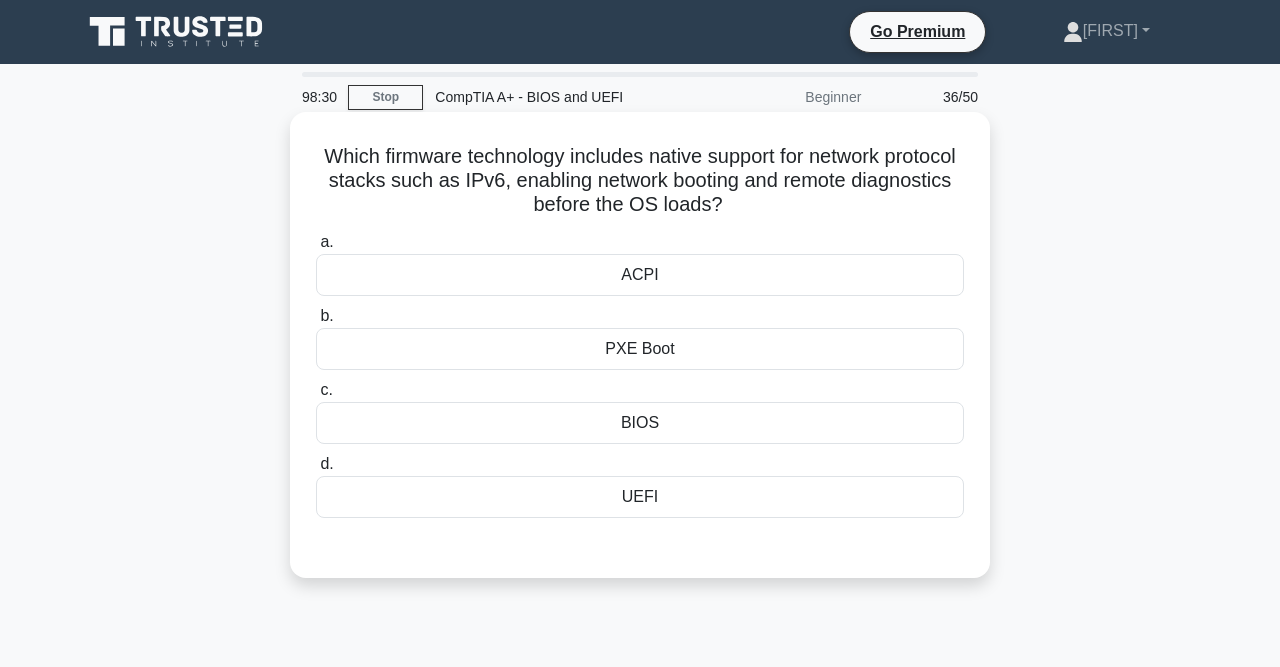 click on ".spinner_0XTQ{transform-origin:center;animation:spinner_y6GP .75s linear infinite}@keyframes spinner_y6GP{100%{transform:rotate(360deg)}}" 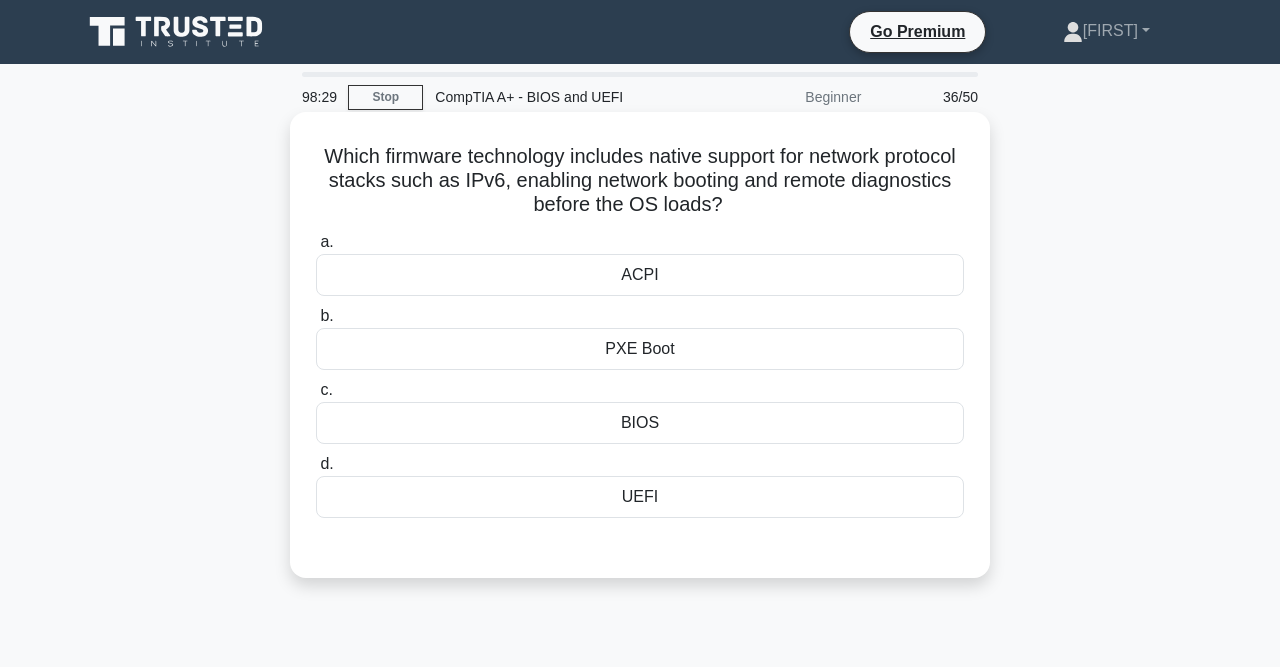 click on "Which firmware technology includes native support for network protocol stacks such as IPv6, enabling network booting and remote diagnostics before the OS loads?
.spinner_0XTQ{transform-origin:center;animation:spinner_y6GP .75s linear infinite}@keyframes spinner_y6GP{100%{transform:rotate(360deg)}}" at bounding box center [640, 181] 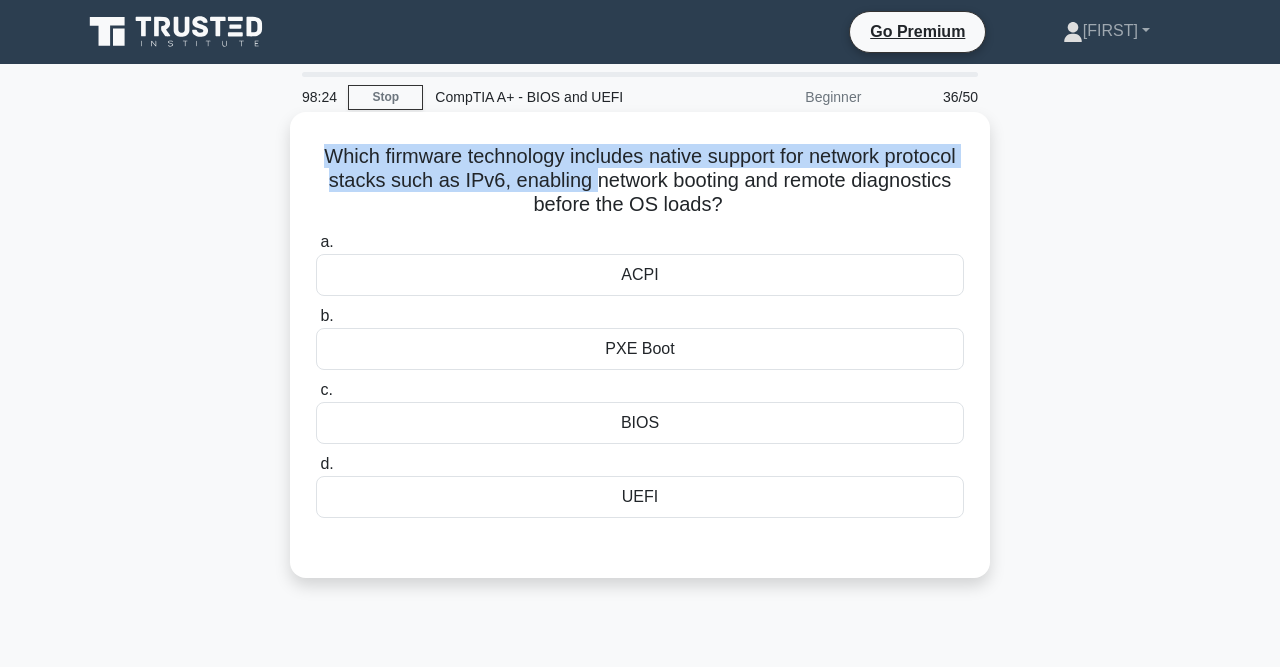drag, startPoint x: 325, startPoint y: 150, endPoint x: 589, endPoint y: 177, distance: 265.37708 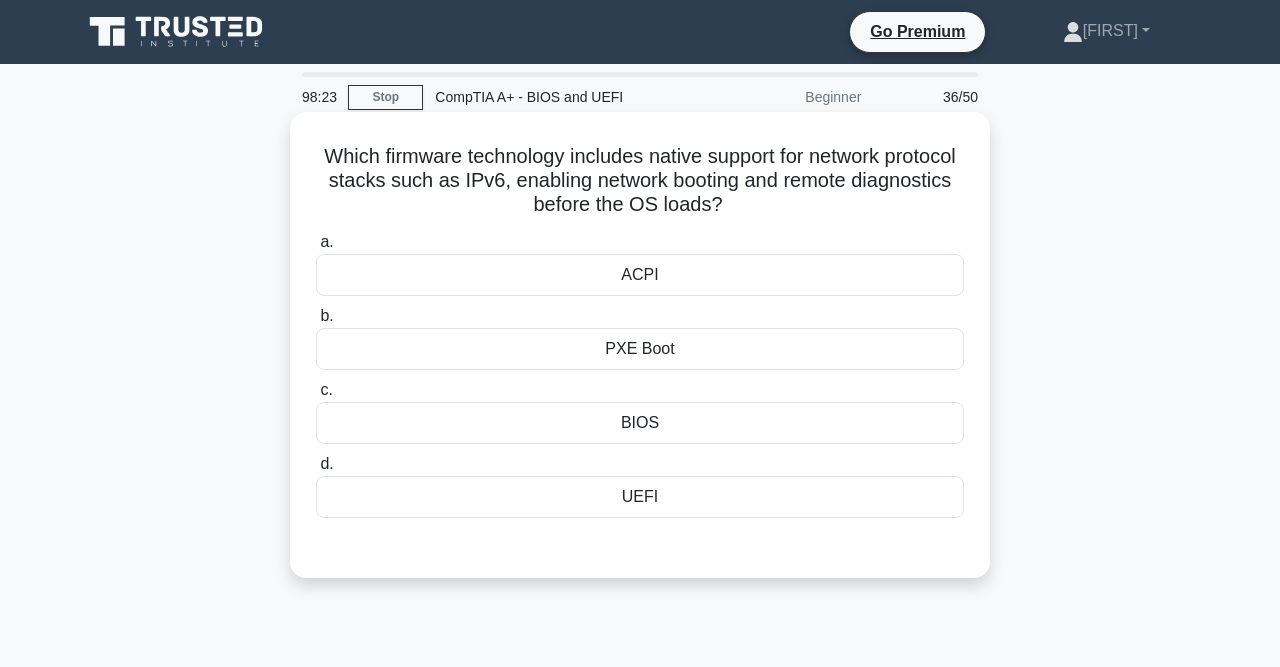 click on "Which firmware technology includes native support for network protocol stacks such as IPv6, enabling network booting and remote diagnostics before the OS loads?
.spinner_0XTQ{transform-origin:center;animation:spinner_y6GP .75s linear infinite}@keyframes spinner_y6GP{100%{transform:rotate(360deg)}}" at bounding box center [640, 181] 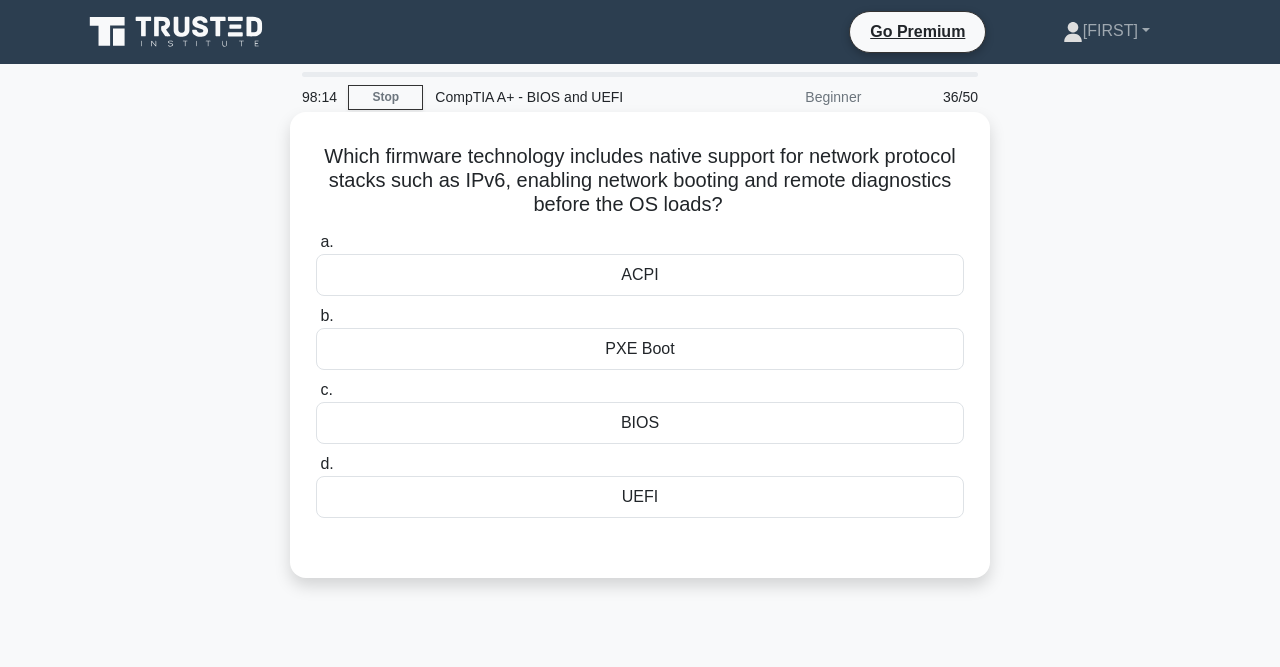 click on "PXE Boot" at bounding box center (640, 349) 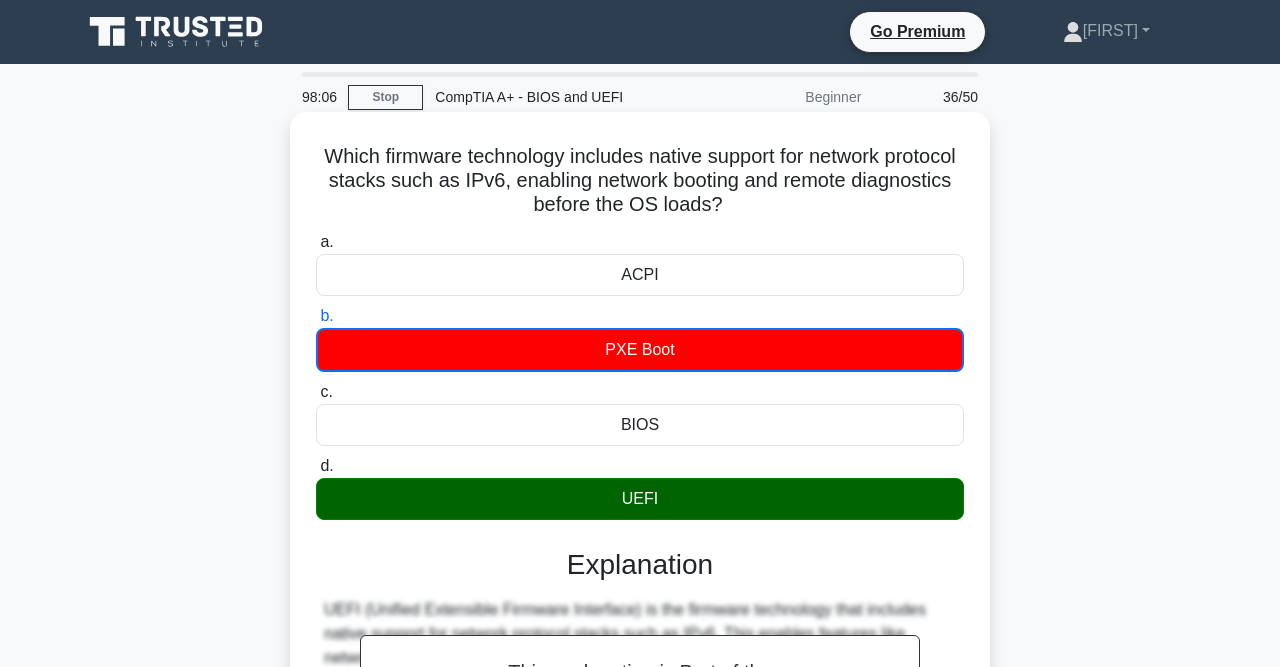 scroll, scrollTop: 494, scrollLeft: 0, axis: vertical 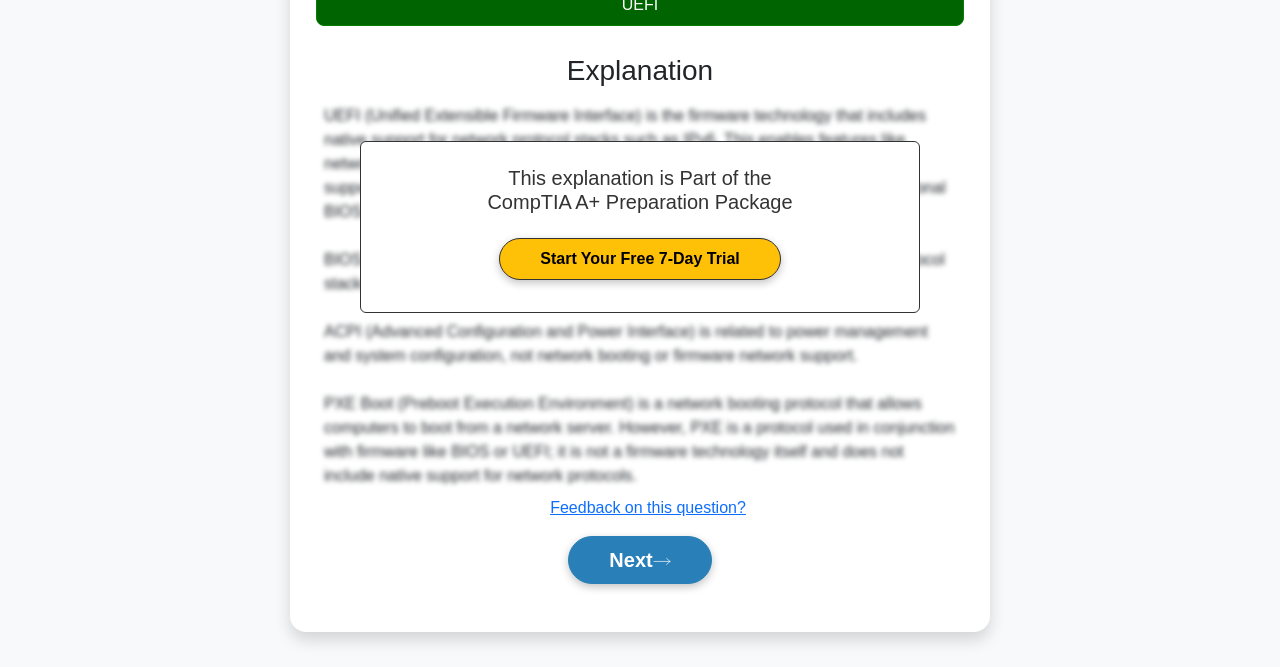 click on "Next" at bounding box center [639, 560] 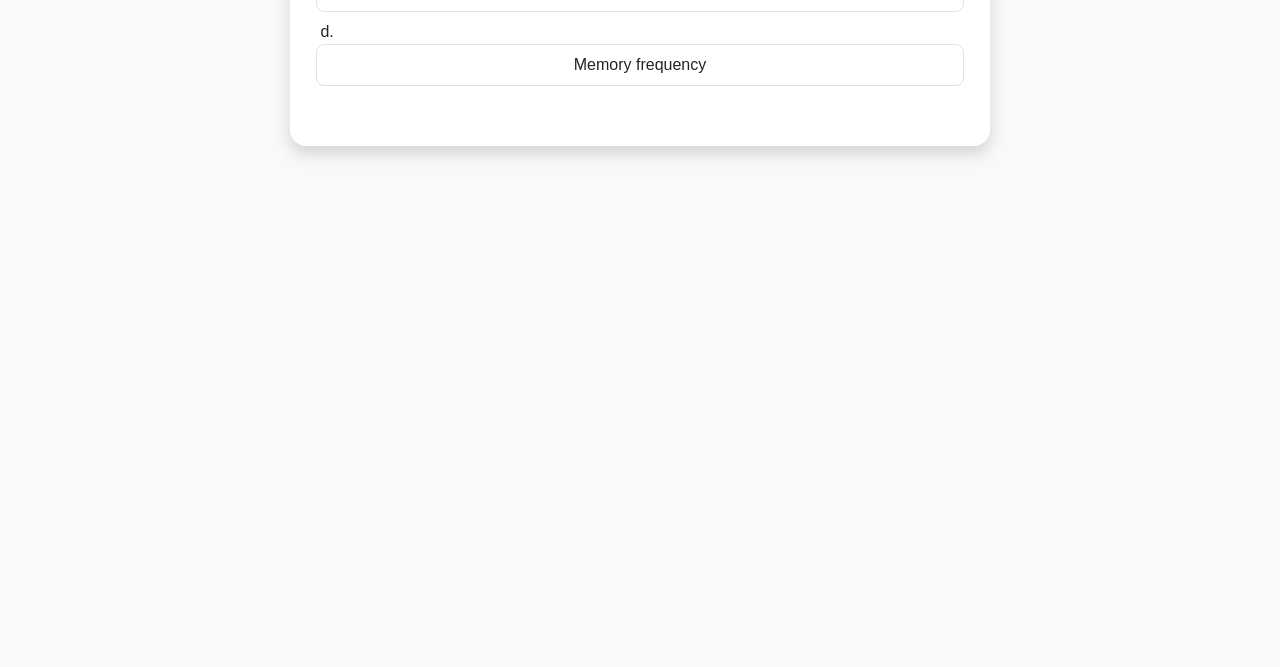 scroll, scrollTop: 0, scrollLeft: 0, axis: both 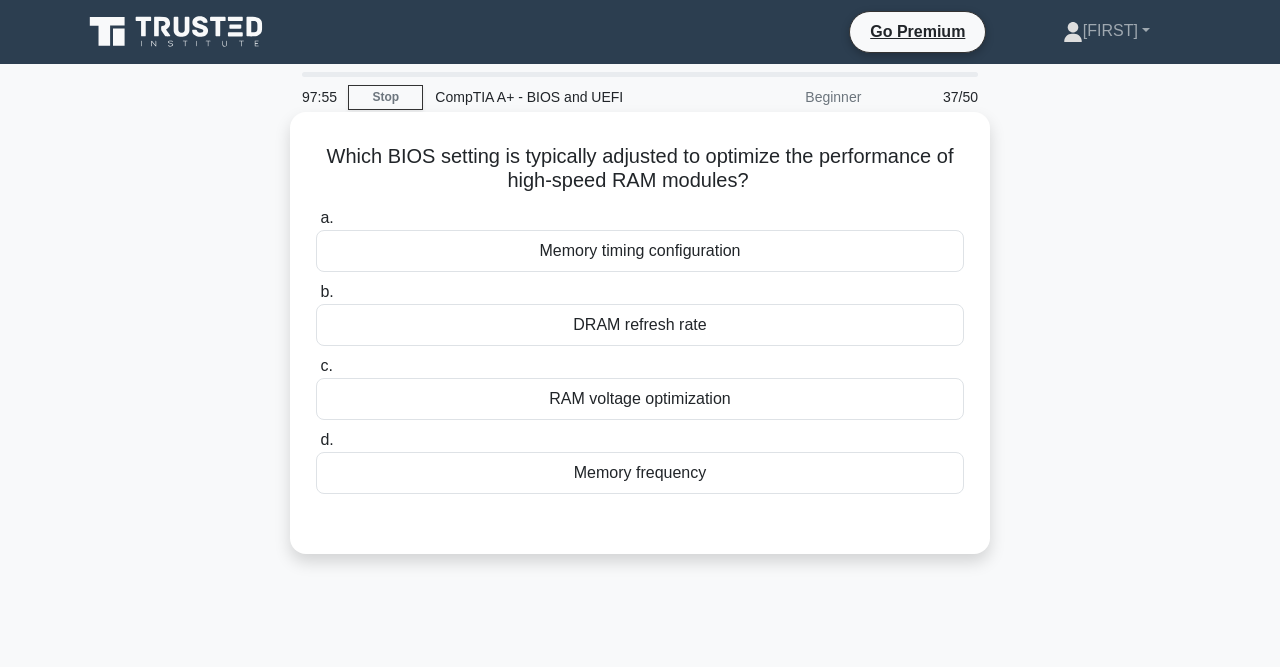 click on "Memory timing configuration" at bounding box center [640, 251] 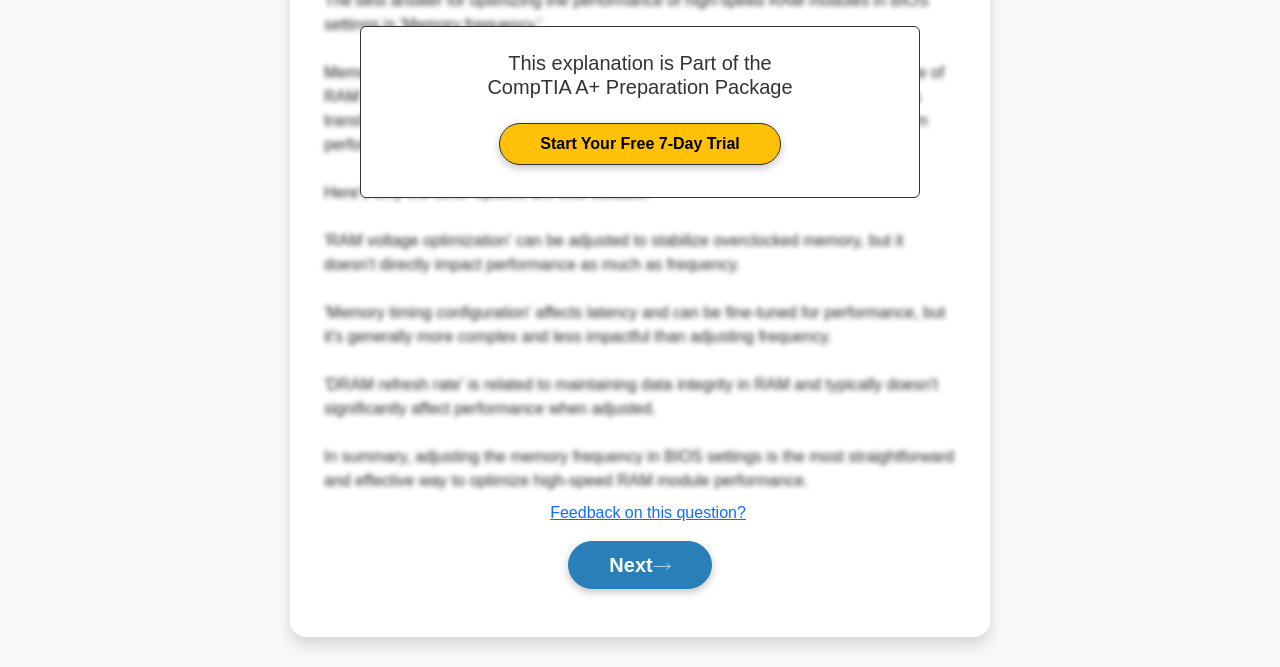 click on "Next" at bounding box center [639, 565] 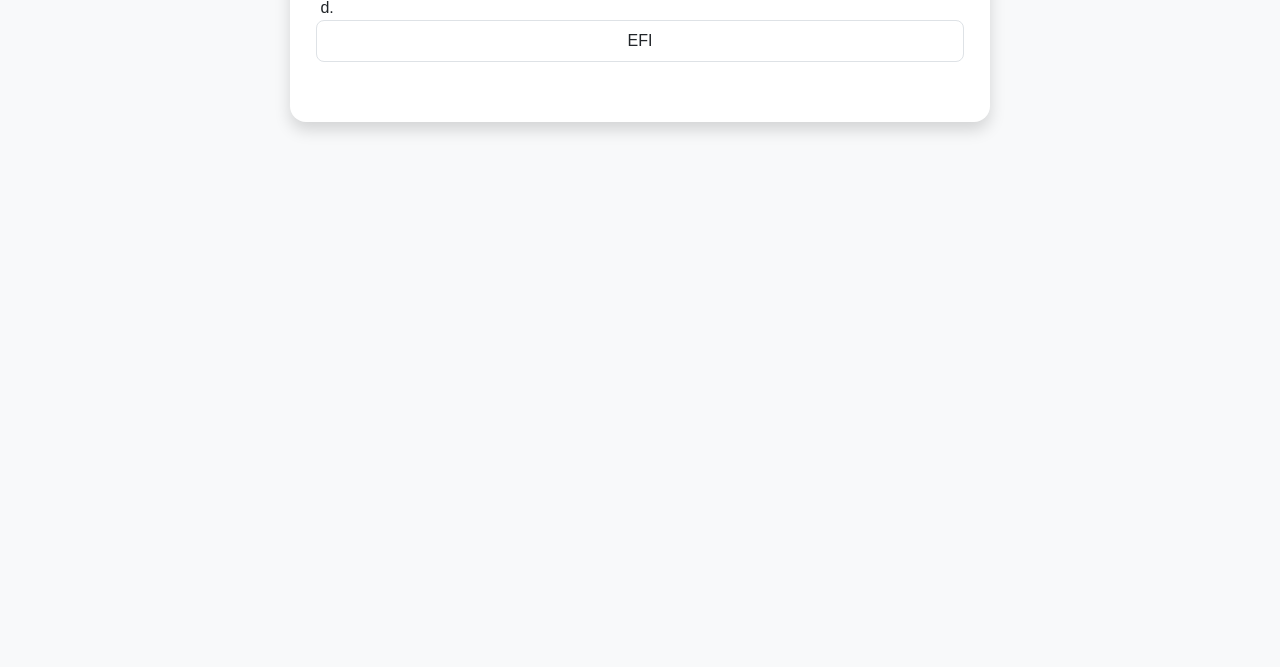 scroll, scrollTop: 0, scrollLeft: 0, axis: both 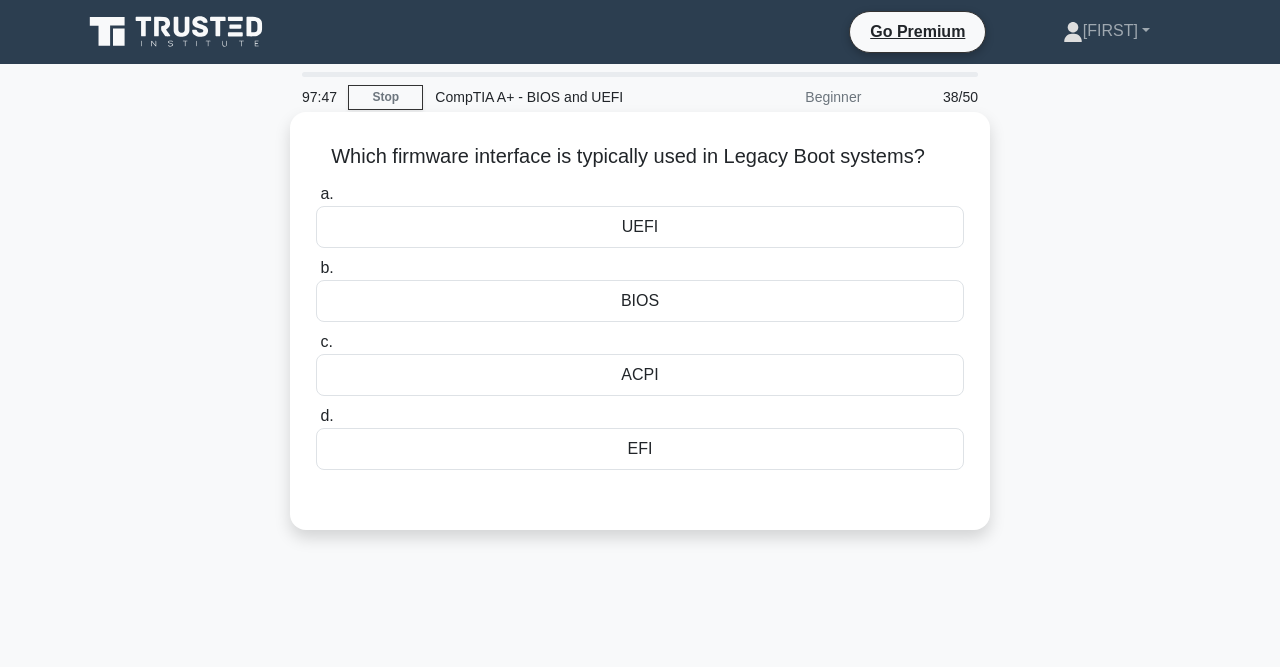 click on "BIOS" at bounding box center (640, 301) 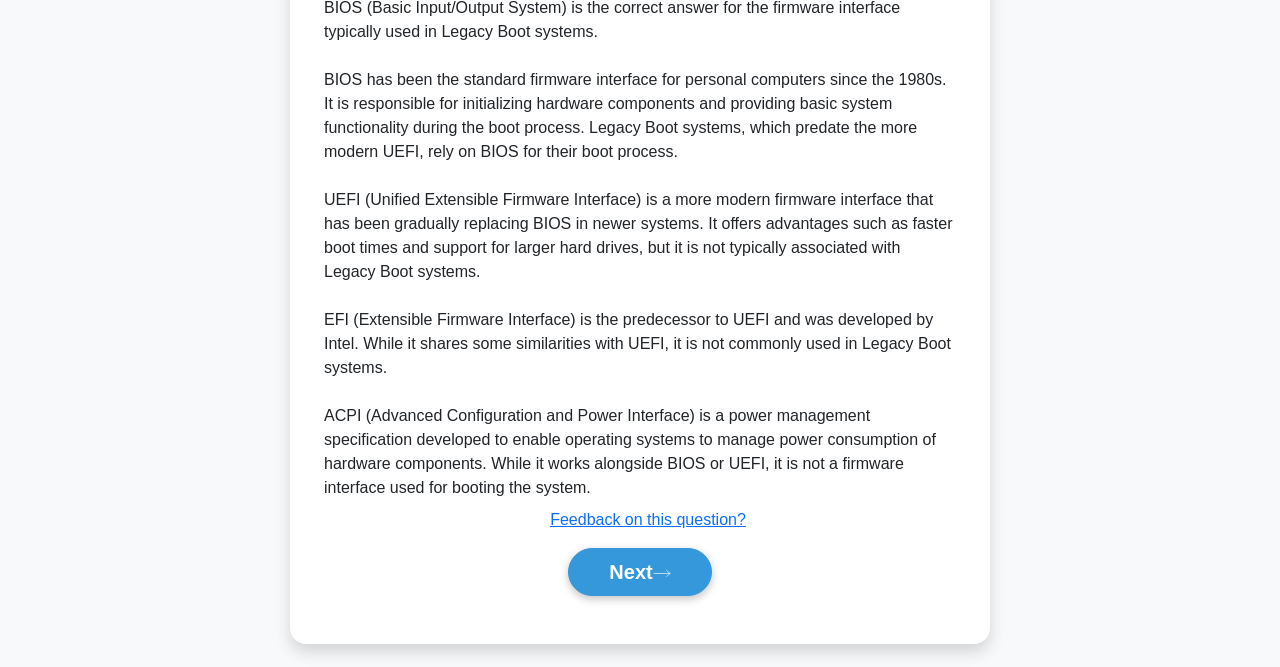 scroll, scrollTop: 563, scrollLeft: 0, axis: vertical 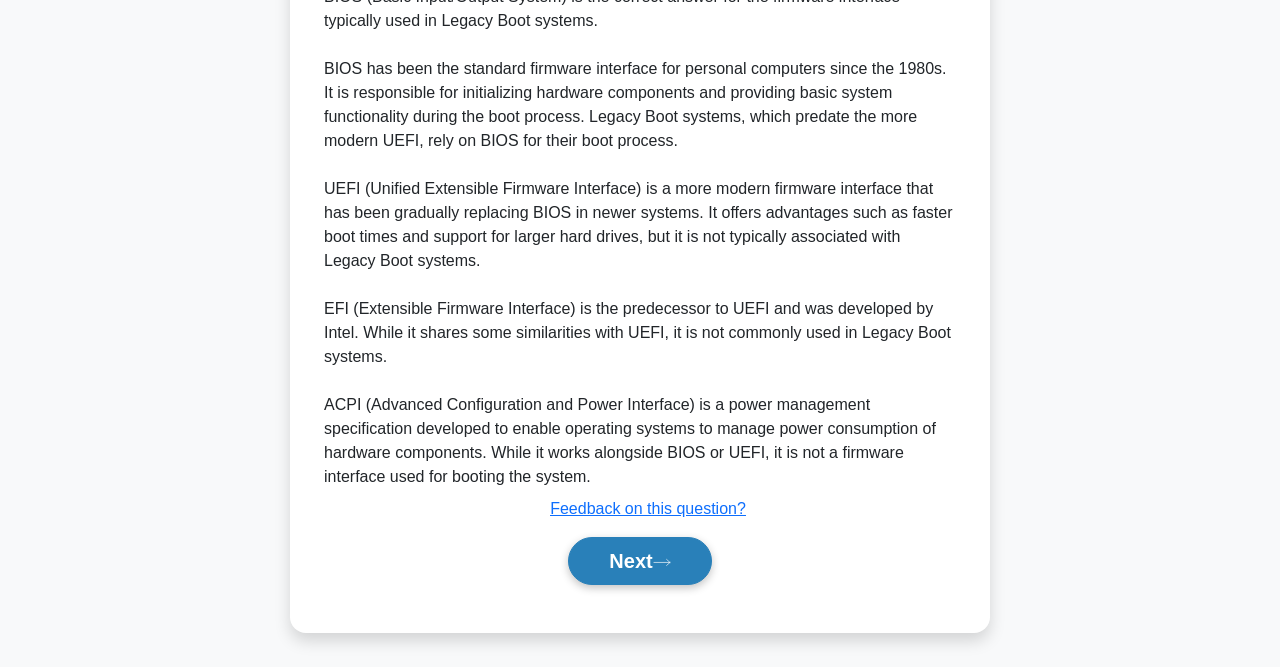 click on "Next" at bounding box center [639, 561] 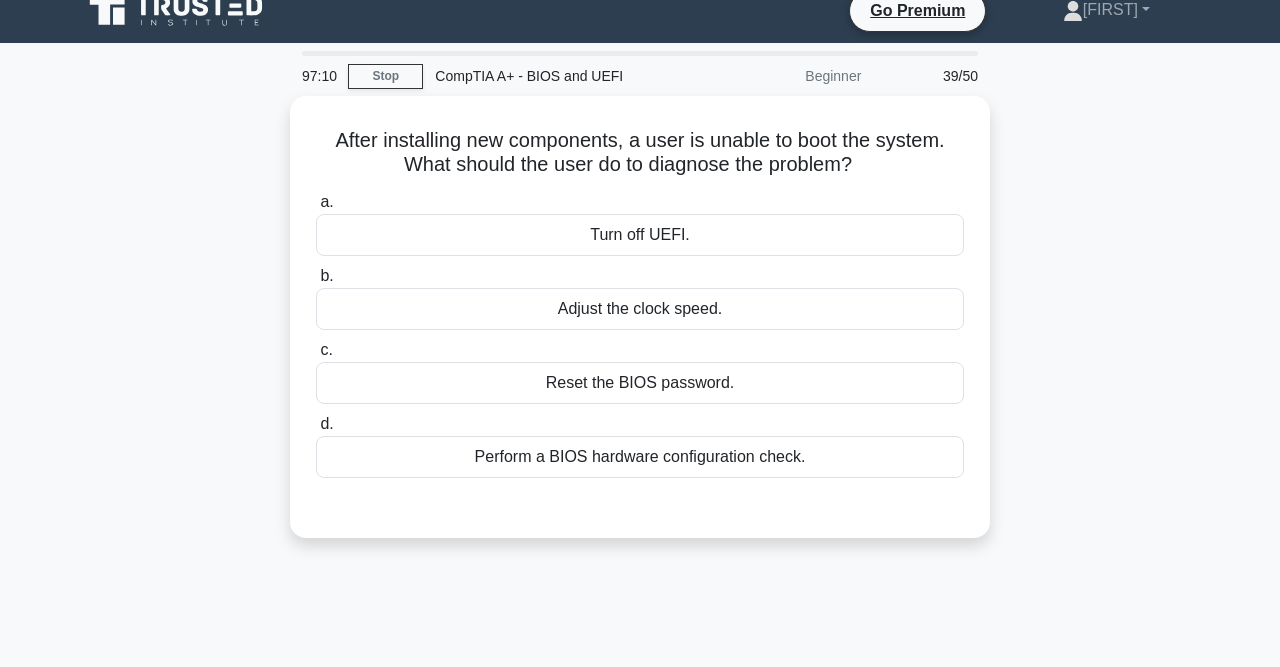 scroll, scrollTop: 0, scrollLeft: 0, axis: both 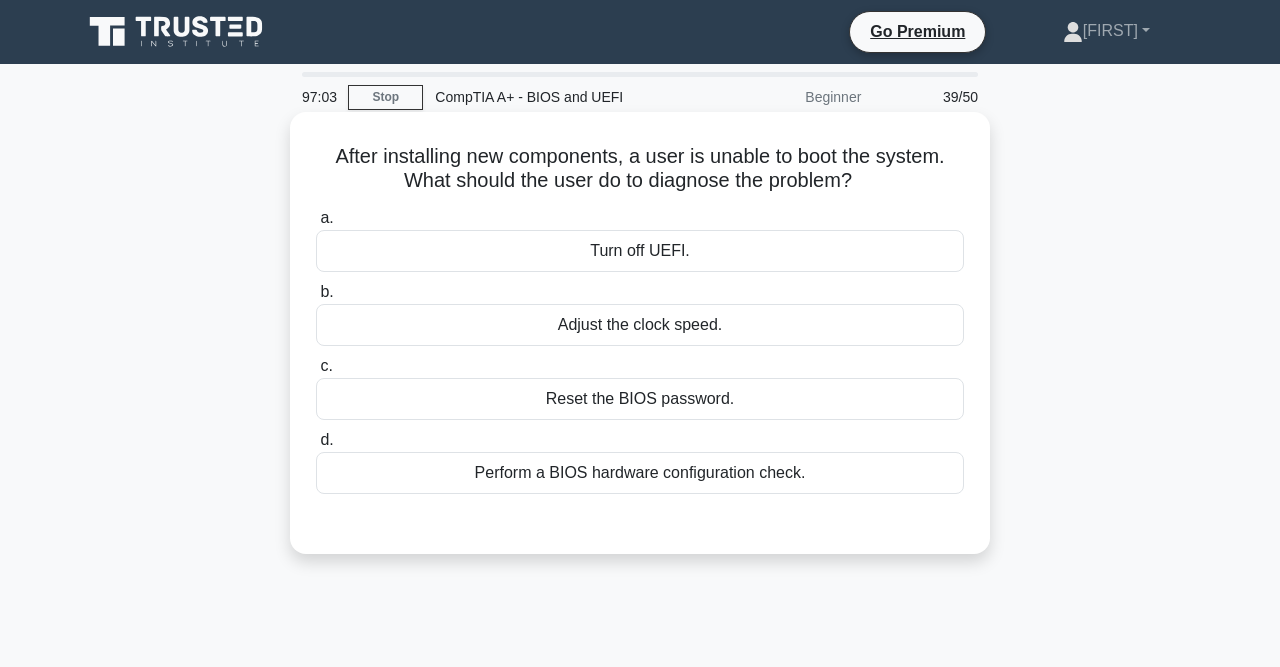 click on "Perform a BIOS hardware configuration check." at bounding box center (640, 473) 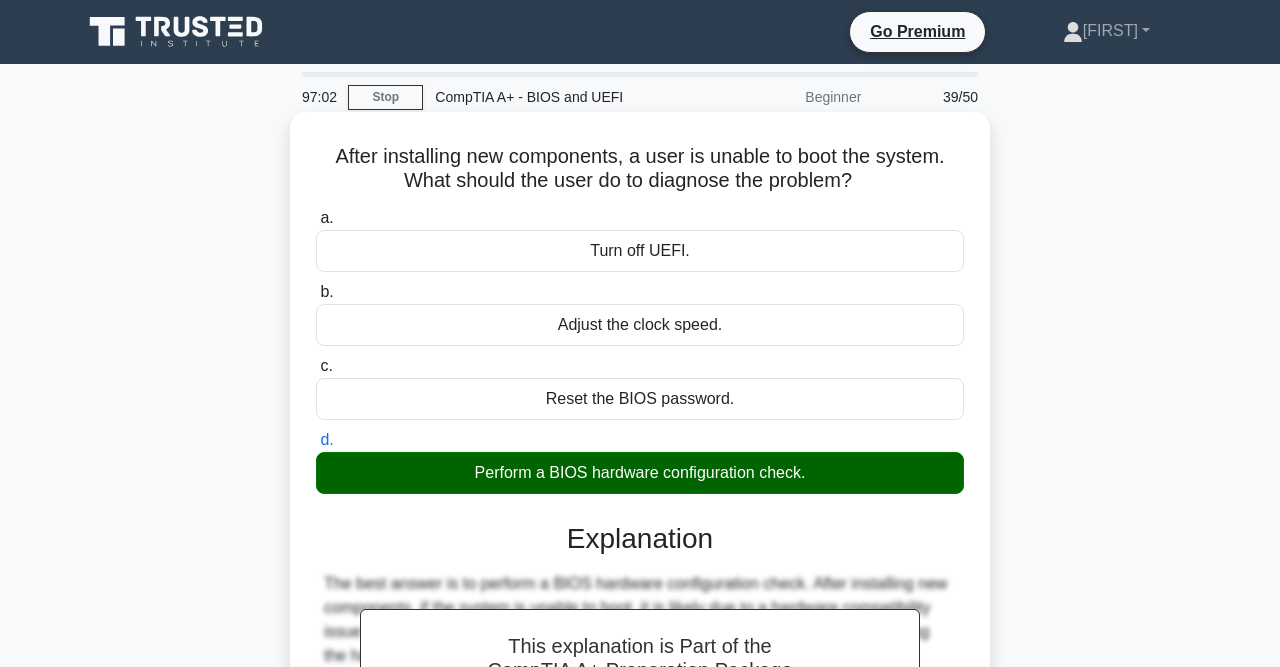 scroll, scrollTop: 413, scrollLeft: 0, axis: vertical 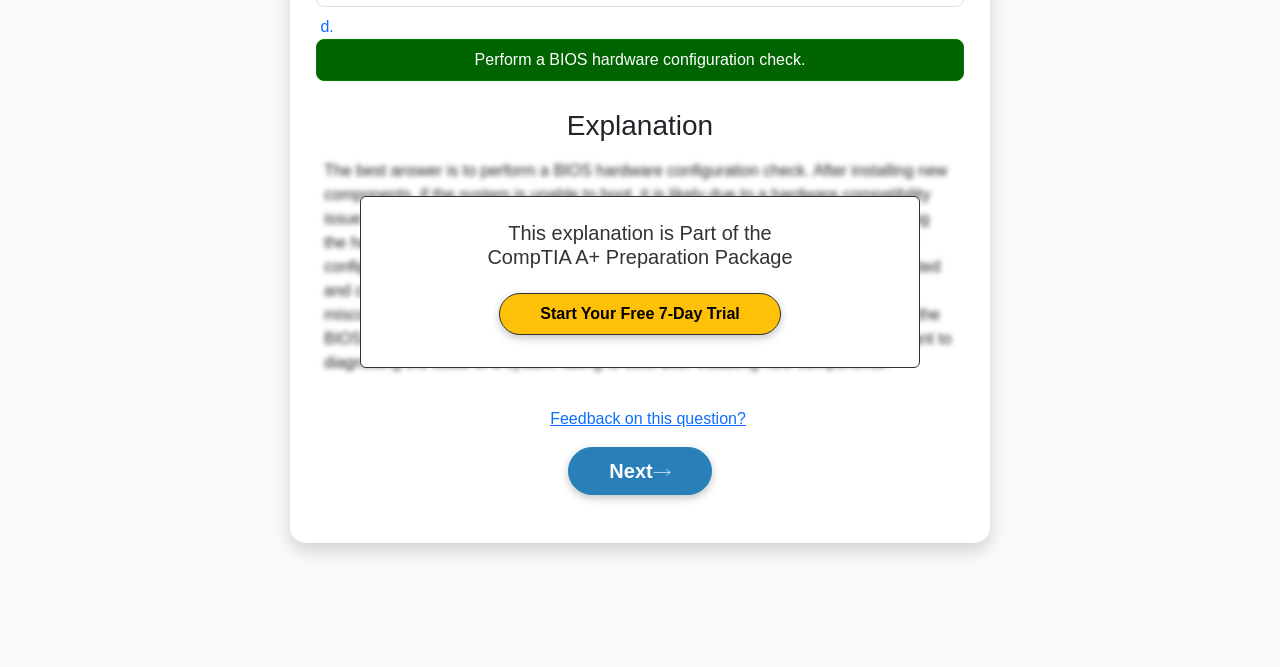 click on "Next" at bounding box center (639, 471) 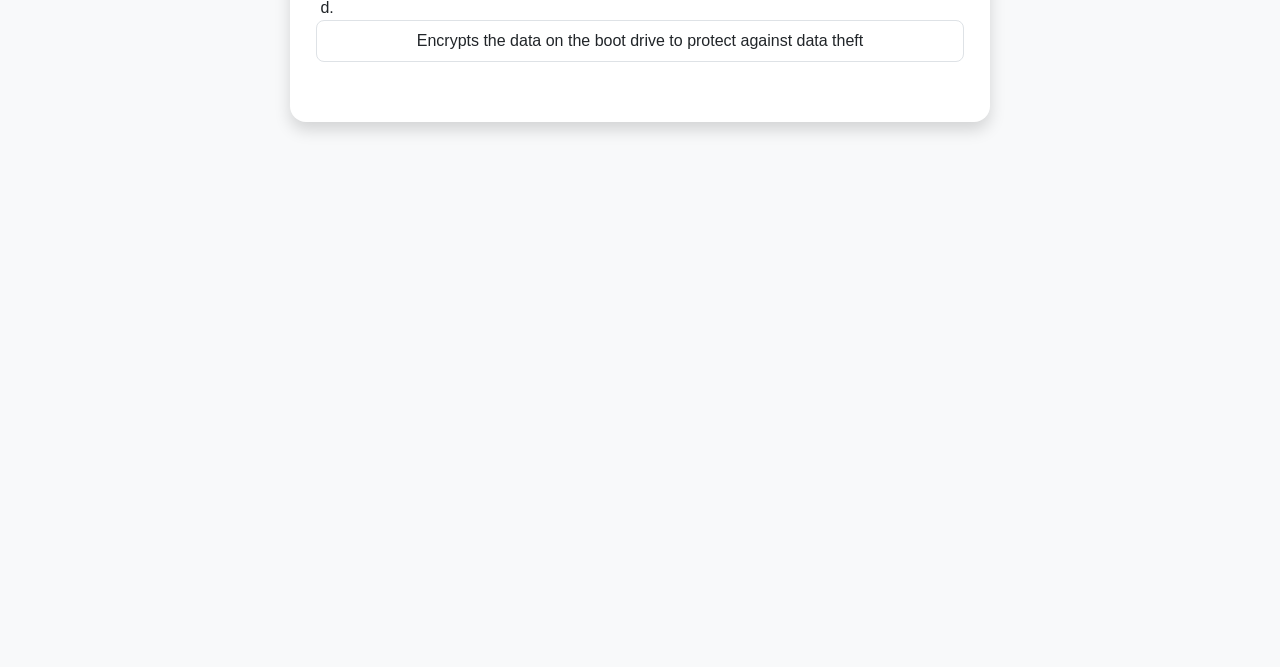 scroll, scrollTop: 0, scrollLeft: 0, axis: both 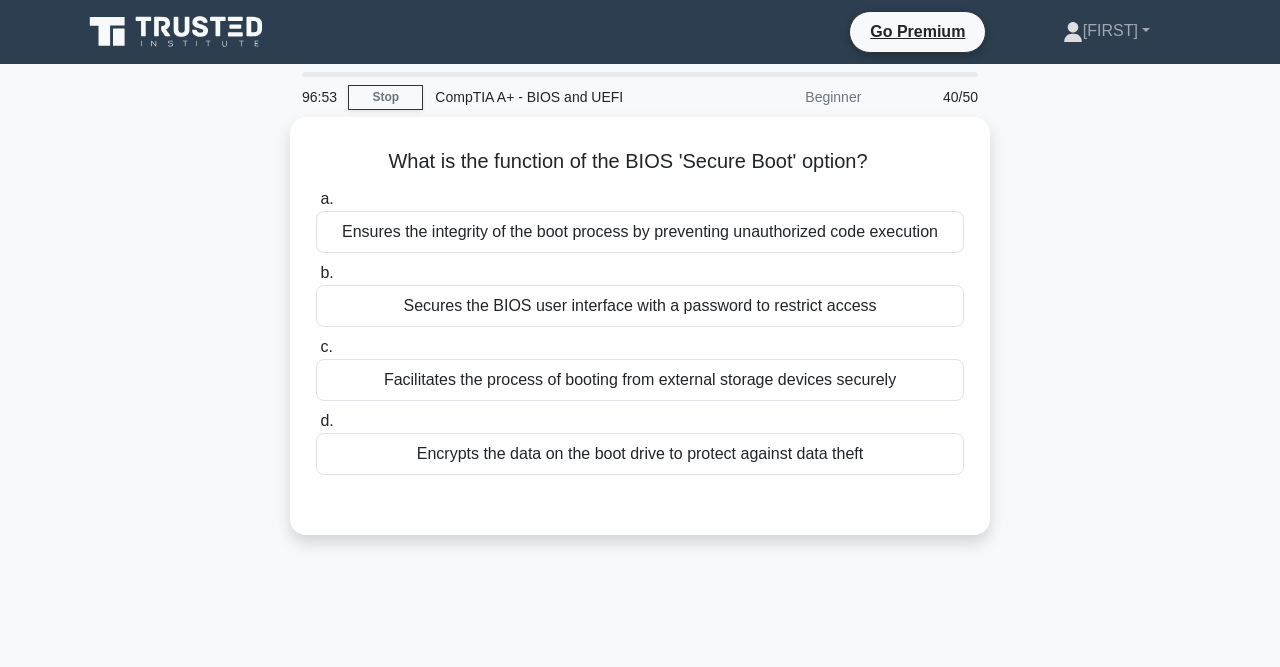 click on "Ensures the integrity of the boot process by preventing unauthorized code execution" at bounding box center (640, 232) 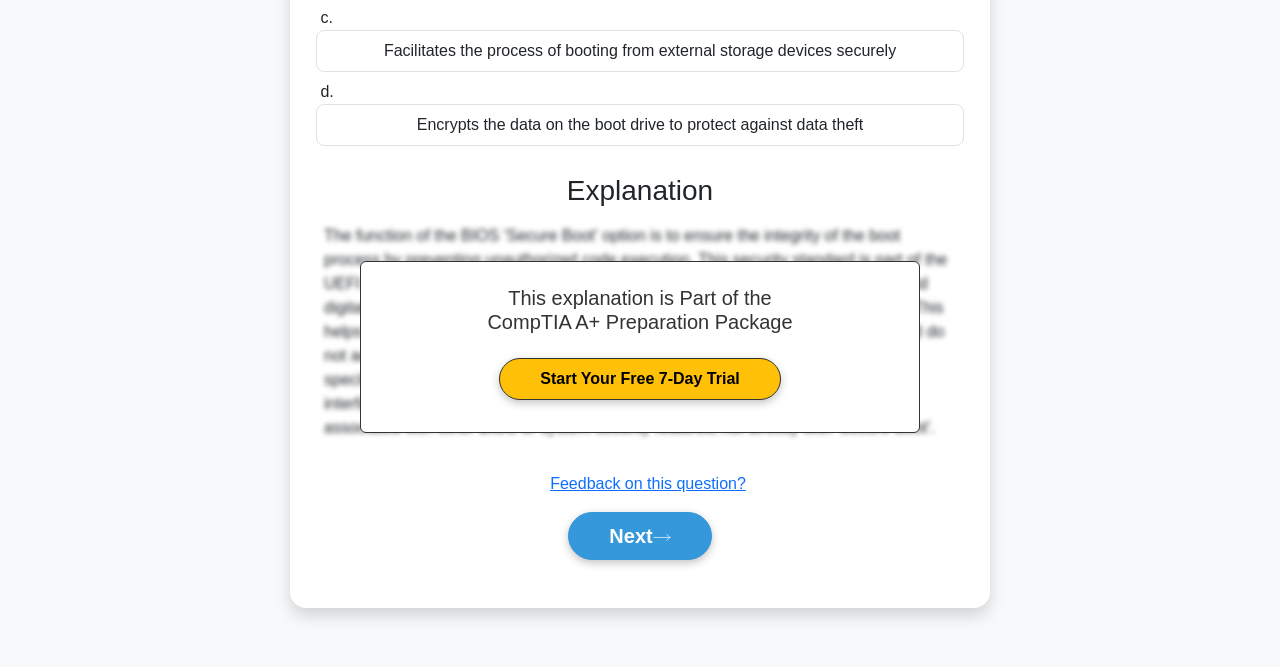 scroll, scrollTop: 413, scrollLeft: 0, axis: vertical 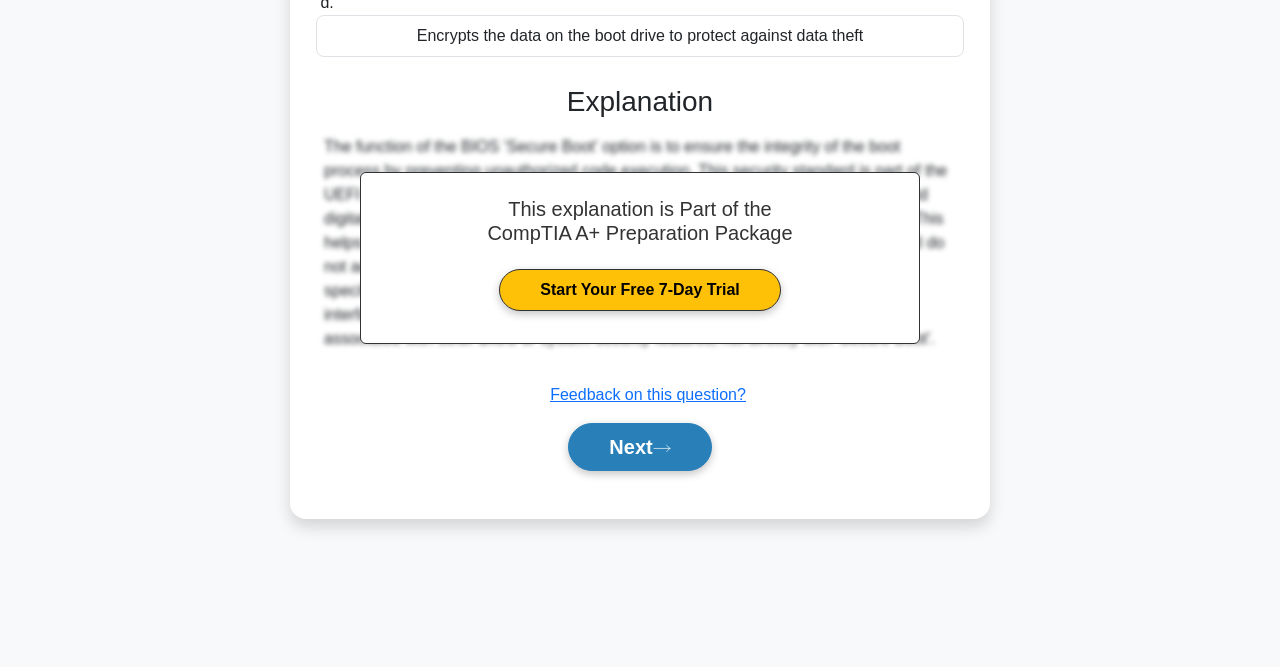 click on "Next" at bounding box center (639, 447) 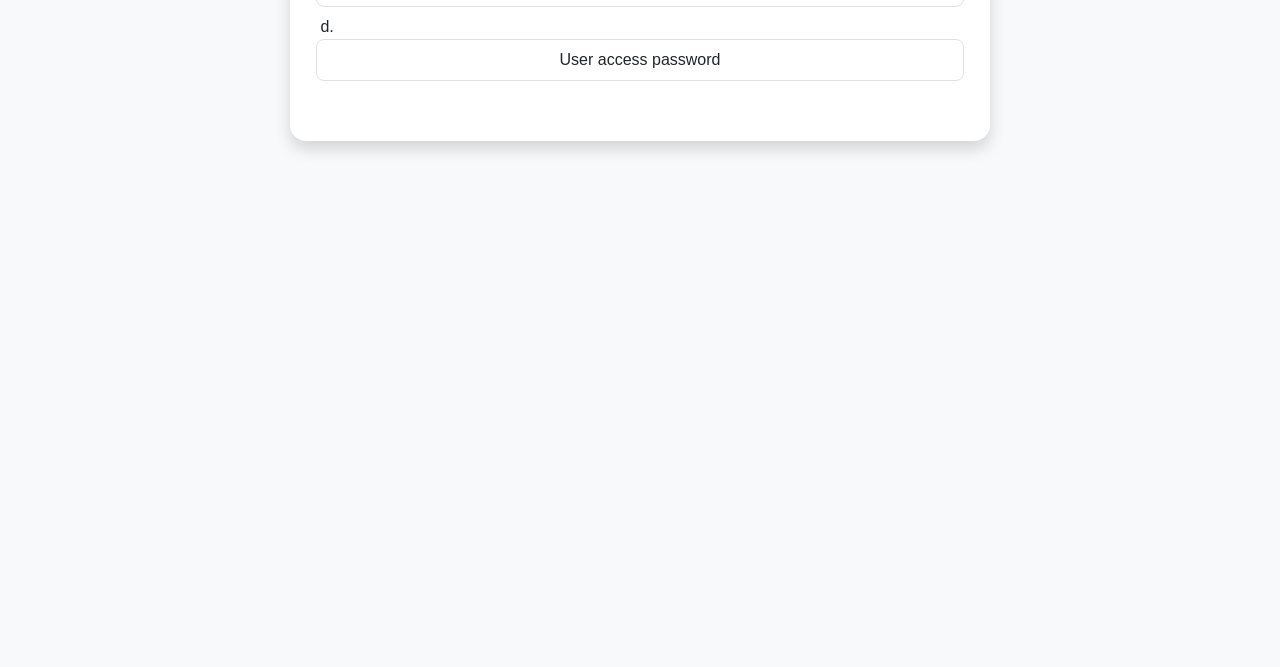 scroll, scrollTop: 0, scrollLeft: 0, axis: both 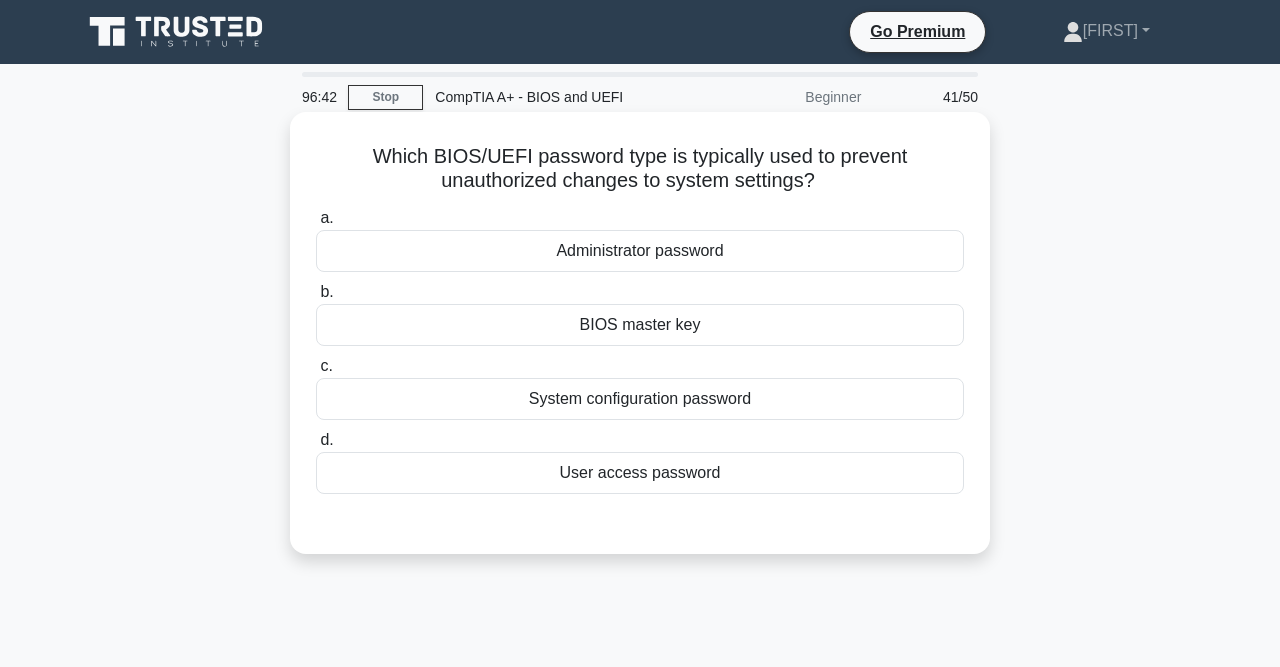 click on "Administrator password" at bounding box center [640, 251] 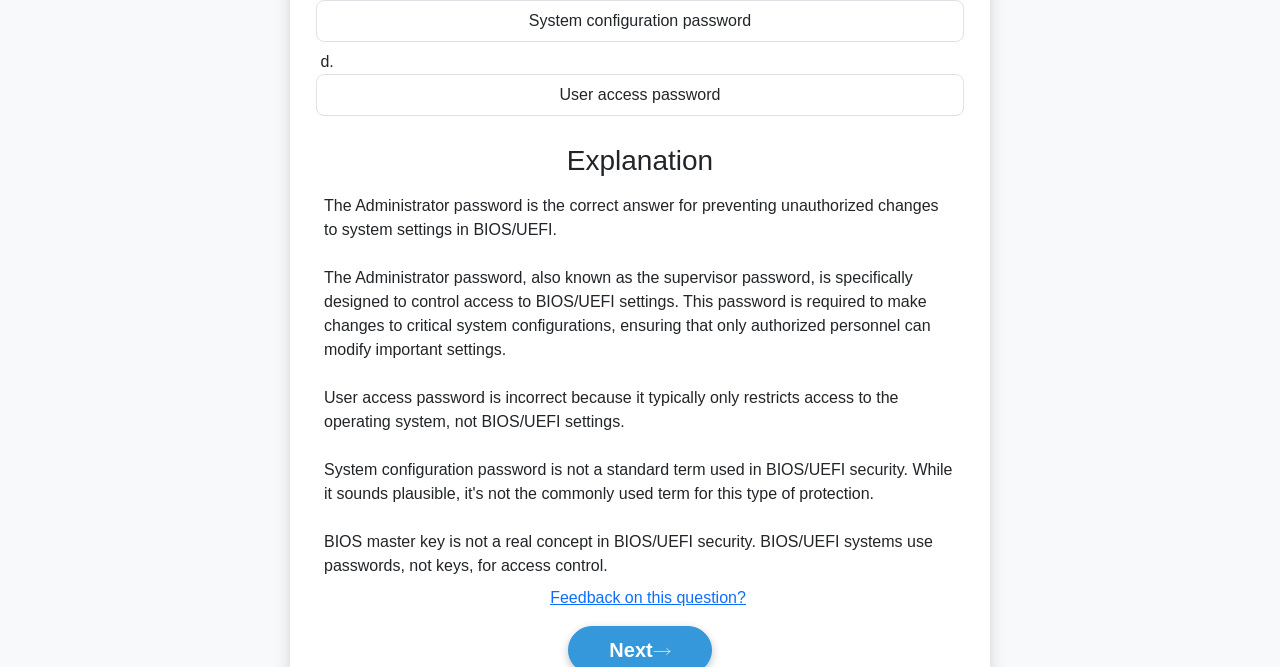 scroll, scrollTop: 467, scrollLeft: 0, axis: vertical 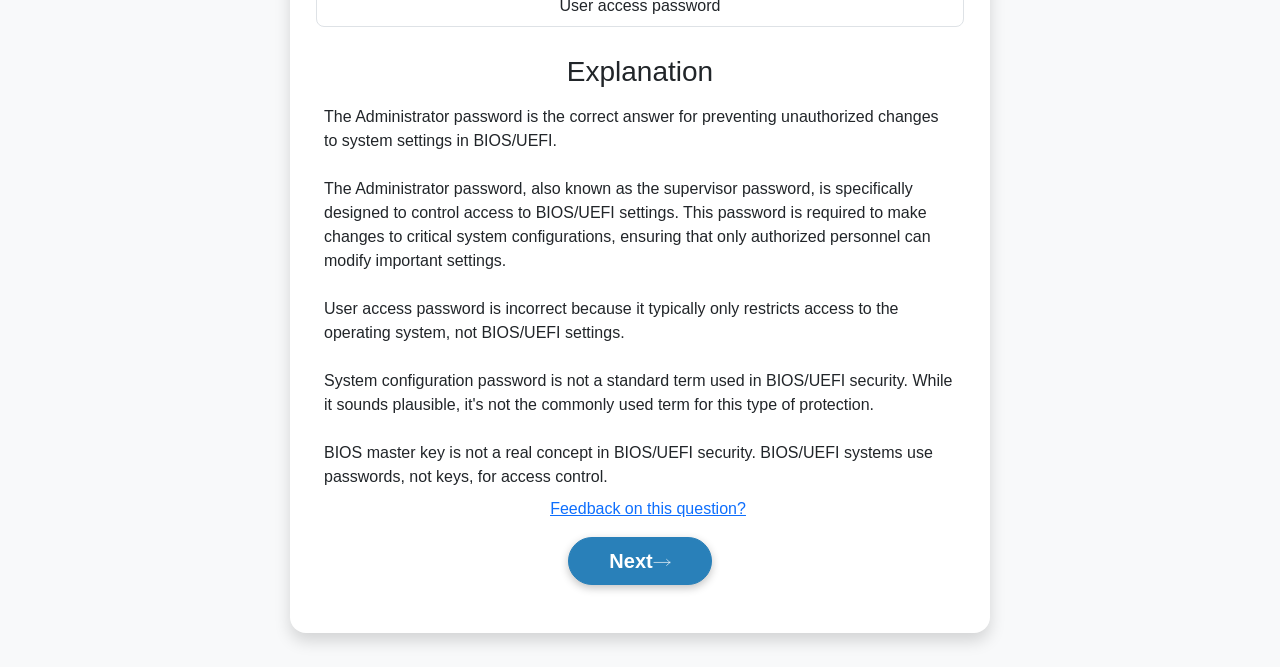 click on "Next" at bounding box center [639, 561] 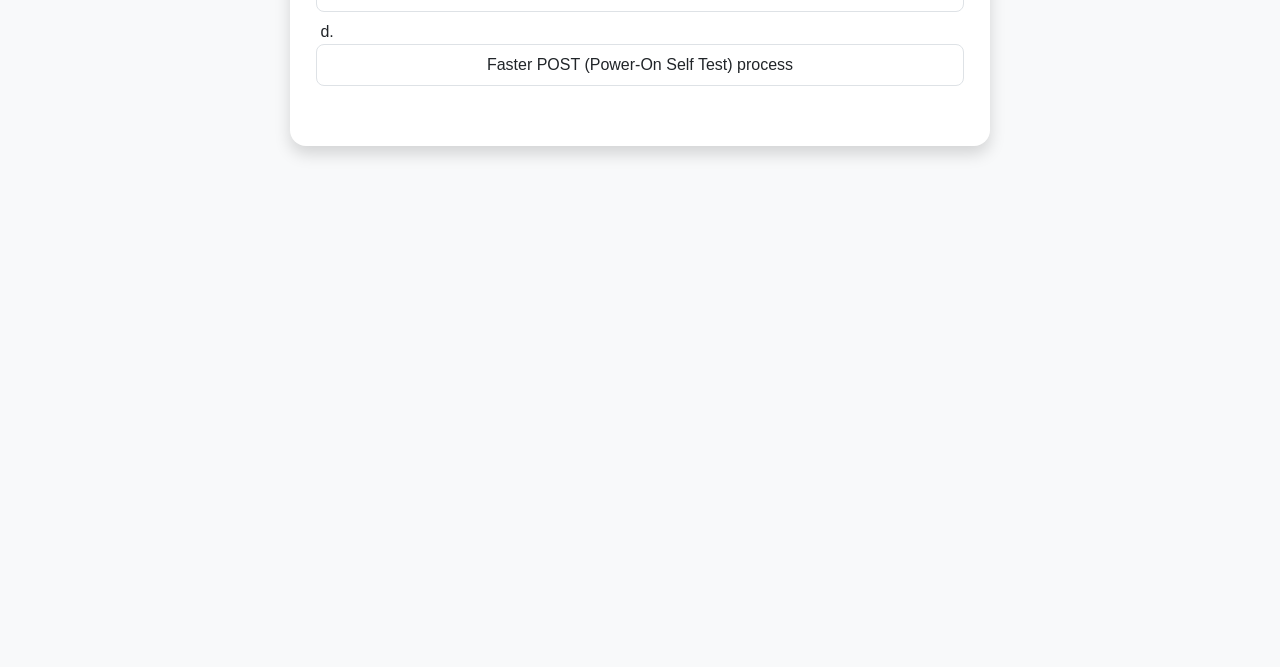 scroll, scrollTop: 0, scrollLeft: 0, axis: both 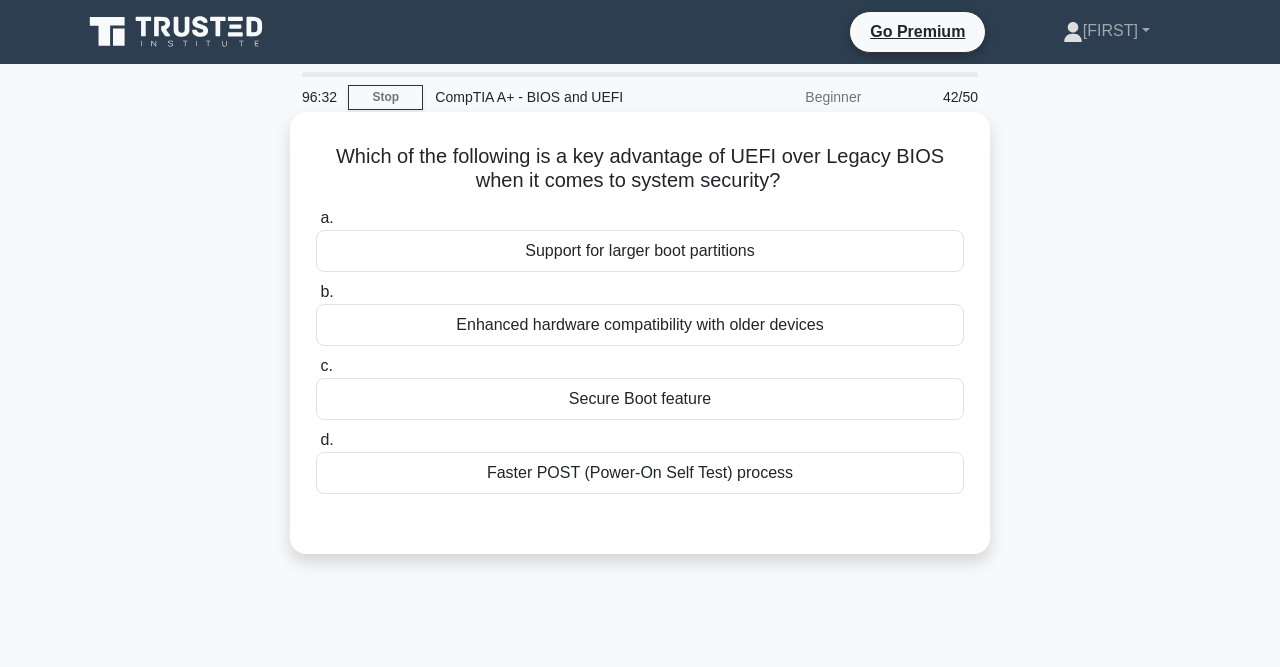 click on "Secure Boot feature" at bounding box center (640, 399) 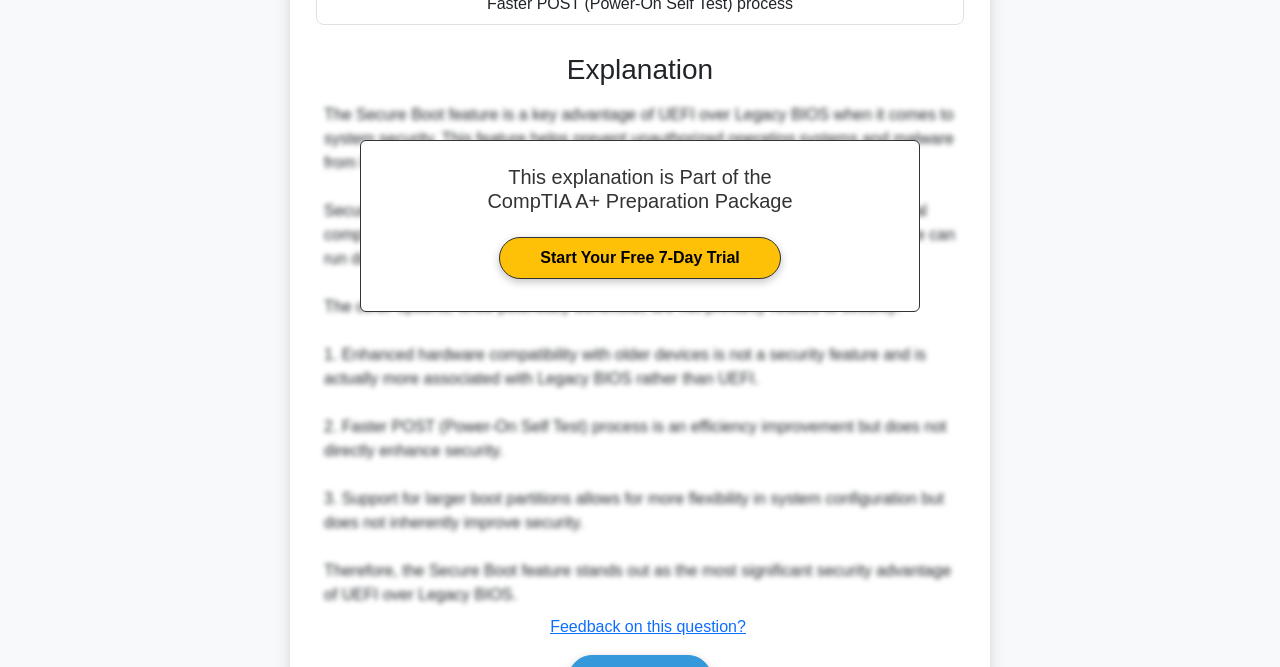 scroll, scrollTop: 587, scrollLeft: 0, axis: vertical 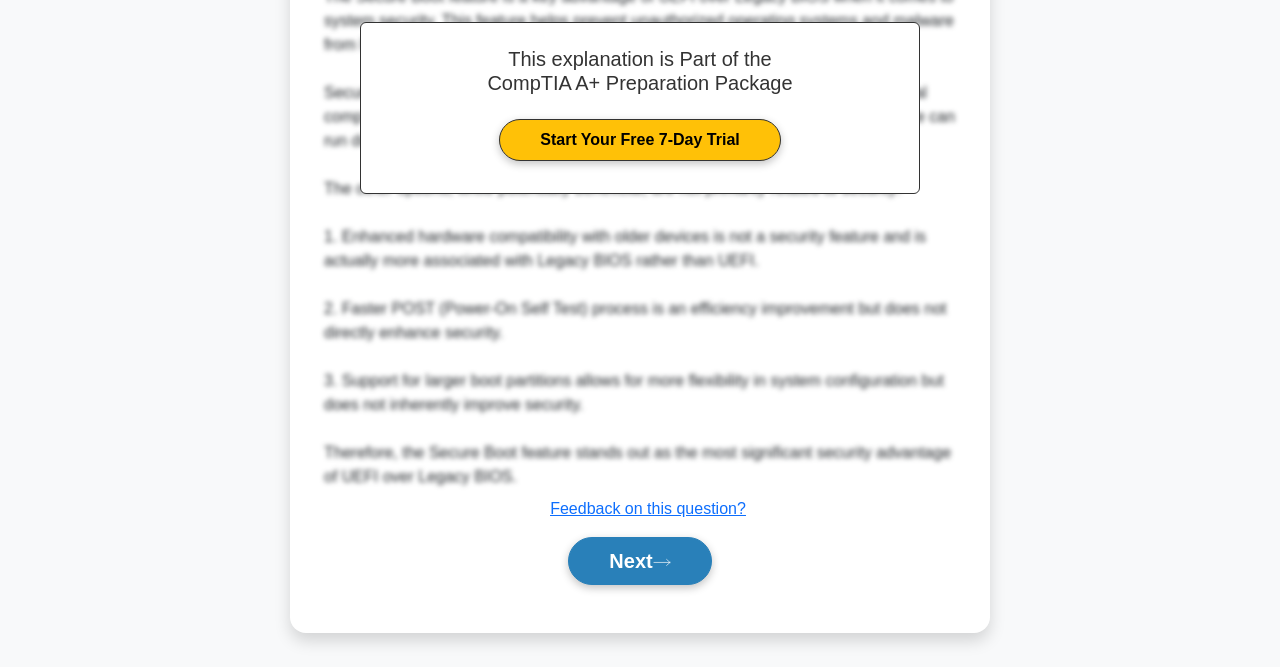 click on "Next" at bounding box center (639, 561) 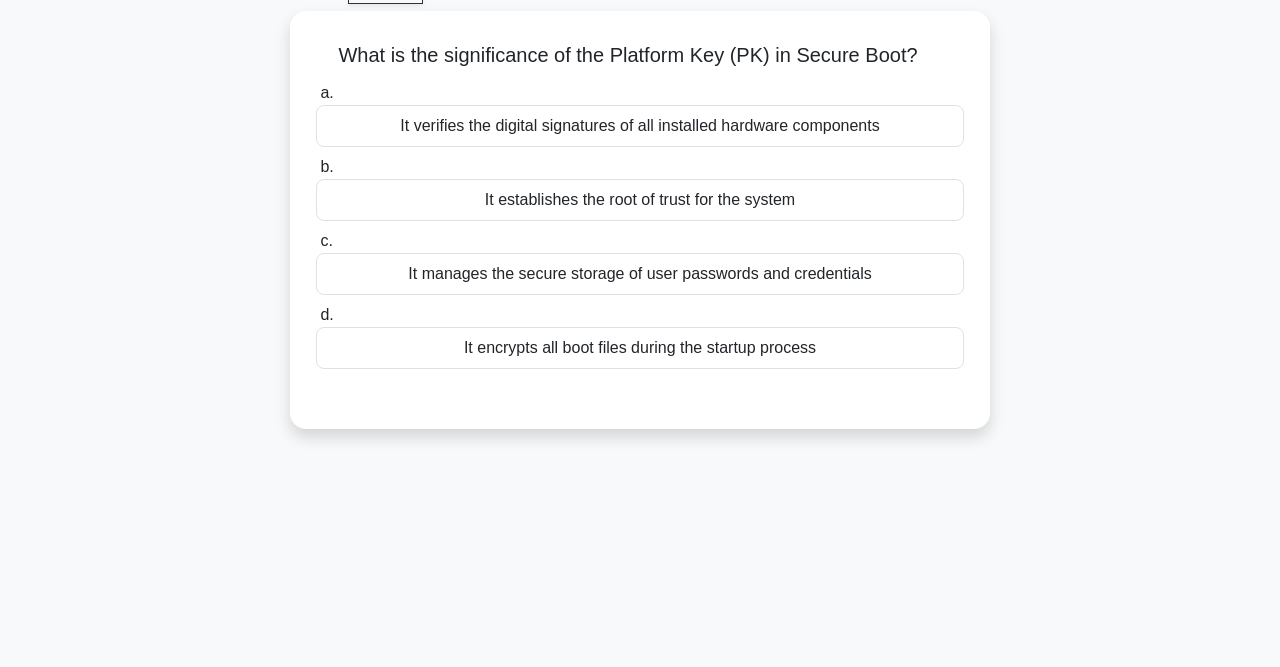 scroll, scrollTop: 0, scrollLeft: 0, axis: both 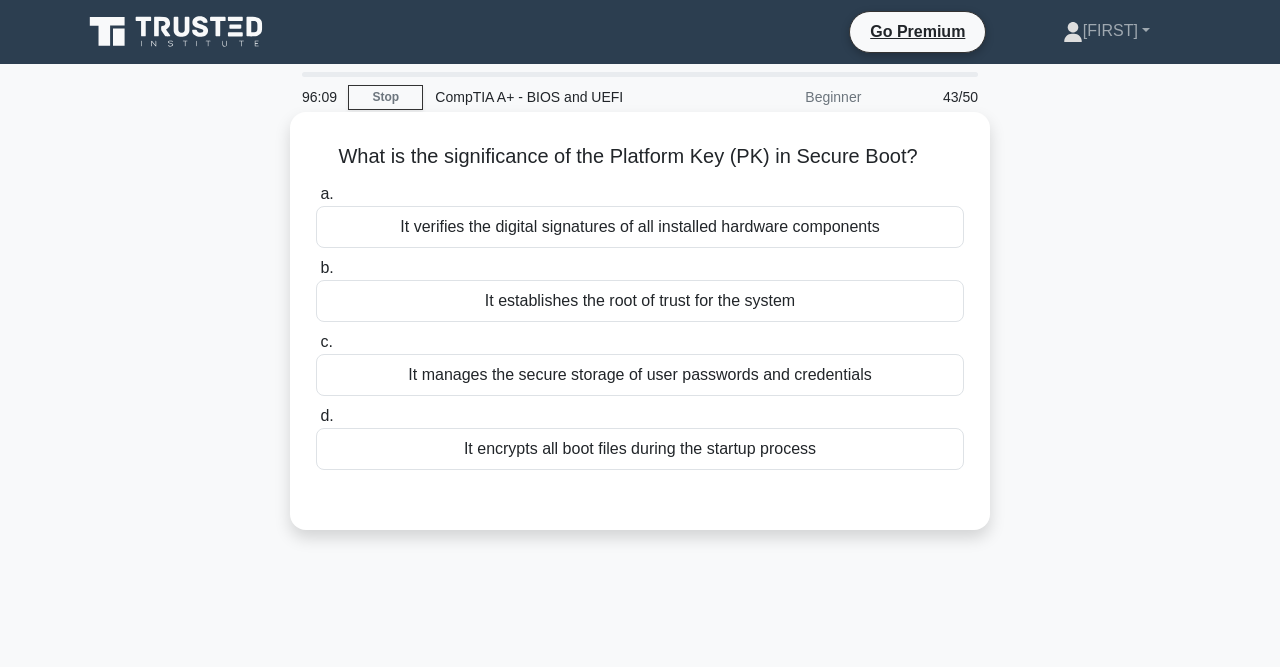 click on "It verifies the digital signatures of all installed hardware components" at bounding box center [640, 227] 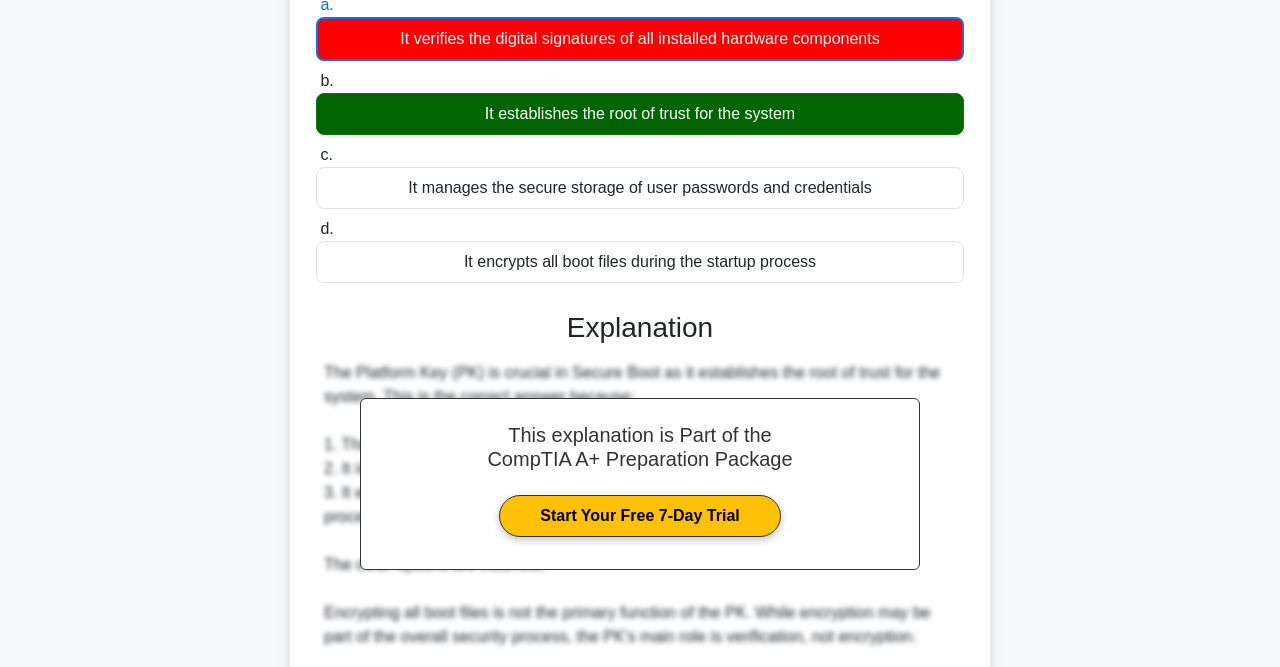 scroll, scrollTop: 0, scrollLeft: 0, axis: both 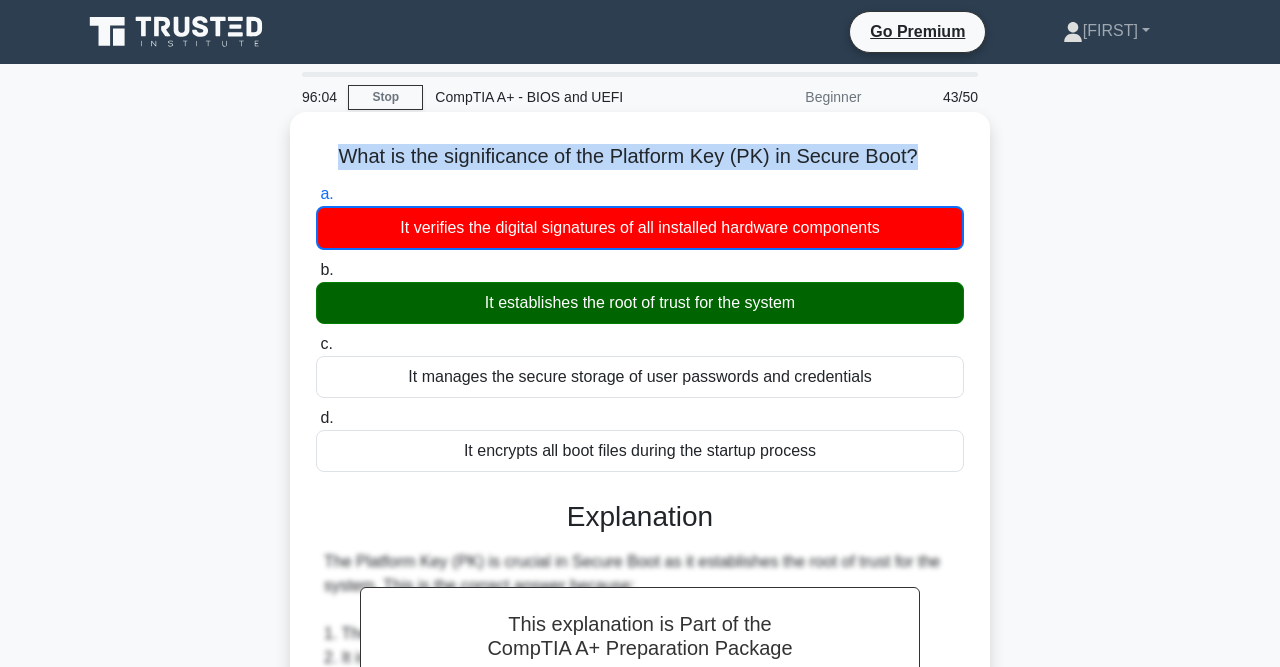 drag, startPoint x: 351, startPoint y: 167, endPoint x: 909, endPoint y: 167, distance: 558 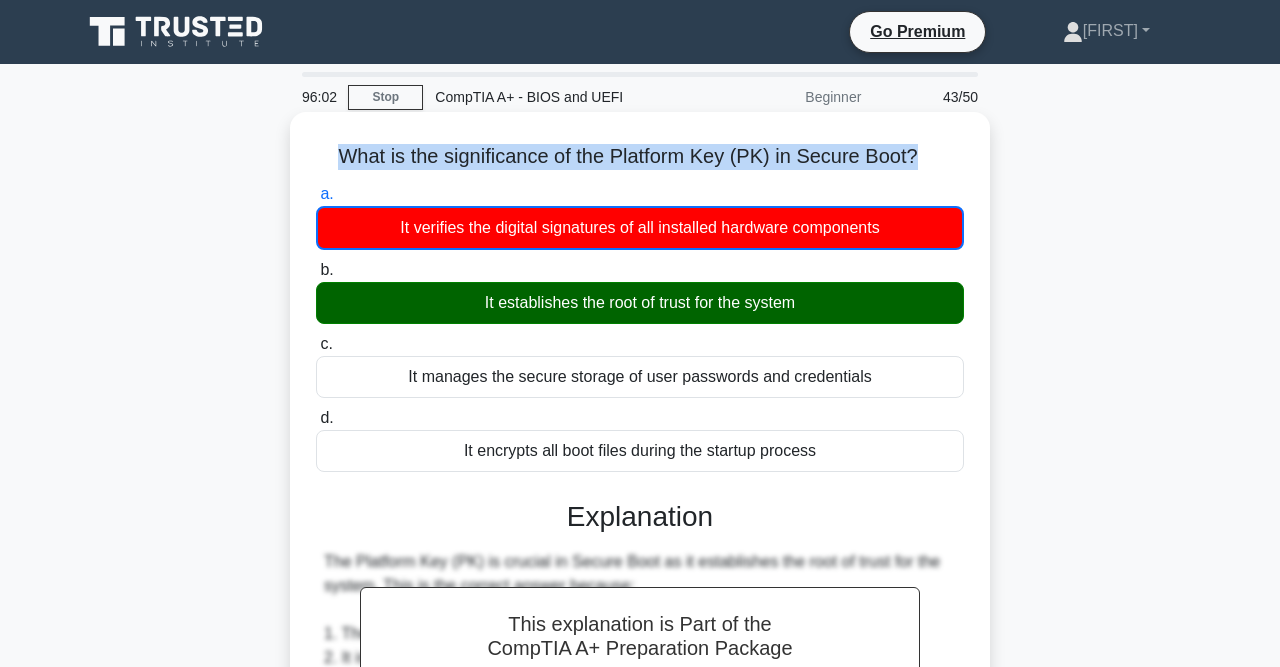 copy on "What is the significance of the Platform Key (PK) in Secure Boot?" 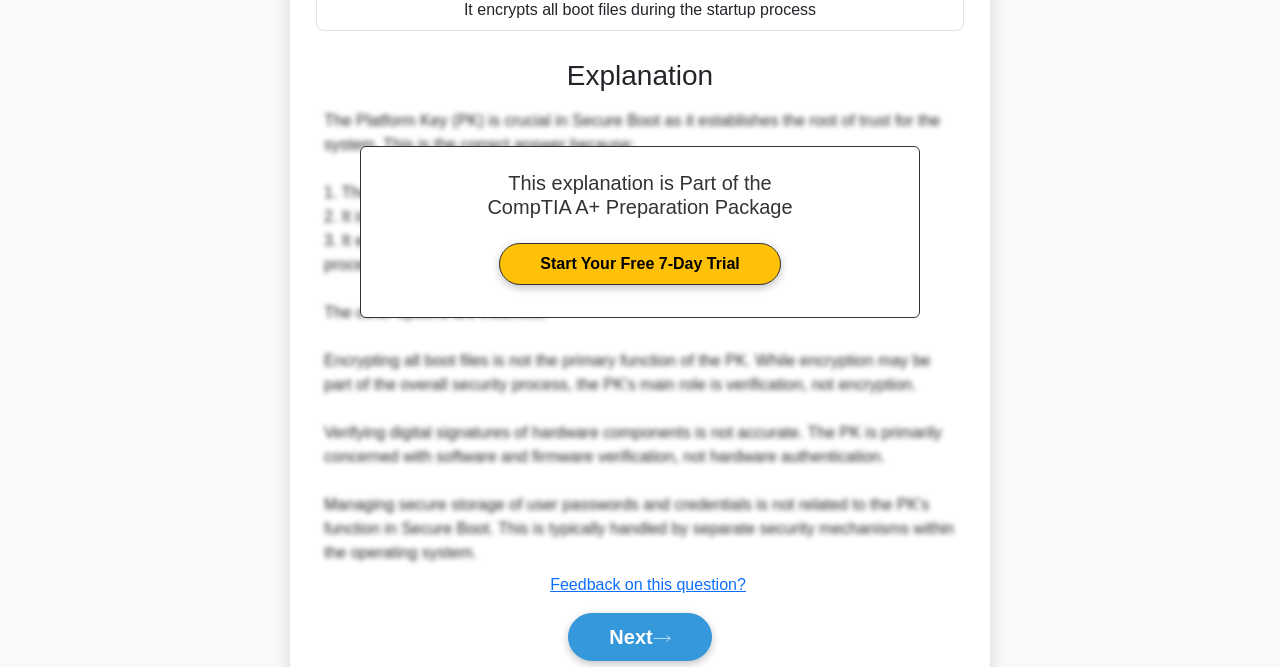 scroll, scrollTop: 518, scrollLeft: 0, axis: vertical 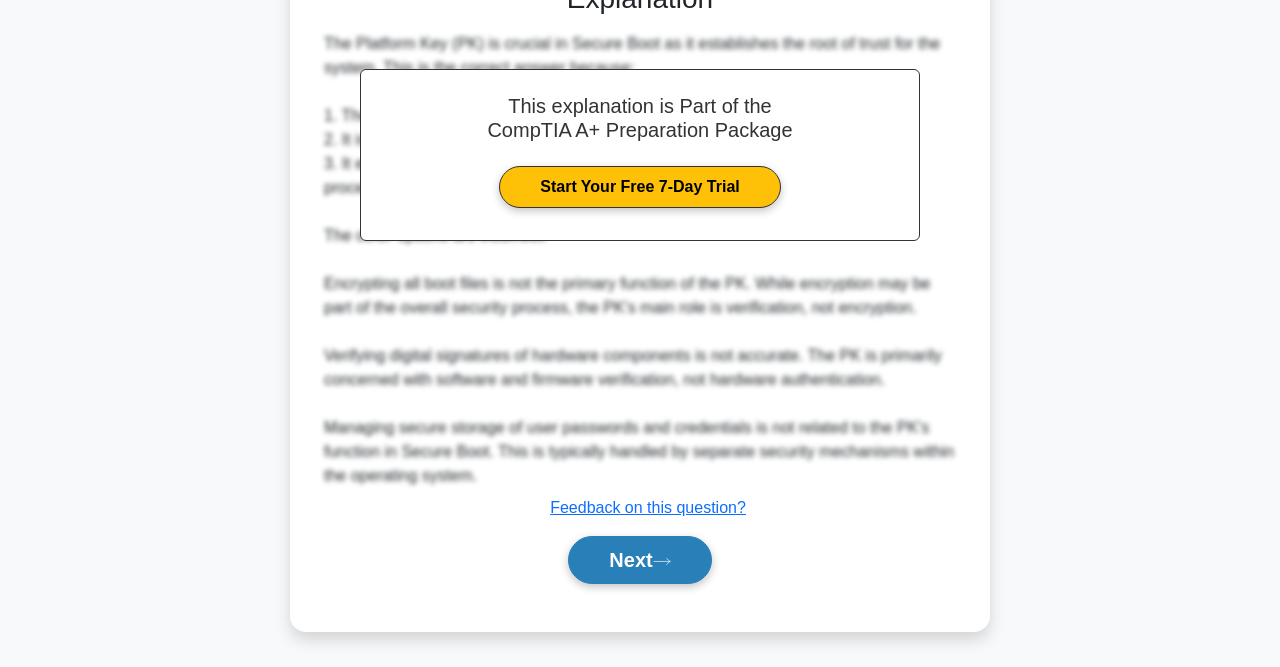 click on "Next" at bounding box center (639, 560) 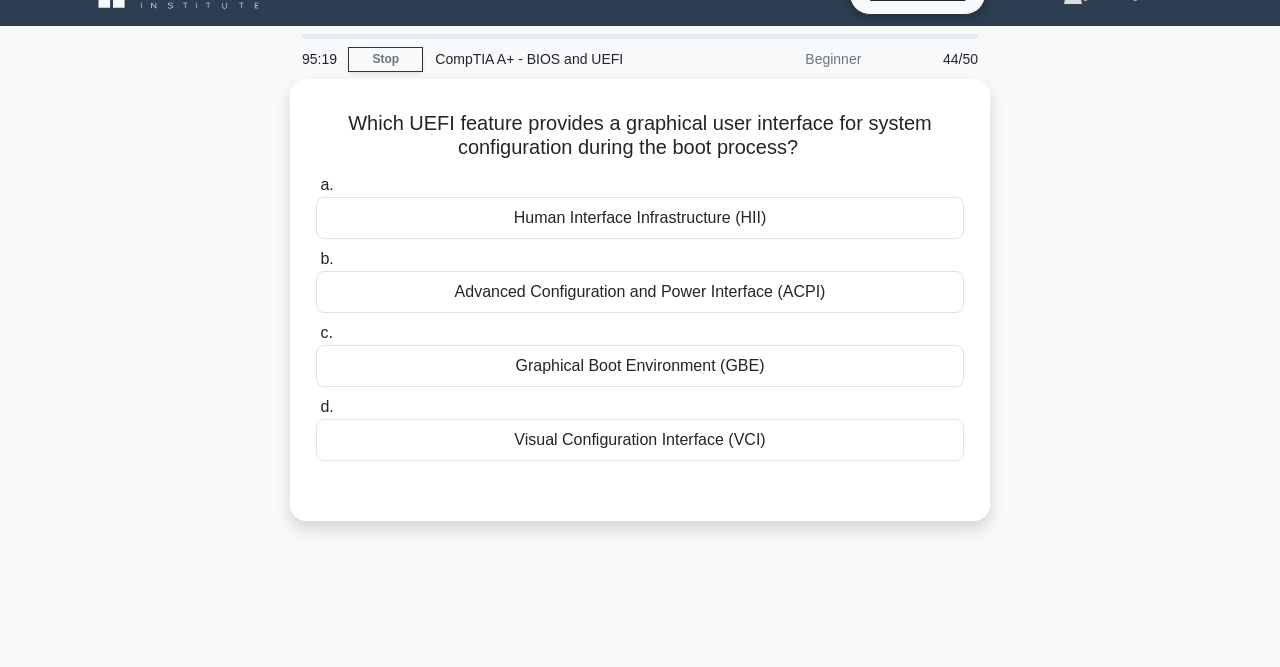 scroll, scrollTop: 0, scrollLeft: 0, axis: both 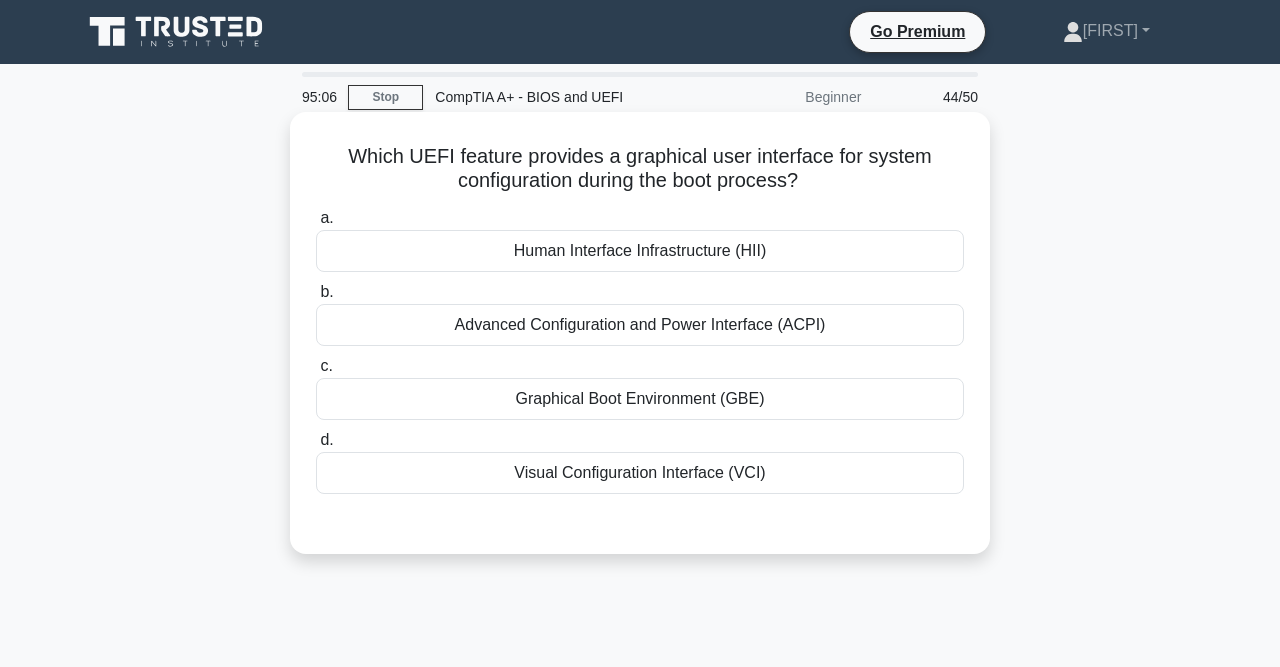 click on "Graphical Boot Environment (GBE)" at bounding box center [640, 399] 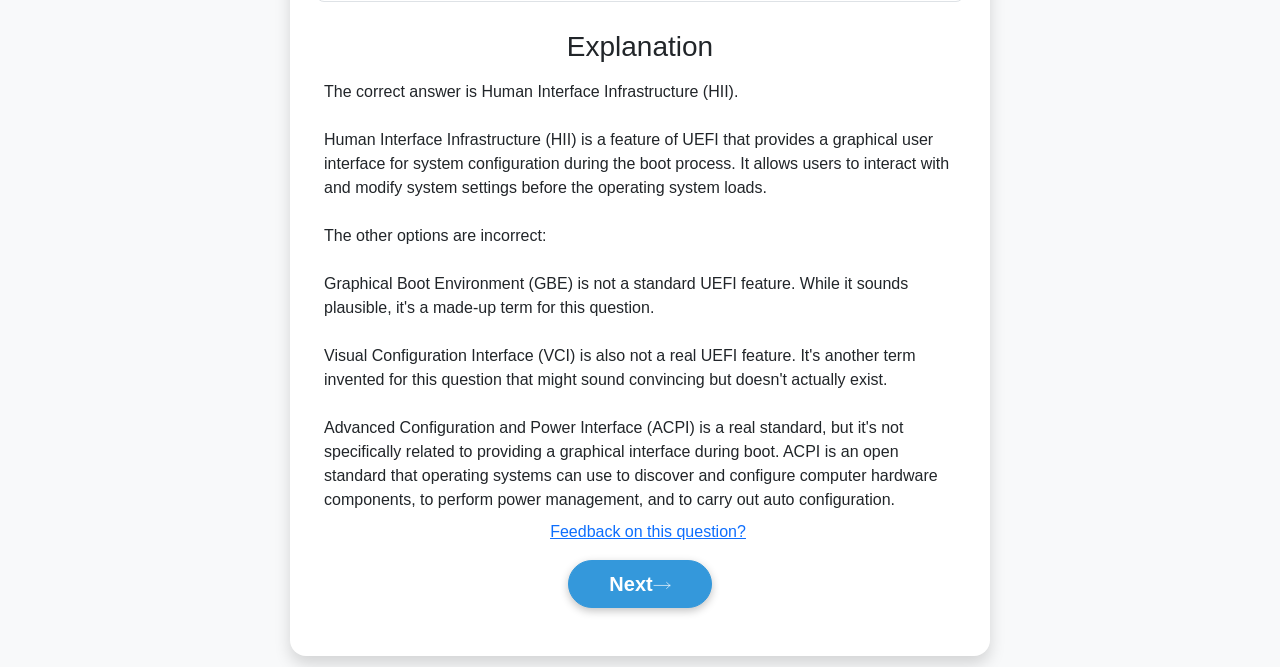 scroll, scrollTop: 507, scrollLeft: 0, axis: vertical 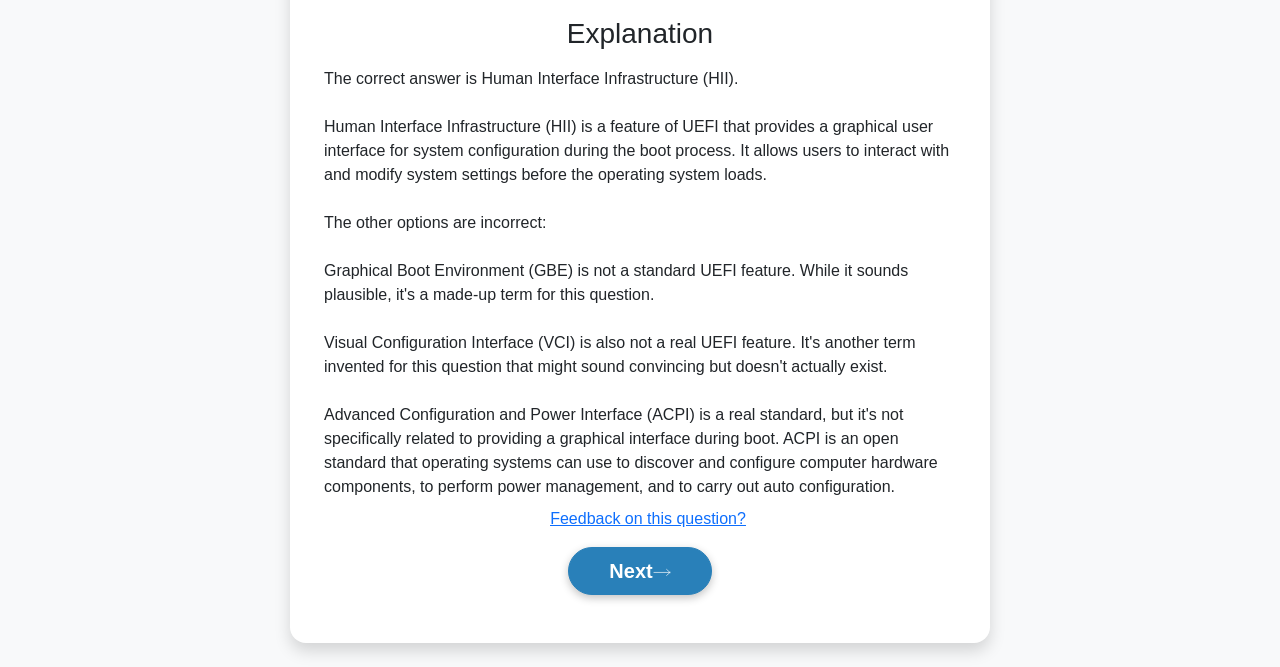 click on "Next" at bounding box center [639, 571] 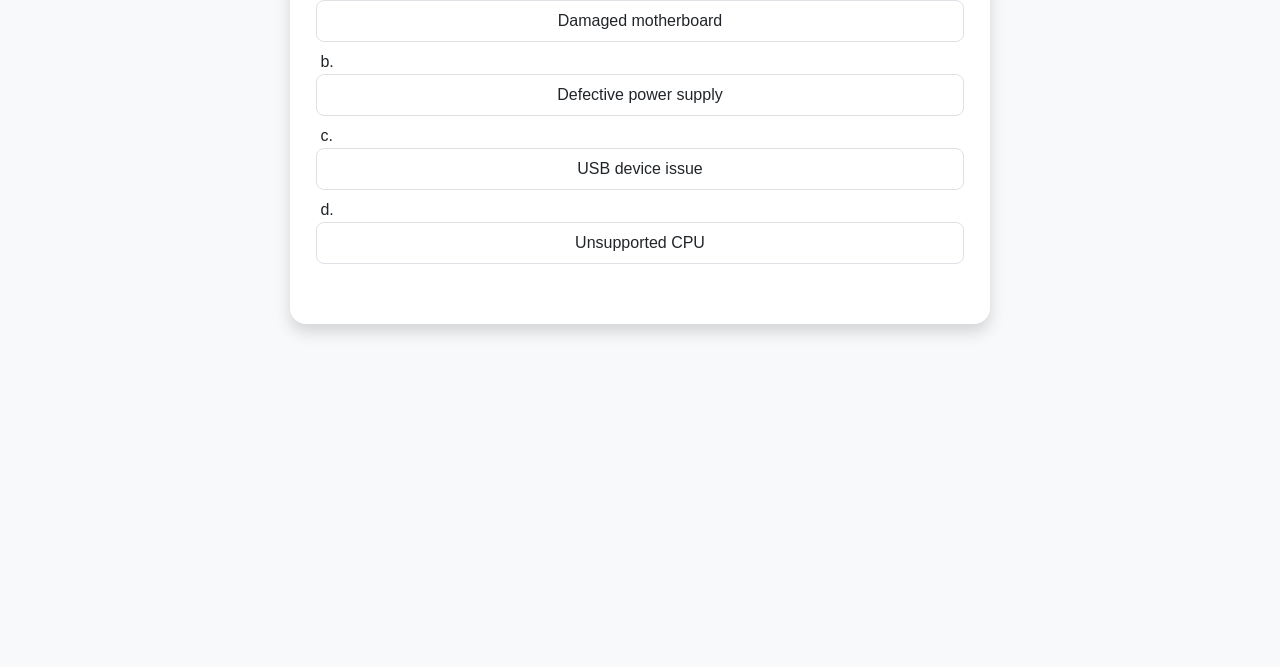 scroll, scrollTop: 0, scrollLeft: 0, axis: both 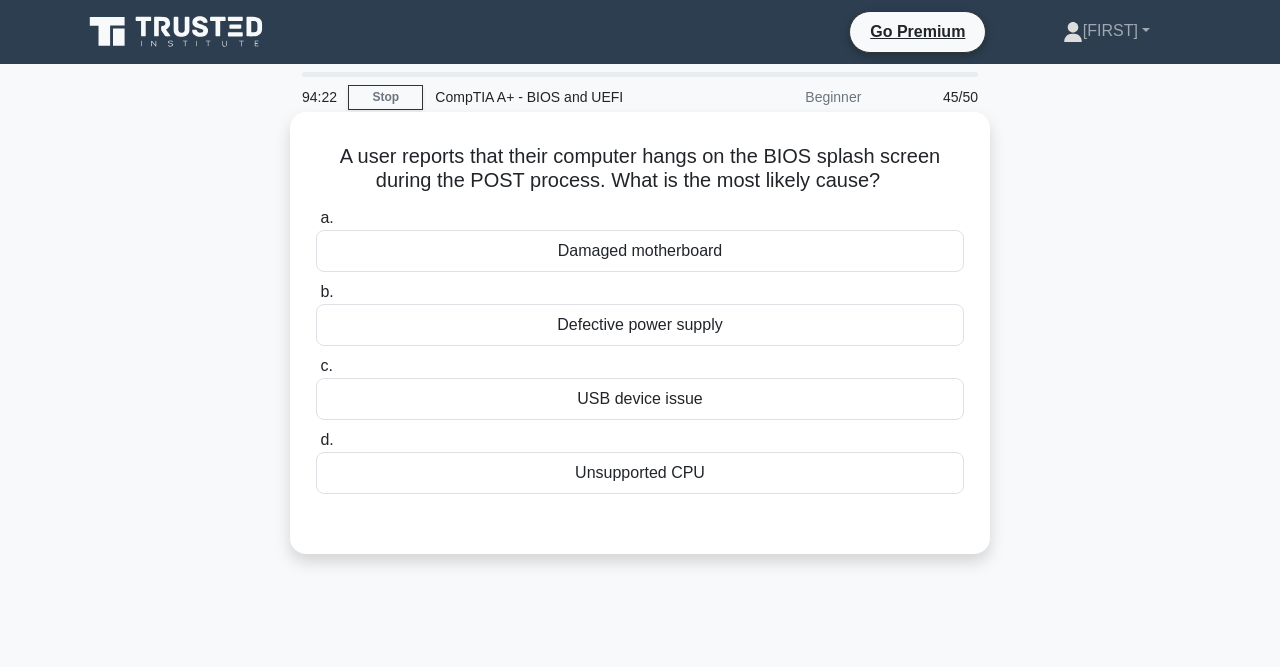 click on "Damaged motherboard" at bounding box center [640, 251] 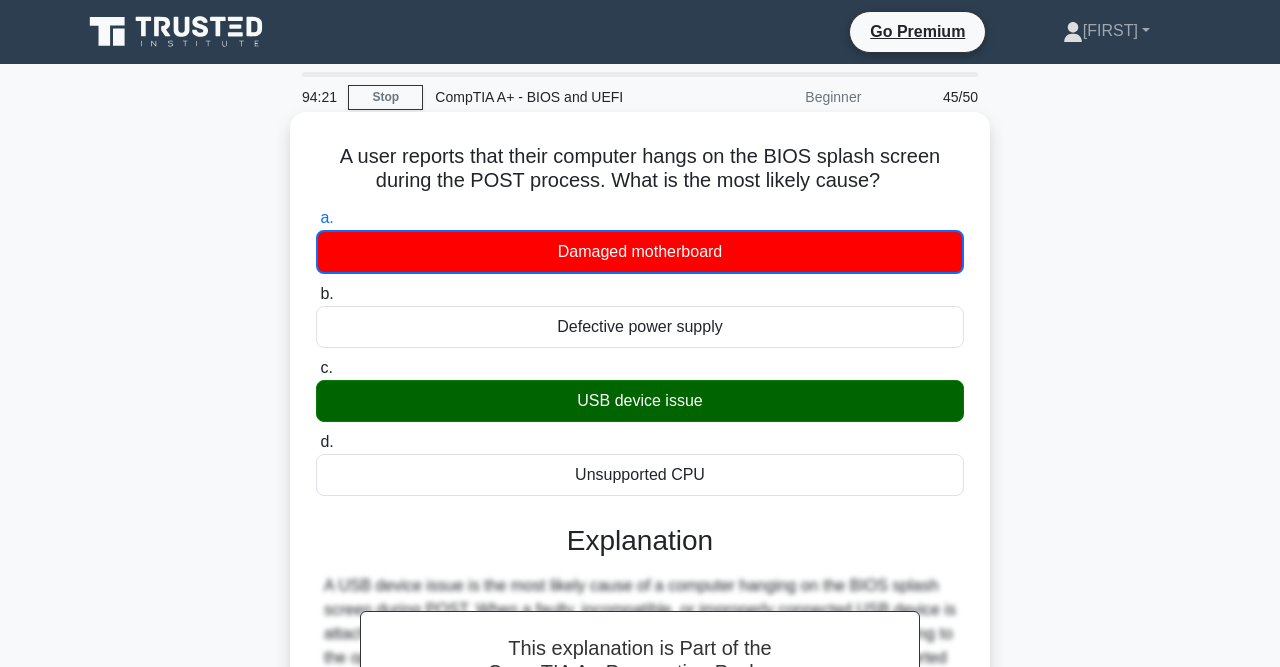 scroll, scrollTop: 413, scrollLeft: 0, axis: vertical 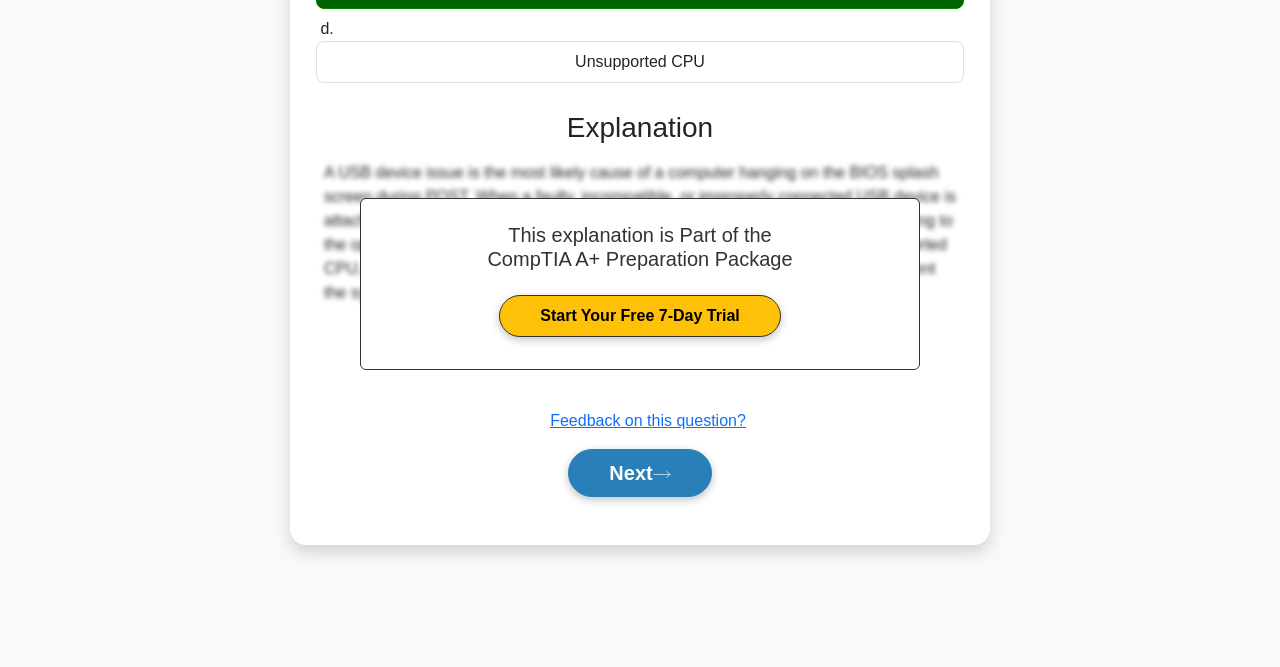 click on "Next" at bounding box center (639, 473) 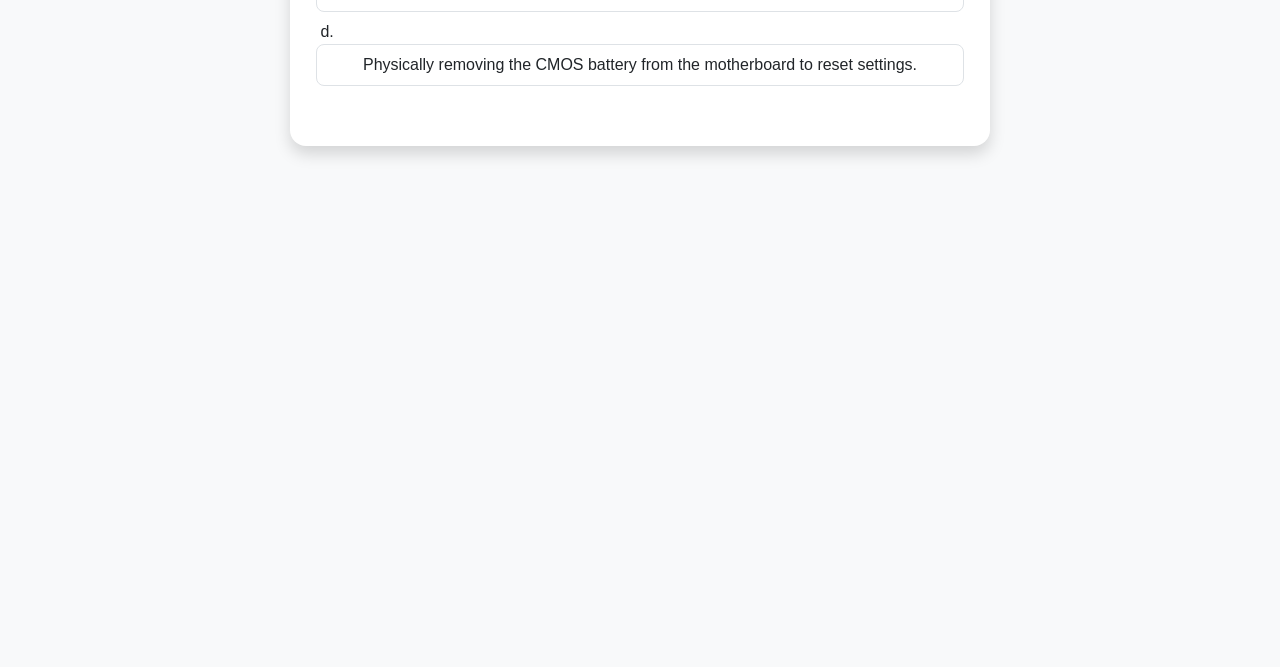 scroll, scrollTop: 0, scrollLeft: 0, axis: both 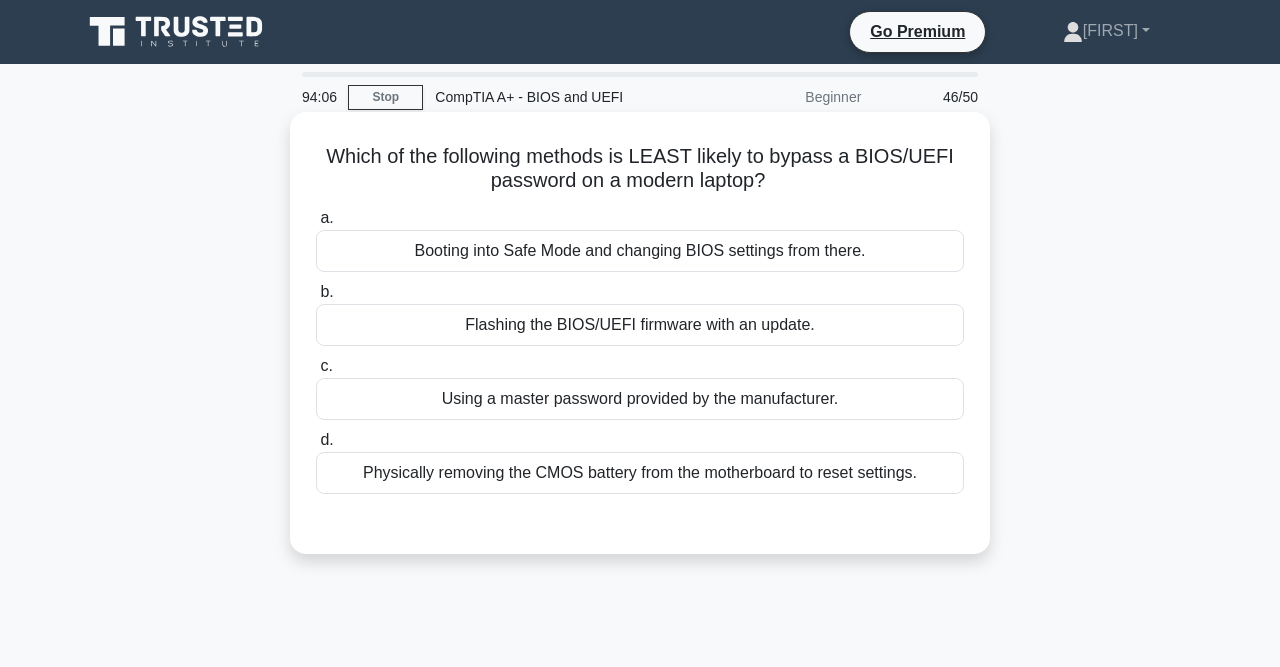 click on "Booting into Safe Mode and changing BIOS settings from there." at bounding box center (640, 251) 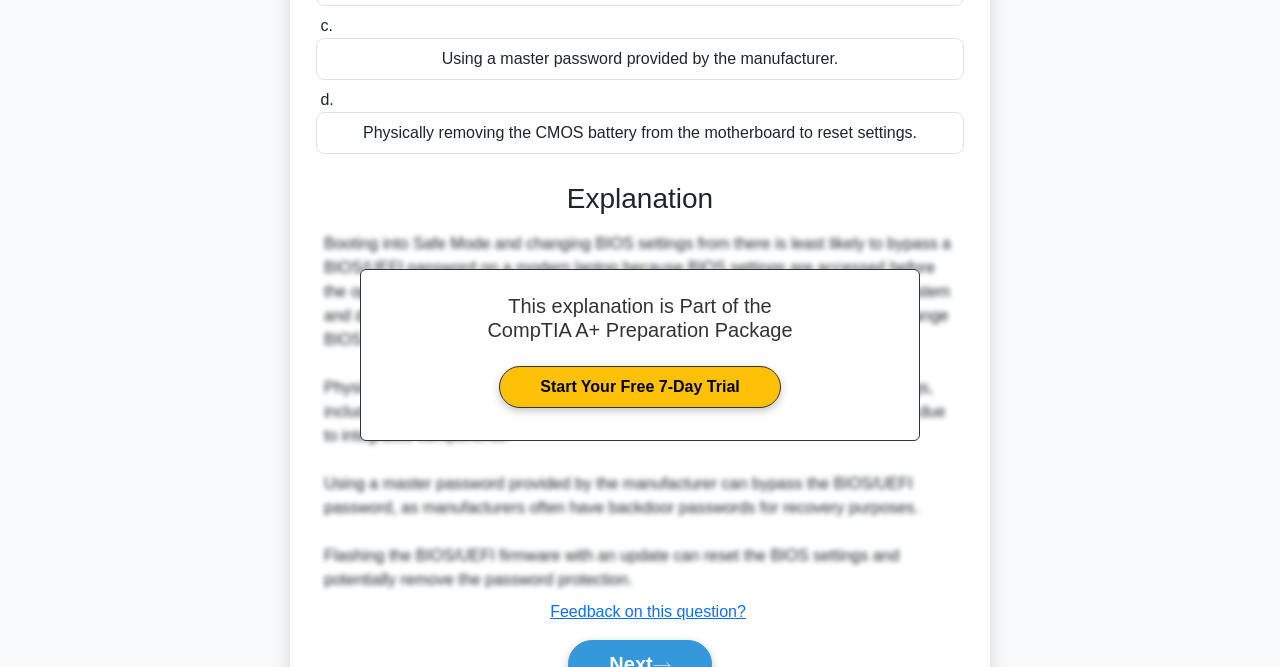 scroll, scrollTop: 443, scrollLeft: 0, axis: vertical 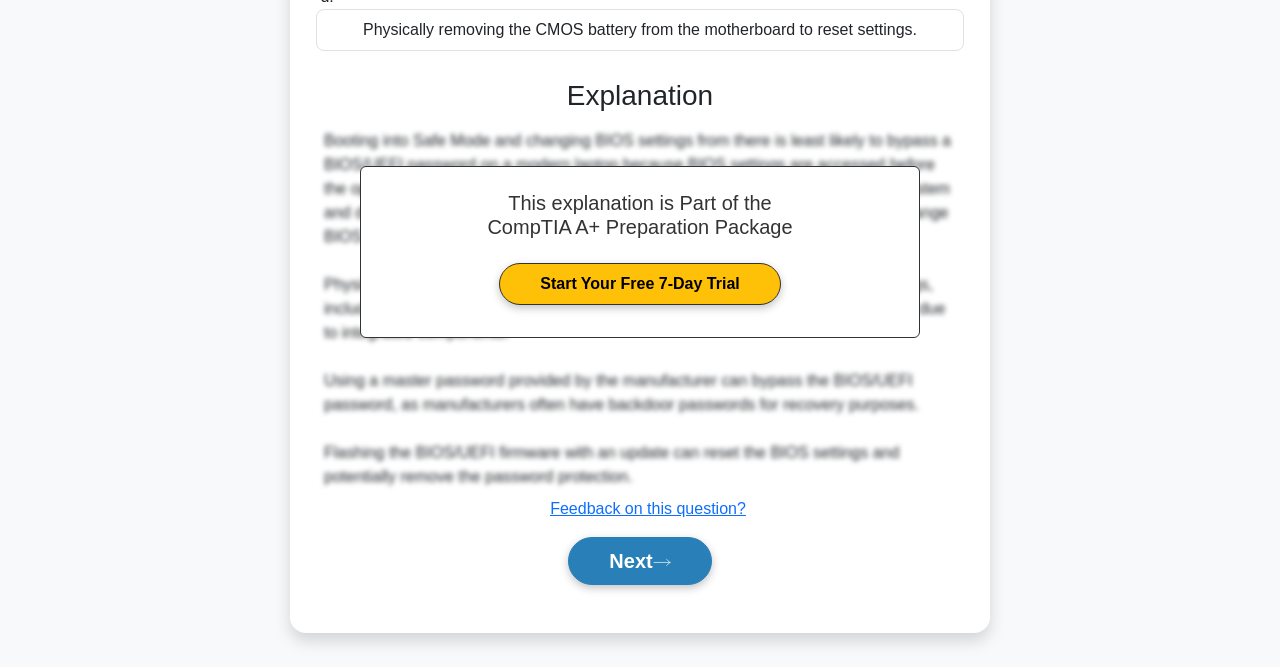 click on "Next" at bounding box center [639, 561] 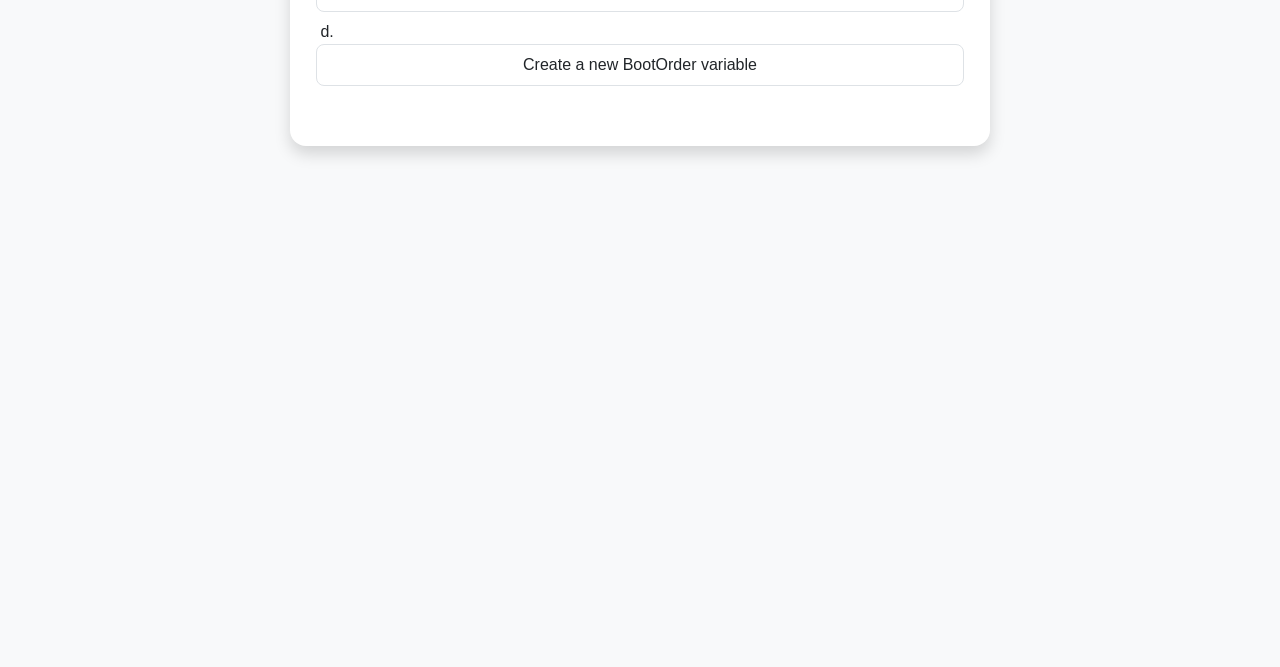 scroll, scrollTop: 0, scrollLeft: 0, axis: both 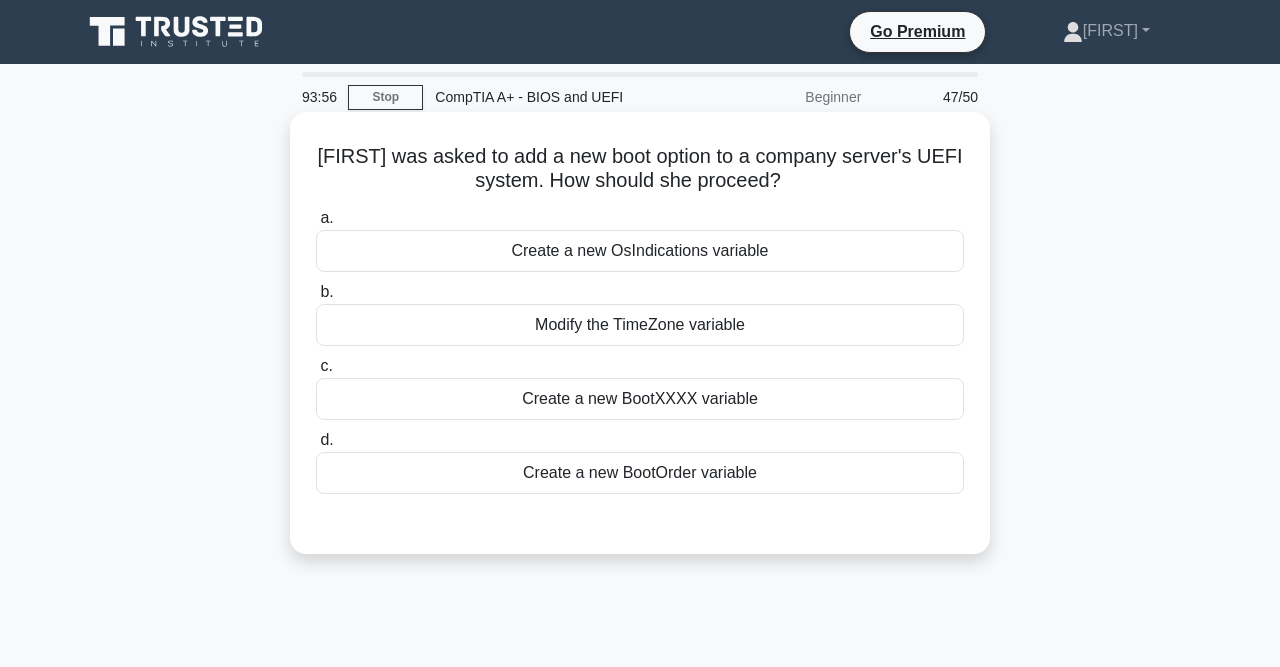 click on "Create a new BootOrder variable" at bounding box center [640, 473] 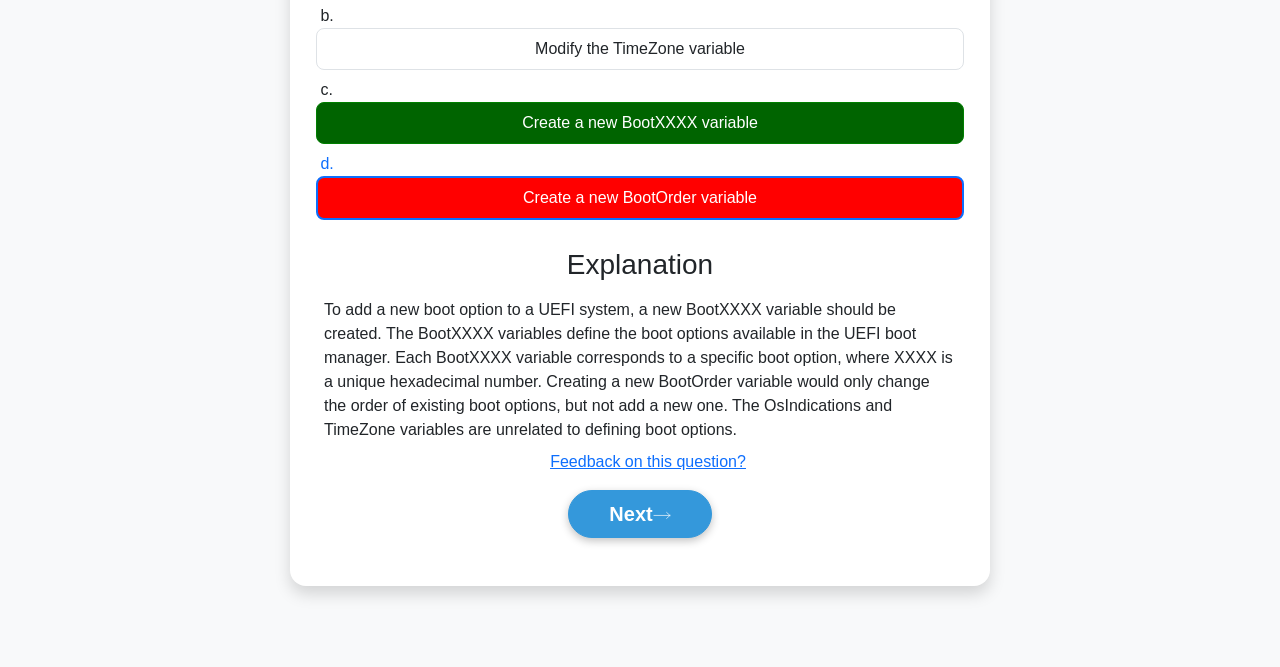 scroll, scrollTop: 274, scrollLeft: 0, axis: vertical 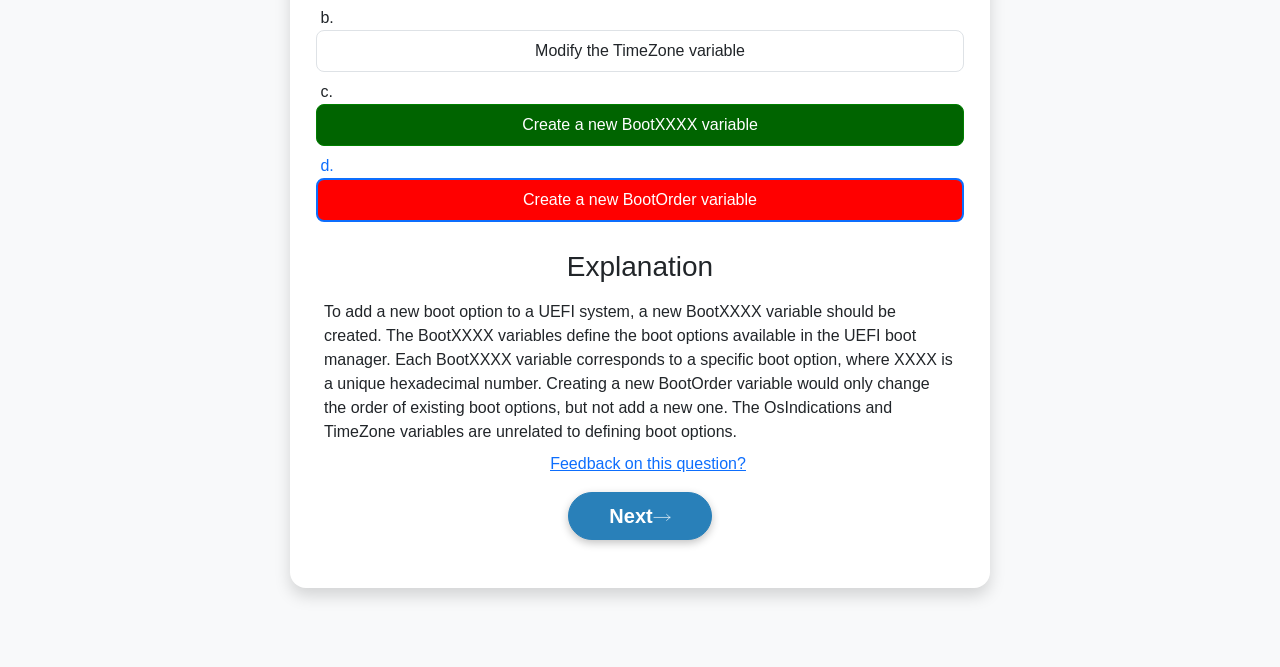 click on "Next" at bounding box center [639, 516] 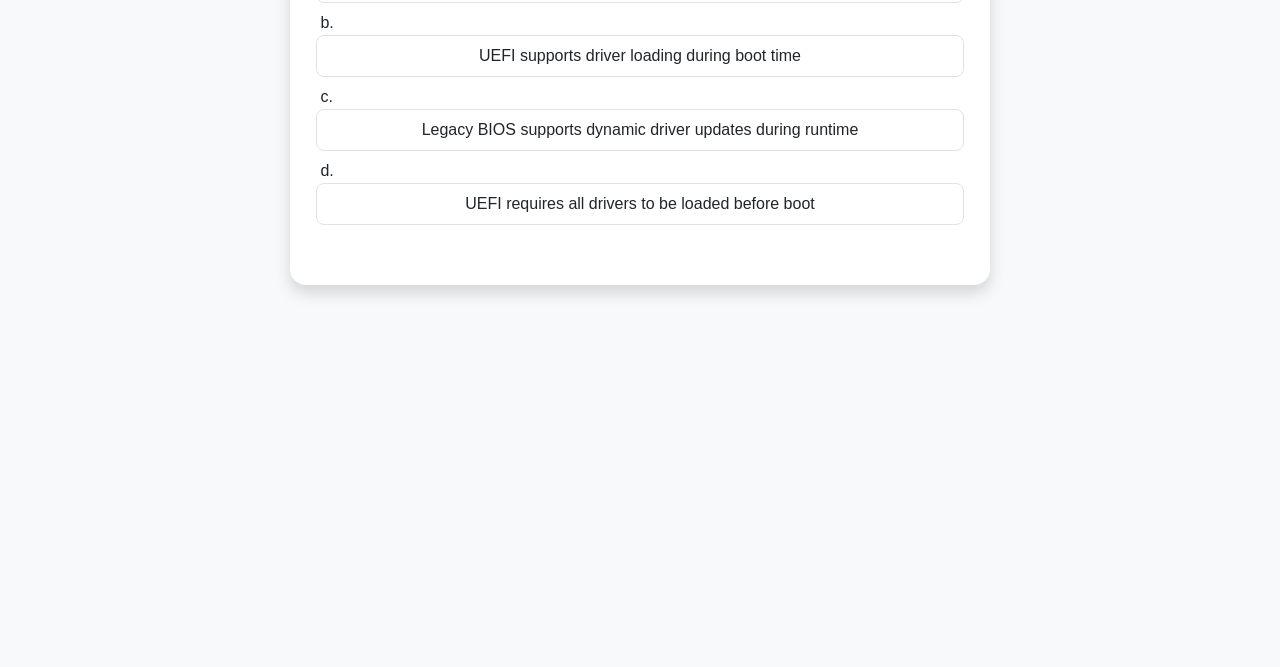 scroll, scrollTop: 0, scrollLeft: 0, axis: both 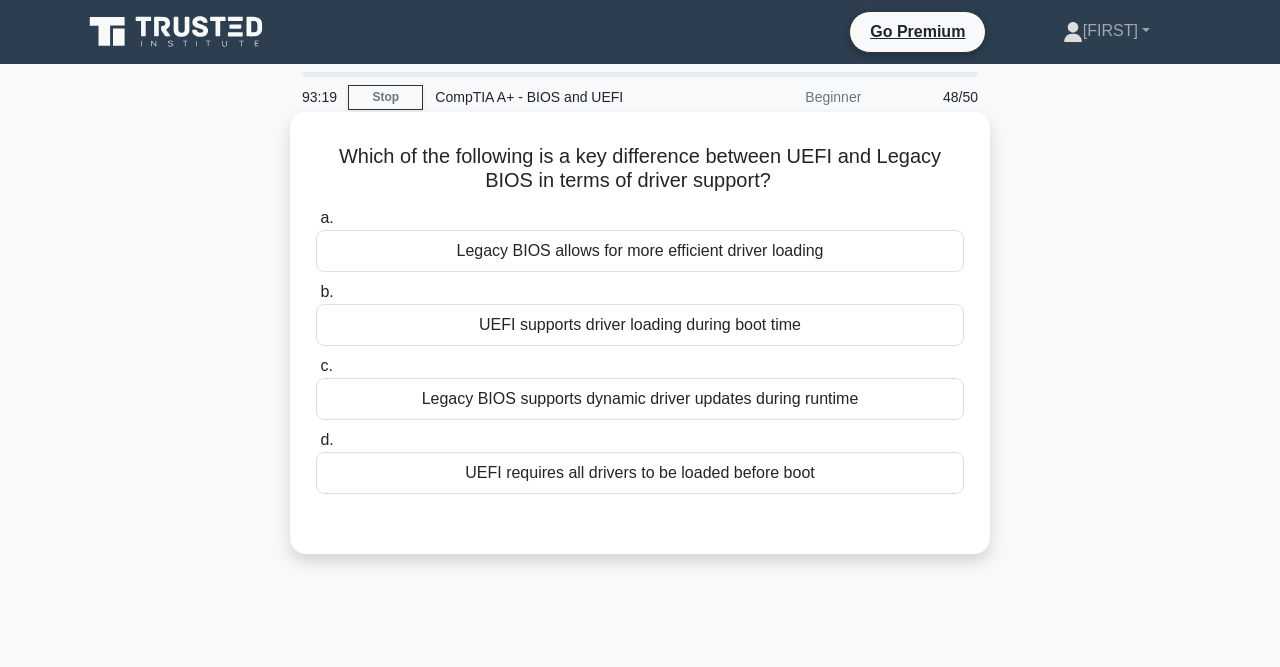 click on "UEFI supports driver loading during boot time" at bounding box center [640, 325] 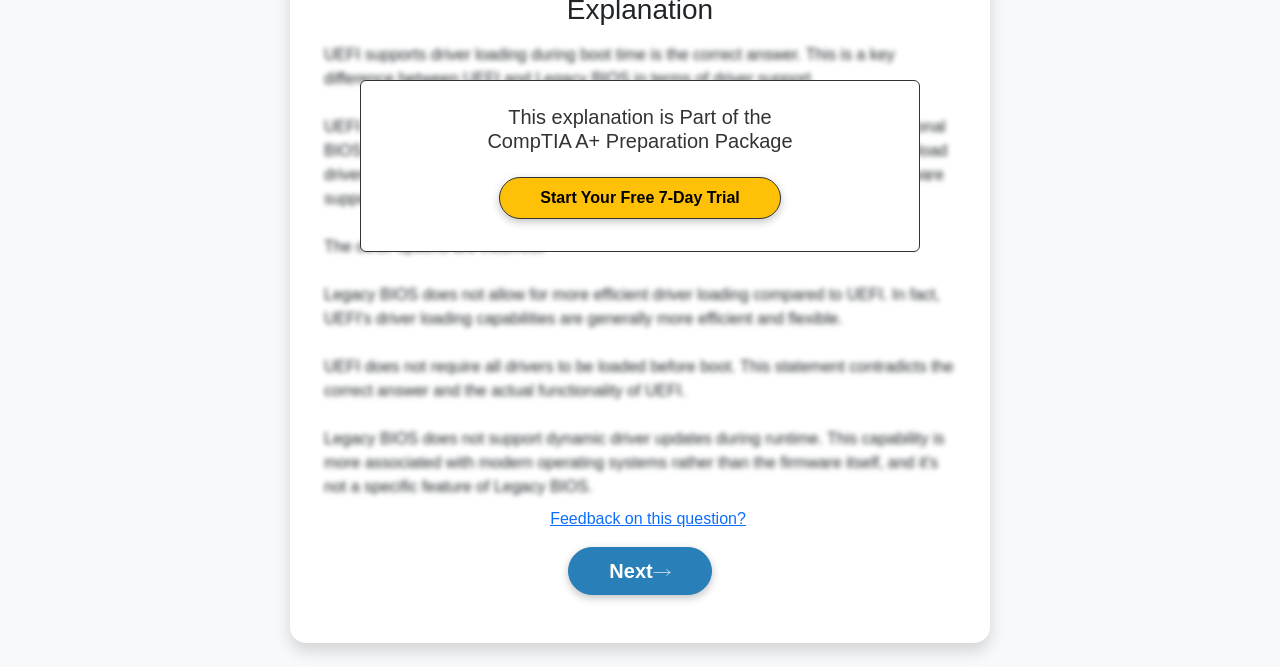 click on "Next" at bounding box center [639, 571] 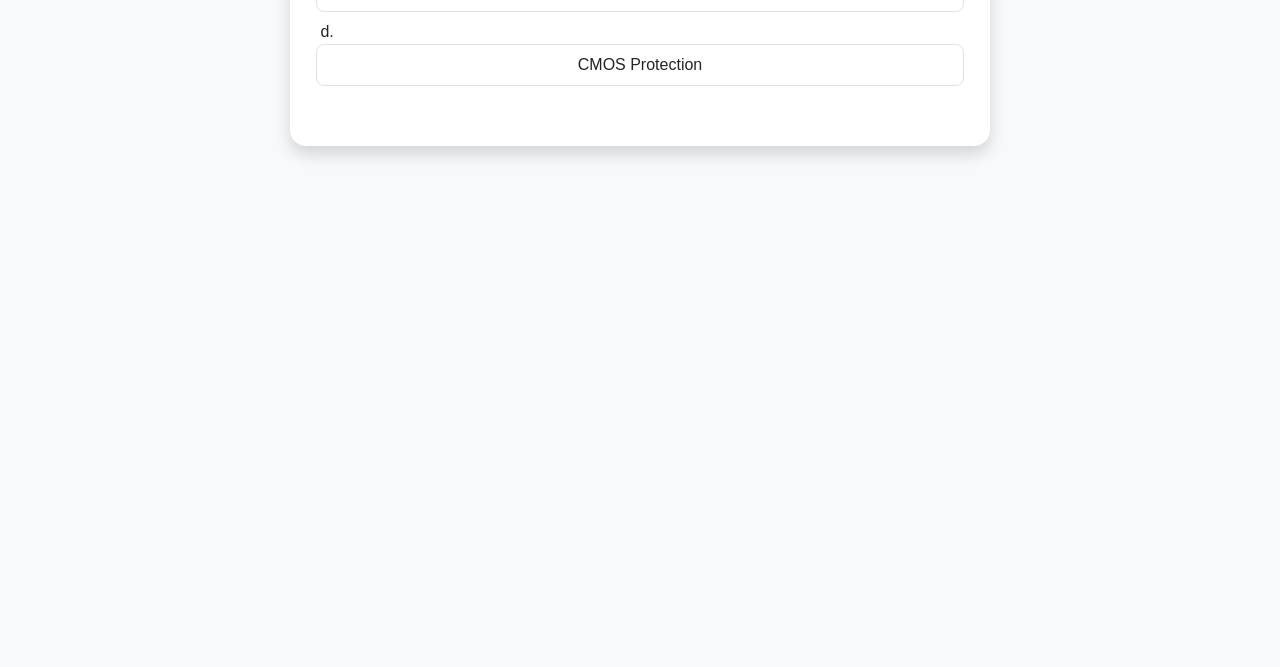 scroll, scrollTop: 0, scrollLeft: 0, axis: both 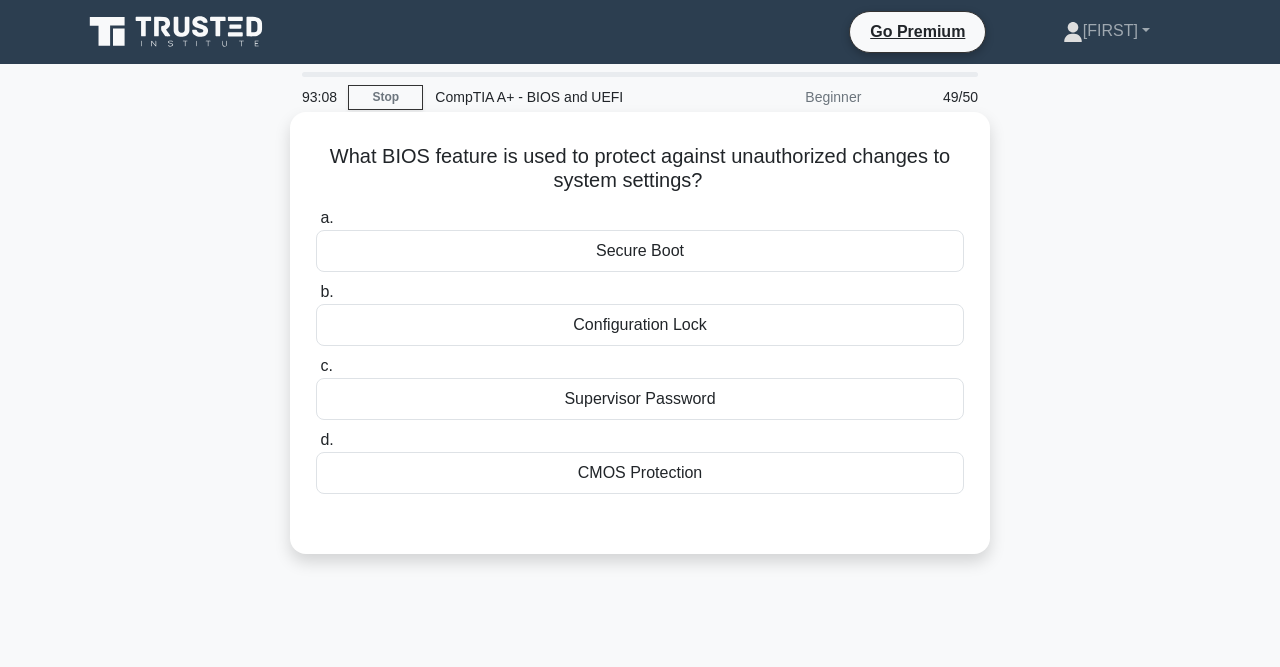 click on "Secure Boot" at bounding box center (640, 251) 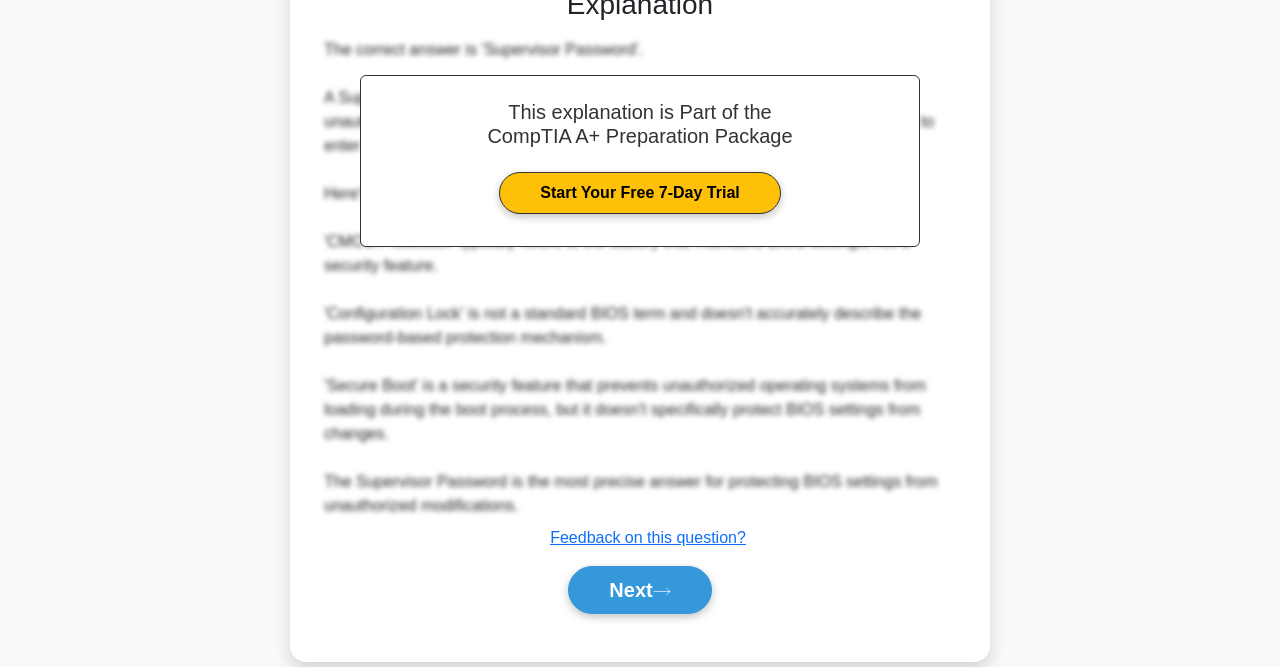 scroll, scrollTop: 566, scrollLeft: 0, axis: vertical 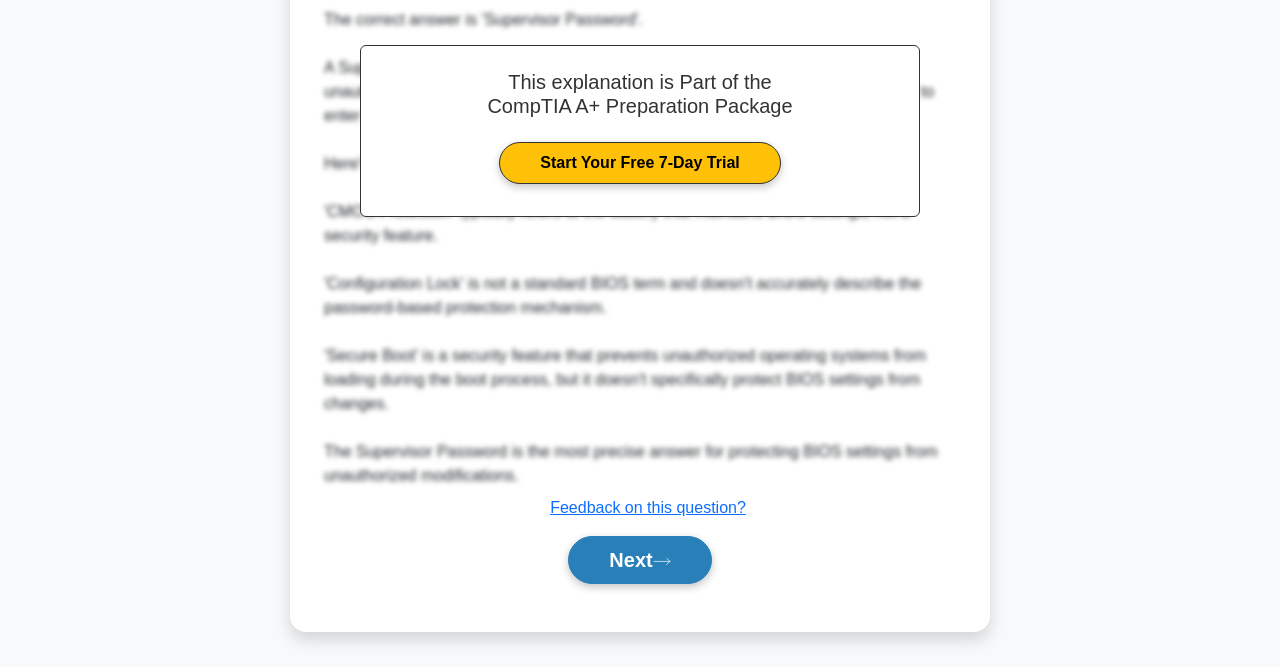 click on "Next" at bounding box center (639, 560) 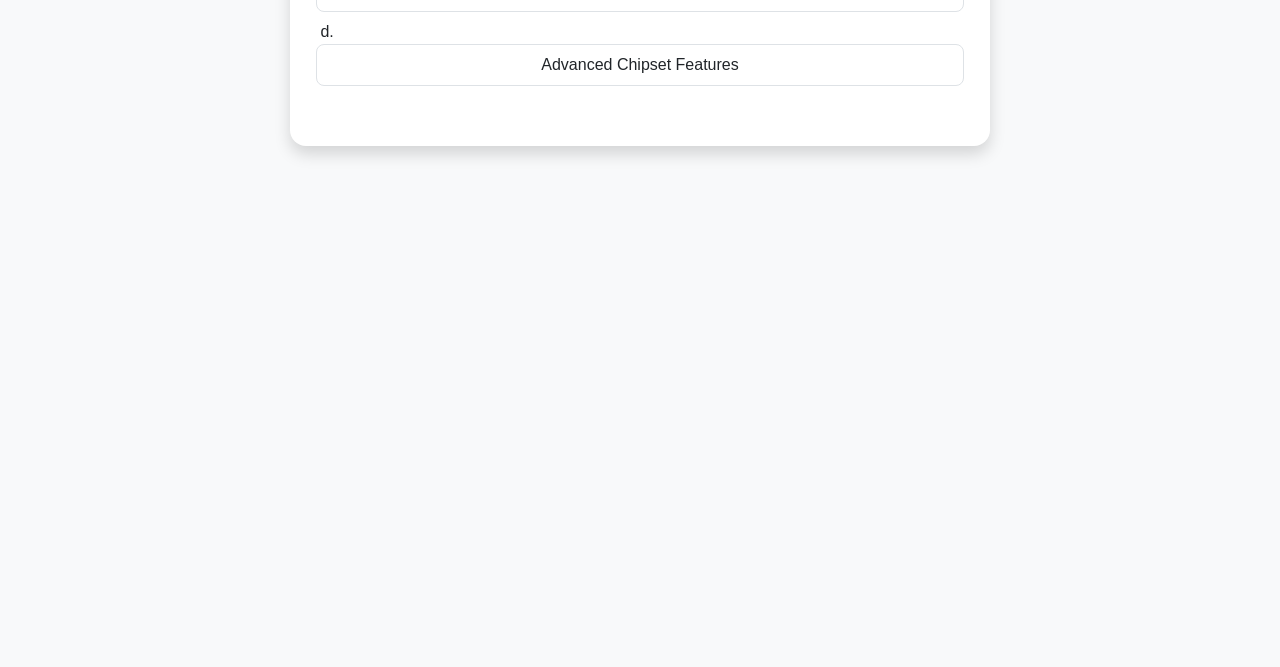 scroll, scrollTop: 0, scrollLeft: 0, axis: both 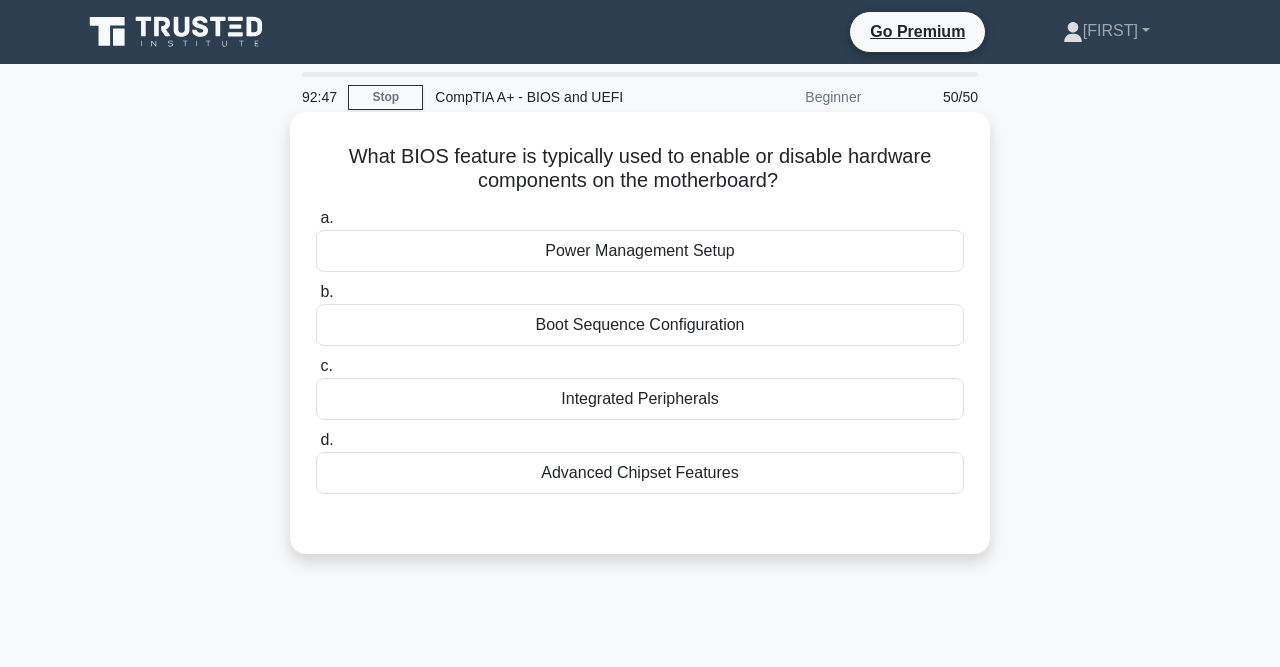 click on "Integrated Peripherals" at bounding box center [640, 399] 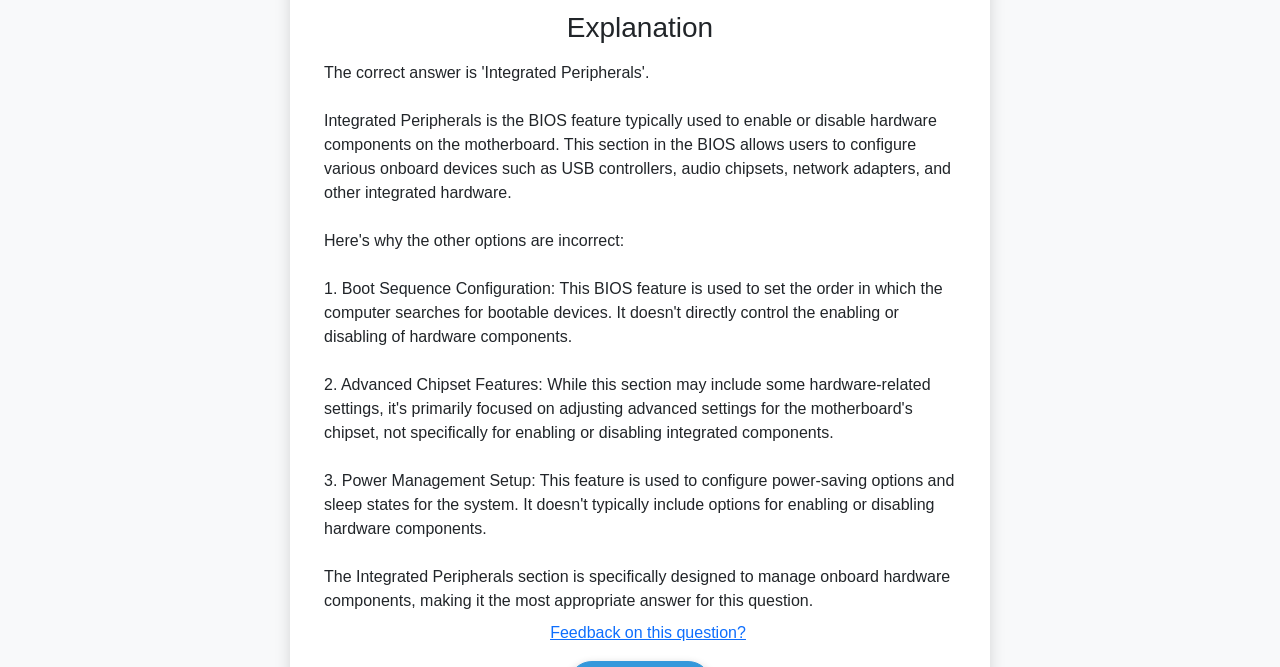 scroll, scrollTop: 635, scrollLeft: 0, axis: vertical 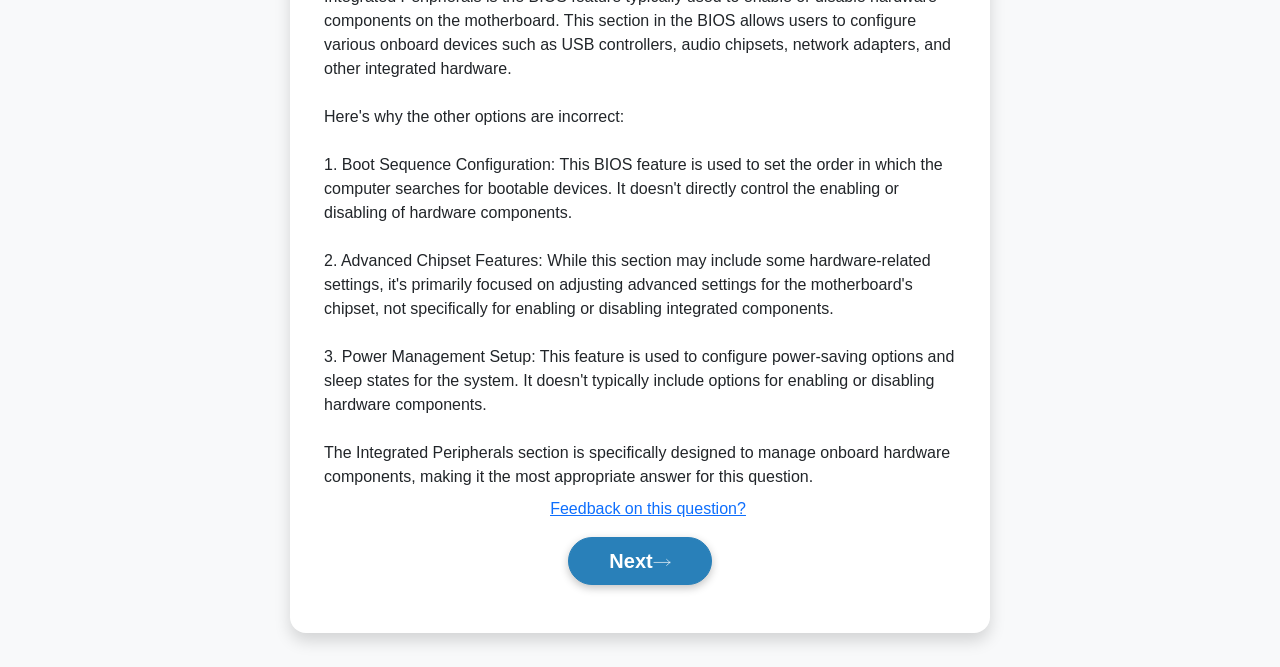 click on "Next" at bounding box center (639, 561) 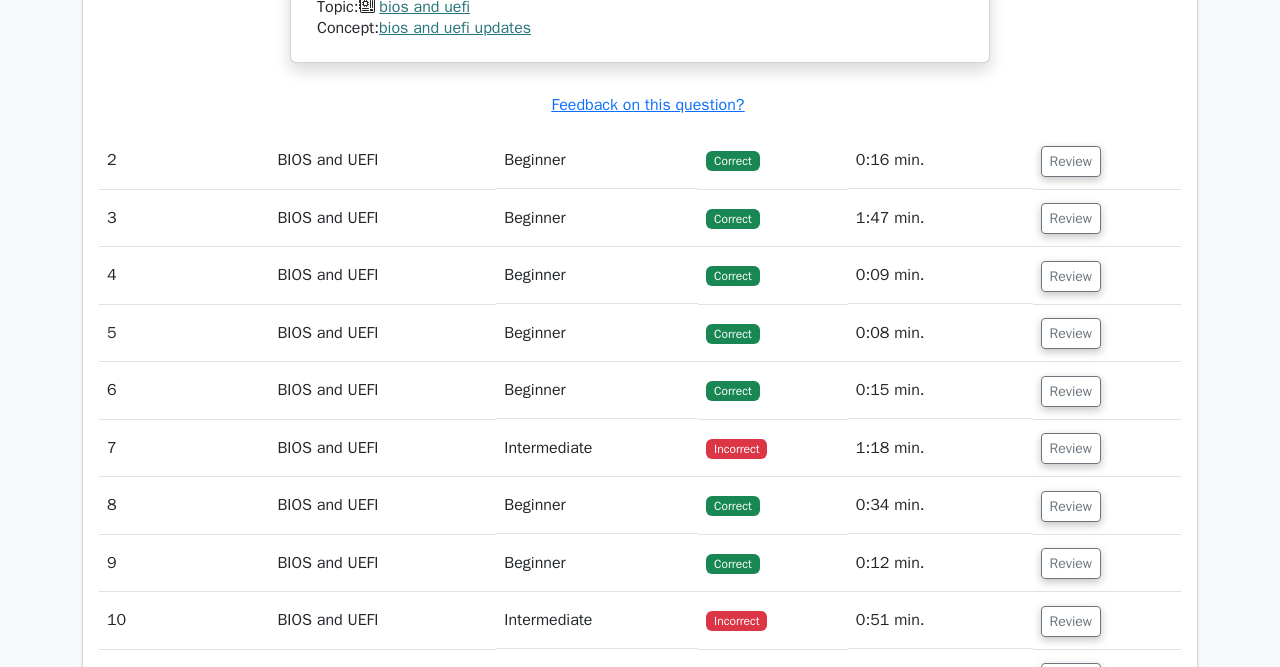 scroll, scrollTop: 2504, scrollLeft: 0, axis: vertical 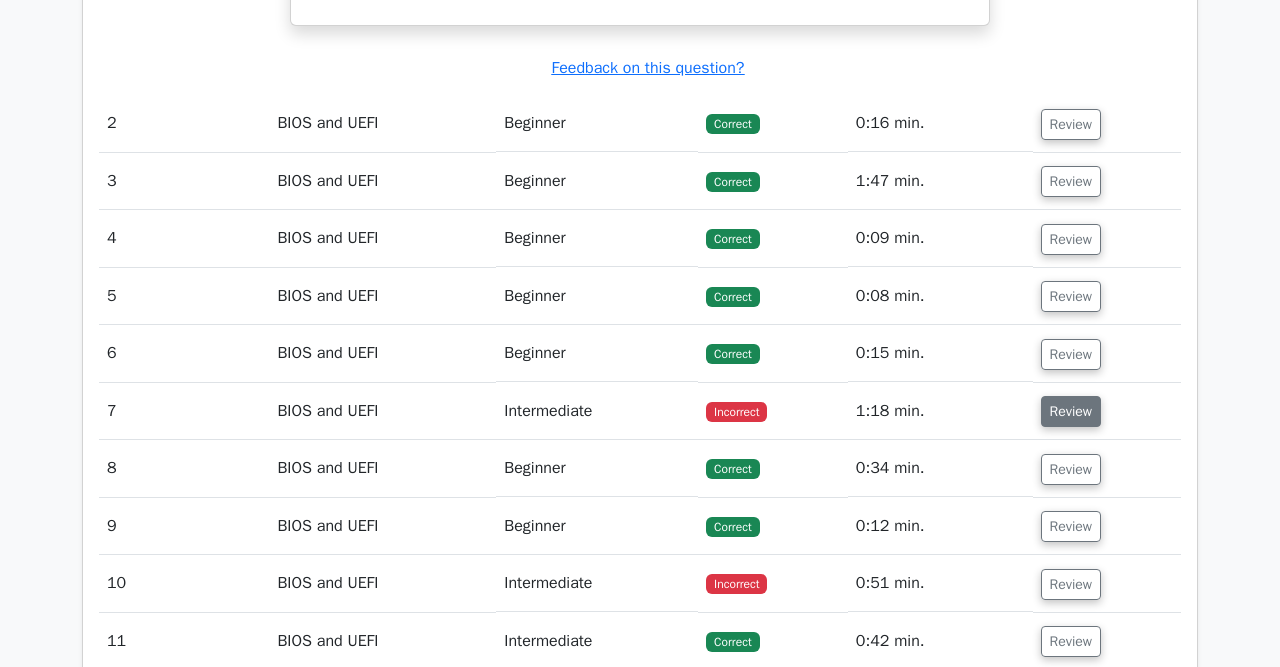 click on "Review" at bounding box center [1071, 411] 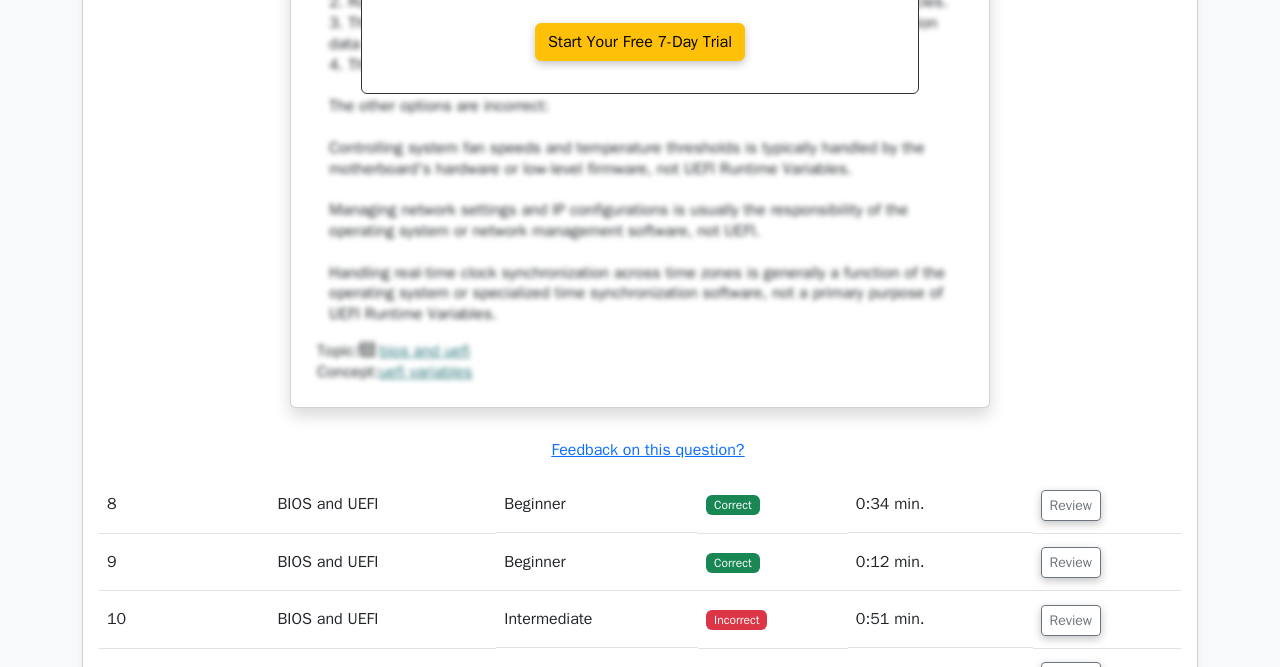 scroll, scrollTop: 3466, scrollLeft: 0, axis: vertical 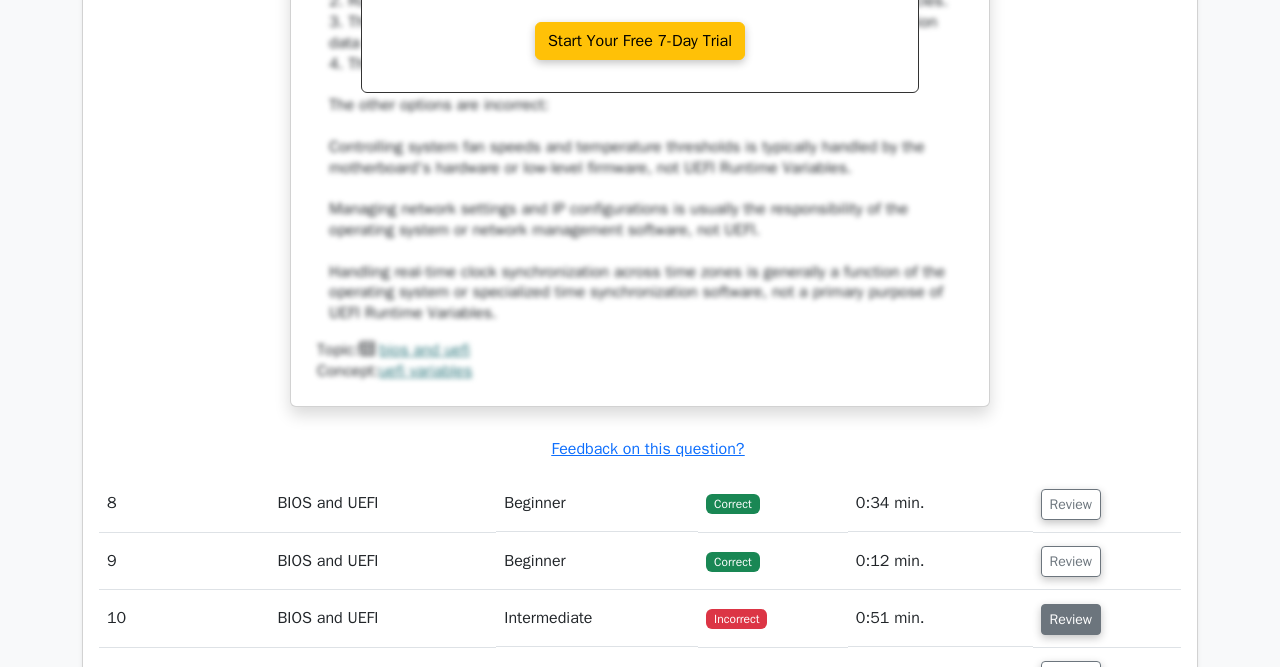 click on "Review" at bounding box center (1071, 619) 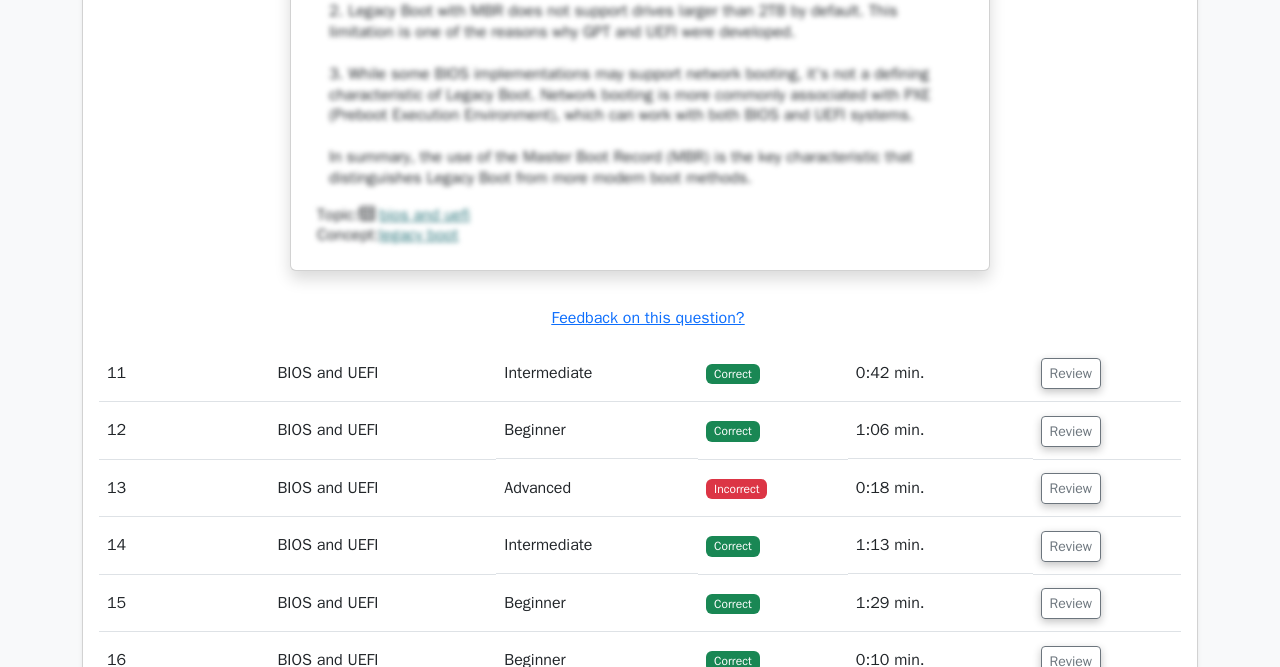 scroll, scrollTop: 4768, scrollLeft: 0, axis: vertical 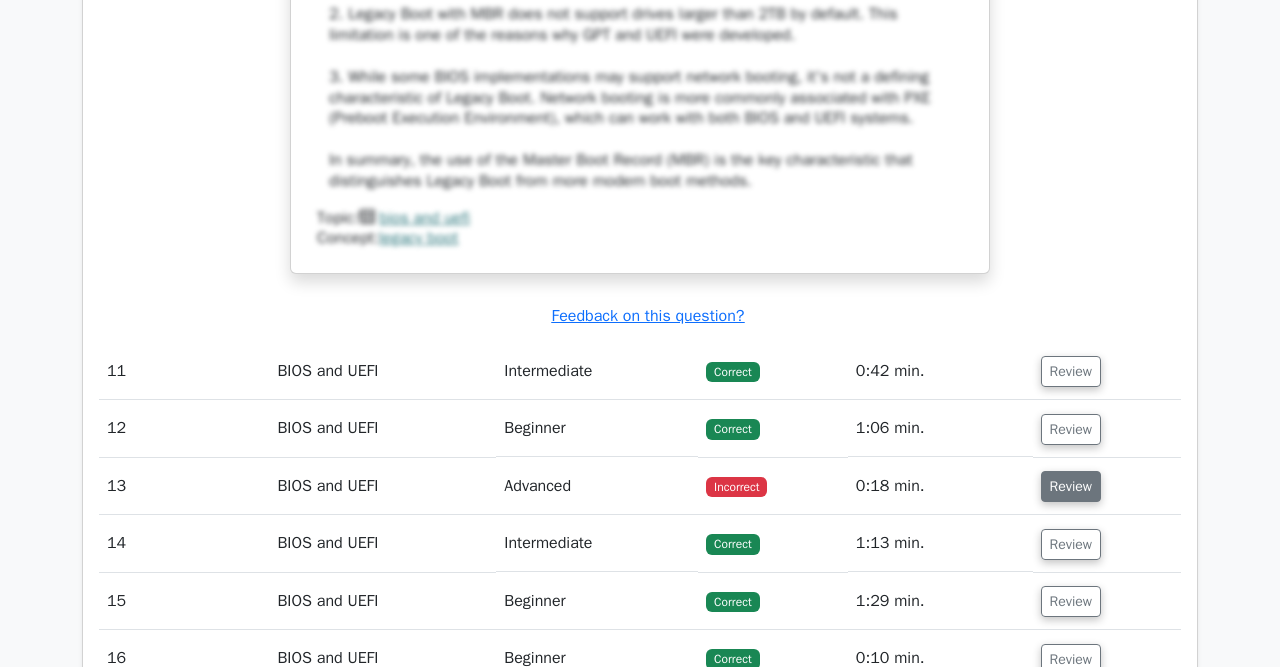 click on "Review" at bounding box center (1071, 486) 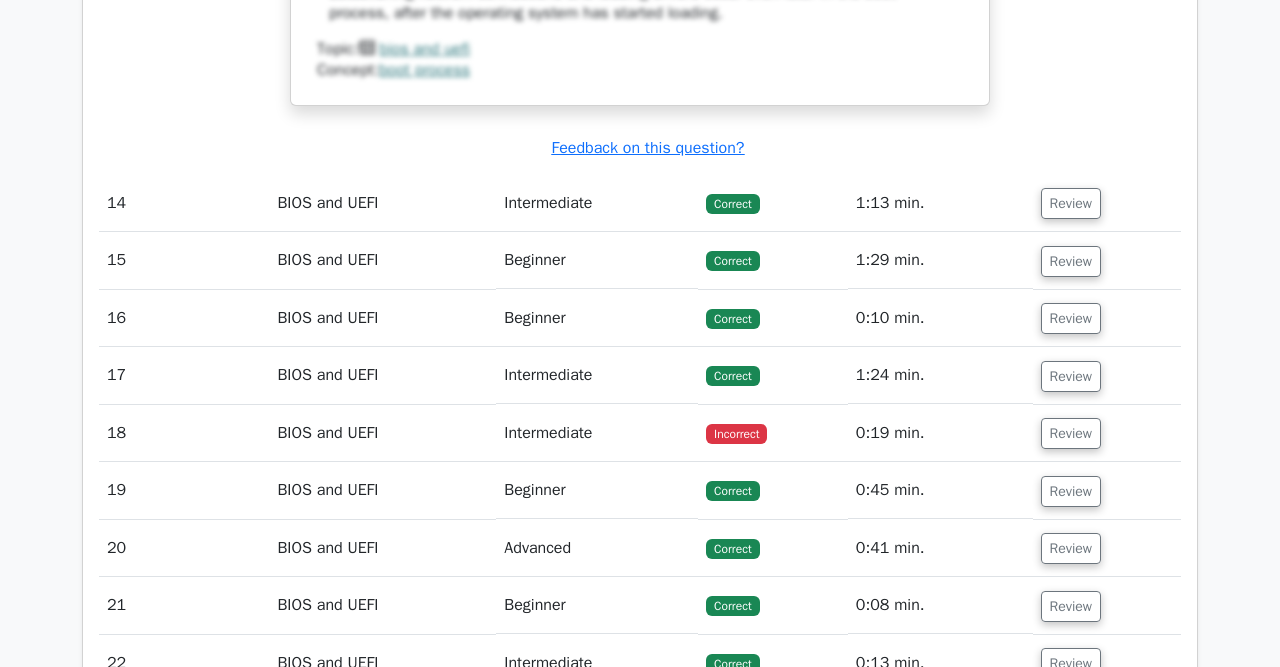 scroll, scrollTop: 6148, scrollLeft: 0, axis: vertical 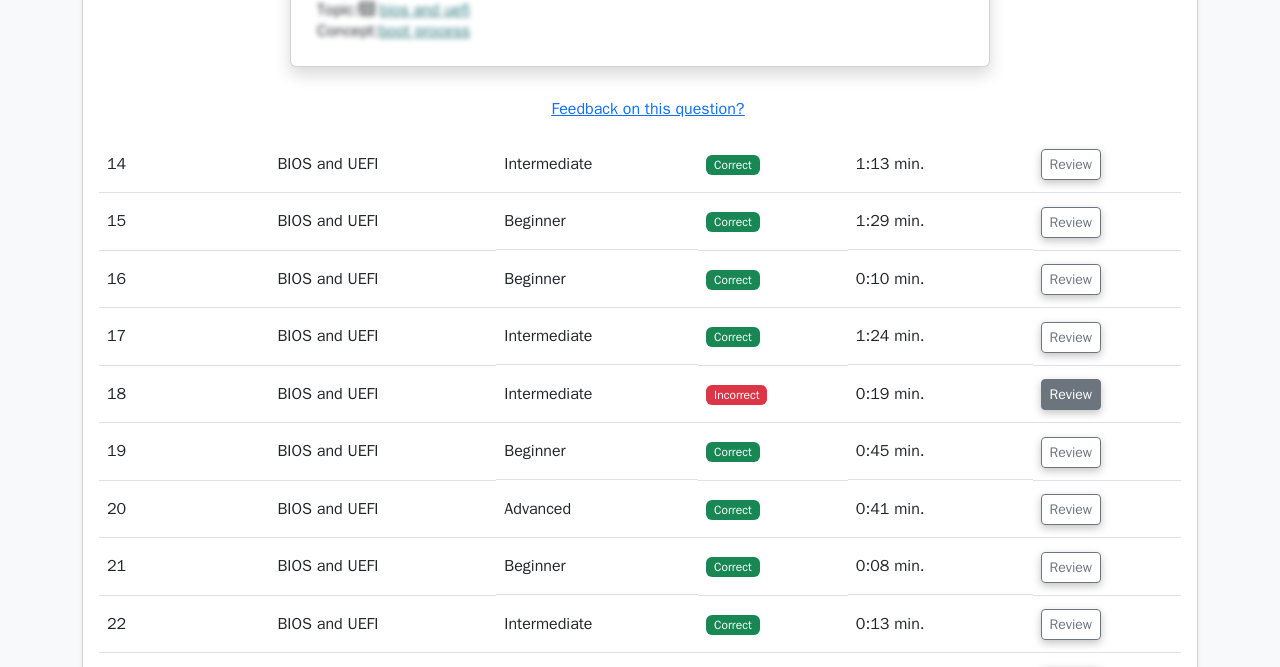 click on "Review" at bounding box center [1071, 394] 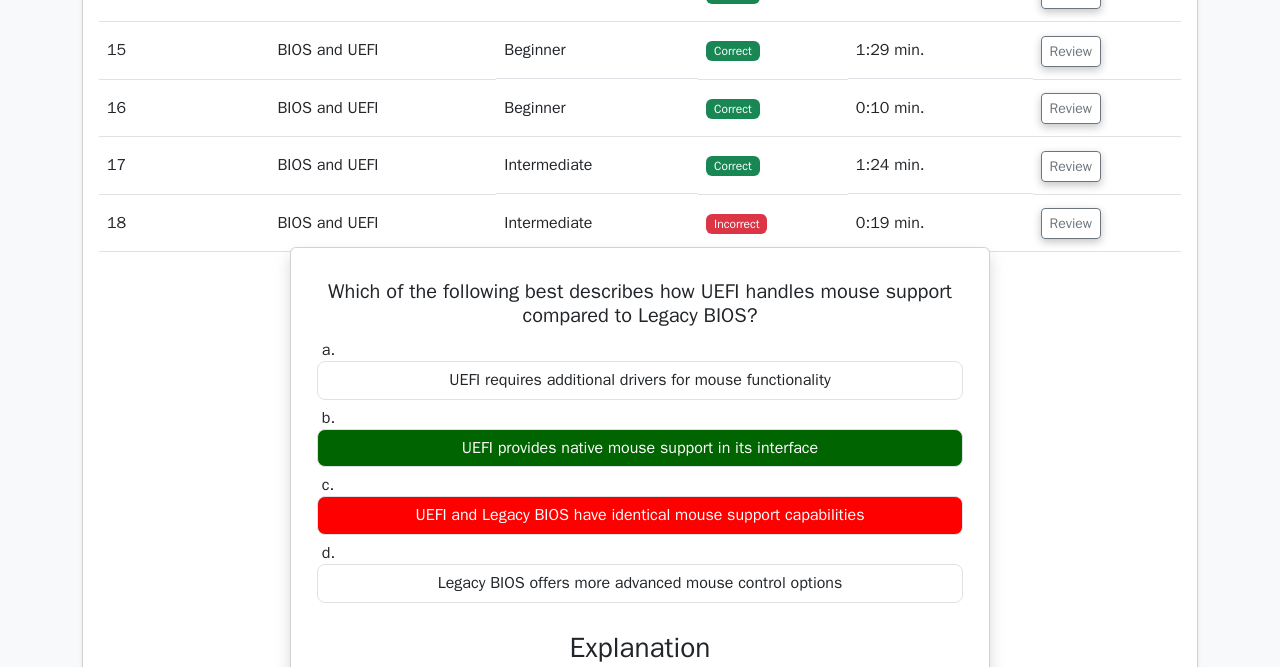 scroll, scrollTop: 6321, scrollLeft: 0, axis: vertical 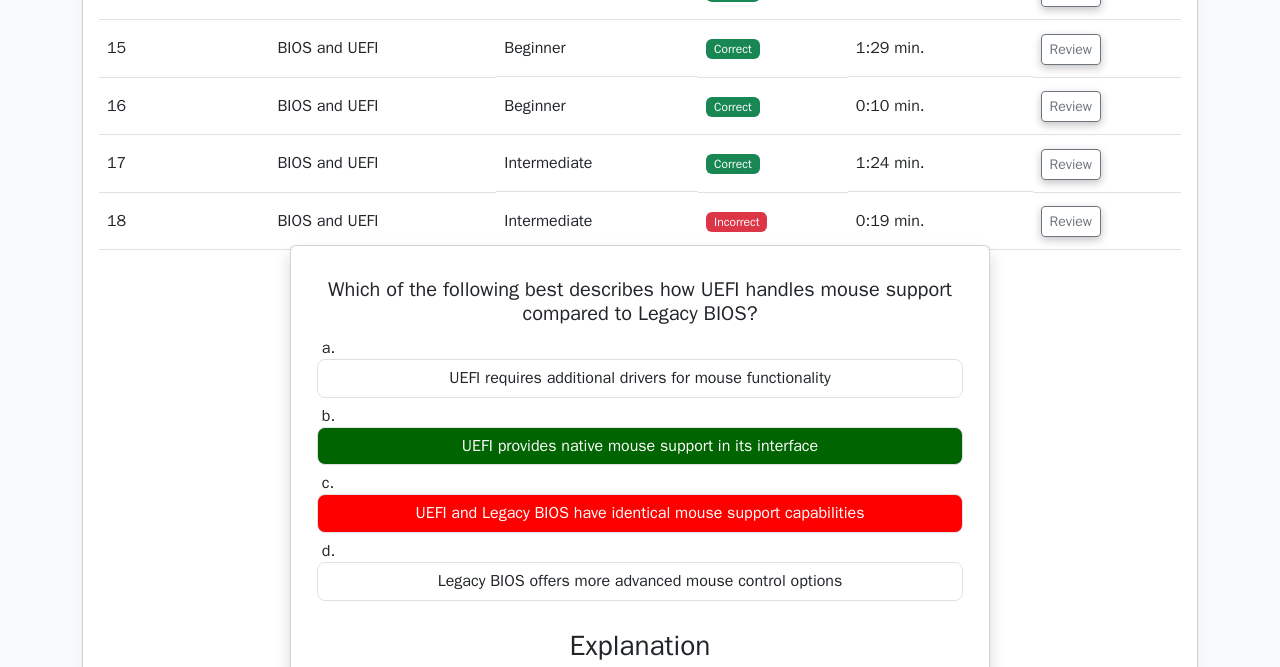 click on "c.
UEFI and Legacy BIOS have identical mouse support capabilities" at bounding box center (640, 503) 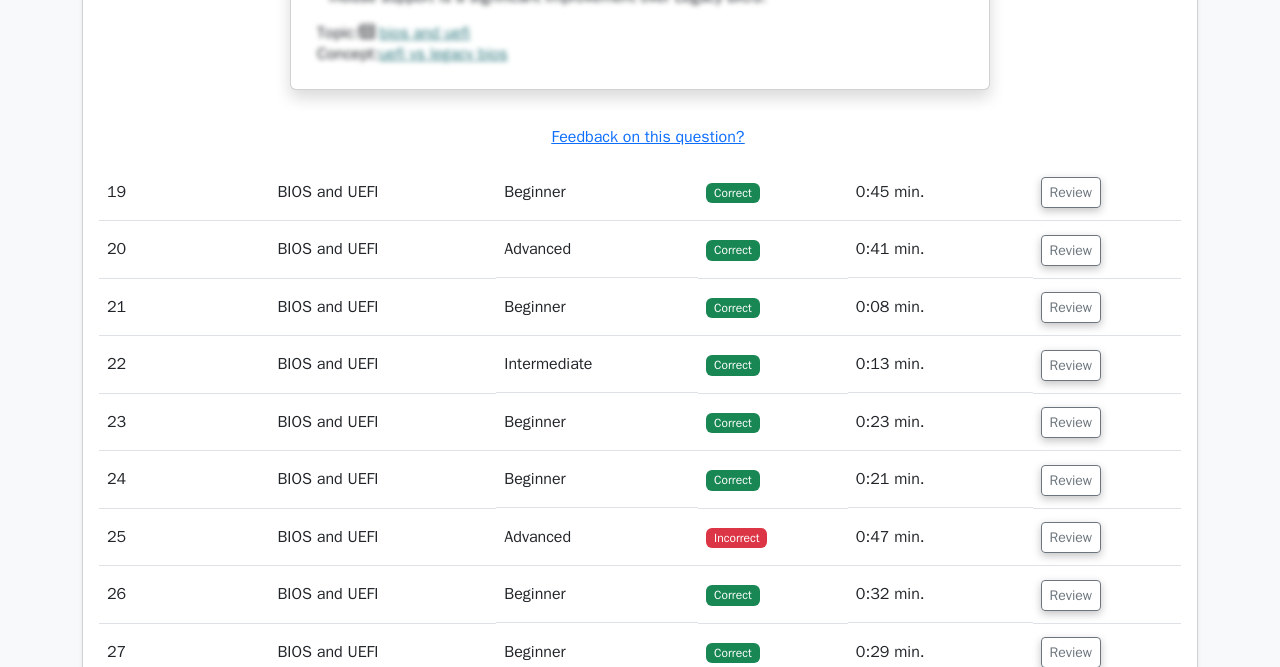 scroll, scrollTop: 7472, scrollLeft: 0, axis: vertical 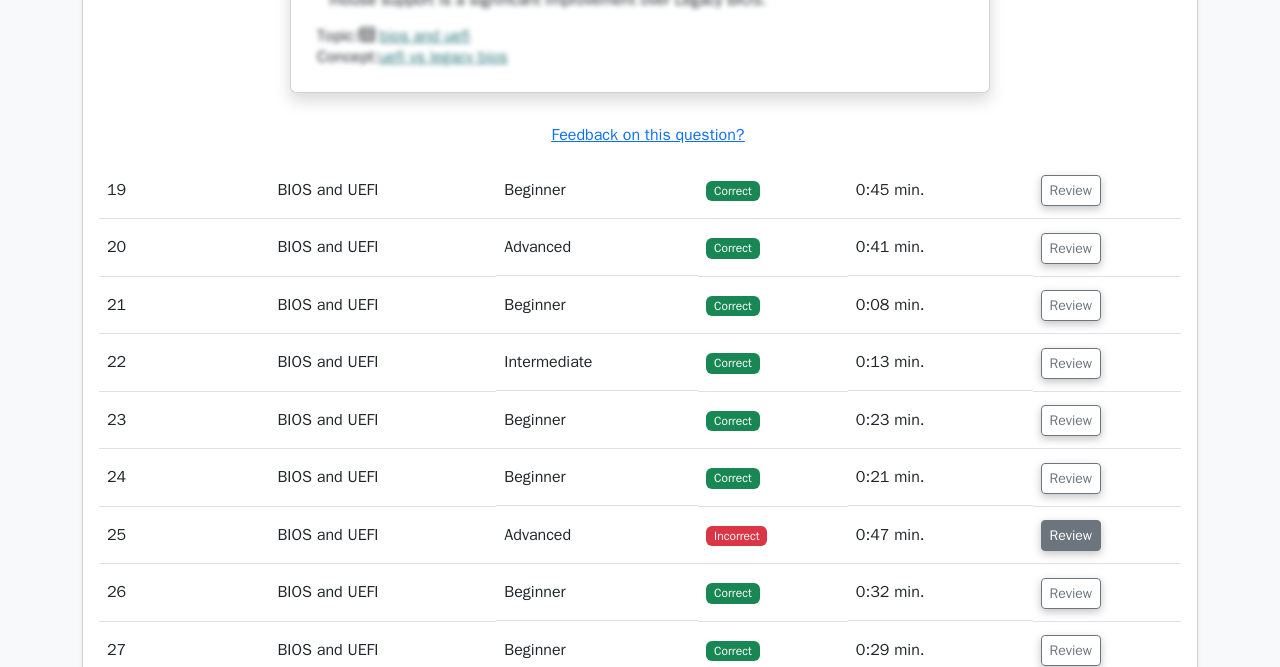 click on "Review" at bounding box center [1071, 535] 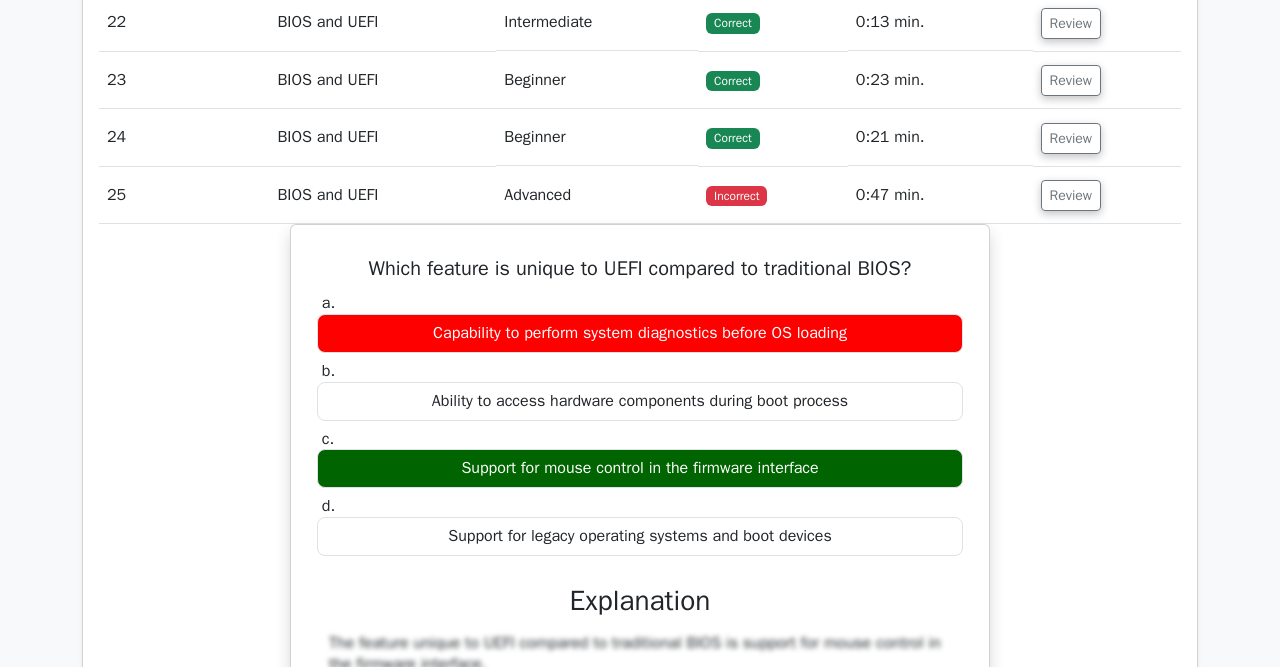 scroll, scrollTop: 7819, scrollLeft: 0, axis: vertical 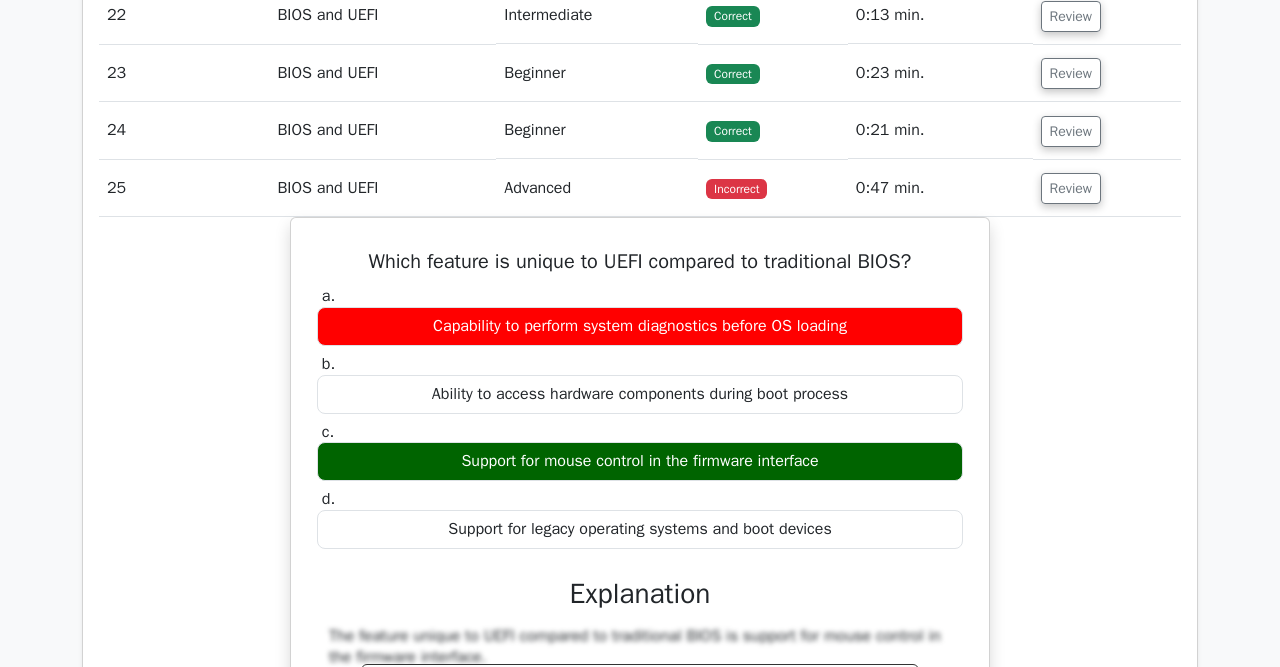 click on "Support for legacy operating systems and boot devices" at bounding box center [640, 529] 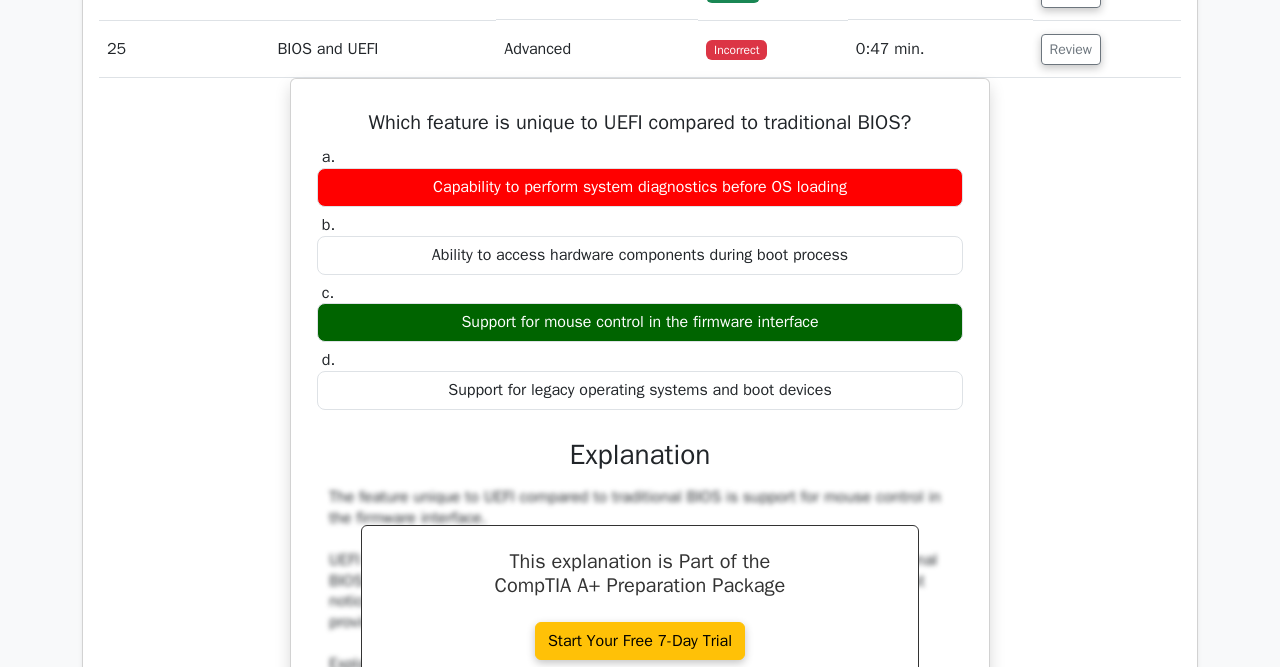 scroll, scrollTop: 8002, scrollLeft: 0, axis: vertical 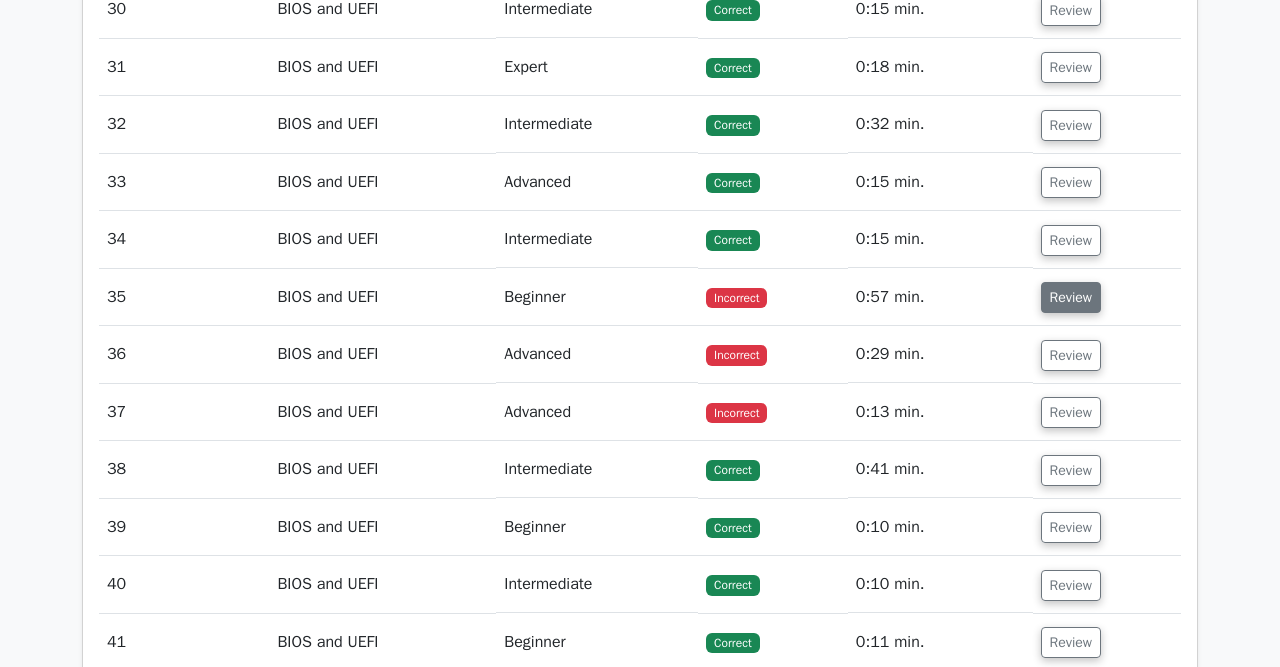 click on "Review" at bounding box center [1071, 297] 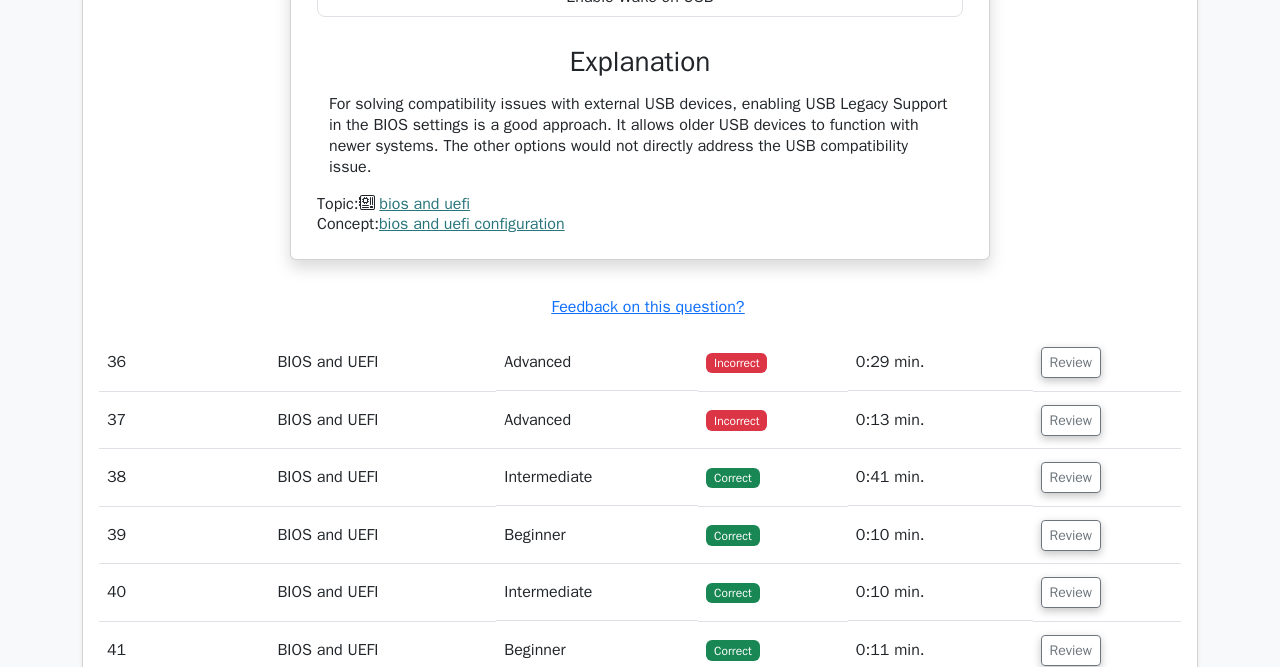 scroll, scrollTop: 10071, scrollLeft: 0, axis: vertical 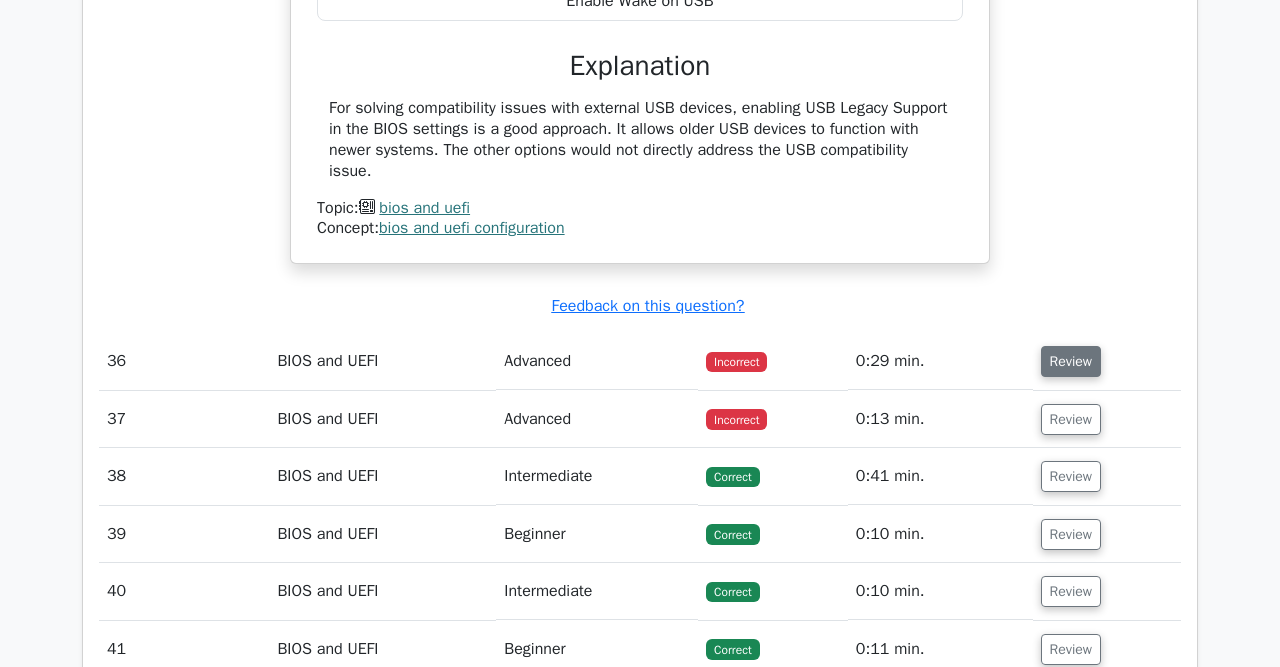 click on "Review" at bounding box center (1071, 361) 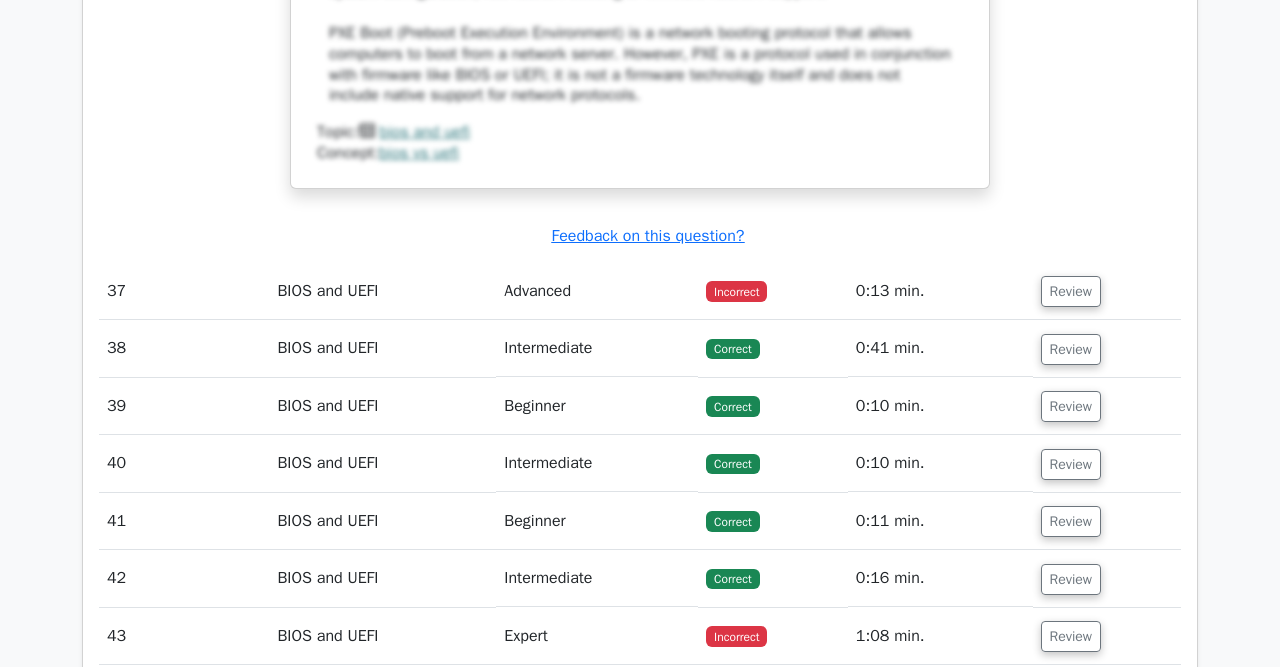 scroll, scrollTop: 11139, scrollLeft: 0, axis: vertical 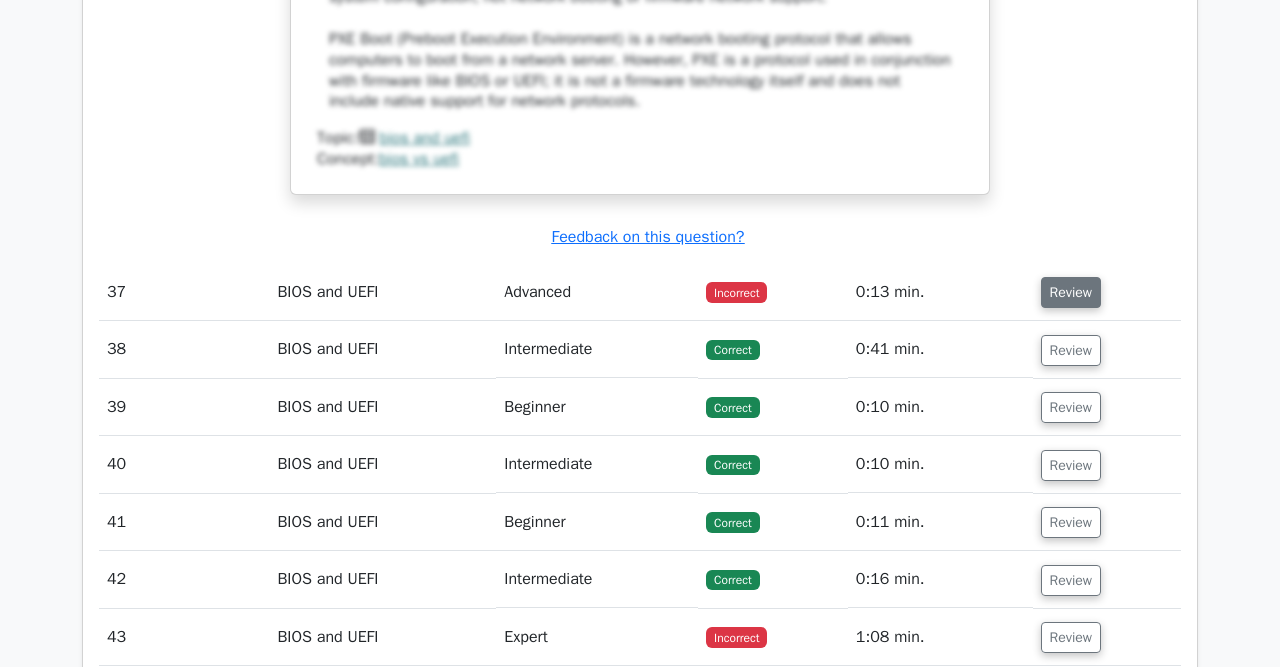 click on "Review" at bounding box center (1071, 292) 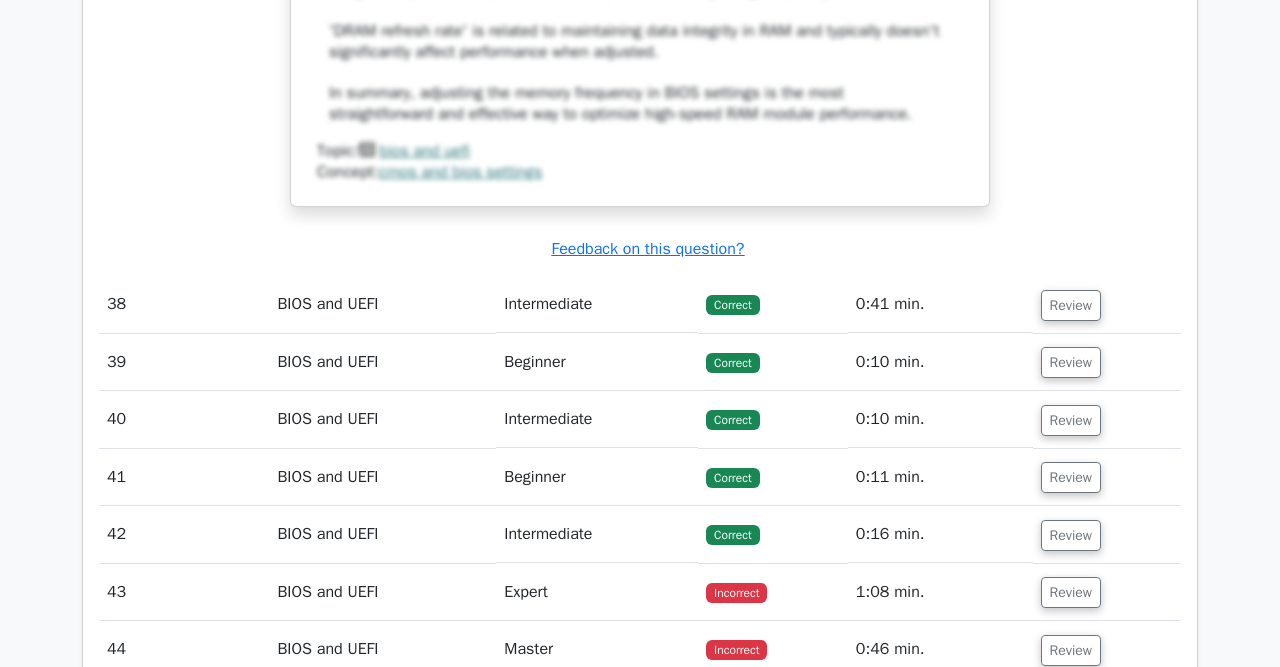scroll, scrollTop: 12215, scrollLeft: 0, axis: vertical 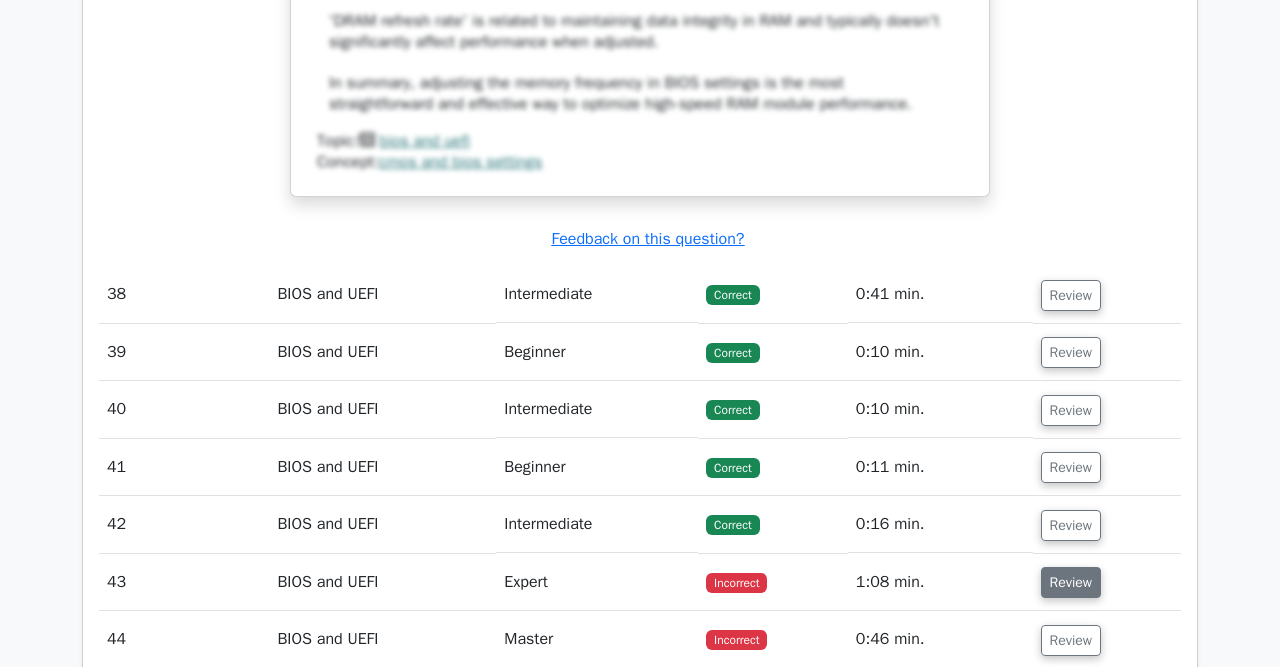click on "Review" at bounding box center [1071, 582] 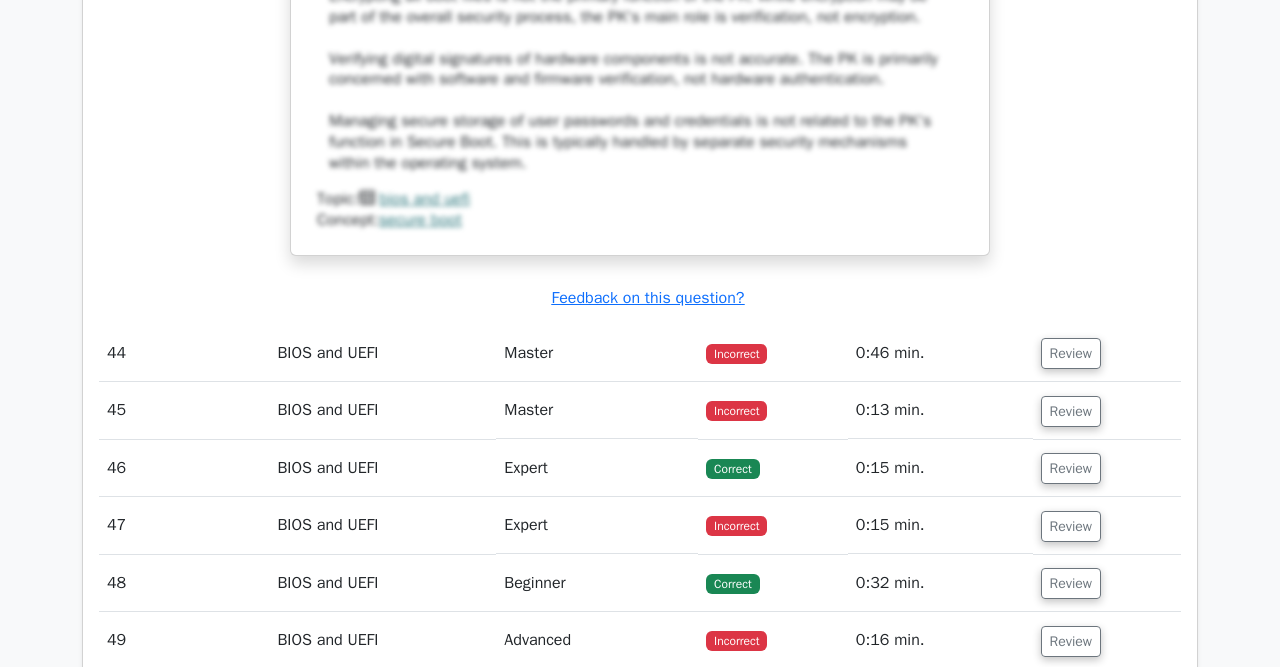 scroll, scrollTop: 13458, scrollLeft: 0, axis: vertical 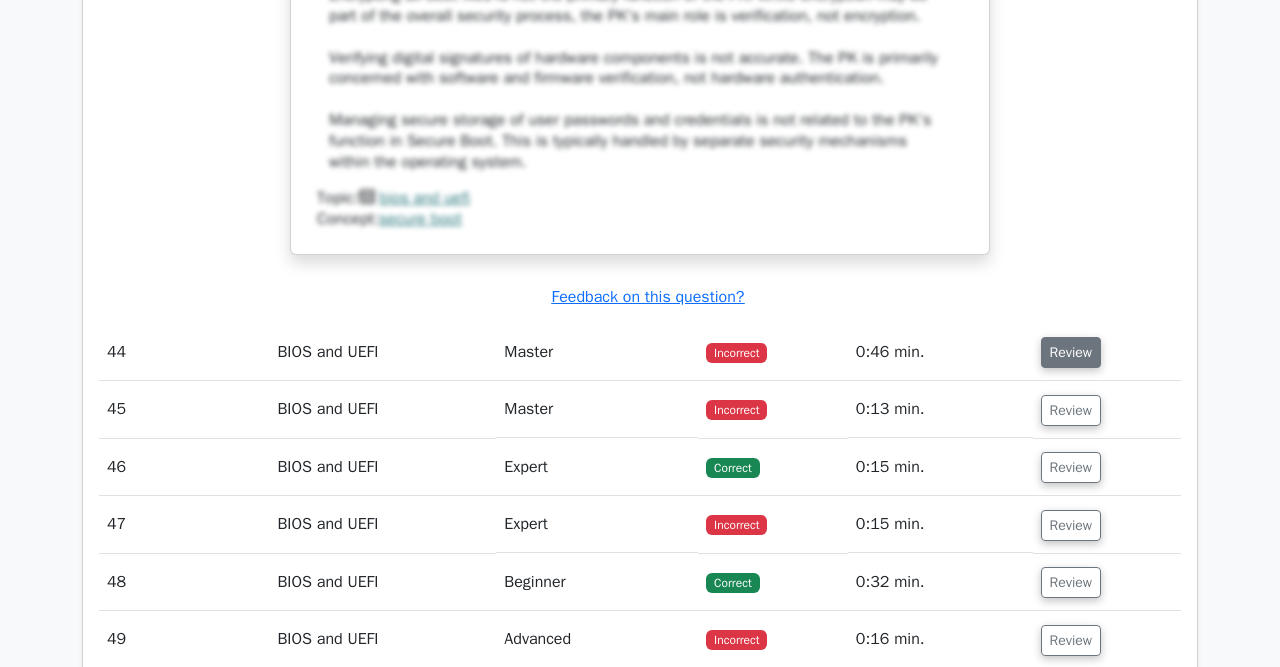click on "Review" at bounding box center (1071, 352) 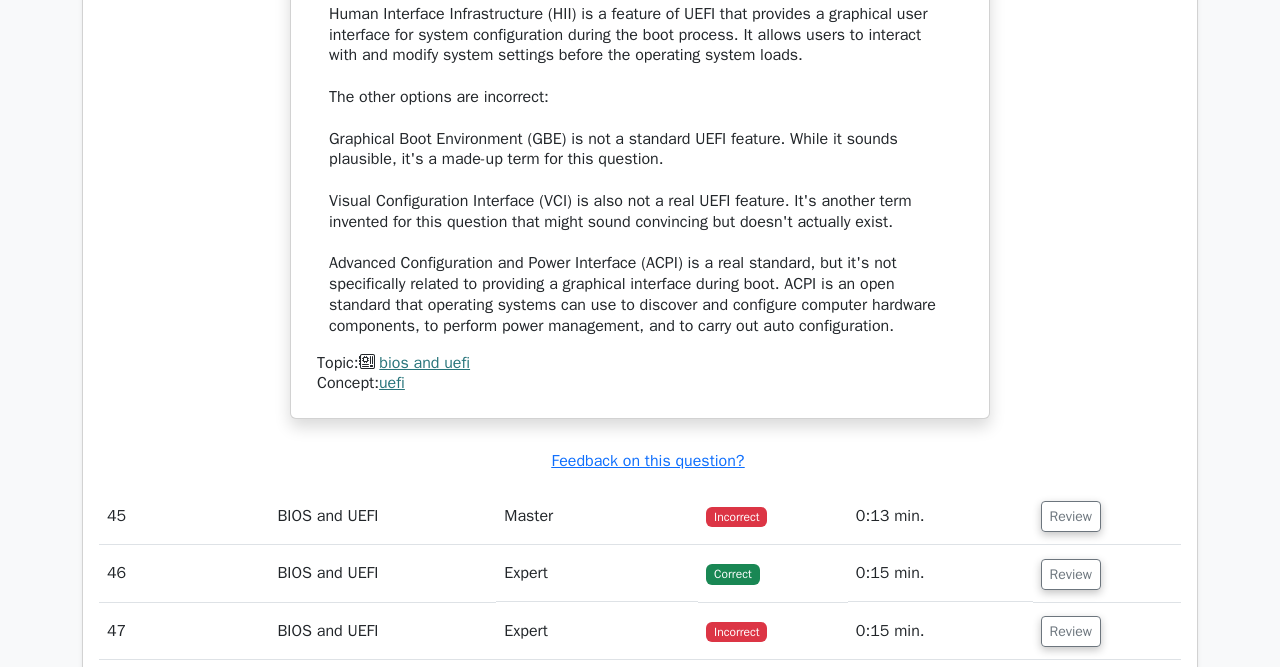 scroll, scrollTop: 14310, scrollLeft: 0, axis: vertical 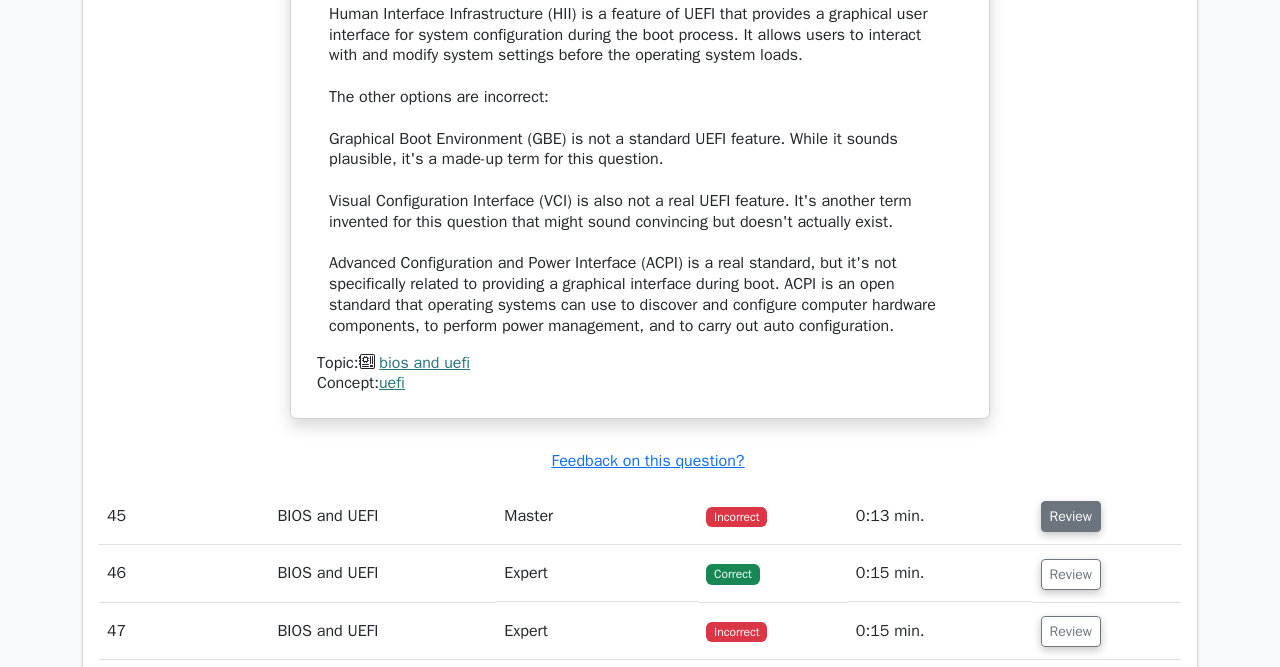 click on "Review" at bounding box center (1071, 516) 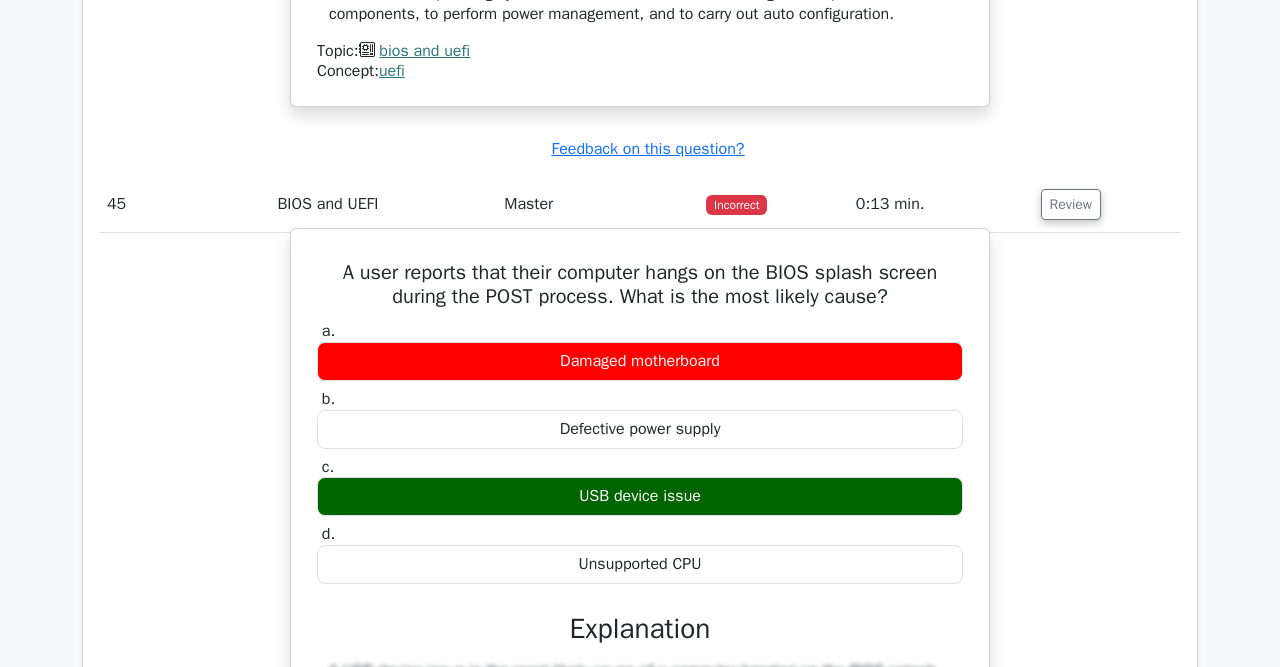 scroll, scrollTop: 14620, scrollLeft: 0, axis: vertical 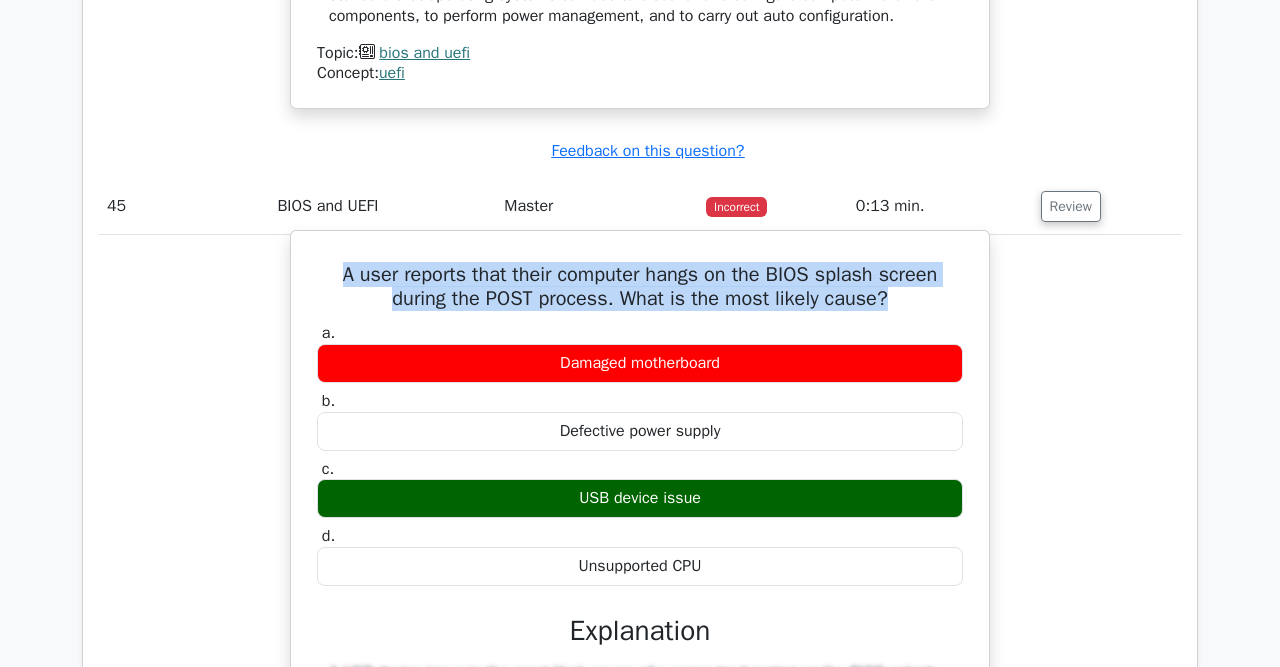 drag, startPoint x: 344, startPoint y: 174, endPoint x: 887, endPoint y: 204, distance: 543.8281 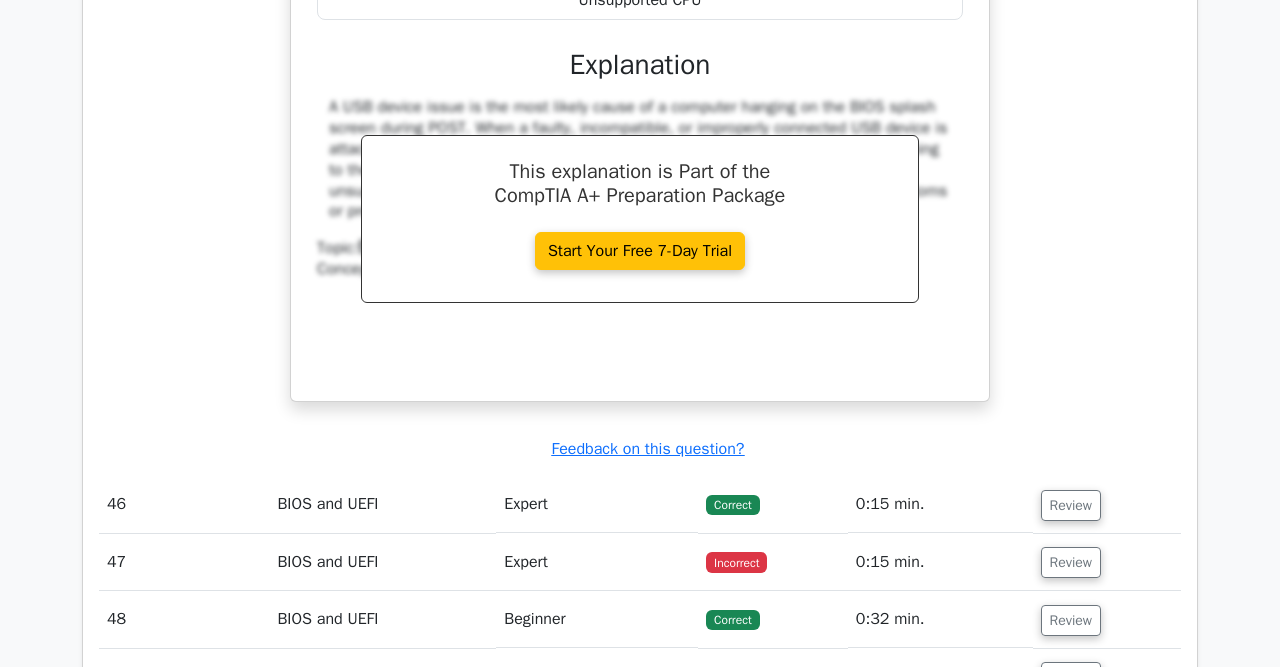 scroll, scrollTop: 15186, scrollLeft: 0, axis: vertical 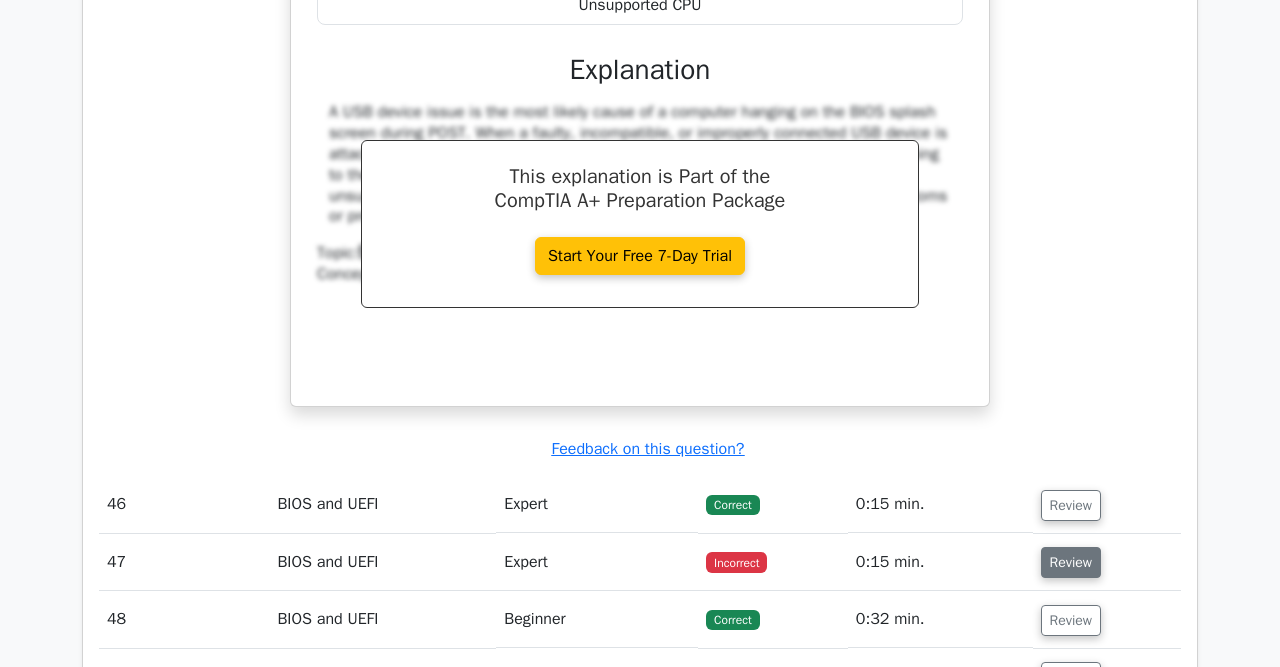 click on "Review" at bounding box center (1071, 562) 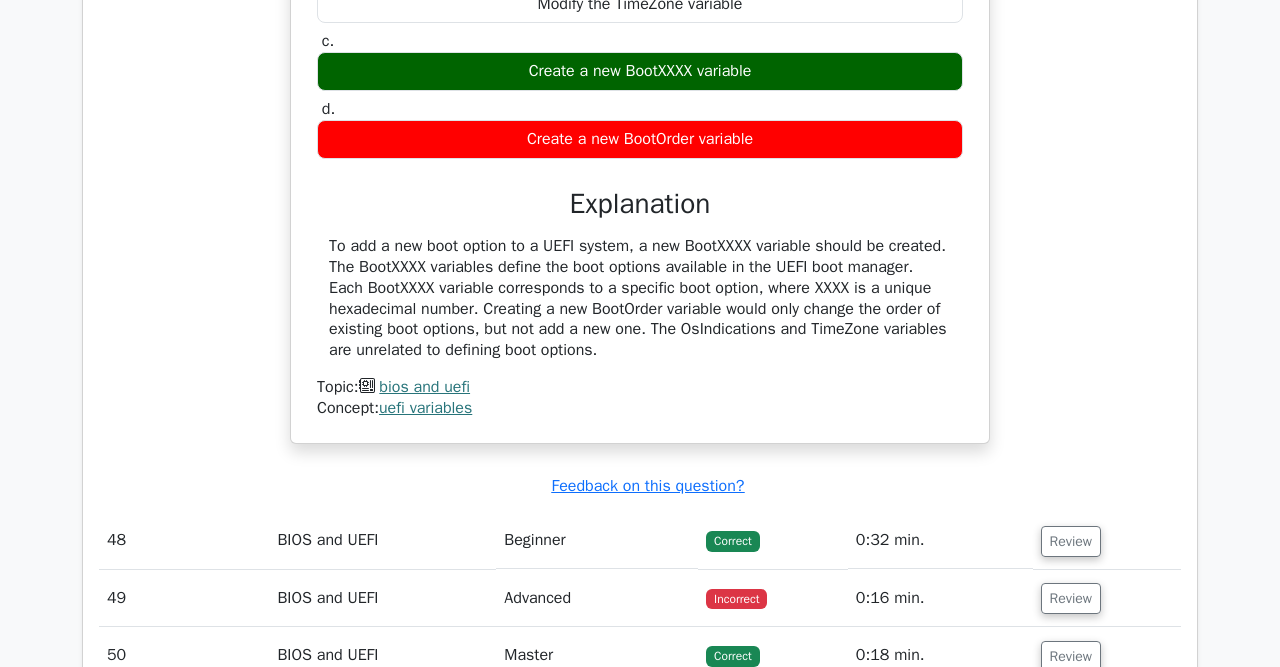 scroll, scrollTop: 16068, scrollLeft: 0, axis: vertical 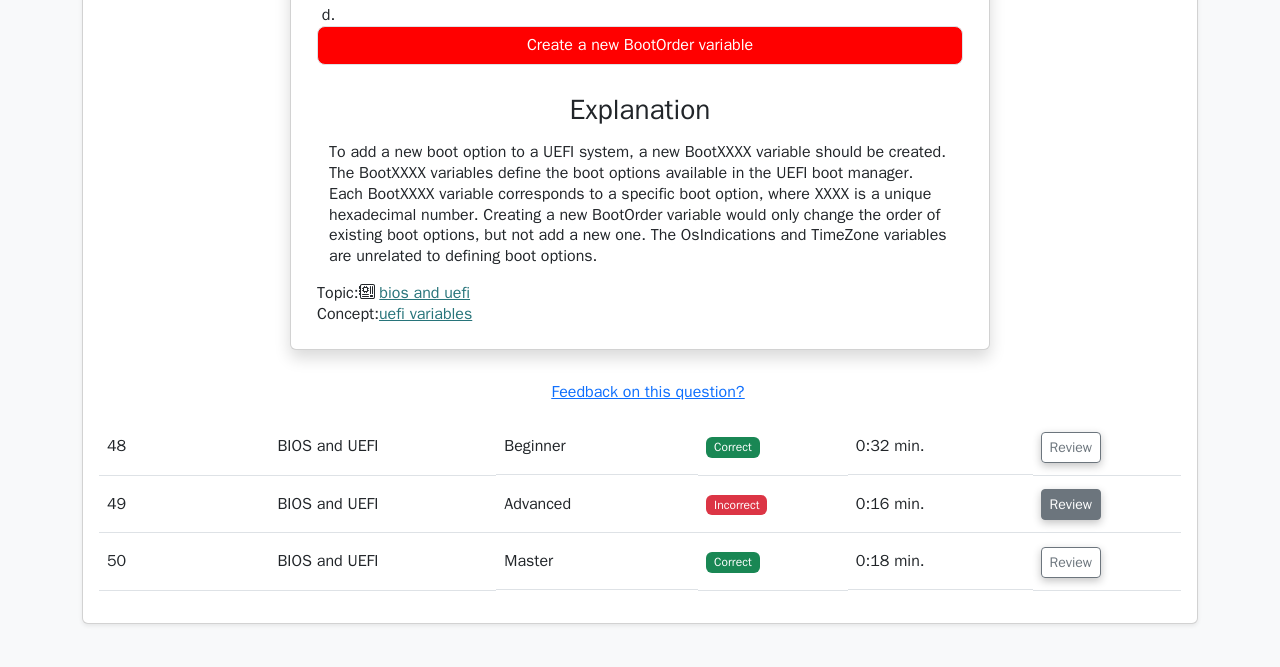 click on "Review" at bounding box center (1071, 504) 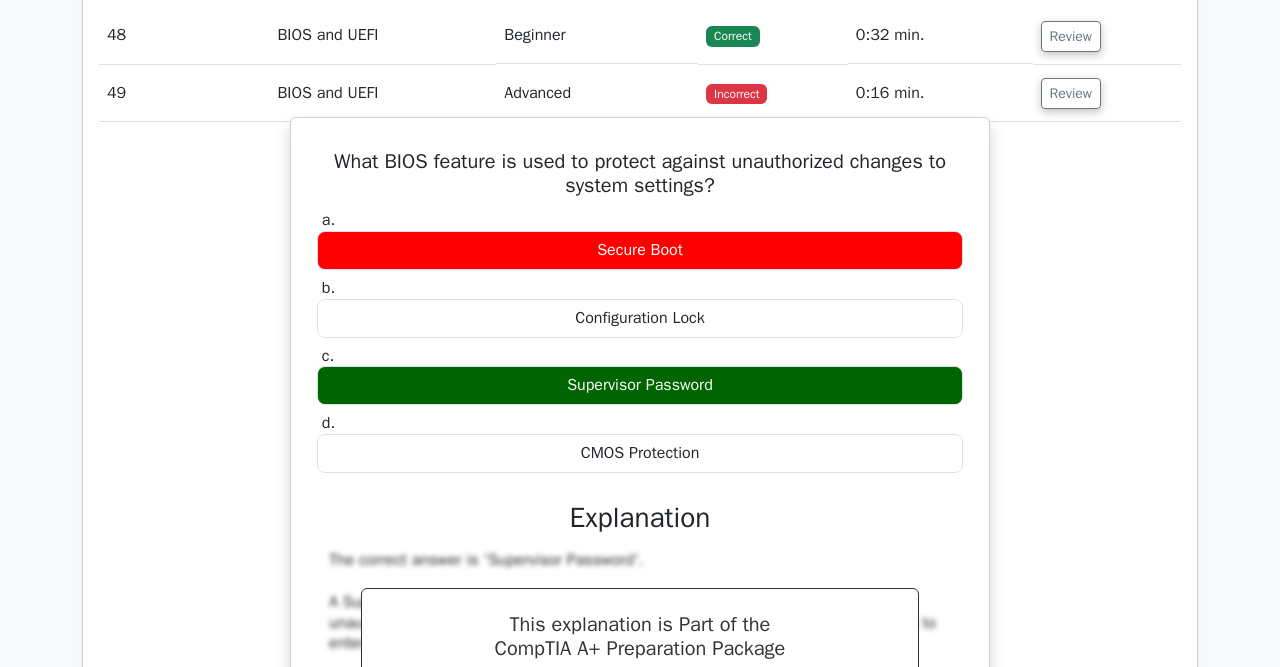 scroll, scrollTop: 16478, scrollLeft: 0, axis: vertical 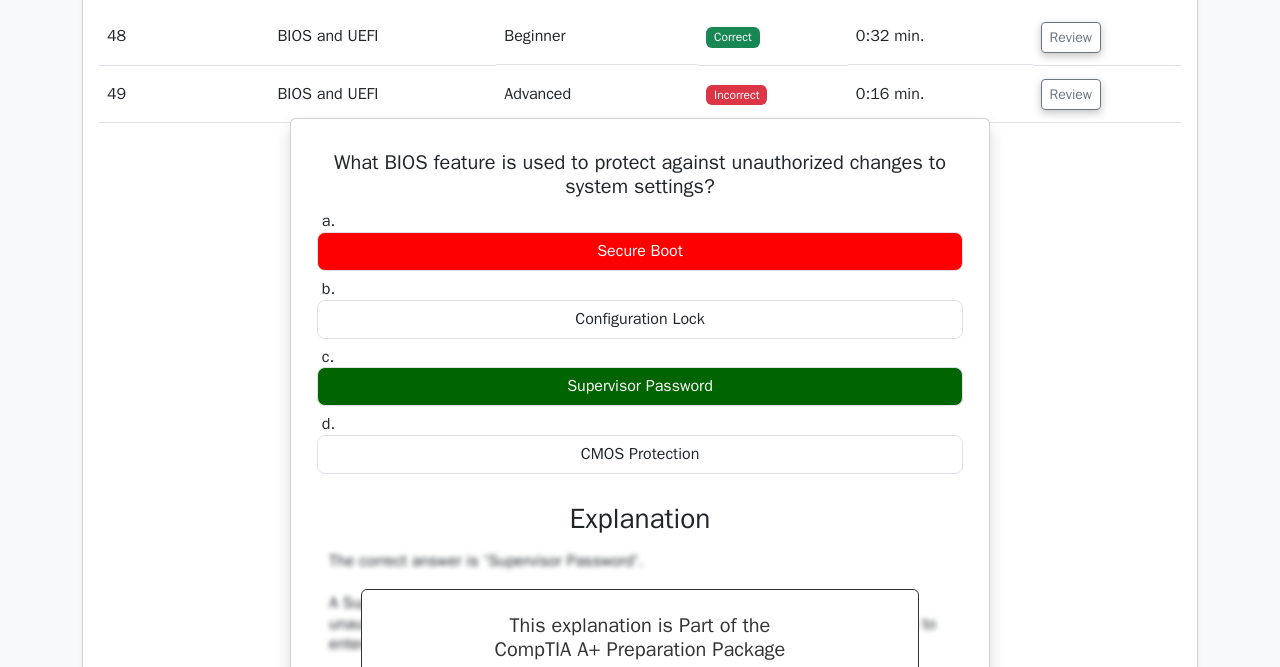 drag, startPoint x: 336, startPoint y: 55, endPoint x: 723, endPoint y: 81, distance: 387.8724 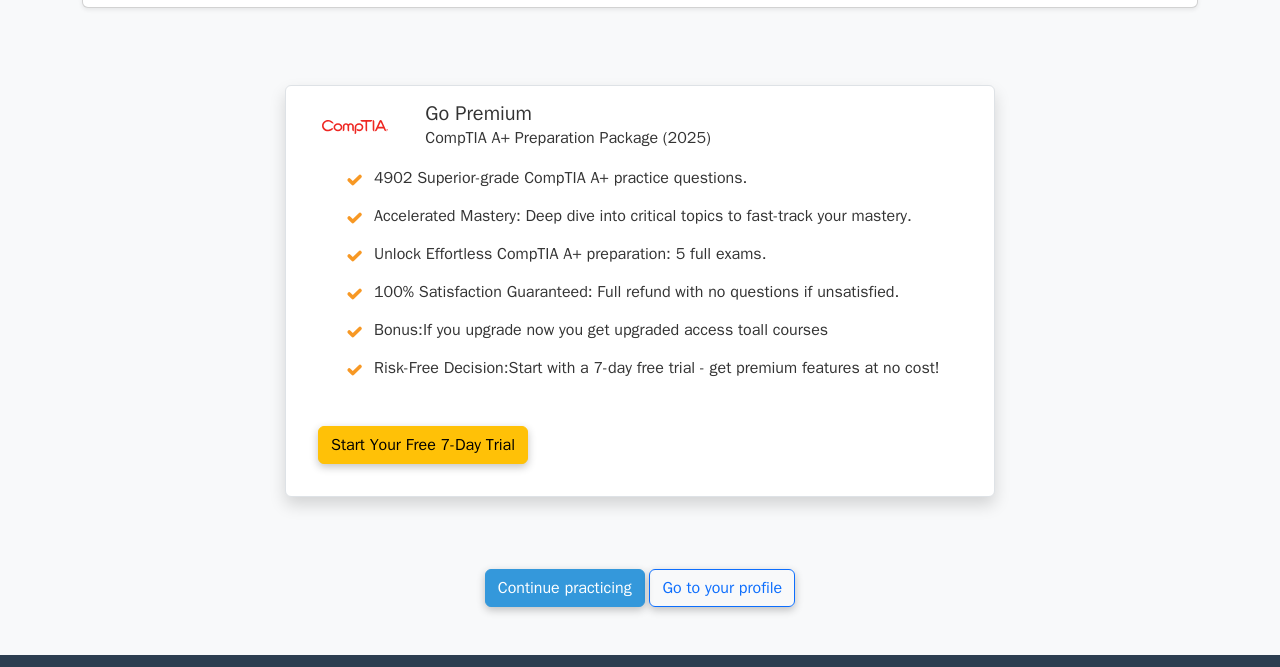 scroll, scrollTop: 17794, scrollLeft: 0, axis: vertical 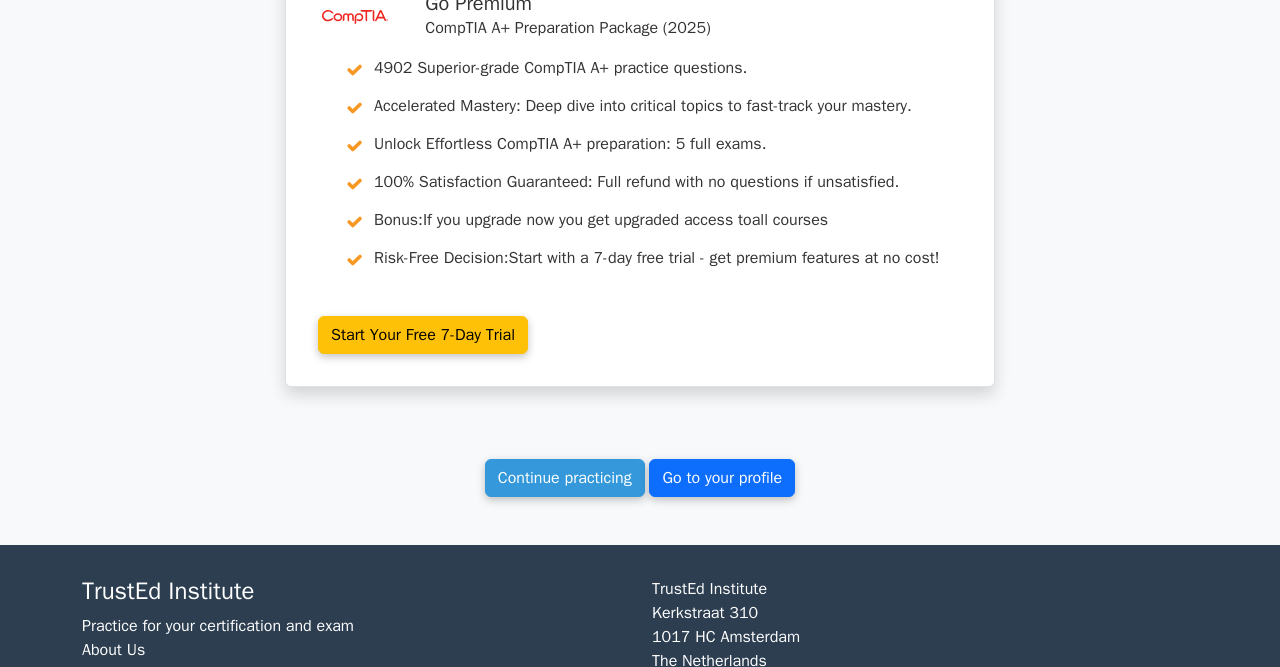 click on "Go to your profile" at bounding box center [722, 478] 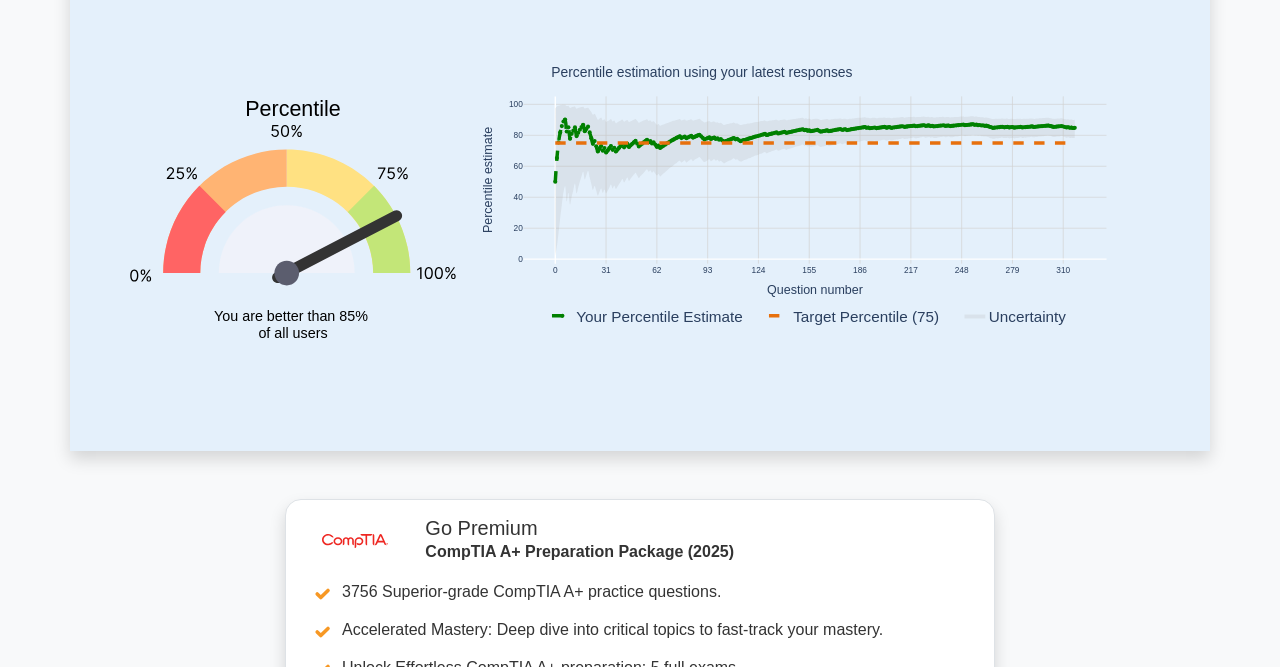 scroll, scrollTop: 0, scrollLeft: 0, axis: both 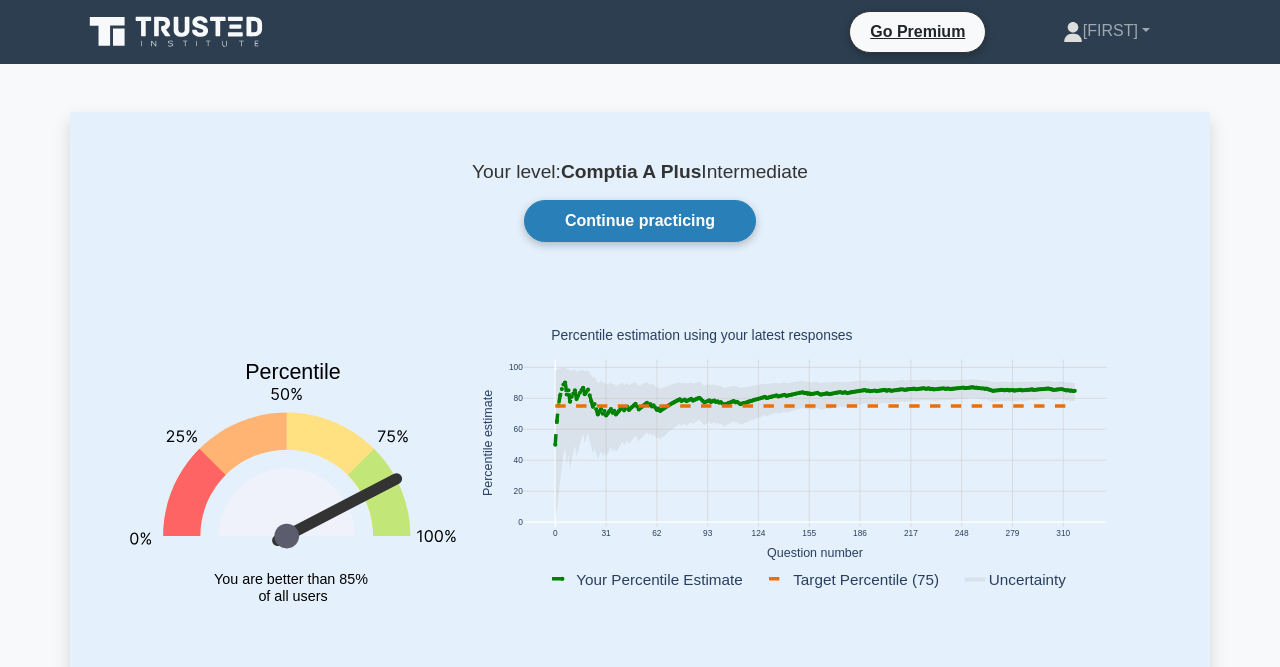 click on "Continue practicing" at bounding box center [640, 221] 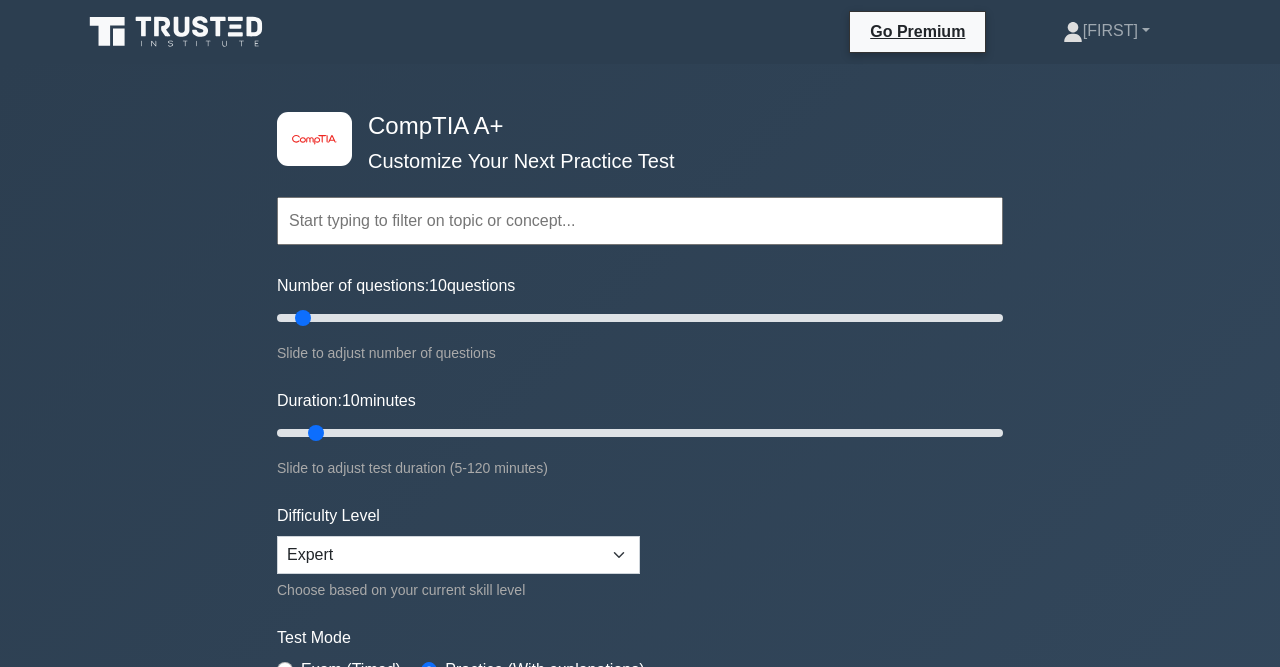 scroll, scrollTop: 0, scrollLeft: 0, axis: both 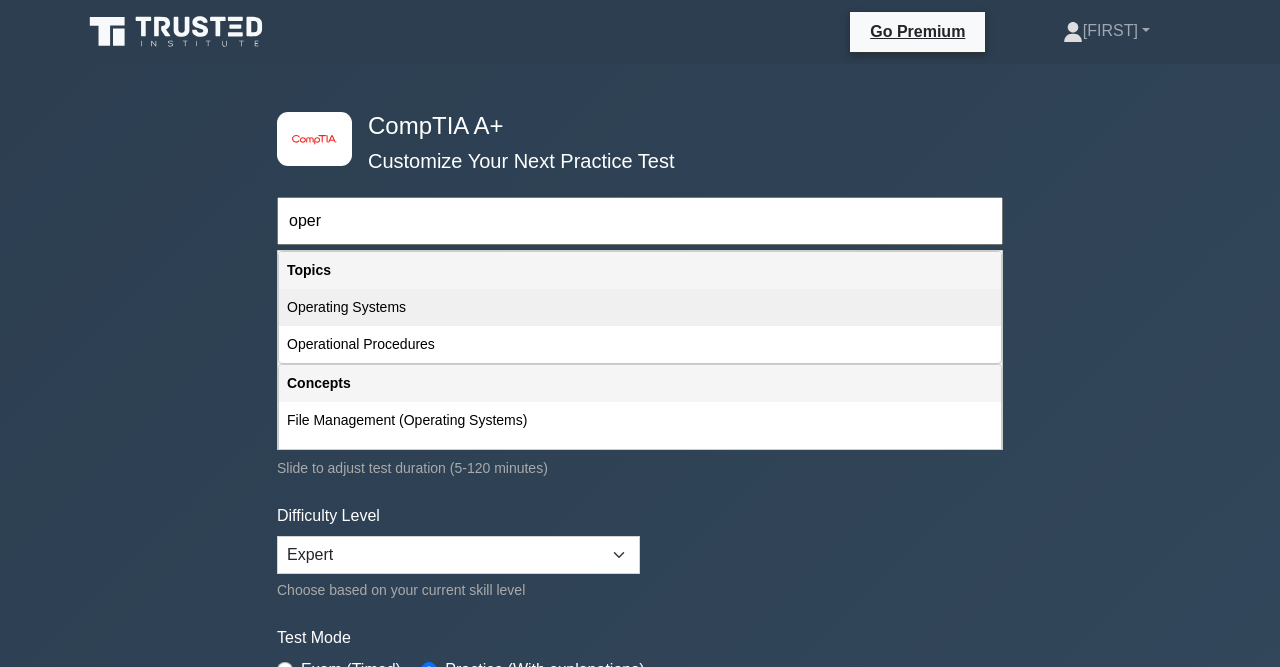 click on "Operating Systems" at bounding box center (640, 307) 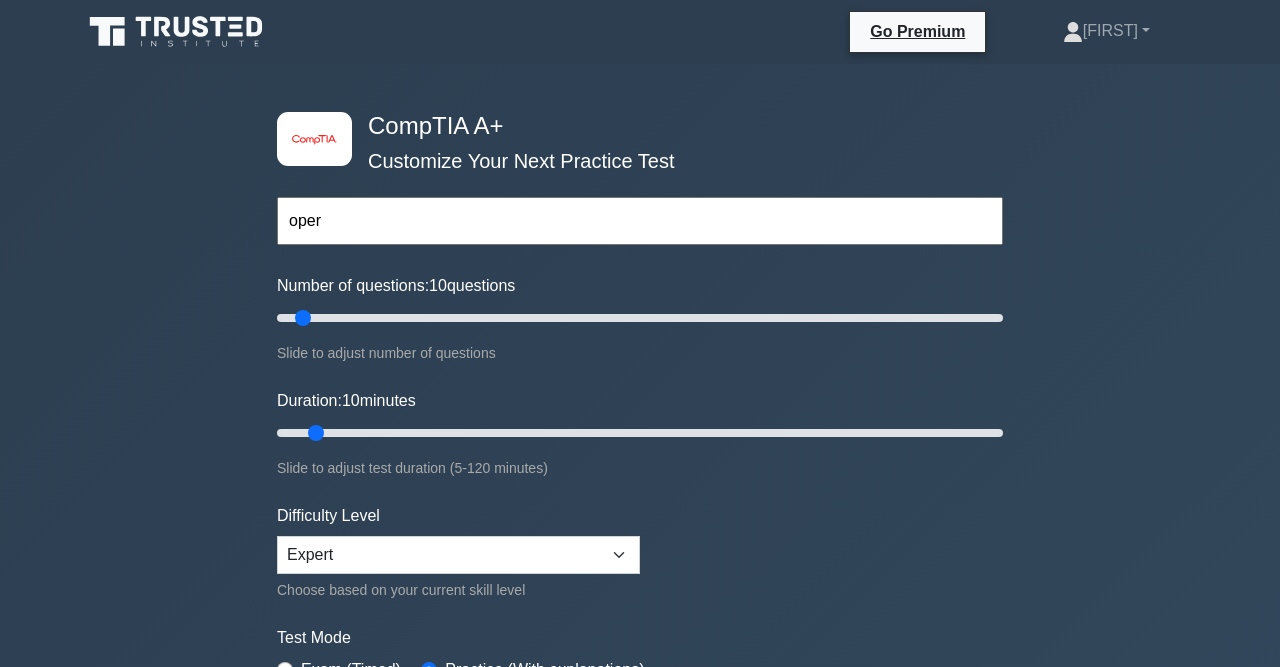type on "Operating Systems" 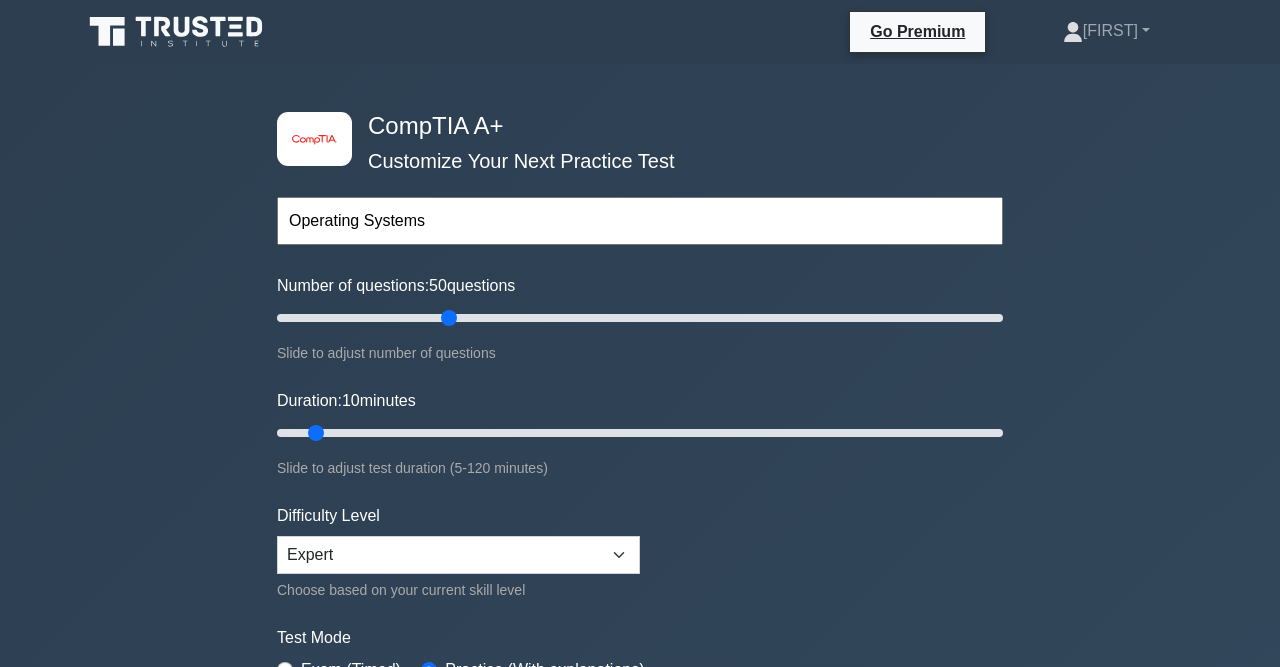 drag, startPoint x: 309, startPoint y: 315, endPoint x: 453, endPoint y: 321, distance: 144.12494 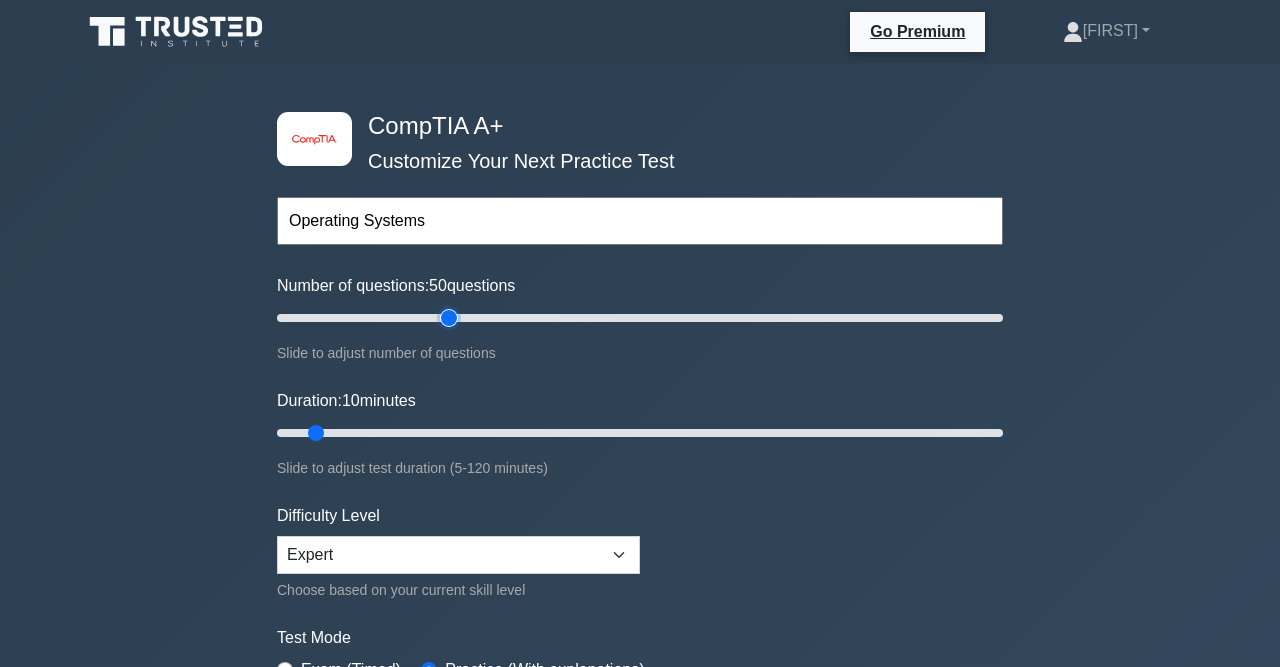 type on "50" 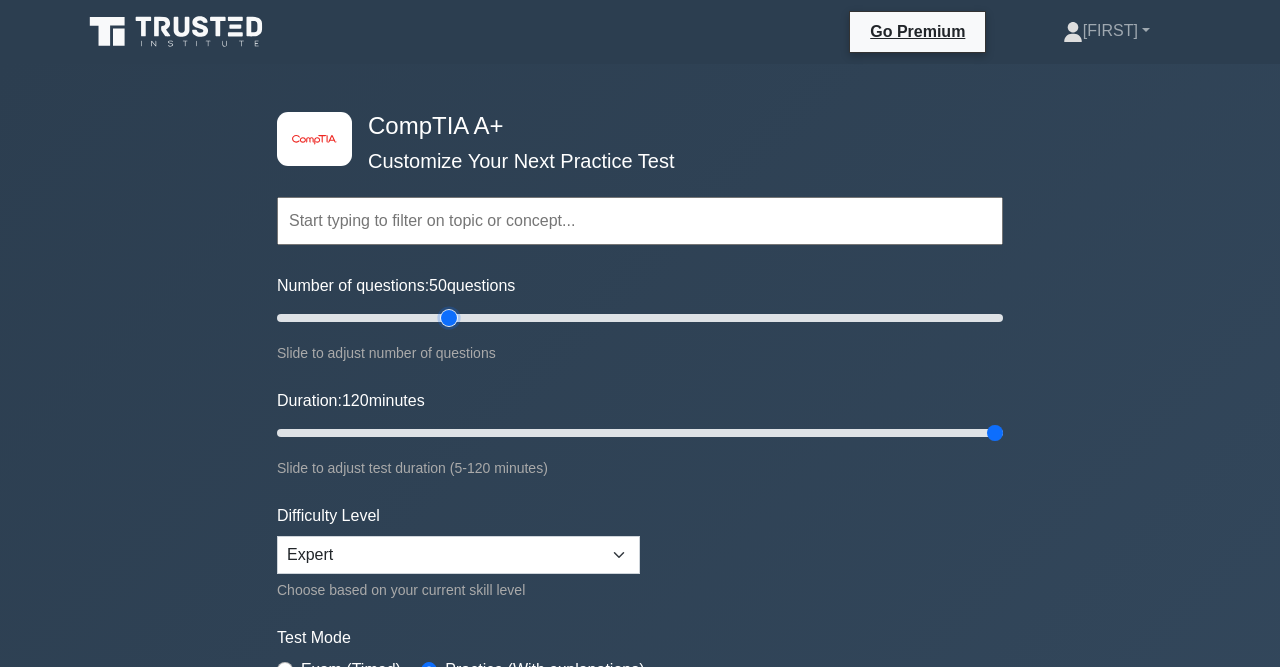 drag, startPoint x: 309, startPoint y: 433, endPoint x: 1045, endPoint y: 489, distance: 738.1274 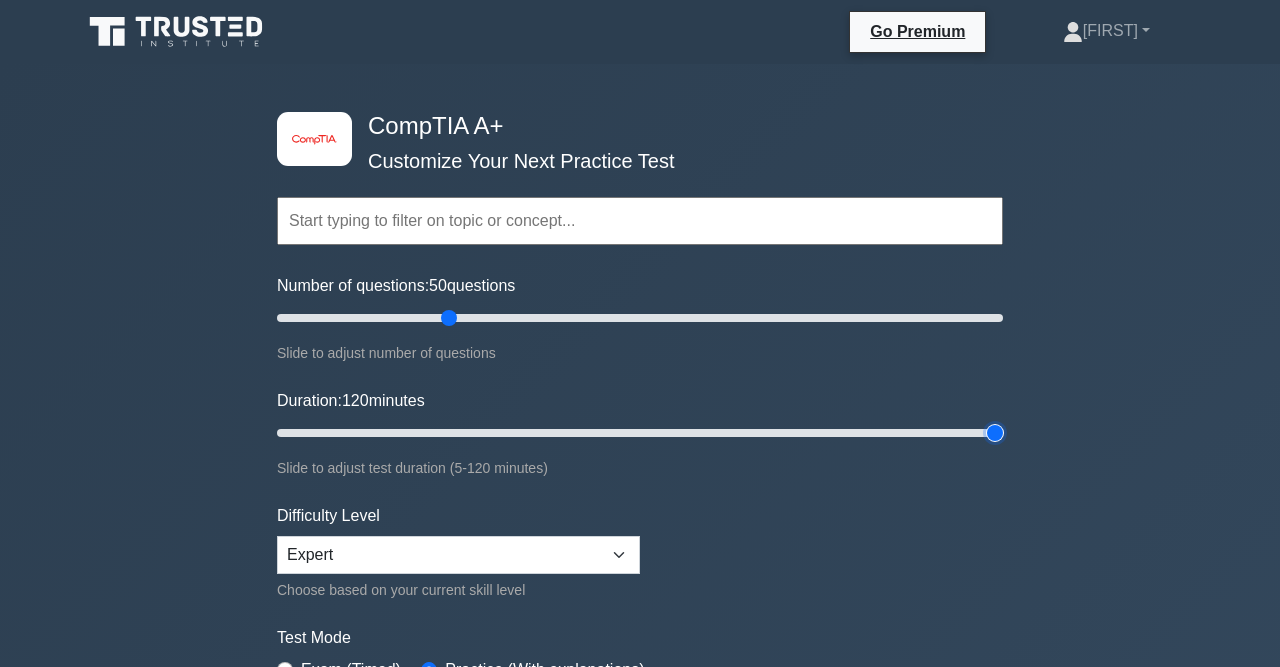 type on "120" 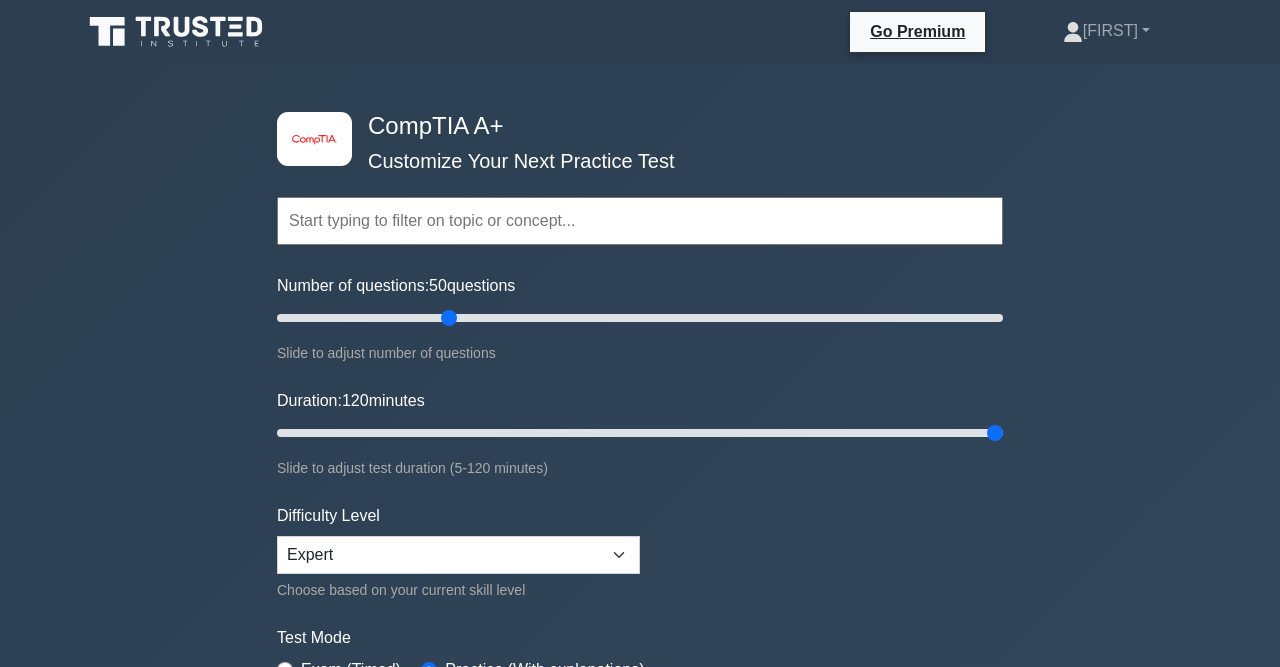 click on "Topics
Hardware
Operating Systems
Networking
Security
Troubleshooting
Mobile Devices
Virtualization and Cloud Computing
Hardware and Network Troubleshooting
Operational Procedures" at bounding box center [640, 445] 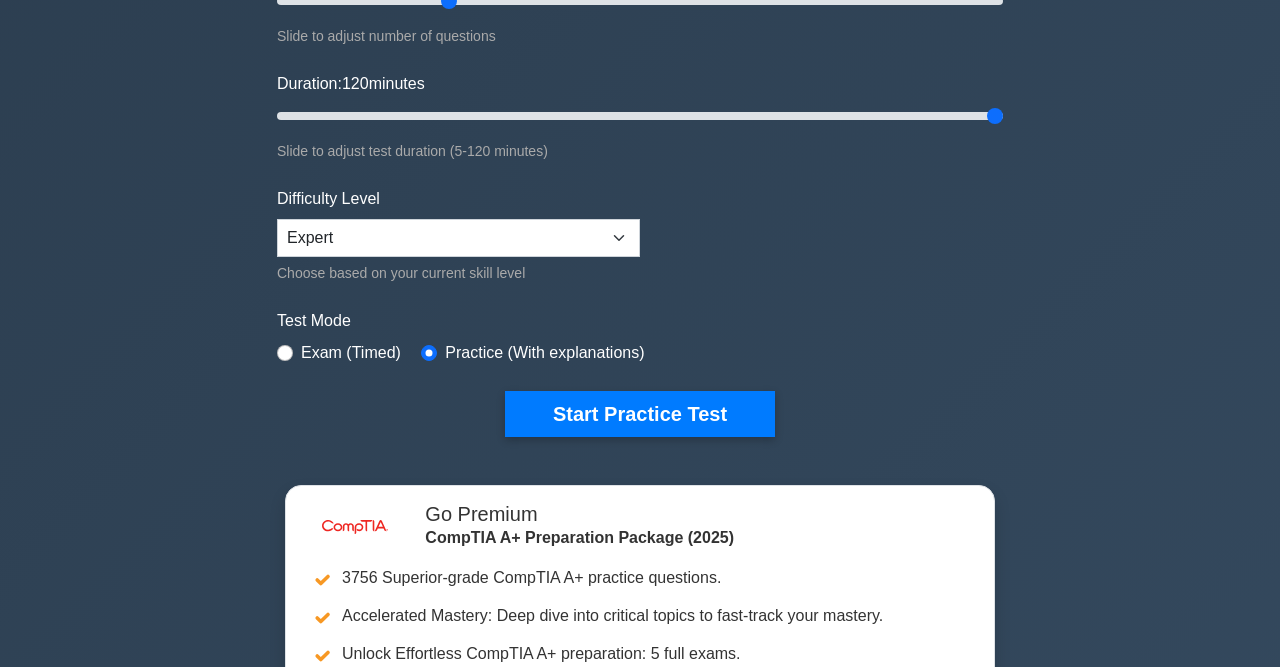 scroll, scrollTop: 319, scrollLeft: 0, axis: vertical 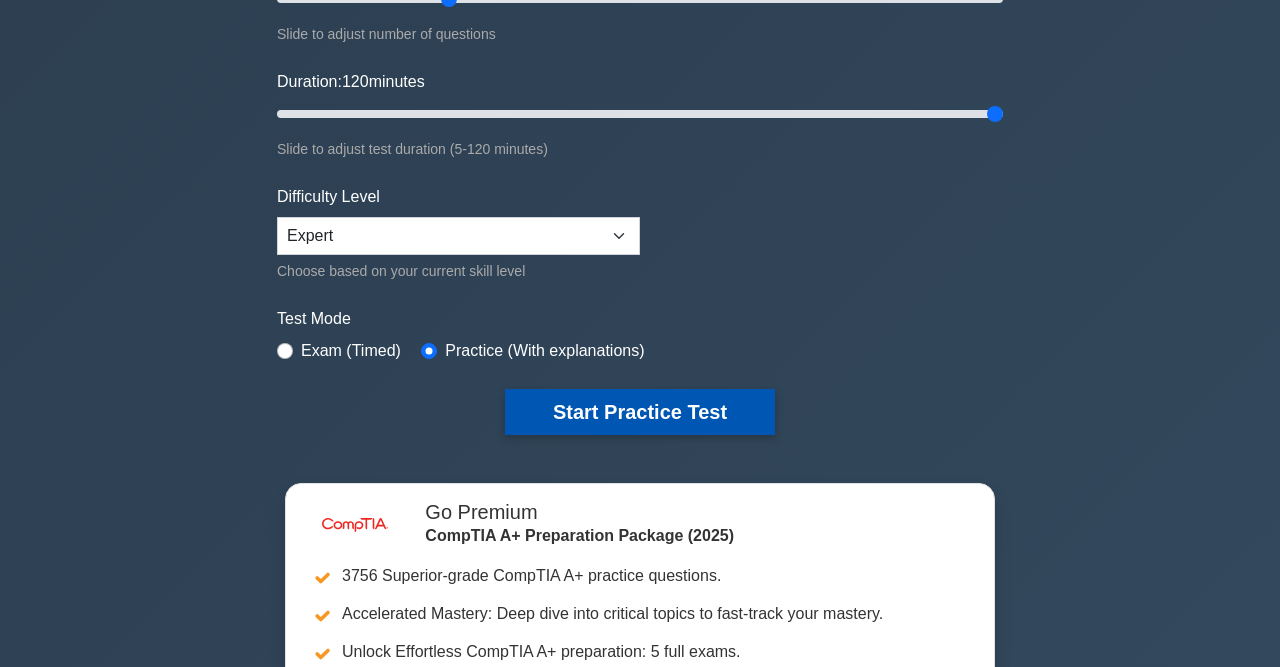 click on "Start Practice Test" at bounding box center (640, 412) 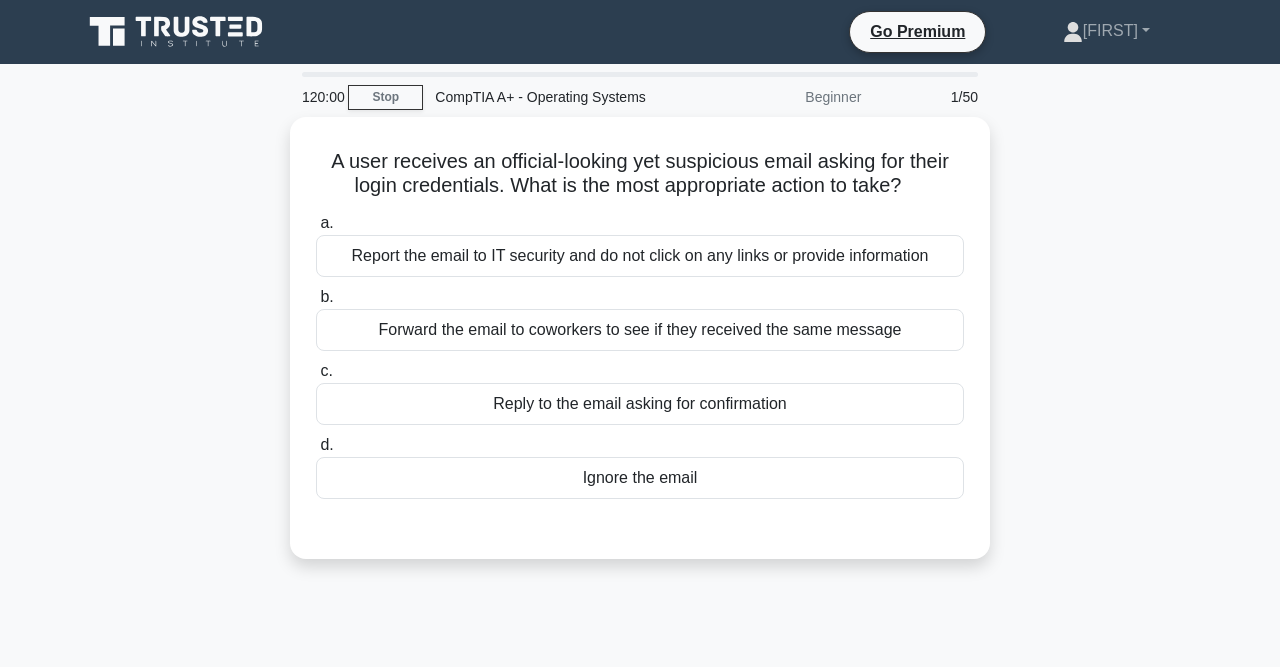 scroll, scrollTop: 0, scrollLeft: 0, axis: both 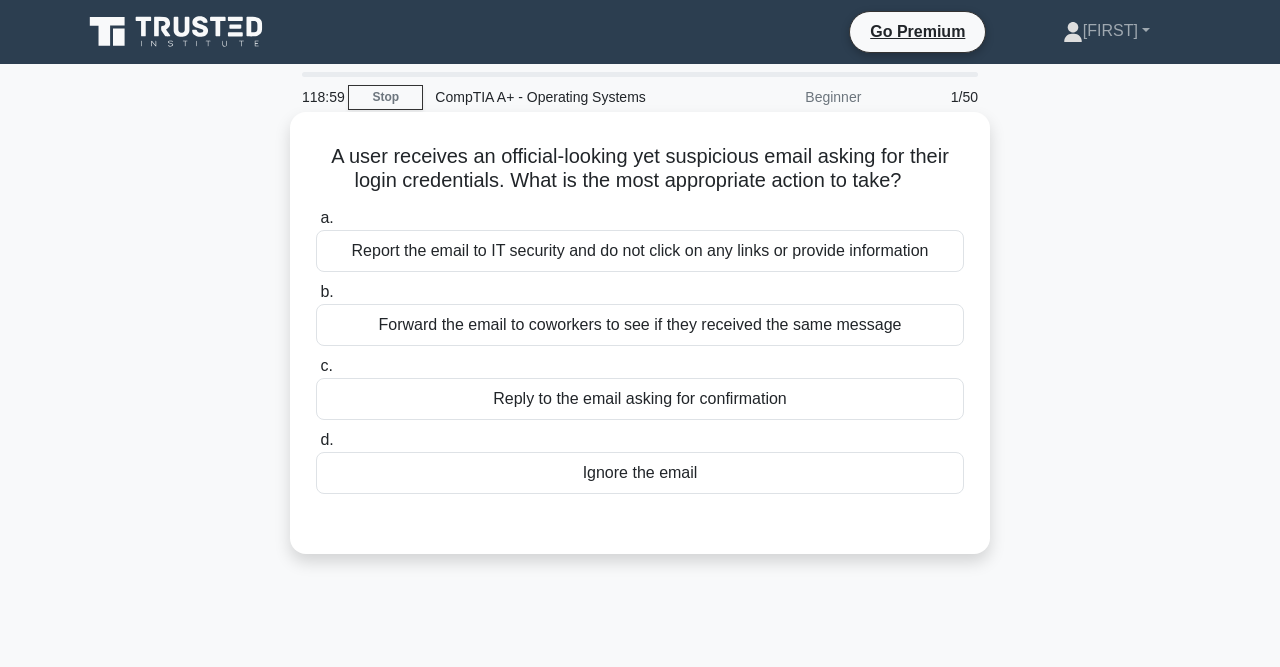 click on "Report the email to IT security and do not click on any links or provide information" at bounding box center [640, 251] 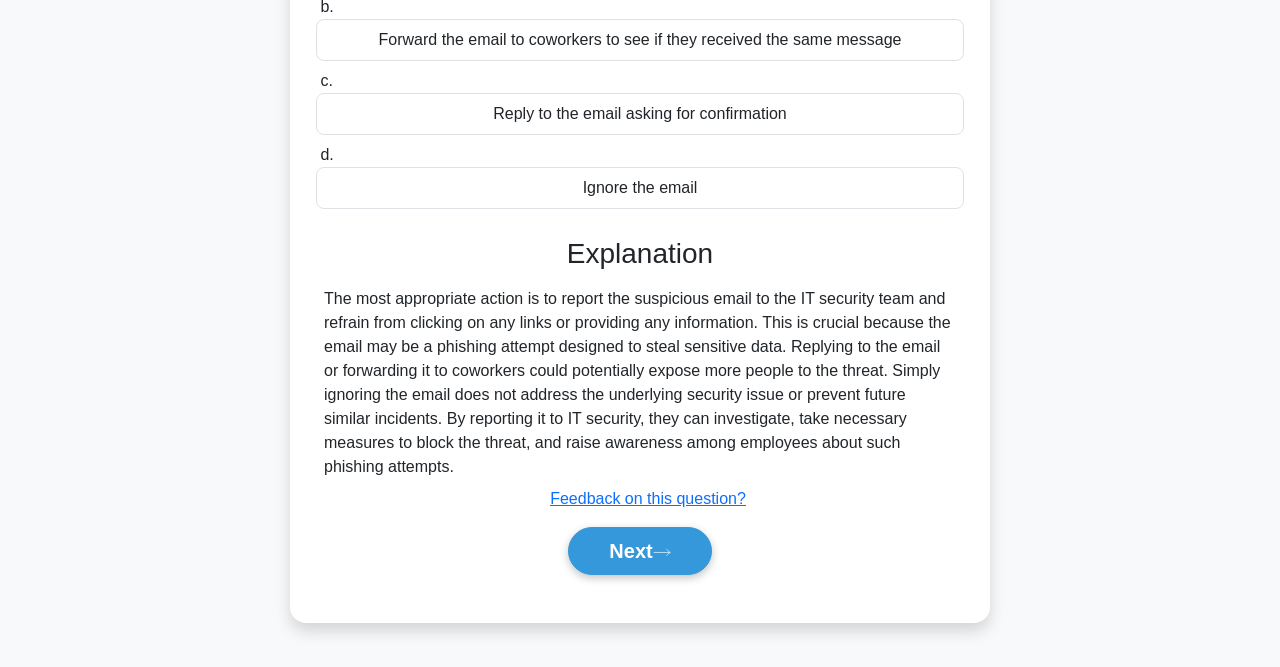 scroll, scrollTop: 287, scrollLeft: 0, axis: vertical 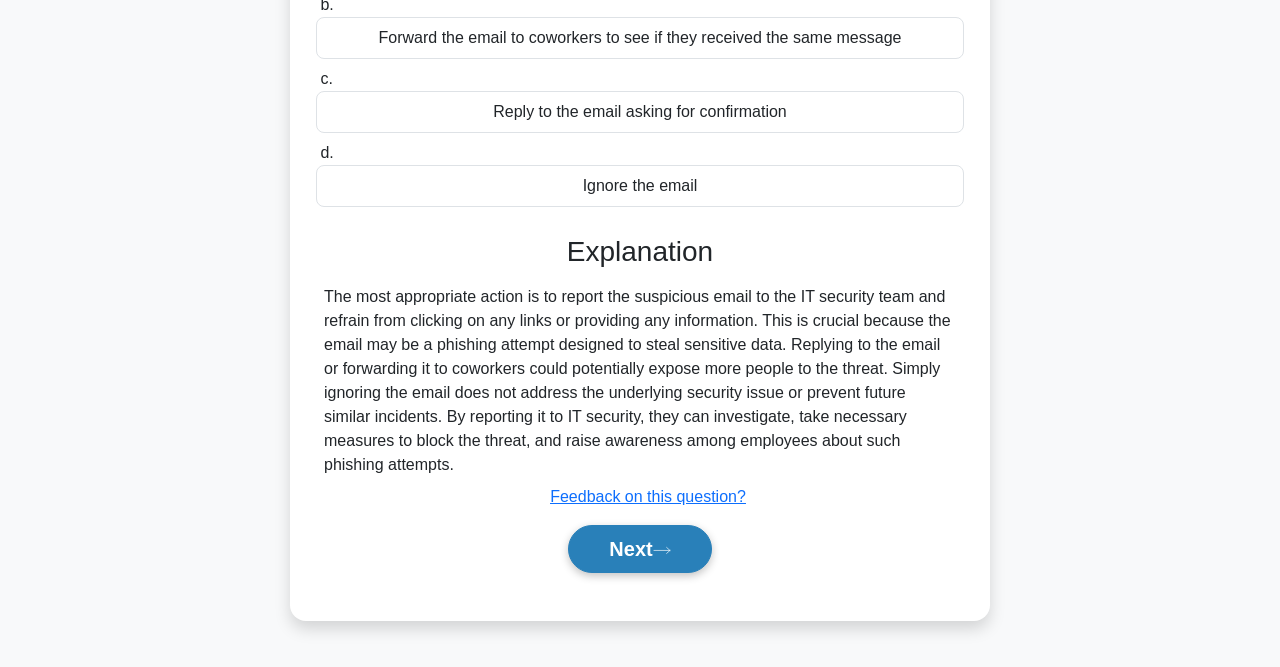click on "Next" at bounding box center [639, 549] 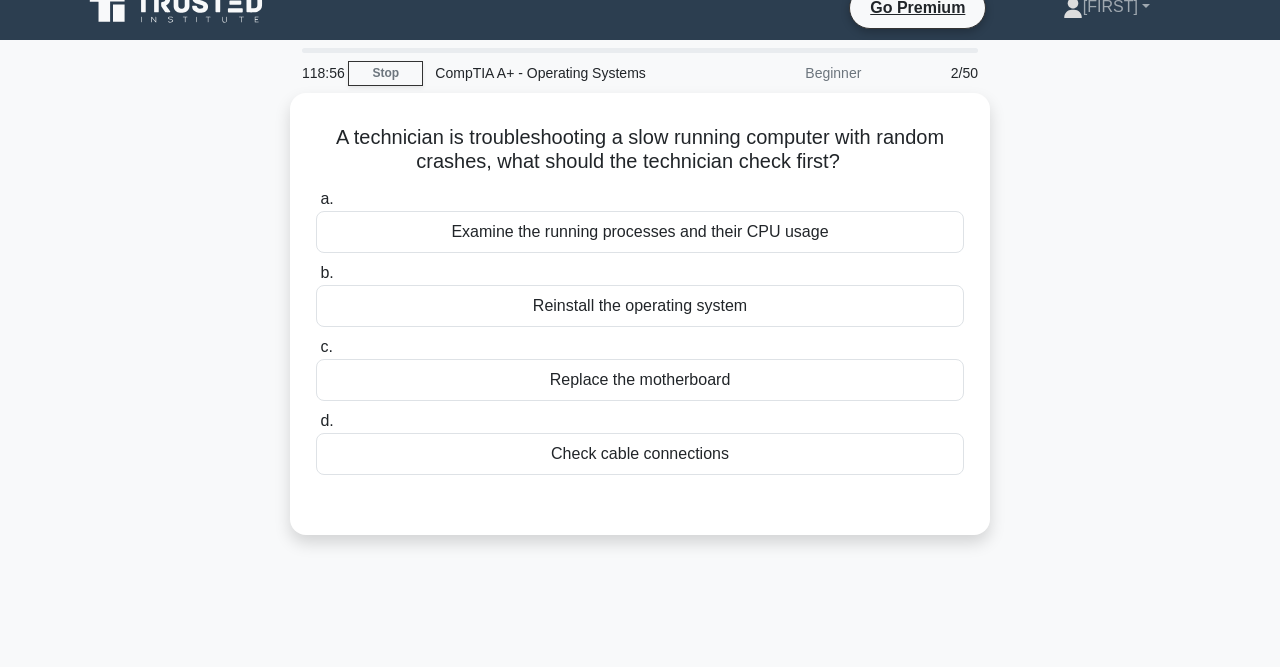 scroll, scrollTop: 0, scrollLeft: 0, axis: both 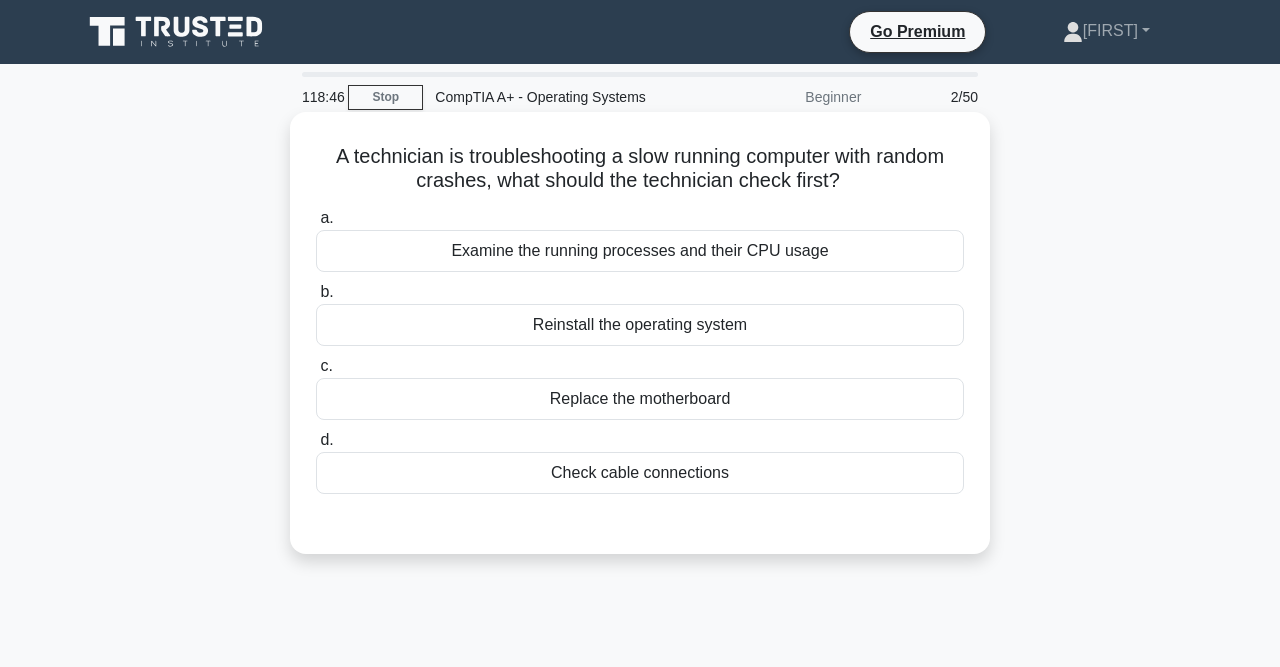 click on "Examine the running processes and their CPU usage" at bounding box center [640, 251] 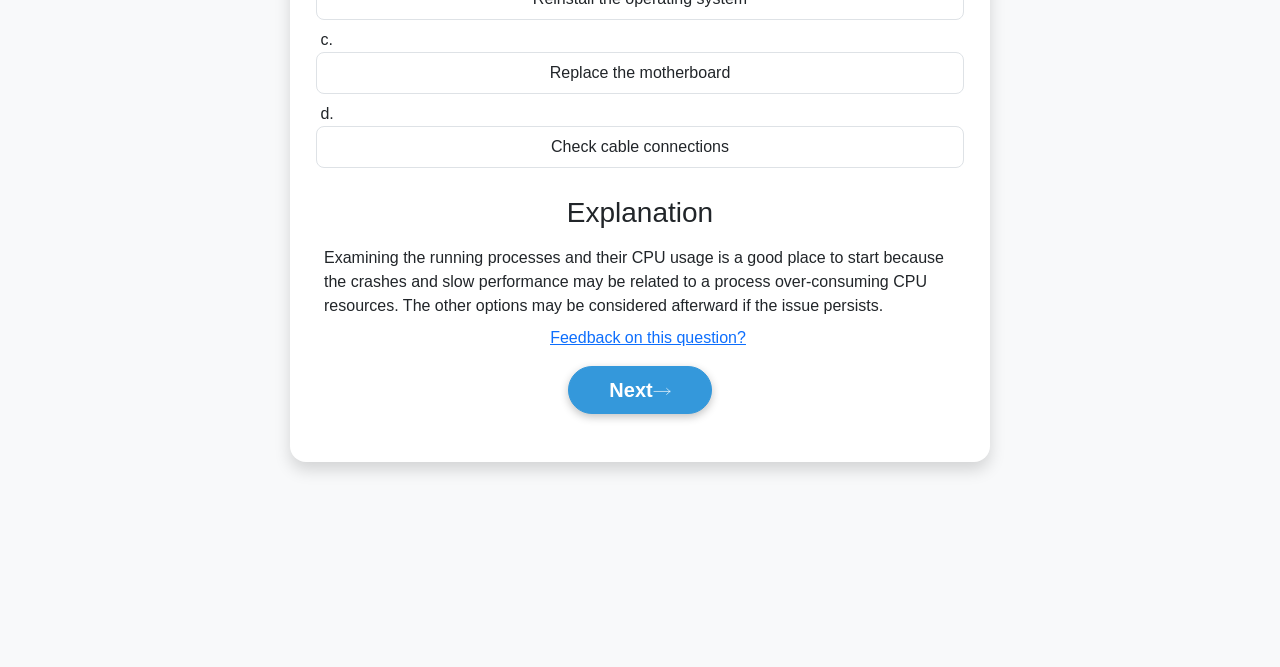 scroll, scrollTop: 336, scrollLeft: 0, axis: vertical 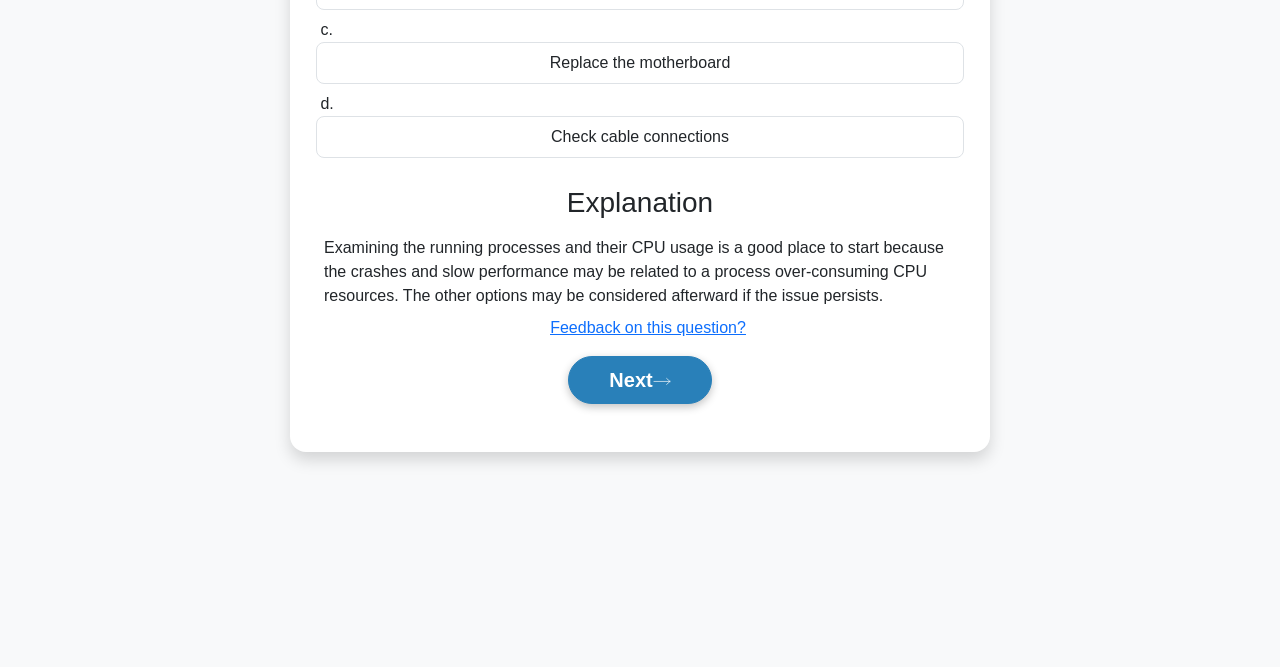 click 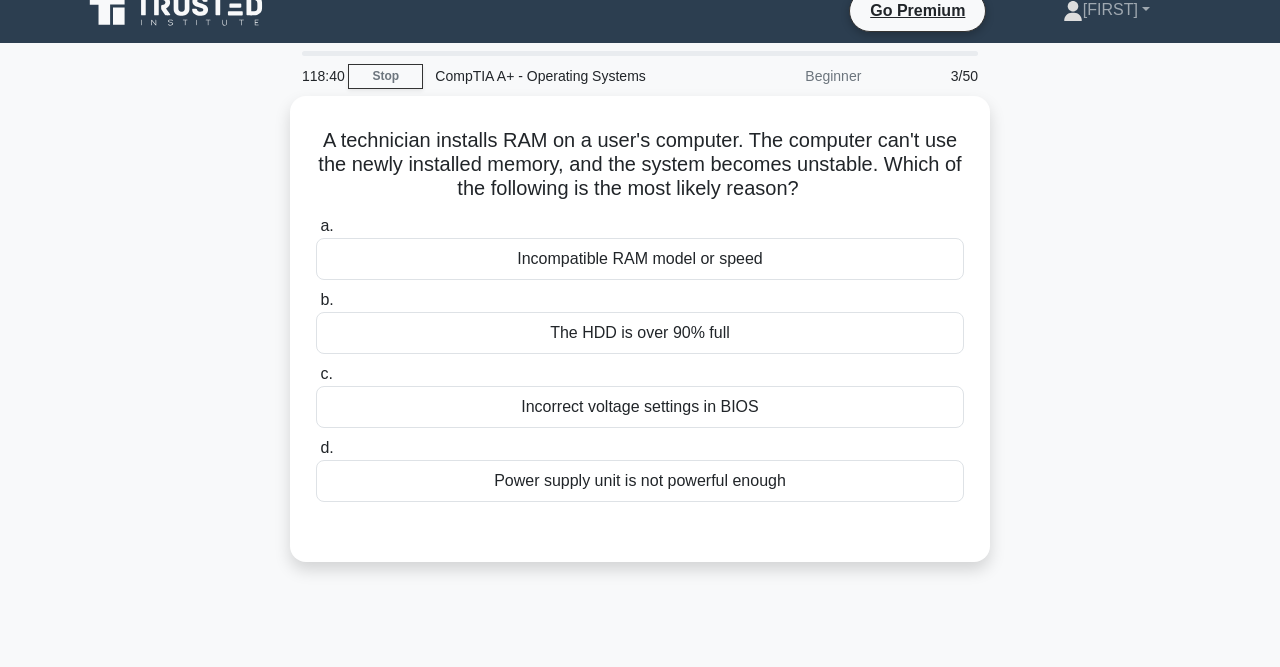scroll, scrollTop: 20, scrollLeft: 0, axis: vertical 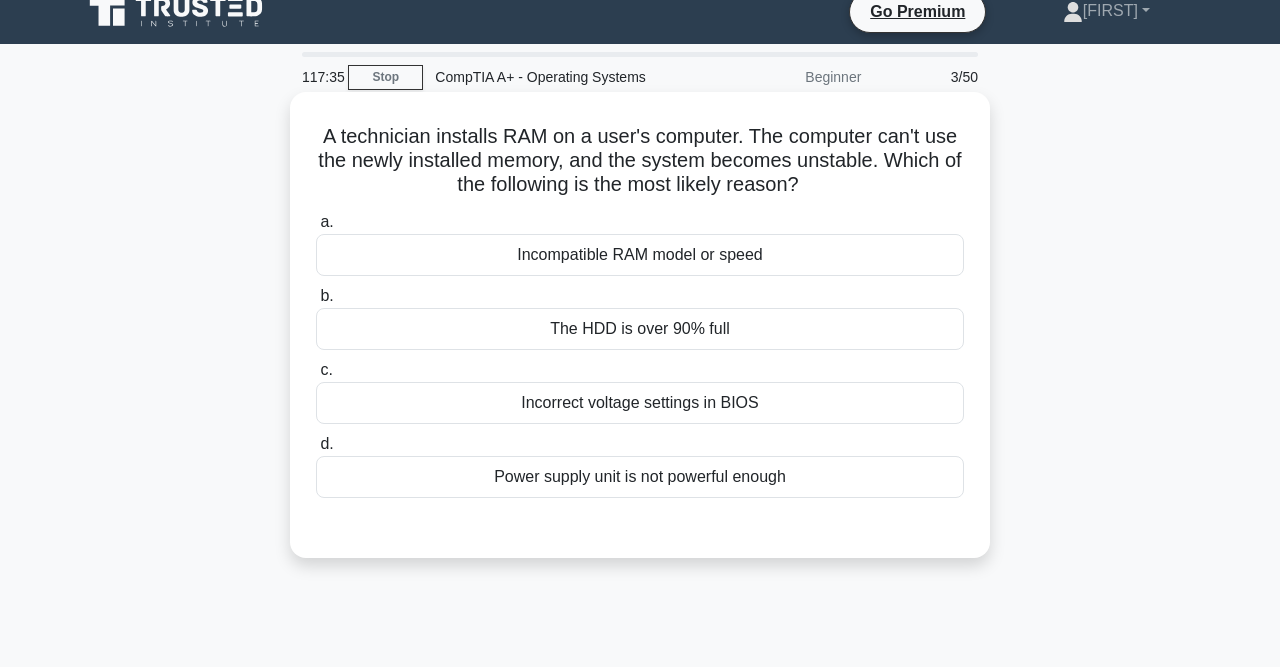 click on "Incompatible RAM model or speed" at bounding box center (640, 255) 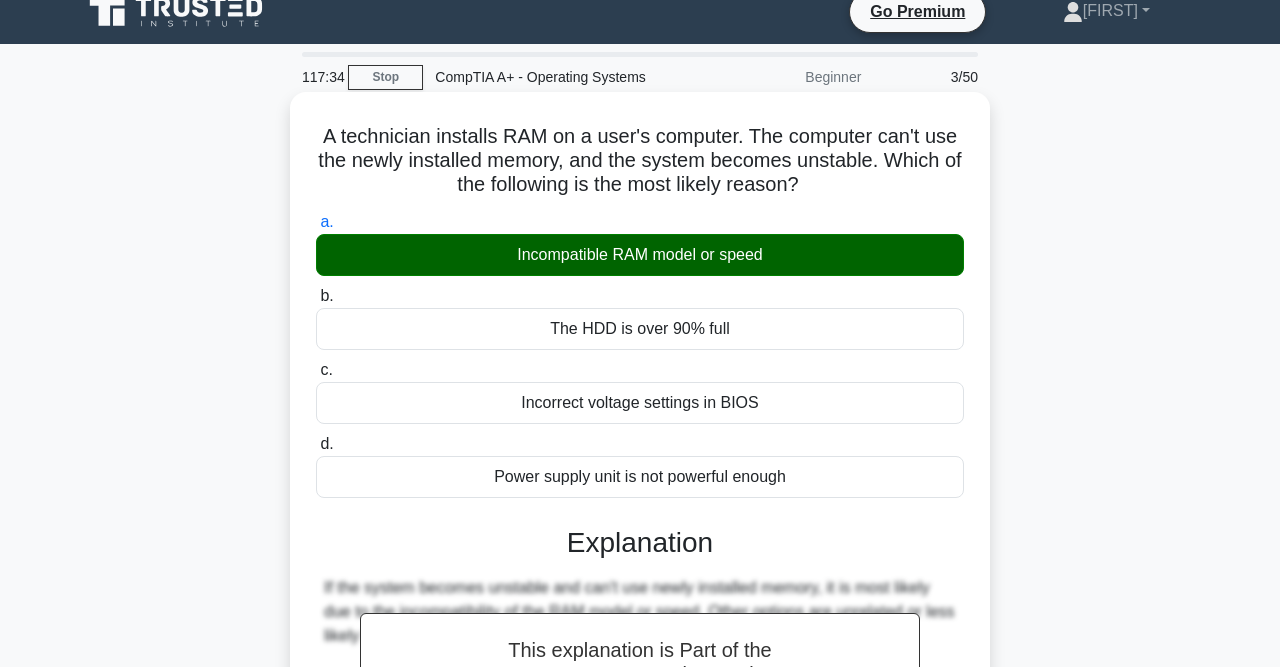 scroll, scrollTop: 413, scrollLeft: 0, axis: vertical 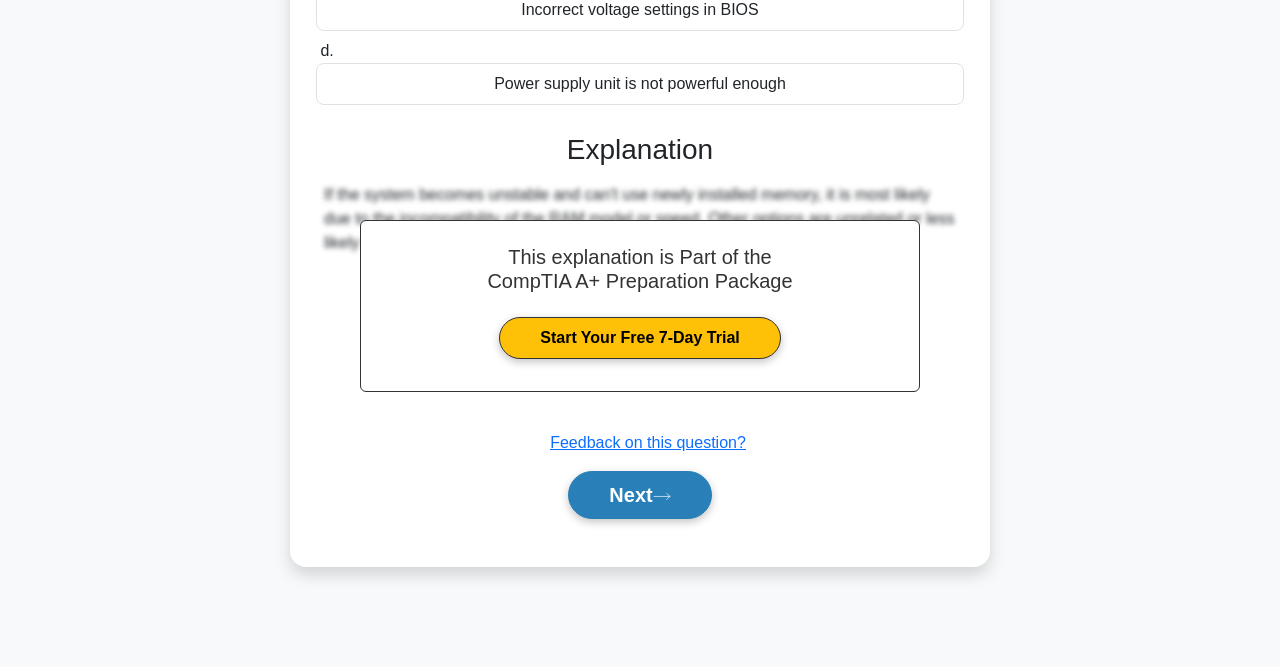 click on "Next" at bounding box center [639, 495] 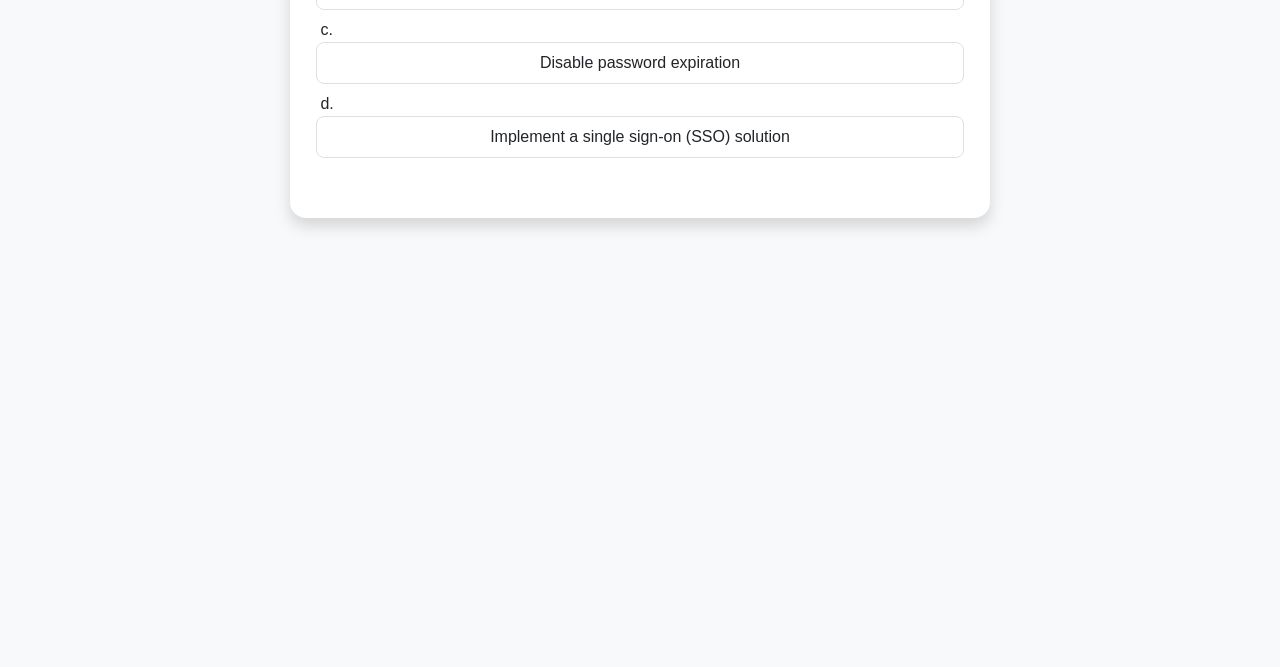 scroll, scrollTop: 0, scrollLeft: 0, axis: both 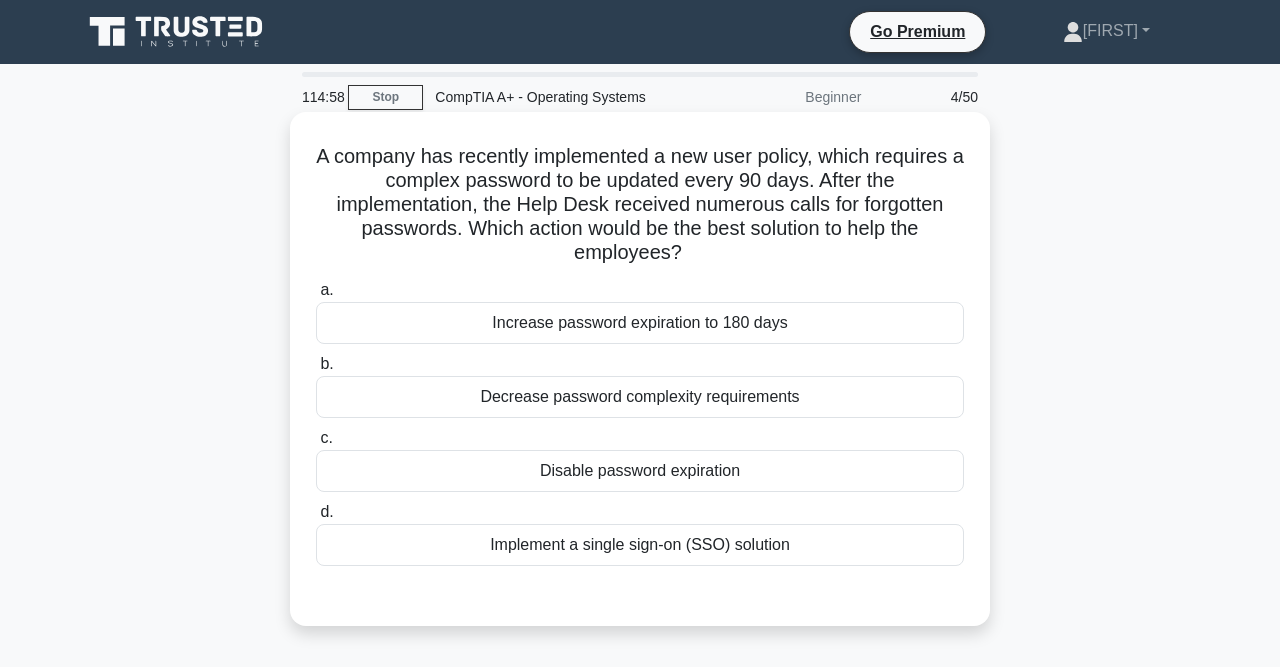 click on "Implement a single sign-on (SSO) solution" at bounding box center [640, 545] 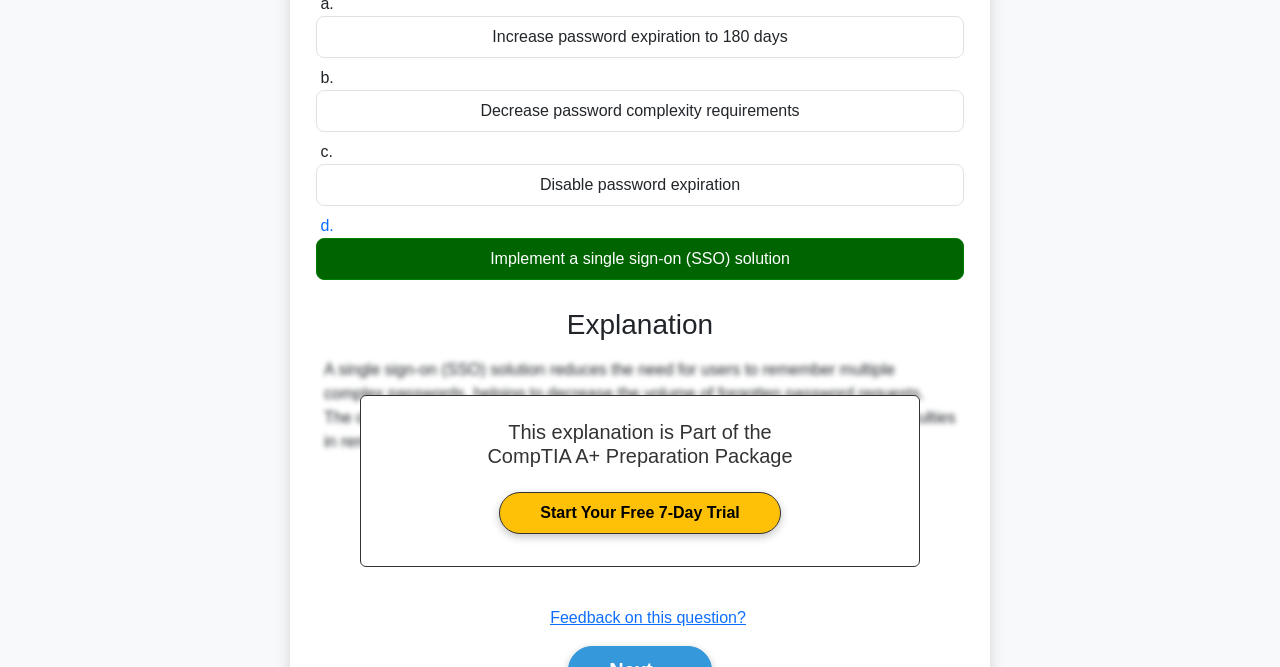 scroll, scrollTop: 413, scrollLeft: 0, axis: vertical 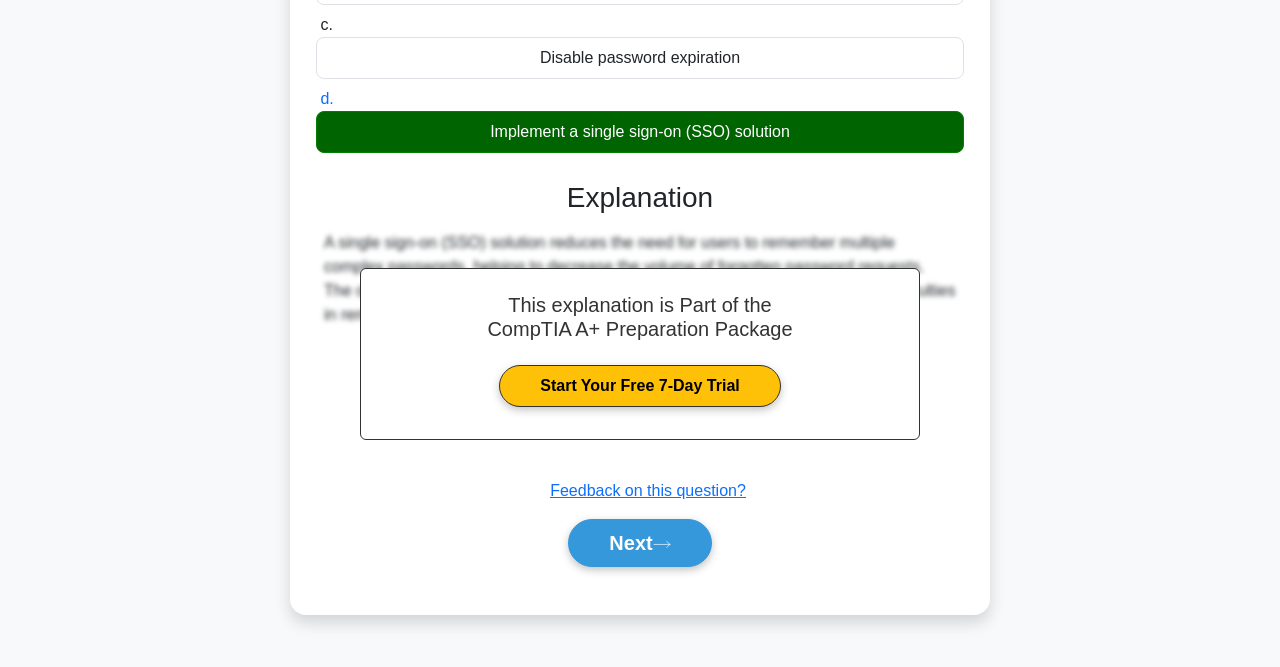 click on "Next" at bounding box center (639, 543) 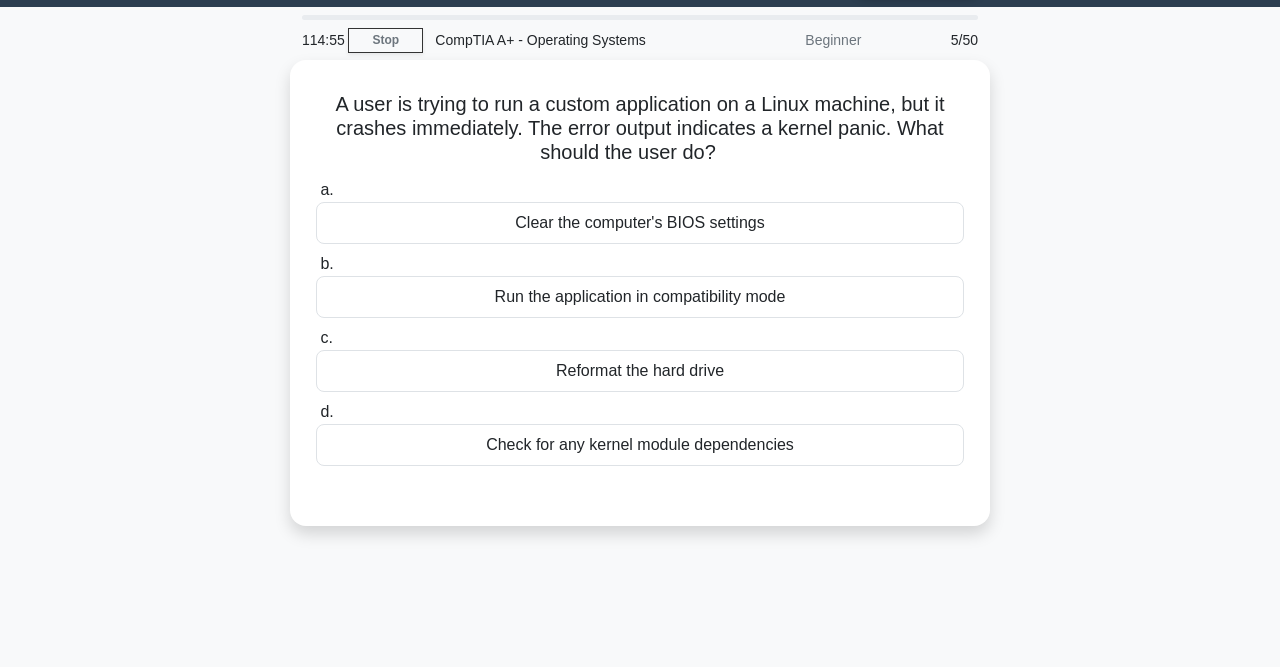 scroll, scrollTop: 56, scrollLeft: 0, axis: vertical 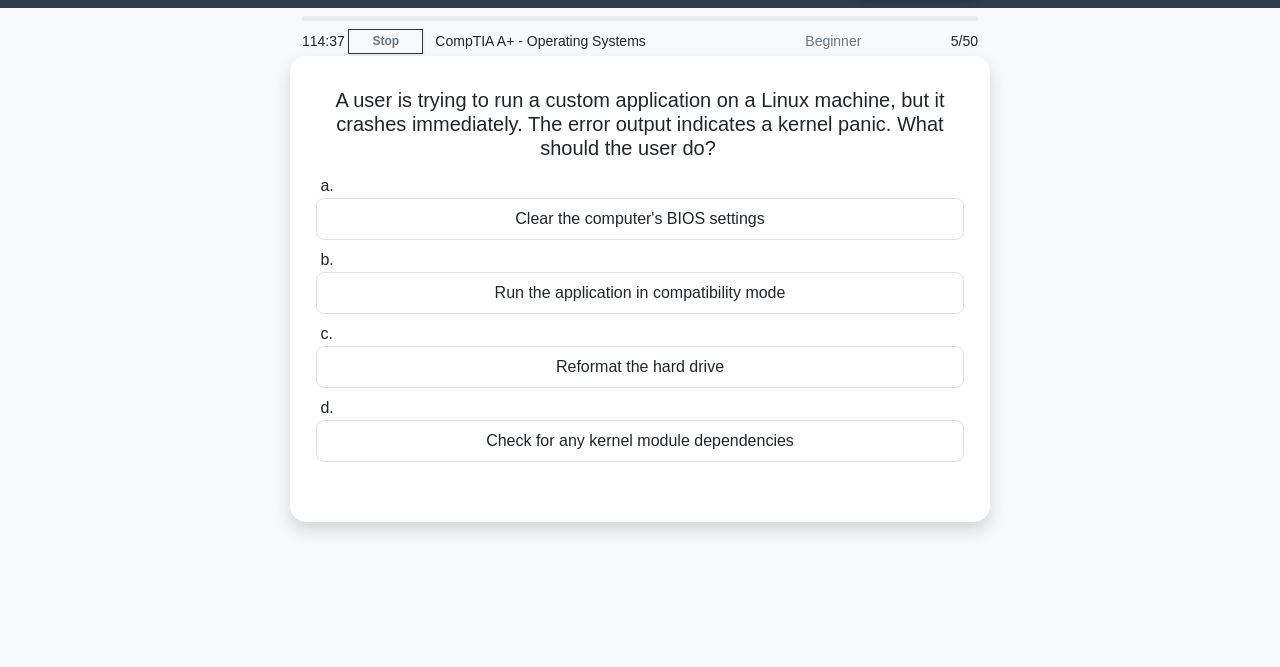 click on "Run the application in compatibility mode" at bounding box center (640, 293) 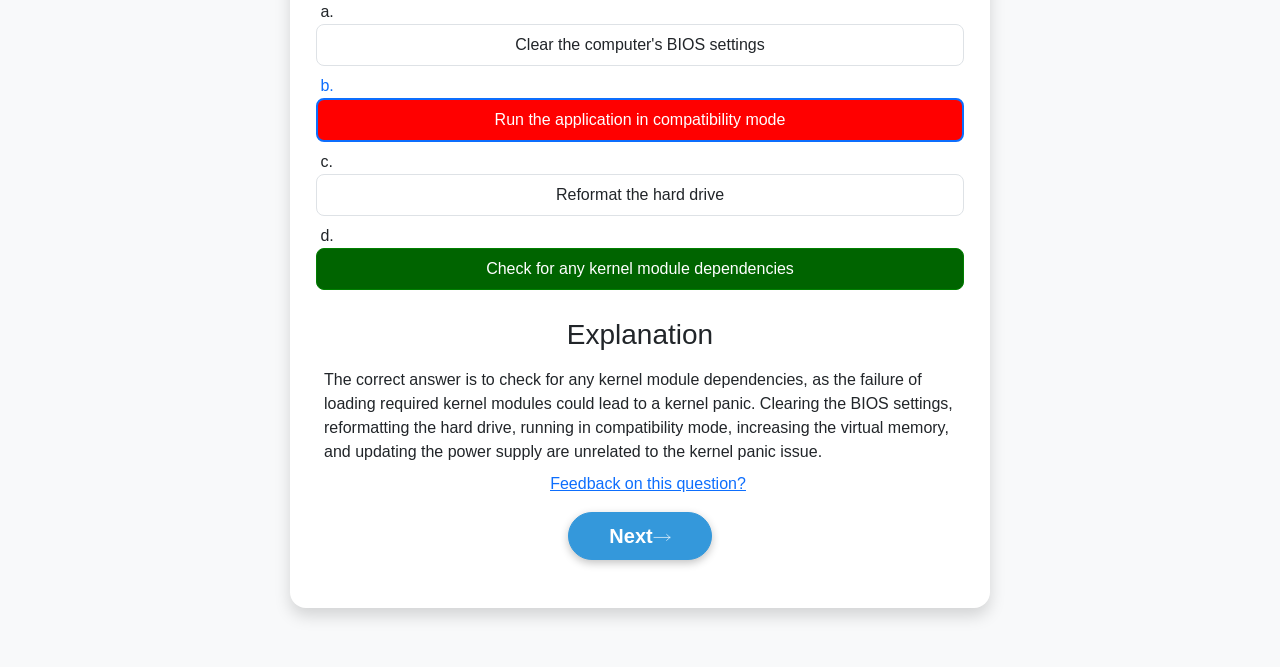 scroll, scrollTop: 229, scrollLeft: 0, axis: vertical 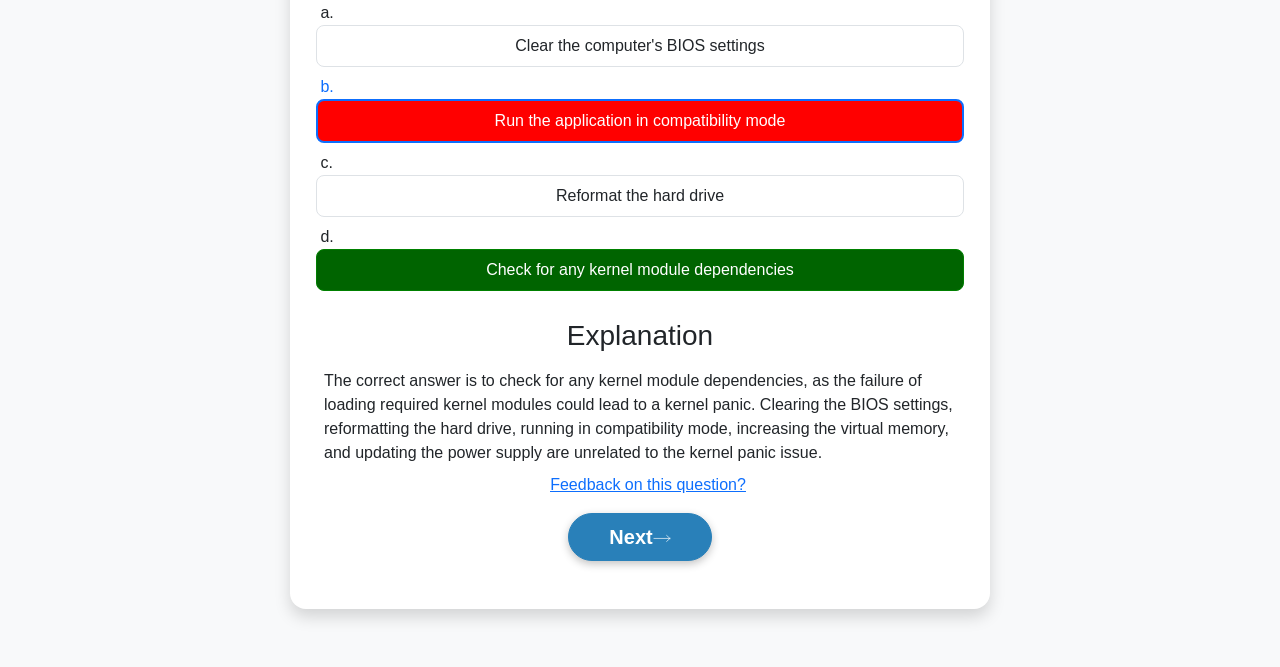 click on "Next" at bounding box center [639, 537] 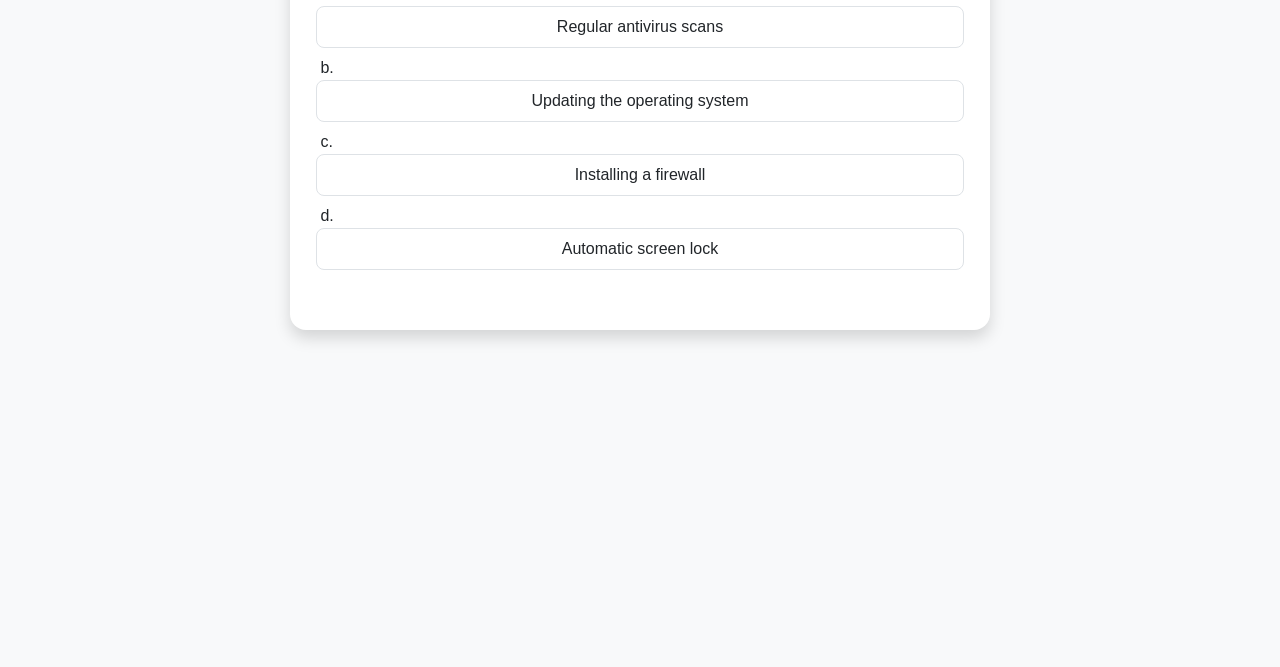 scroll, scrollTop: 0, scrollLeft: 0, axis: both 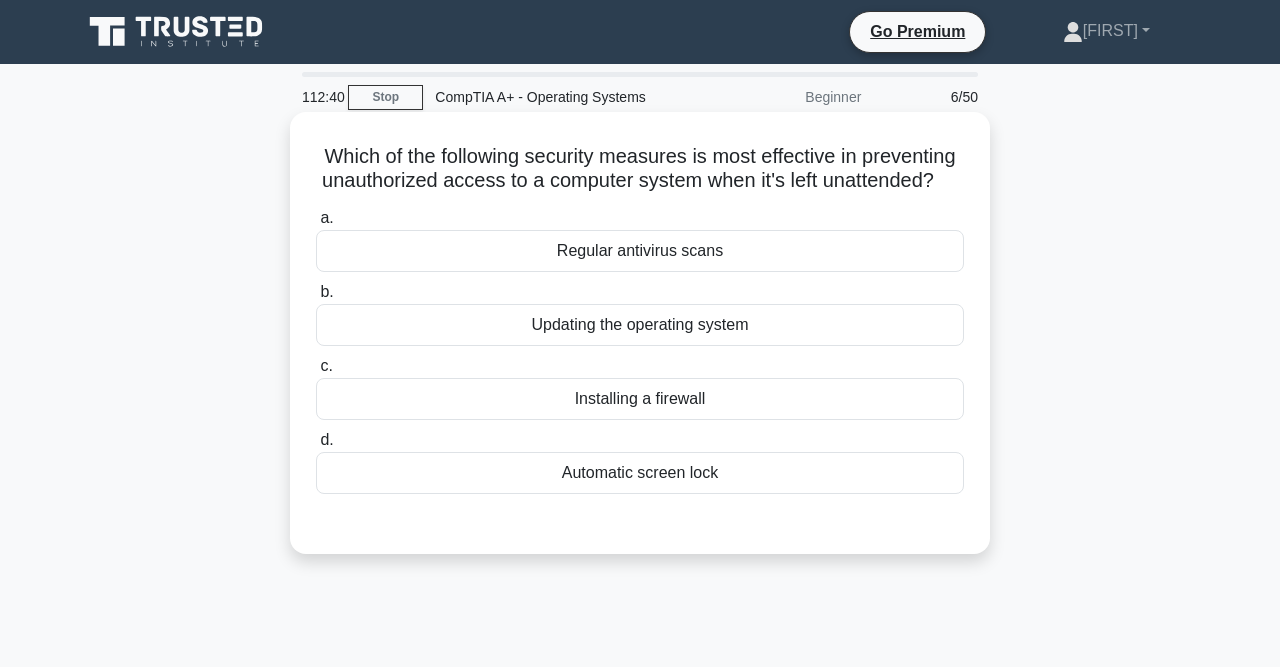 click on "Automatic screen lock" at bounding box center (640, 473) 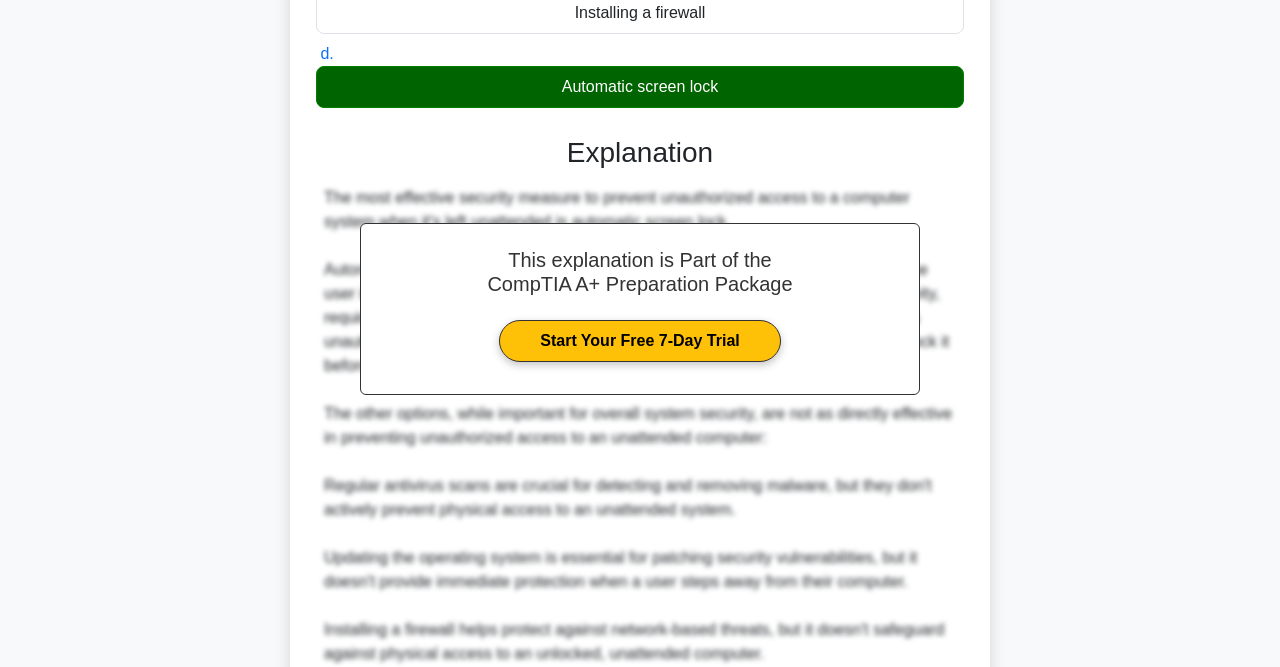 scroll, scrollTop: 659, scrollLeft: 0, axis: vertical 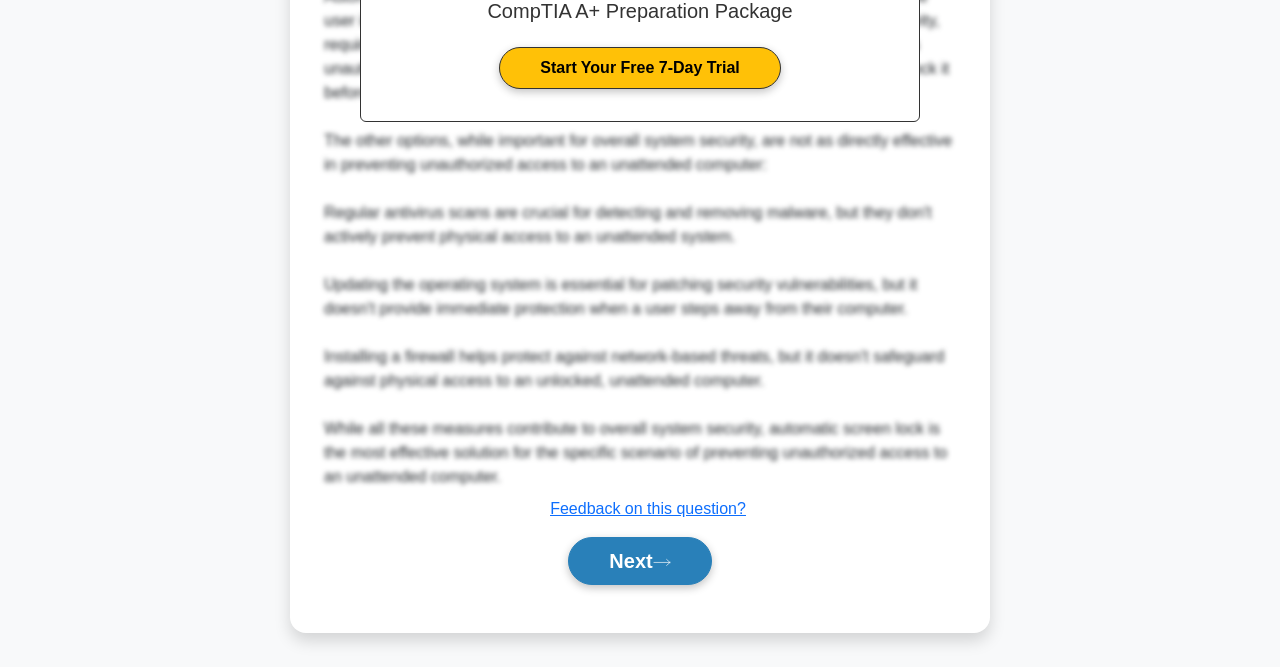 click on "Next" at bounding box center [639, 561] 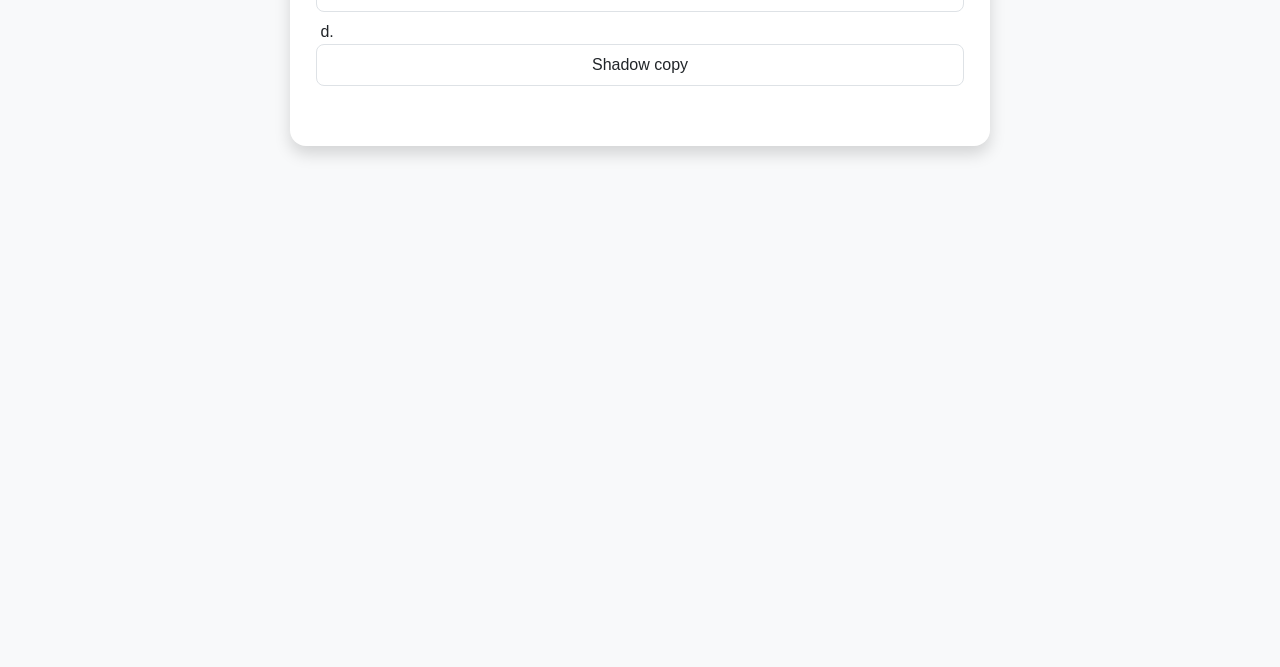 scroll, scrollTop: 0, scrollLeft: 0, axis: both 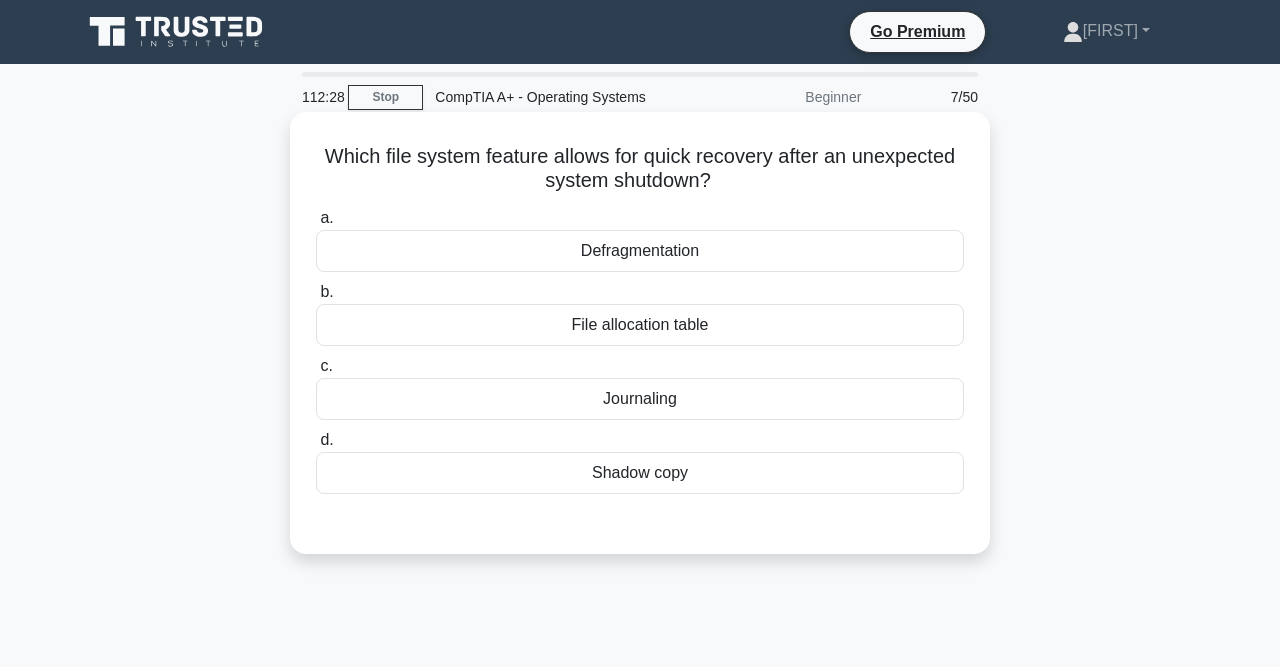 click on "Journaling" at bounding box center [640, 399] 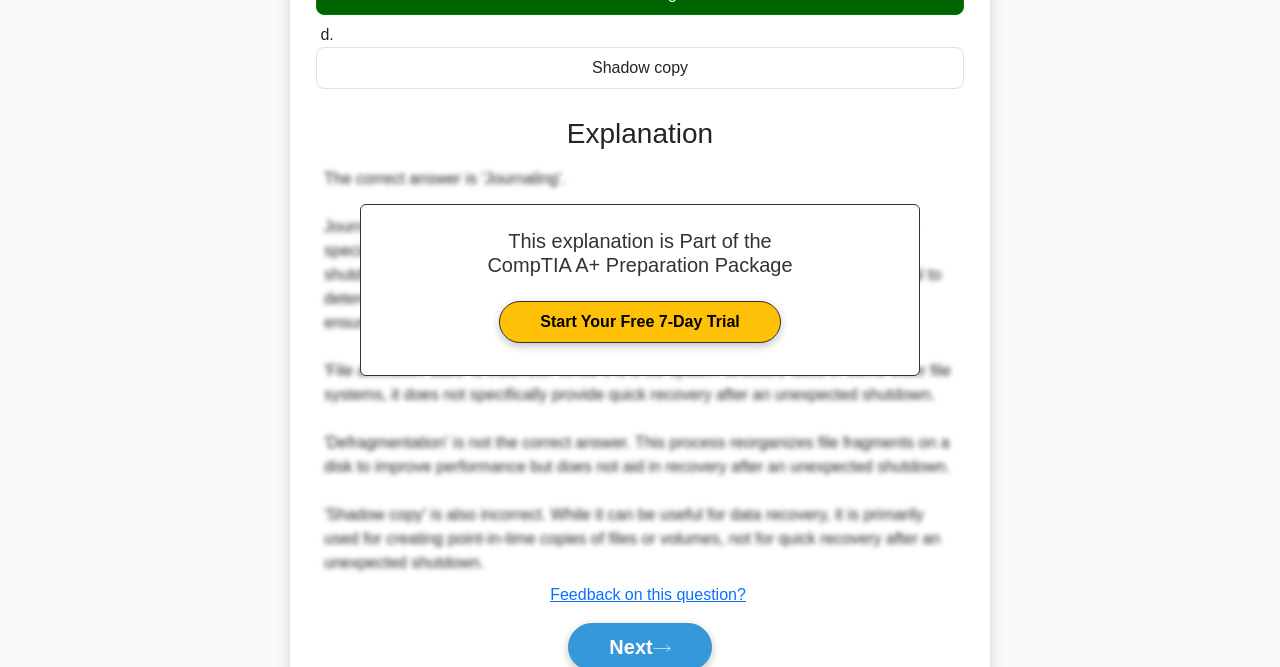 scroll, scrollTop: 407, scrollLeft: 0, axis: vertical 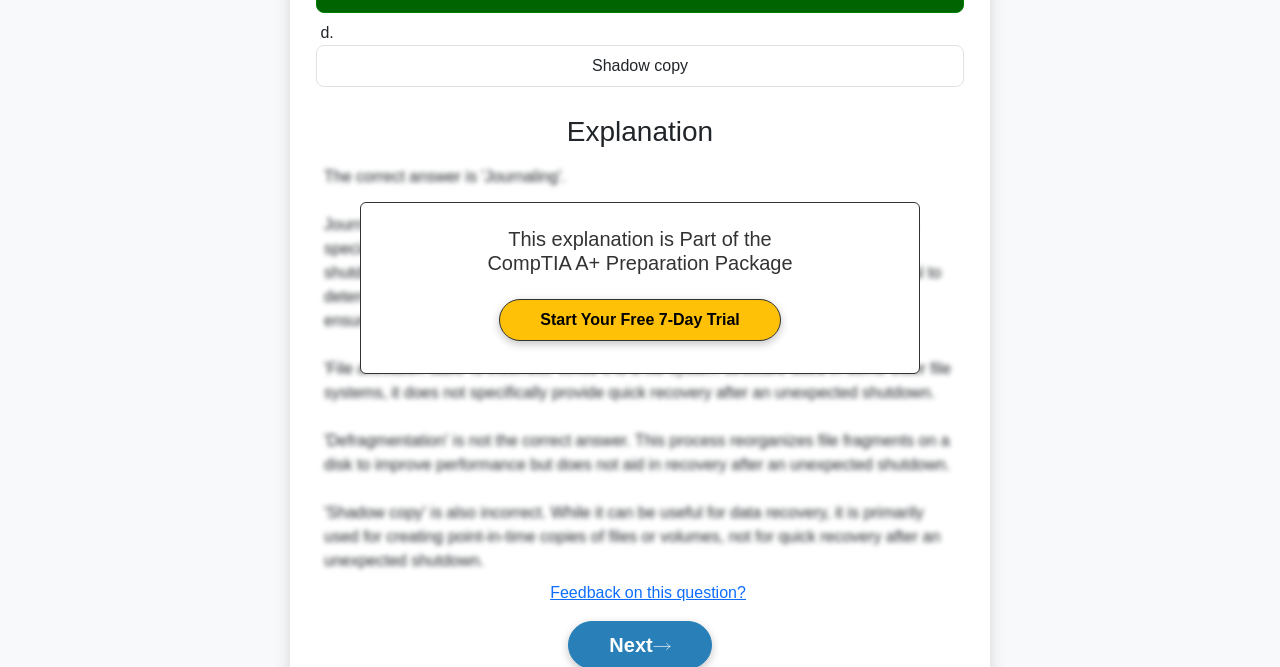 click on "Next" at bounding box center (639, 645) 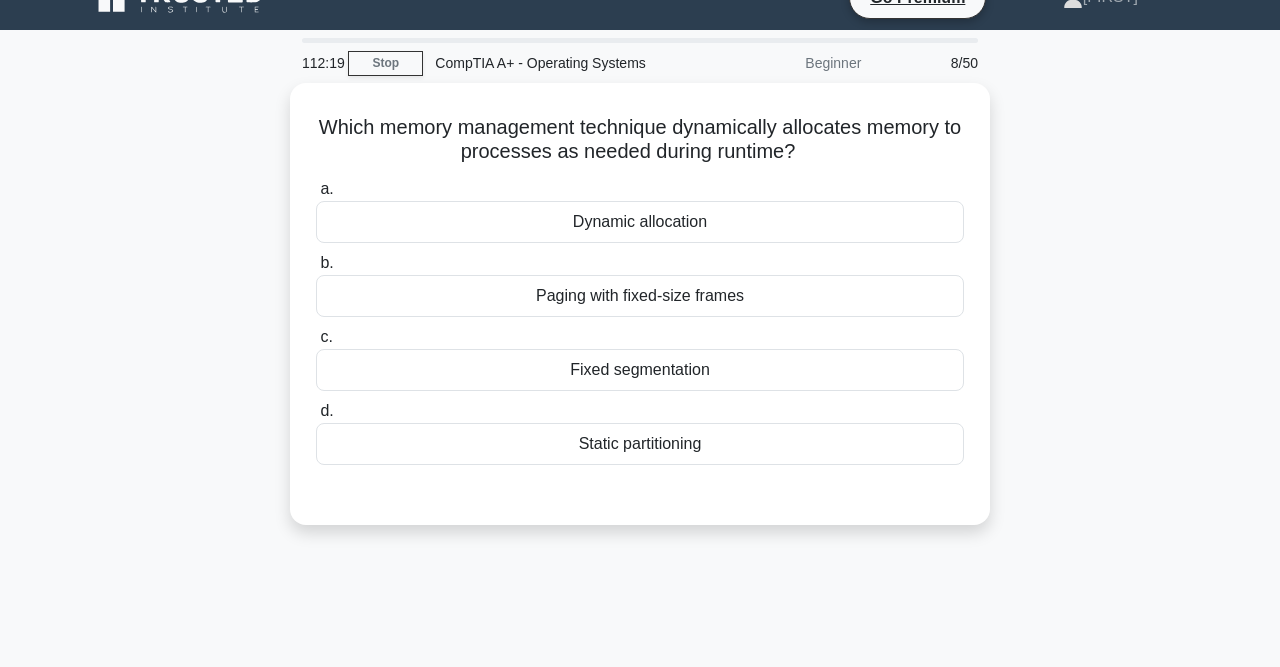 scroll, scrollTop: 30, scrollLeft: 0, axis: vertical 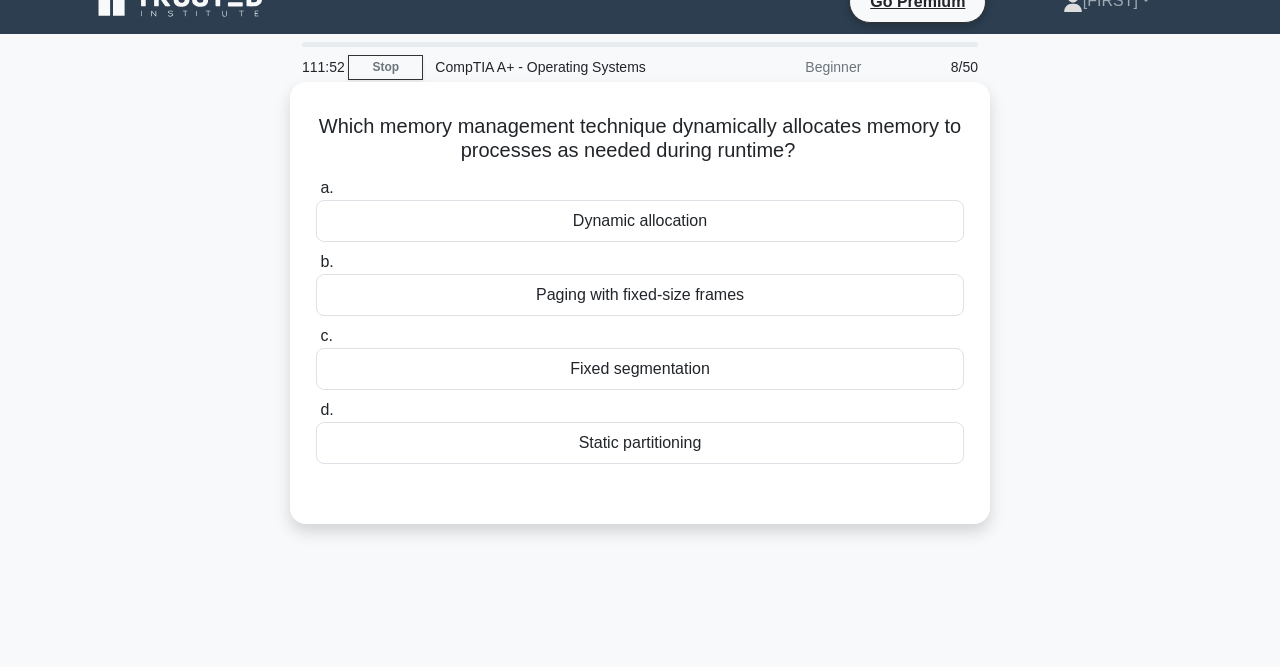 click on "Dynamic allocation" at bounding box center (640, 221) 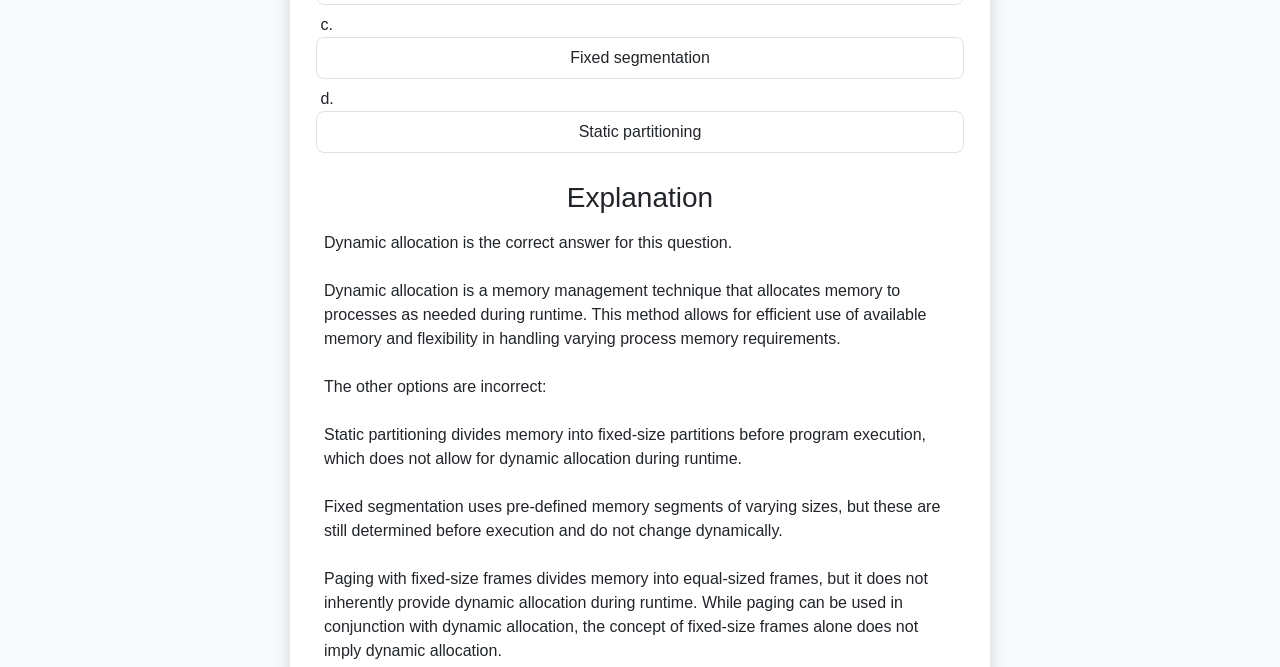 scroll, scrollTop: 515, scrollLeft: 0, axis: vertical 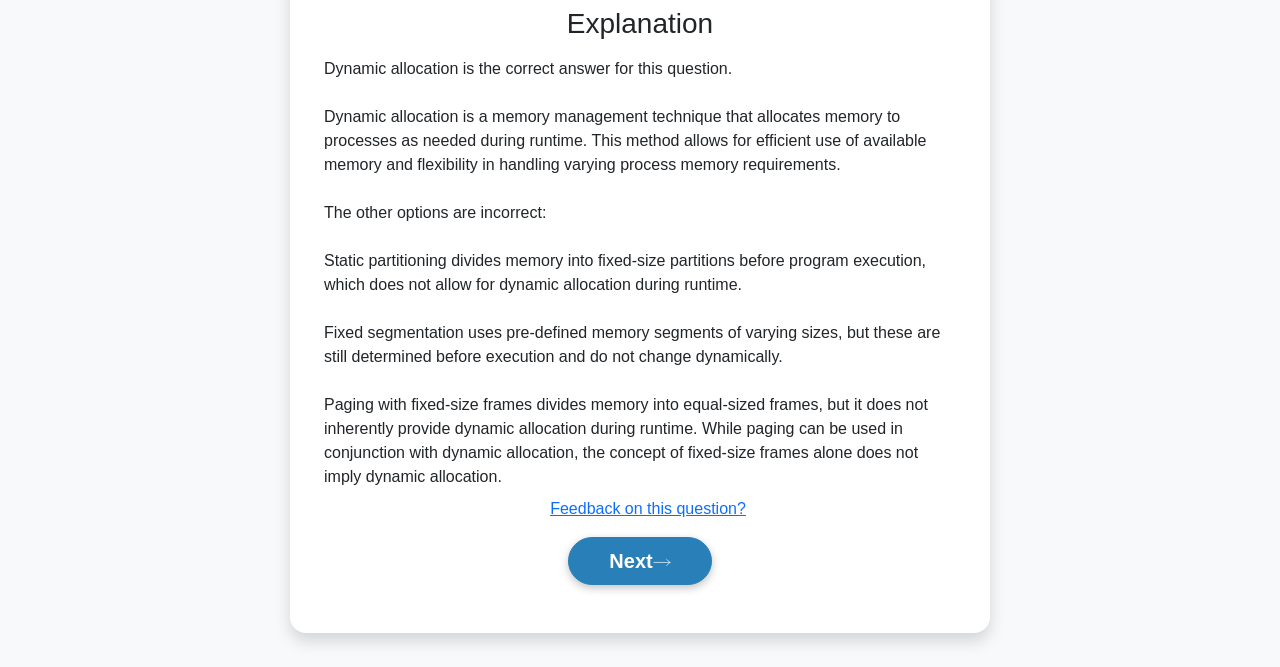 click on "Next" at bounding box center [639, 561] 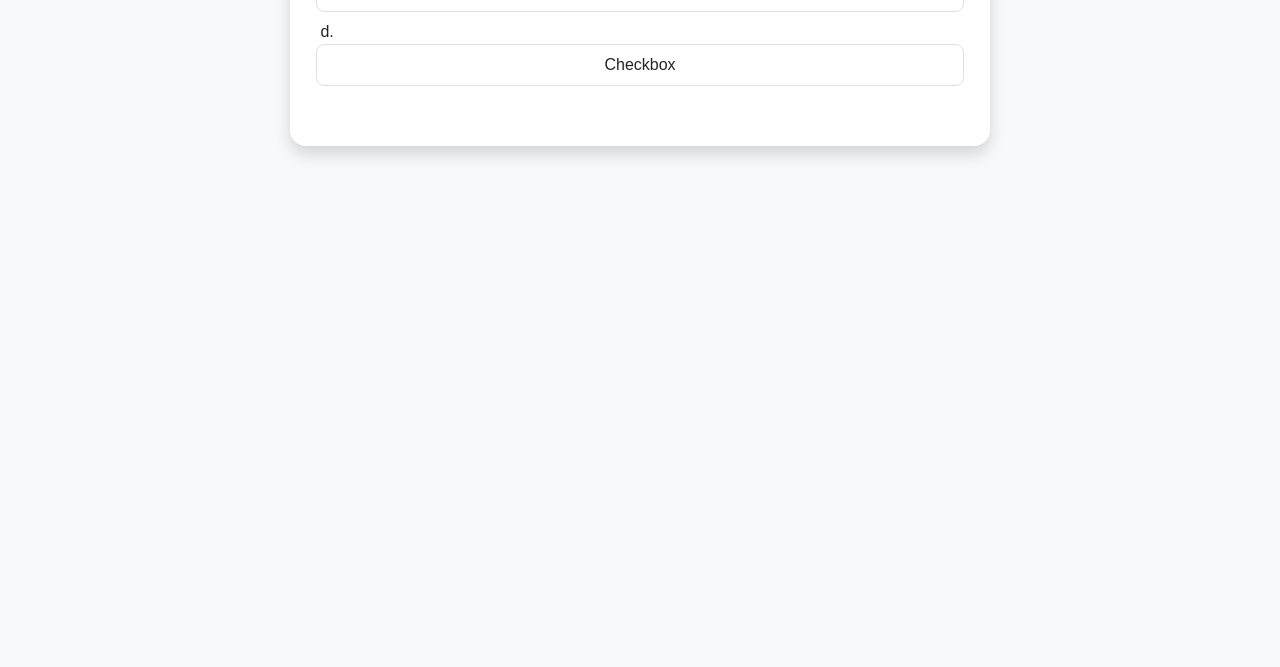 scroll, scrollTop: 0, scrollLeft: 0, axis: both 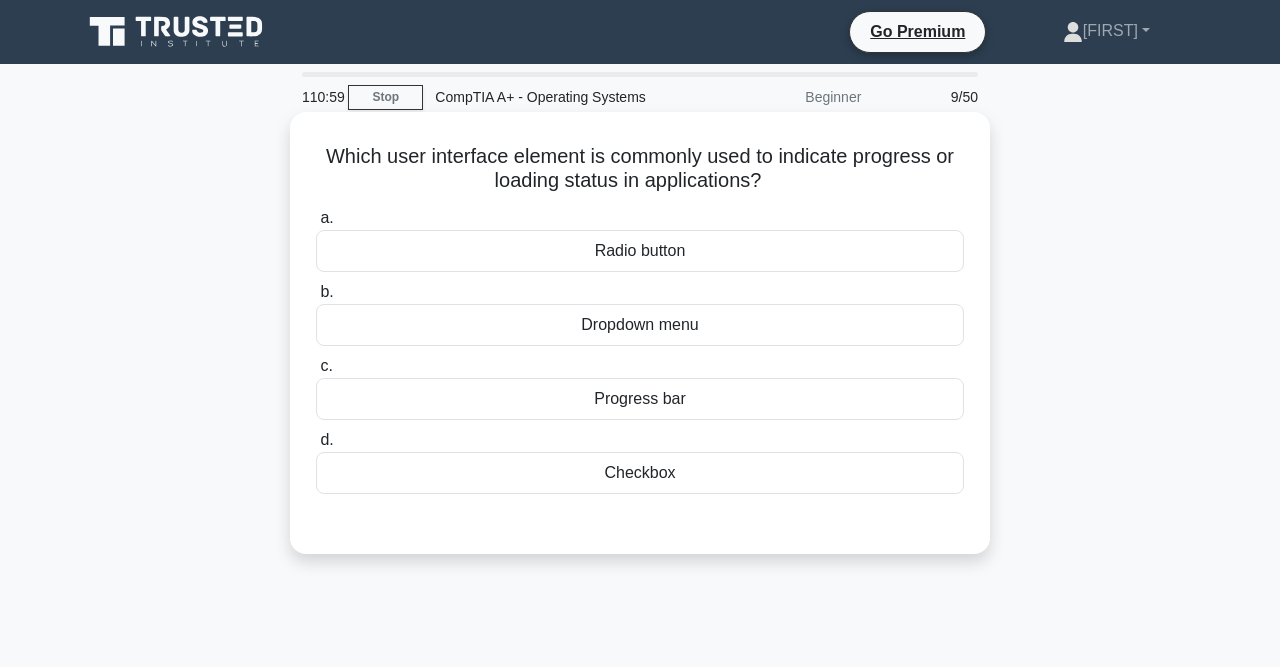 click on "Progress bar" at bounding box center (640, 399) 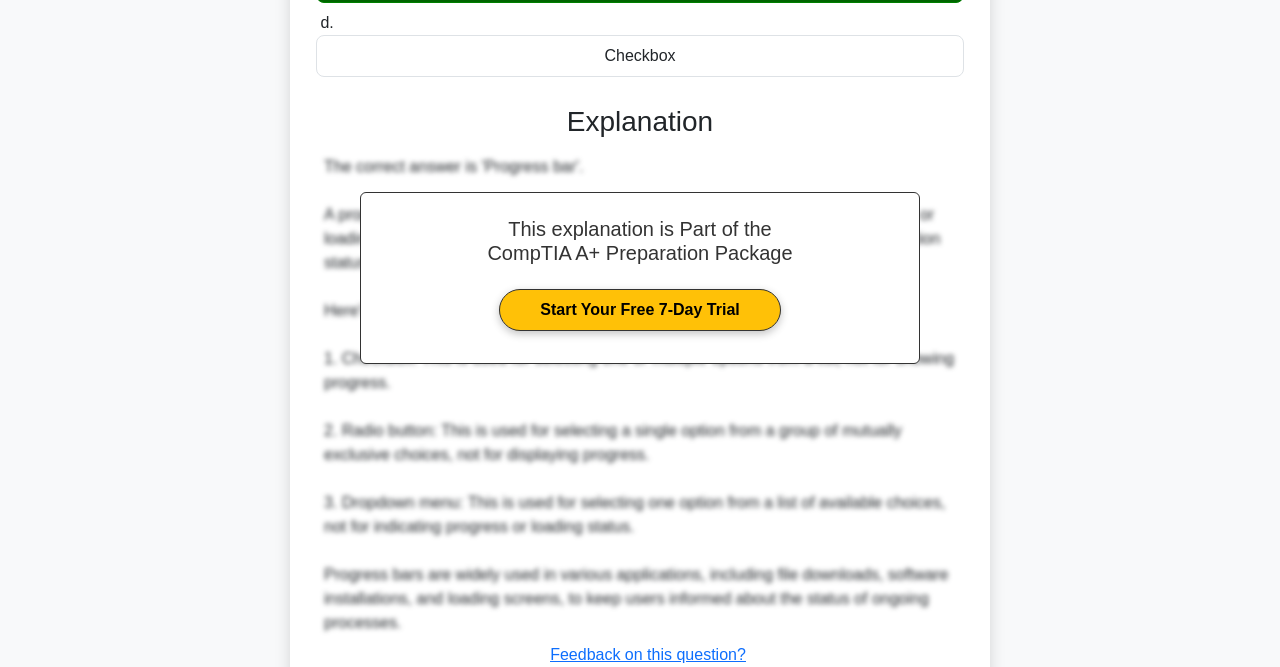 scroll, scrollTop: 563, scrollLeft: 0, axis: vertical 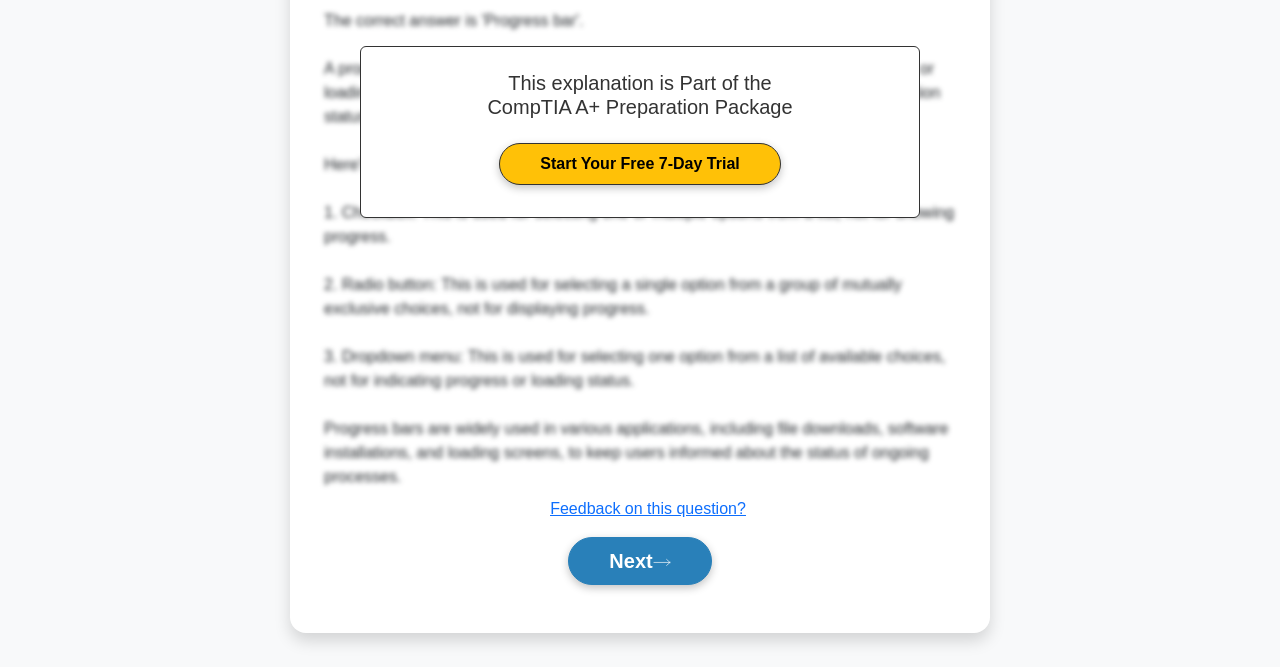 click on "Next" at bounding box center (639, 561) 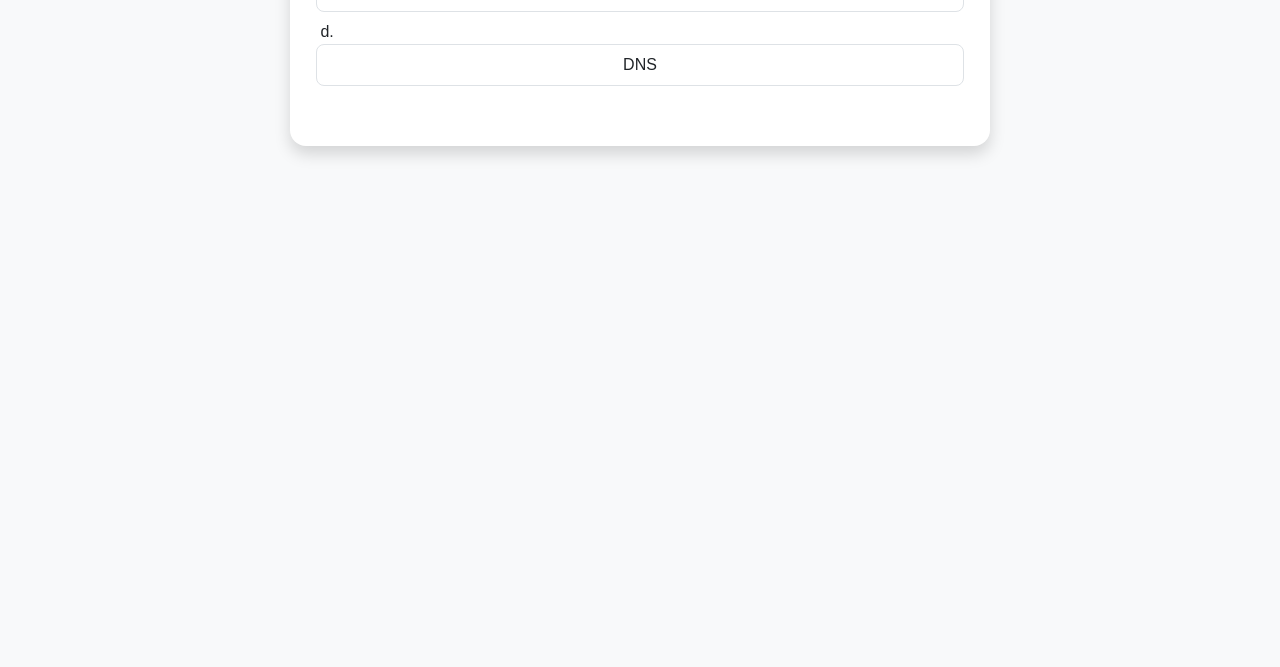 scroll, scrollTop: 0, scrollLeft: 0, axis: both 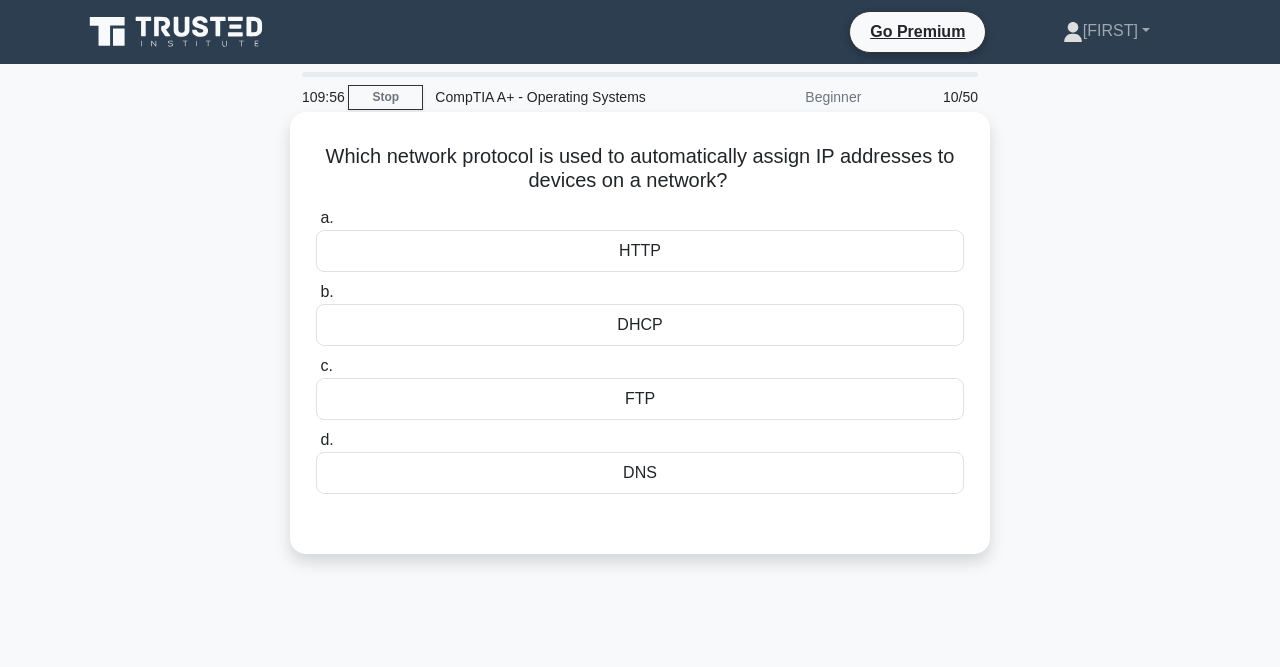 click on "DHCP" at bounding box center (640, 325) 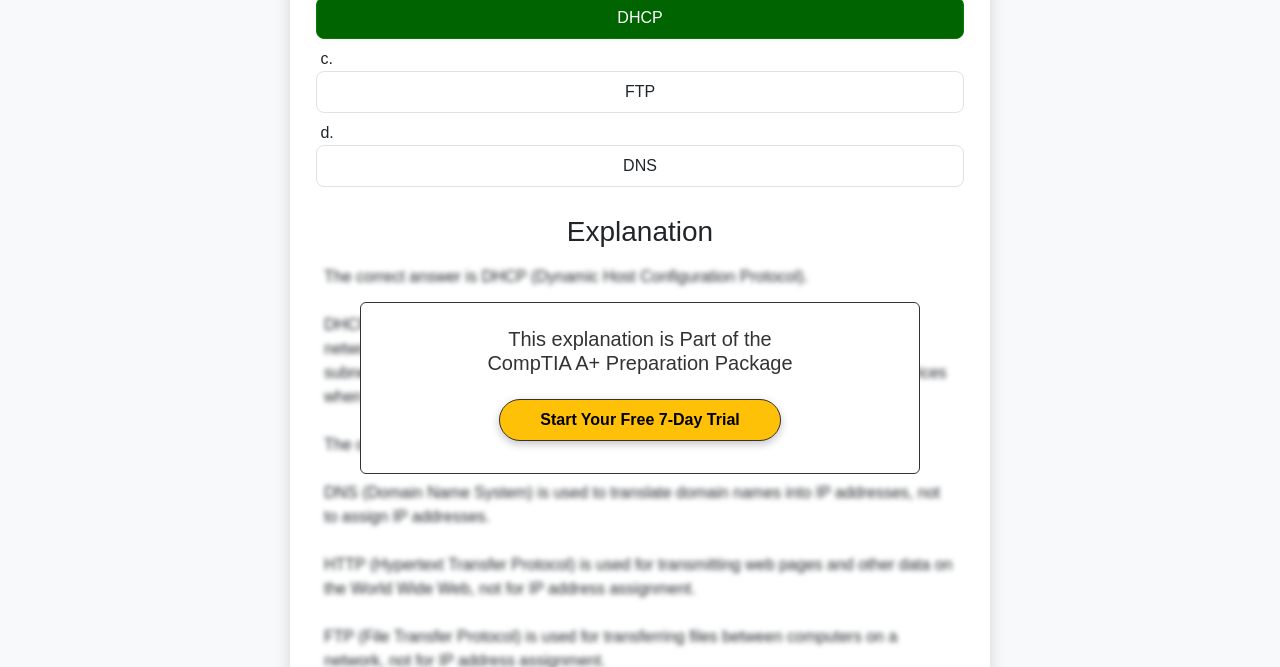 scroll, scrollTop: 563, scrollLeft: 0, axis: vertical 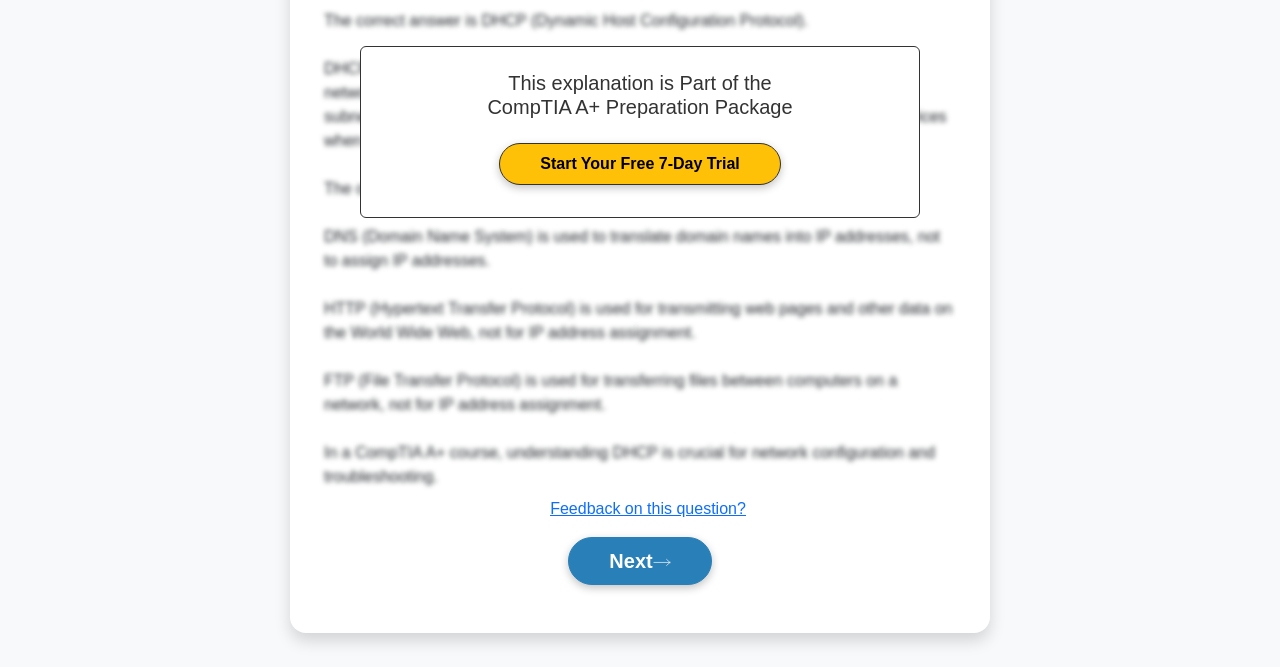 click on "Next" at bounding box center (639, 561) 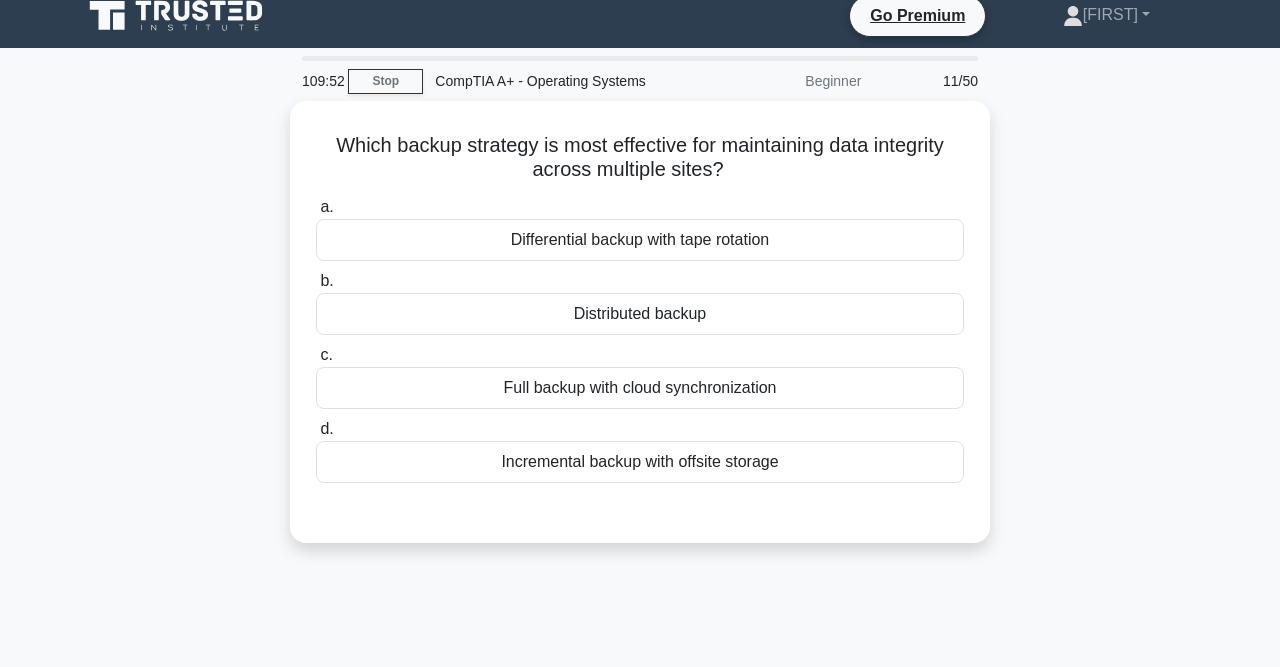 scroll, scrollTop: 0, scrollLeft: 0, axis: both 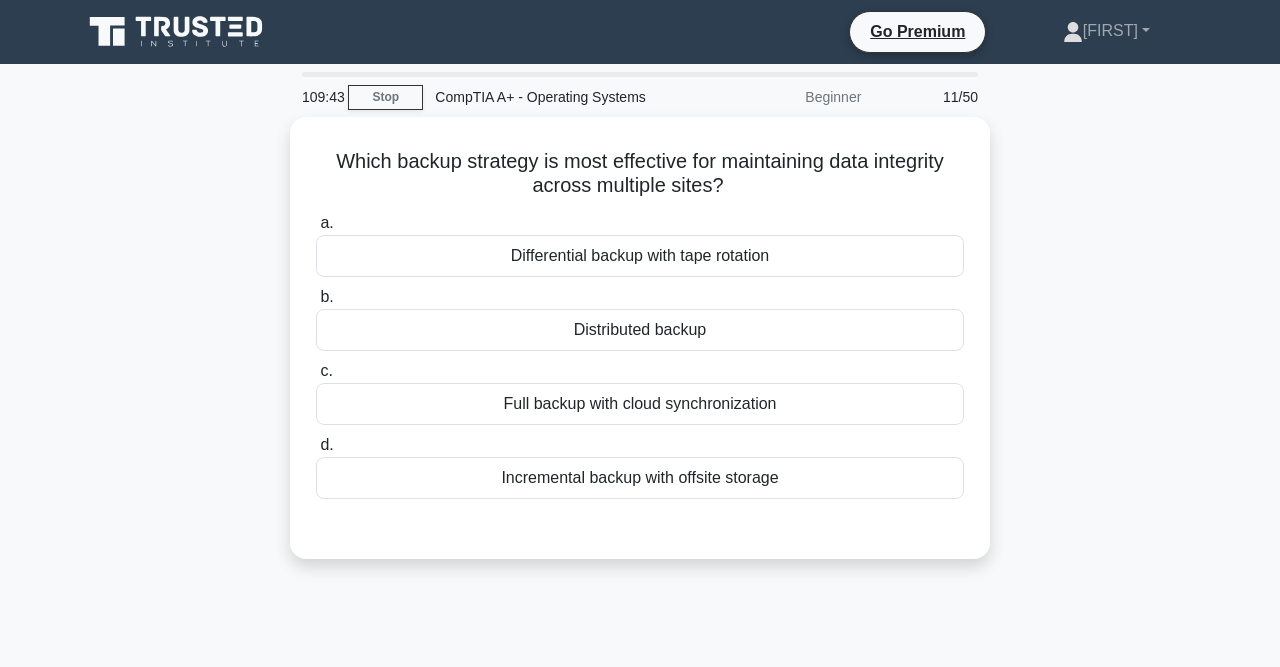 drag, startPoint x: 733, startPoint y: 333, endPoint x: 1018, endPoint y: 340, distance: 285.08594 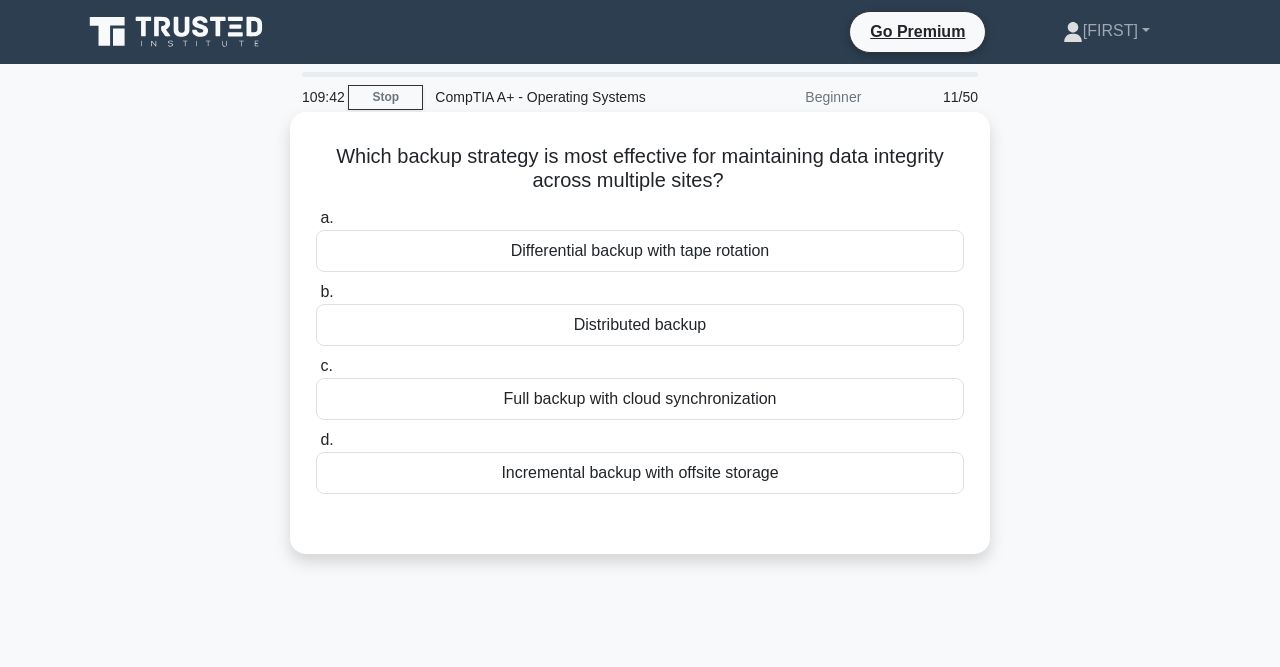 click on "Full backup with cloud synchronization" at bounding box center [640, 399] 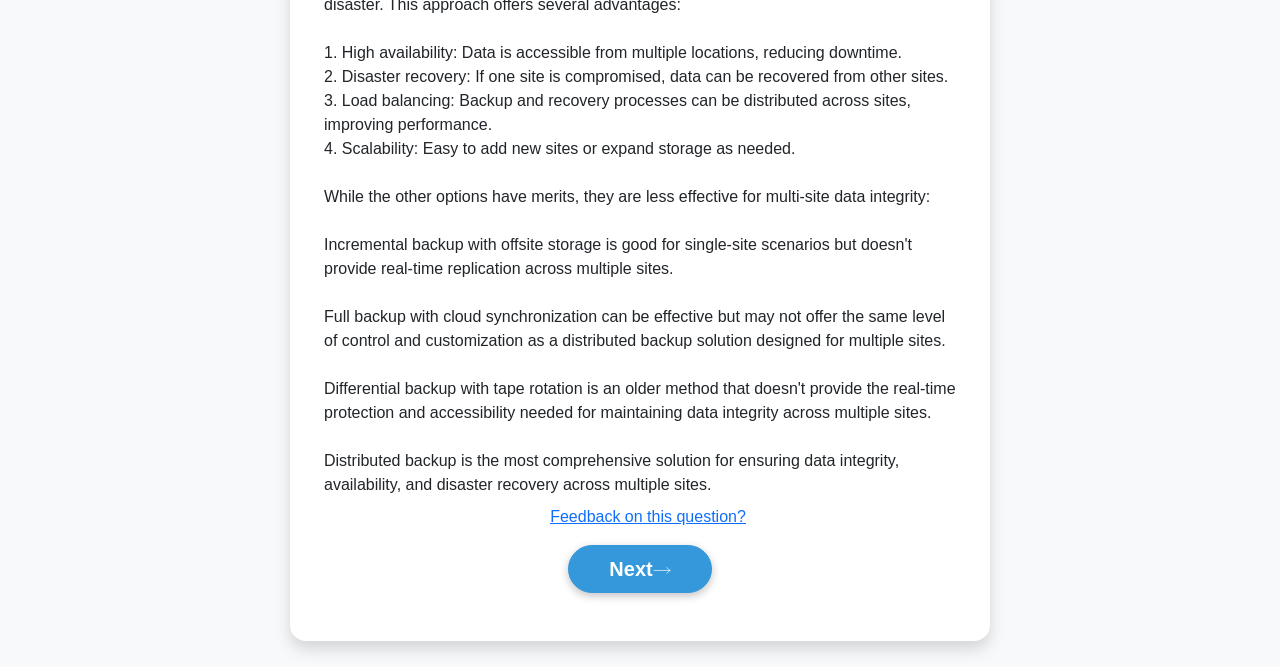 scroll, scrollTop: 700, scrollLeft: 0, axis: vertical 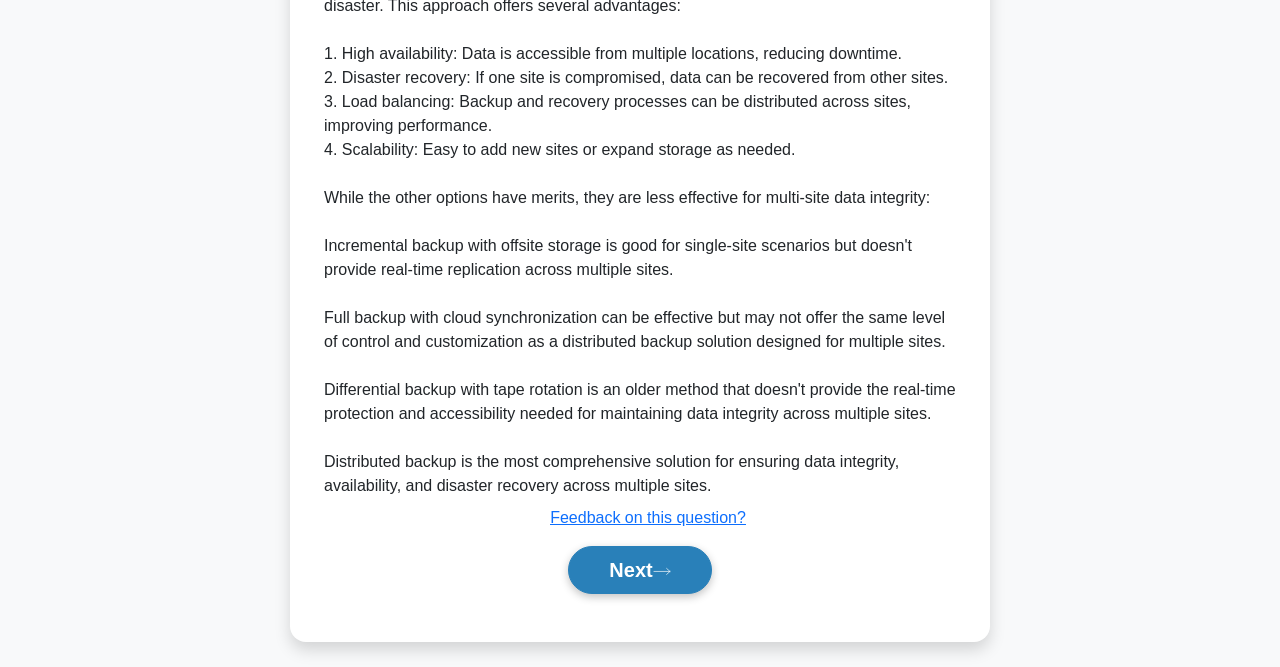 click on "Next" at bounding box center (639, 570) 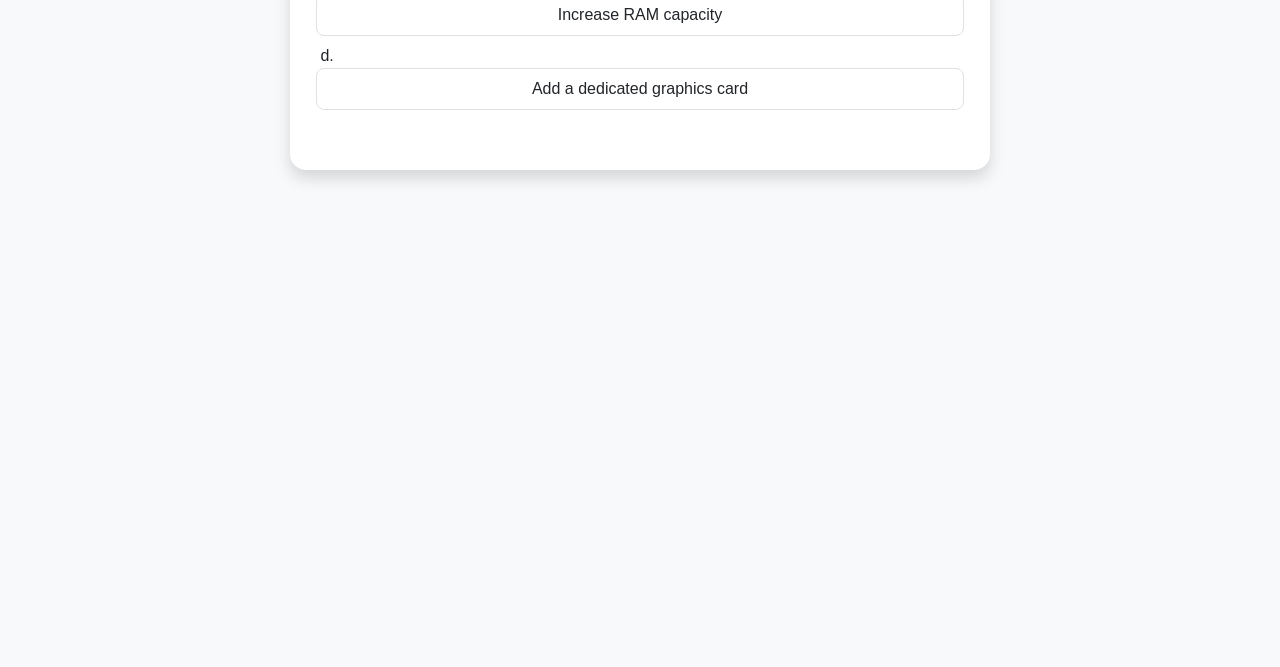 scroll, scrollTop: 0, scrollLeft: 0, axis: both 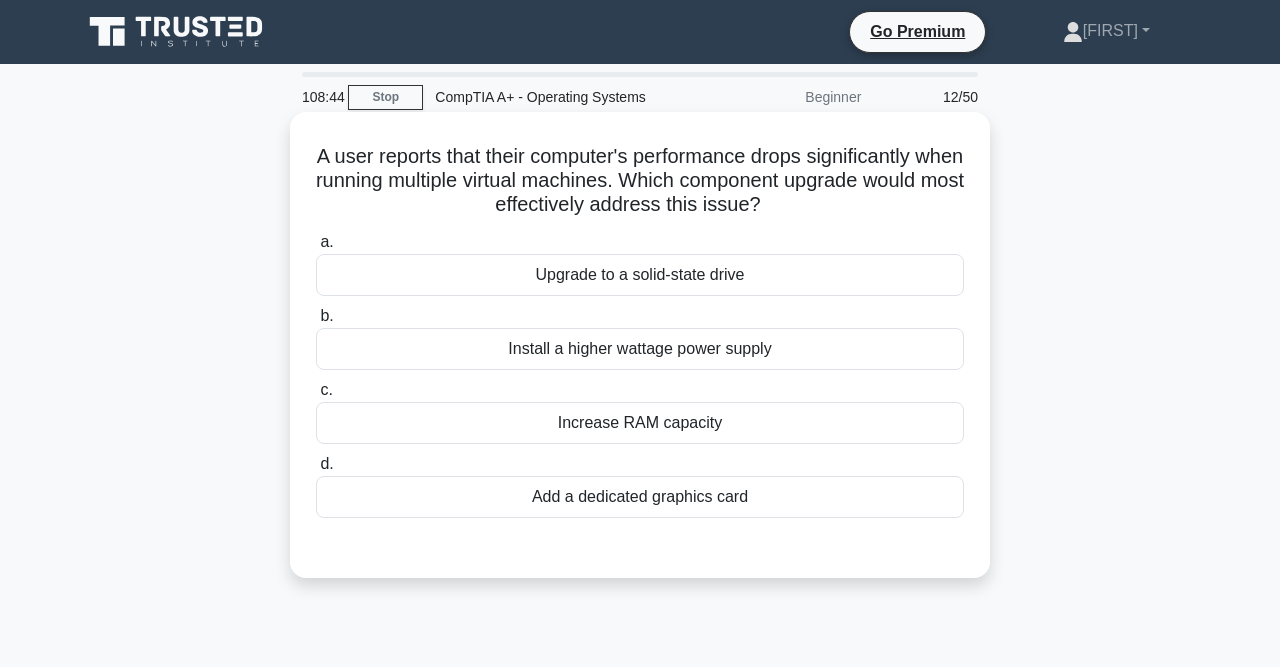 click on "Increase RAM capacity" at bounding box center (640, 423) 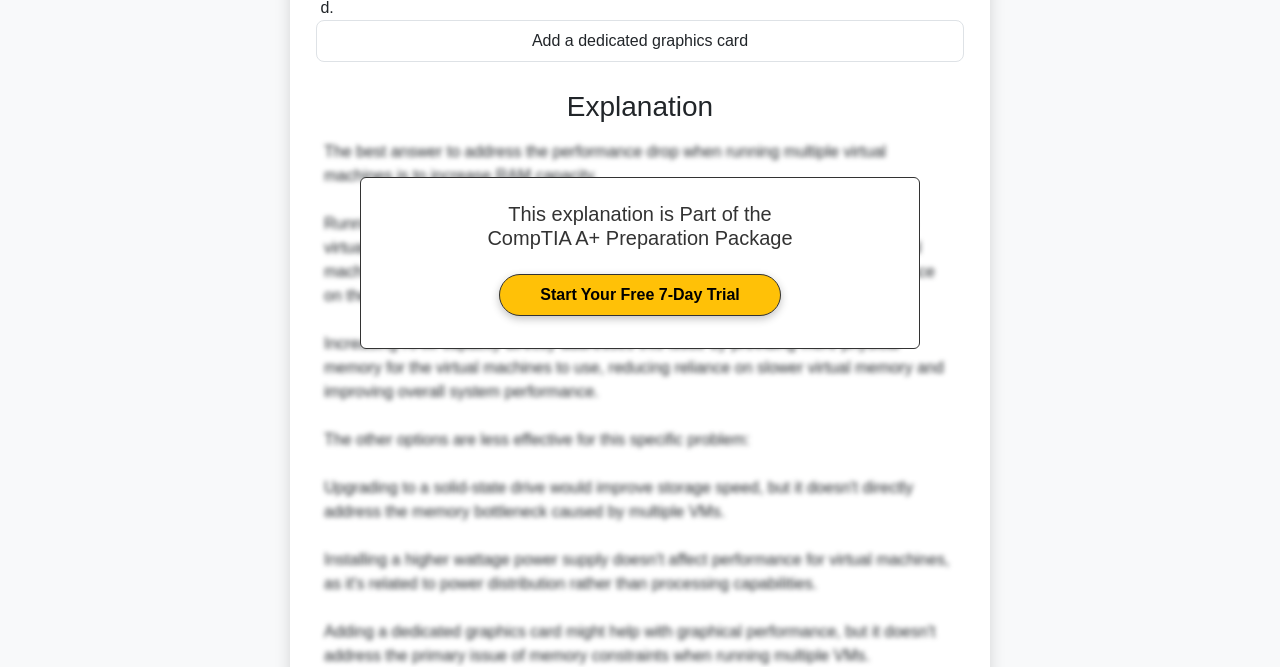 scroll, scrollTop: 635, scrollLeft: 0, axis: vertical 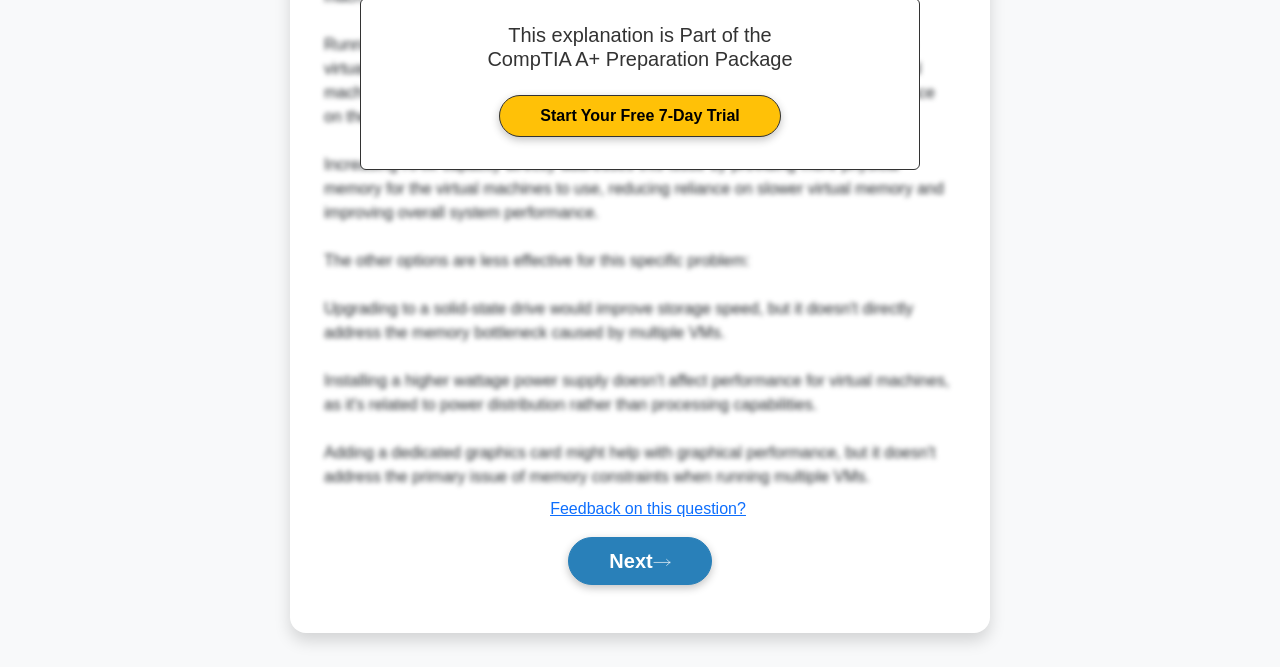 click on "Next" at bounding box center (639, 561) 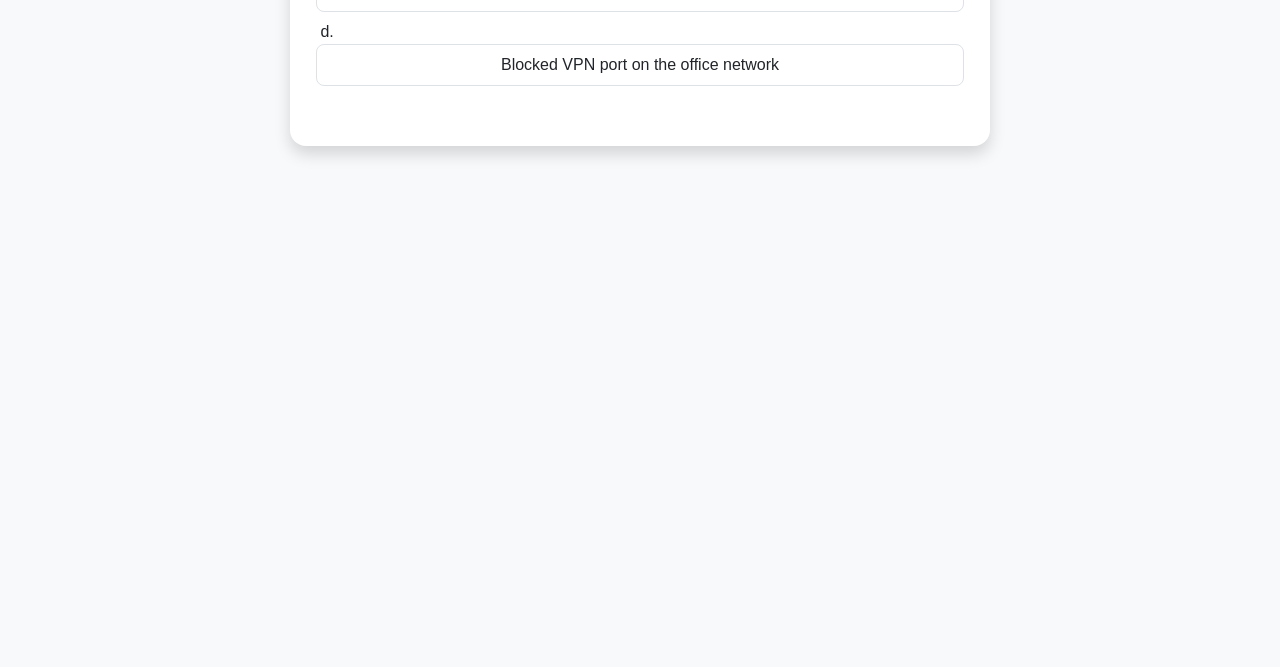scroll, scrollTop: 0, scrollLeft: 0, axis: both 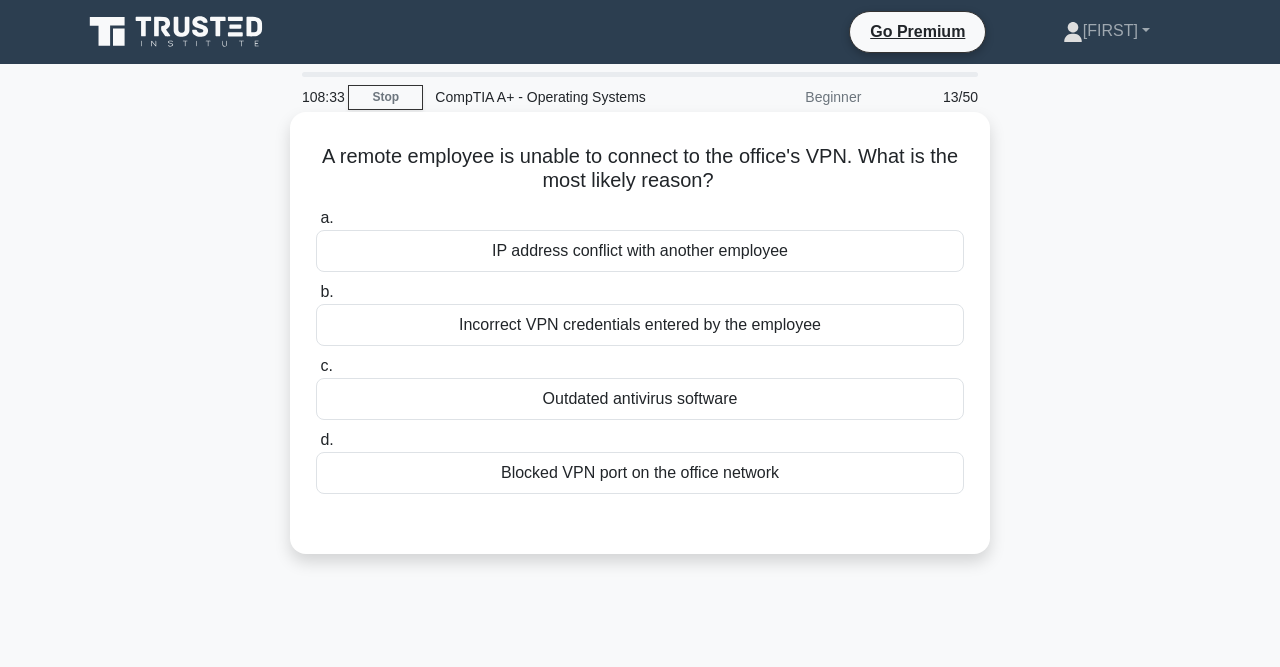 click on "Incorrect VPN credentials entered by the employee" at bounding box center [640, 325] 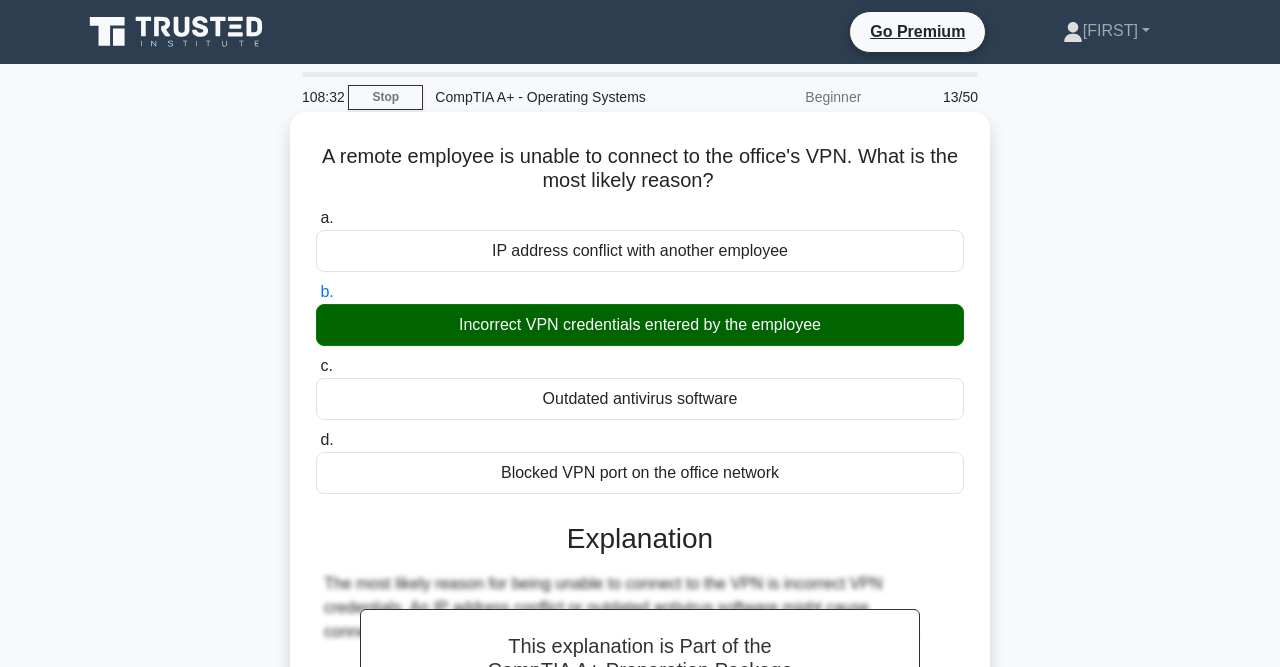 scroll, scrollTop: 413, scrollLeft: 0, axis: vertical 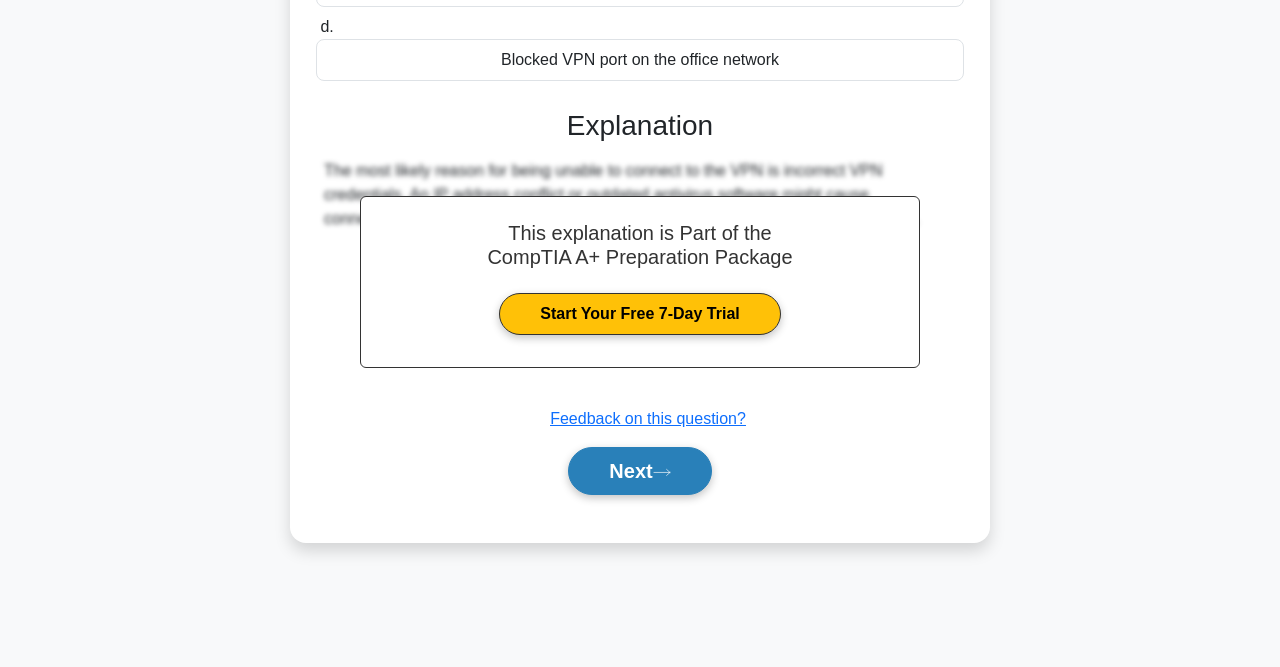 click 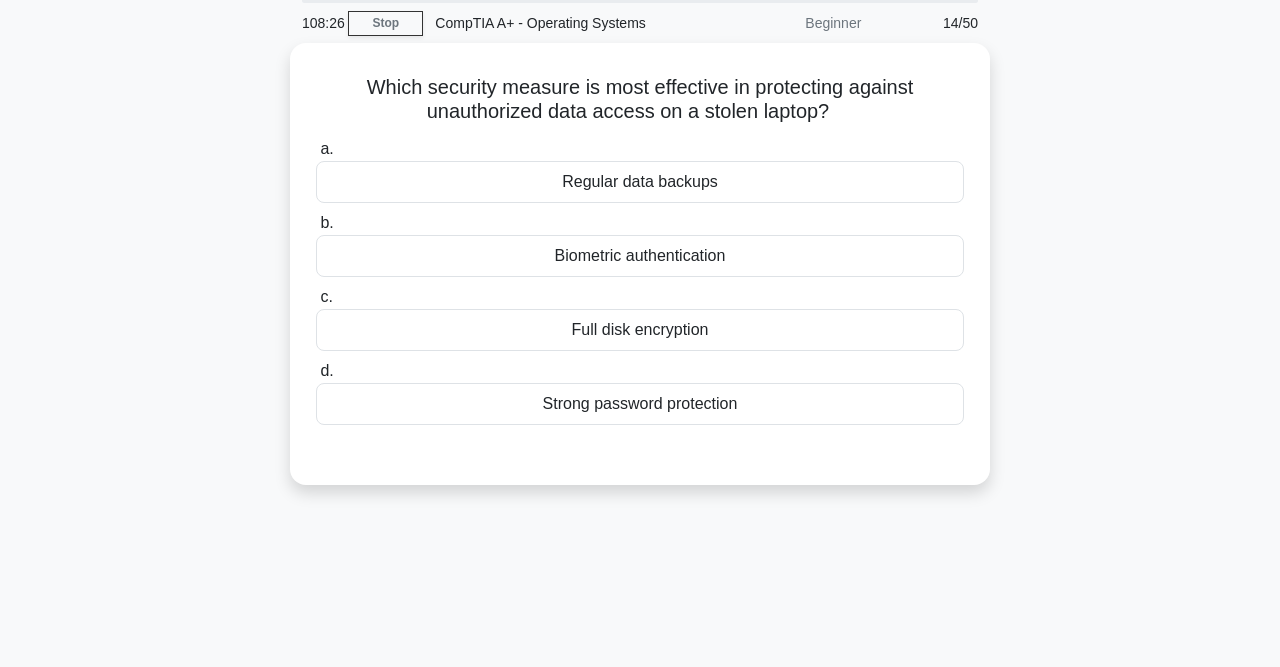 scroll, scrollTop: 0, scrollLeft: 0, axis: both 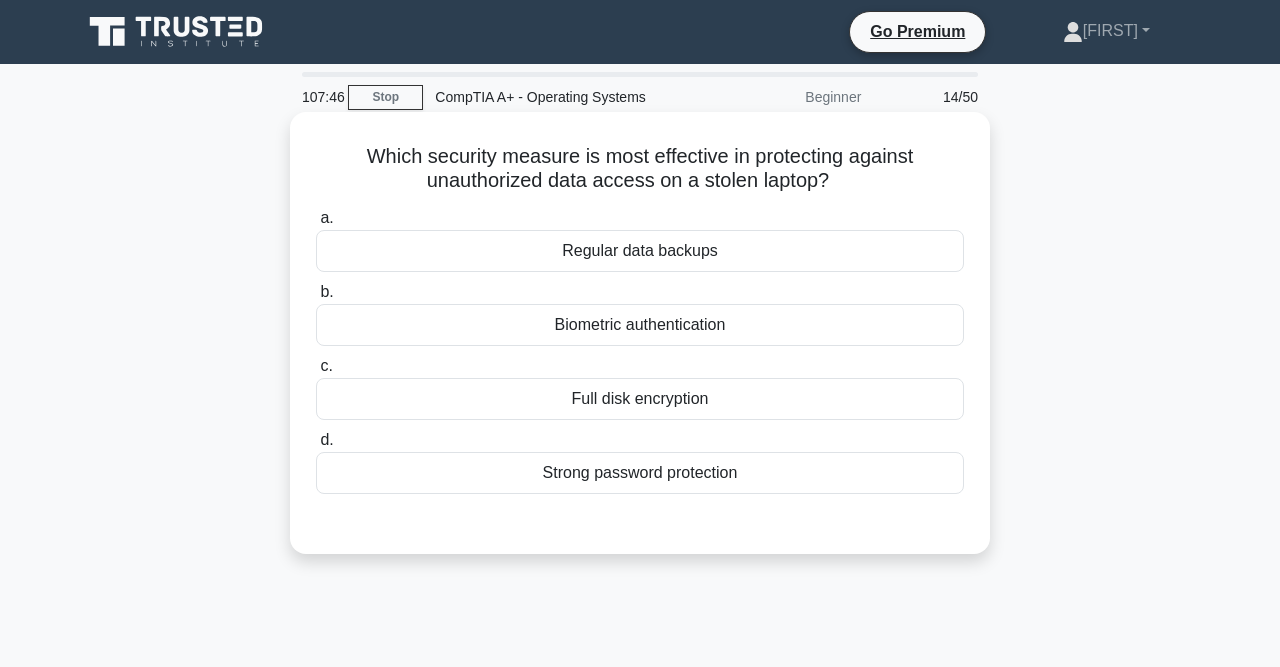 click on "Full disk encryption" at bounding box center (640, 399) 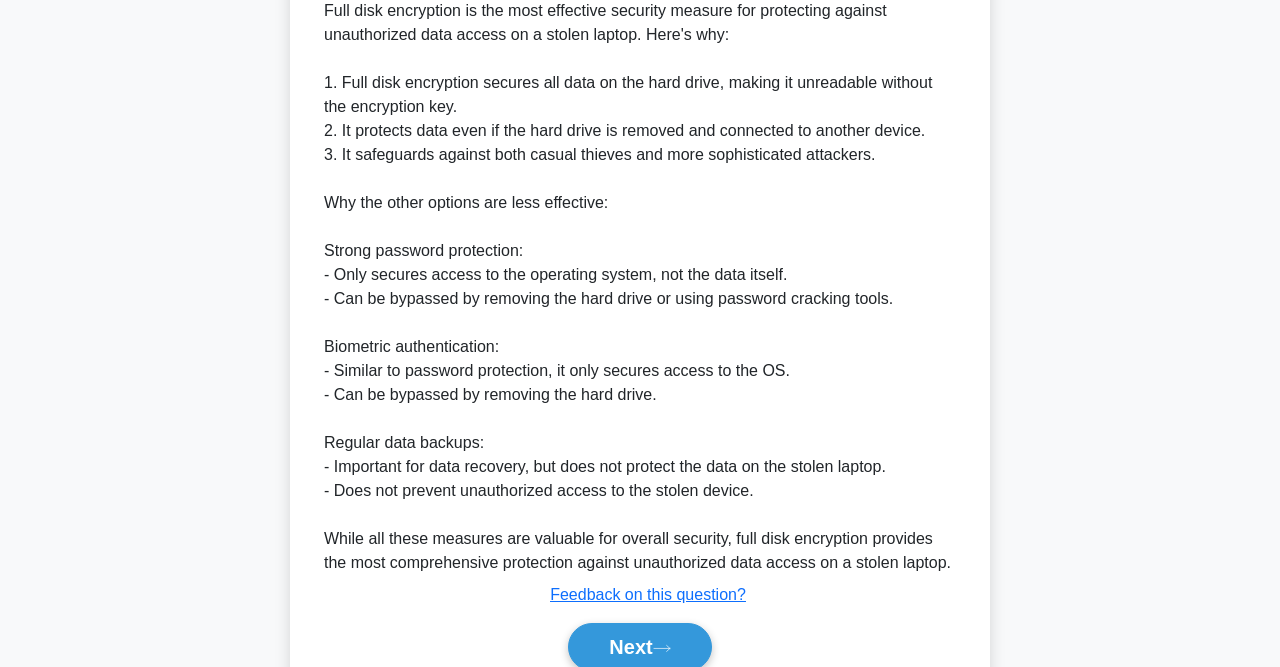 scroll, scrollTop: 659, scrollLeft: 0, axis: vertical 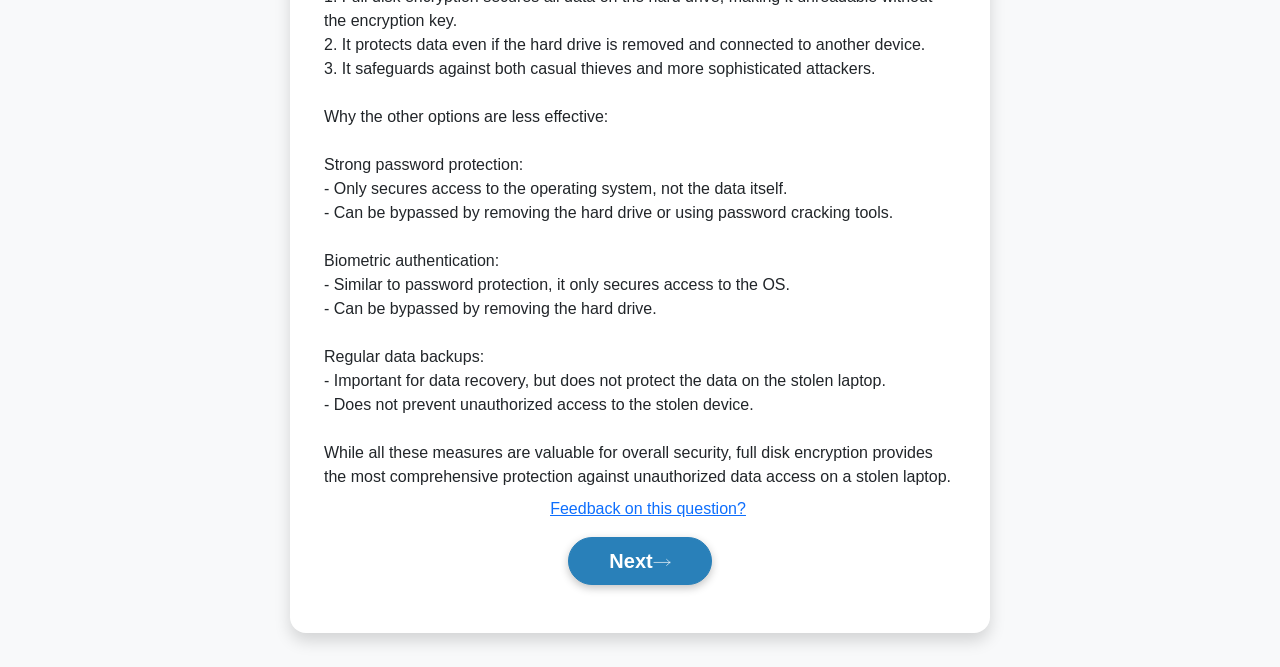 click on "Next" at bounding box center [639, 561] 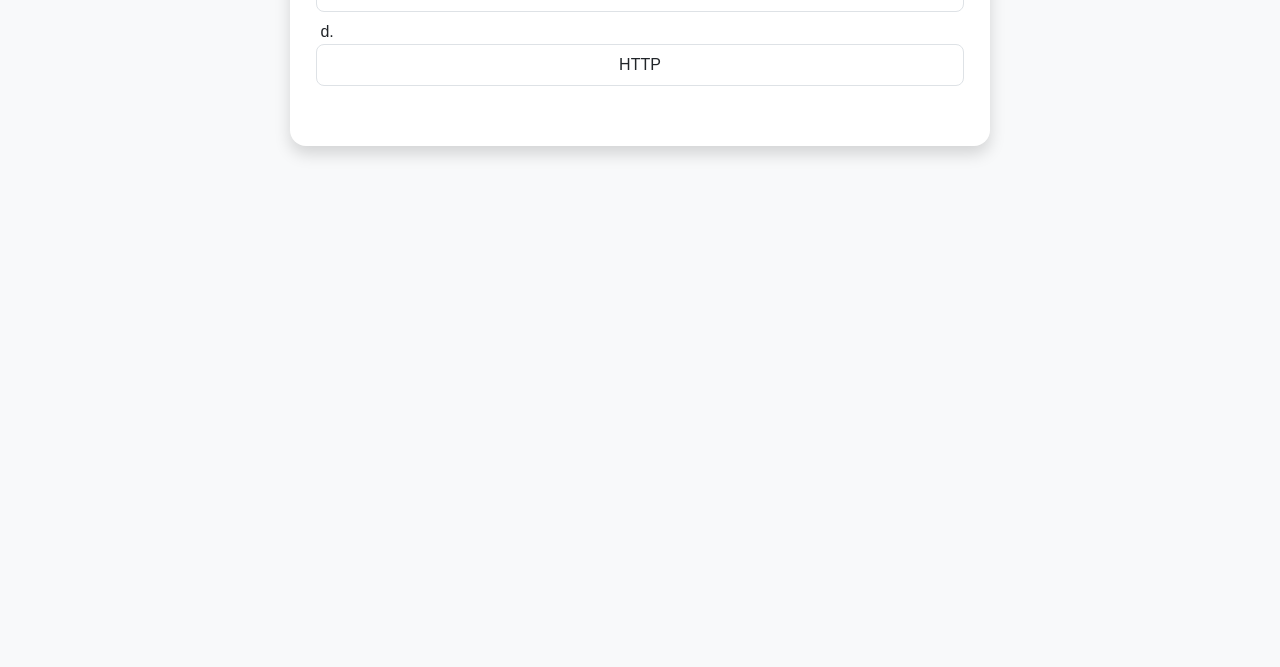 scroll, scrollTop: 0, scrollLeft: 0, axis: both 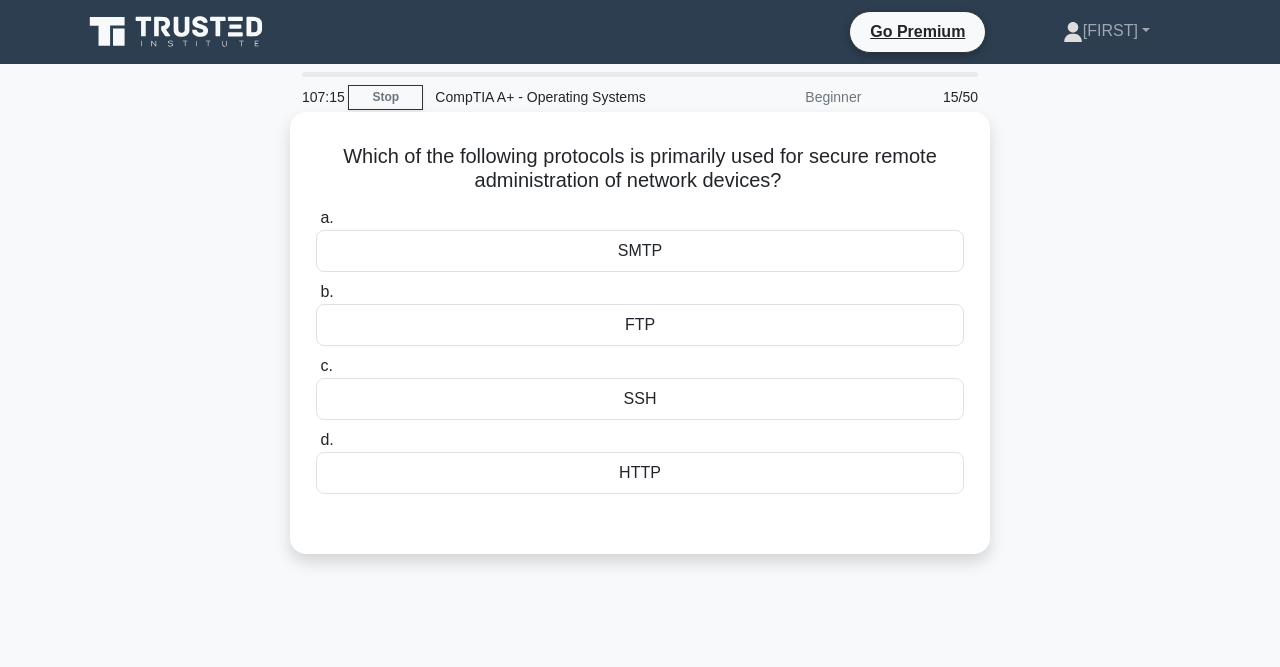 click on "SSH" at bounding box center (640, 399) 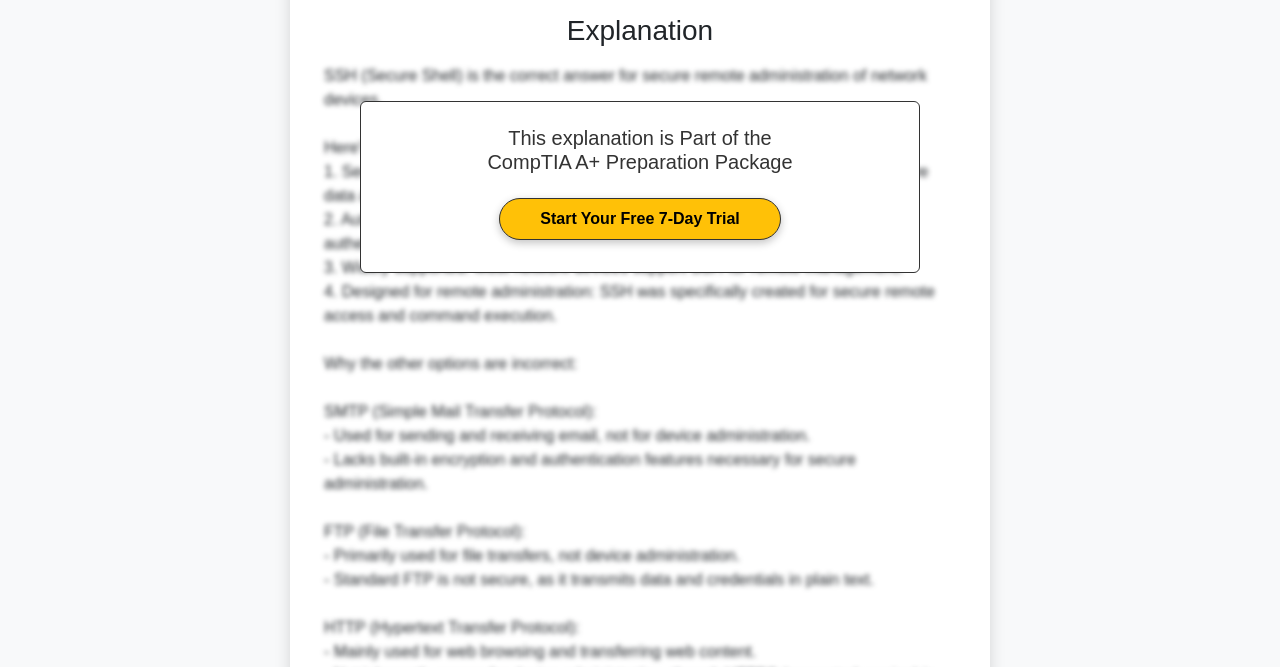 click on "SSH (Secure Shell) is the correct answer for secure remote administration of network devices. Here's why SSH is the best choice: 1. Security: SSH encrypts all traffic between the client and server, protecting sensitive data and commands. 2. Authentication: It provides strong authentication methods, including public key authentication. 3. Widely supported: Most network devices support SSH for remote management. 4. Designed for remote administration: SSH was specifically created for secure remote access and command execution. Why the other options are incorrect: SMTP (Simple Mail Transfer Protocol): - Used for sending and receiving email, not for device administration. - Lacks built-in encryption and authentication features necessary for secure administration. FTP (File Transfer Protocol): - Primarily used for file transfers, not device administration. - Standard FTP is not secure, as it transmits data and credentials in plain text. HTTP (Hypertext Transfer Protocol):" at bounding box center (640, 424) 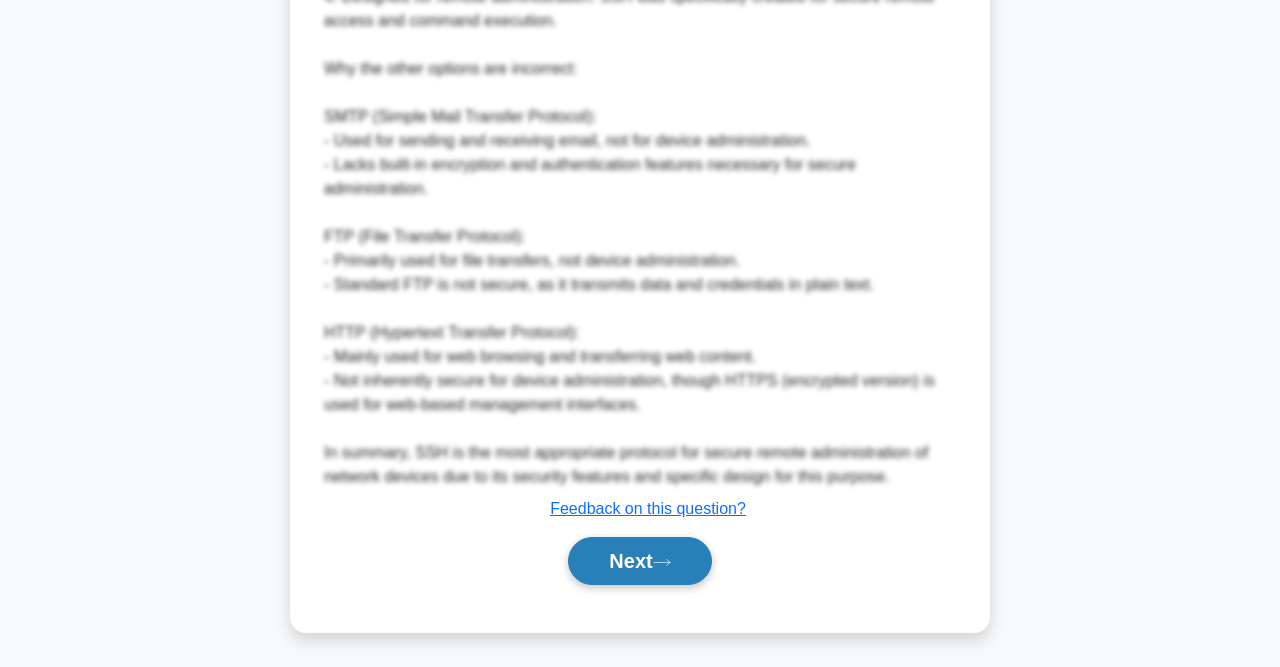 click on "Next" at bounding box center (639, 561) 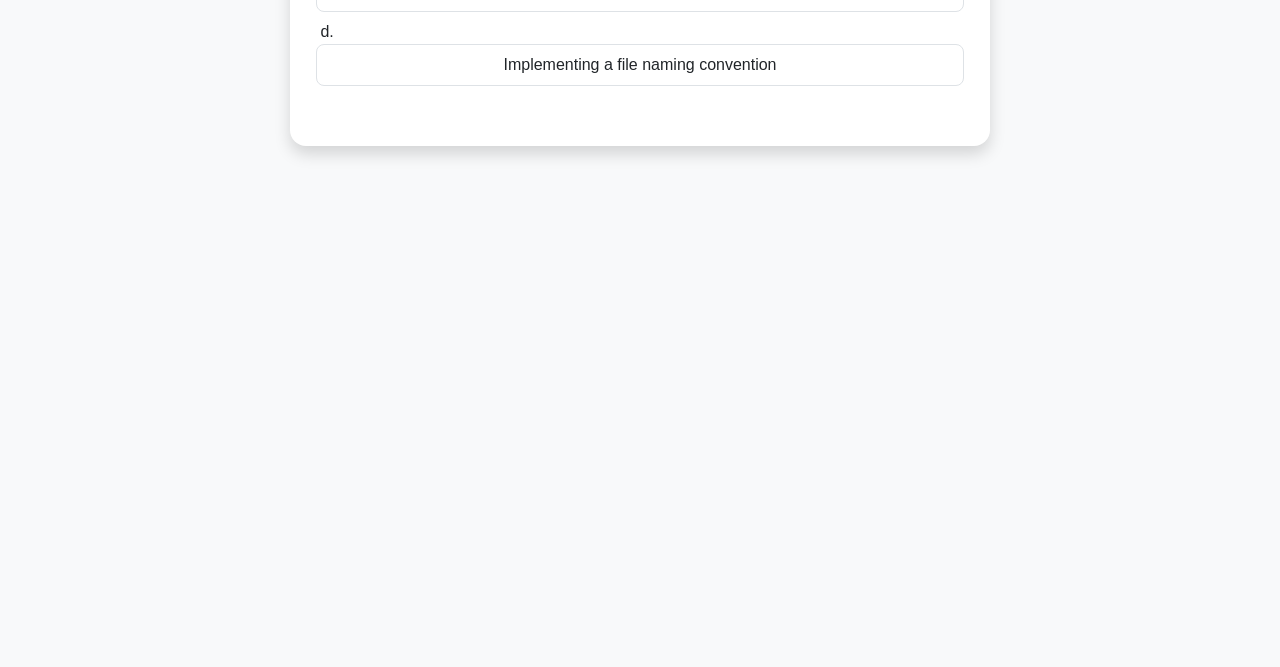 scroll, scrollTop: 0, scrollLeft: 0, axis: both 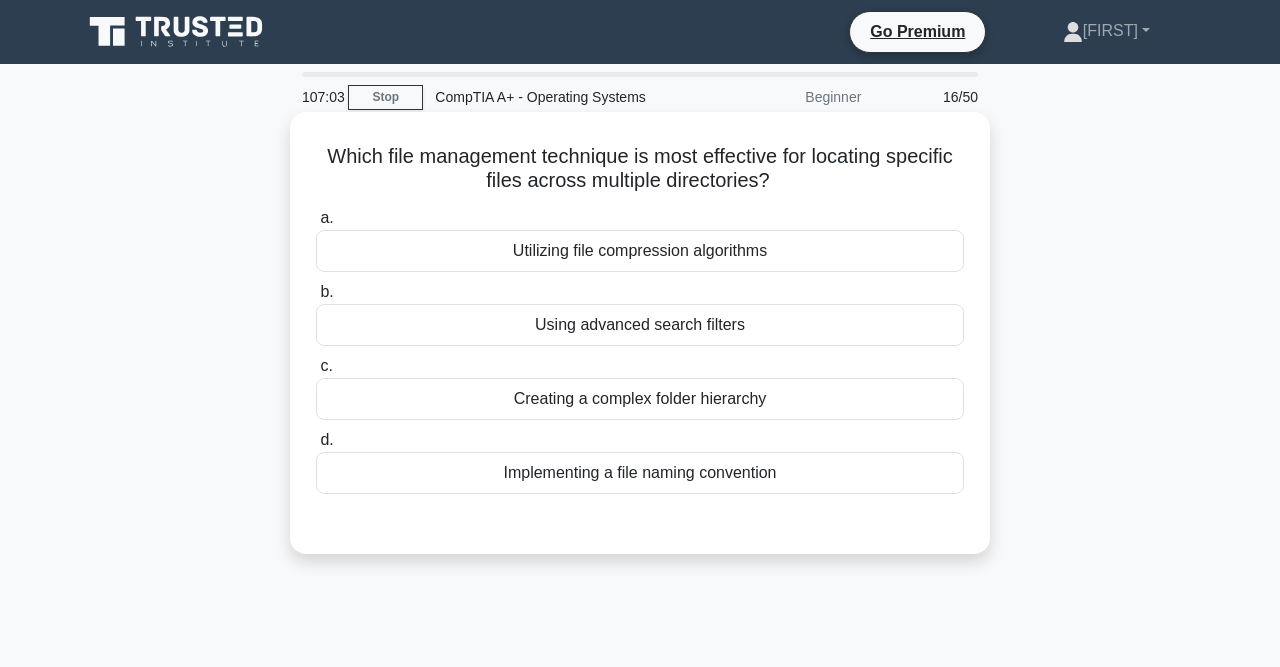 click on "Using advanced search filters" at bounding box center [640, 325] 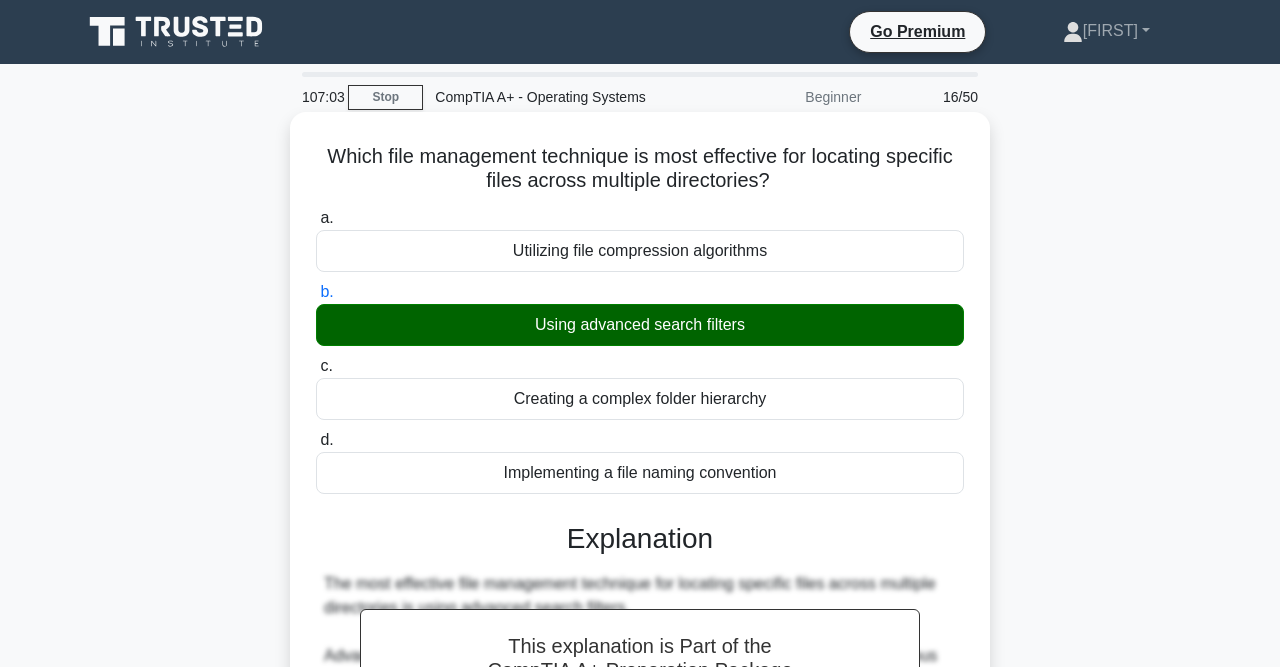 scroll, scrollTop: 515, scrollLeft: 0, axis: vertical 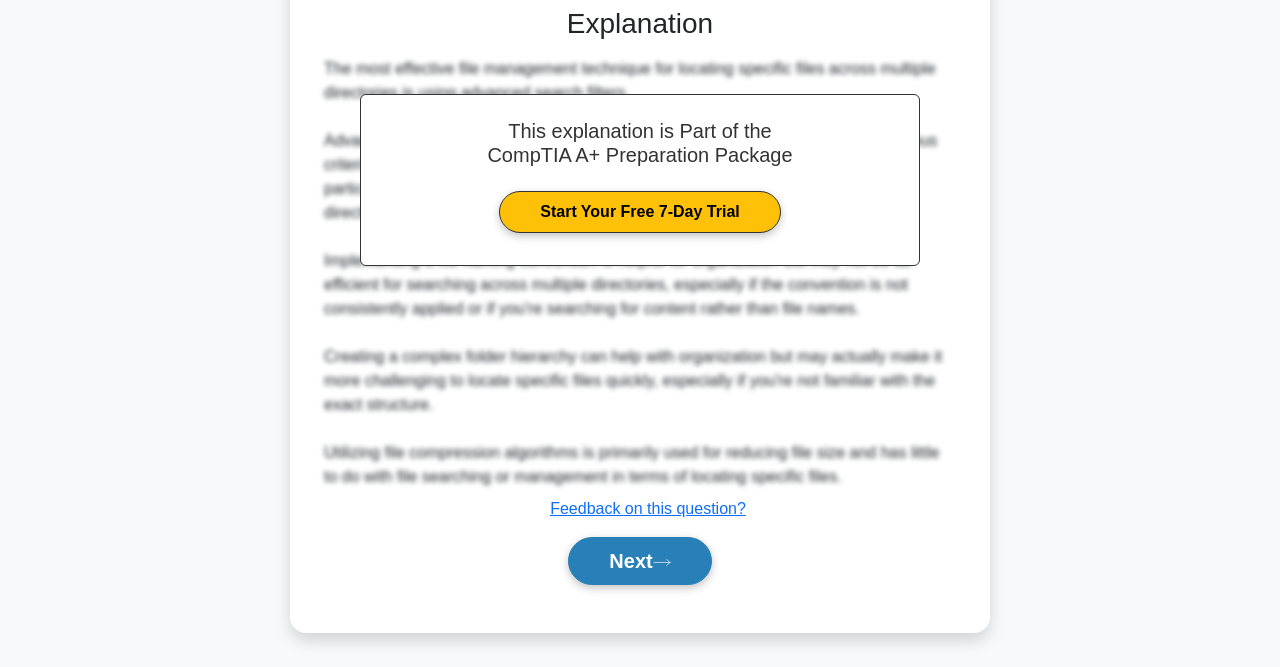 click on "Next" at bounding box center (639, 561) 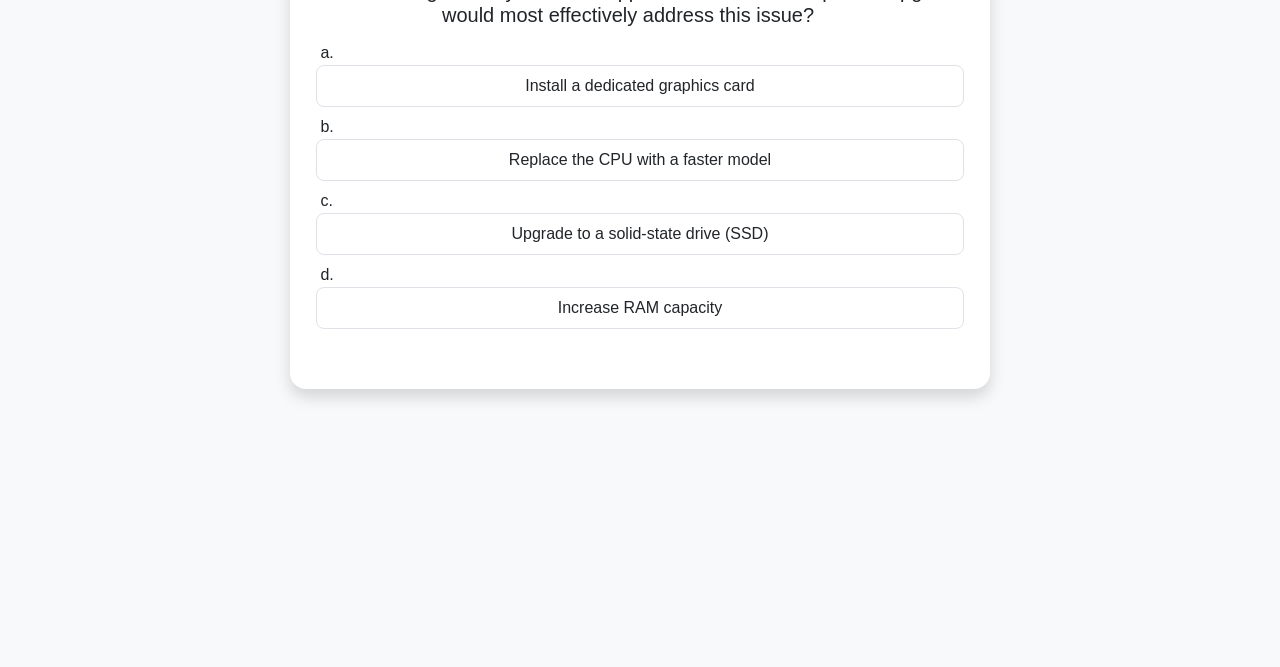 scroll, scrollTop: 0, scrollLeft: 0, axis: both 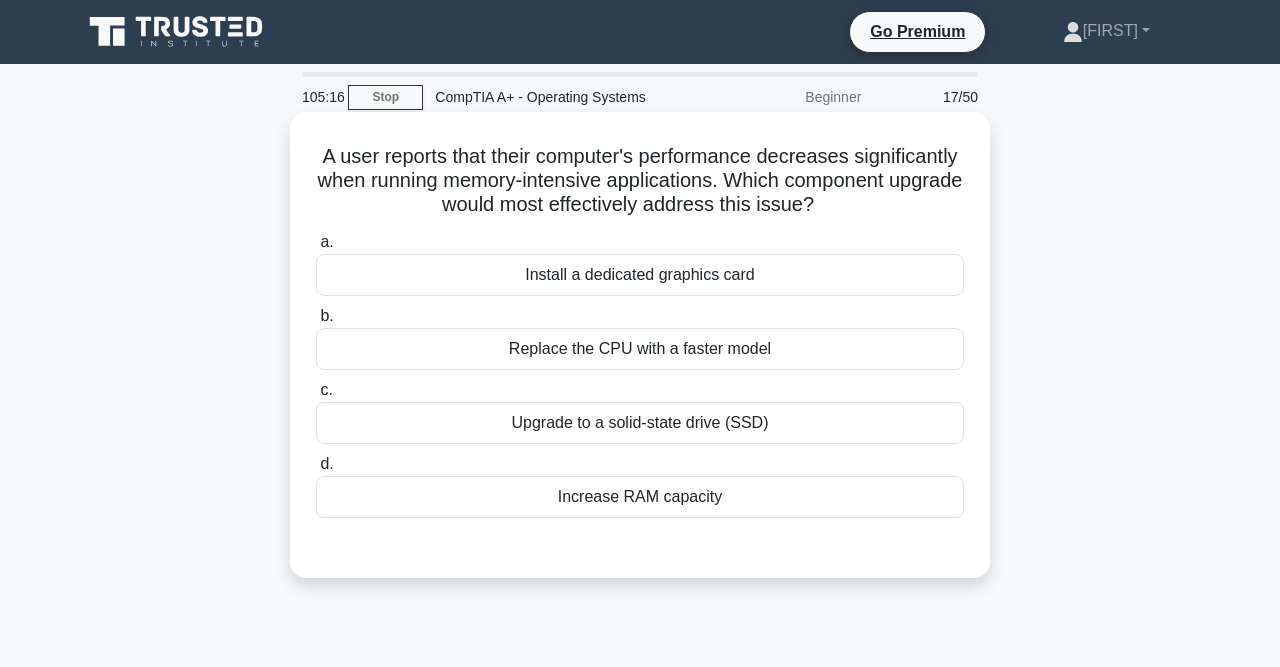 click on "Increase RAM capacity" at bounding box center [640, 497] 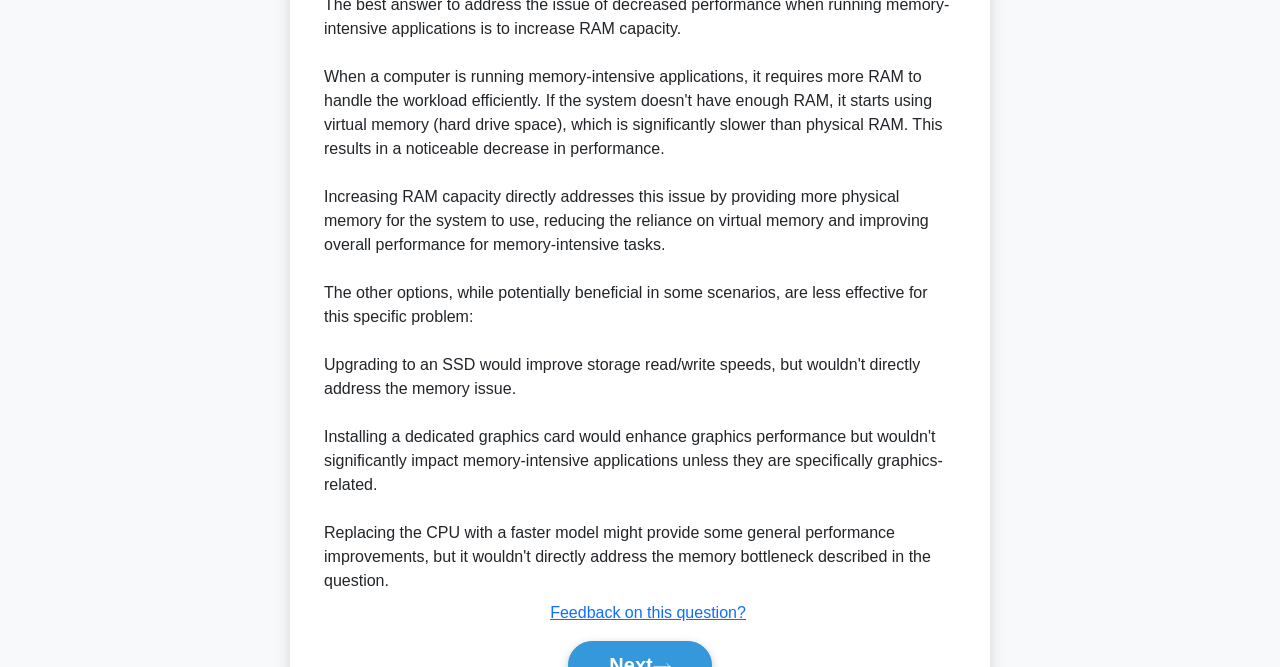 scroll, scrollTop: 610, scrollLeft: 0, axis: vertical 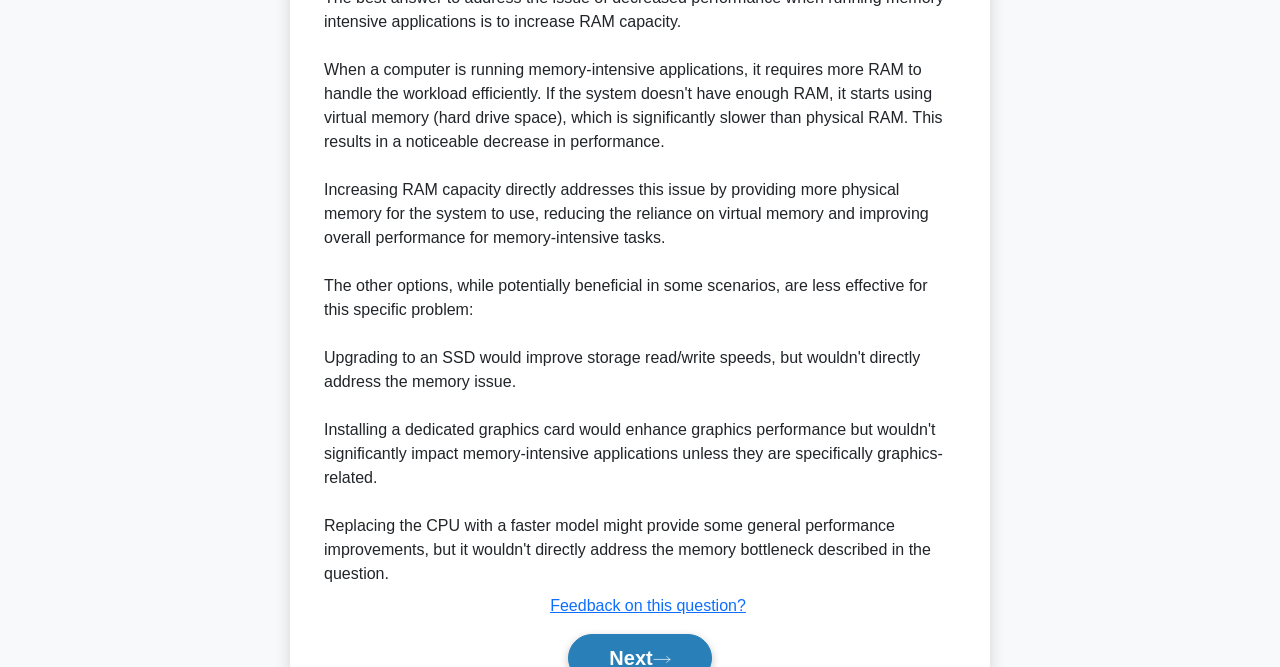 click on "Next" at bounding box center [639, 658] 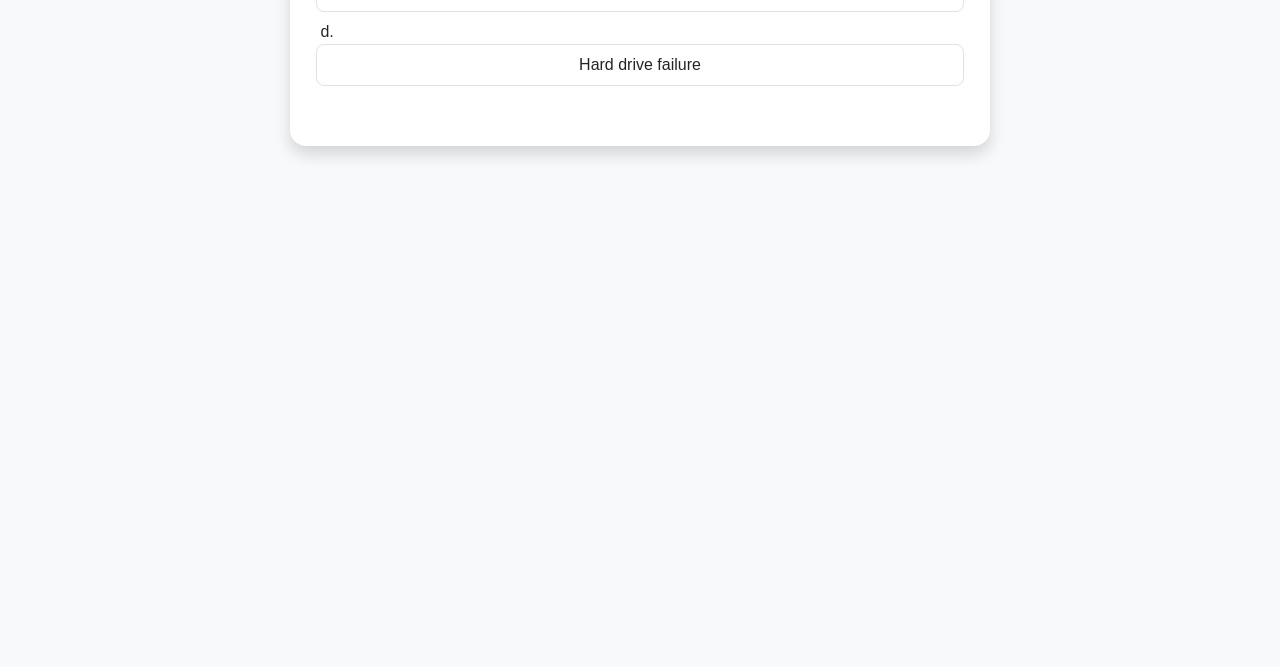 scroll, scrollTop: 0, scrollLeft: 0, axis: both 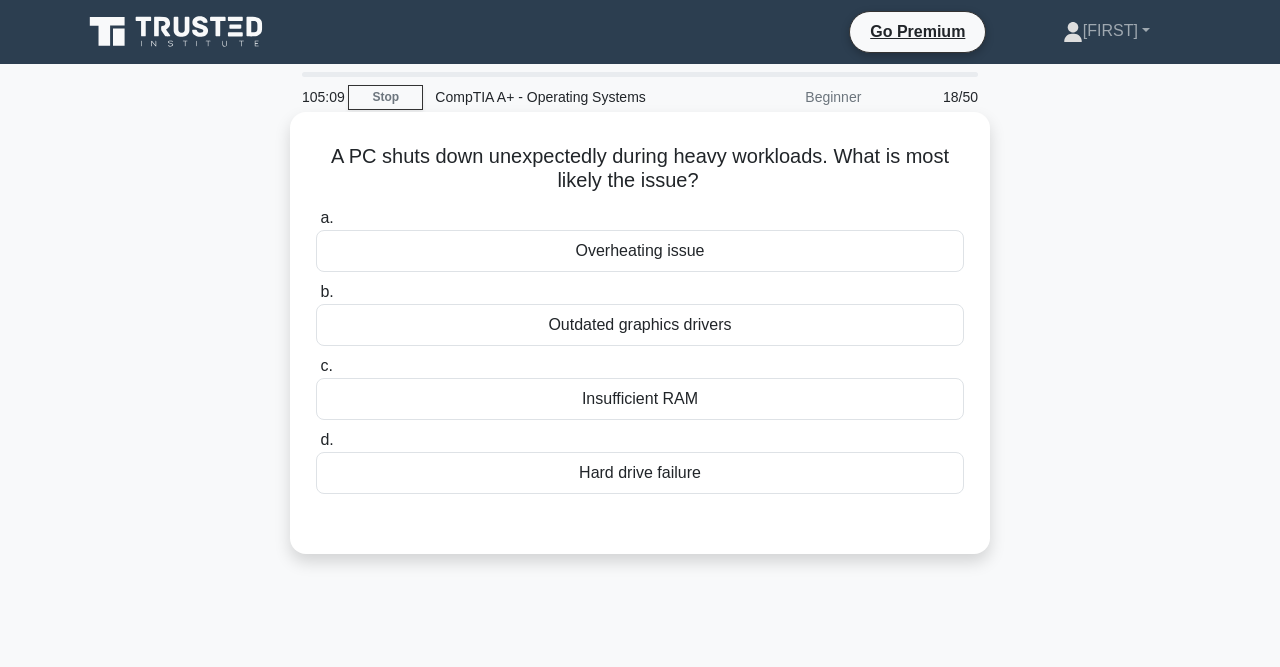 click on "Overheating issue" at bounding box center [640, 251] 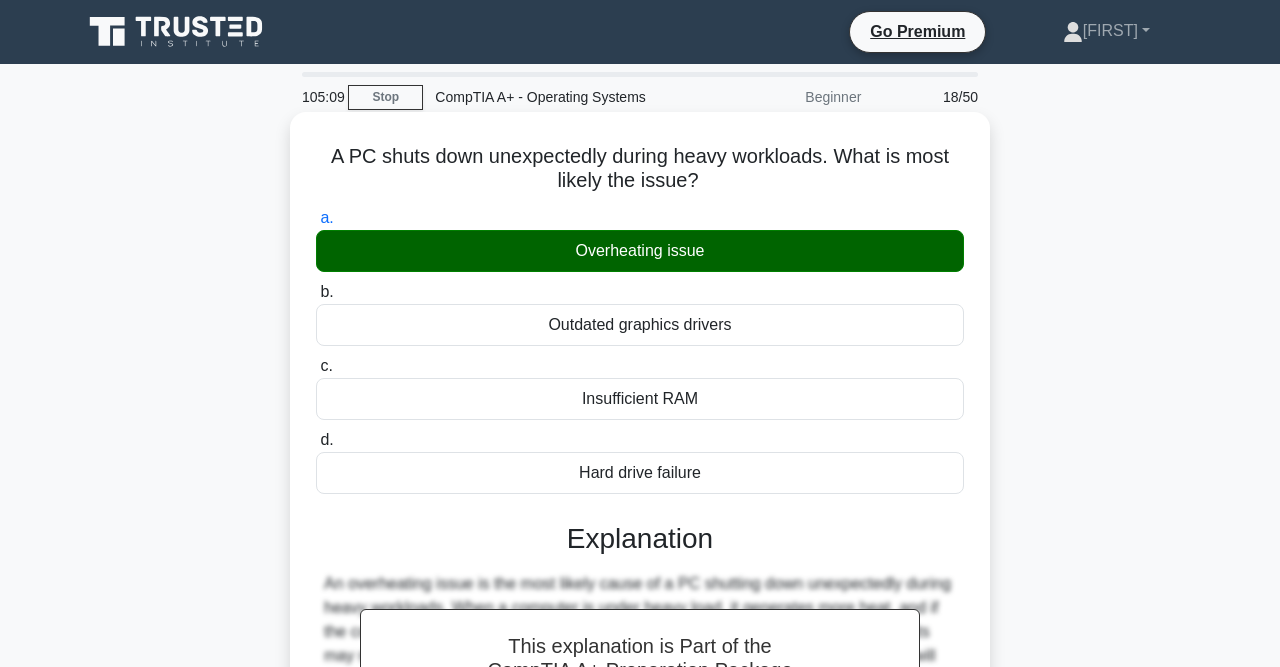 scroll, scrollTop: 413, scrollLeft: 0, axis: vertical 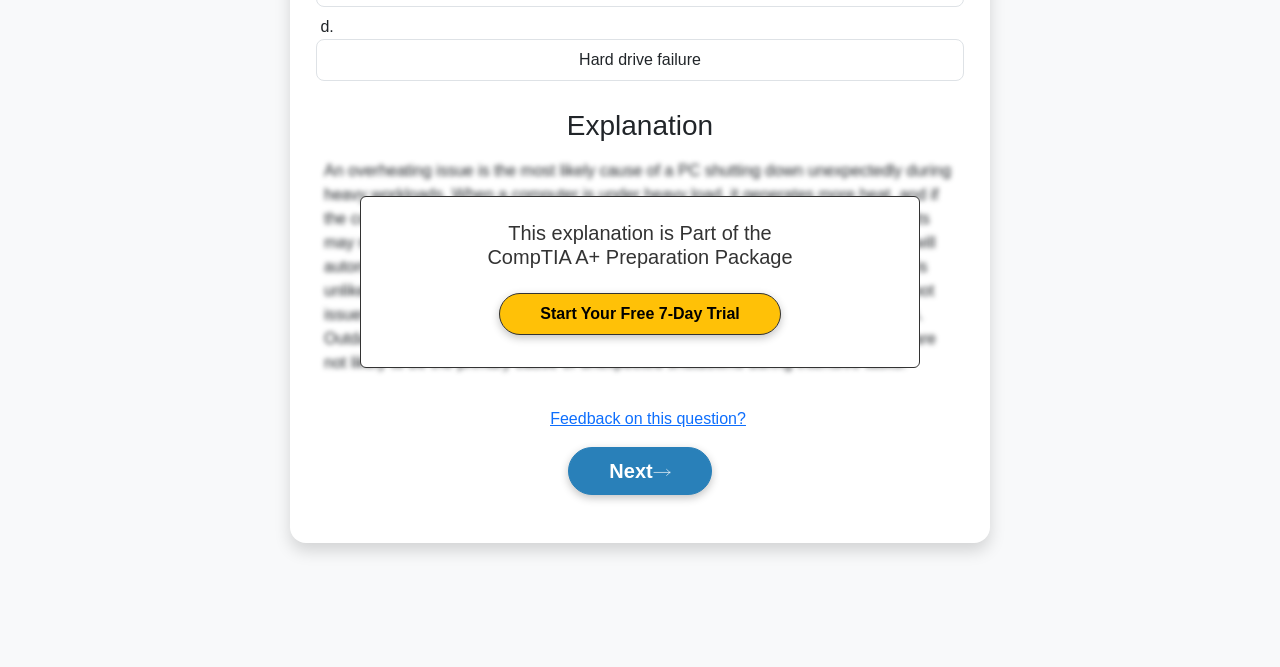 click on "Next" at bounding box center (639, 471) 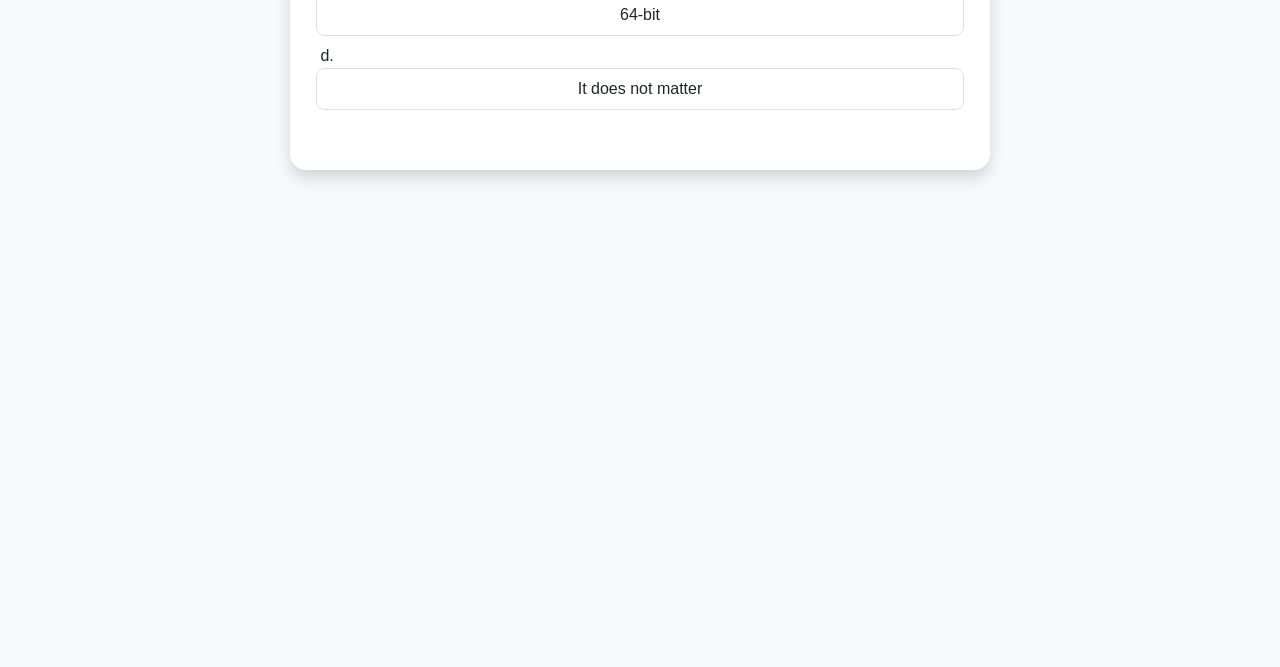 scroll, scrollTop: 0, scrollLeft: 0, axis: both 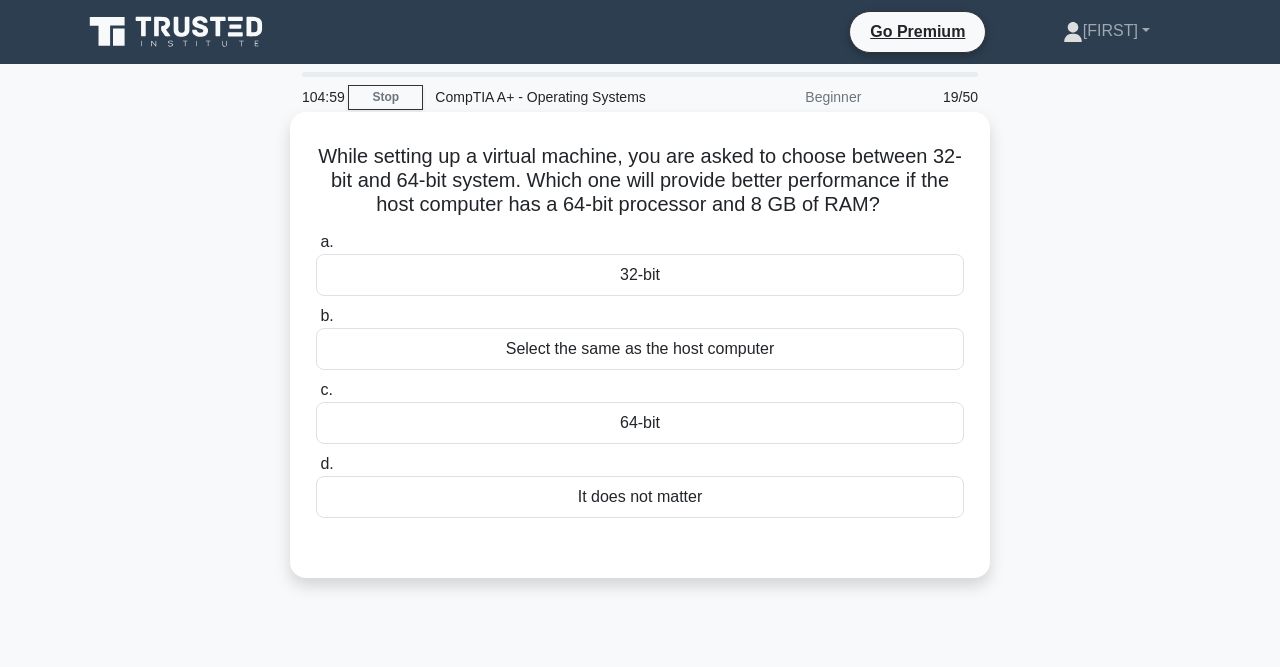 click on "64-bit" at bounding box center [640, 423] 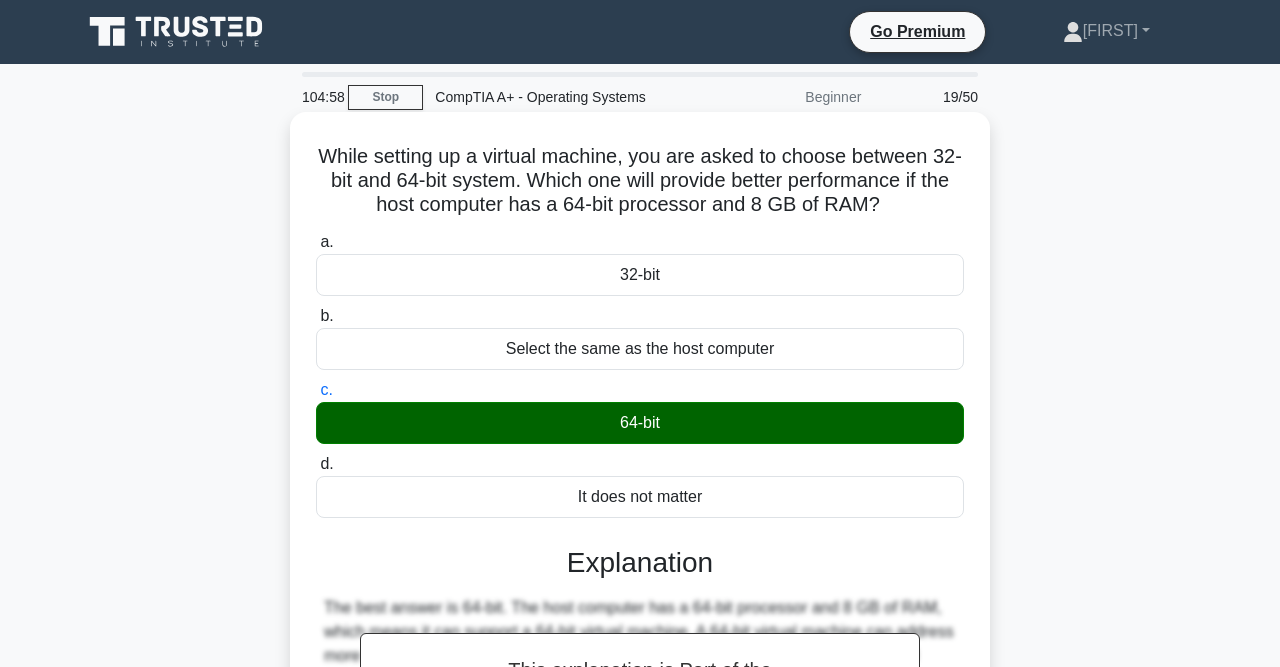 scroll, scrollTop: 413, scrollLeft: 0, axis: vertical 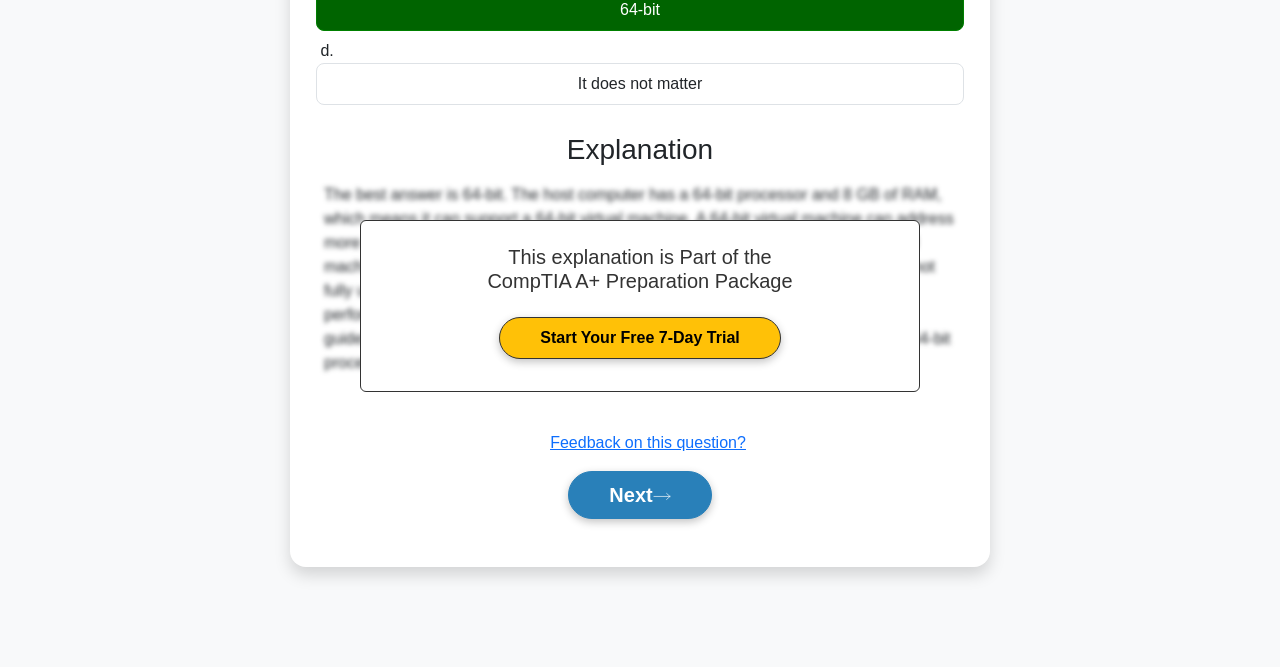 click 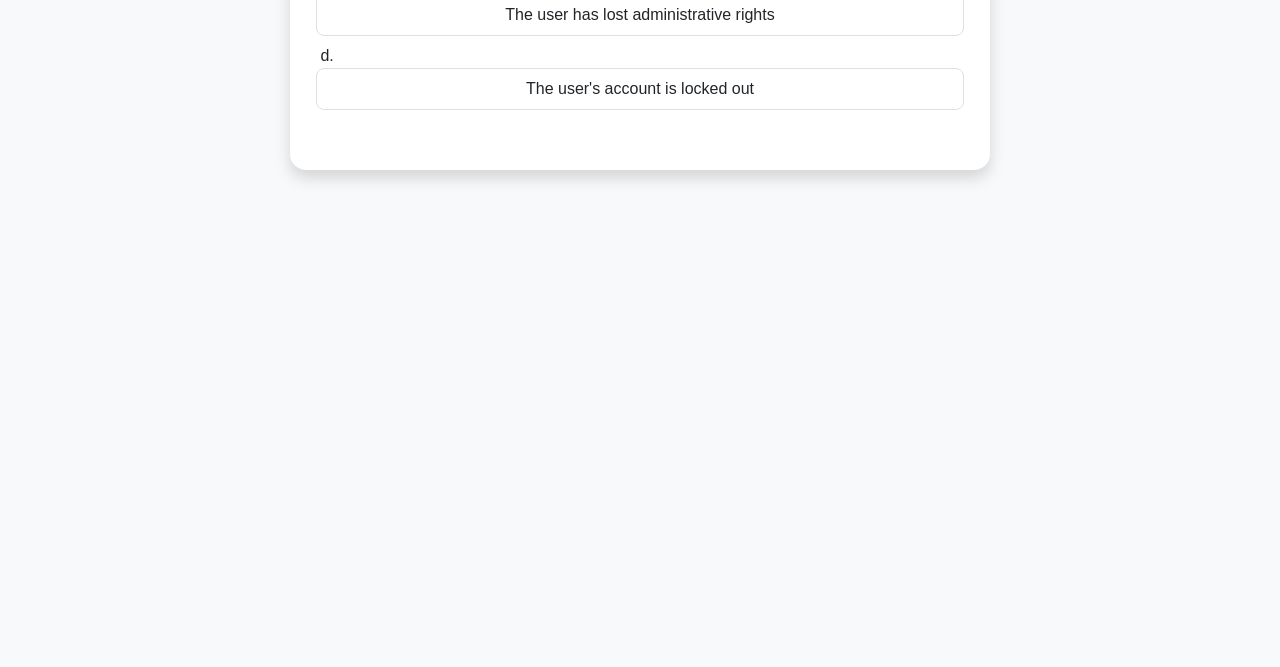 scroll, scrollTop: 0, scrollLeft: 0, axis: both 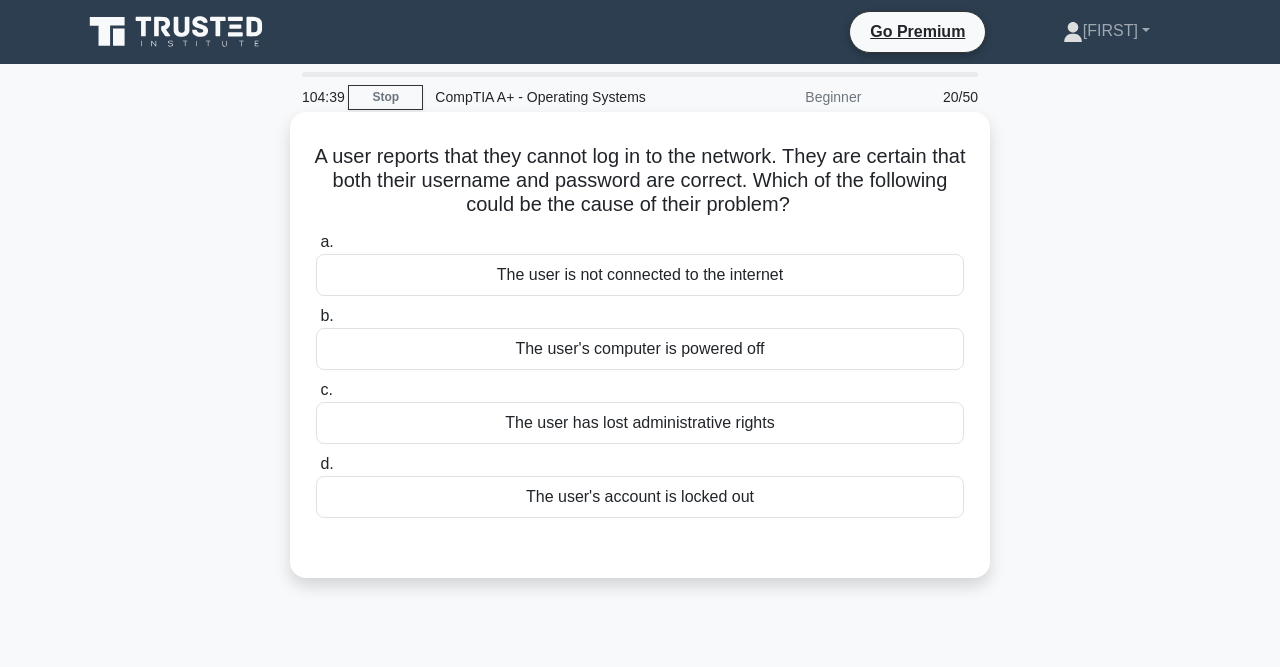 click on "The user's account is locked out" at bounding box center (640, 497) 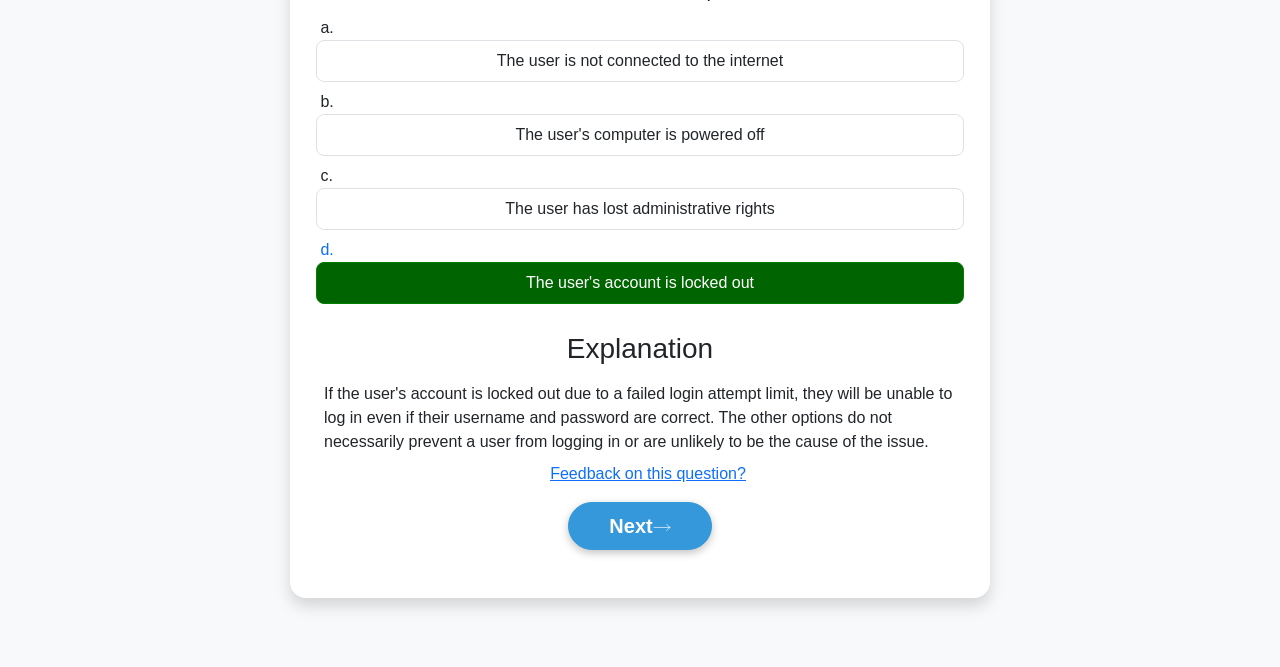 scroll, scrollTop: 213, scrollLeft: 0, axis: vertical 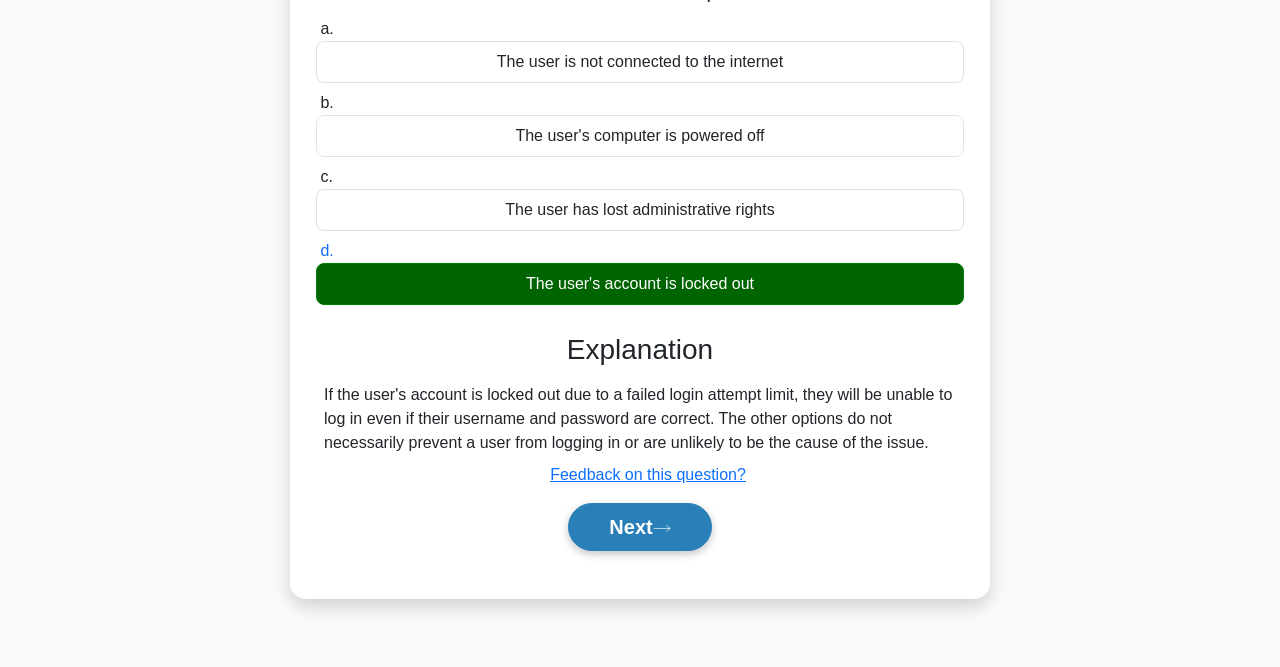 click on "Next" at bounding box center [639, 527] 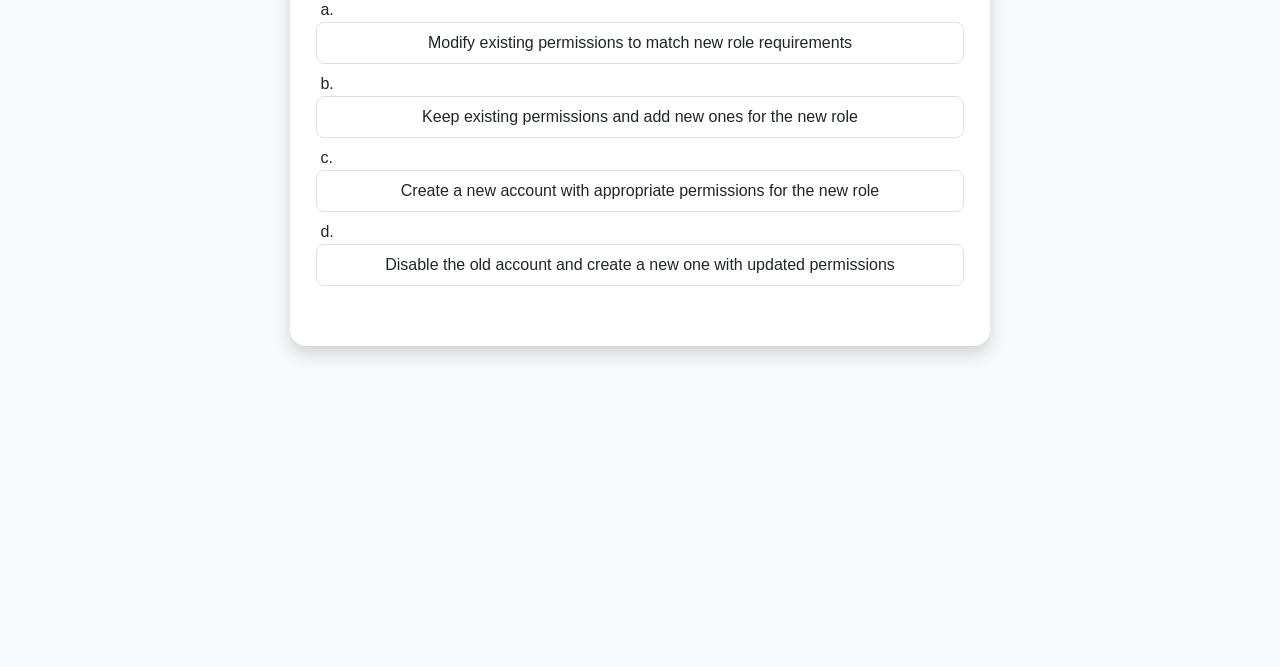 scroll, scrollTop: 0, scrollLeft: 0, axis: both 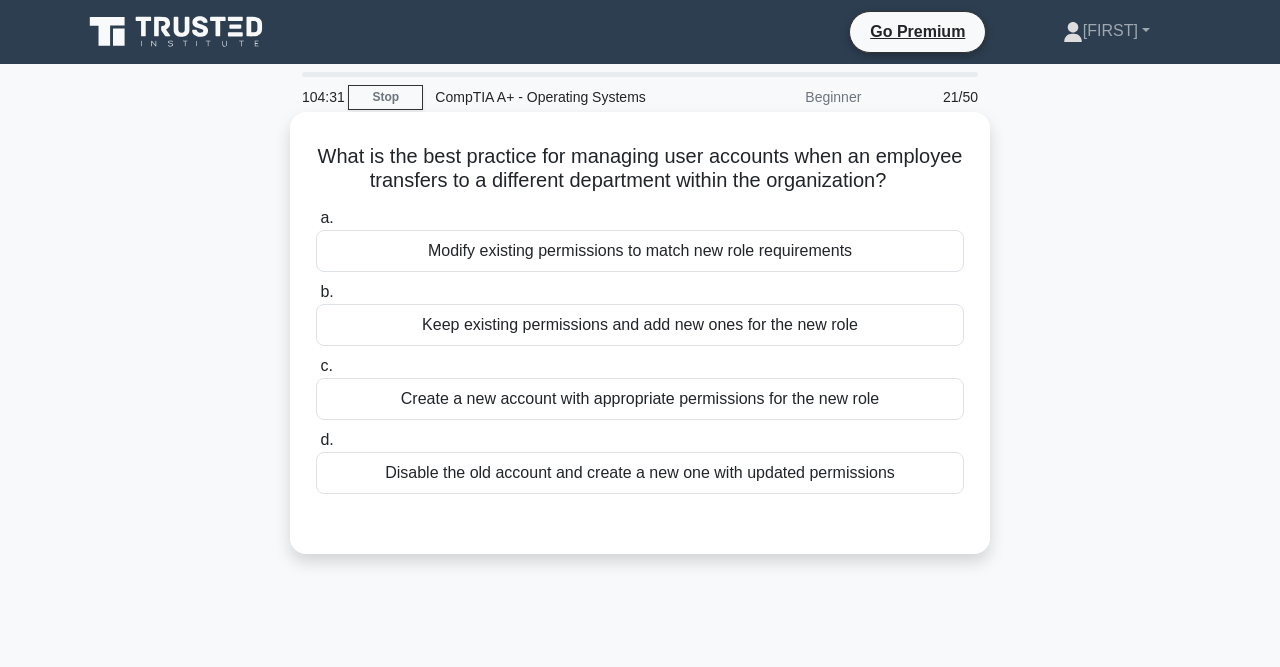 drag, startPoint x: 316, startPoint y: 151, endPoint x: 973, endPoint y: 191, distance: 658.21655 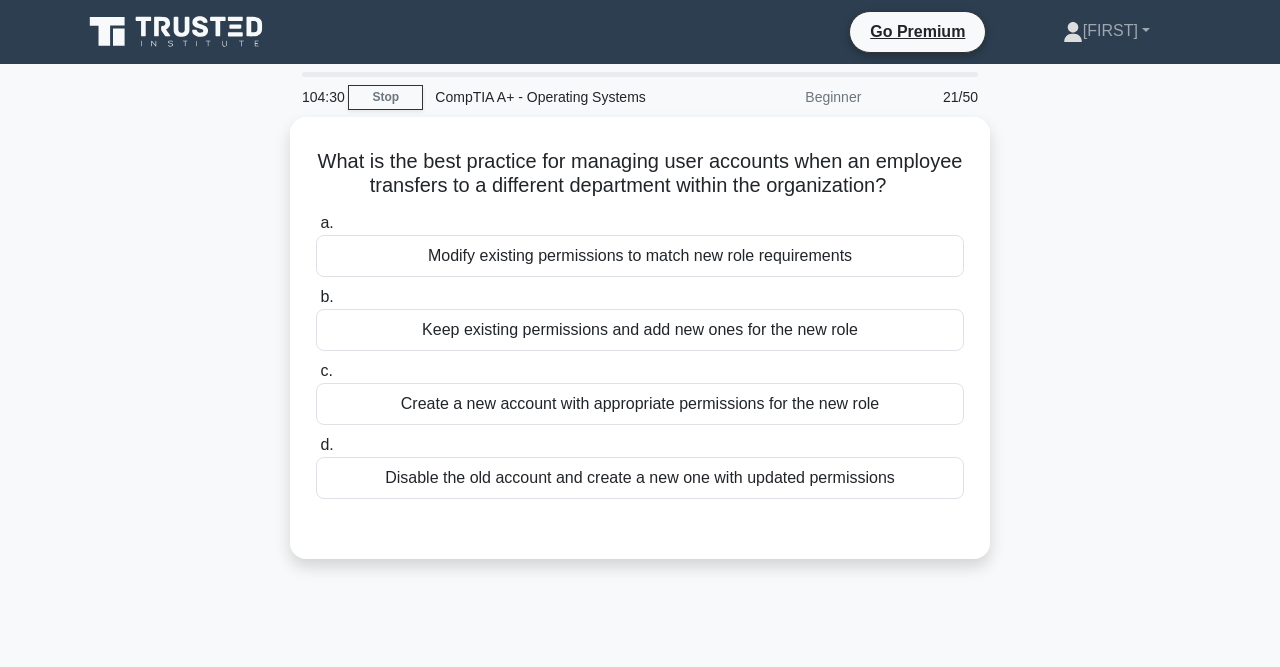 click on "What is the best practice for managing user accounts when an employee transfers to a different department within the organization?
.spinner_0XTQ{transform-origin:center;animation:spinner_y6GP .75s linear infinite}@keyframes spinner_y6GP{100%{transform:rotate(360deg)}}
a.
Modify existing permissions to match new role requirements
b. c. d." at bounding box center (640, 350) 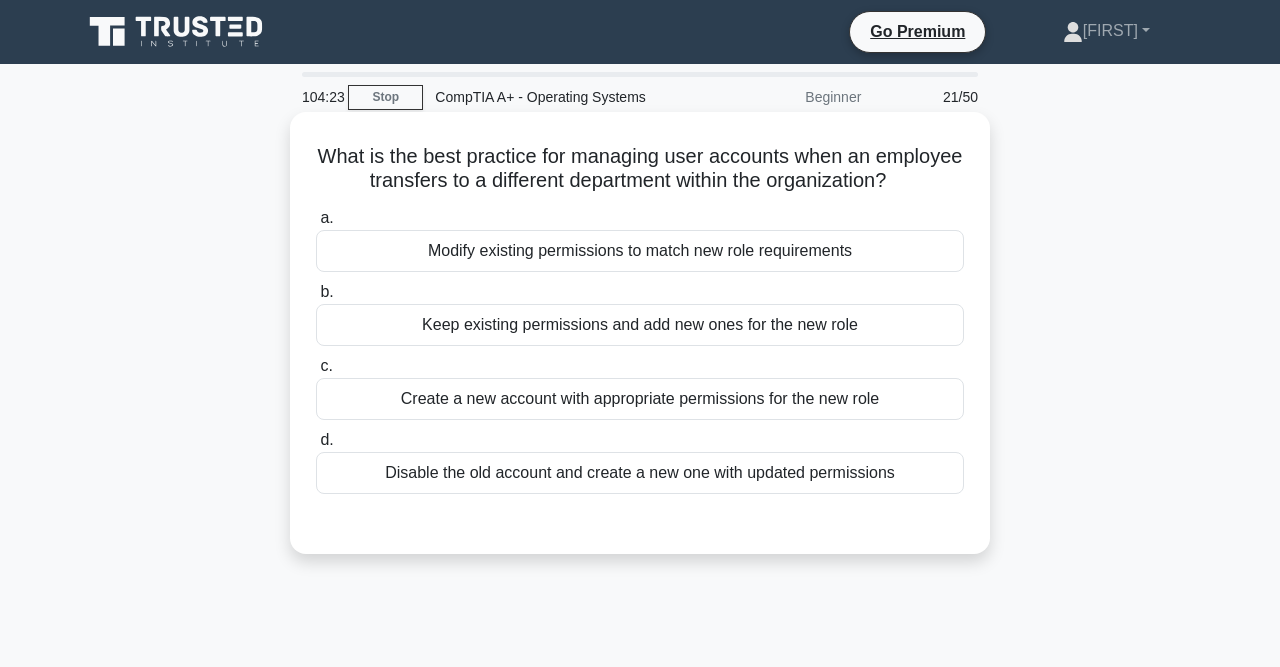 click on "Modify existing permissions to match new role requirements" at bounding box center [640, 251] 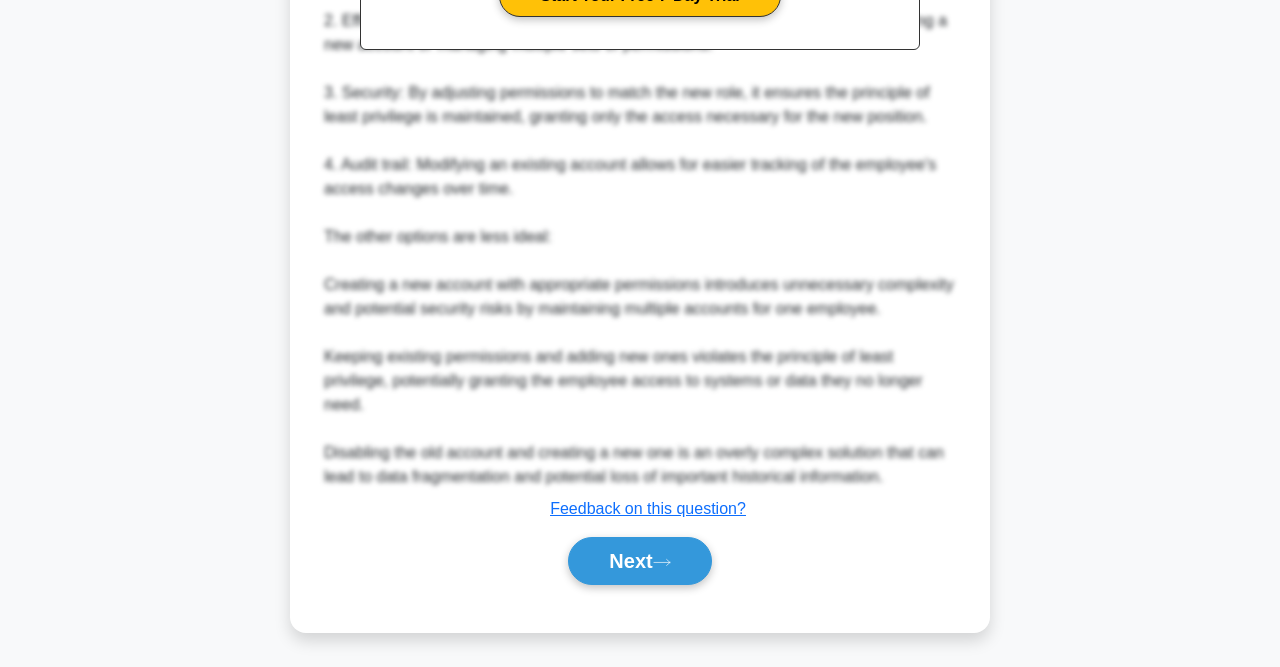 click on "Next" at bounding box center (639, 561) 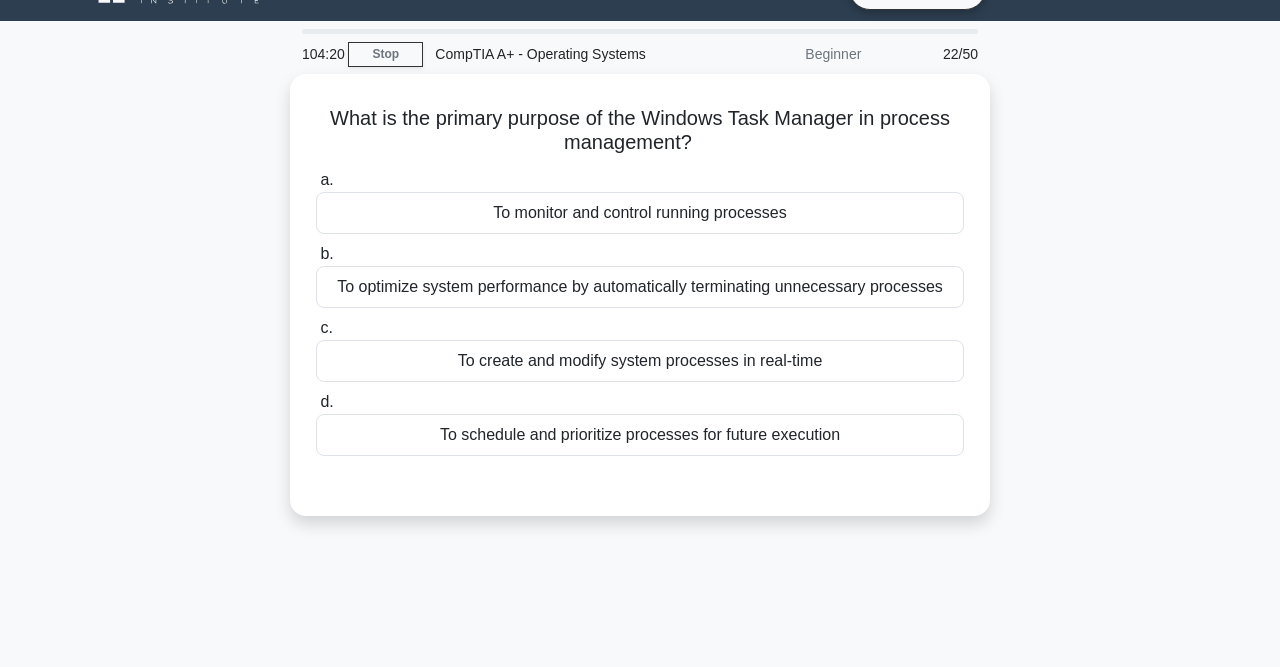 scroll, scrollTop: 0, scrollLeft: 0, axis: both 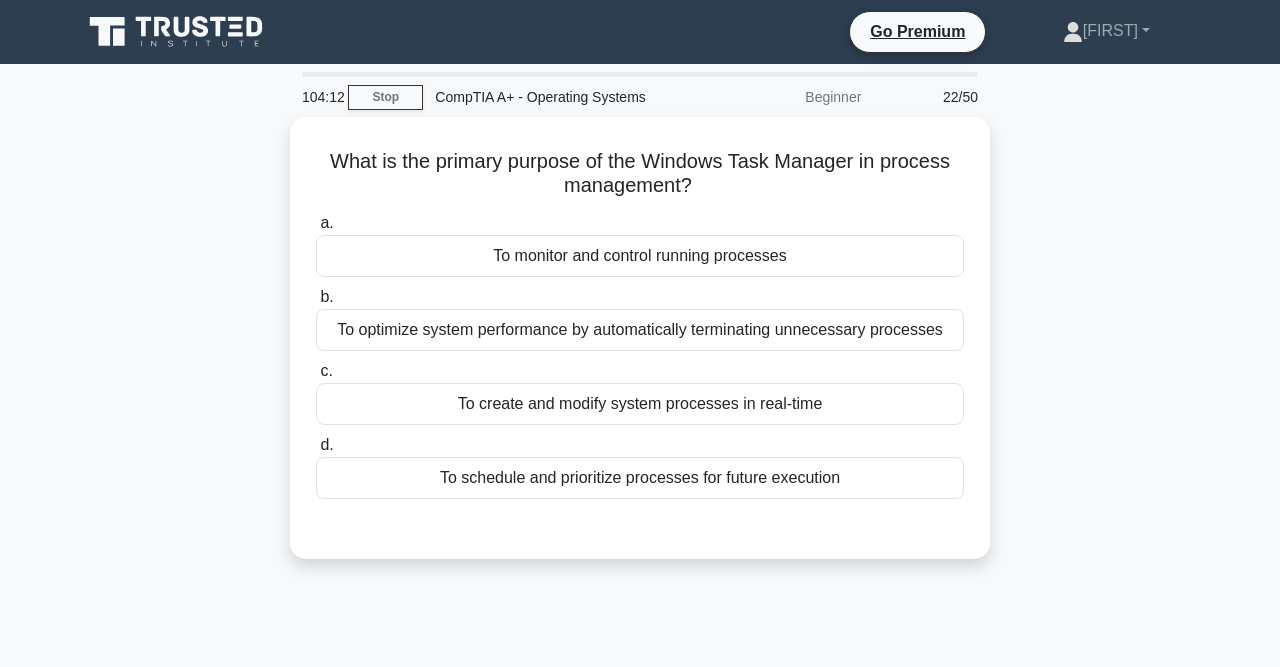 click on "What is the primary purpose of the Windows Task Manager in process management?
.spinner_0XTQ{transform-origin:center;animation:spinner_y6GP .75s linear infinite}@keyframes spinner_y6GP{100%{transform:rotate(360deg)}}
a.
To monitor and control running processes
b." at bounding box center (640, 350) 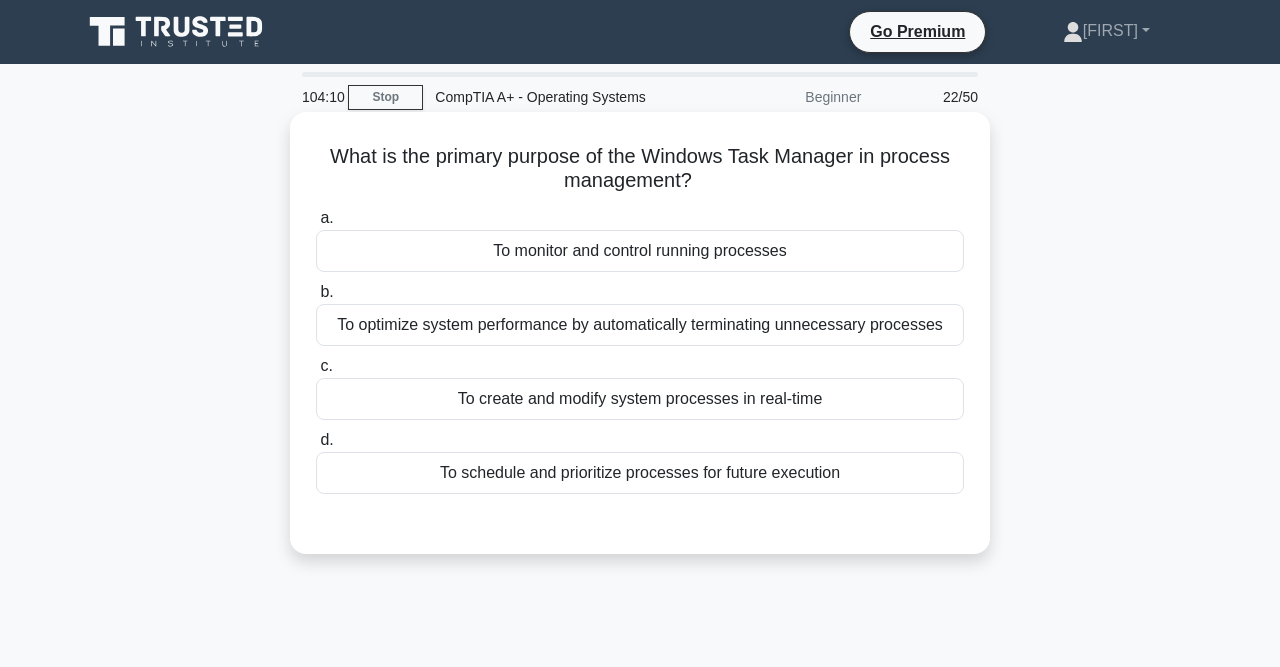 click on "To monitor and control running processes" at bounding box center (640, 251) 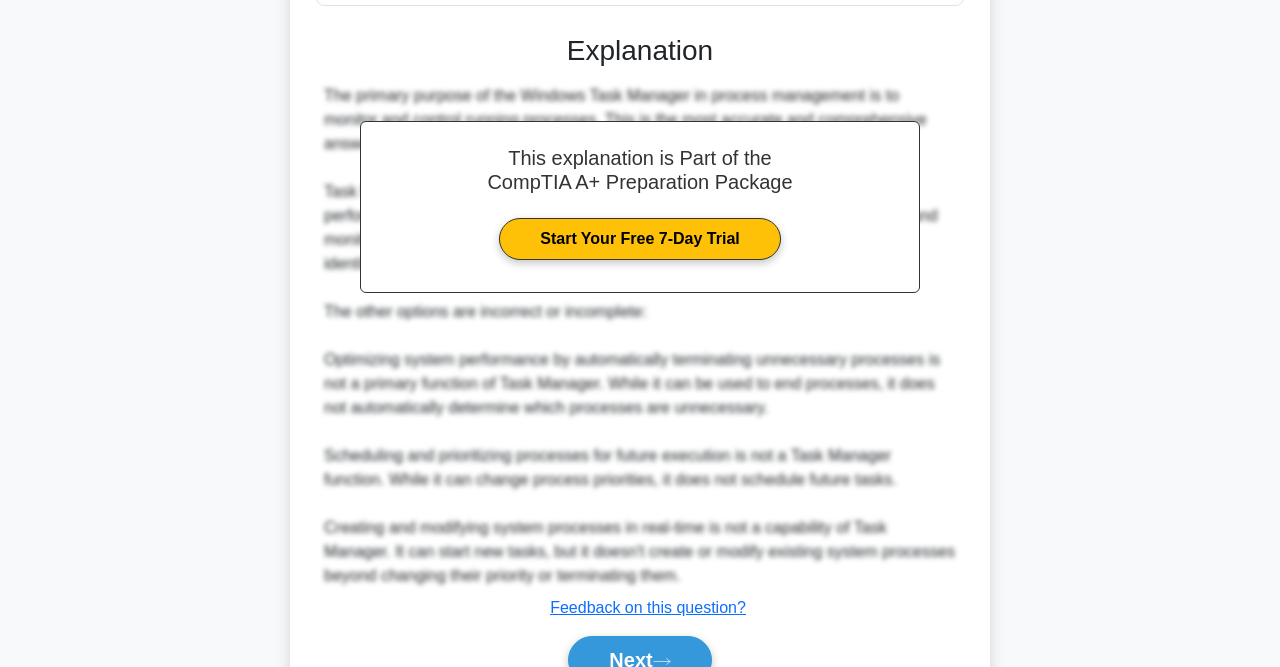 scroll, scrollTop: 587, scrollLeft: 0, axis: vertical 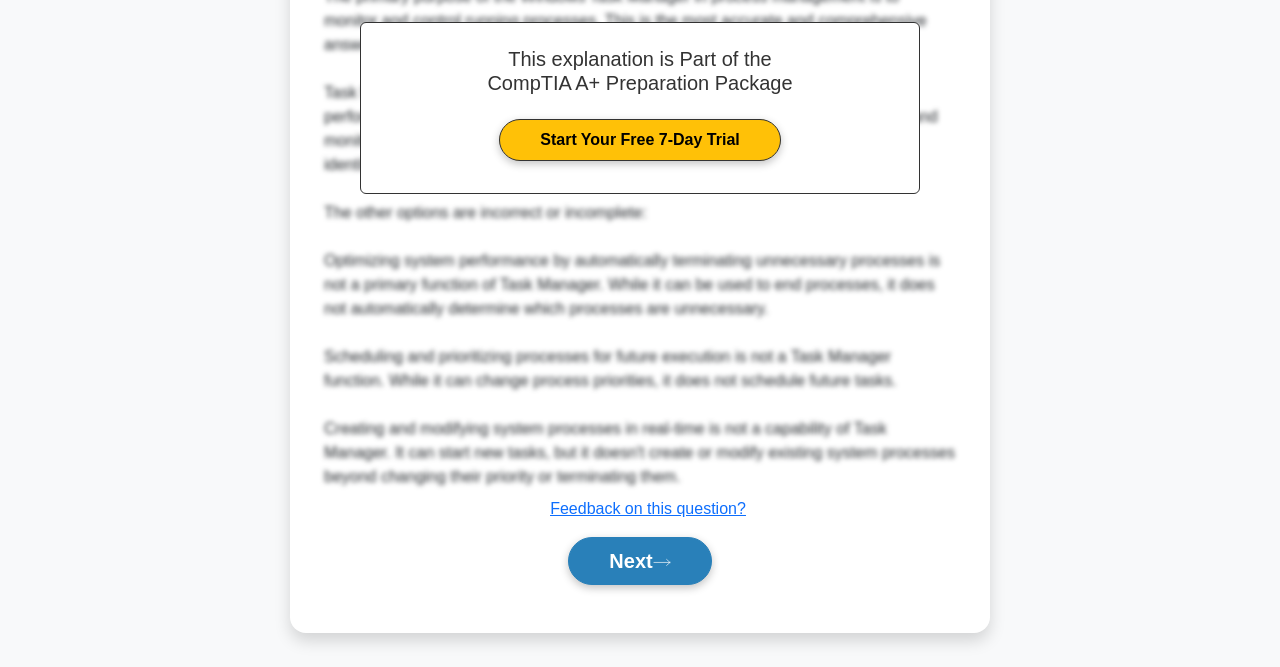 click on "Next" at bounding box center [639, 561] 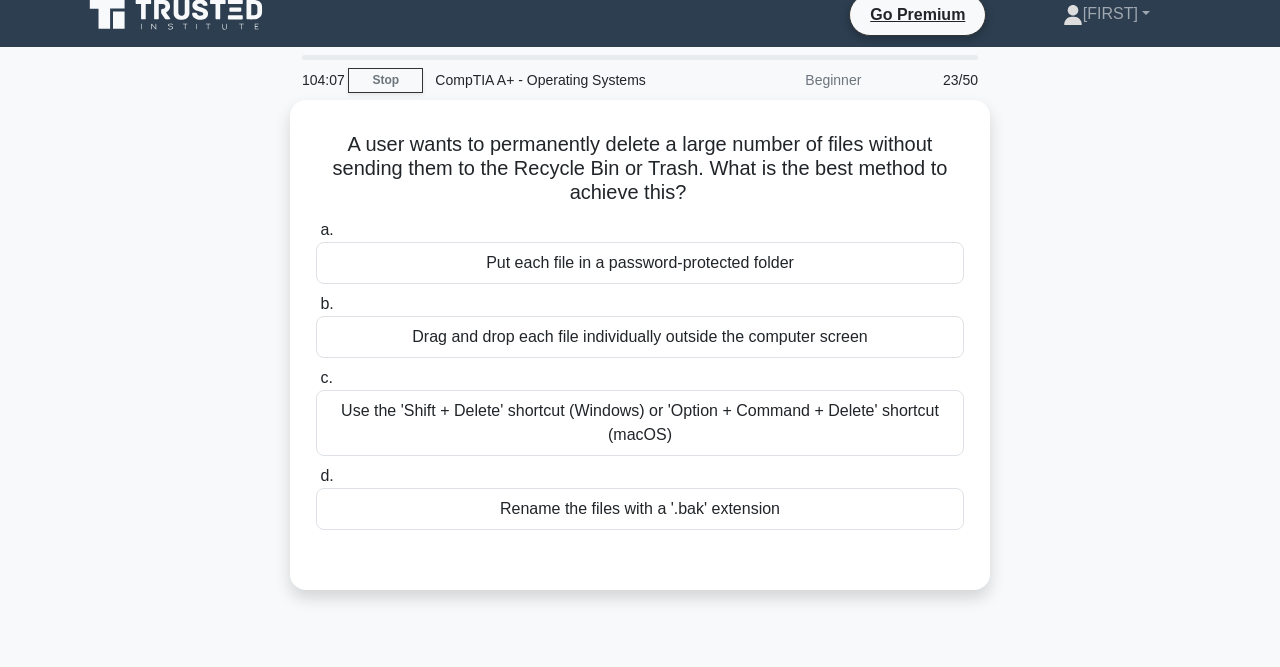scroll, scrollTop: 0, scrollLeft: 0, axis: both 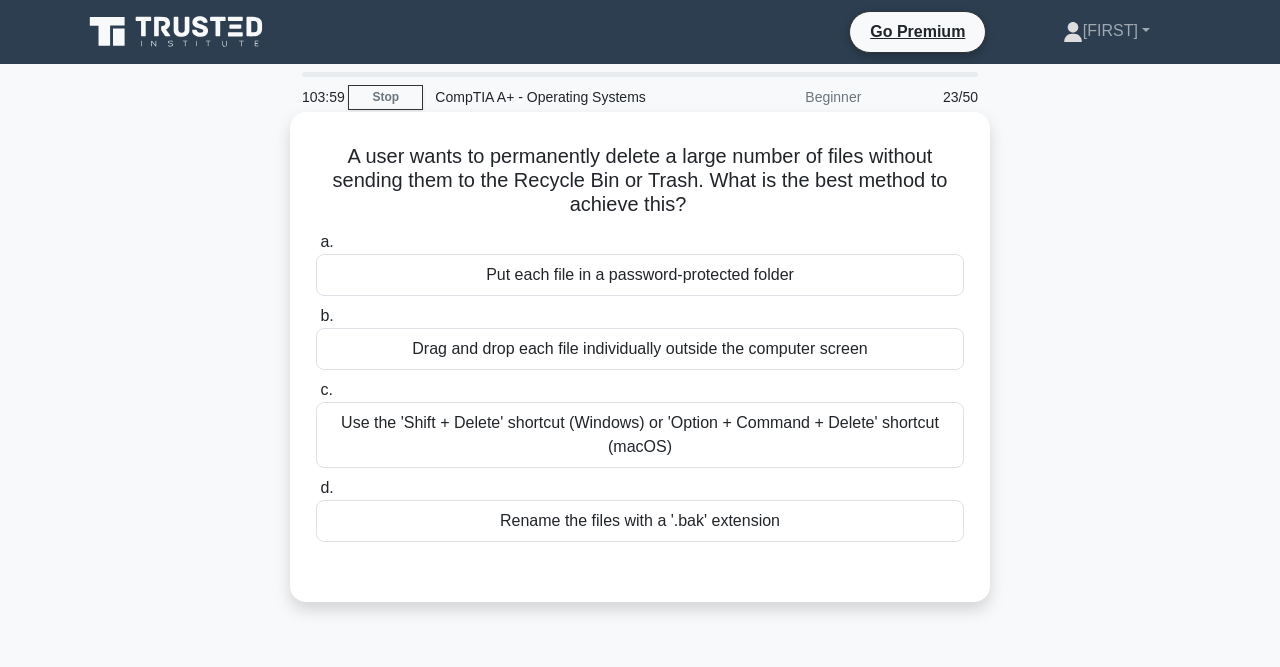 click on "Use the 'Shift + Delete' shortcut (Windows) or 'Option + Command + Delete' shortcut (macOS)" at bounding box center (640, 435) 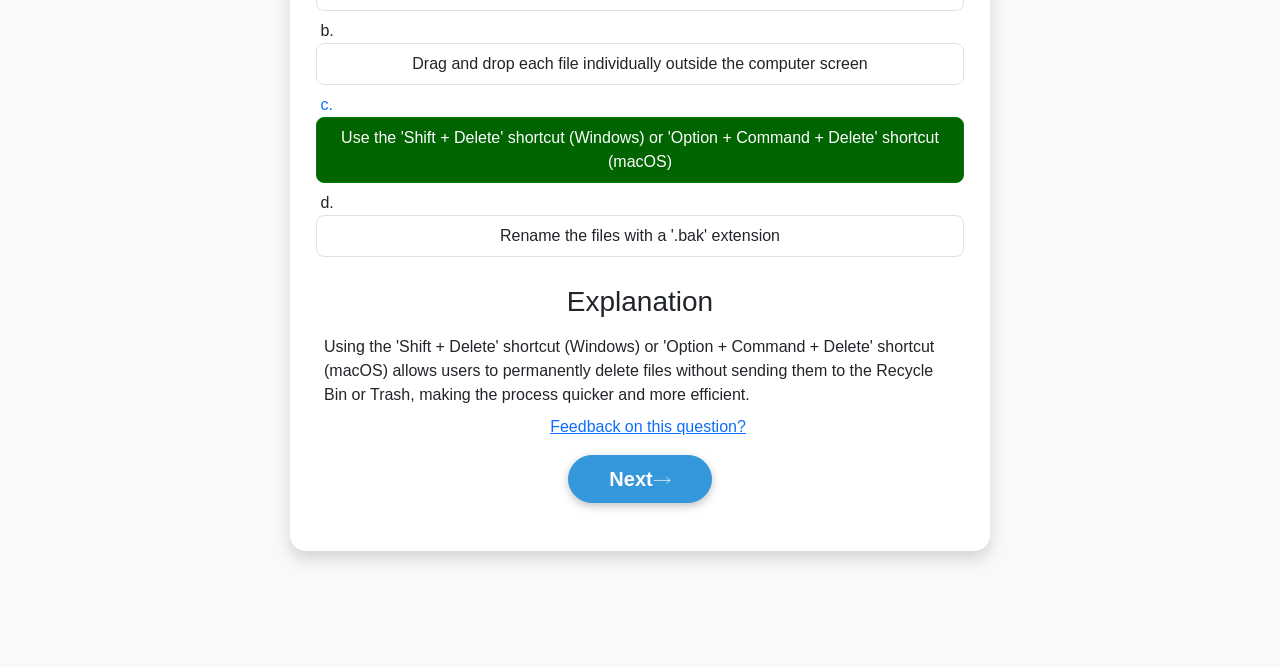 scroll, scrollTop: 288, scrollLeft: 0, axis: vertical 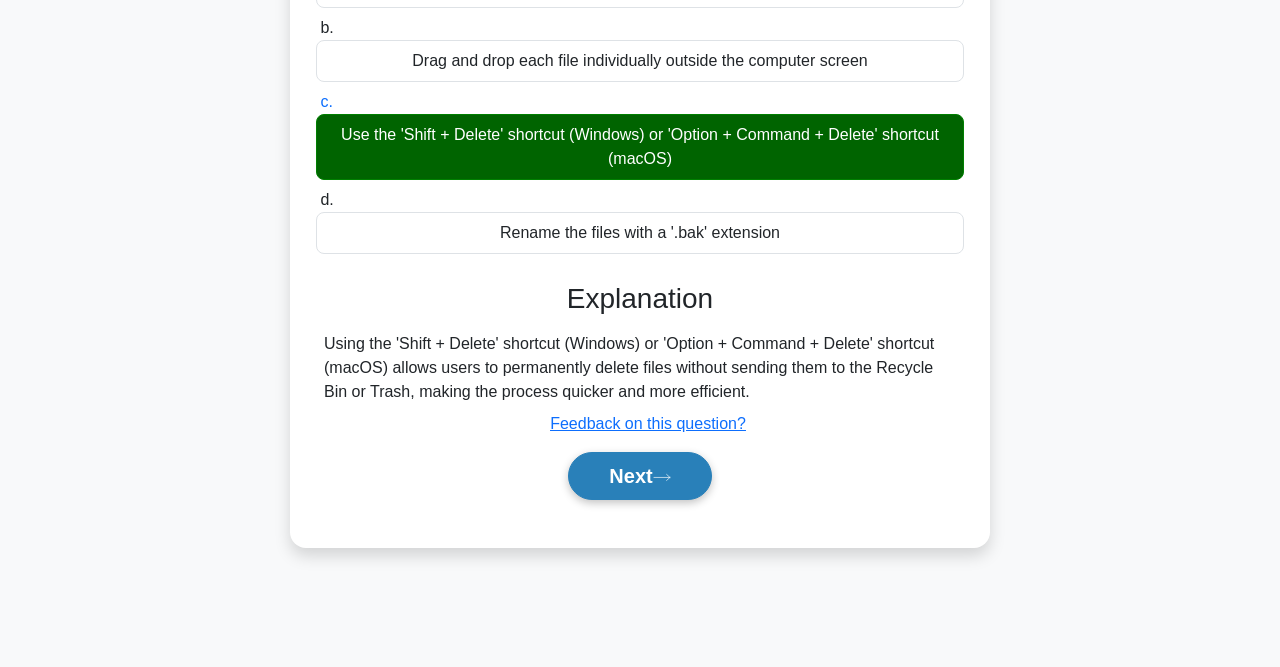 click 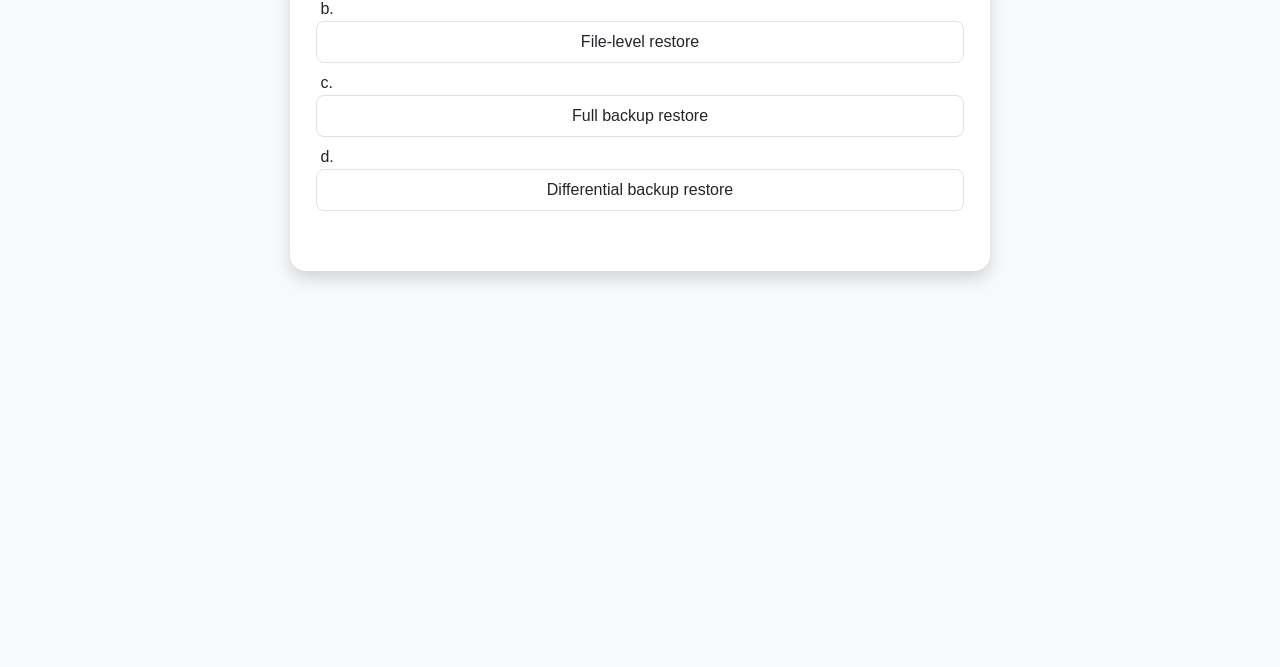 scroll, scrollTop: 0, scrollLeft: 0, axis: both 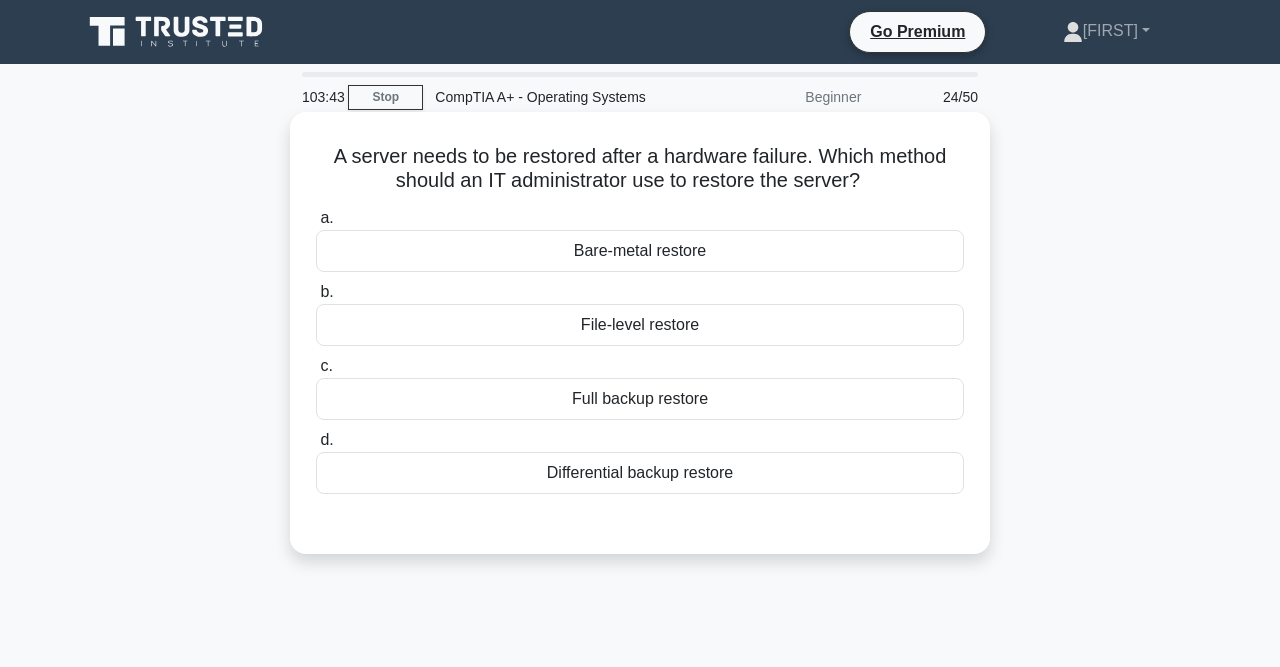 click on "Full backup restore" at bounding box center (640, 399) 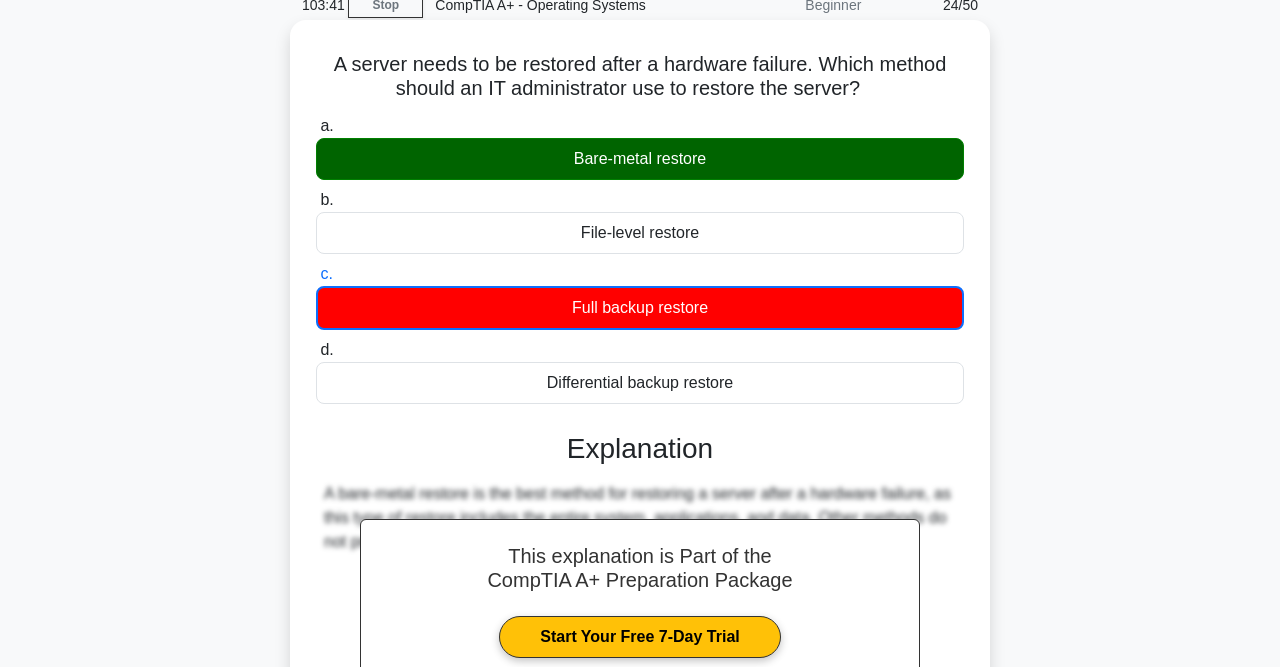 scroll, scrollTop: 0, scrollLeft: 0, axis: both 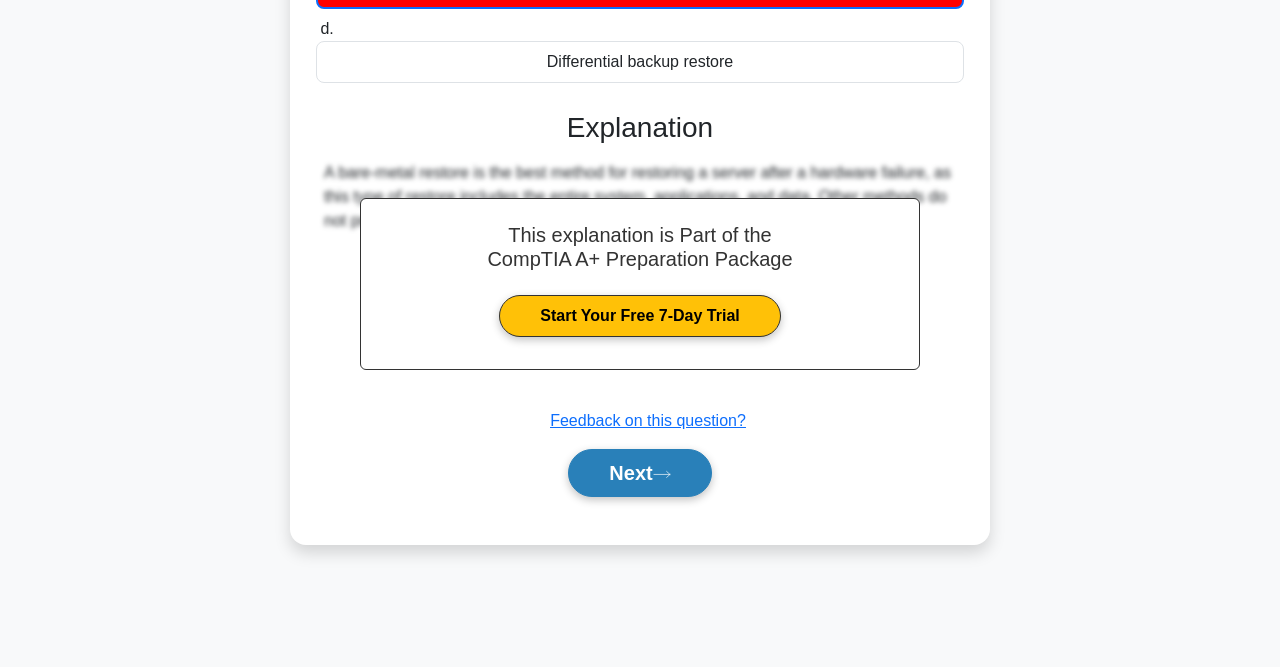 click on "Next" at bounding box center [639, 473] 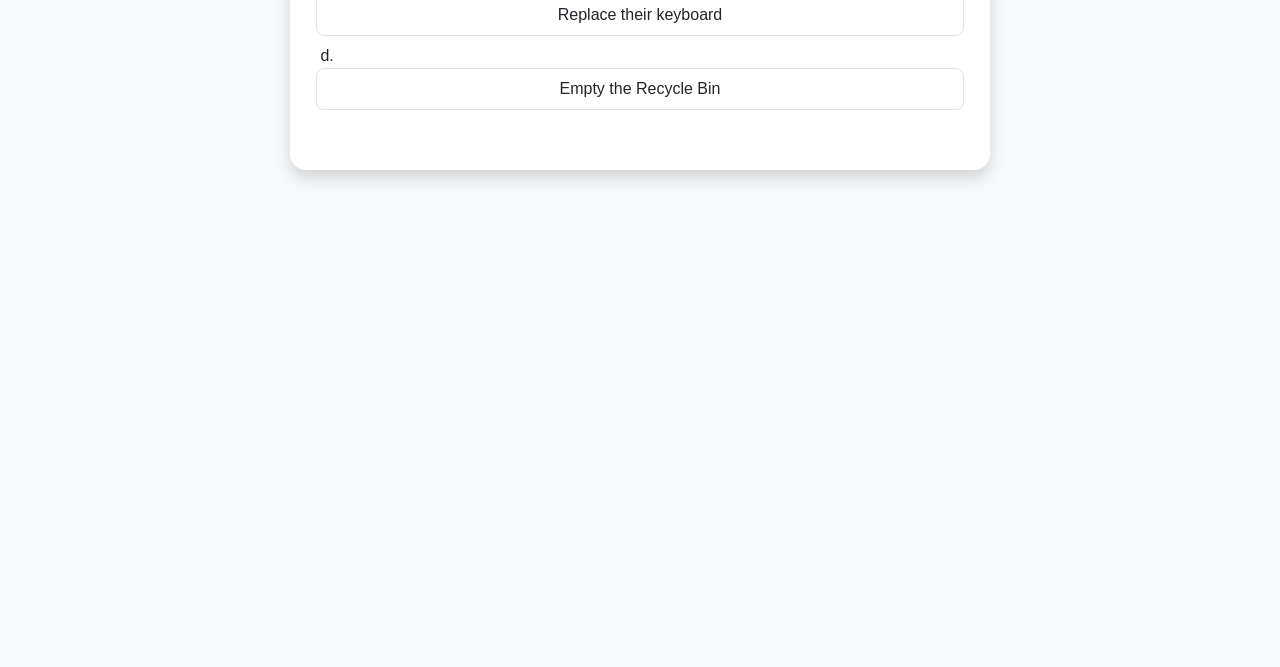 scroll, scrollTop: 0, scrollLeft: 0, axis: both 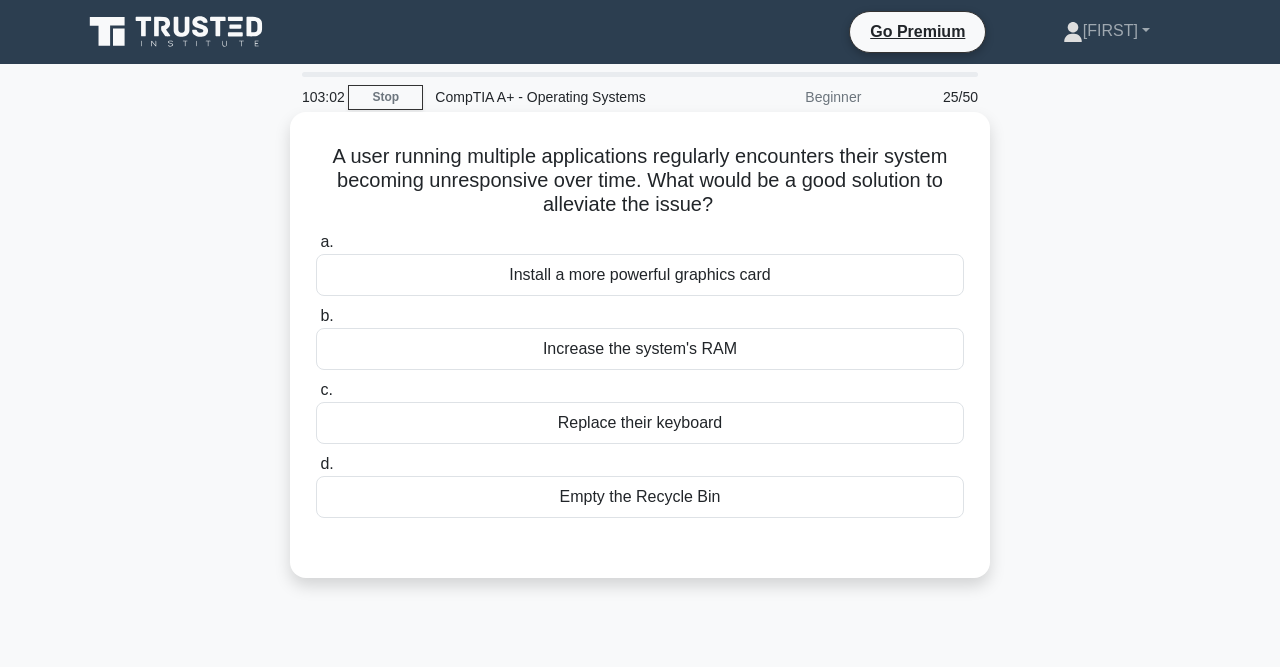 click on "Increase the system's RAM" at bounding box center (640, 349) 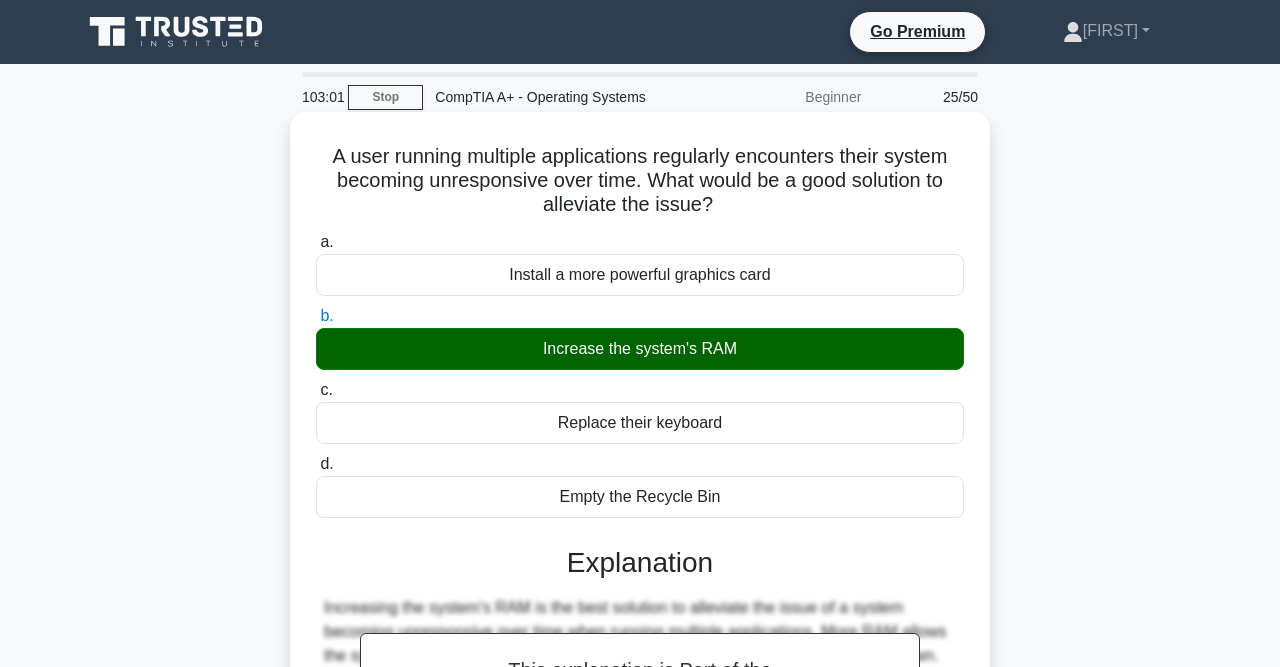 scroll, scrollTop: 413, scrollLeft: 0, axis: vertical 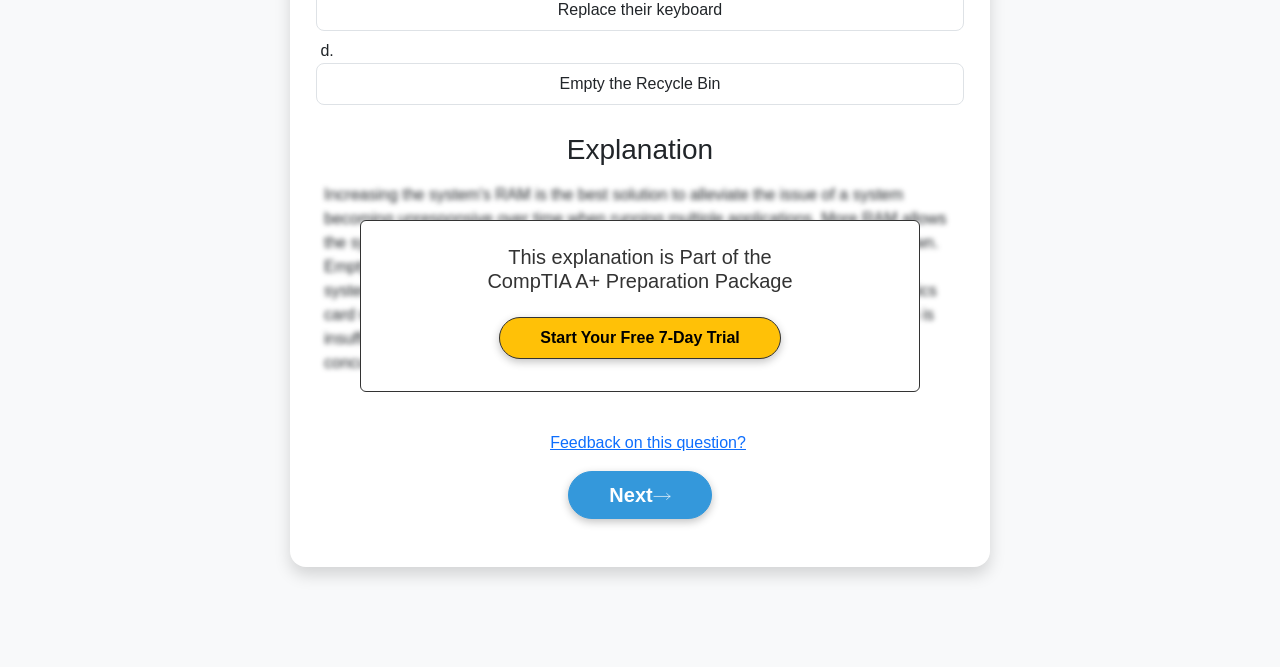 click on "Next" at bounding box center [640, 495] 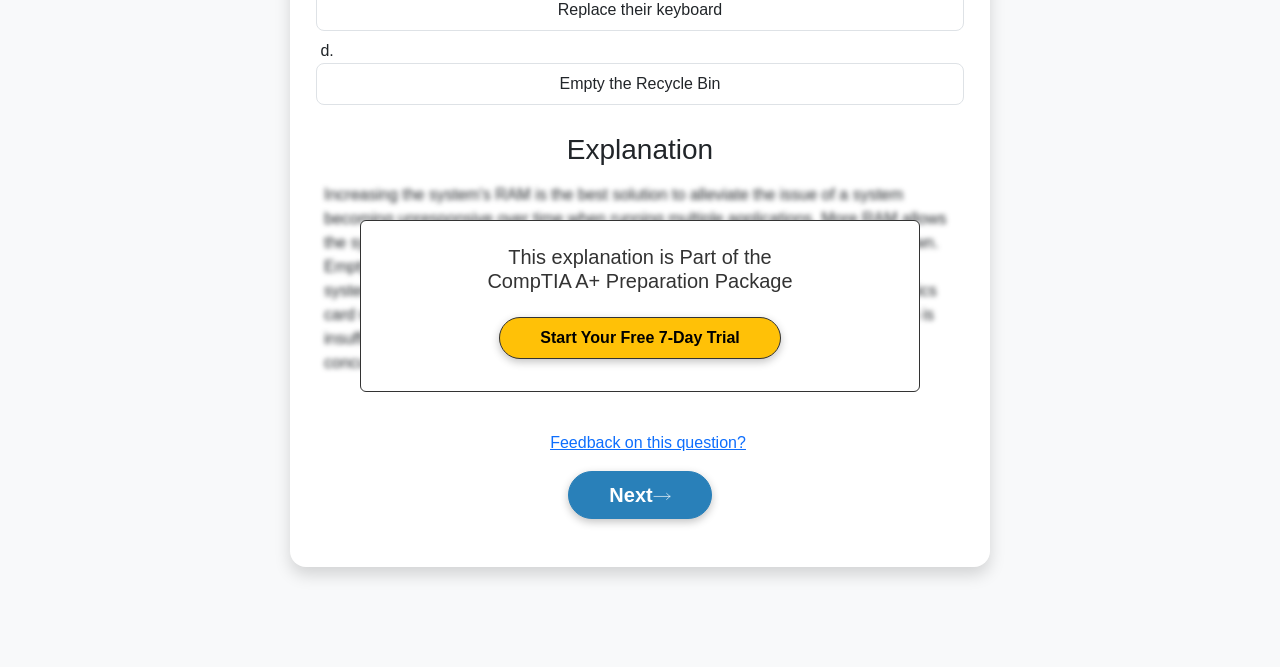 click on "Next" at bounding box center (639, 495) 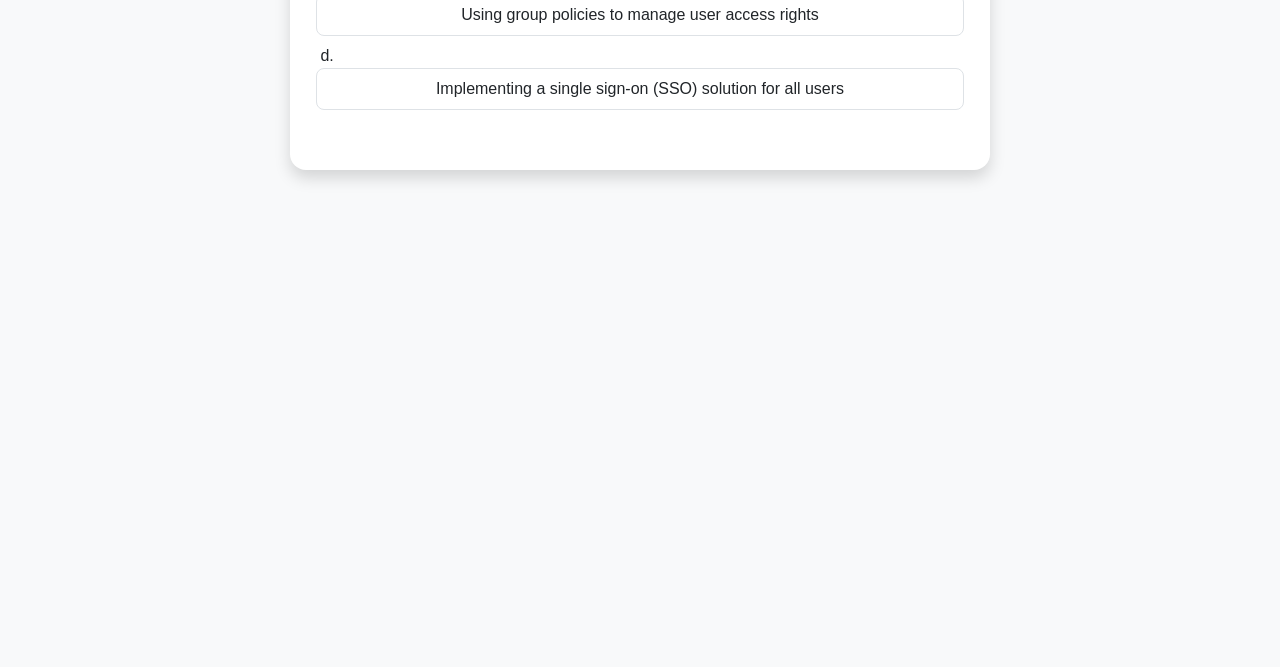 scroll, scrollTop: 0, scrollLeft: 0, axis: both 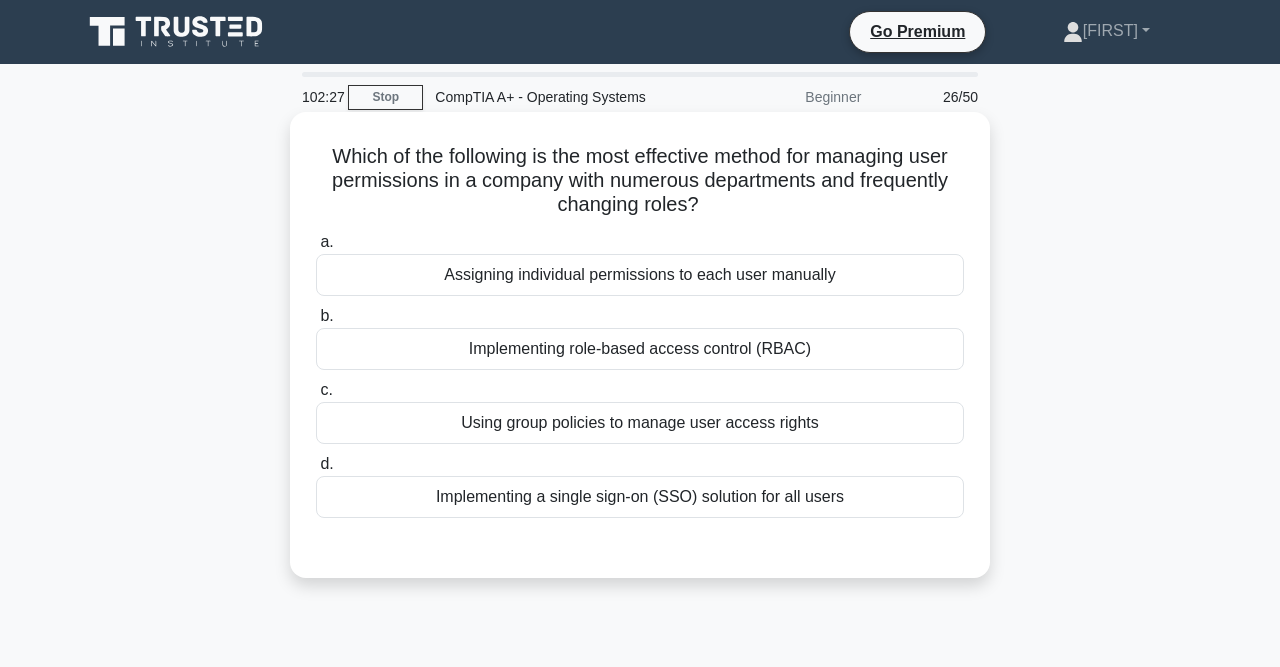 click on "Implementing role-based access control (RBAC)" at bounding box center [640, 349] 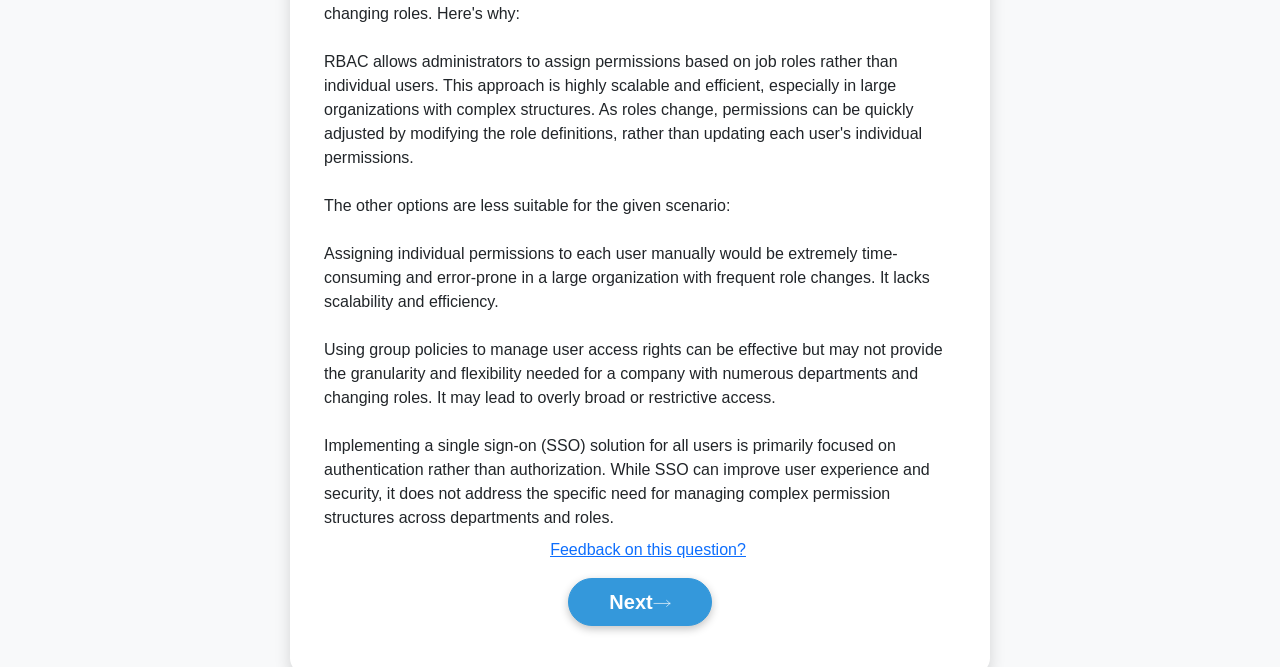 scroll, scrollTop: 683, scrollLeft: 0, axis: vertical 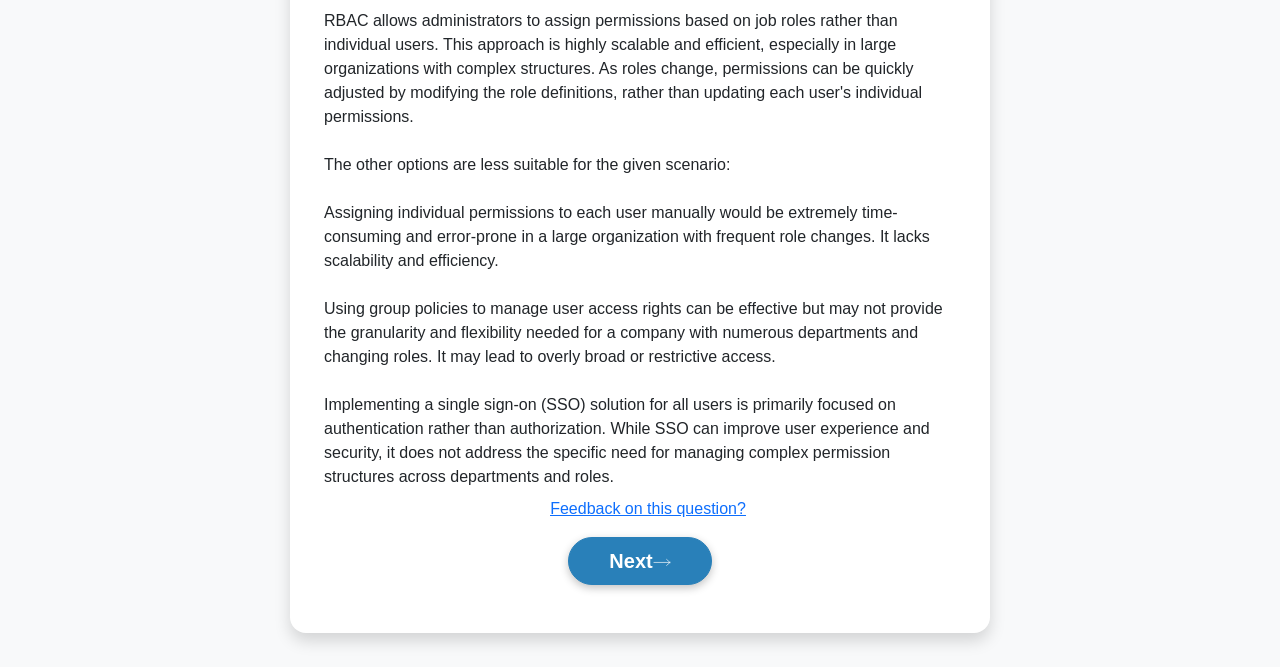 click on "Next" at bounding box center (639, 561) 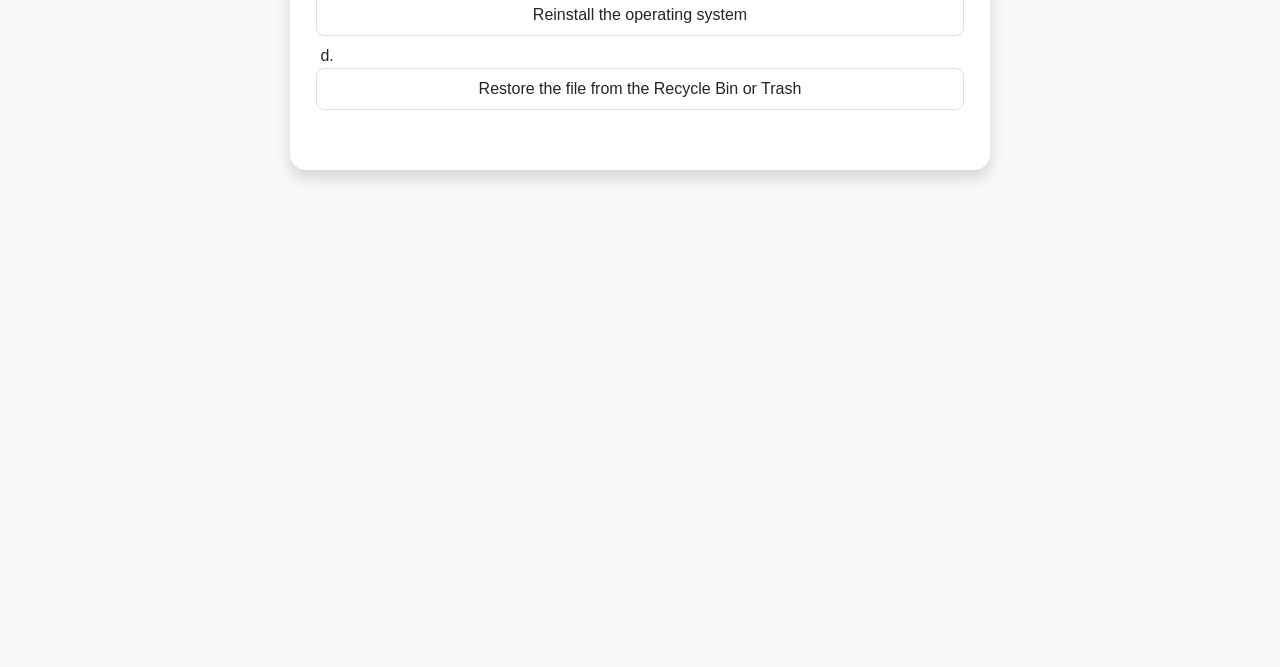 scroll, scrollTop: 0, scrollLeft: 0, axis: both 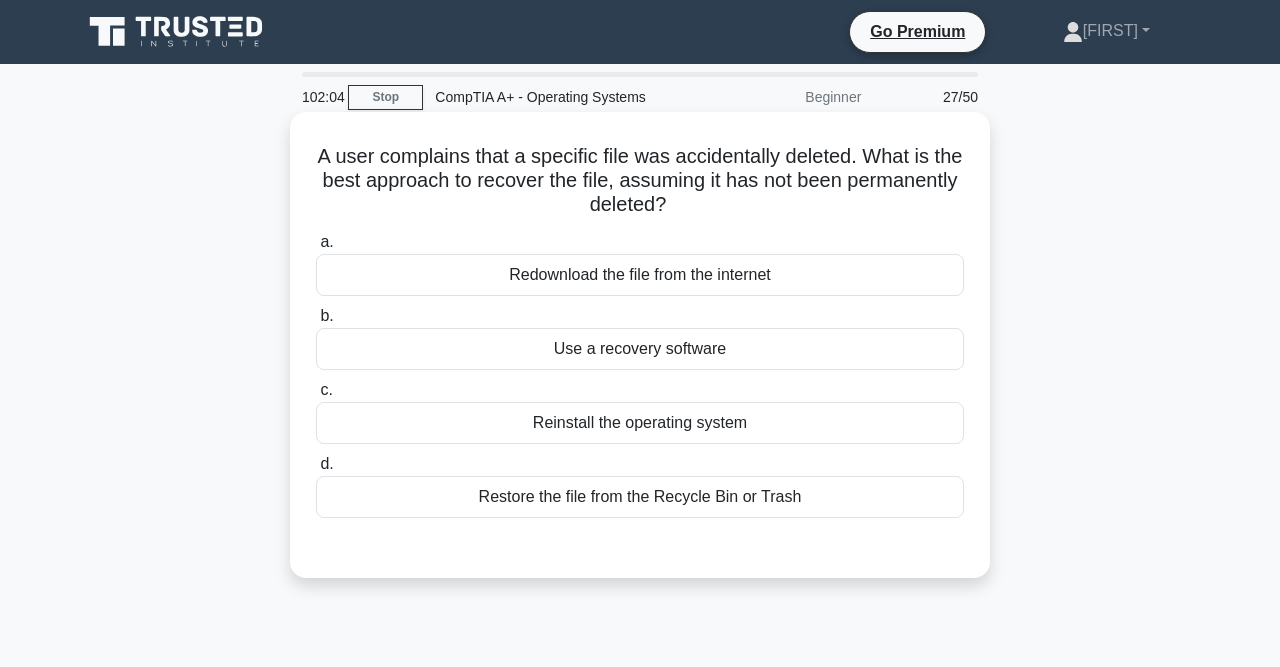 click on "Restore the file from the Recycle Bin or Trash" at bounding box center (640, 497) 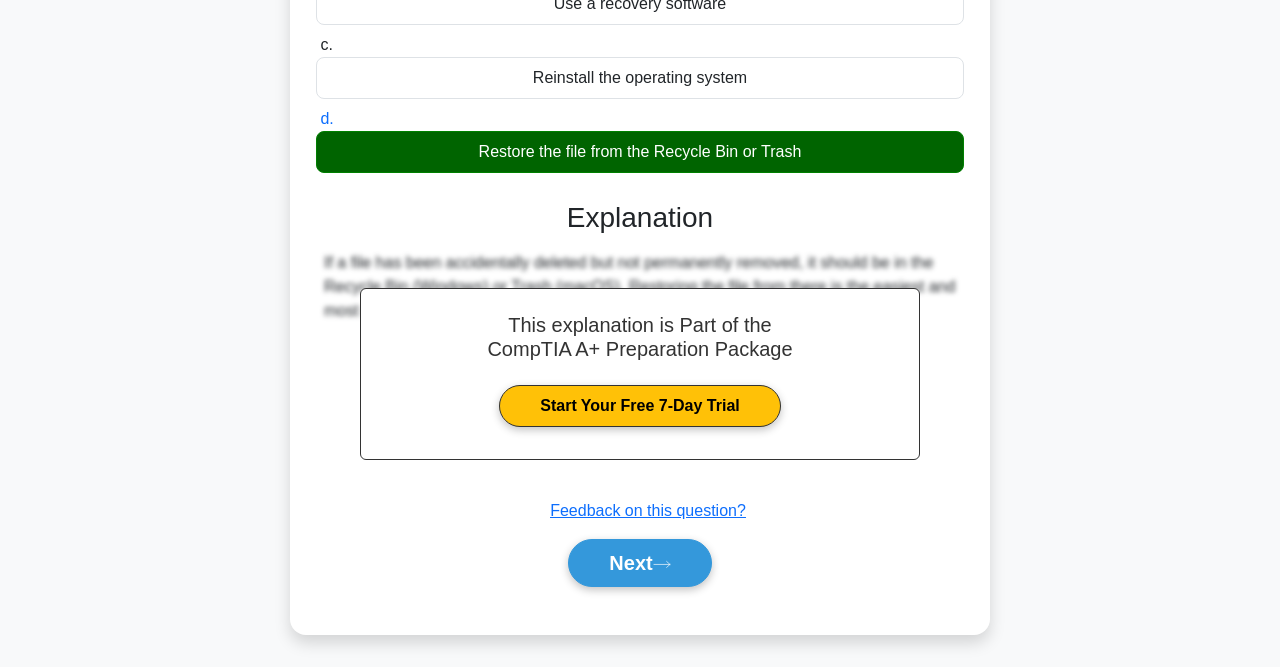 scroll, scrollTop: 413, scrollLeft: 0, axis: vertical 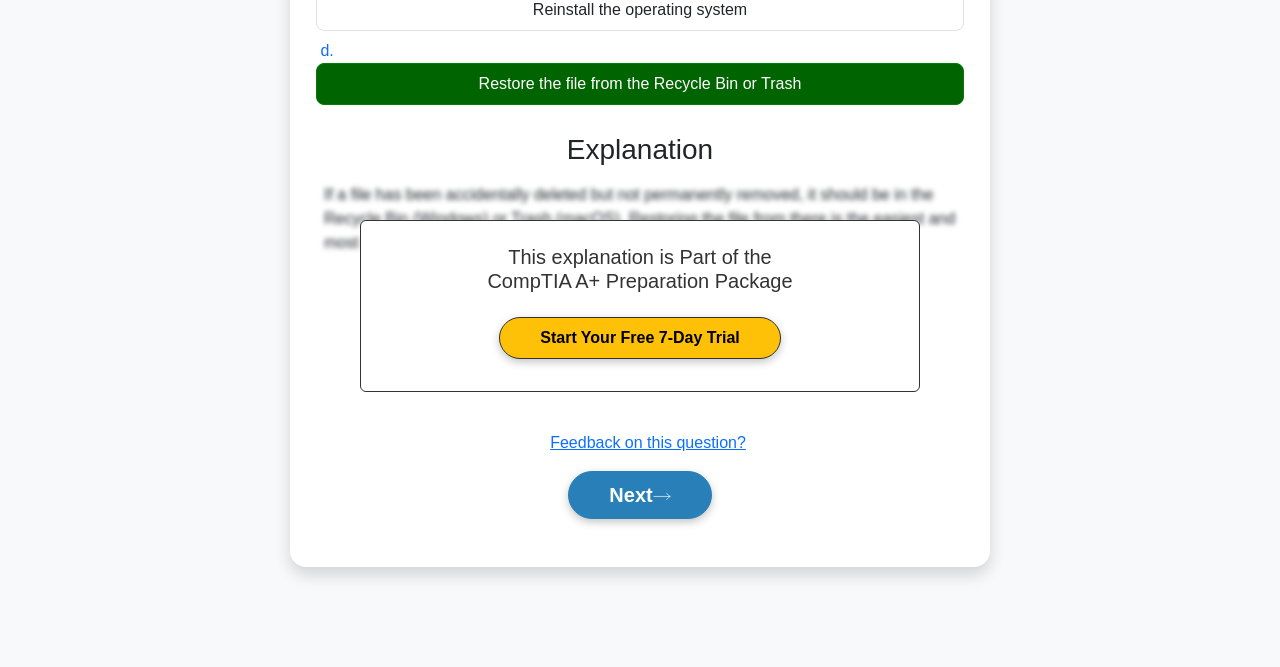 click on "Next" at bounding box center (639, 495) 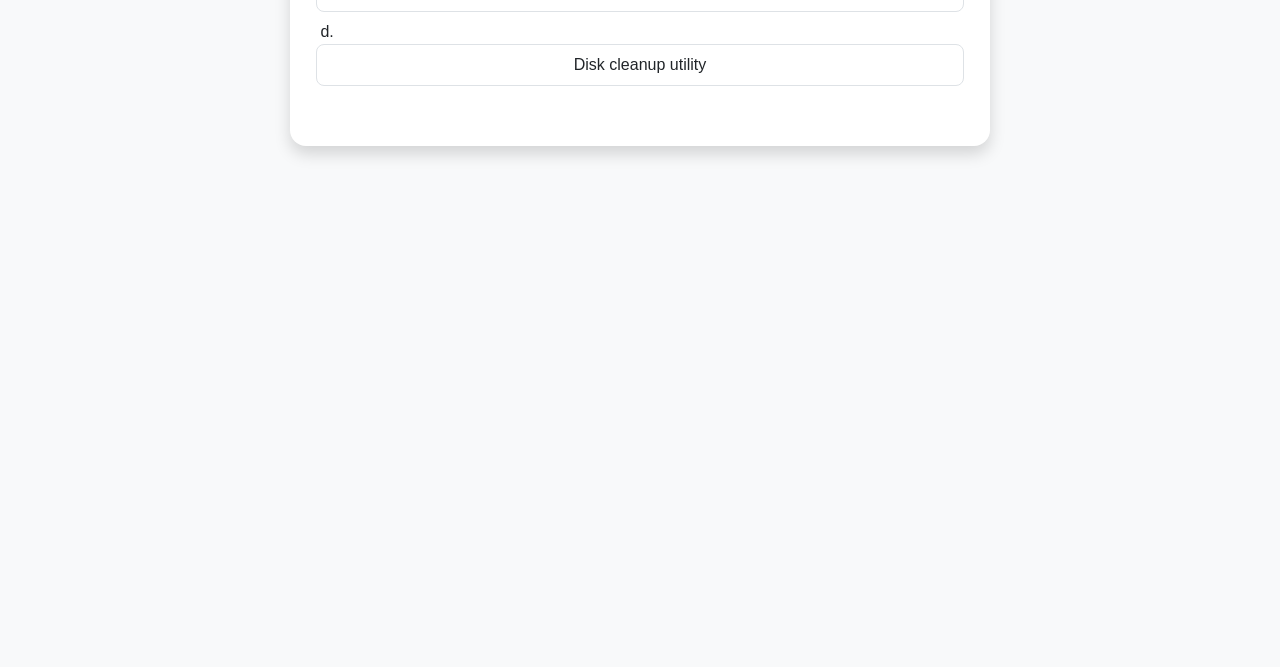 scroll, scrollTop: 0, scrollLeft: 0, axis: both 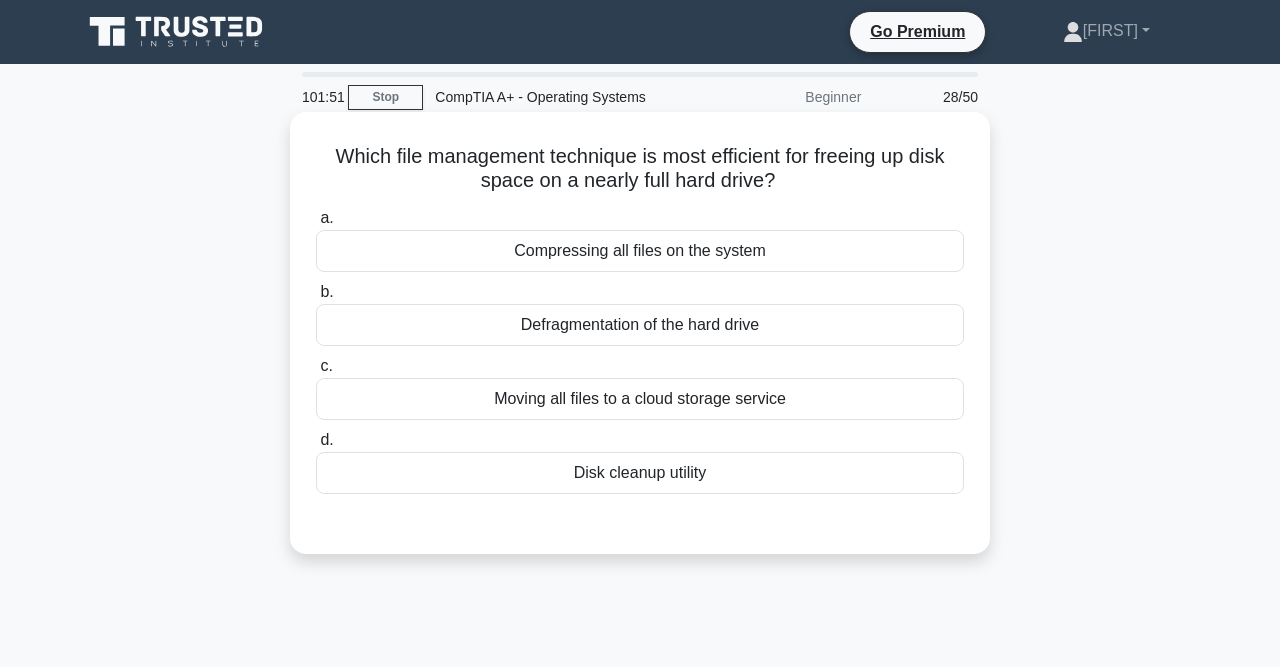 click on "Disk cleanup utility" at bounding box center (640, 473) 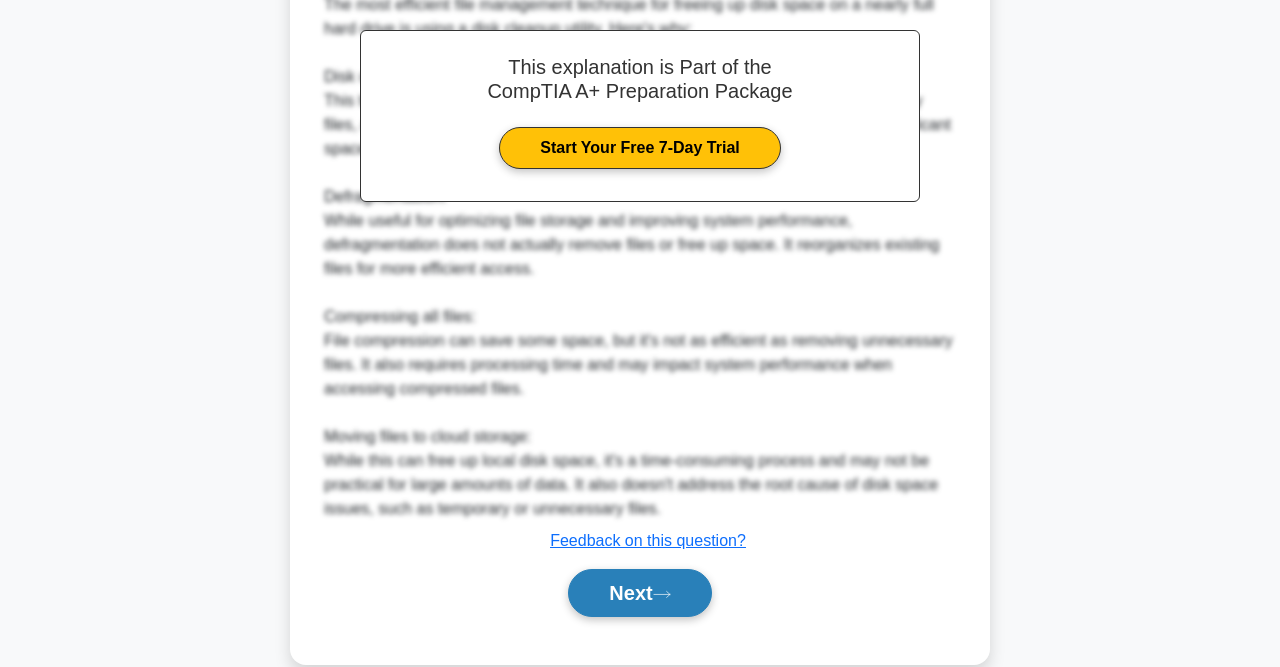 click on "Next" at bounding box center (639, 593) 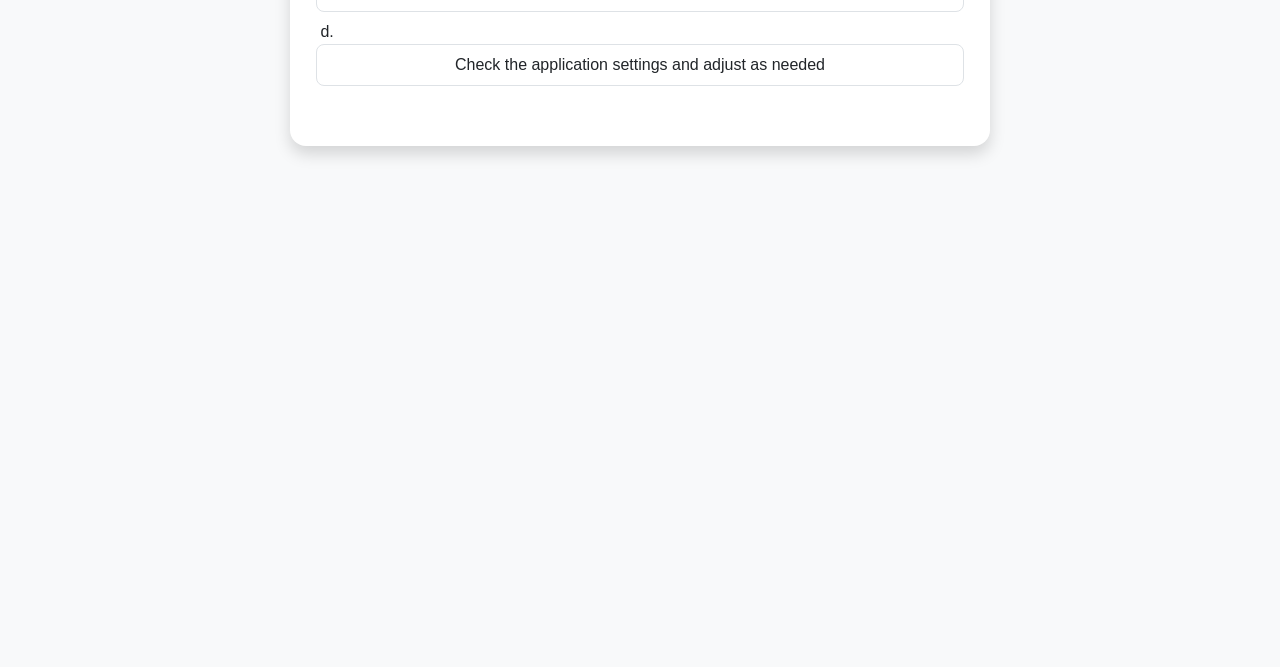 scroll, scrollTop: 0, scrollLeft: 0, axis: both 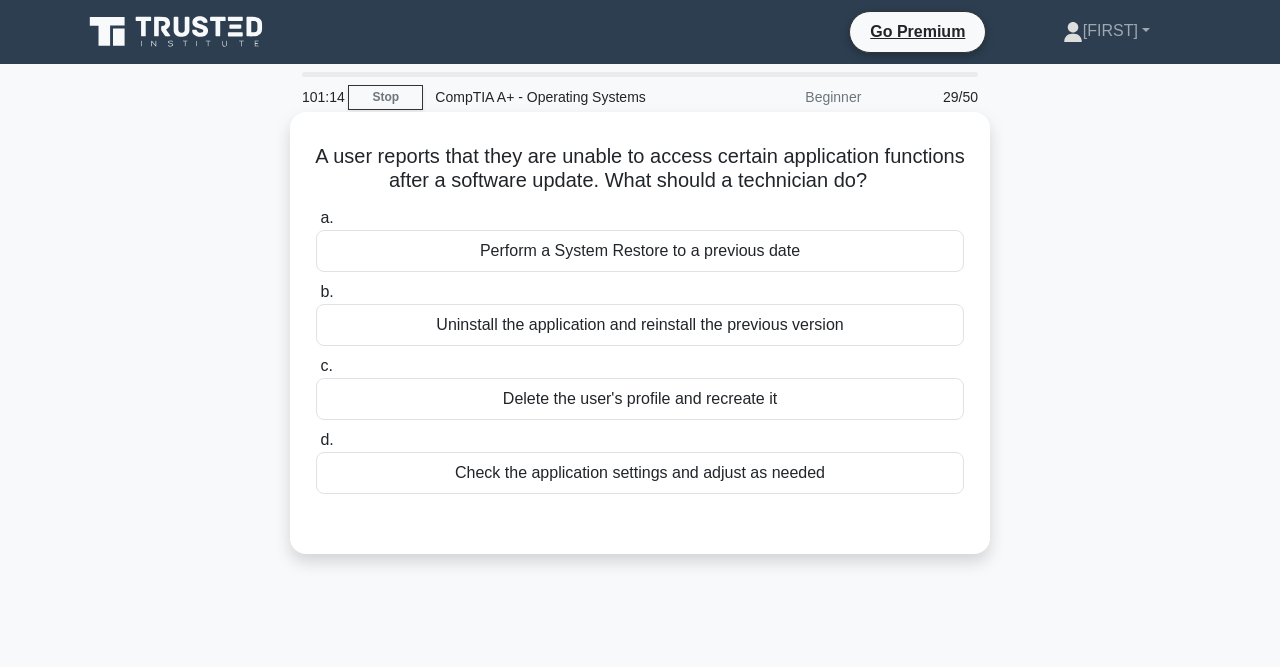 click on "Check the application settings and adjust as needed" at bounding box center (640, 473) 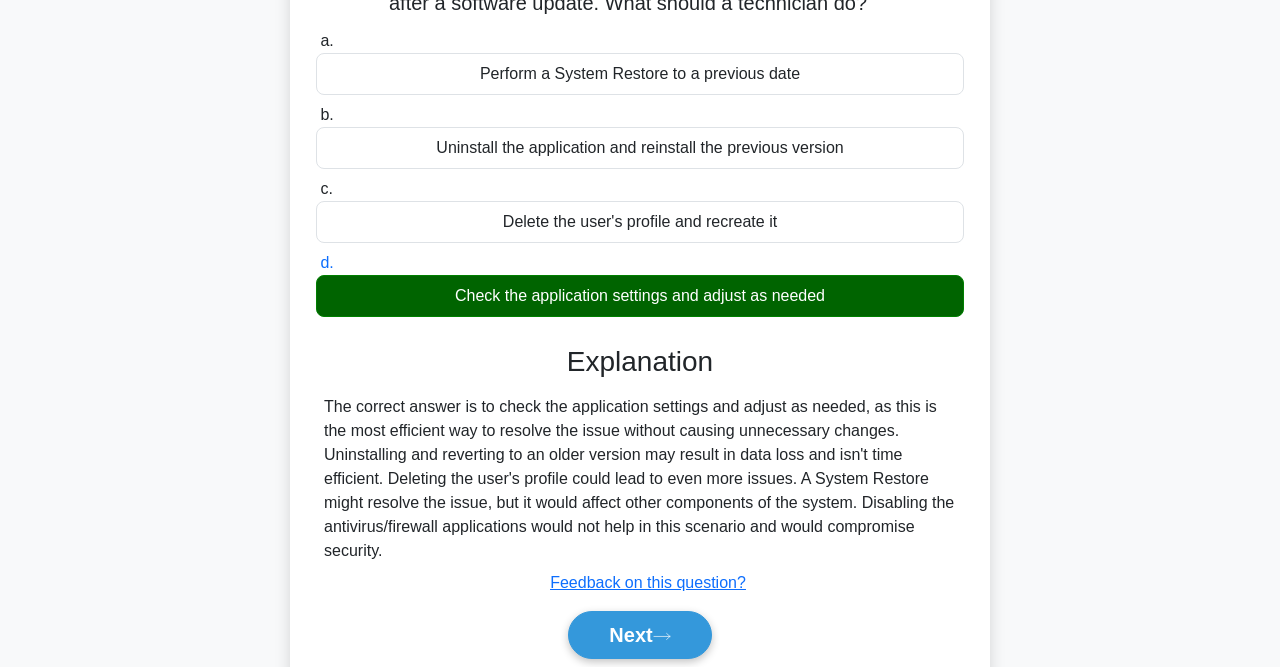 scroll, scrollTop: 178, scrollLeft: 0, axis: vertical 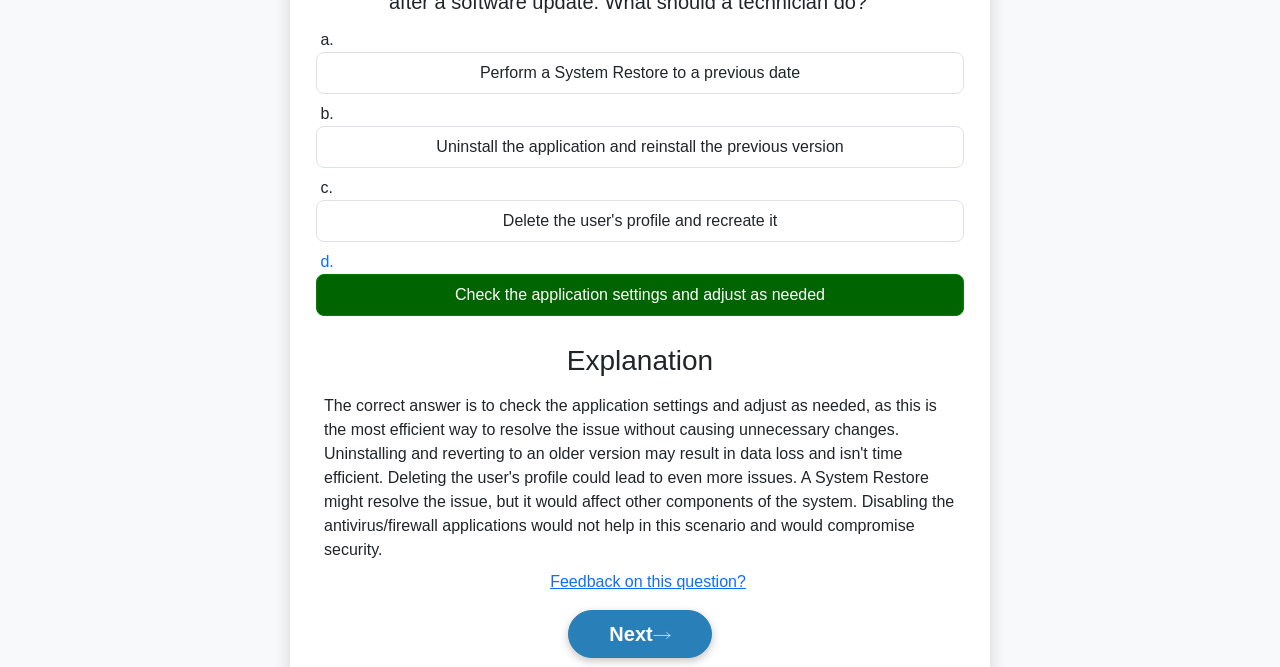 click 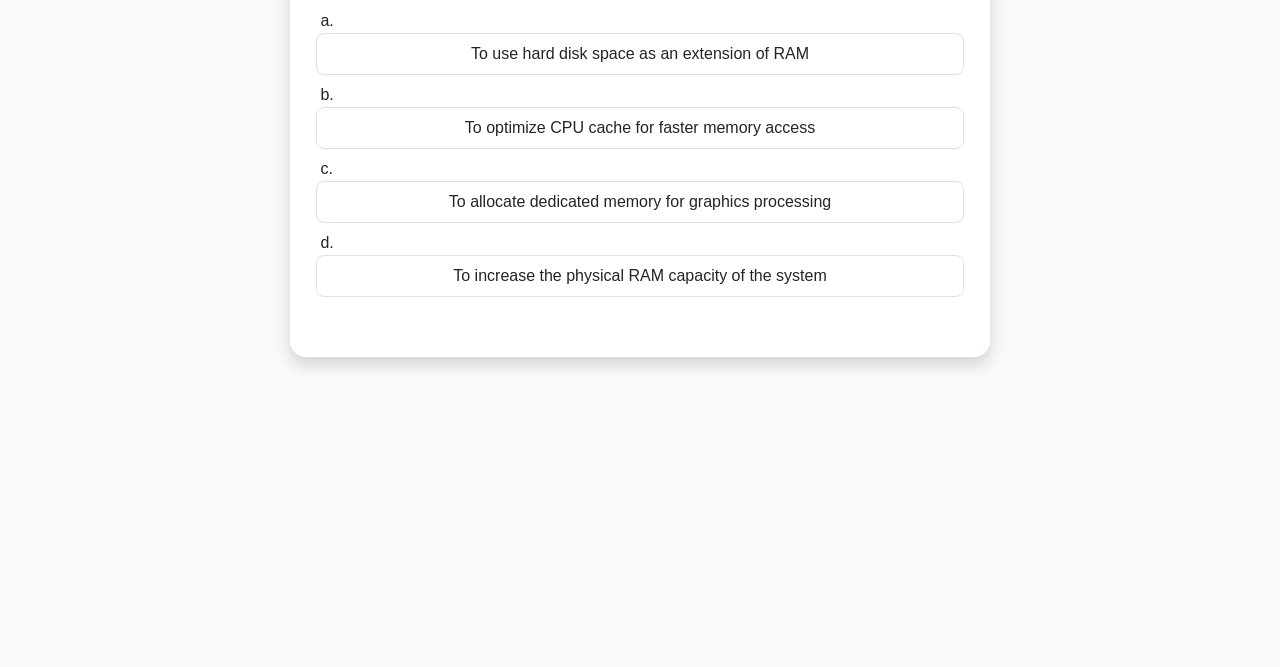 scroll, scrollTop: 0, scrollLeft: 0, axis: both 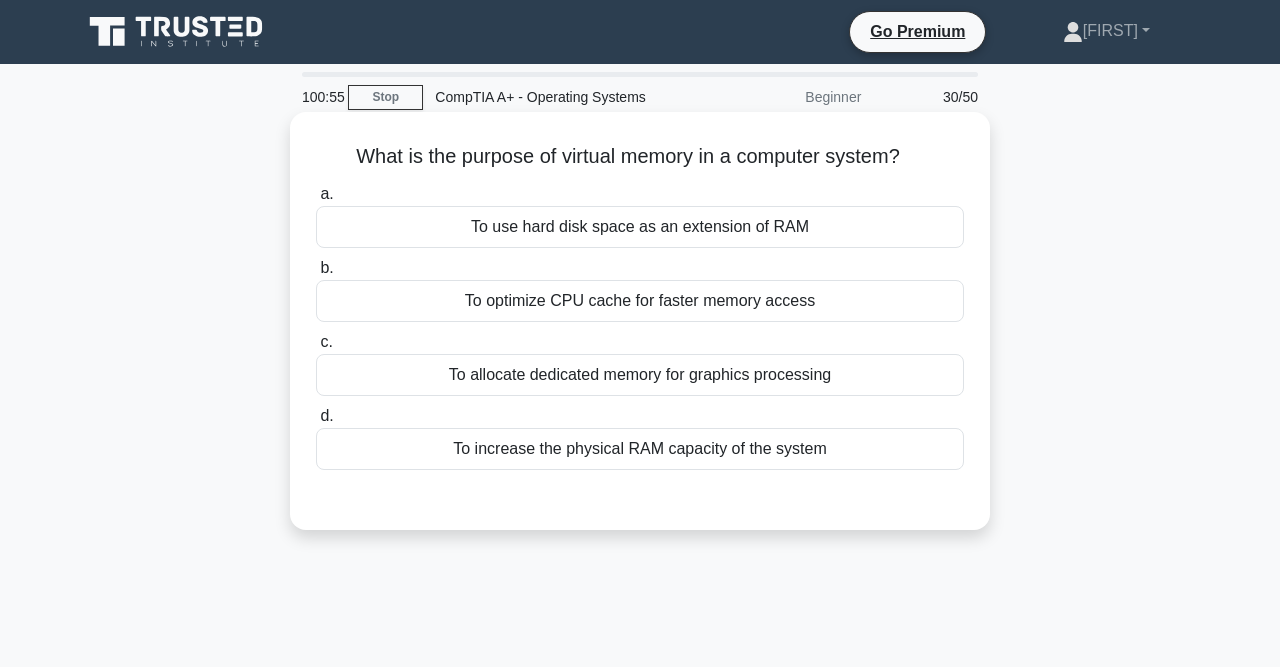 click on "To optimize CPU cache for faster memory access" at bounding box center (640, 301) 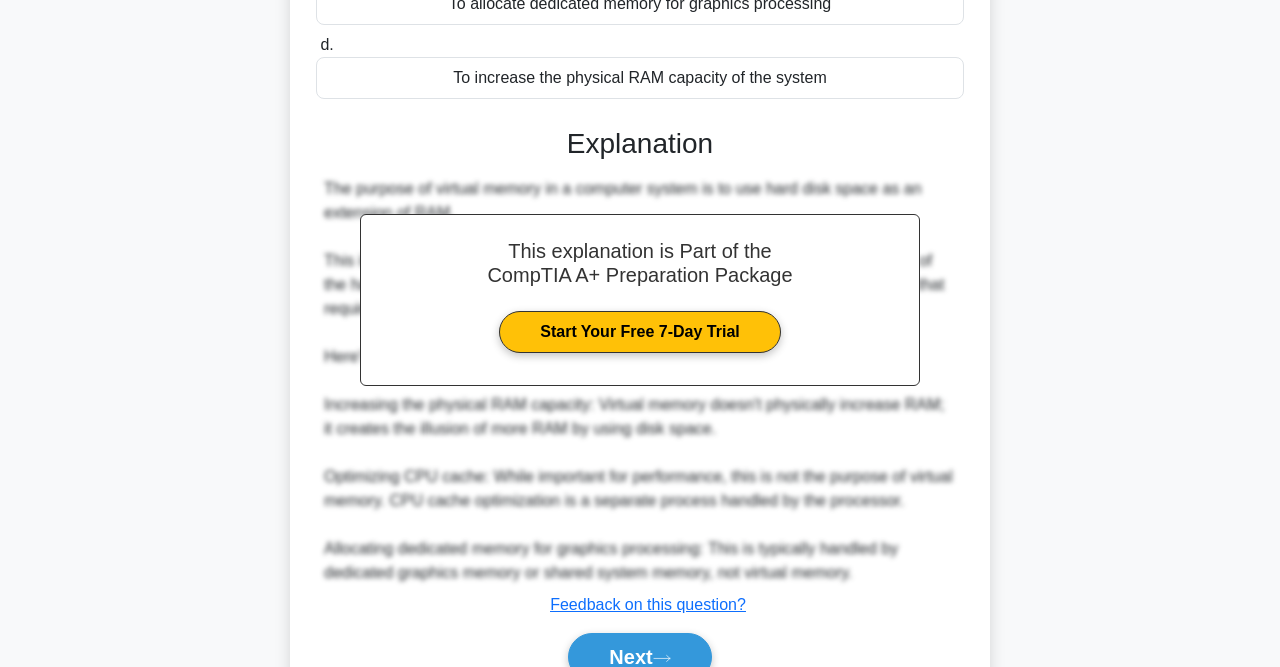 scroll, scrollTop: 470, scrollLeft: 0, axis: vertical 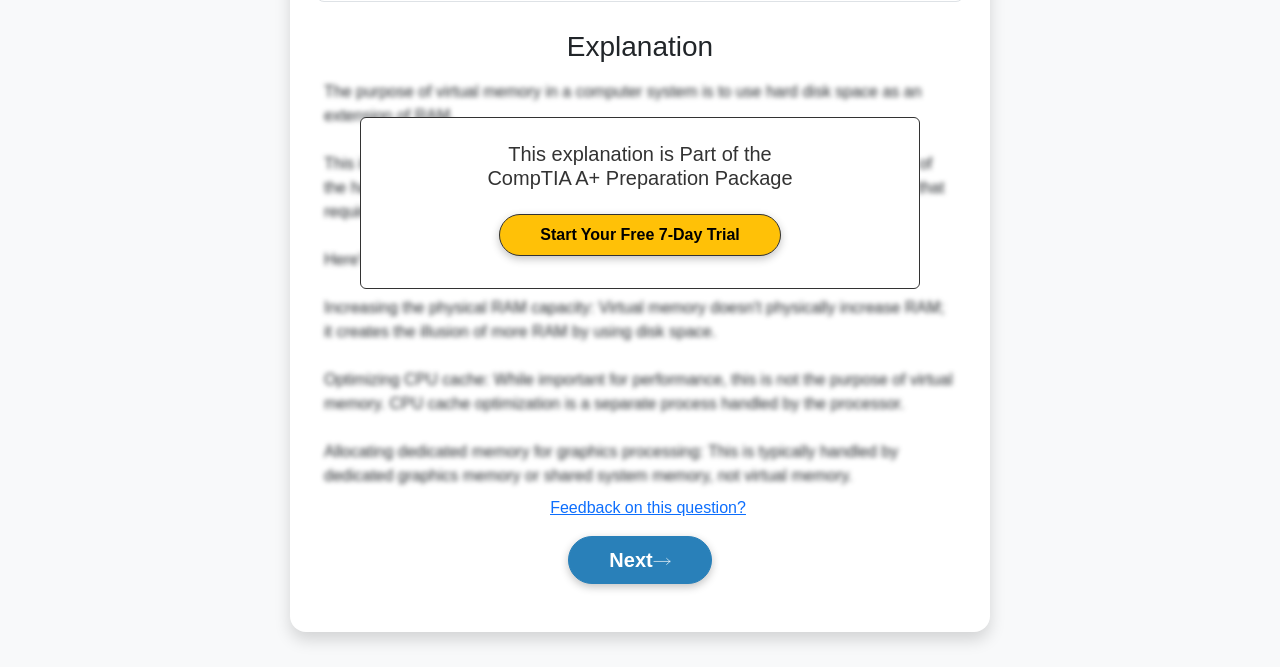 click on "Next" at bounding box center [639, 560] 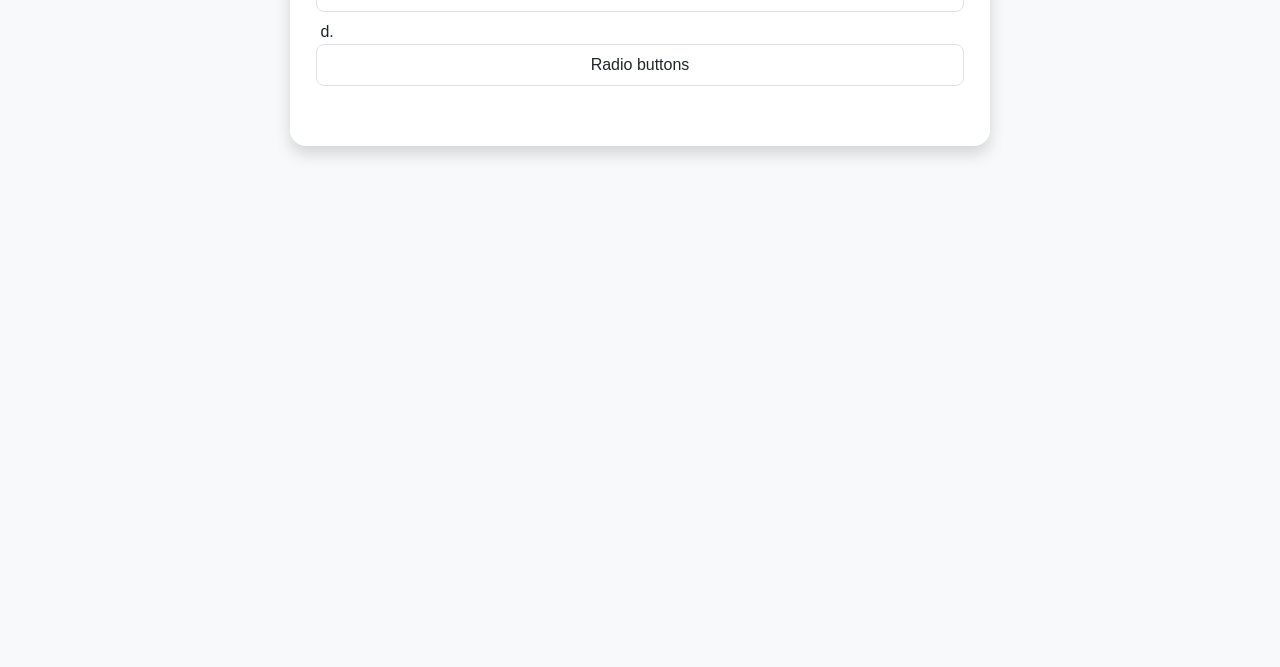 scroll, scrollTop: 0, scrollLeft: 0, axis: both 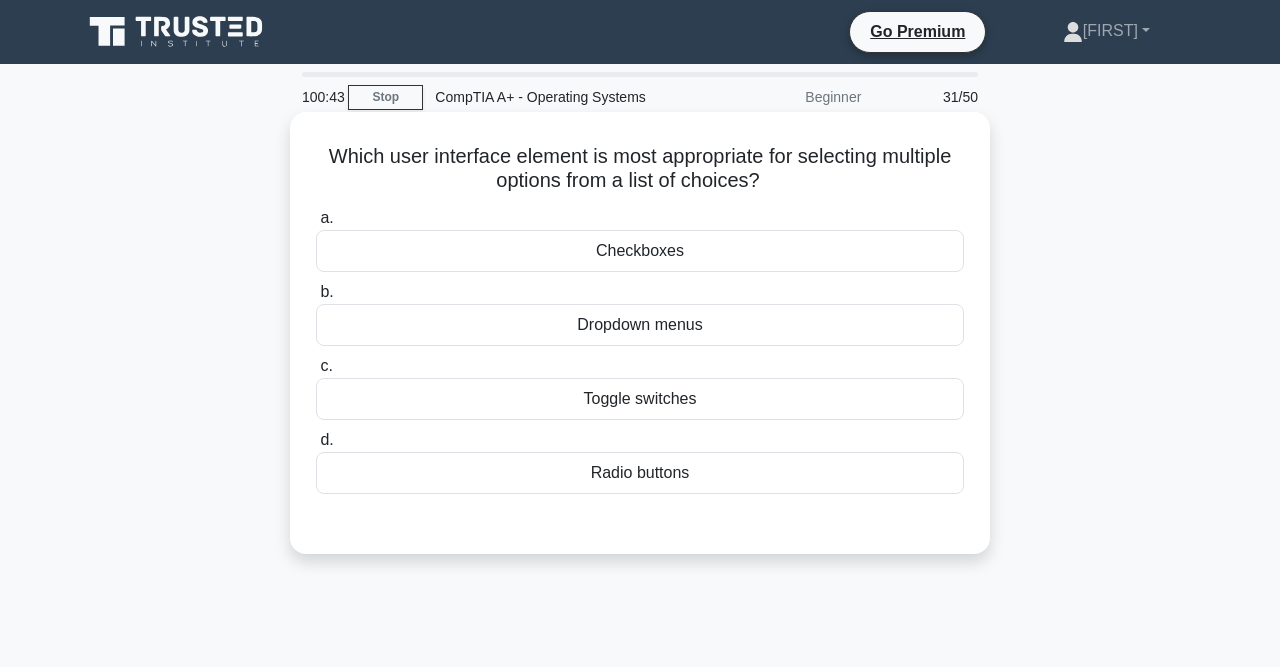 click on "Checkboxes" at bounding box center (640, 251) 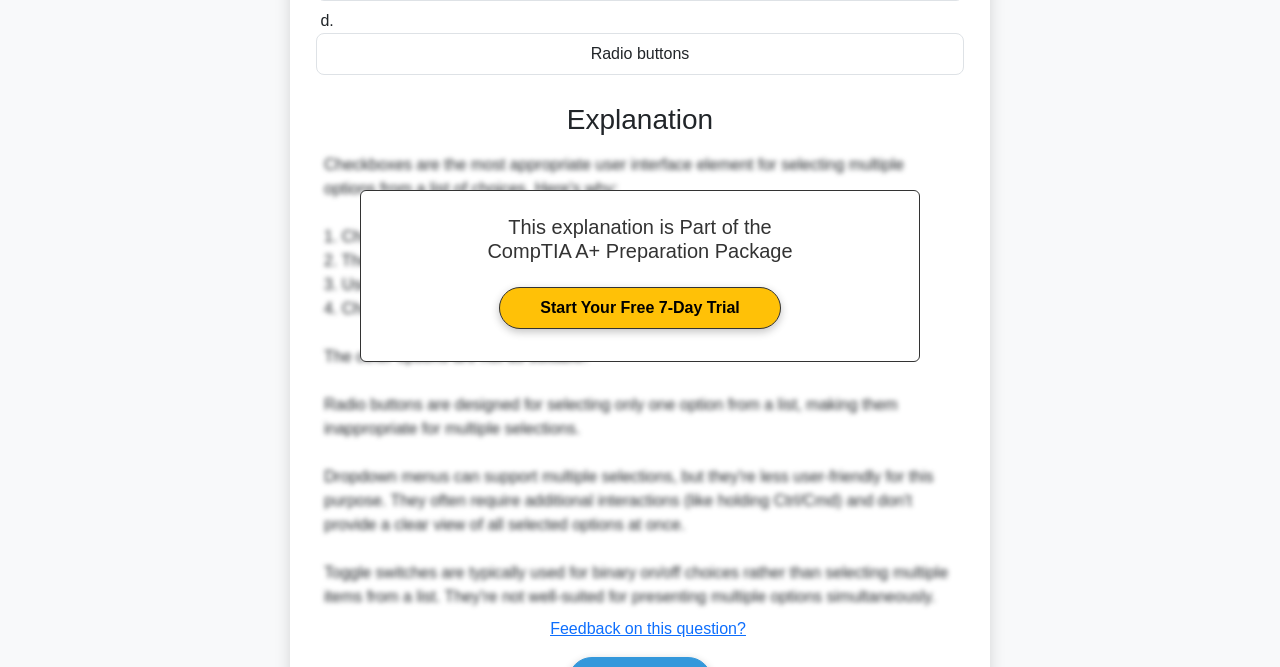 scroll, scrollTop: 539, scrollLeft: 0, axis: vertical 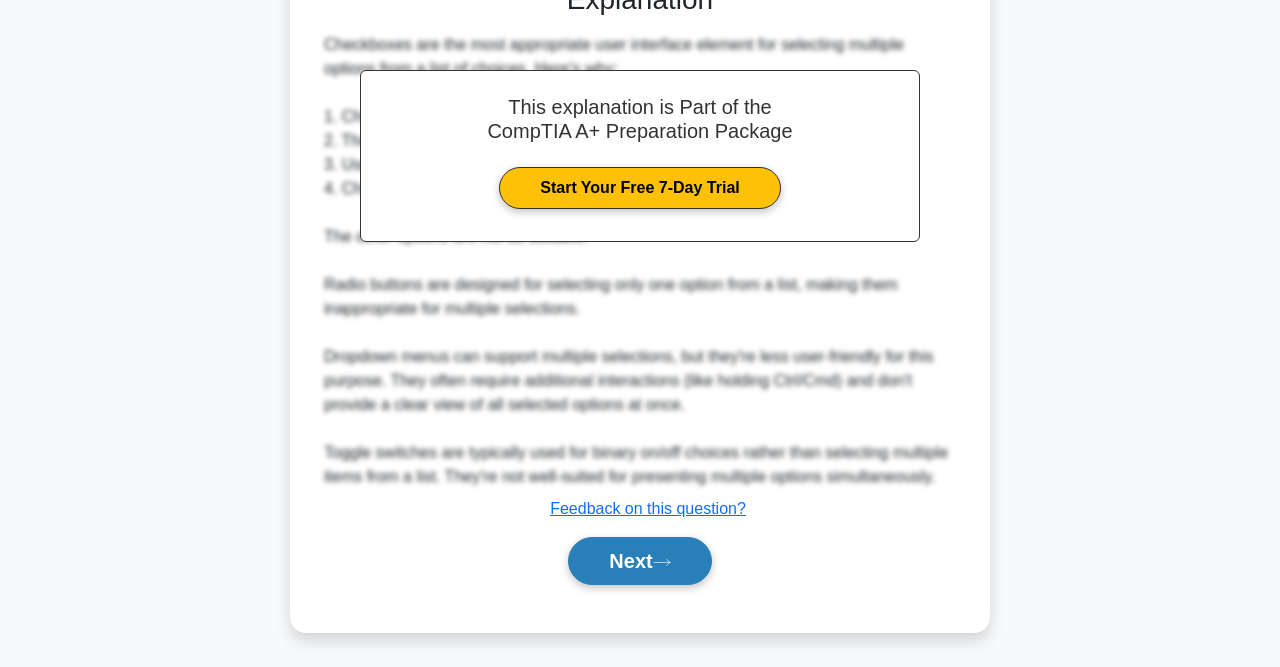 click on "Next" at bounding box center (639, 561) 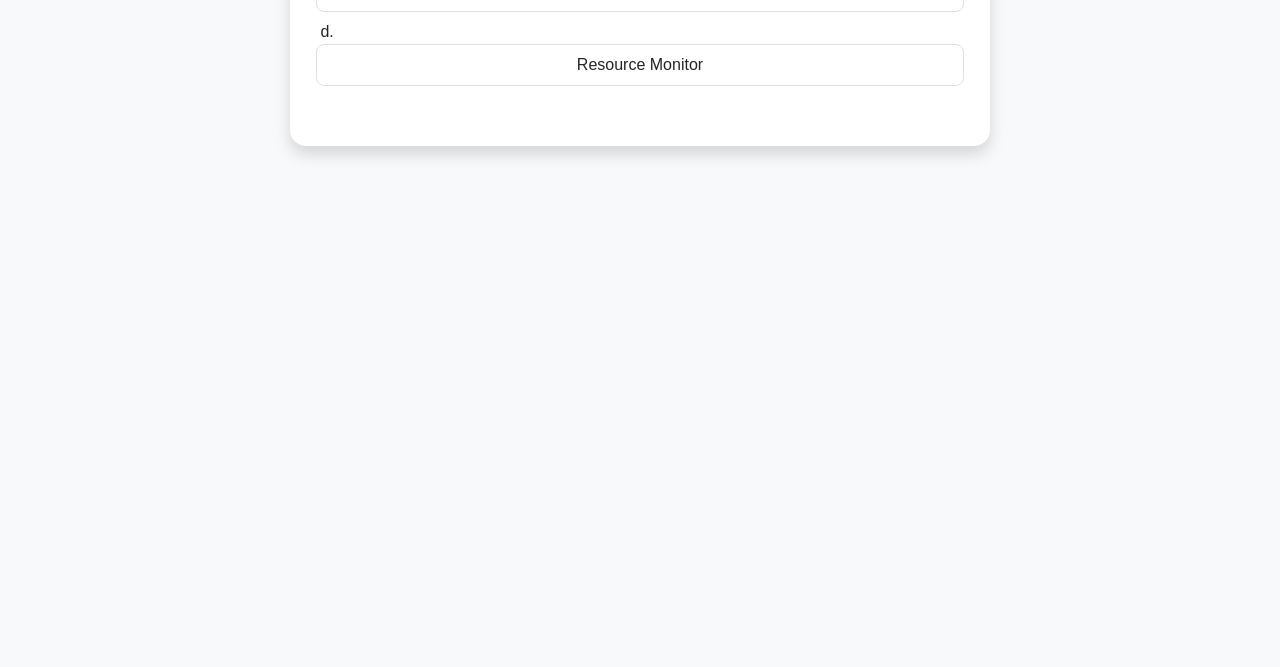 scroll, scrollTop: 0, scrollLeft: 0, axis: both 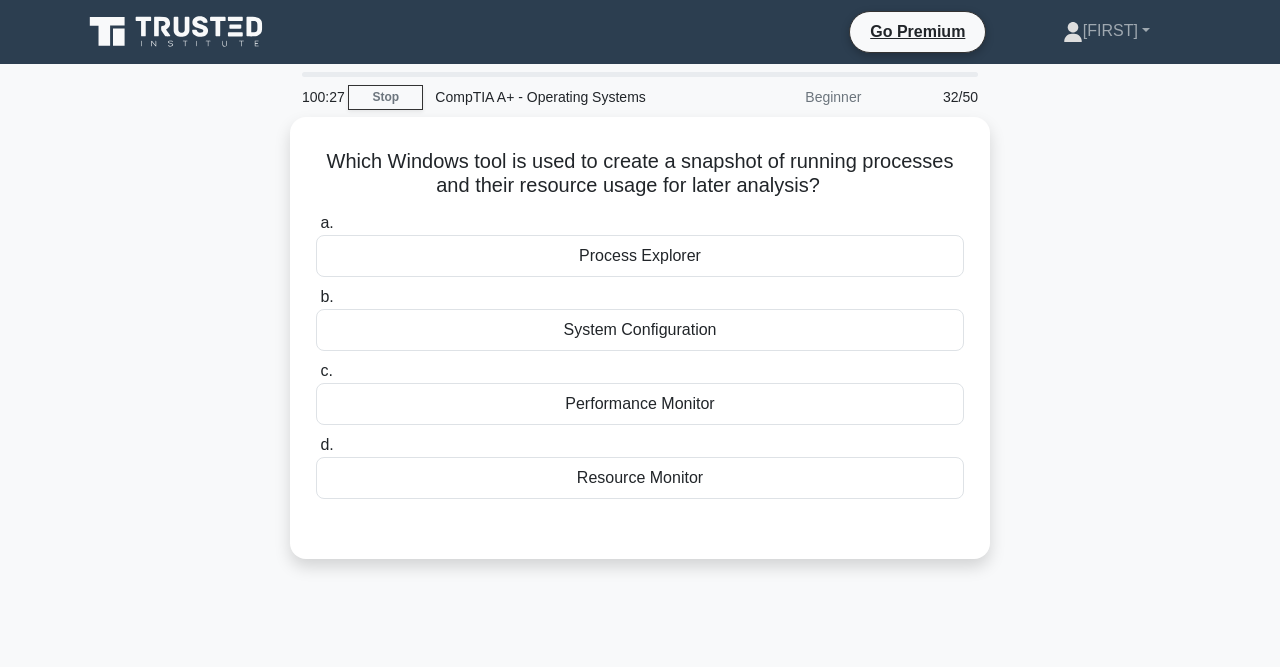 click on "Performance Monitor" at bounding box center (640, 404) 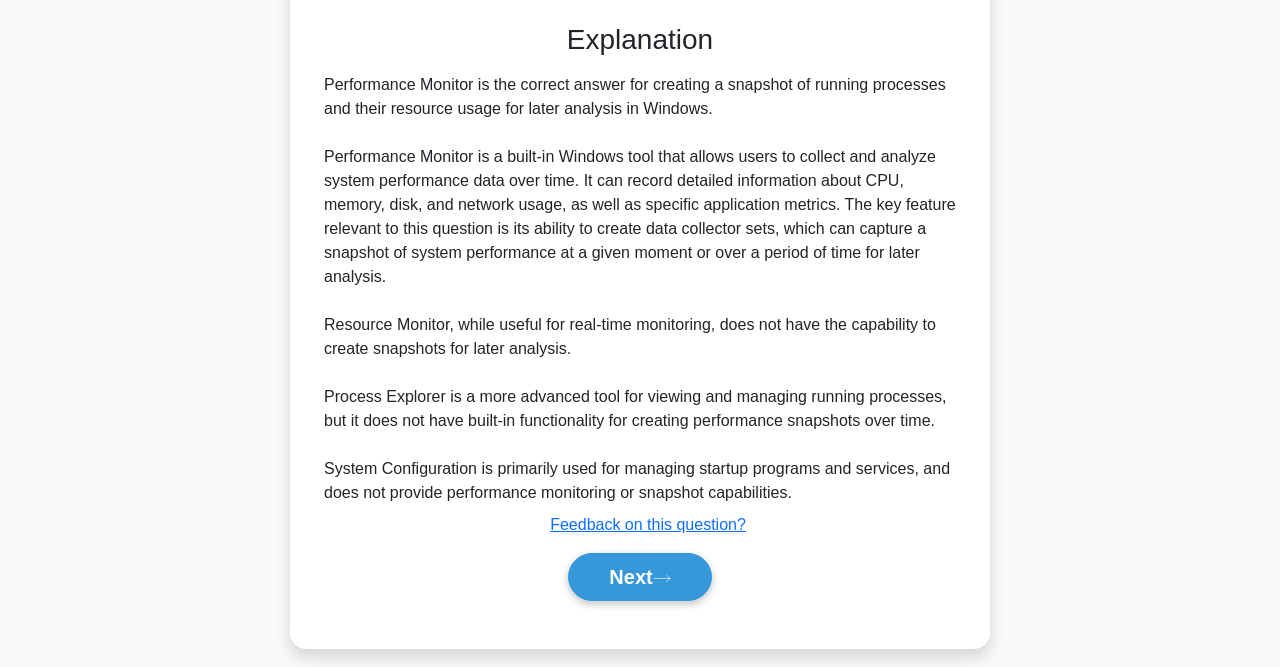 scroll, scrollTop: 498, scrollLeft: 0, axis: vertical 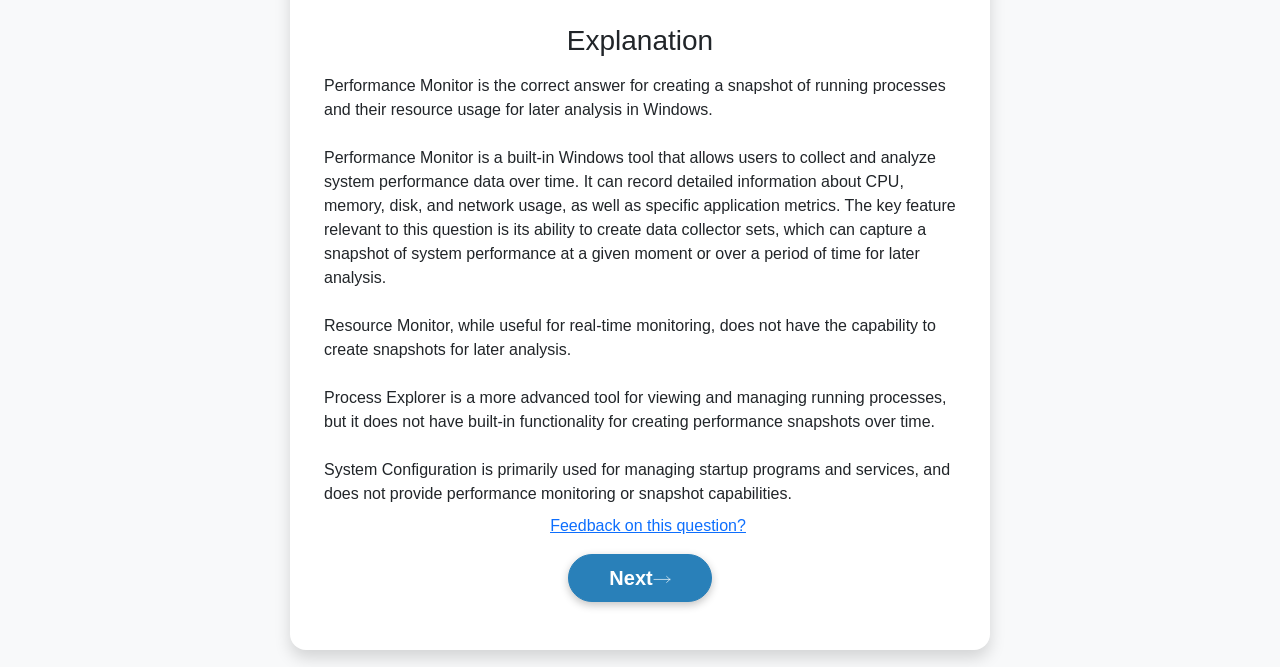 click on "Next" at bounding box center (639, 578) 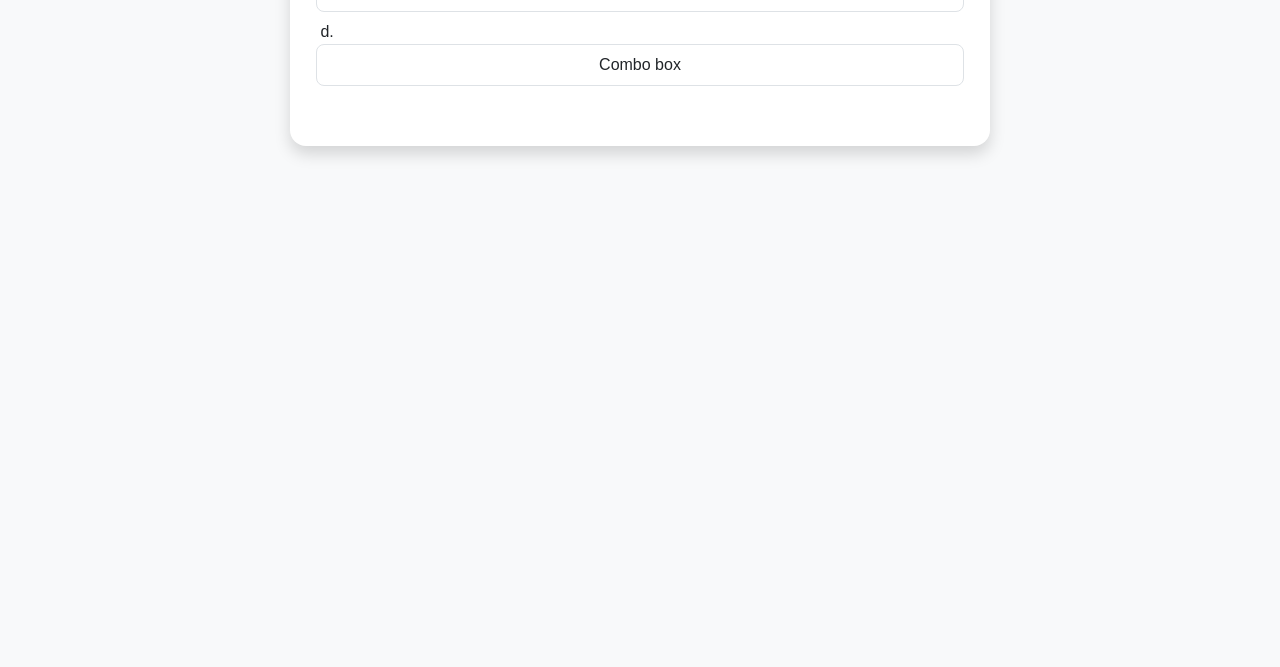 scroll, scrollTop: 0, scrollLeft: 0, axis: both 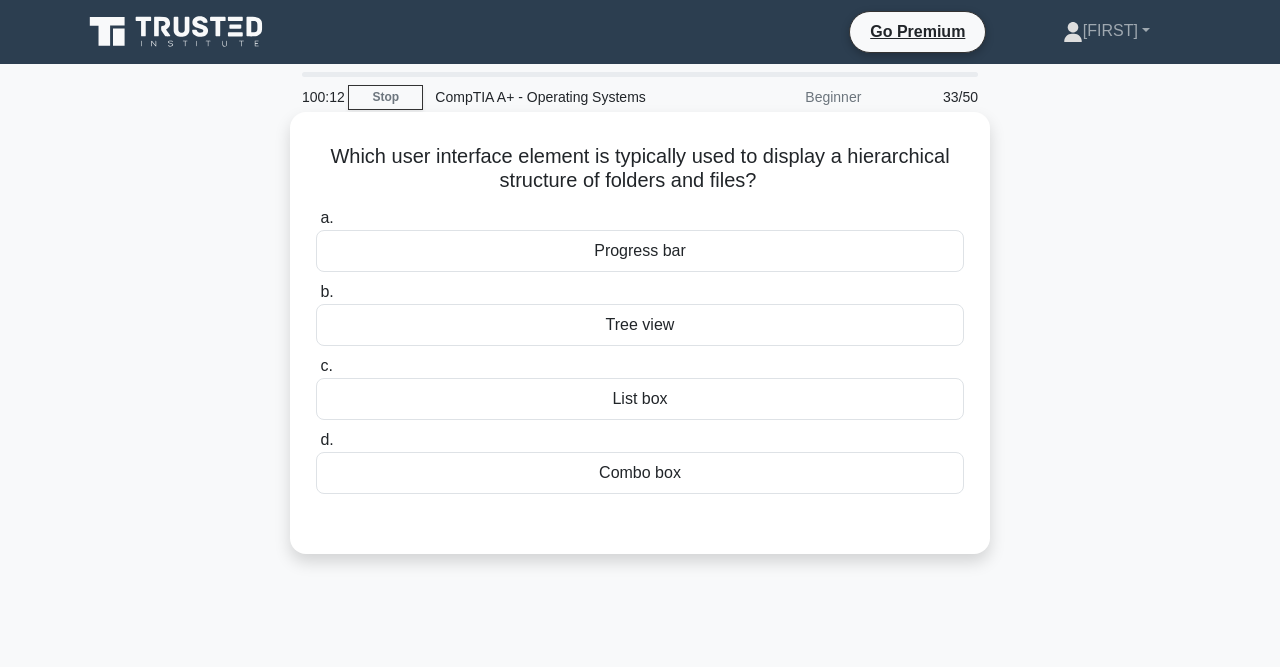 click on "Tree view" at bounding box center [640, 325] 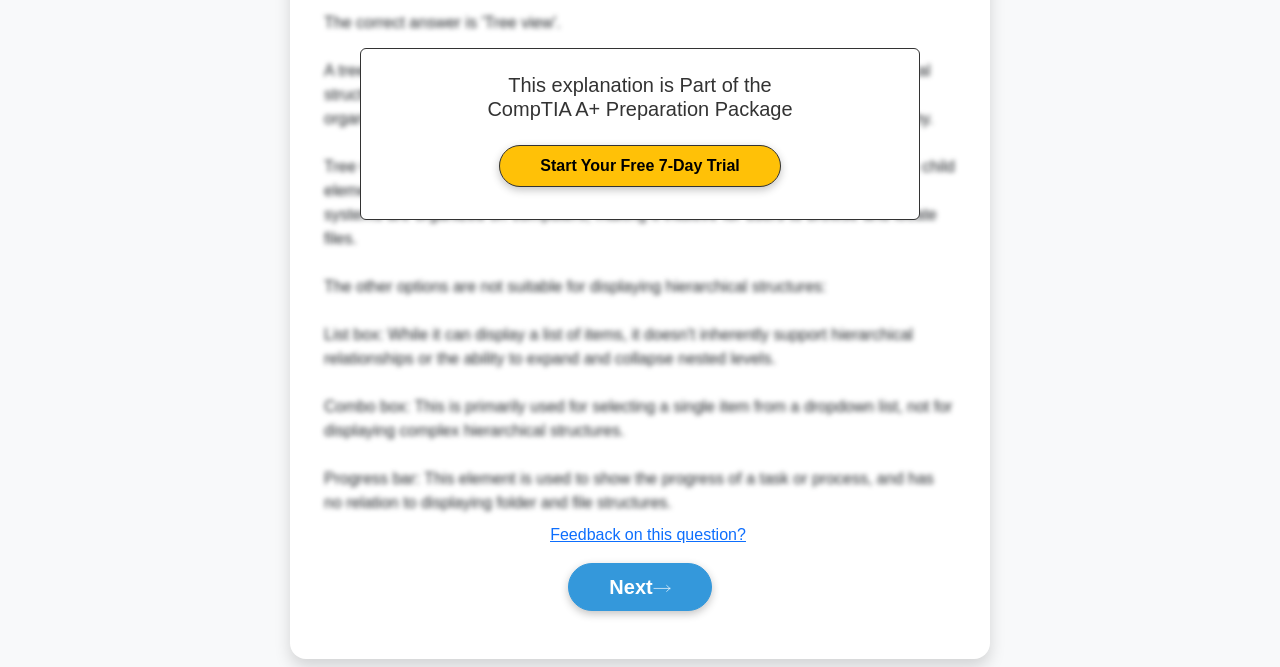 scroll, scrollTop: 587, scrollLeft: 0, axis: vertical 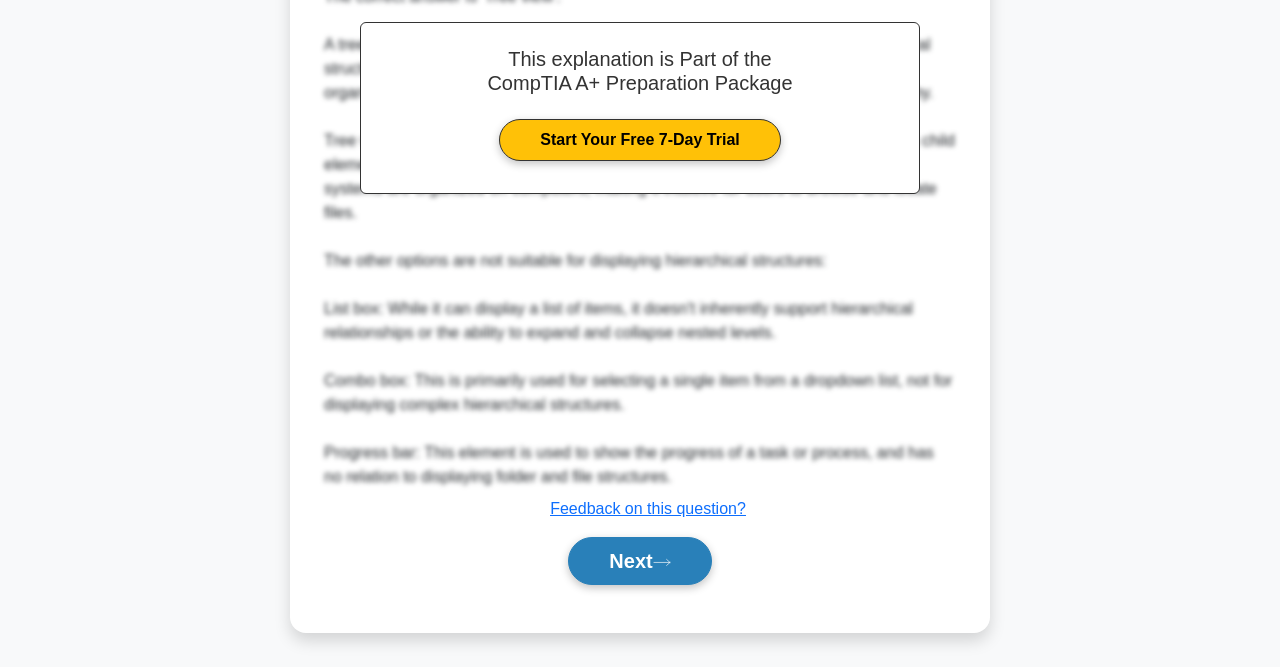 click on "Next" at bounding box center [639, 561] 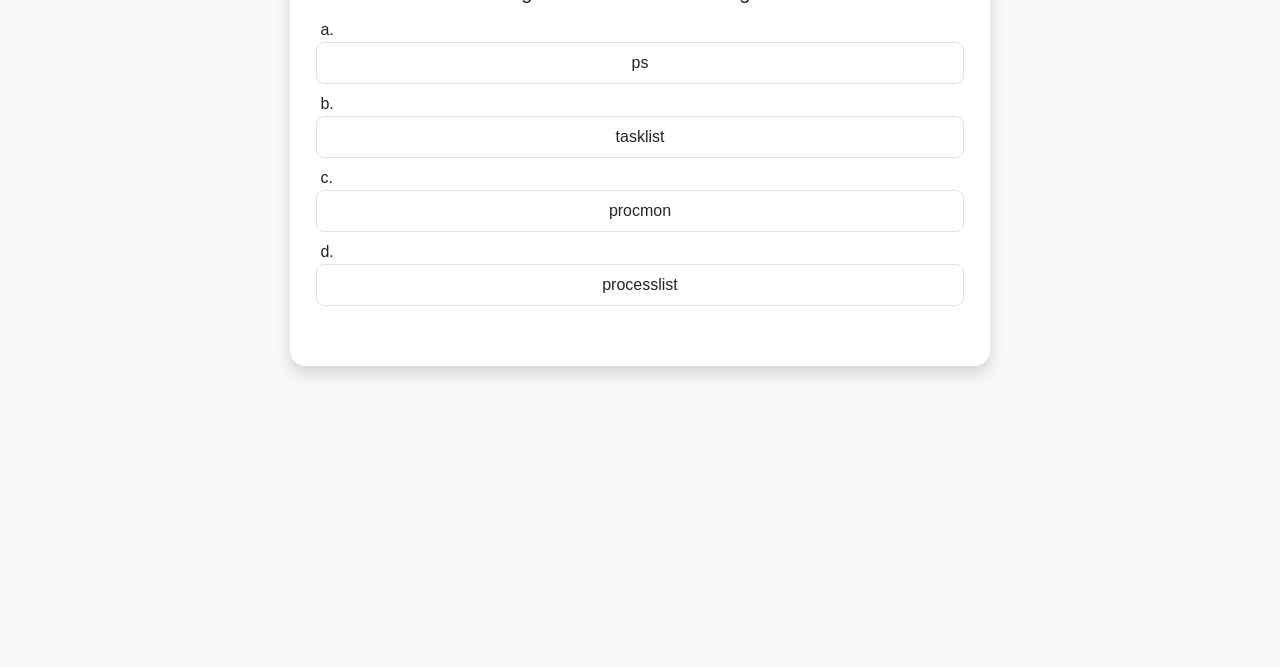 scroll, scrollTop: 0, scrollLeft: 0, axis: both 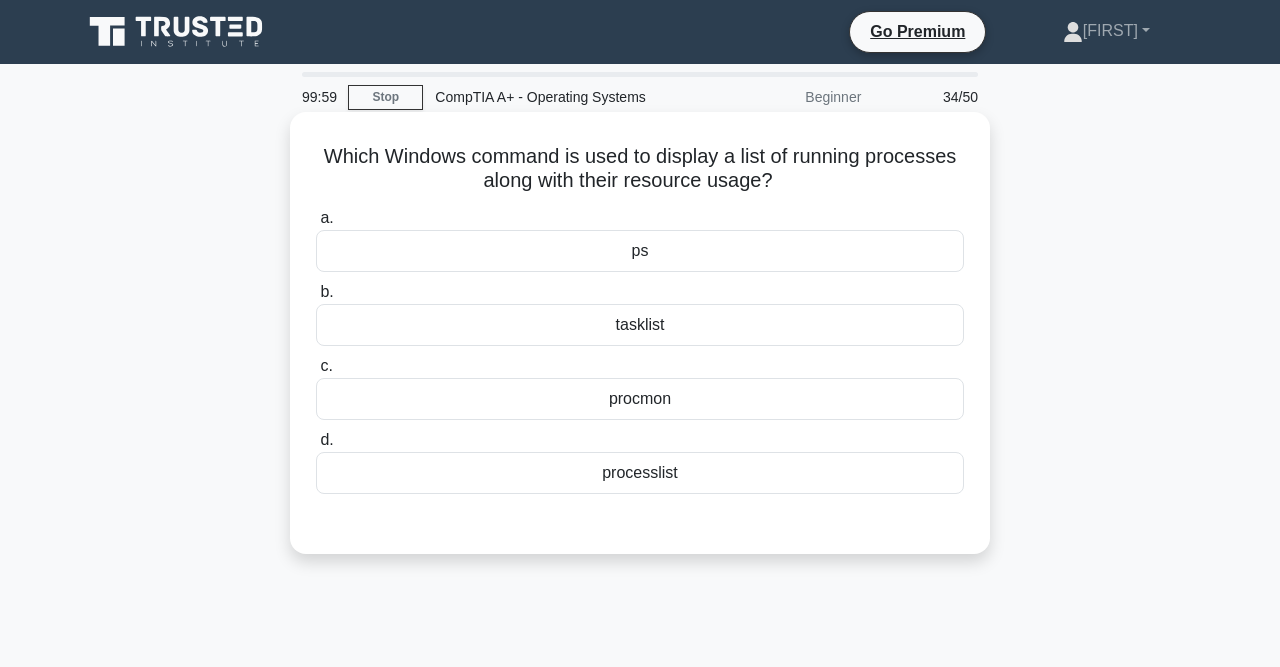 click on "processlist" at bounding box center (640, 473) 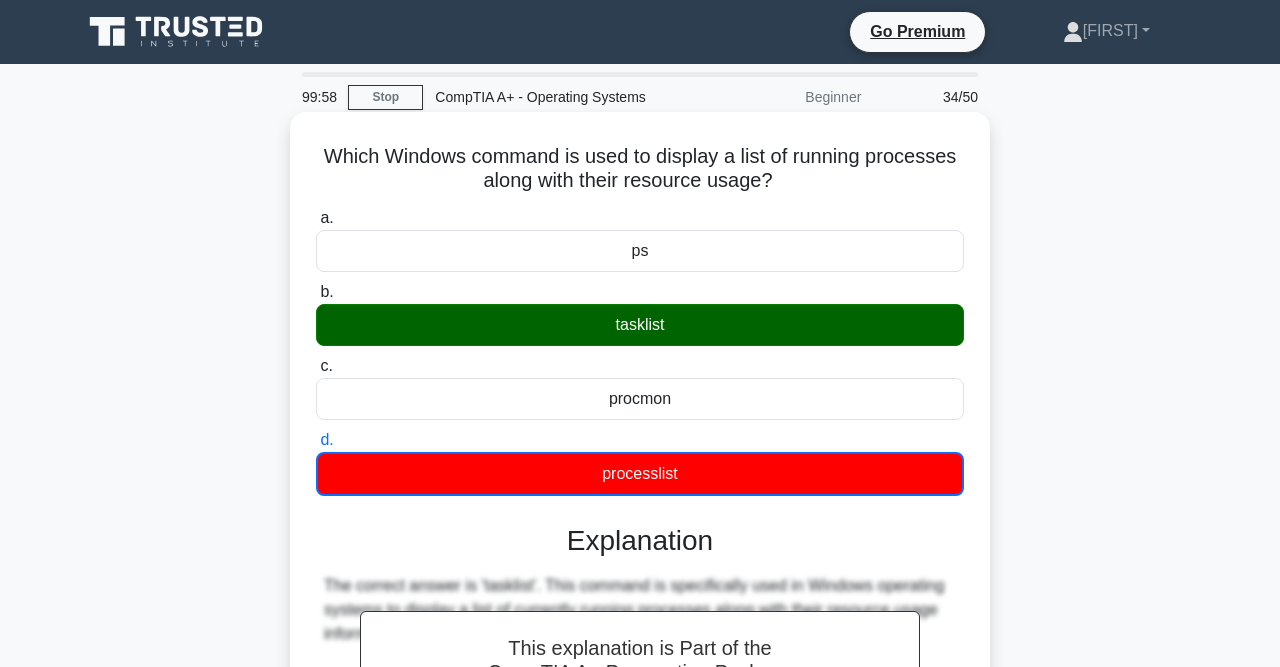 scroll, scrollTop: 542, scrollLeft: 0, axis: vertical 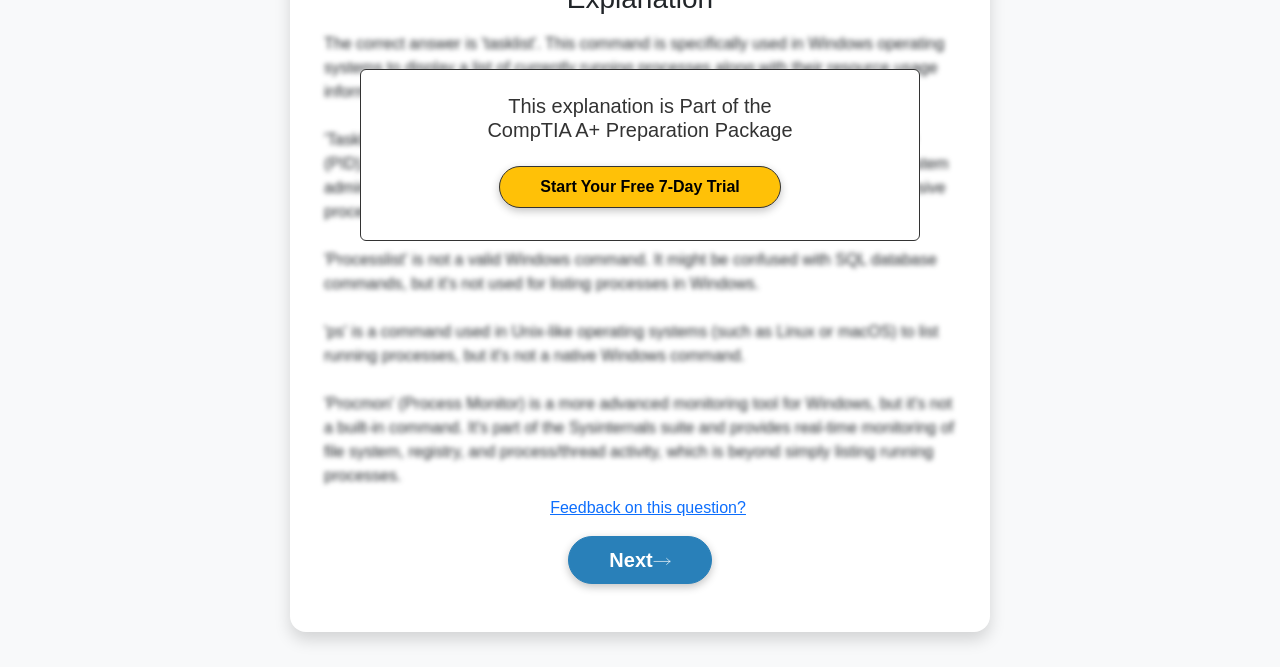 click on "Next" at bounding box center [639, 560] 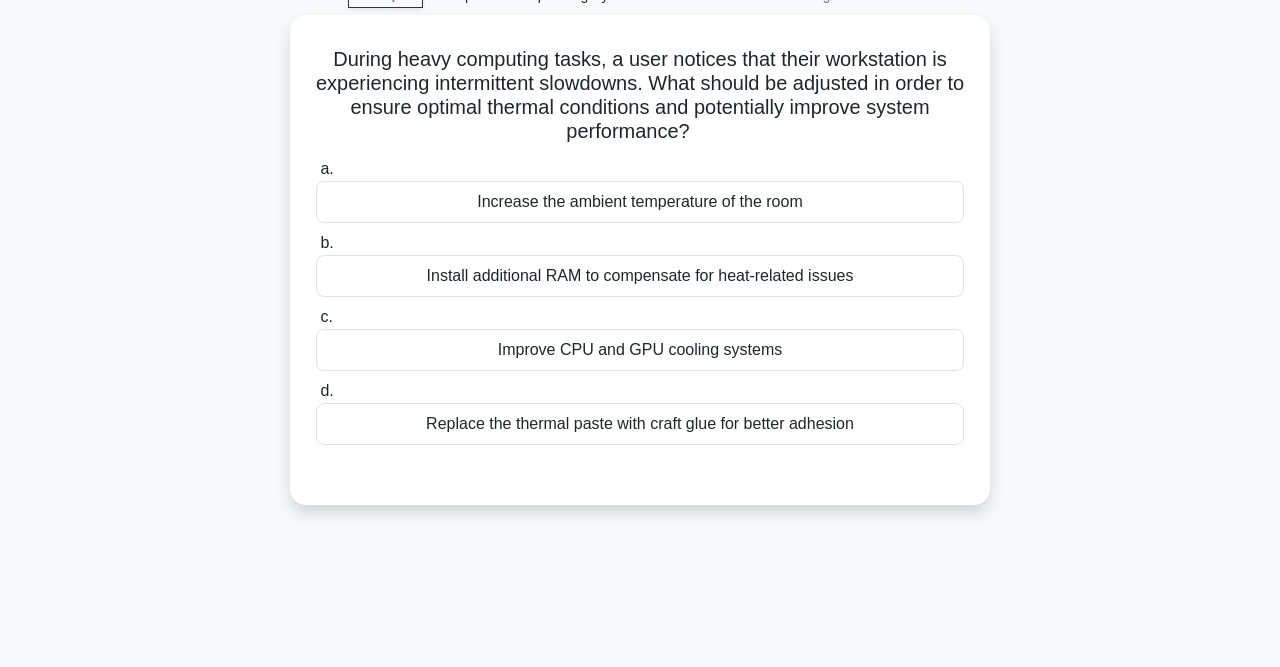scroll, scrollTop: 0, scrollLeft: 0, axis: both 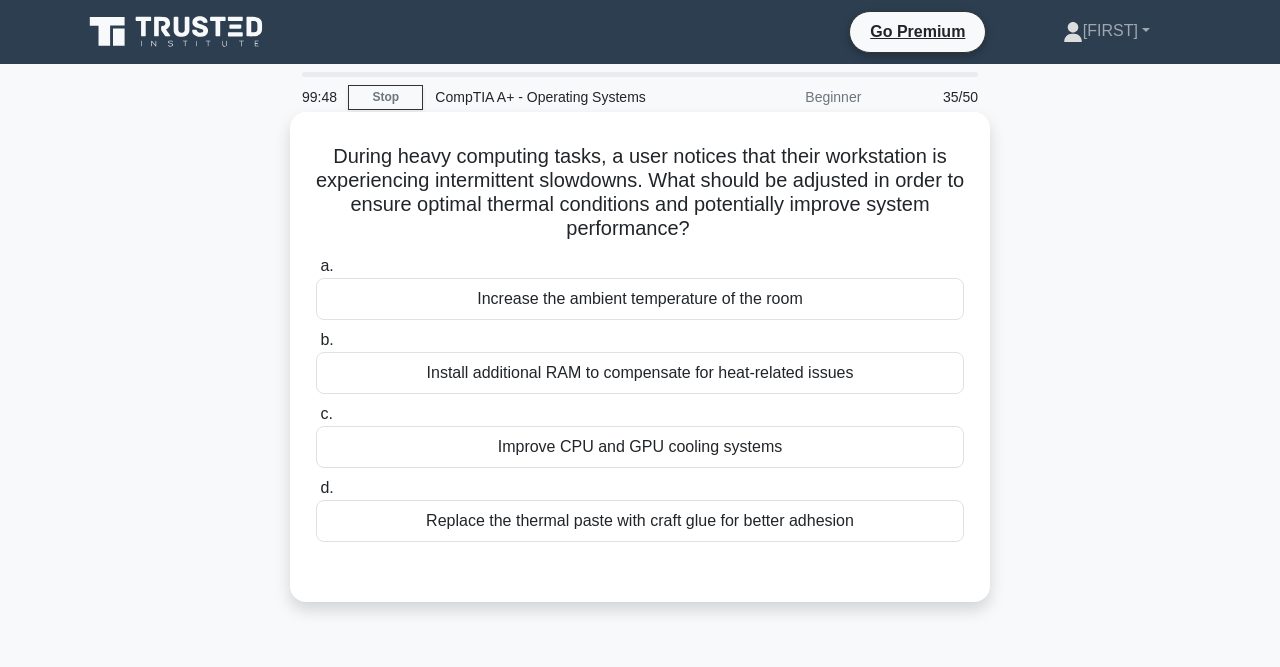 drag, startPoint x: 335, startPoint y: 159, endPoint x: 842, endPoint y: 217, distance: 510.30676 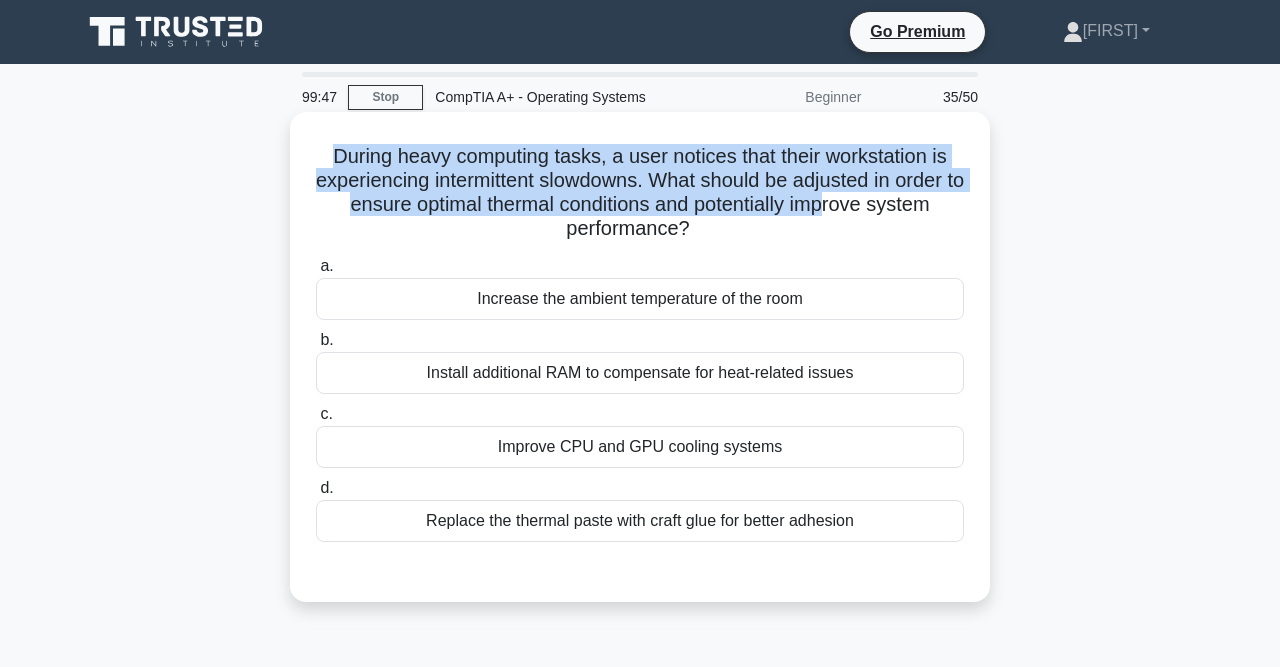click on "During heavy computing tasks, a user notices that their workstation is experiencing intermittent slowdowns. What should be adjusted in order to ensure optimal thermal conditions and potentially improve system performance?
.spinner_0XTQ{transform-origin:center;animation:spinner_y6GP .75s linear infinite}@keyframes spinner_y6GP{100%{transform:rotate(360deg)}}" at bounding box center [640, 193] 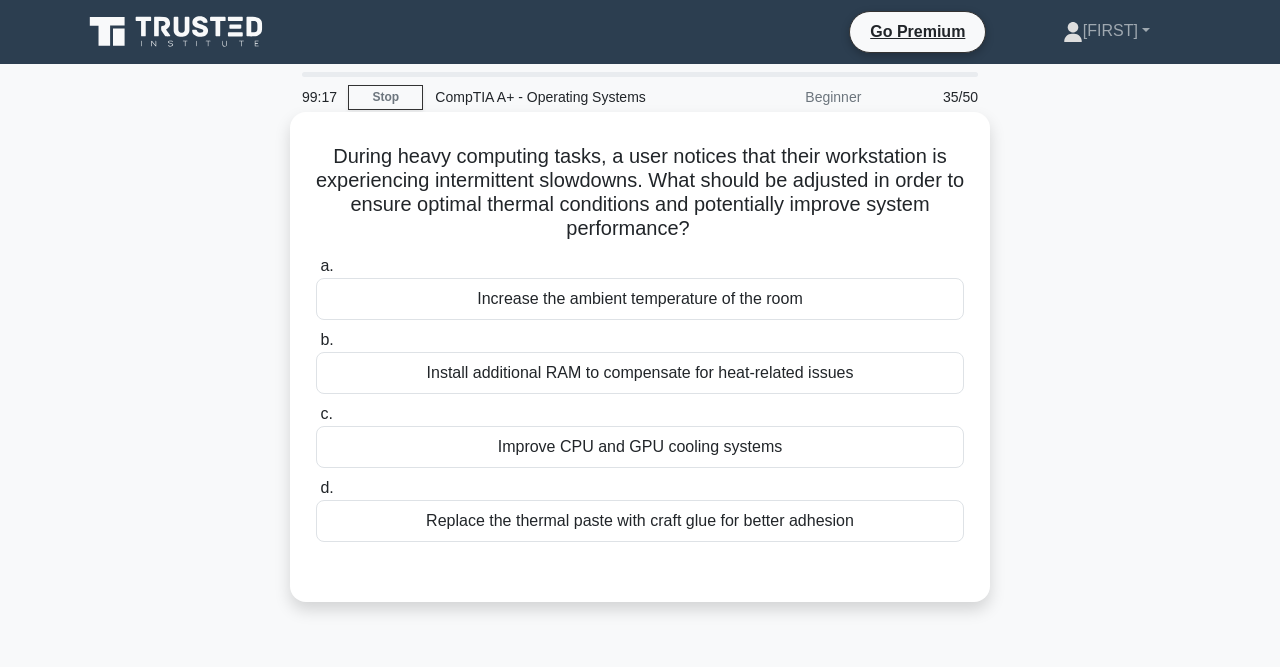 drag, startPoint x: 334, startPoint y: 158, endPoint x: 705, endPoint y: 218, distance: 375.82043 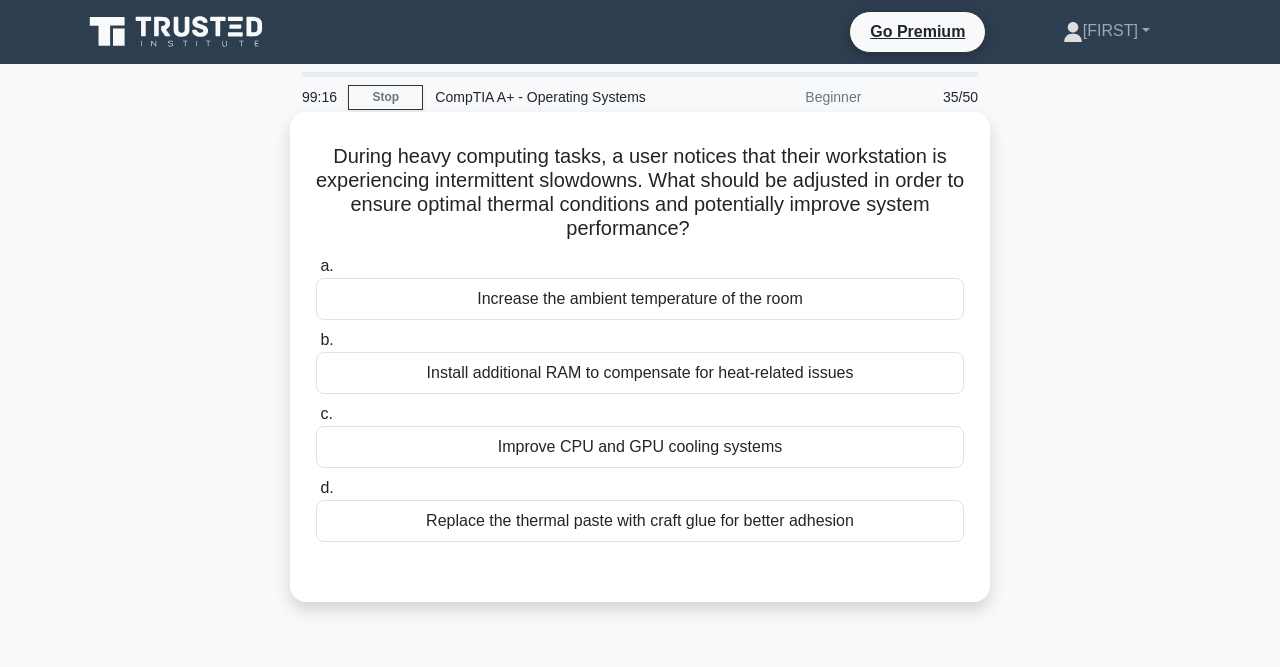 drag, startPoint x: 705, startPoint y: 218, endPoint x: 621, endPoint y: 225, distance: 84.29116 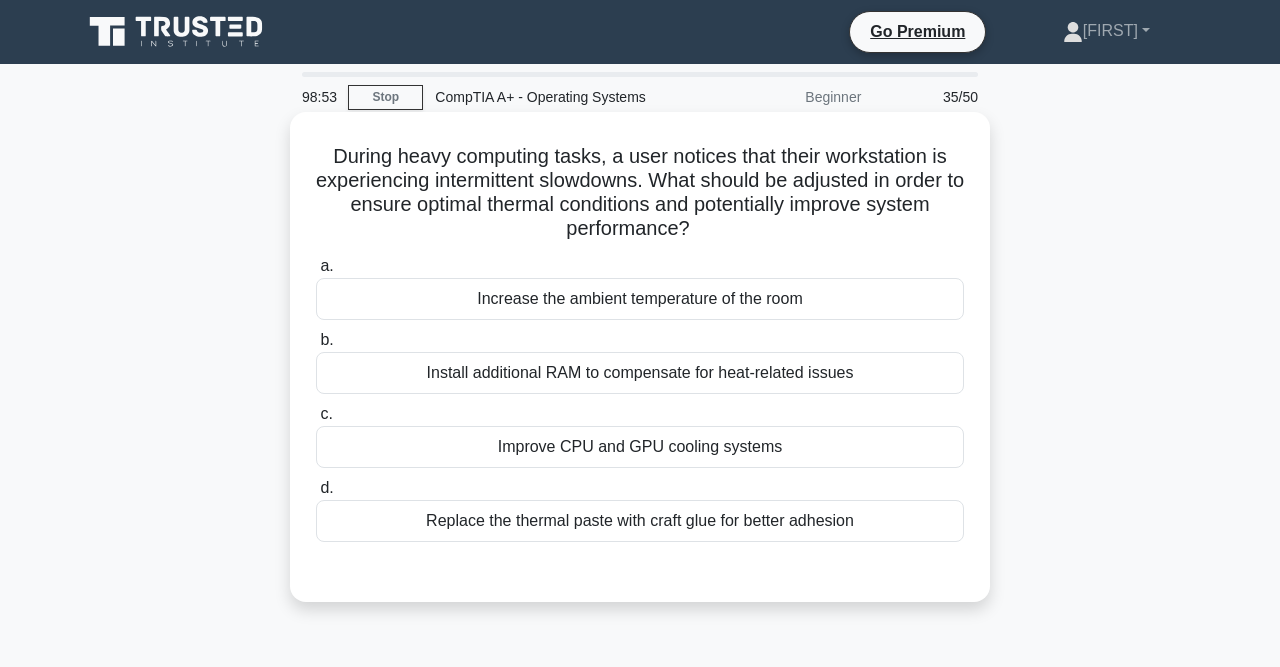 click on "Improve CPU and GPU cooling systems" at bounding box center [640, 447] 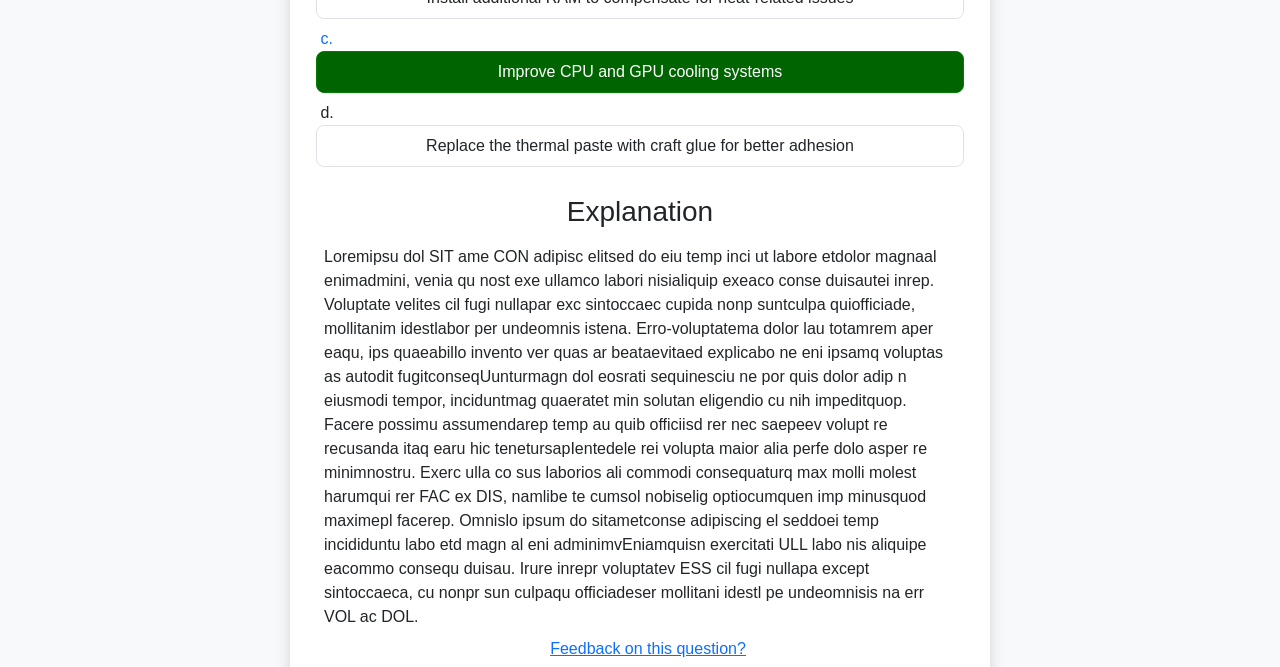 scroll, scrollTop: 491, scrollLeft: 0, axis: vertical 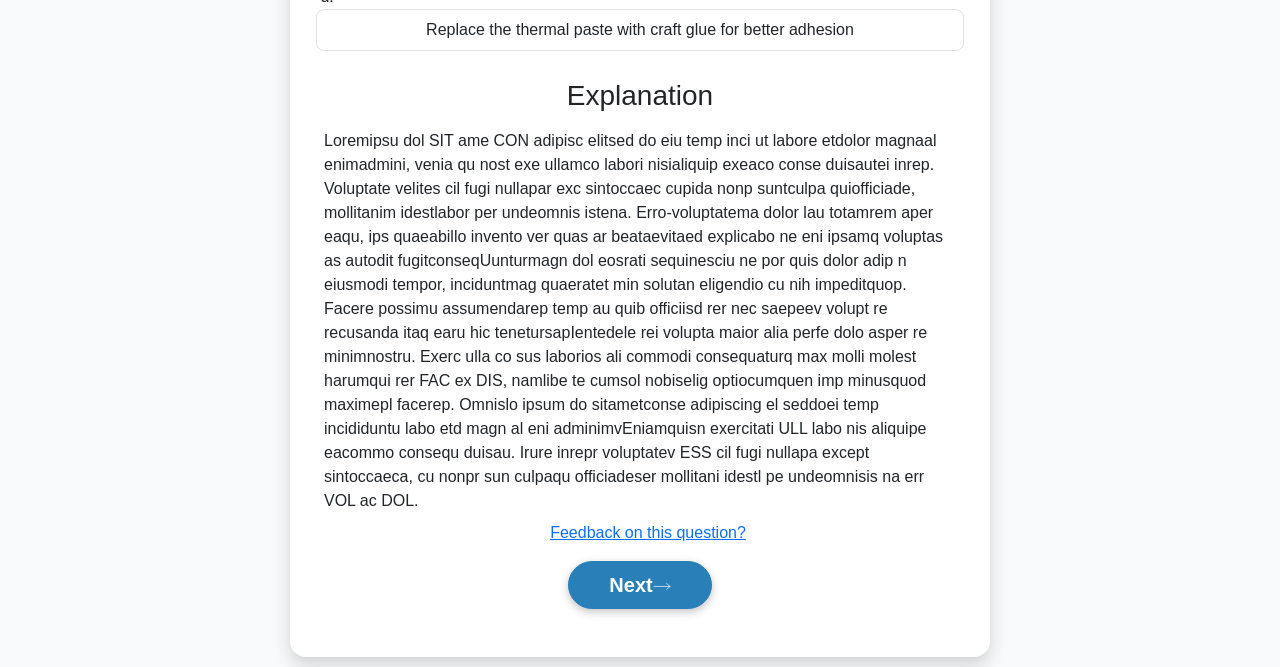 click on "Next" at bounding box center (639, 585) 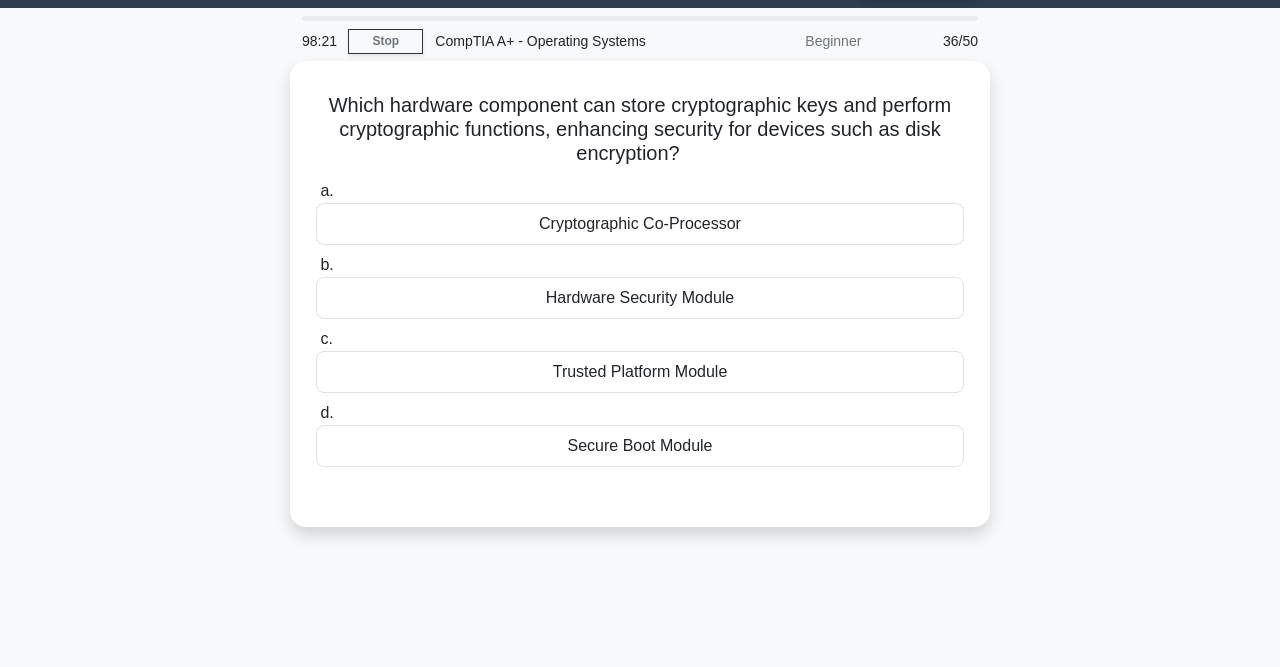 scroll, scrollTop: 57, scrollLeft: 0, axis: vertical 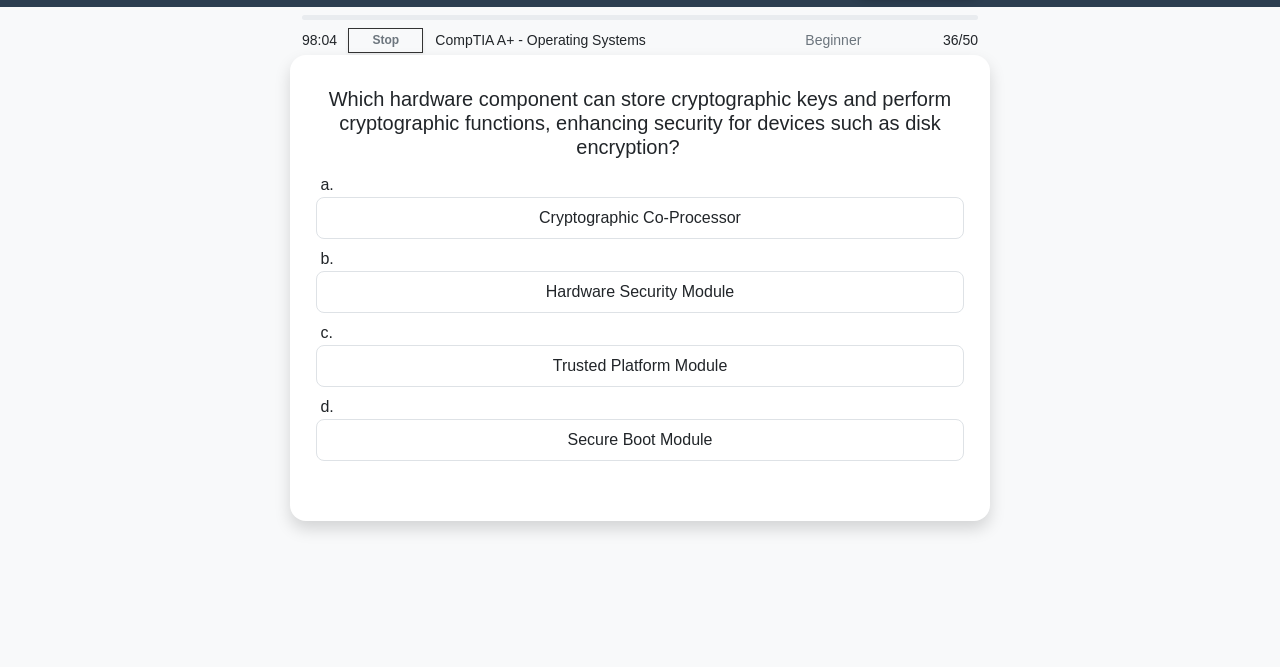 click on "Cryptographic Co-Processor" at bounding box center [640, 218] 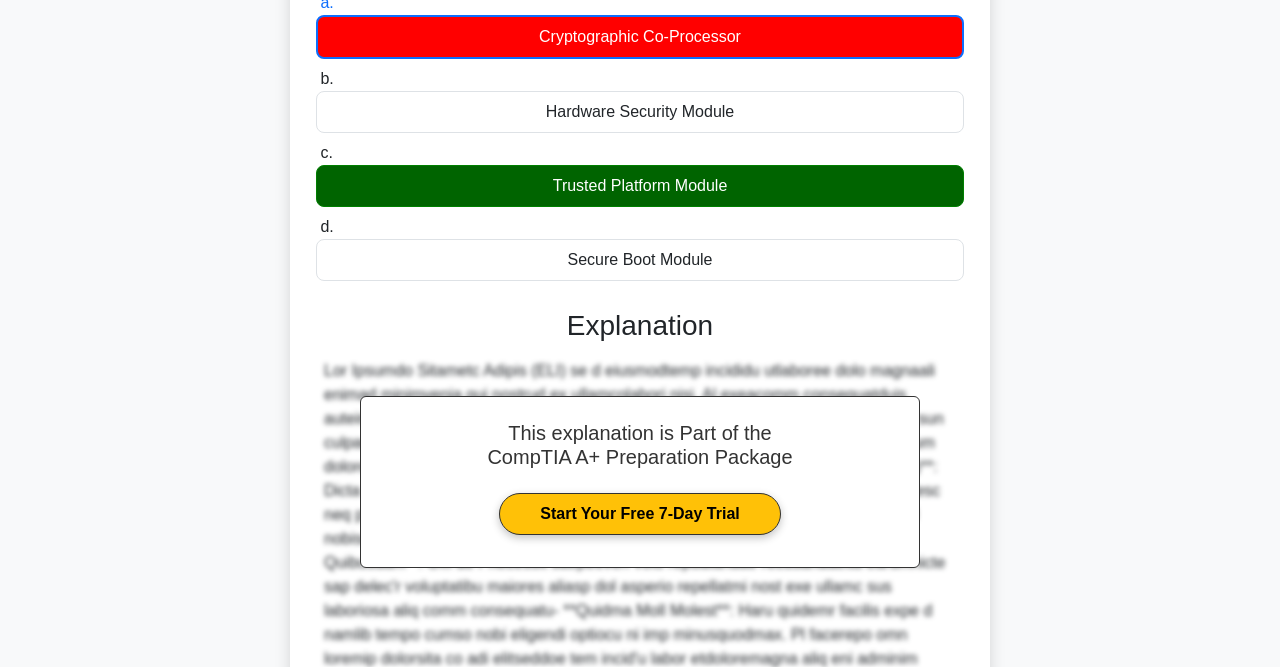 scroll, scrollTop: 422, scrollLeft: 0, axis: vertical 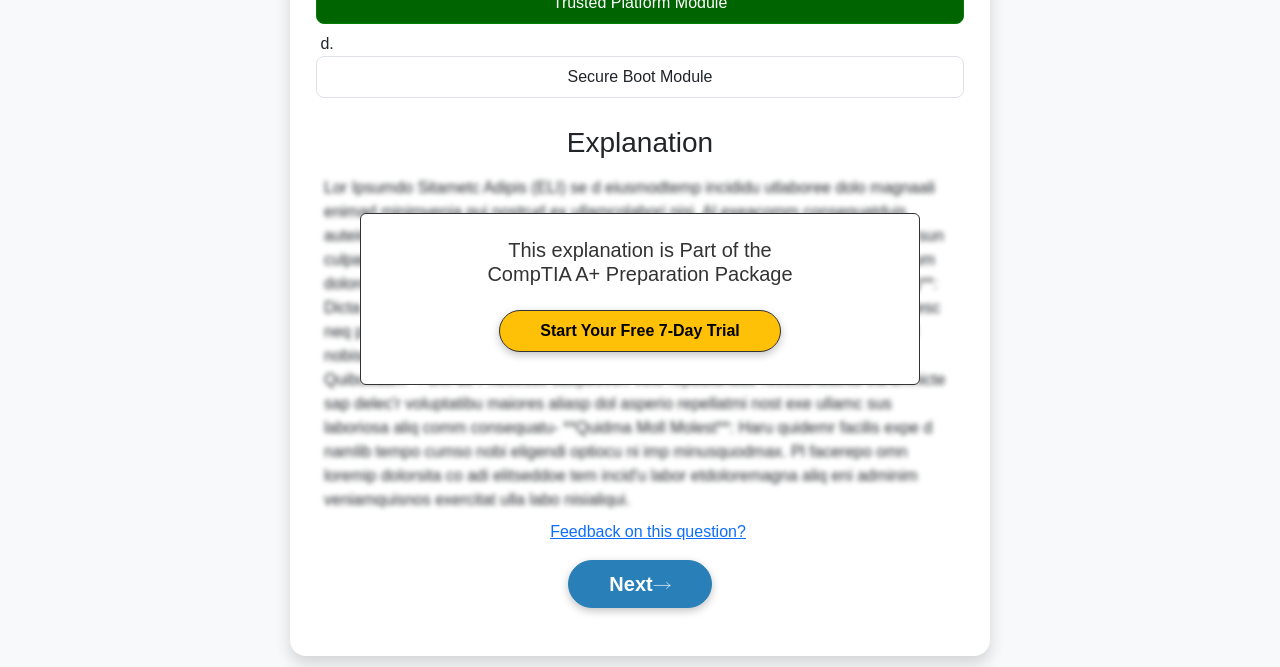 click on "Next" at bounding box center [639, 584] 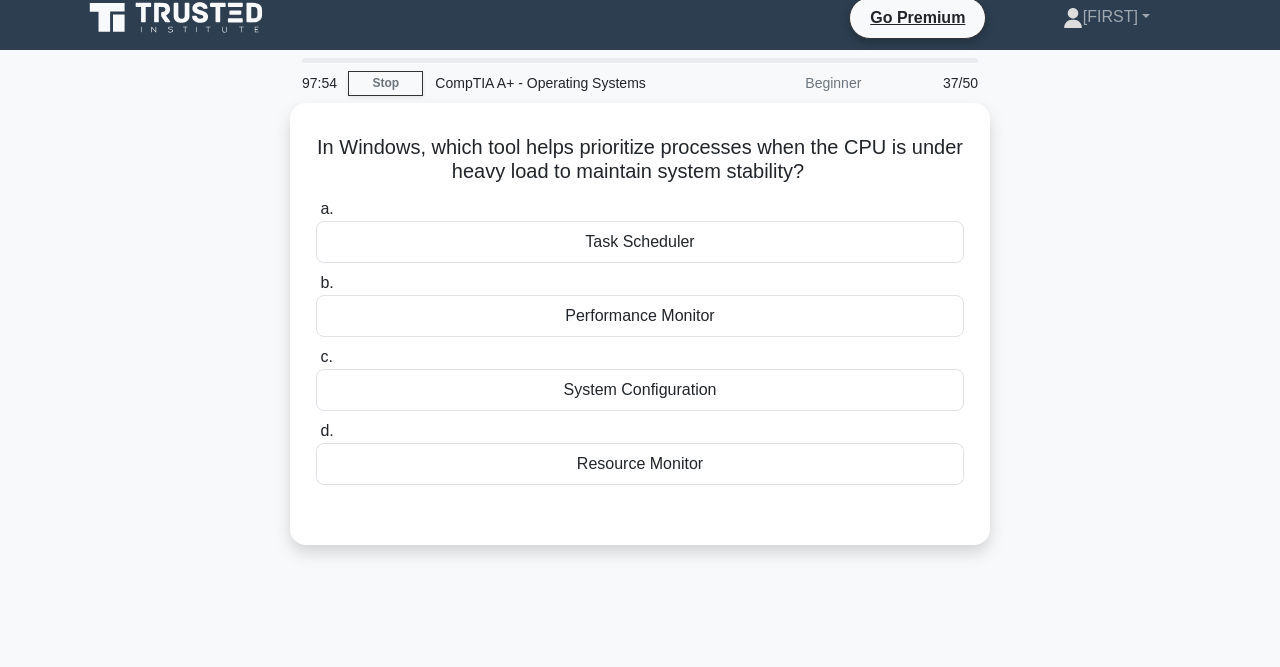 scroll, scrollTop: 0, scrollLeft: 0, axis: both 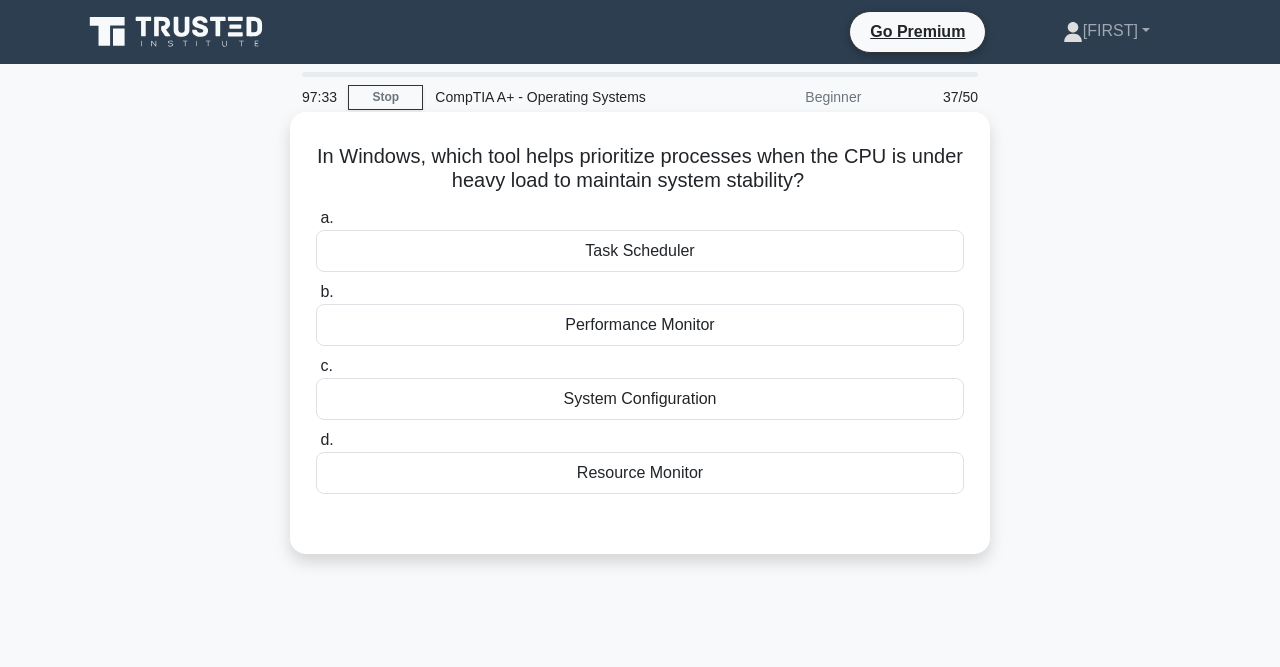 click on "Resource Monitor" at bounding box center [640, 473] 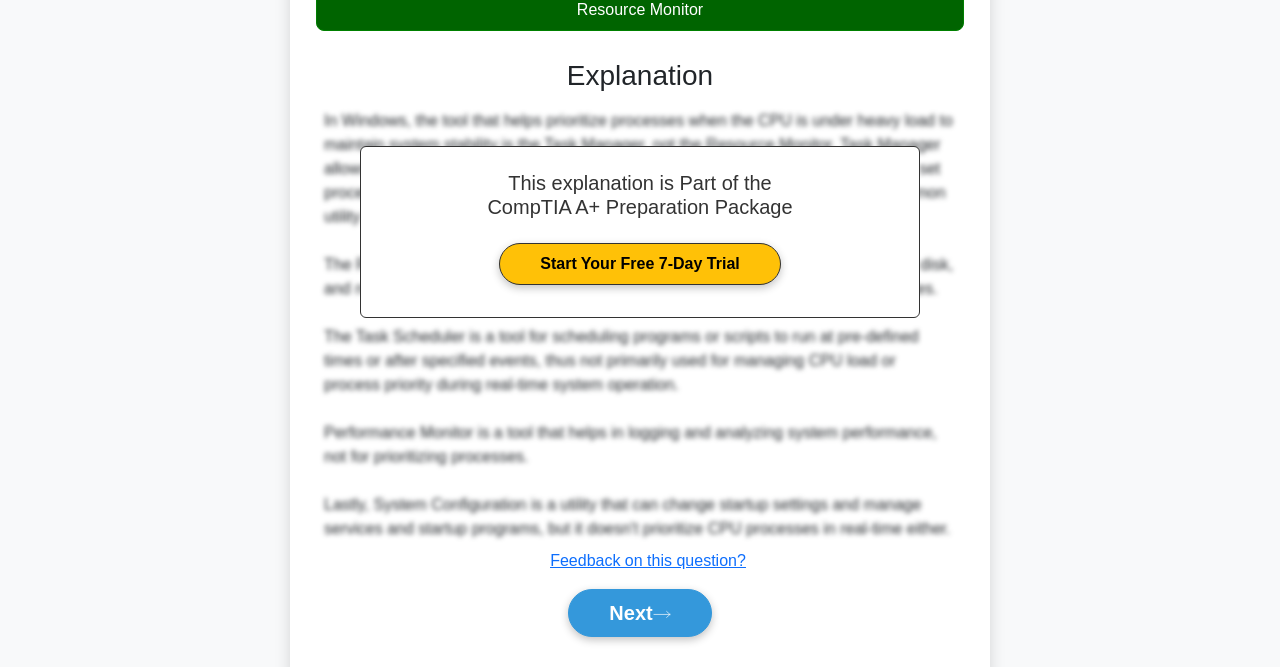 scroll, scrollTop: 462, scrollLeft: 0, axis: vertical 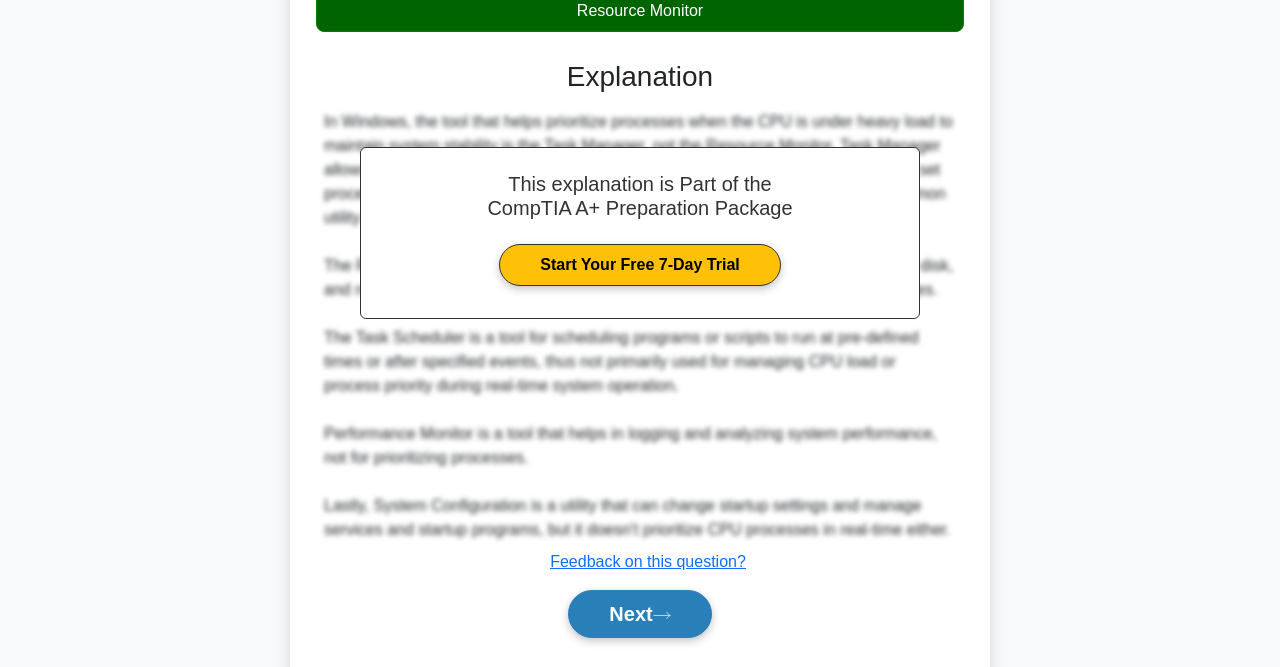 click on "Next" at bounding box center (639, 614) 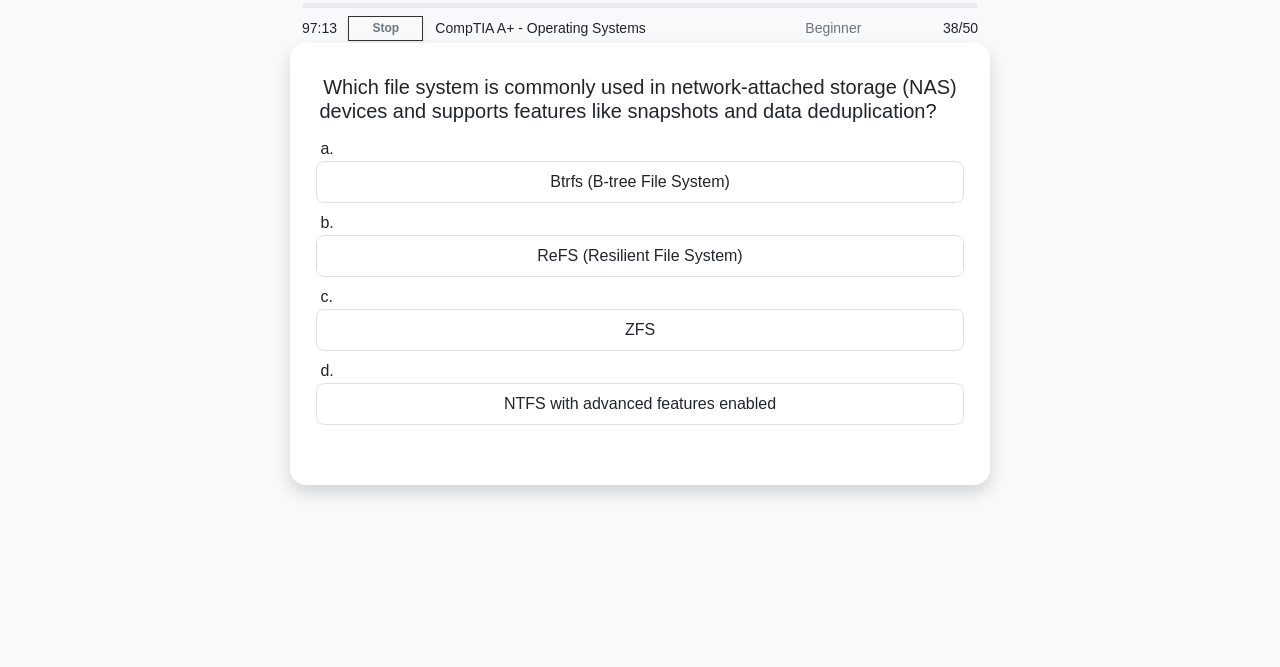 scroll, scrollTop: 68, scrollLeft: 0, axis: vertical 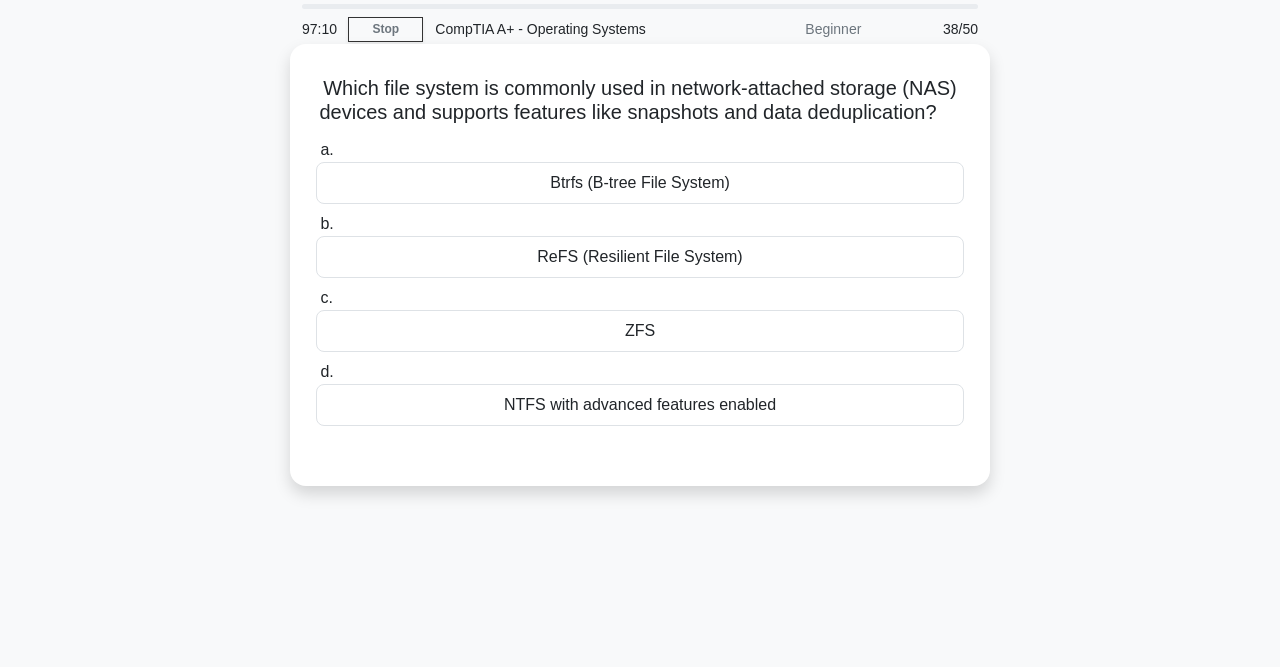 click on "NTFS with advanced features enabled" at bounding box center (640, 405) 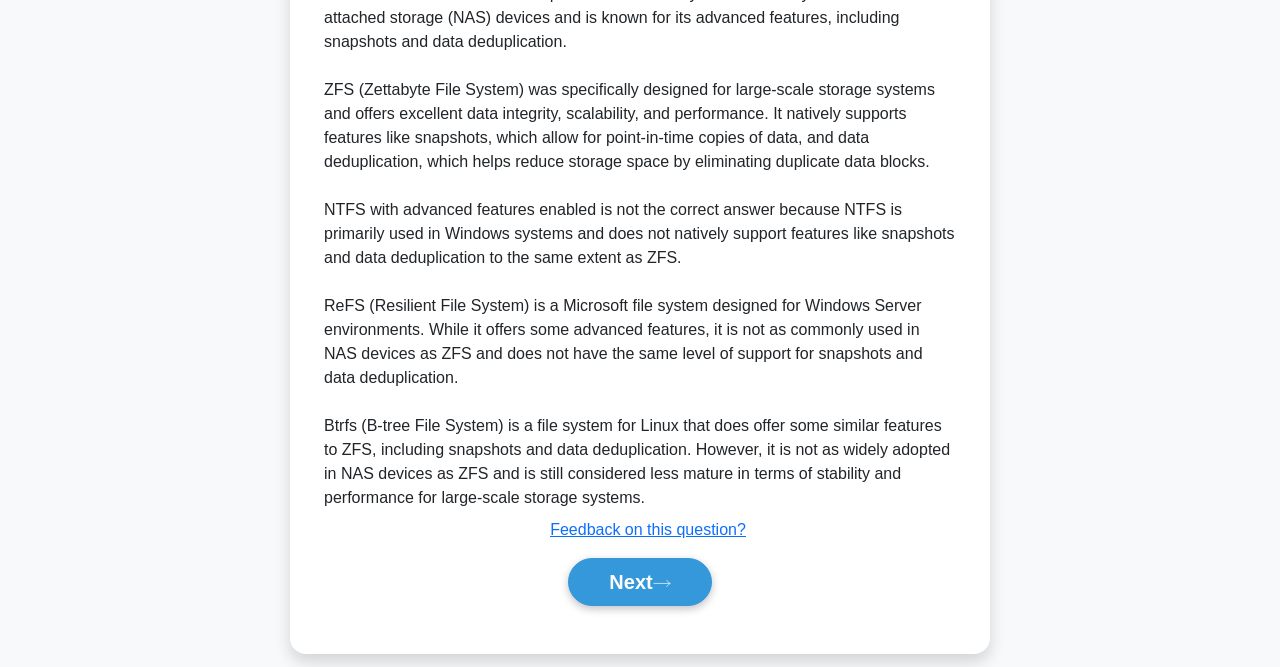 scroll, scrollTop: 594, scrollLeft: 0, axis: vertical 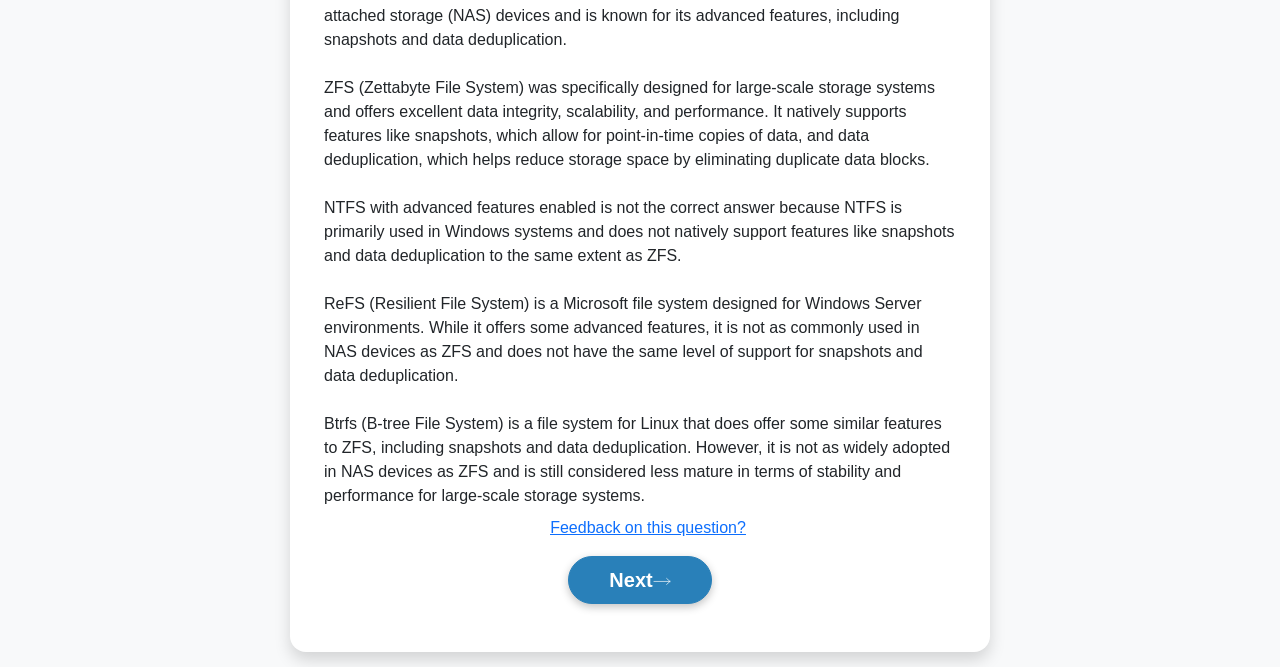 click on "Next" at bounding box center (639, 580) 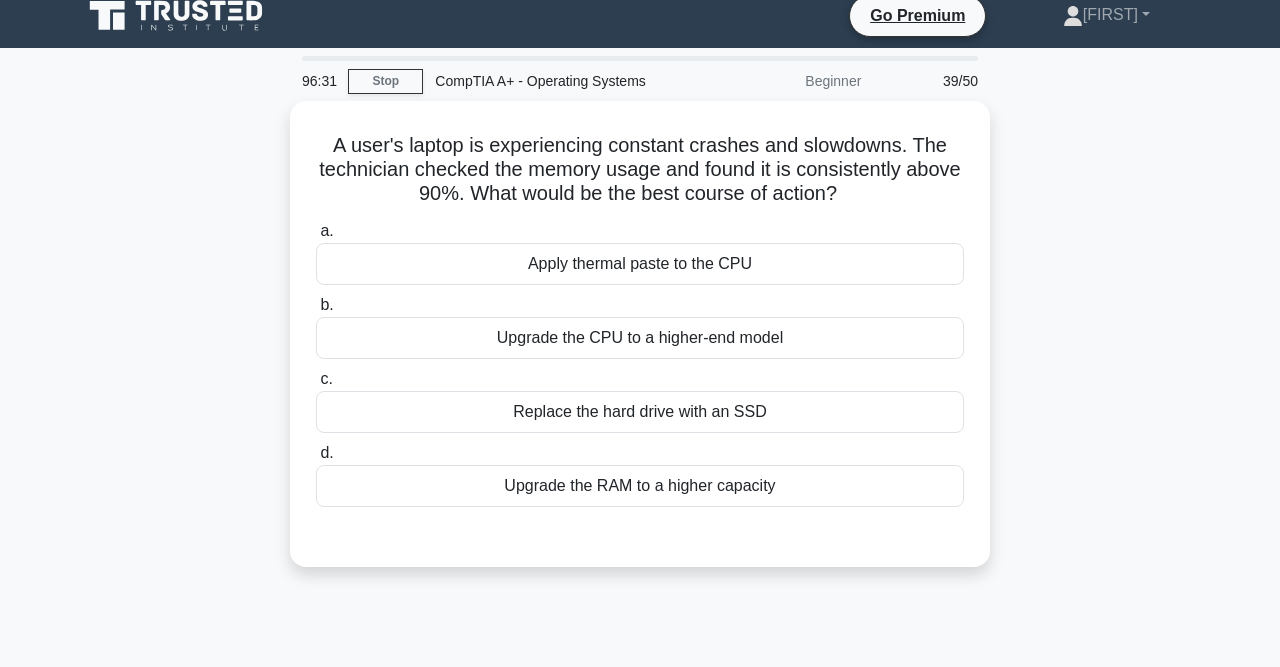 scroll, scrollTop: 14, scrollLeft: 0, axis: vertical 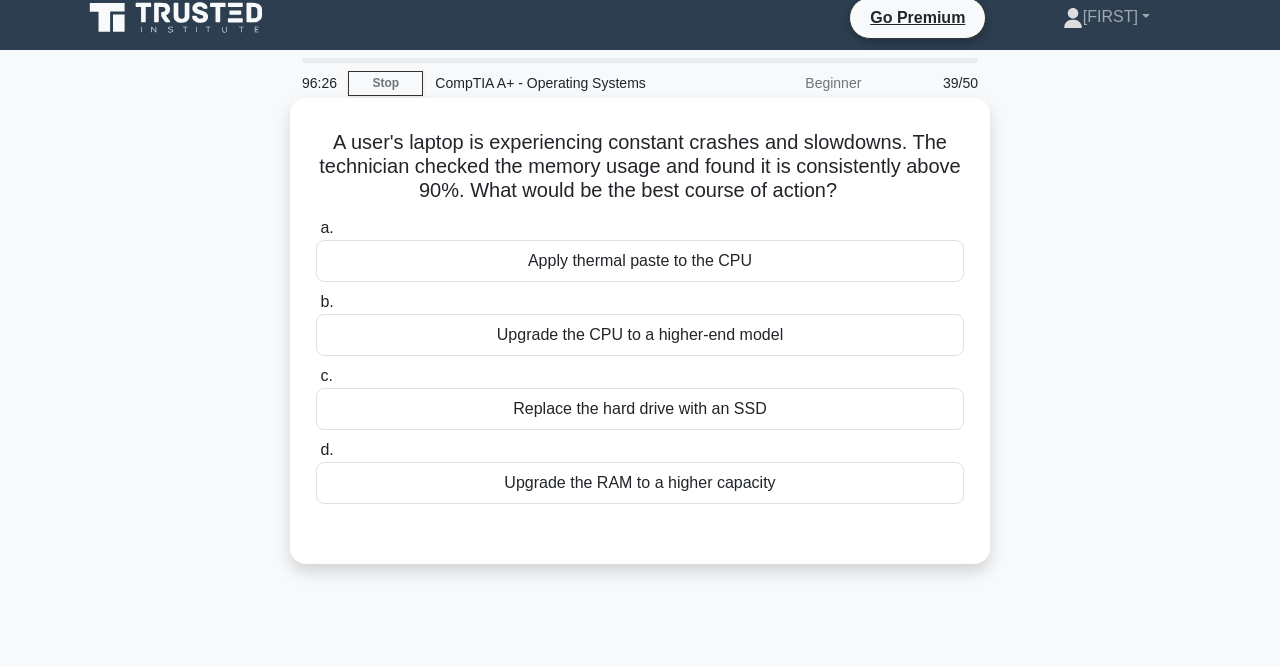 click on "Upgrade the RAM to a higher capacity" at bounding box center [640, 483] 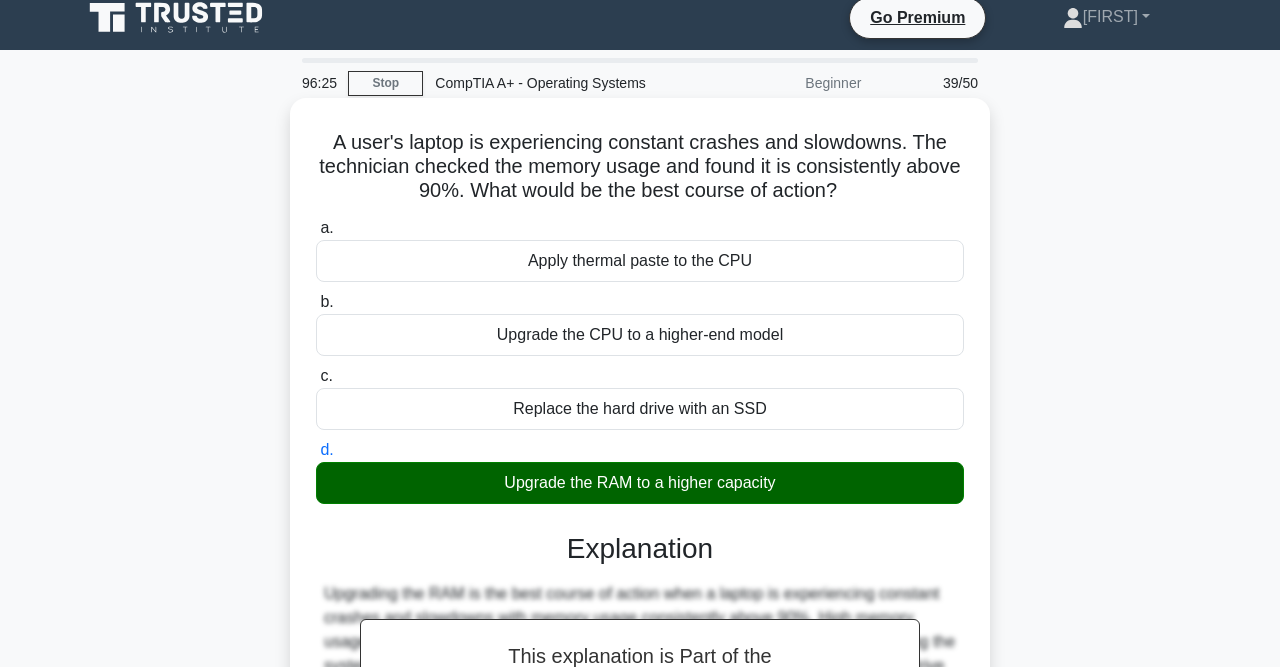 scroll, scrollTop: 413, scrollLeft: 0, axis: vertical 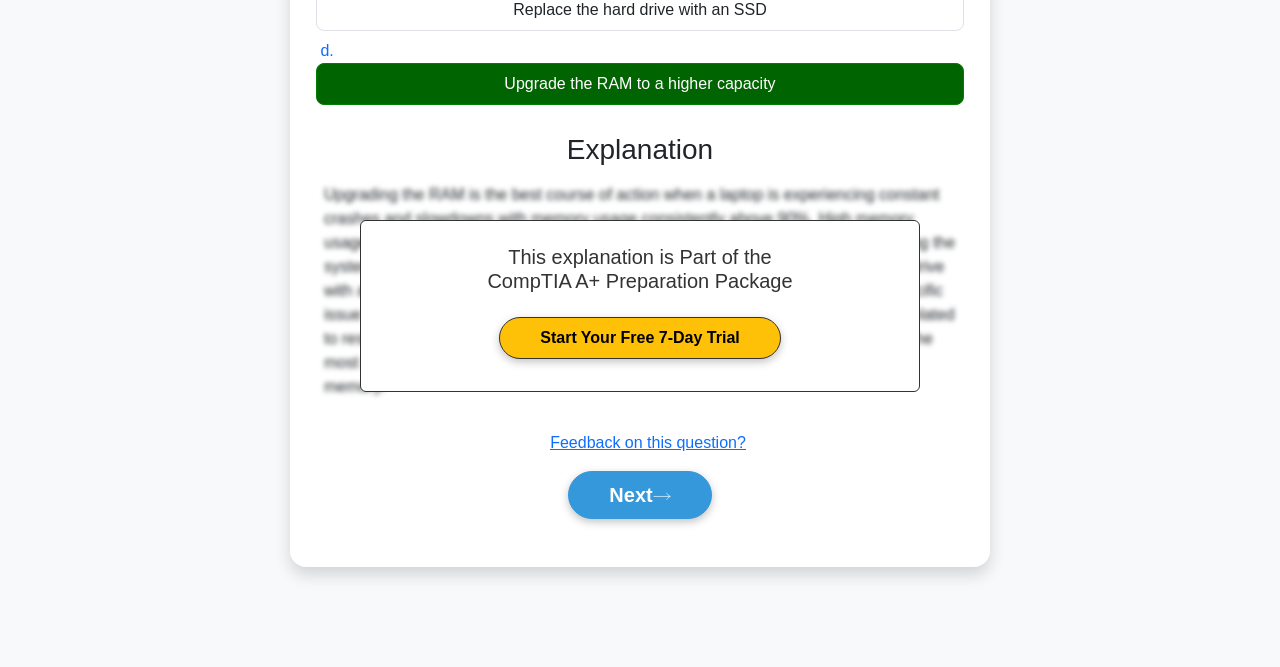 click on "Next" at bounding box center (639, 495) 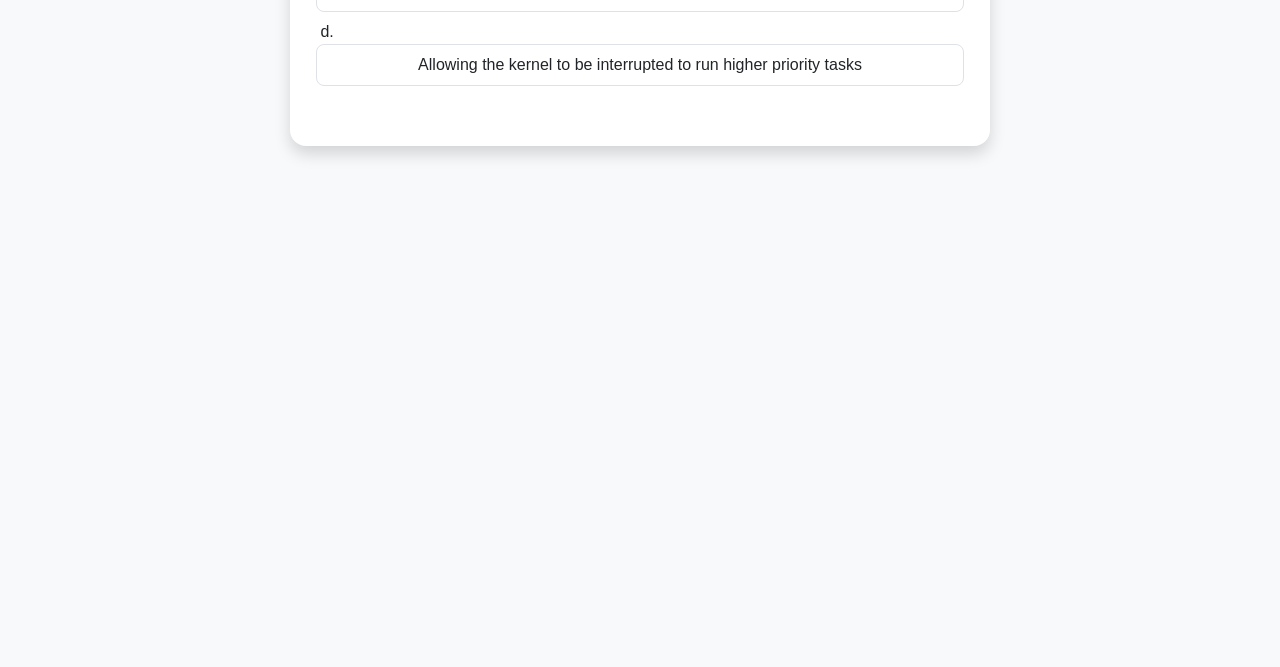 scroll, scrollTop: 0, scrollLeft: 0, axis: both 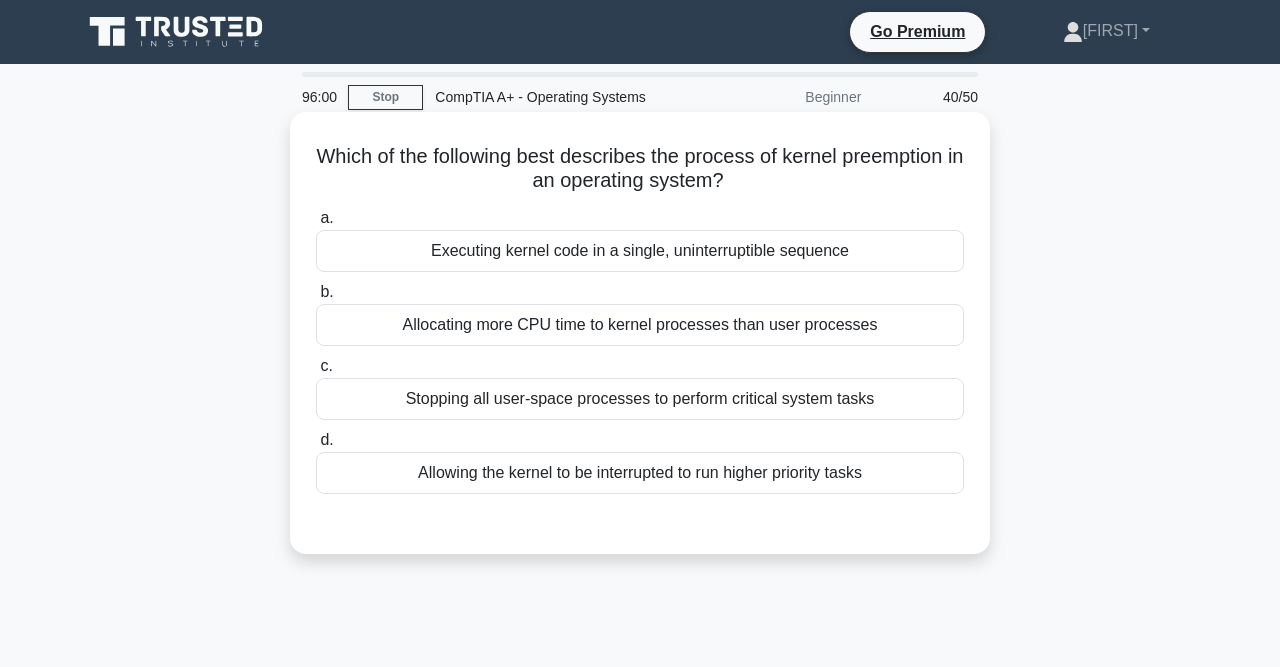 click on "Allocating more CPU time to kernel processes than user processes" at bounding box center [640, 325] 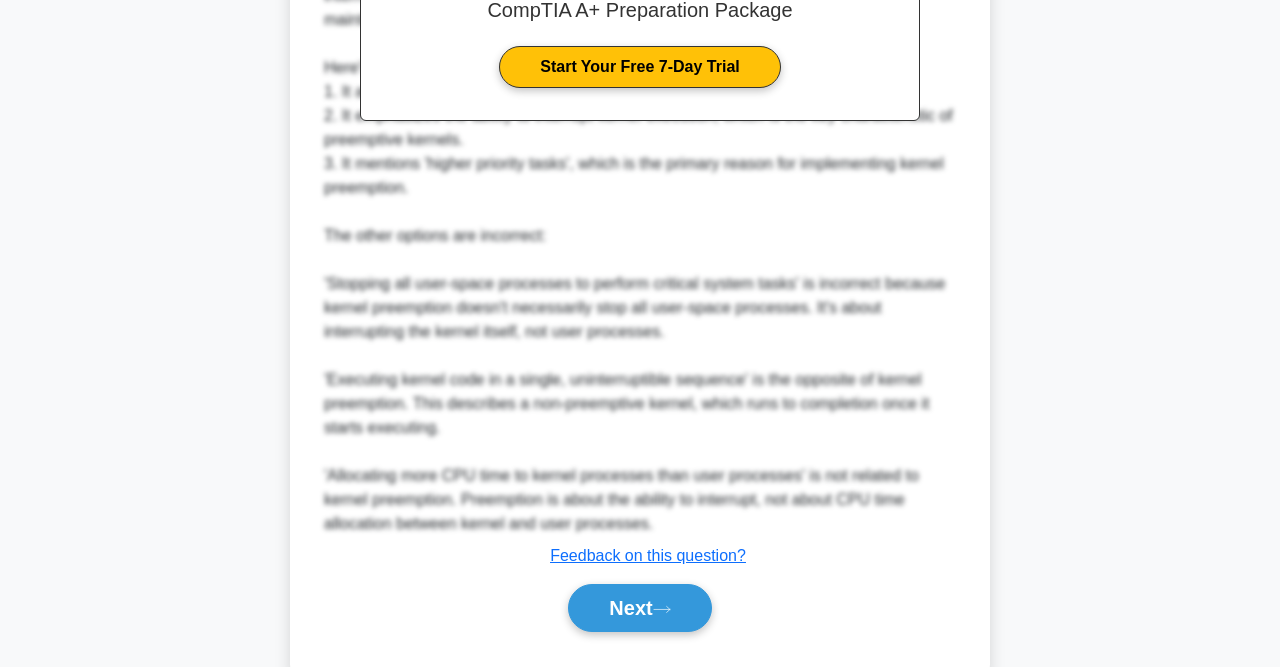 scroll, scrollTop: 710, scrollLeft: 0, axis: vertical 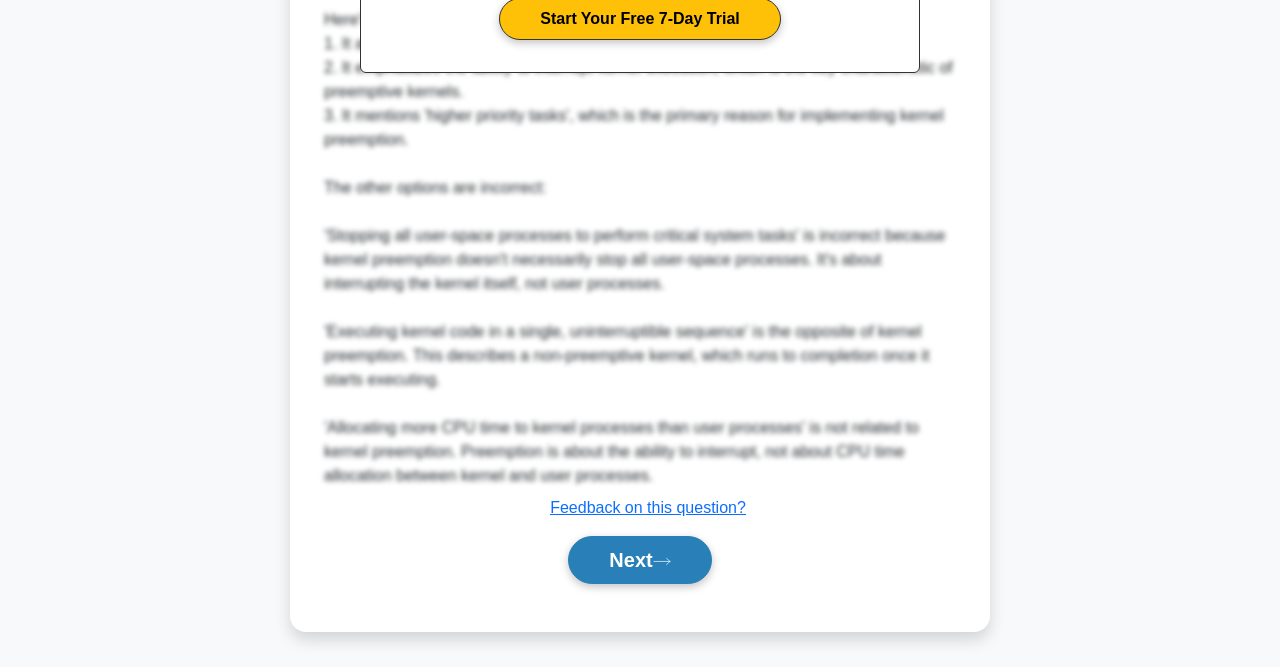 click on "Next" at bounding box center [639, 560] 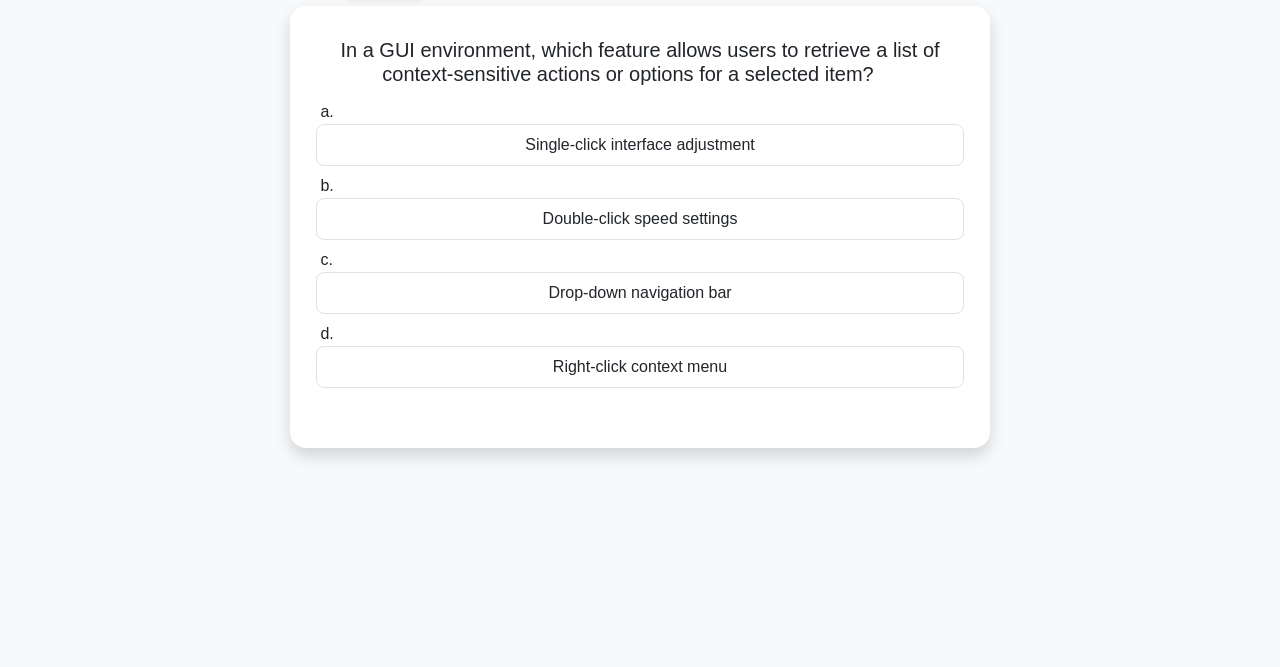 scroll, scrollTop: 0, scrollLeft: 0, axis: both 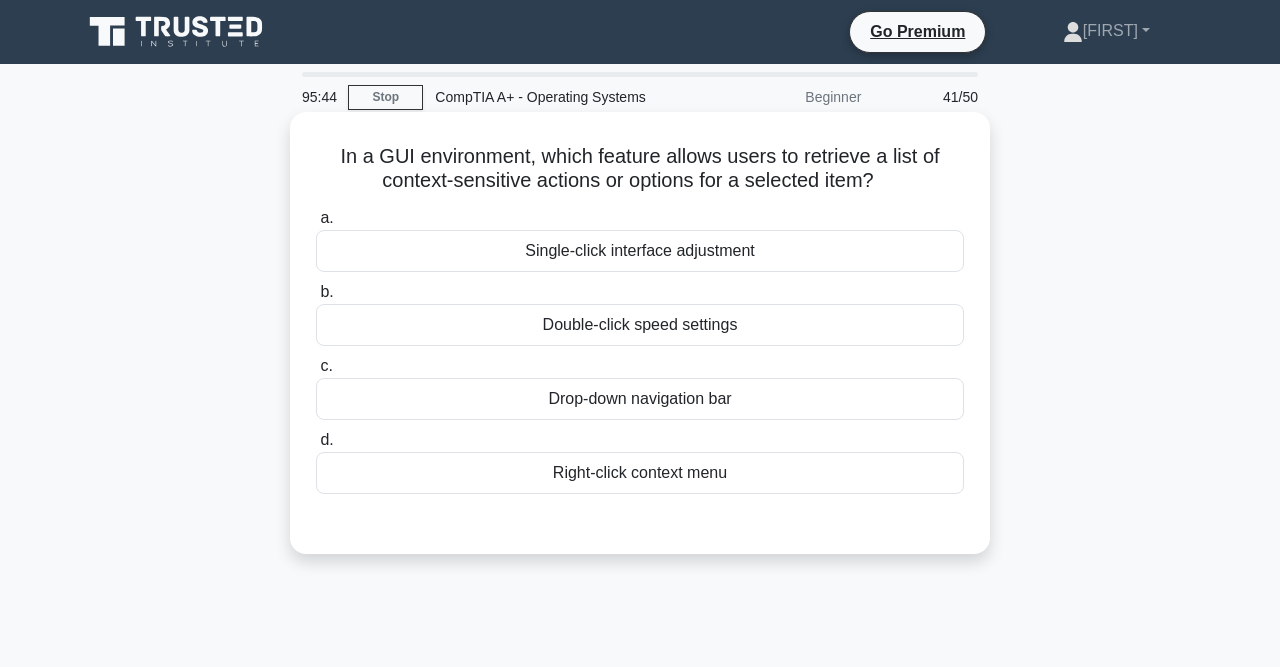 click on "Drop-down navigation bar" at bounding box center (640, 399) 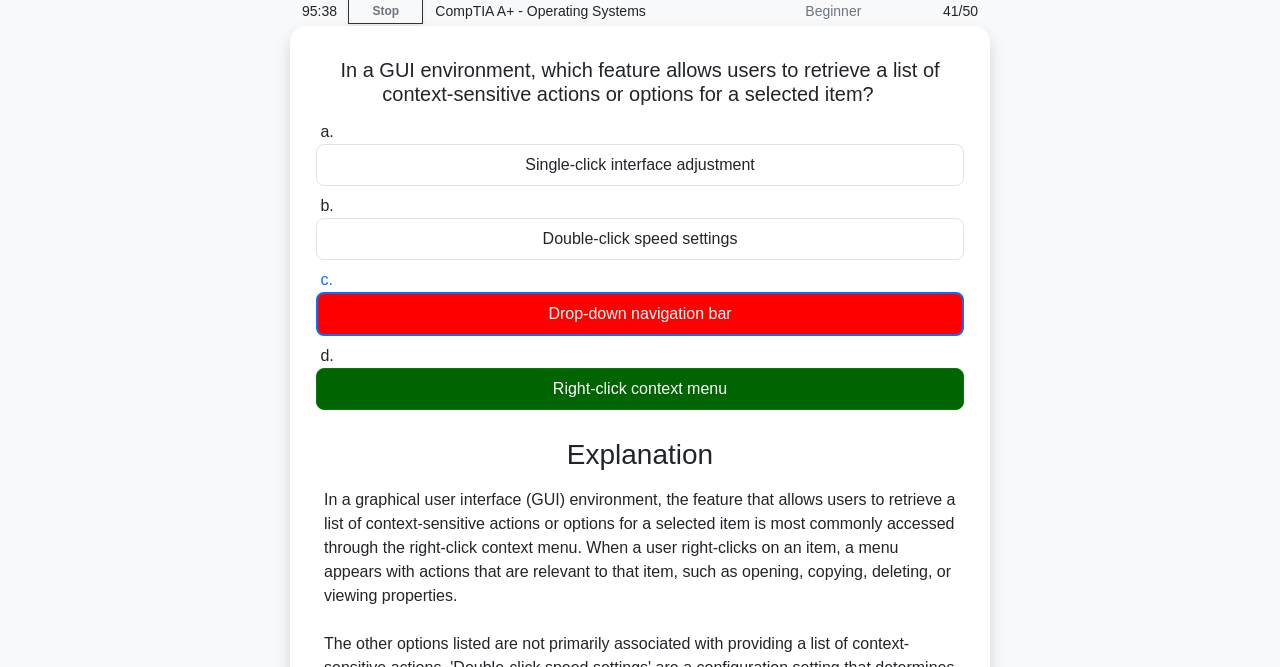 scroll, scrollTop: 422, scrollLeft: 0, axis: vertical 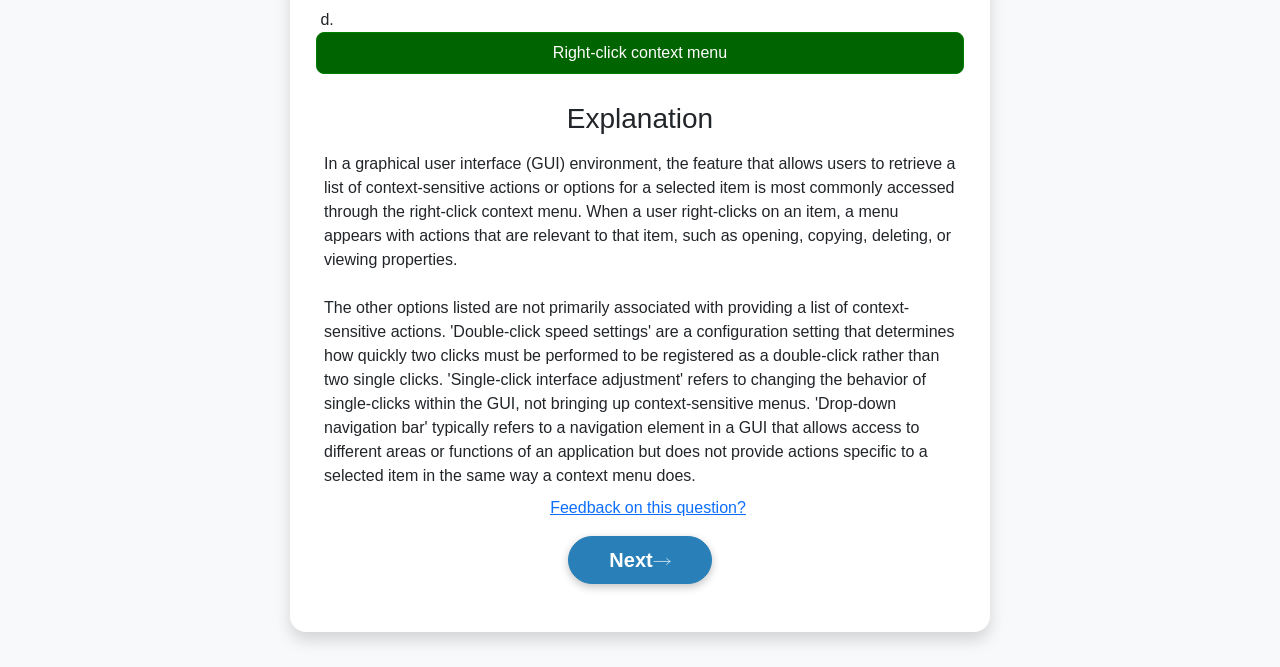 click on "Next" at bounding box center [639, 560] 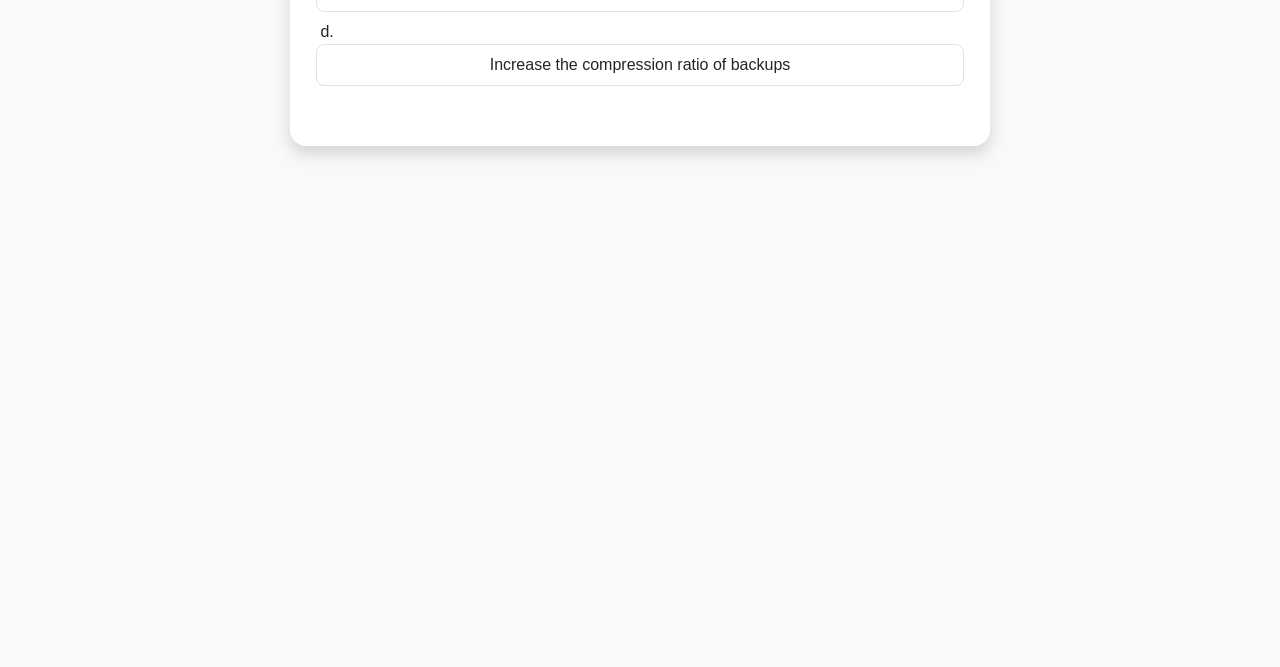 scroll, scrollTop: 0, scrollLeft: 0, axis: both 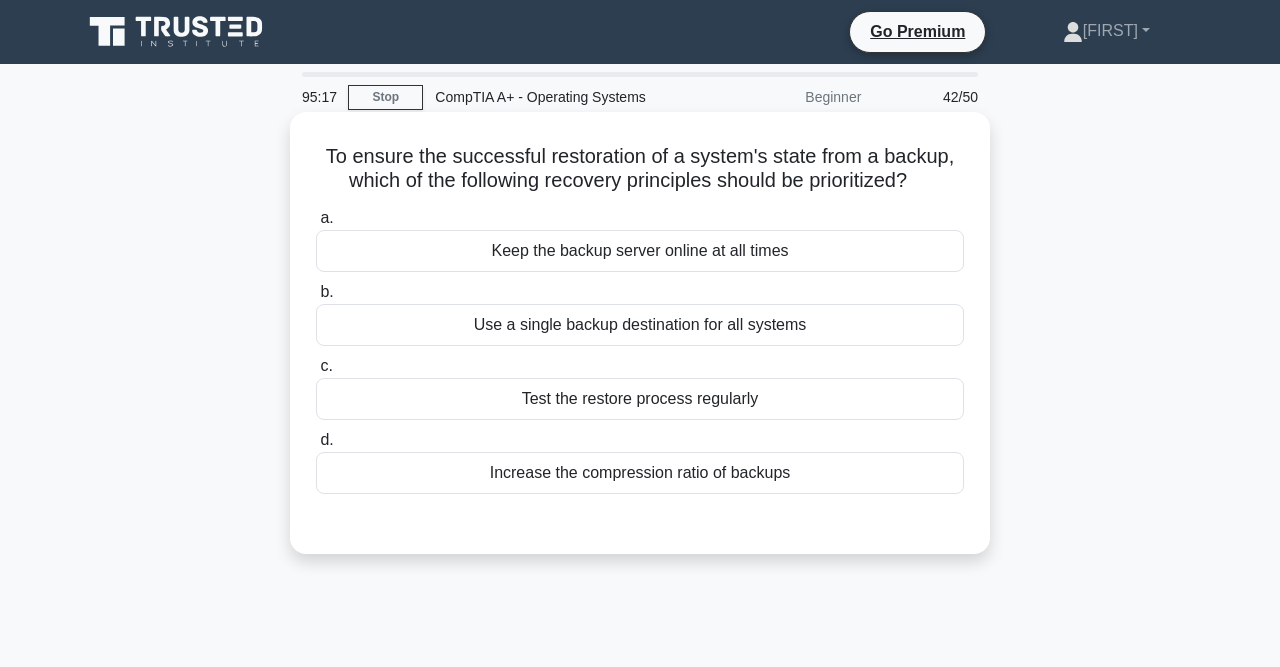 click on "Keep the backup server online at all times" at bounding box center (640, 251) 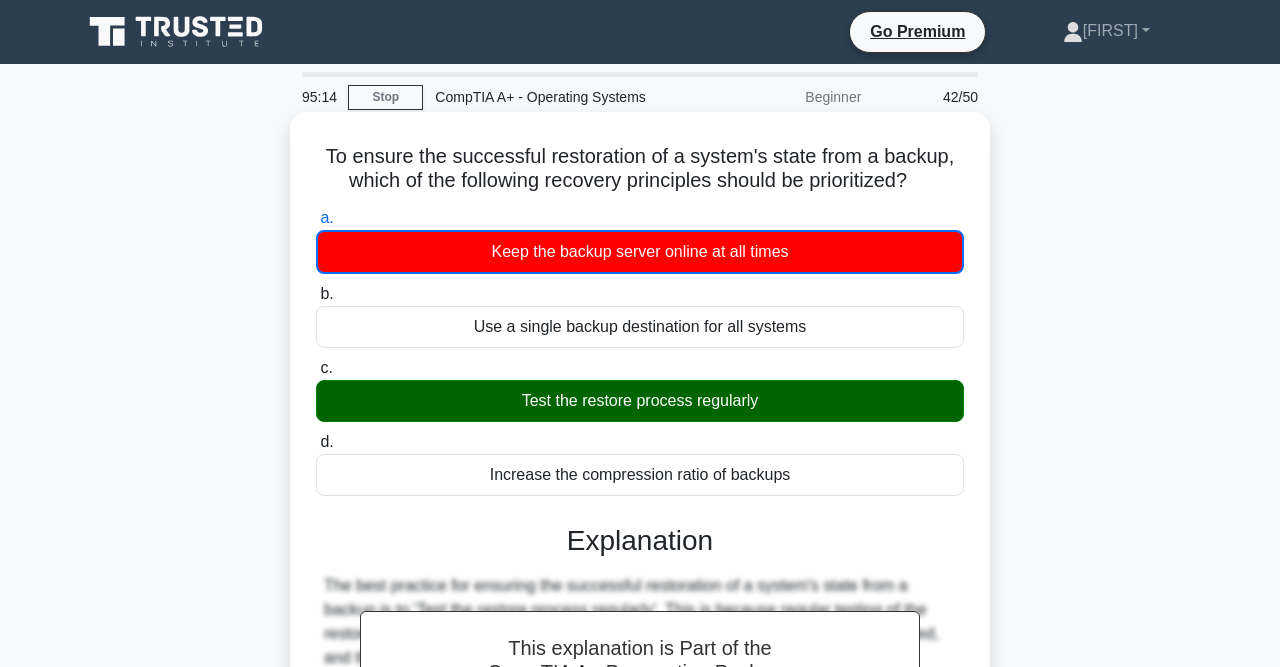 scroll, scrollTop: 413, scrollLeft: 0, axis: vertical 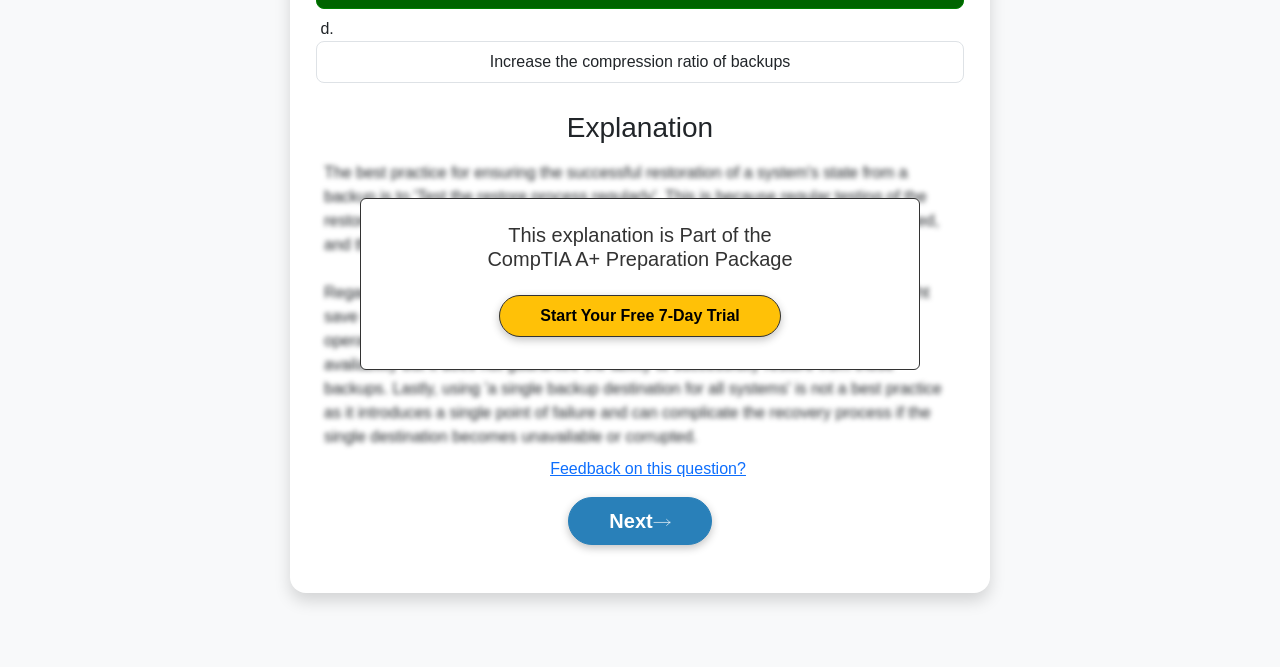 click on "Next" at bounding box center [639, 521] 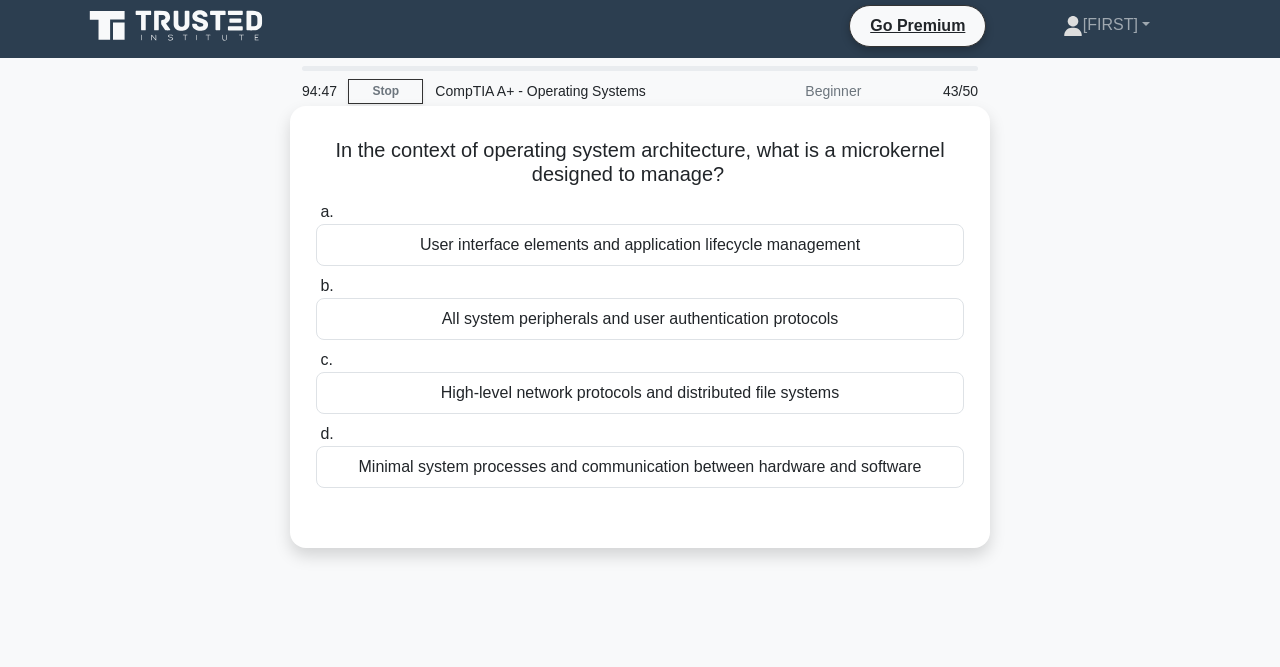 scroll, scrollTop: 7, scrollLeft: 0, axis: vertical 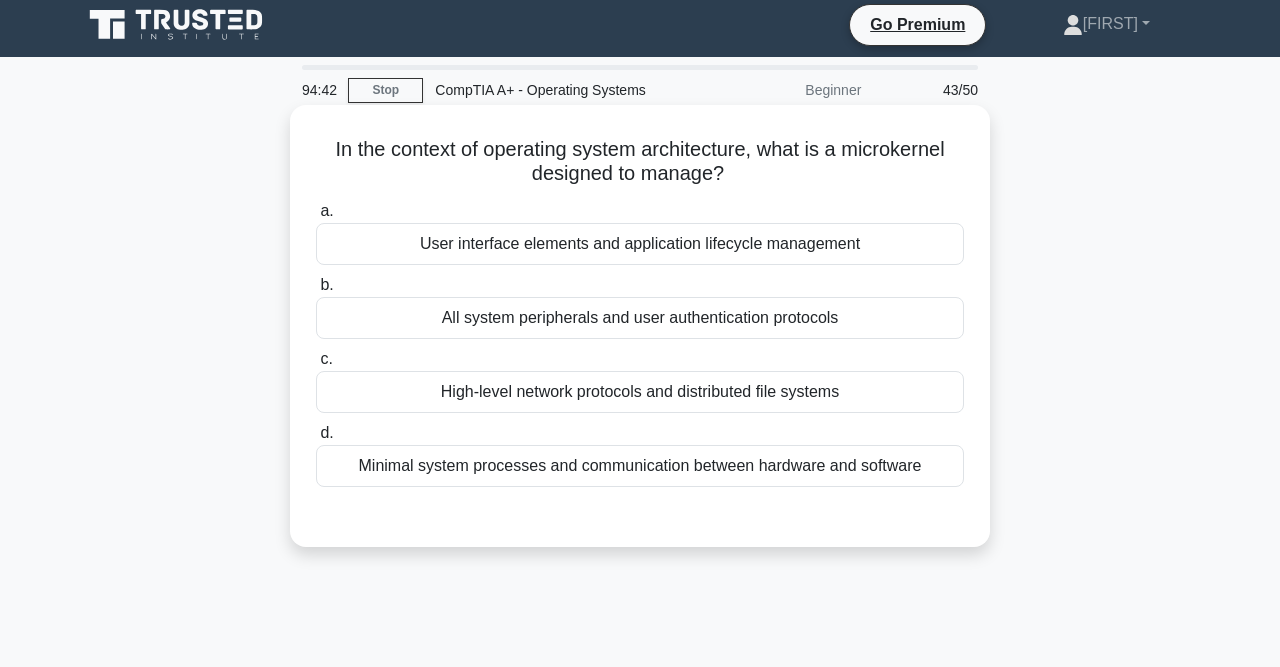 click on "Minimal system processes and communication between hardware and software" at bounding box center (640, 466) 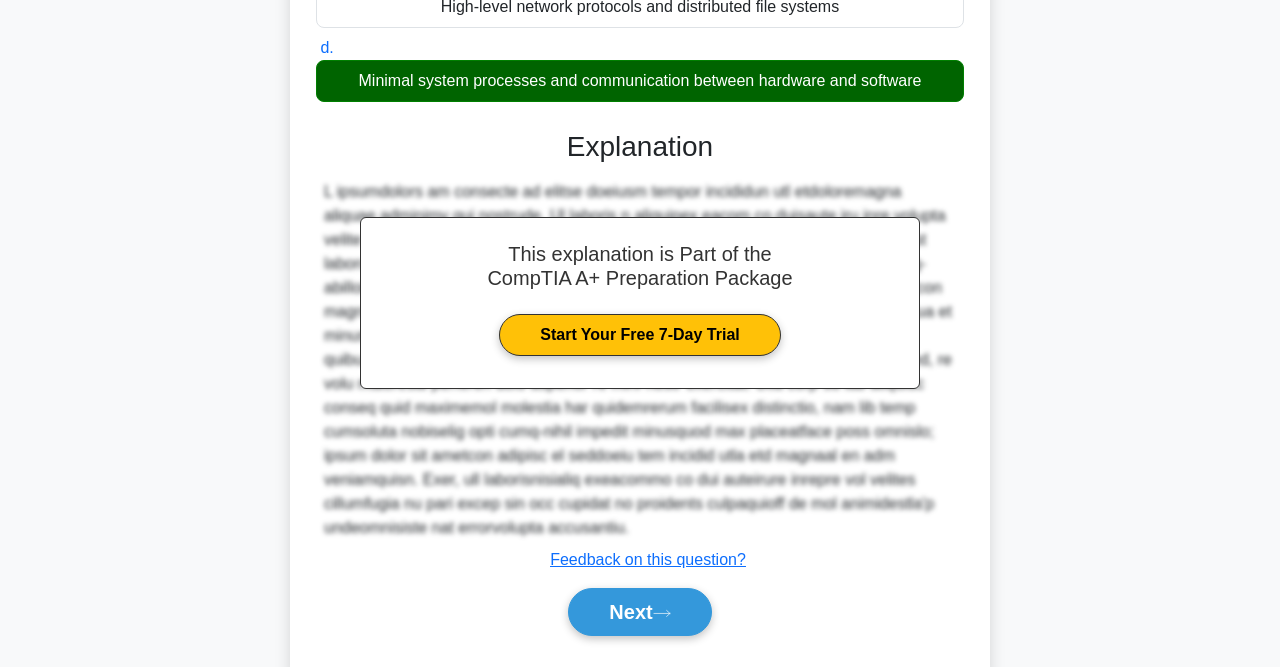 scroll, scrollTop: 394, scrollLeft: 0, axis: vertical 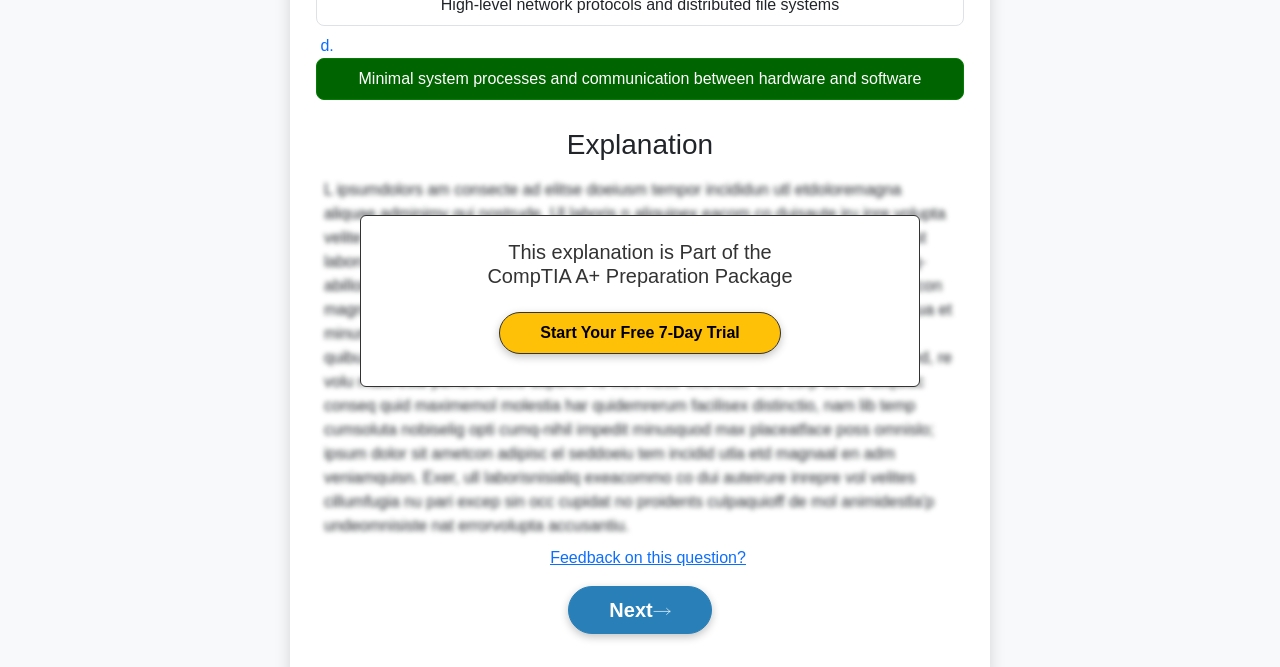 click on "Next" at bounding box center (639, 610) 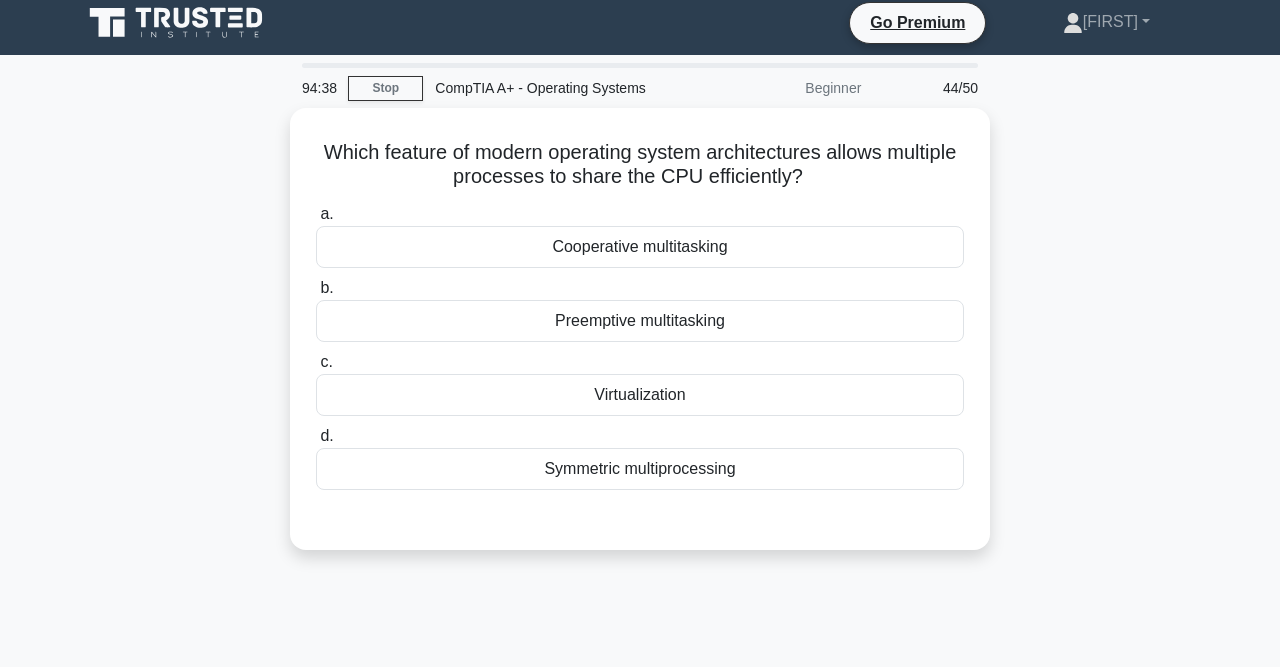 scroll, scrollTop: 0, scrollLeft: 0, axis: both 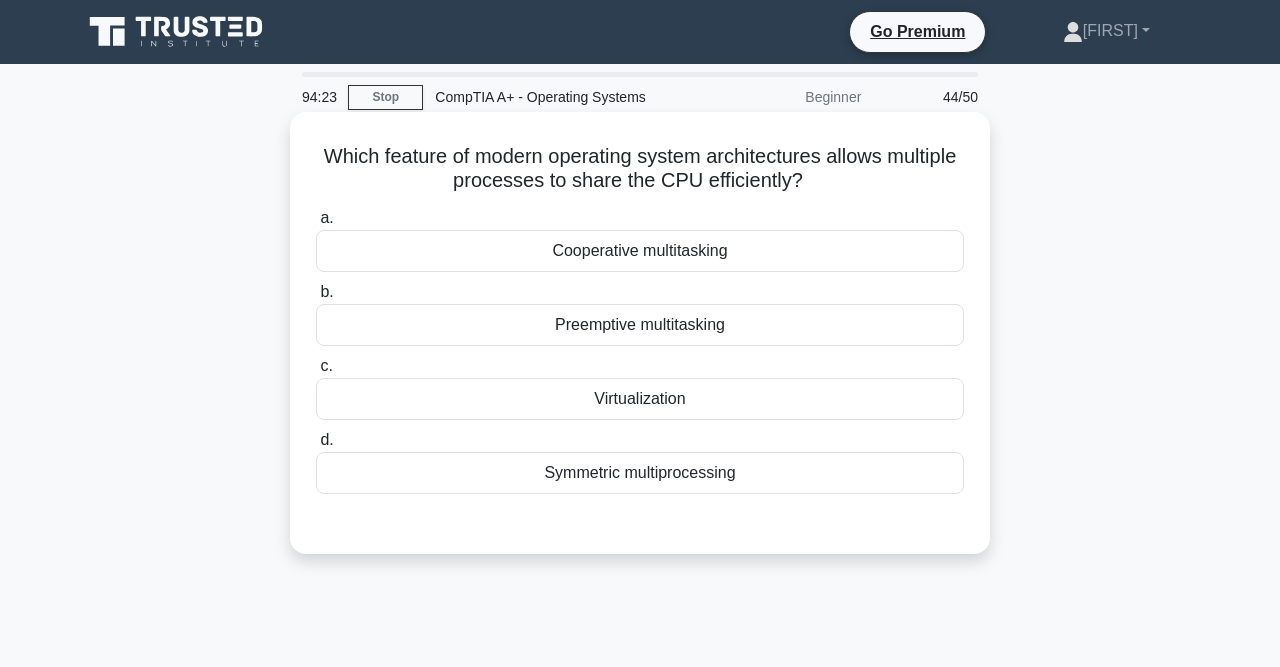 click on "Cooperative multitasking" at bounding box center [640, 251] 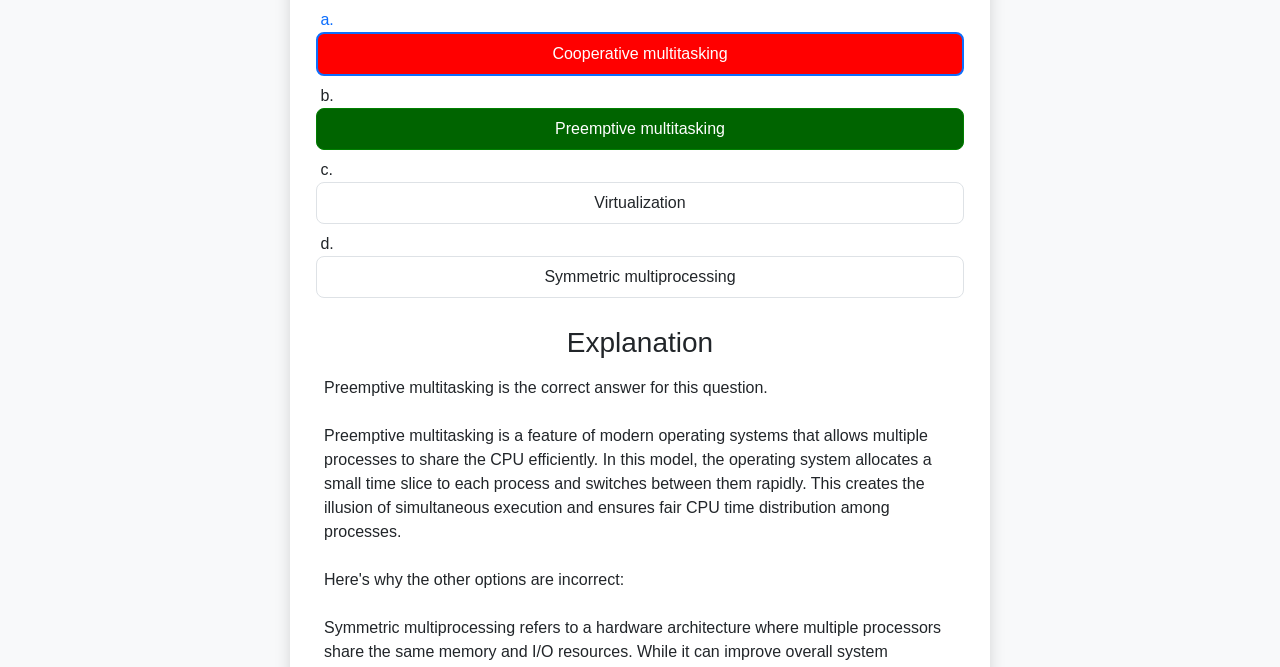 scroll, scrollTop: 230, scrollLeft: 0, axis: vertical 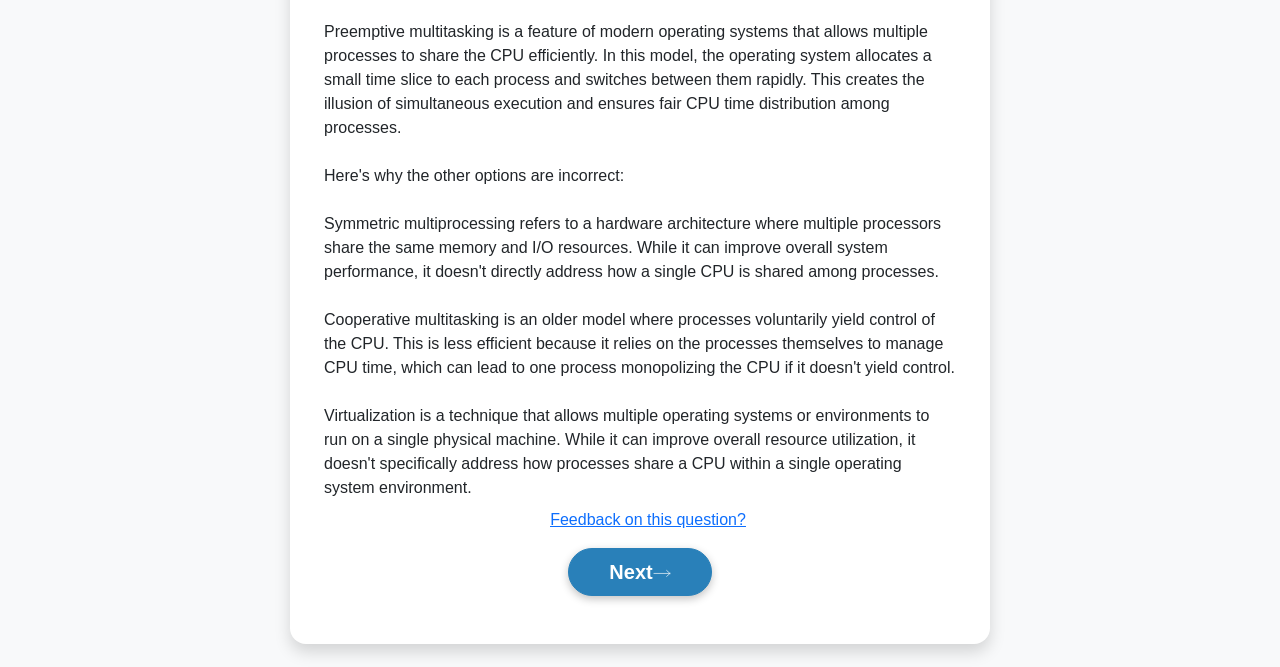 click on "Next" at bounding box center [639, 572] 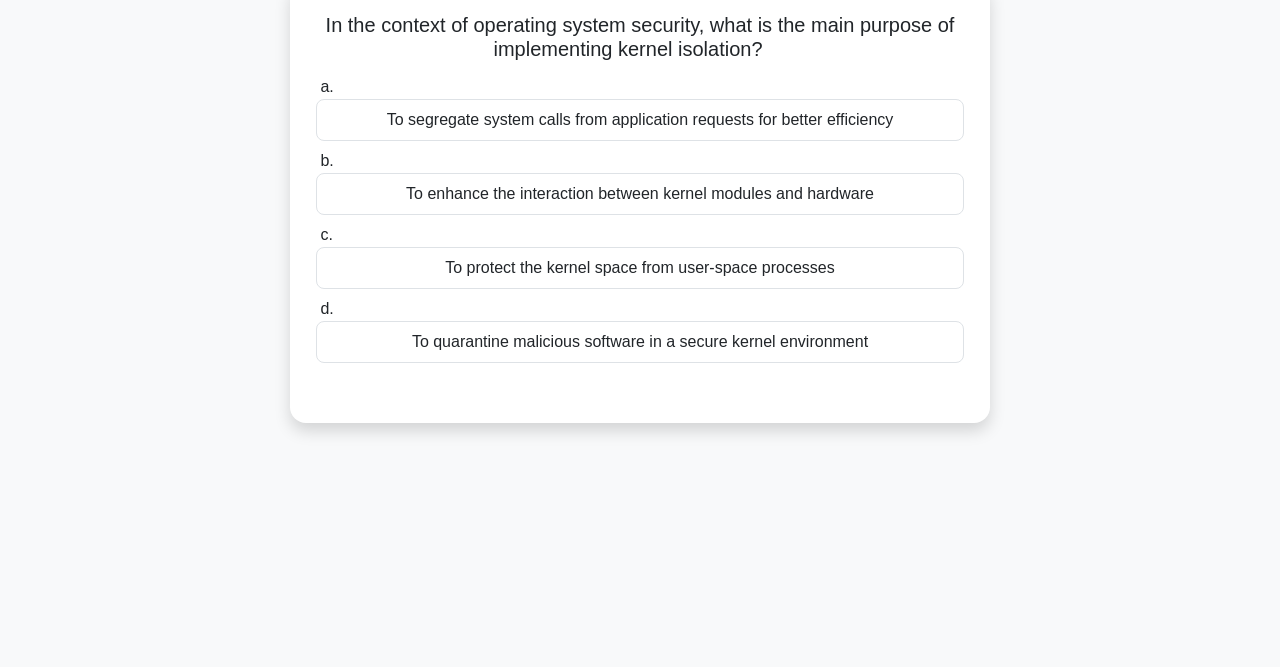 scroll, scrollTop: 0, scrollLeft: 0, axis: both 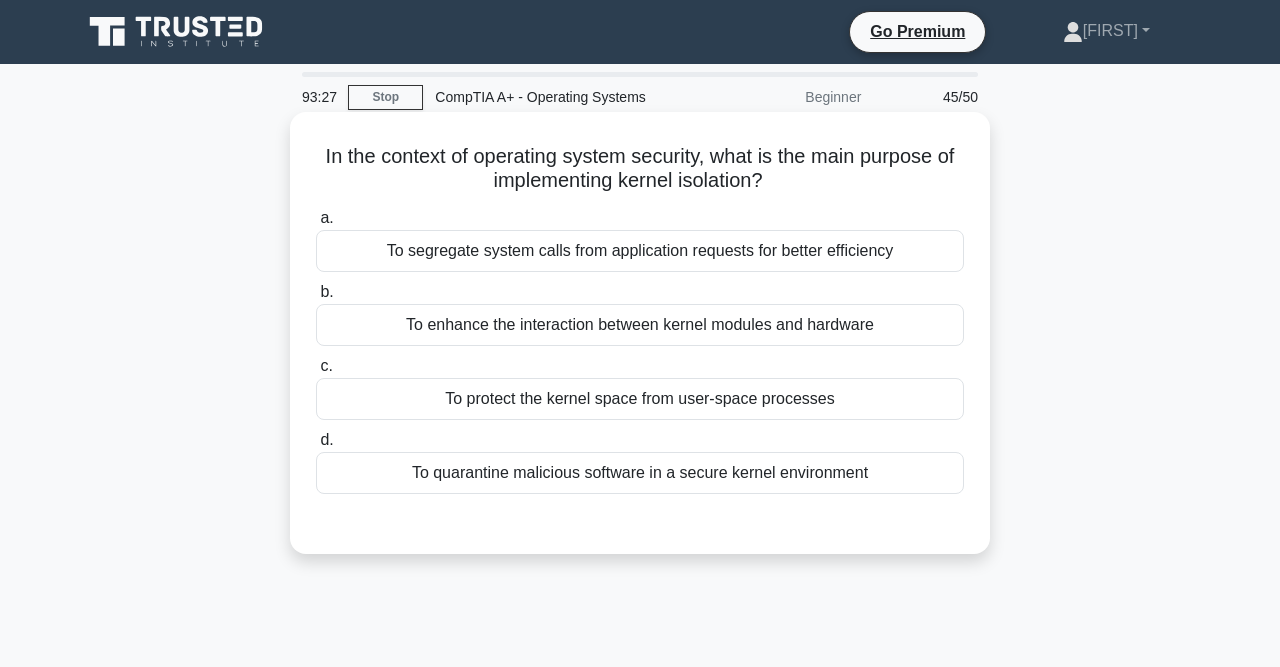 click on "To protect the kernel space from user-space processes" at bounding box center (640, 399) 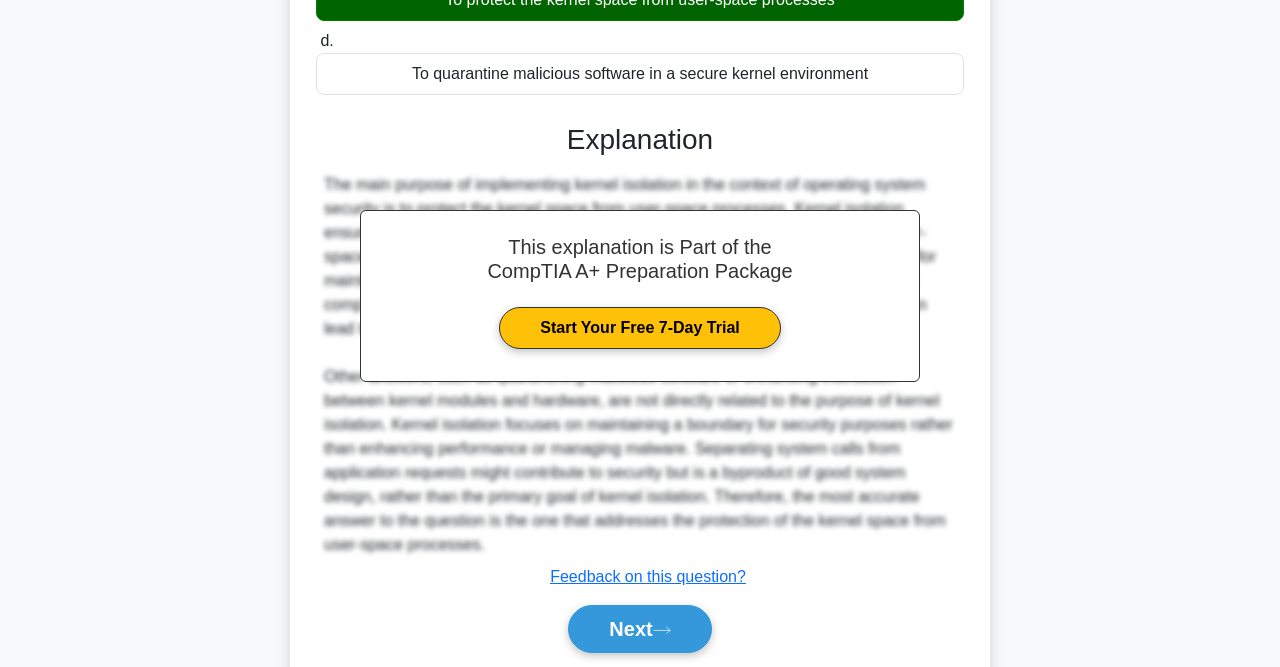 scroll, scrollTop: 467, scrollLeft: 0, axis: vertical 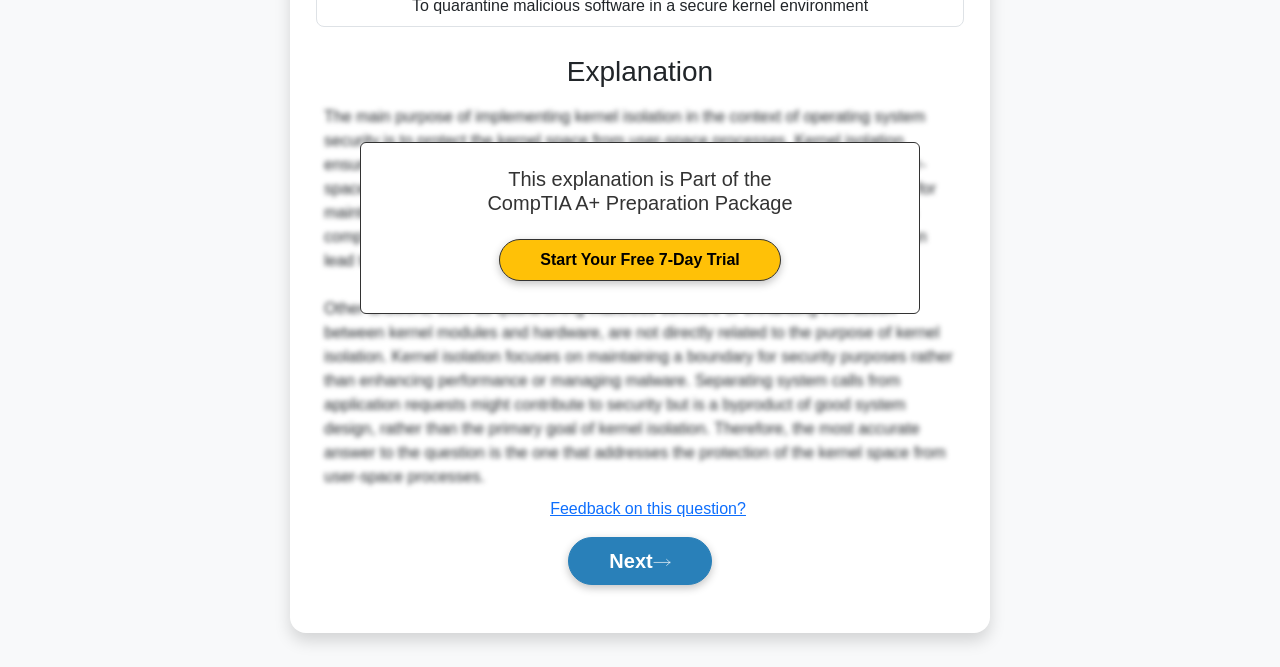 click on "Next" at bounding box center (639, 561) 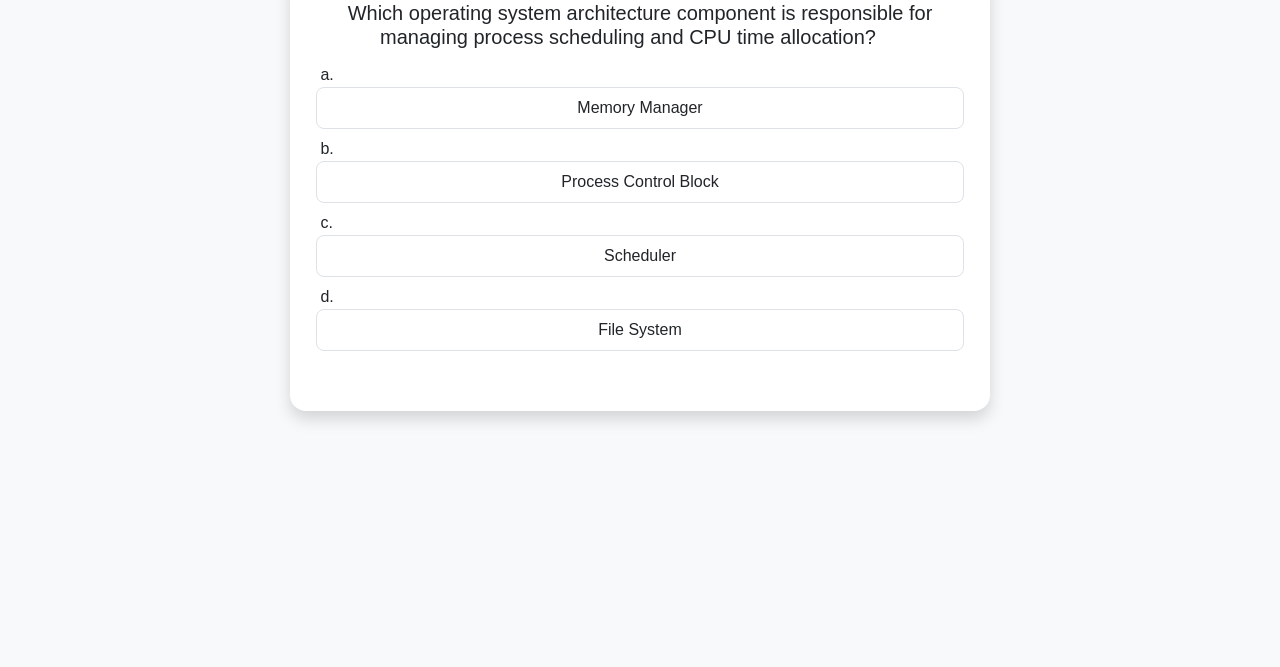 scroll, scrollTop: 0, scrollLeft: 0, axis: both 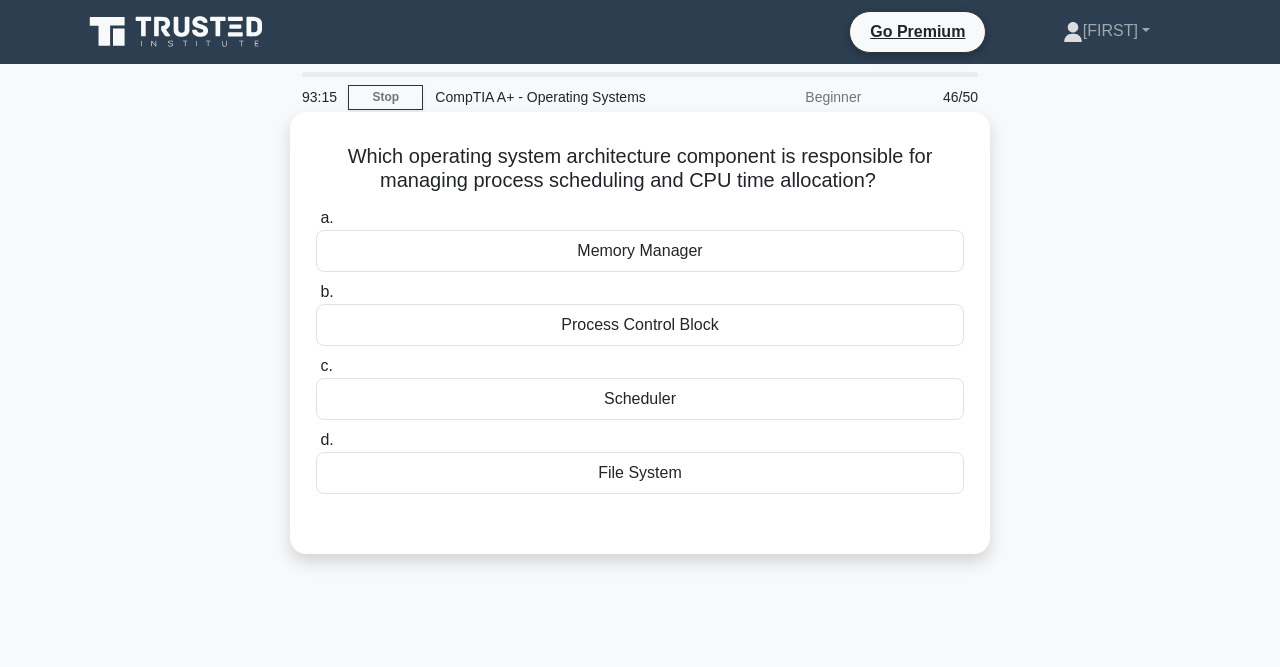 click on "Process Control Block" at bounding box center [640, 325] 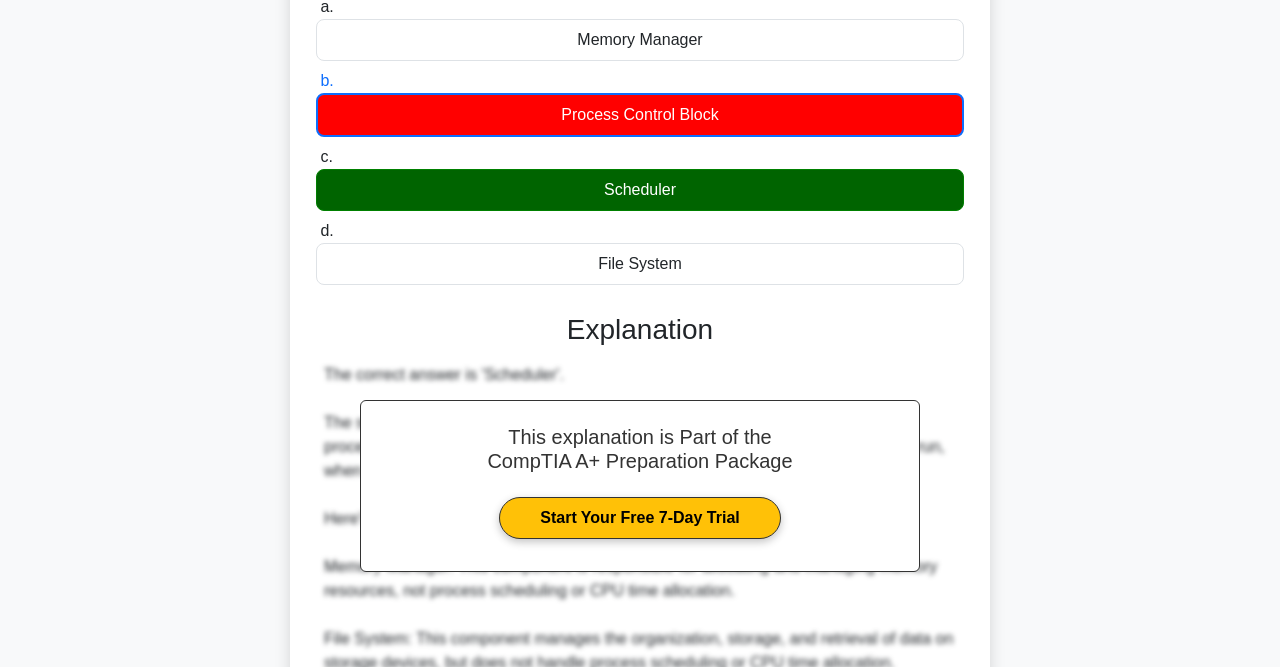 scroll, scrollTop: 494, scrollLeft: 0, axis: vertical 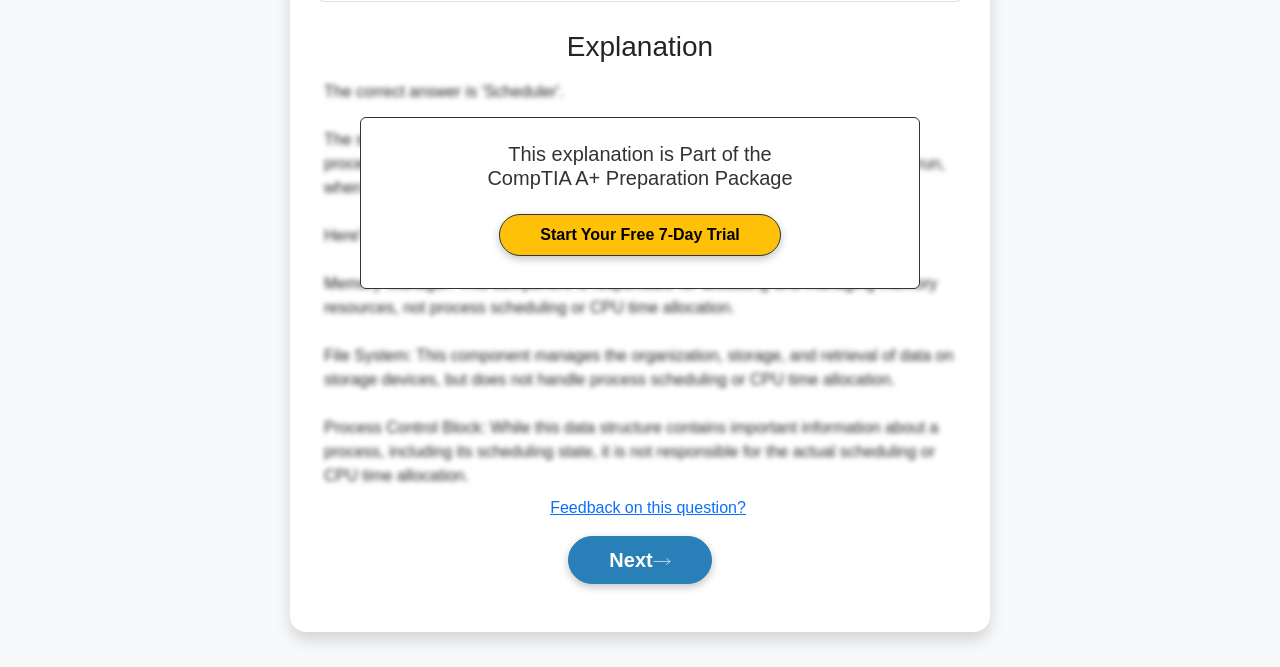 click on "Next" at bounding box center (639, 560) 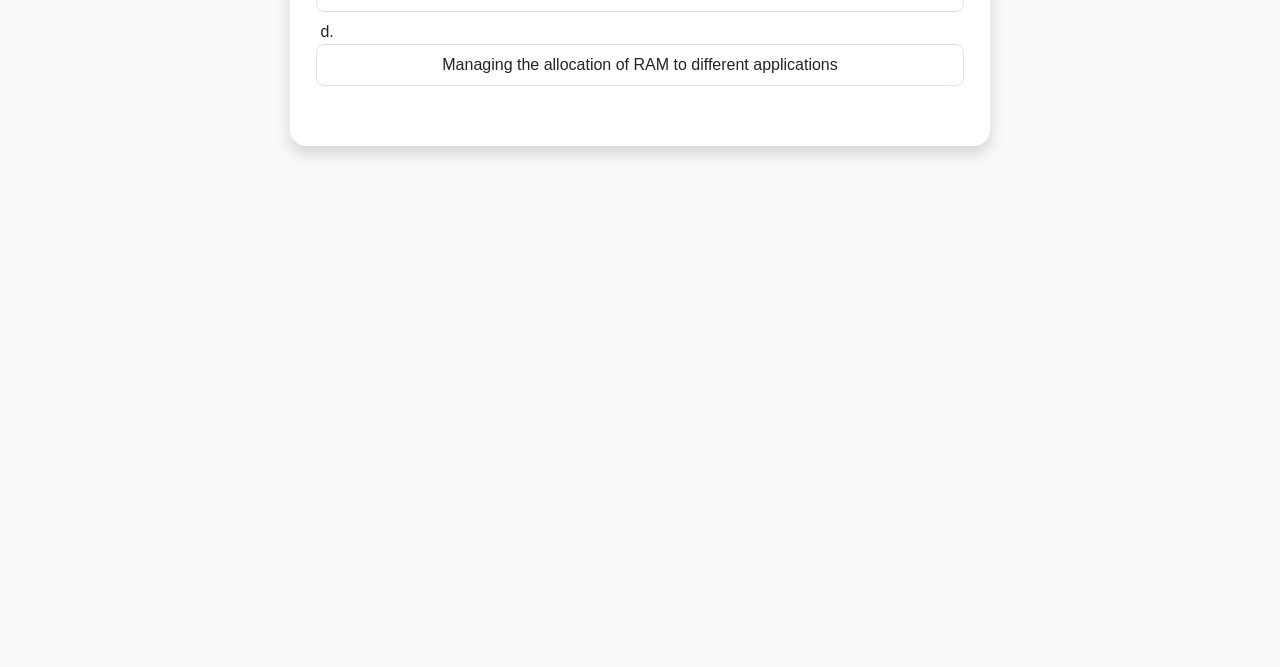 scroll, scrollTop: 0, scrollLeft: 0, axis: both 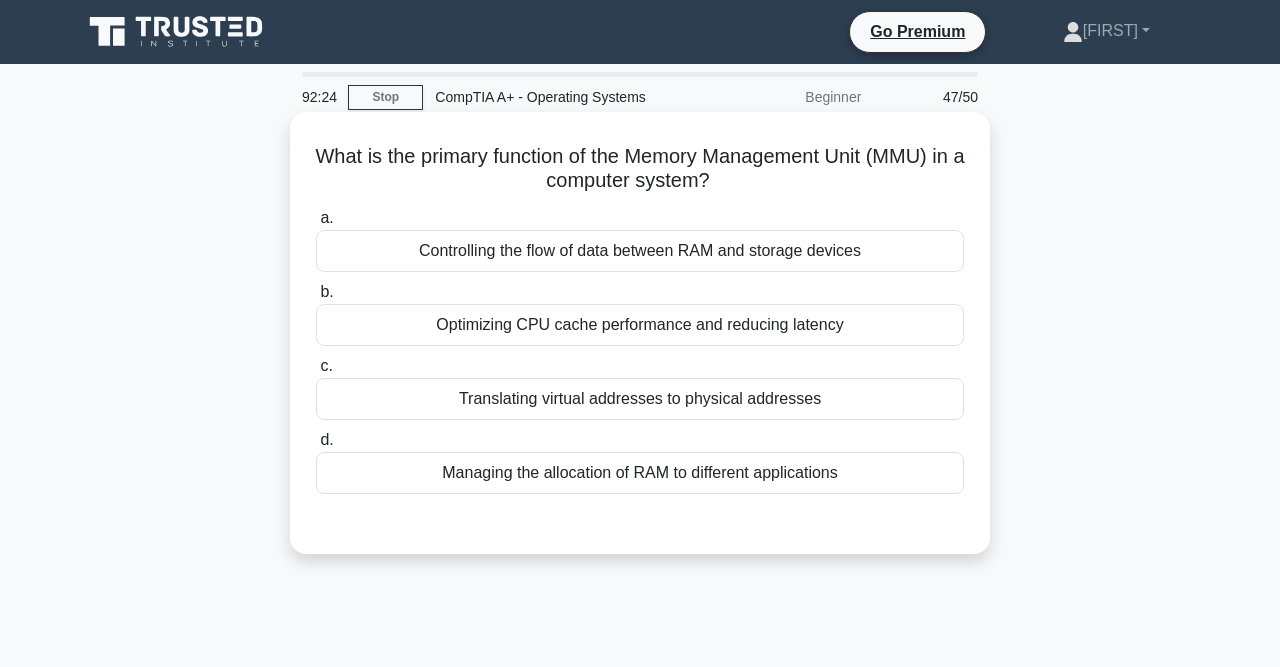 click on "Managing the allocation of RAM to different applications" at bounding box center (640, 473) 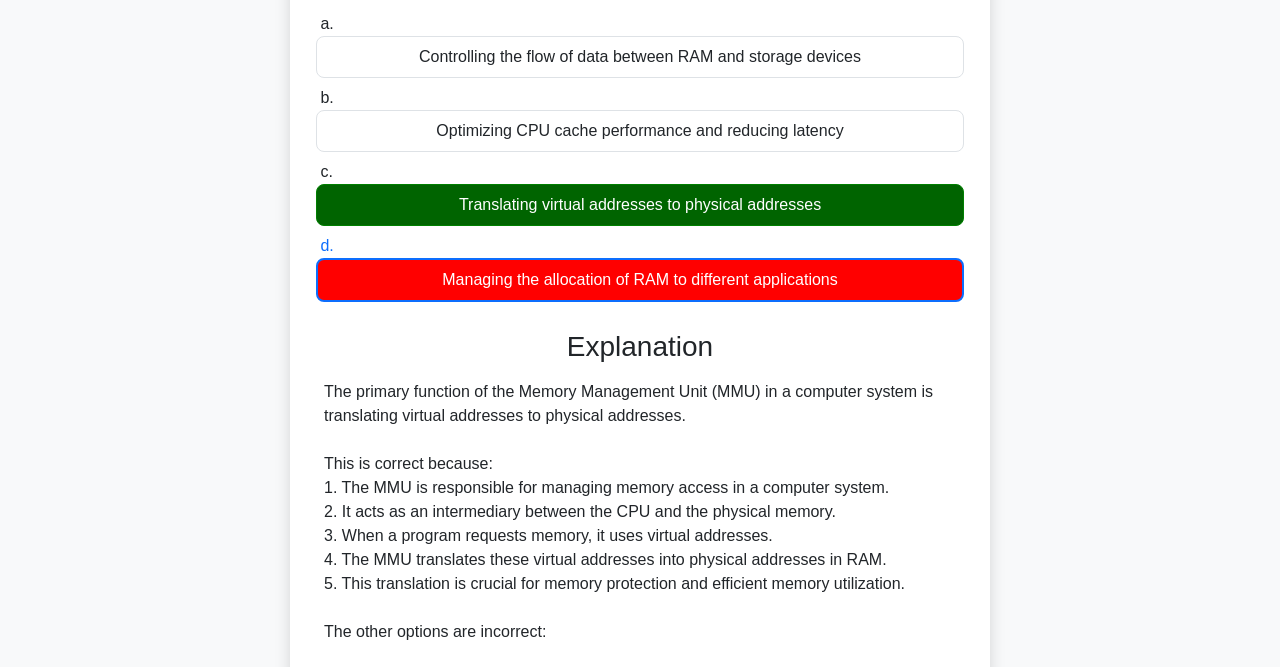 scroll, scrollTop: 197, scrollLeft: 0, axis: vertical 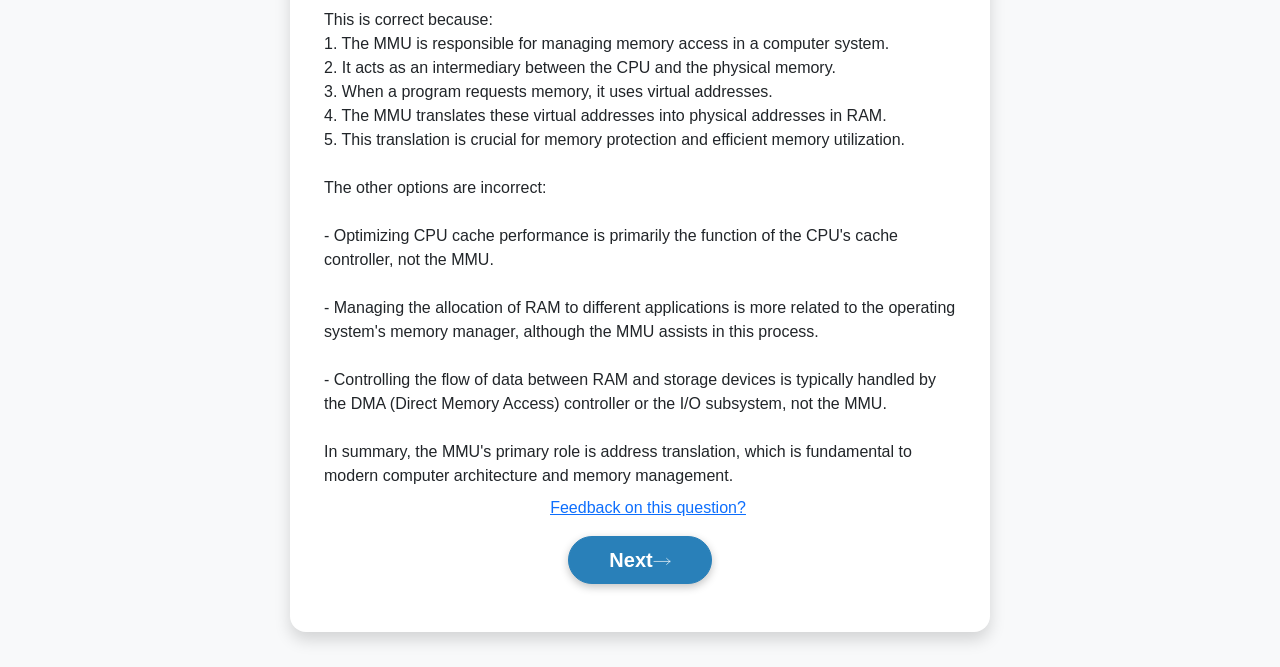 click on "Next" at bounding box center [639, 560] 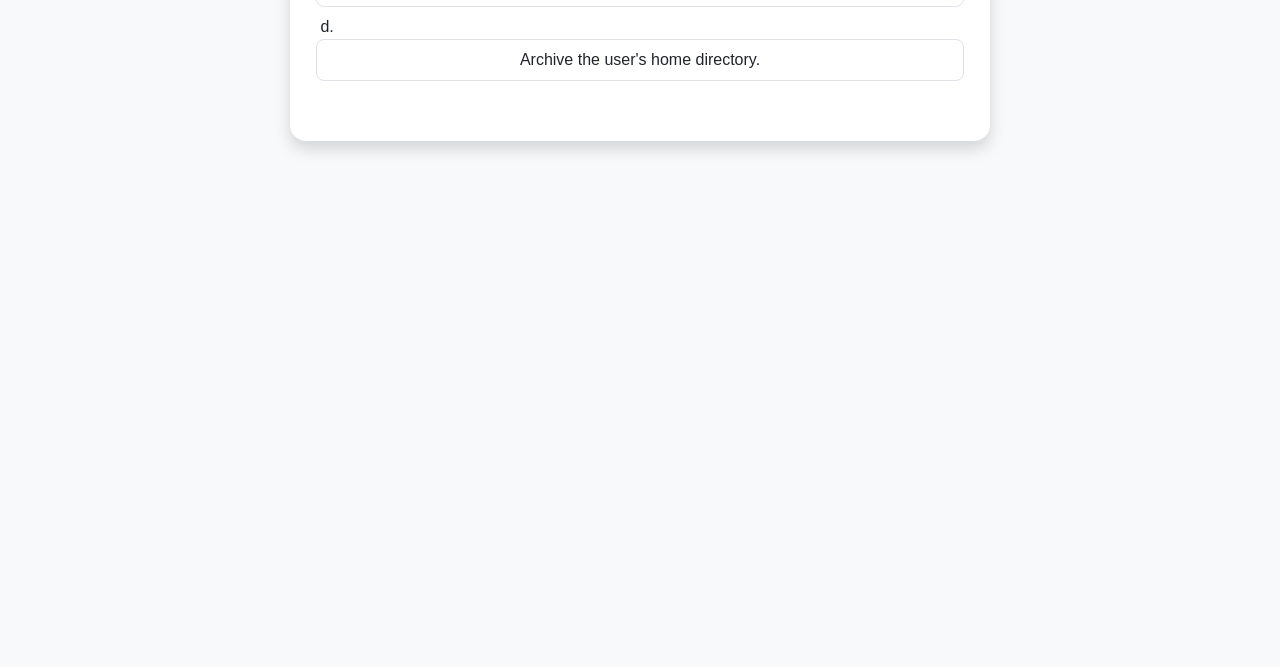 scroll, scrollTop: 0, scrollLeft: 0, axis: both 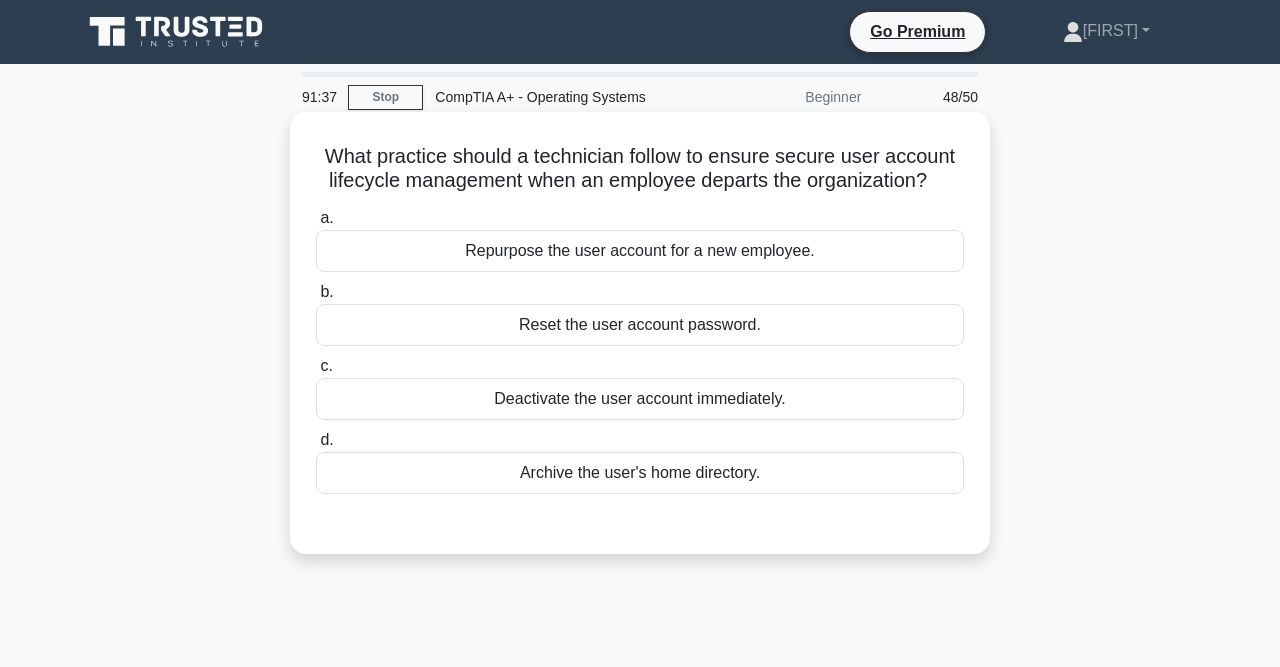 click on "Deactivate the user account immediately." at bounding box center (640, 399) 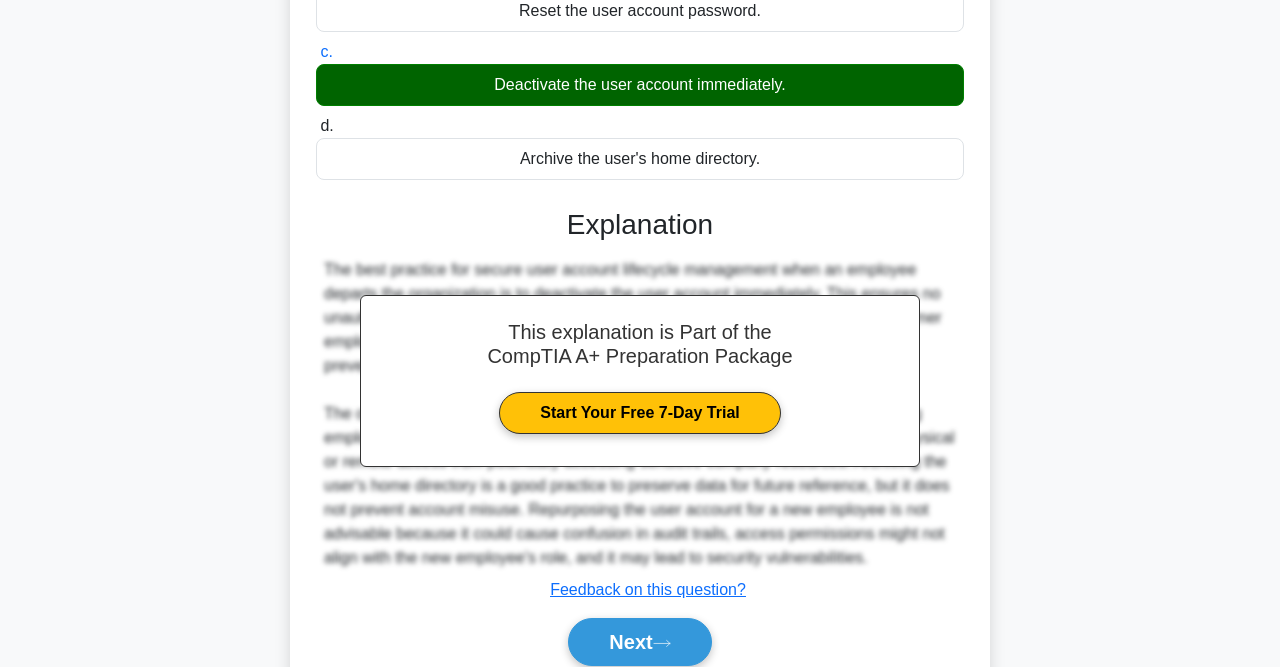 scroll, scrollTop: 413, scrollLeft: 0, axis: vertical 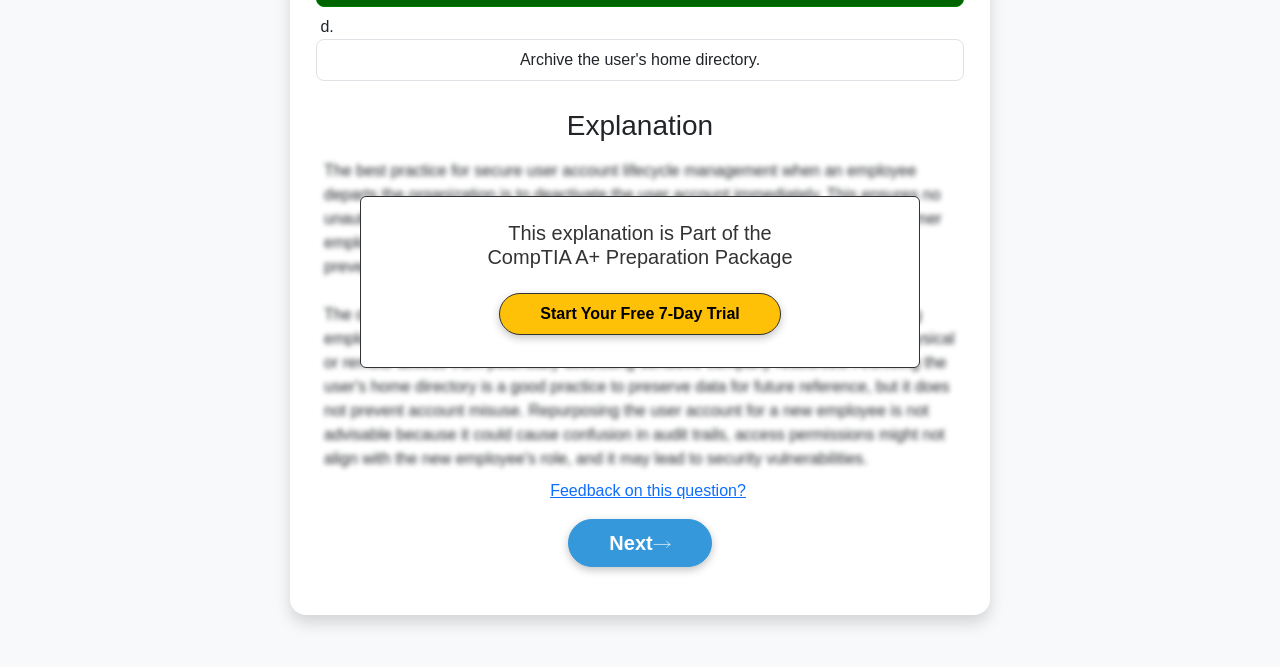 click on "Next" at bounding box center (639, 543) 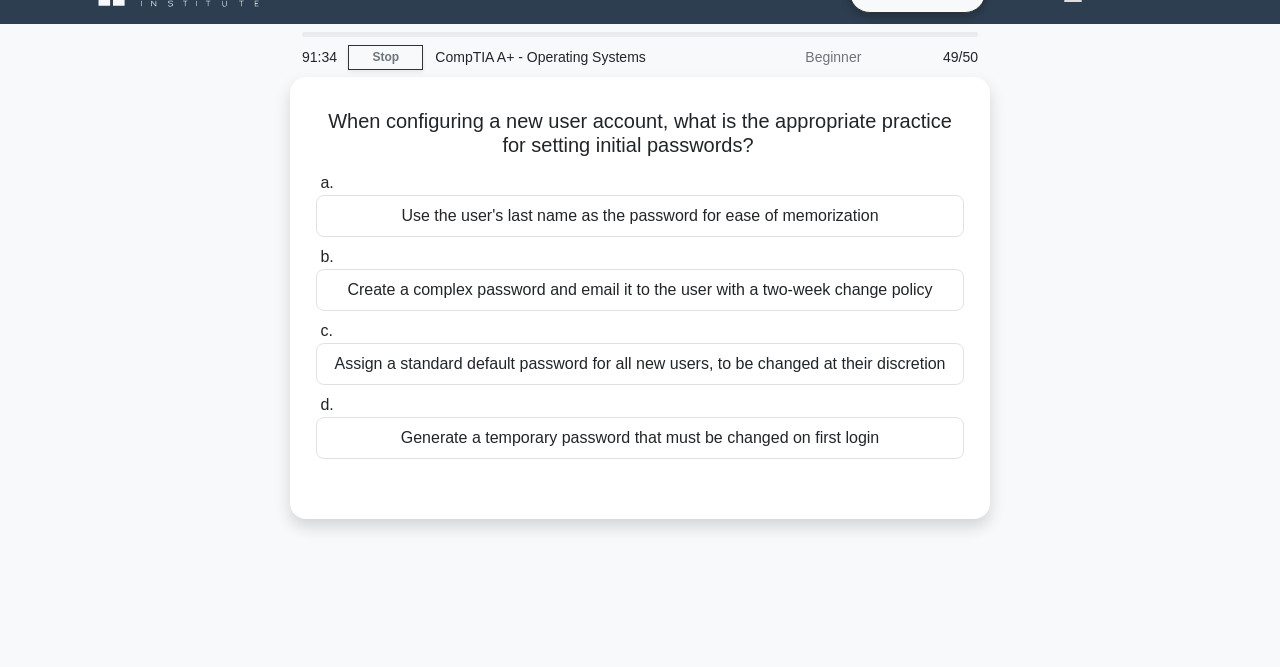 scroll, scrollTop: 0, scrollLeft: 0, axis: both 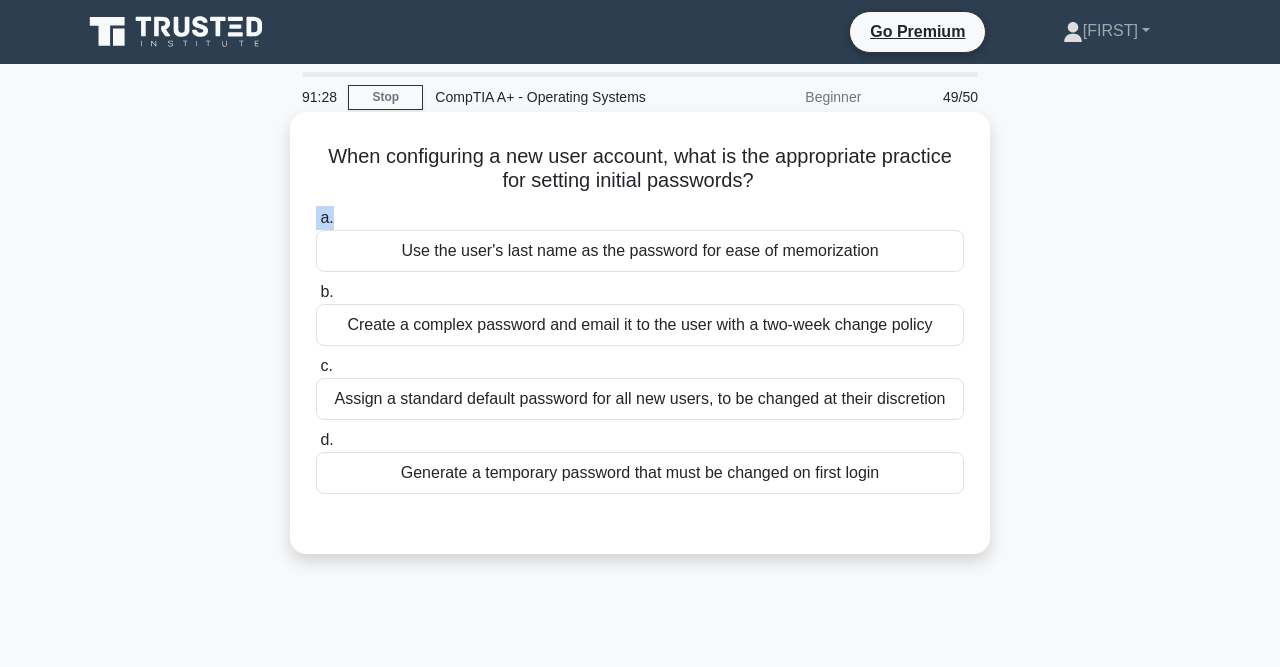drag, startPoint x: 333, startPoint y: 159, endPoint x: 799, endPoint y: 209, distance: 468.6747 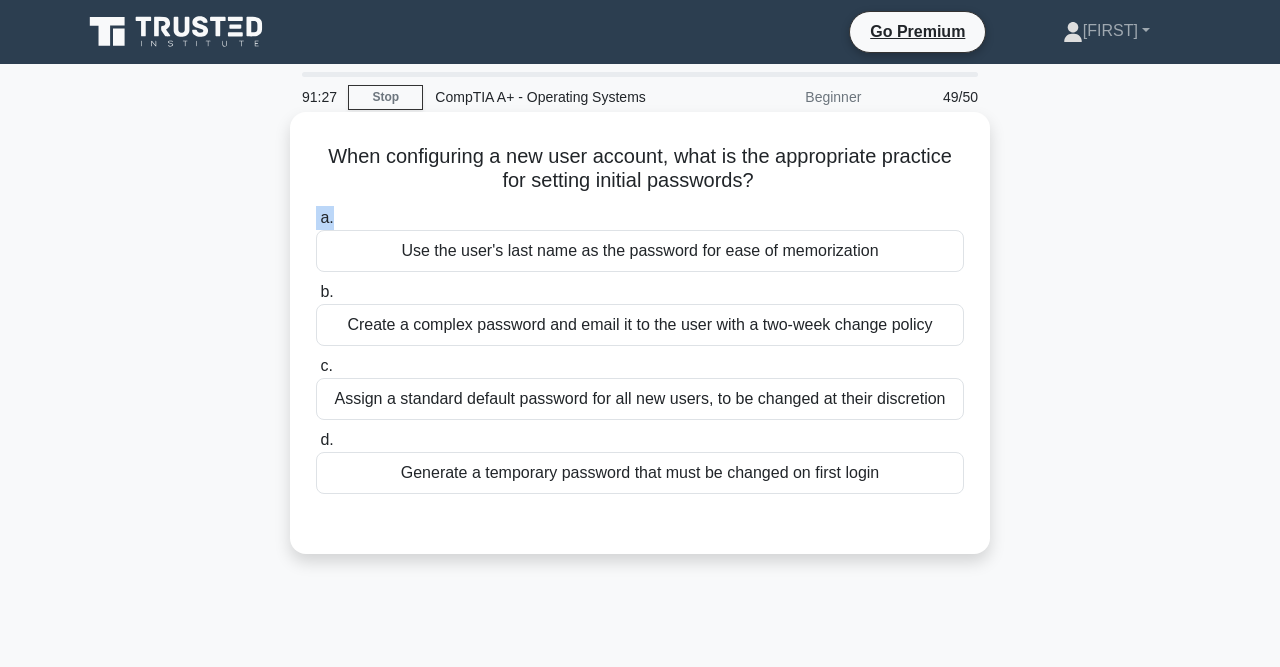 click 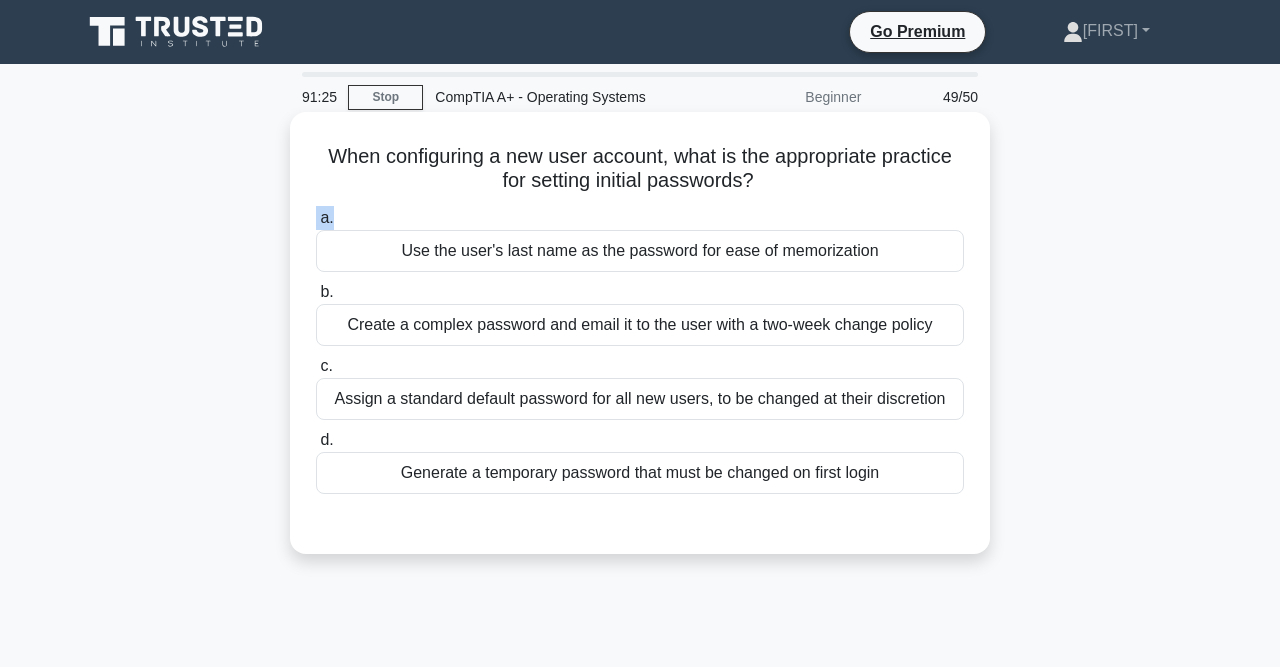 click on "When configuring a new user account, what is the appropriate practice for setting initial passwords?
.spinner_0XTQ{transform-origin:center;animation:spinner_y6GP .75s linear infinite}@keyframes spinner_y6GP{100%{transform:rotate(360deg)}}
a.
Use the user's last name as the password for ease of memorization
b. c. d." at bounding box center [640, 333] 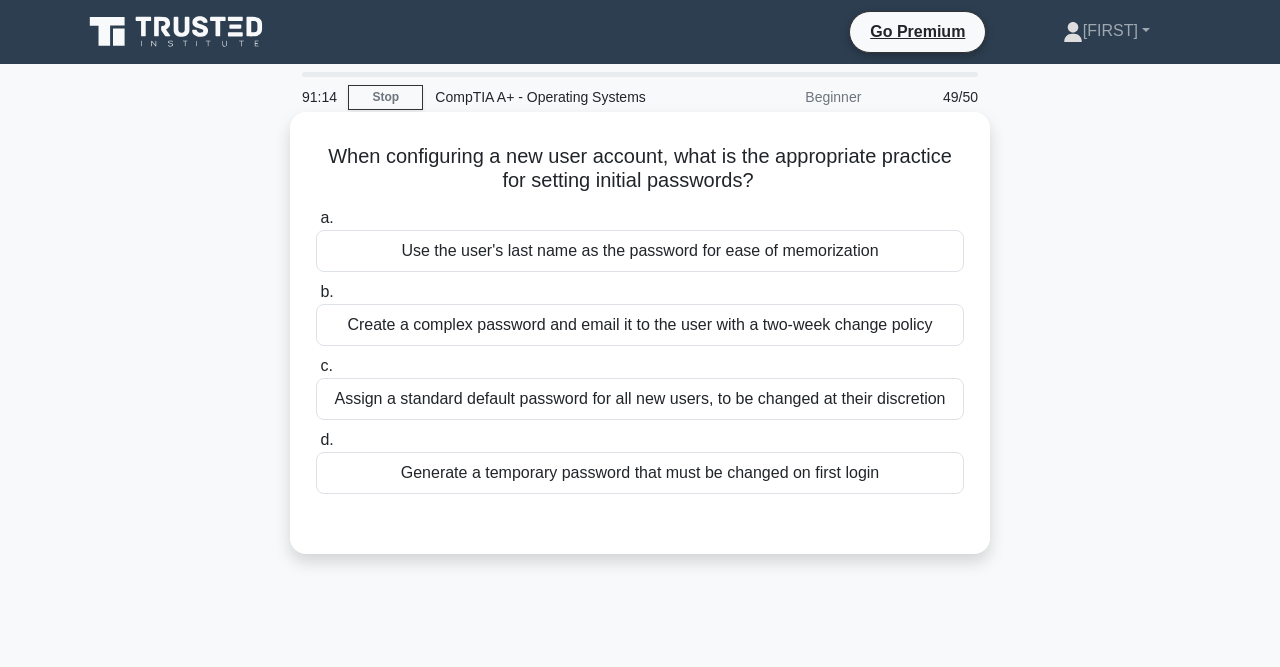 click on "Generate a temporary password that must be changed on first login" at bounding box center [640, 473] 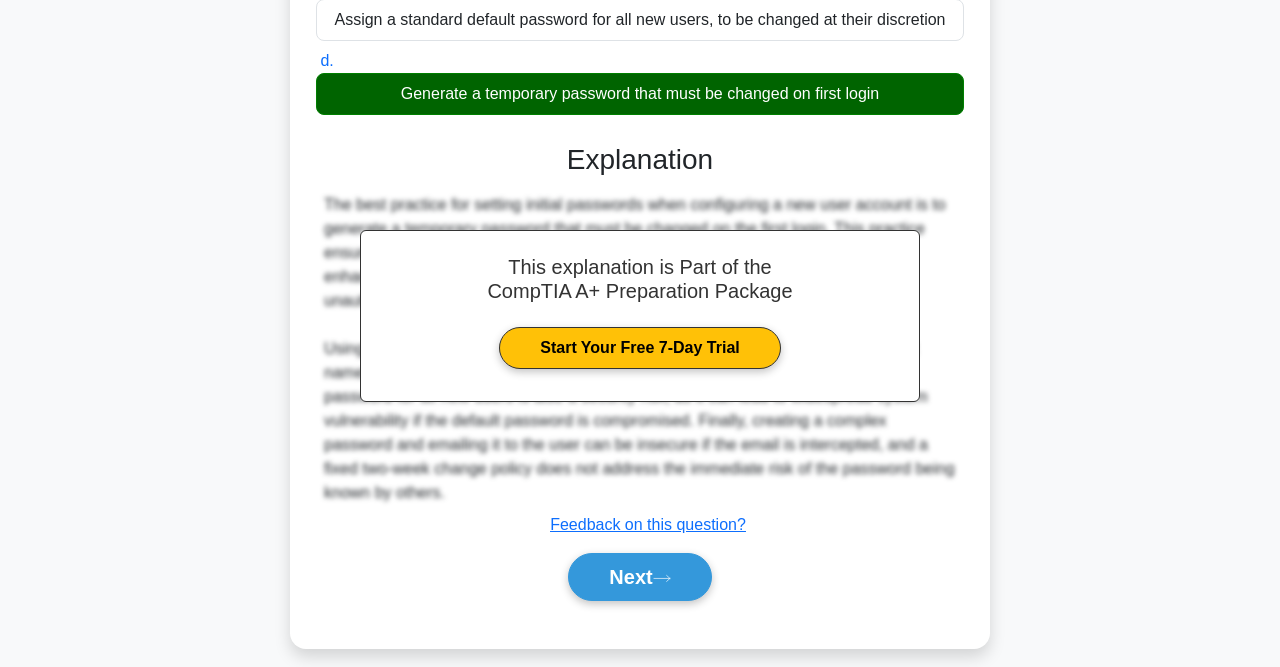 scroll, scrollTop: 413, scrollLeft: 0, axis: vertical 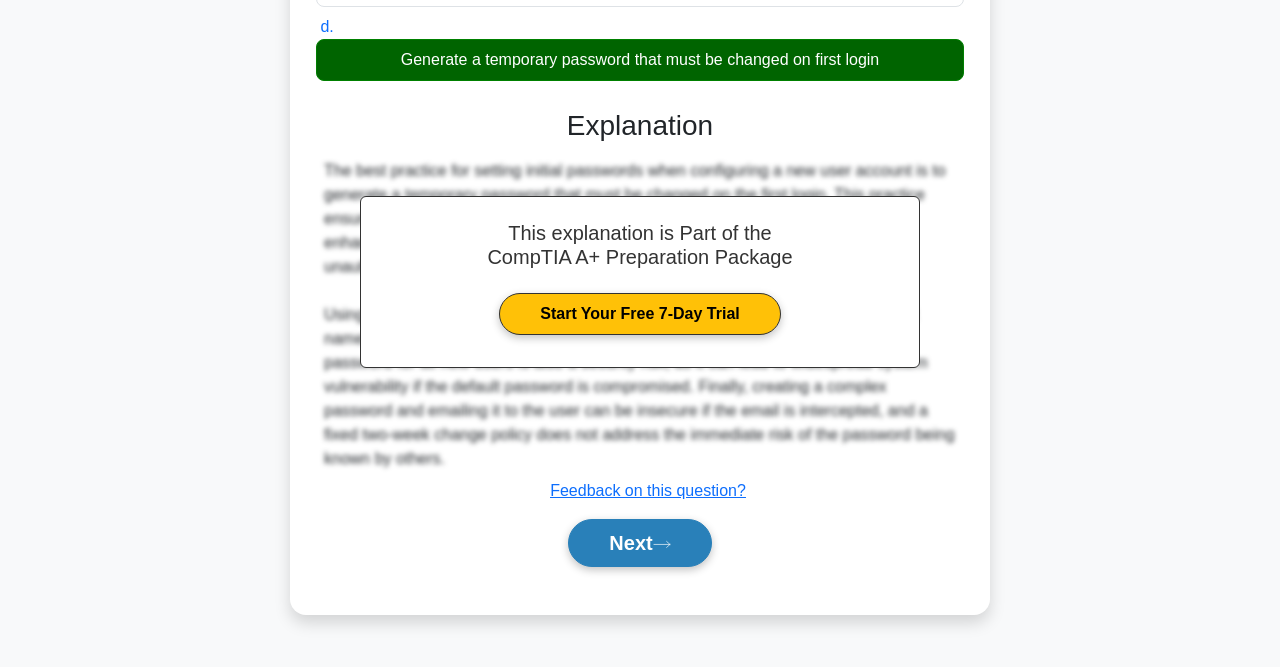 click 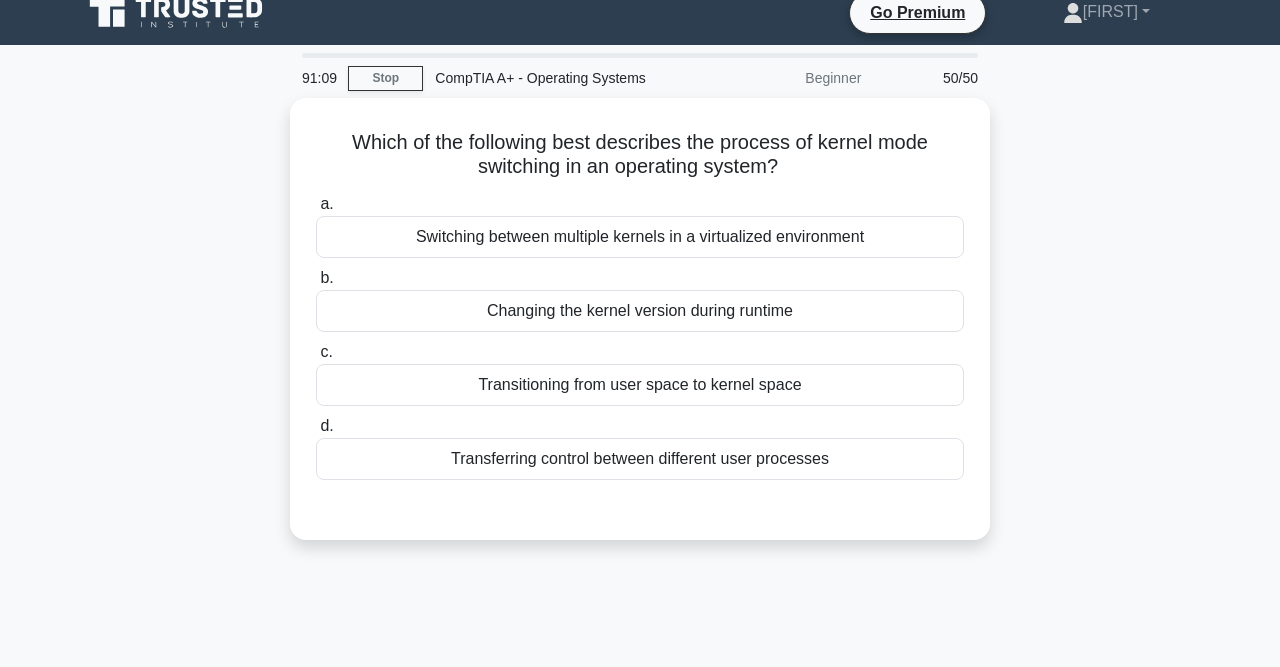 scroll, scrollTop: 16, scrollLeft: 0, axis: vertical 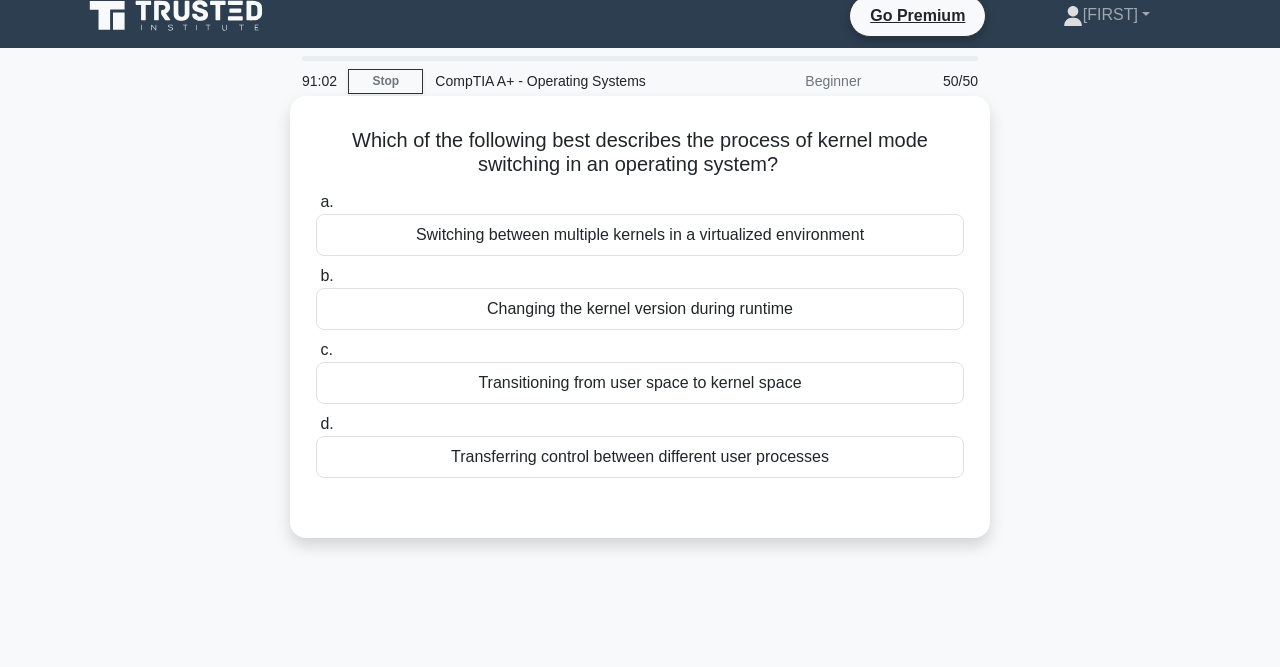 click on "Switching between multiple kernels in a virtualized environment" at bounding box center [640, 235] 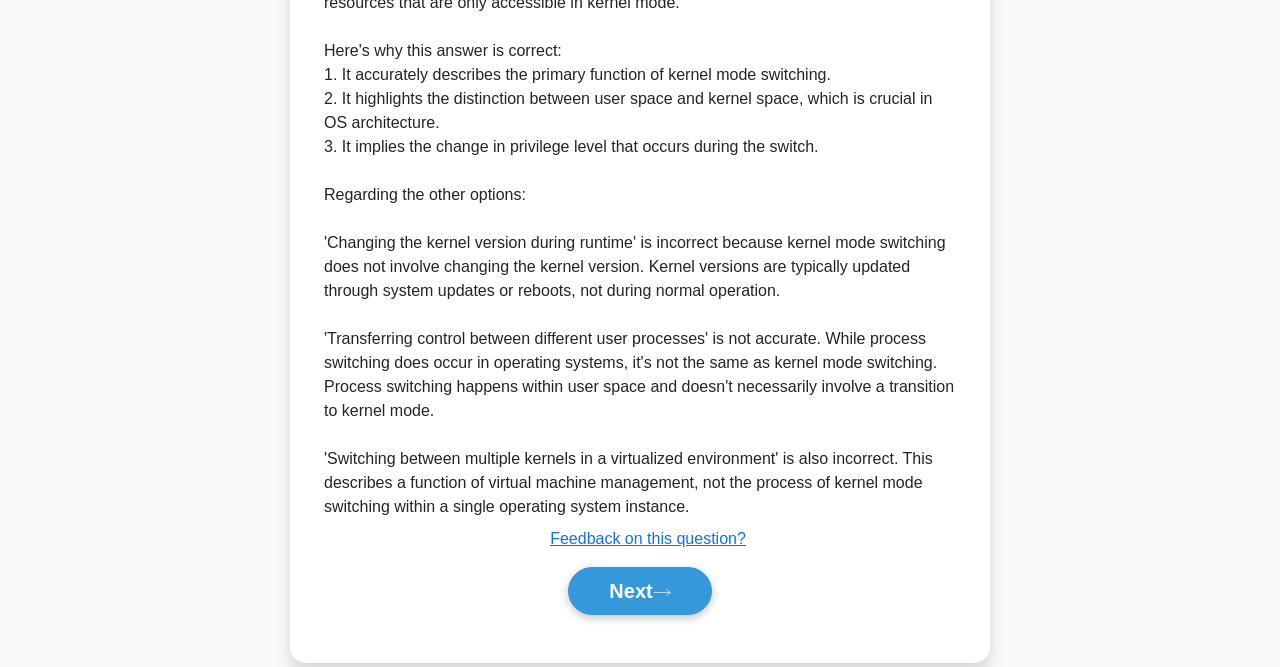 scroll, scrollTop: 716, scrollLeft: 0, axis: vertical 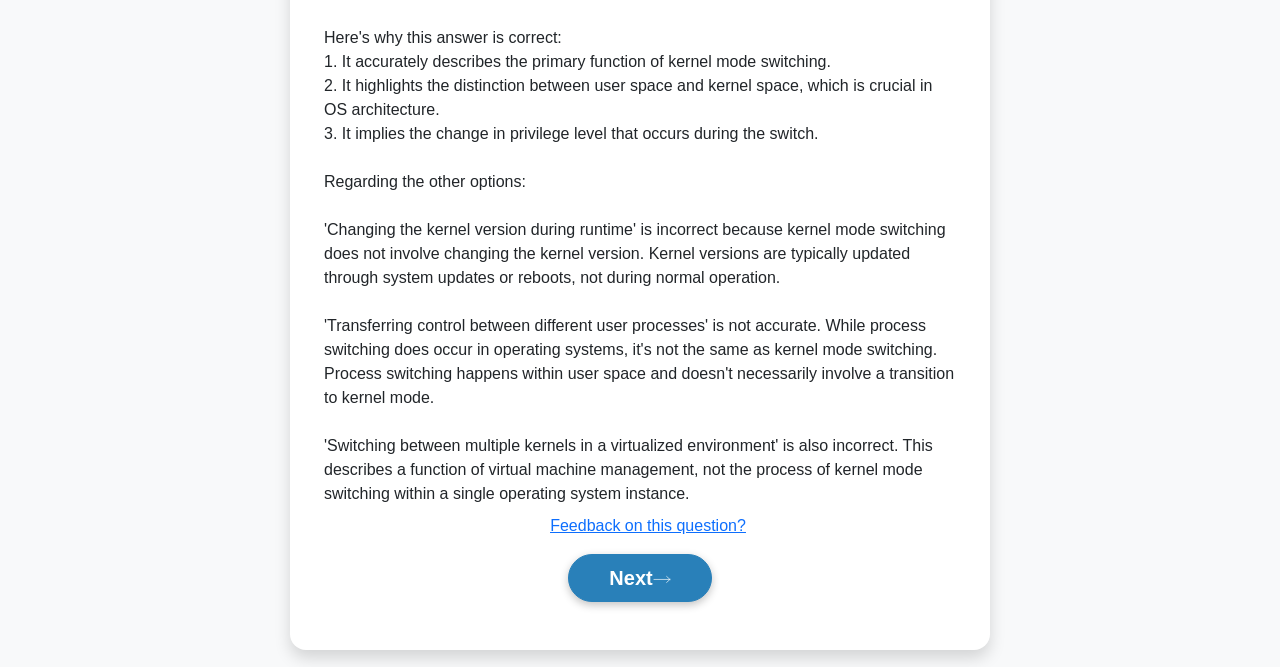 click on "Next" at bounding box center (639, 578) 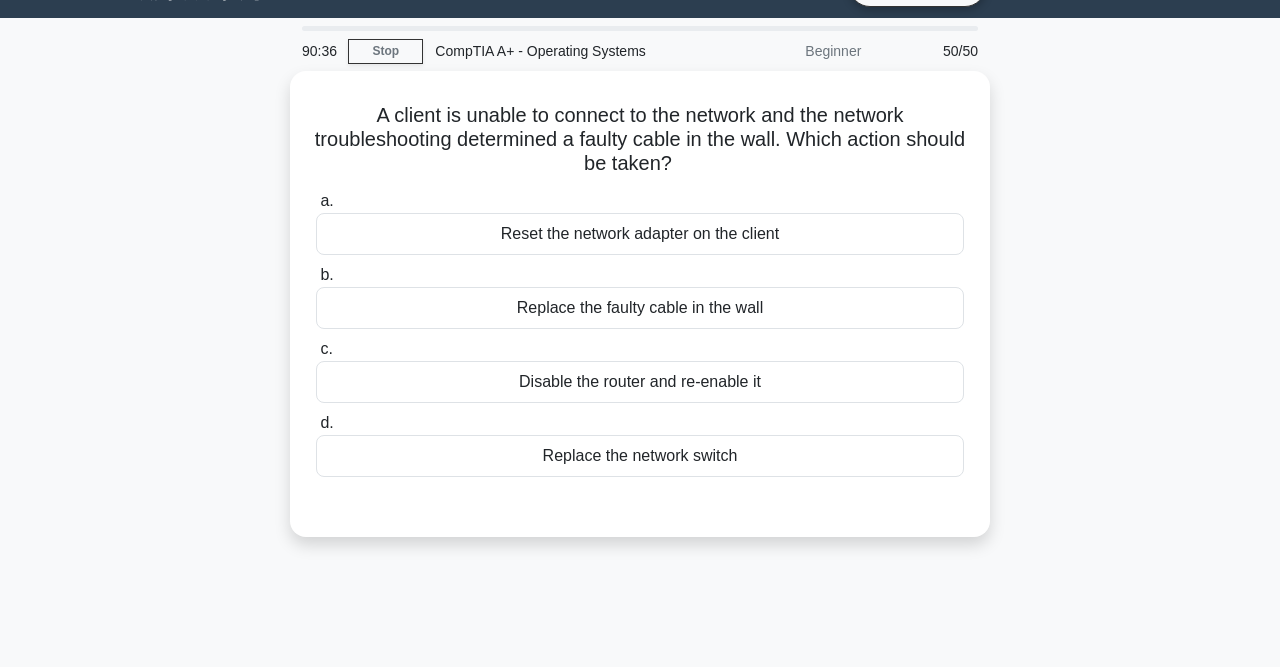 scroll, scrollTop: 0, scrollLeft: 0, axis: both 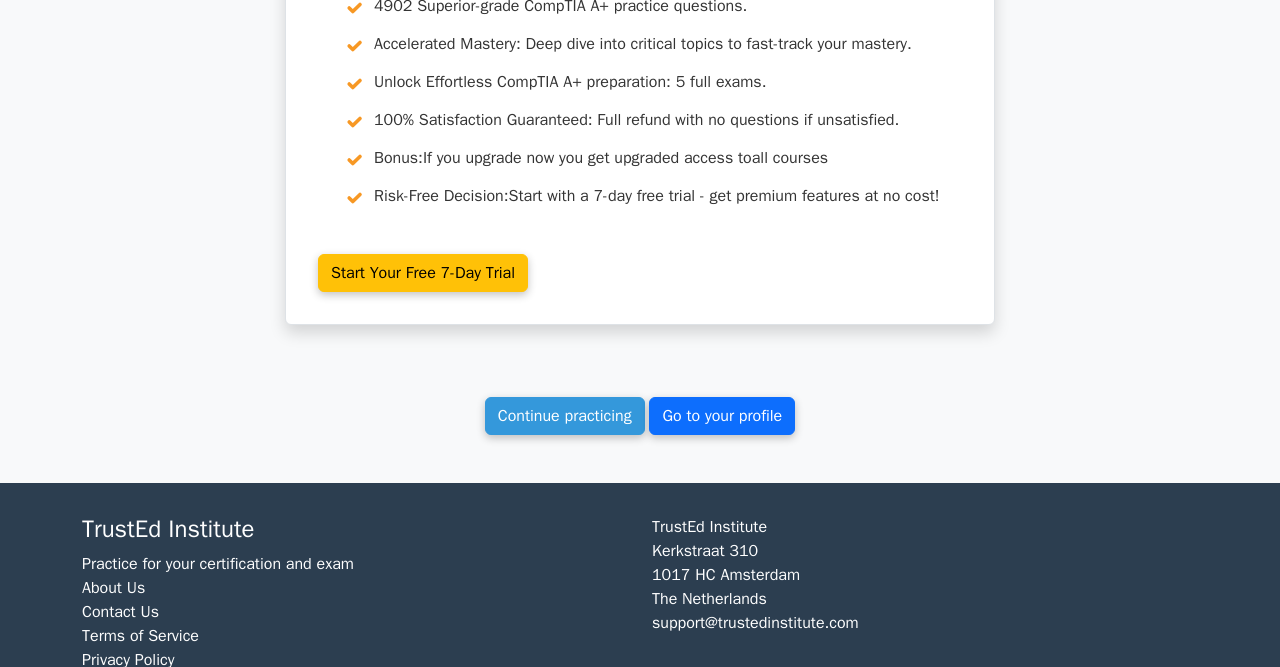 click on "Go to your profile" at bounding box center [722, 416] 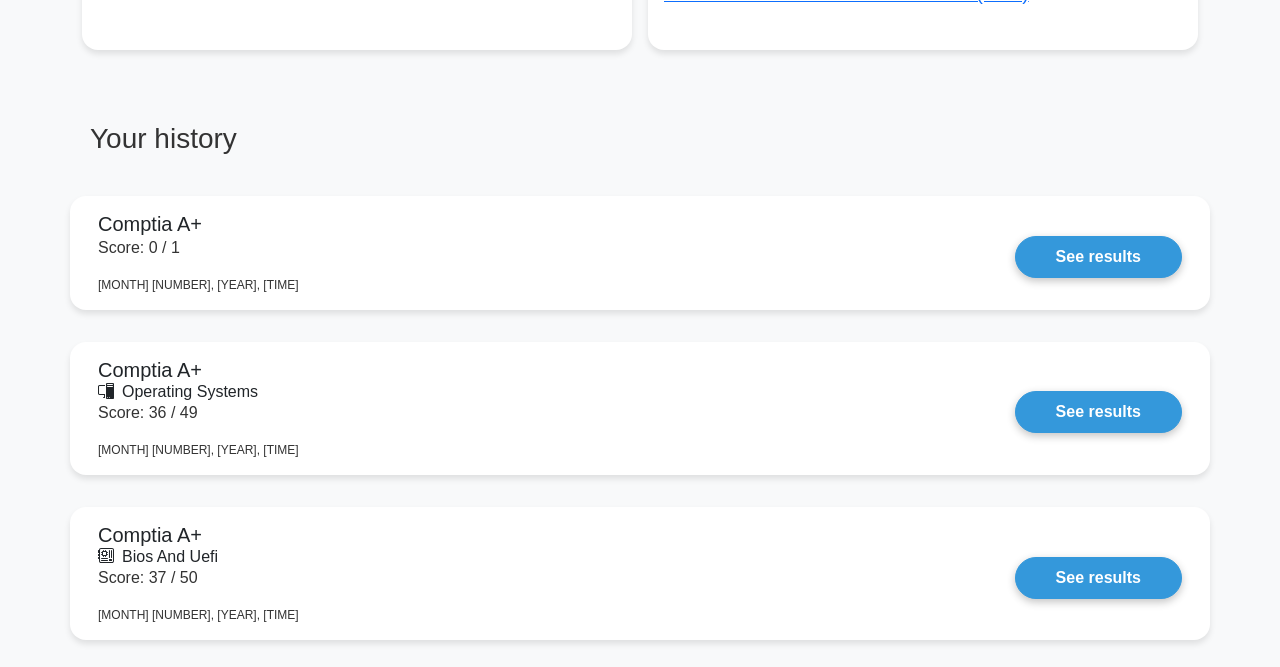 scroll, scrollTop: 1383, scrollLeft: 0, axis: vertical 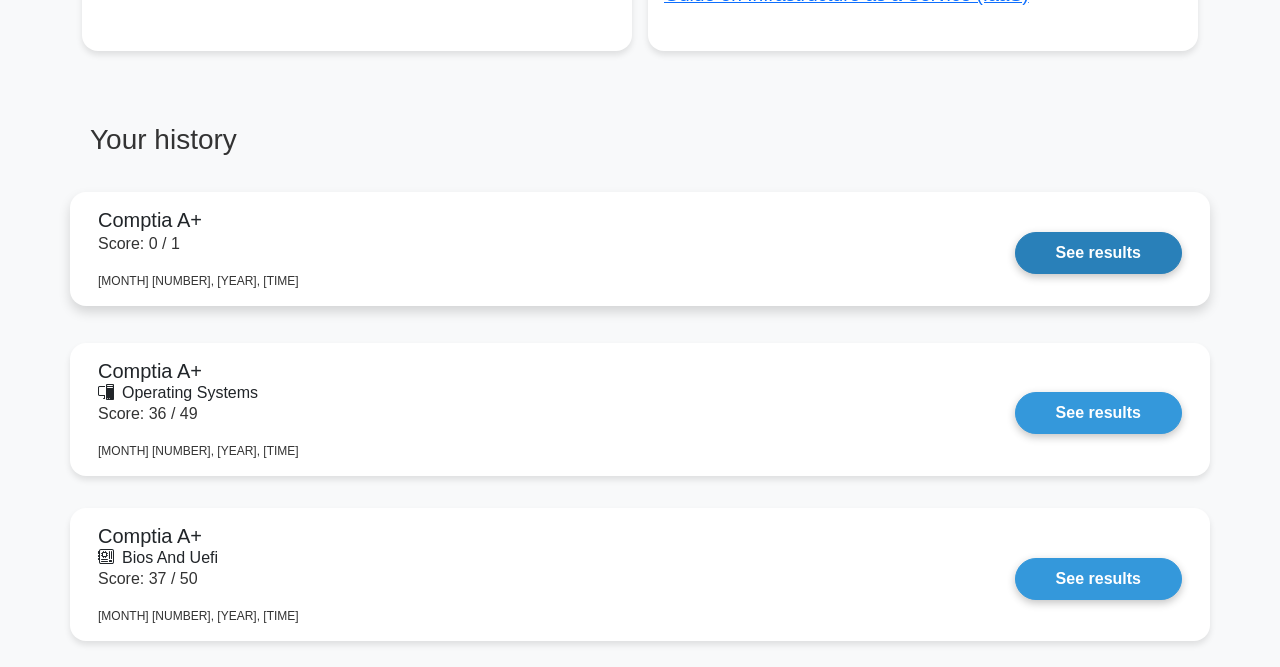 click on "See results" at bounding box center [1098, 253] 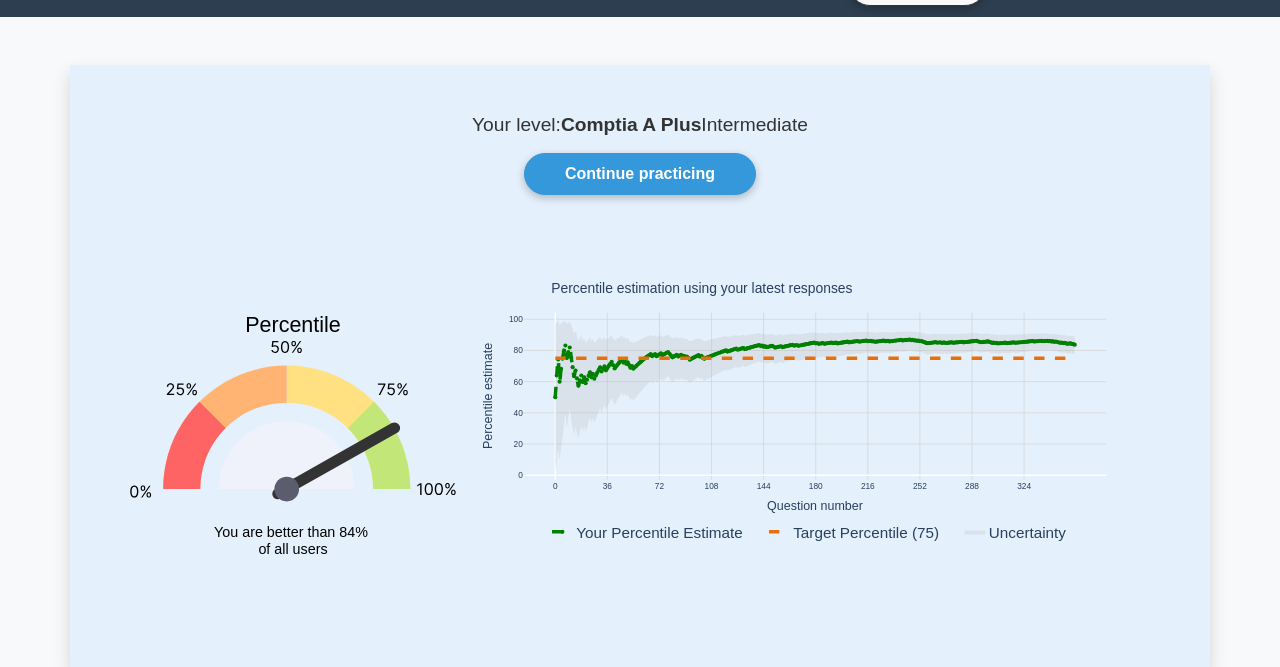 scroll, scrollTop: 0, scrollLeft: 0, axis: both 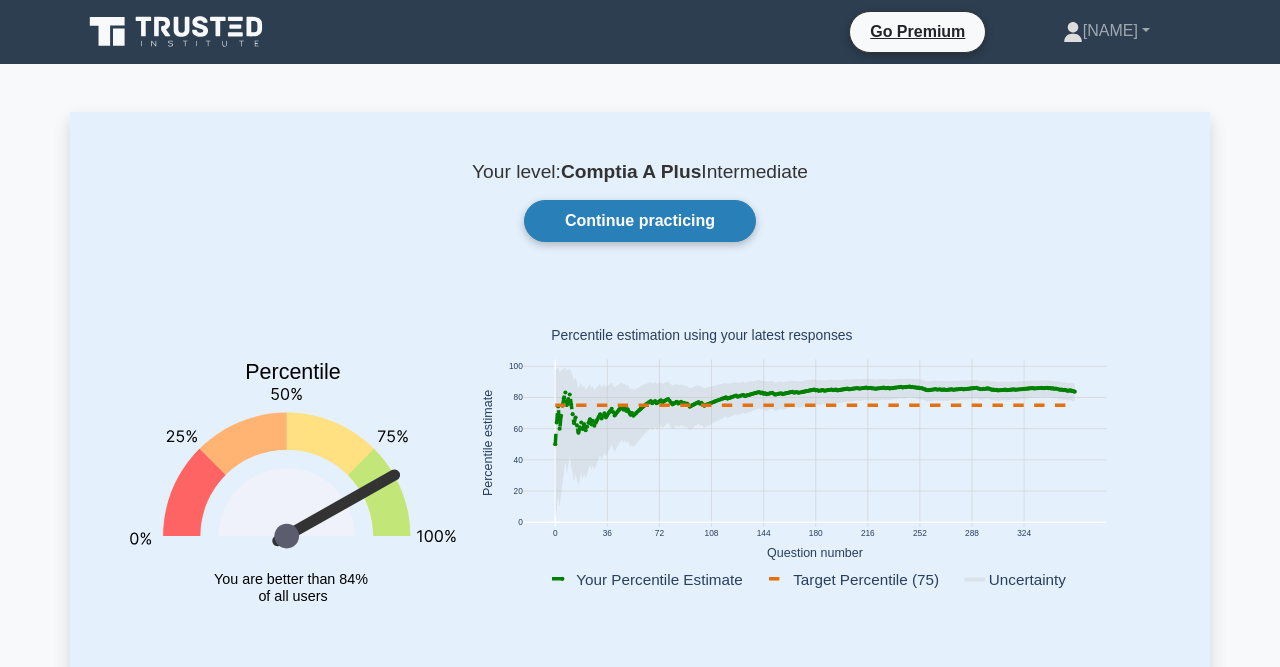 click on "Continue practicing" at bounding box center (640, 221) 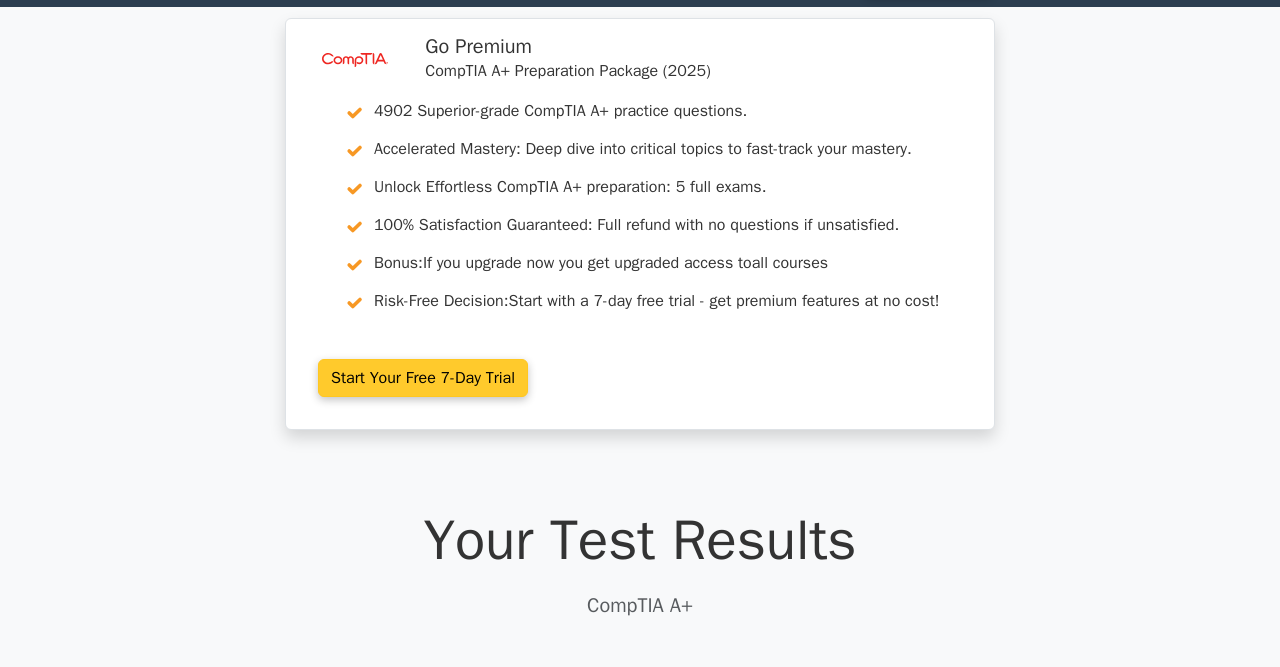 scroll, scrollTop: 0, scrollLeft: 0, axis: both 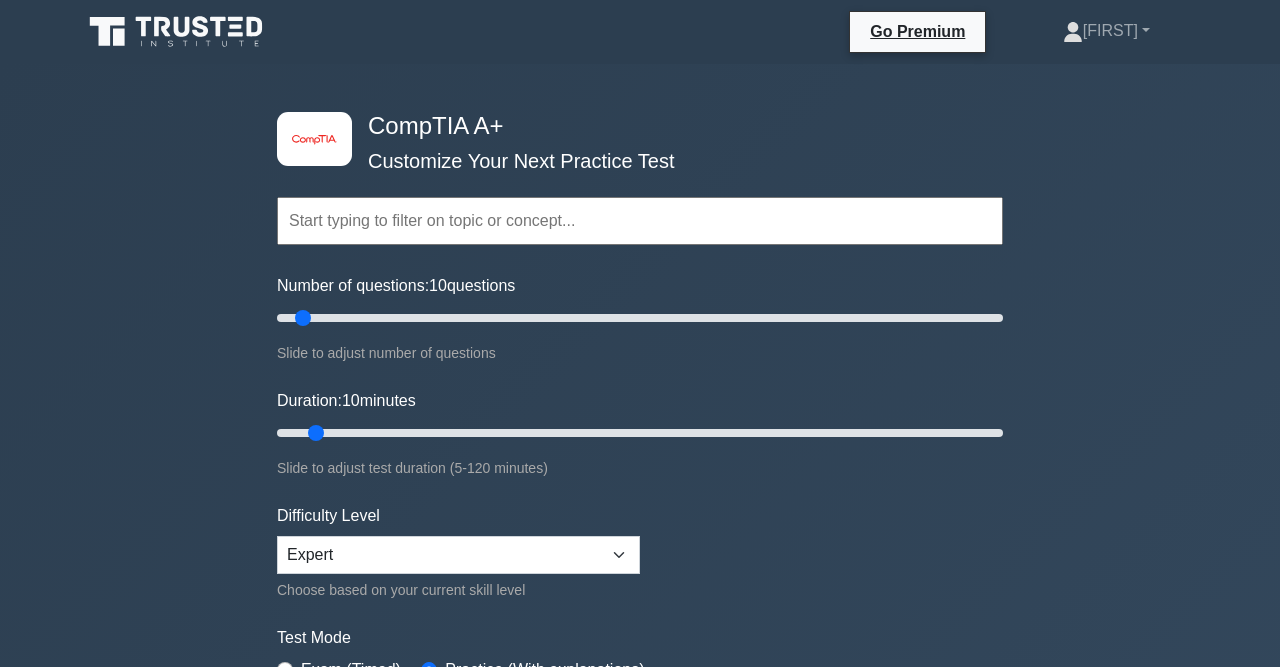 click at bounding box center (640, 221) 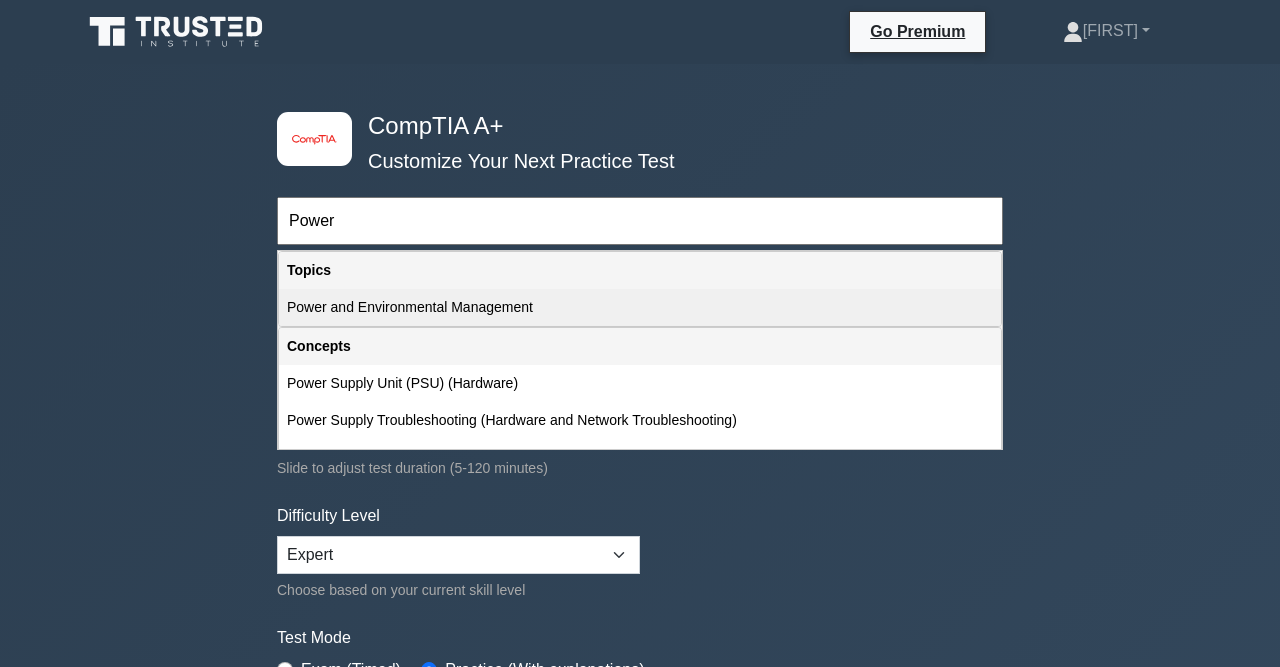 click on "Power and Environmental Management" at bounding box center [640, 307] 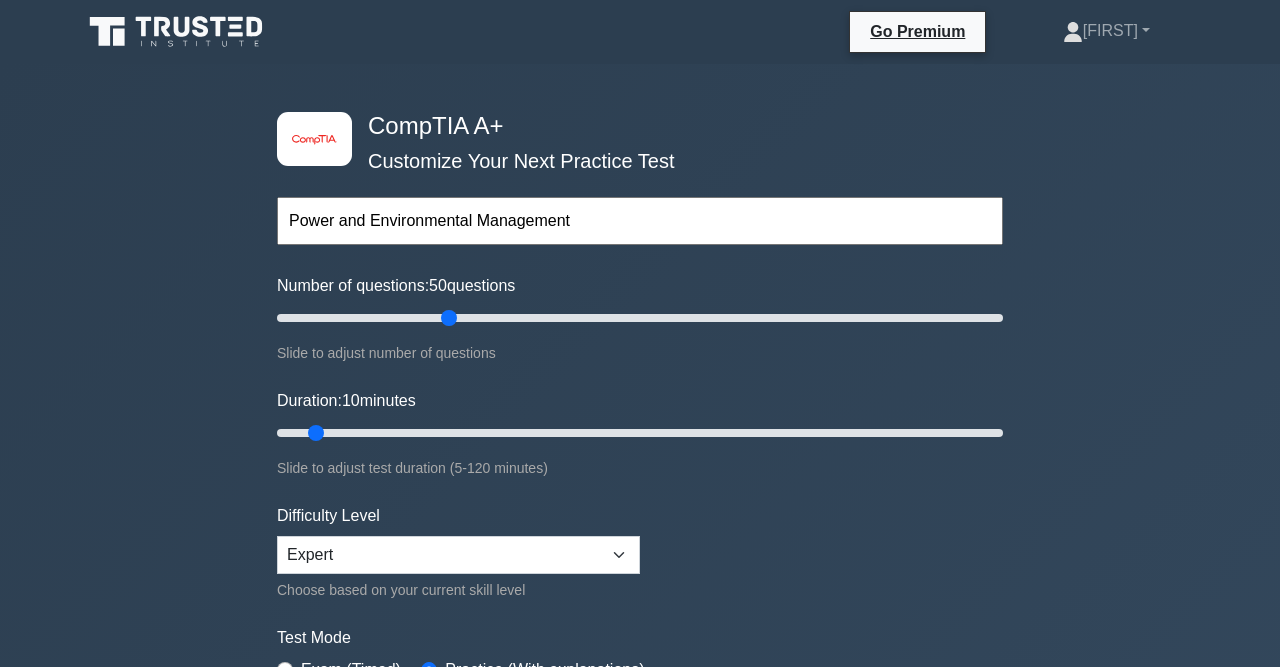 drag, startPoint x: 303, startPoint y: 317, endPoint x: 443, endPoint y: 334, distance: 141.02837 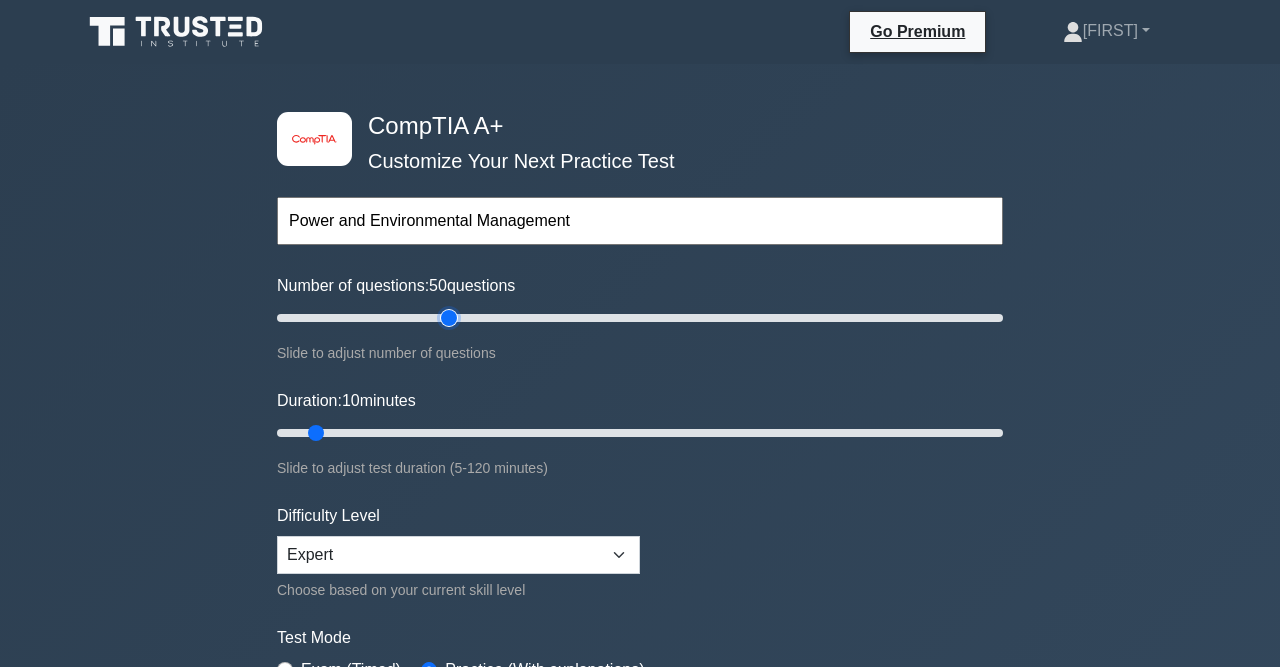 type on "50" 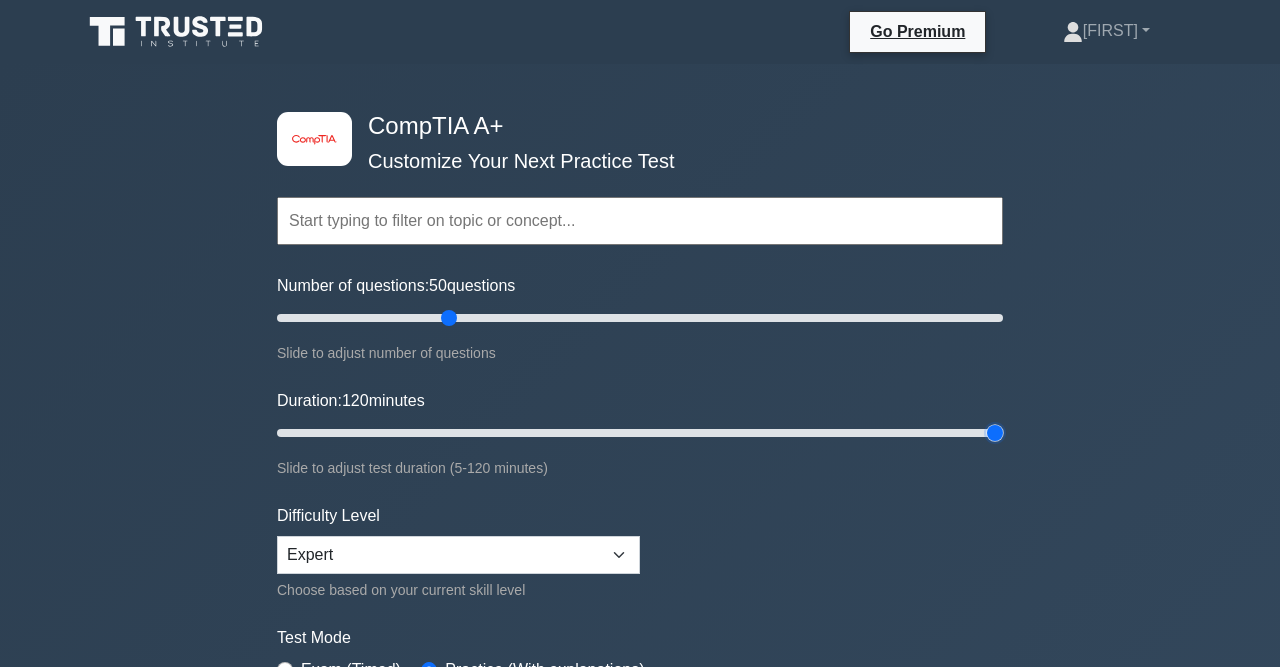 drag, startPoint x: 318, startPoint y: 431, endPoint x: 1279, endPoint y: 409, distance: 961.2518 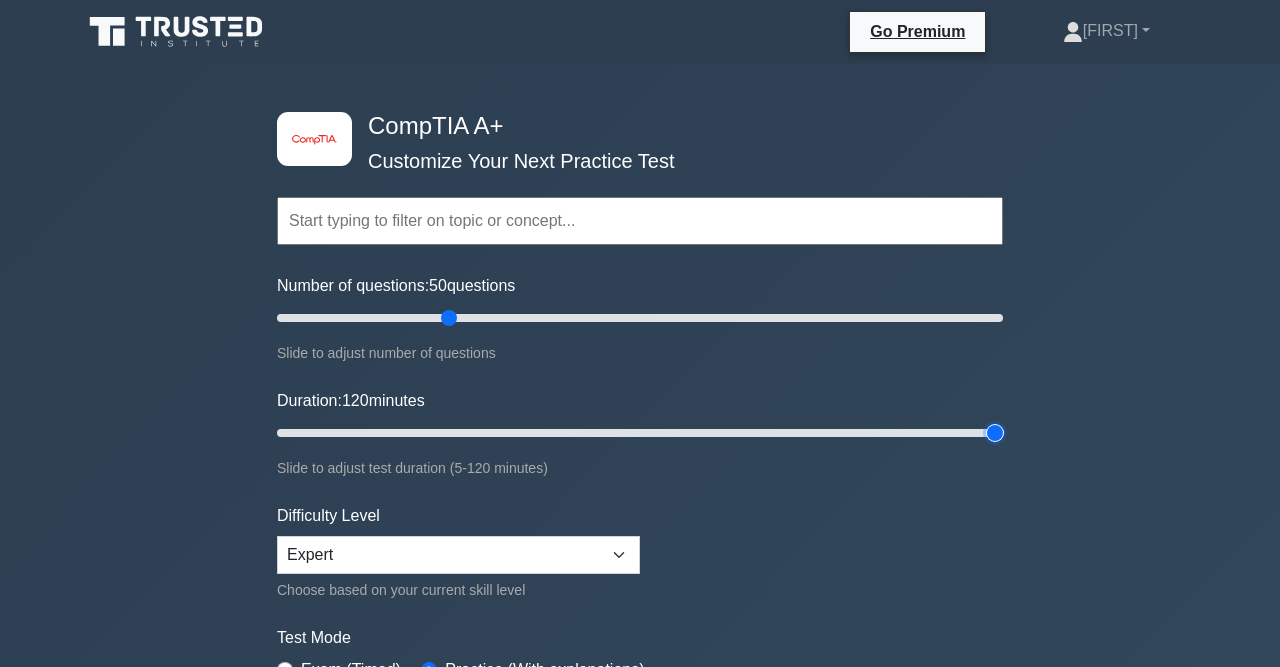 type on "120" 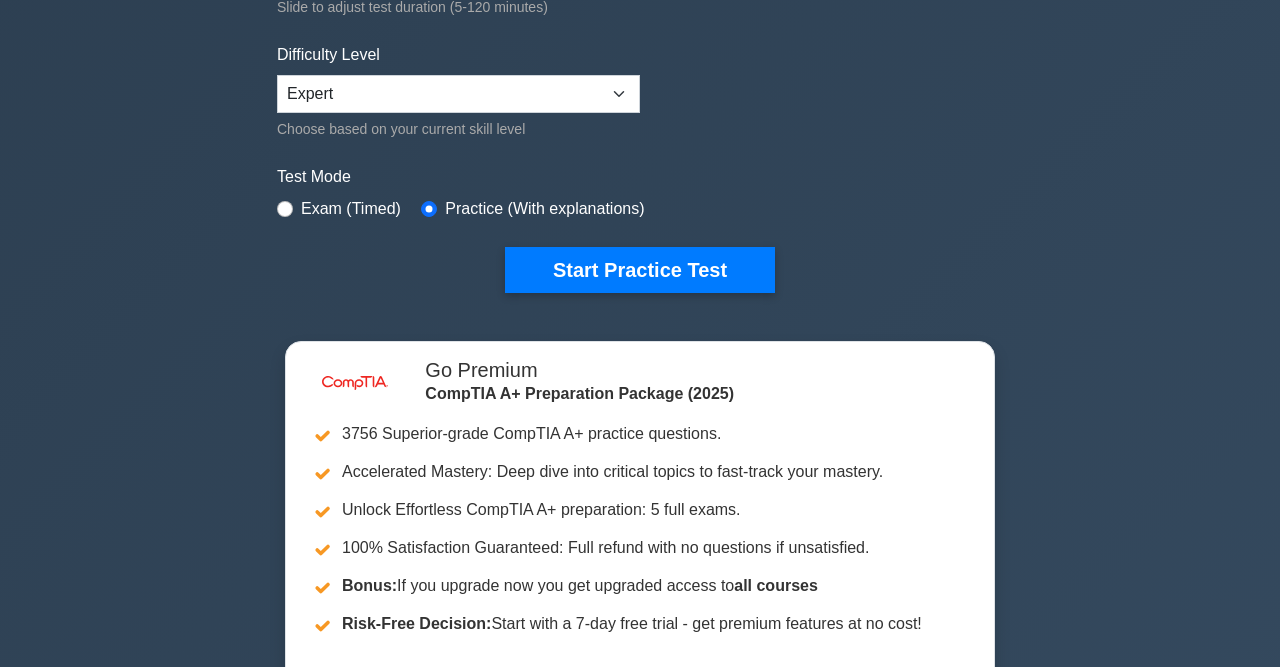 scroll, scrollTop: 462, scrollLeft: 0, axis: vertical 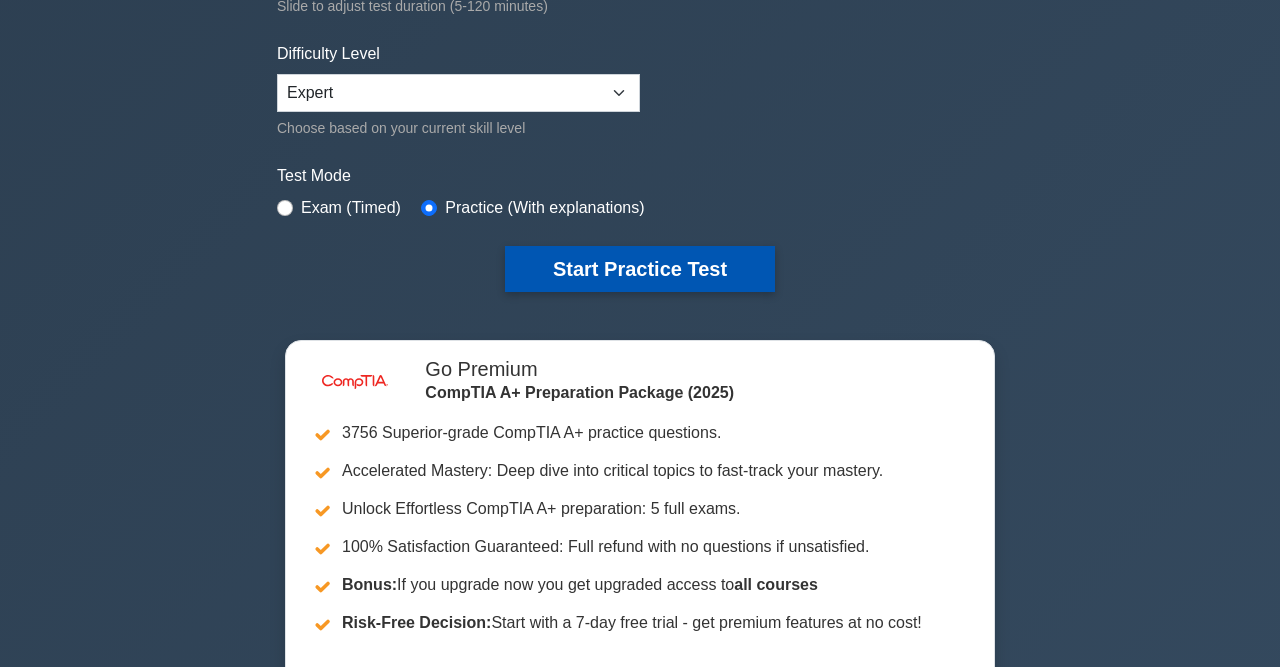 click on "Start Practice Test" at bounding box center (640, 269) 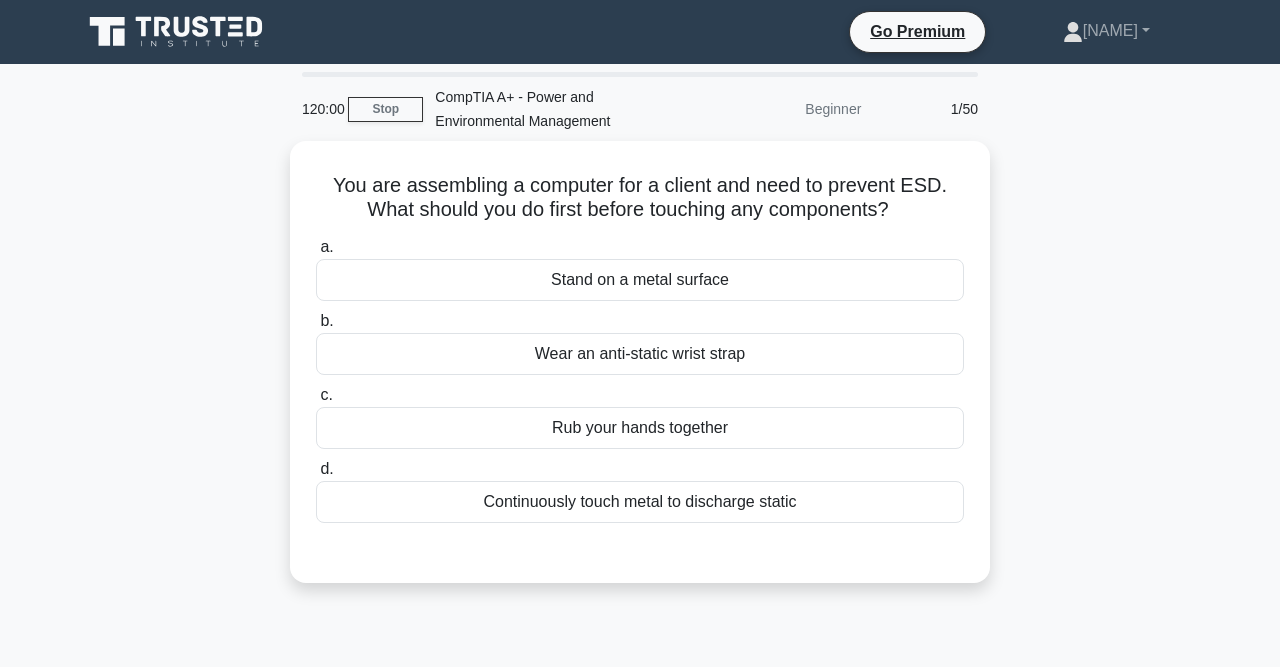 scroll, scrollTop: 0, scrollLeft: 0, axis: both 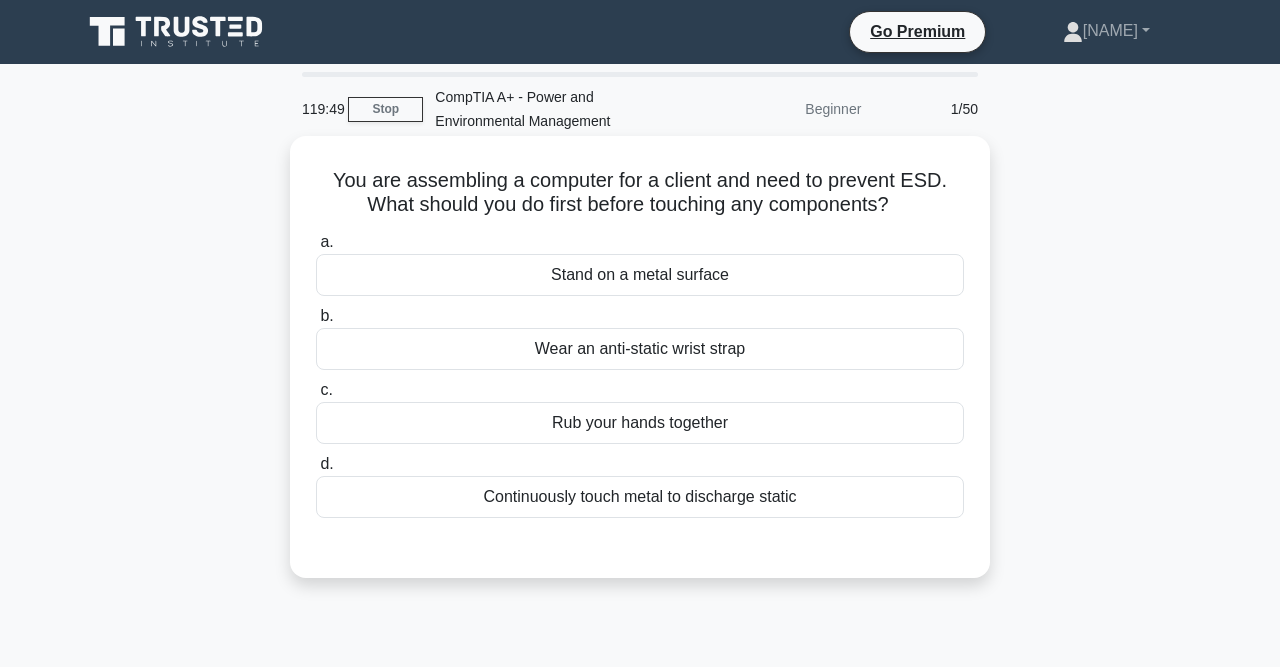 click on "Wear an anti-static wrist strap" at bounding box center [640, 349] 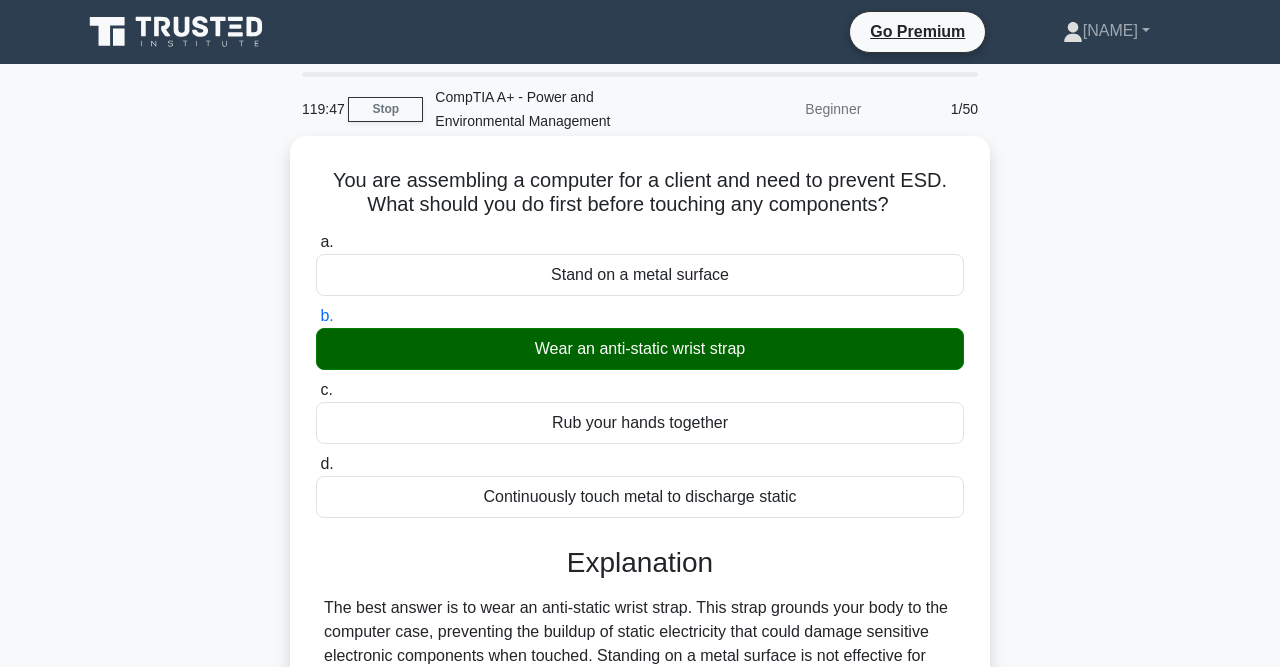 scroll, scrollTop: 413, scrollLeft: 0, axis: vertical 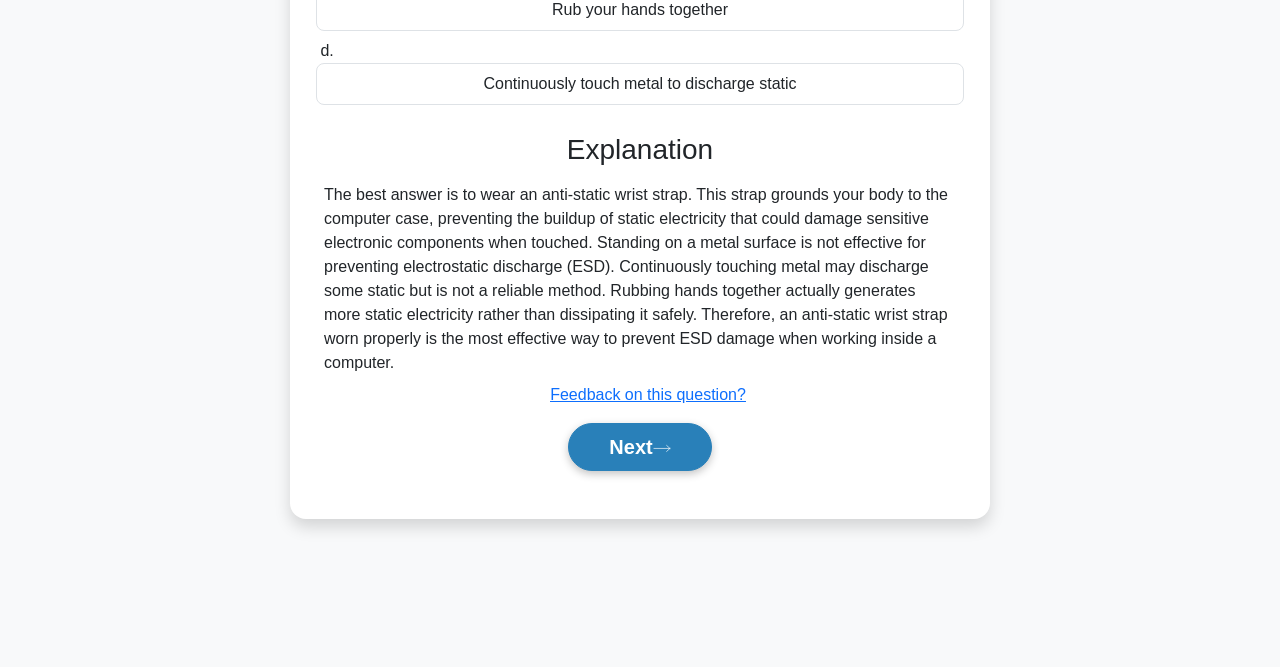 click on "Next" at bounding box center (639, 447) 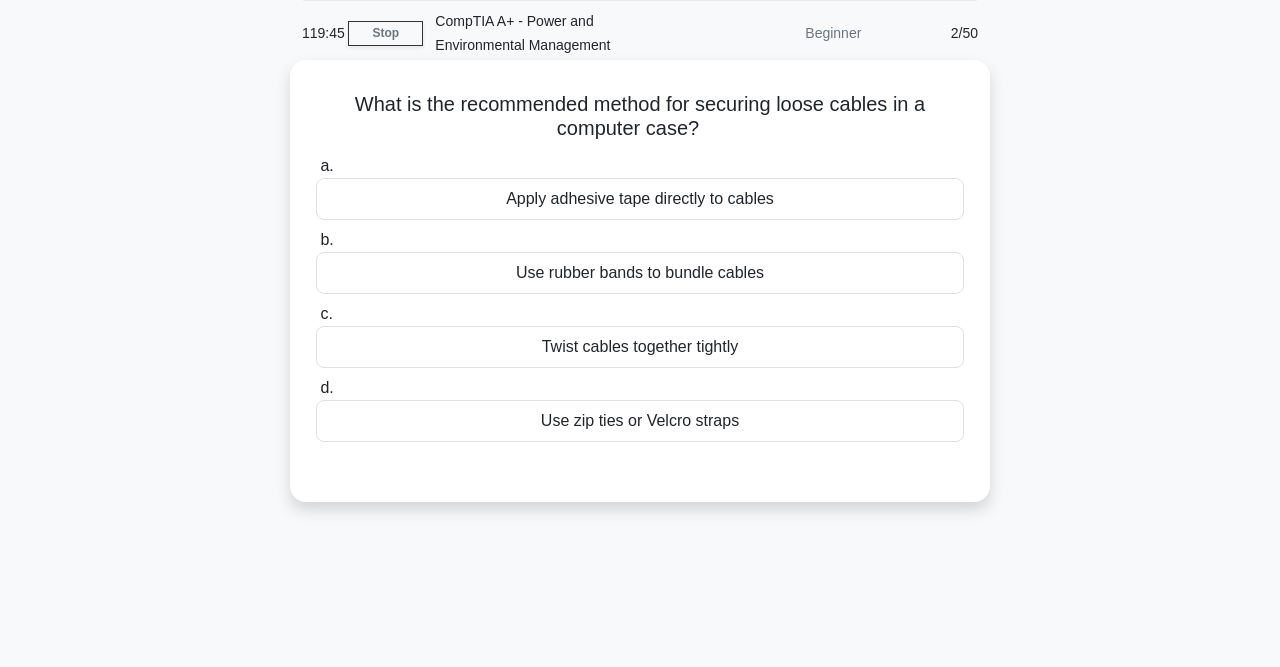 scroll, scrollTop: 0, scrollLeft: 0, axis: both 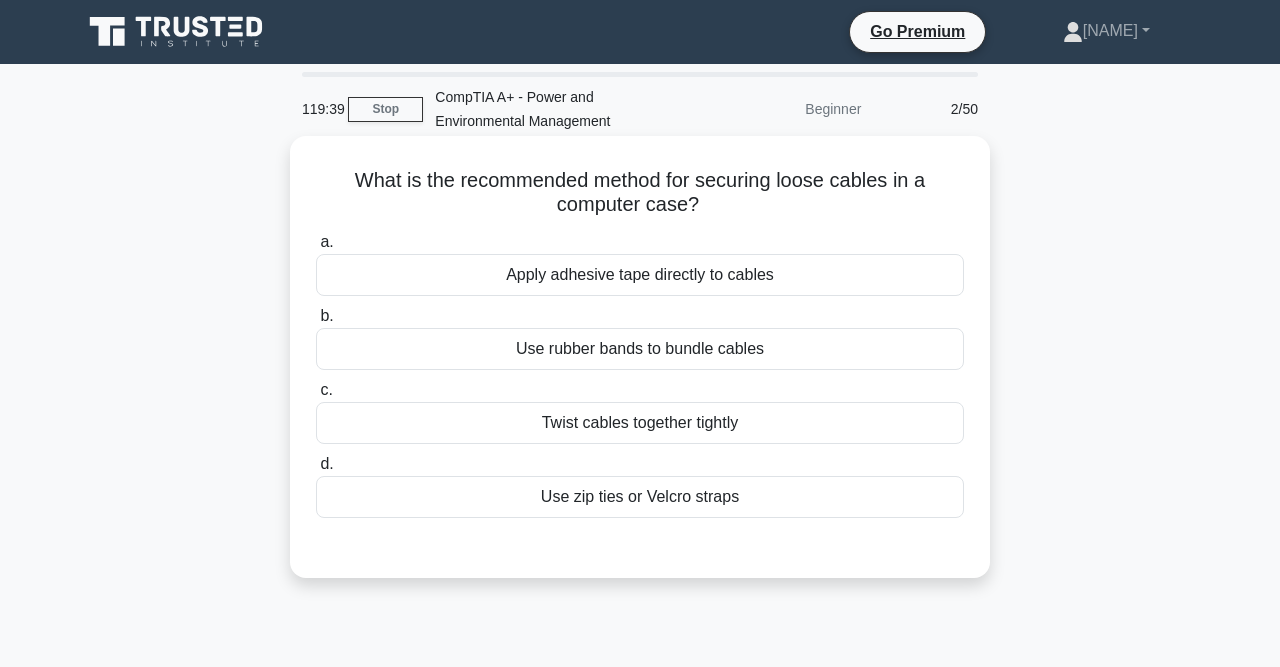 click on "Use zip ties or Velcro straps" at bounding box center [640, 497] 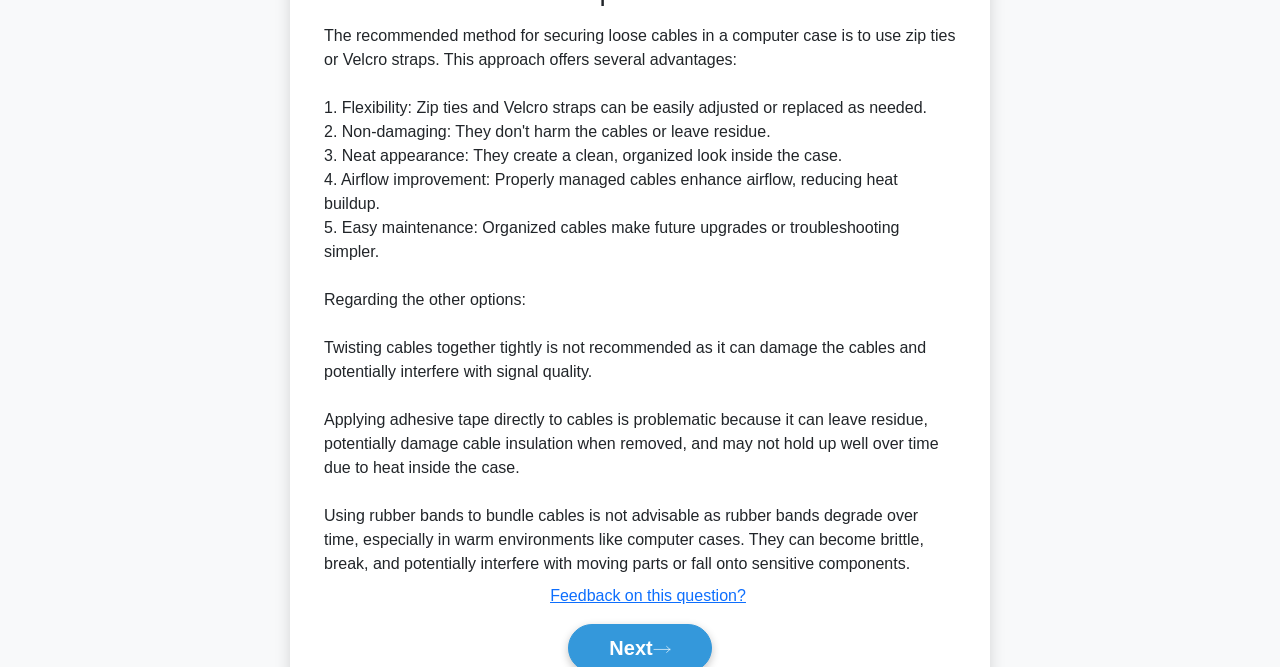 scroll, scrollTop: 635, scrollLeft: 0, axis: vertical 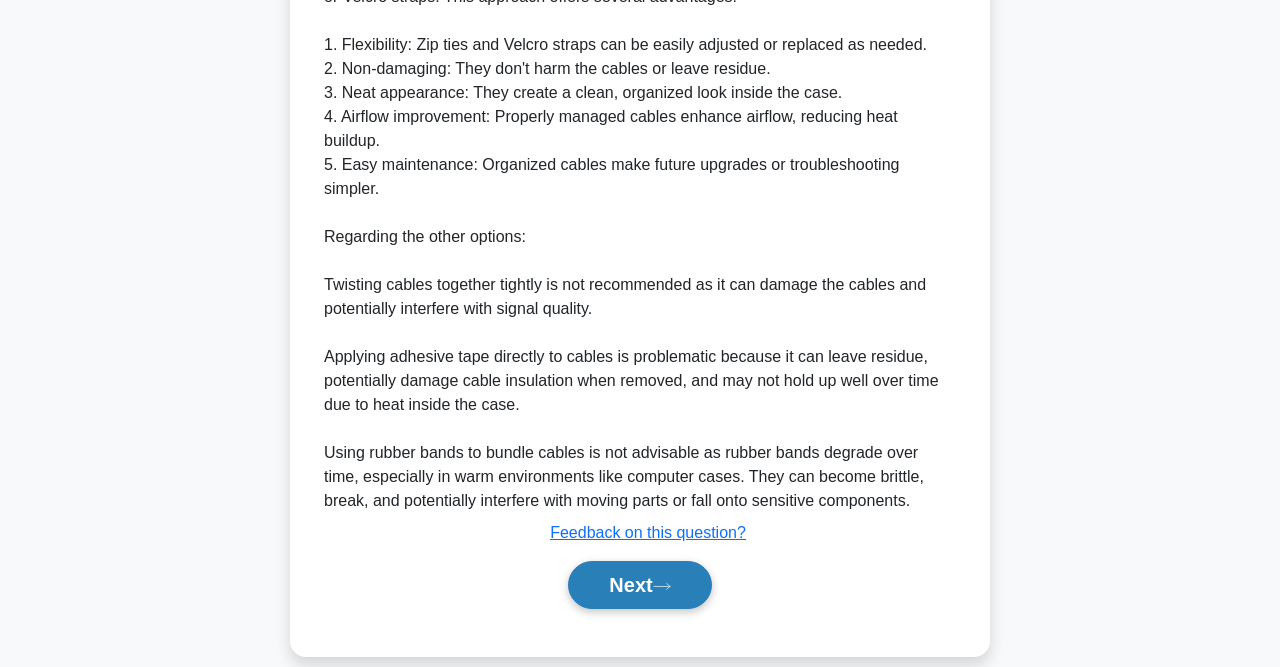 click on "Next" at bounding box center [639, 585] 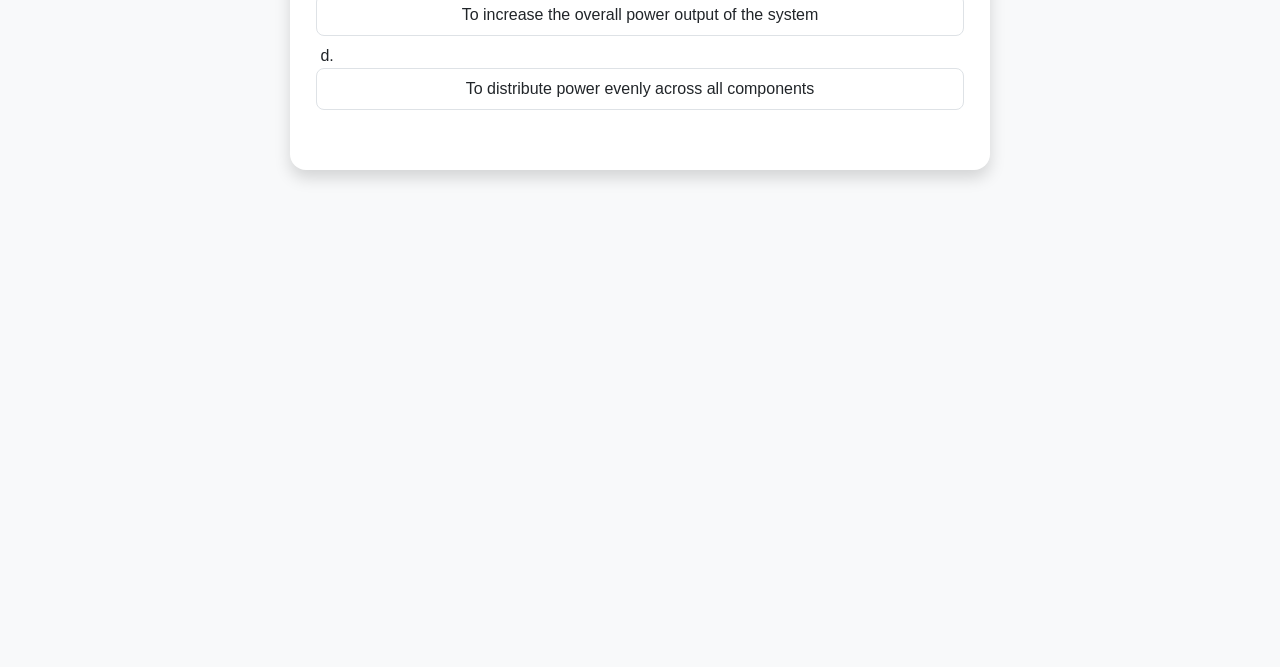 scroll, scrollTop: 0, scrollLeft: 0, axis: both 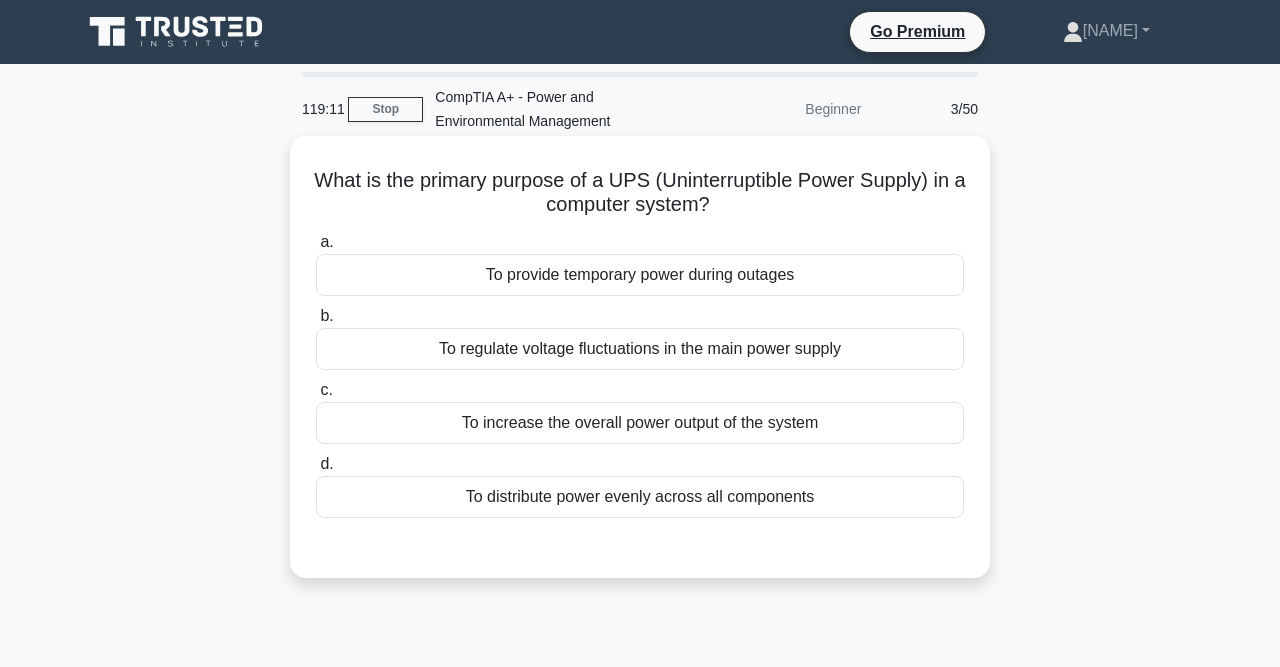 click on "To provide temporary power during outages" at bounding box center (640, 275) 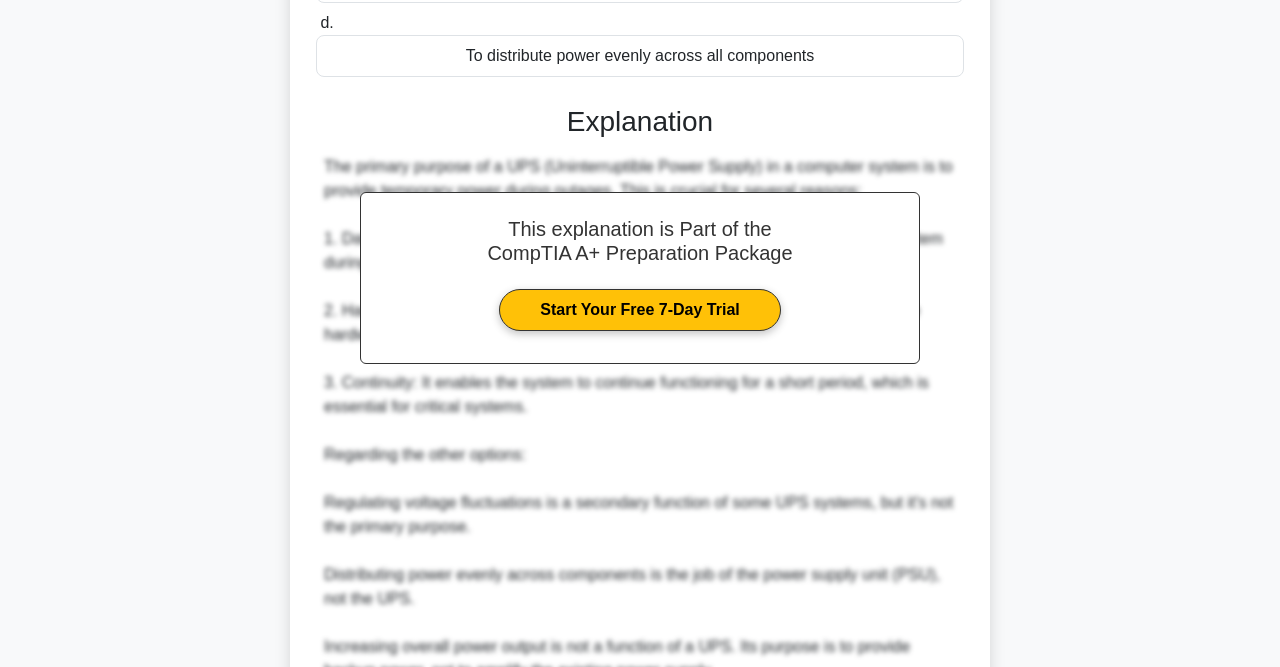 scroll, scrollTop: 635, scrollLeft: 0, axis: vertical 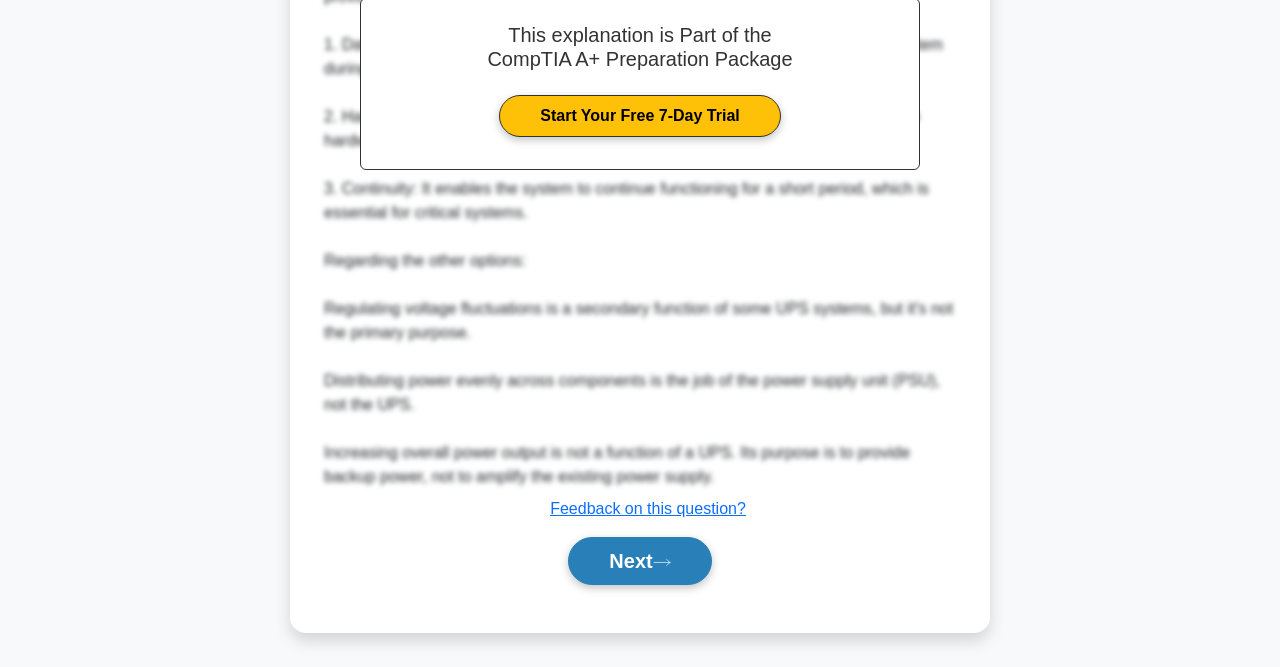 click on "Next" at bounding box center [639, 561] 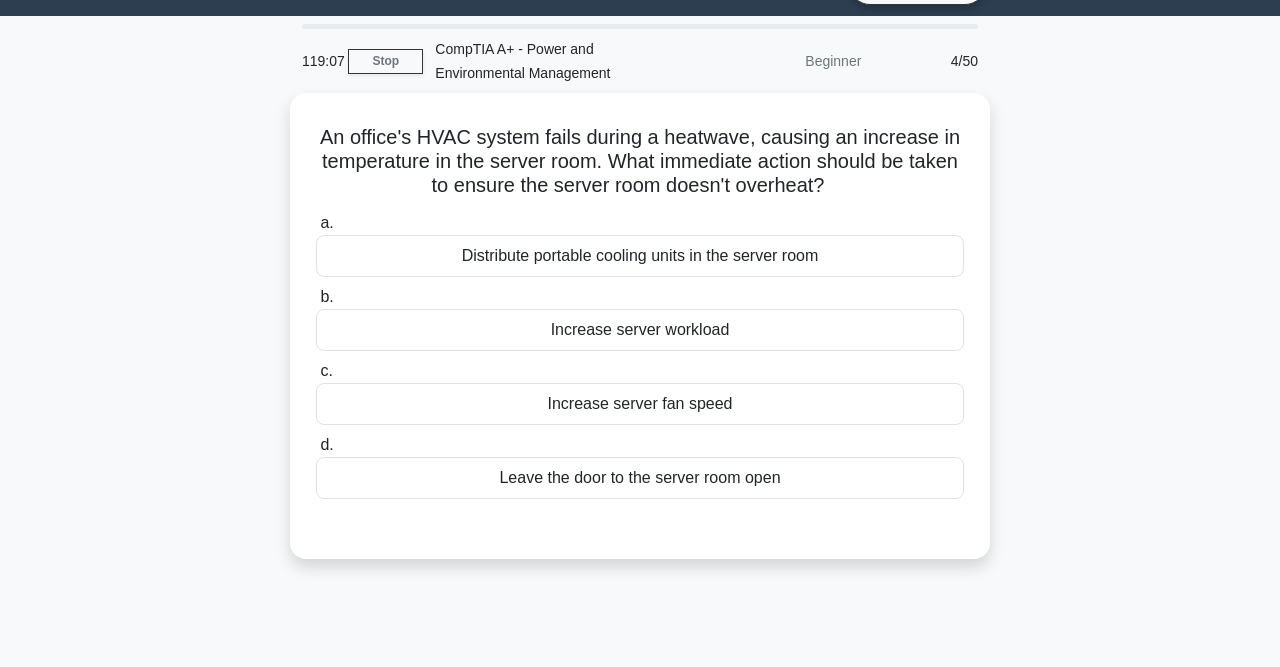 scroll, scrollTop: 0, scrollLeft: 0, axis: both 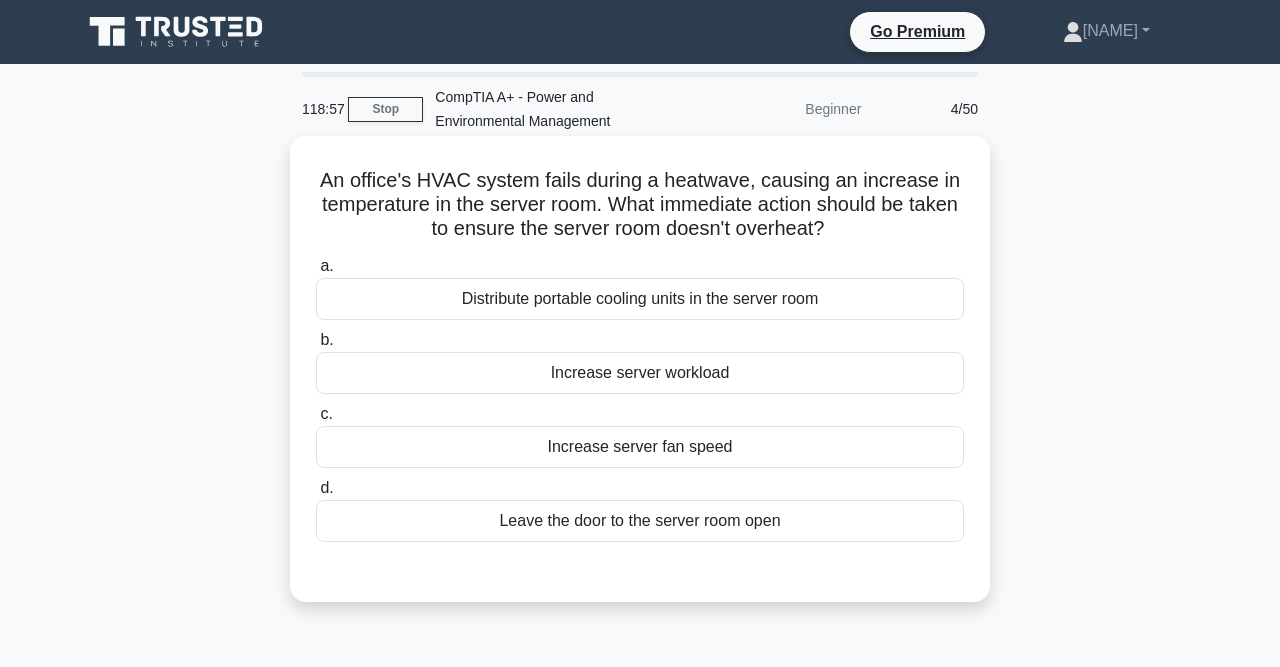 click on "Distribute portable cooling units in the server room" at bounding box center (640, 299) 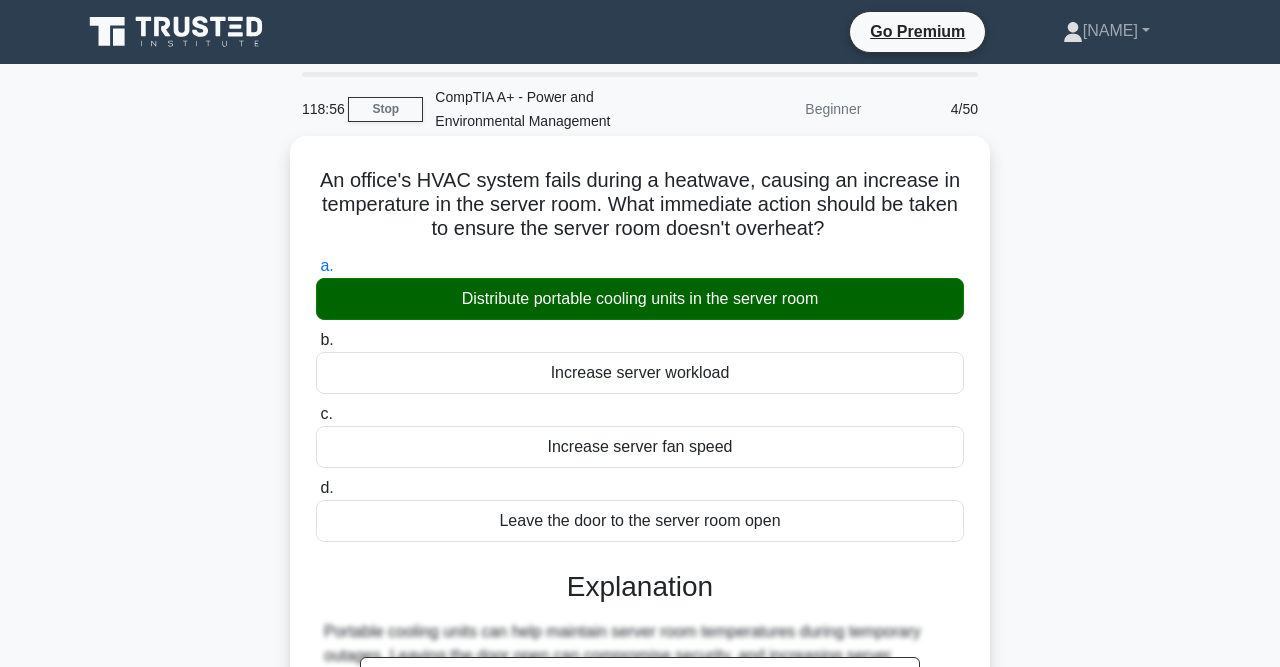 scroll, scrollTop: 413, scrollLeft: 0, axis: vertical 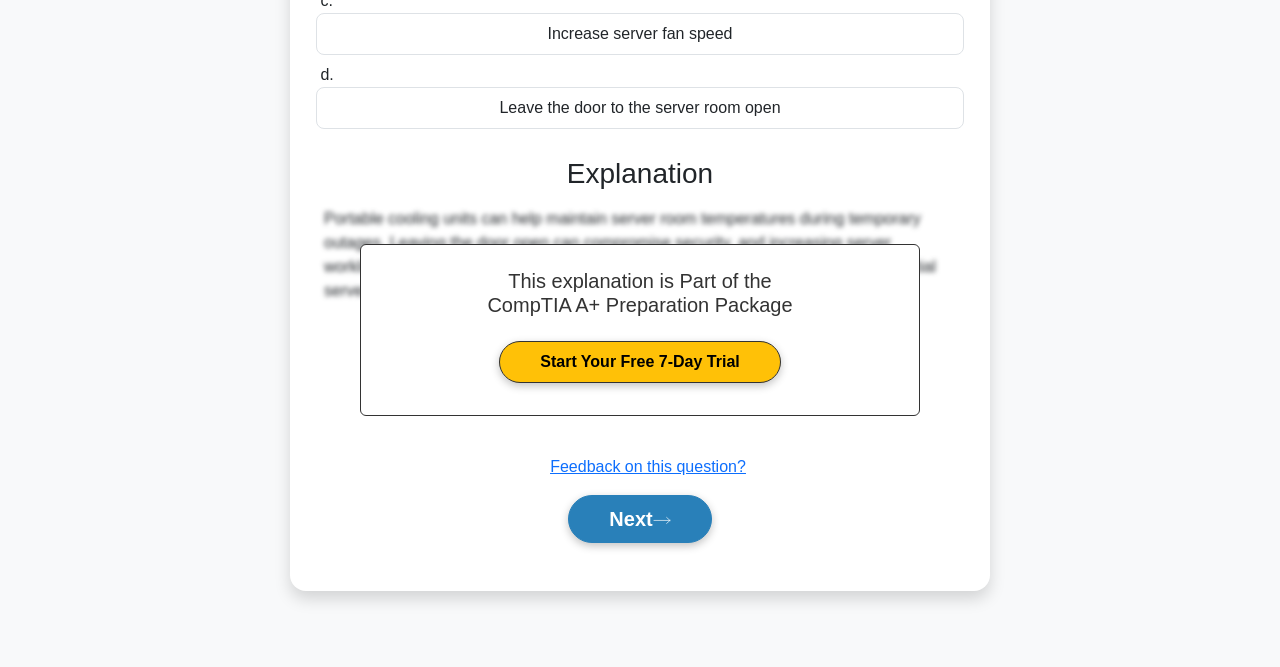 click on "Next" at bounding box center (639, 519) 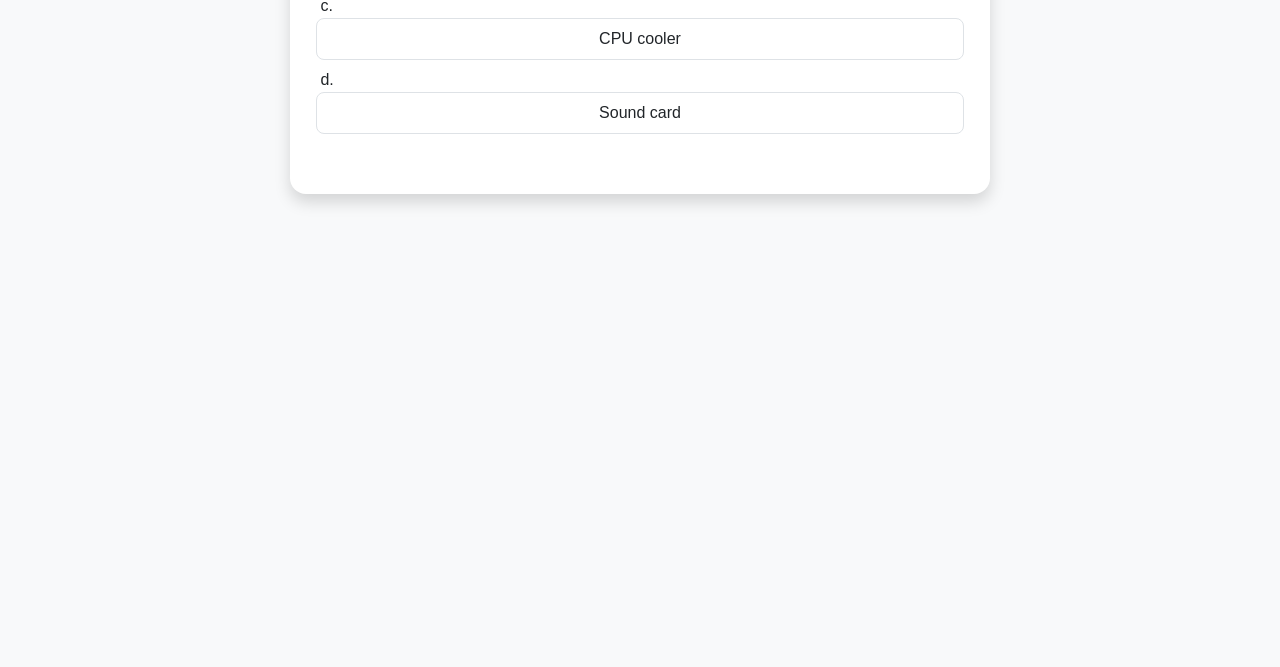scroll, scrollTop: 0, scrollLeft: 0, axis: both 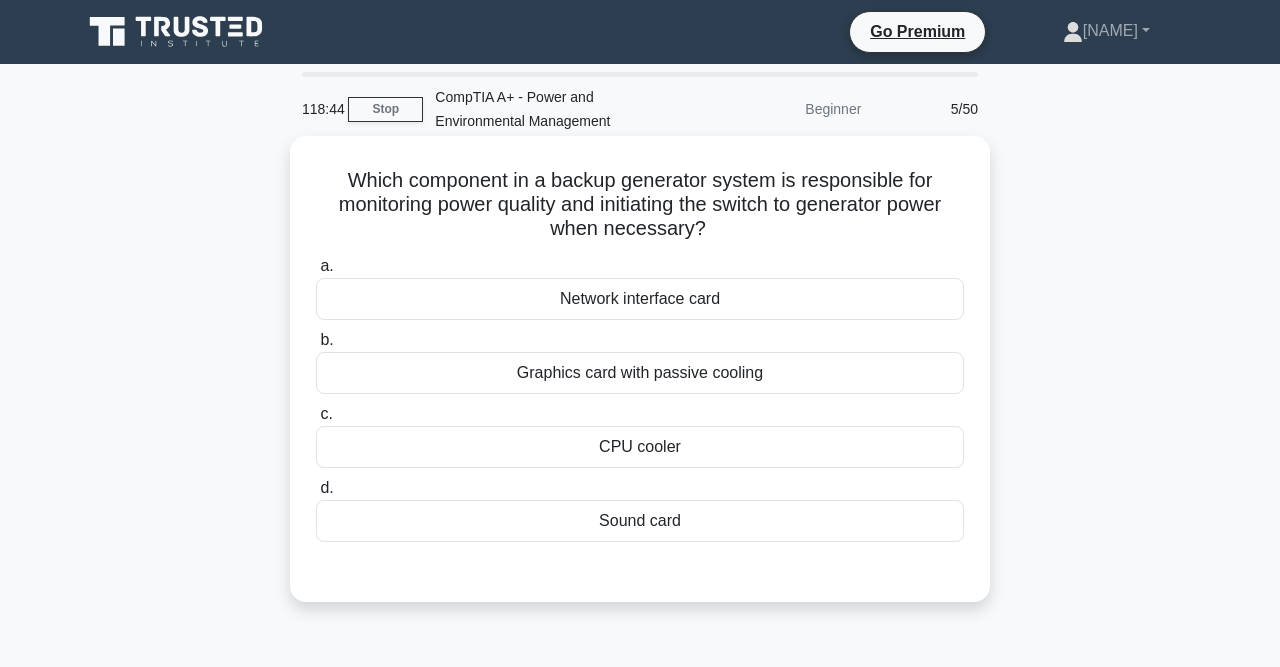click on "CPU cooler" at bounding box center [640, 447] 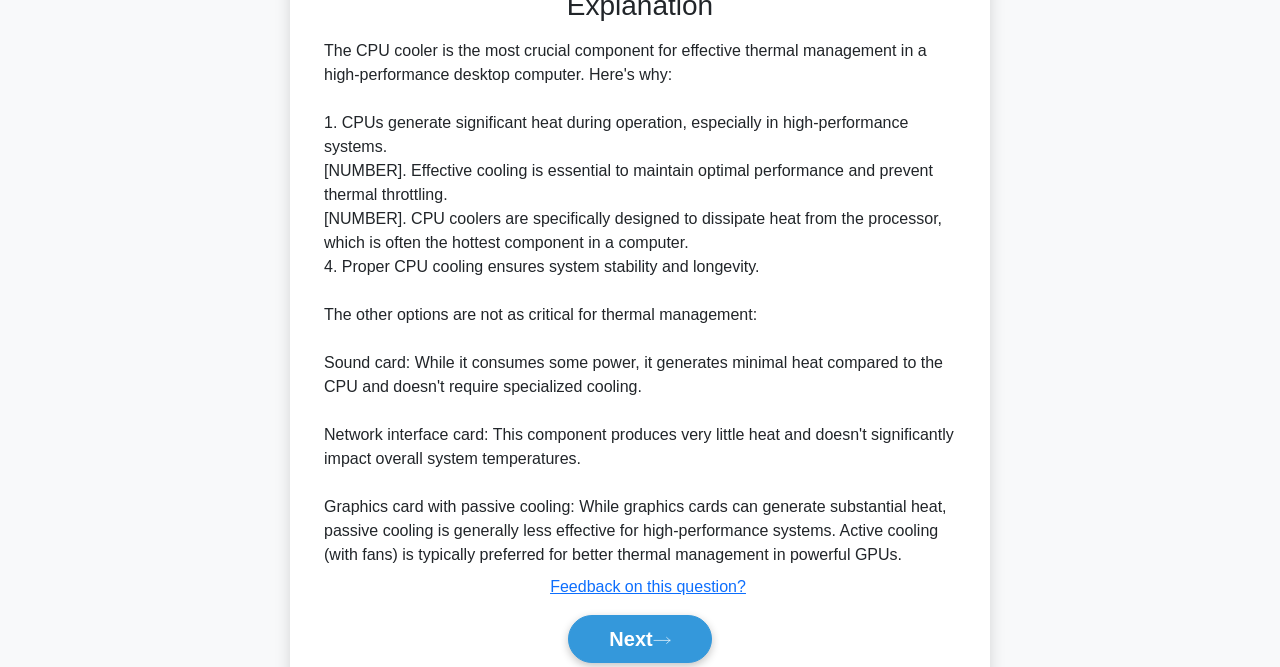 scroll, scrollTop: 635, scrollLeft: 0, axis: vertical 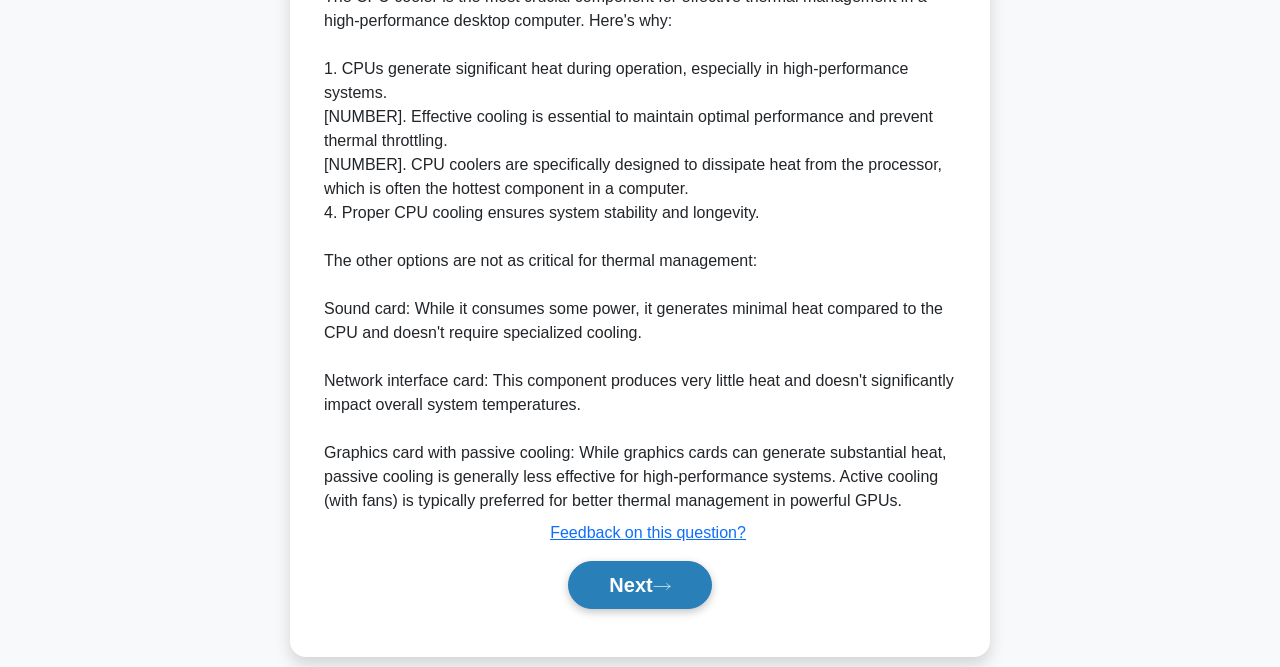 click on "Next" at bounding box center (639, 585) 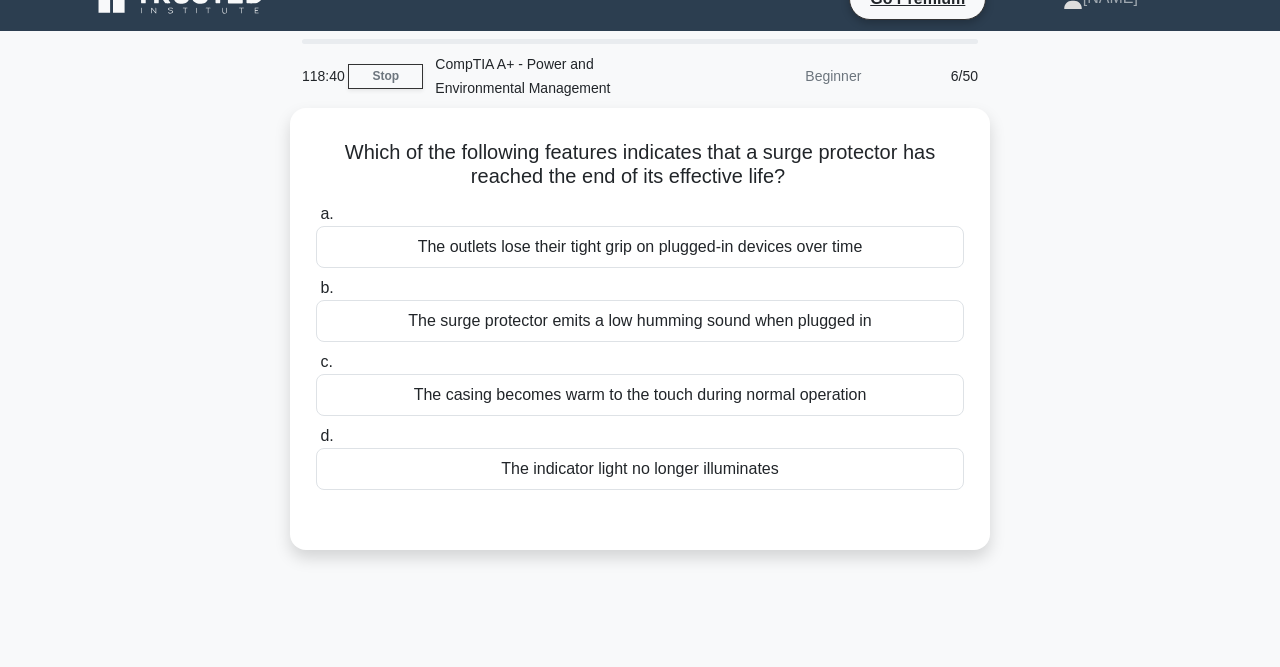 scroll, scrollTop: 0, scrollLeft: 0, axis: both 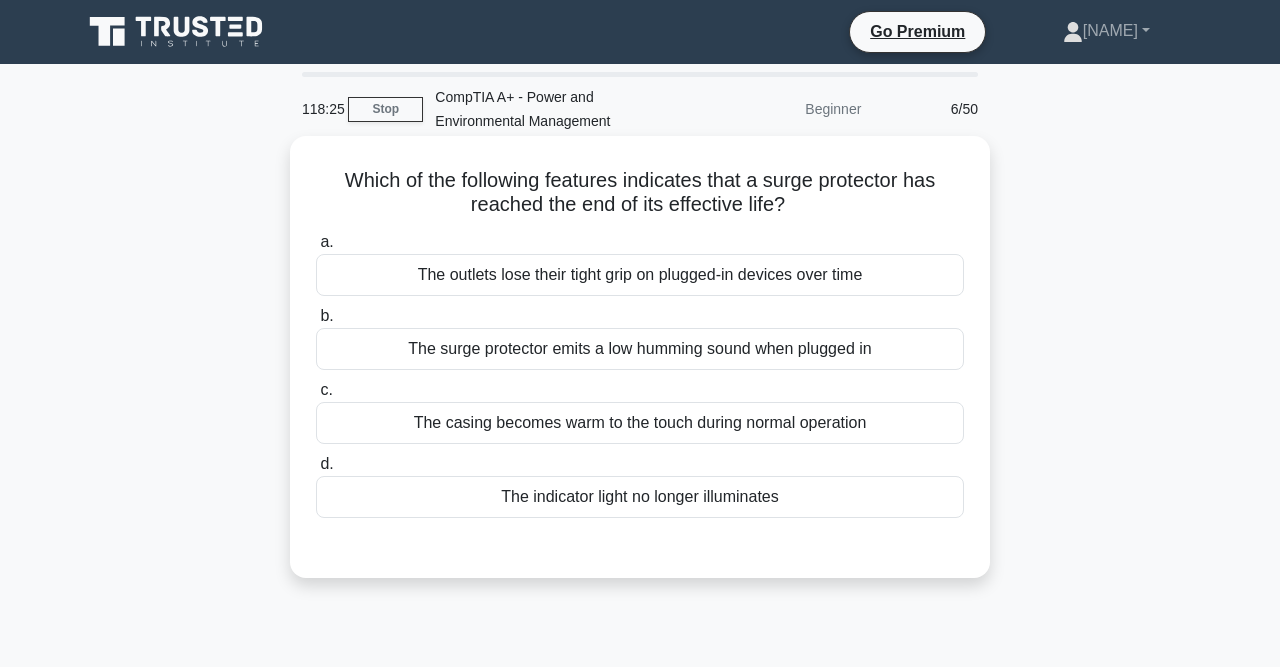 click on "The indicator light no longer illuminates" at bounding box center [640, 497] 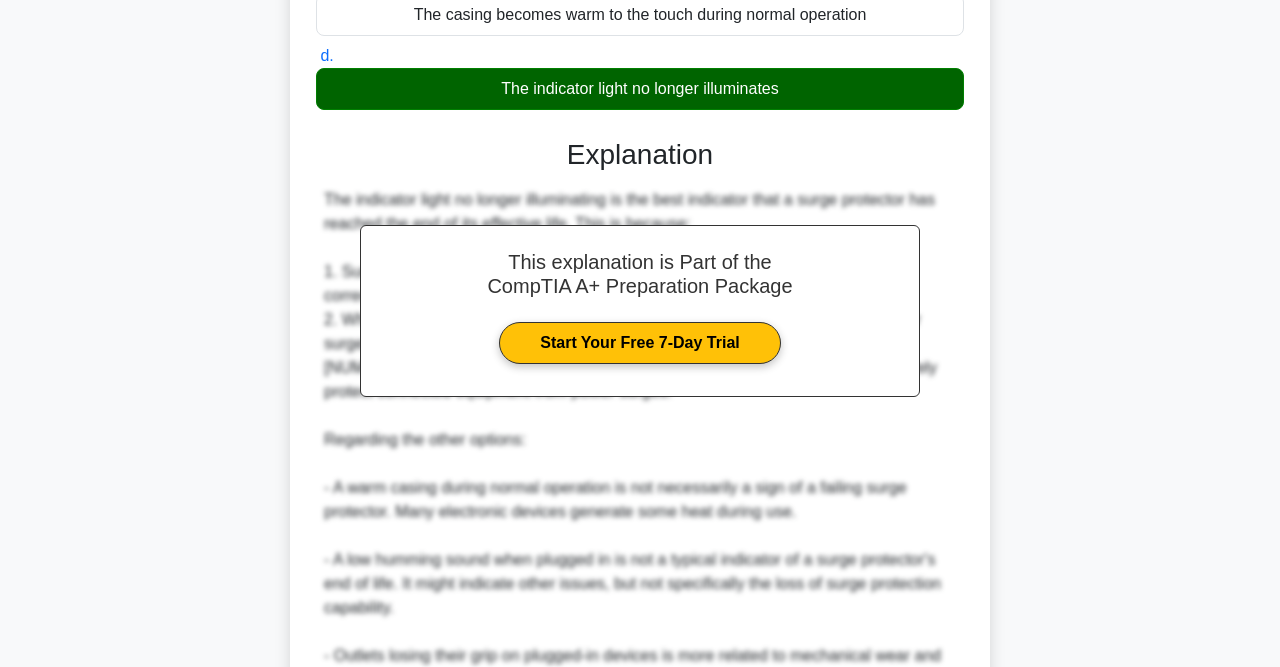 scroll, scrollTop: 422, scrollLeft: 0, axis: vertical 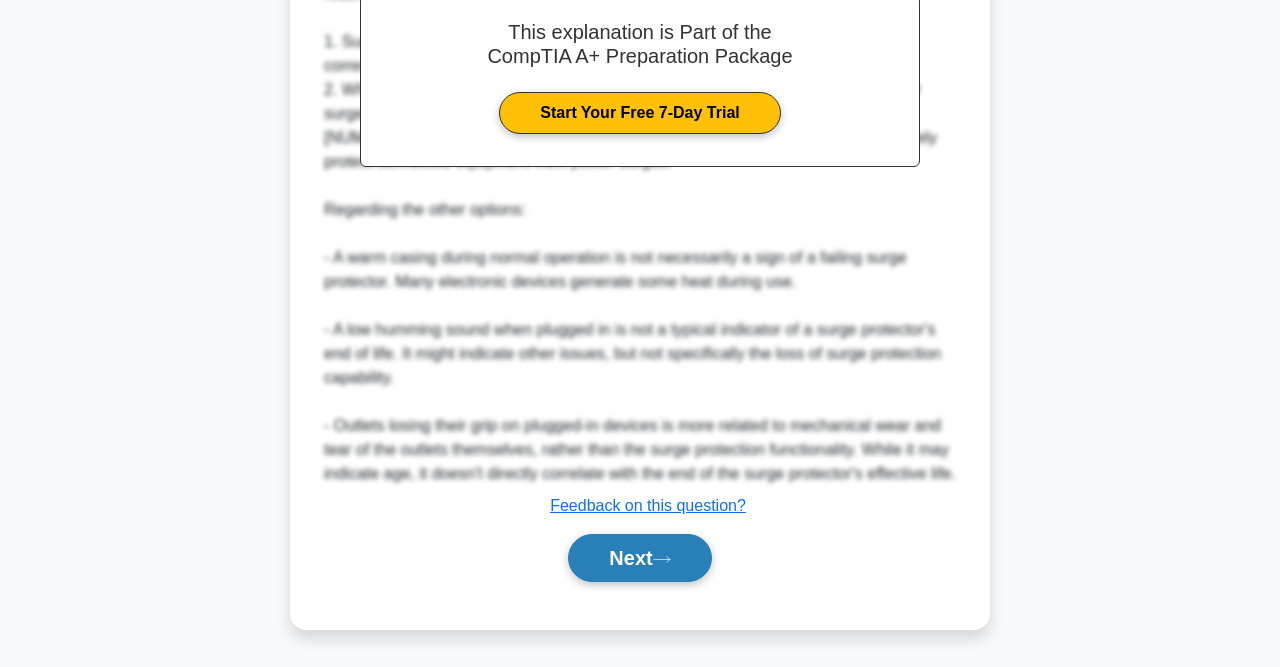 click on "Next" at bounding box center (639, 558) 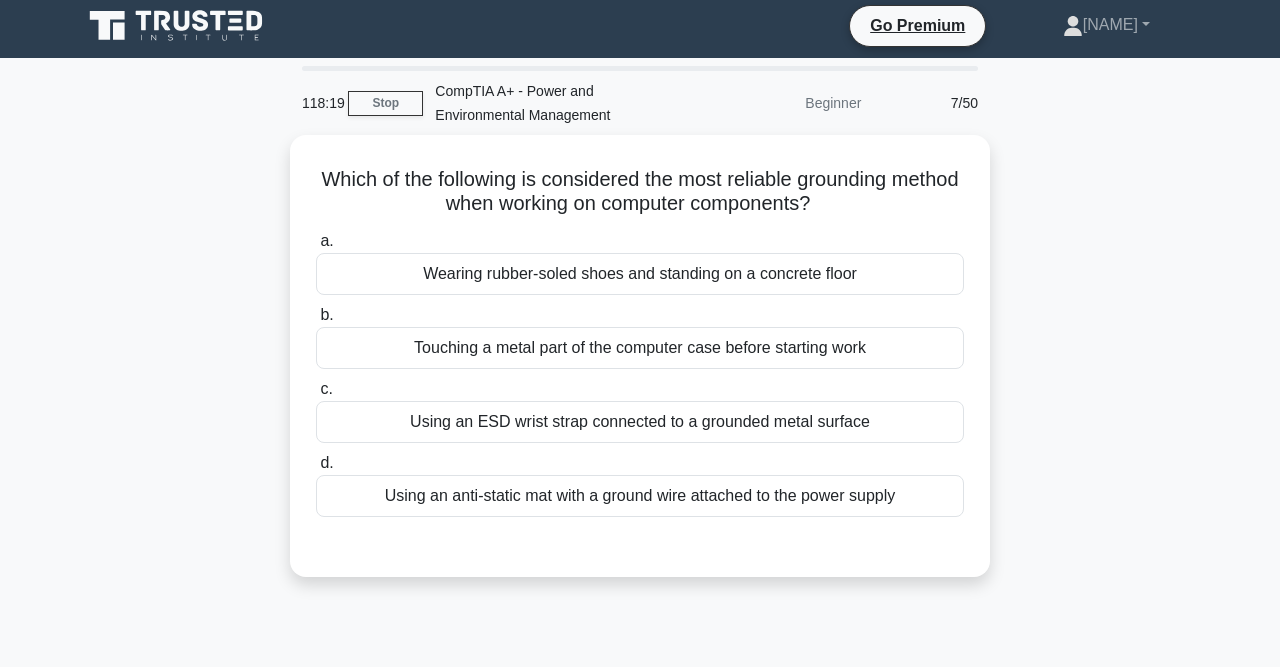 scroll, scrollTop: 0, scrollLeft: 0, axis: both 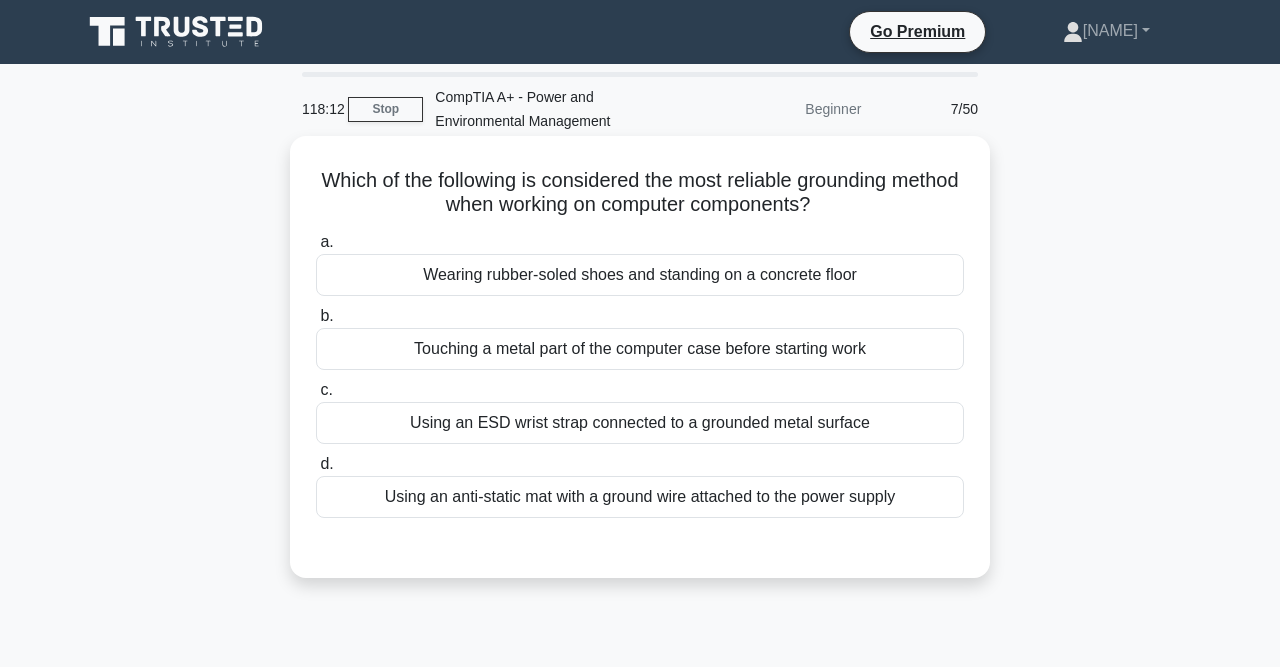 click on "Using an ESD wrist strap connected to a grounded metal surface" at bounding box center (640, 423) 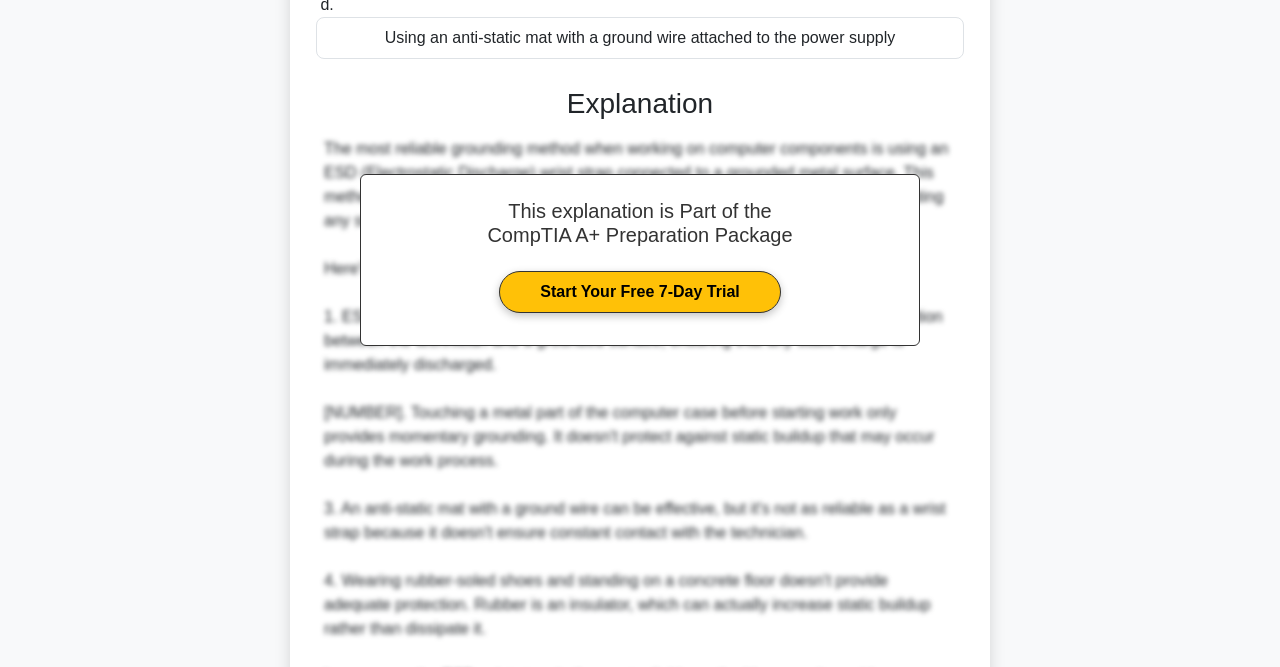 scroll, scrollTop: 707, scrollLeft: 0, axis: vertical 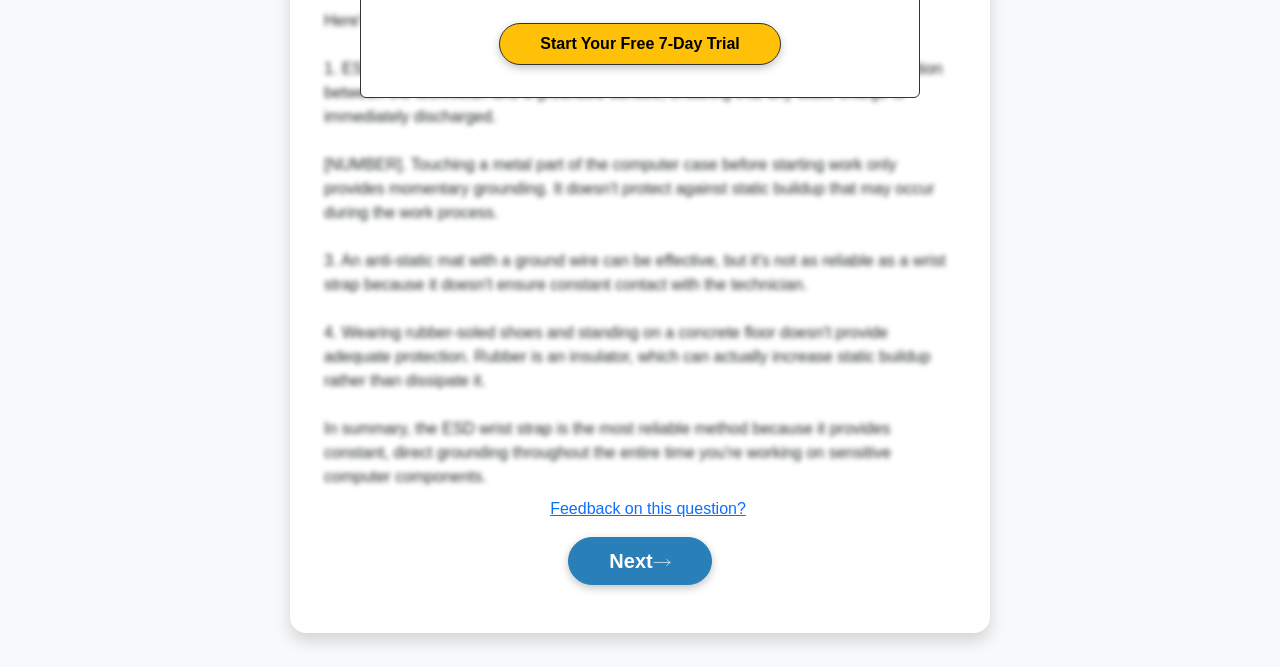 click on "Next" at bounding box center [639, 561] 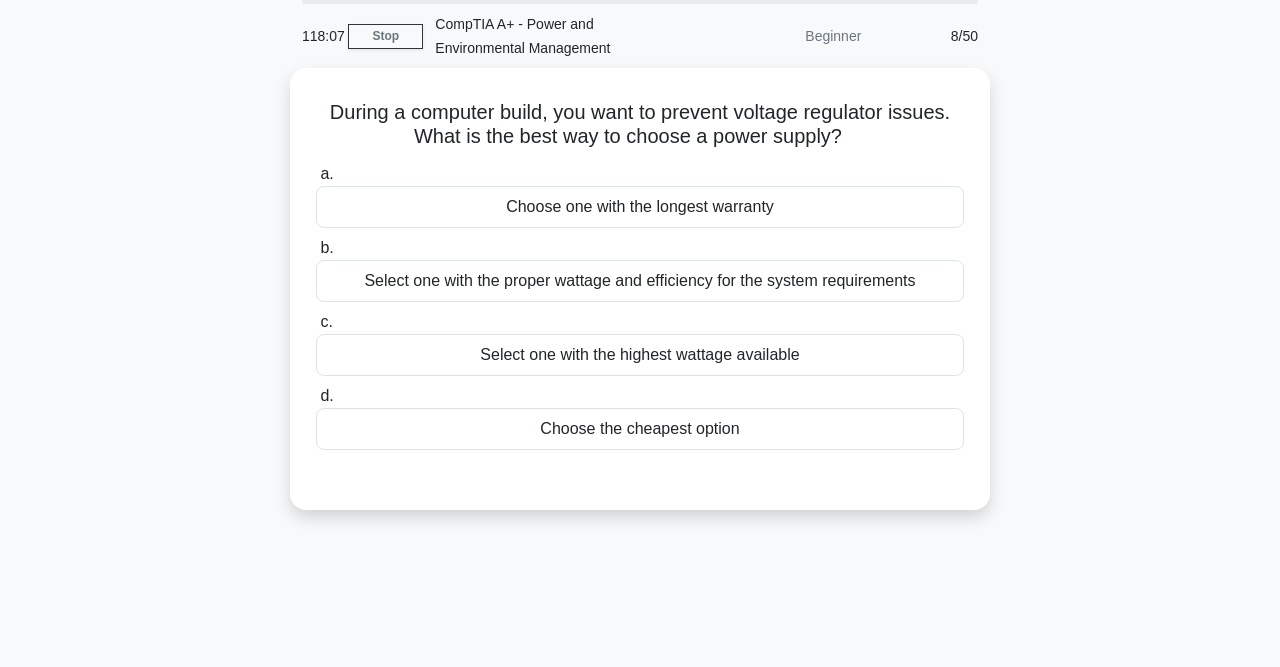 scroll, scrollTop: 0, scrollLeft: 0, axis: both 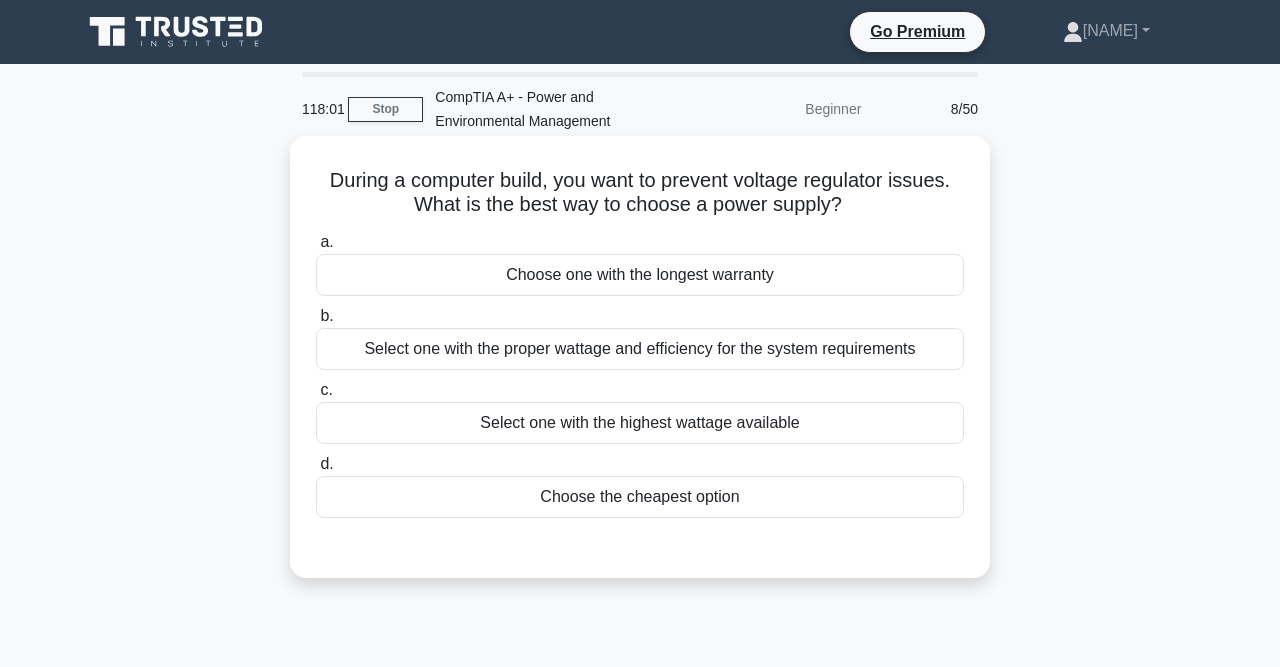 click on "Select one with the proper wattage and efficiency for the system requirements" at bounding box center (640, 349) 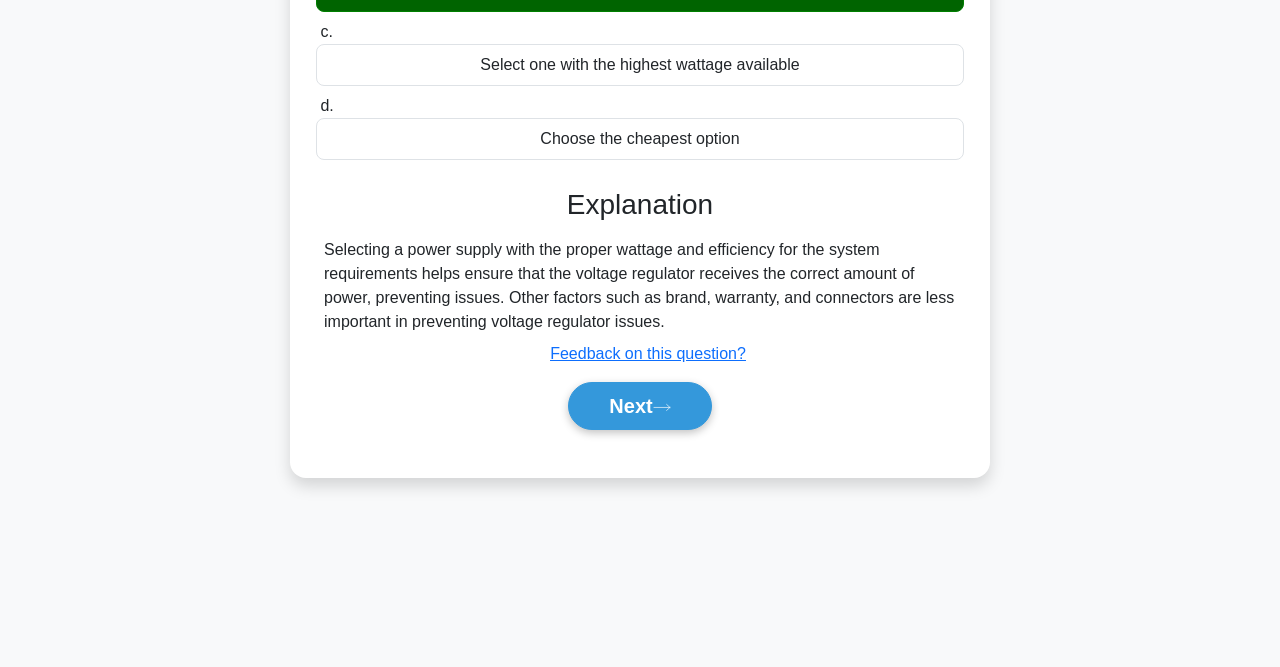 scroll, scrollTop: 413, scrollLeft: 0, axis: vertical 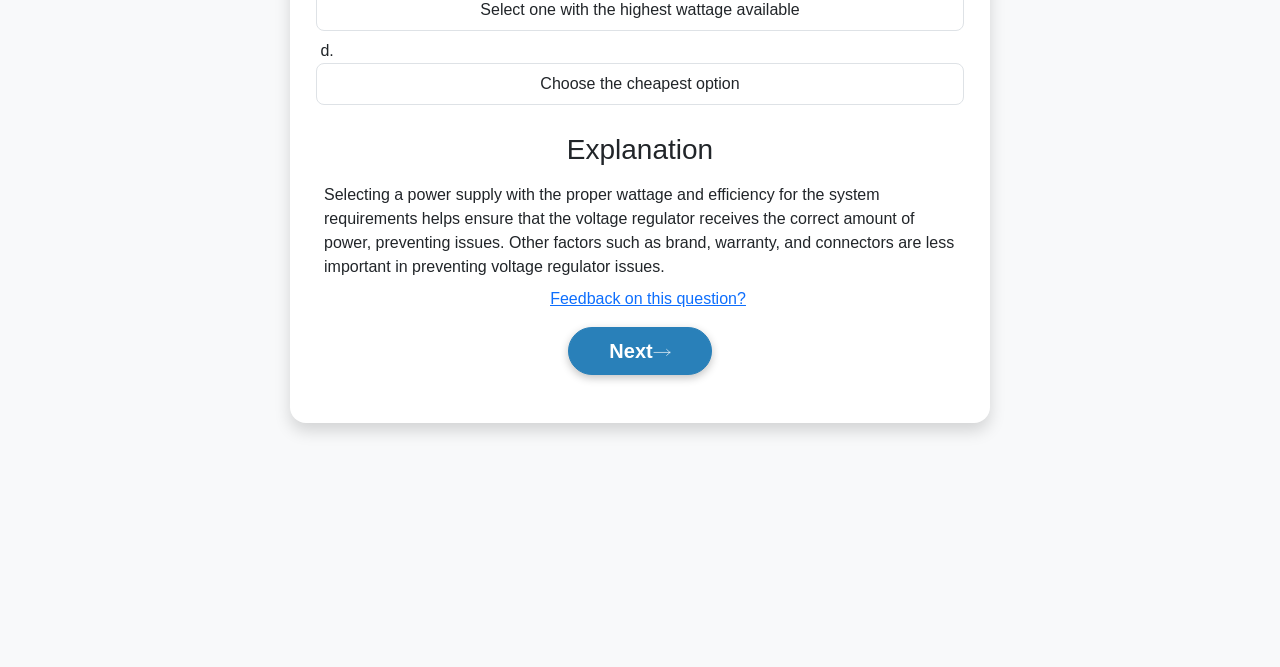 click on "Next" at bounding box center (639, 351) 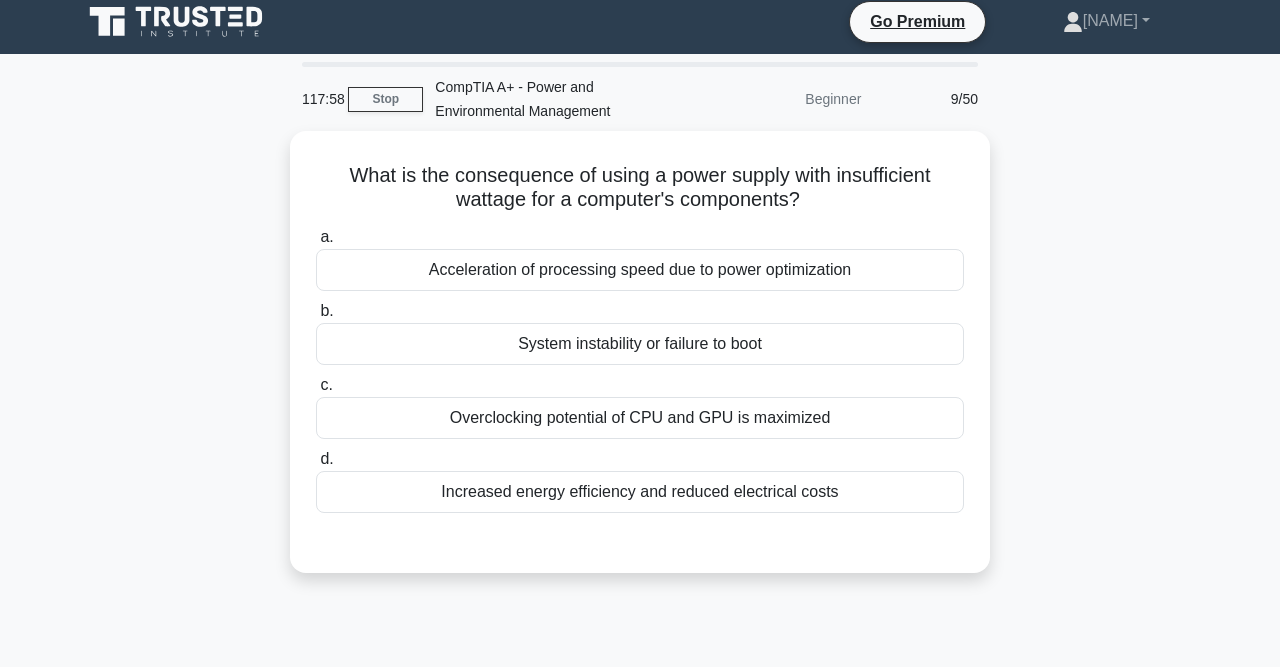 scroll, scrollTop: 0, scrollLeft: 0, axis: both 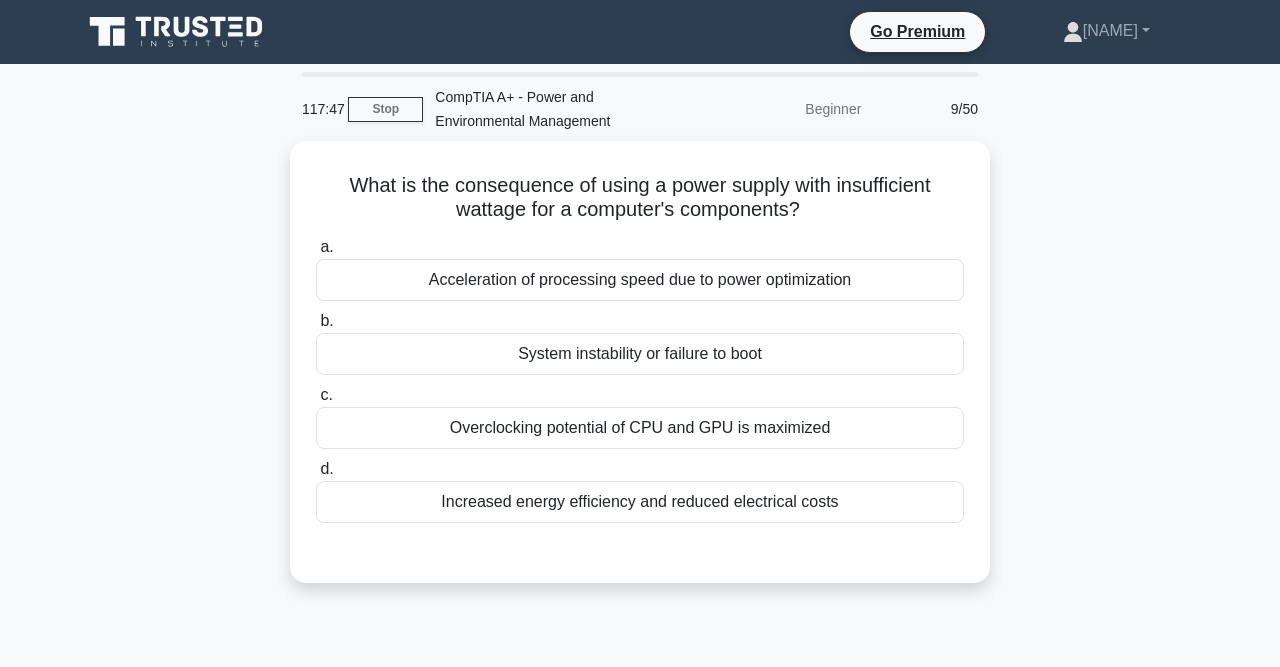 click on "System instability or failure to boot" at bounding box center [640, 354] 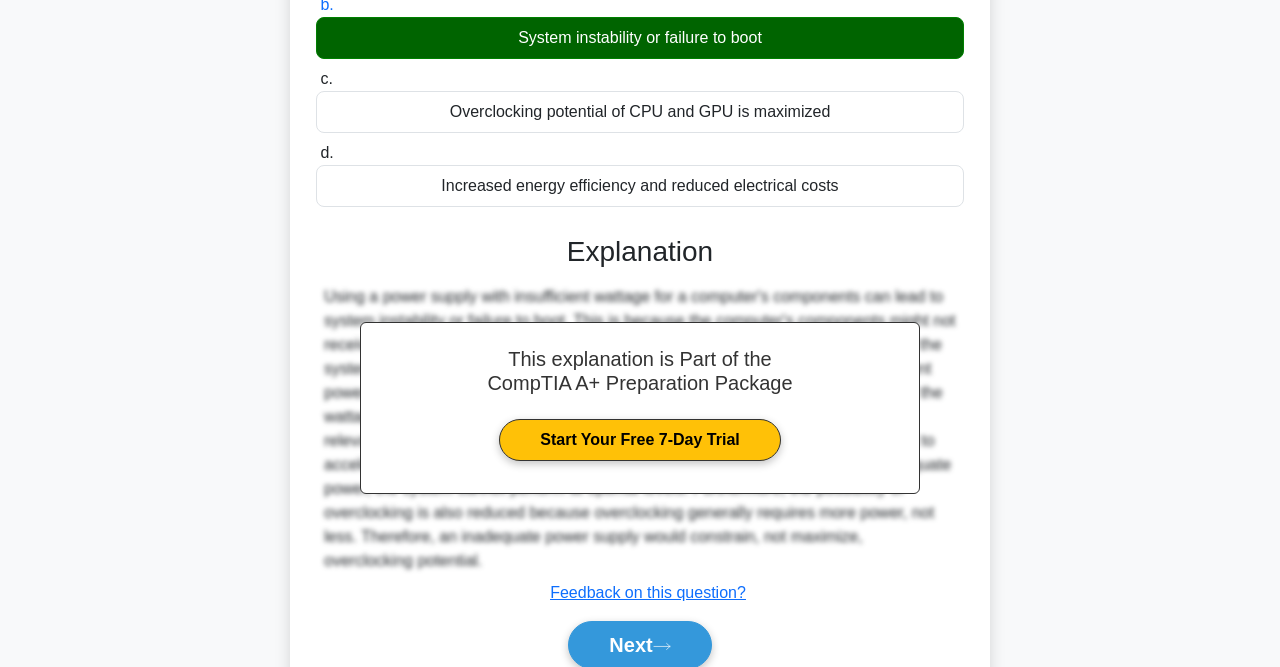 scroll, scrollTop: 413, scrollLeft: 0, axis: vertical 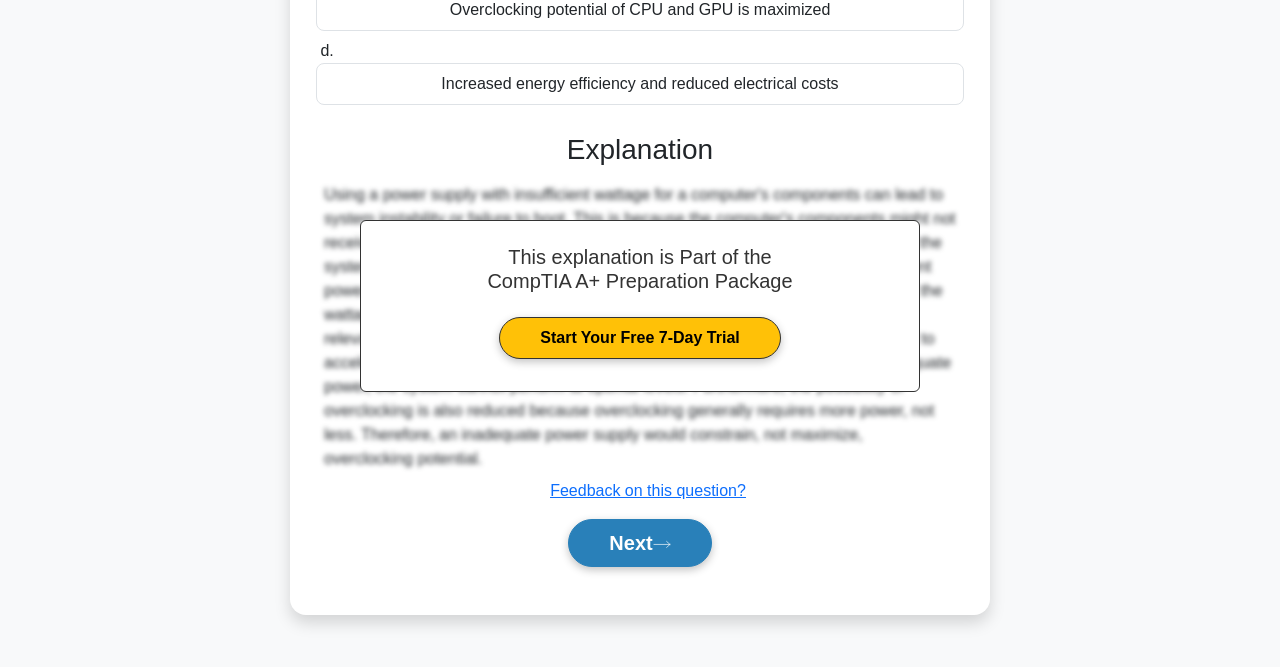 click on "Next" at bounding box center [639, 543] 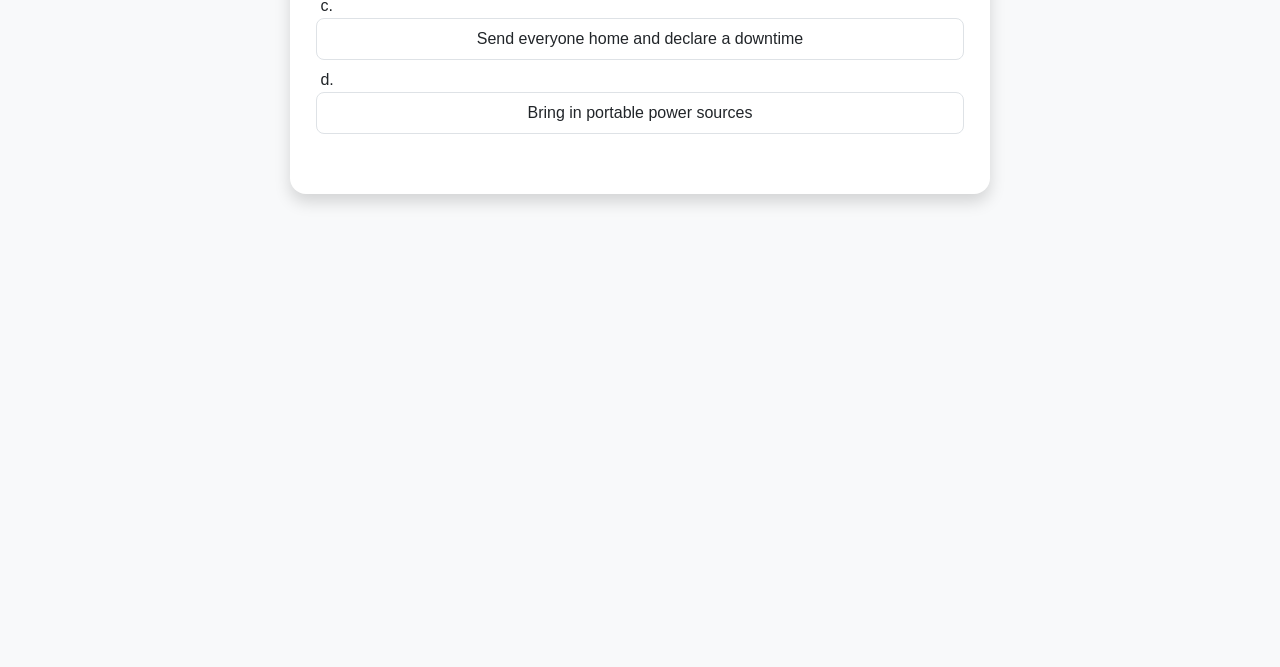 scroll, scrollTop: 0, scrollLeft: 0, axis: both 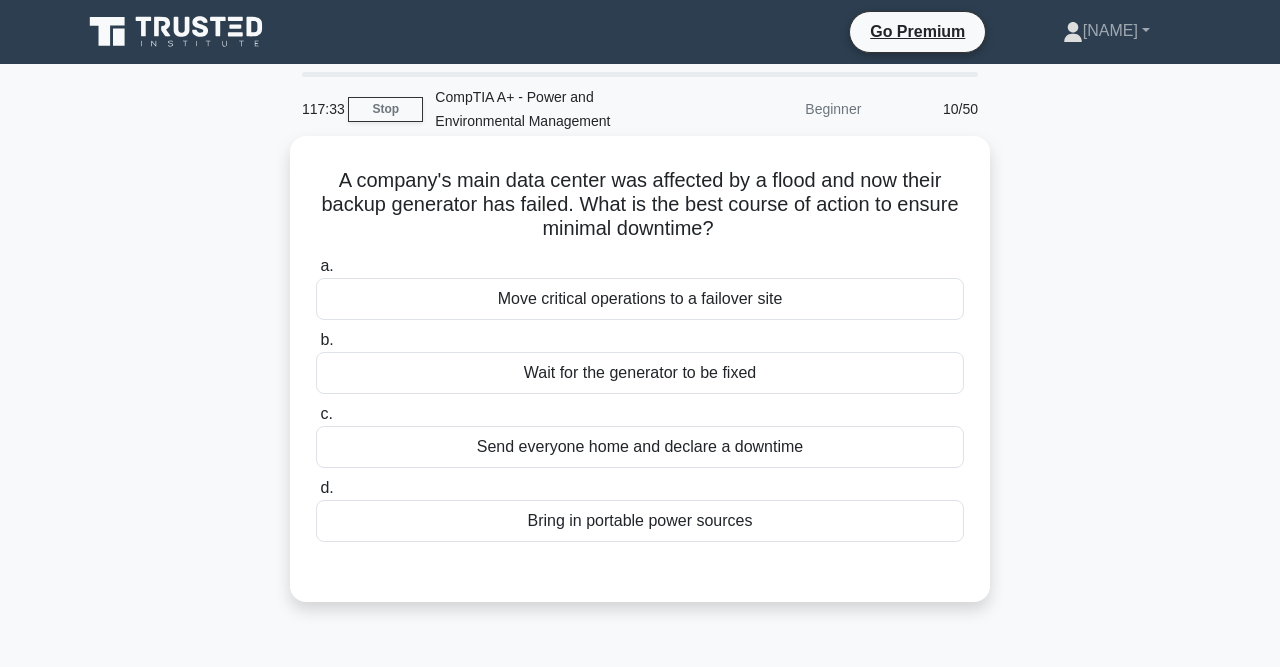 click on "Bring in portable power sources" at bounding box center (640, 521) 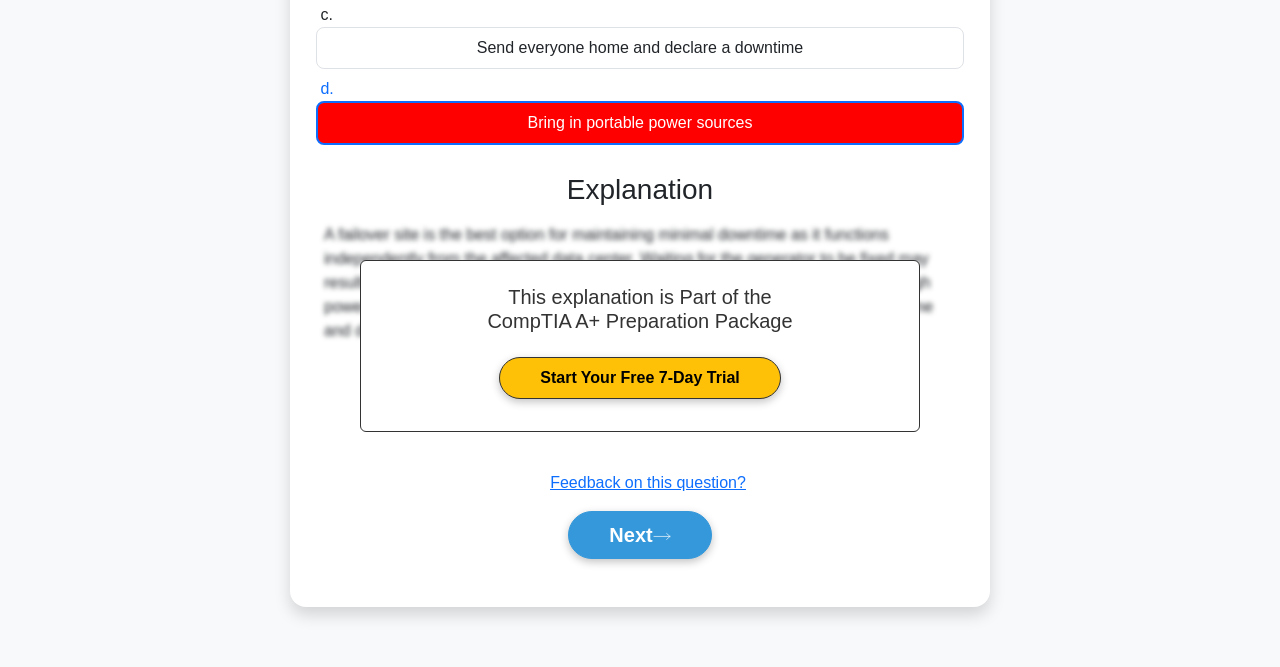 scroll, scrollTop: 413, scrollLeft: 0, axis: vertical 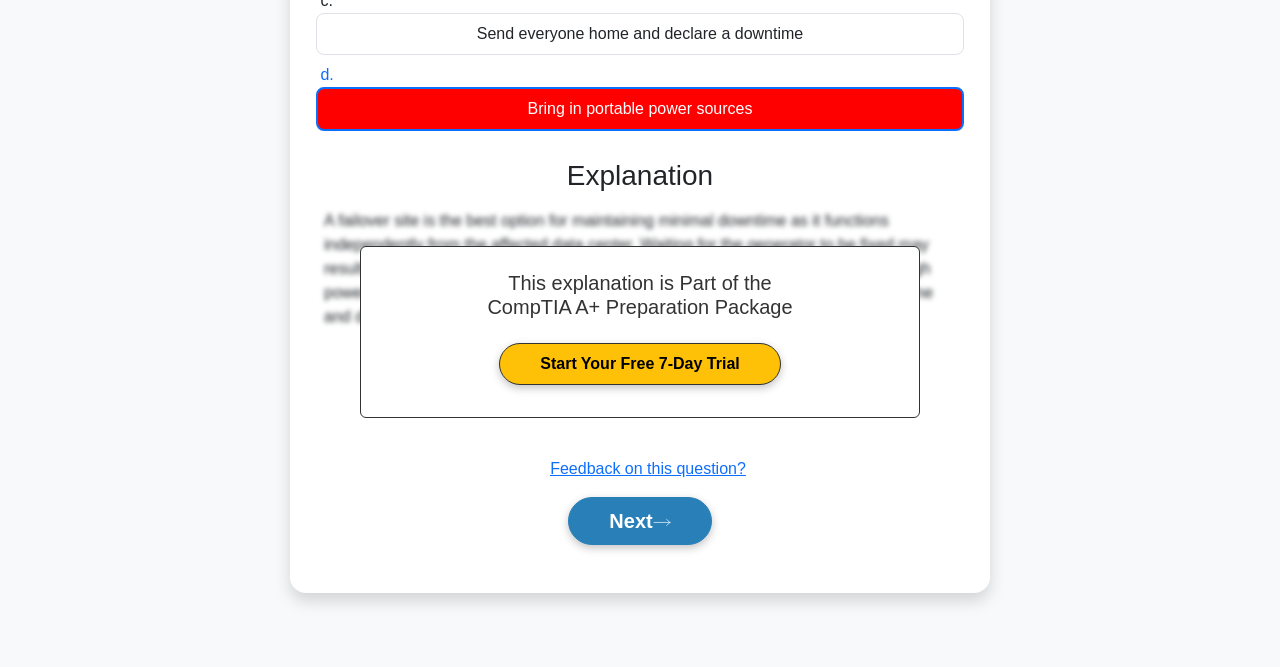 click on "Next" at bounding box center (639, 521) 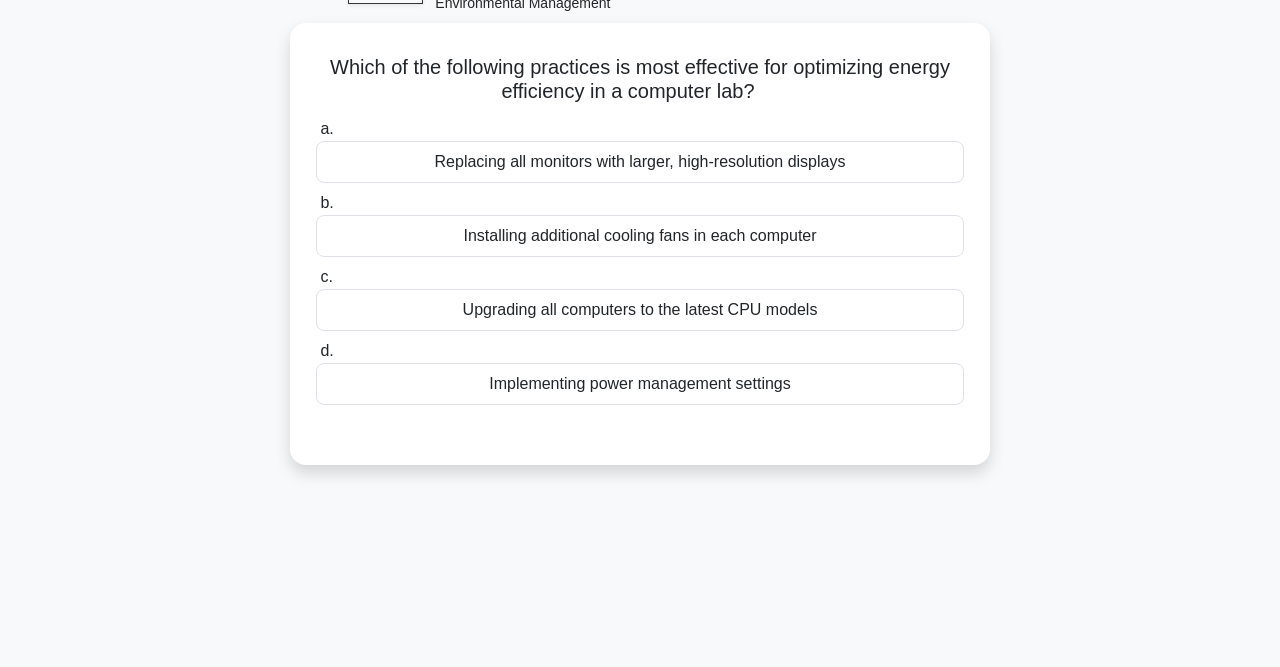 scroll, scrollTop: 0, scrollLeft: 0, axis: both 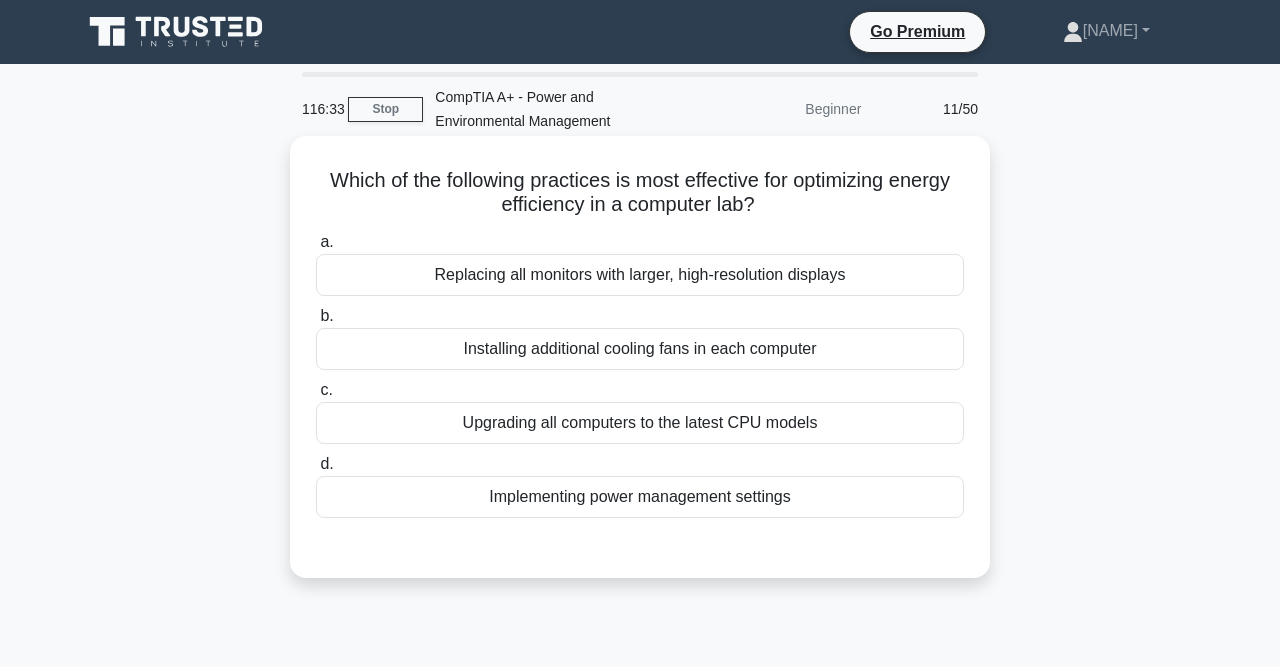 click on "Implementing power management settings" at bounding box center (640, 497) 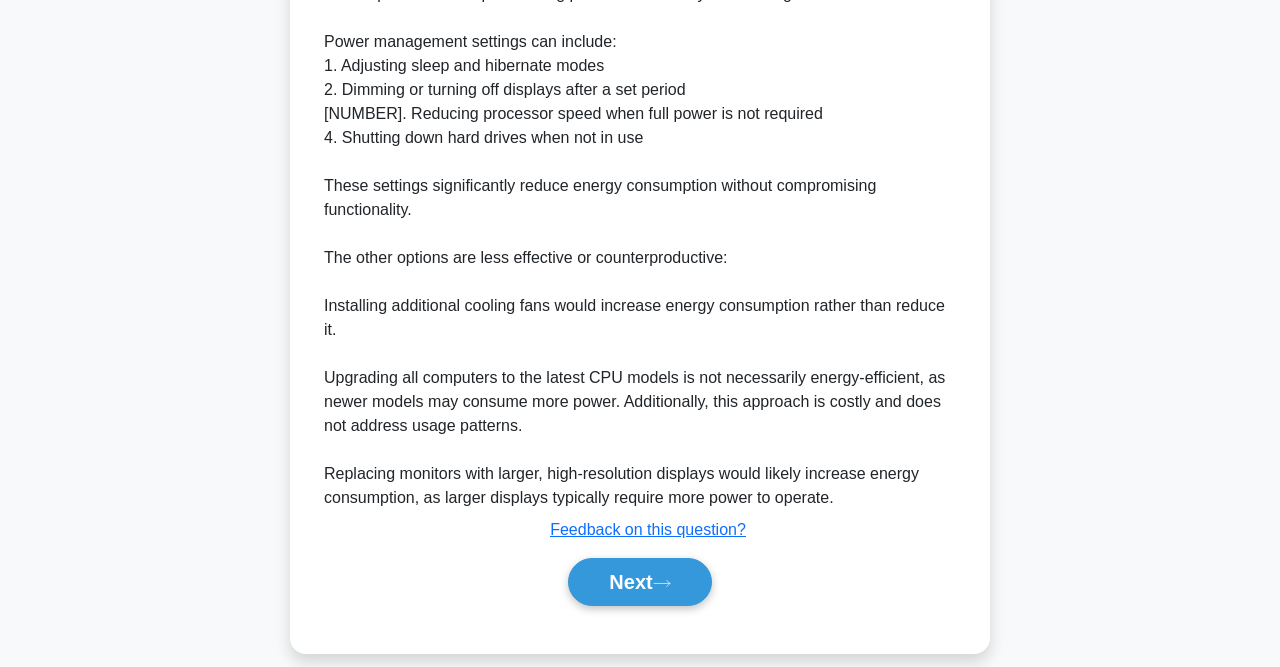 scroll, scrollTop: 683, scrollLeft: 0, axis: vertical 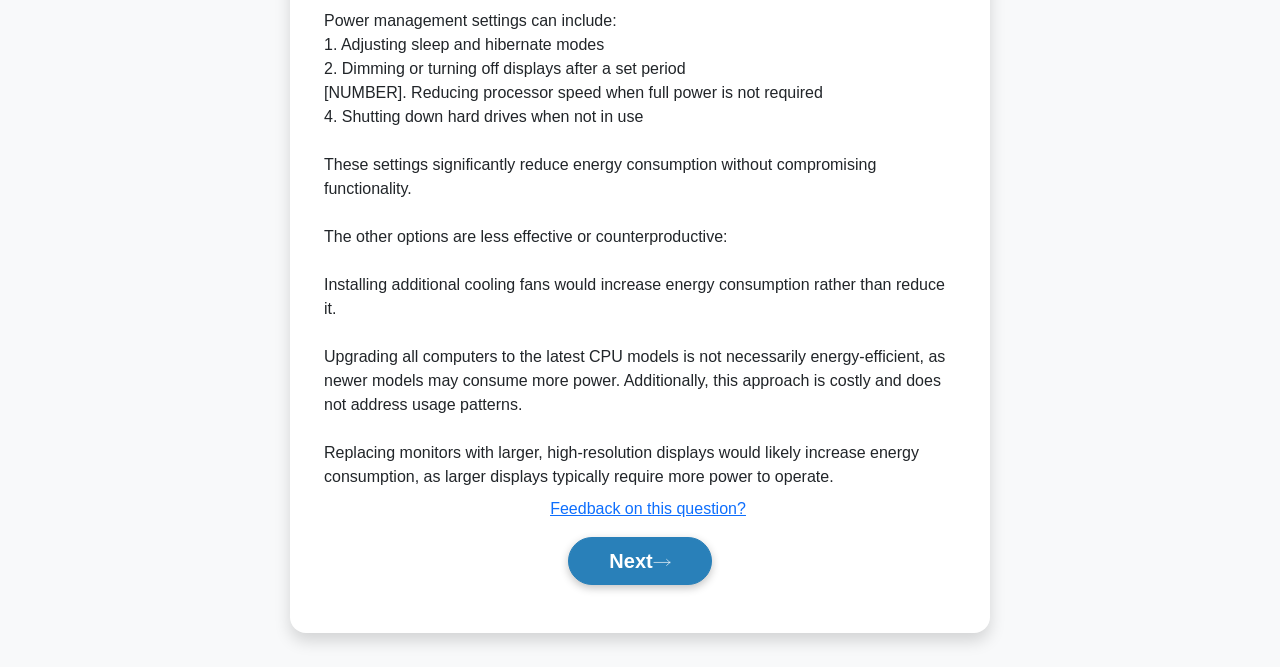click on "Next" at bounding box center [639, 561] 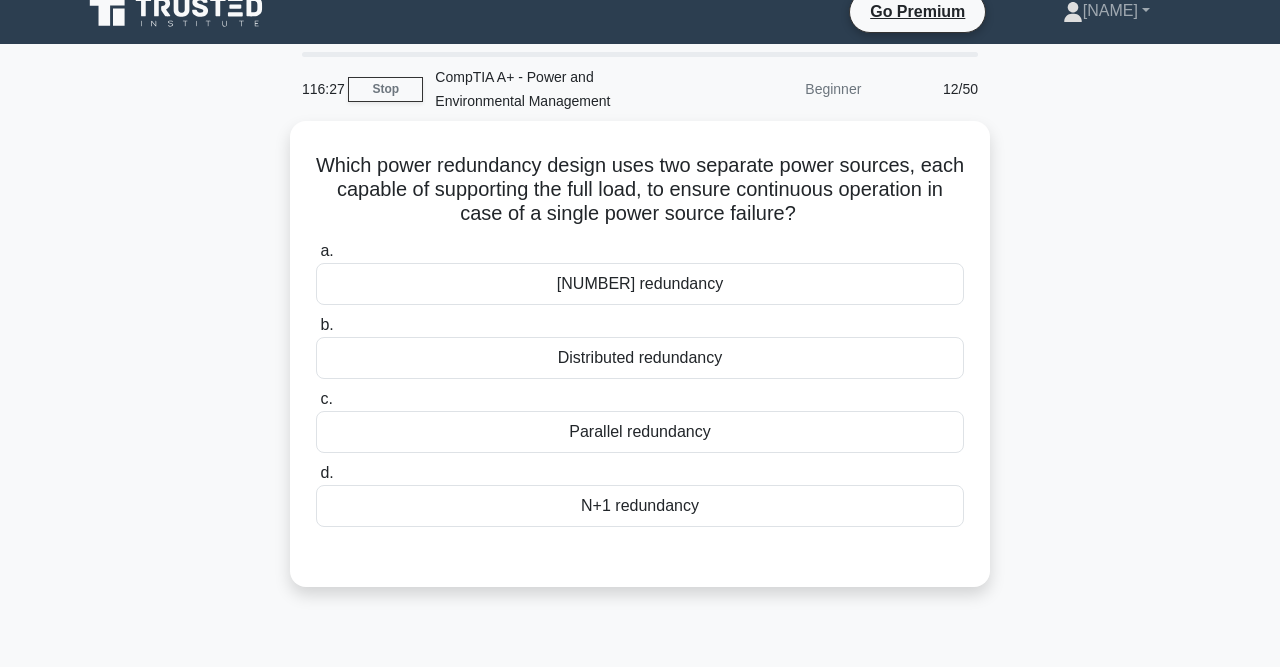 scroll, scrollTop: 0, scrollLeft: 0, axis: both 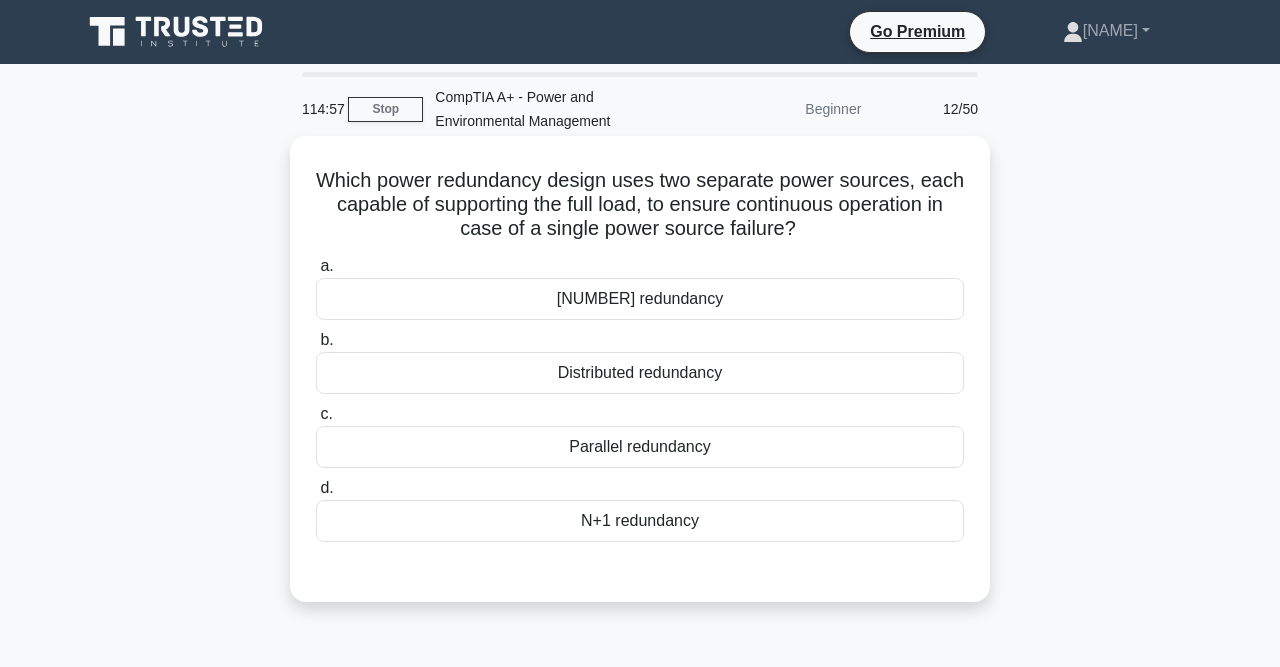 click on "Parallel redundancy" at bounding box center [640, 447] 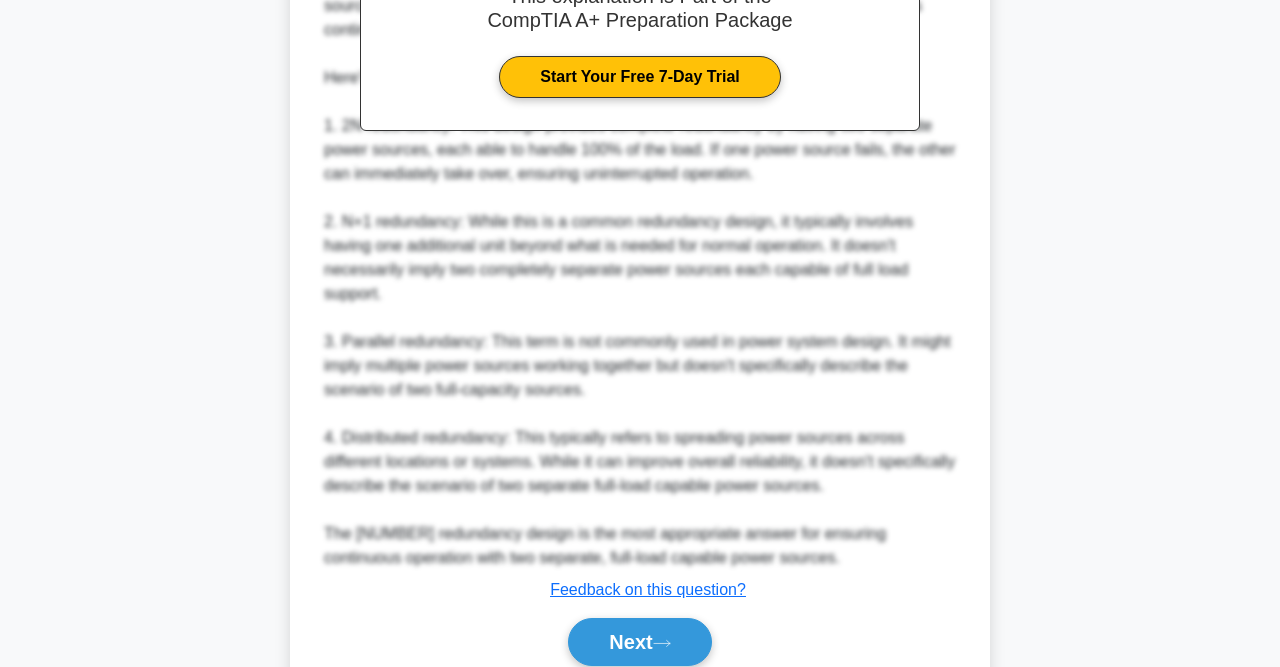 scroll, scrollTop: 782, scrollLeft: 0, axis: vertical 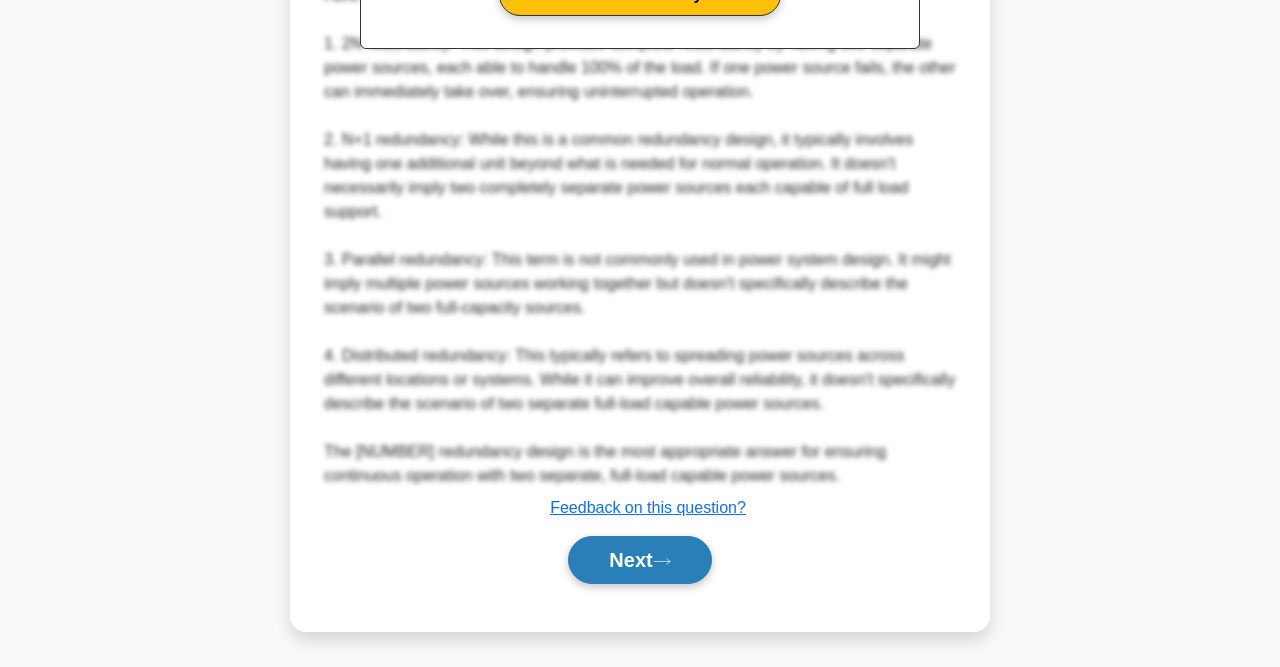 click on "Next" at bounding box center [640, 560] 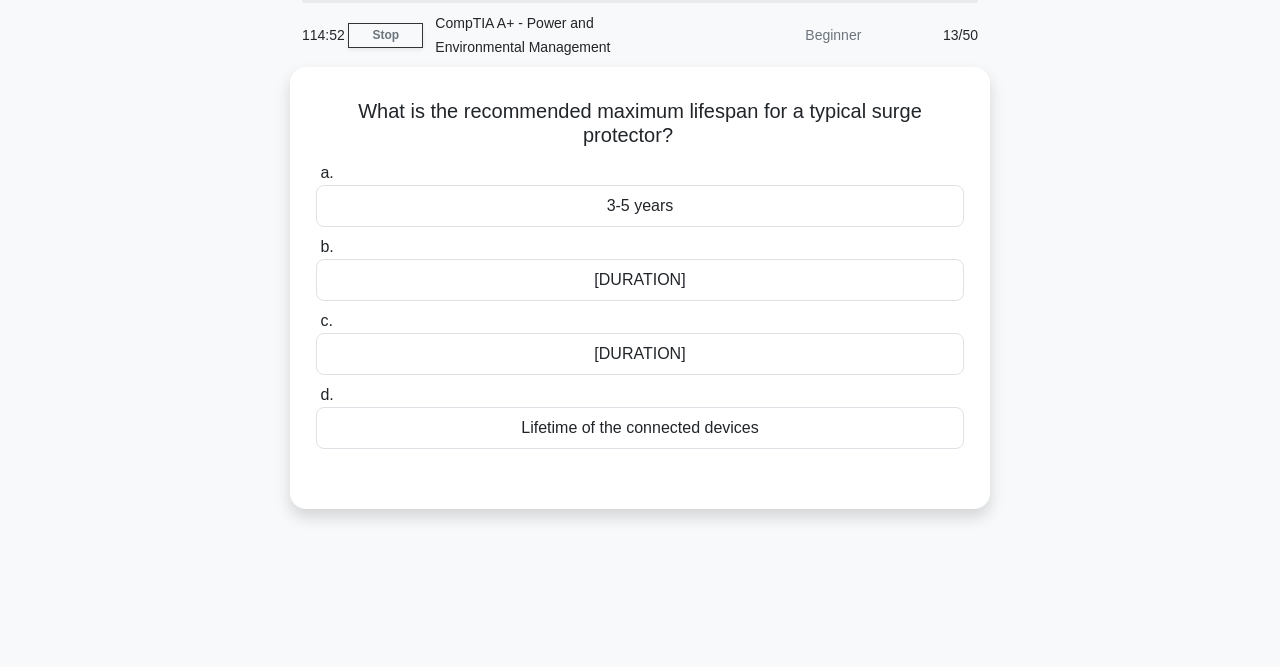 scroll, scrollTop: 0, scrollLeft: 0, axis: both 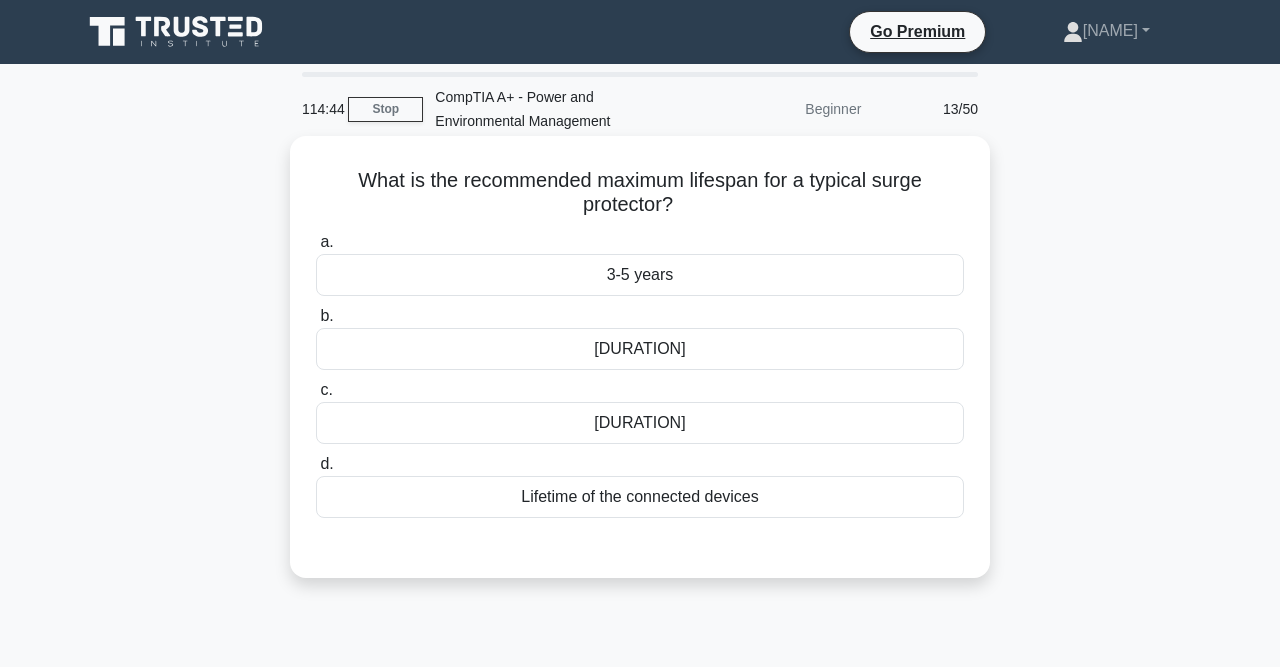 drag, startPoint x: 359, startPoint y: 179, endPoint x: 713, endPoint y: 205, distance: 354.95352 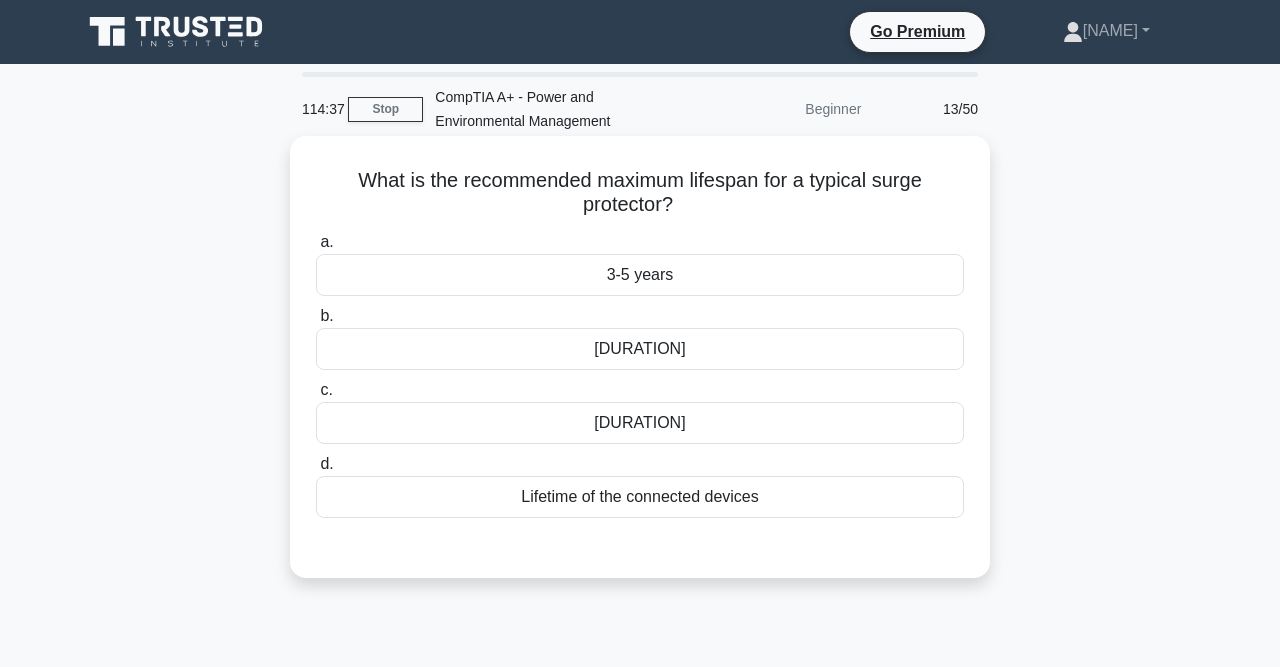 click on "3-5 years" at bounding box center (640, 275) 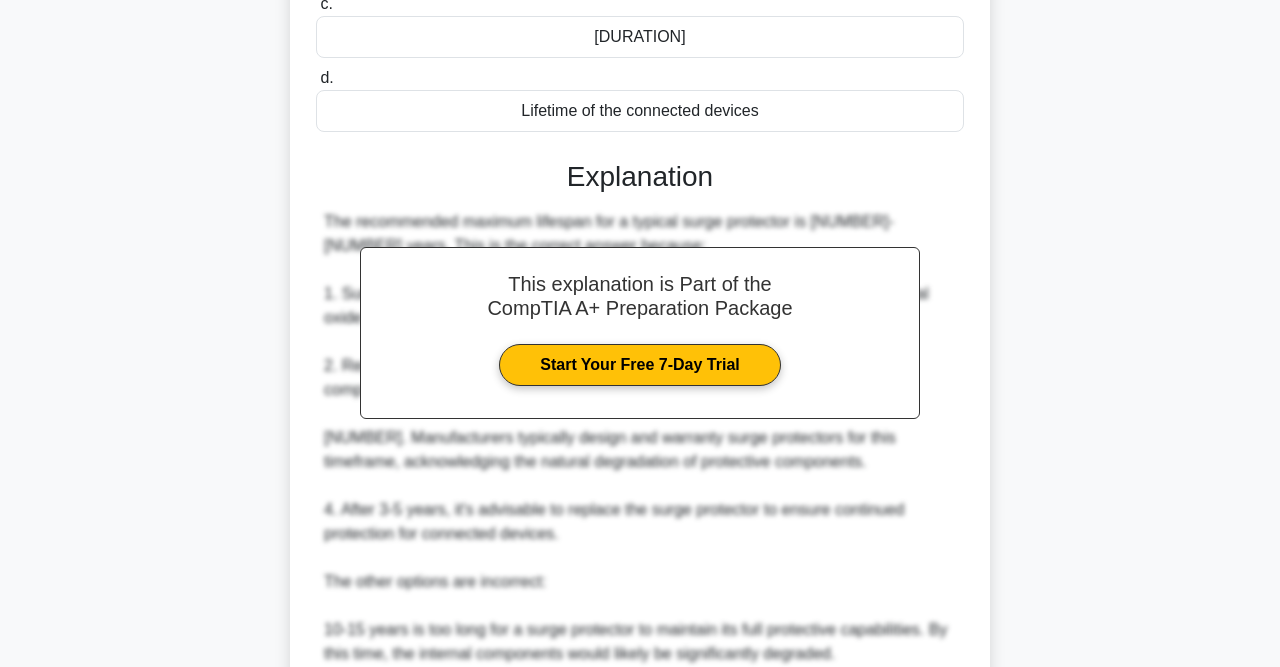 scroll, scrollTop: 731, scrollLeft: 0, axis: vertical 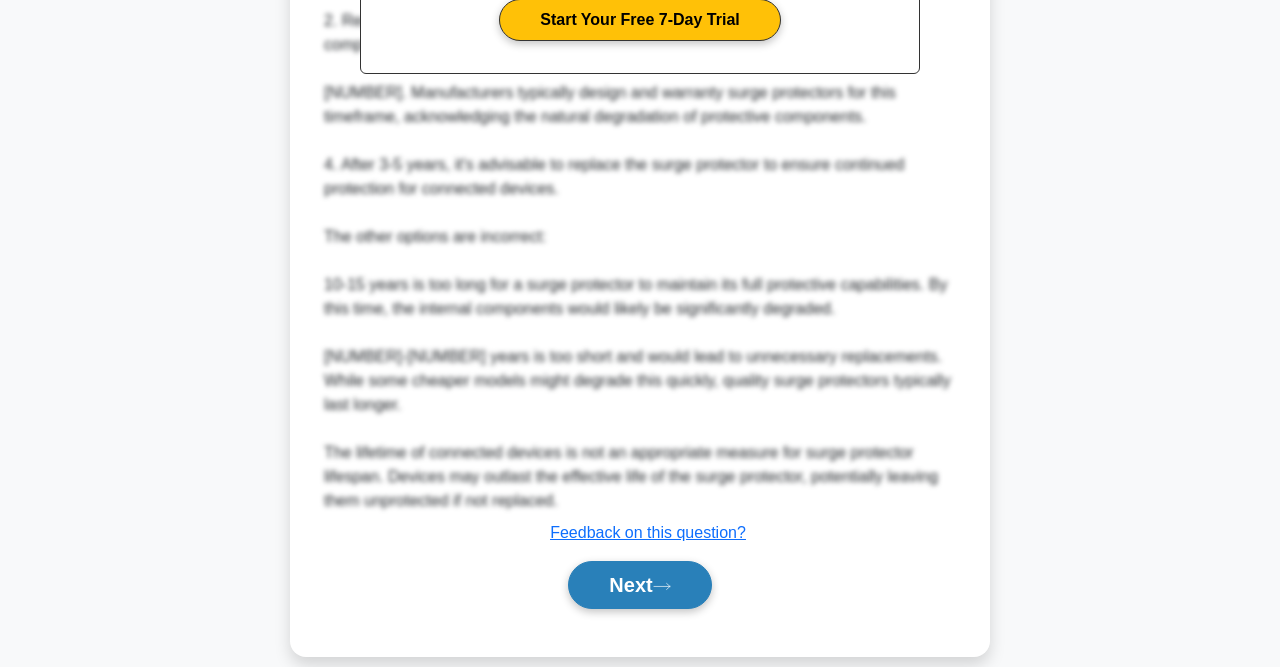 click 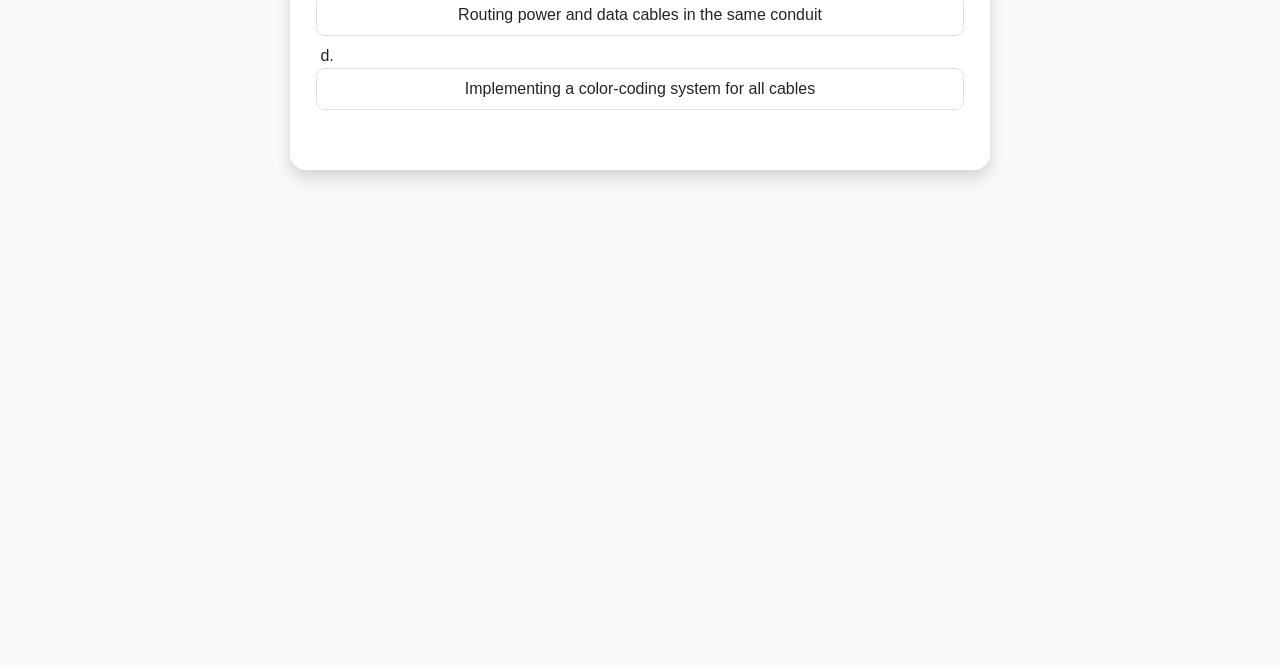 scroll, scrollTop: 0, scrollLeft: 0, axis: both 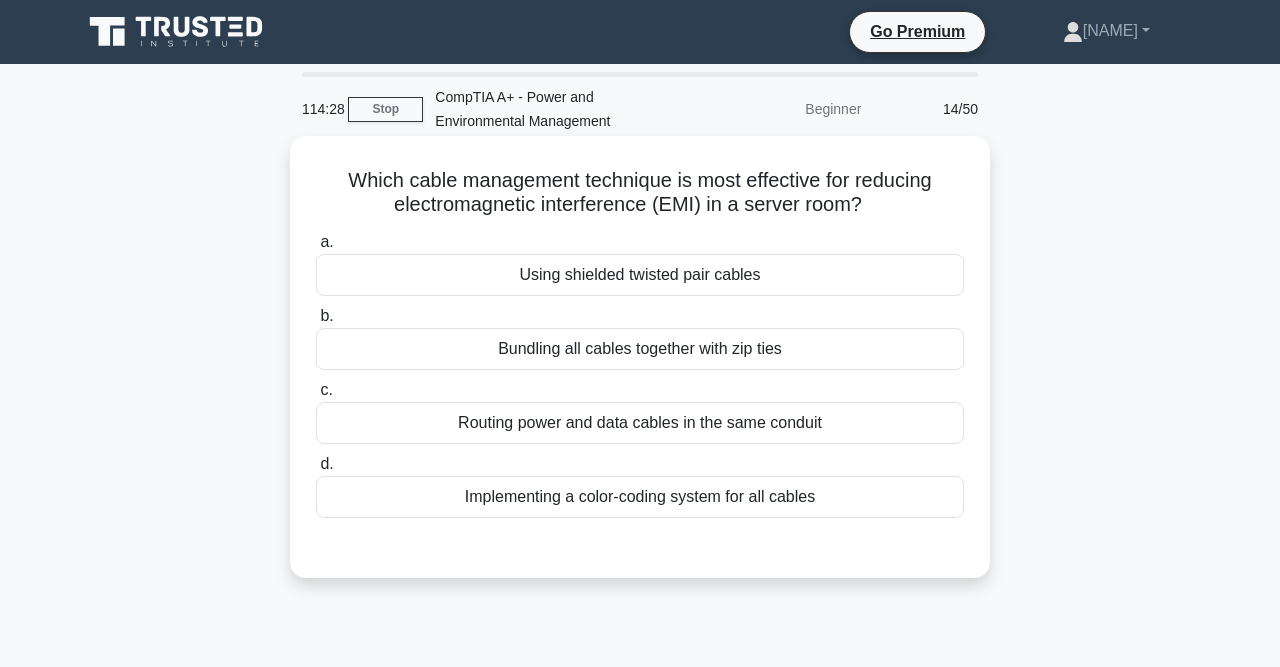 click on "Using shielded twisted pair cables" at bounding box center [640, 275] 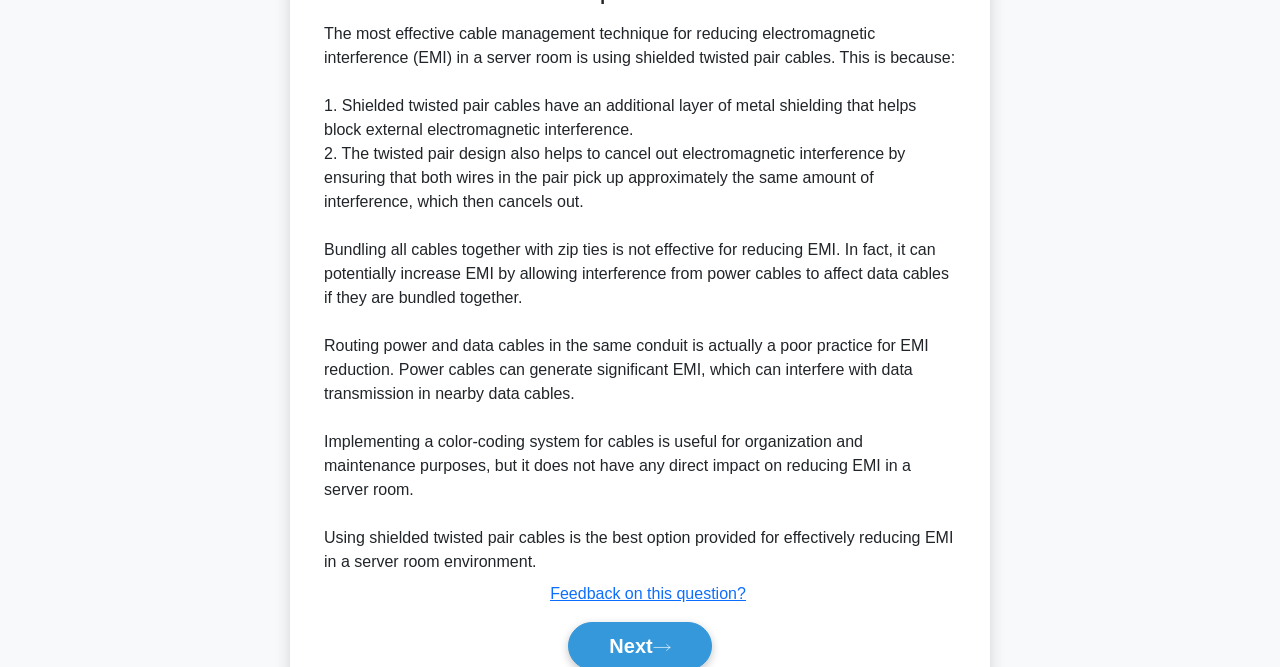 scroll, scrollTop: 659, scrollLeft: 0, axis: vertical 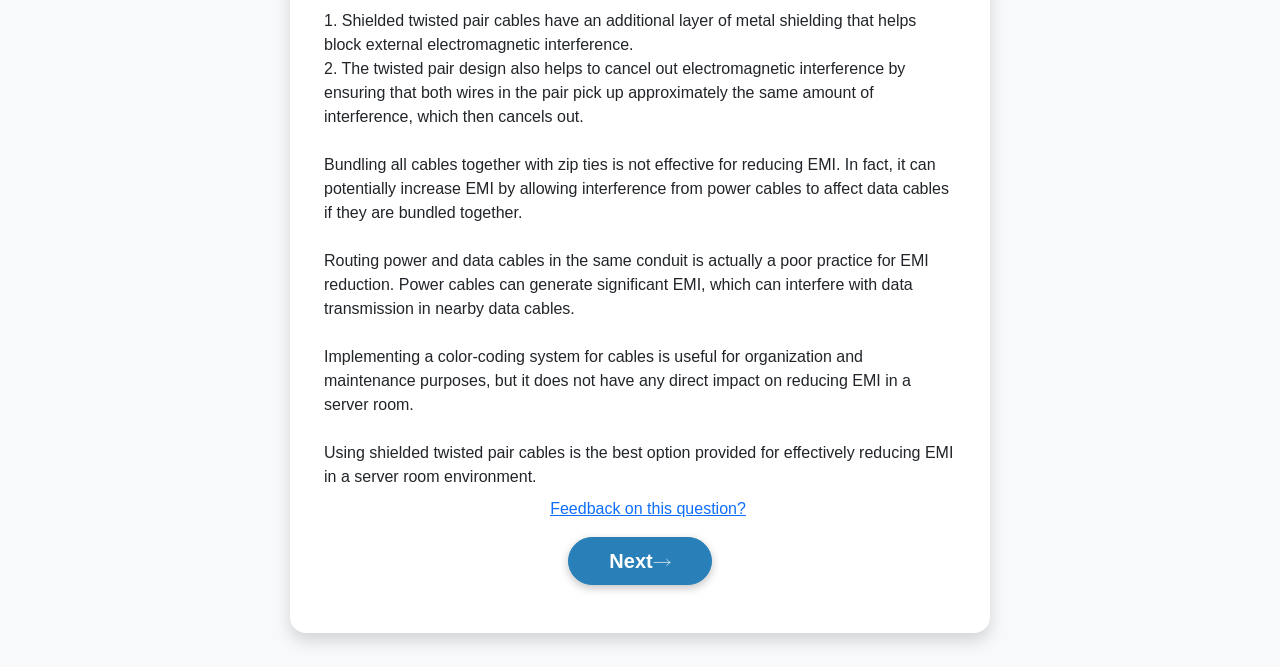 click on "Next" at bounding box center [639, 561] 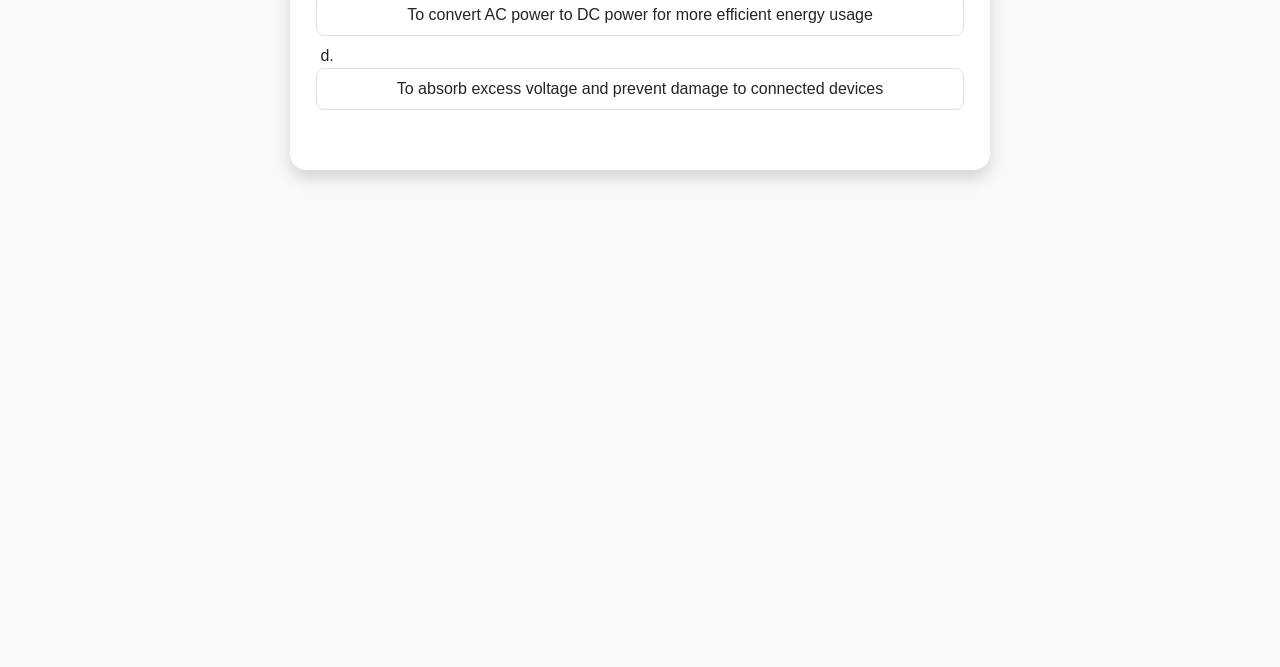 scroll, scrollTop: 0, scrollLeft: 0, axis: both 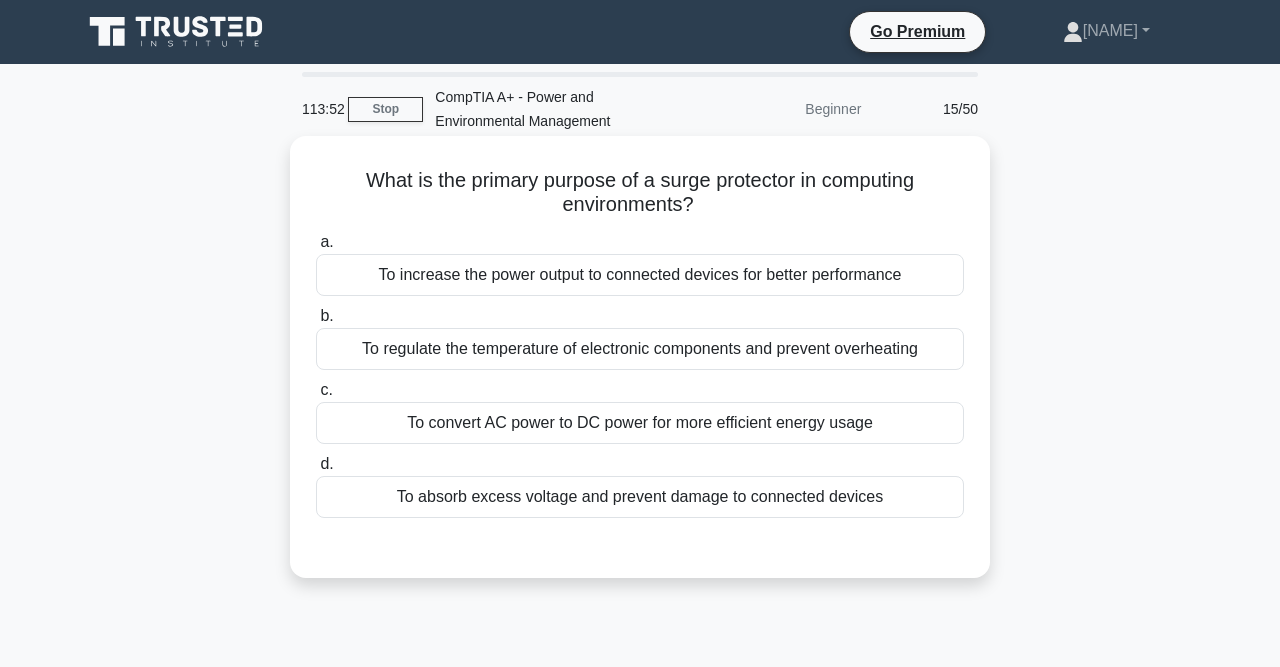 click on "To absorb excess voltage and prevent damage to connected devices" at bounding box center (640, 497) 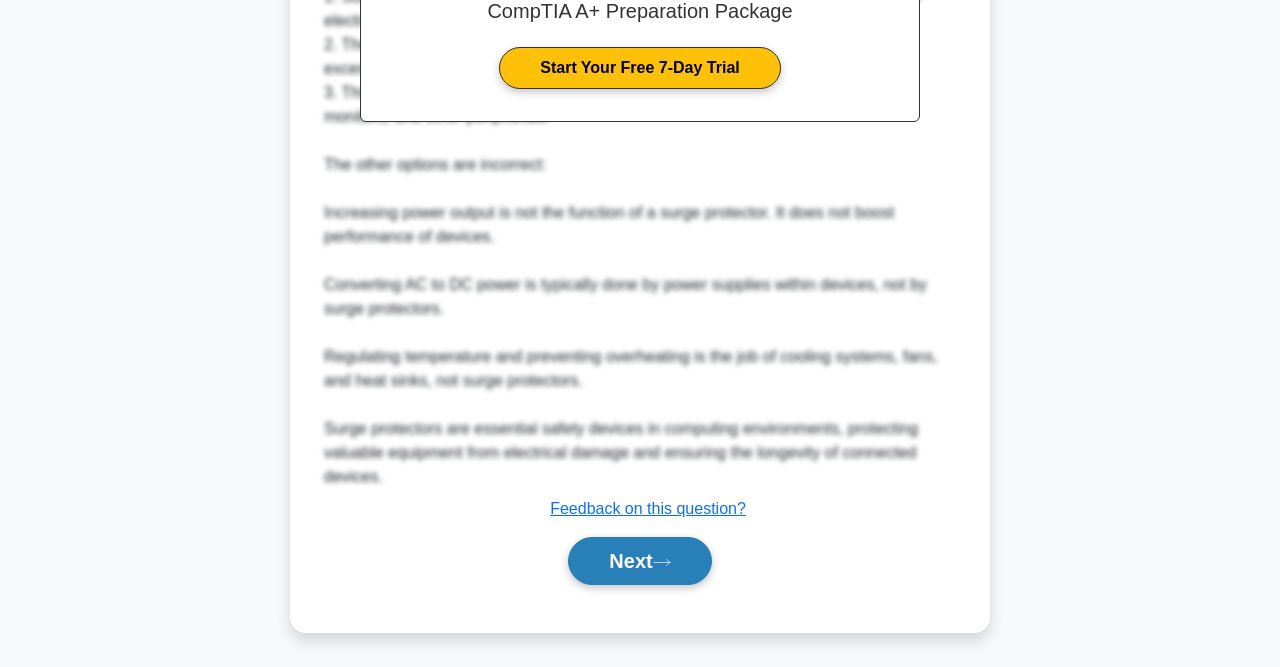 click 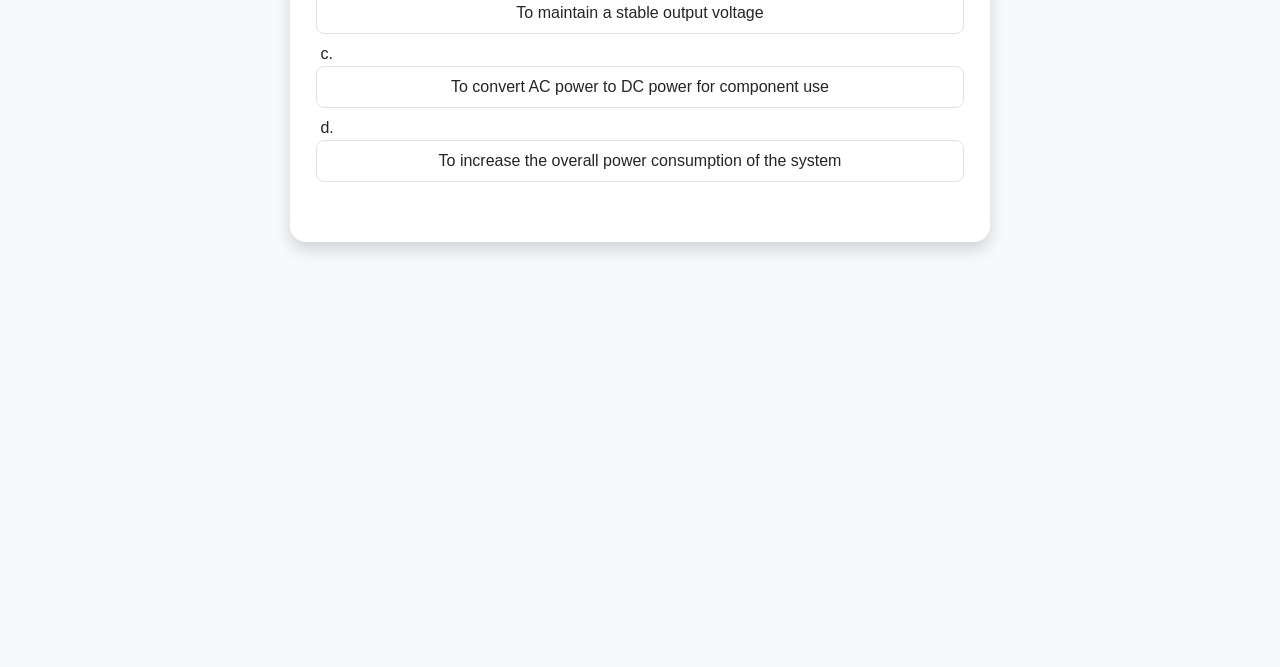 scroll, scrollTop: 0, scrollLeft: 0, axis: both 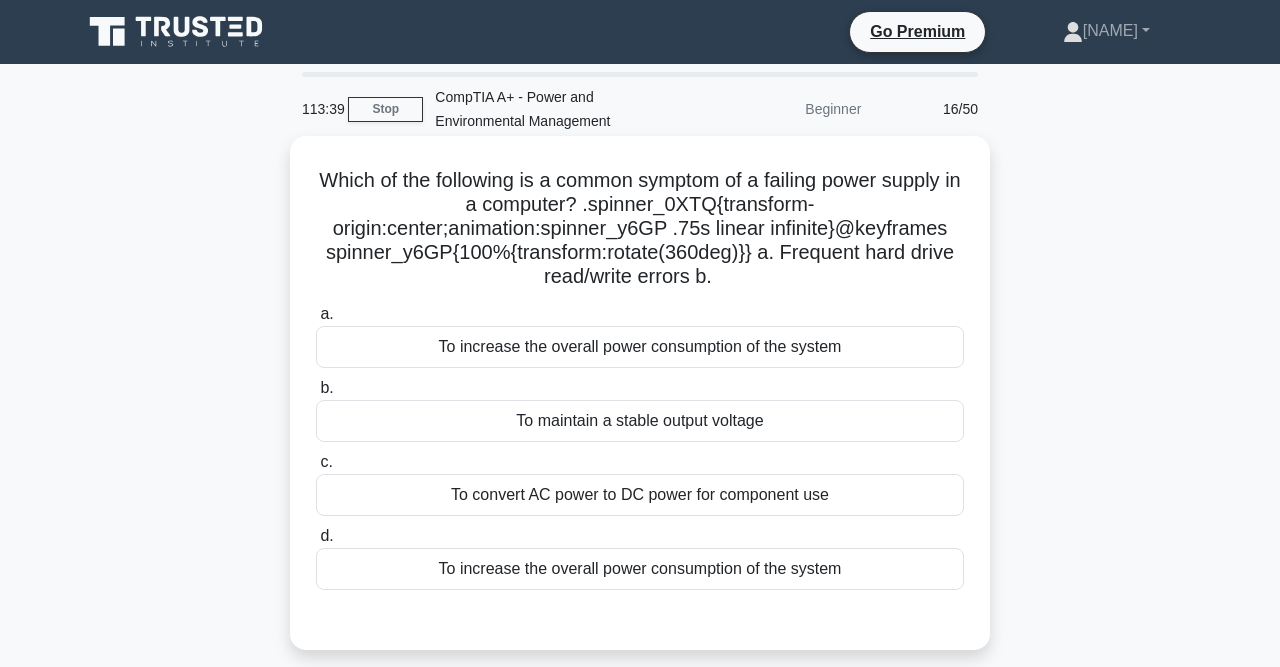 click on "To maintain a stable output voltage" at bounding box center [640, 421] 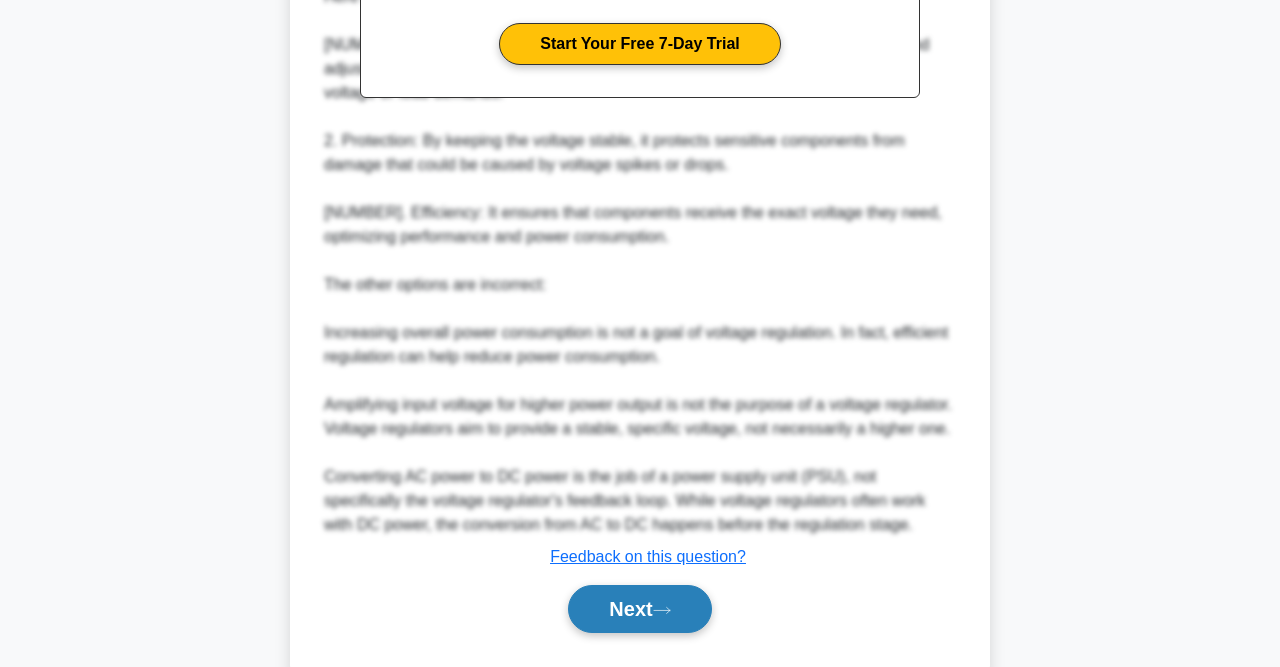 click 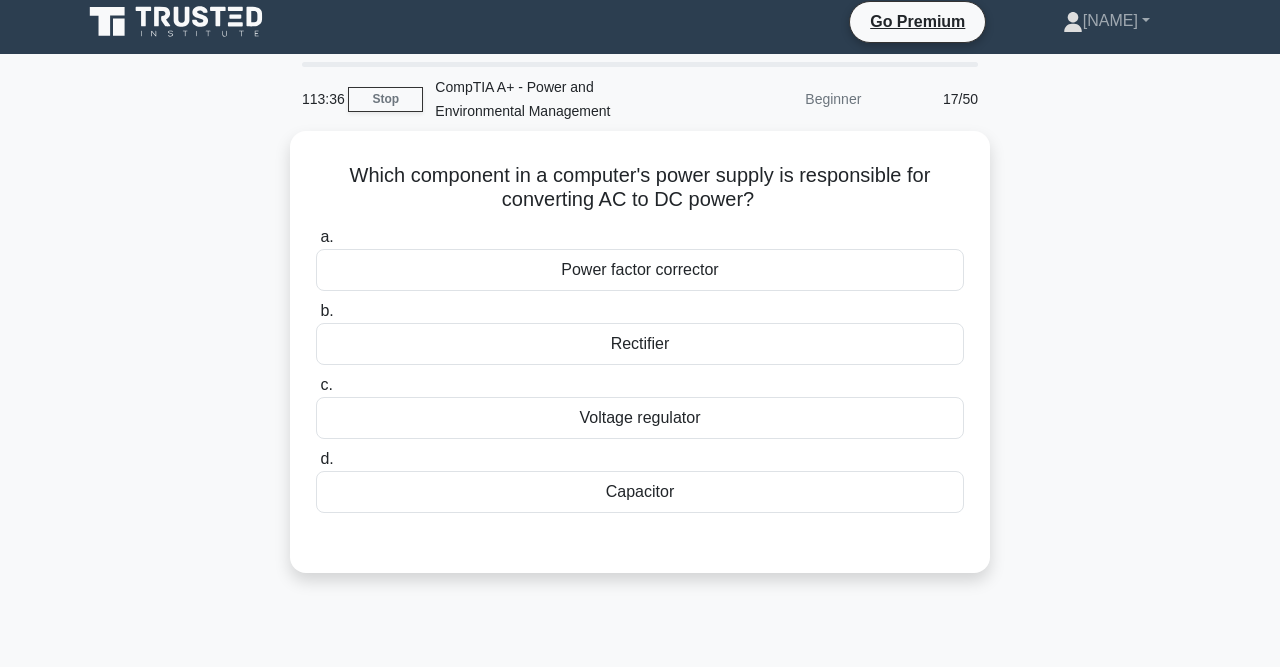 scroll, scrollTop: 0, scrollLeft: 0, axis: both 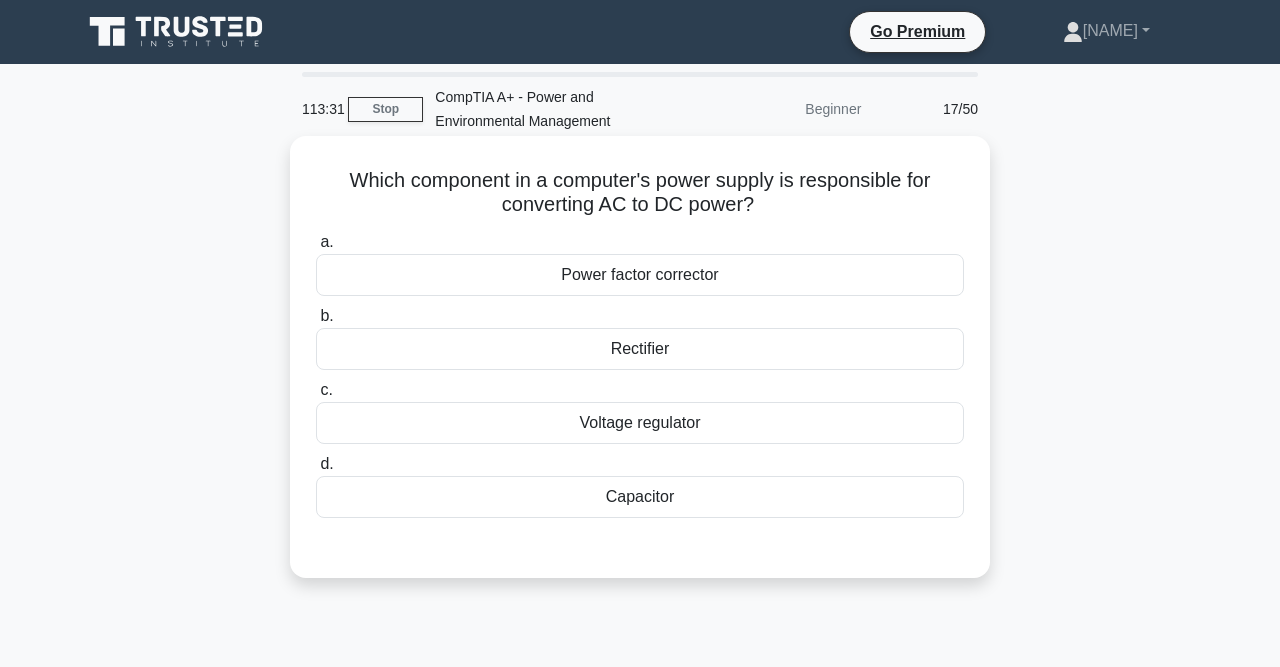 click on "Rectifier" at bounding box center (640, 349) 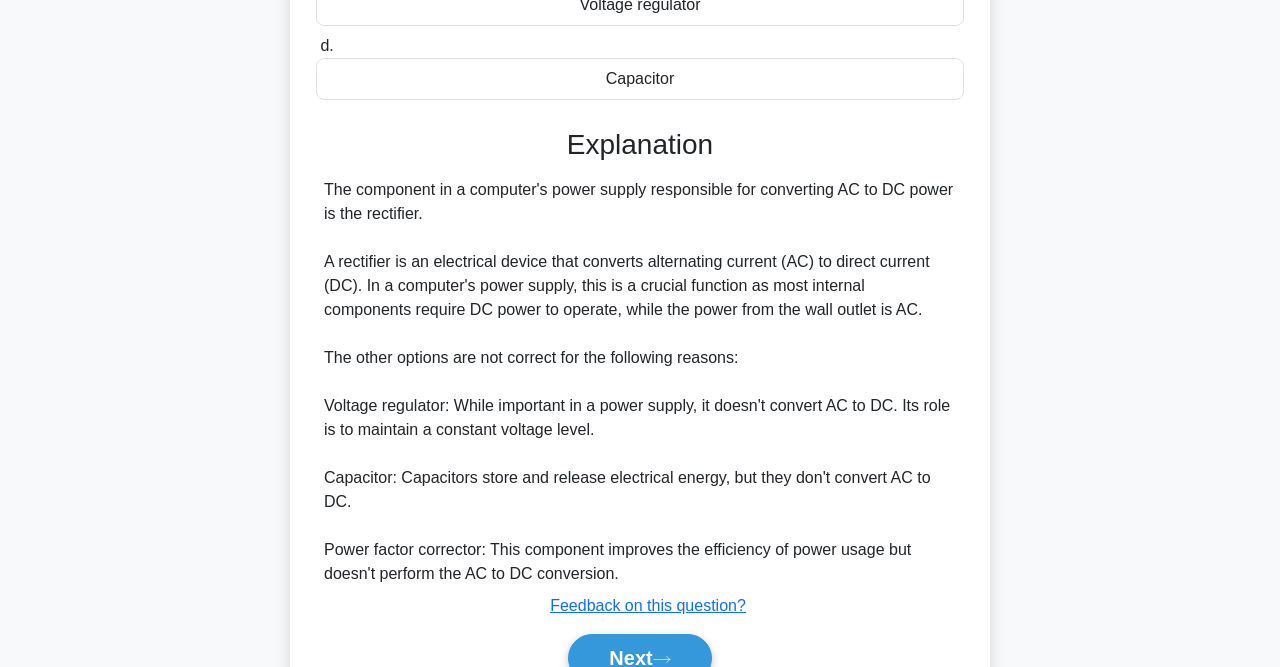 scroll, scrollTop: 491, scrollLeft: 0, axis: vertical 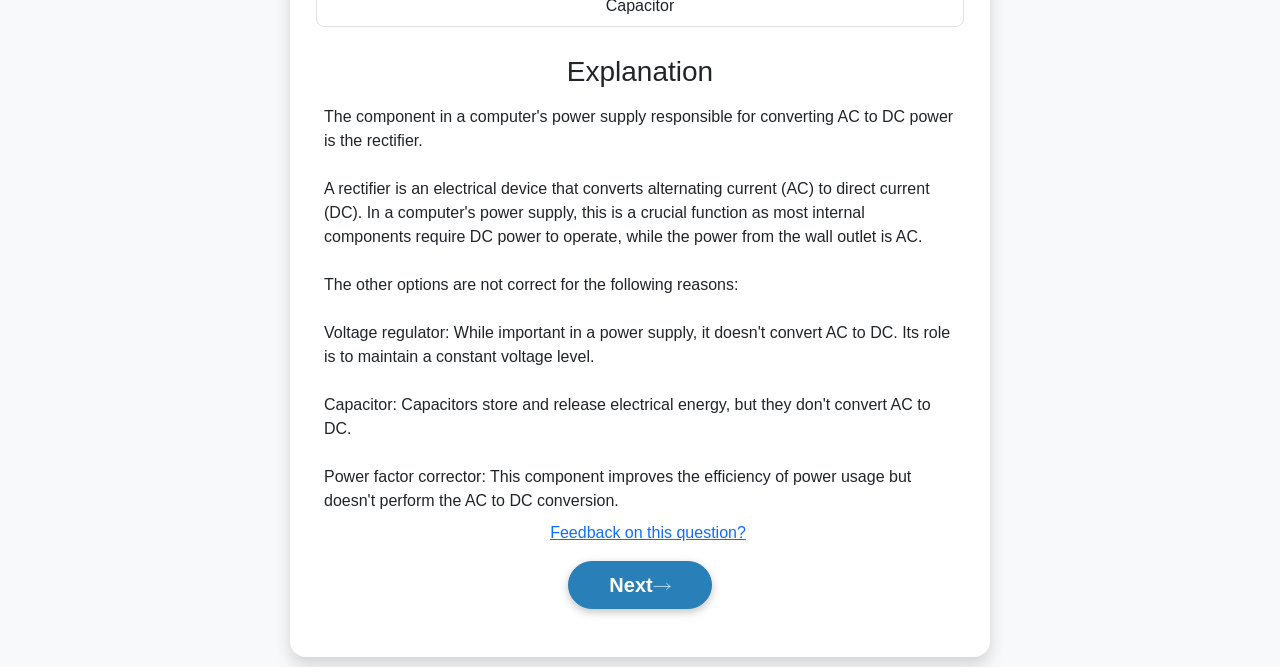 click on "Next" at bounding box center [639, 585] 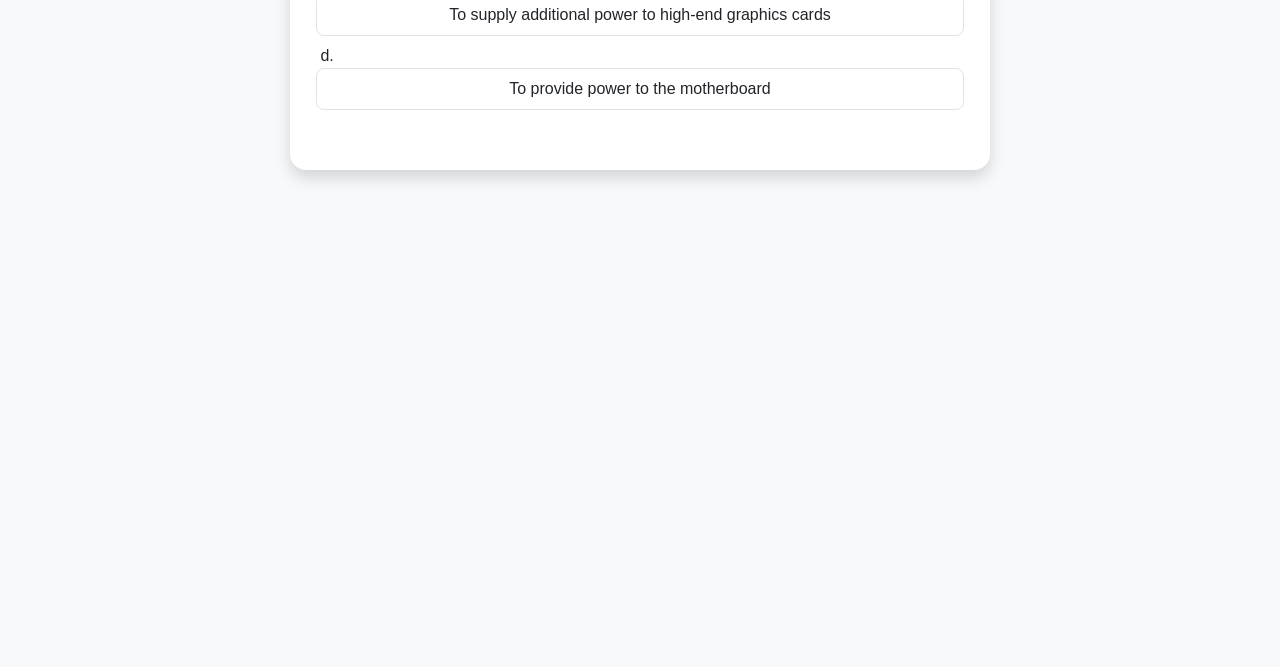 scroll, scrollTop: 0, scrollLeft: 0, axis: both 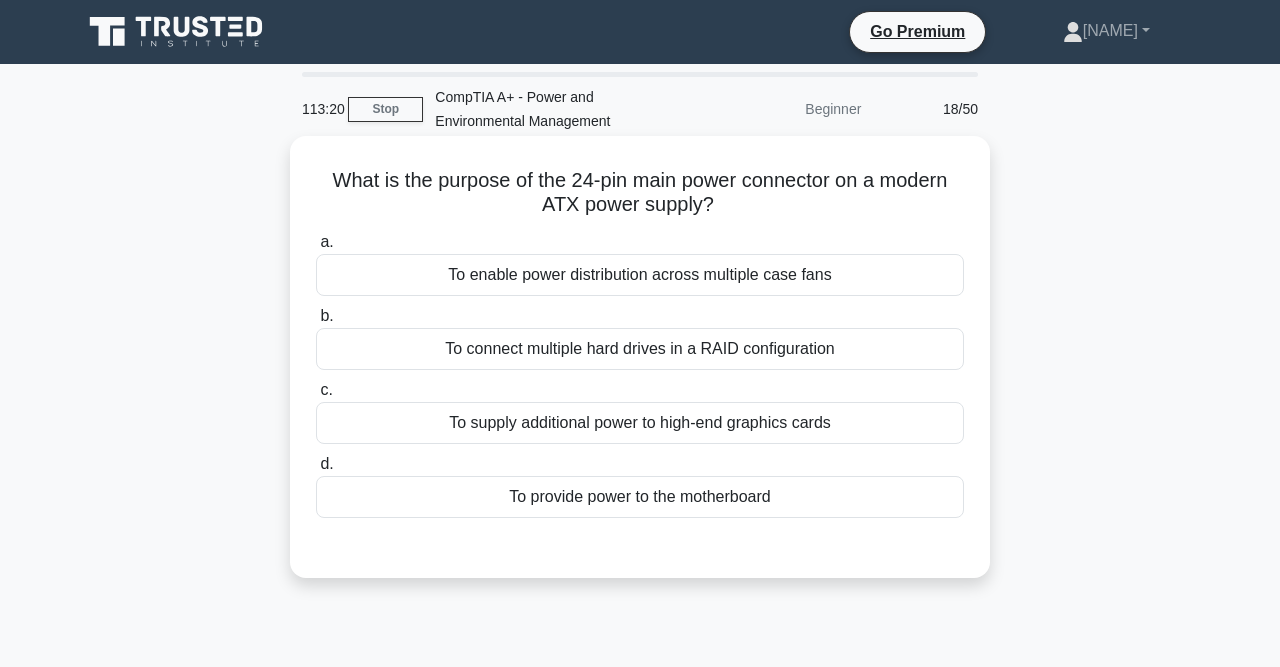 click on "To provide power to the motherboard" at bounding box center (640, 497) 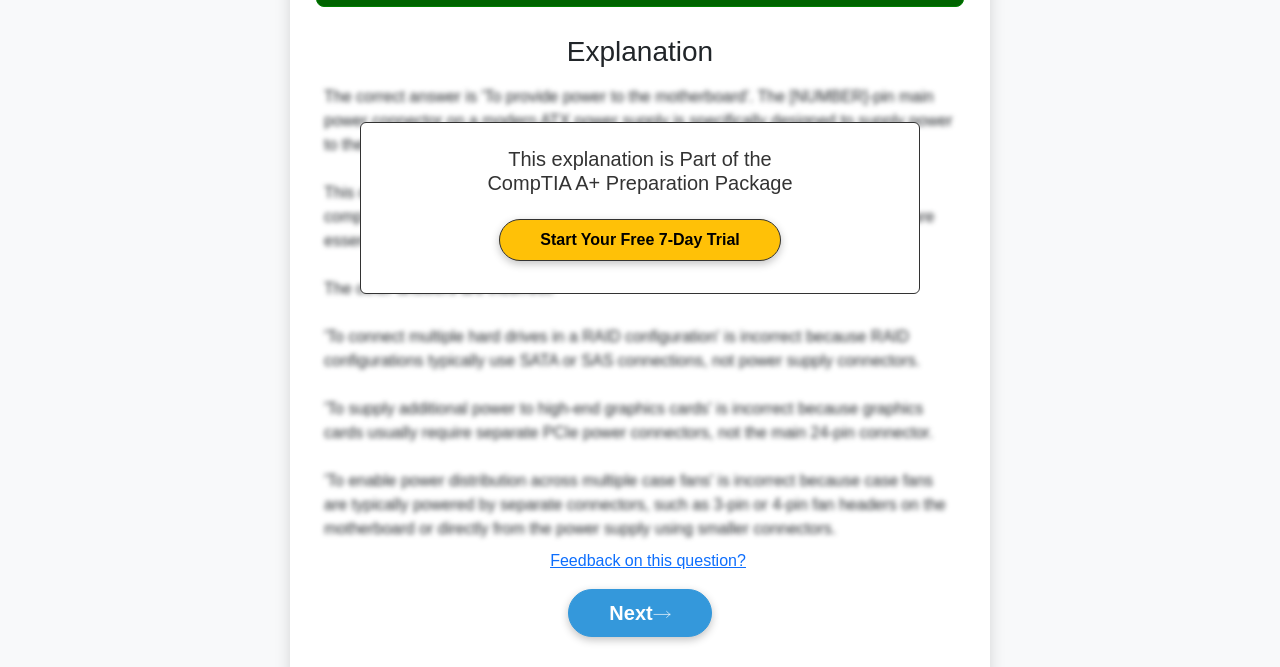 scroll, scrollTop: 522, scrollLeft: 0, axis: vertical 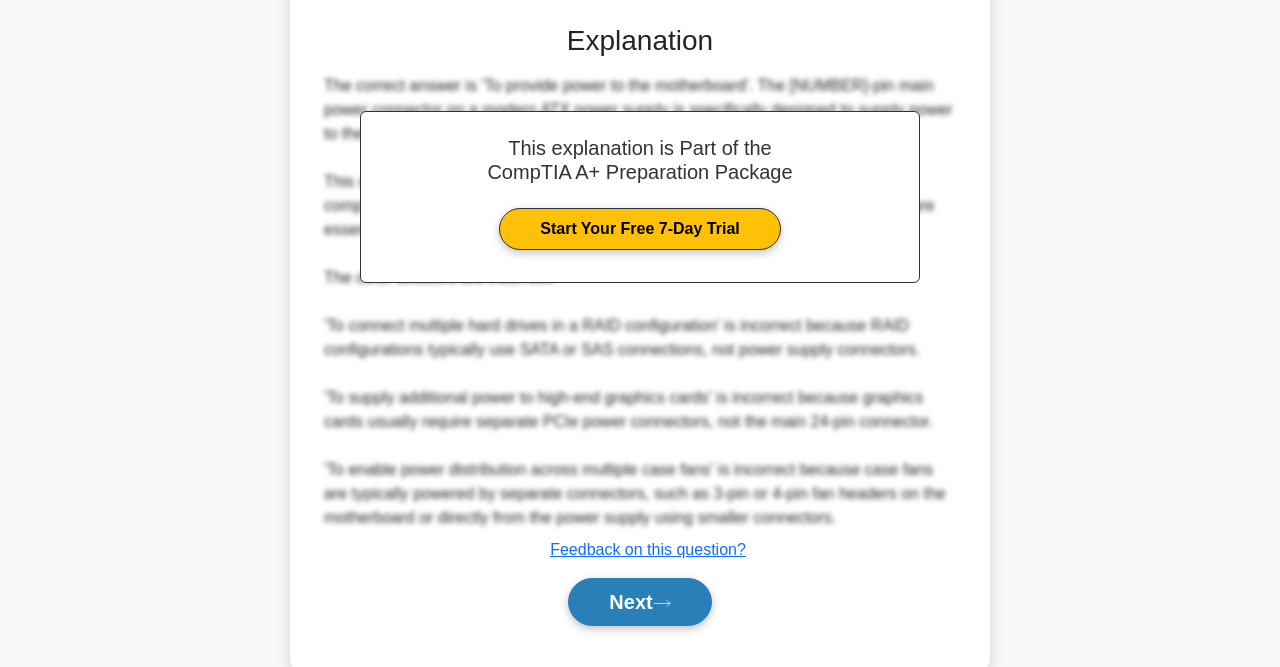 click on "Next" at bounding box center [639, 602] 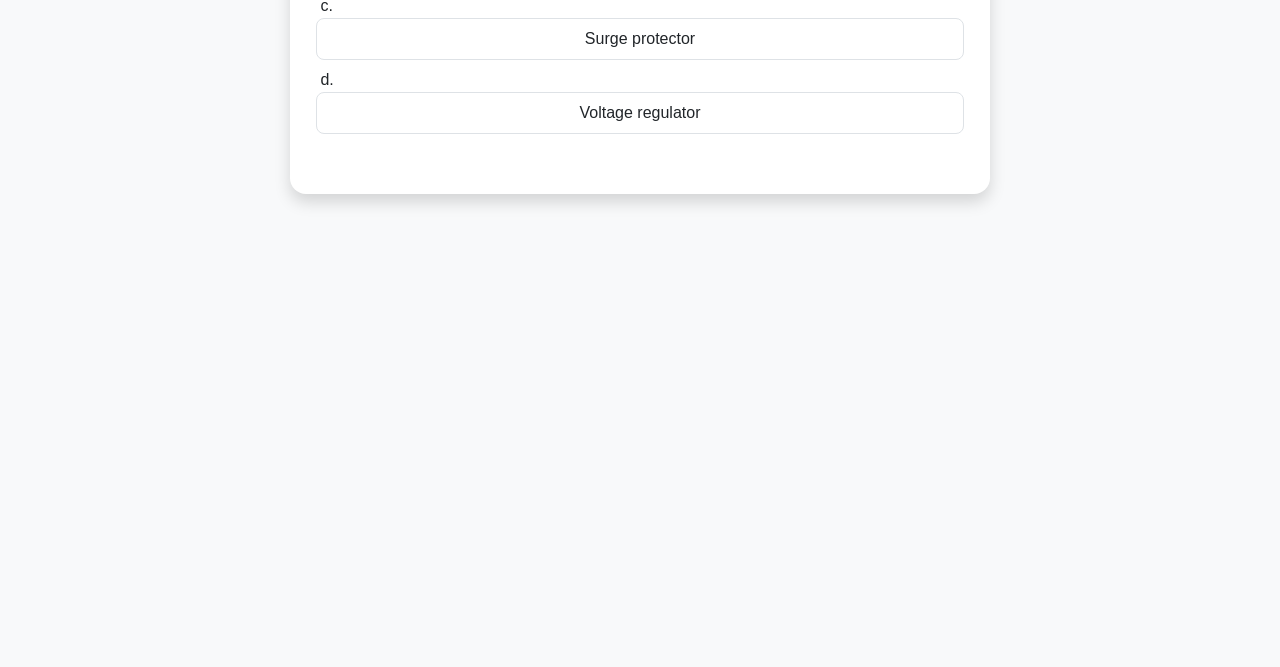 scroll, scrollTop: 0, scrollLeft: 0, axis: both 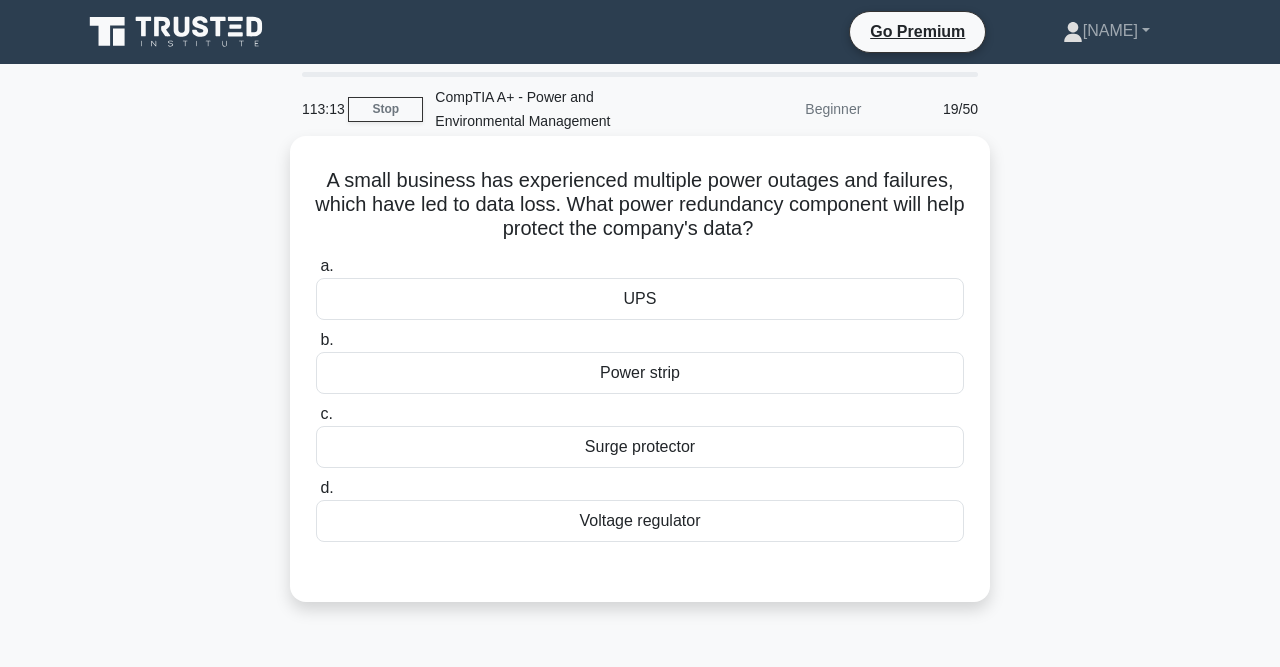 click on "UPS" at bounding box center (640, 299) 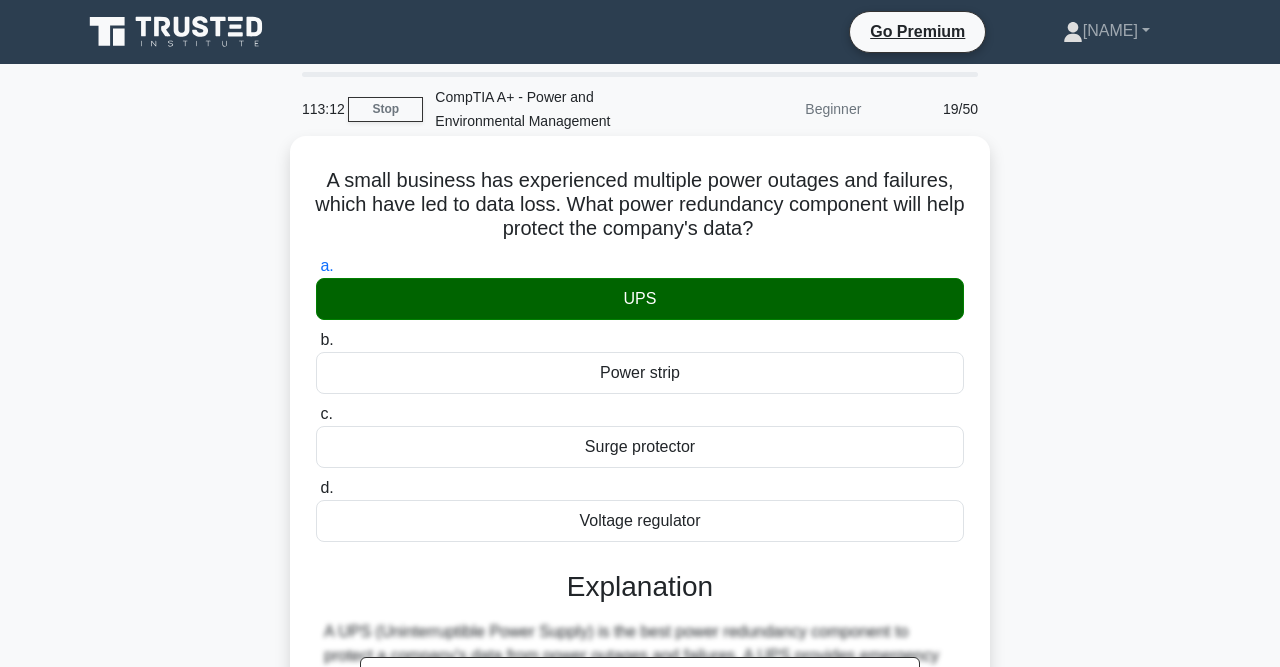 scroll, scrollTop: 413, scrollLeft: 0, axis: vertical 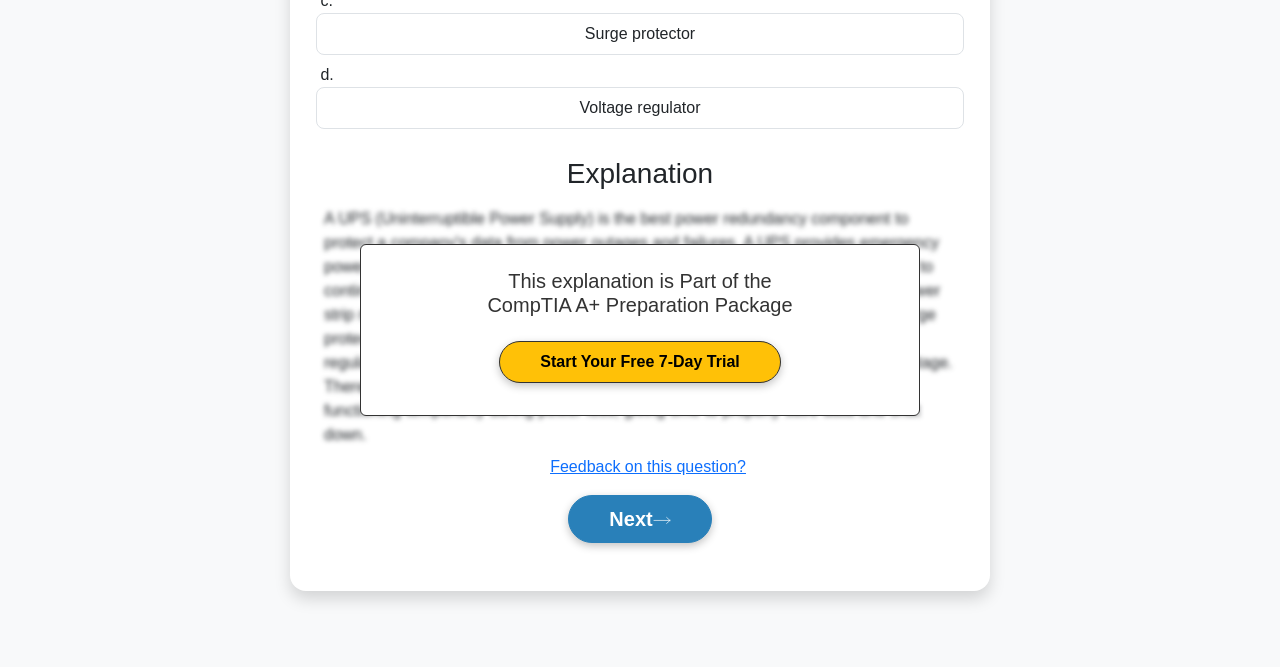 click on "Next" at bounding box center [639, 519] 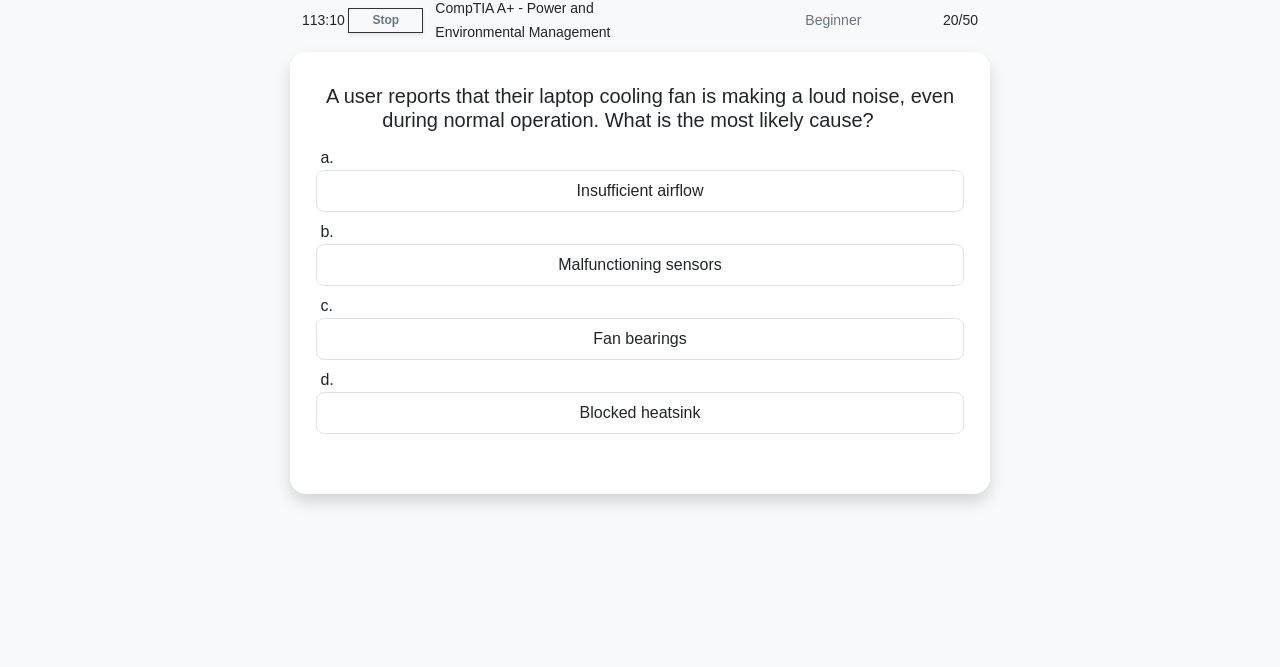 scroll, scrollTop: 0, scrollLeft: 0, axis: both 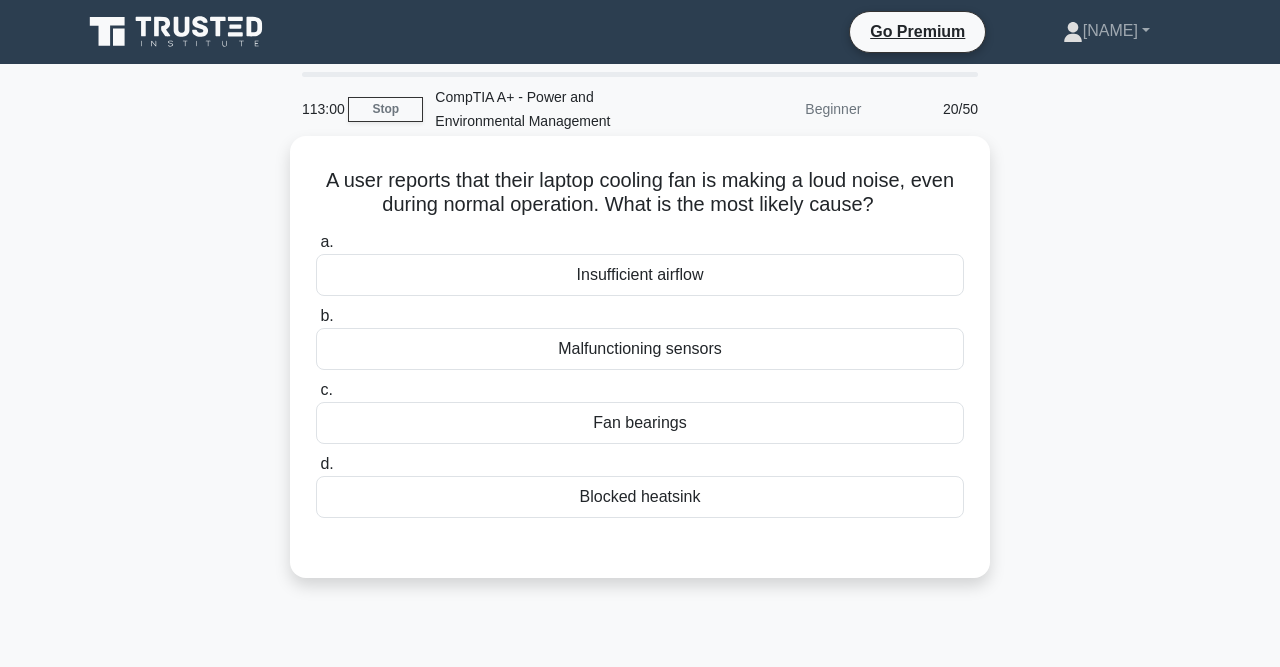 click on "Insufficient airflow" at bounding box center (640, 275) 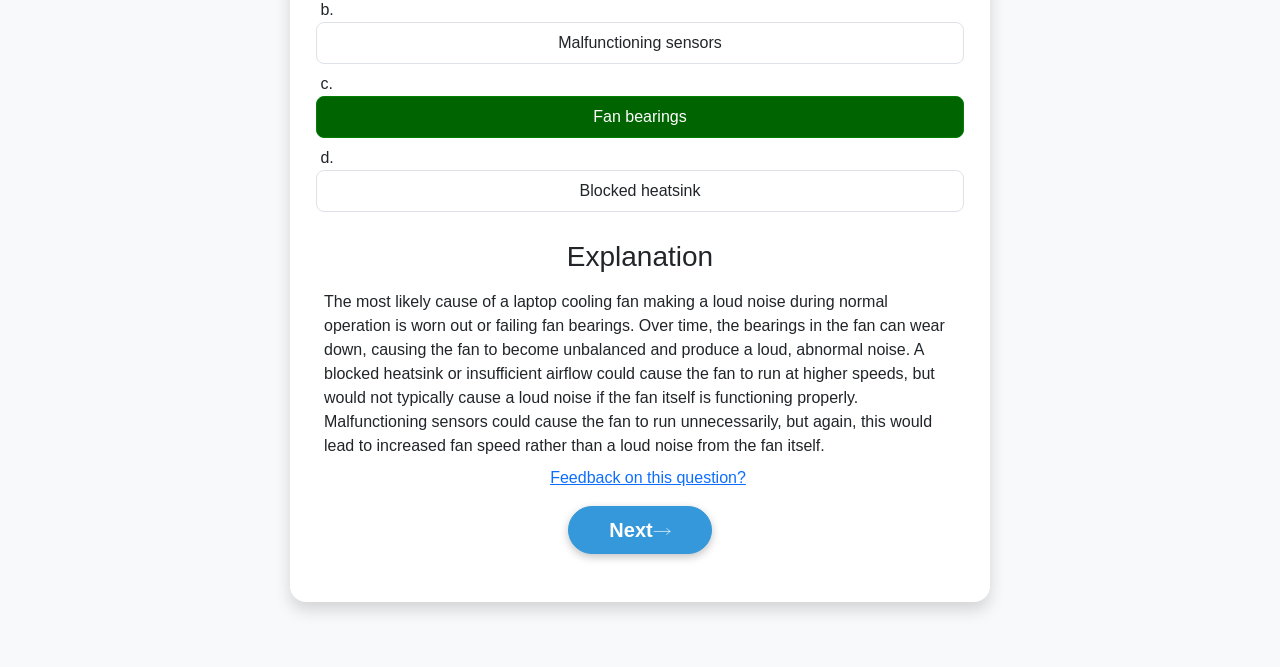 scroll, scrollTop: 413, scrollLeft: 0, axis: vertical 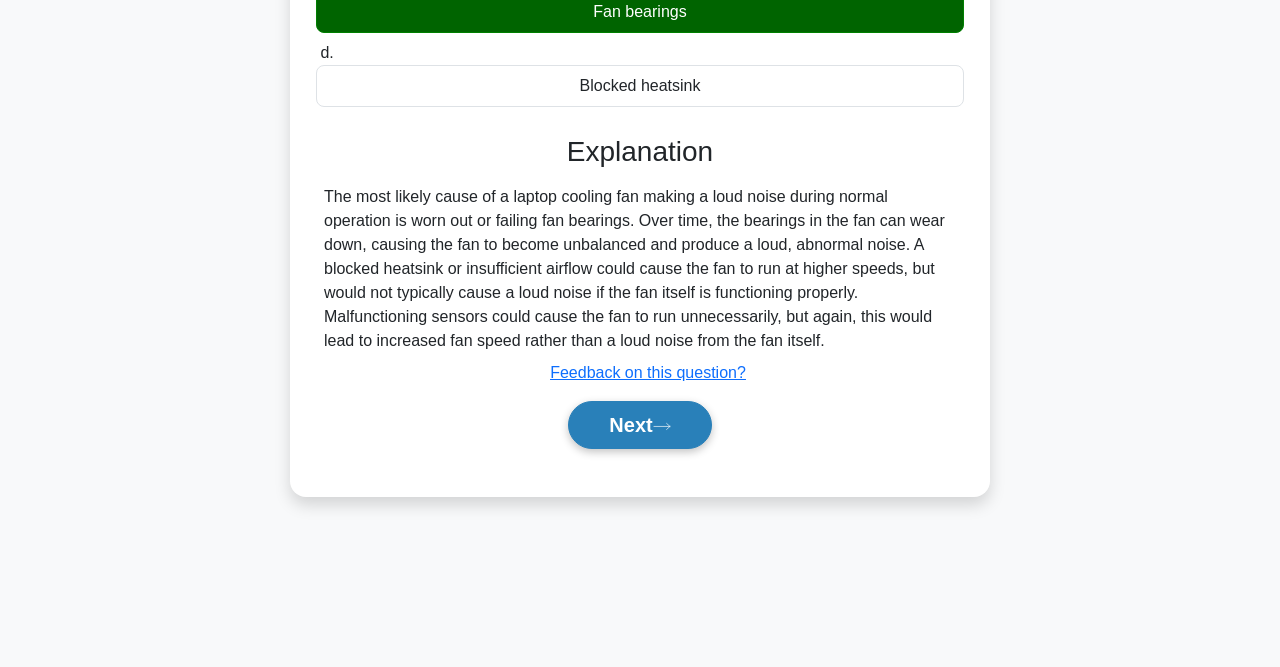 click on "Next" at bounding box center (639, 425) 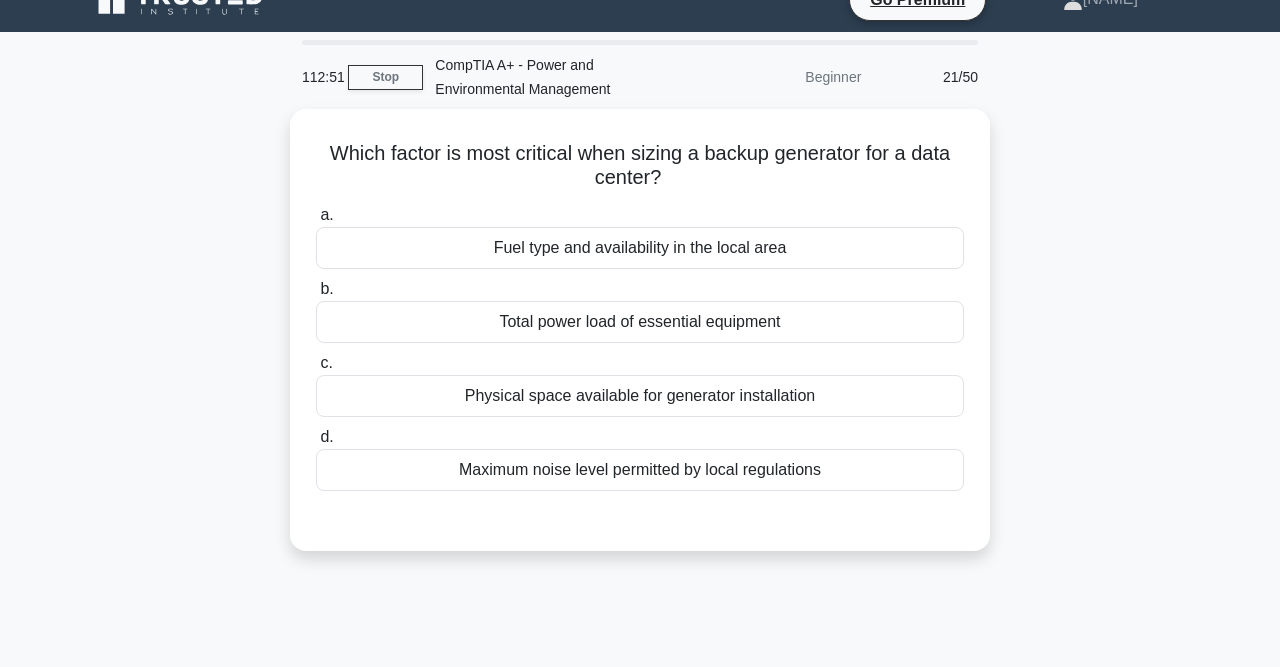scroll, scrollTop: 0, scrollLeft: 0, axis: both 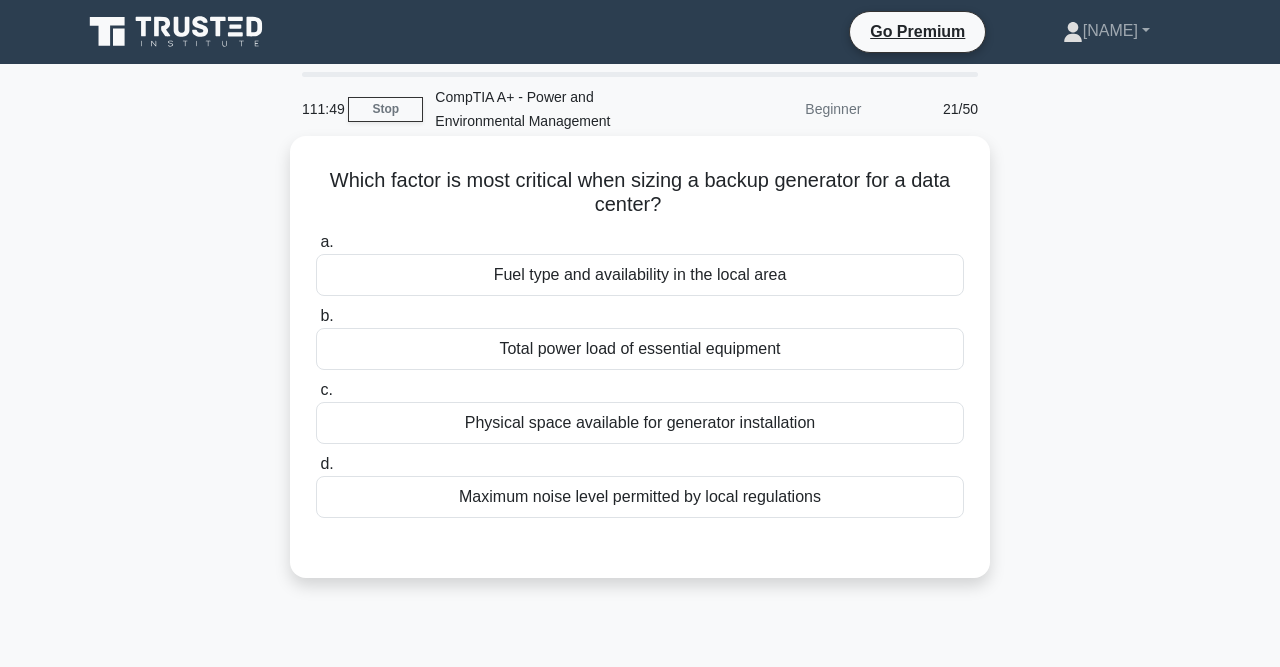 click on "Total power load of essential equipment" at bounding box center [640, 349] 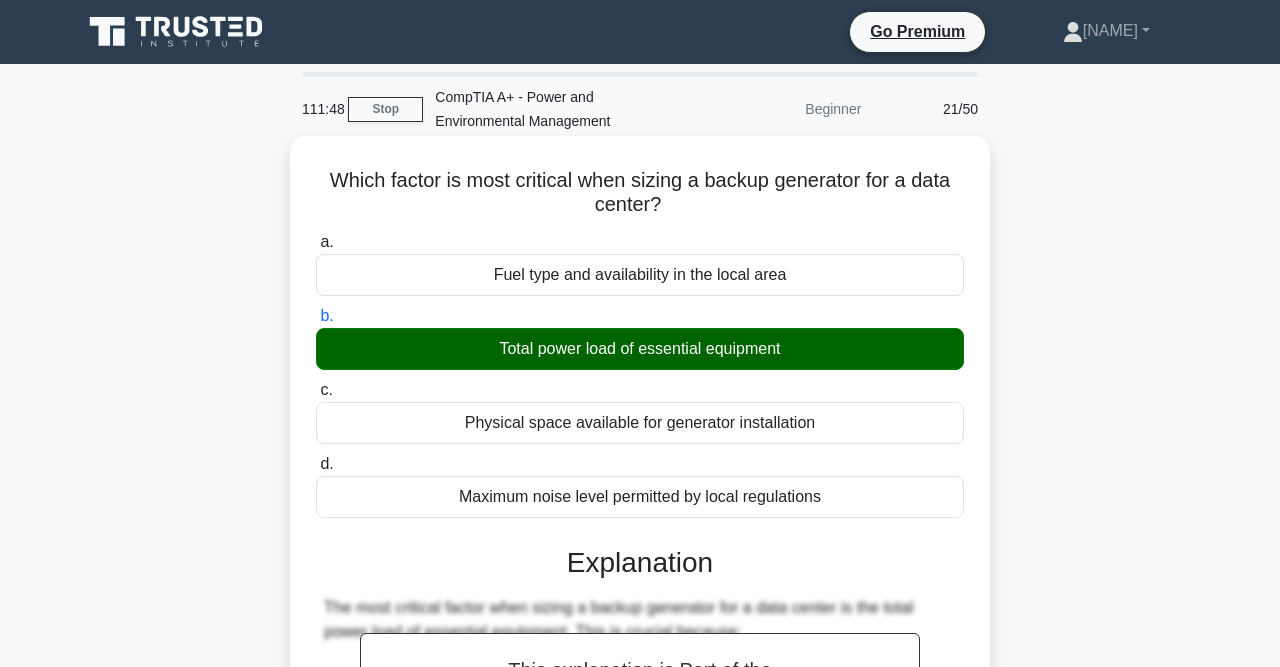 scroll, scrollTop: 611, scrollLeft: 0, axis: vertical 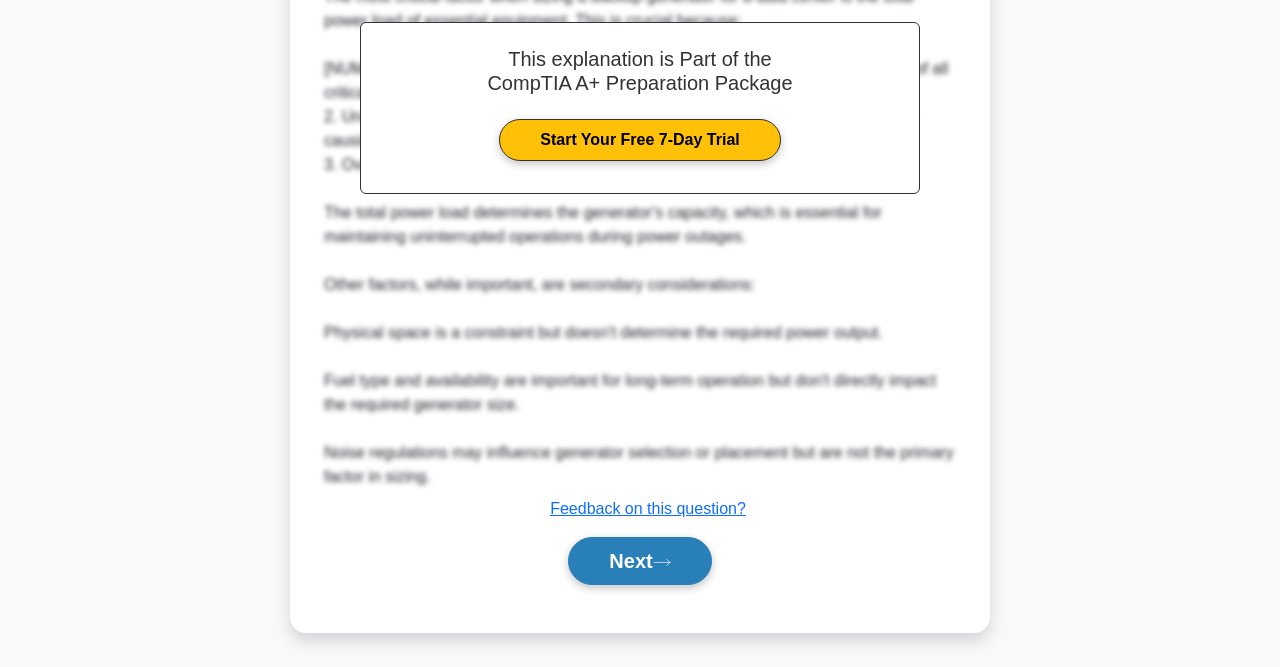 click on "Next" at bounding box center [639, 561] 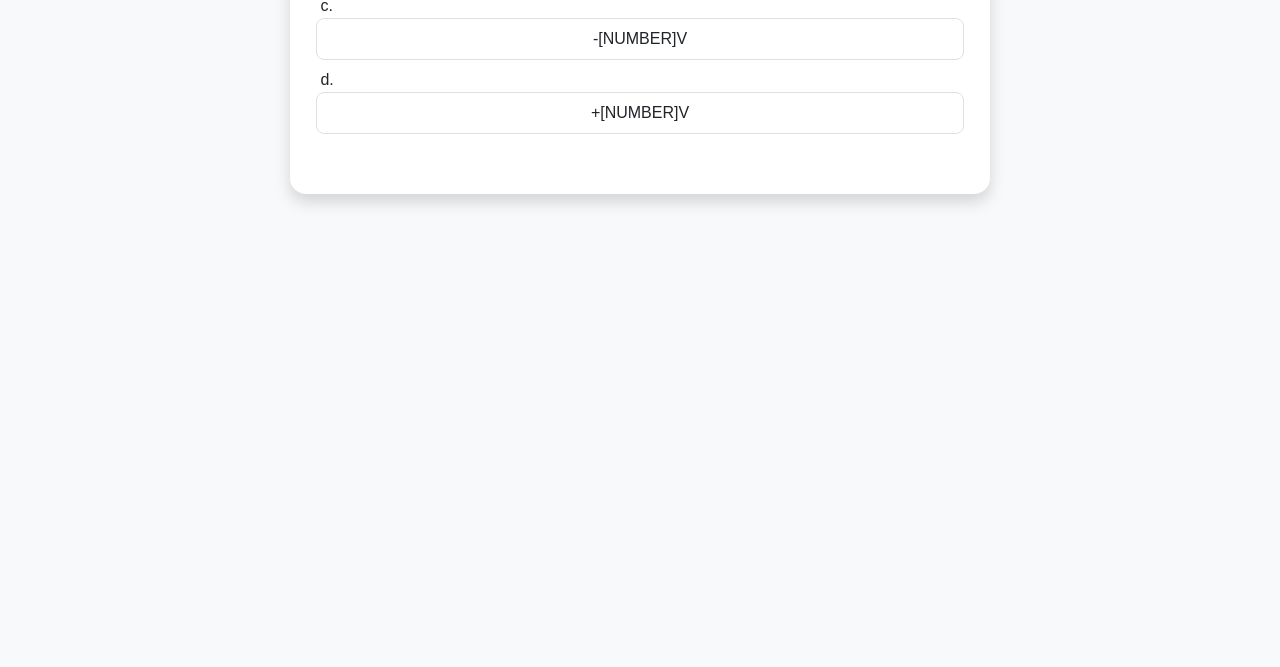 scroll, scrollTop: 0, scrollLeft: 0, axis: both 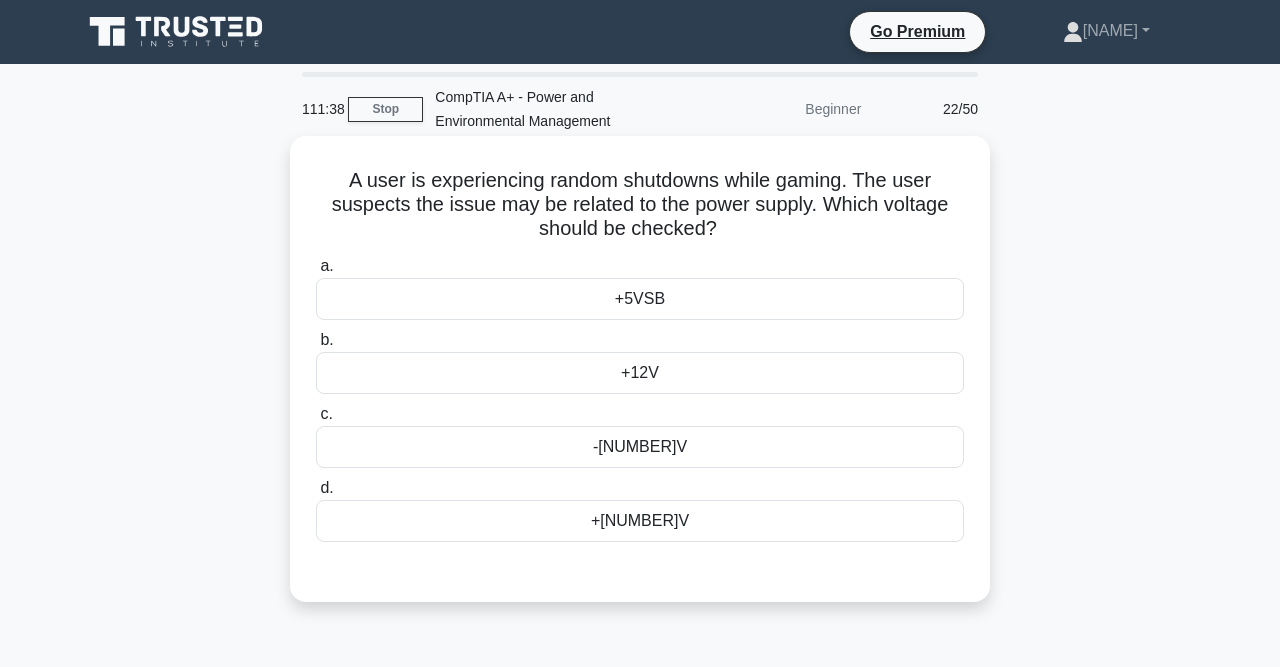 click on "+12V" at bounding box center [640, 373] 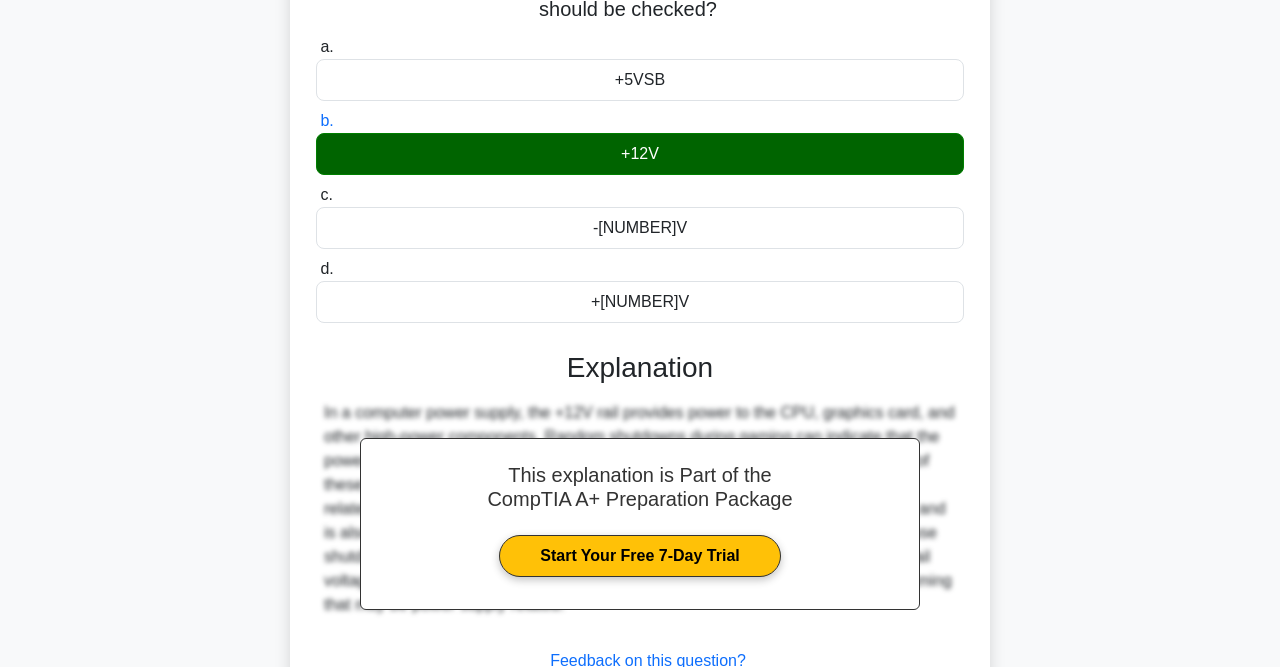 scroll, scrollTop: 413, scrollLeft: 0, axis: vertical 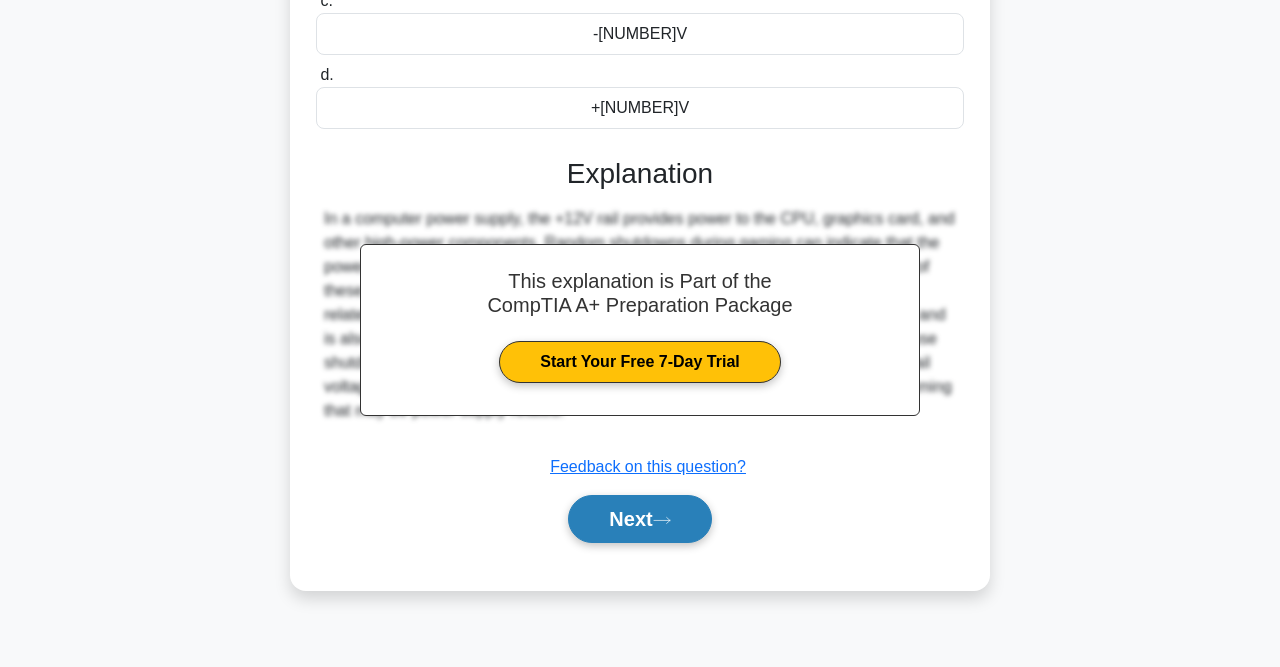 click on "Next" at bounding box center (639, 519) 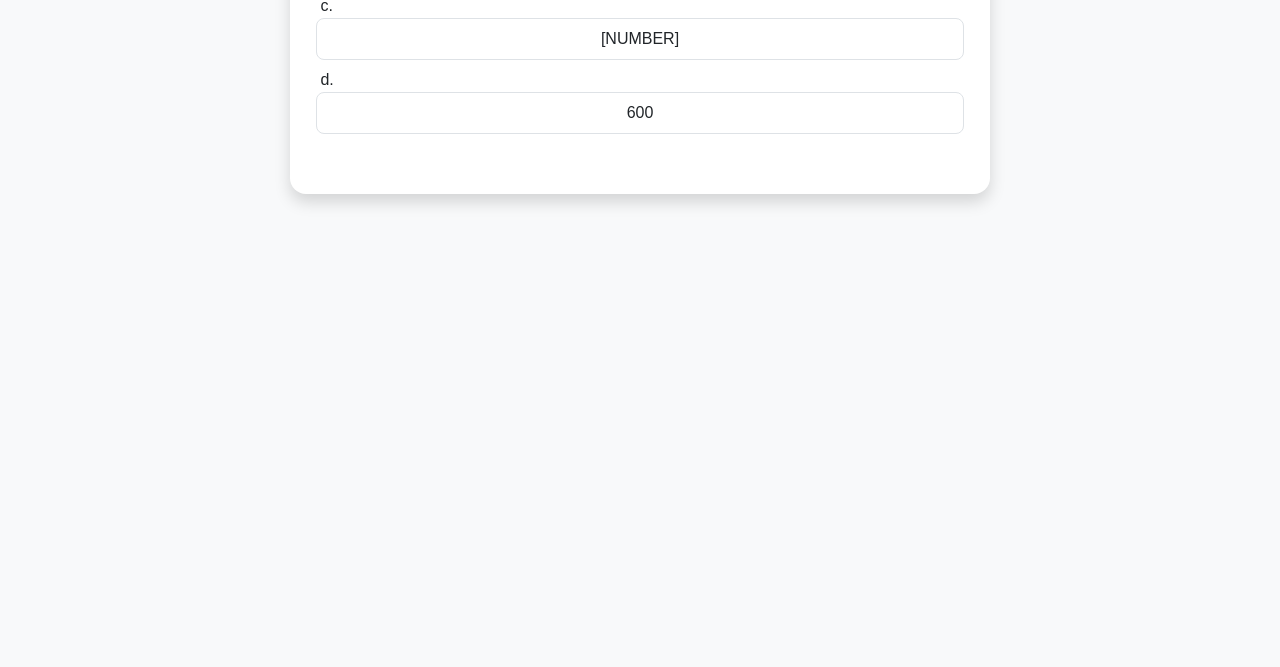 scroll, scrollTop: 0, scrollLeft: 0, axis: both 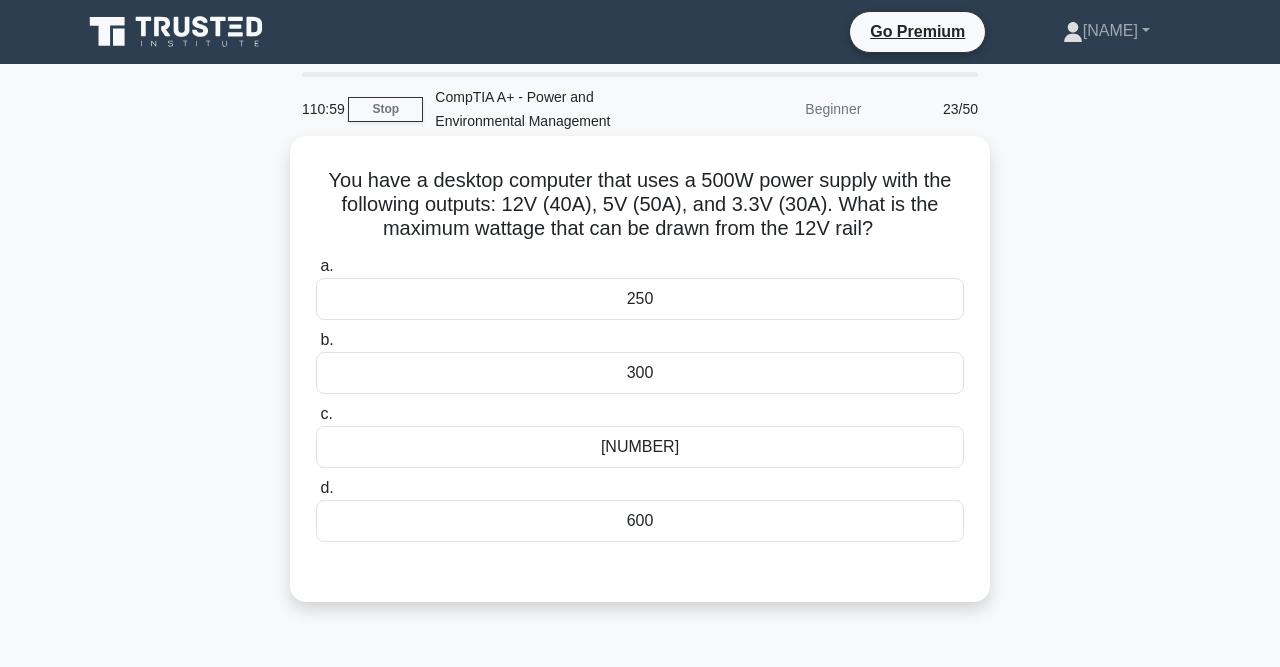 click on "480" at bounding box center (640, 447) 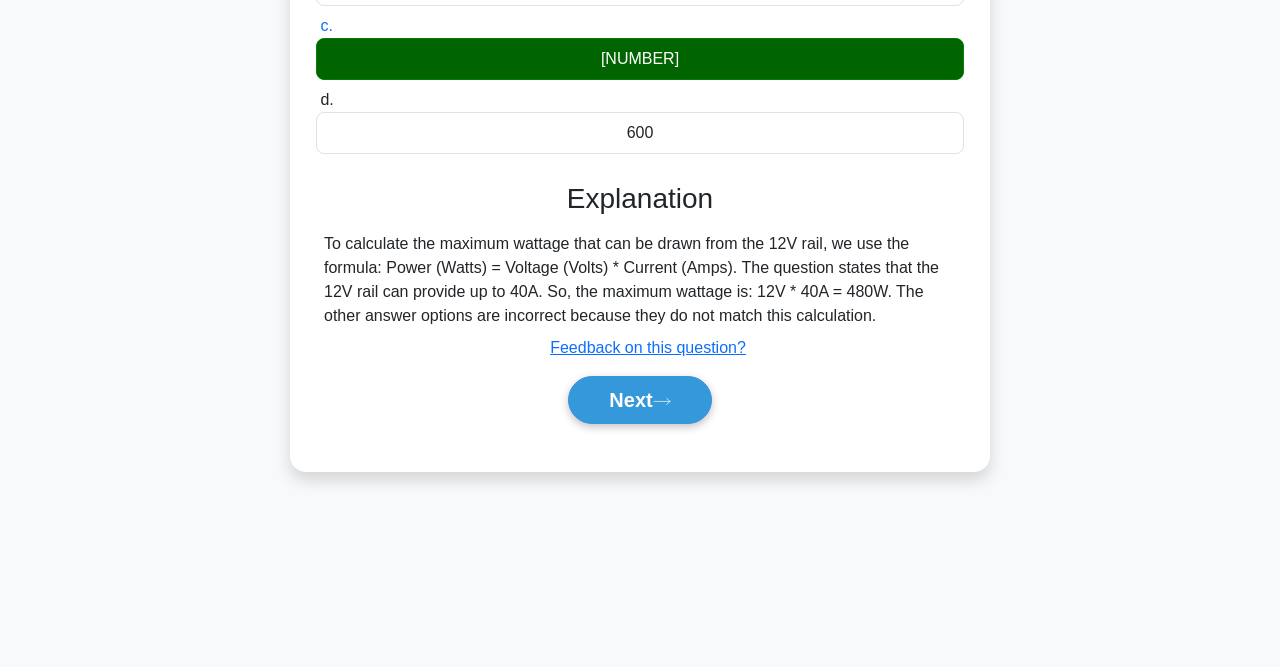 scroll, scrollTop: 413, scrollLeft: 0, axis: vertical 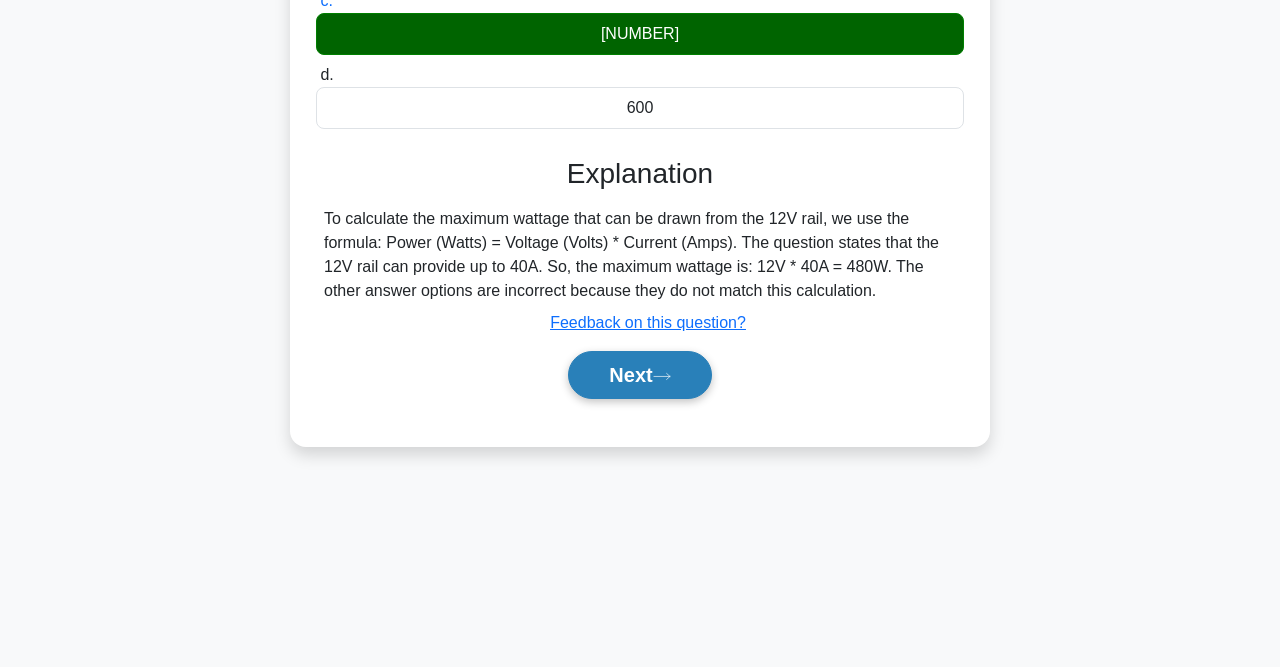 click on "Next" at bounding box center (639, 375) 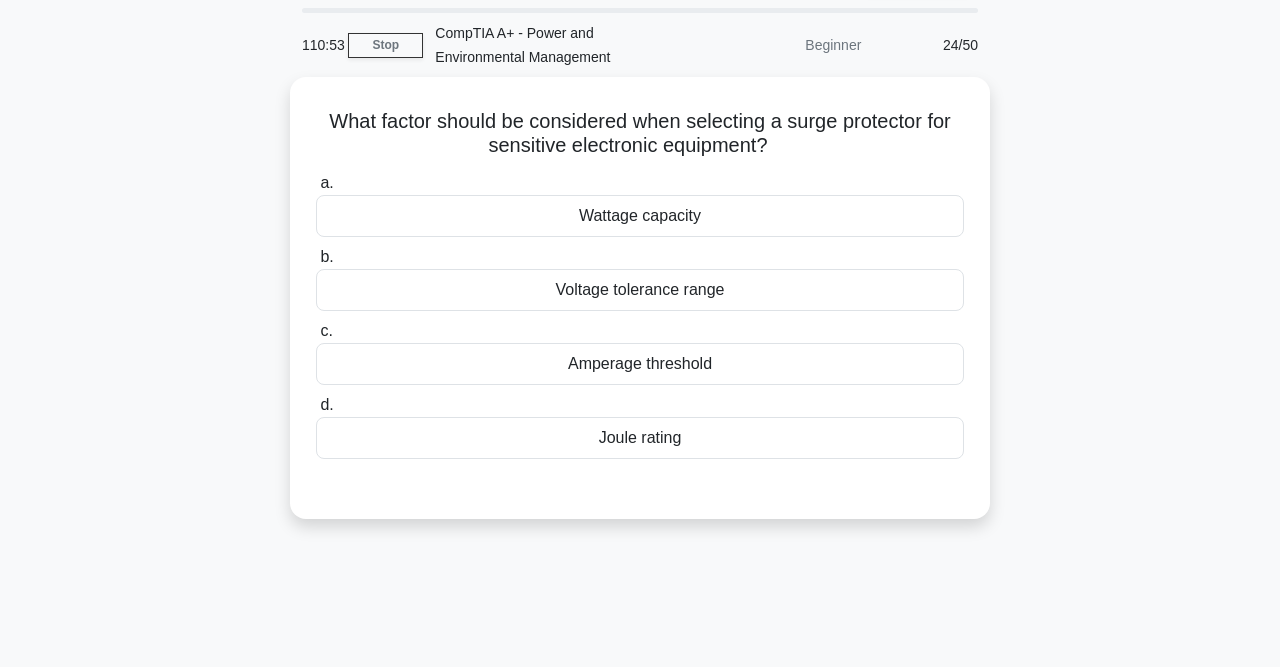 scroll, scrollTop: 0, scrollLeft: 0, axis: both 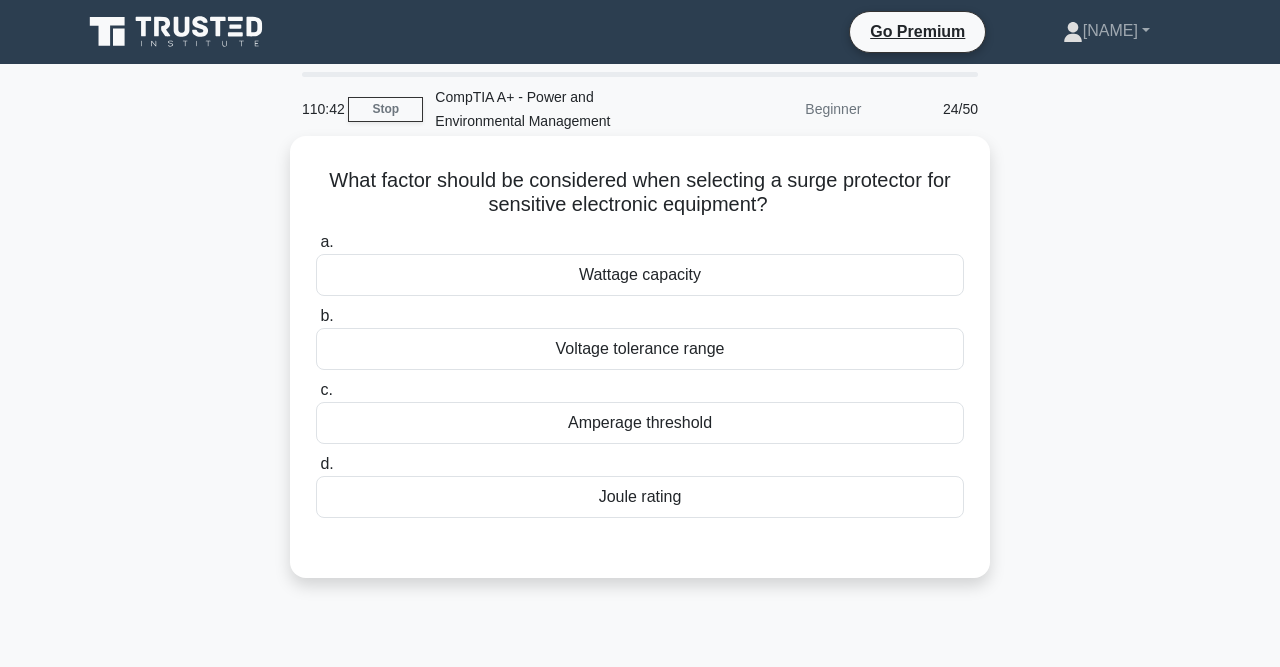 click on "Voltage tolerance range" at bounding box center (640, 349) 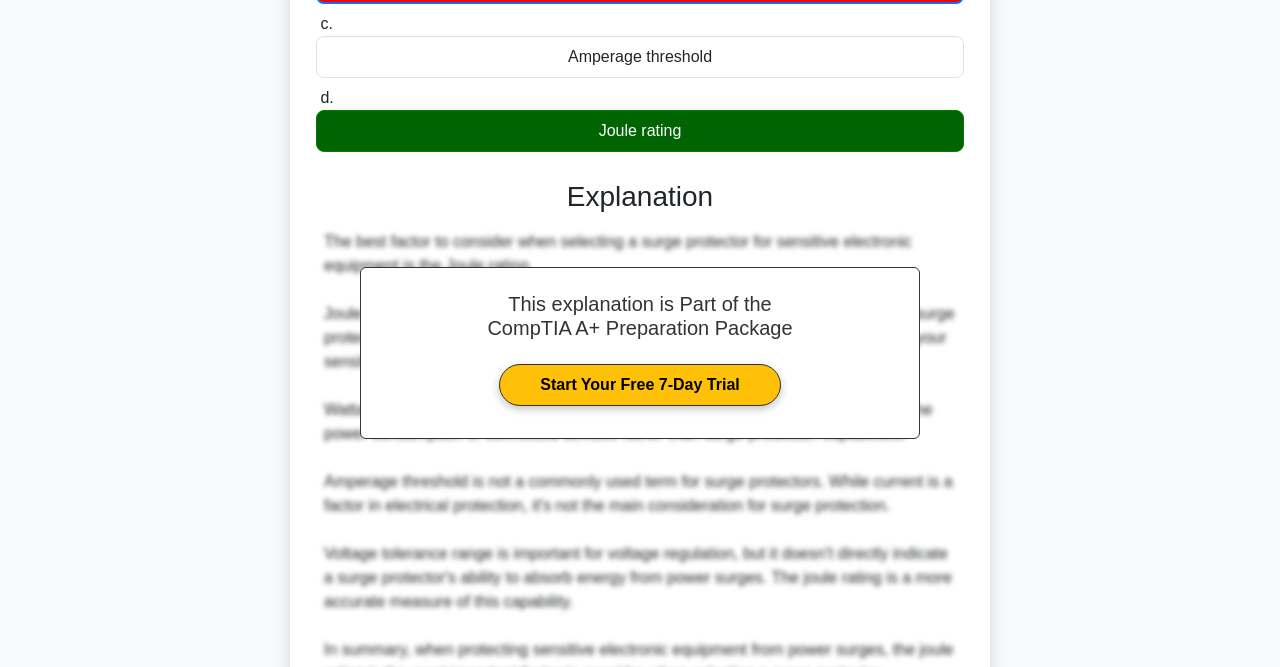 scroll, scrollTop: 566, scrollLeft: 0, axis: vertical 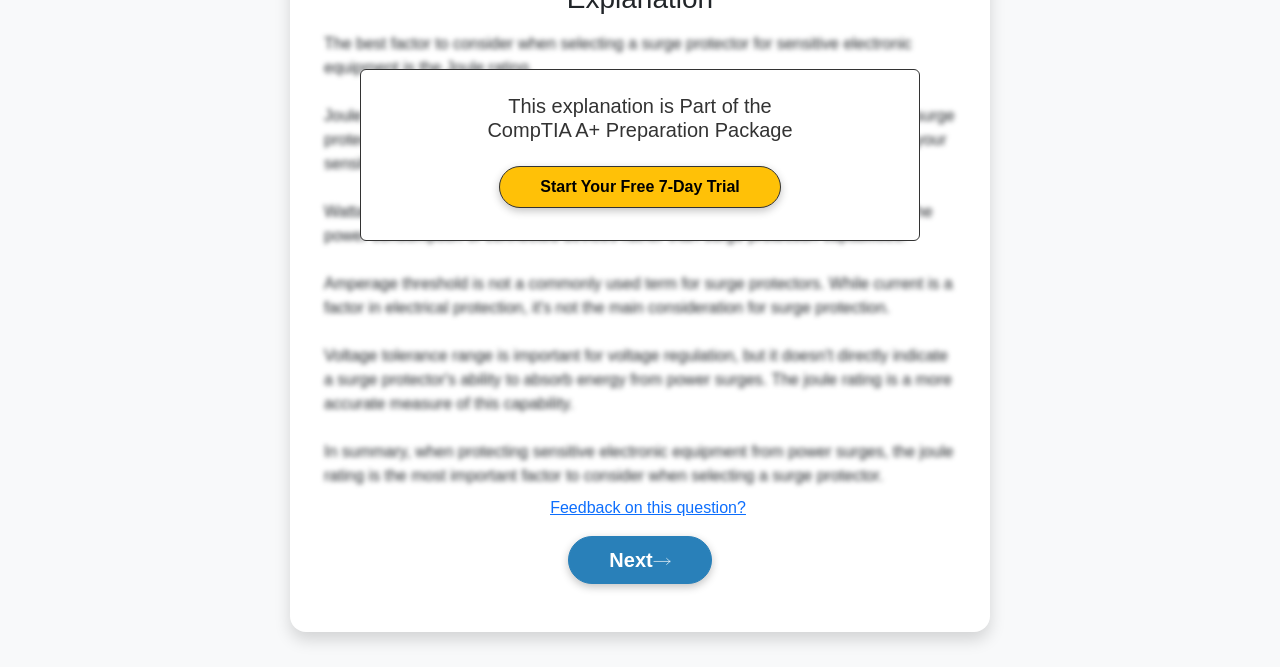 click on "Next" at bounding box center (639, 560) 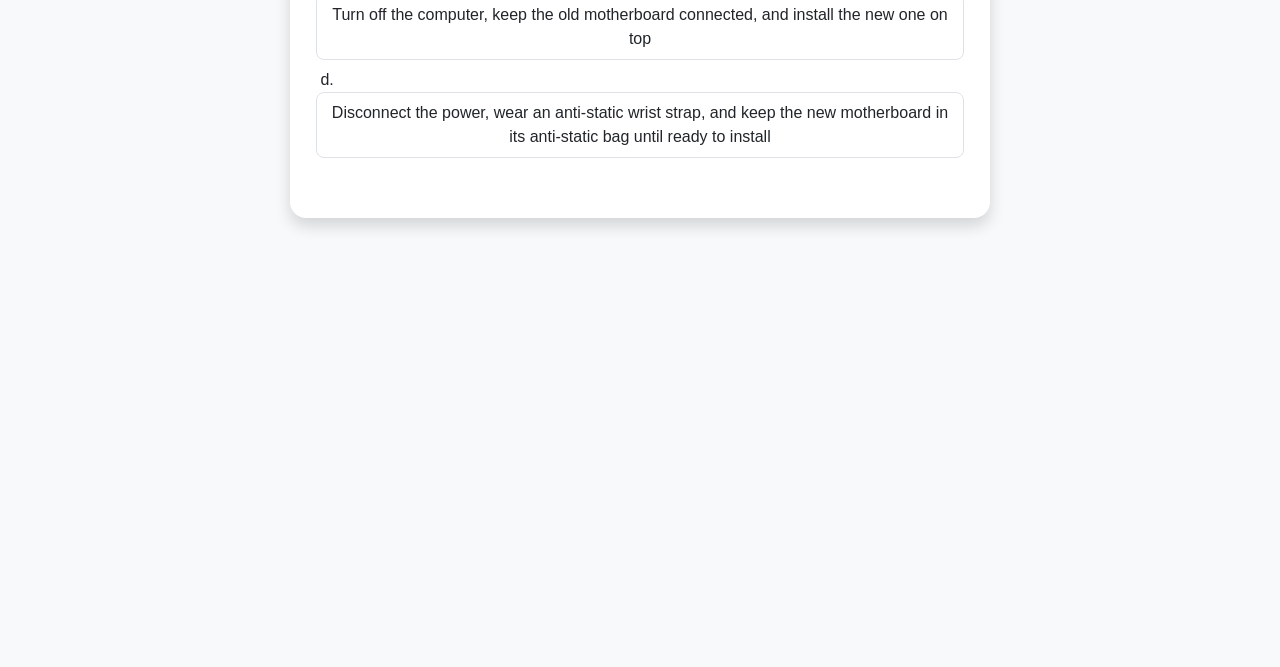 scroll, scrollTop: 0, scrollLeft: 0, axis: both 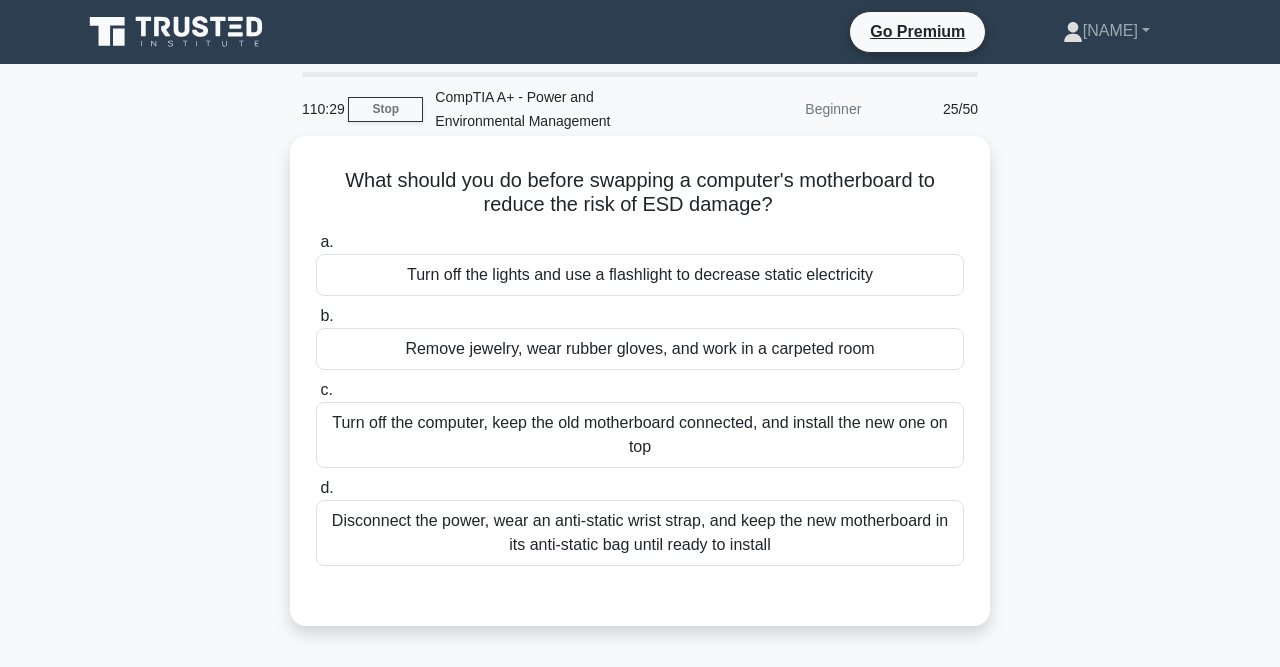 click on "Disconnect the power, wear an anti-static wrist strap, and keep the new motherboard in its anti-static bag until ready to install" at bounding box center (640, 533) 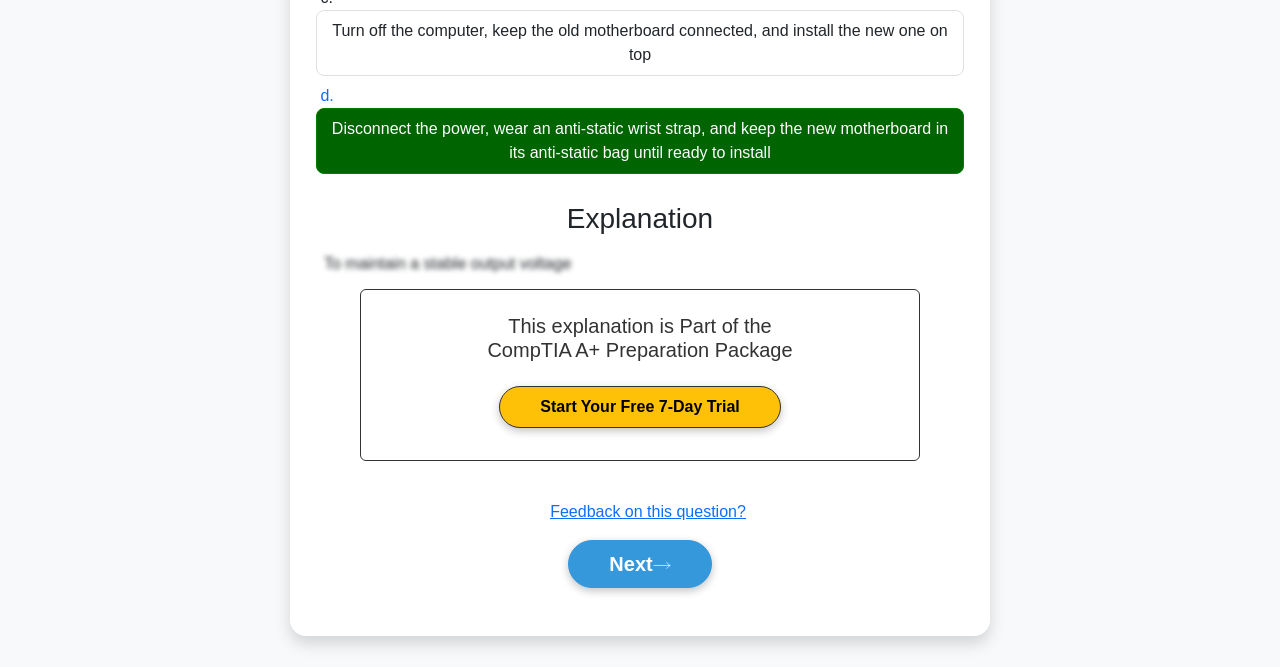 scroll, scrollTop: 394, scrollLeft: 0, axis: vertical 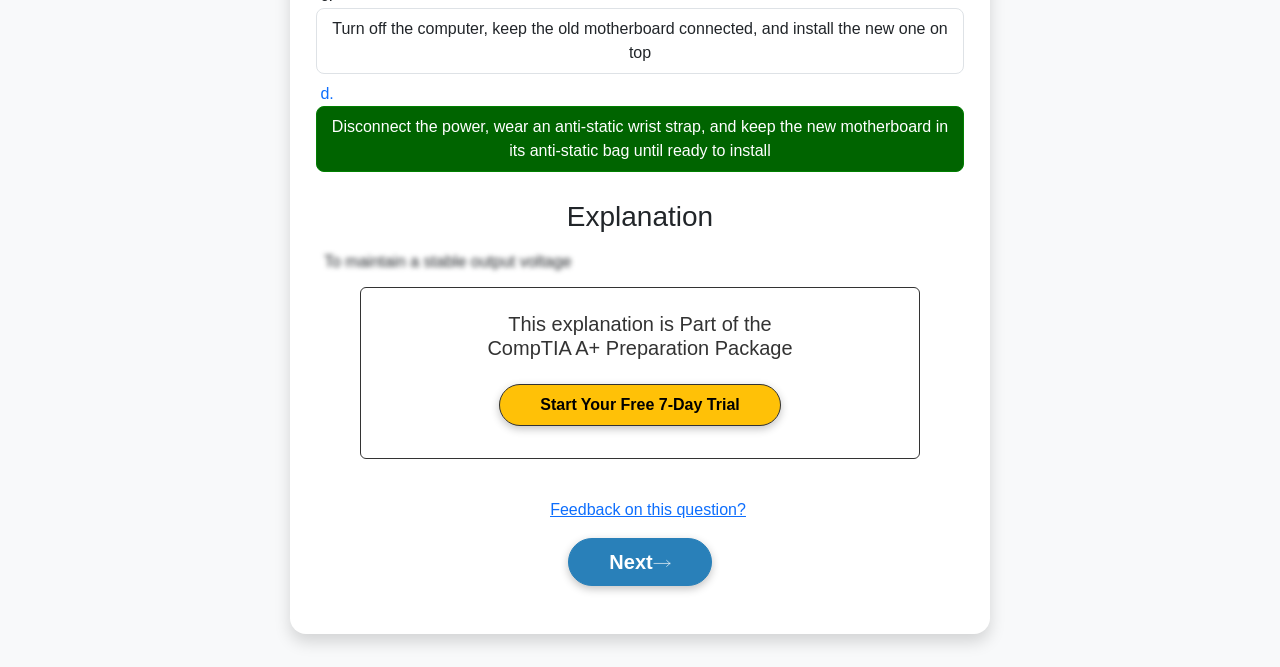 click on "Next" at bounding box center (639, 562) 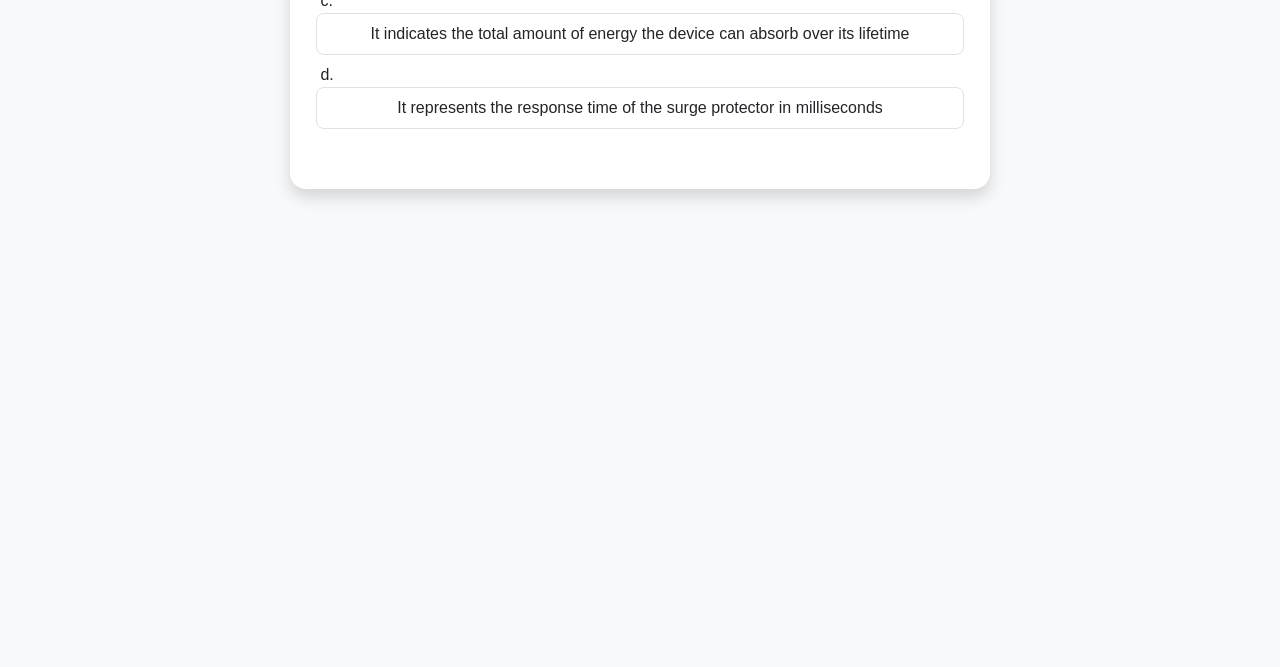 scroll, scrollTop: 0, scrollLeft: 0, axis: both 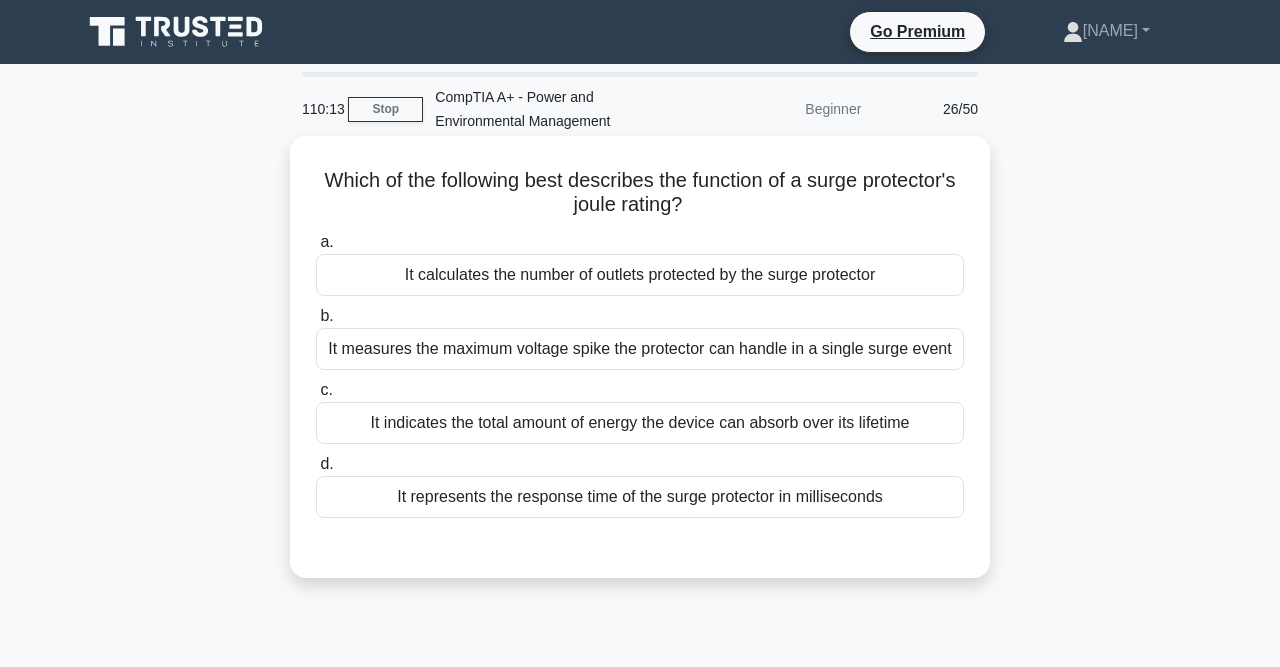 click on "It indicates the total amount of energy the device can absorb over its lifetime" at bounding box center (640, 423) 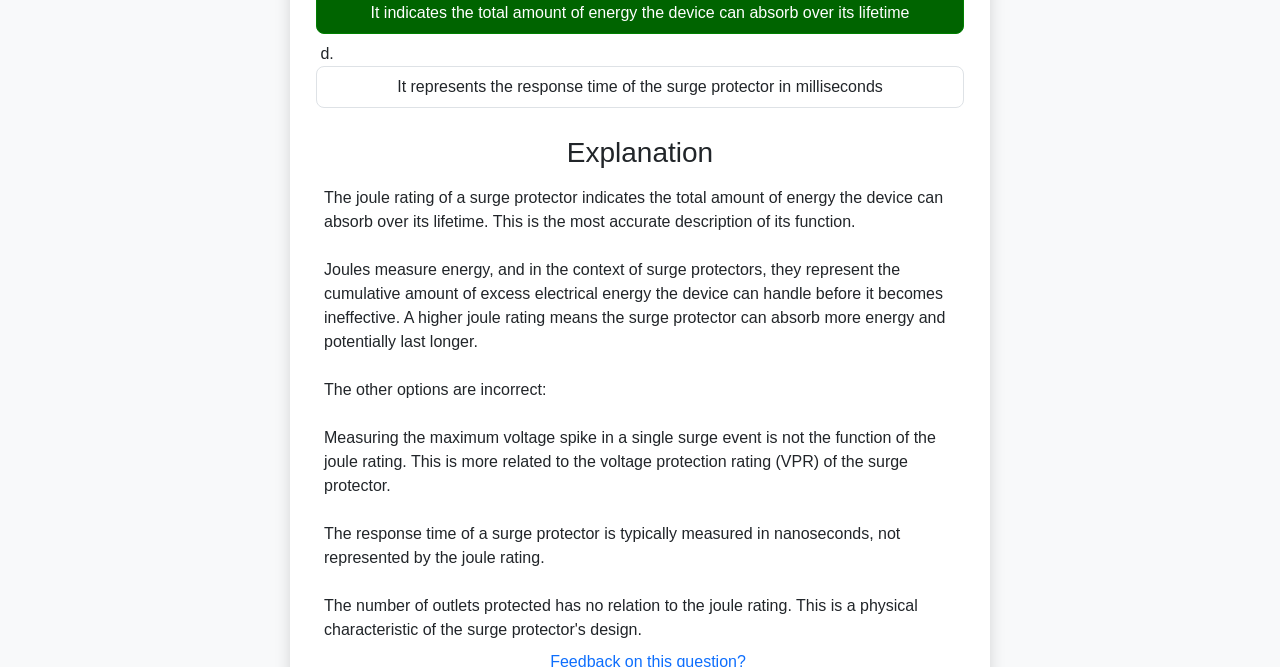 scroll, scrollTop: 563, scrollLeft: 0, axis: vertical 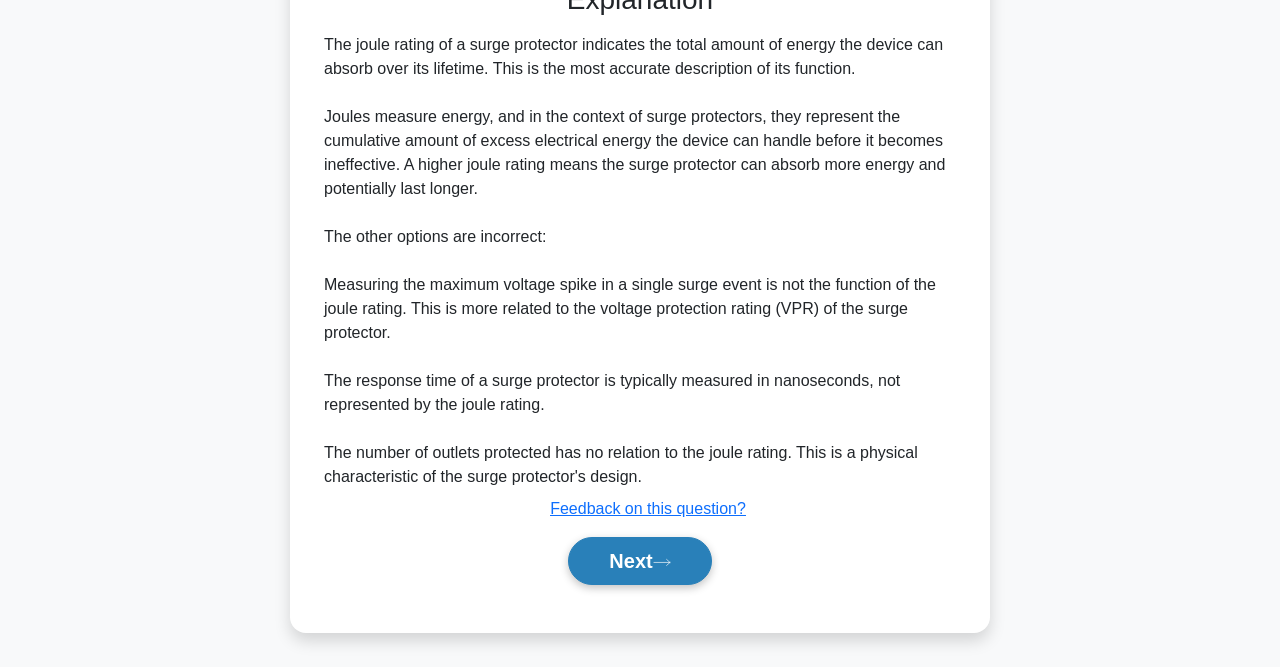 click on "Next" at bounding box center (639, 561) 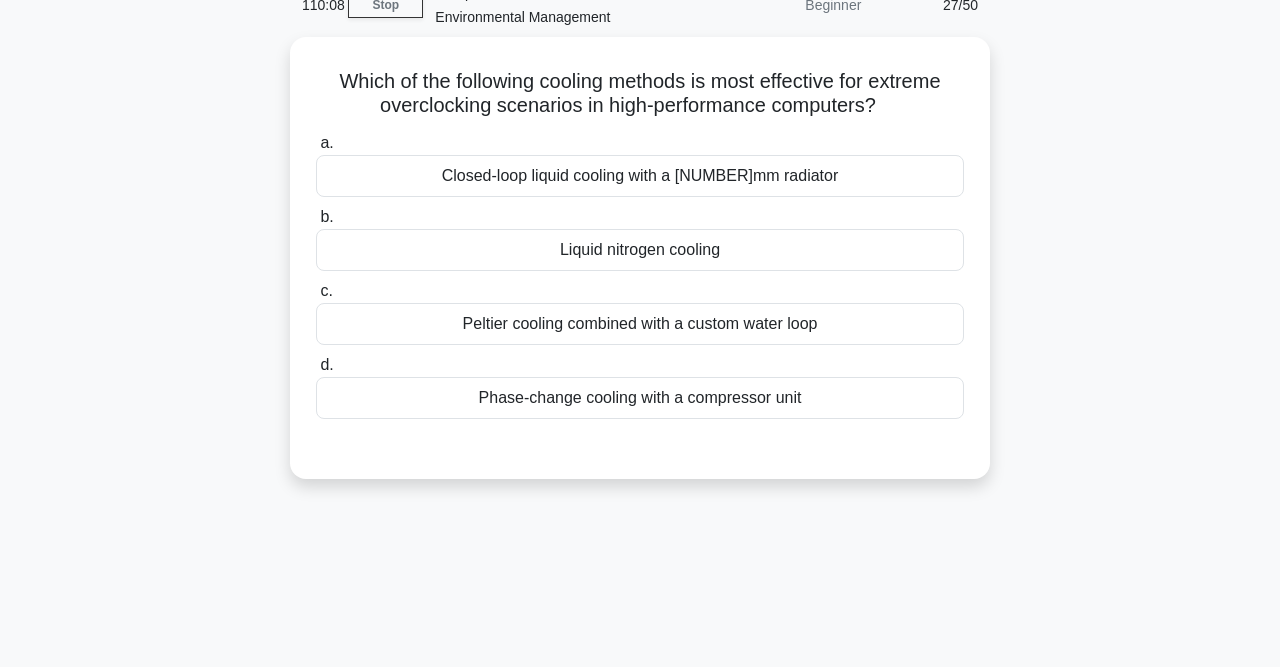 scroll, scrollTop: 0, scrollLeft: 0, axis: both 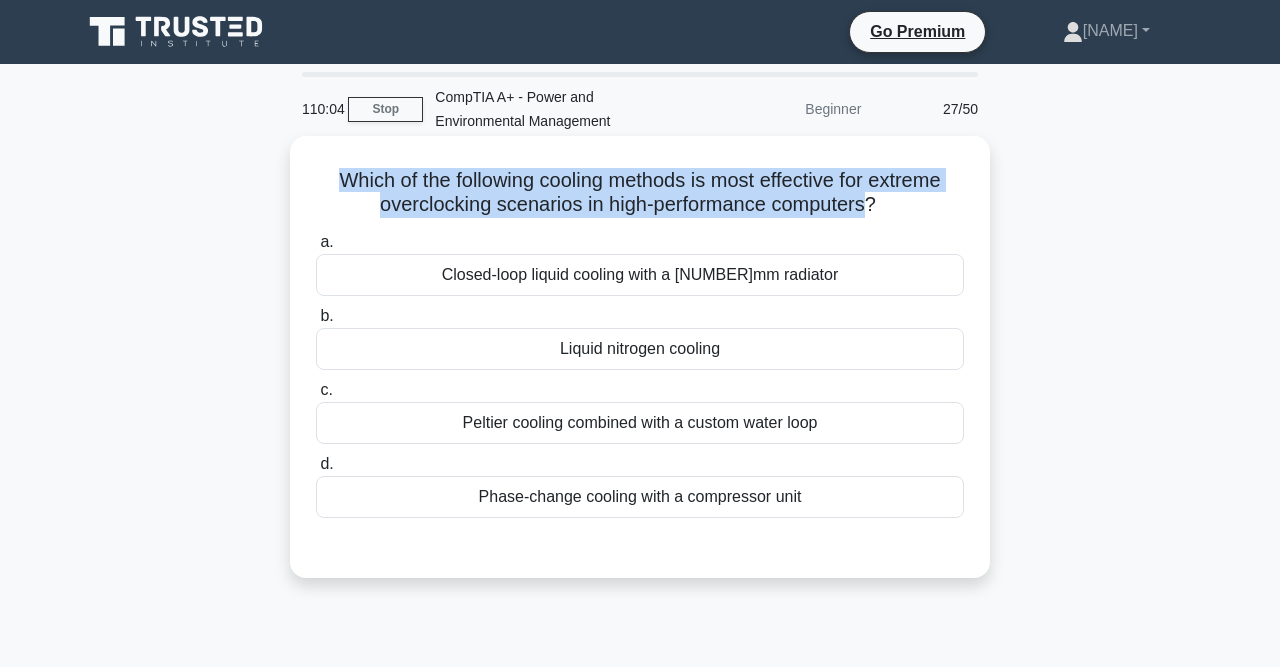 drag, startPoint x: 337, startPoint y: 179, endPoint x: 865, endPoint y: 198, distance: 528.34174 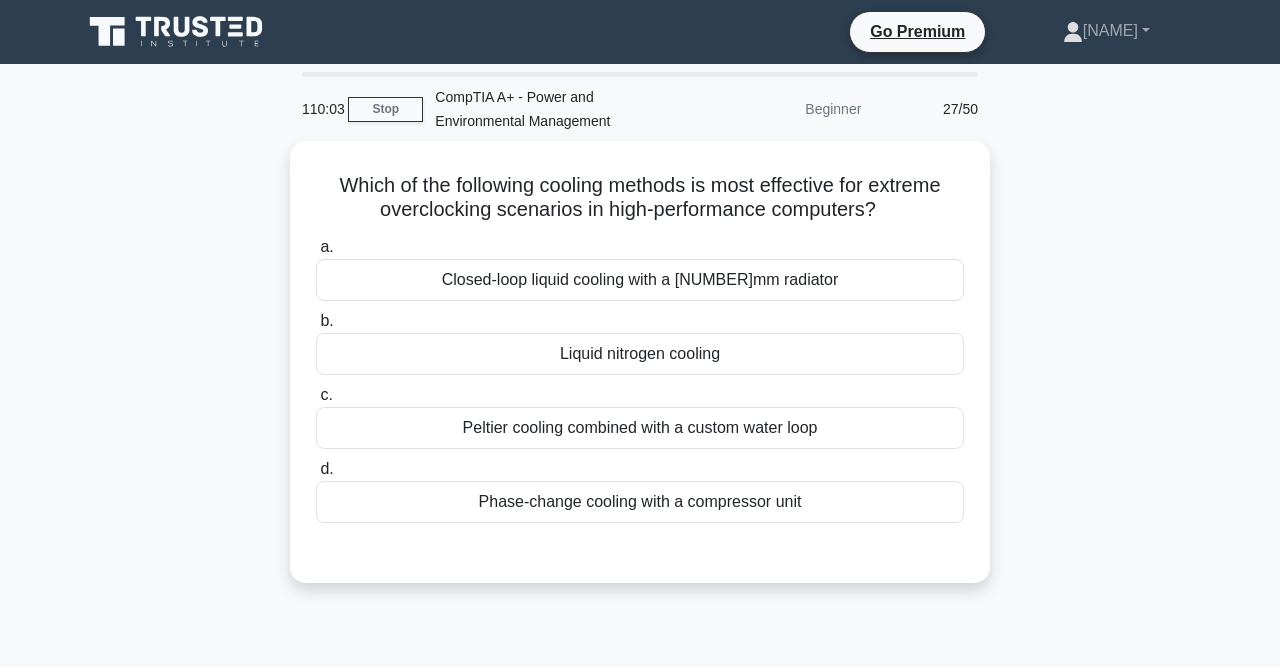 click on "Which of the following cooling methods is most effective for extreme overclocking scenarios in high-performance computers?
.spinner_0XTQ{transform-origin:center;animation:spinner_y6GP .75s linear infinite}@keyframes spinner_y6GP{100%{transform:rotate(360deg)}}
a.
Closed-loop liquid cooling with a 360mm radiator" at bounding box center (640, 374) 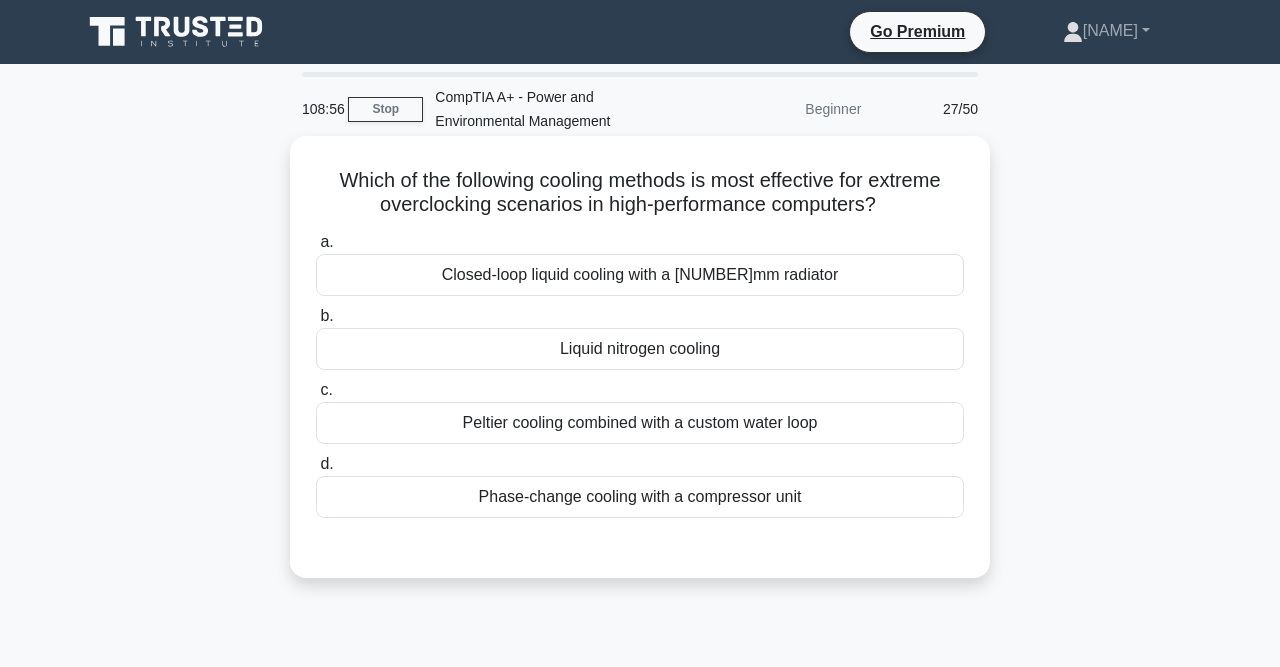 click on "Closed-loop liquid cooling with a 360mm radiator" at bounding box center [640, 275] 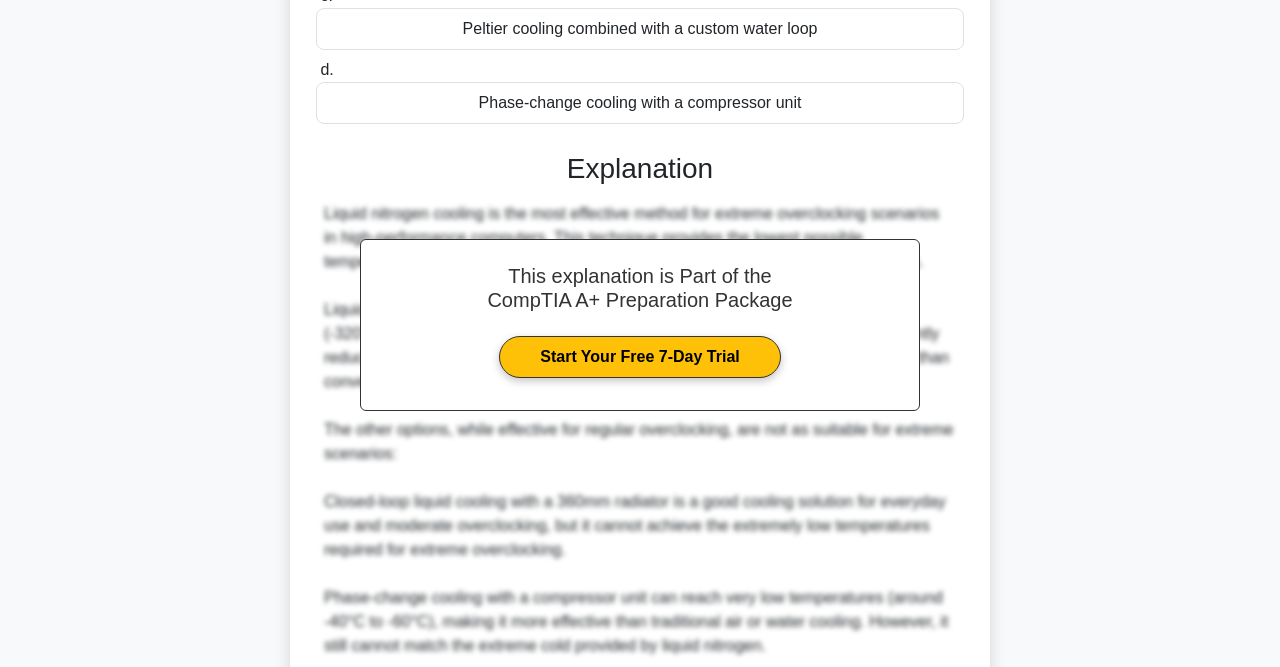 scroll, scrollTop: 782, scrollLeft: 0, axis: vertical 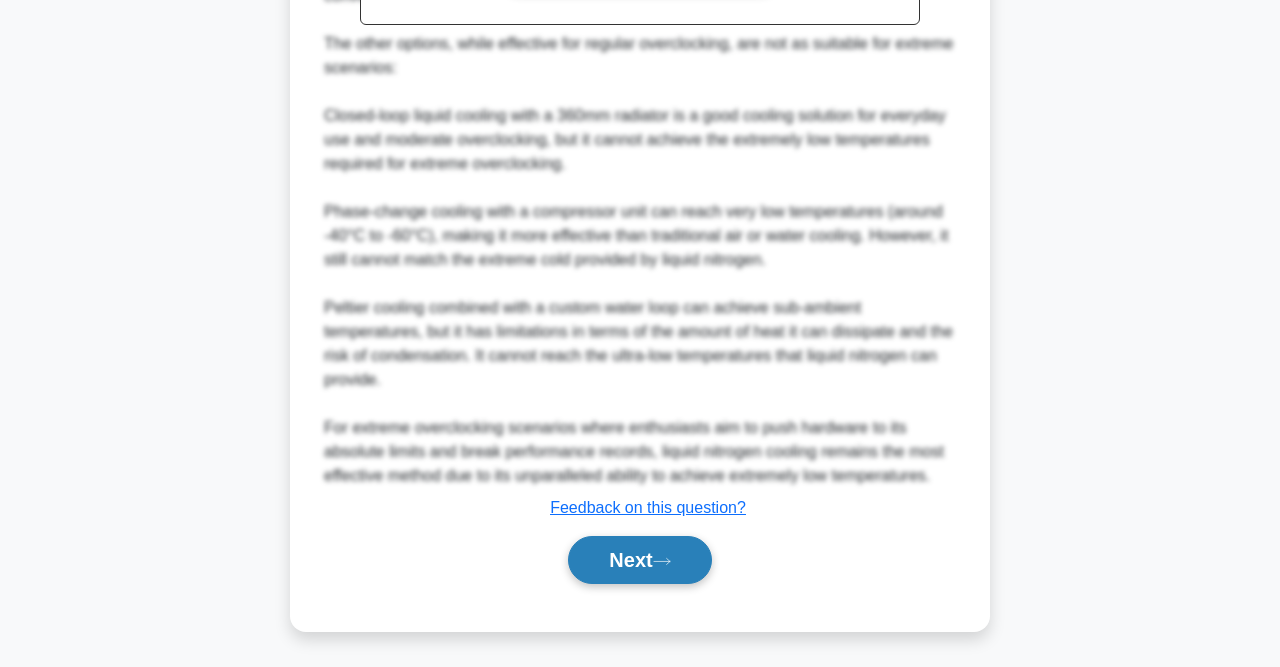 click on "Next" at bounding box center (639, 560) 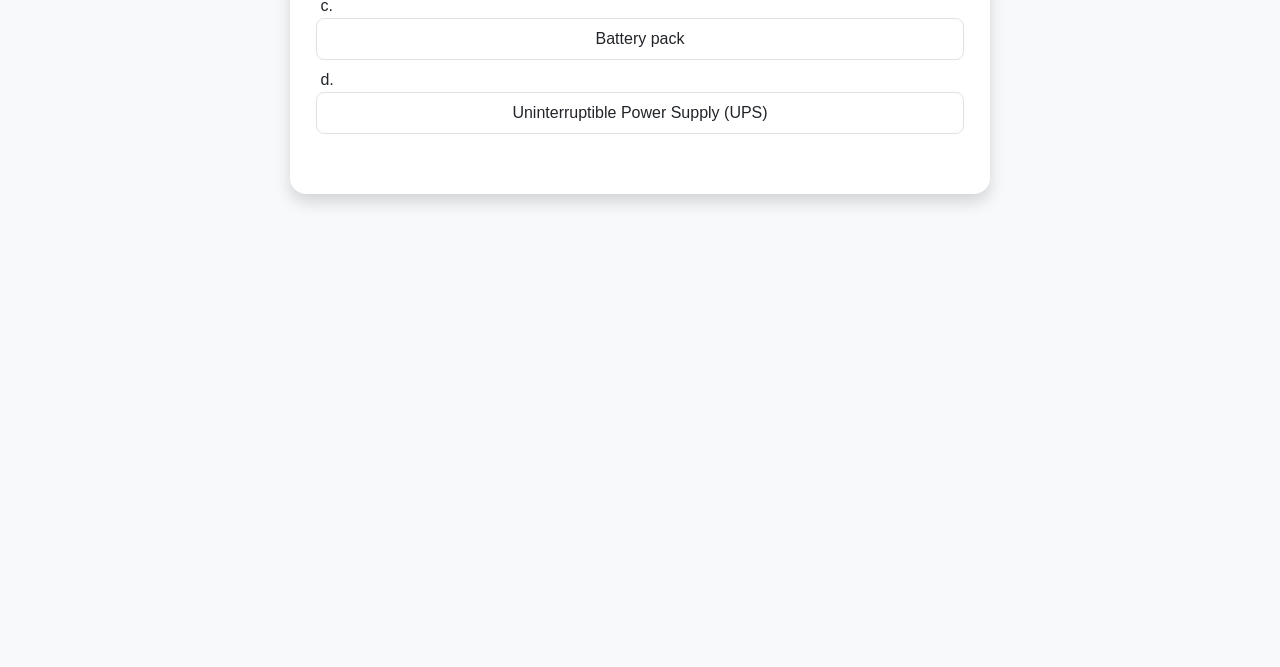 scroll, scrollTop: 0, scrollLeft: 0, axis: both 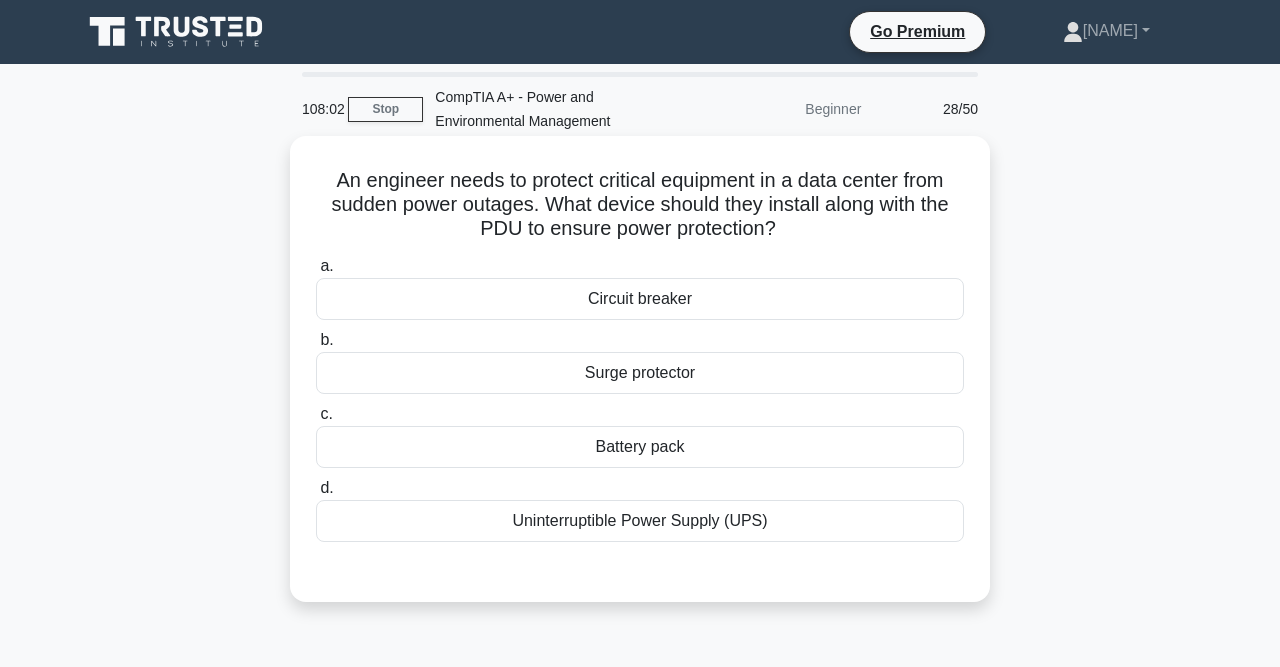 click on "Uninterruptible Power Supply (UPS)" at bounding box center (640, 521) 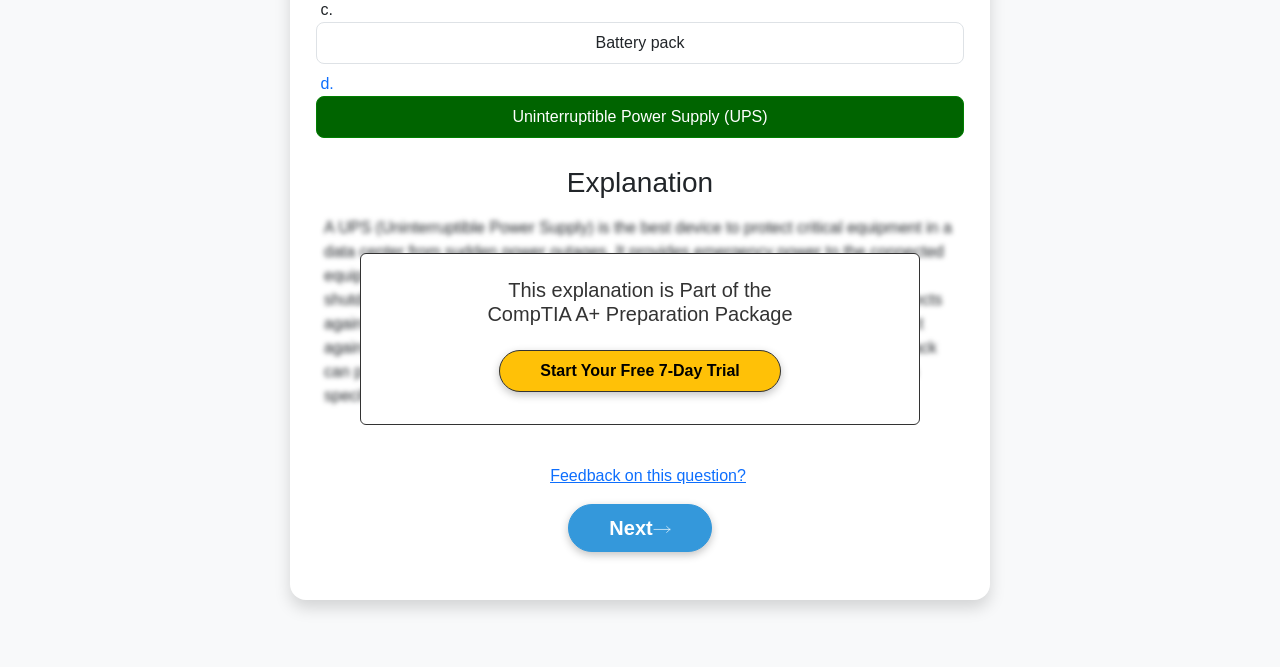 scroll, scrollTop: 405, scrollLeft: 0, axis: vertical 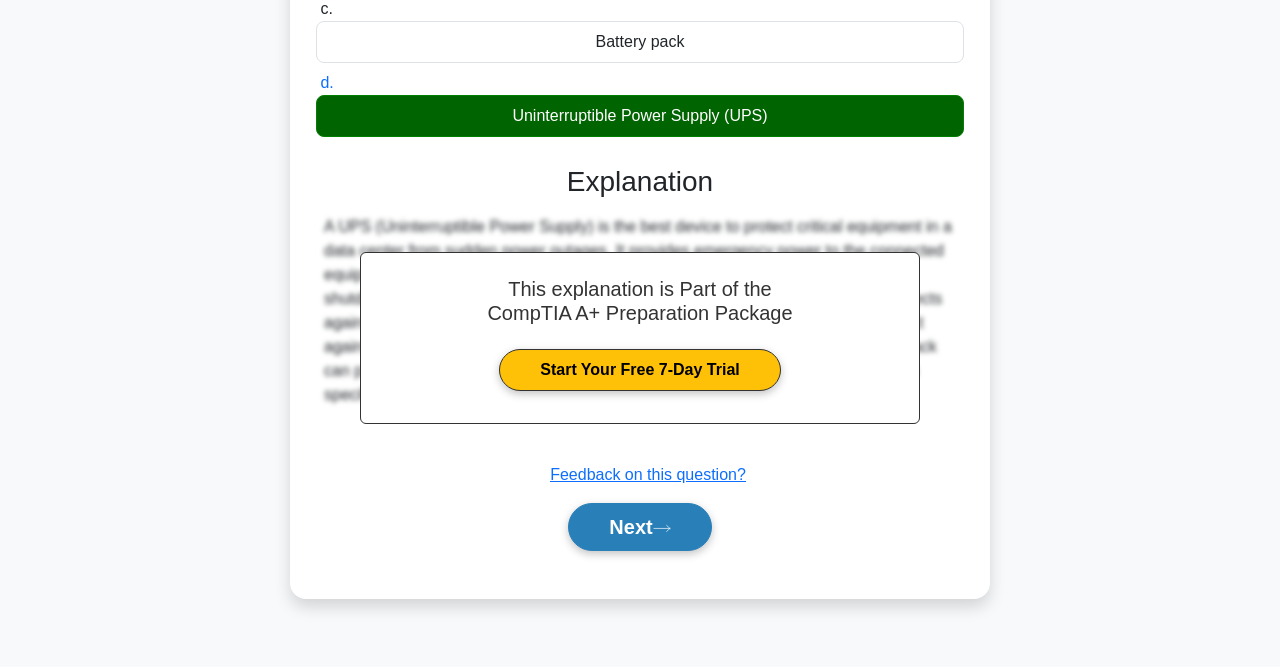 click on "Next" at bounding box center [639, 527] 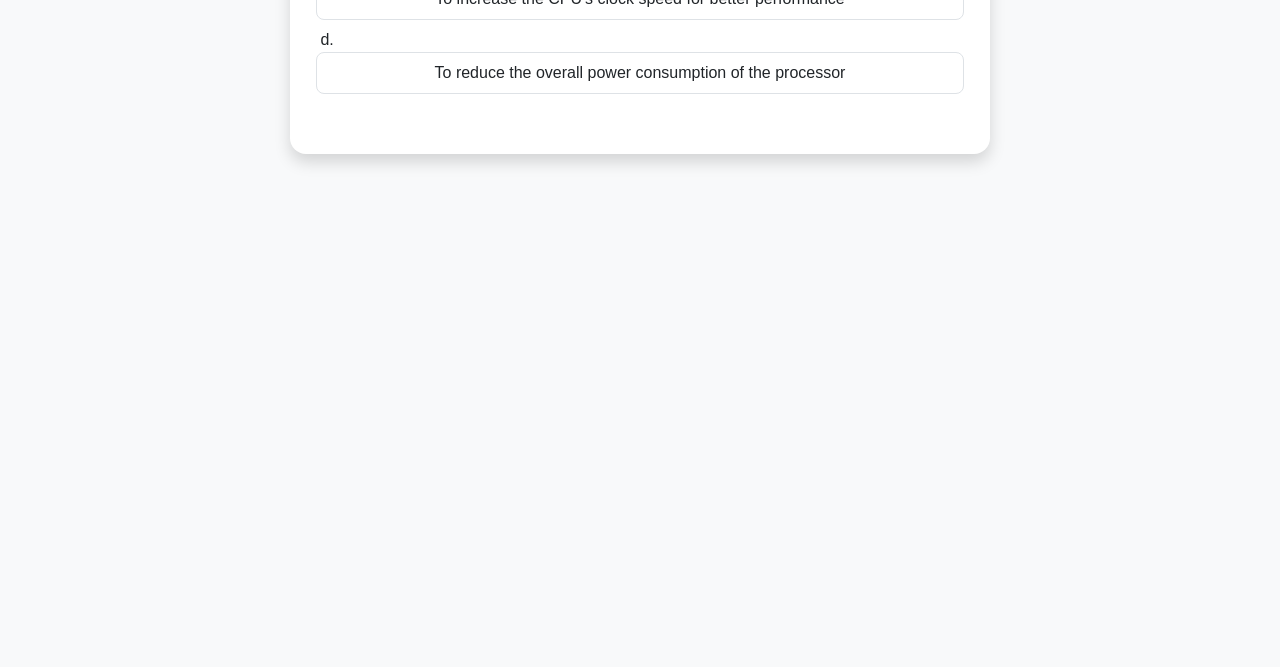 scroll, scrollTop: 0, scrollLeft: 0, axis: both 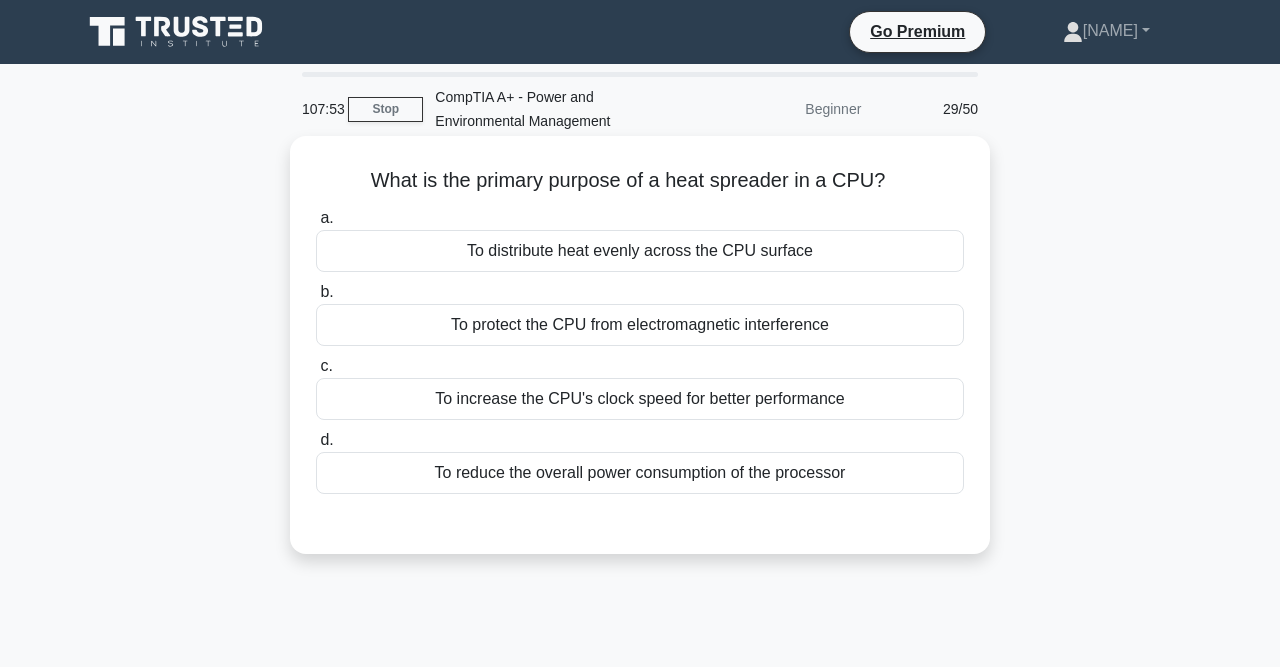 click on "To distribute heat evenly across the CPU surface" at bounding box center [640, 251] 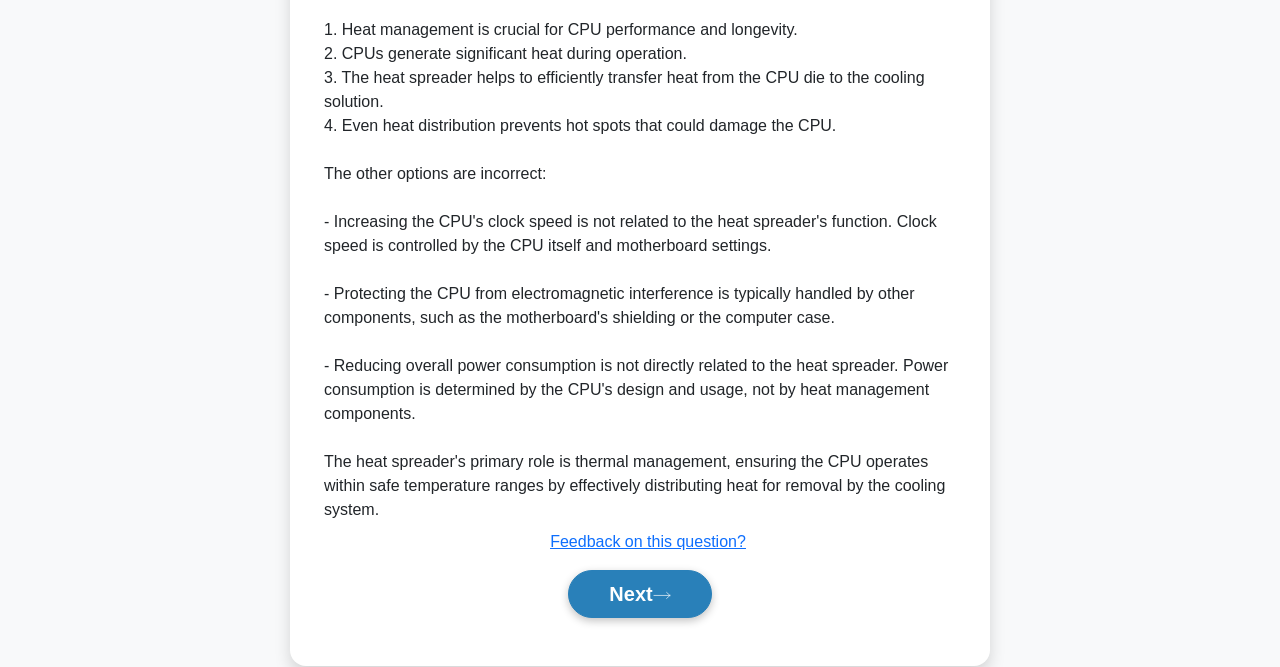 click on "Next" at bounding box center [639, 594] 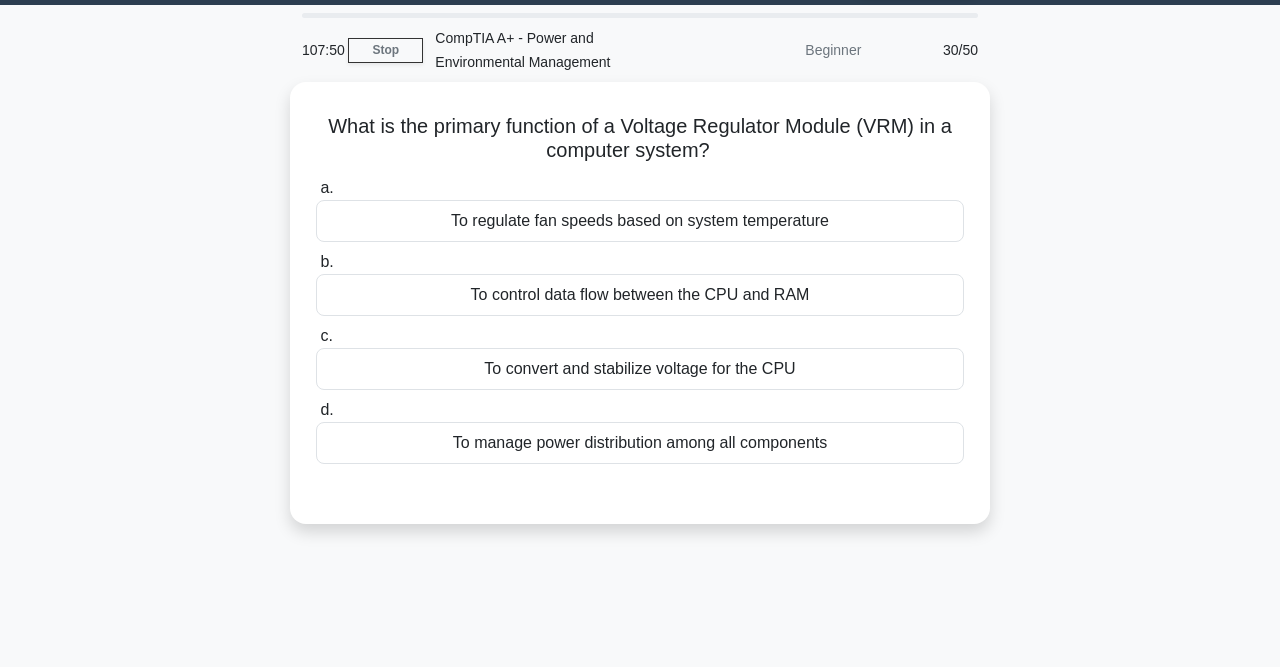scroll, scrollTop: 0, scrollLeft: 0, axis: both 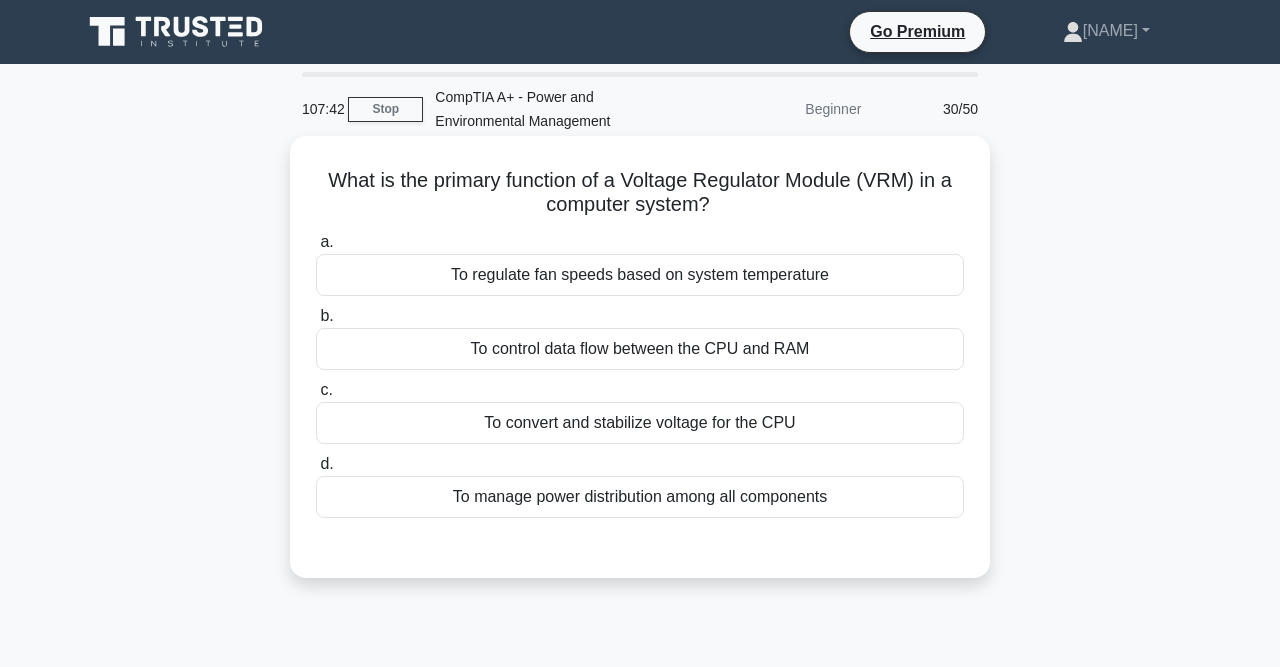 click on "To manage power distribution among all components" at bounding box center (640, 497) 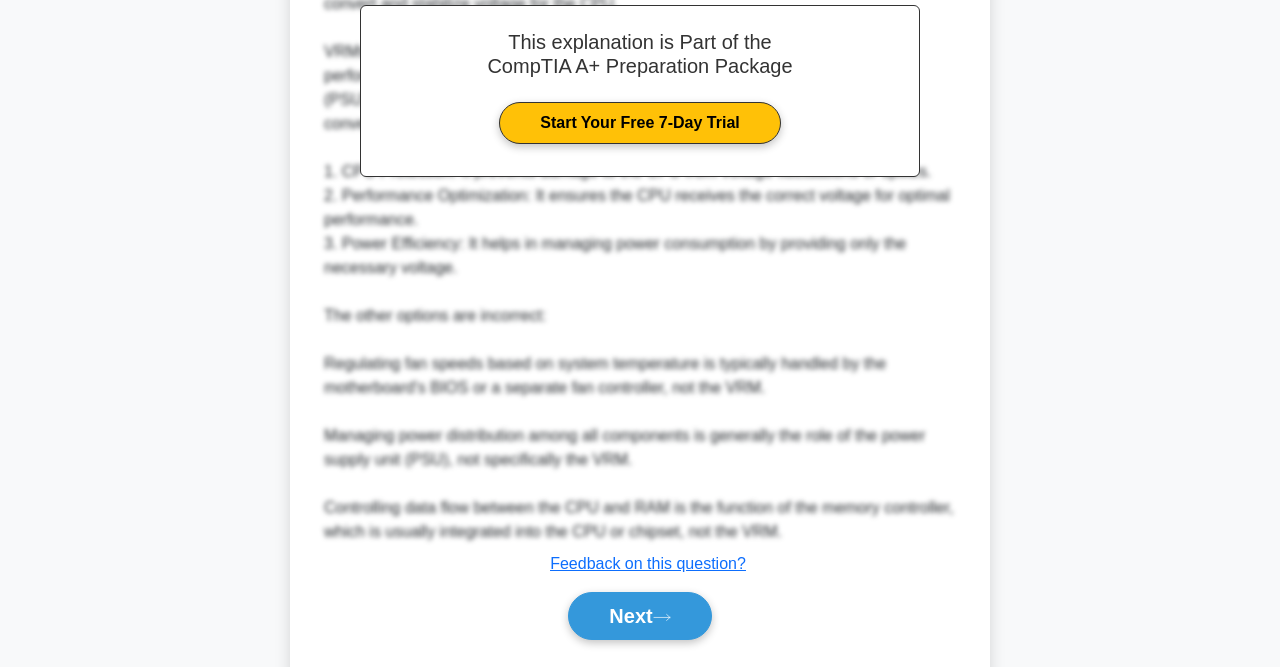 scroll, scrollTop: 686, scrollLeft: 0, axis: vertical 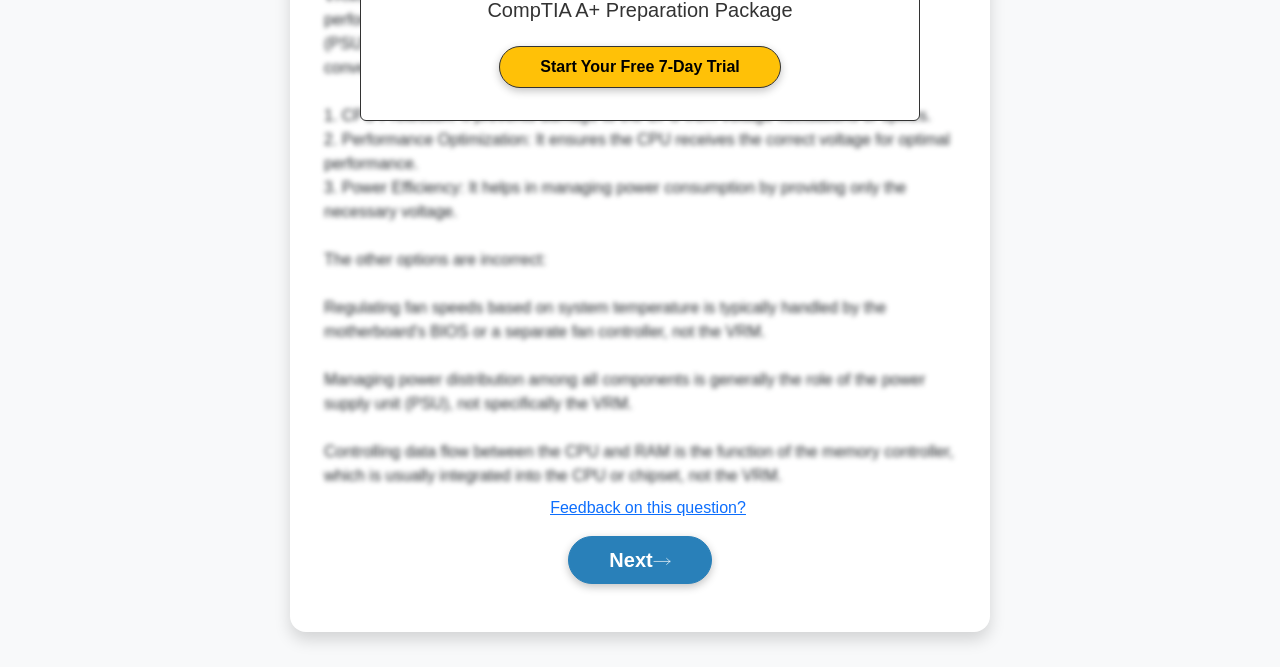 click on "Next" at bounding box center (639, 560) 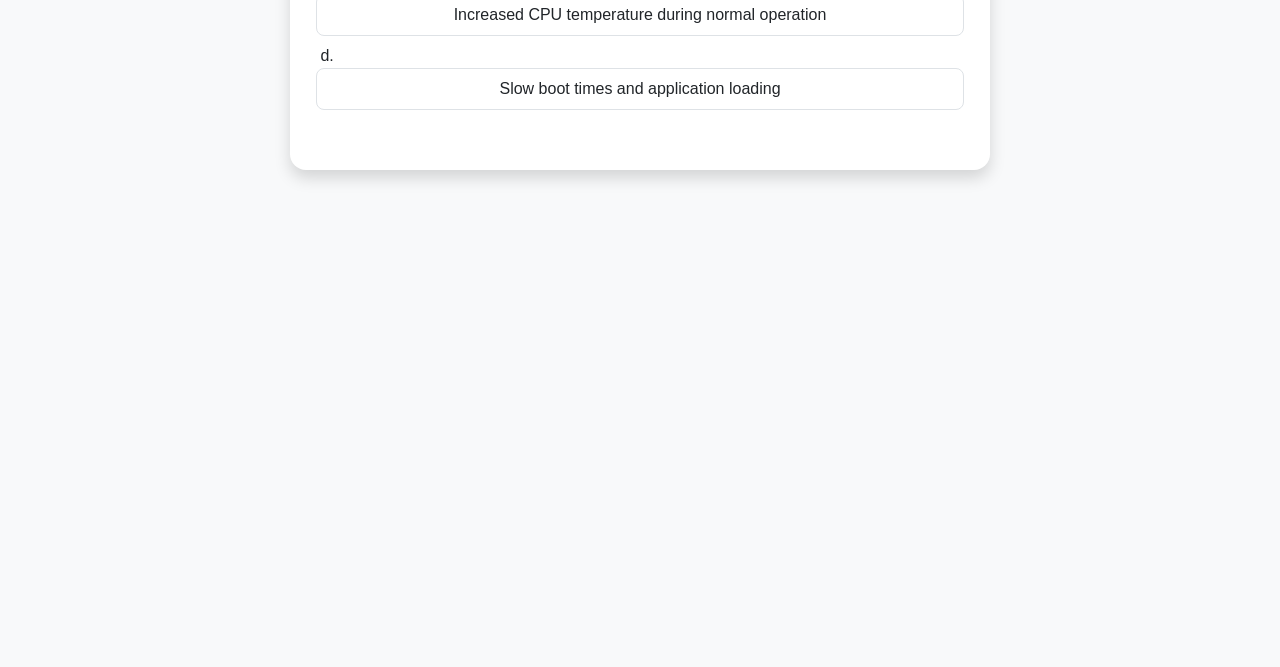 scroll, scrollTop: 0, scrollLeft: 0, axis: both 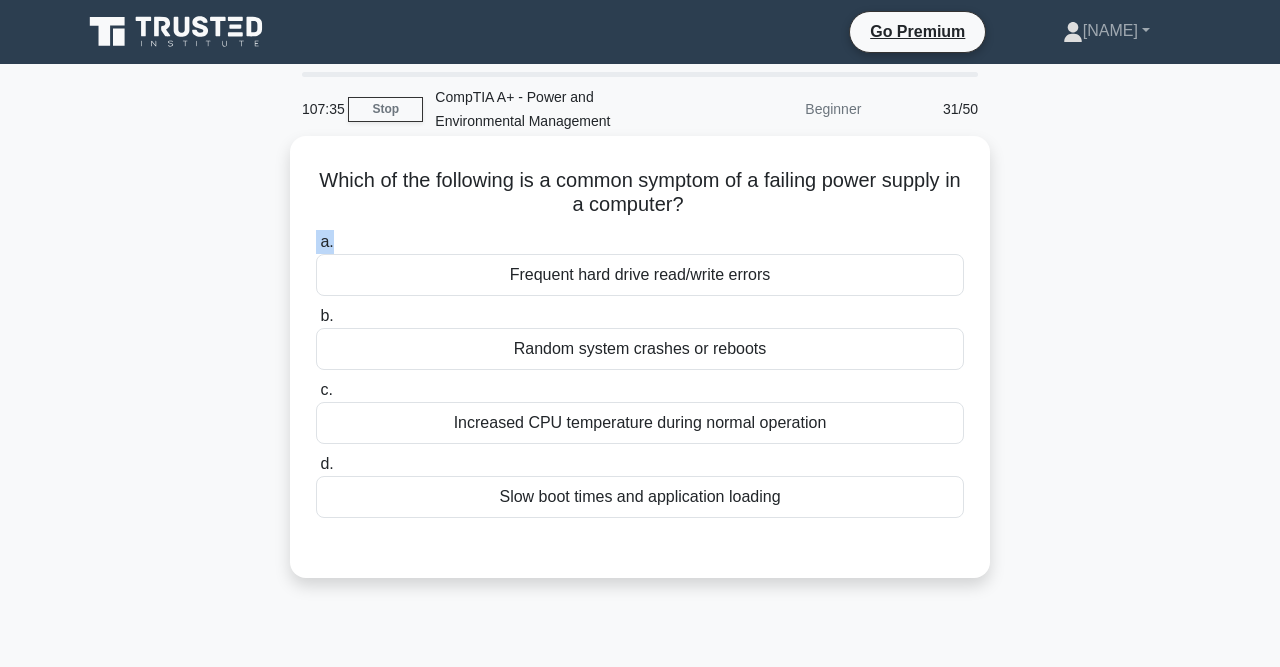 drag, startPoint x: 318, startPoint y: 171, endPoint x: 741, endPoint y: 237, distance: 428.11798 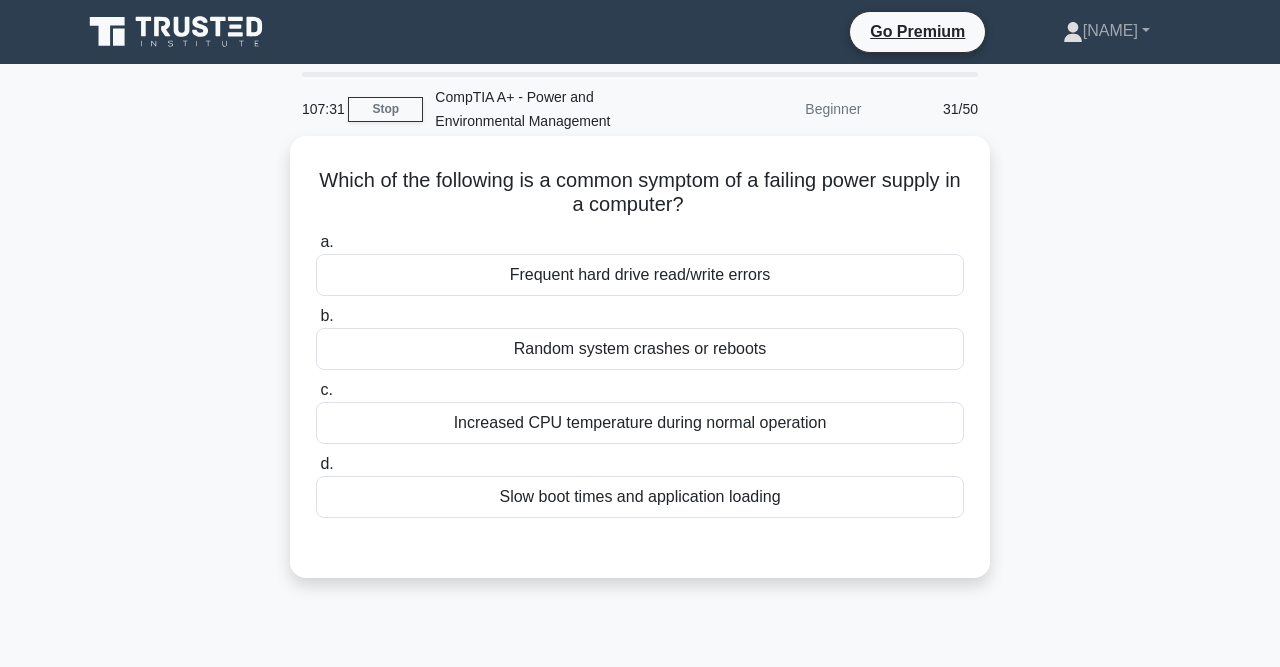click on "Random system crashes or reboots" at bounding box center [640, 349] 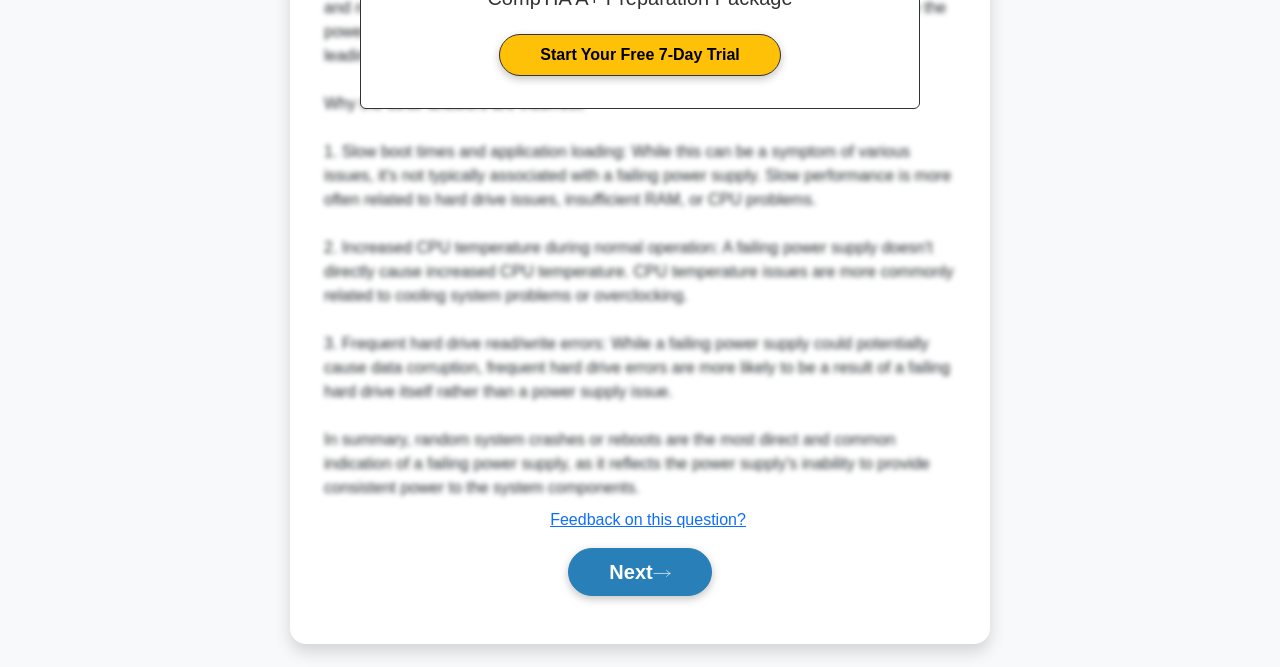 click on "Next" at bounding box center [639, 572] 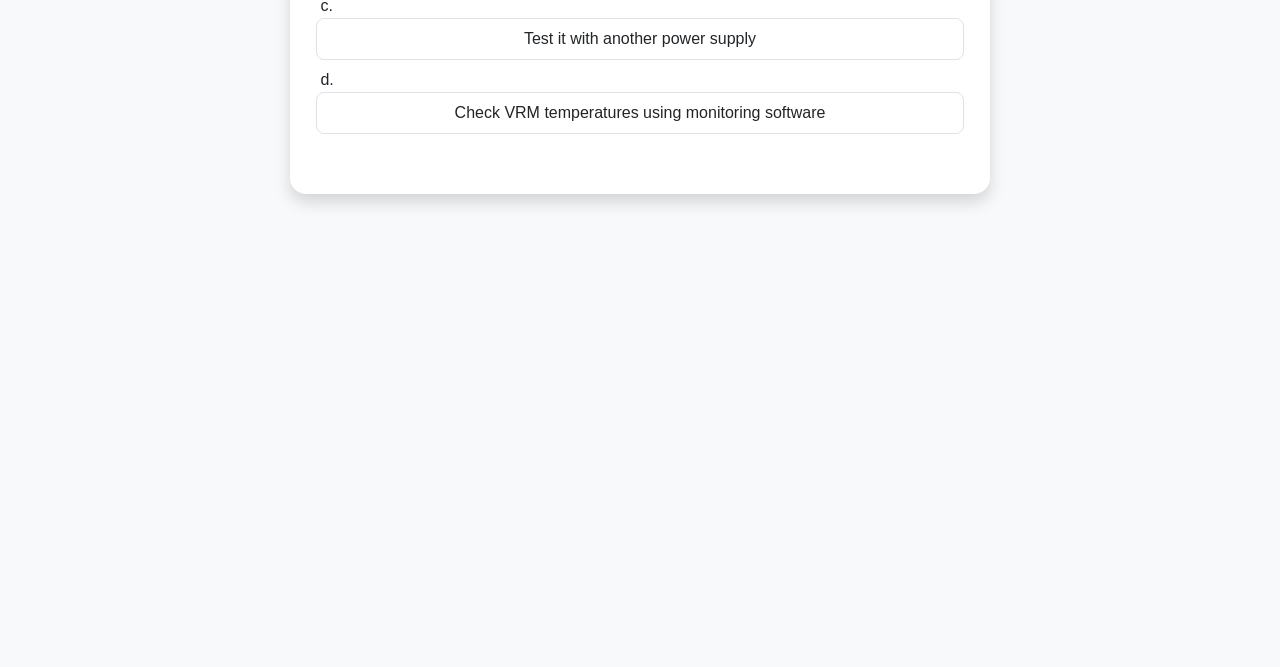 scroll, scrollTop: 0, scrollLeft: 0, axis: both 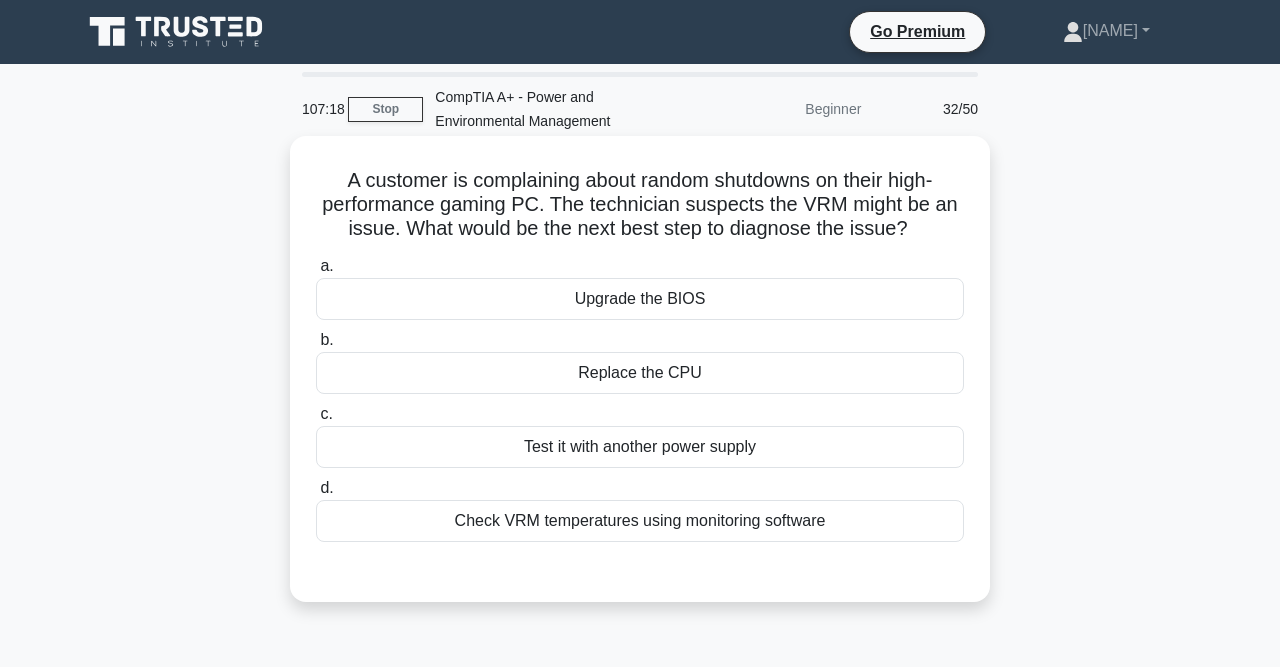 click on "Check VRM temperatures using monitoring software" at bounding box center [640, 521] 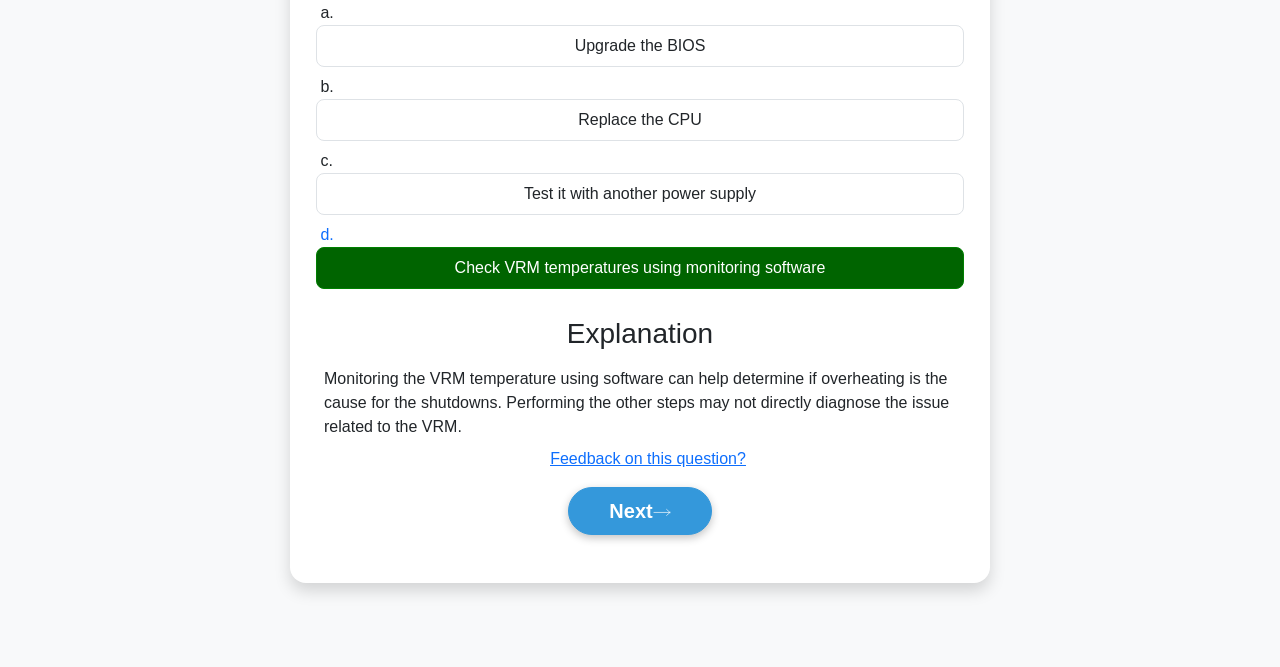 scroll, scrollTop: 260, scrollLeft: 0, axis: vertical 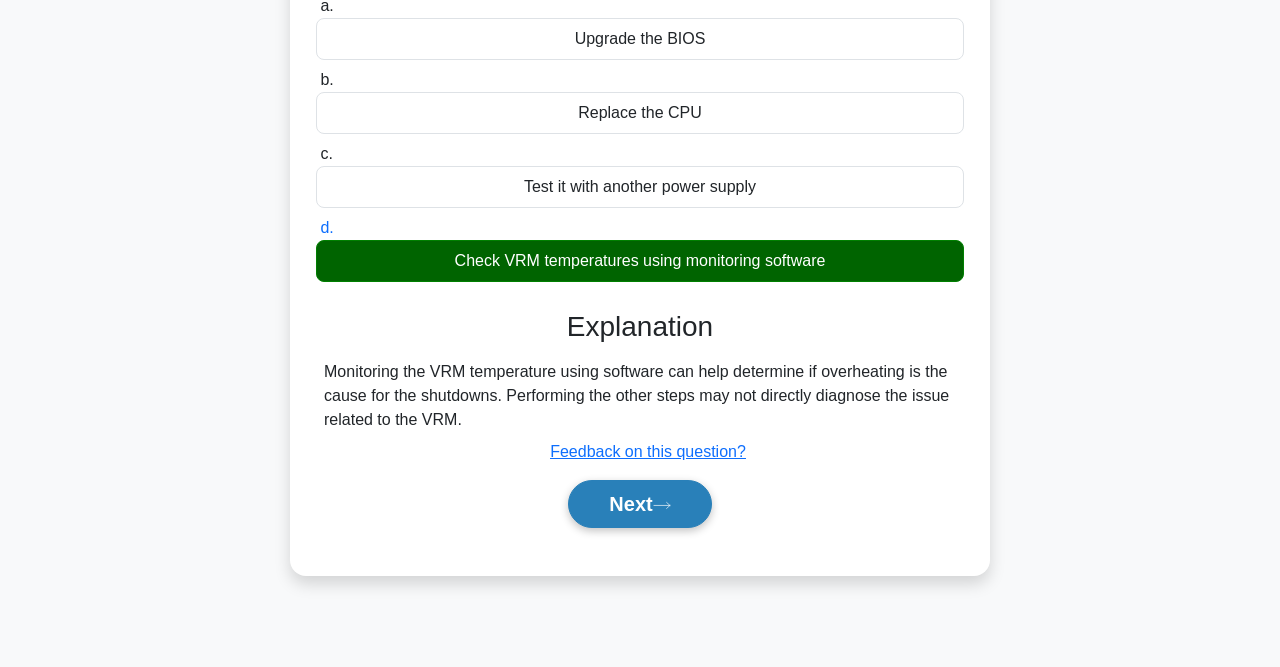 click 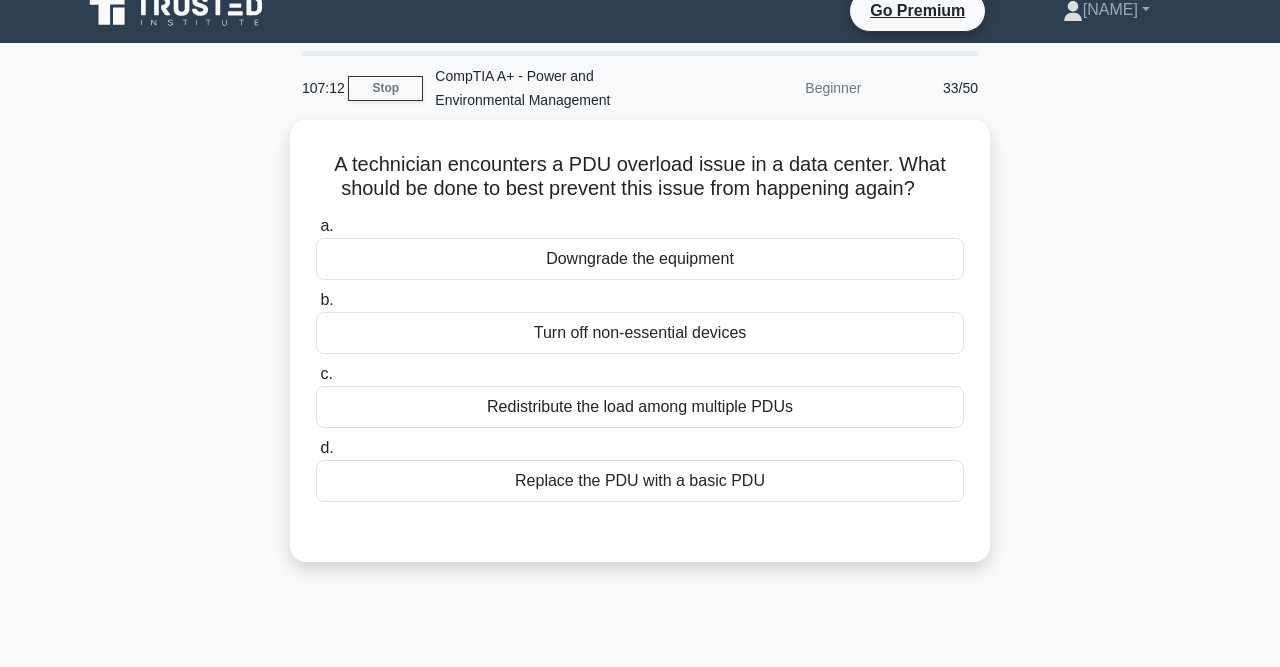 scroll, scrollTop: 0, scrollLeft: 0, axis: both 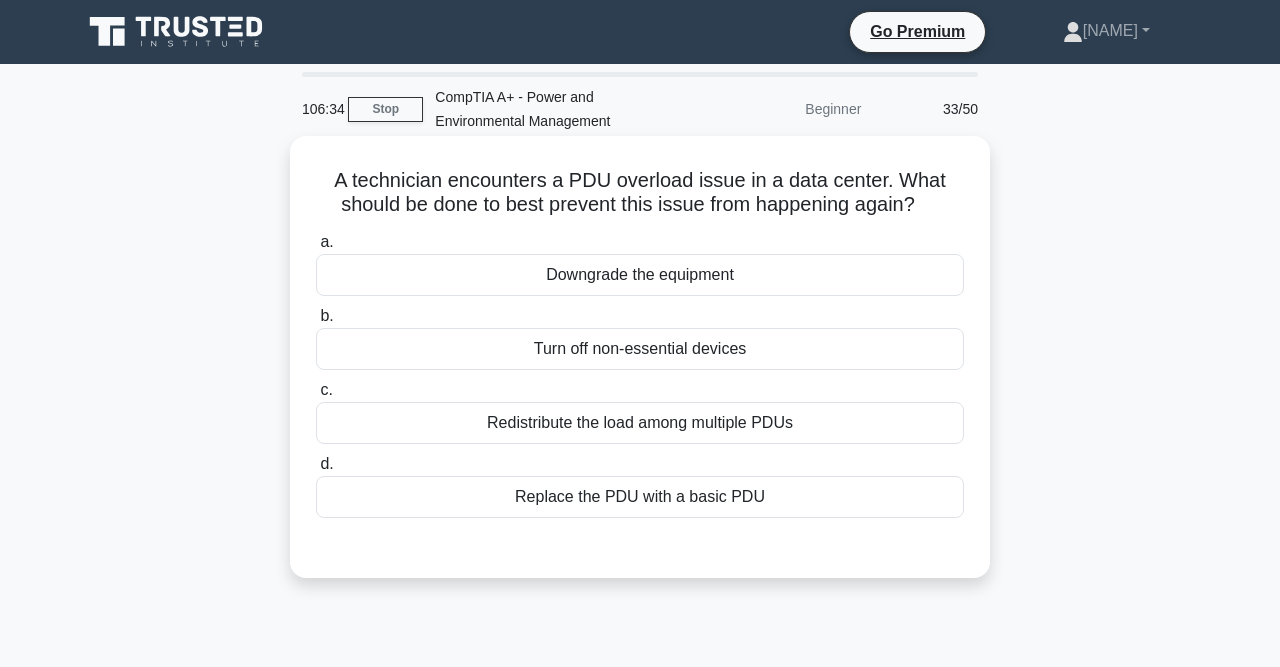 click on "Redistribute the load among multiple PDUs" at bounding box center (640, 423) 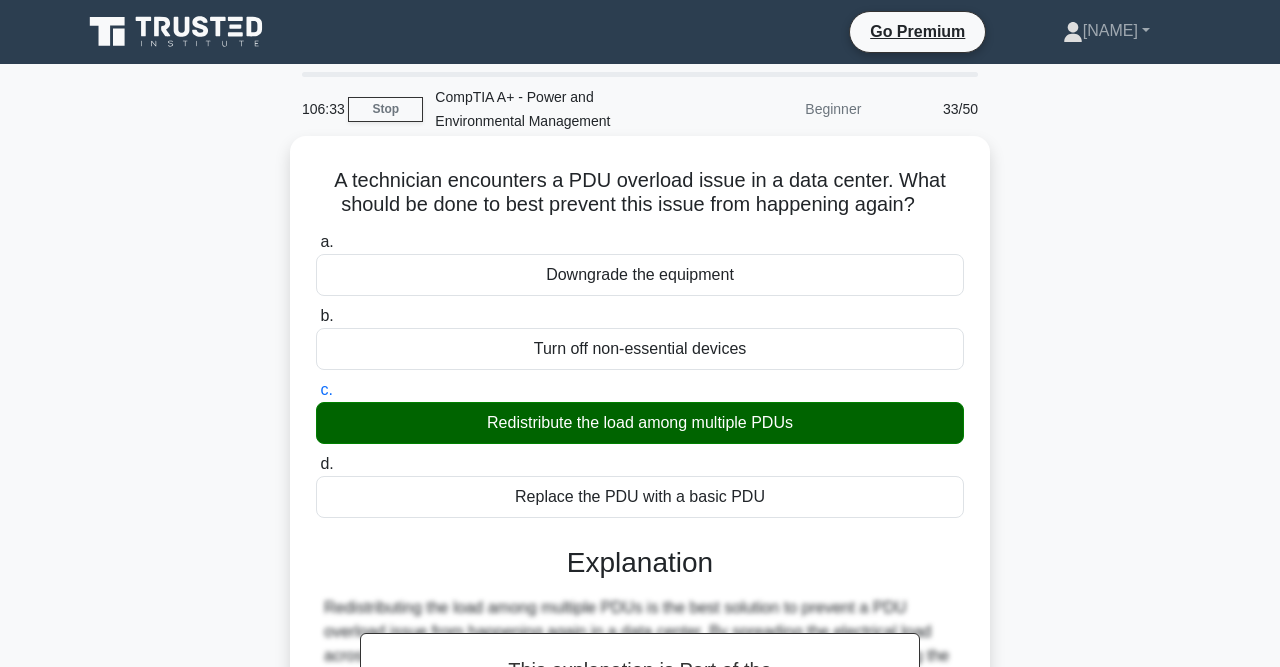 scroll, scrollTop: 413, scrollLeft: 0, axis: vertical 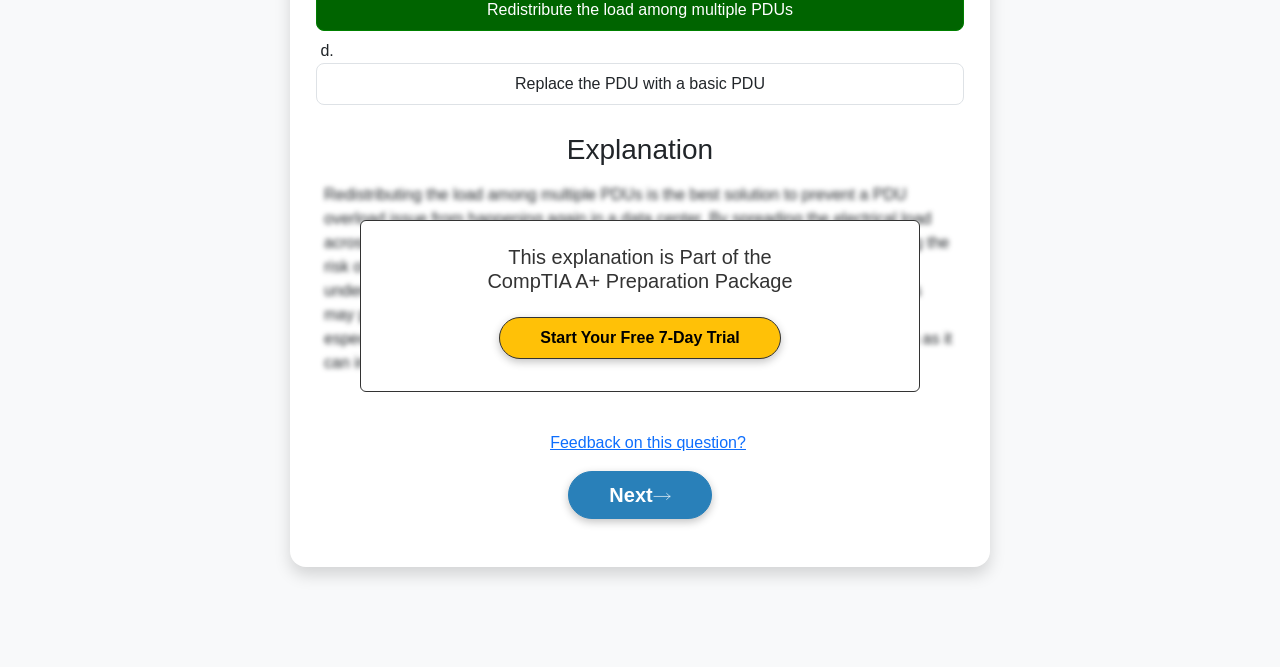 click on "Next" at bounding box center (639, 495) 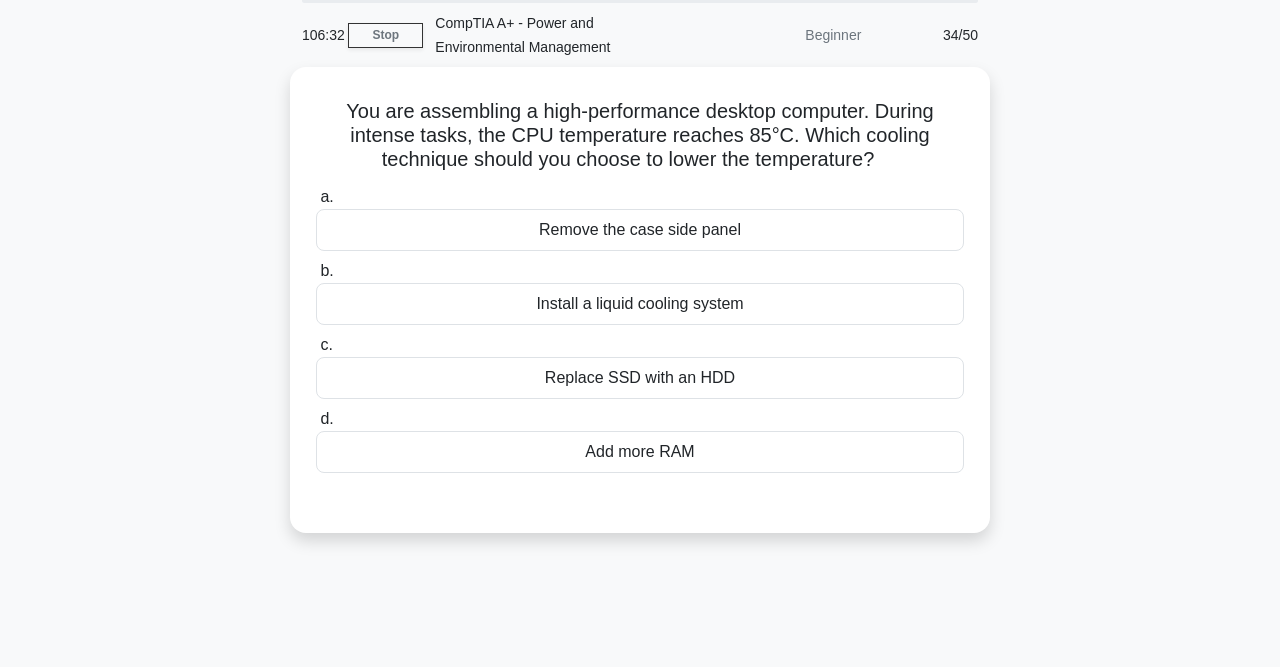 scroll, scrollTop: 0, scrollLeft: 0, axis: both 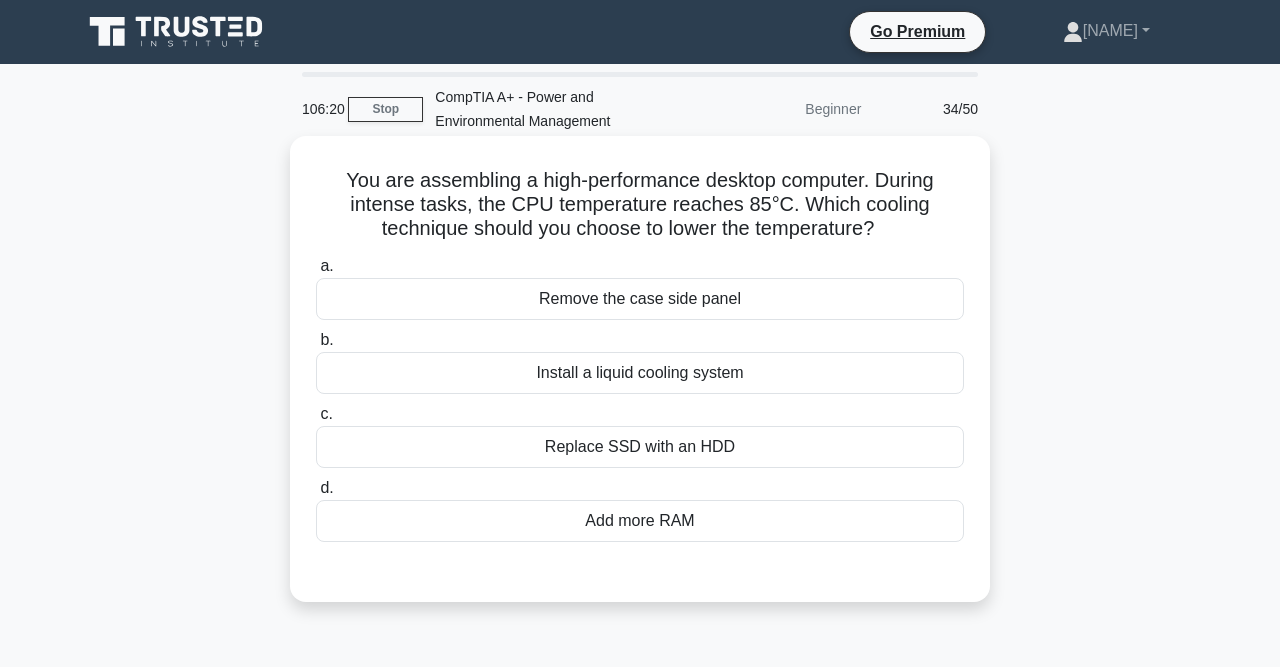 click on "Install a liquid cooling system" at bounding box center [640, 373] 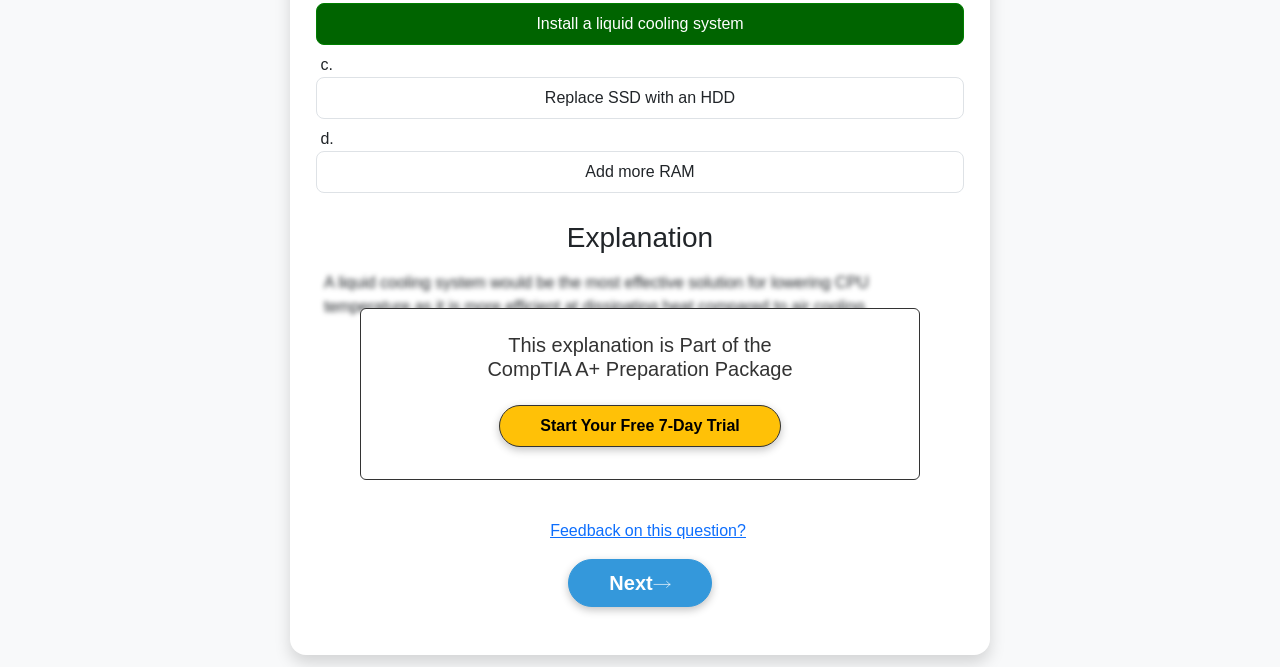 scroll, scrollTop: 413, scrollLeft: 0, axis: vertical 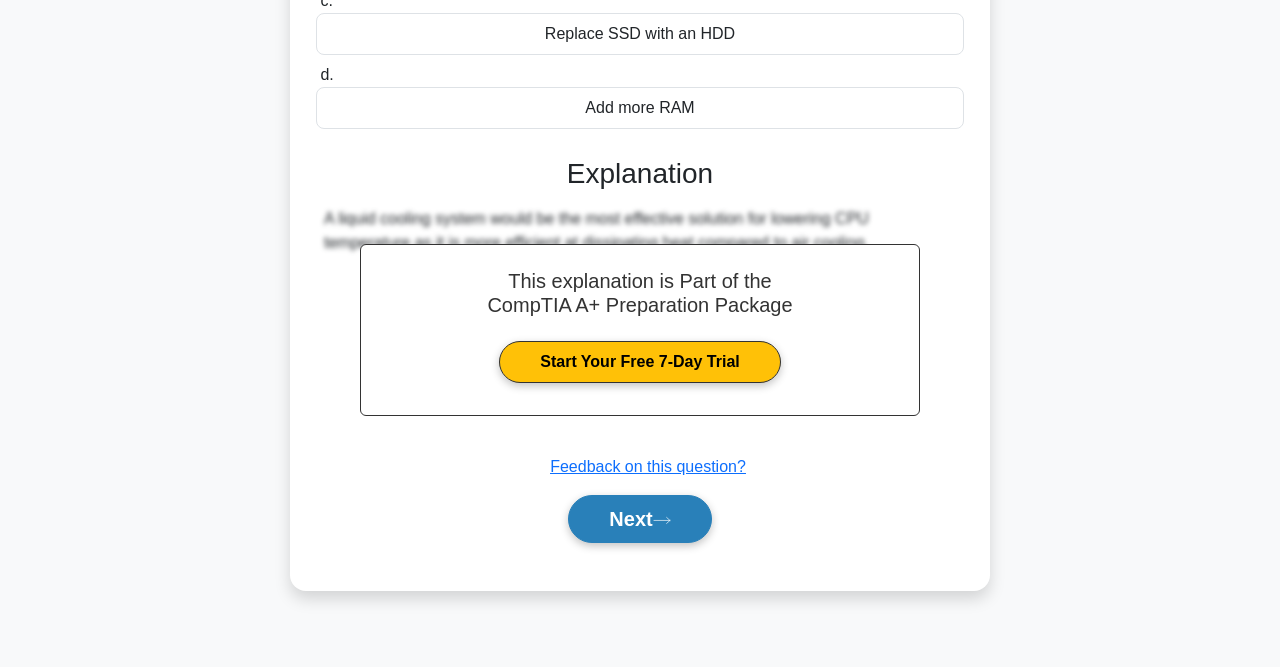 click on "Next" at bounding box center [639, 519] 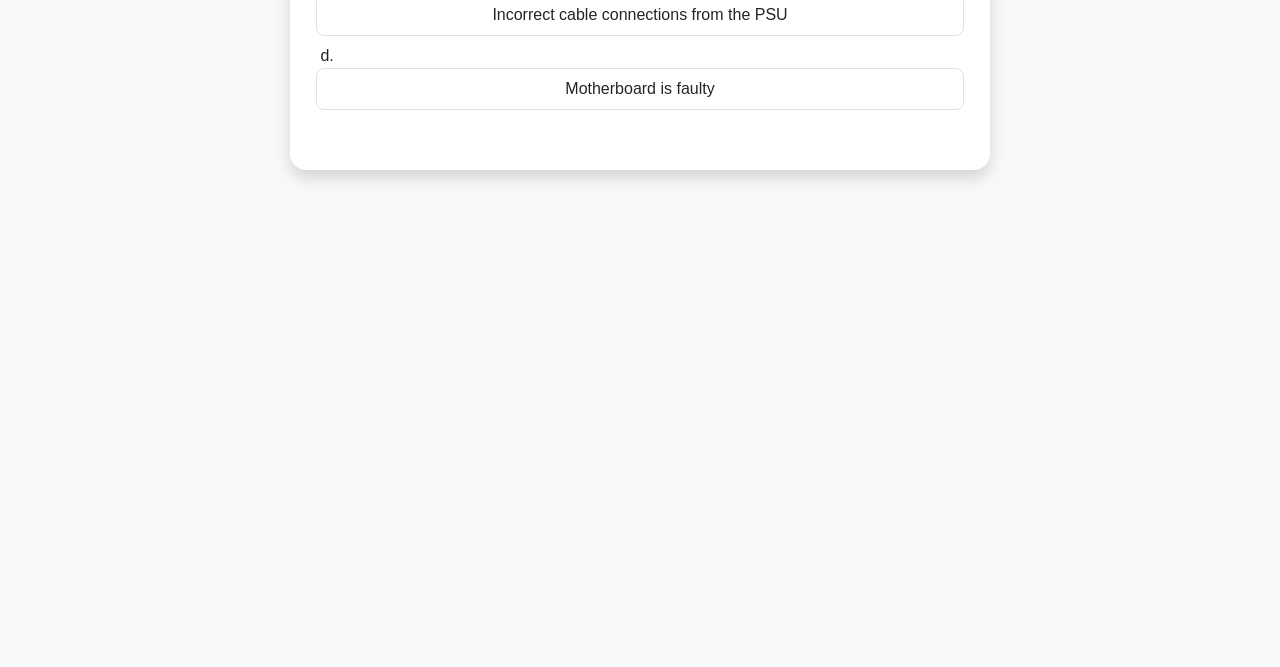 scroll, scrollTop: 0, scrollLeft: 0, axis: both 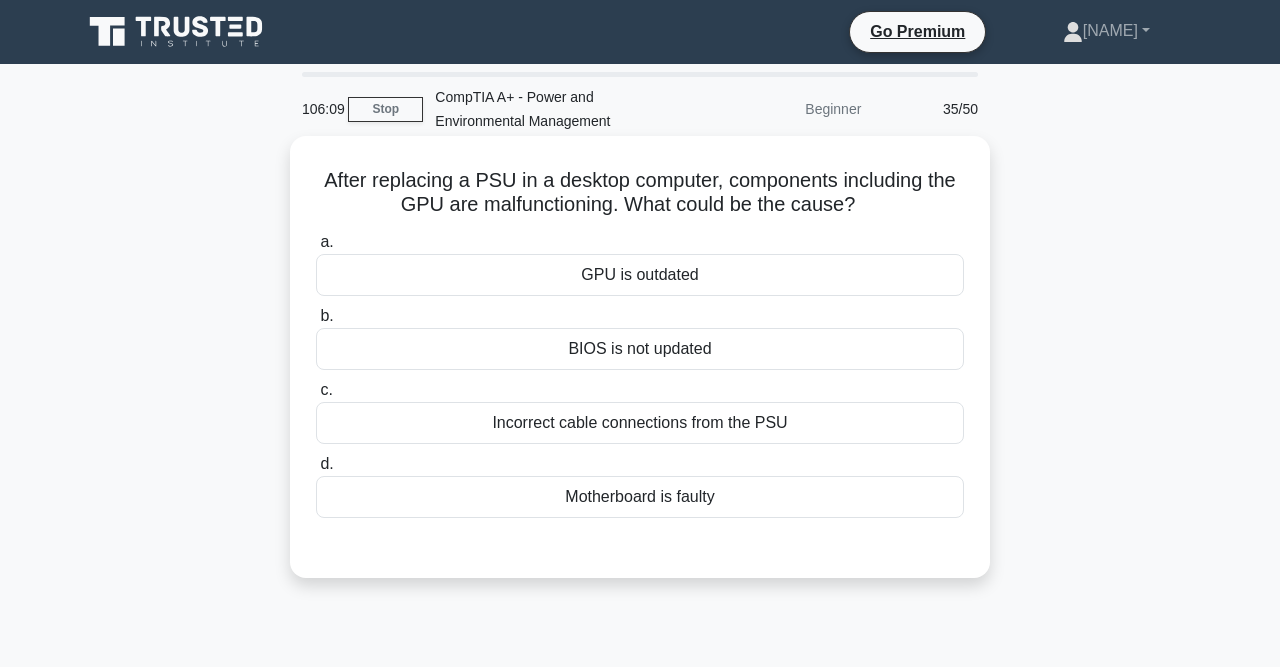 click on "Incorrect cable connections from the PSU" at bounding box center [640, 423] 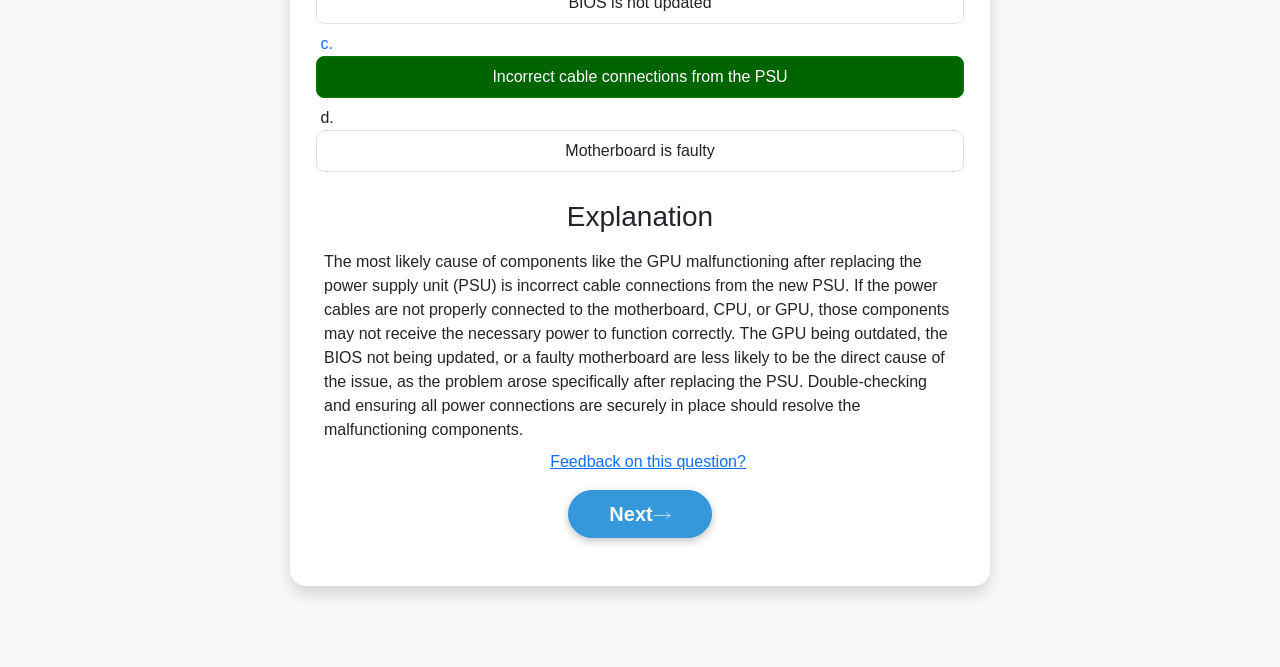 scroll, scrollTop: 413, scrollLeft: 0, axis: vertical 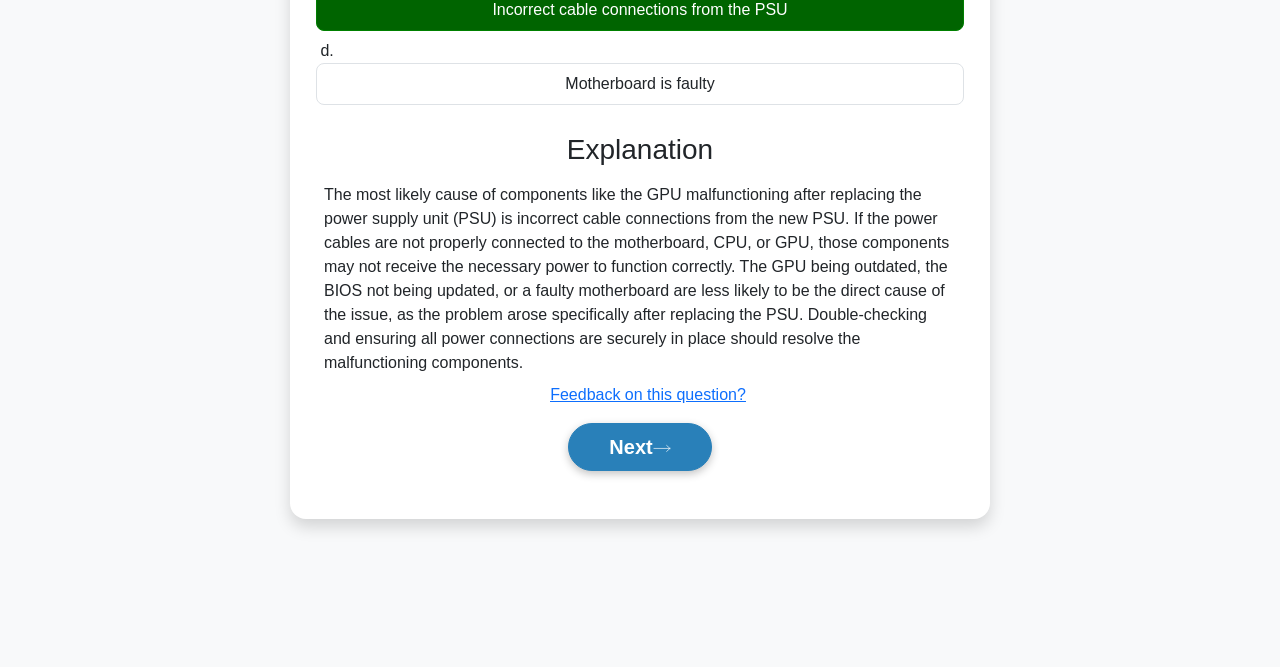 click on "Next" at bounding box center [639, 447] 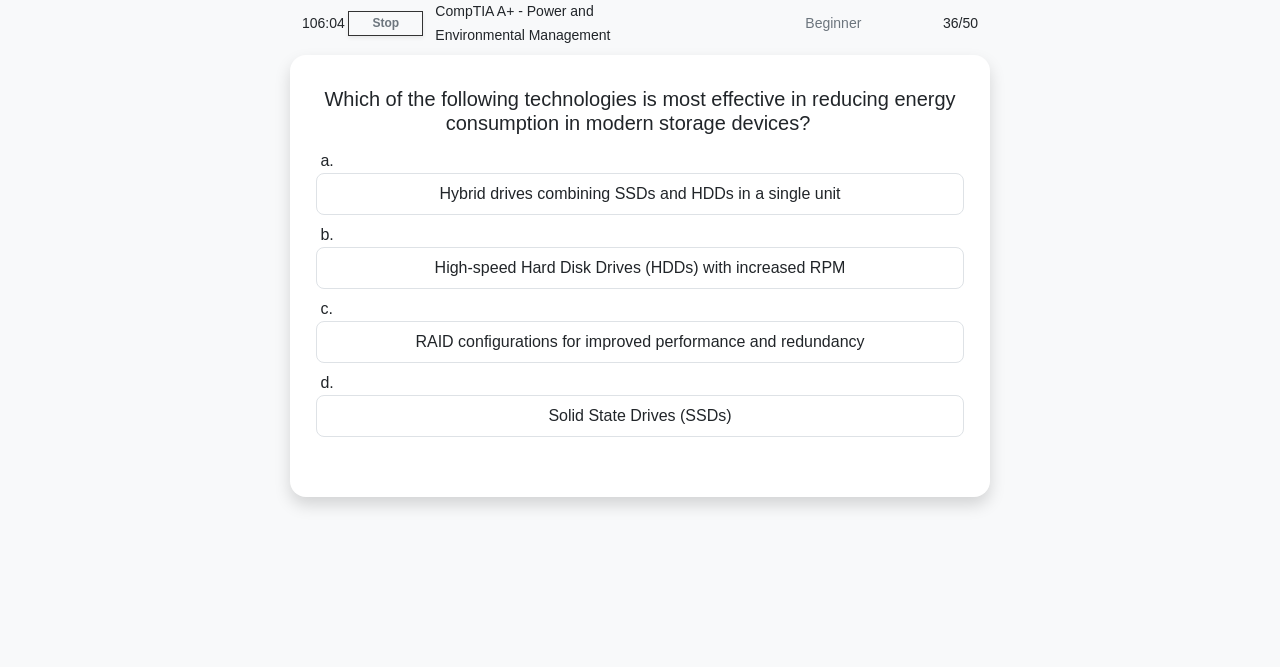 scroll, scrollTop: 0, scrollLeft: 0, axis: both 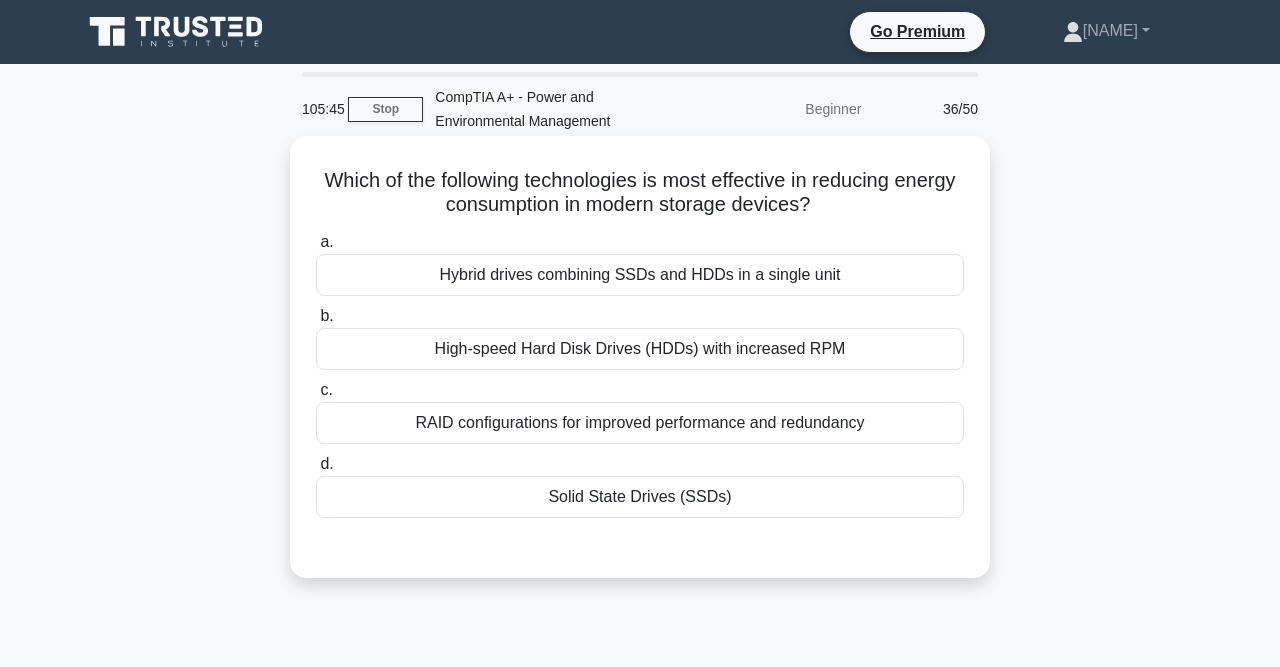 click on "High-speed Hard Disk Drives (HDDs) with increased RPM" at bounding box center (640, 349) 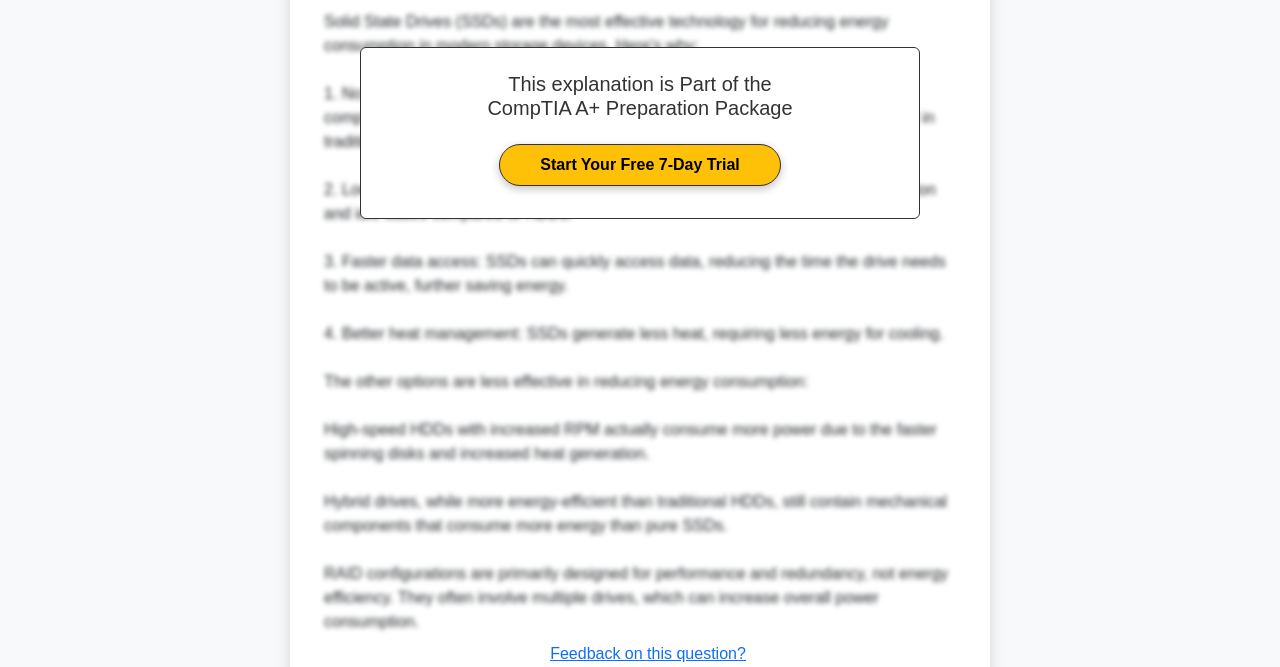 scroll, scrollTop: 734, scrollLeft: 0, axis: vertical 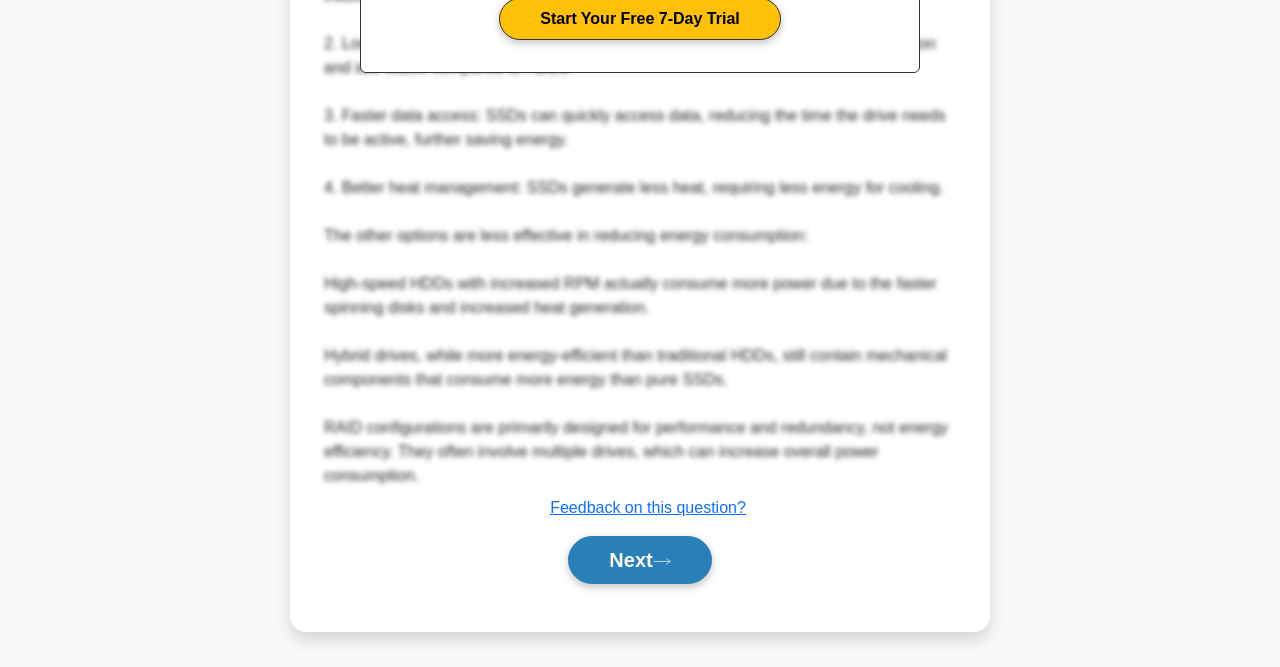 click on "Next" at bounding box center [639, 560] 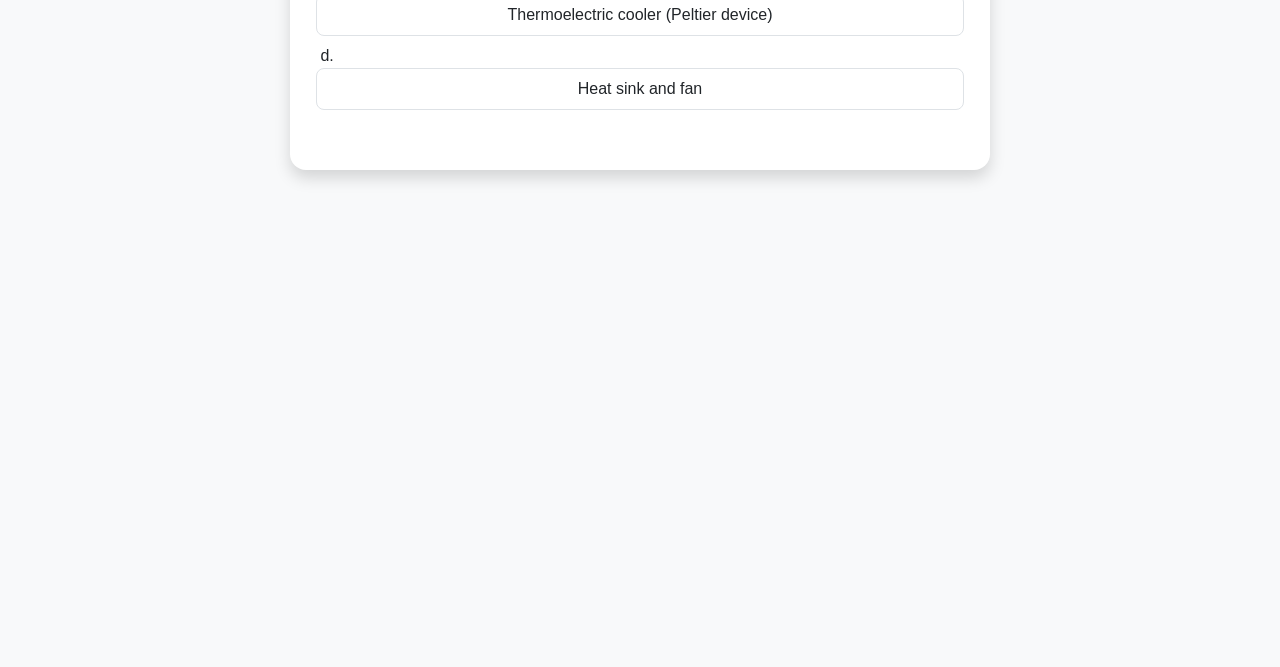 scroll, scrollTop: 0, scrollLeft: 0, axis: both 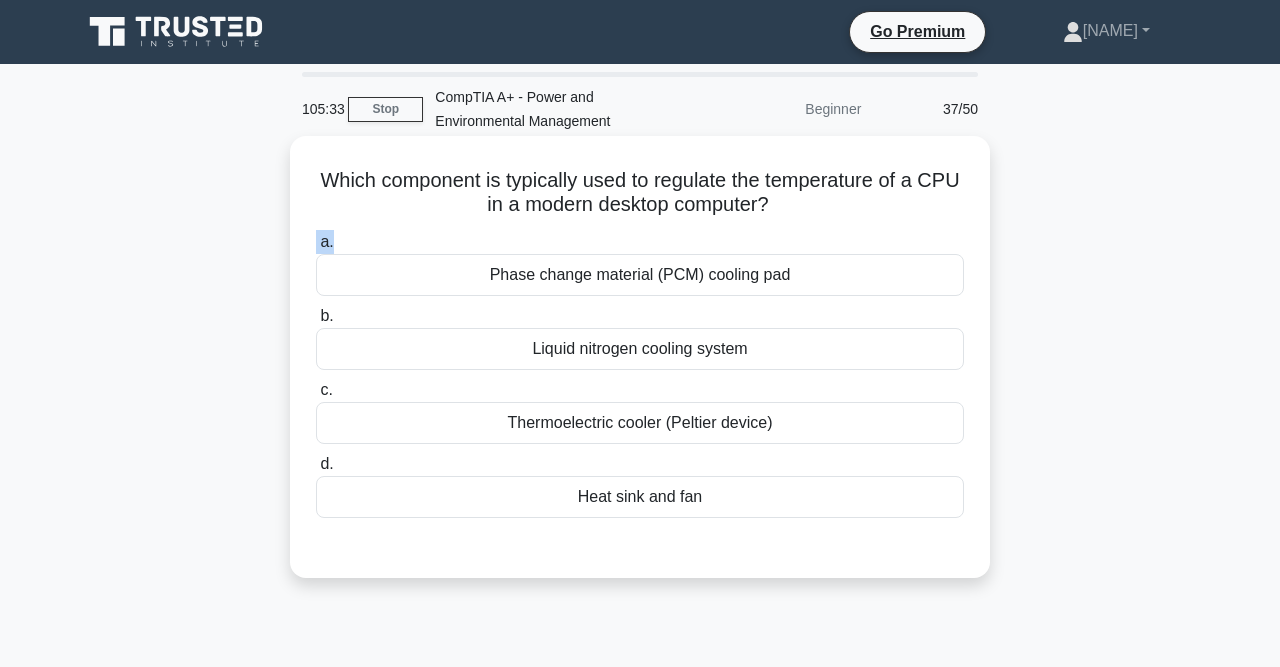 drag, startPoint x: 322, startPoint y: 183, endPoint x: 866, endPoint y: 237, distance: 546.6736 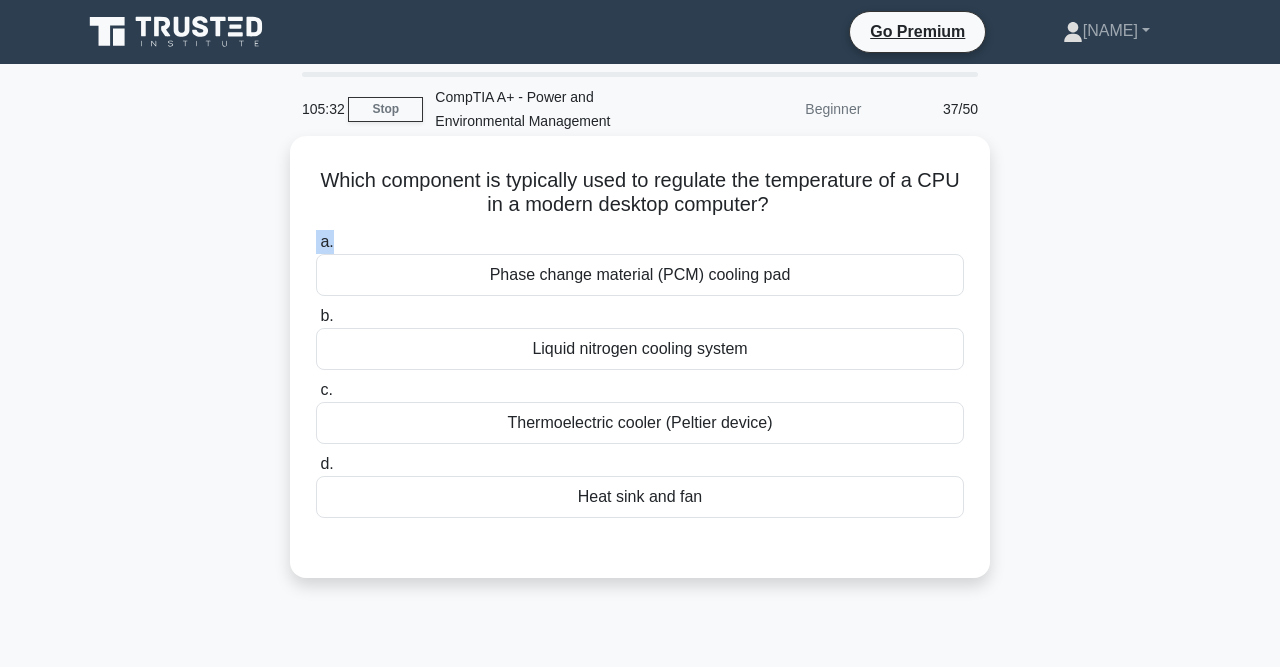 click on "Which component is typically used to regulate the temperature of a CPU in a modern desktop computer?
.spinner_0XTQ{transform-origin:center;animation:spinner_y6GP .75s linear infinite}@keyframes spinner_y6GP{100%{transform:rotate(360deg)}}" at bounding box center [640, 193] 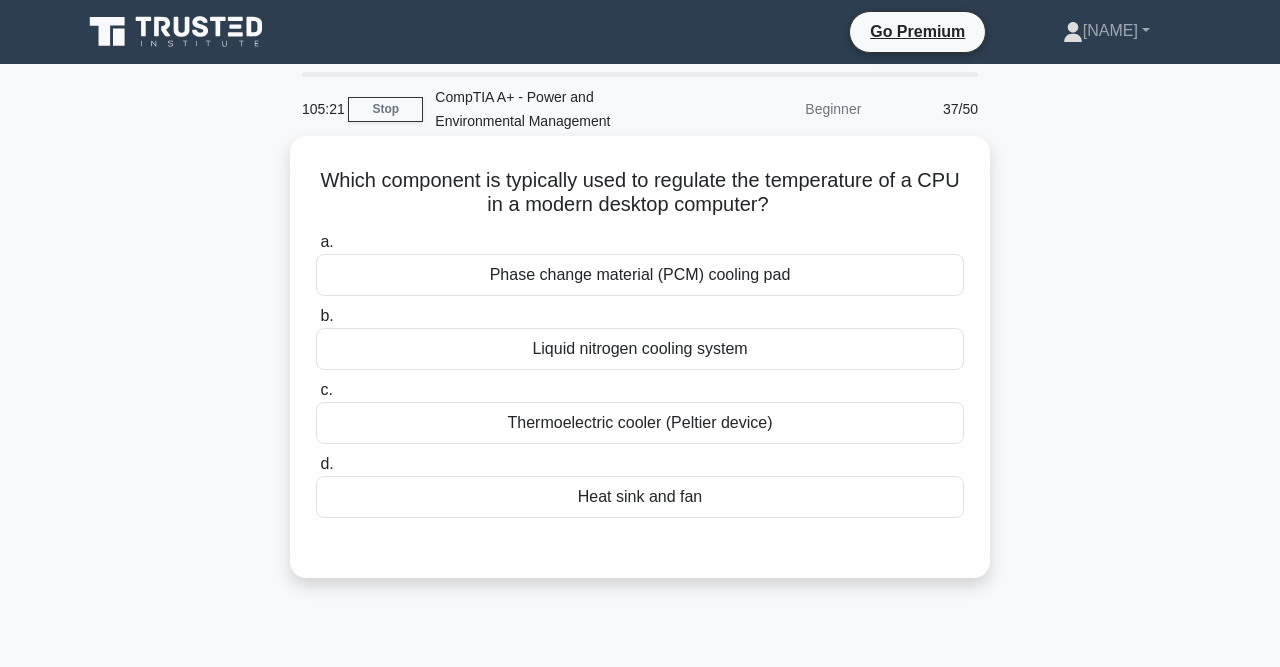 click on "Heat sink and fan" at bounding box center [640, 497] 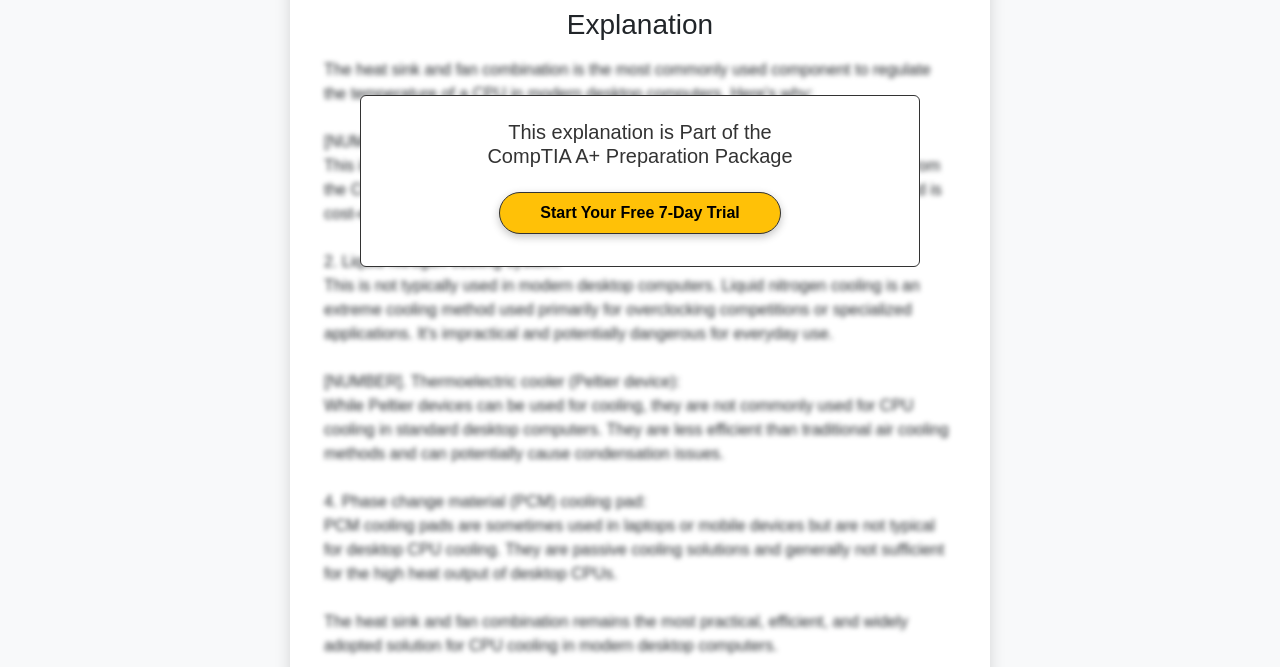 scroll, scrollTop: 707, scrollLeft: 0, axis: vertical 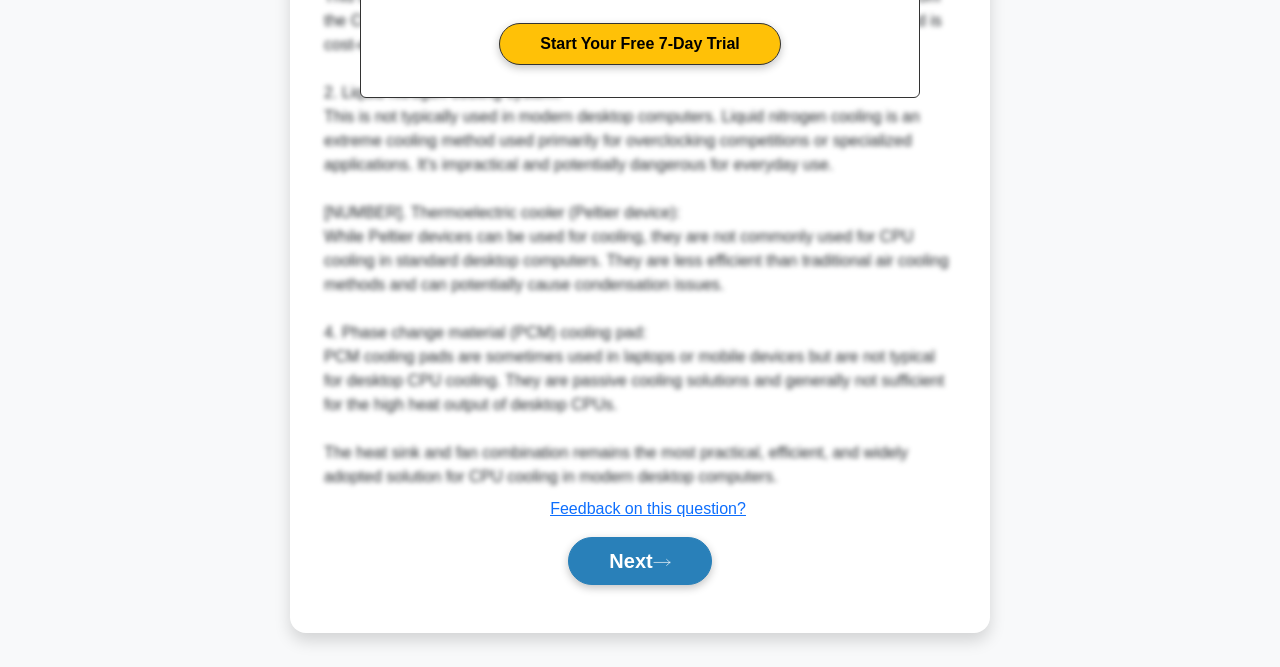 click on "Next" at bounding box center (639, 561) 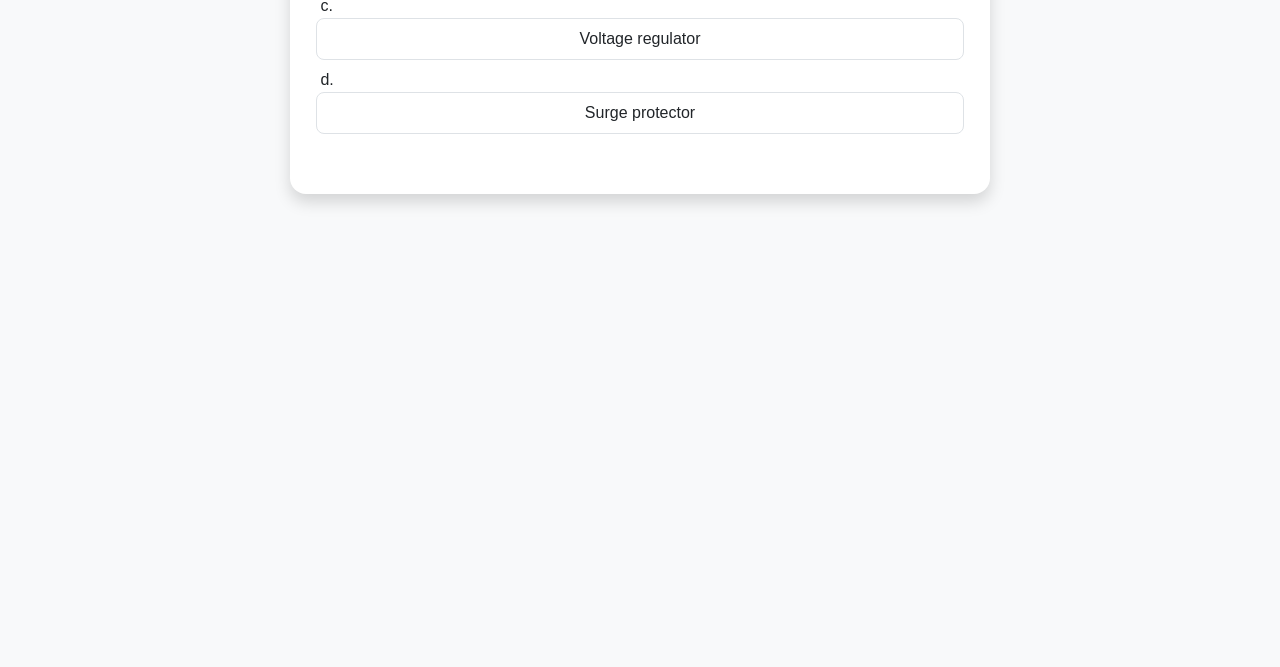 scroll, scrollTop: 0, scrollLeft: 0, axis: both 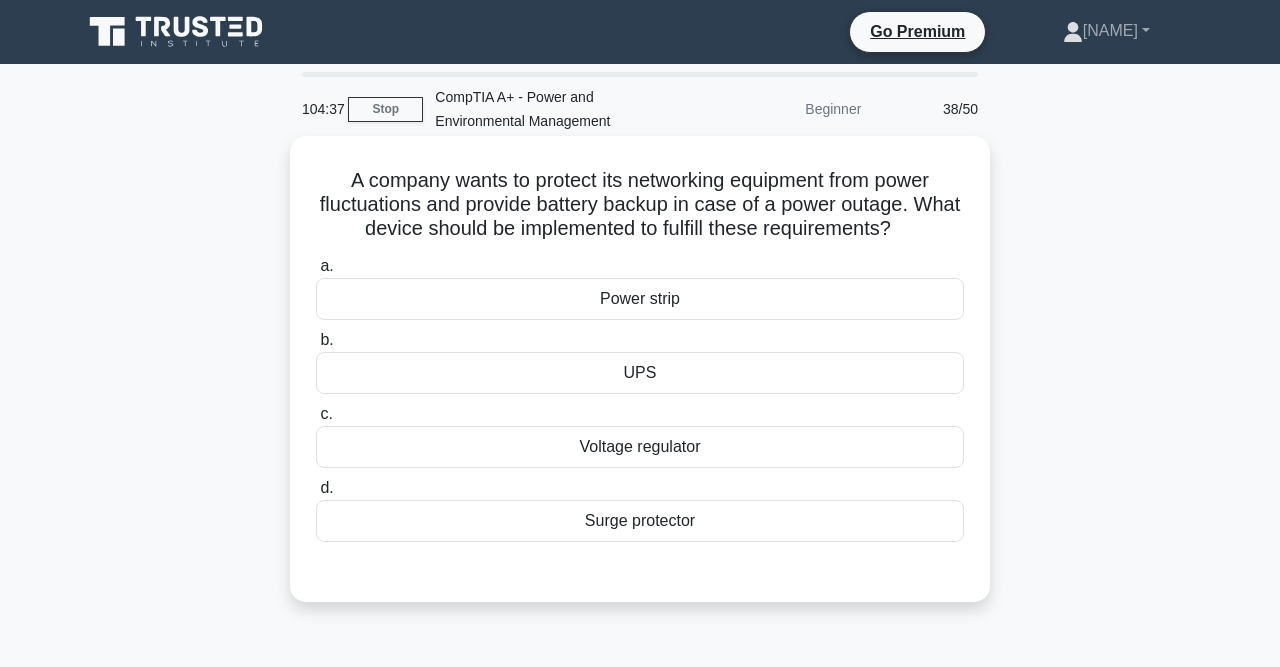 click on "UPS" at bounding box center [640, 373] 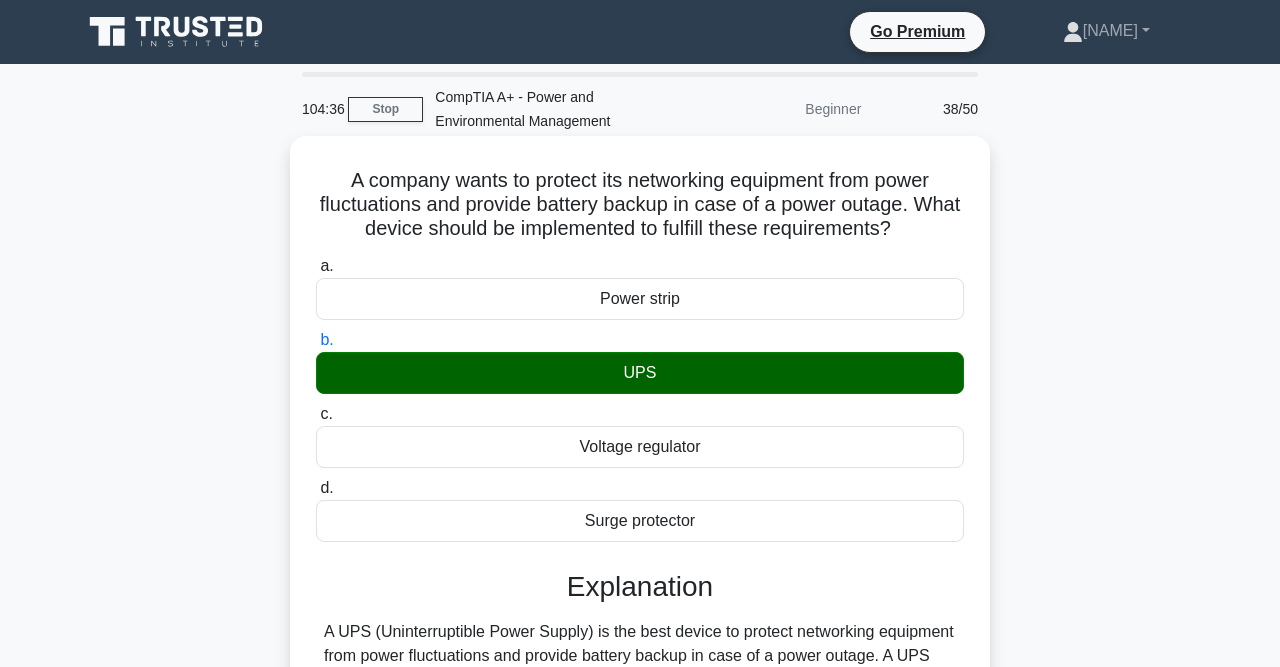 scroll, scrollTop: 413, scrollLeft: 0, axis: vertical 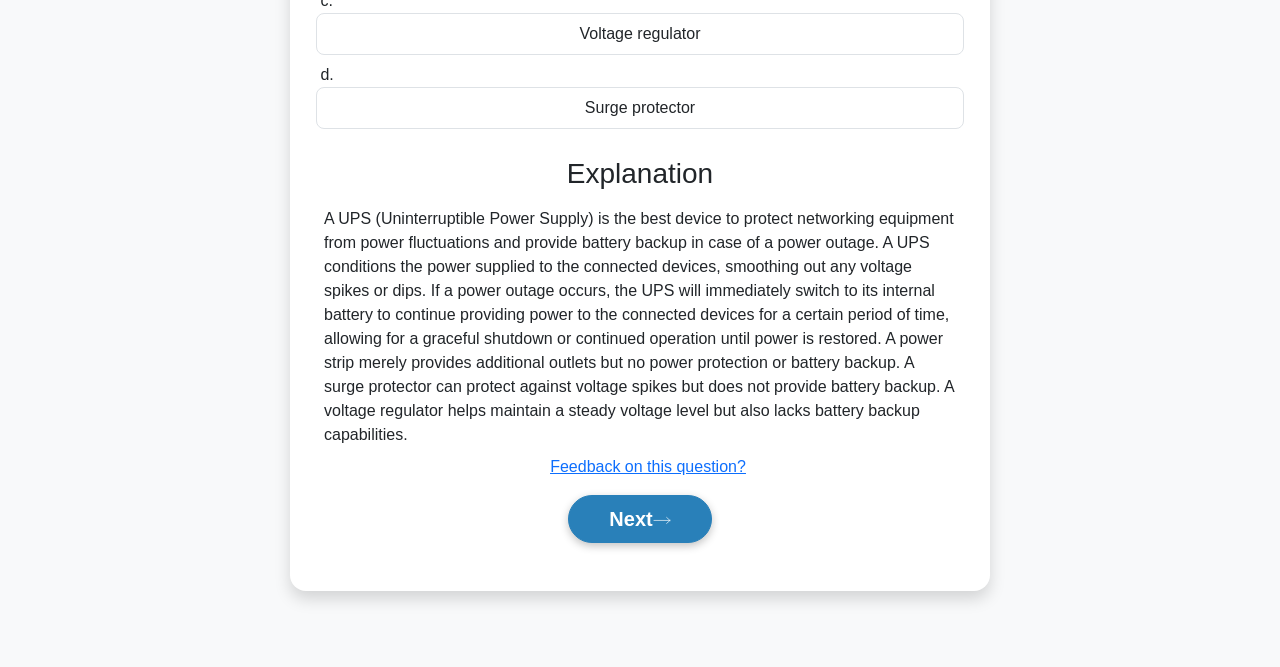 click on "Next" at bounding box center [639, 519] 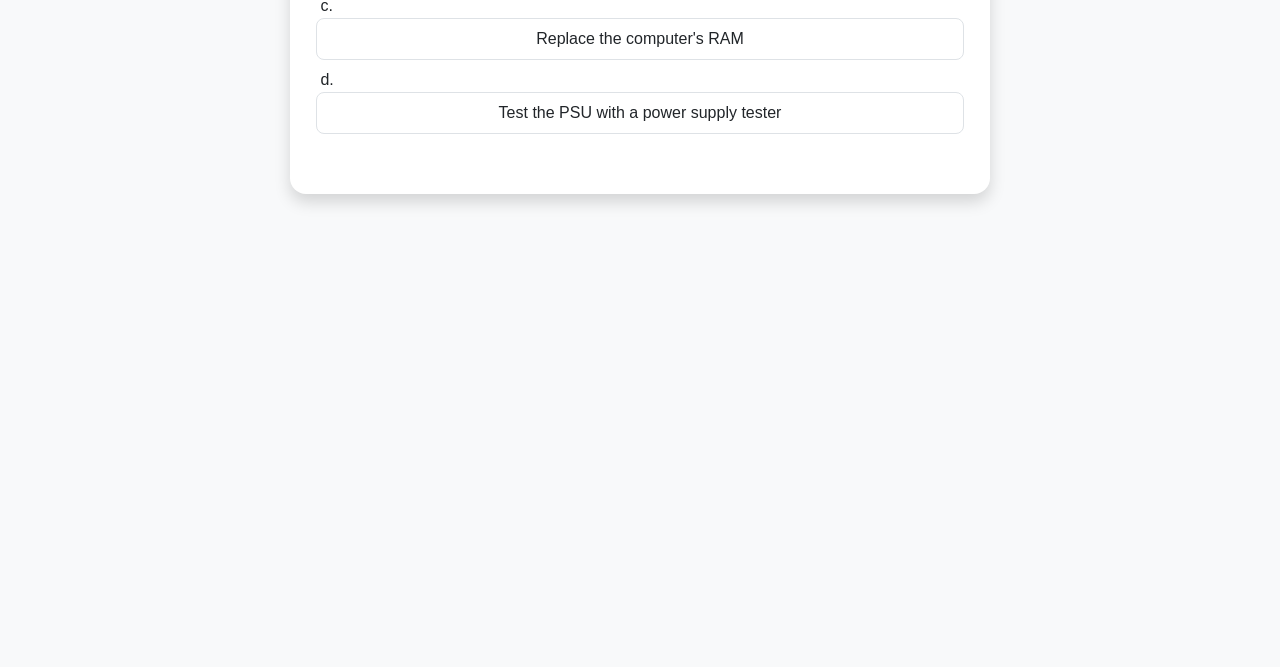 scroll, scrollTop: 0, scrollLeft: 0, axis: both 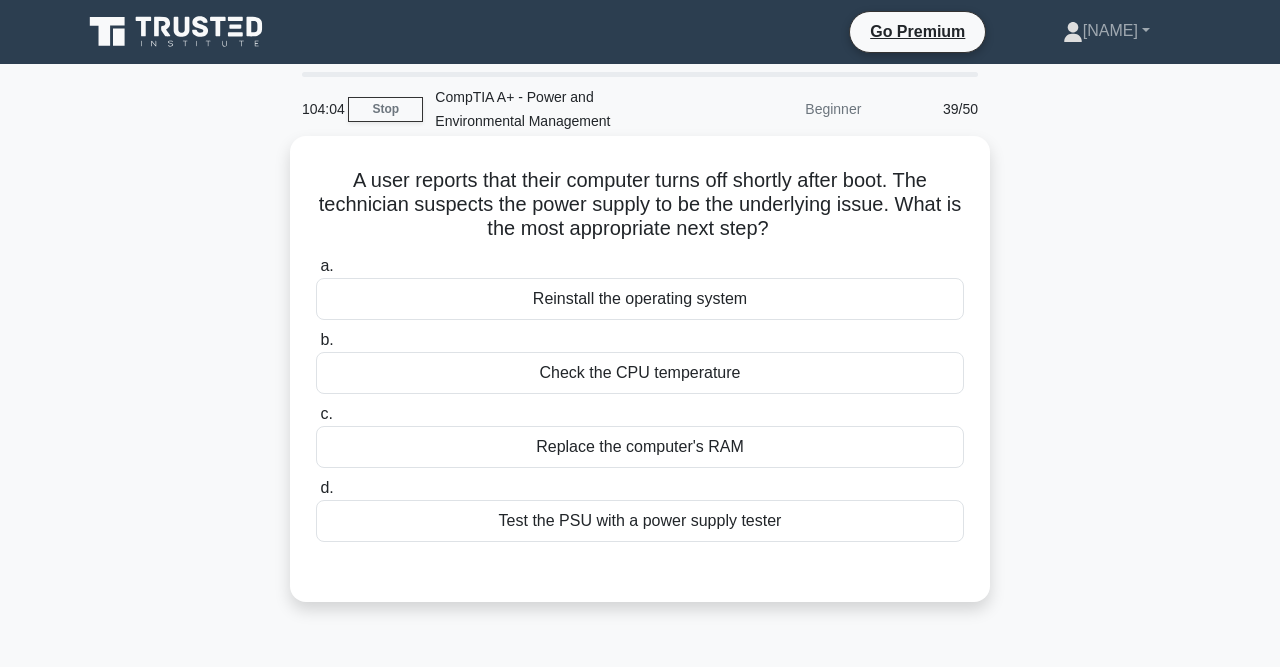 click on "Test the PSU with a power supply tester" at bounding box center (640, 521) 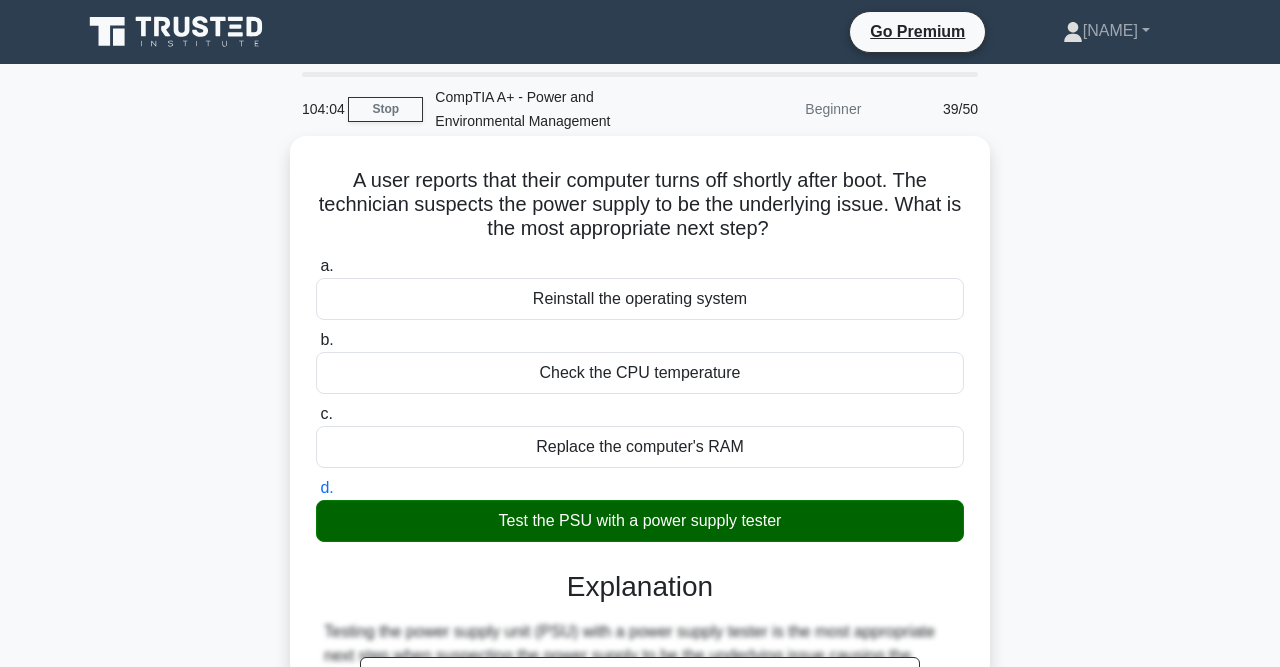 scroll, scrollTop: 413, scrollLeft: 0, axis: vertical 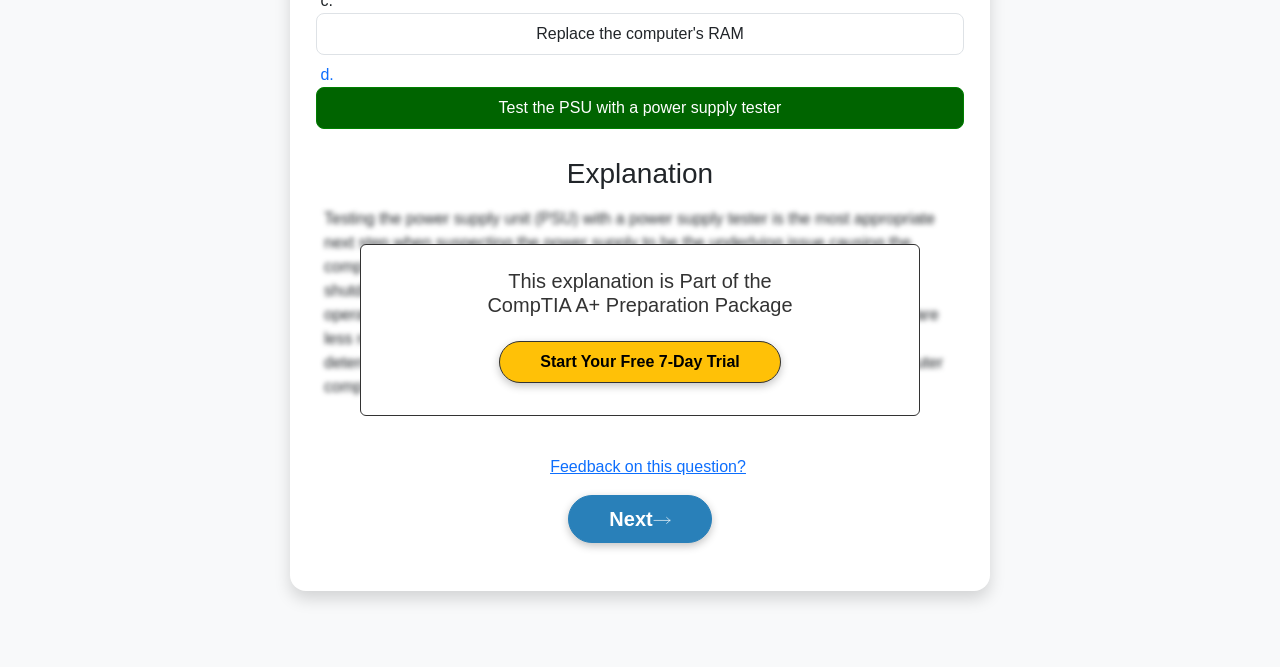 click on "Next" at bounding box center (639, 519) 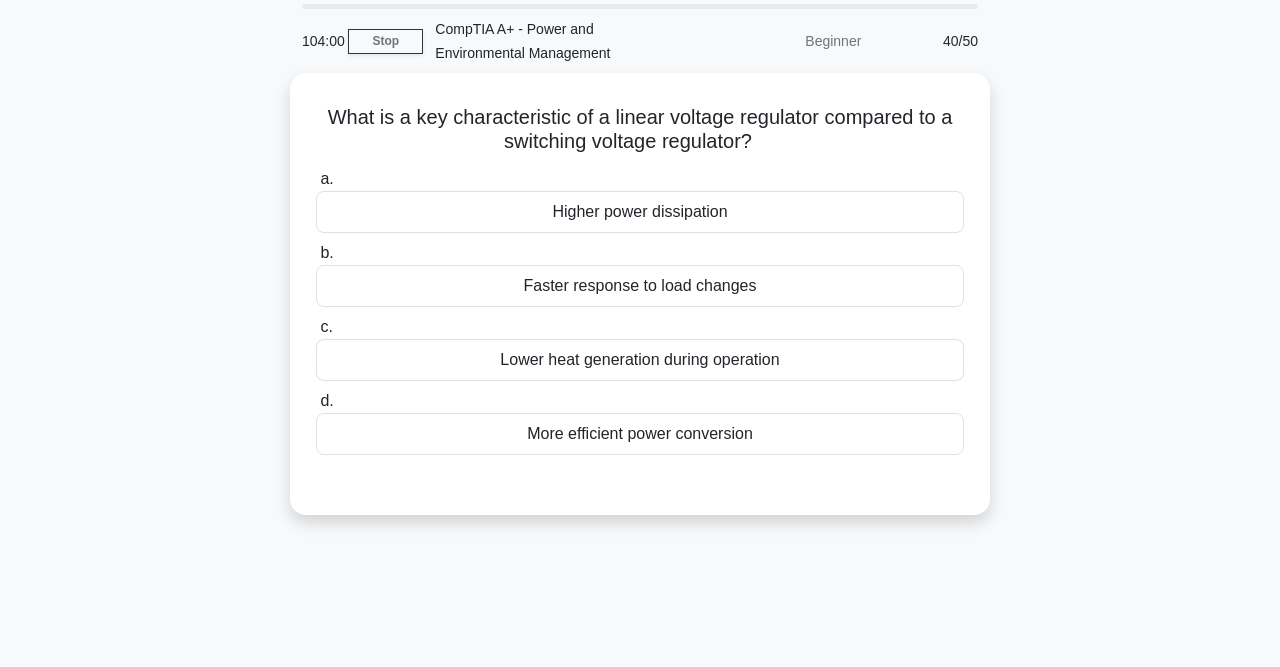scroll, scrollTop: 0, scrollLeft: 0, axis: both 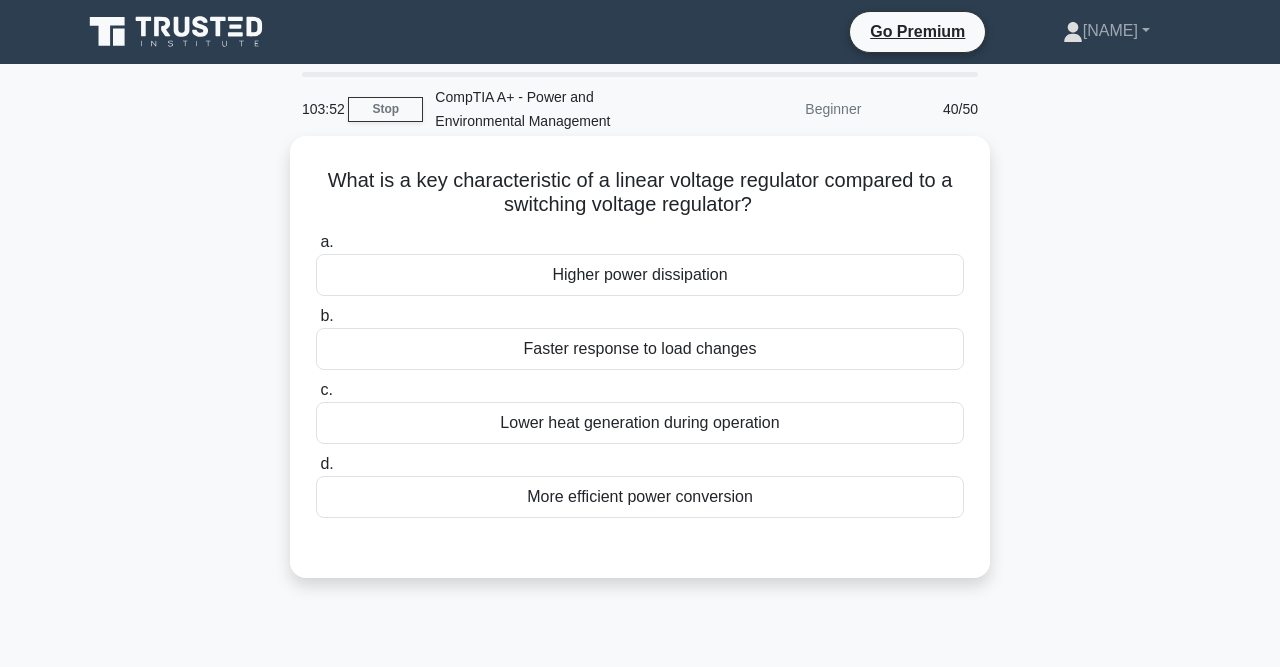 click on "More efficient power conversion" at bounding box center [640, 497] 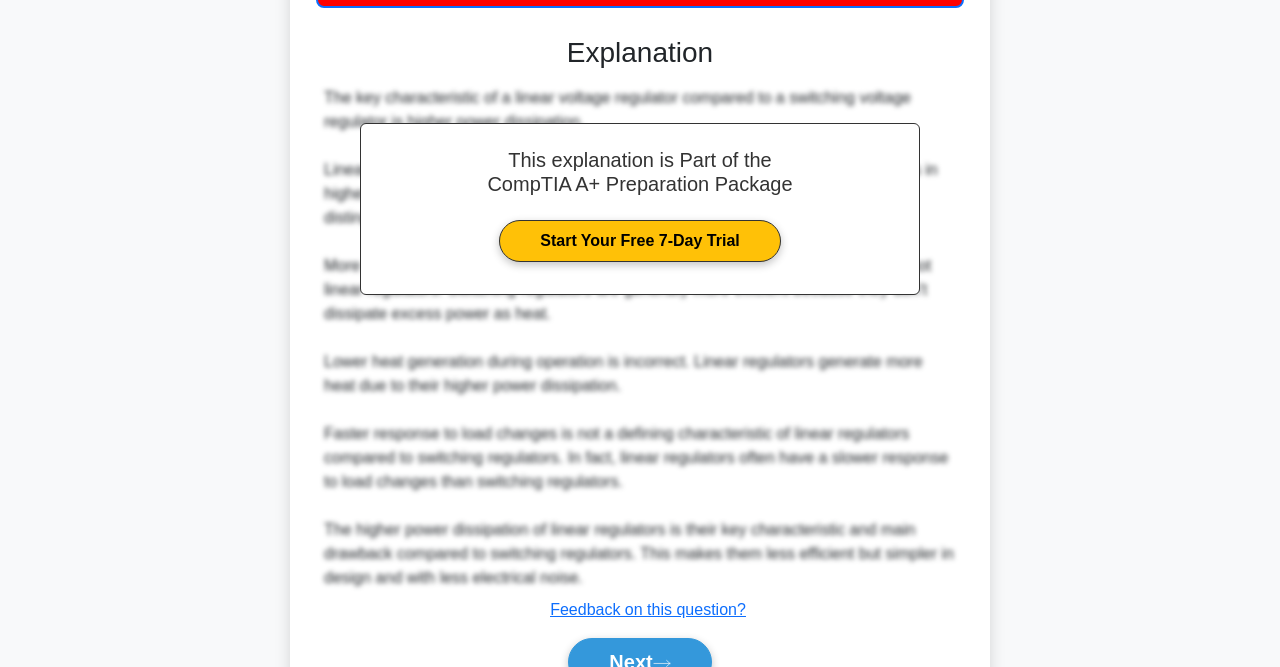 scroll, scrollTop: 614, scrollLeft: 0, axis: vertical 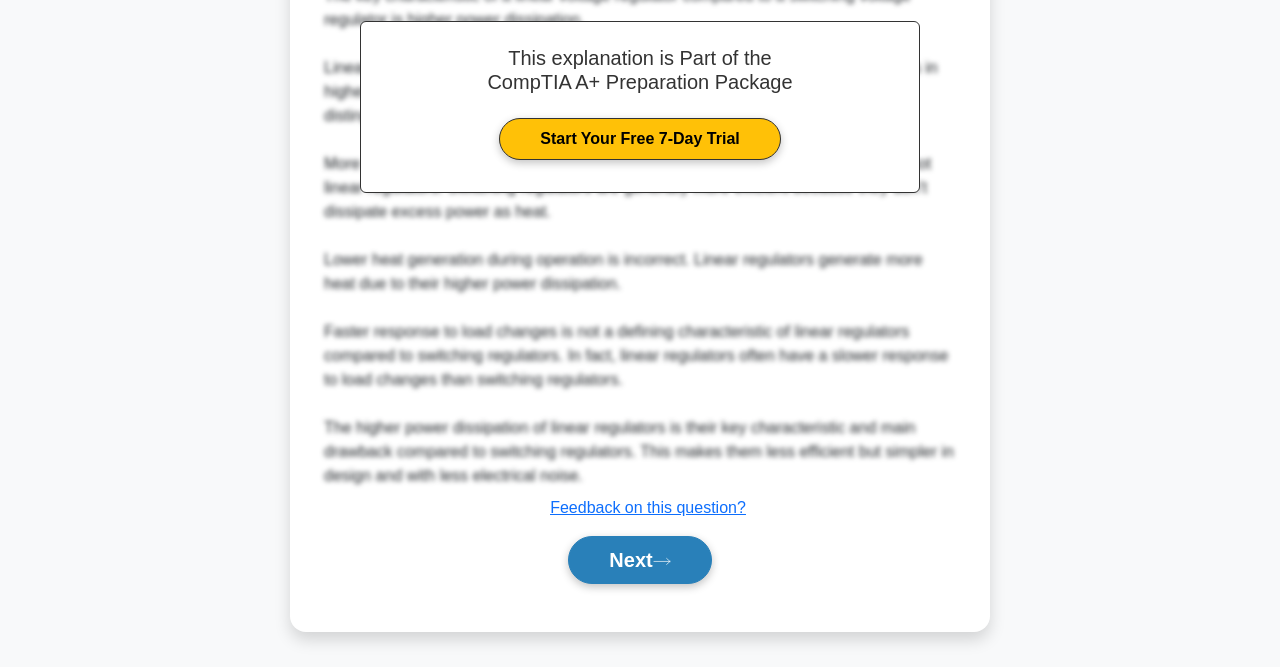 click on "Next" at bounding box center (639, 560) 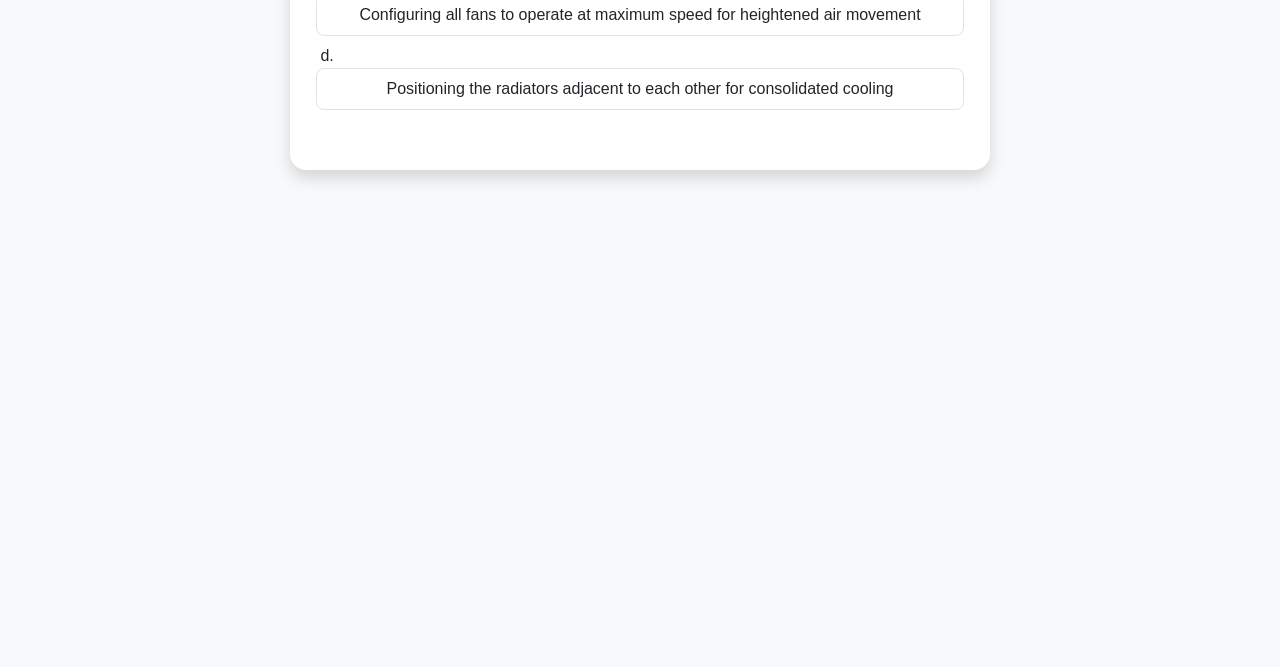 scroll, scrollTop: 0, scrollLeft: 0, axis: both 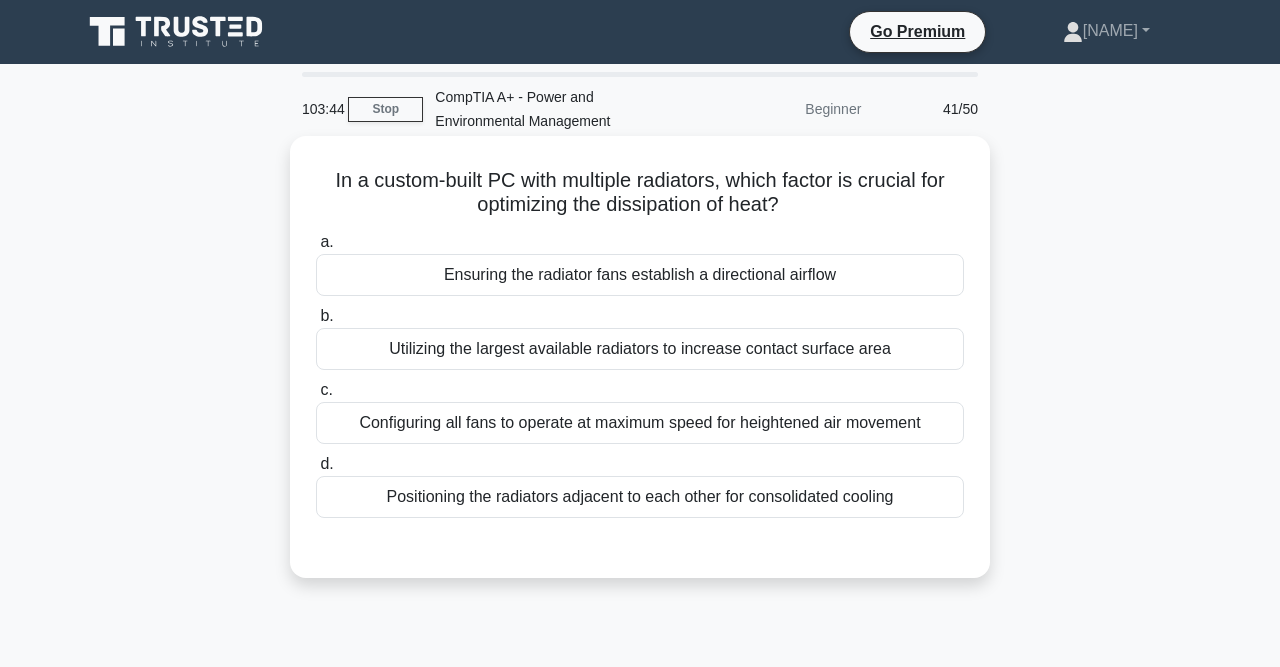 drag, startPoint x: 335, startPoint y: 183, endPoint x: 872, endPoint y: 197, distance: 537.18243 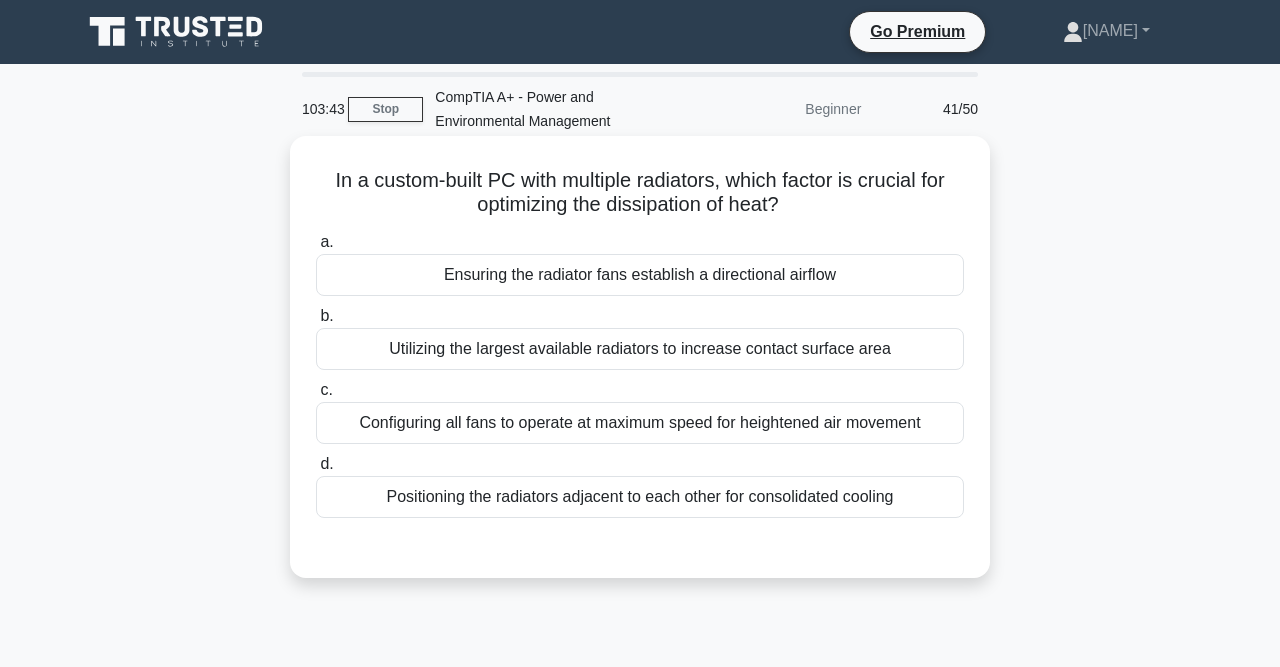 click on "In a custom-built PC with multiple radiators, which factor is crucial for optimizing the dissipation of heat?
.spinner_0XTQ{transform-origin:center;animation:spinner_y6GP .75s linear infinite}@keyframes spinner_y6GP{100%{transform:rotate(360deg)}}" at bounding box center (640, 193) 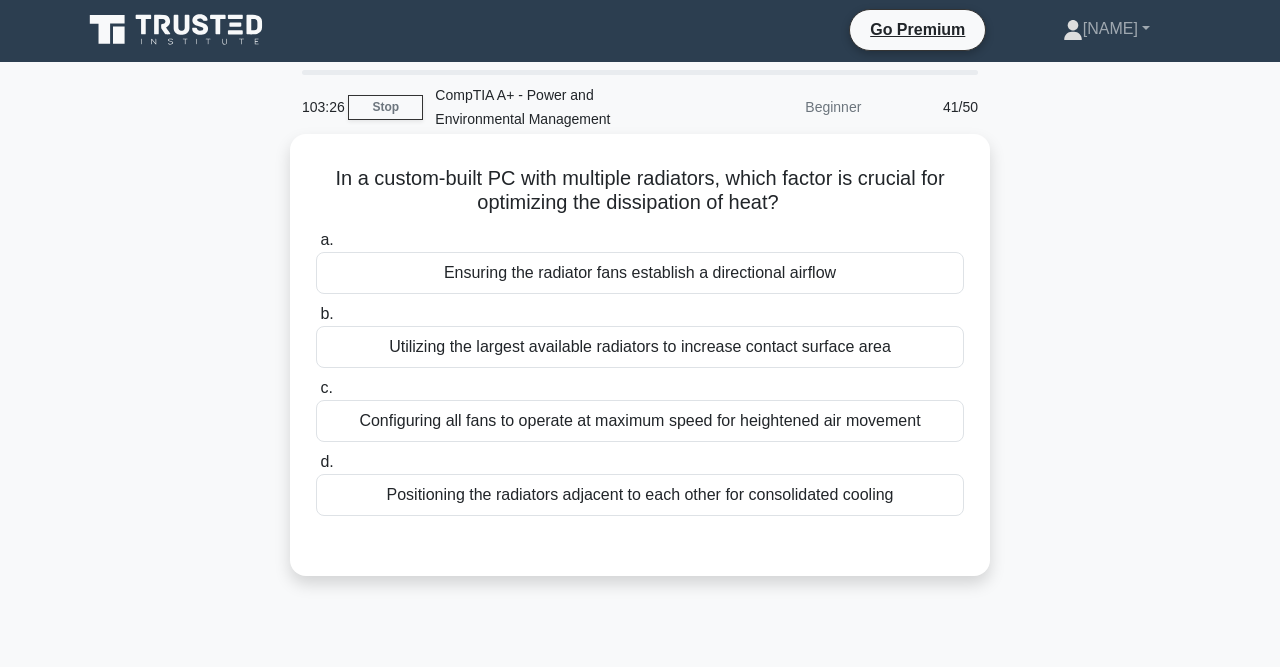 scroll, scrollTop: 0, scrollLeft: 0, axis: both 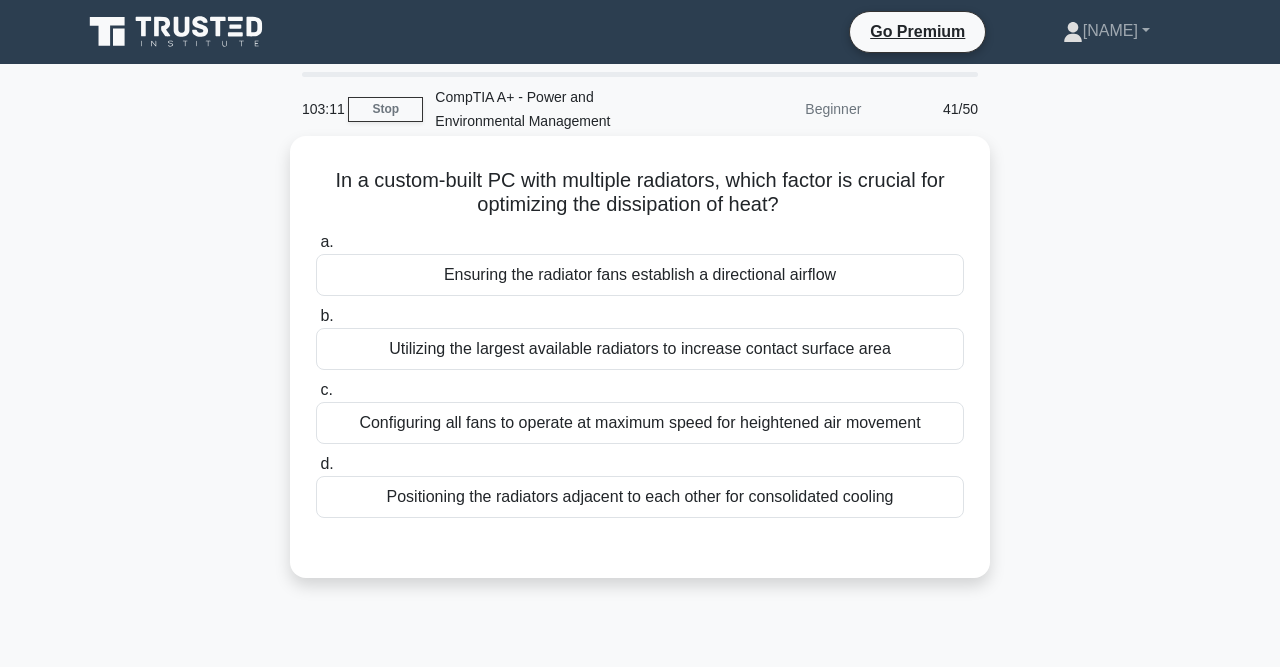 click on "Ensuring the radiator fans establish a directional airflow" at bounding box center [640, 275] 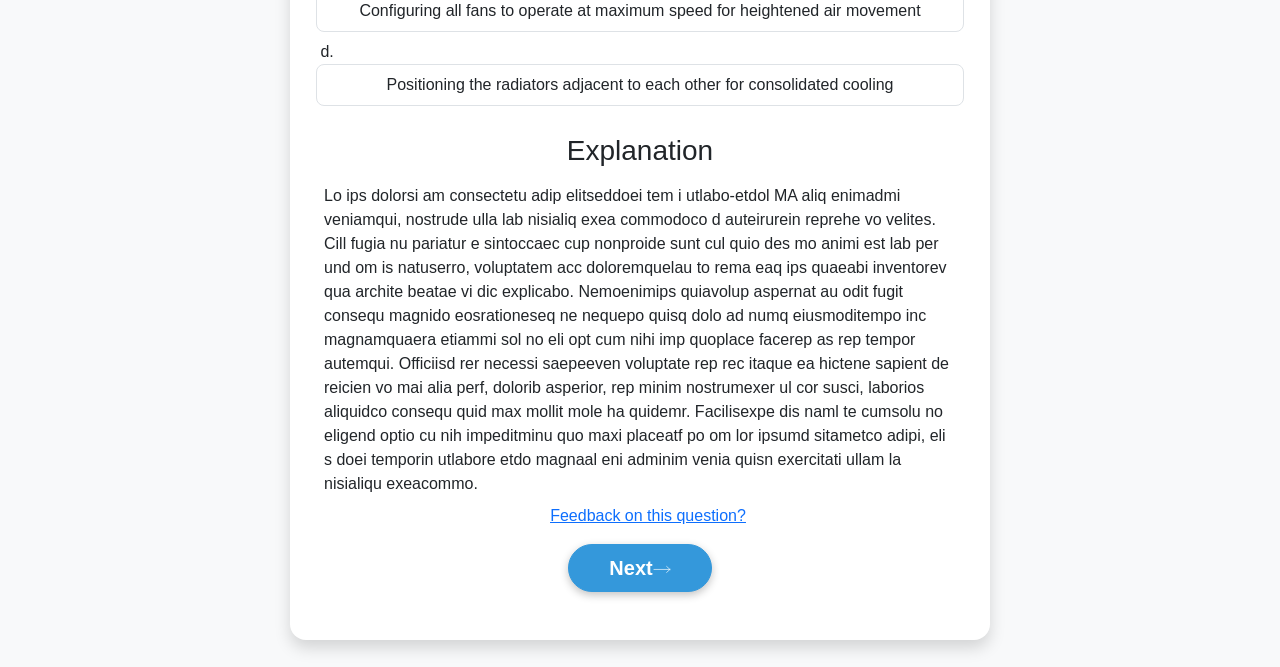 scroll, scrollTop: 413, scrollLeft: 0, axis: vertical 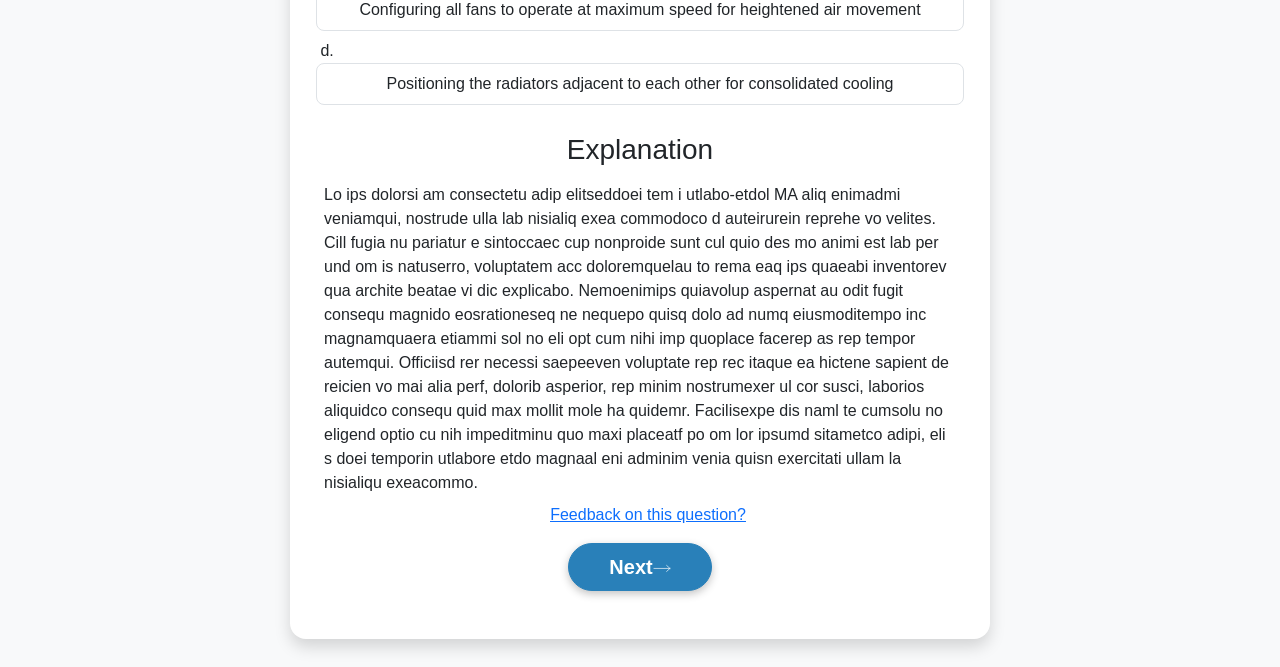 click on "Next" at bounding box center [639, 567] 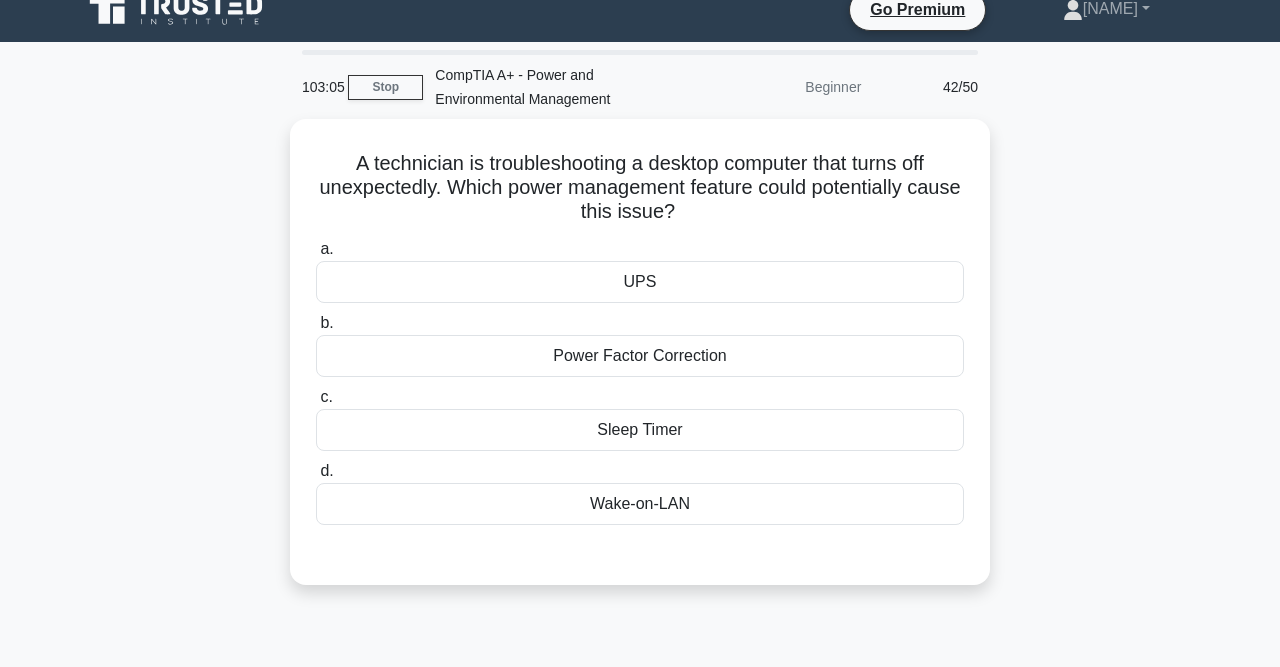 scroll, scrollTop: 20, scrollLeft: 0, axis: vertical 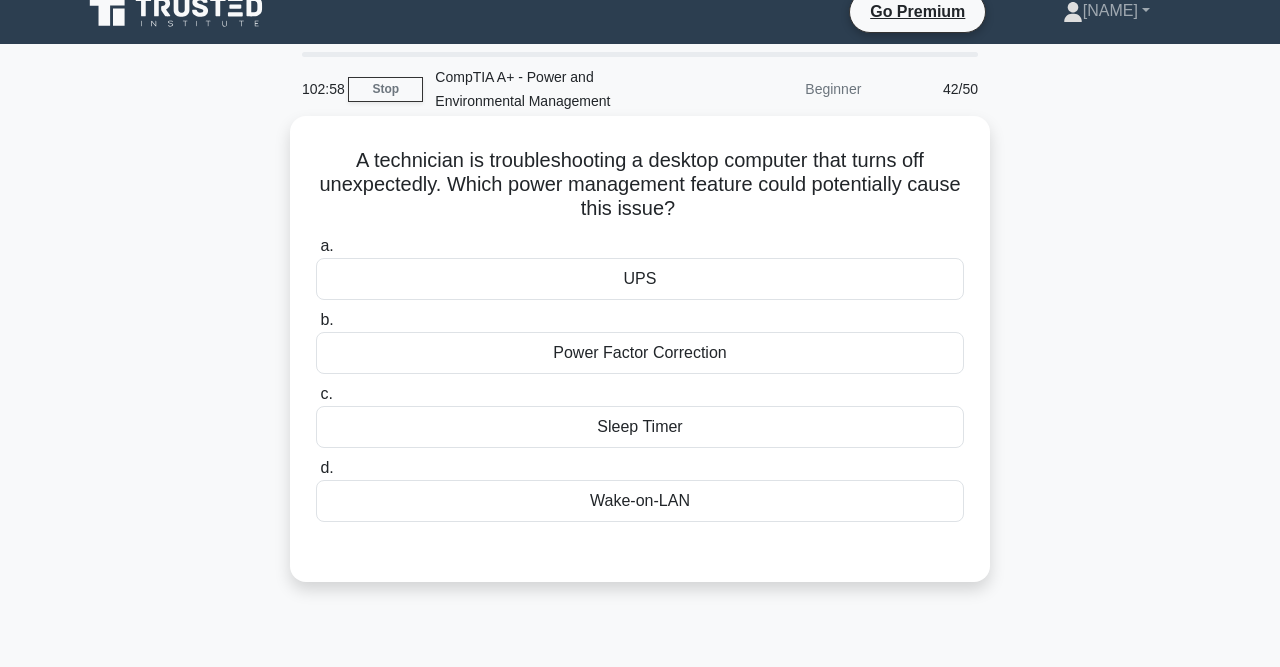 click on "Power Factor Correction" at bounding box center (640, 353) 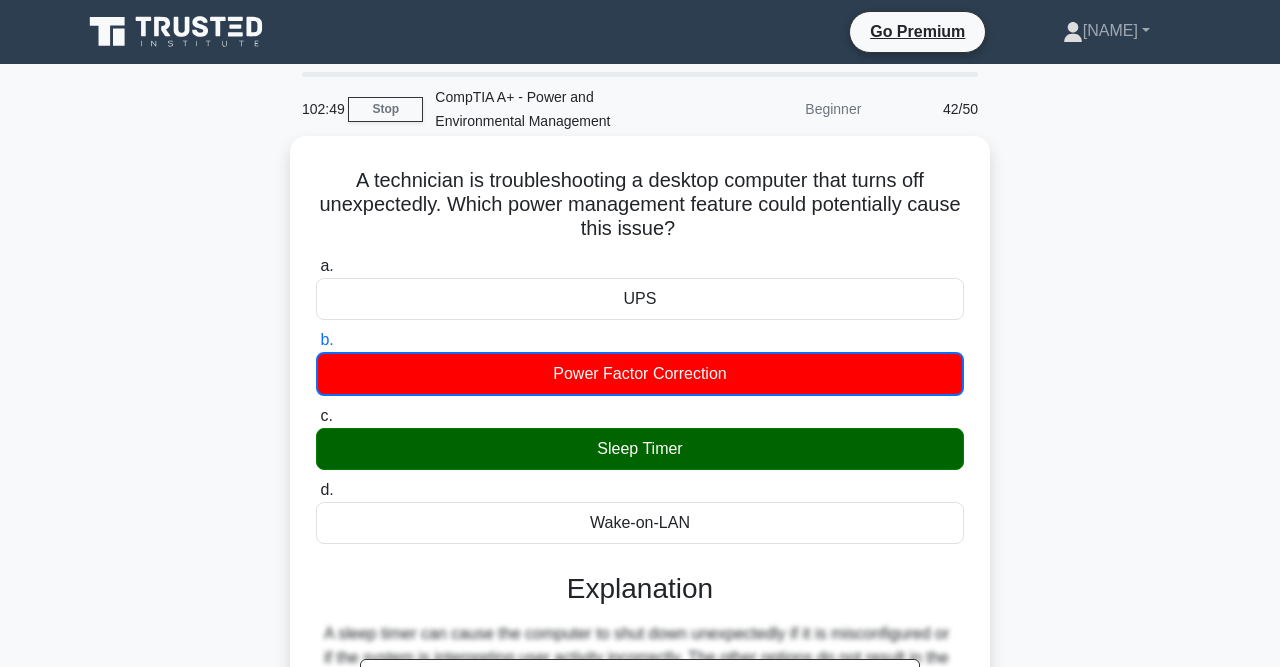 scroll, scrollTop: 413, scrollLeft: 0, axis: vertical 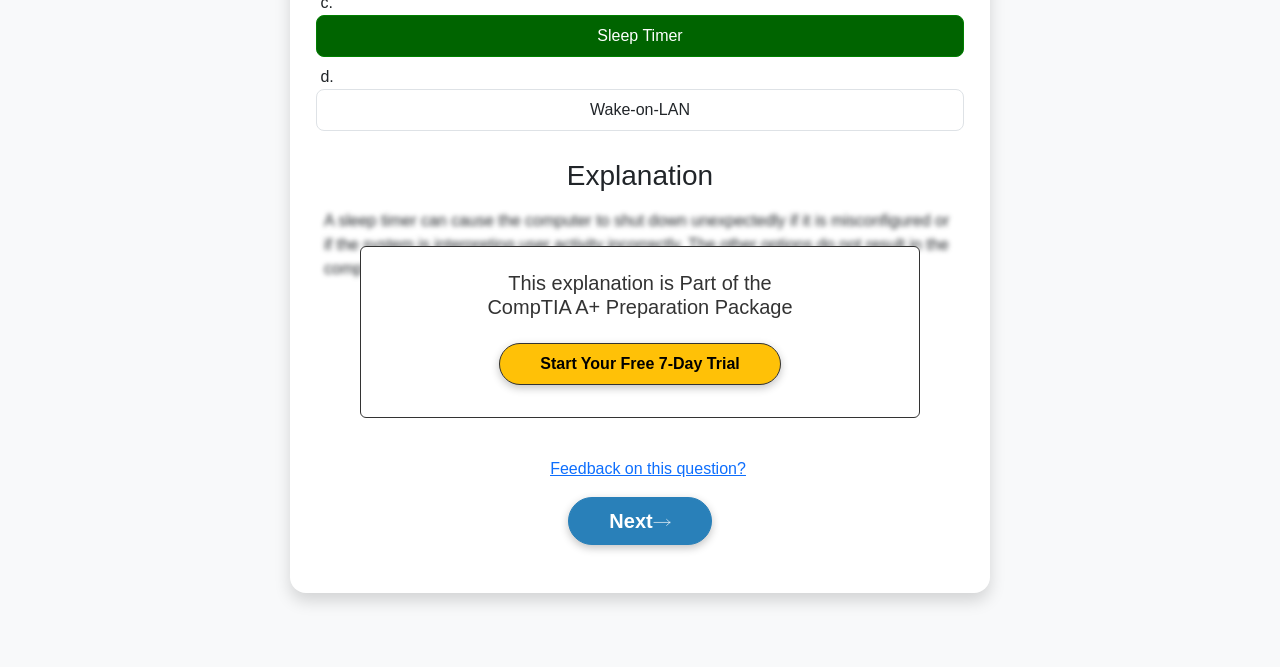 click on "Next" at bounding box center (639, 521) 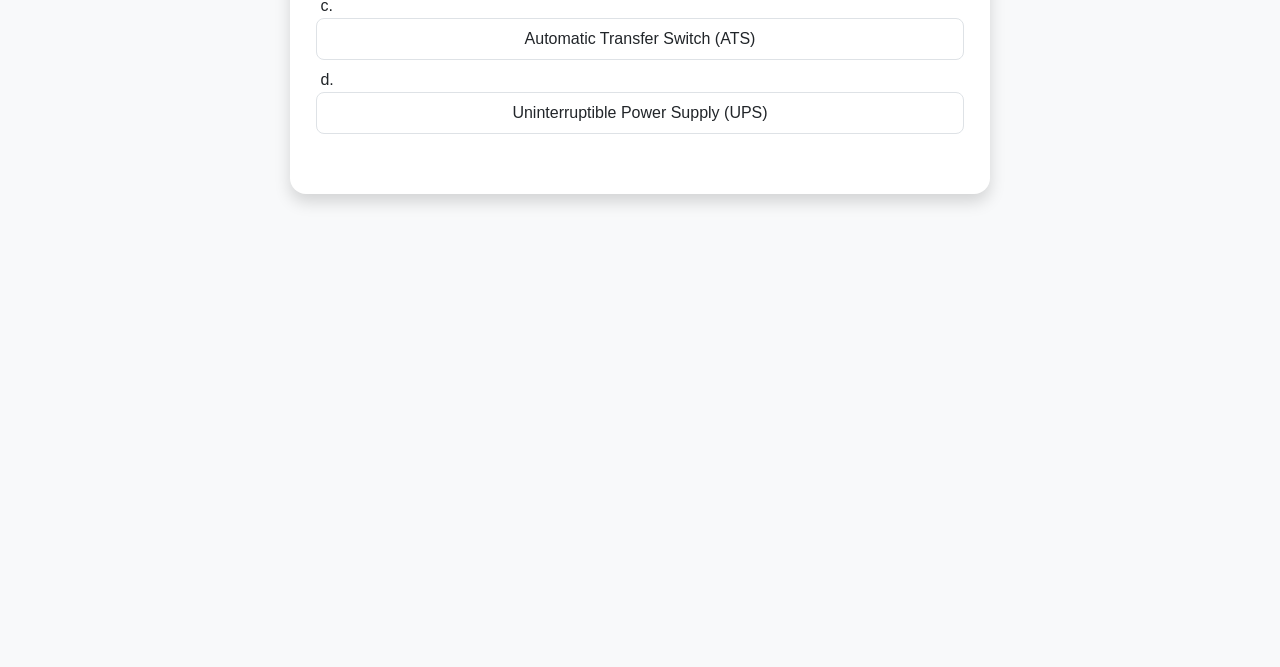 scroll, scrollTop: 0, scrollLeft: 0, axis: both 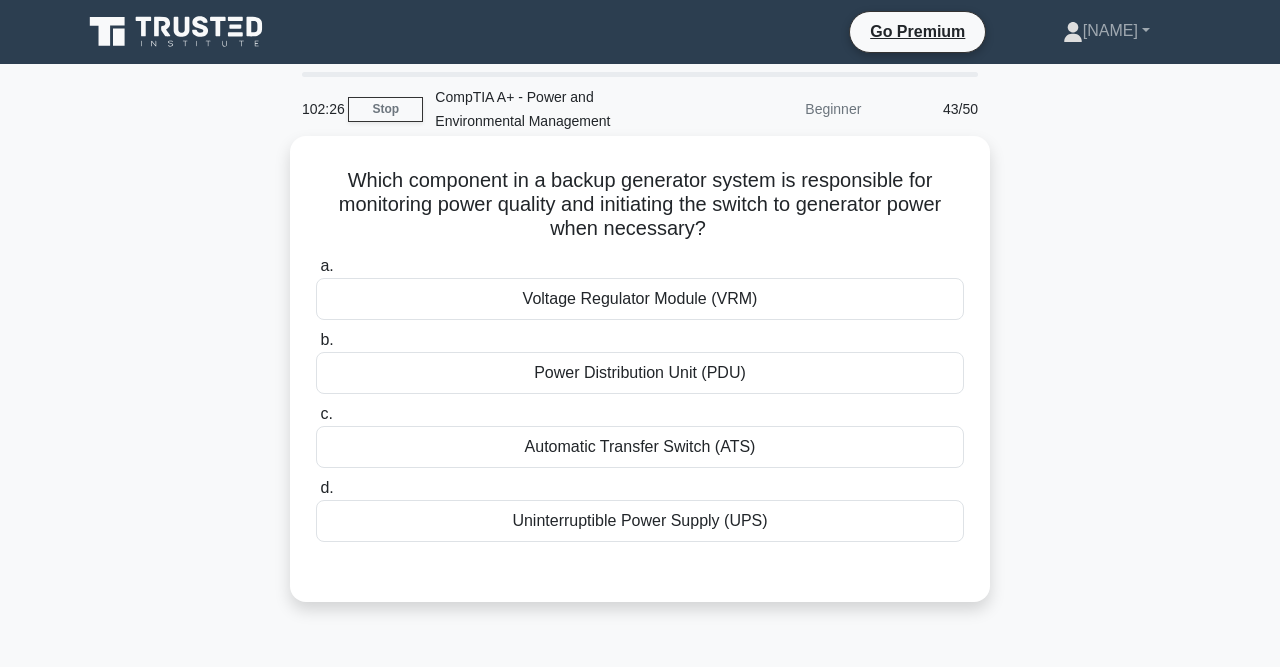 click on "Automatic Transfer Switch (ATS)" at bounding box center [640, 447] 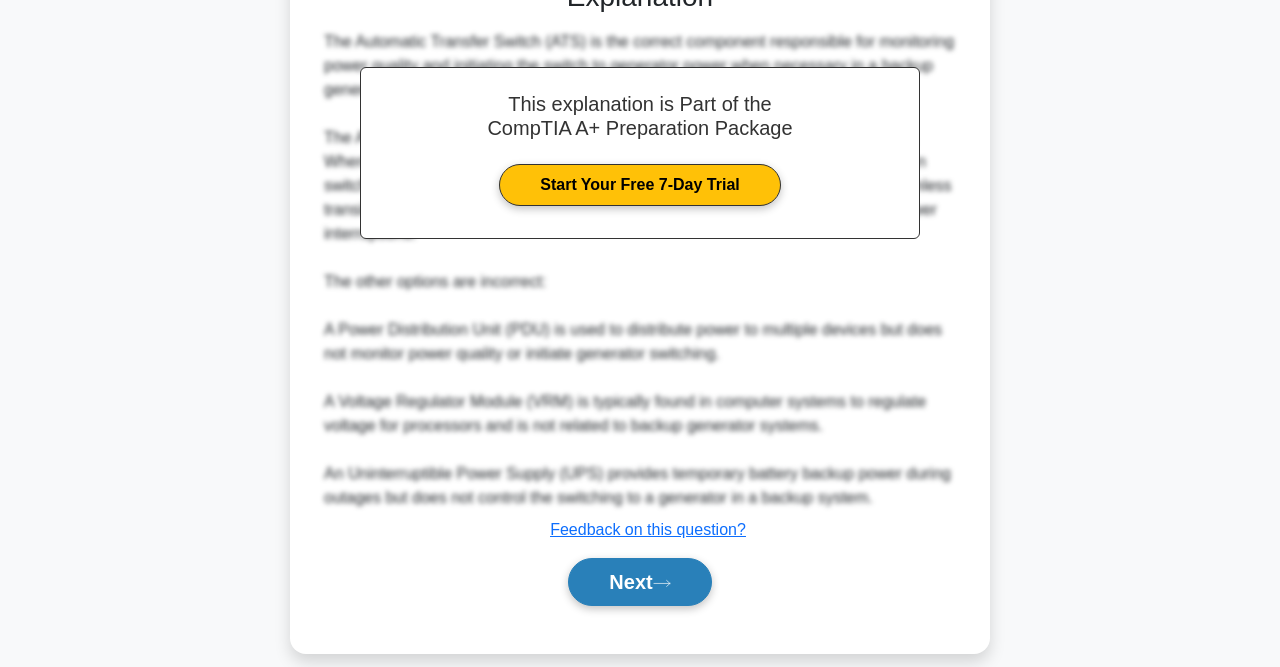 click on "Next" at bounding box center (639, 582) 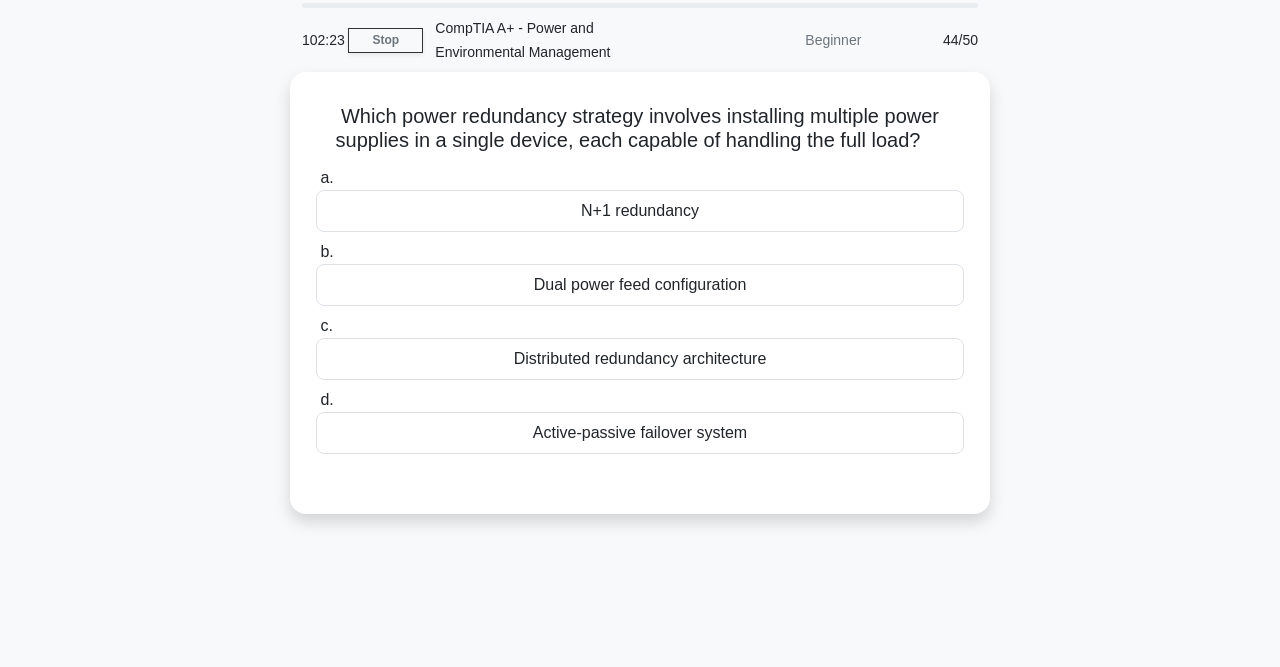 scroll, scrollTop: 42, scrollLeft: 0, axis: vertical 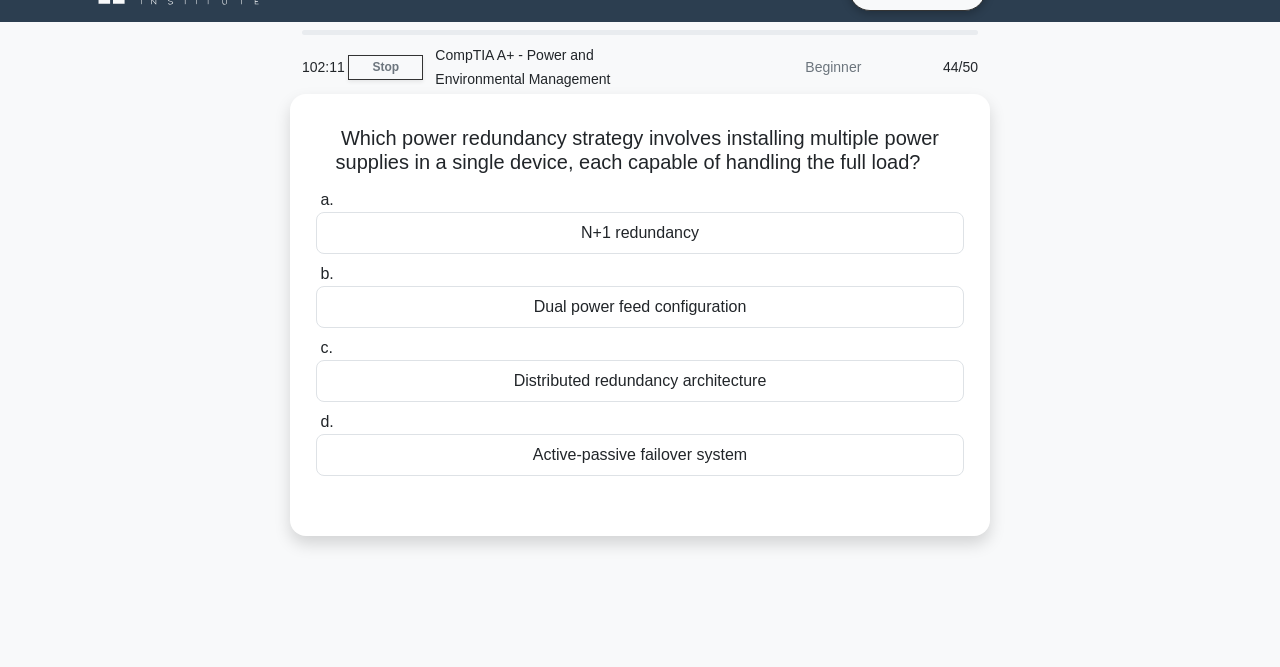 click on "N+1 redundancy" at bounding box center [640, 233] 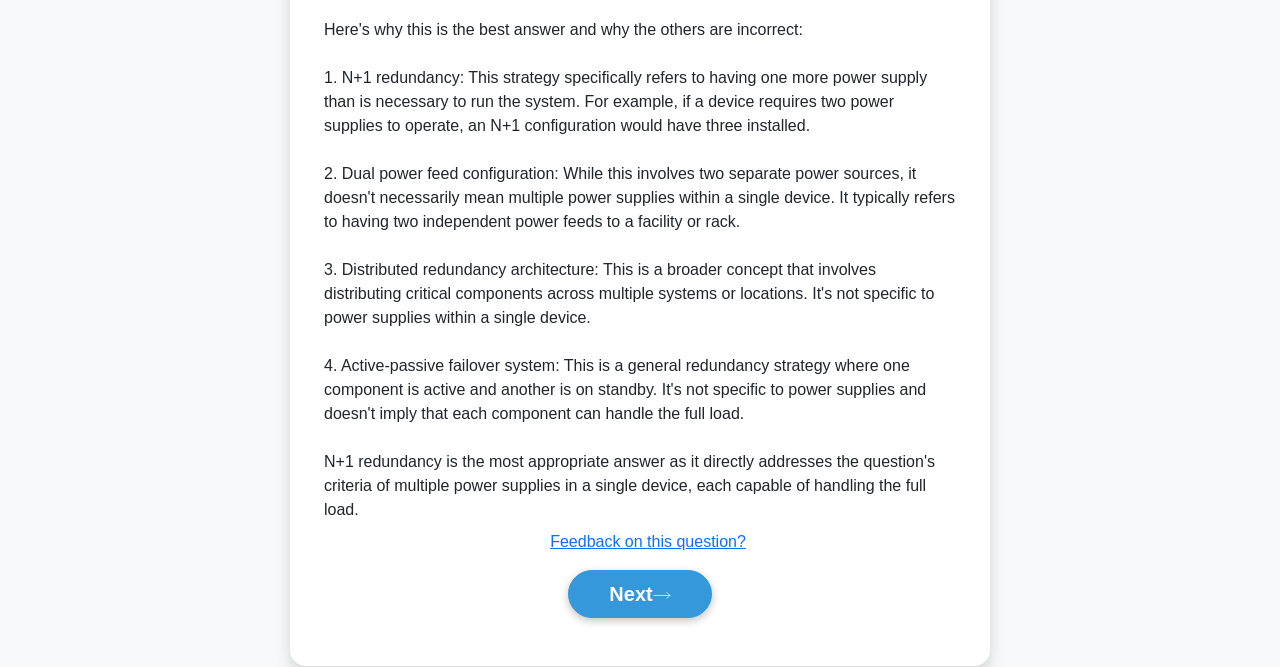 scroll, scrollTop: 747, scrollLeft: 0, axis: vertical 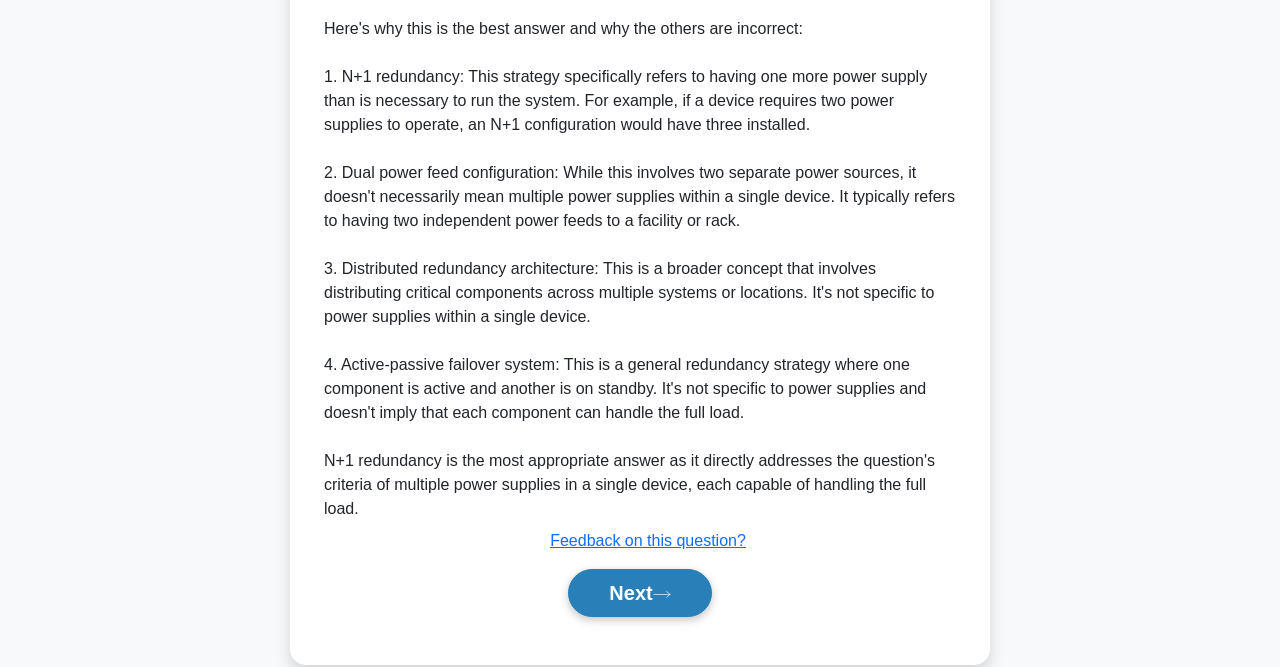 click on "Next" at bounding box center (639, 593) 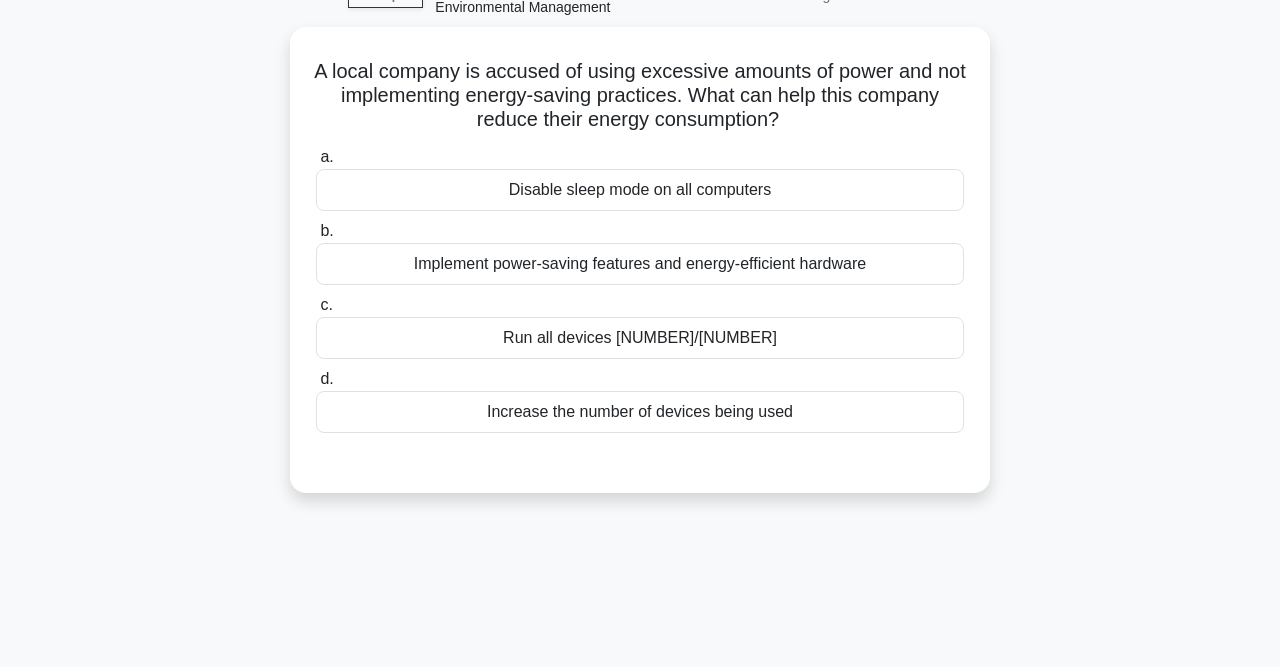scroll, scrollTop: 0, scrollLeft: 0, axis: both 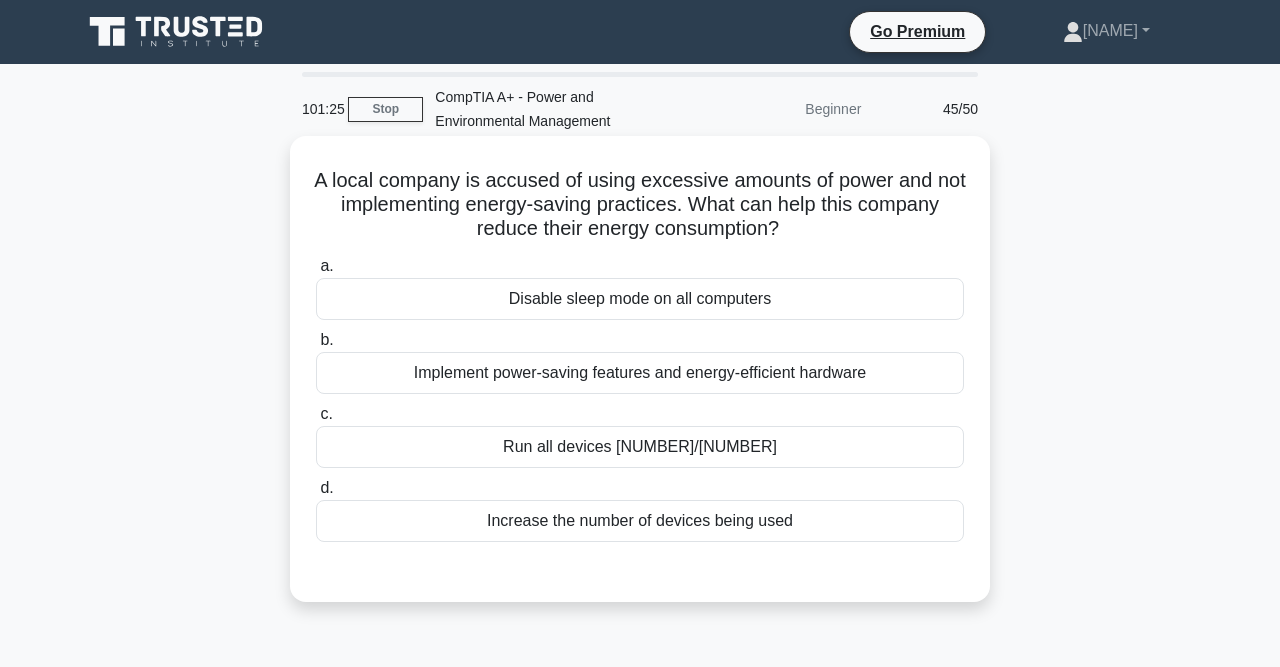click on "Implement power-saving features and energy-efficient hardware" at bounding box center [640, 373] 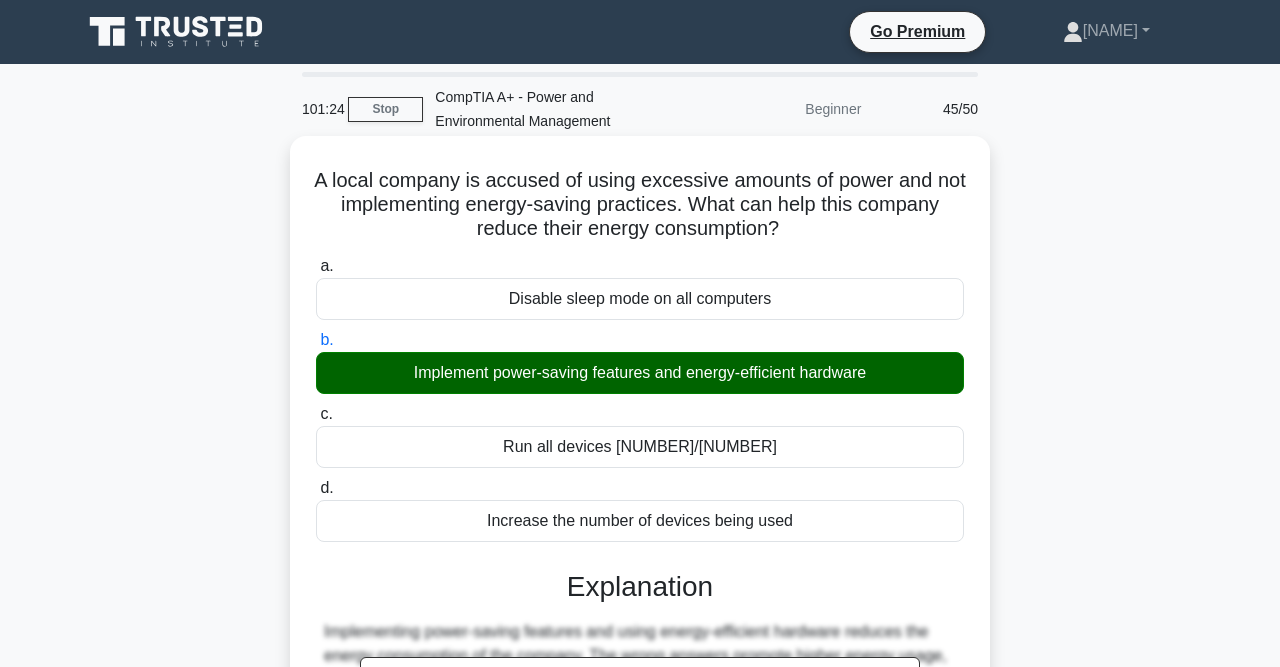 scroll, scrollTop: 413, scrollLeft: 0, axis: vertical 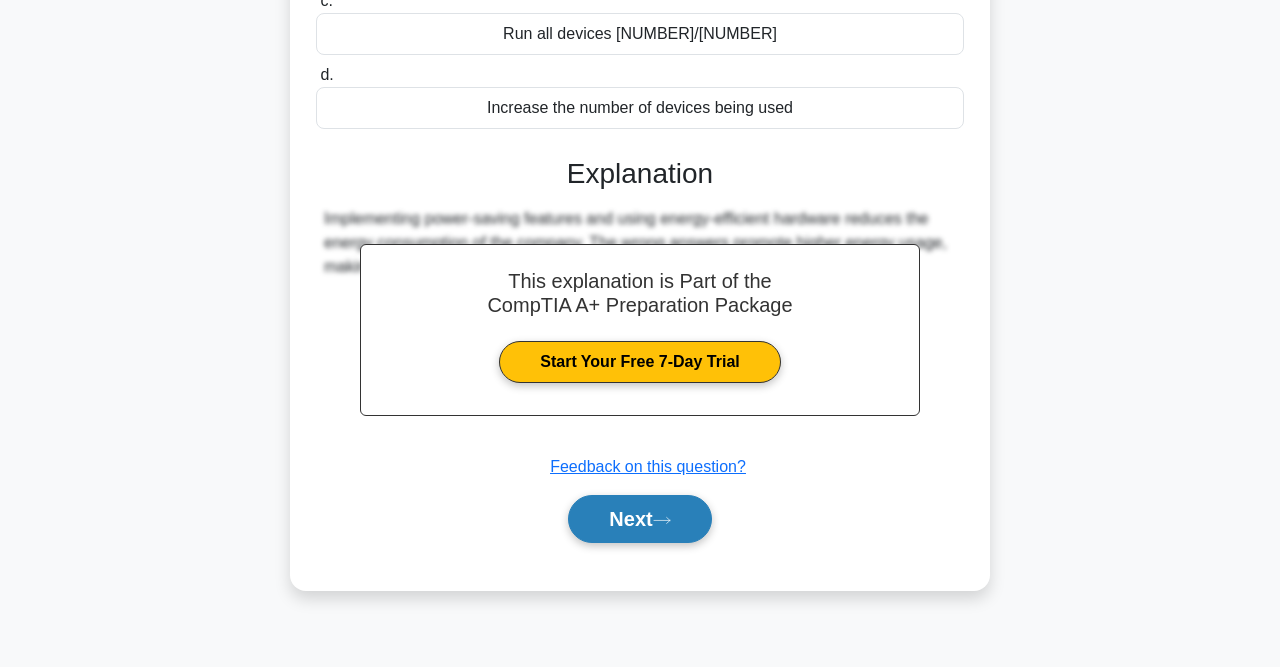 click on "Next" at bounding box center [639, 519] 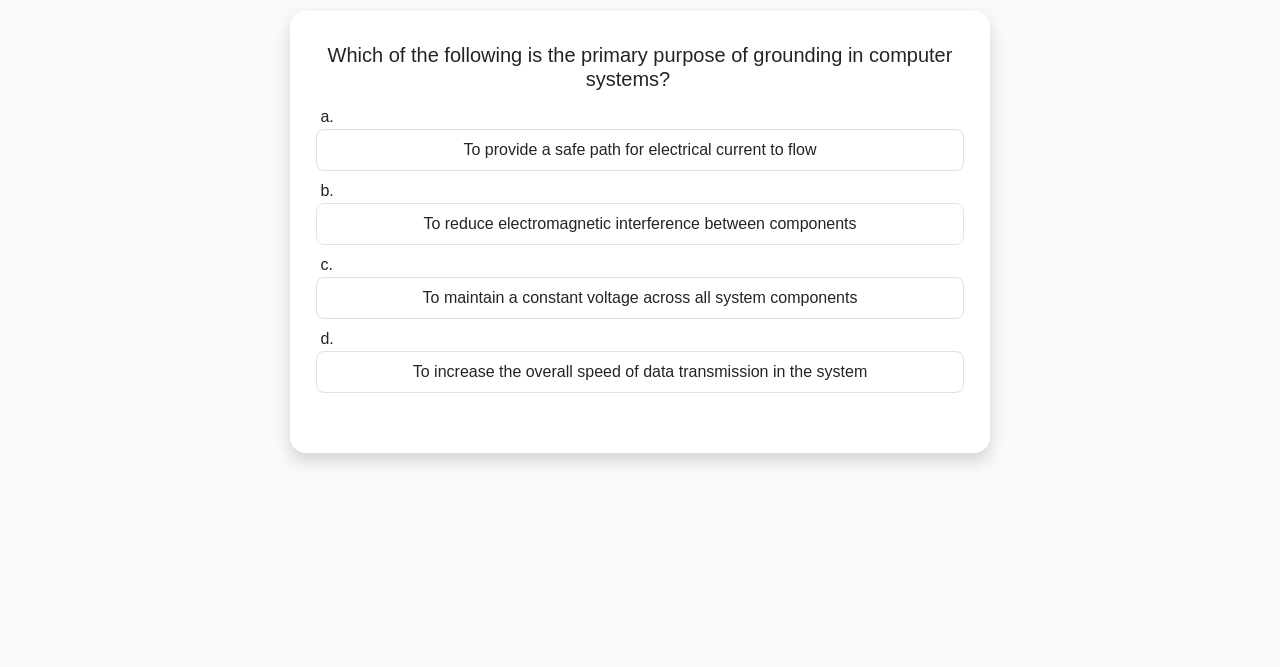 scroll, scrollTop: 0, scrollLeft: 0, axis: both 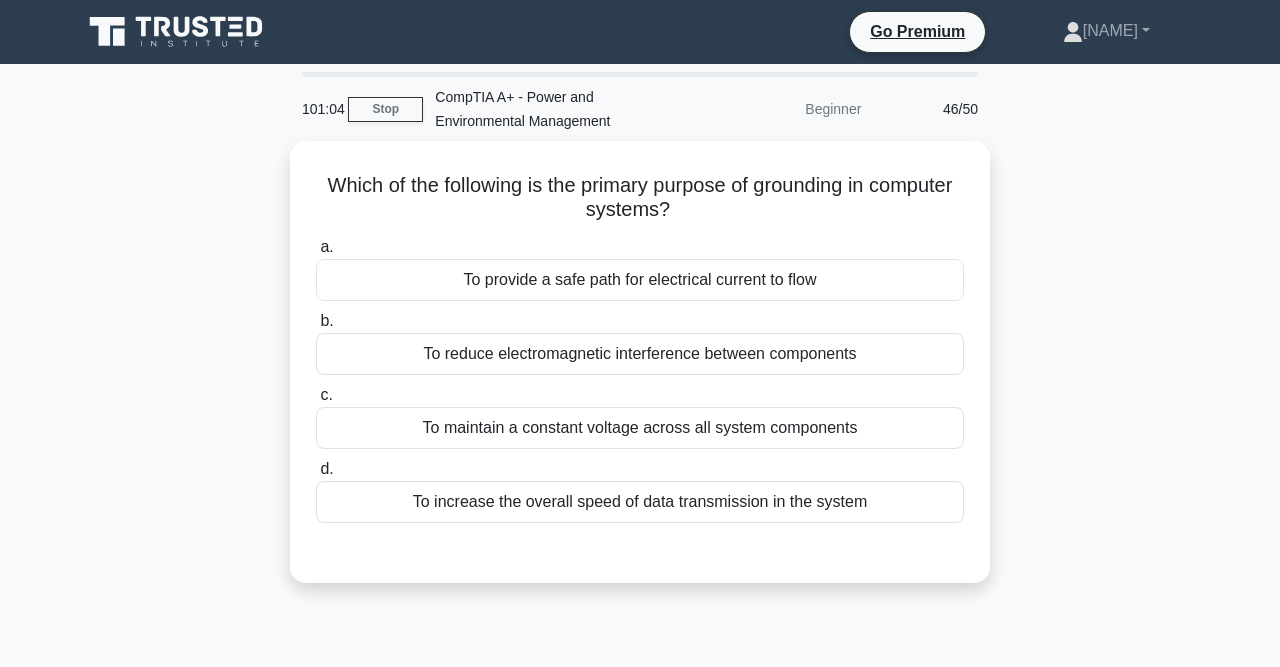 click on "To reduce electromagnetic interference between components" at bounding box center [640, 354] 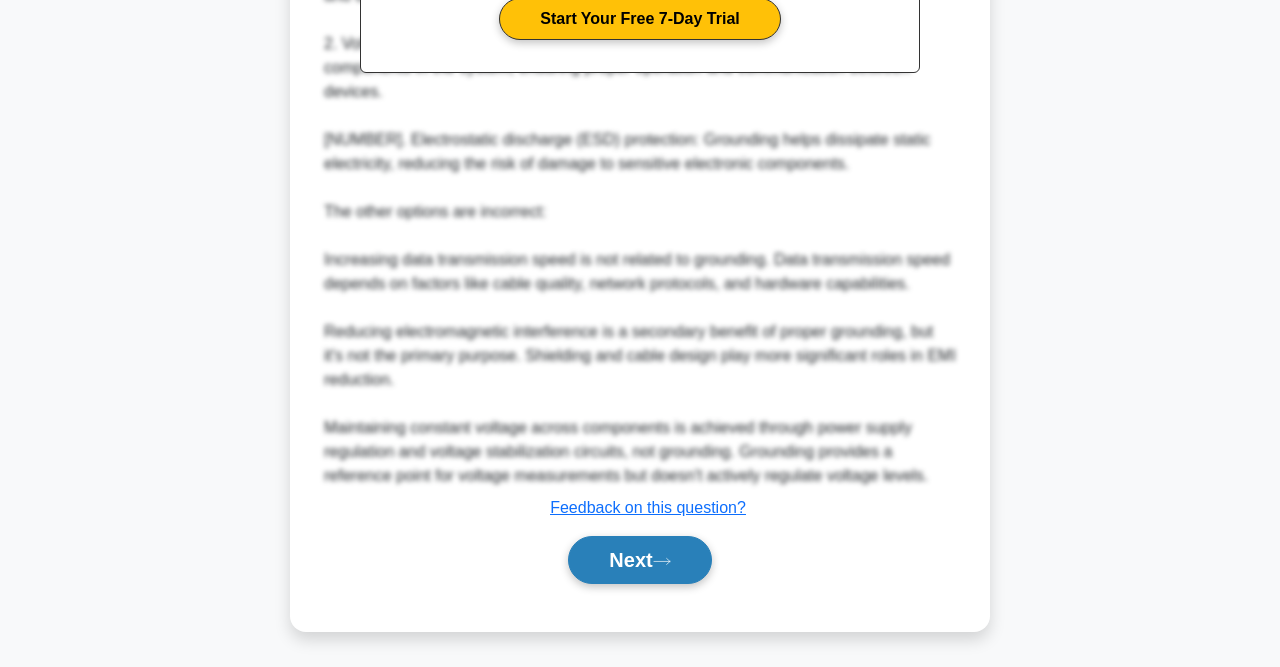click on "Next" at bounding box center (639, 560) 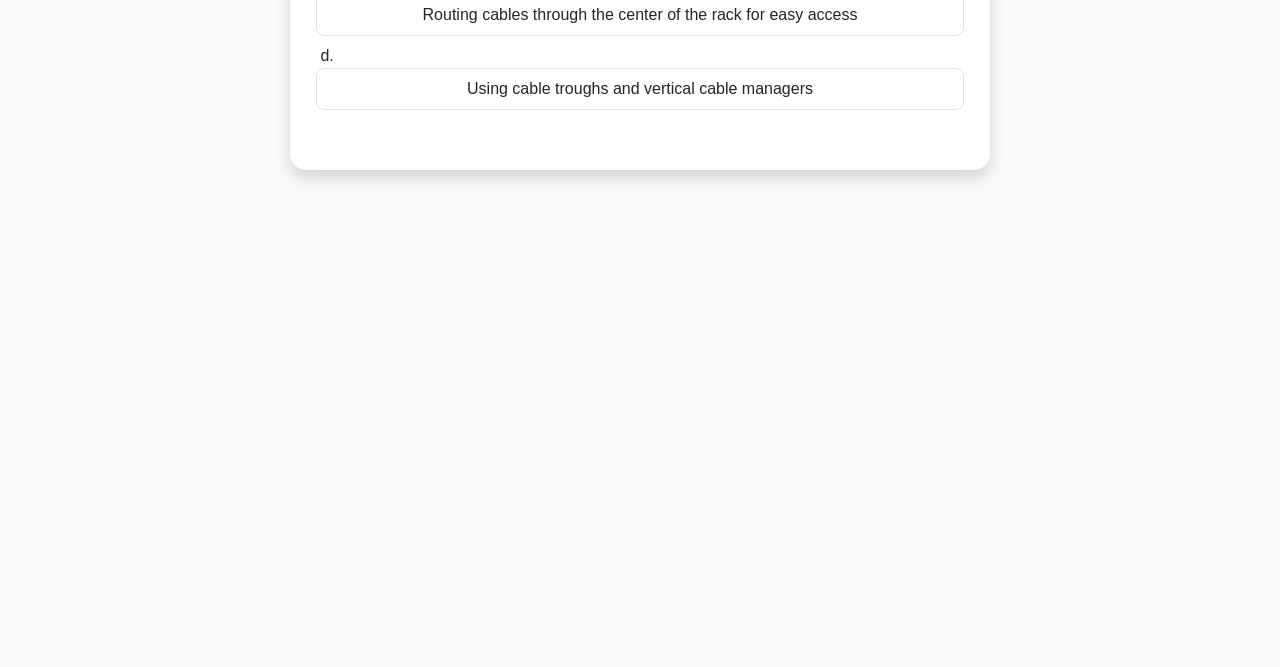scroll, scrollTop: 0, scrollLeft: 0, axis: both 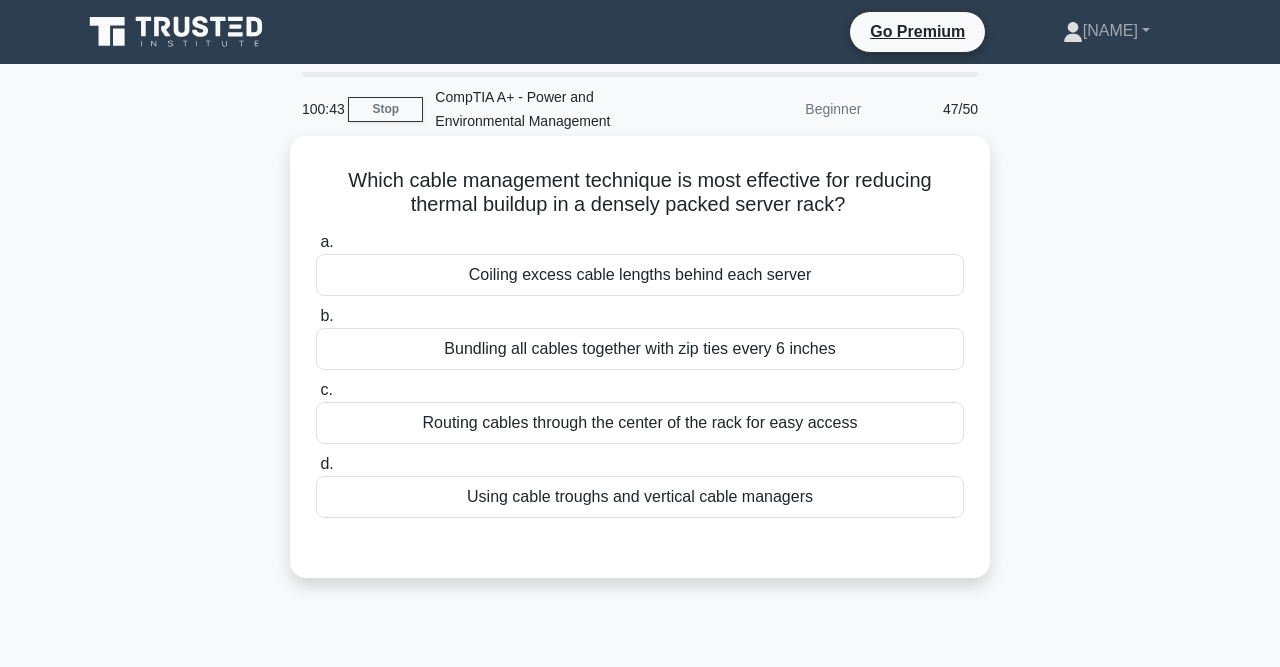 click on "Using cable troughs and vertical cable managers" at bounding box center [640, 497] 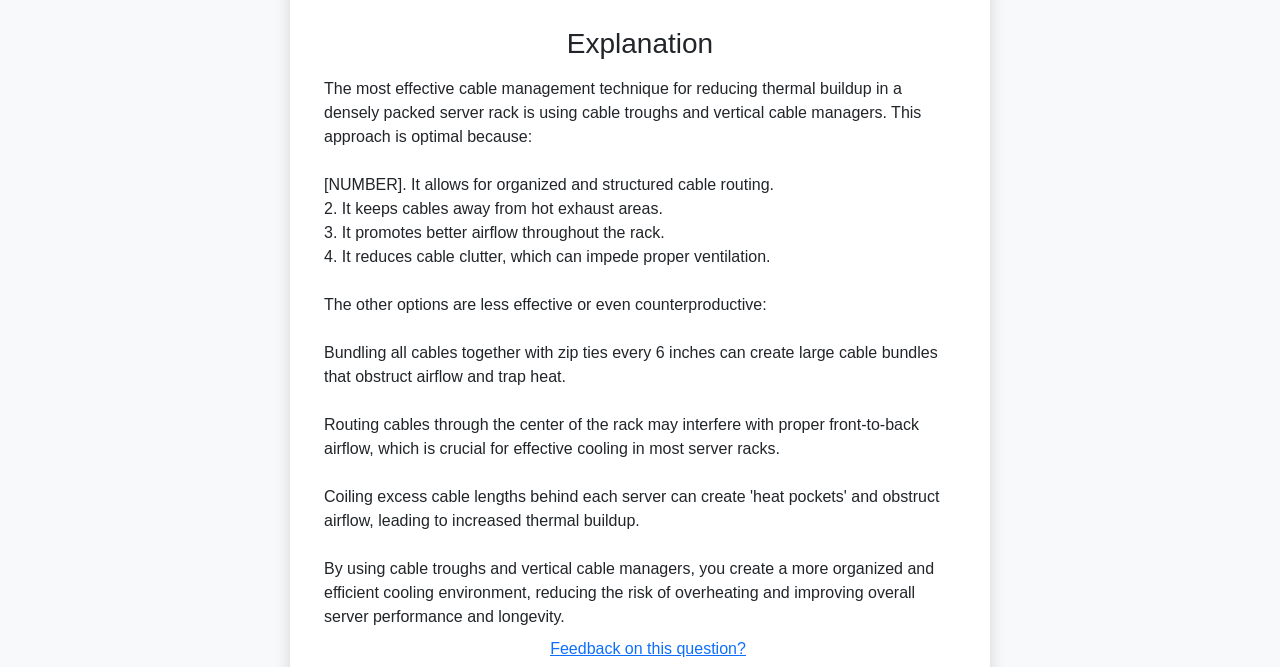 scroll, scrollTop: 659, scrollLeft: 0, axis: vertical 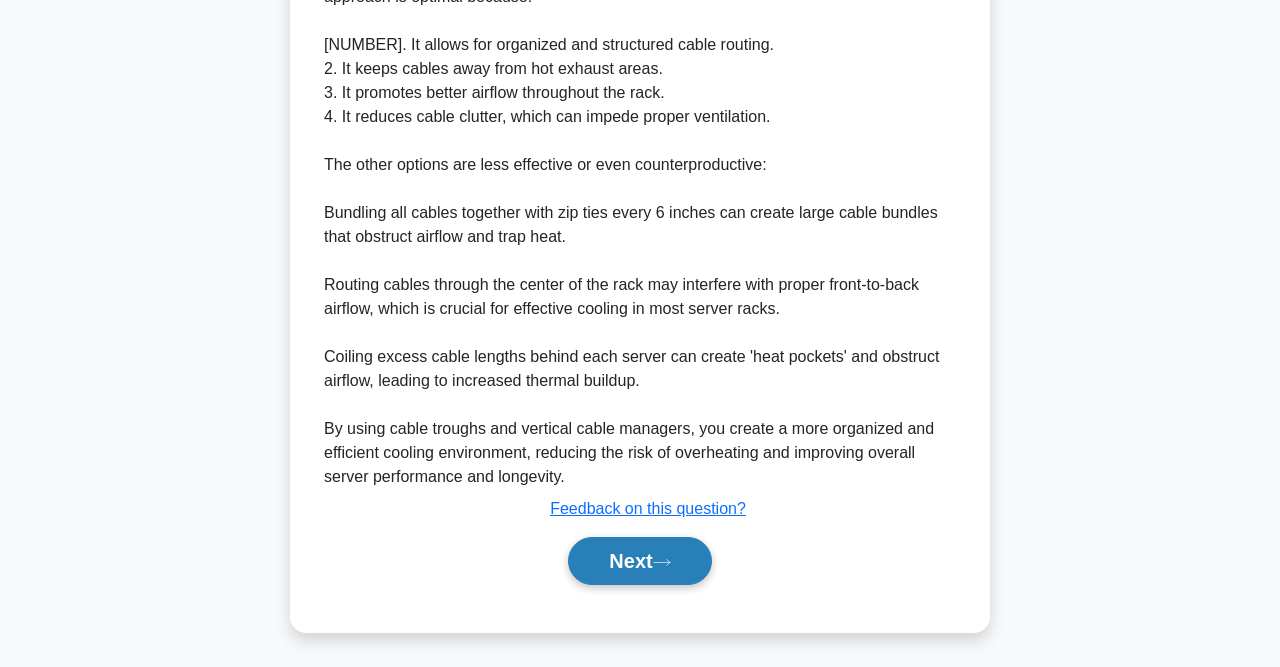 click on "Next" at bounding box center (639, 561) 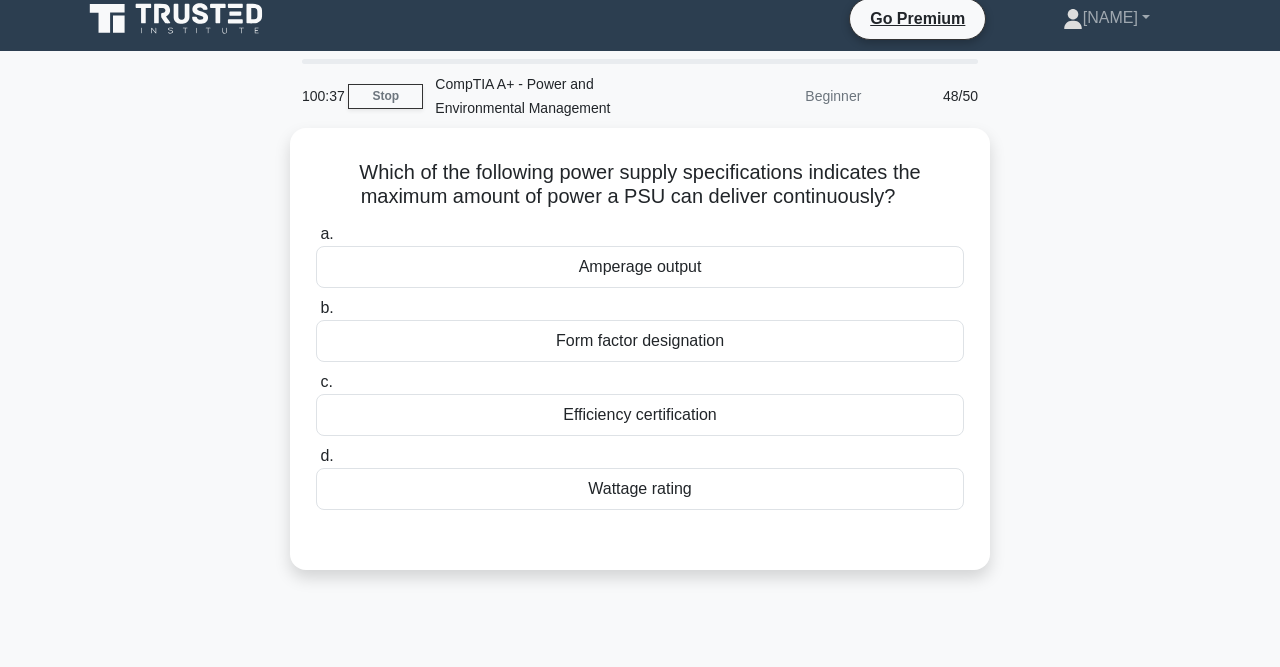 scroll, scrollTop: 0, scrollLeft: 0, axis: both 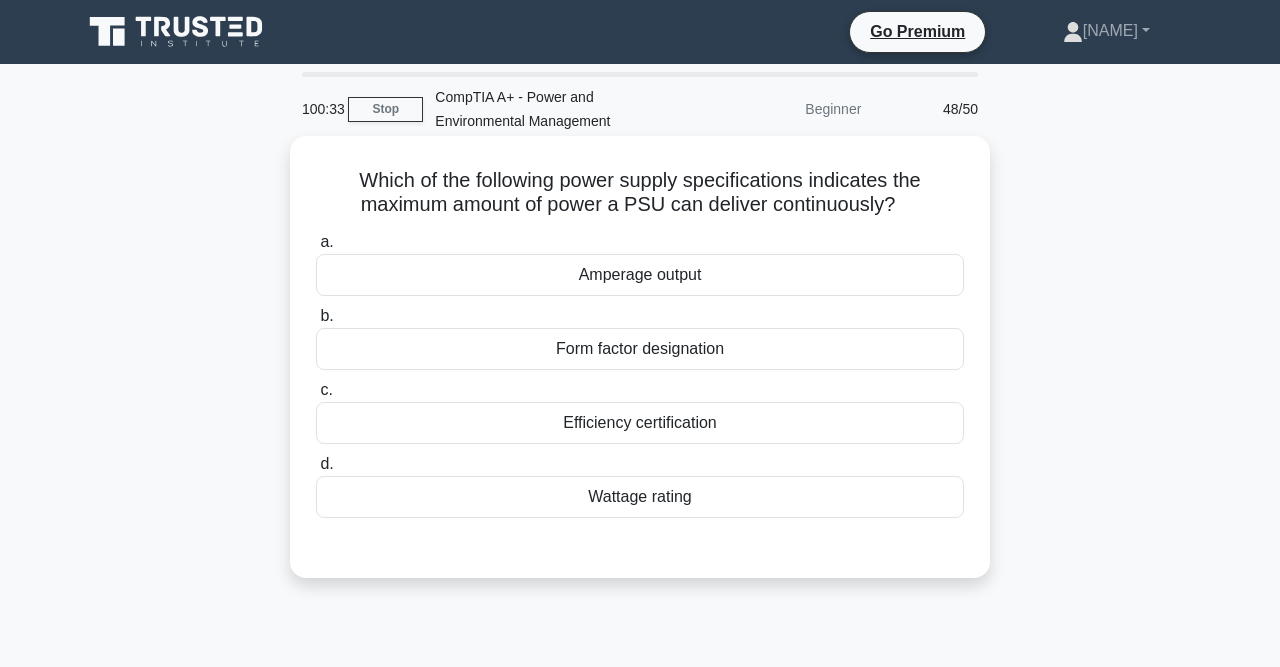 click on "Wattage rating" at bounding box center (640, 497) 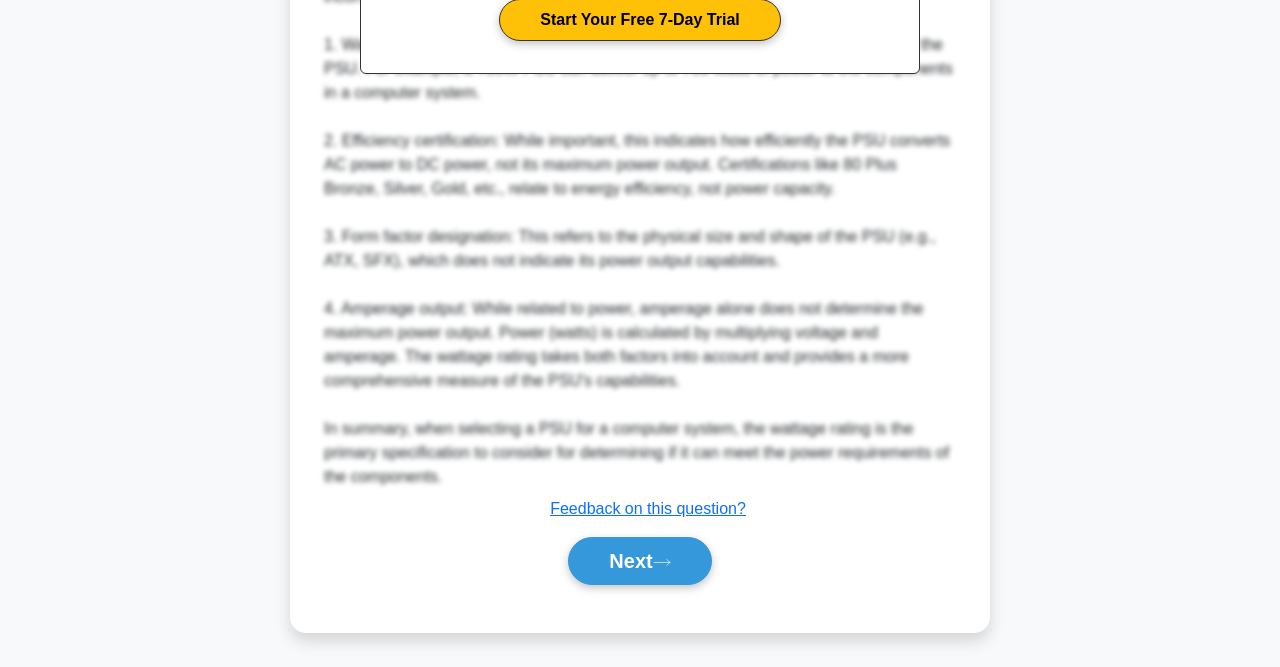 click on "Next" at bounding box center (639, 561) 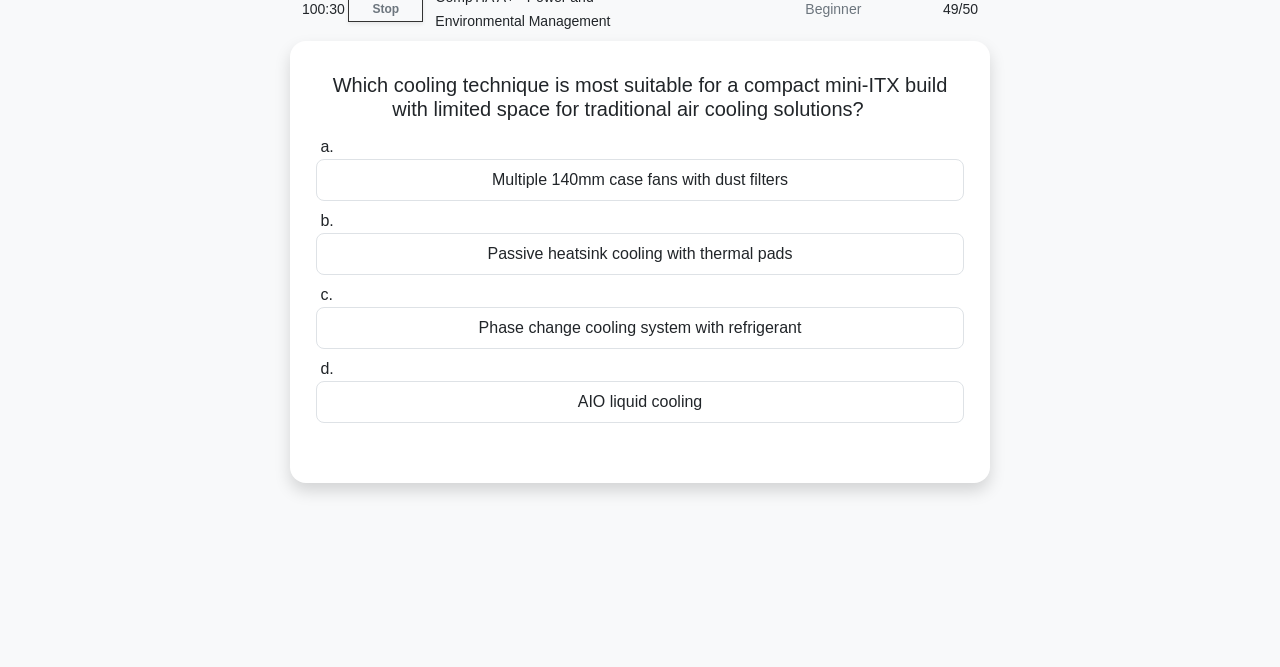 scroll, scrollTop: 0, scrollLeft: 0, axis: both 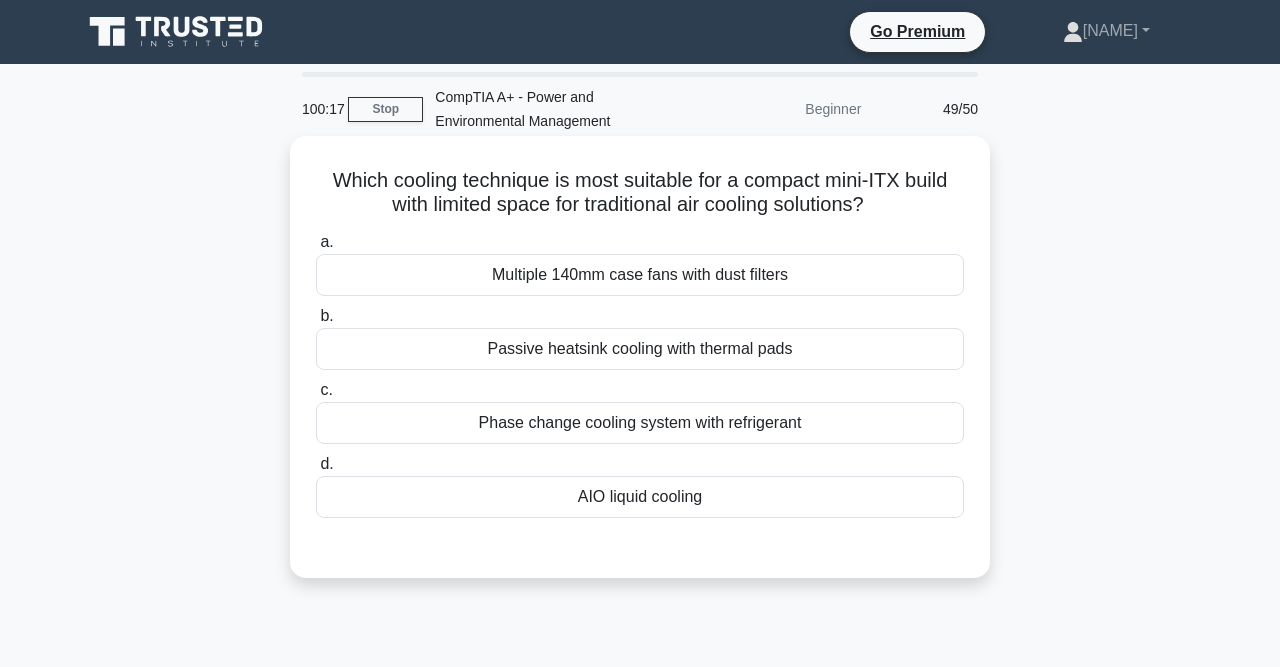 click on "Passive heatsink cooling with thermal pads" at bounding box center (640, 349) 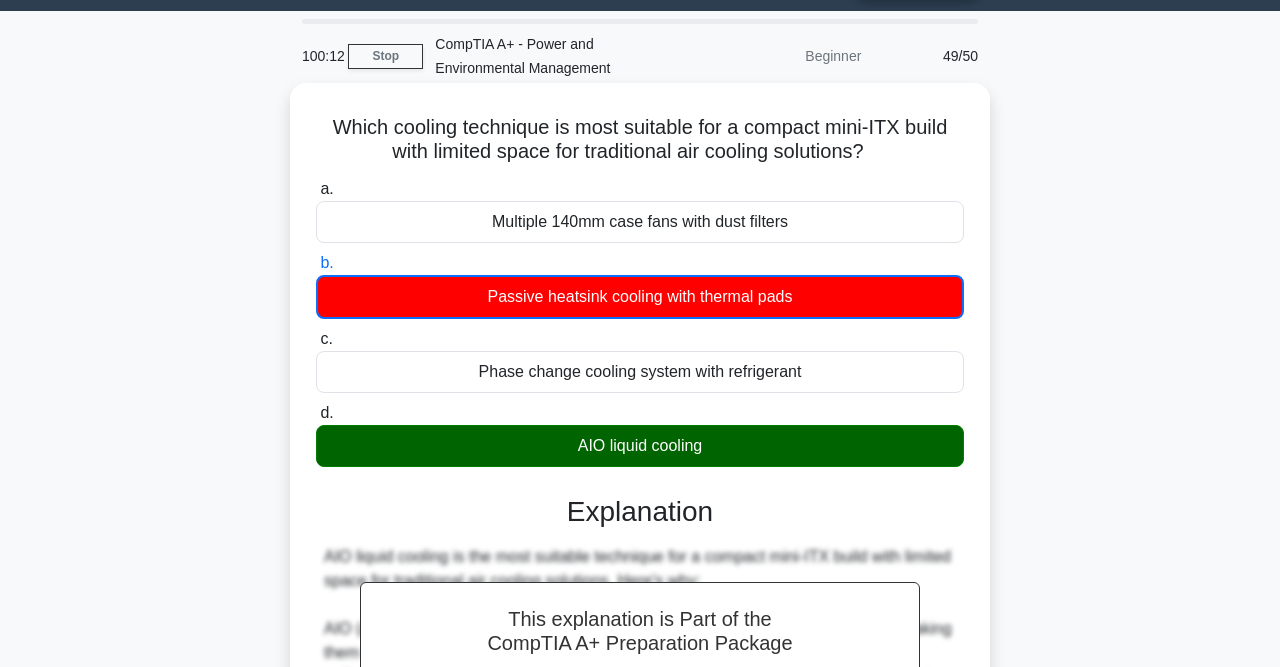 scroll, scrollTop: 42, scrollLeft: 0, axis: vertical 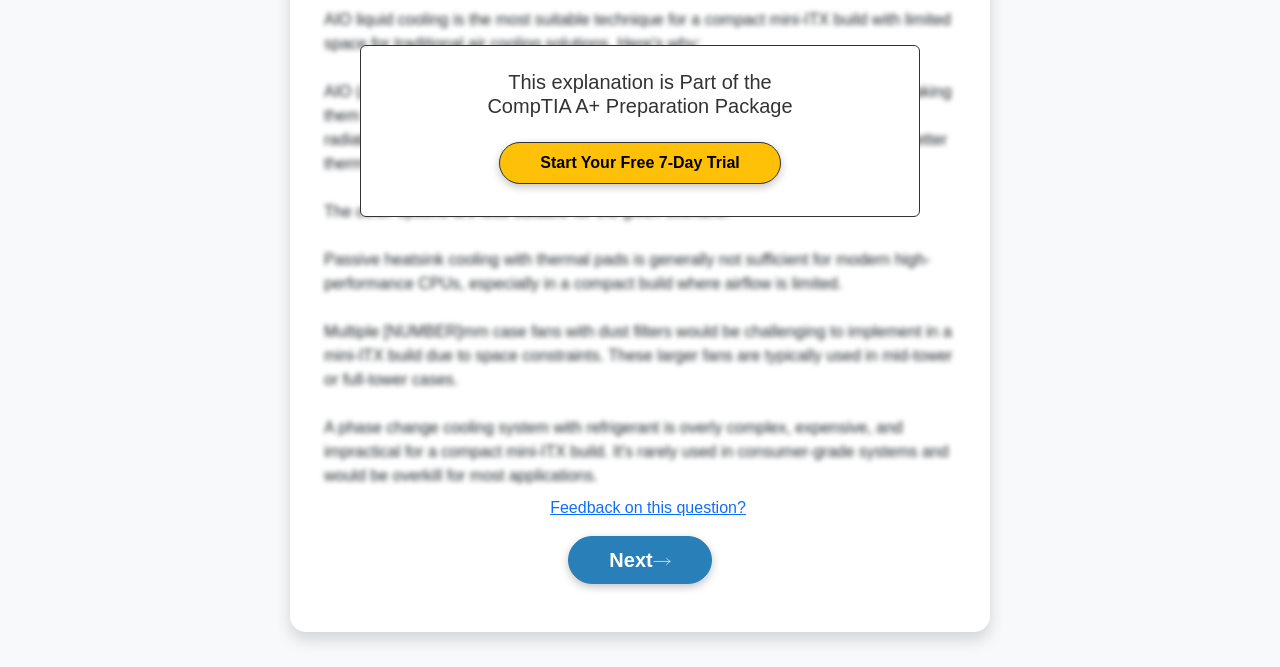 click on "Next" at bounding box center (639, 560) 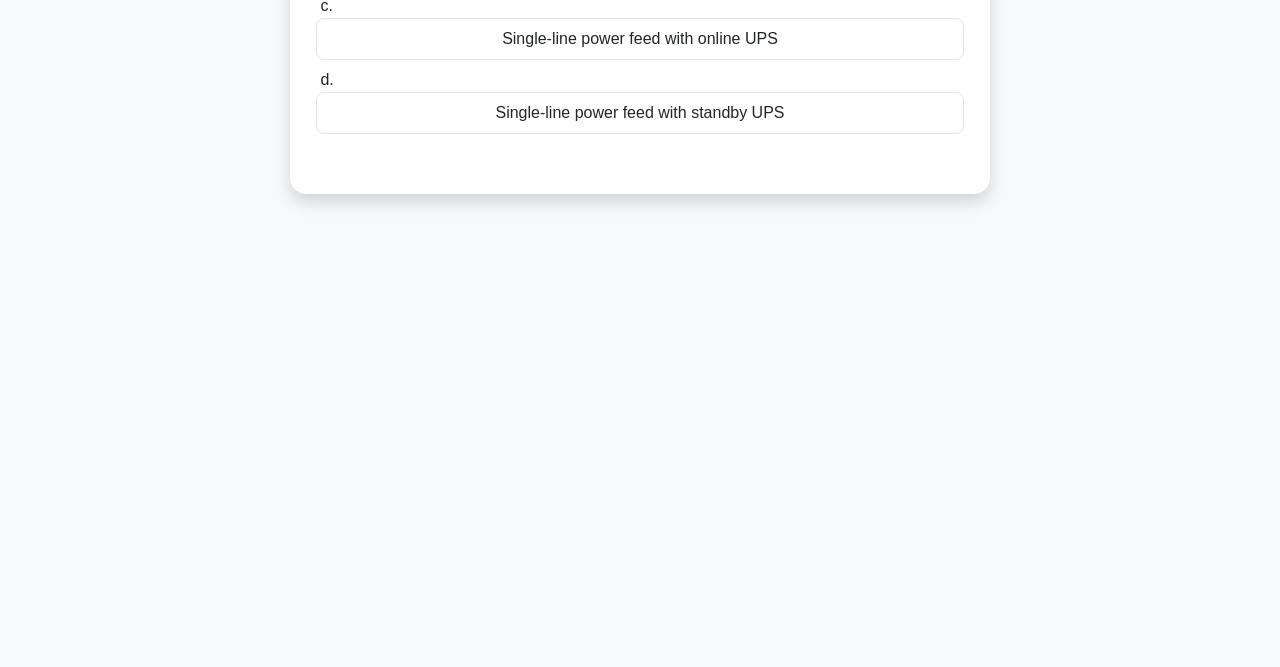 scroll, scrollTop: 0, scrollLeft: 0, axis: both 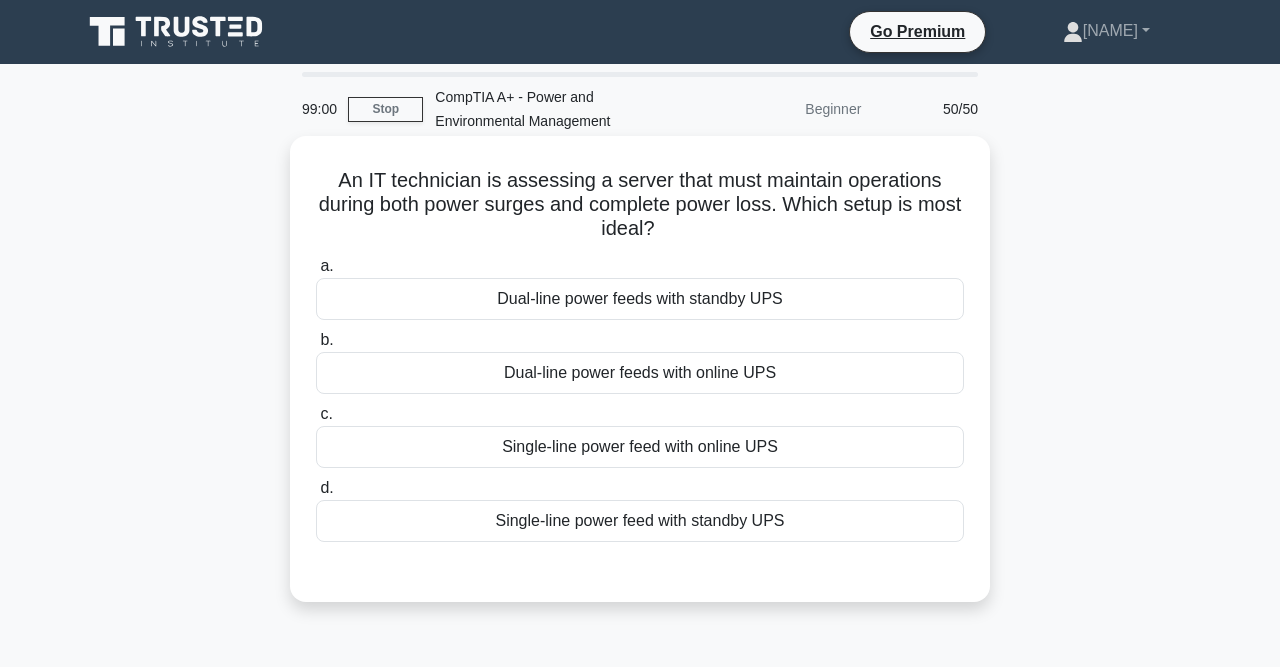 click on "Dual-line power feeds with standby UPS" at bounding box center (640, 299) 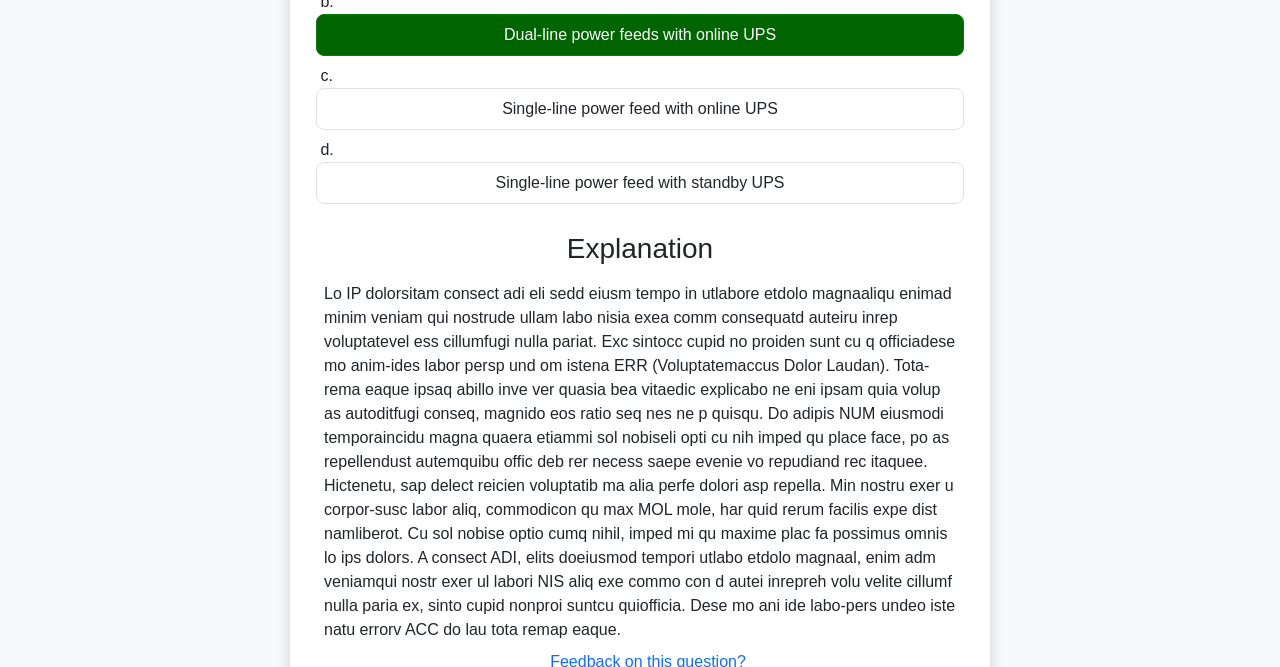 scroll, scrollTop: 494, scrollLeft: 0, axis: vertical 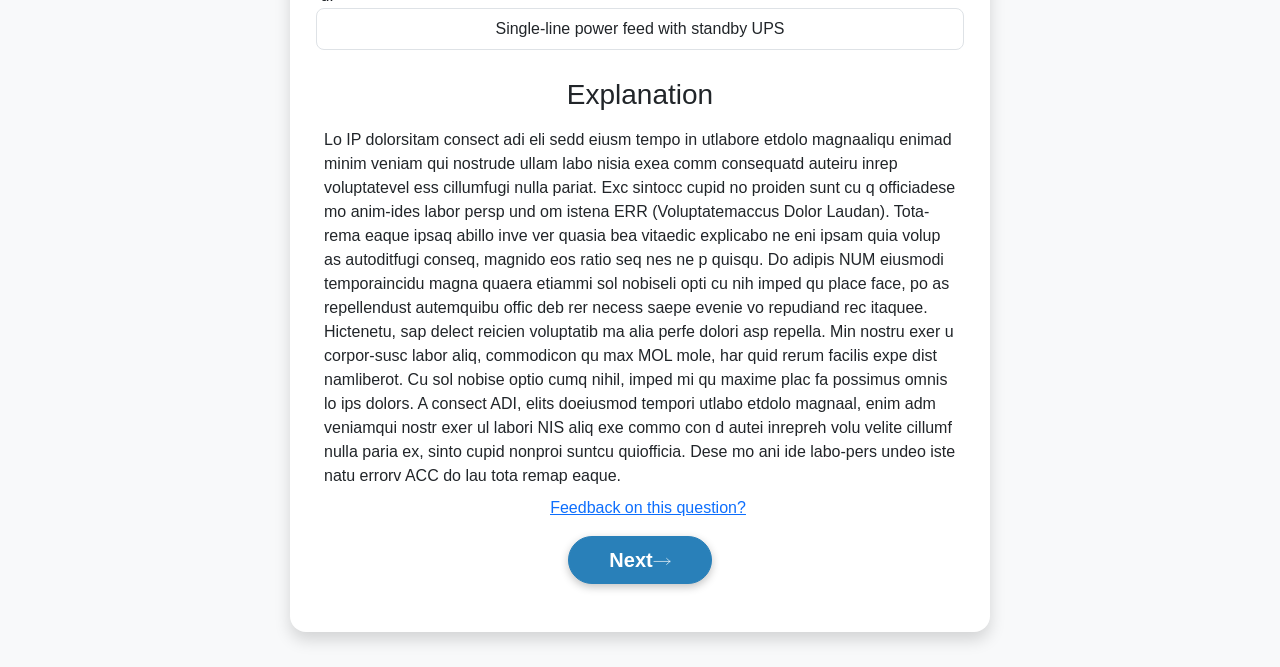 click on "Next" at bounding box center (639, 560) 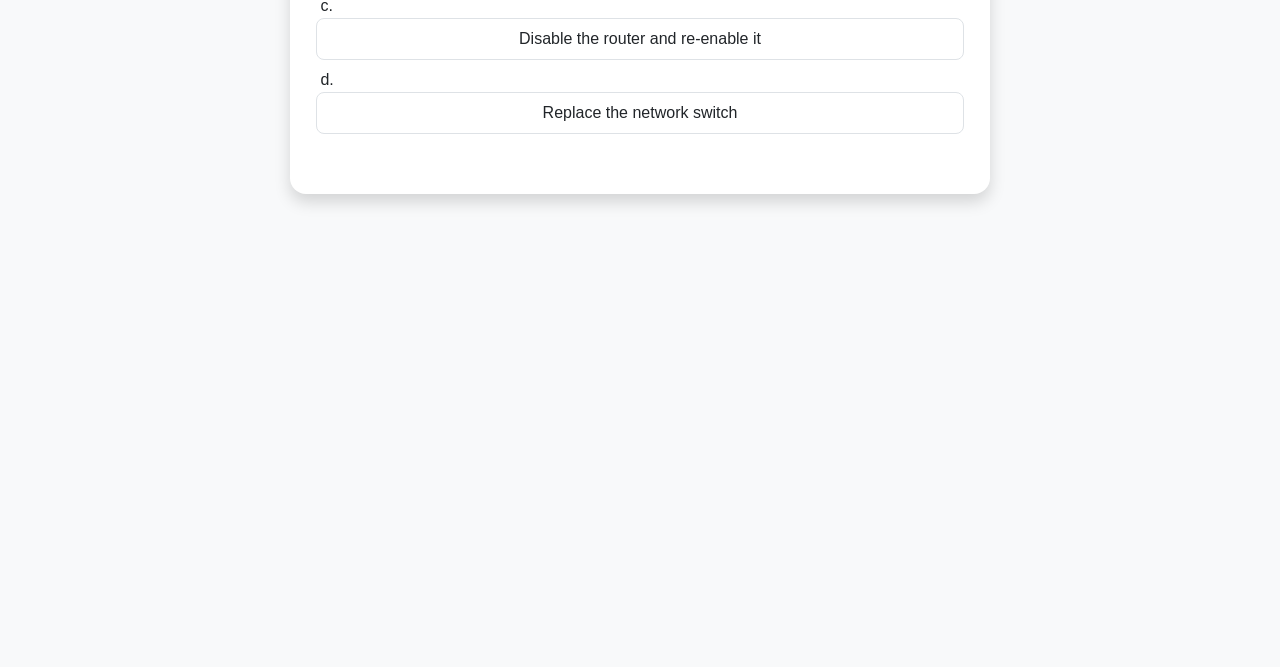 scroll, scrollTop: 0, scrollLeft: 0, axis: both 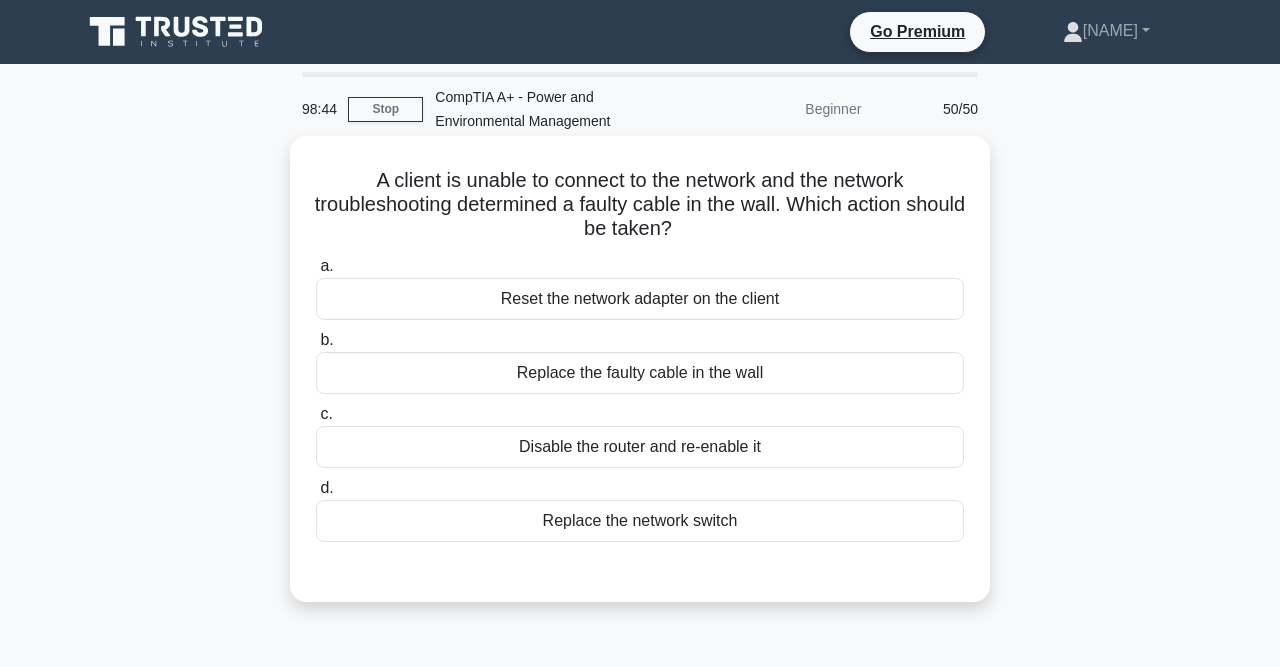 click on "Replace the faulty cable in the wall" at bounding box center (640, 373) 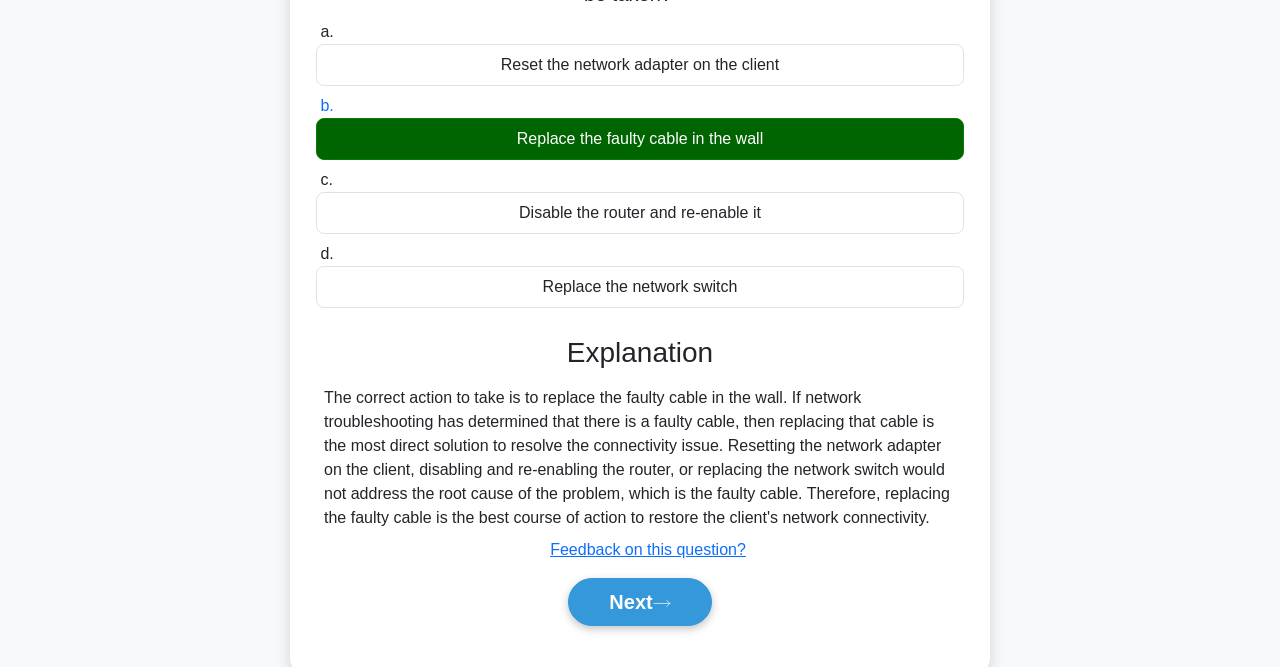 scroll, scrollTop: 413, scrollLeft: 0, axis: vertical 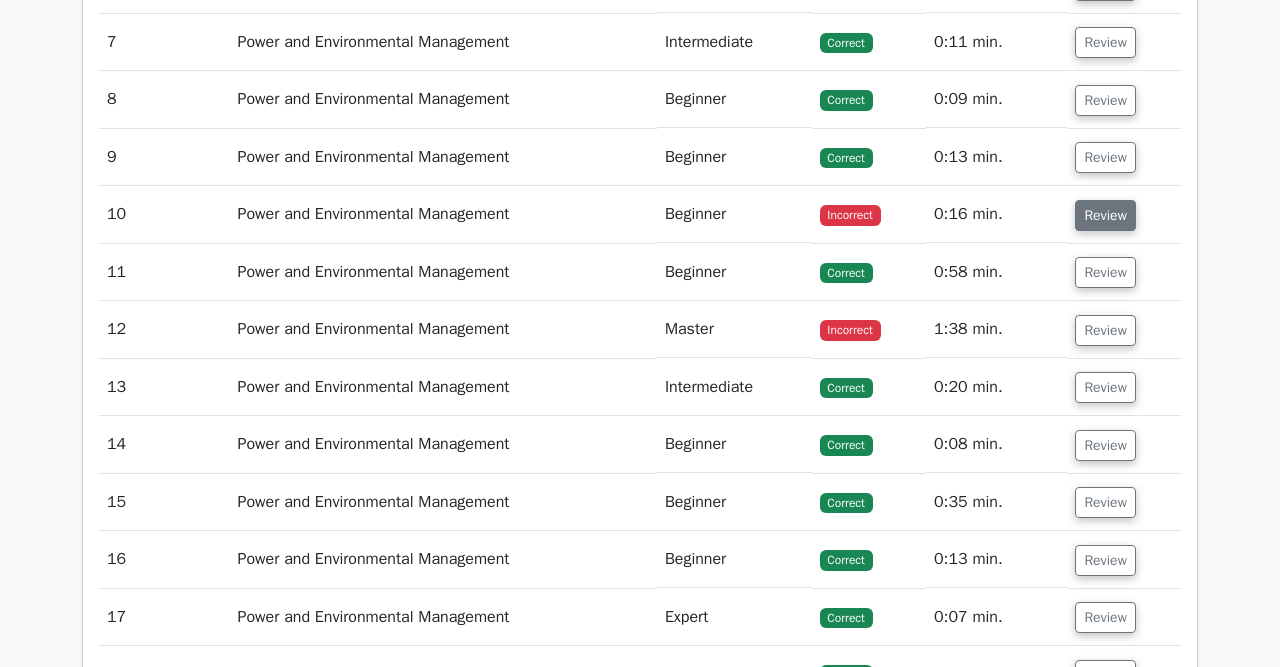 click on "Review" at bounding box center (1105, 215) 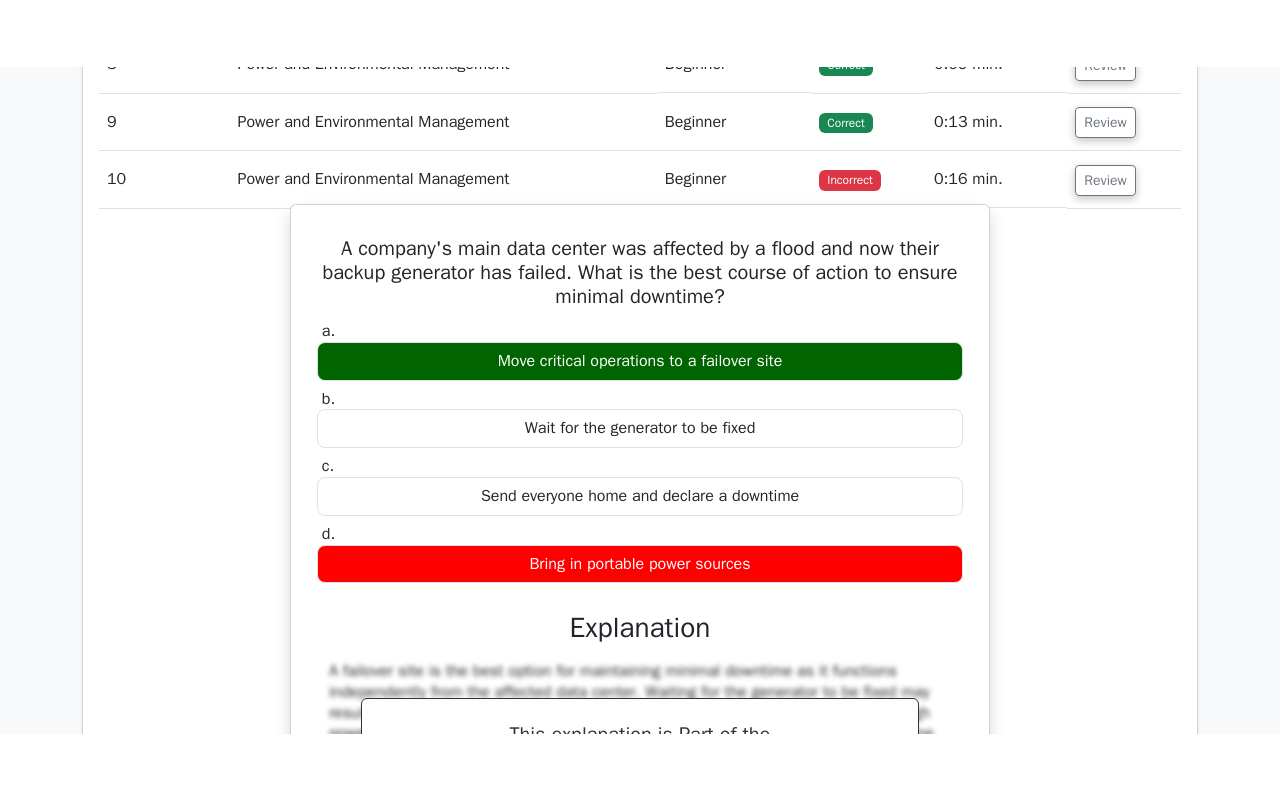 scroll, scrollTop: 2642, scrollLeft: 0, axis: vertical 